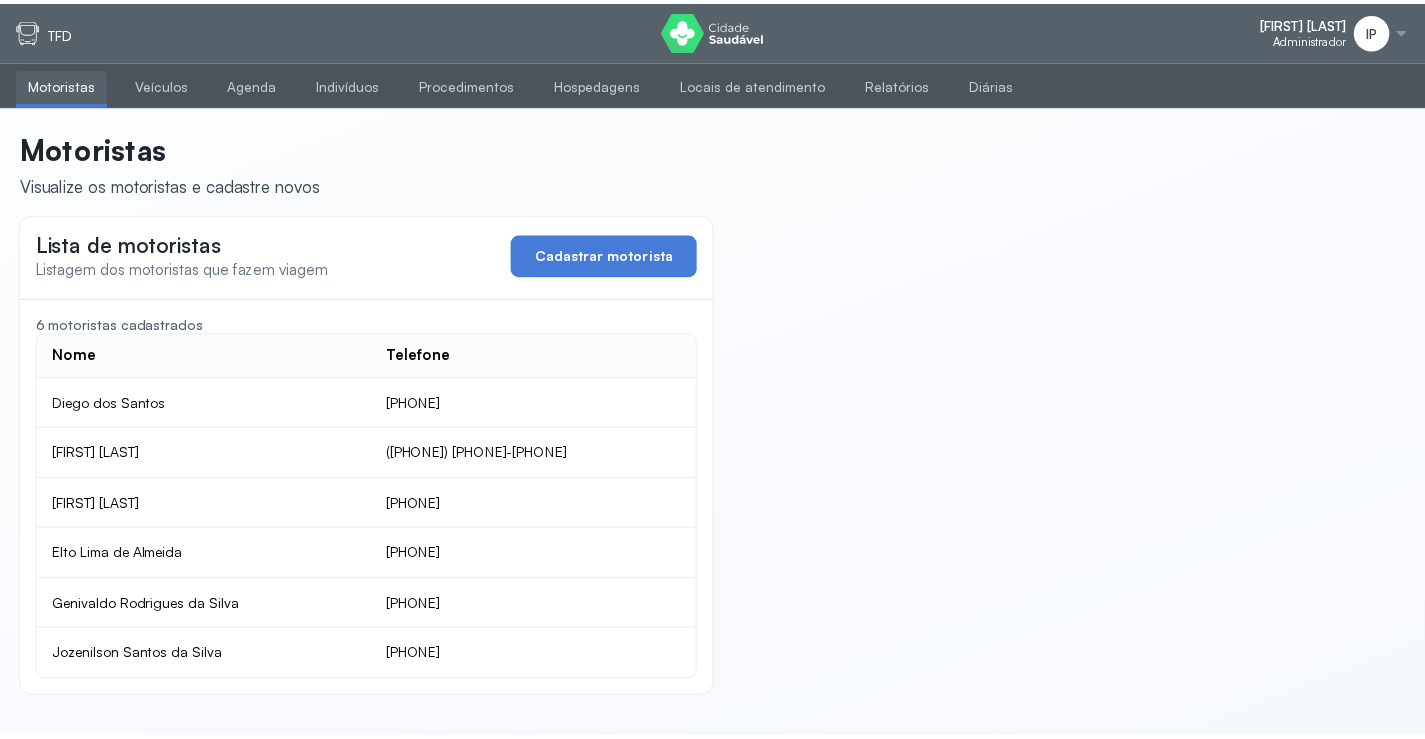 scroll, scrollTop: 0, scrollLeft: 0, axis: both 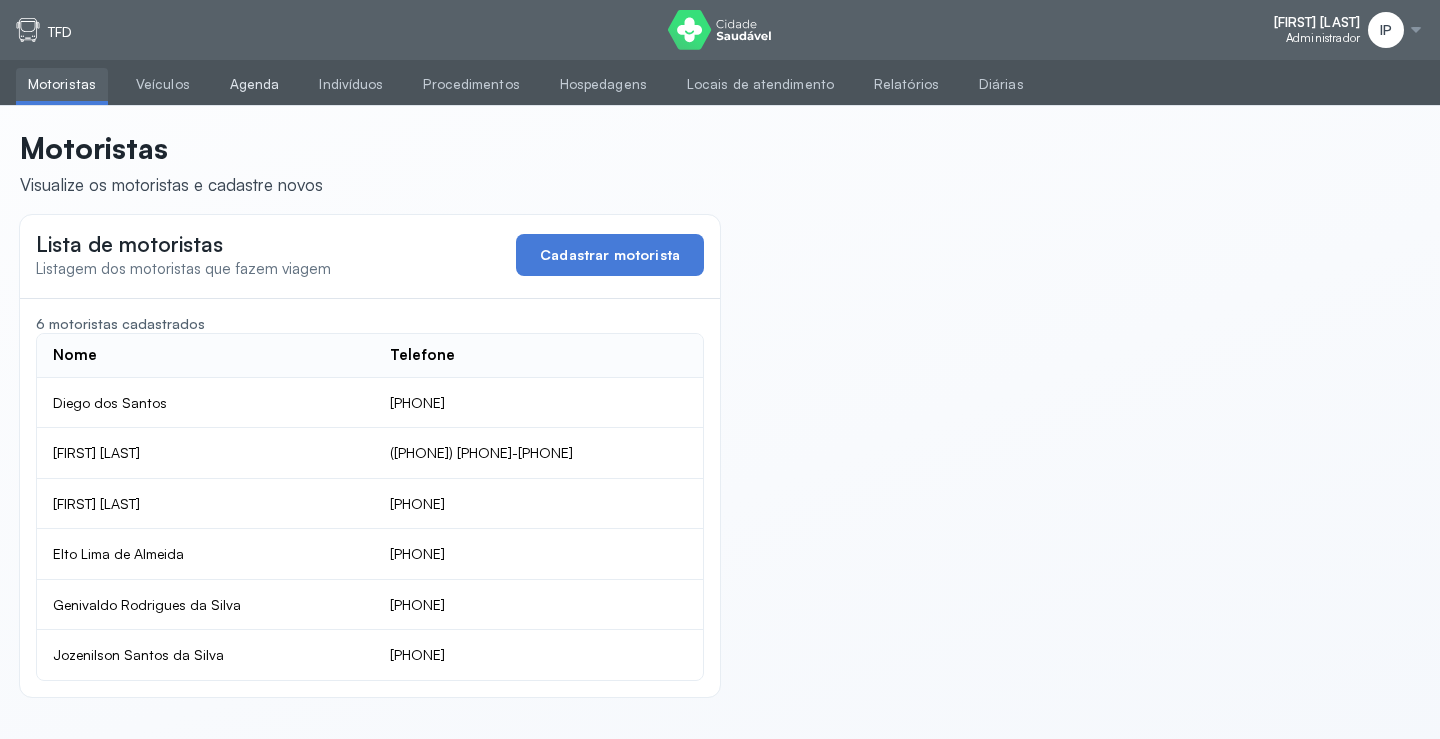 click on "Agenda" at bounding box center (255, 84) 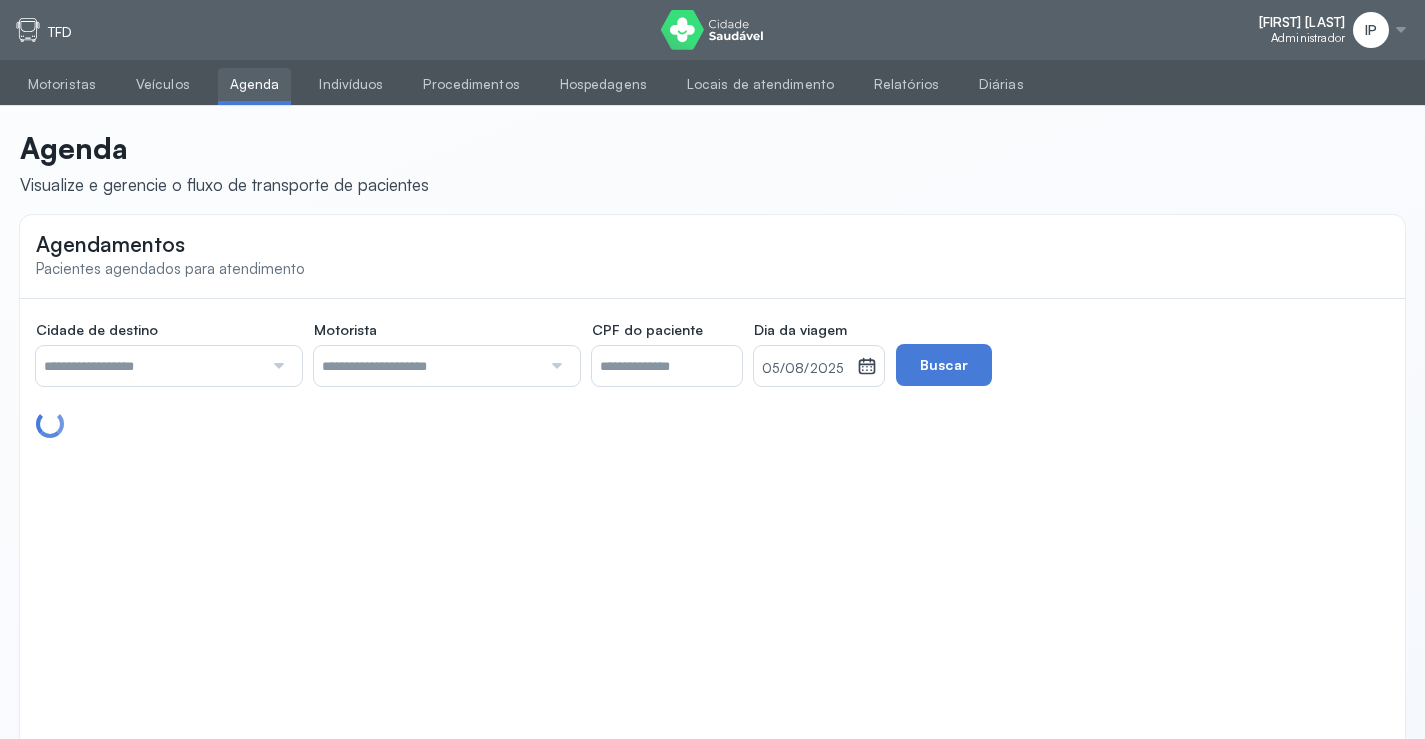 click at bounding box center [276, 366] 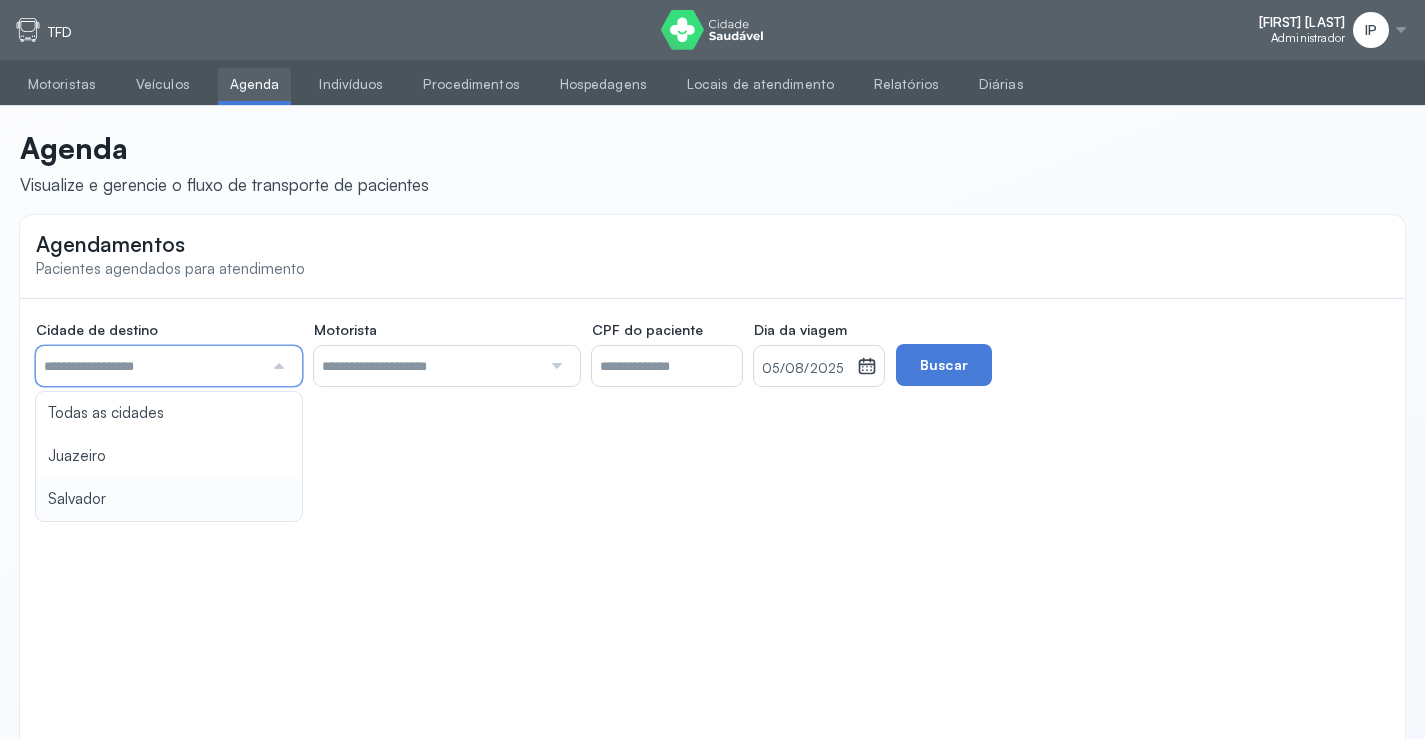 type on "********" 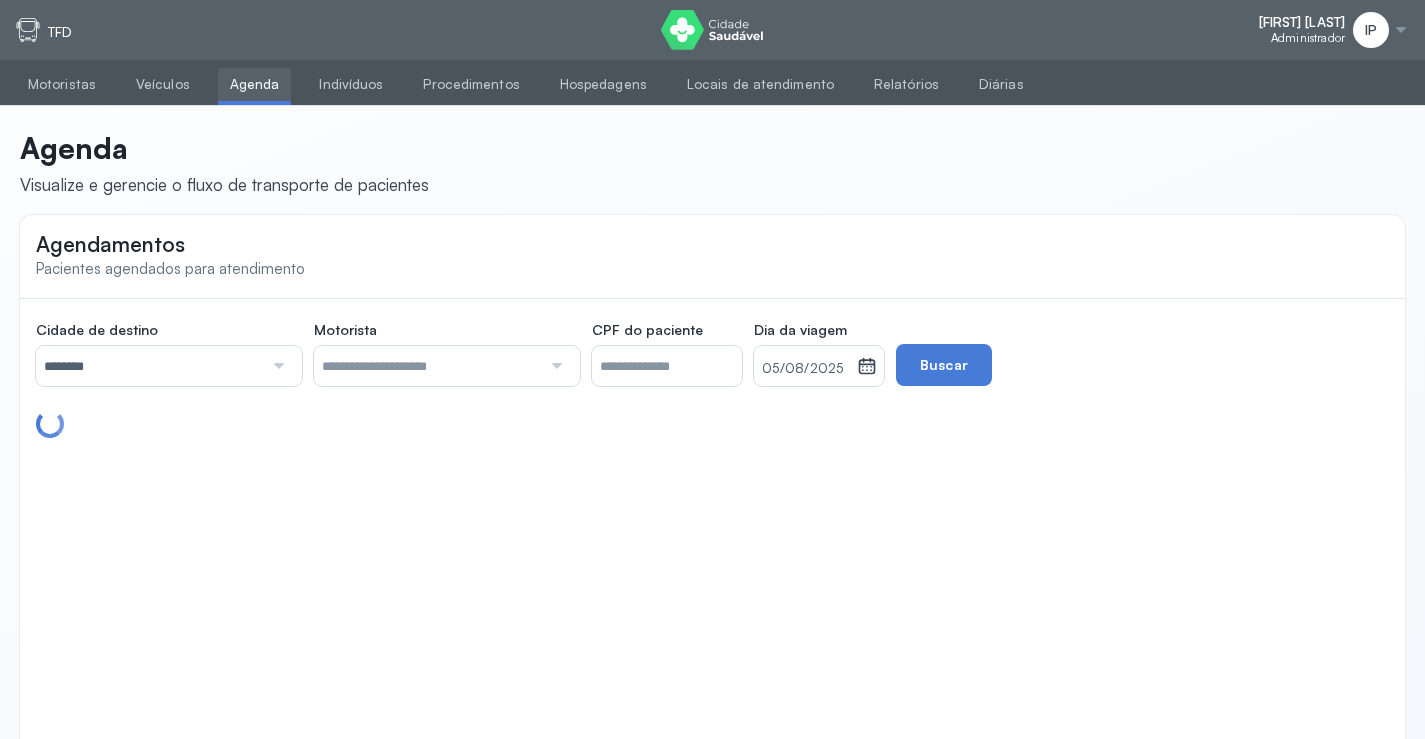 click on "Agendamentos Pacientes agendados para atendimento Cidade de destino  ******** Todas as cidades Juazeiro Salvador Motorista  Todos os motoristas [FIRST] [LAST] [FIRST] [LAST] [FIRST] [LAST] [FIRST] [LAST] [FIRST] [LAST] [FIRST] [LAST] CPF do paciente  Dia da viagem  [DATE] agosto [YEAR] S T Q Q S S D 1 2 3 4 5 6 7 8 9 10 11 12 13 14 15 16 17 18 19 20 21 22 23 24 25 26 27 28 29 30 31 jan fev mar abr maio jun jul ago set out nov dez 2018 2019 2020 2021 2022 2023 2024 2025 2026 2027 2028 2029  Buscar" at bounding box center (712, 490) 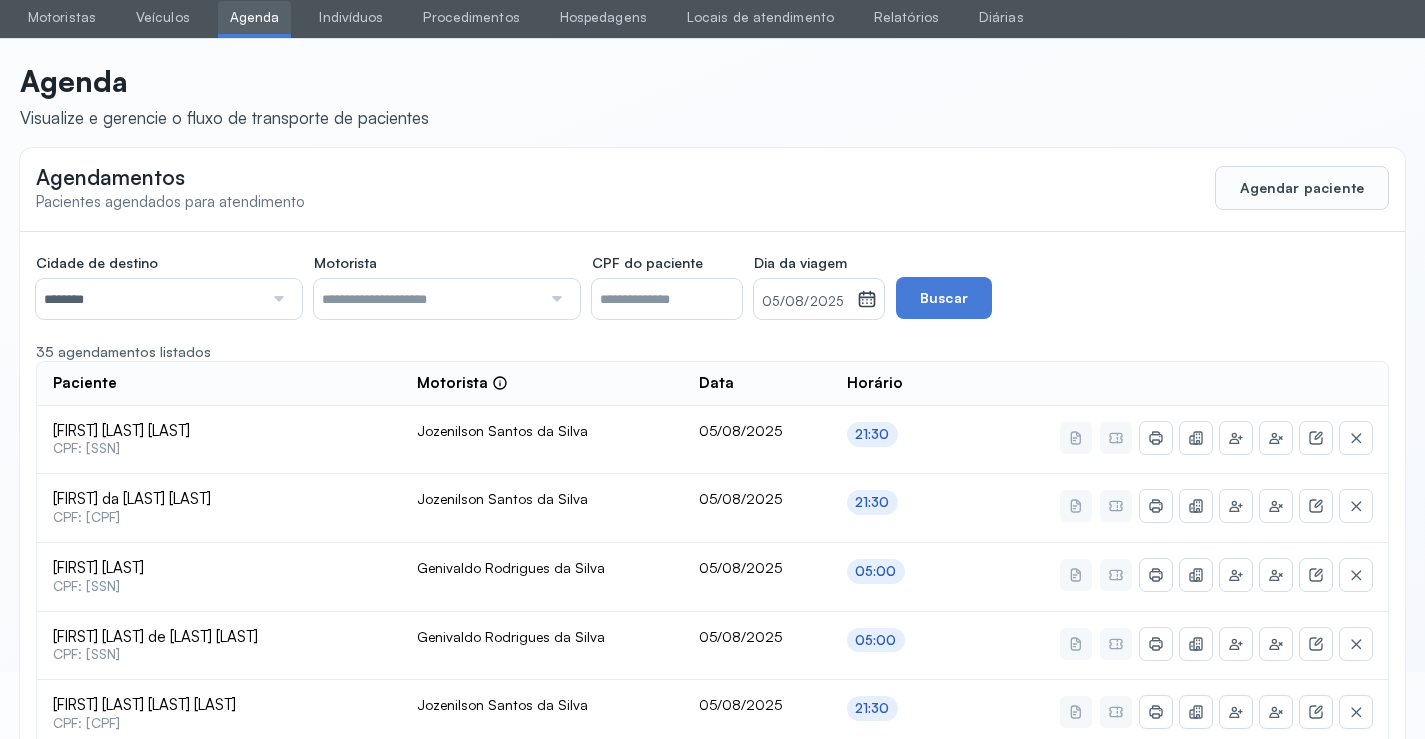 scroll, scrollTop: 200, scrollLeft: 0, axis: vertical 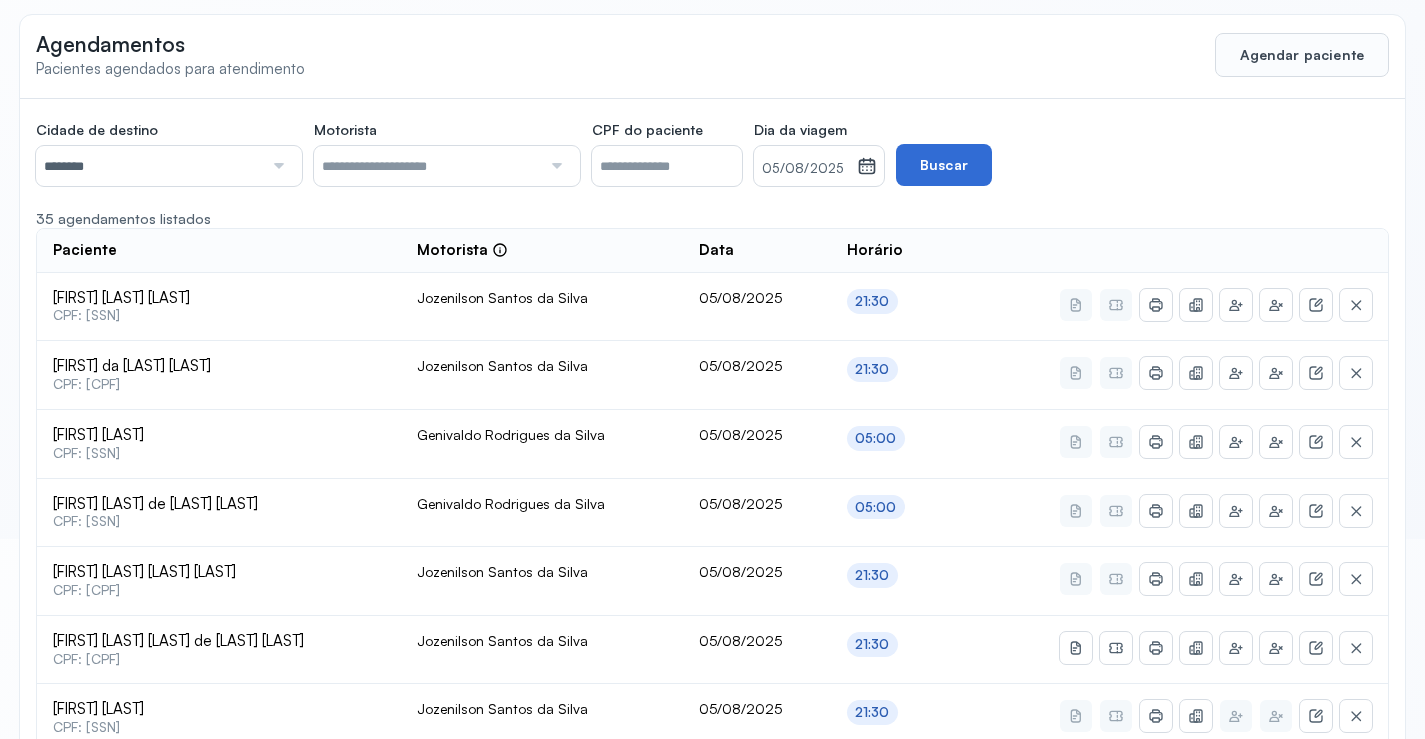 click on "Buscar" at bounding box center (944, 165) 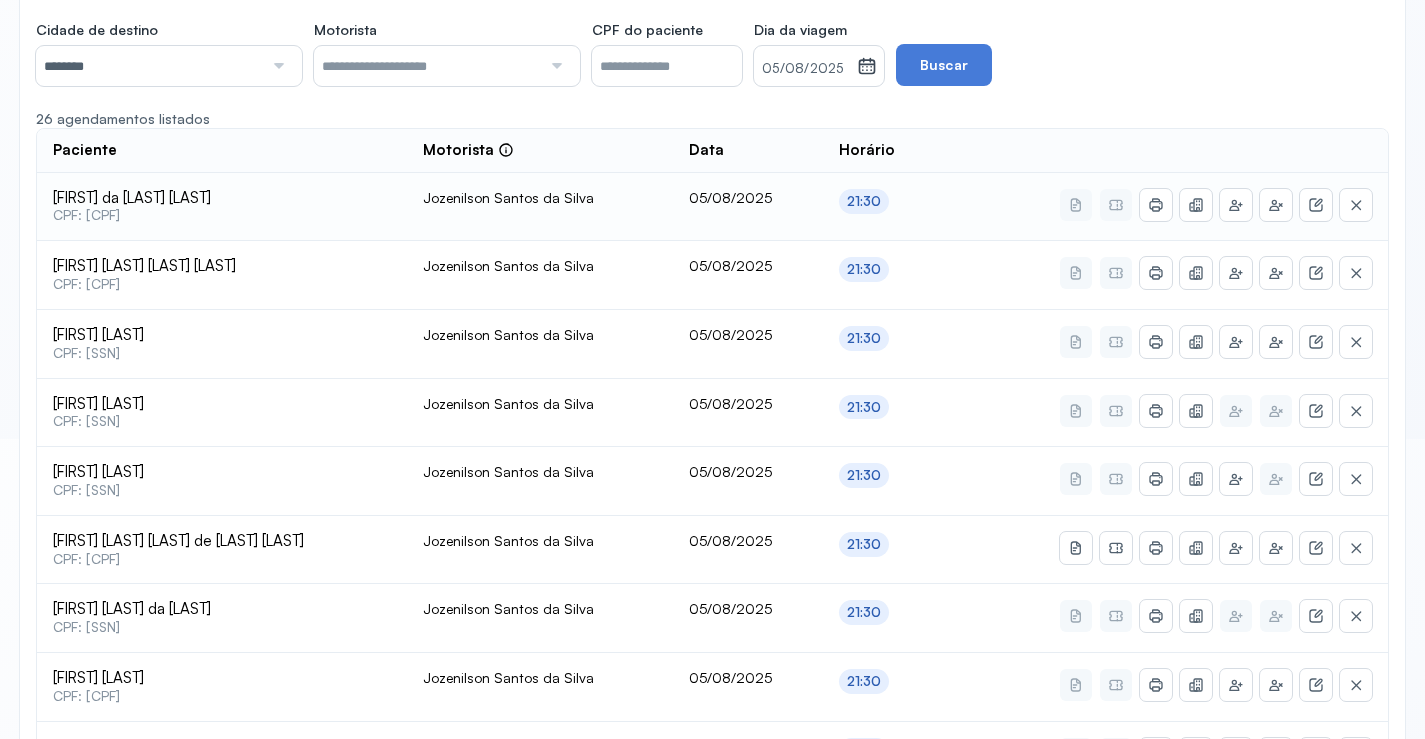 scroll, scrollTop: 400, scrollLeft: 0, axis: vertical 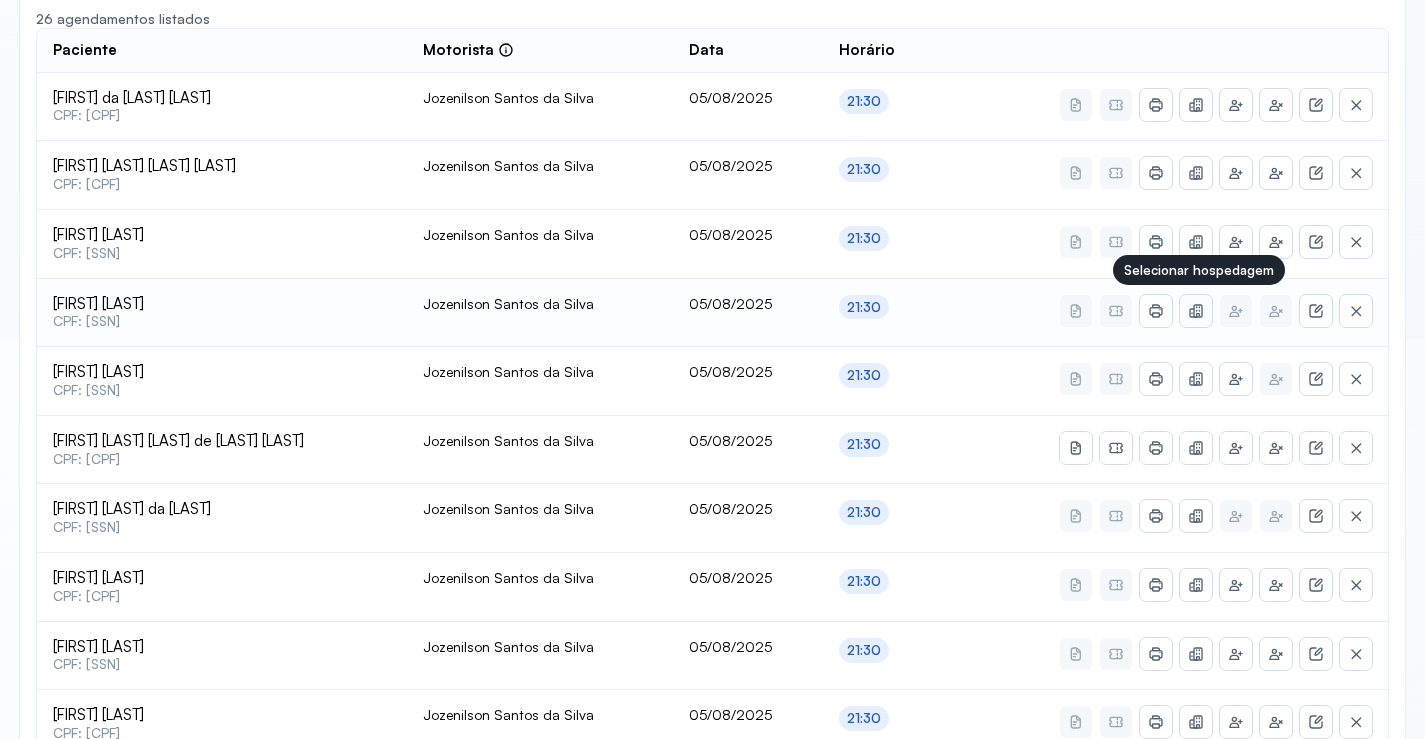 click 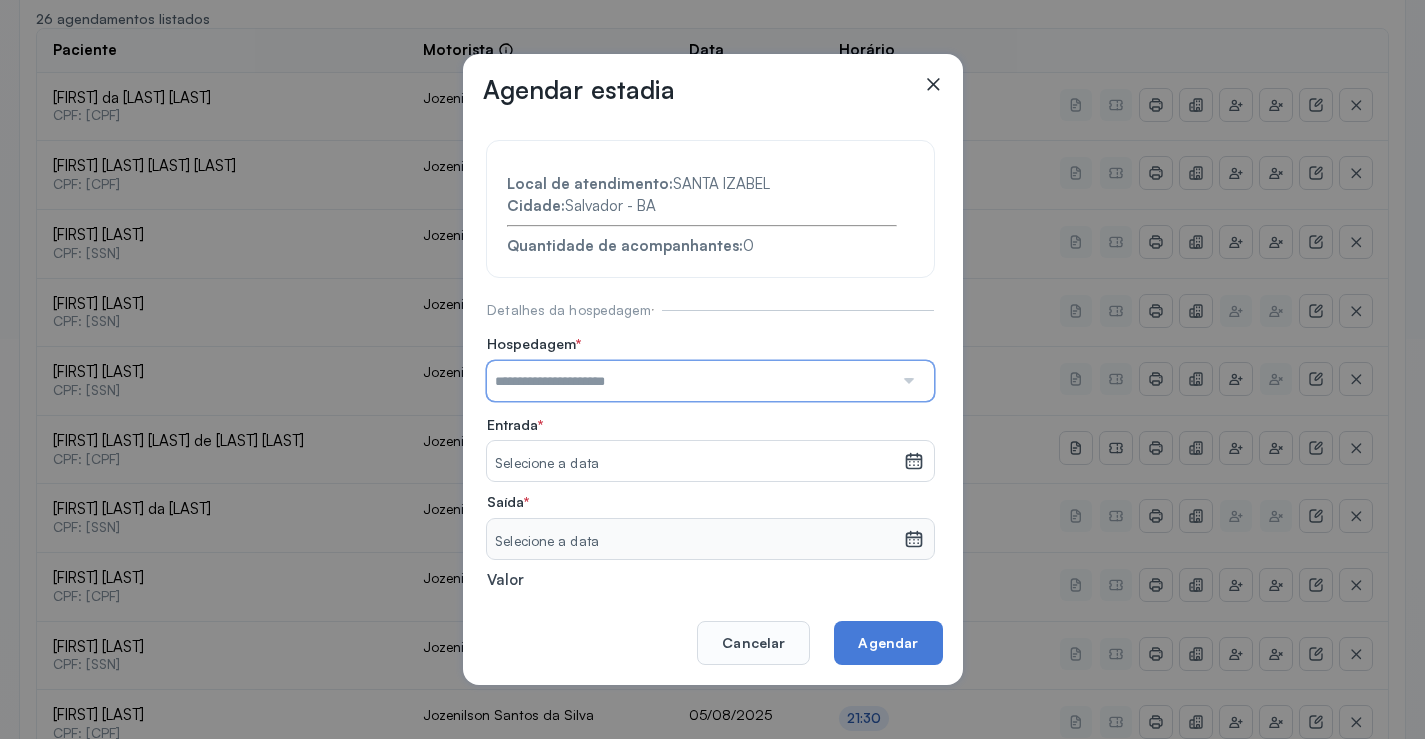 click at bounding box center [690, 381] 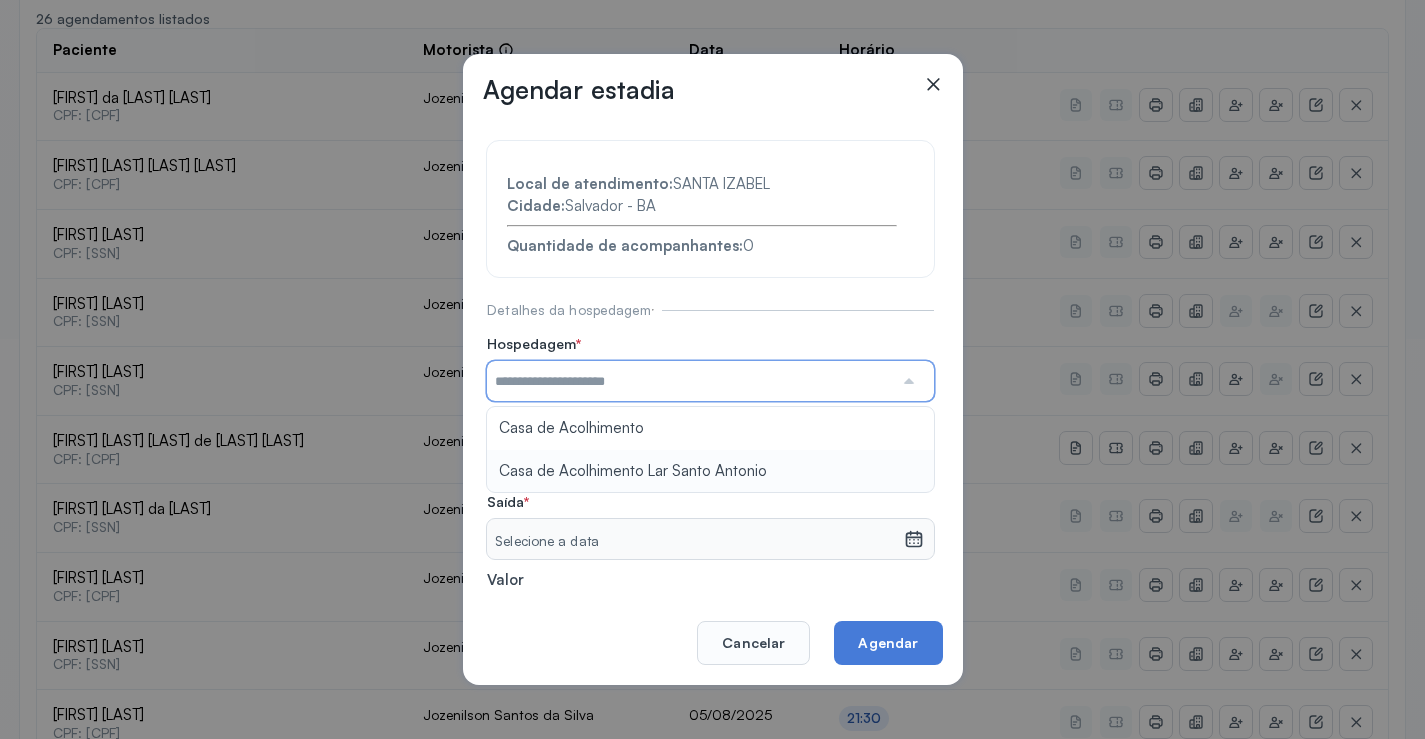 type on "**********" 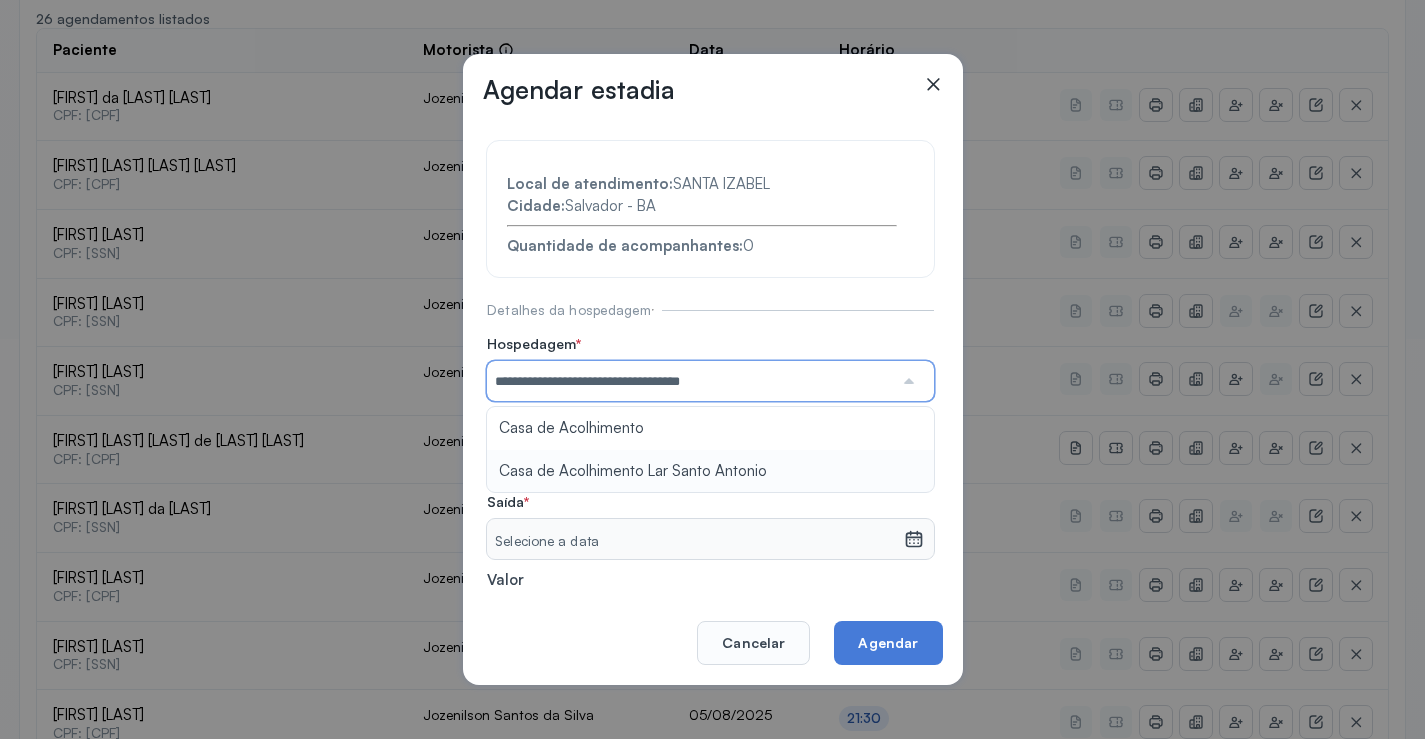 click on "**********" at bounding box center [710, 436] 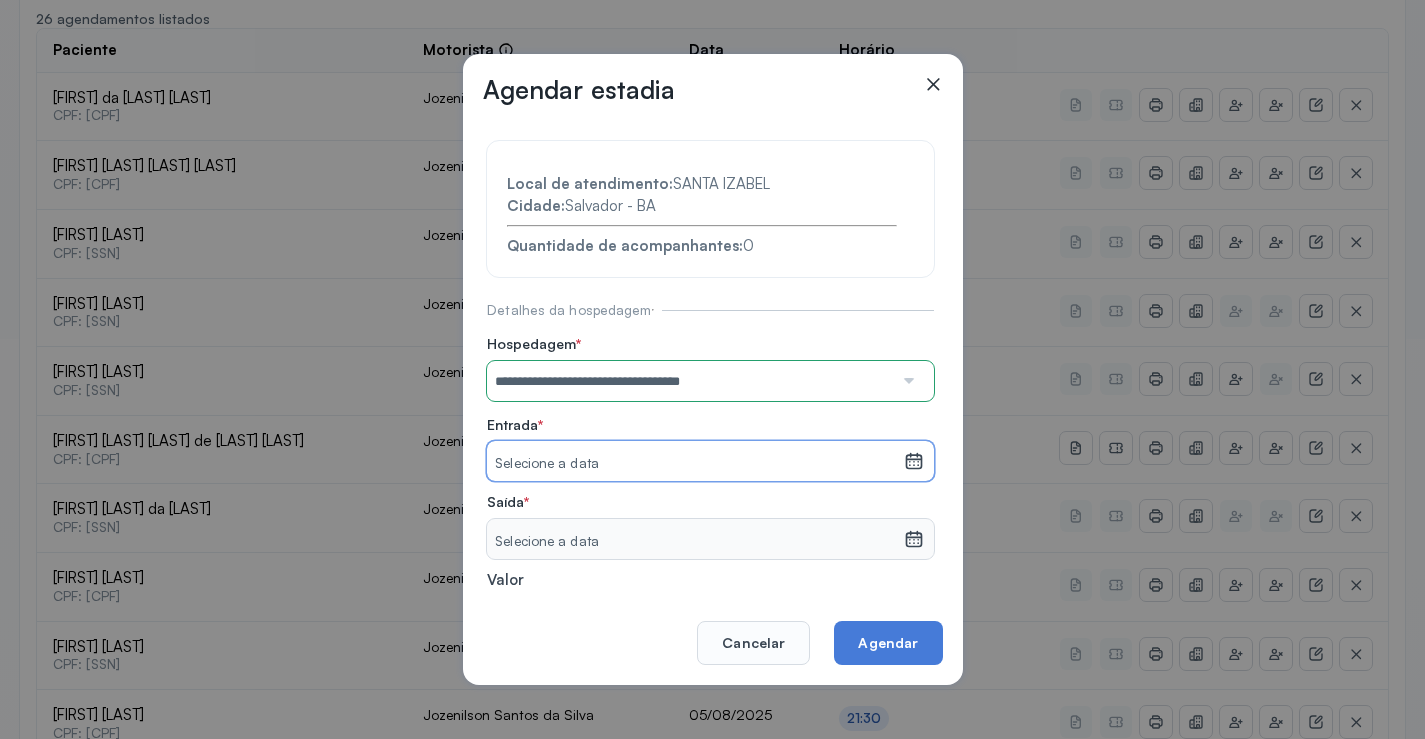 click on "Selecione a data" at bounding box center [695, 464] 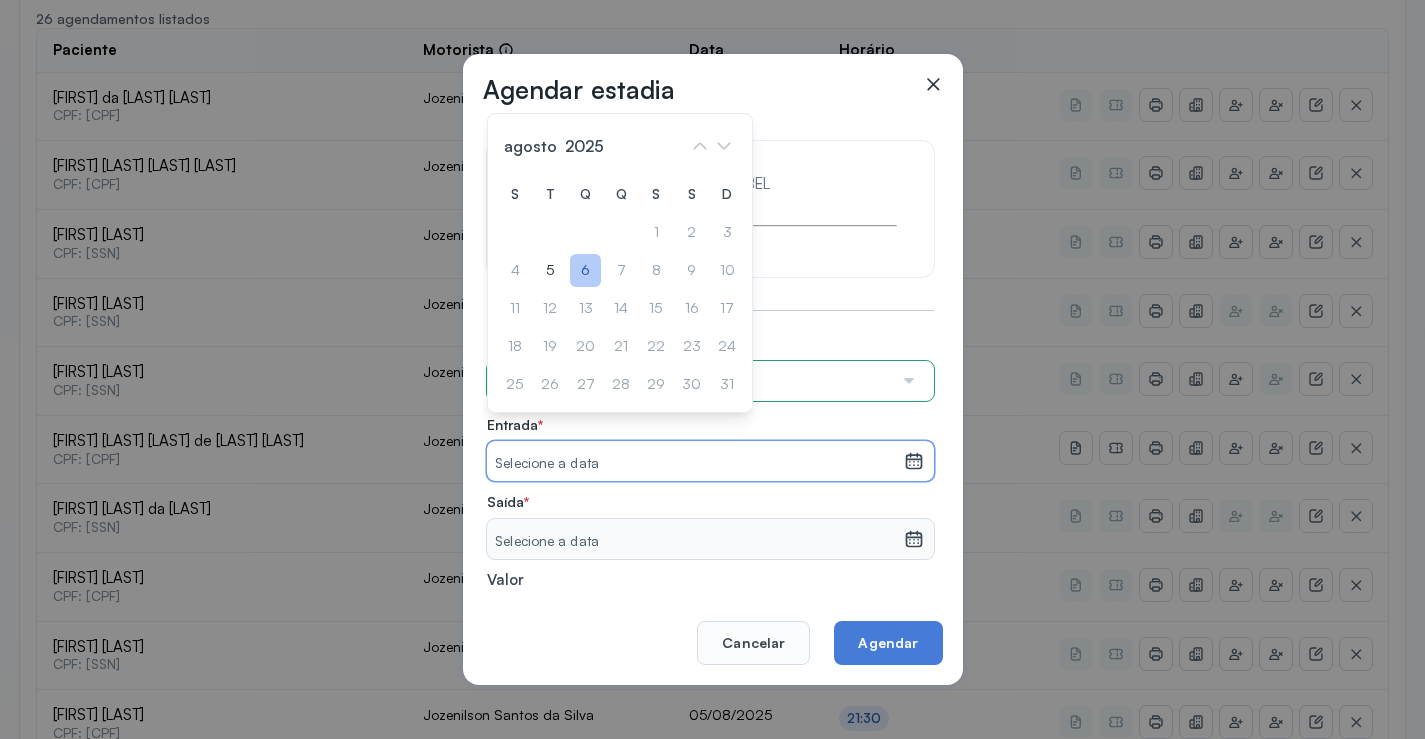 click on "6" 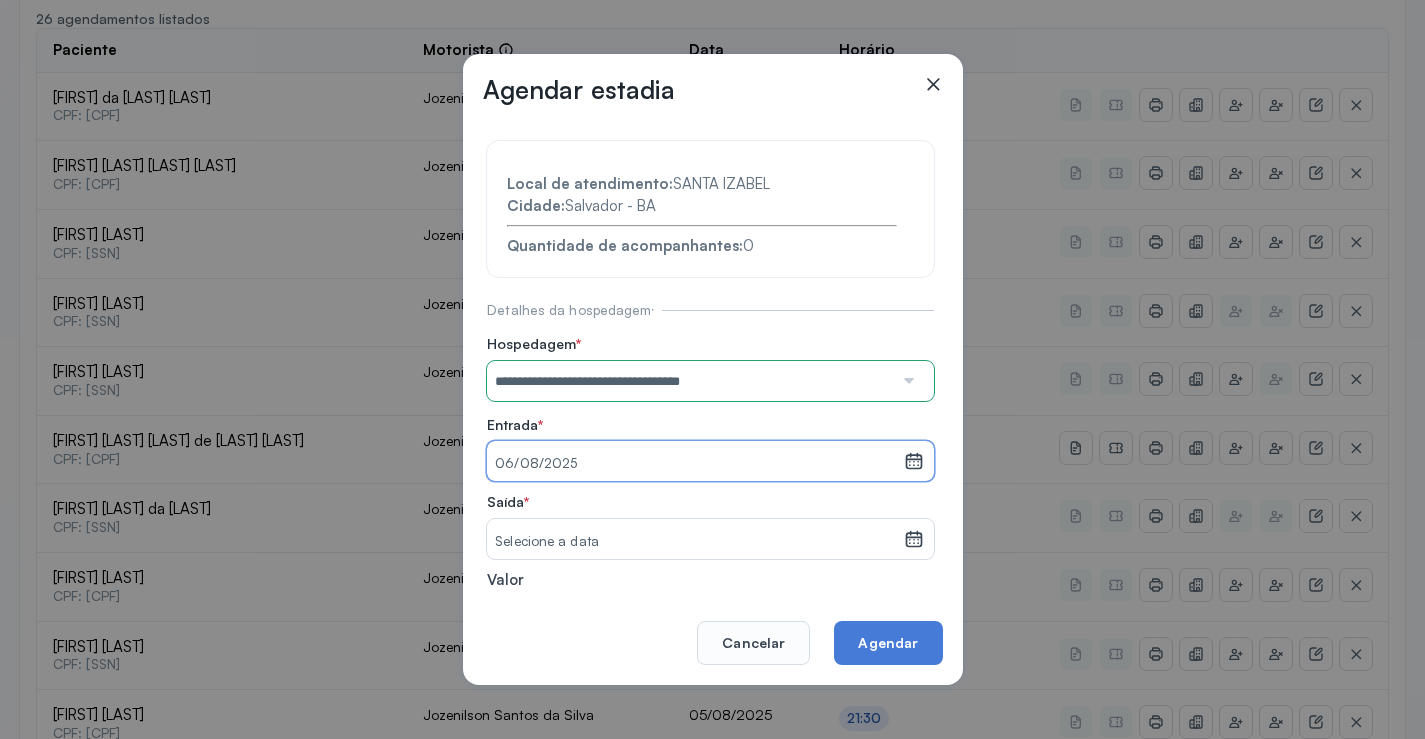click on "Selecione a data" at bounding box center (695, 542) 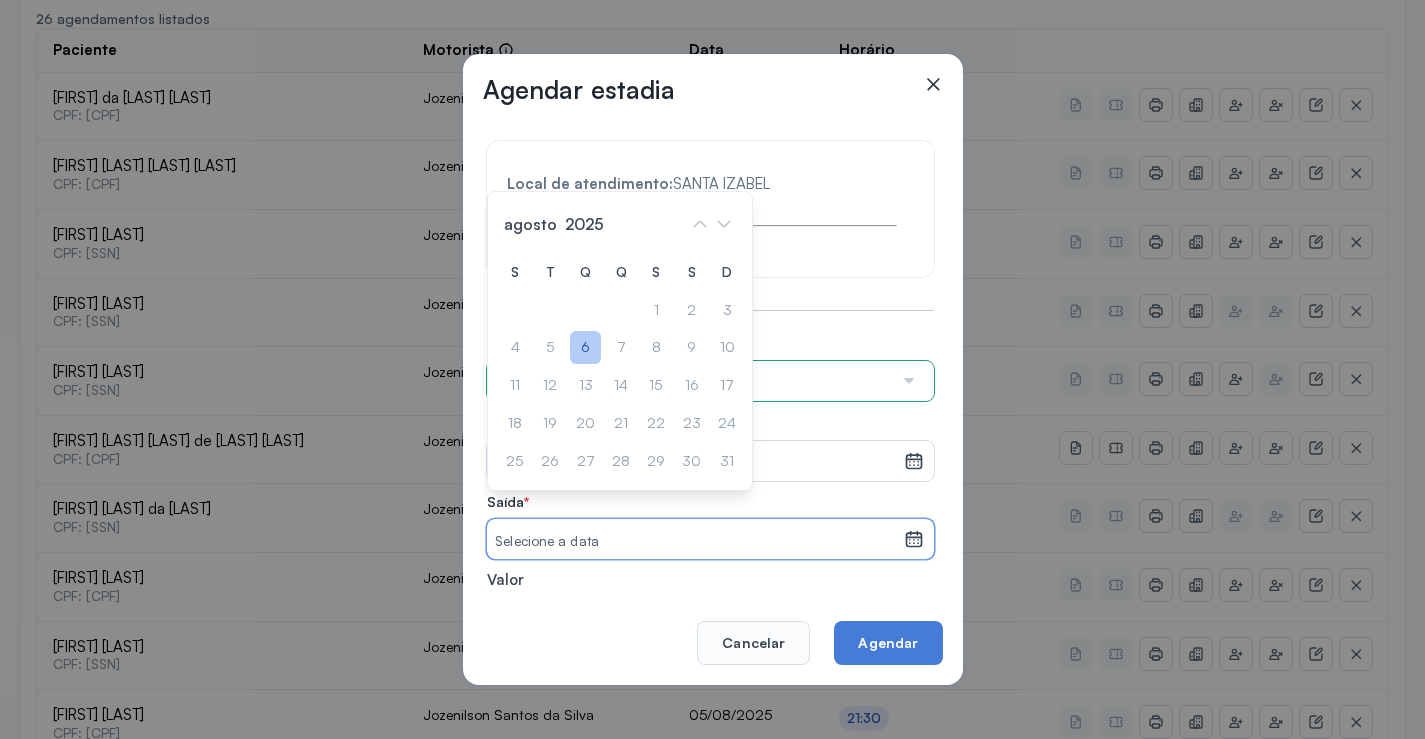 click on "6" 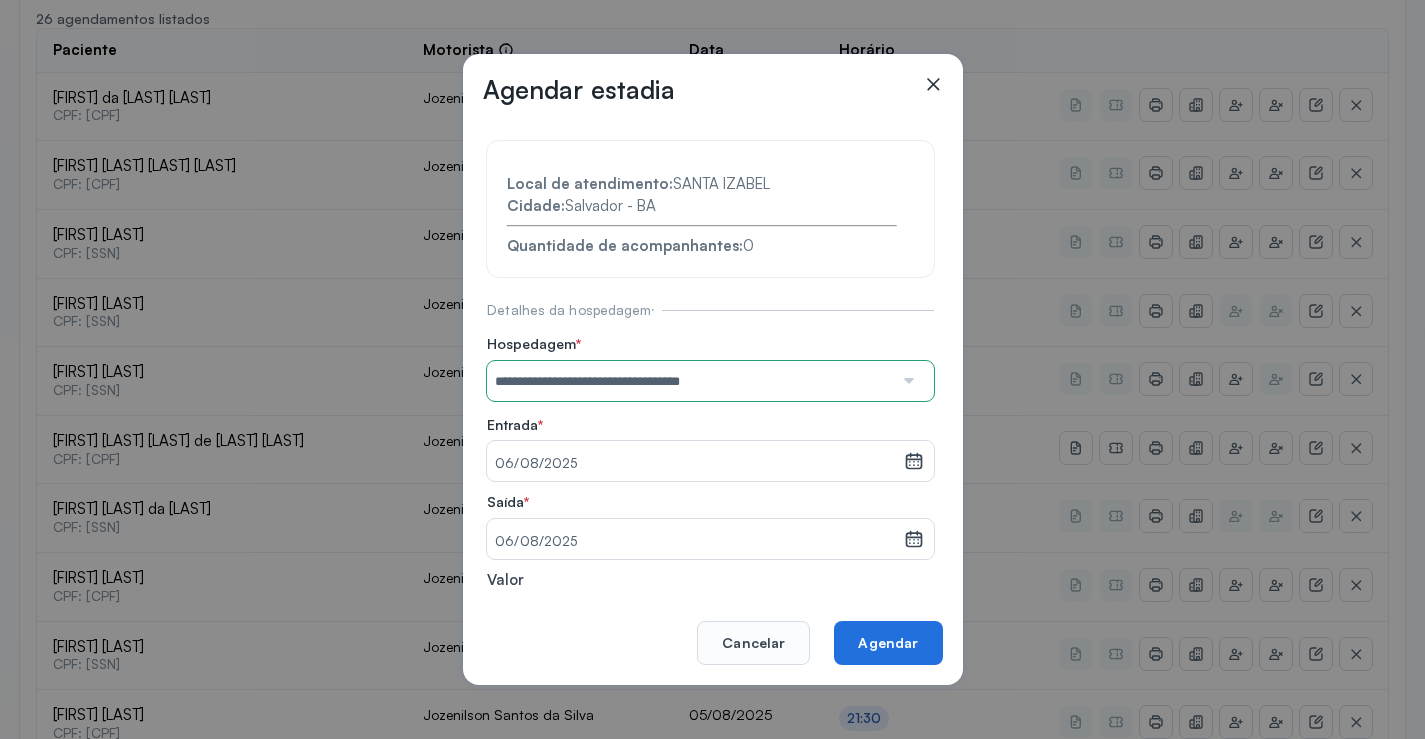 click on "Agendar" 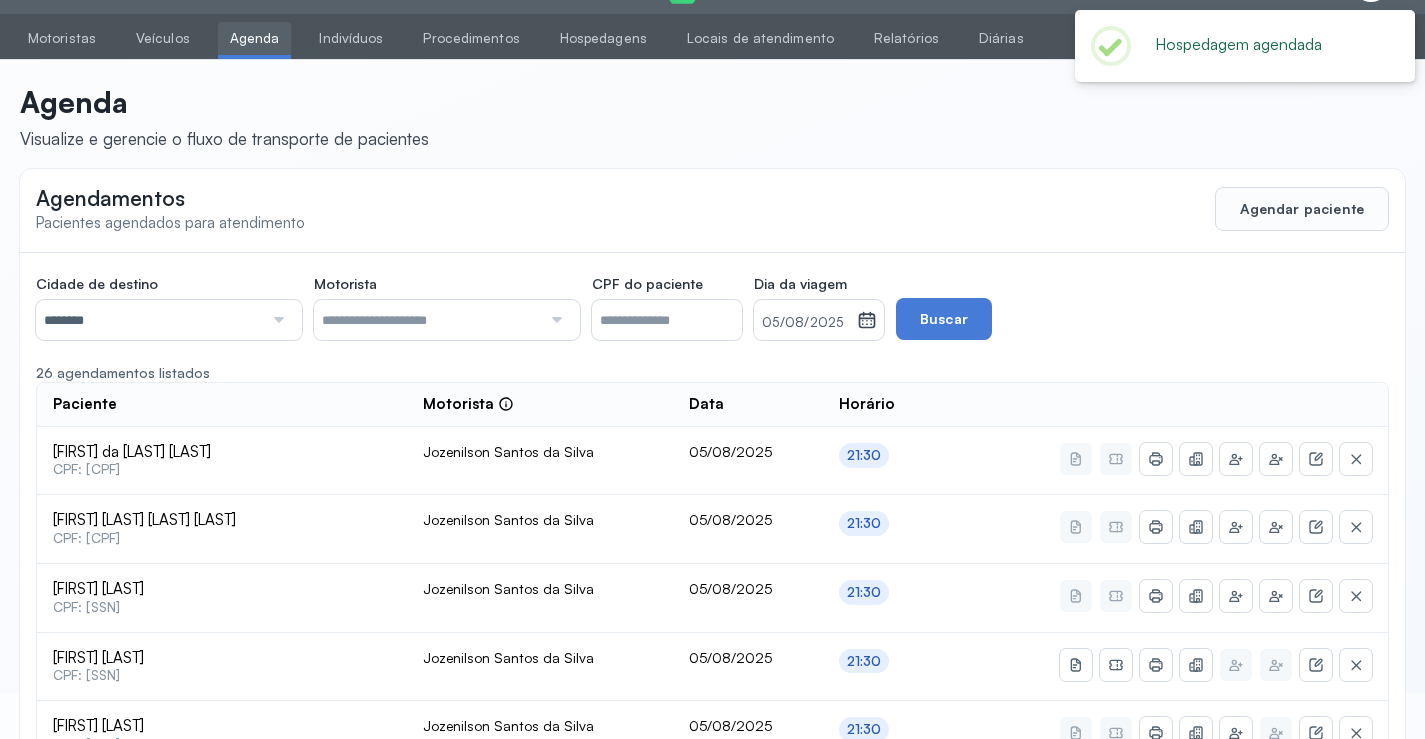 scroll, scrollTop: 400, scrollLeft: 0, axis: vertical 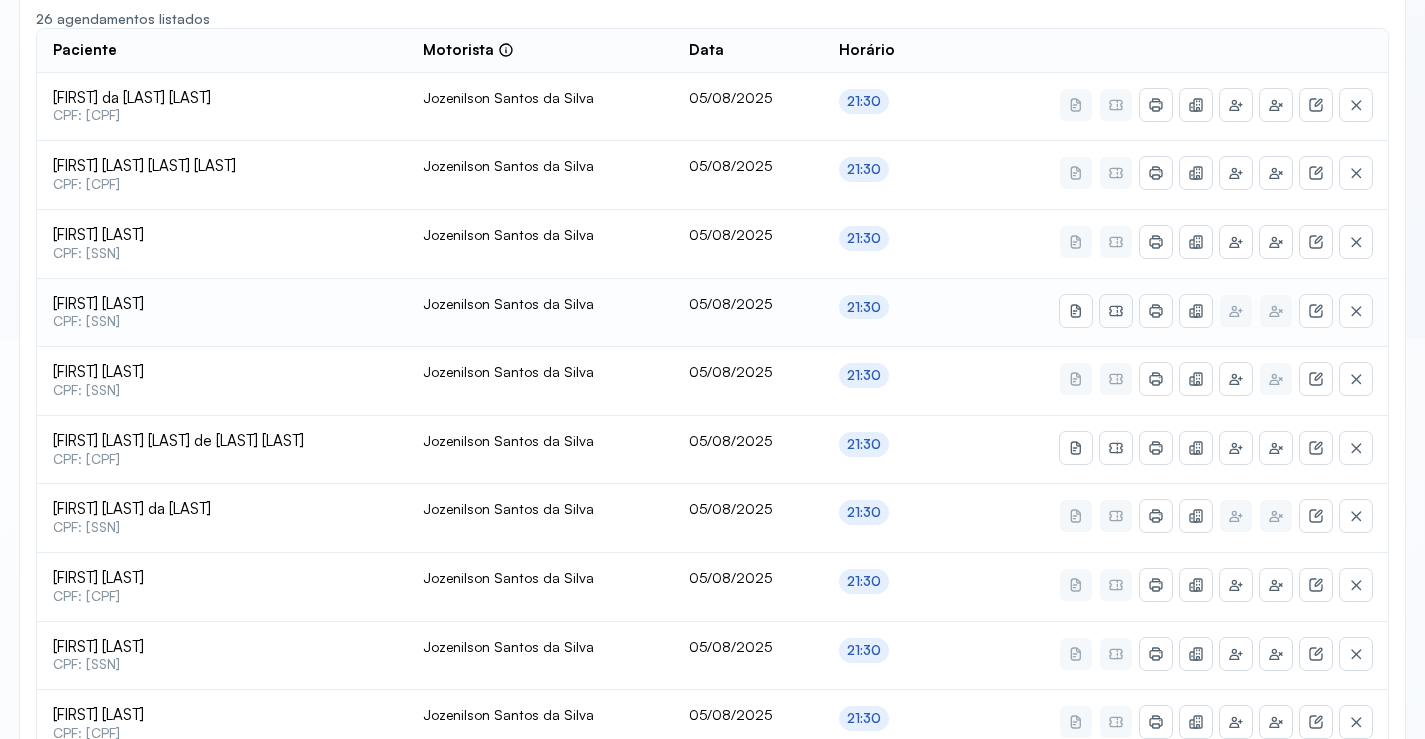 click 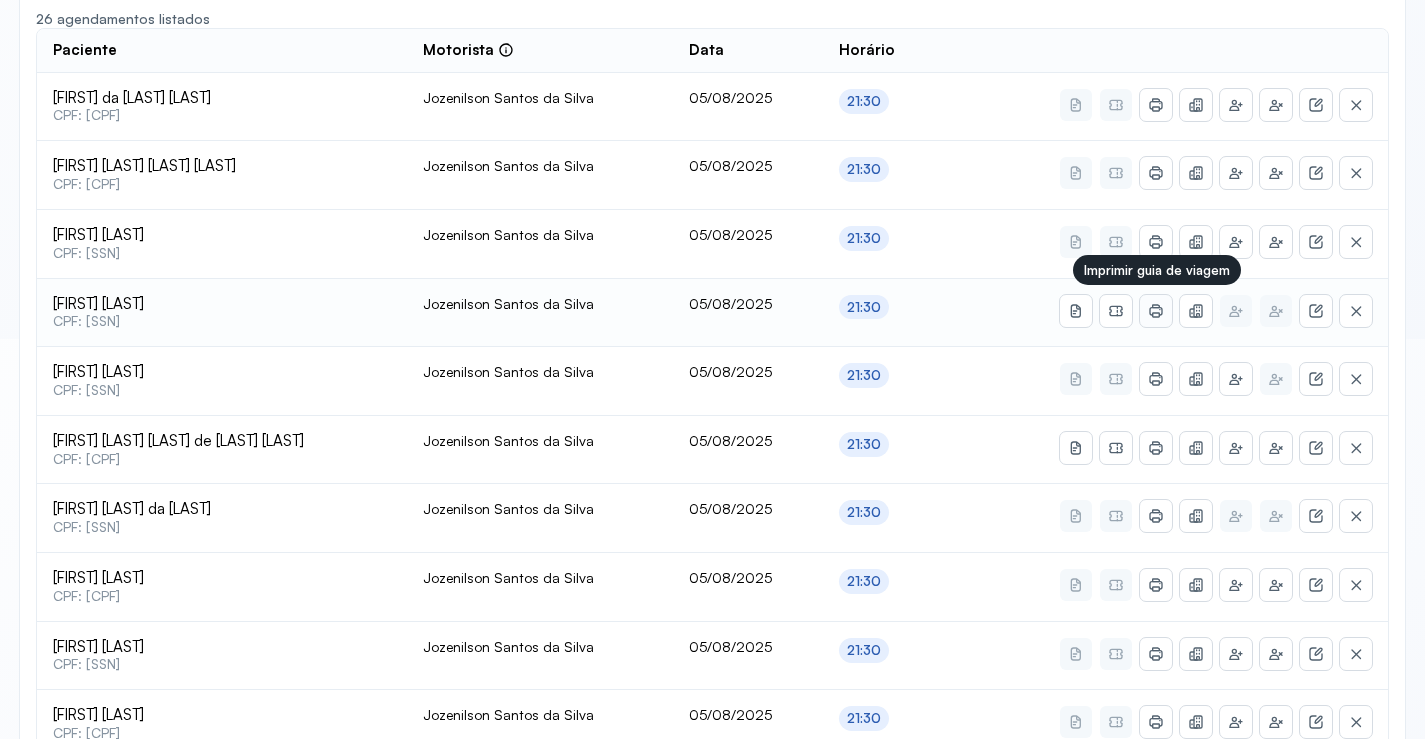 click 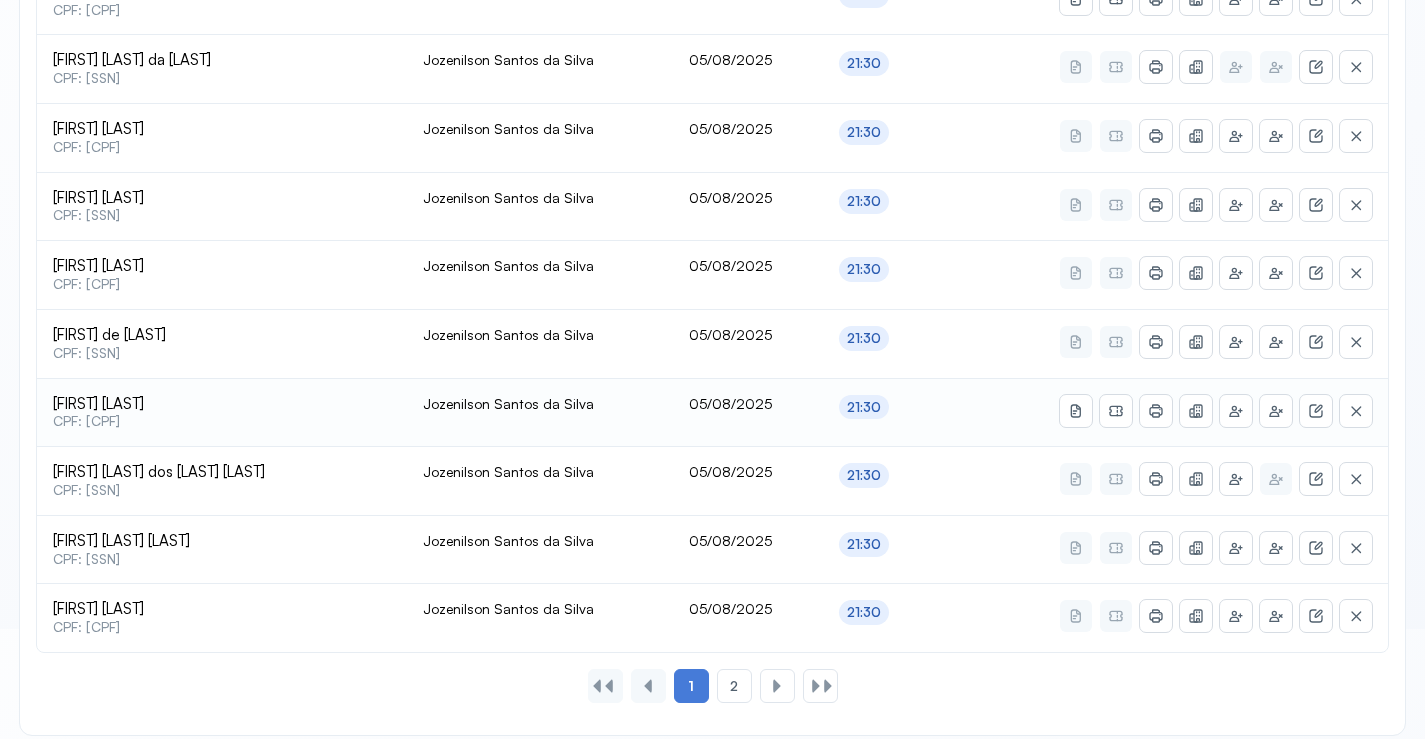 scroll, scrollTop: 865, scrollLeft: 0, axis: vertical 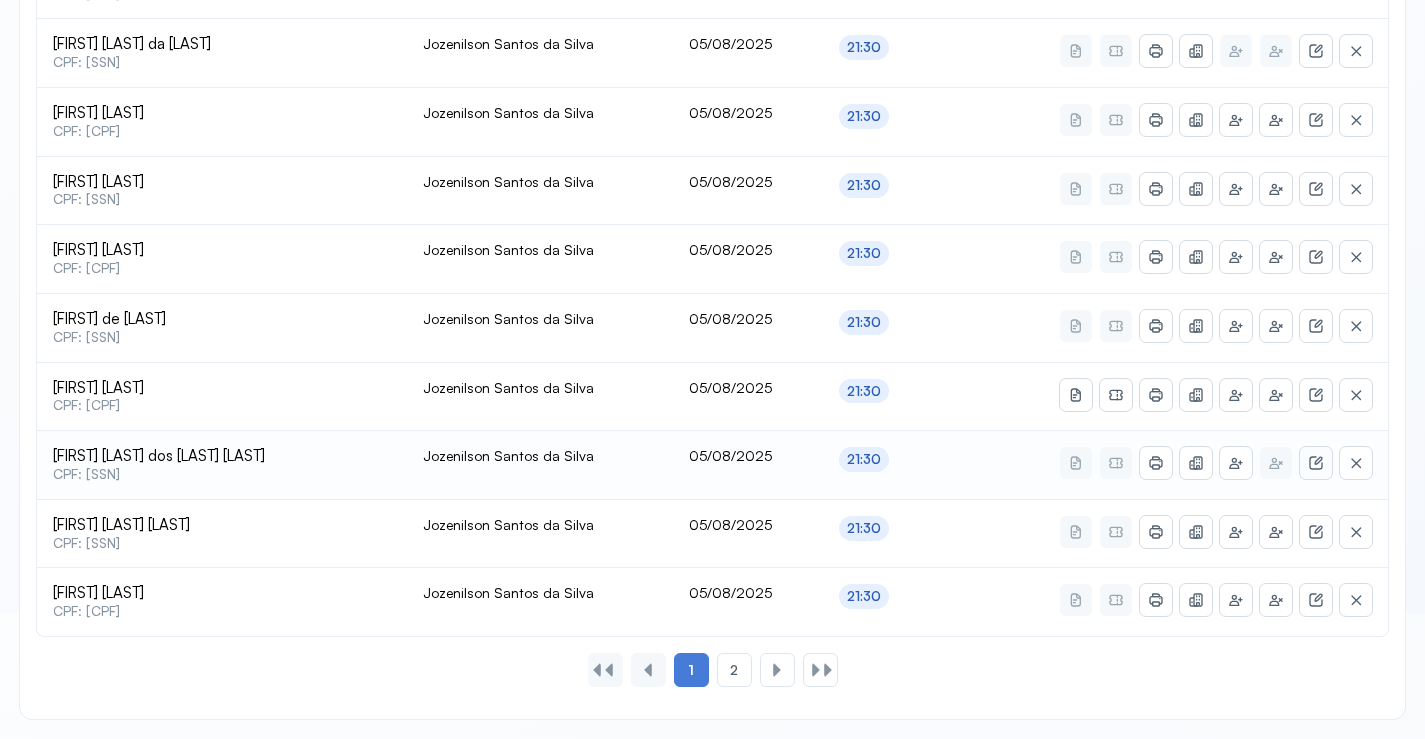 click 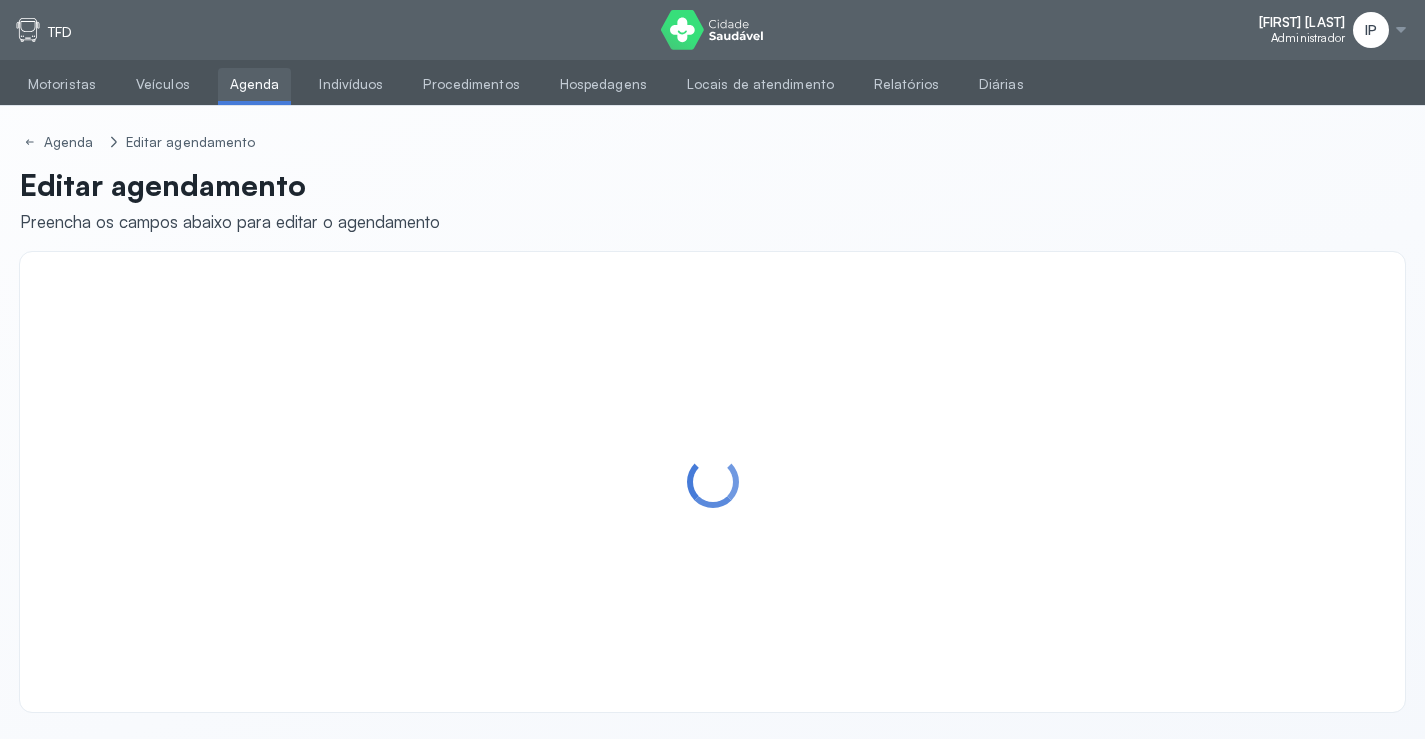 scroll, scrollTop: 0, scrollLeft: 0, axis: both 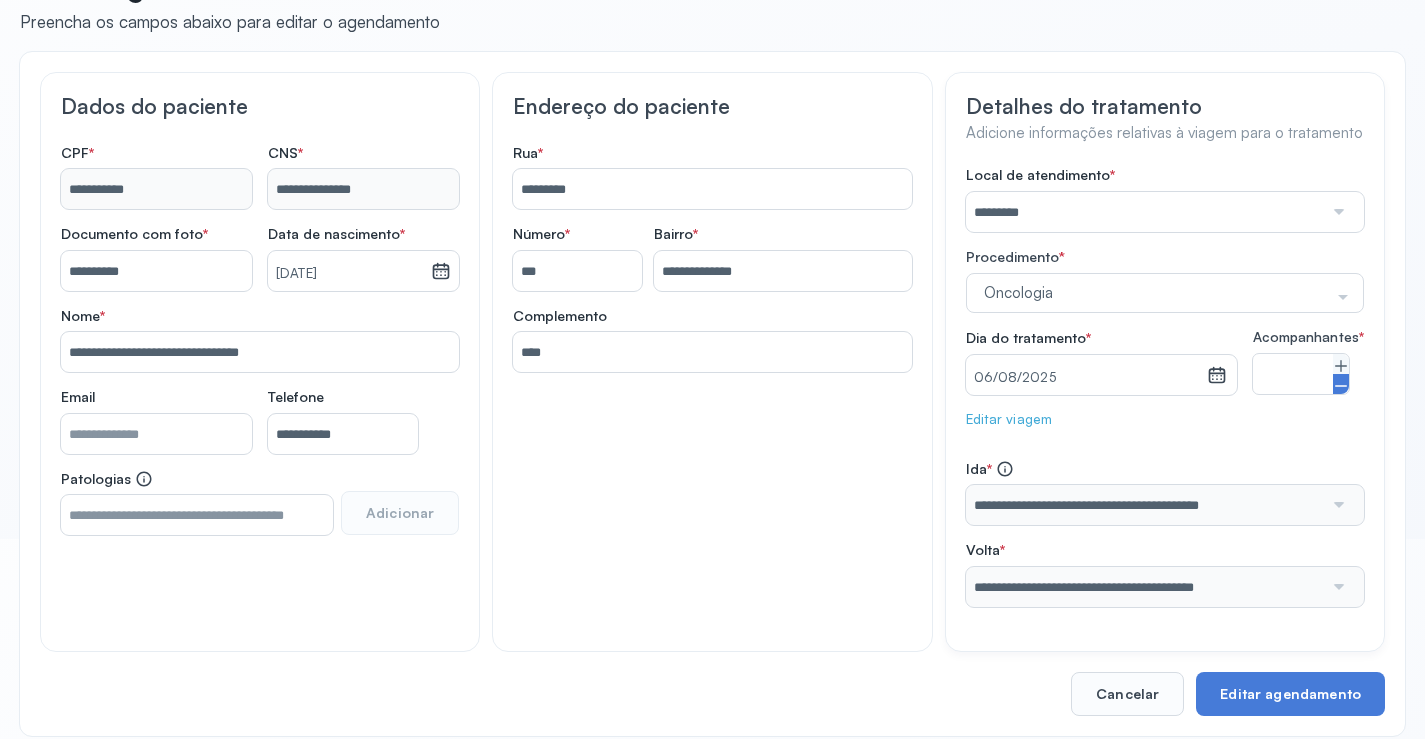 click 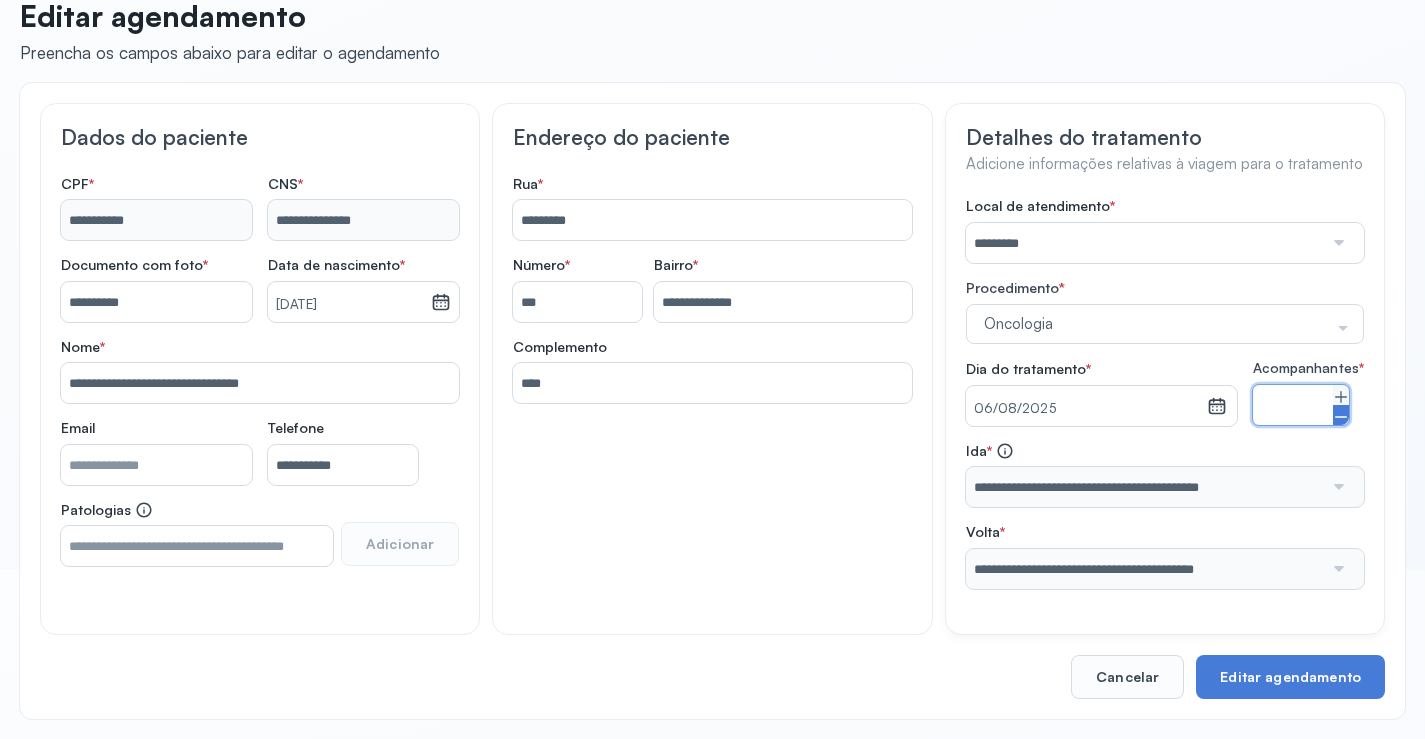 scroll, scrollTop: 184, scrollLeft: 0, axis: vertical 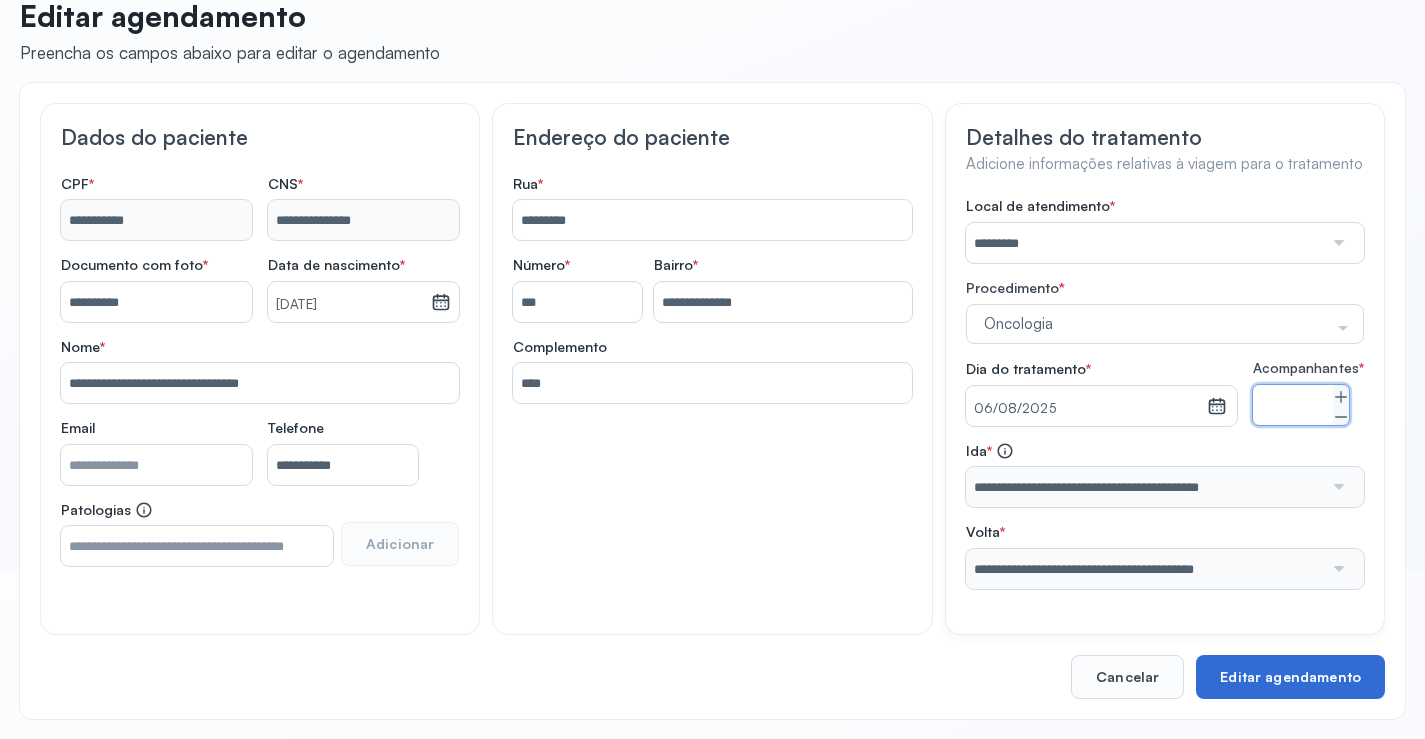 click on "Editar agendamento" at bounding box center [1290, 677] 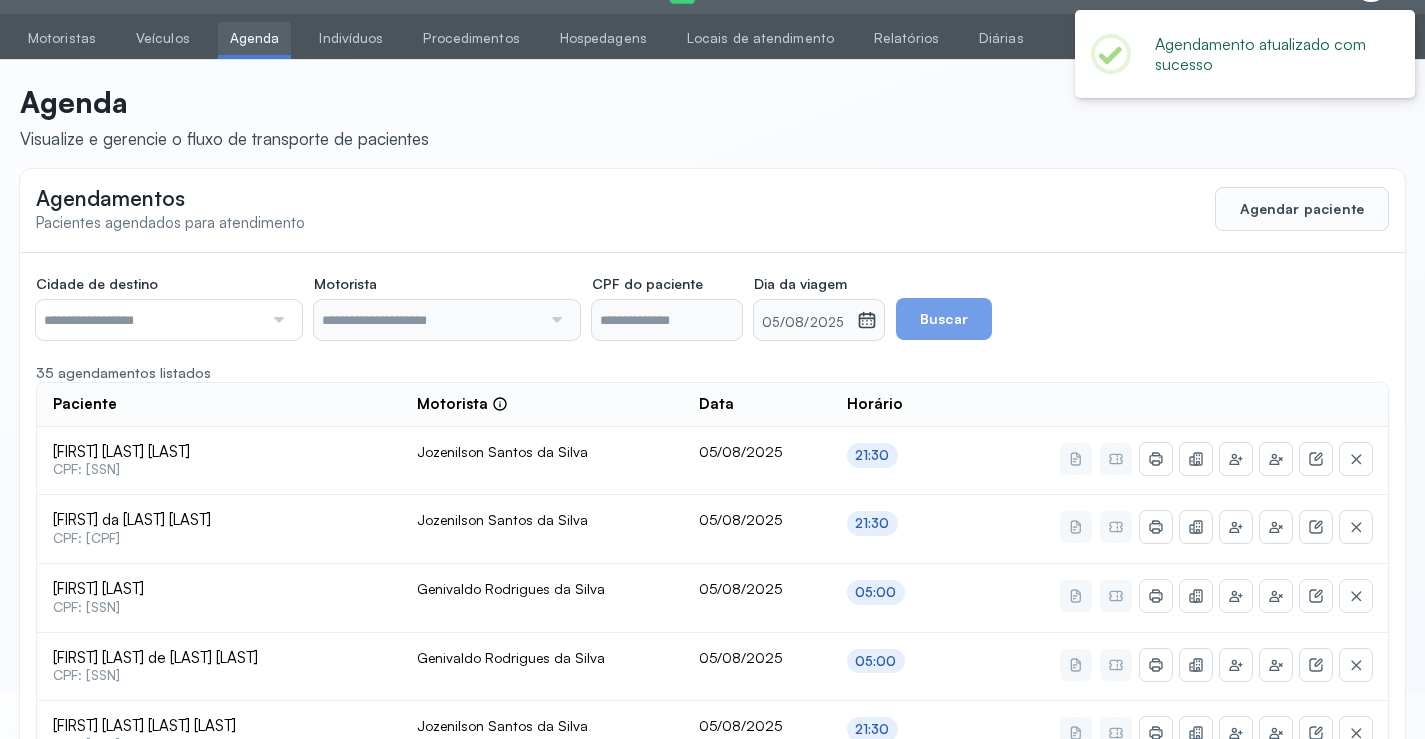 scroll, scrollTop: 184, scrollLeft: 0, axis: vertical 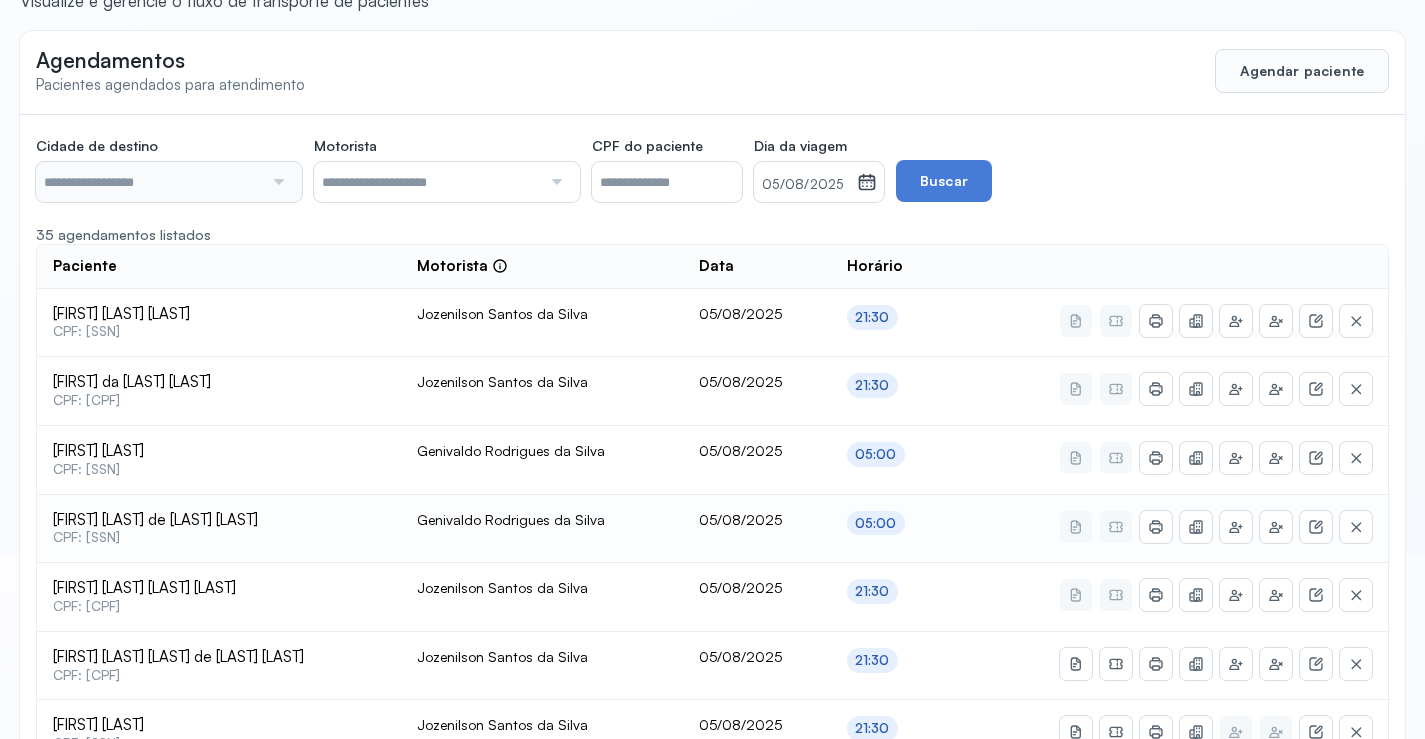 type on "********" 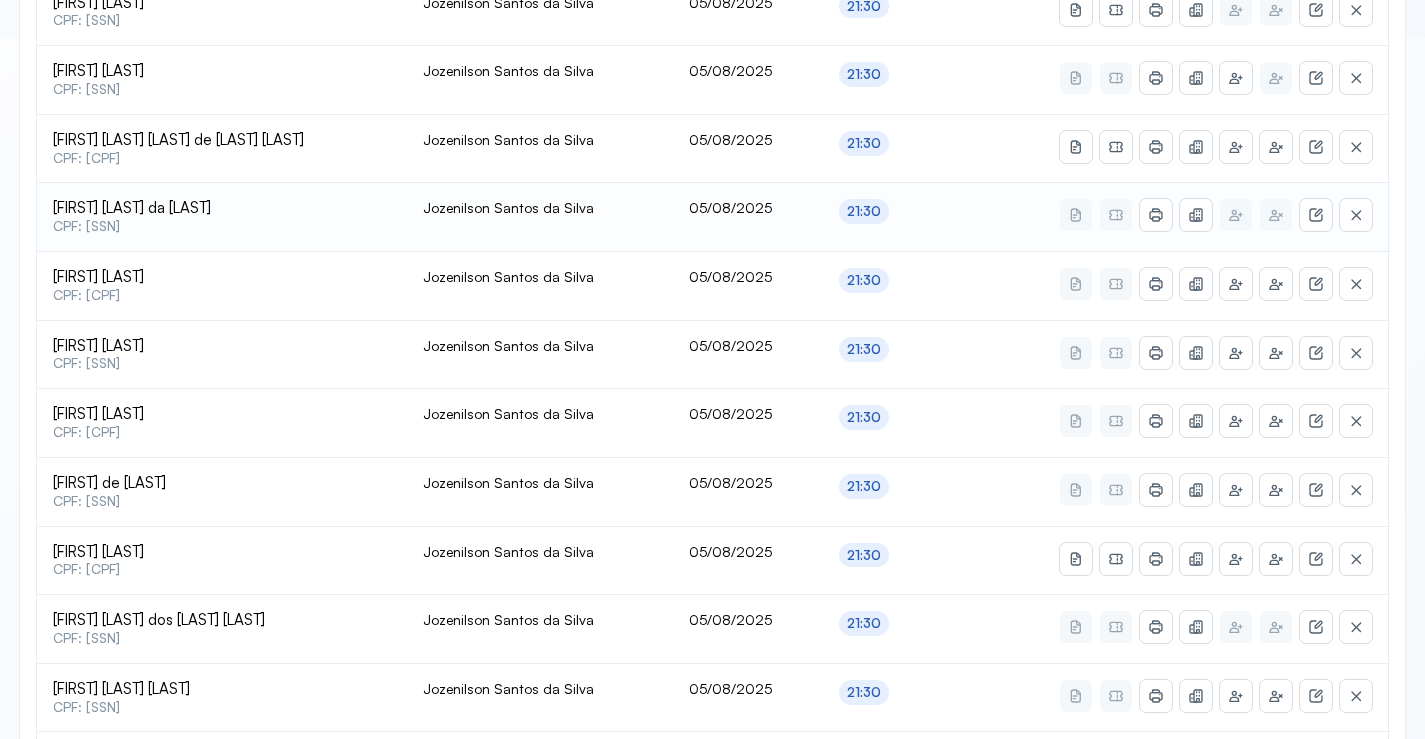 scroll, scrollTop: 727, scrollLeft: 0, axis: vertical 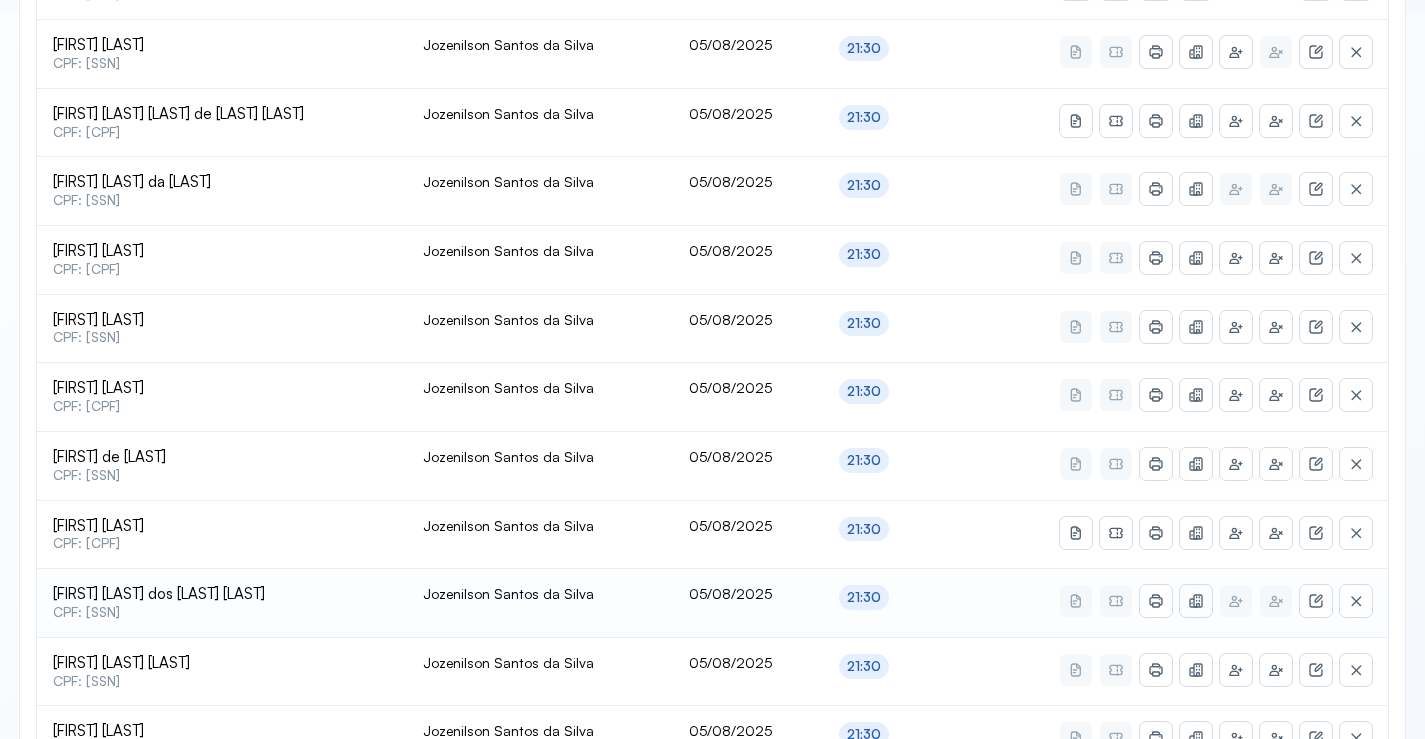 click 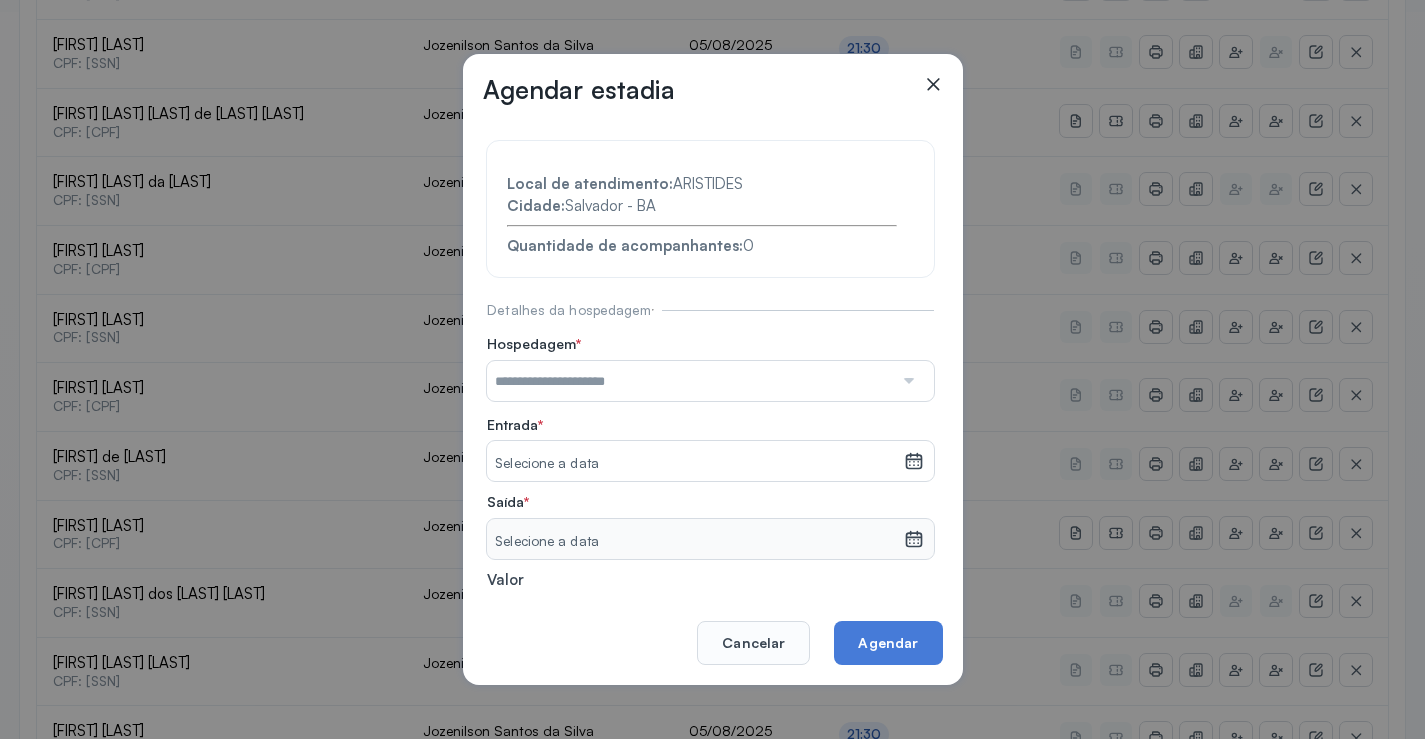 click at bounding box center (690, 381) 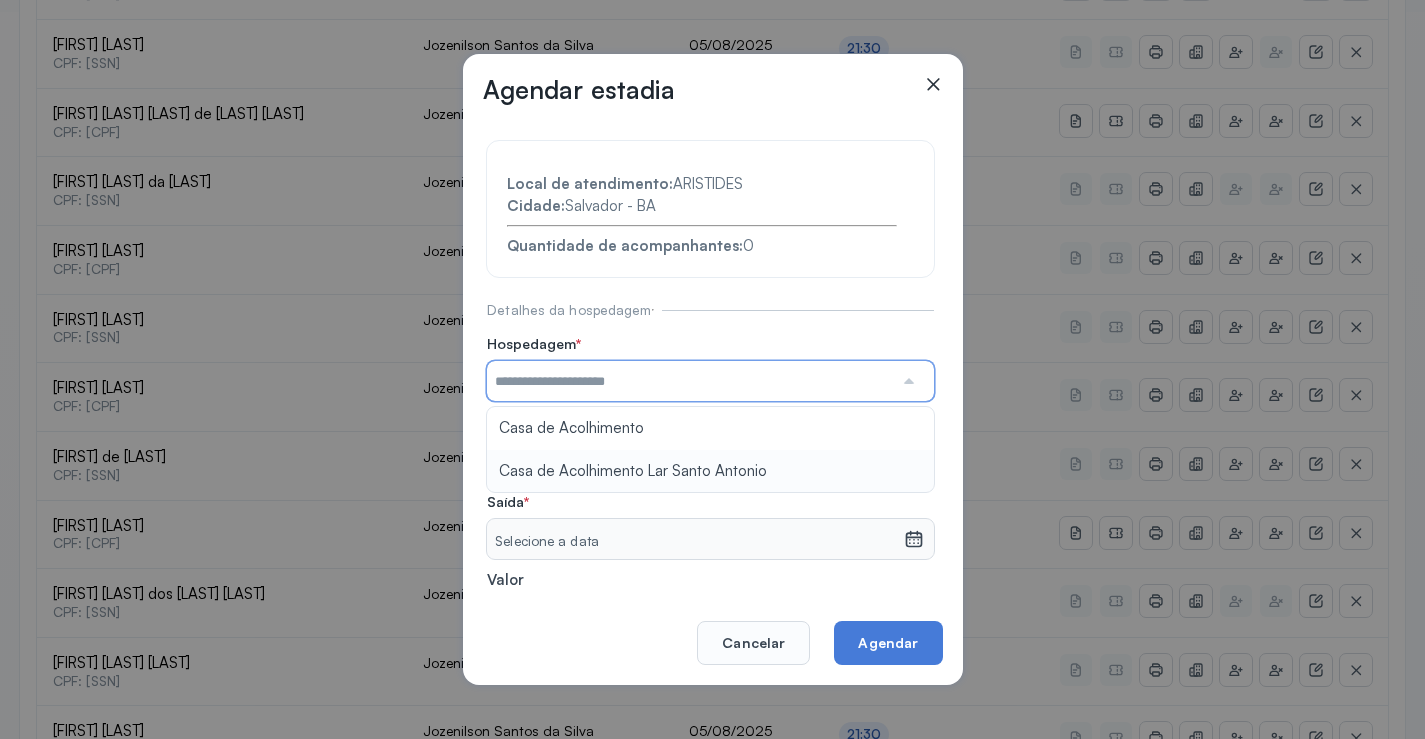type on "**********" 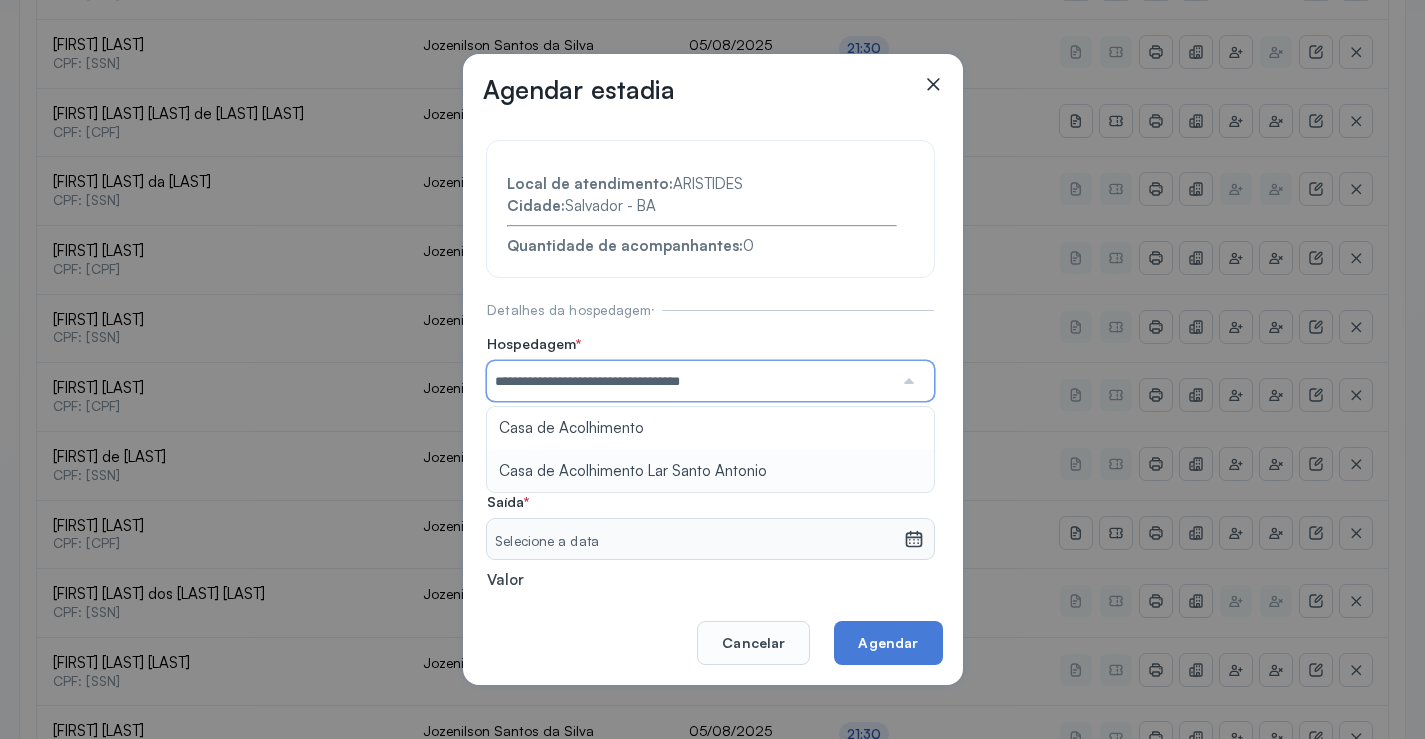 click on "**********" at bounding box center [710, 436] 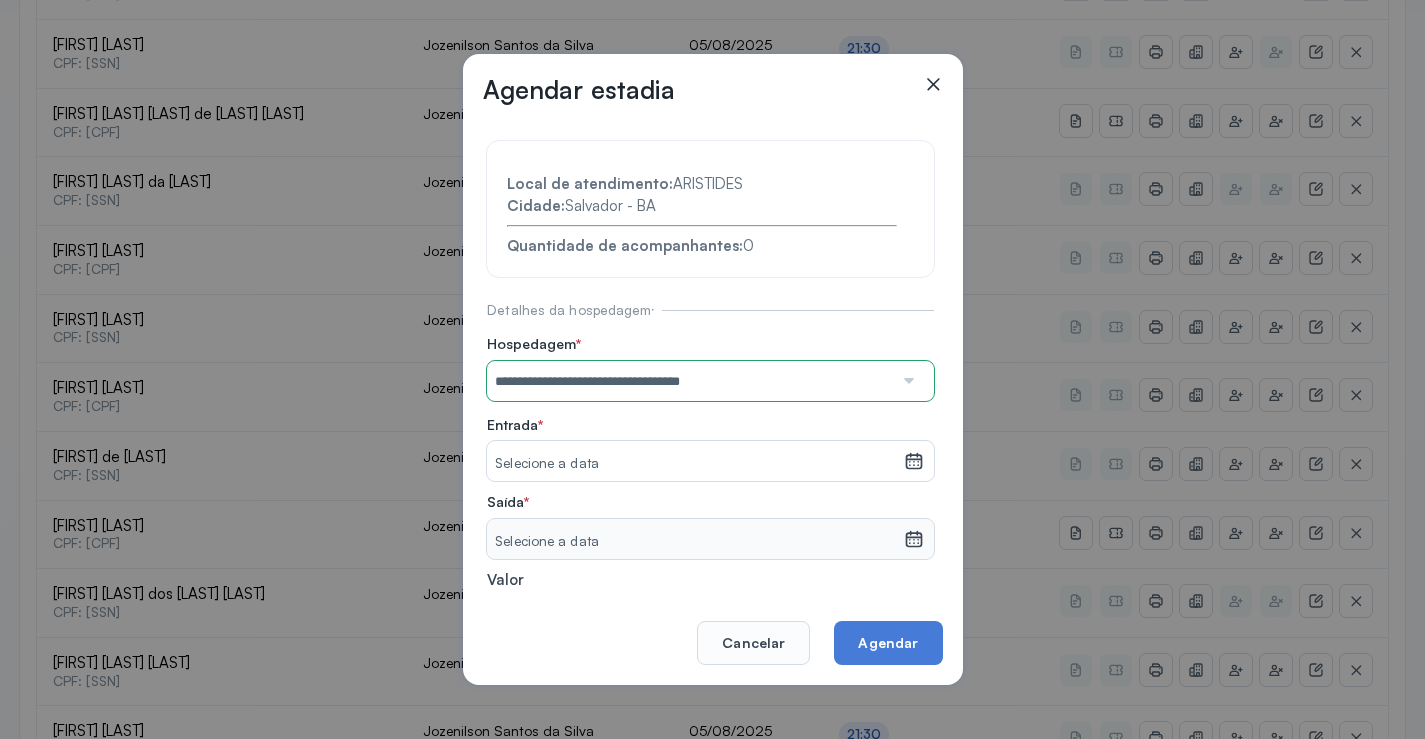 click on "Selecione a data" at bounding box center (695, 464) 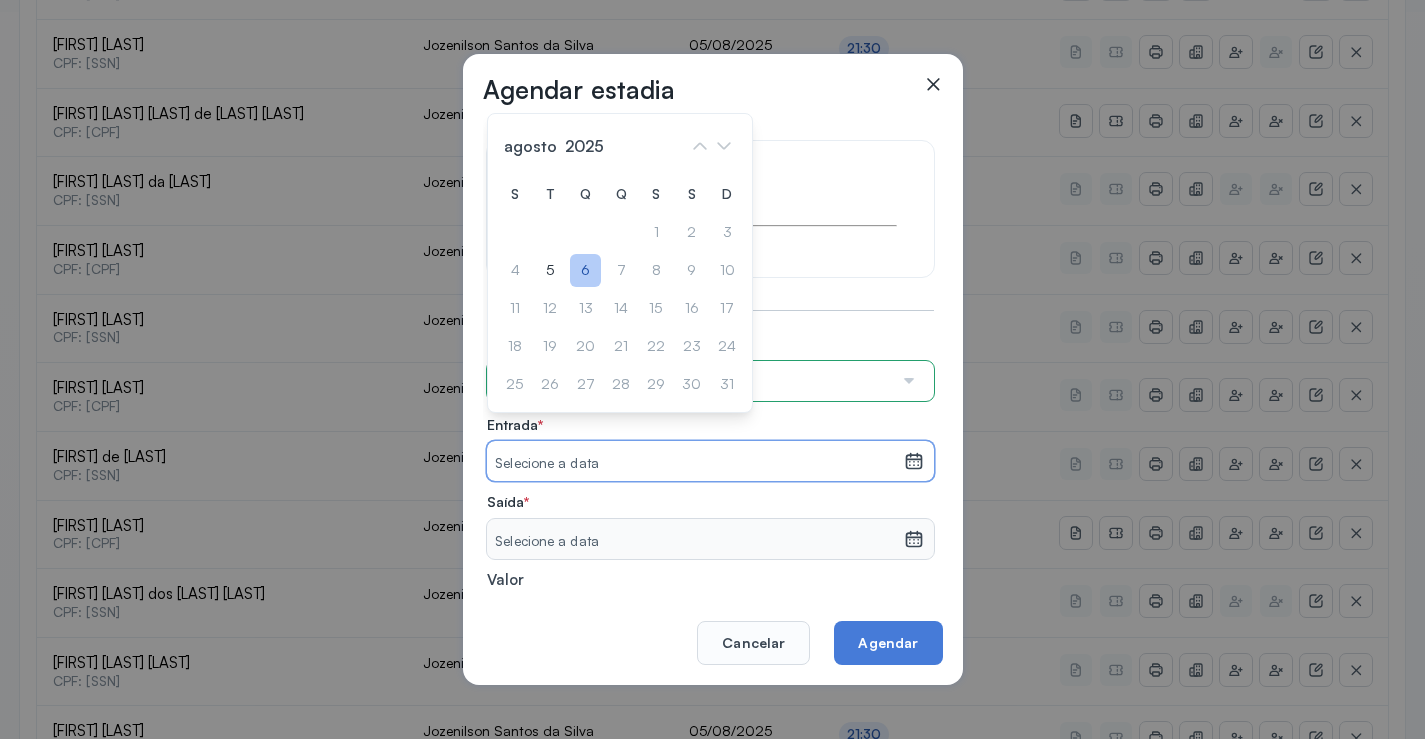 click on "6" 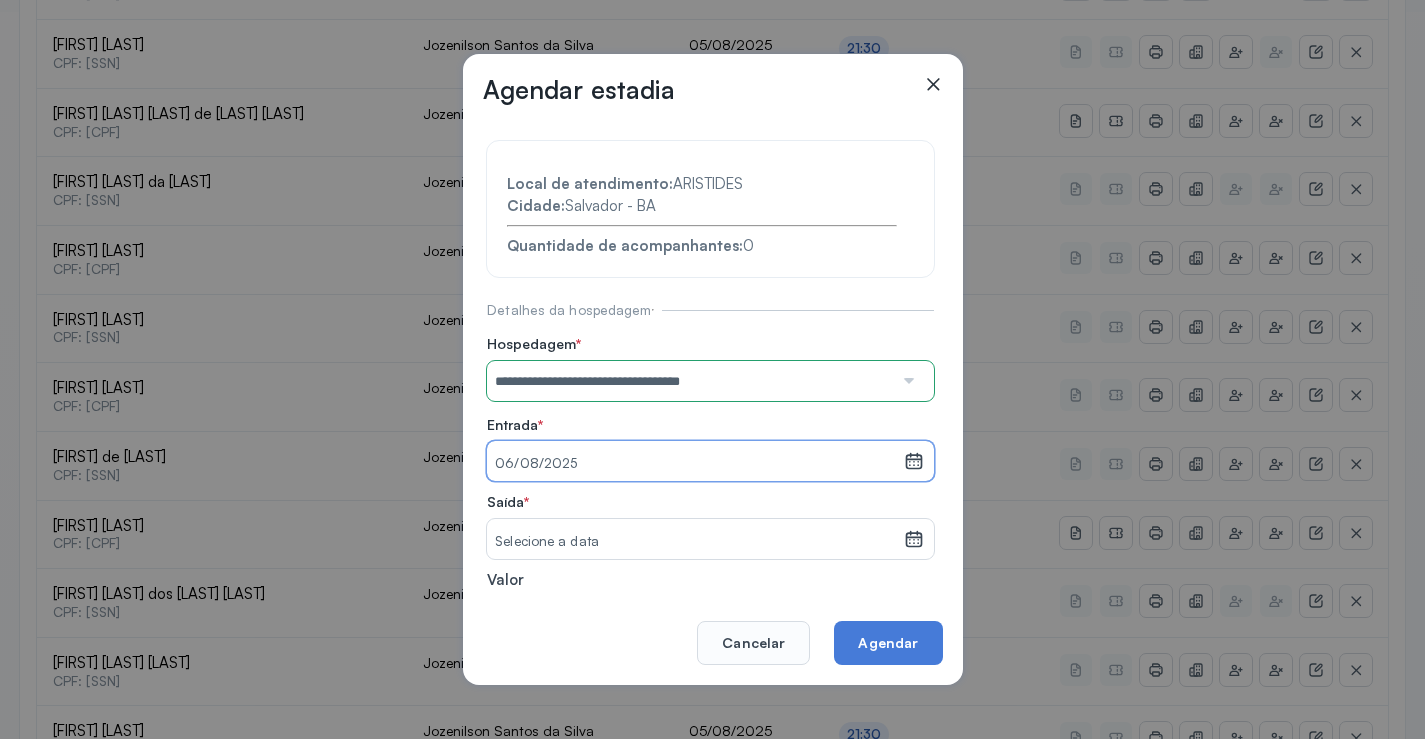 click on "Selecione a data" at bounding box center [695, 539] 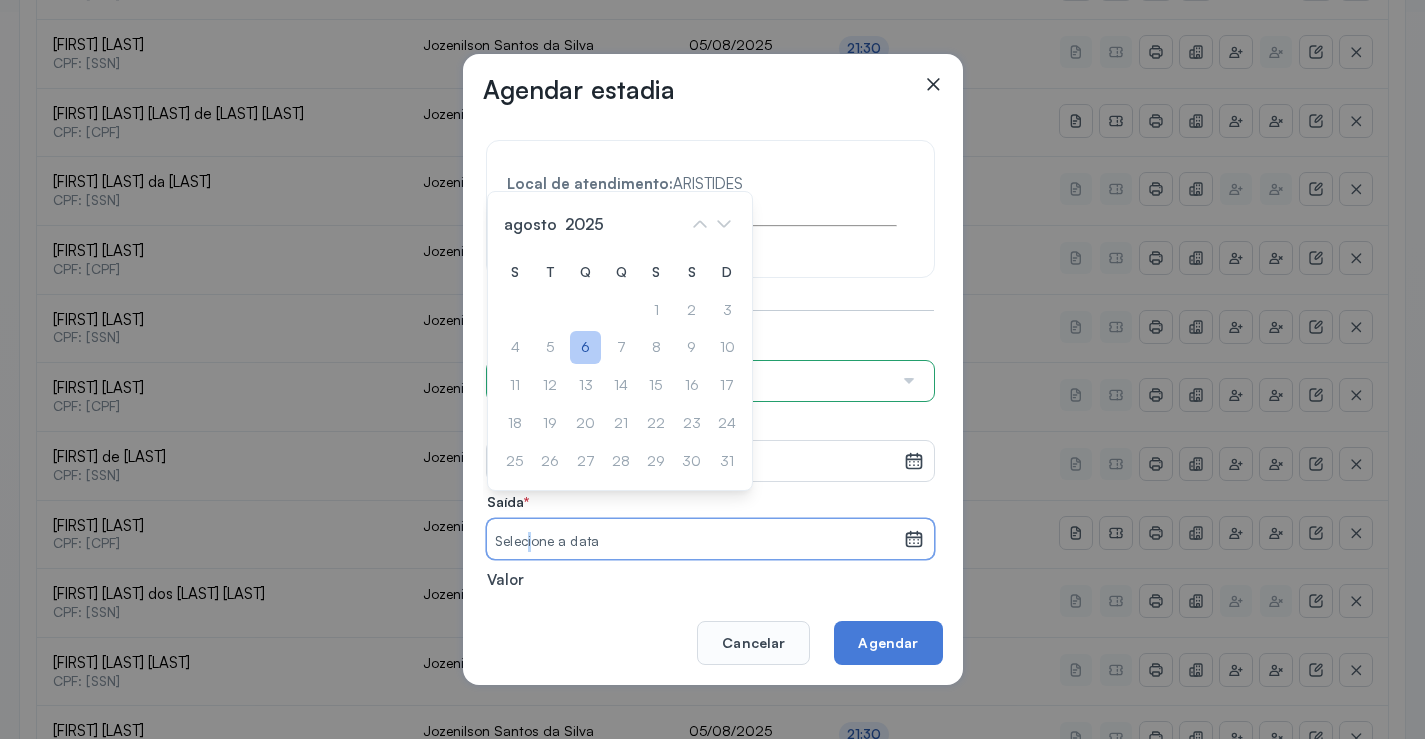 click on "6" 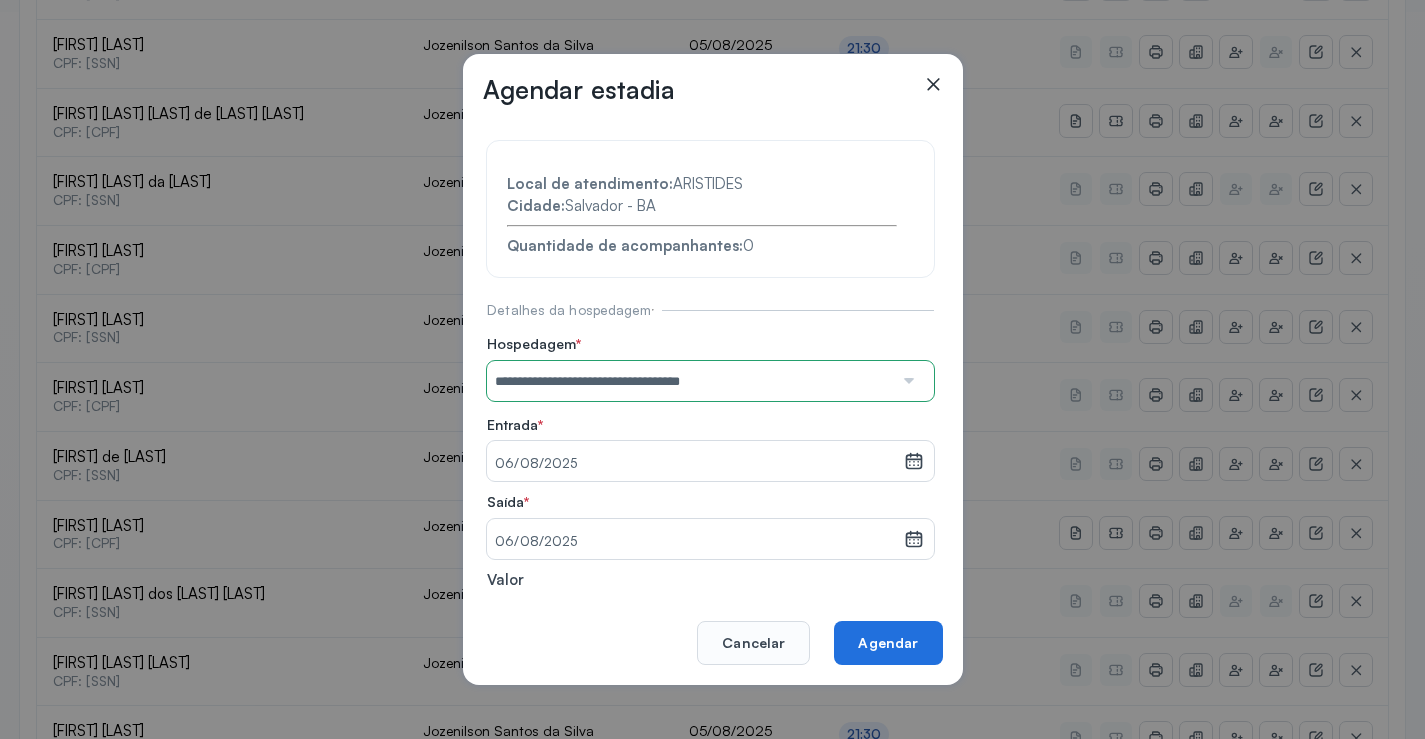 click on "Agendar" 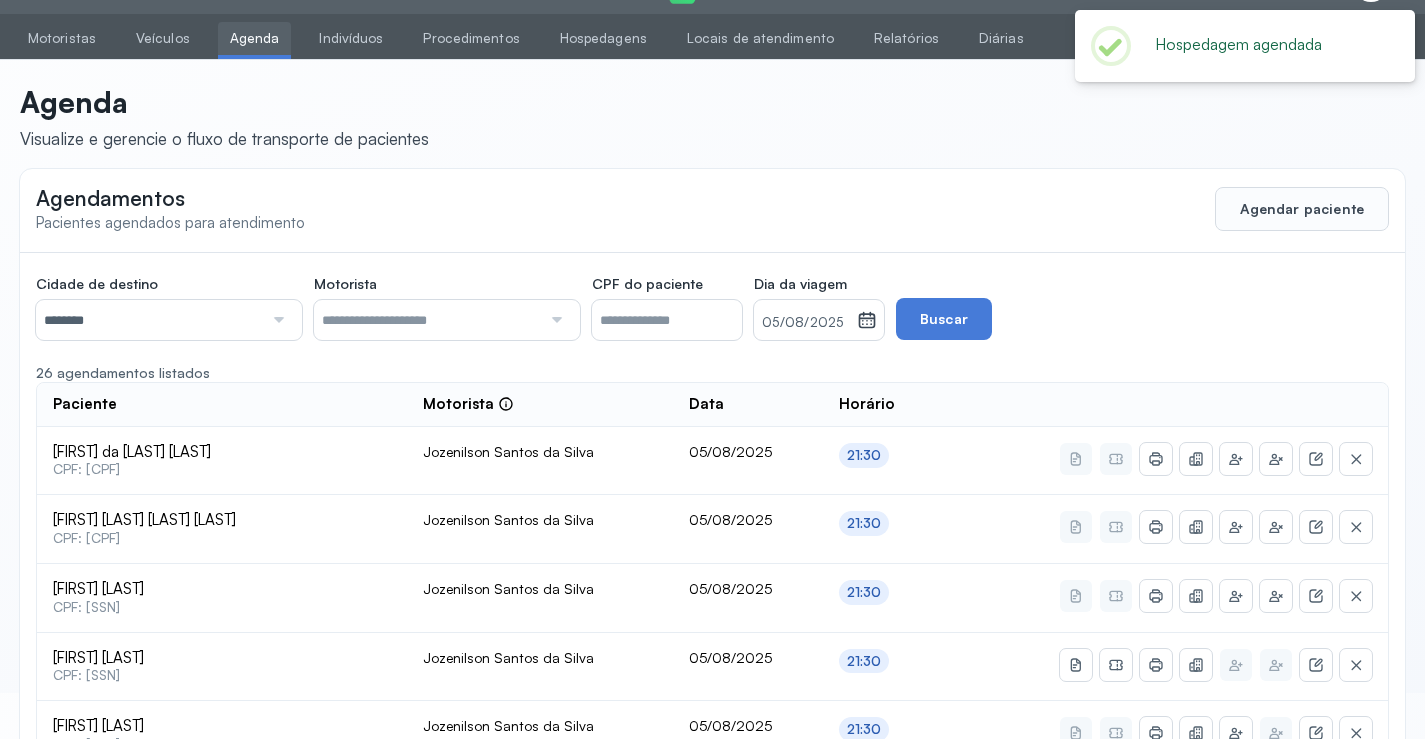scroll, scrollTop: 727, scrollLeft: 0, axis: vertical 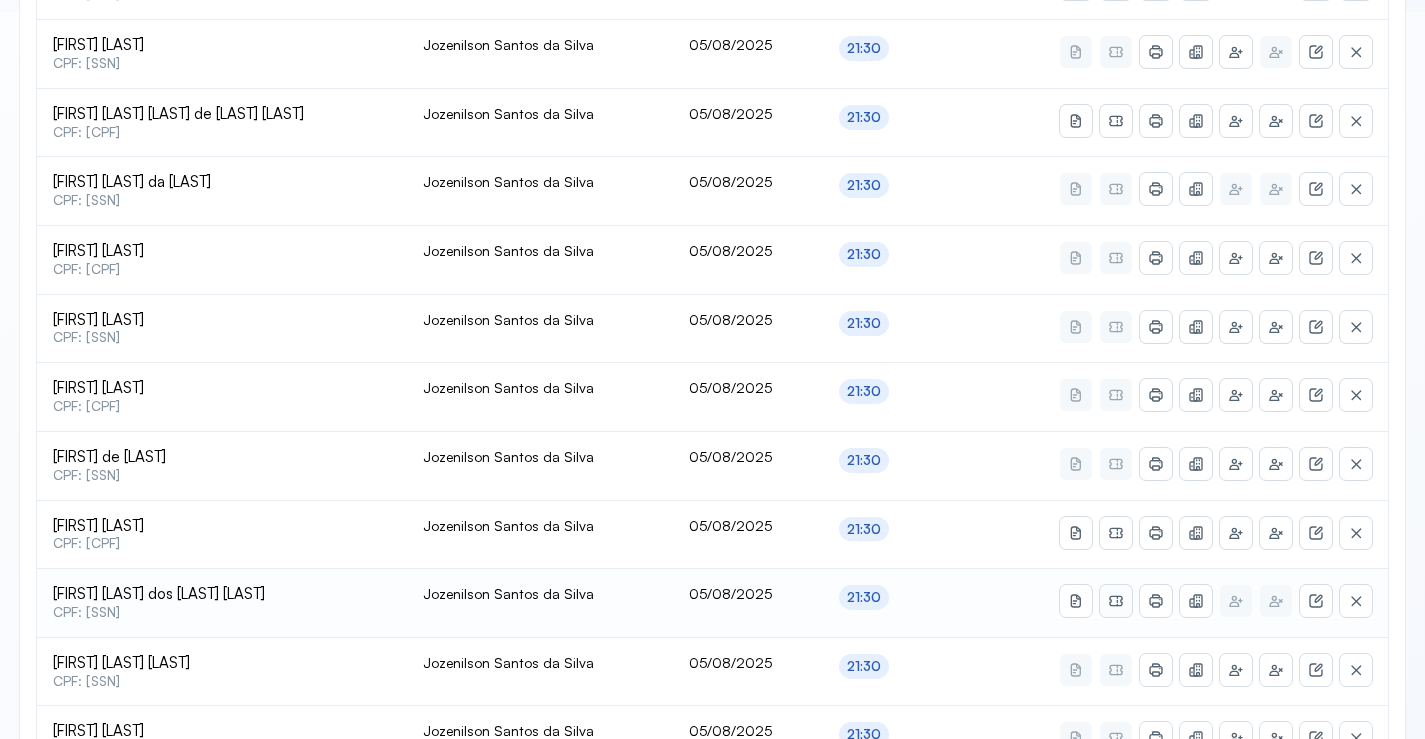 click 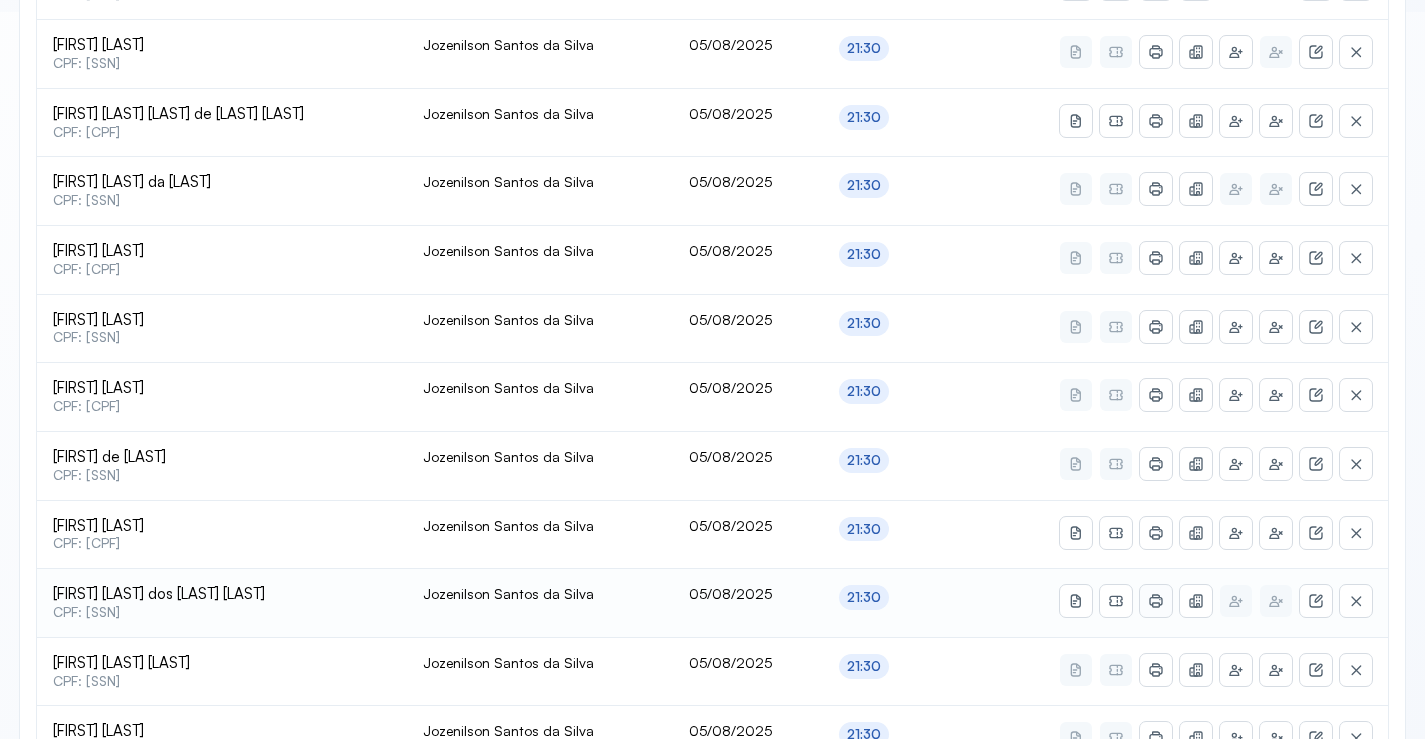 click 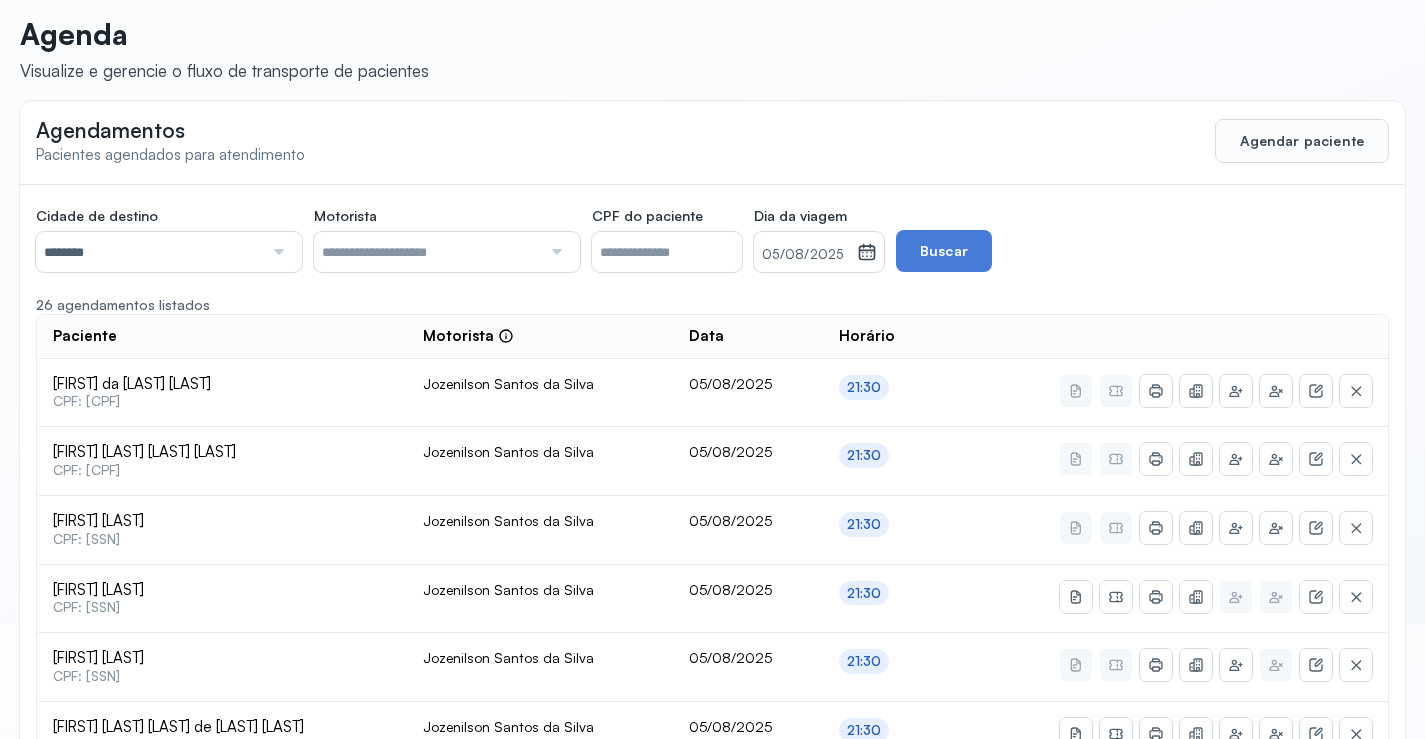 scroll, scrollTop: 0, scrollLeft: 0, axis: both 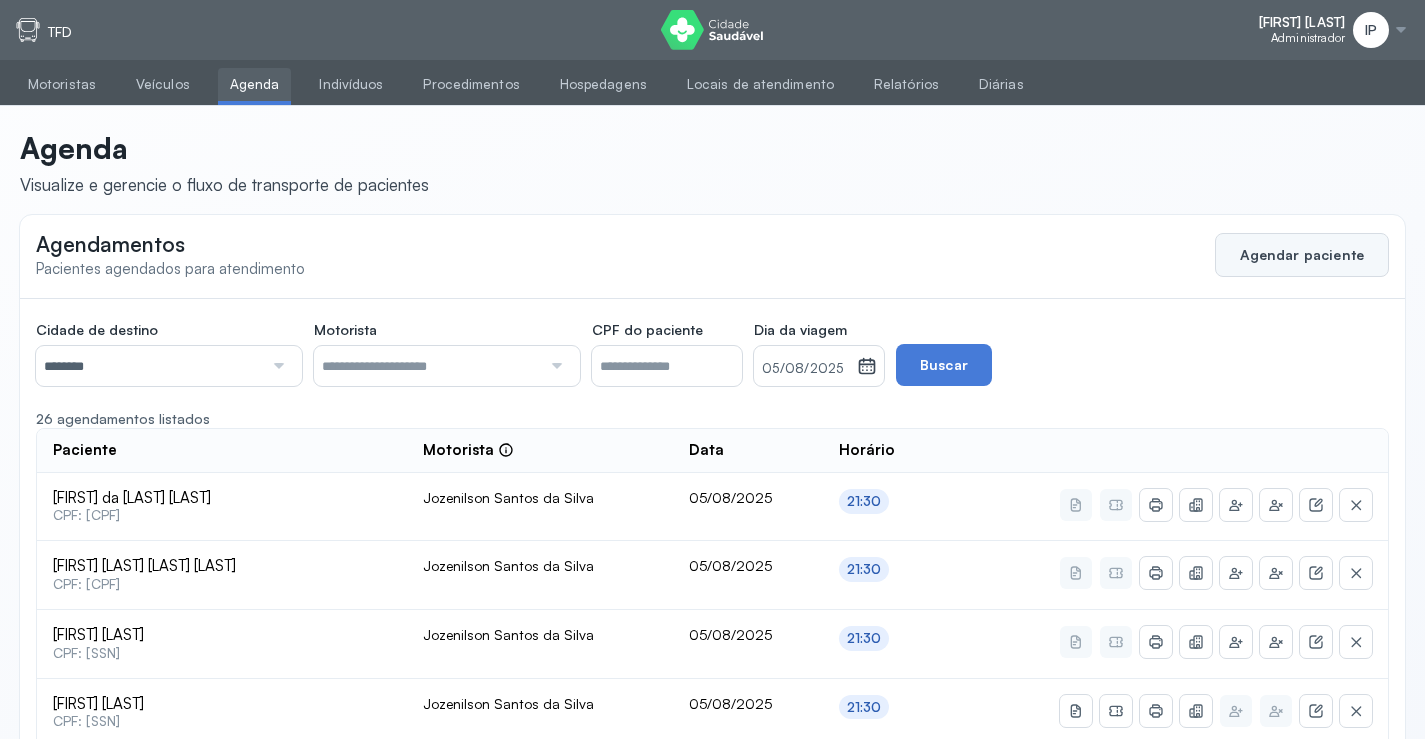 click on "Agendar paciente" 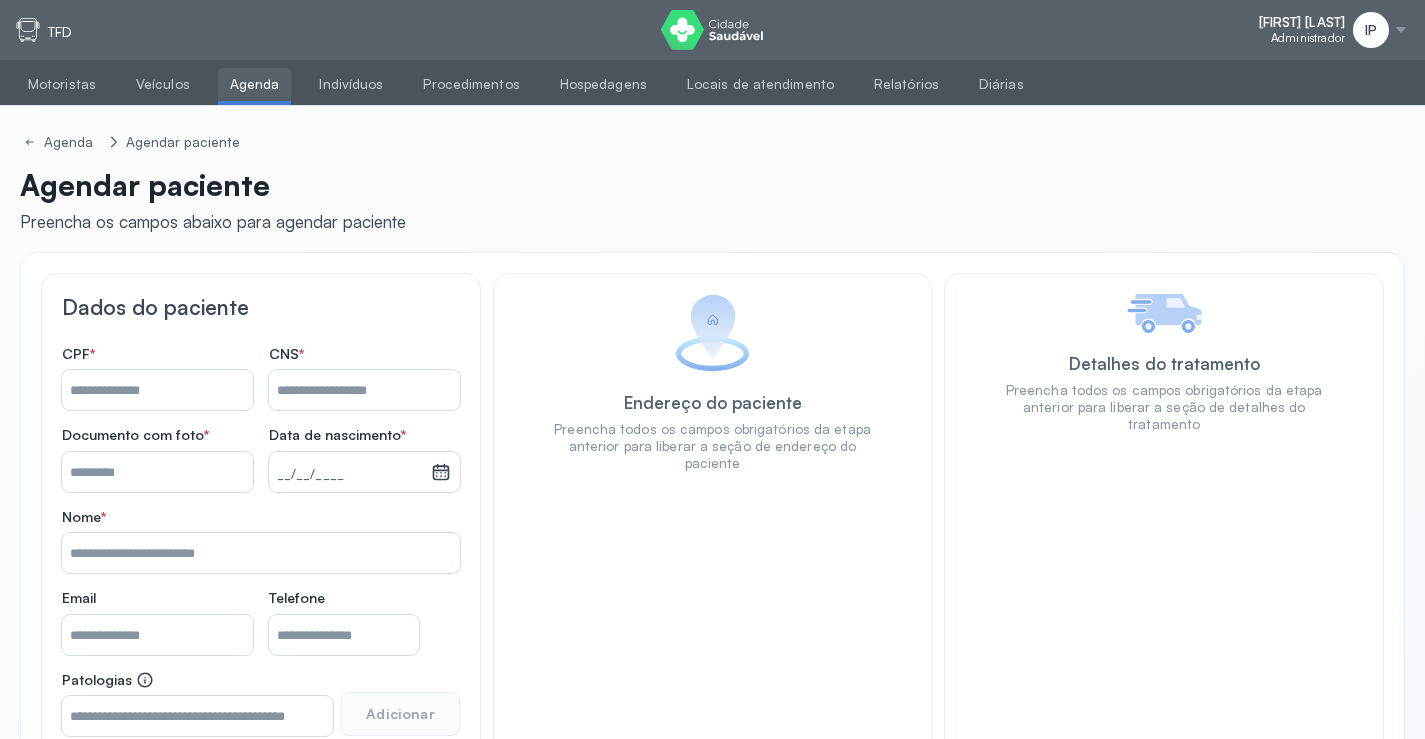 click on "Nome   *" at bounding box center [157, 390] 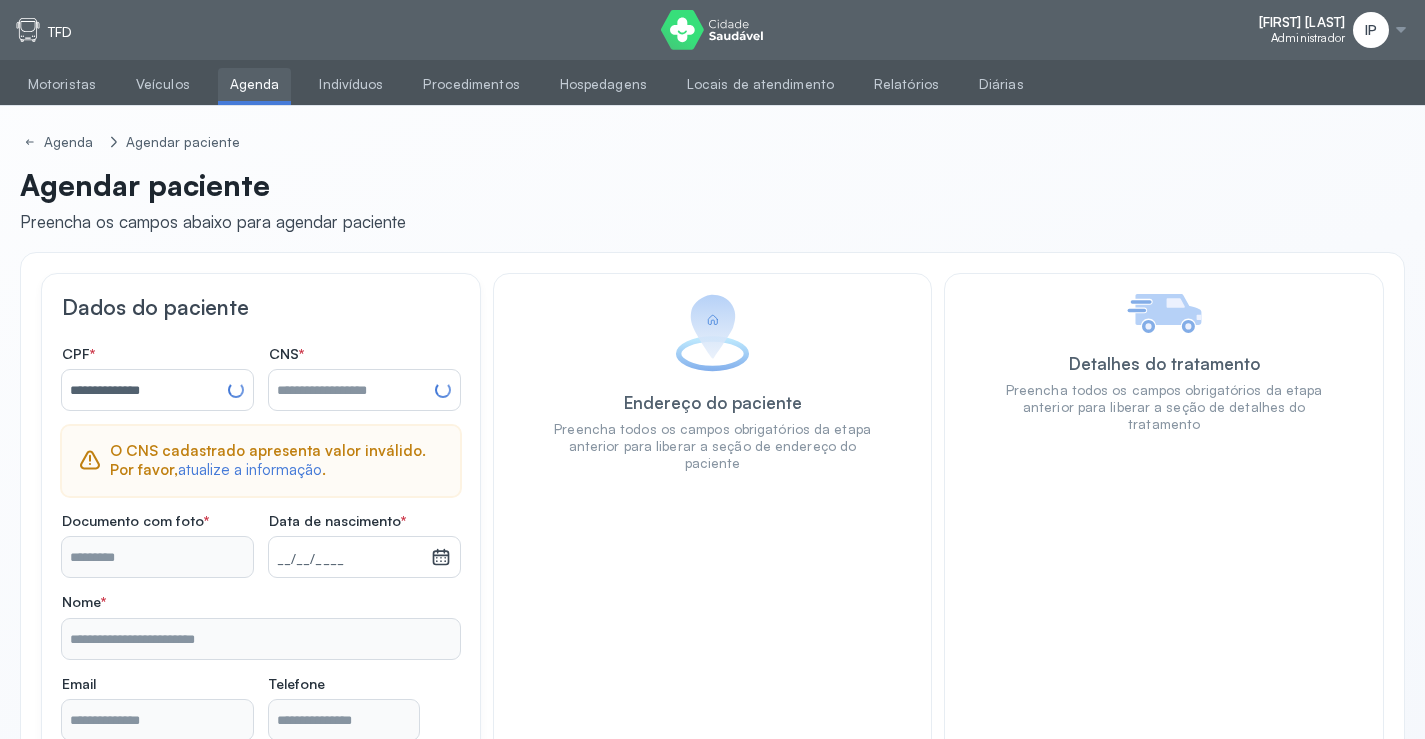 type on "**********" 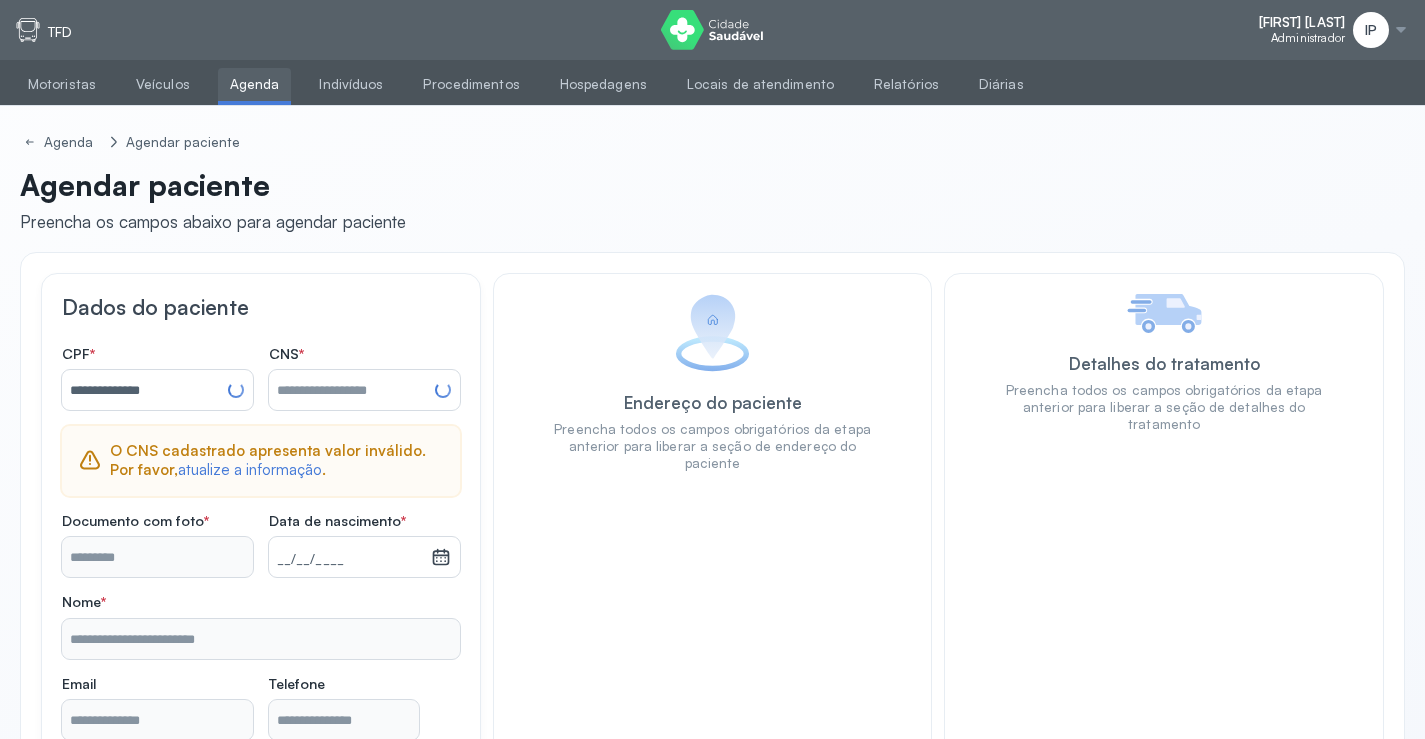 type on "**********" 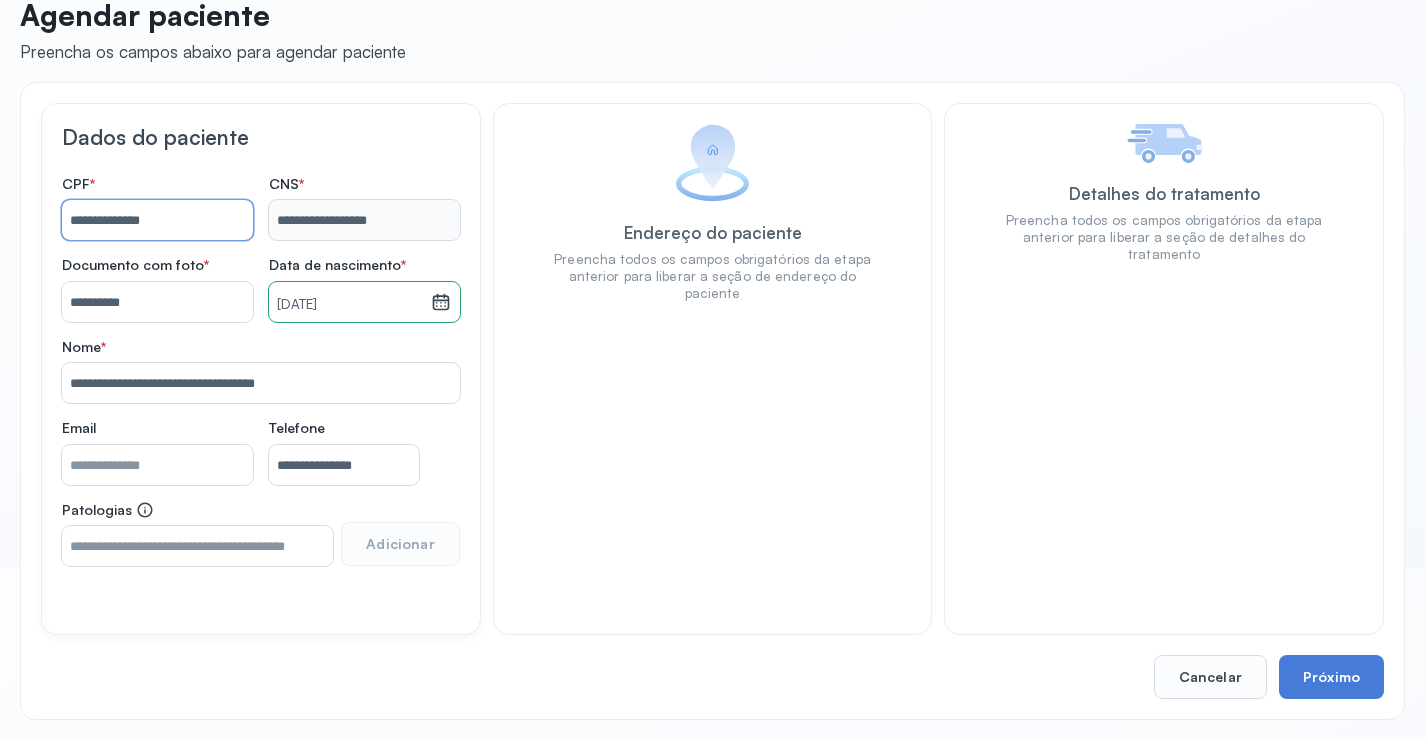 scroll, scrollTop: 171, scrollLeft: 0, axis: vertical 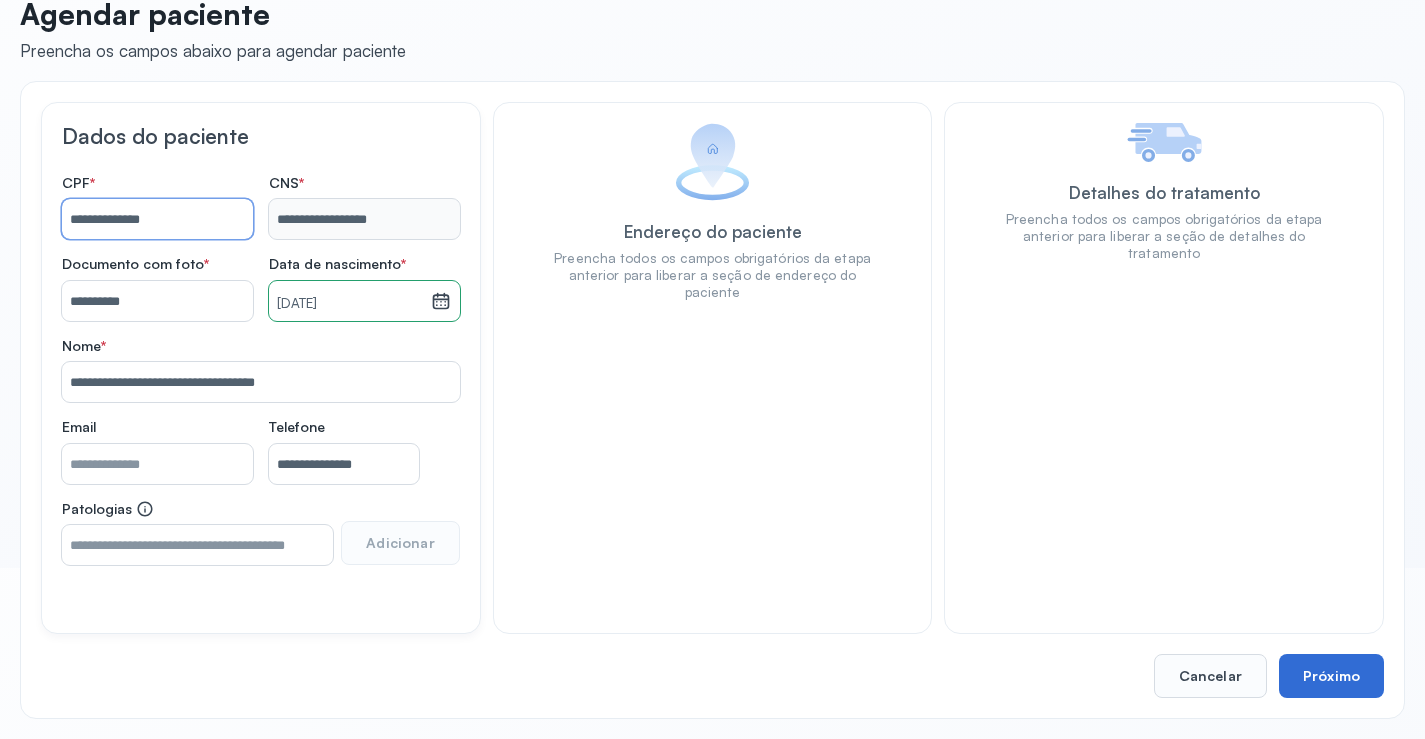 type on "**********" 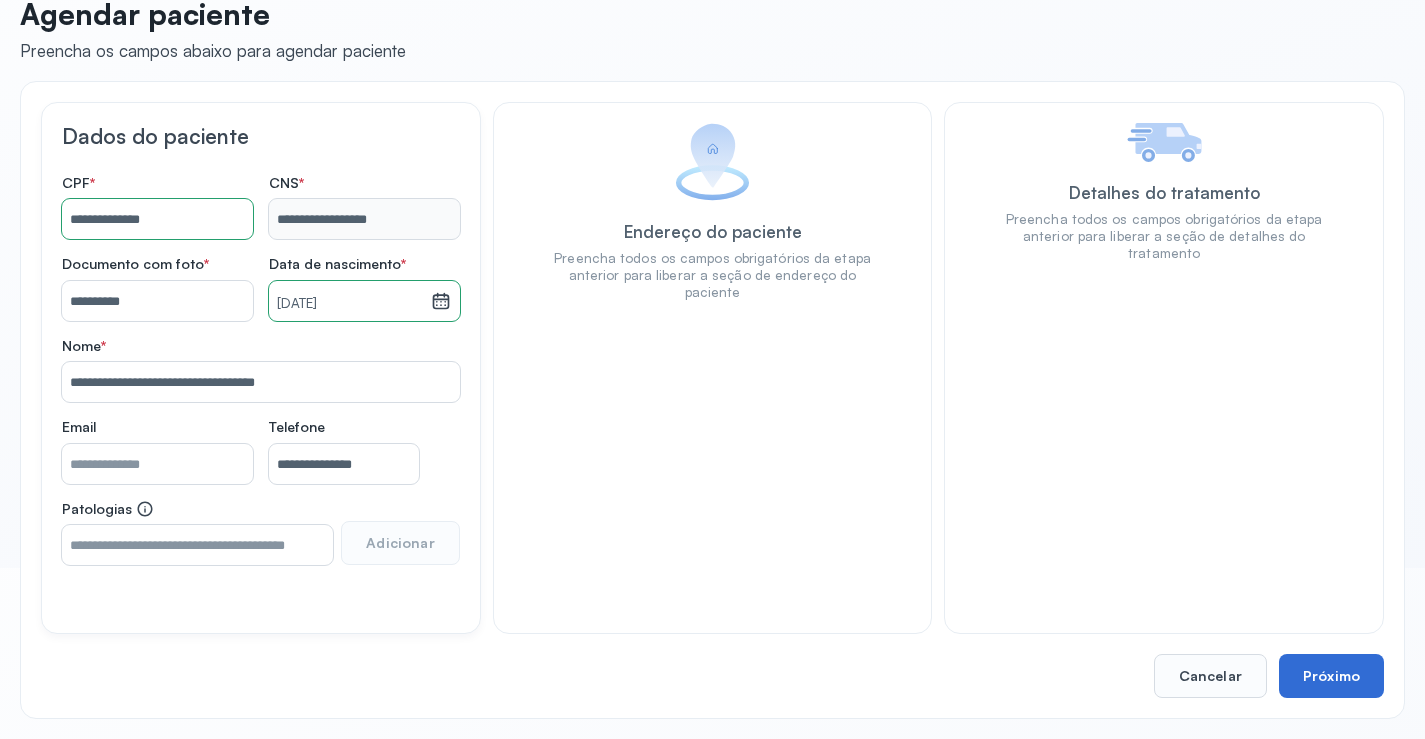 click on "Próximo" at bounding box center [1331, 676] 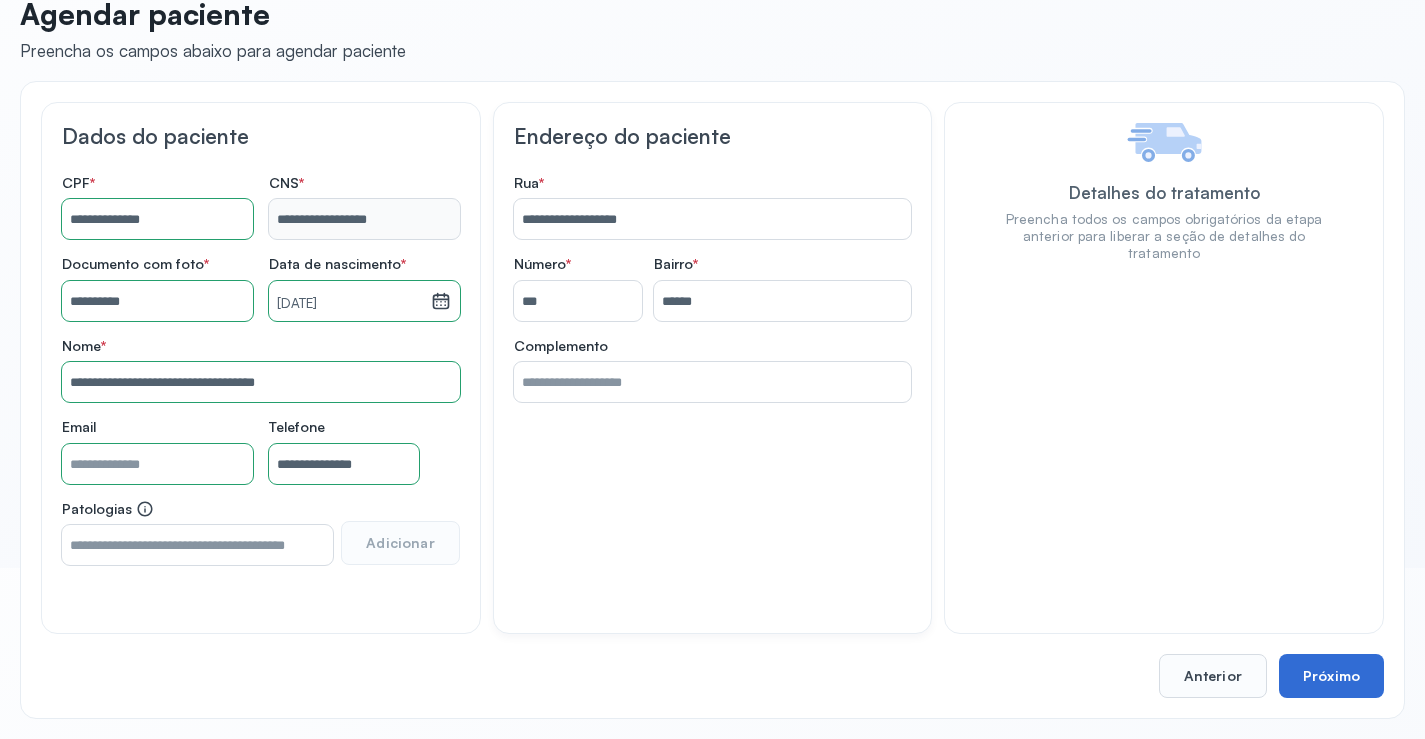 click on "Próximo" at bounding box center (1331, 676) 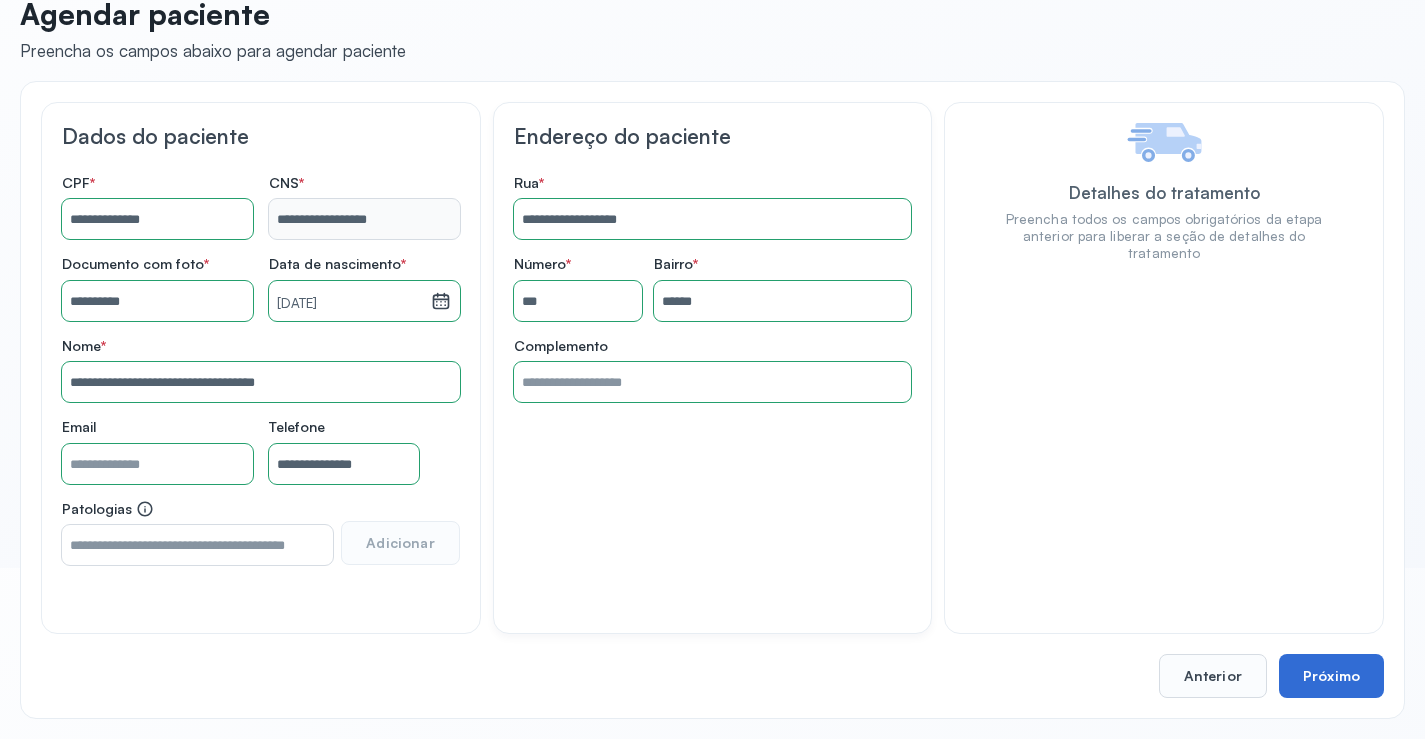 drag, startPoint x: 1314, startPoint y: 671, endPoint x: 1323, endPoint y: 664, distance: 11.401754 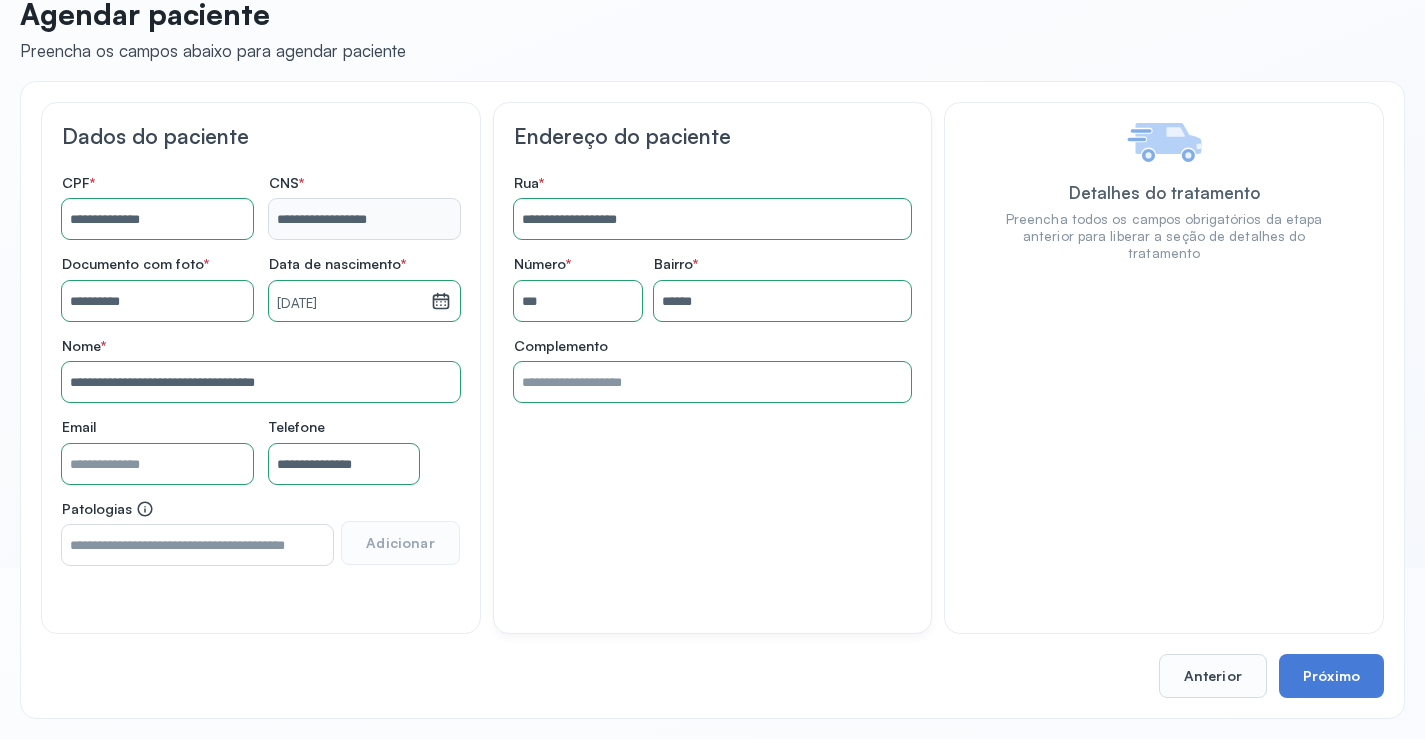 click on "Próximo" at bounding box center [1331, 676] 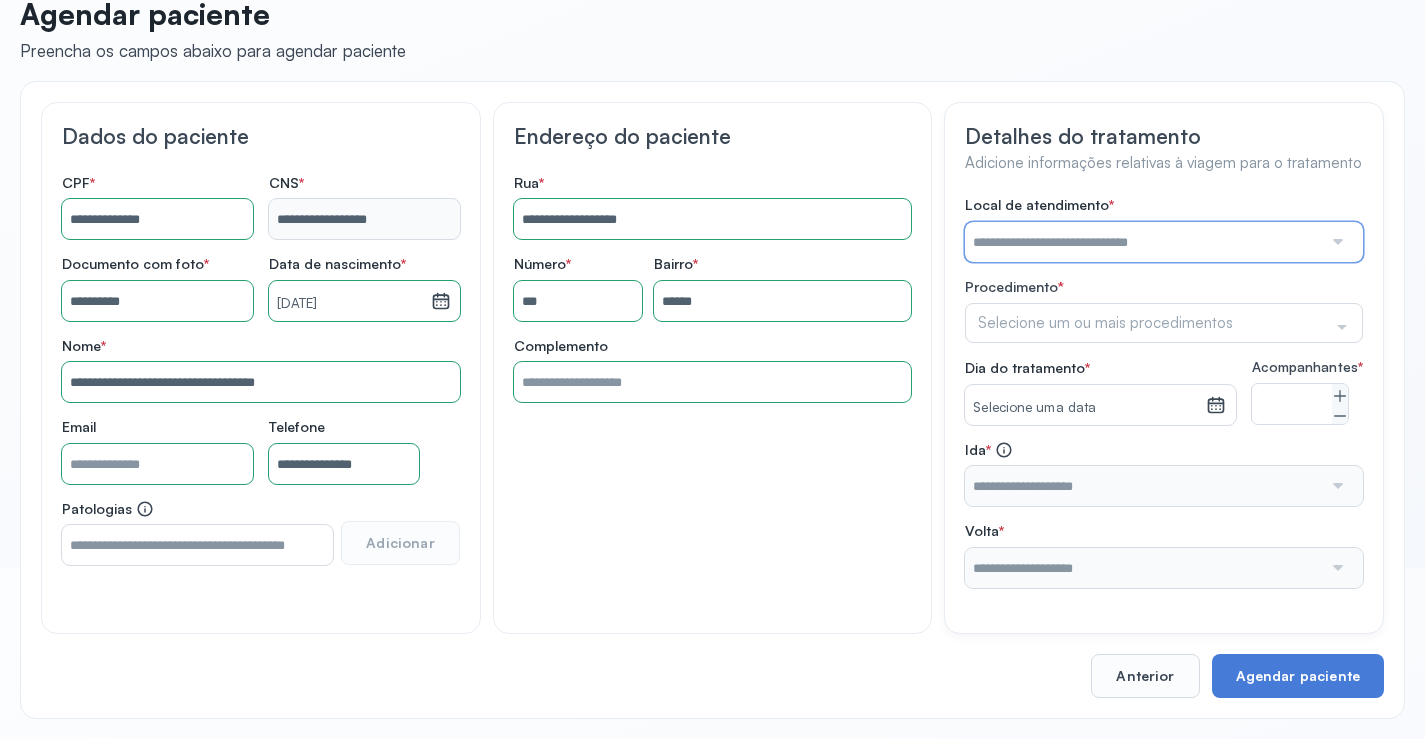 click at bounding box center (1143, 242) 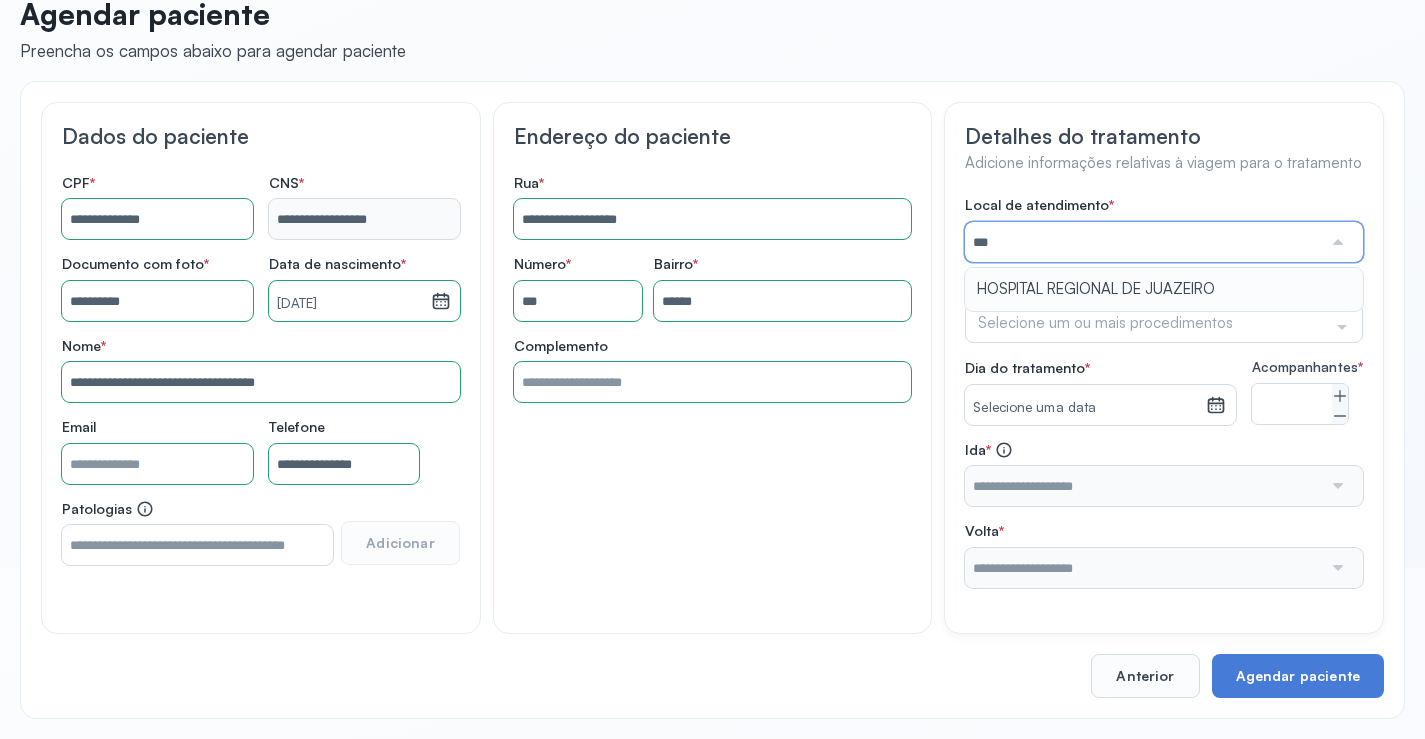 type on "**********" 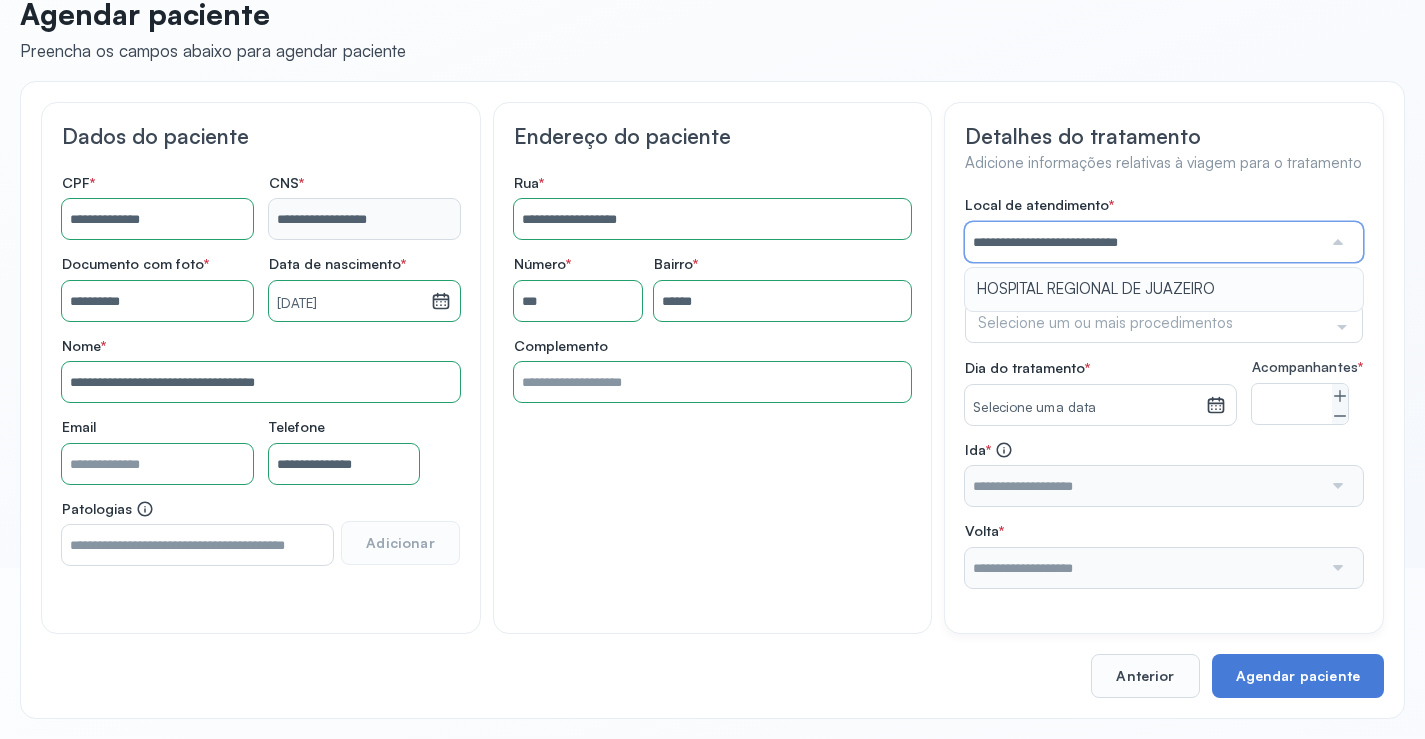 click on "**********" at bounding box center (1164, 392) 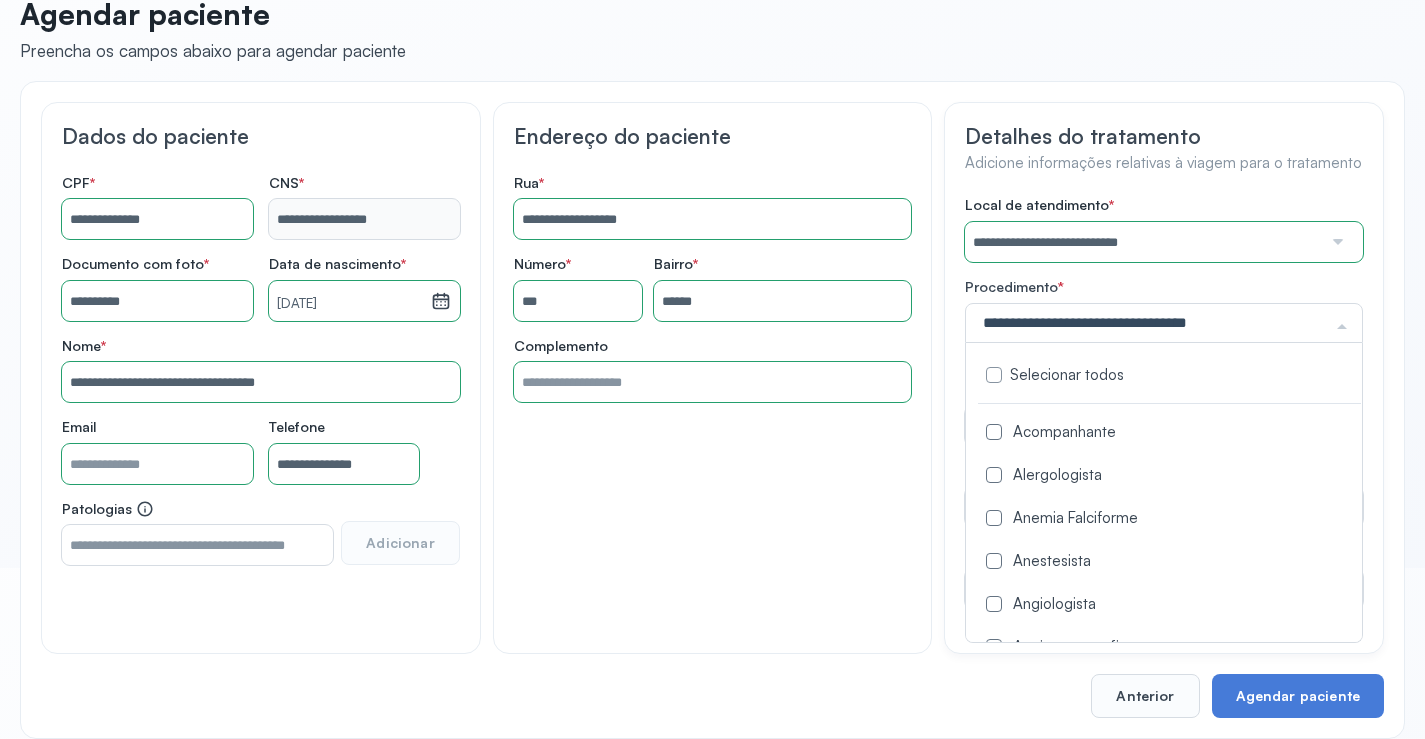 click 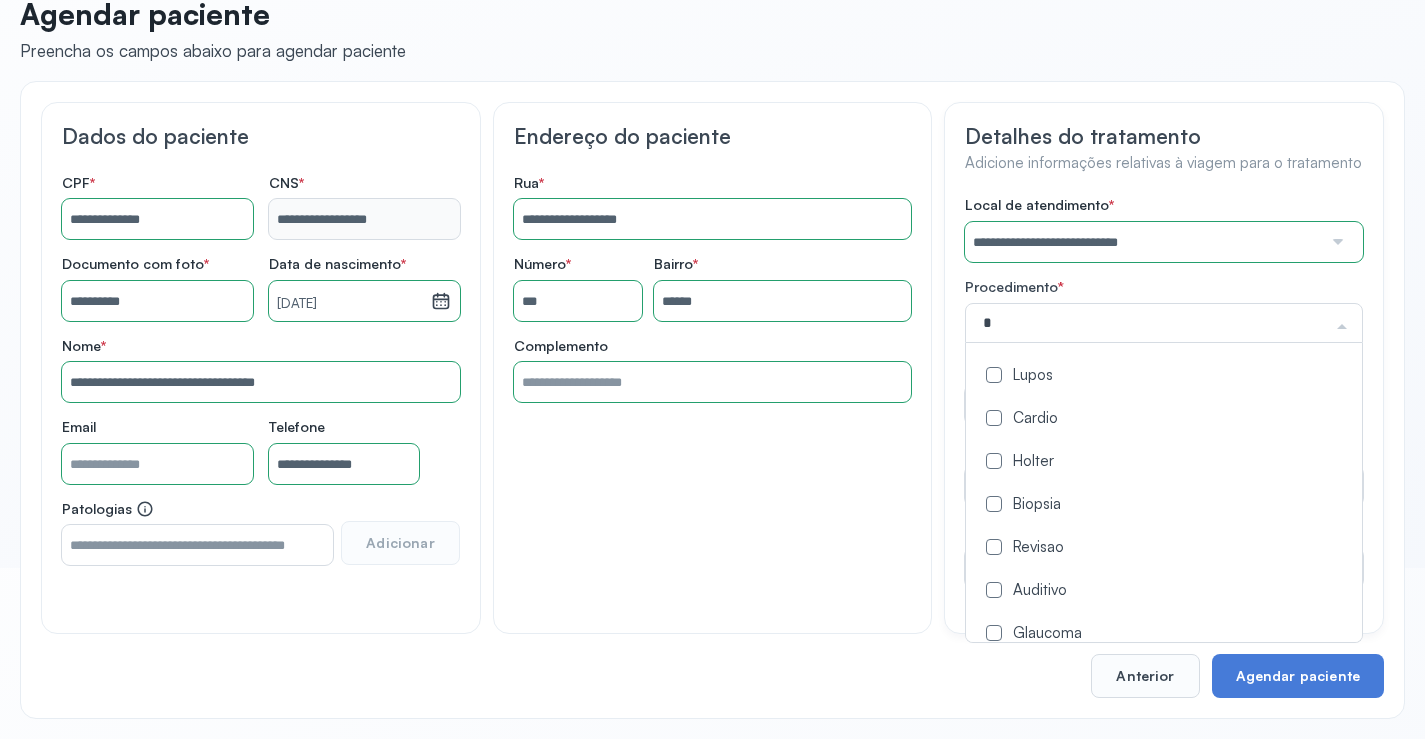 type on "**" 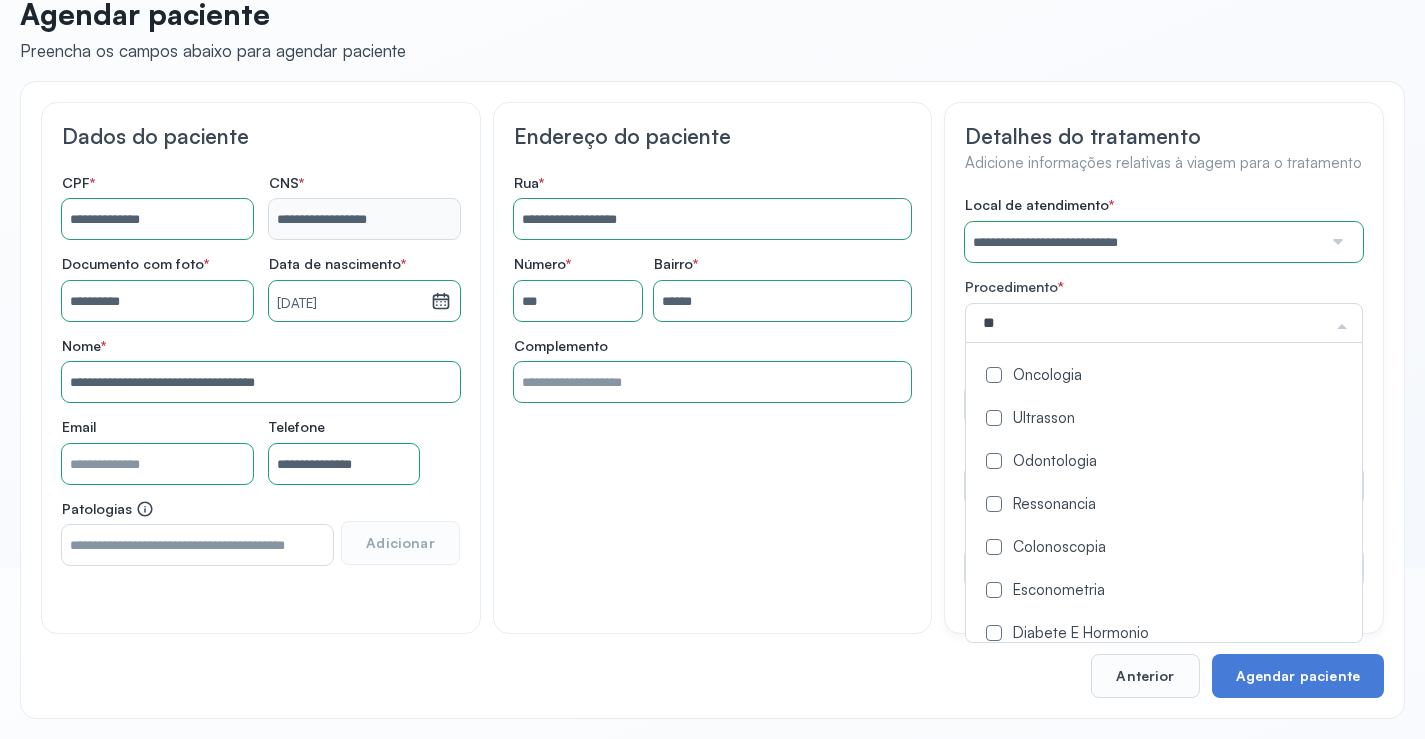 click on "Oncologia" at bounding box center [1169, 376] 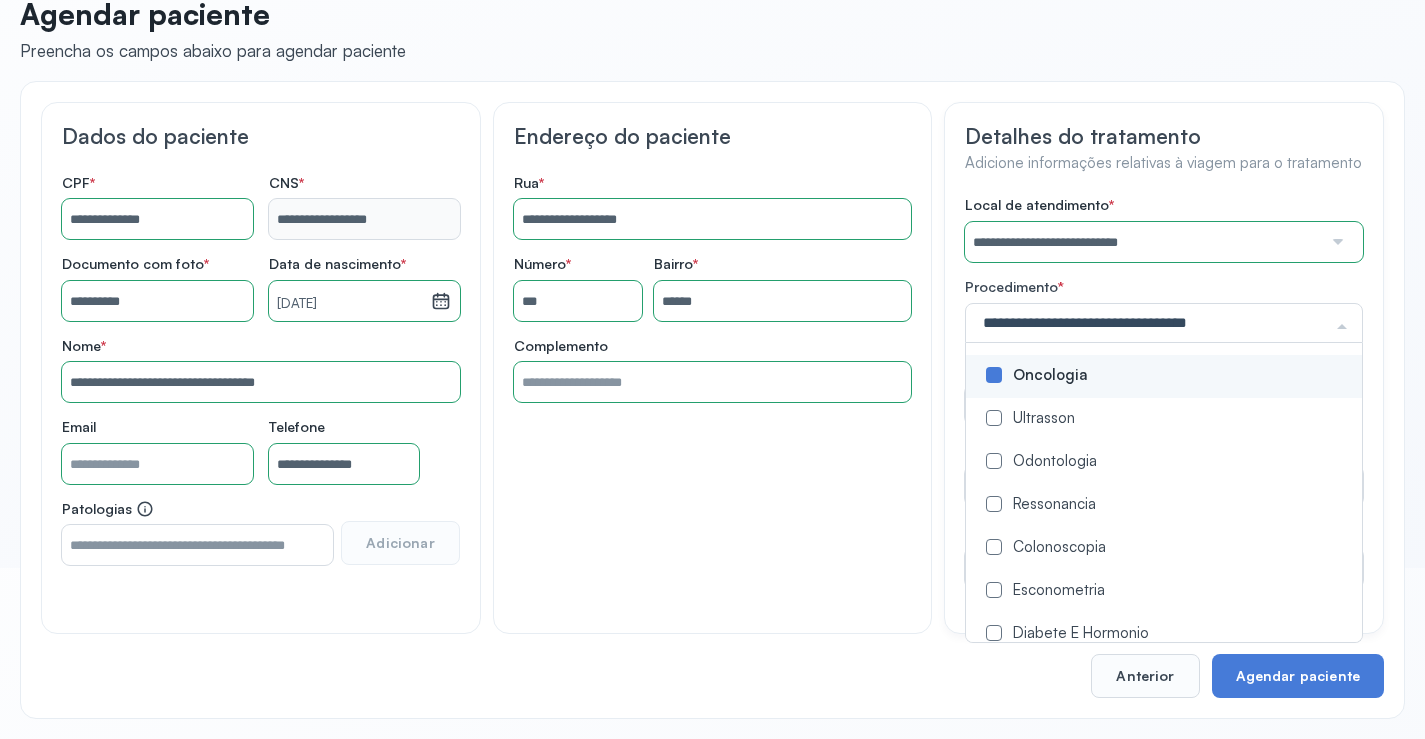 click on "**********" 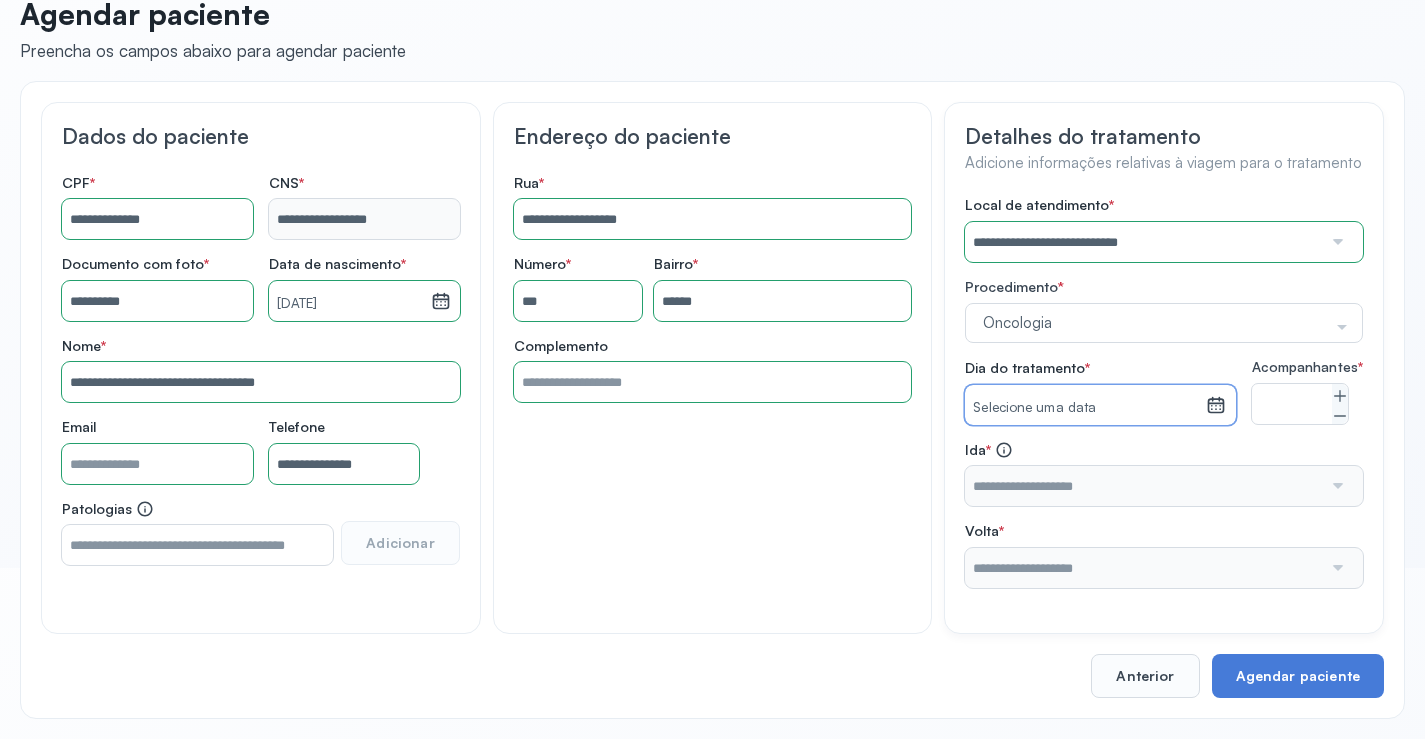 click on "Selecione uma data" at bounding box center (1085, 405) 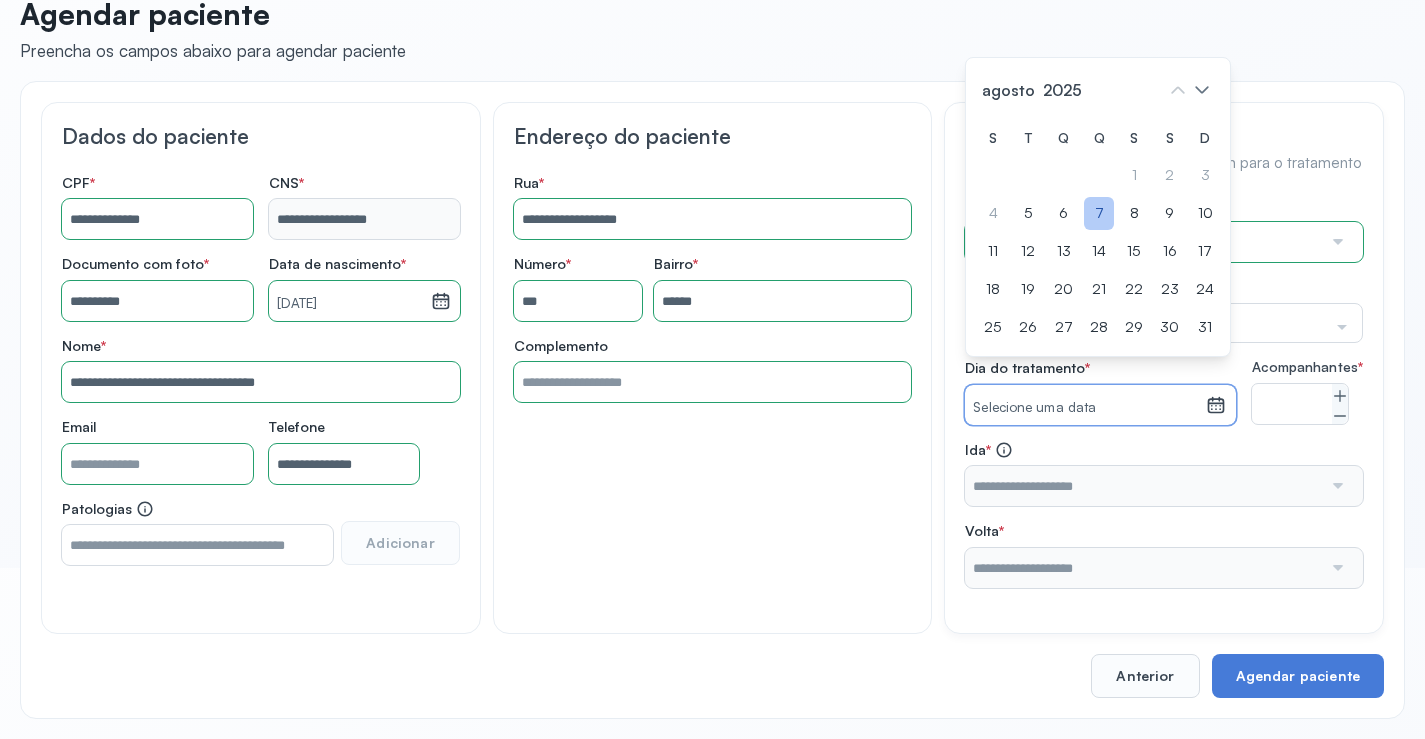 click on "7" 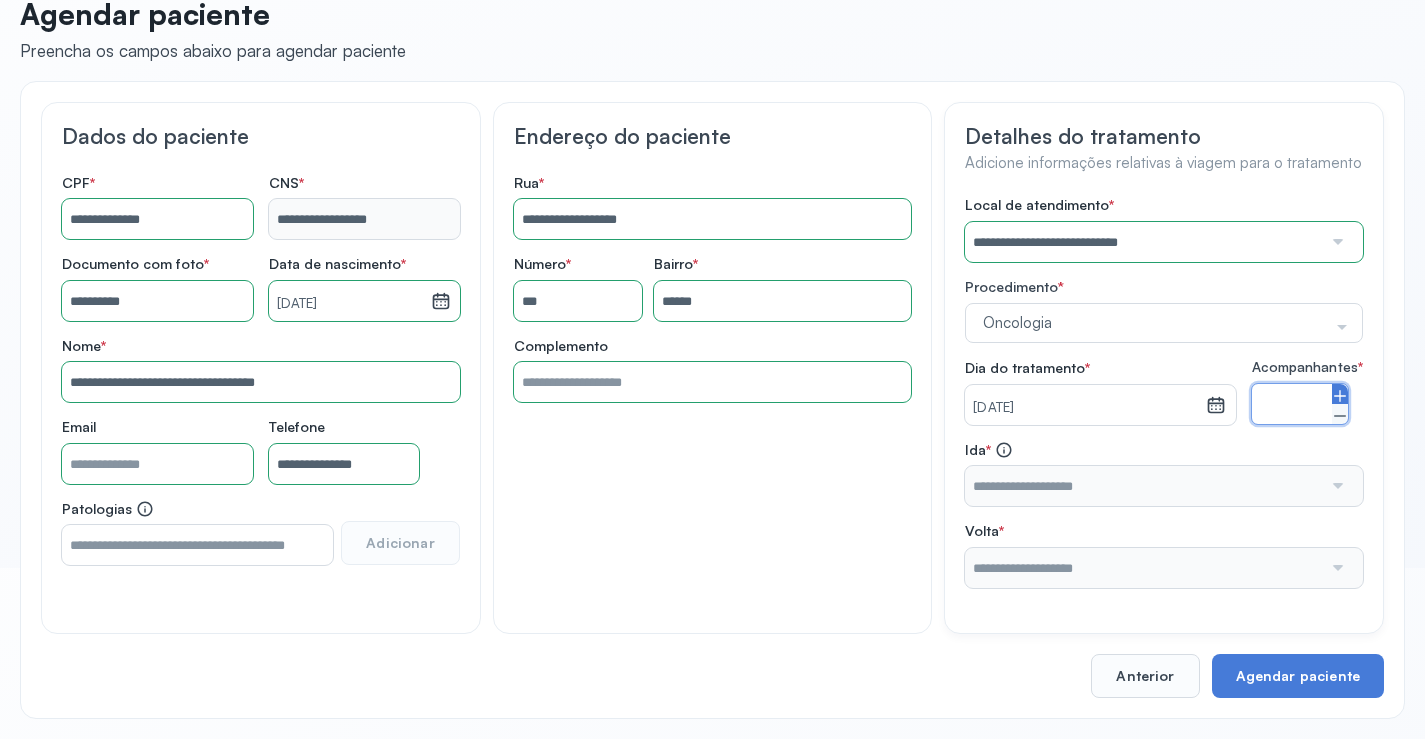 click 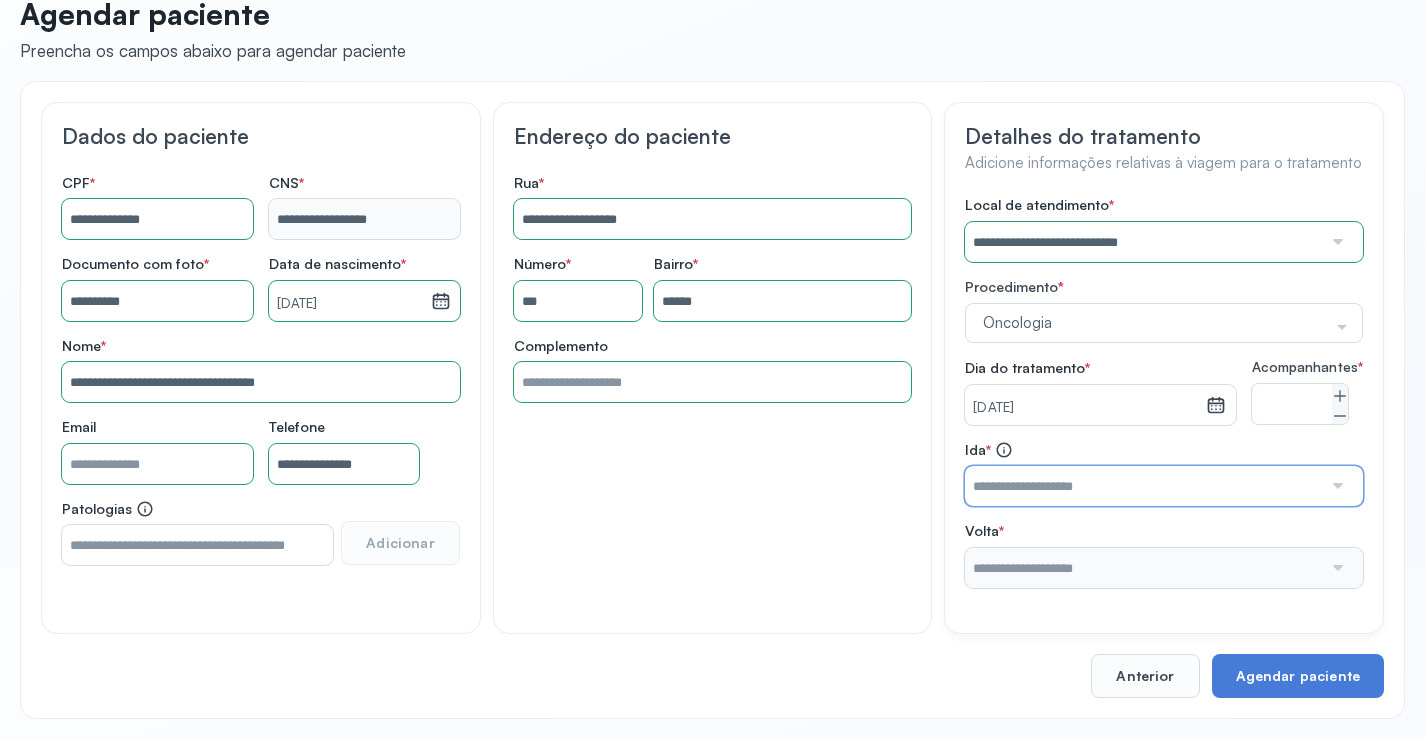 click at bounding box center (1143, 486) 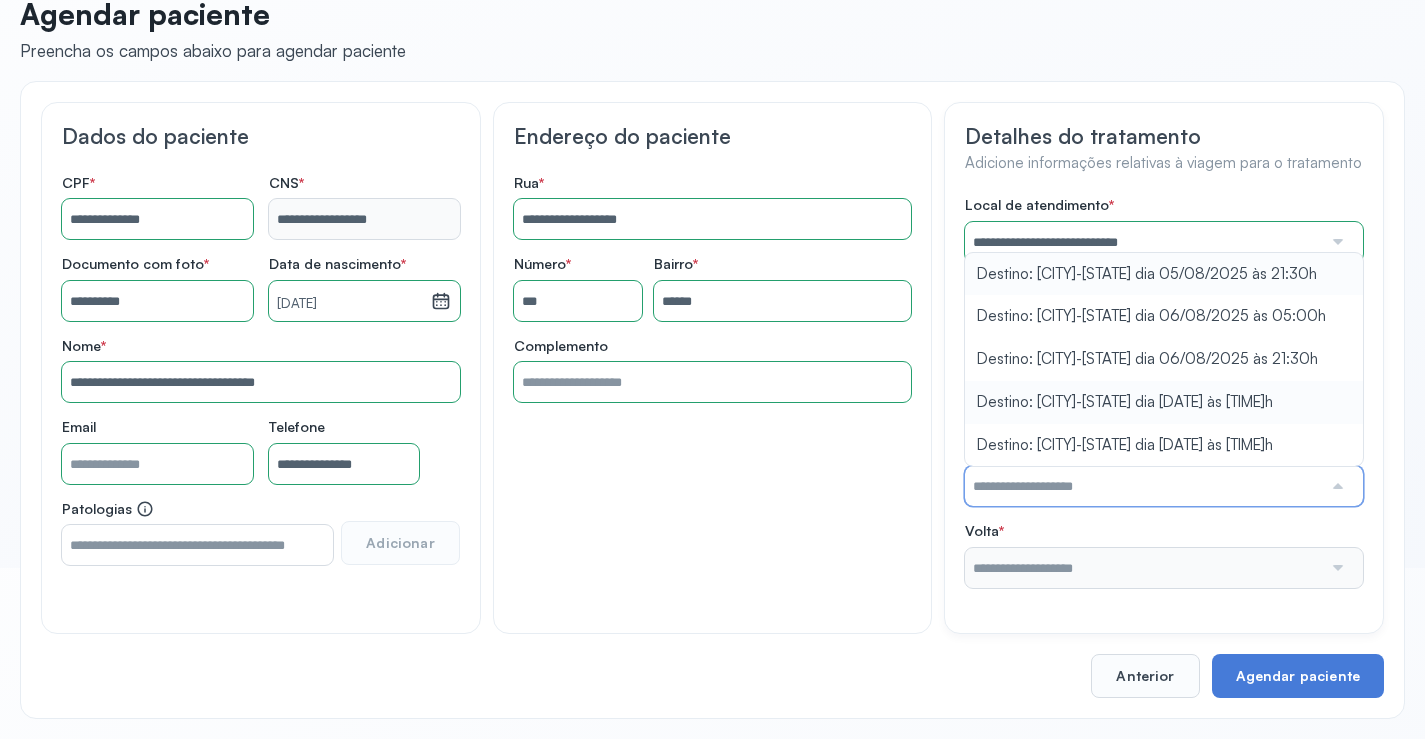 scroll, scrollTop: 186, scrollLeft: 0, axis: vertical 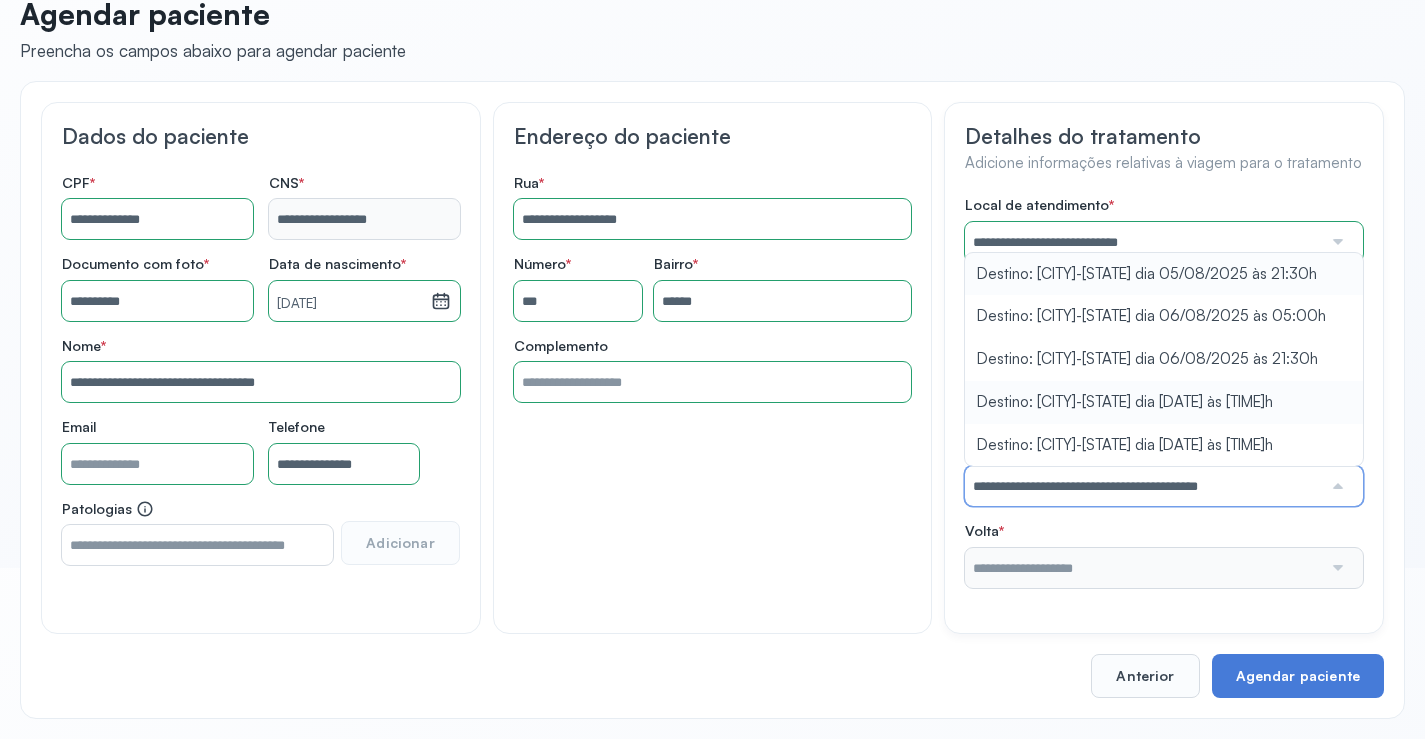 drag, startPoint x: 1157, startPoint y: 401, endPoint x: 1157, endPoint y: 442, distance: 41 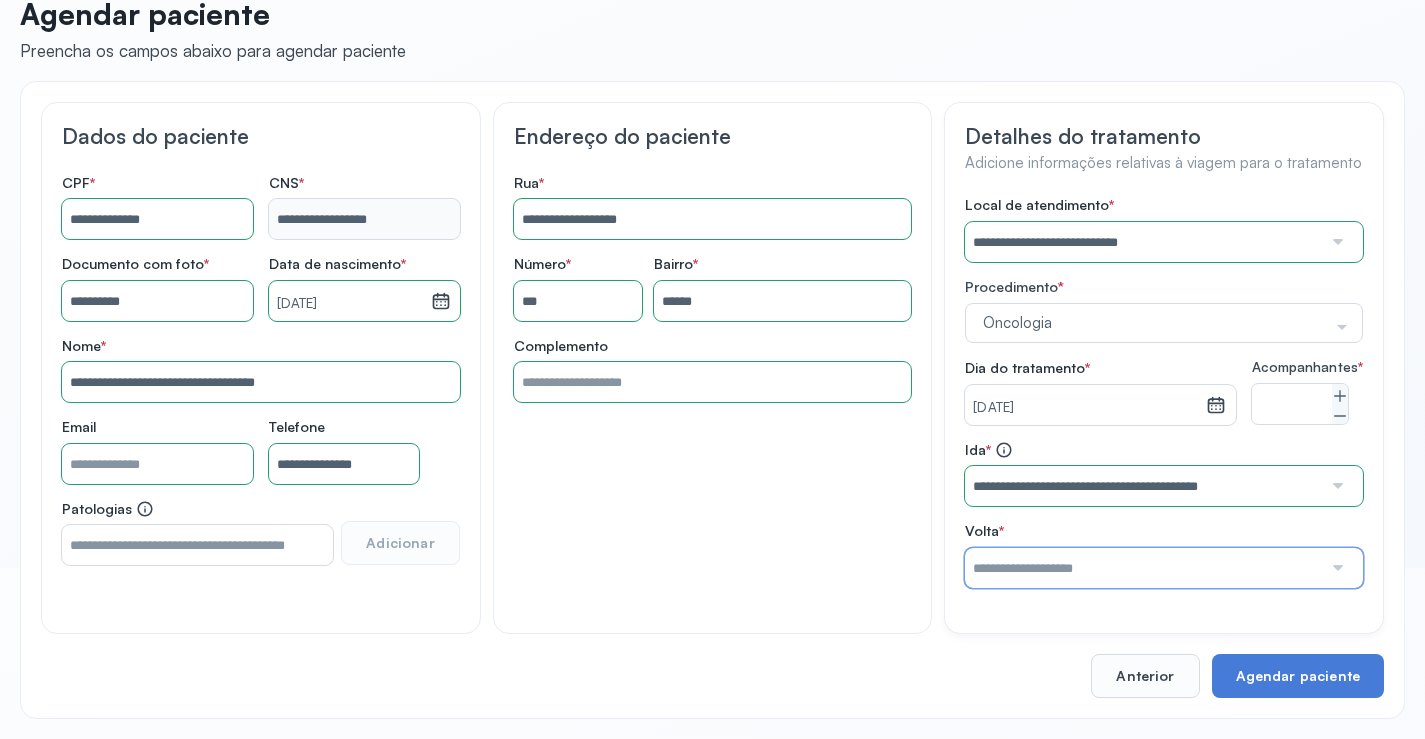 click at bounding box center [1143, 568] 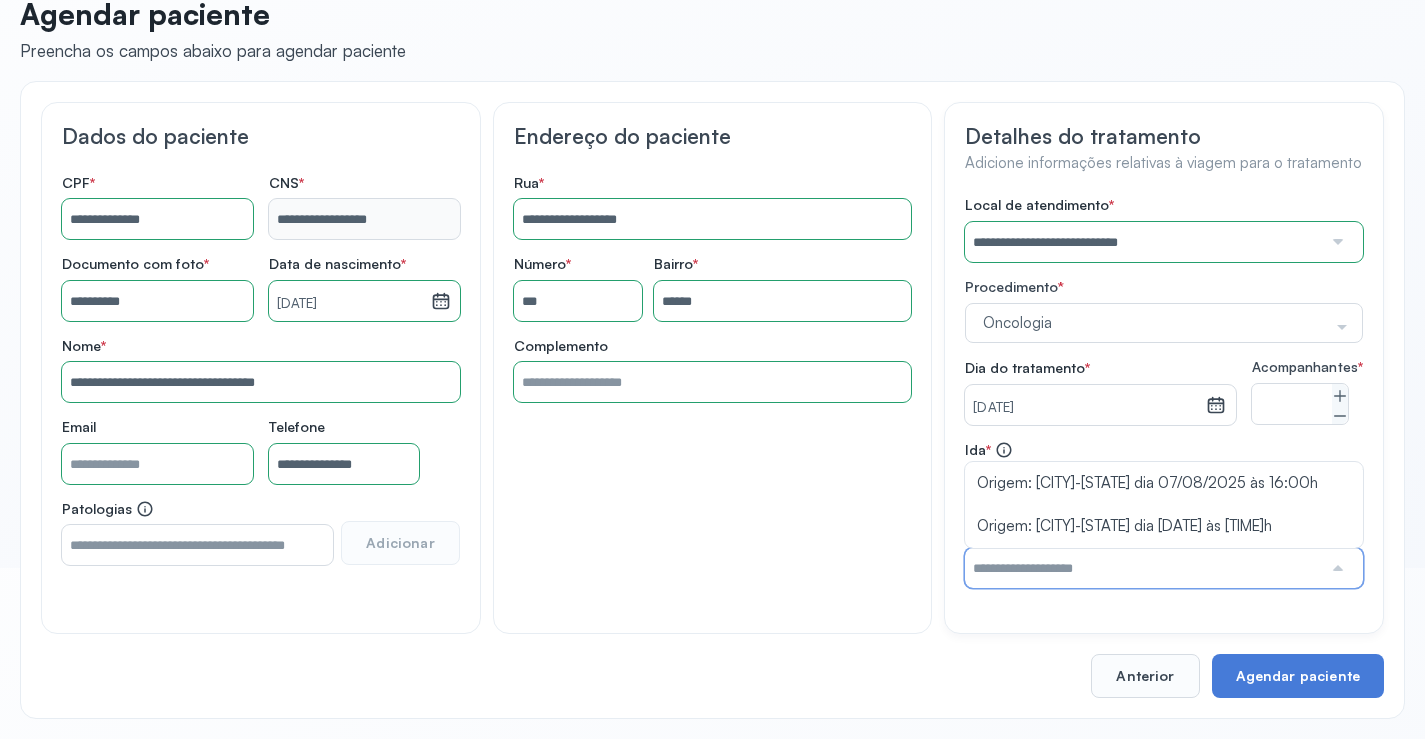 type on "**********" 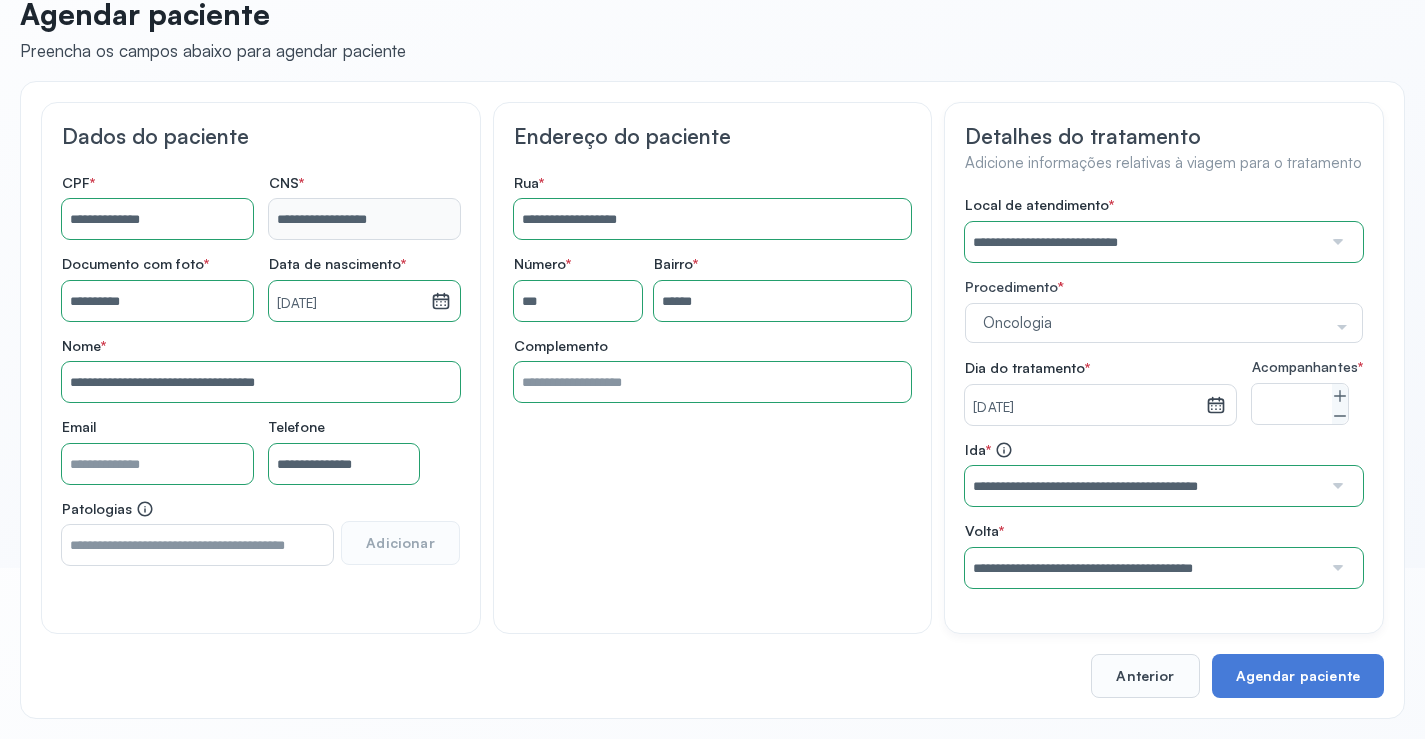 click on "**********" at bounding box center [1164, 514] 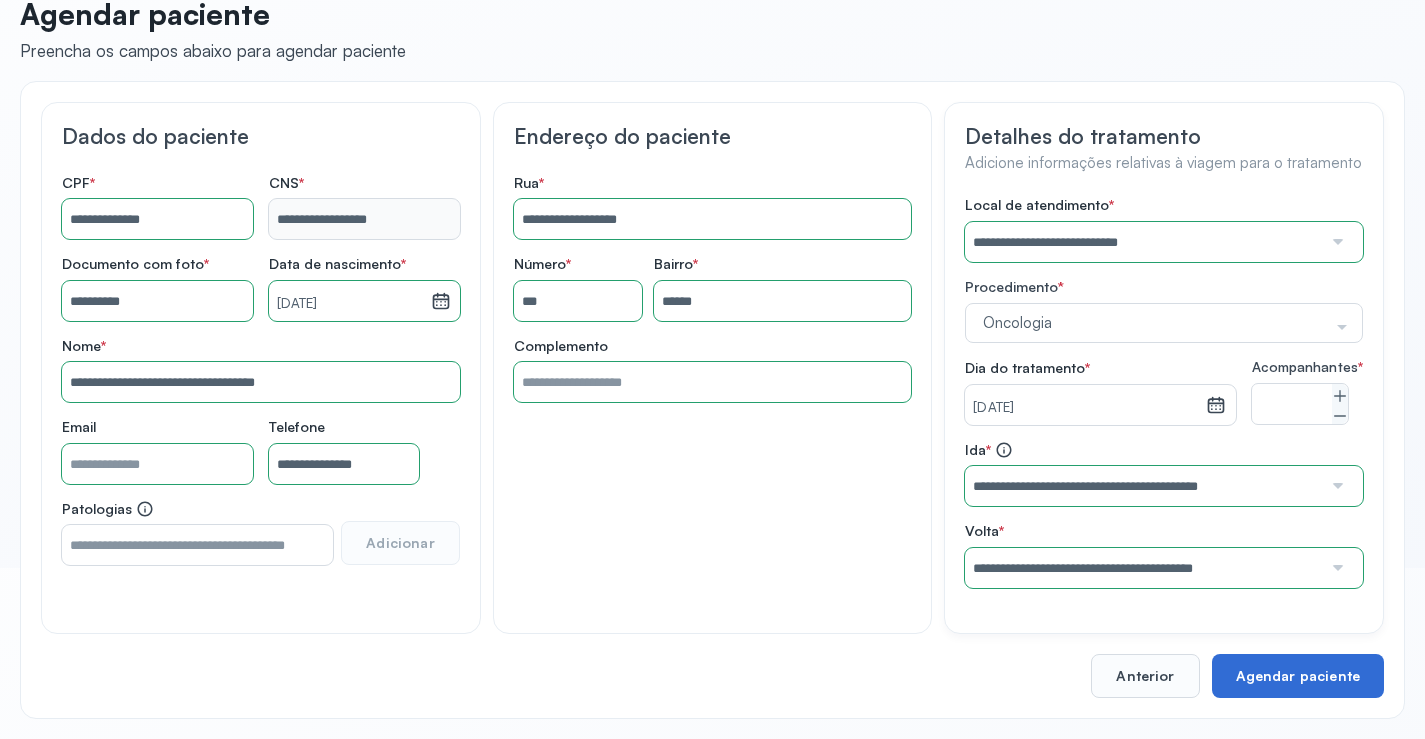 click on "Agendar paciente" at bounding box center (1298, 676) 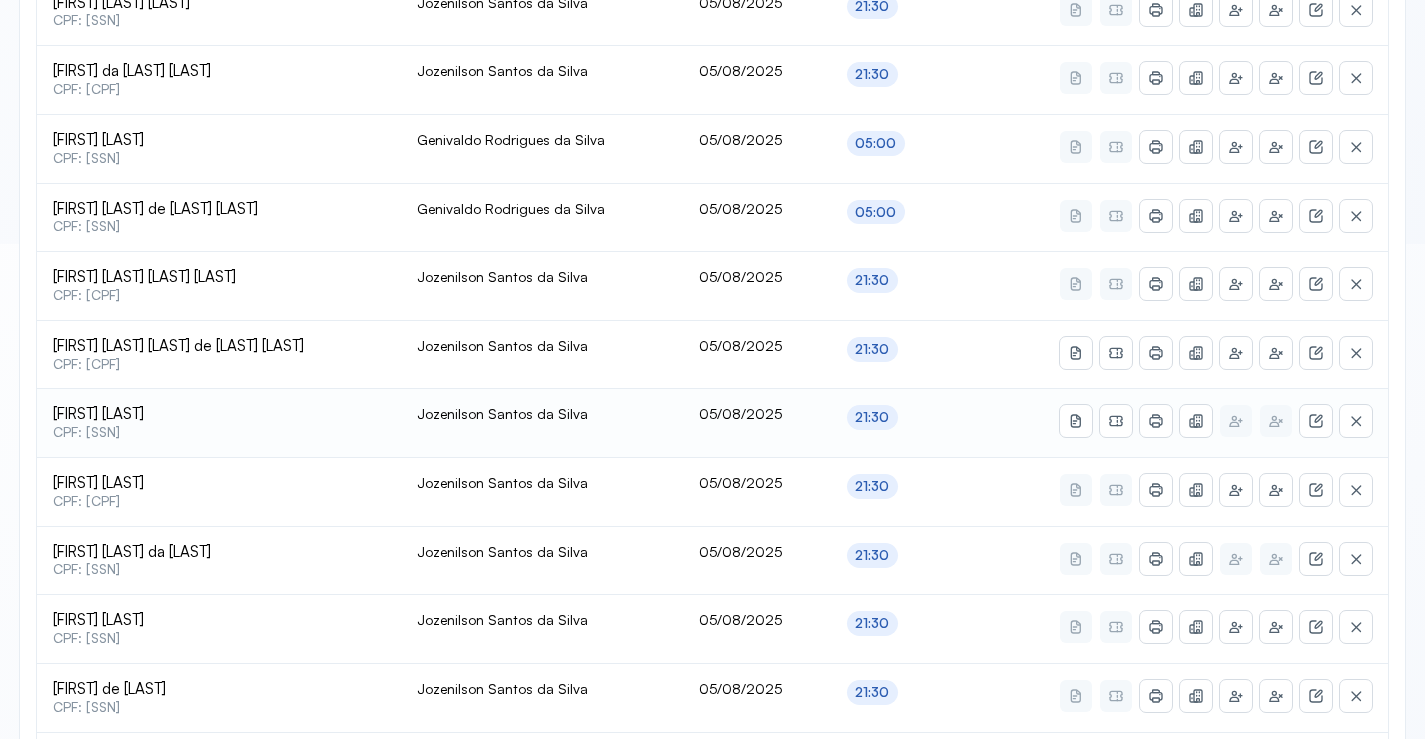 scroll, scrollTop: 46, scrollLeft: 0, axis: vertical 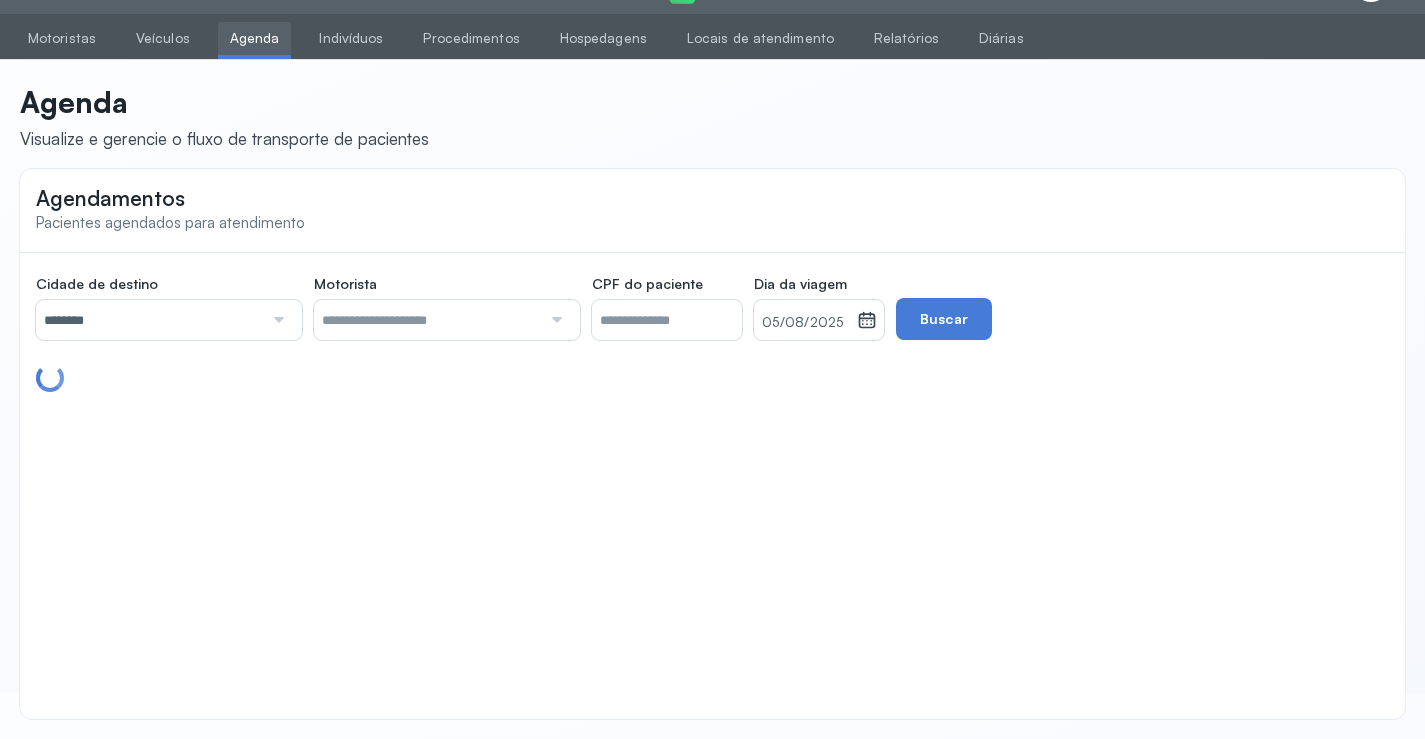 click at bounding box center [276, 320] 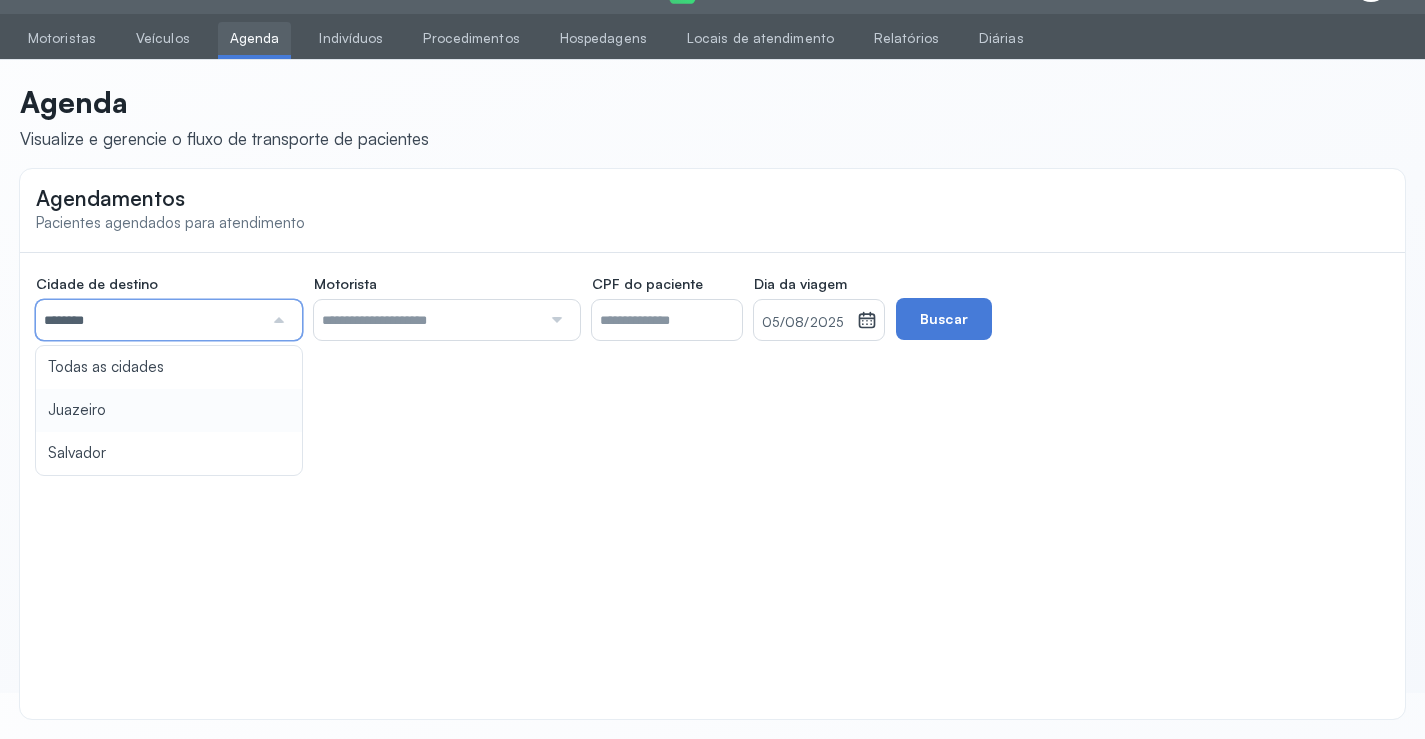 type on "********" 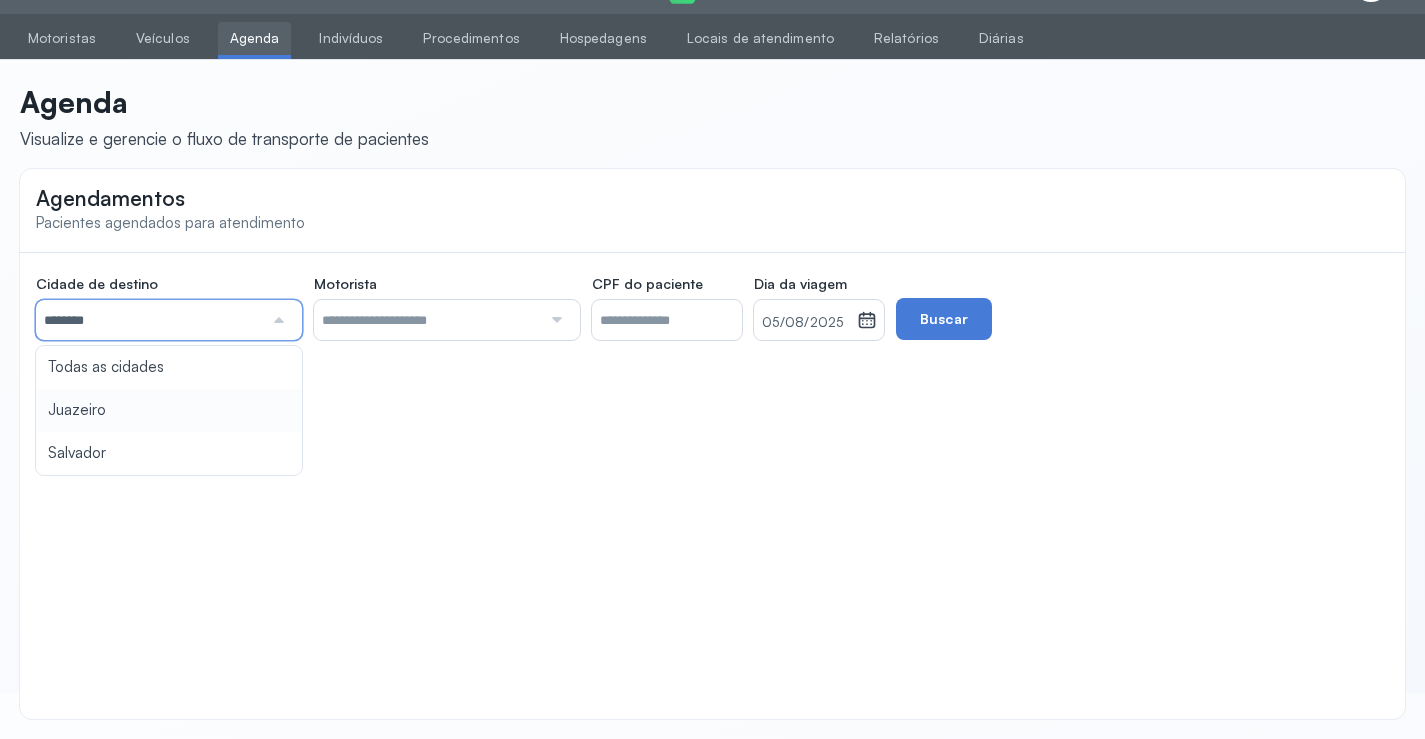click on "Agendamentos Pacientes agendados para atendimento Cidade de destino  ******** Todas as cidades Juazeiro Salvador Motorista  Todos os motoristas [FIRST] [LAST] [FIRST] [LAST] [FIRST] [LAST] [FIRST] [LAST] [FIRST] [LAST] [FIRST] [LAST] CPF do paciente  Dia da viagem  [DATE] agosto [YEAR] S T Q Q S S D 1 2 3 4 5 6 7 8 9 10 11 12 13 14 15 16 17 18 19 20 21 22 23 24 25 26 27 28 29 30 31 jan fev mar abr maio jun jul ago set out nov dez 2018 2019 2020 2021 2022 2023 2024 2025 2026 2027 2028 2029  Buscar" at bounding box center (712, 444) 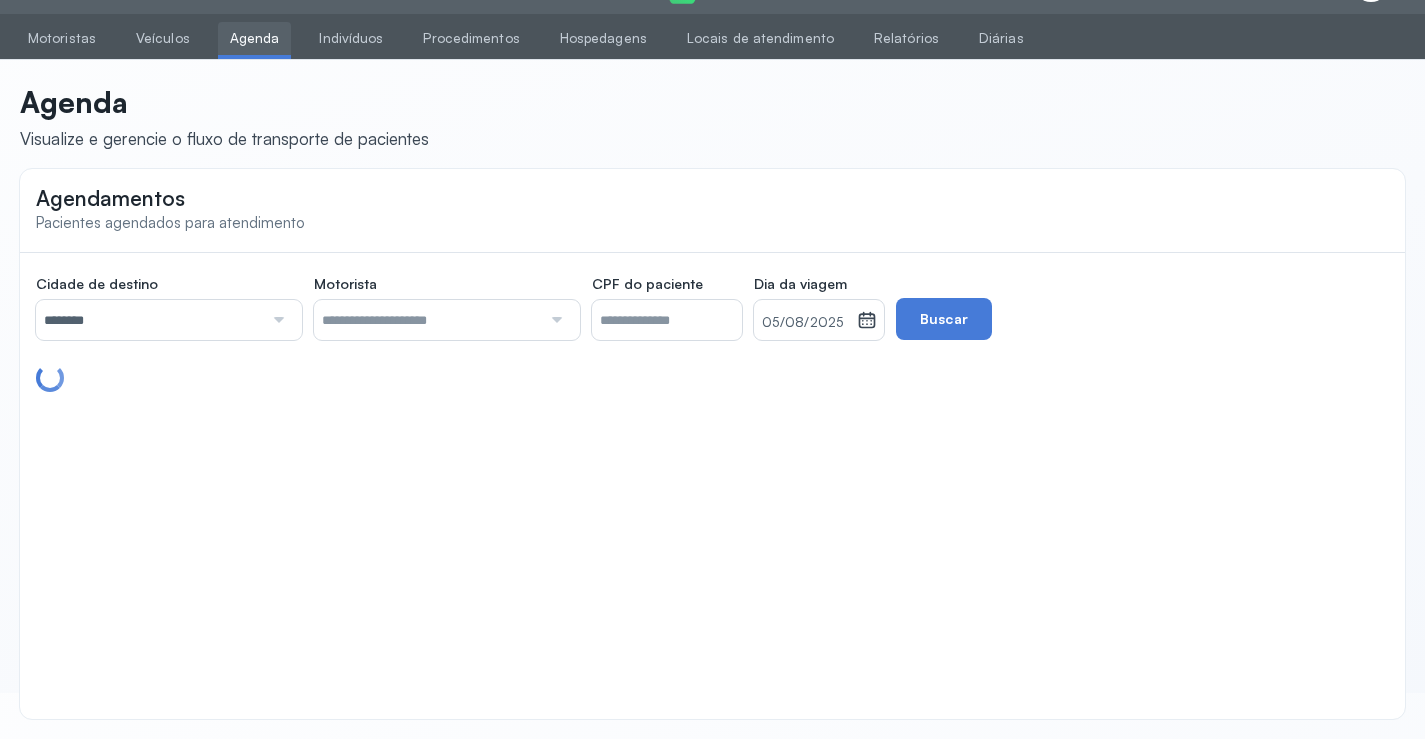 click on "05/08/2025" at bounding box center (805, 323) 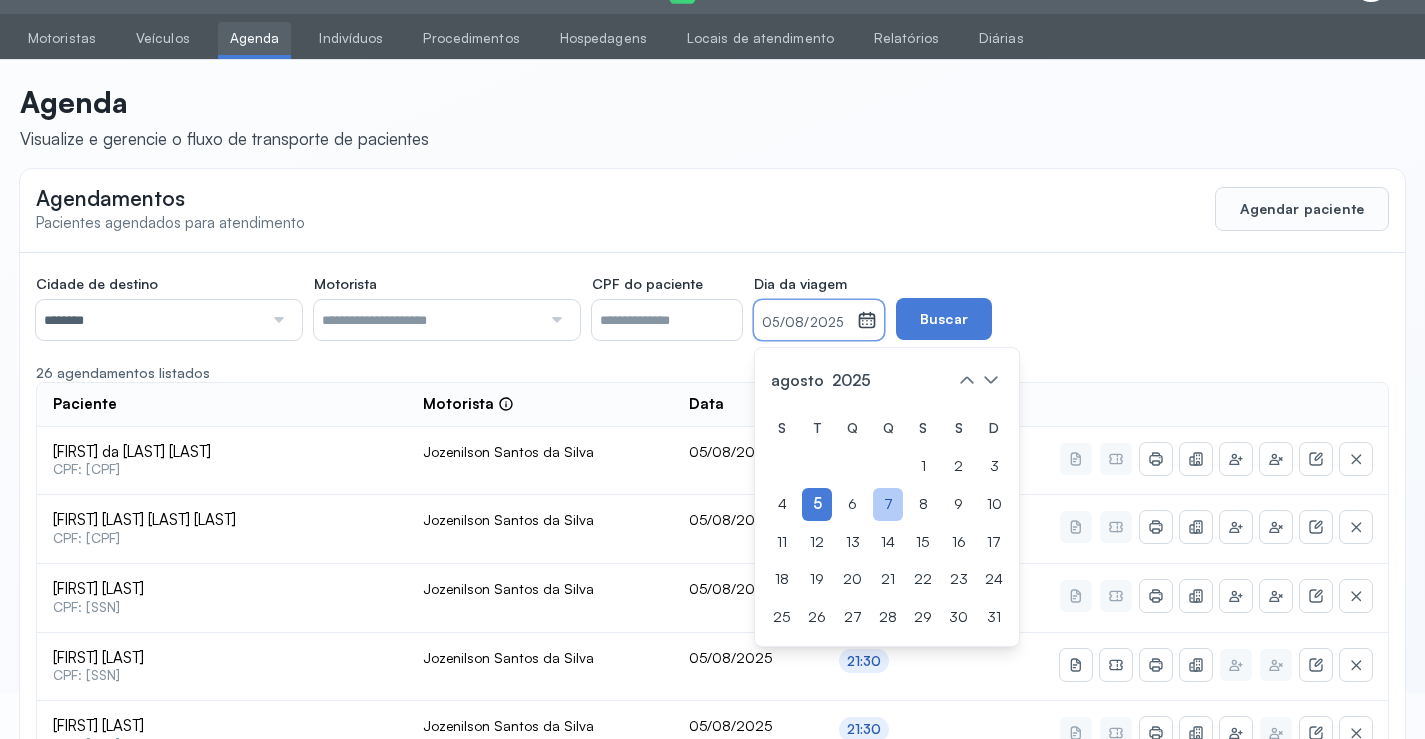 click on "7" 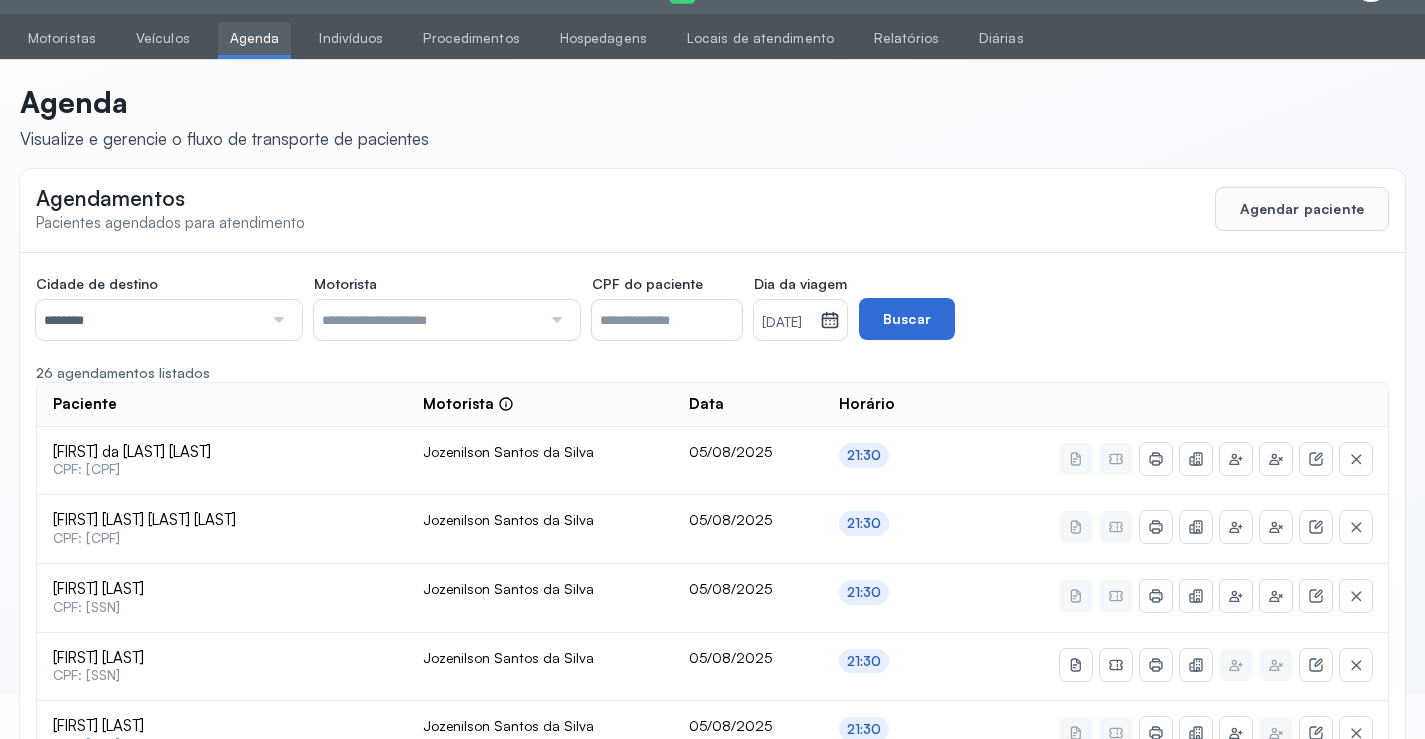 click on "Buscar" at bounding box center (907, 319) 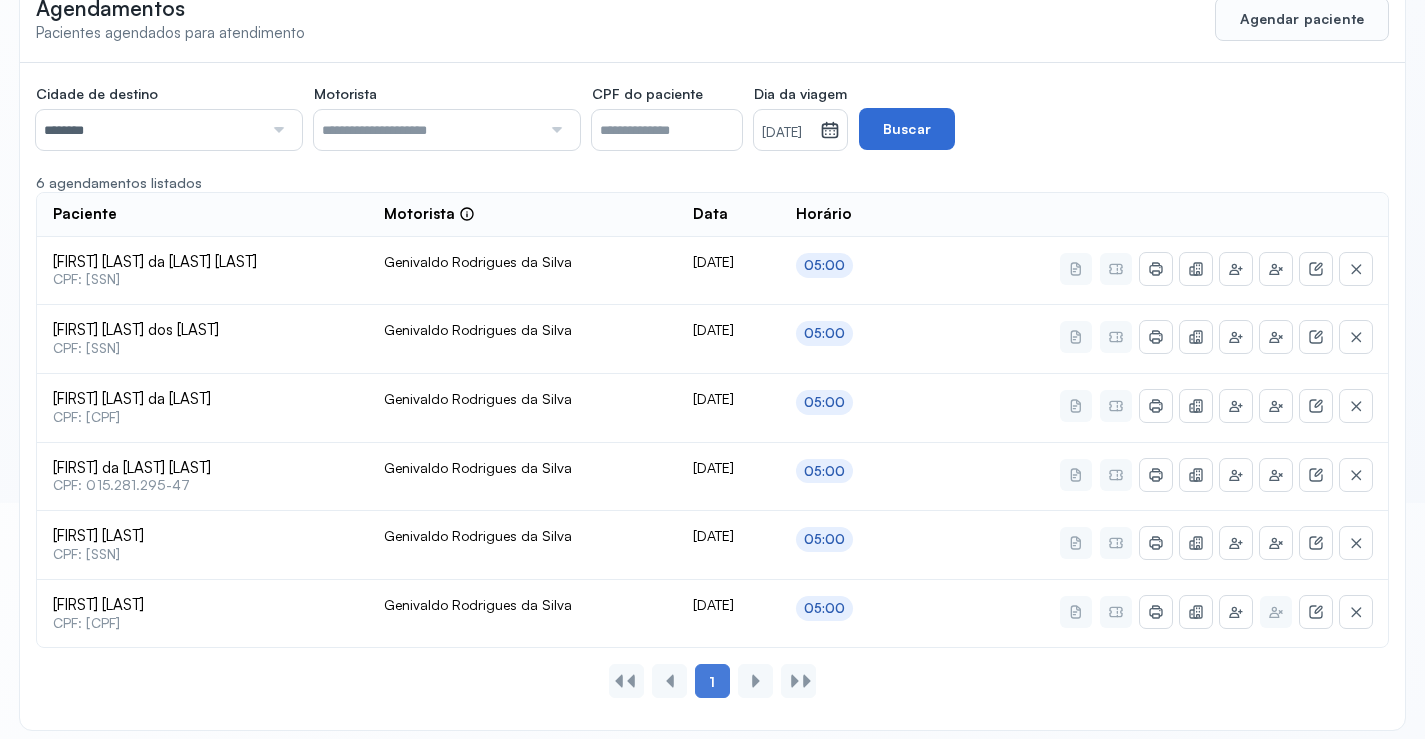 scroll, scrollTop: 247, scrollLeft: 0, axis: vertical 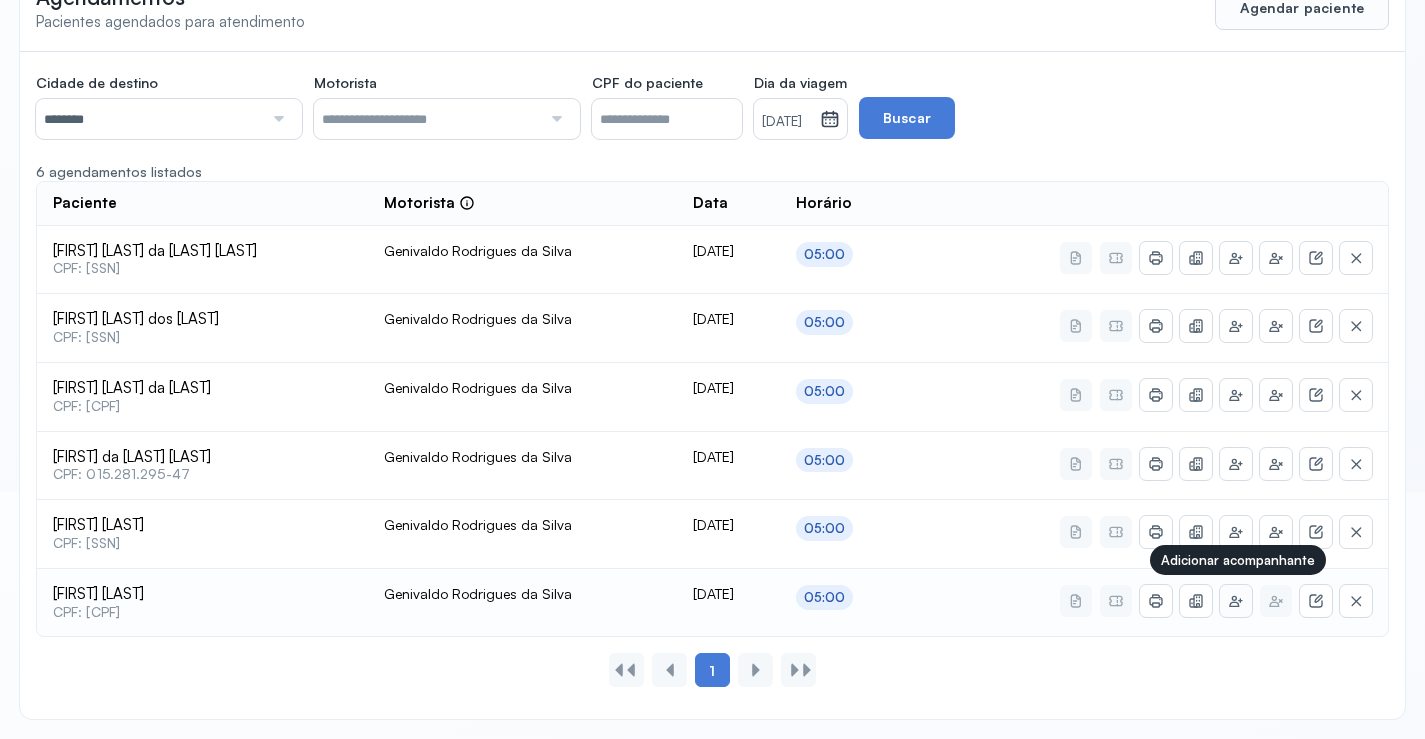 click 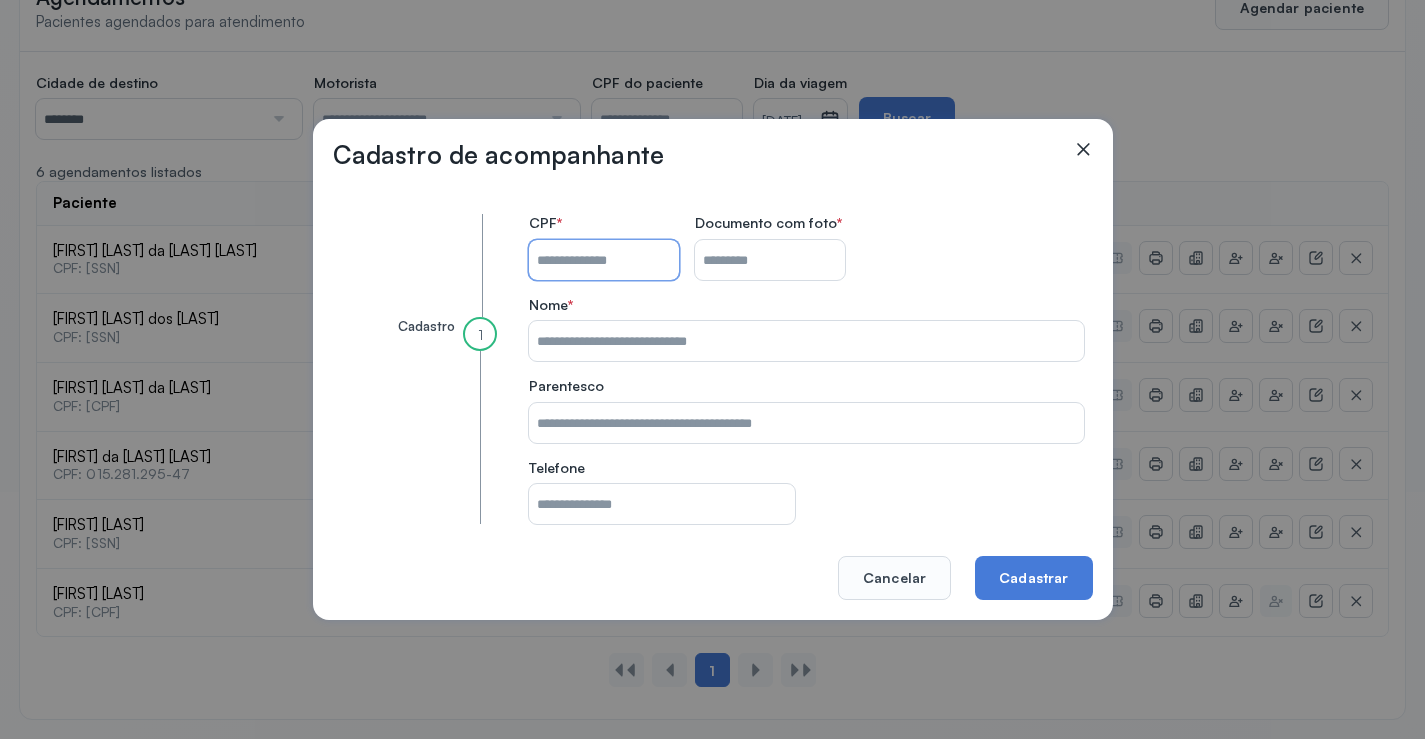 click on "CPF do paciente" at bounding box center (604, 260) 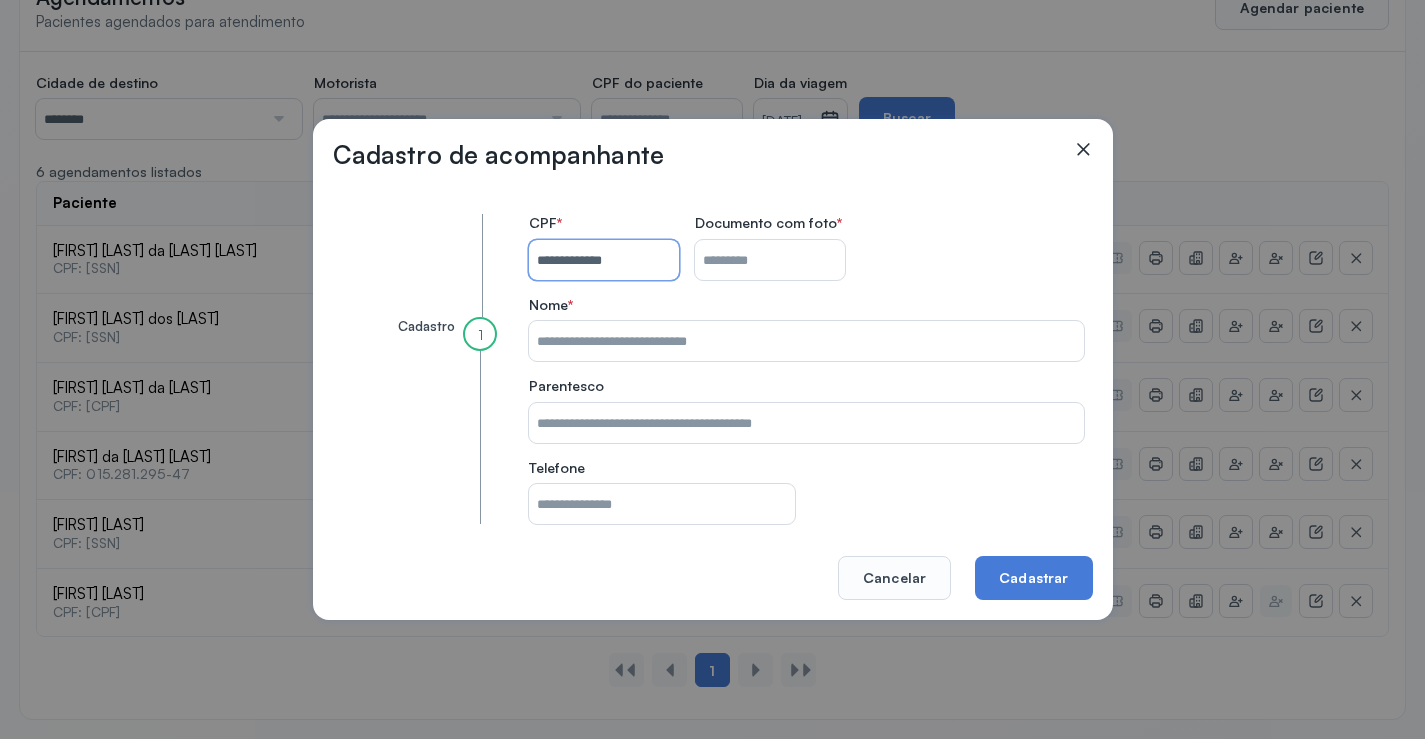 type on "**********" 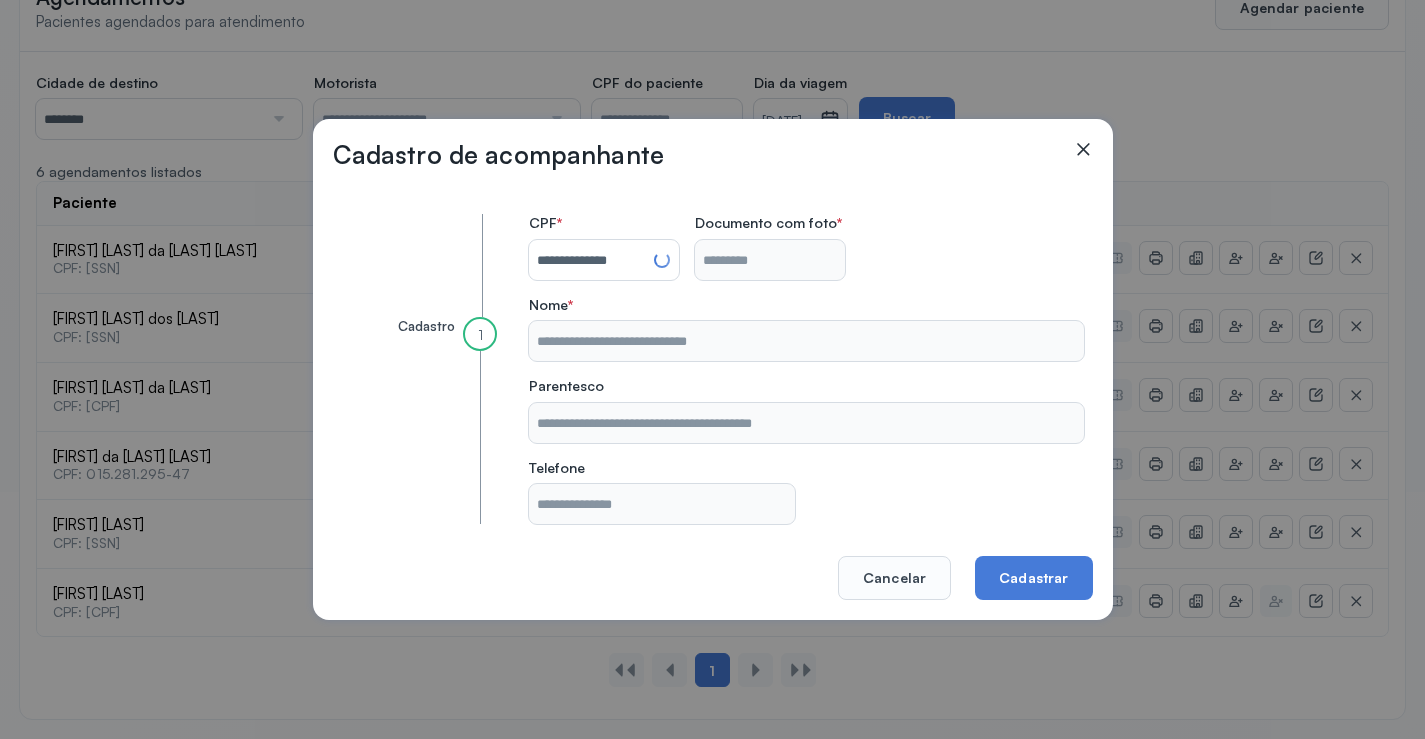 type on "**********" 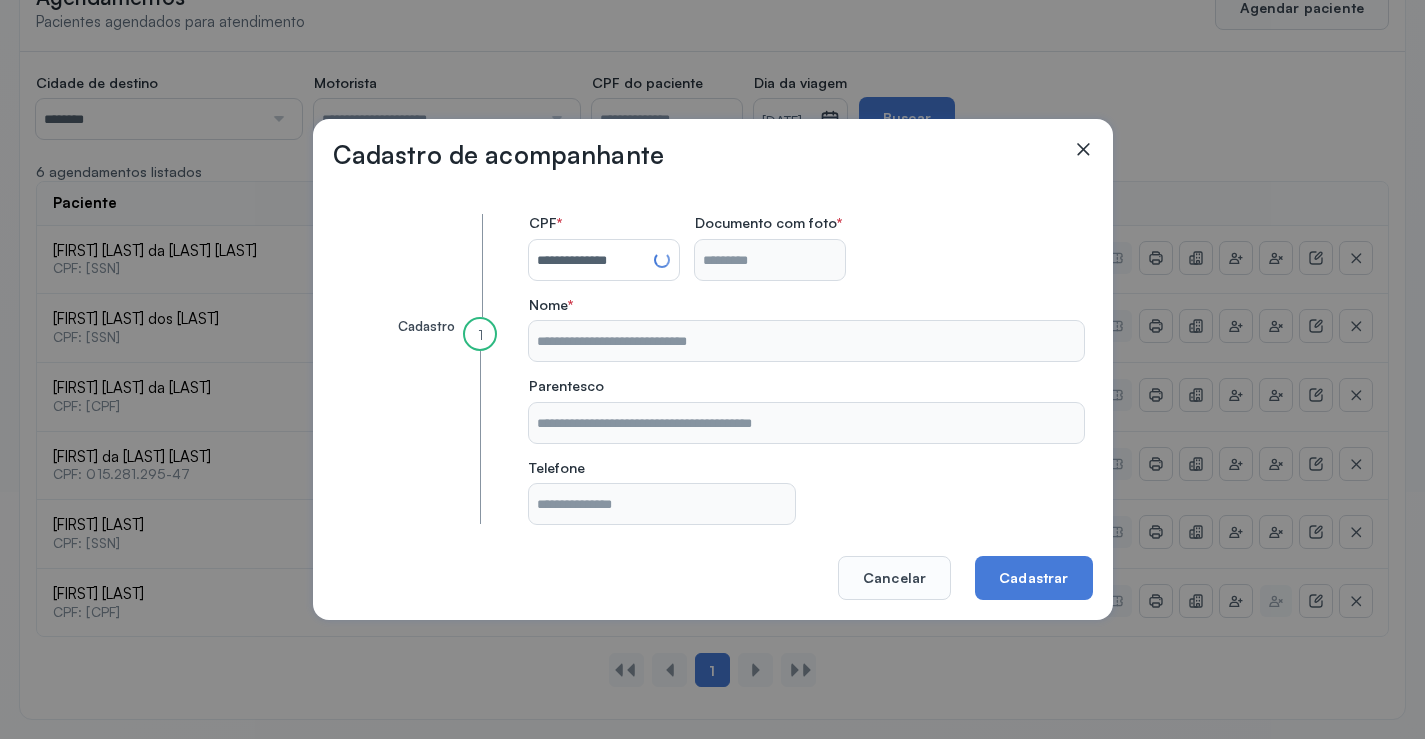 type on "**********" 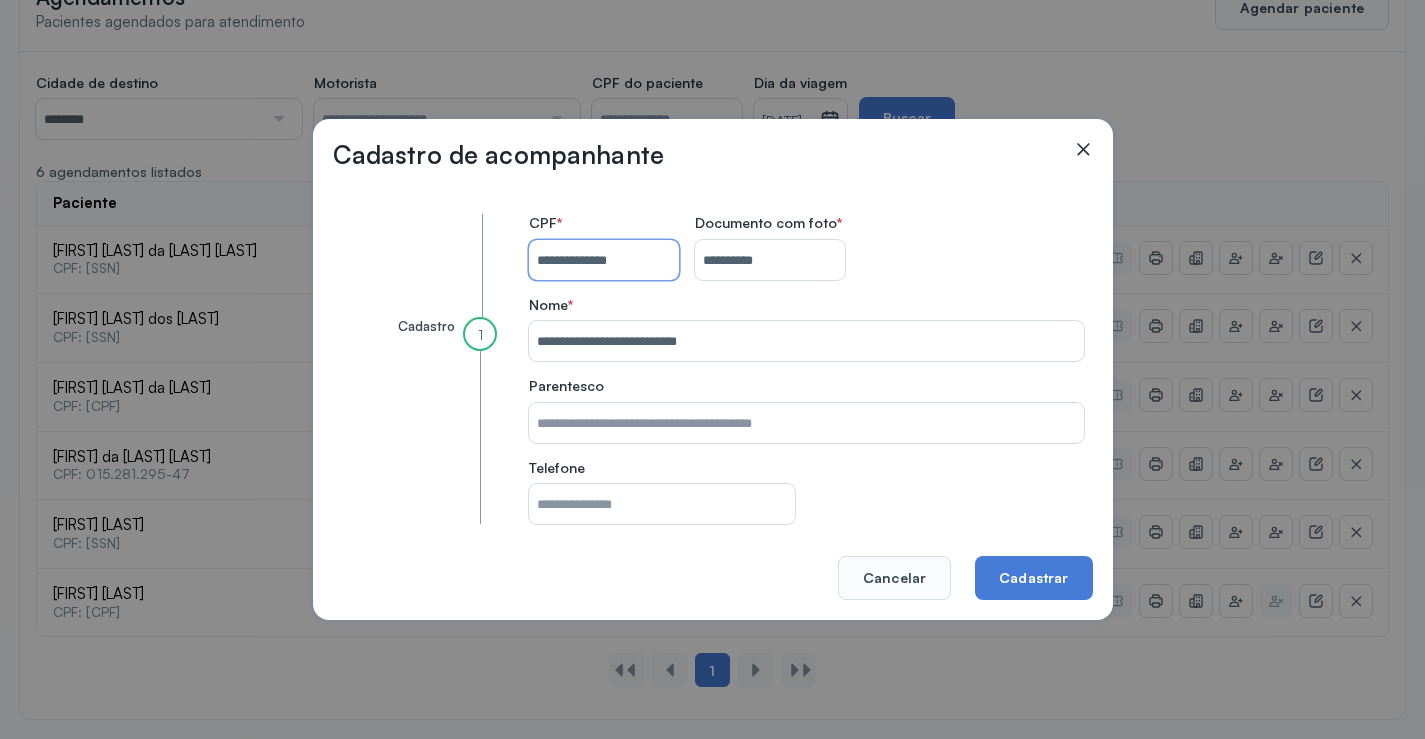 type 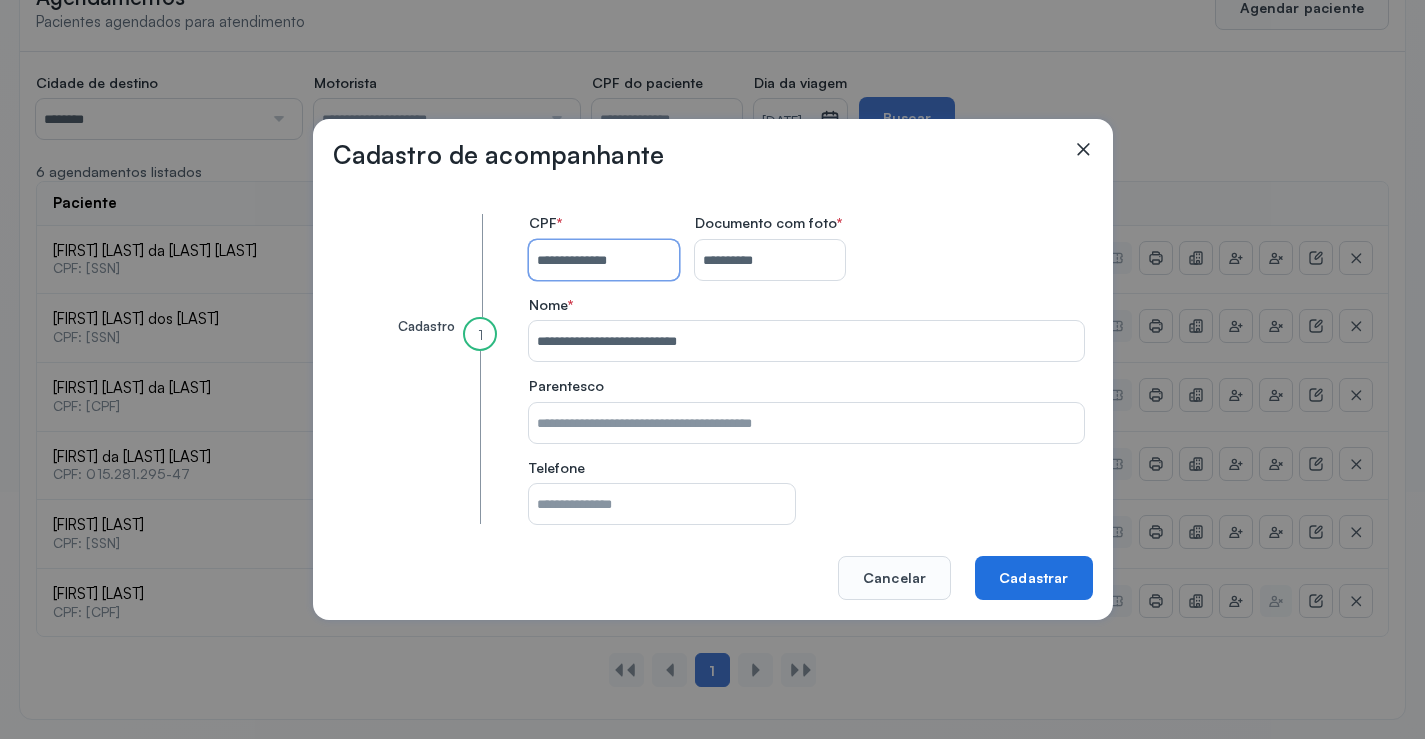 type on "**********" 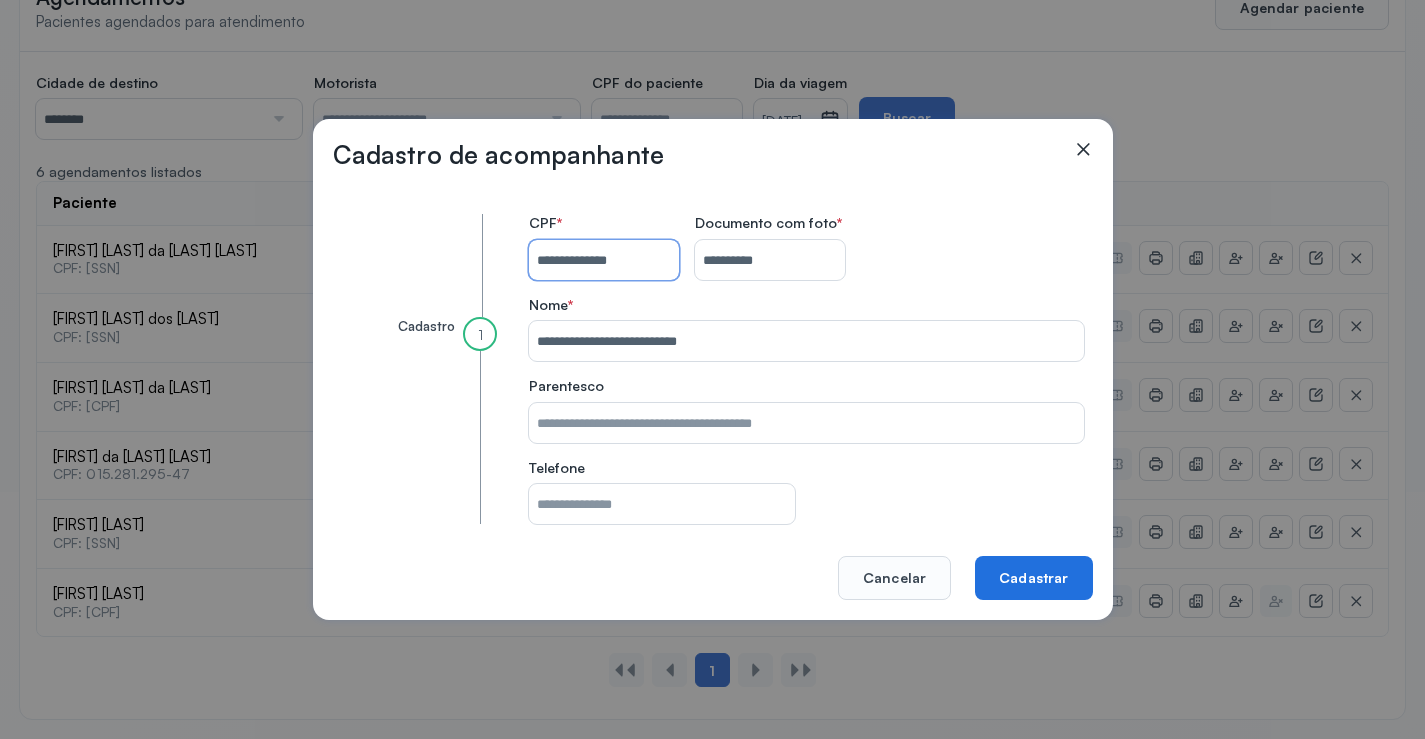 click on "Cadastrar" 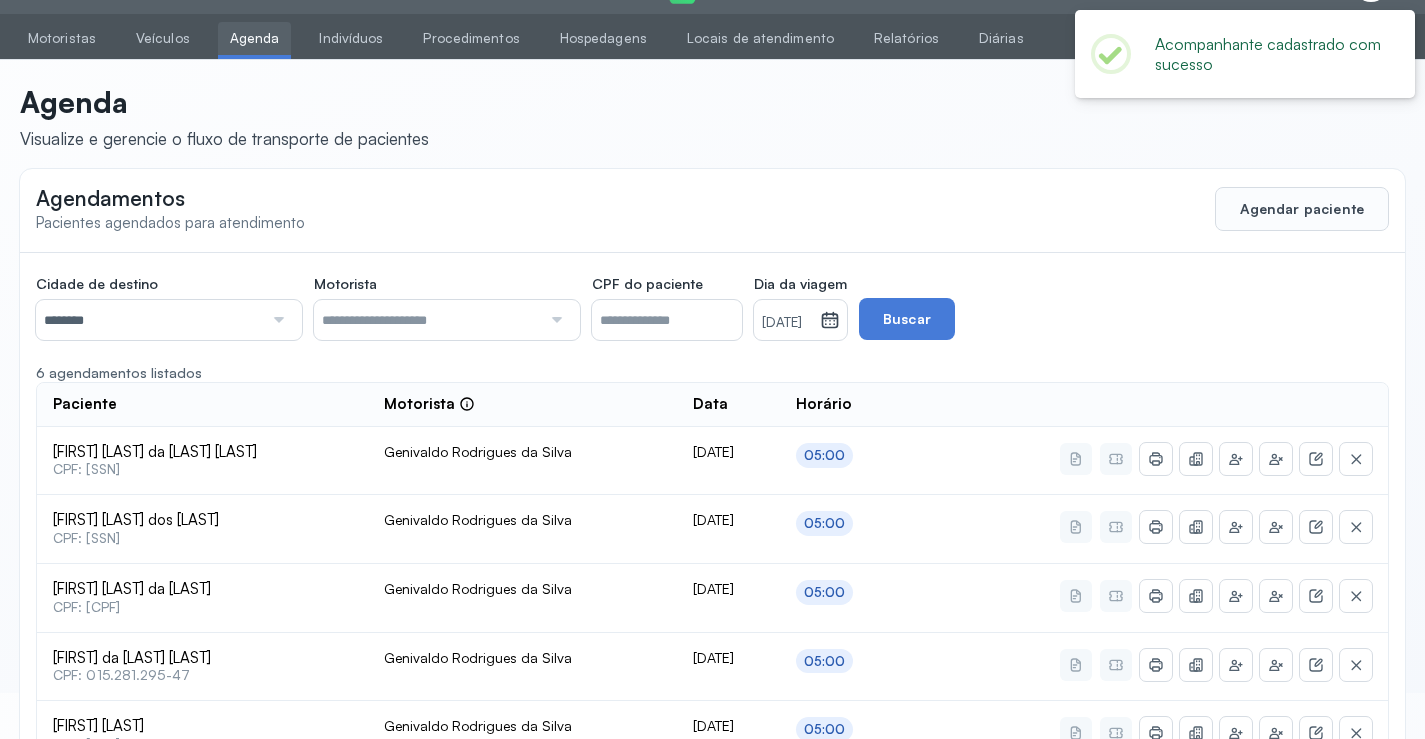 scroll, scrollTop: 247, scrollLeft: 0, axis: vertical 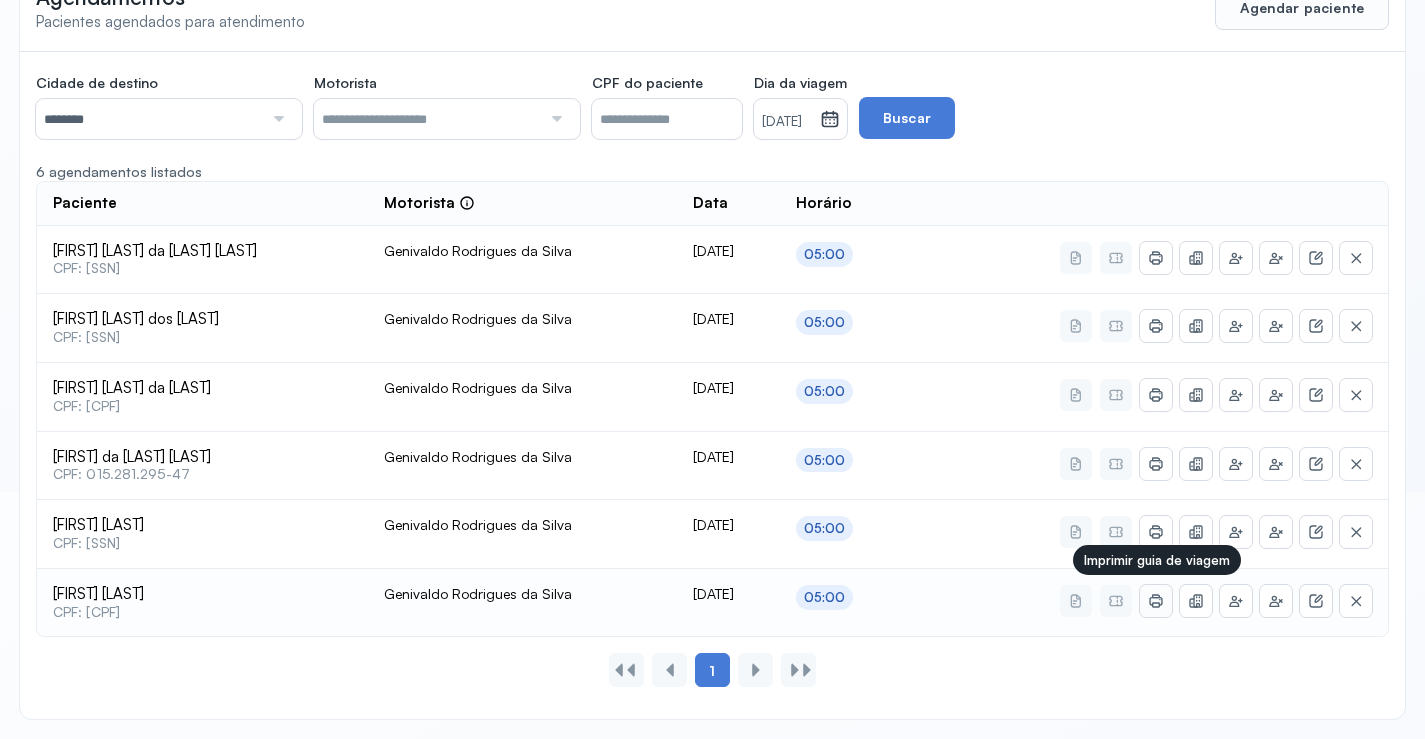 click 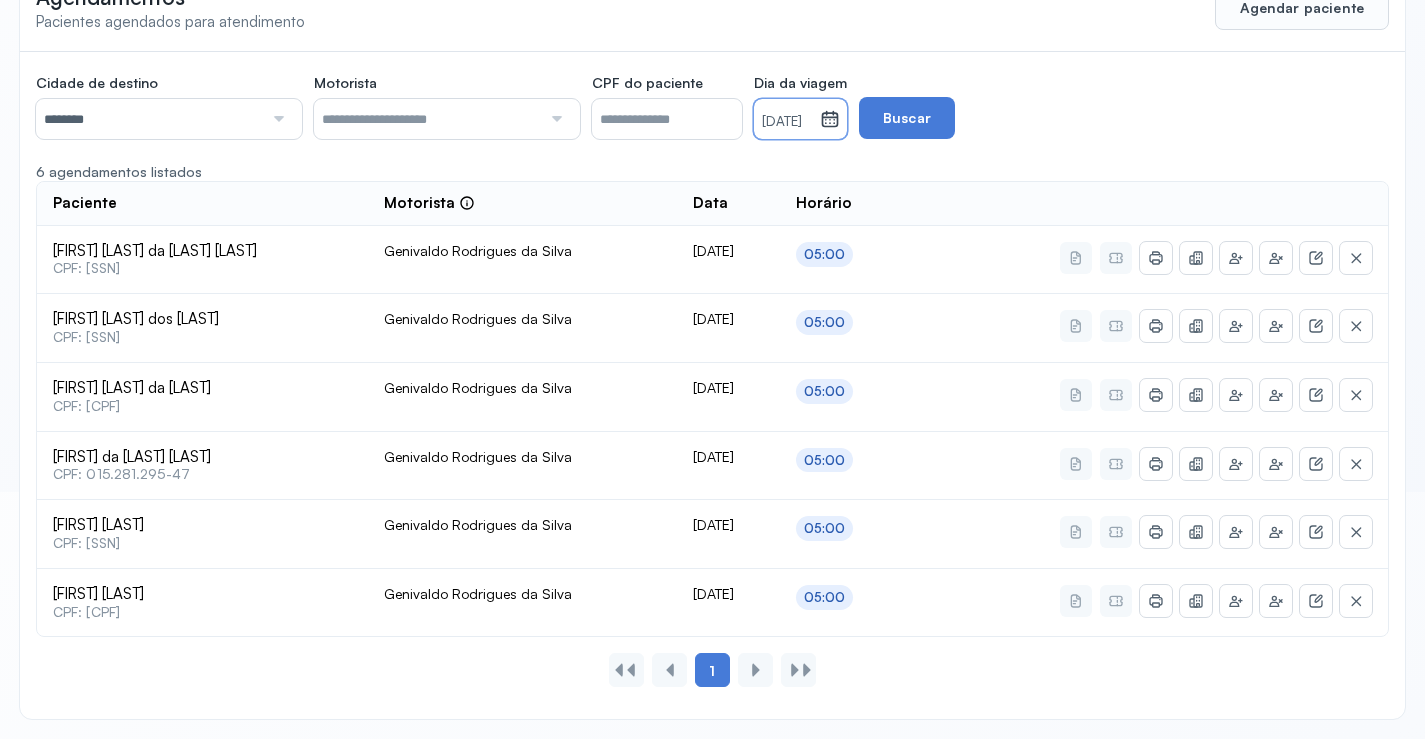 drag, startPoint x: 815, startPoint y: 128, endPoint x: 828, endPoint y: 170, distance: 43.965897 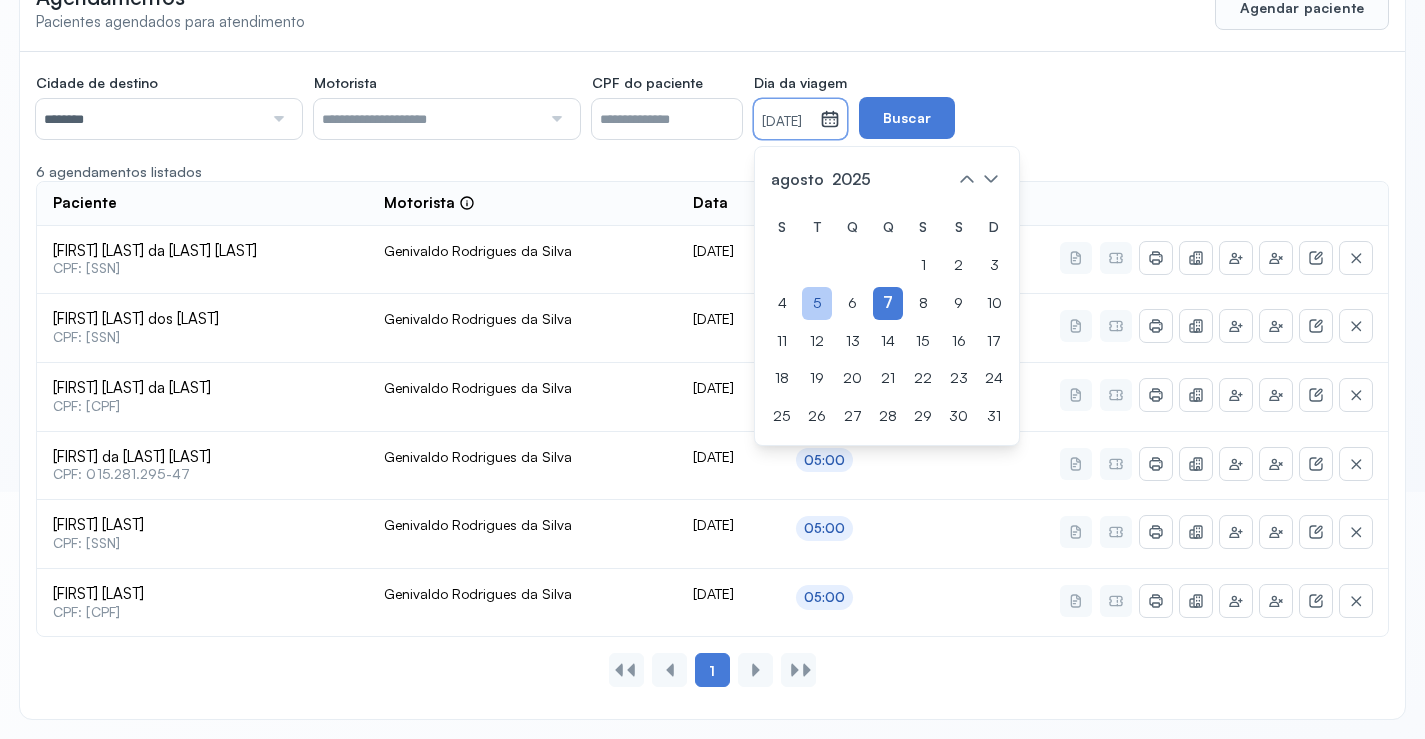 click on "5" 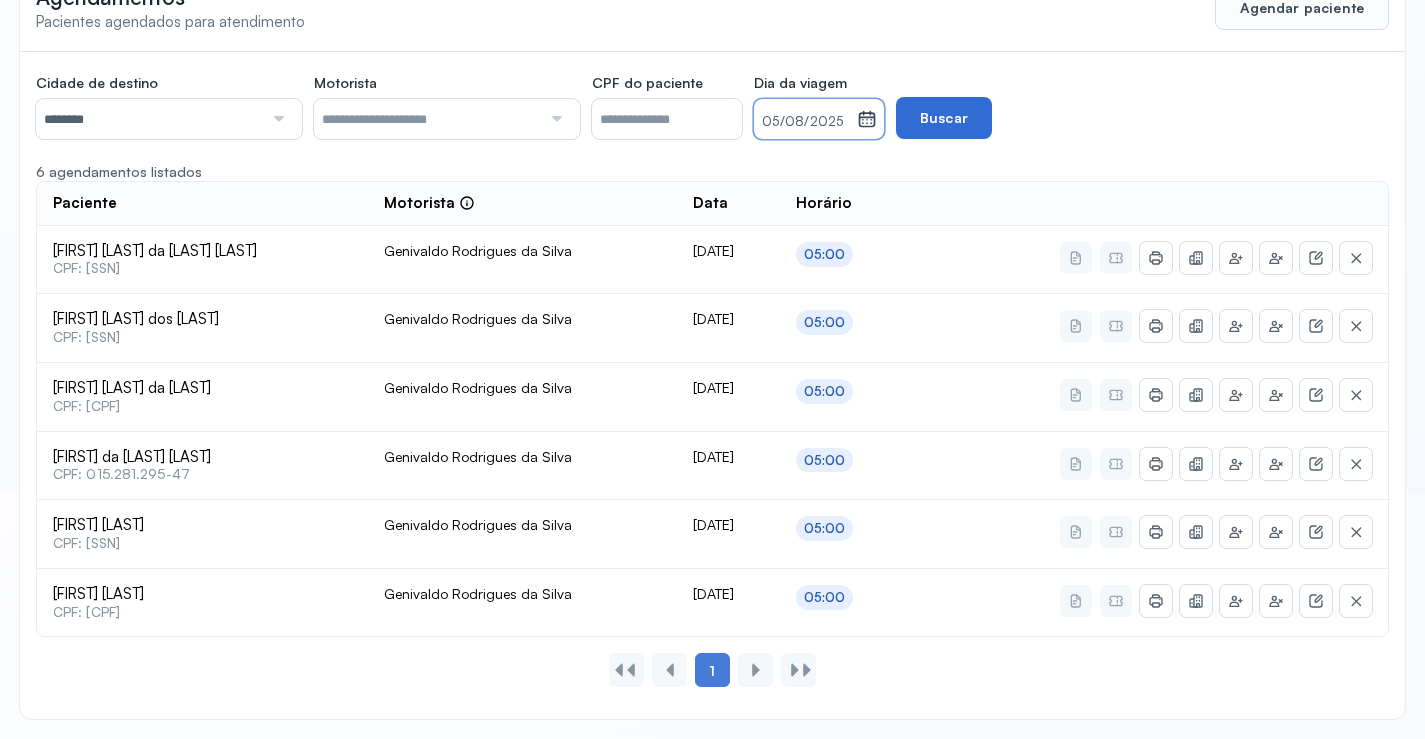 click on "Buscar" at bounding box center [944, 118] 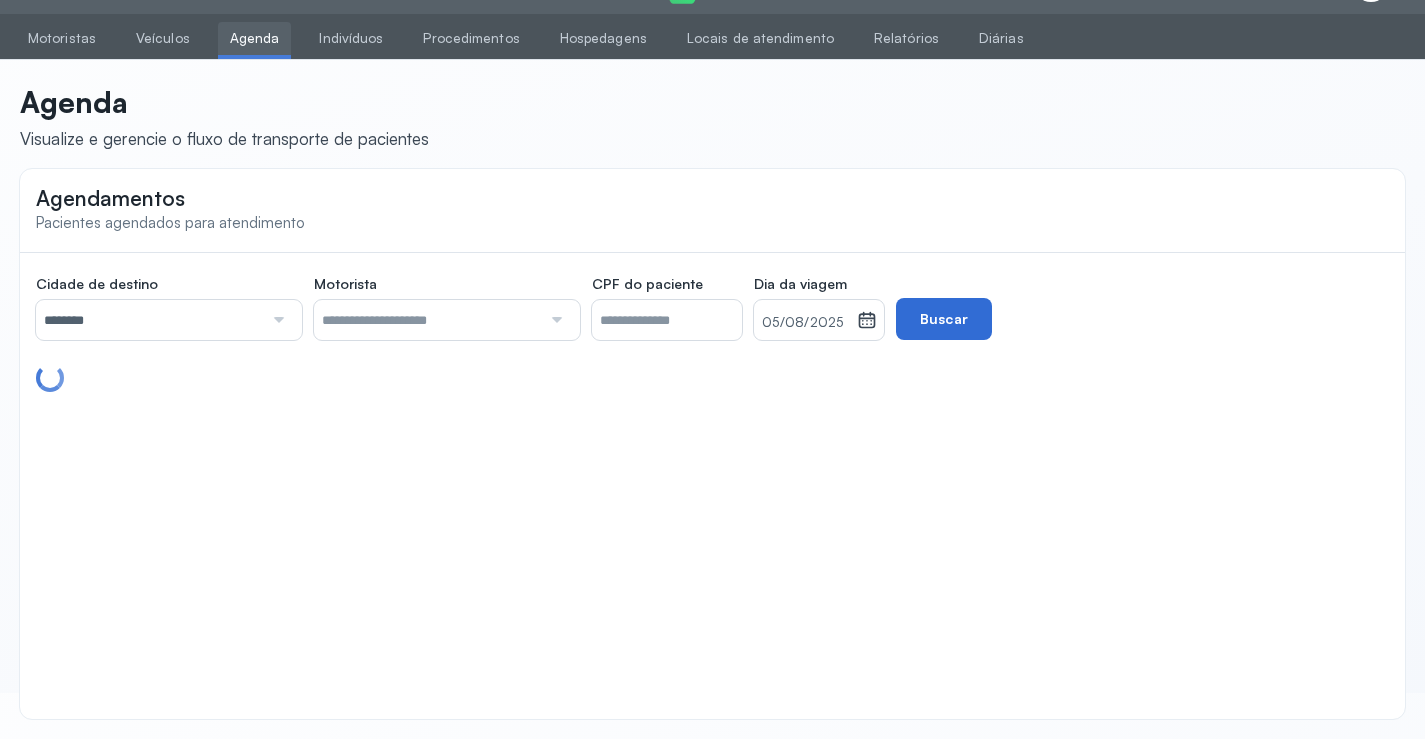 scroll, scrollTop: 46, scrollLeft: 0, axis: vertical 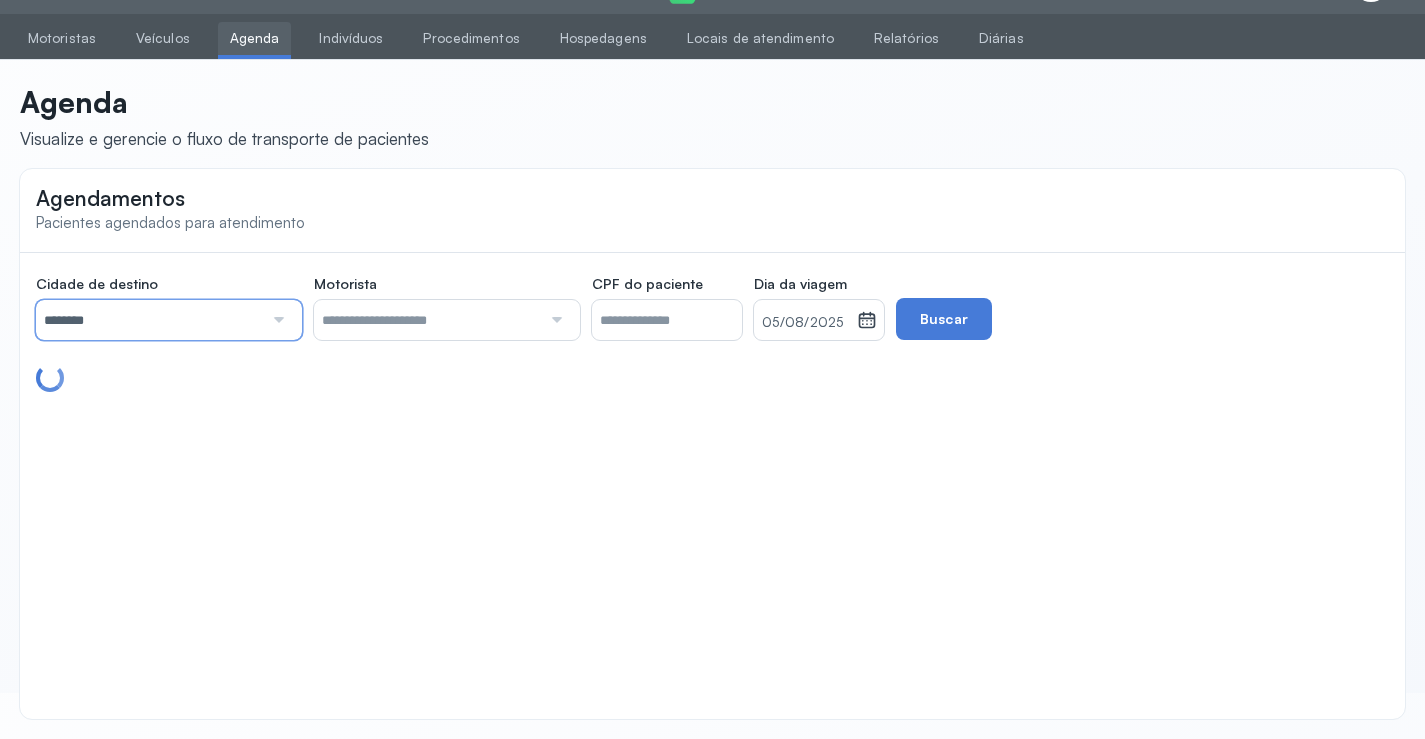 click on "********" at bounding box center (149, 320) 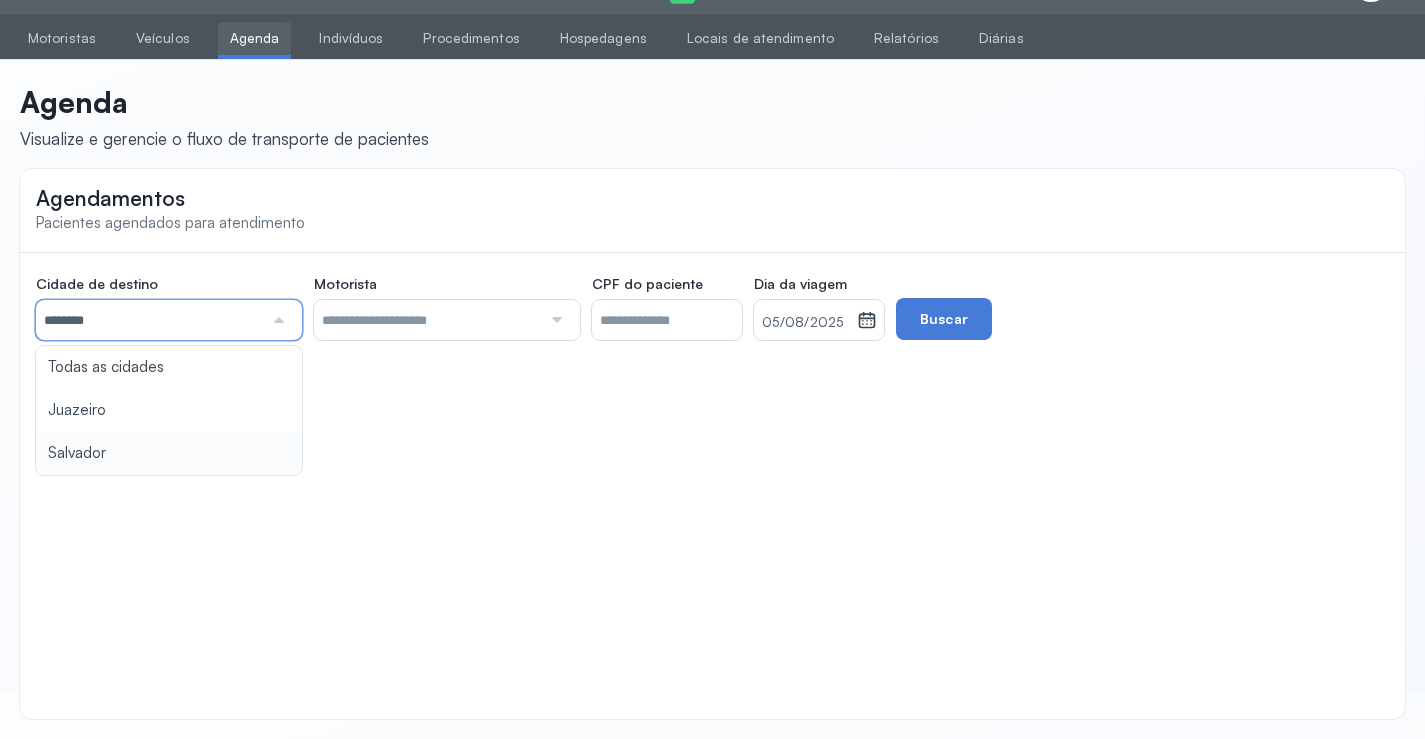 type on "********" 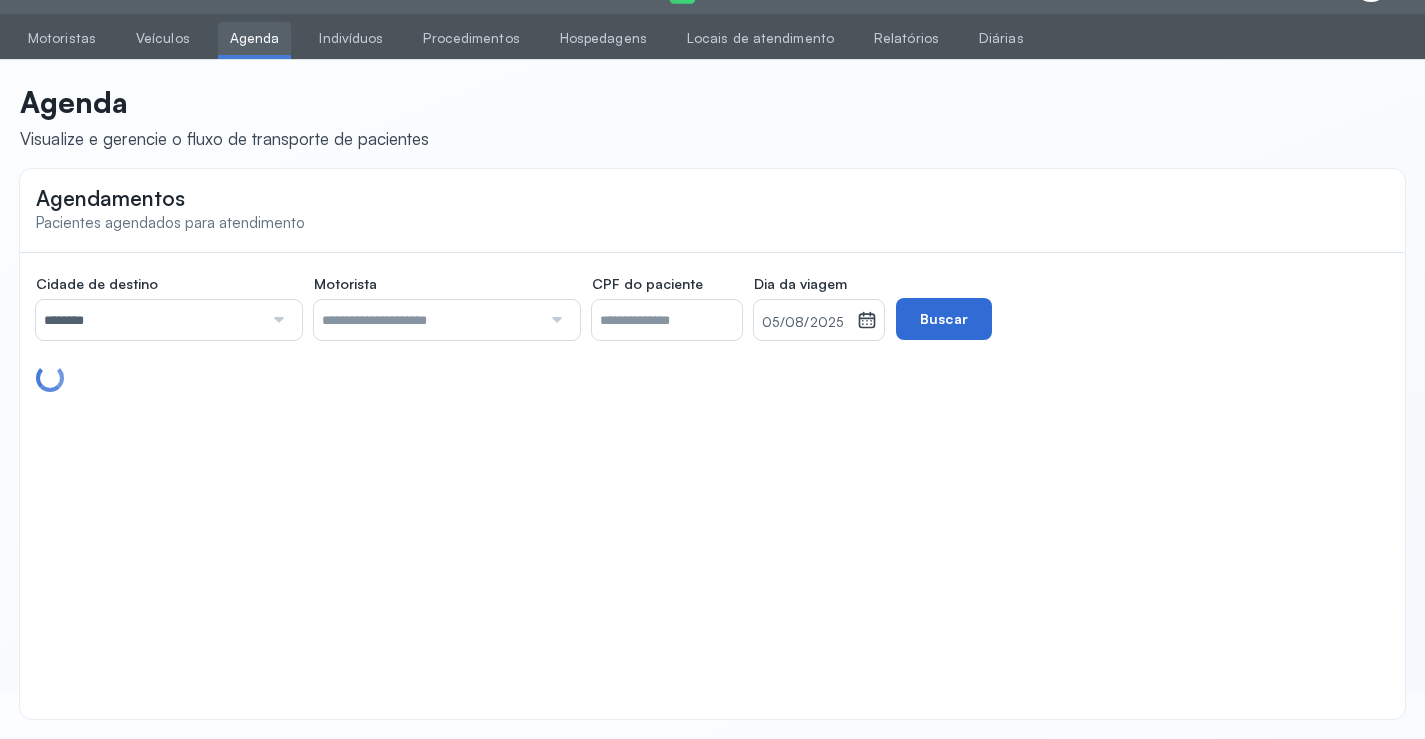 click on "Buscar" at bounding box center (944, 319) 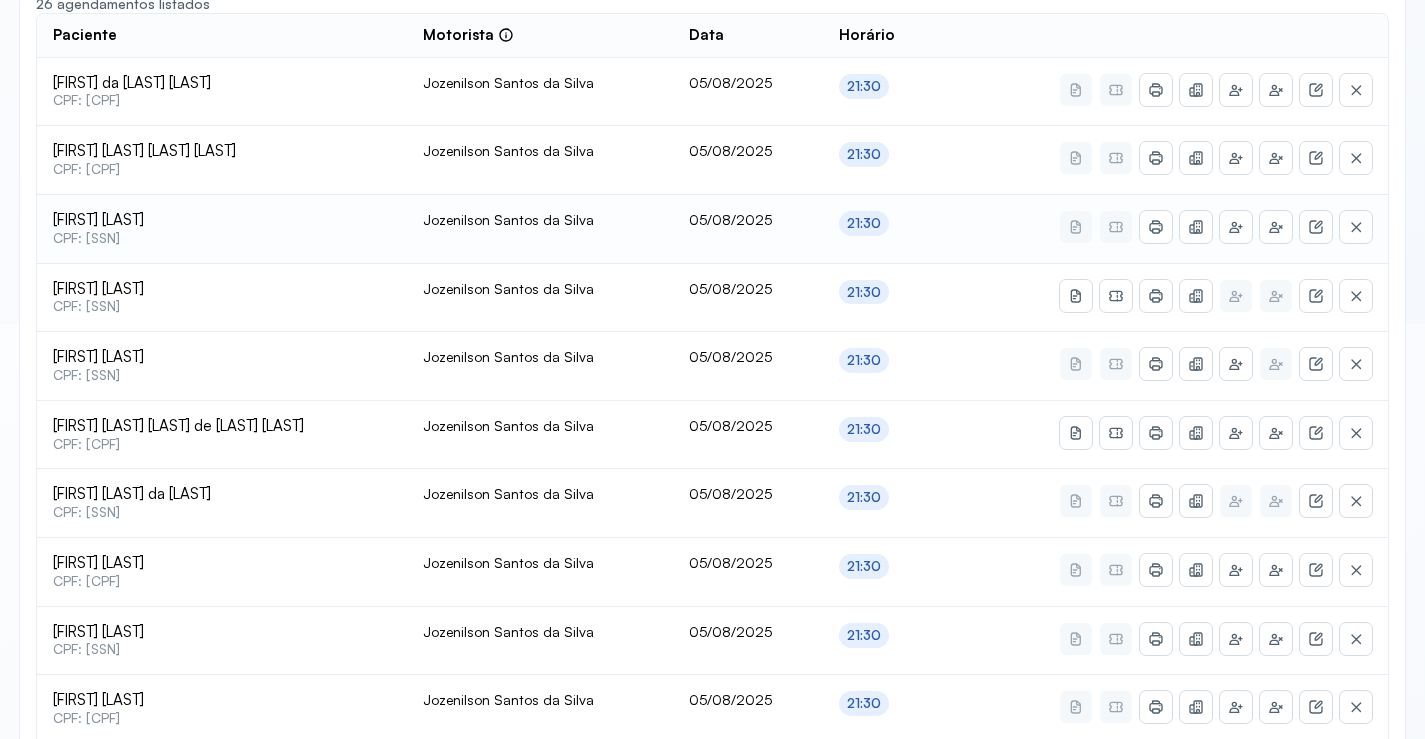 scroll, scrollTop: 446, scrollLeft: 0, axis: vertical 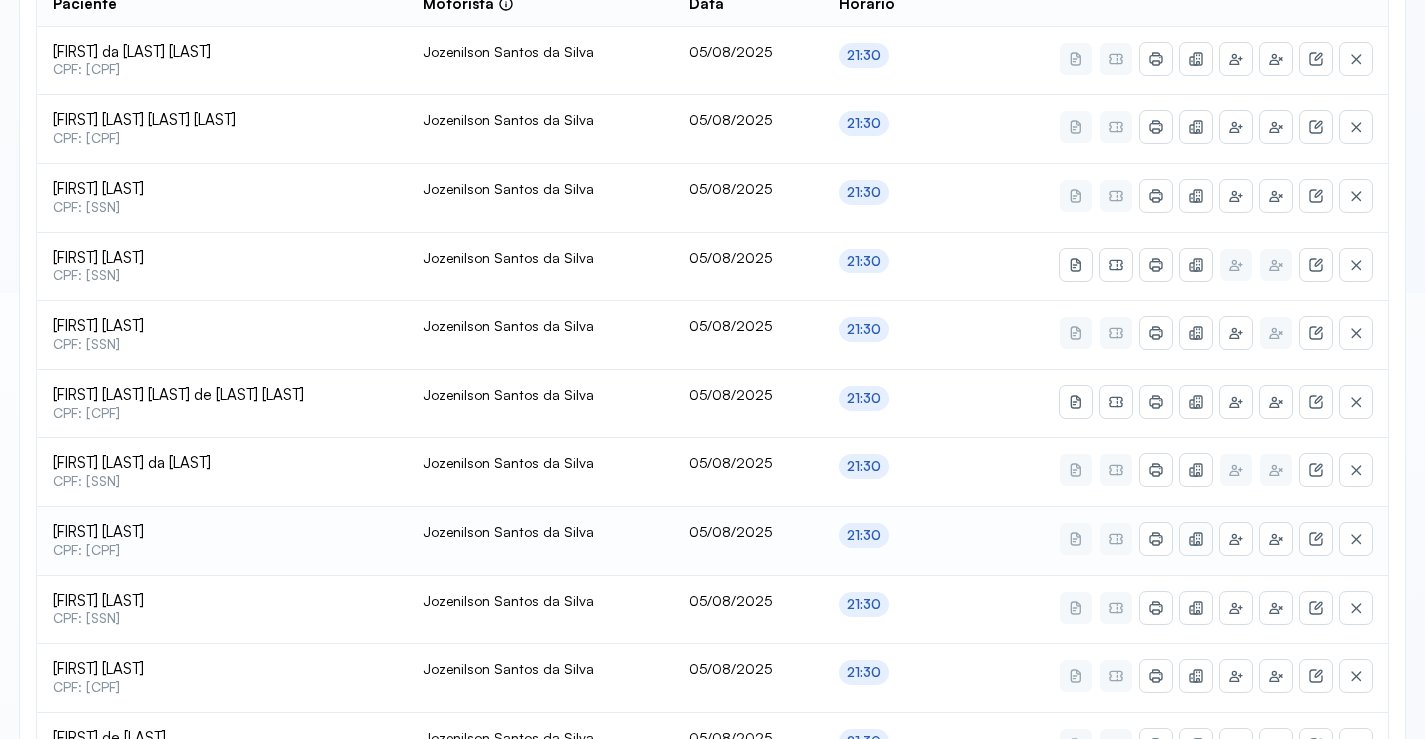 click 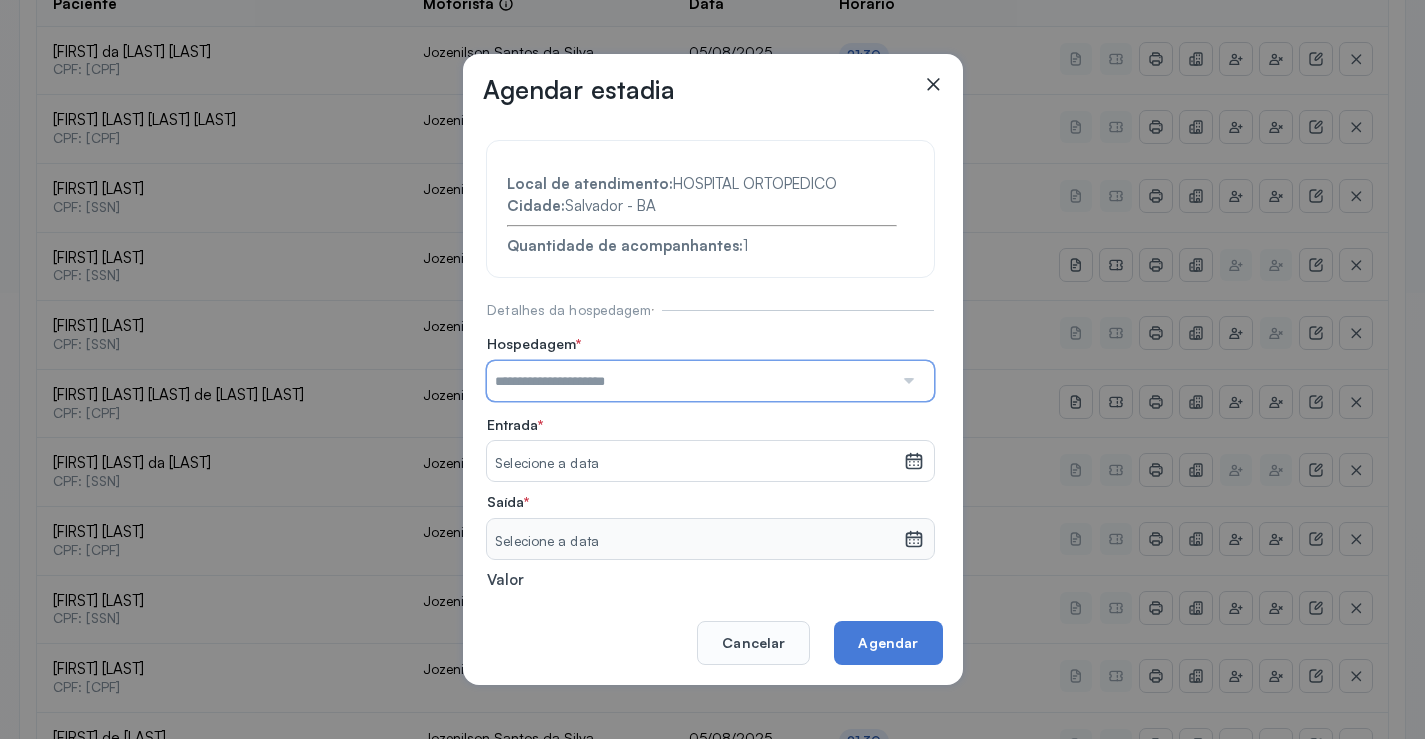 click at bounding box center [690, 381] 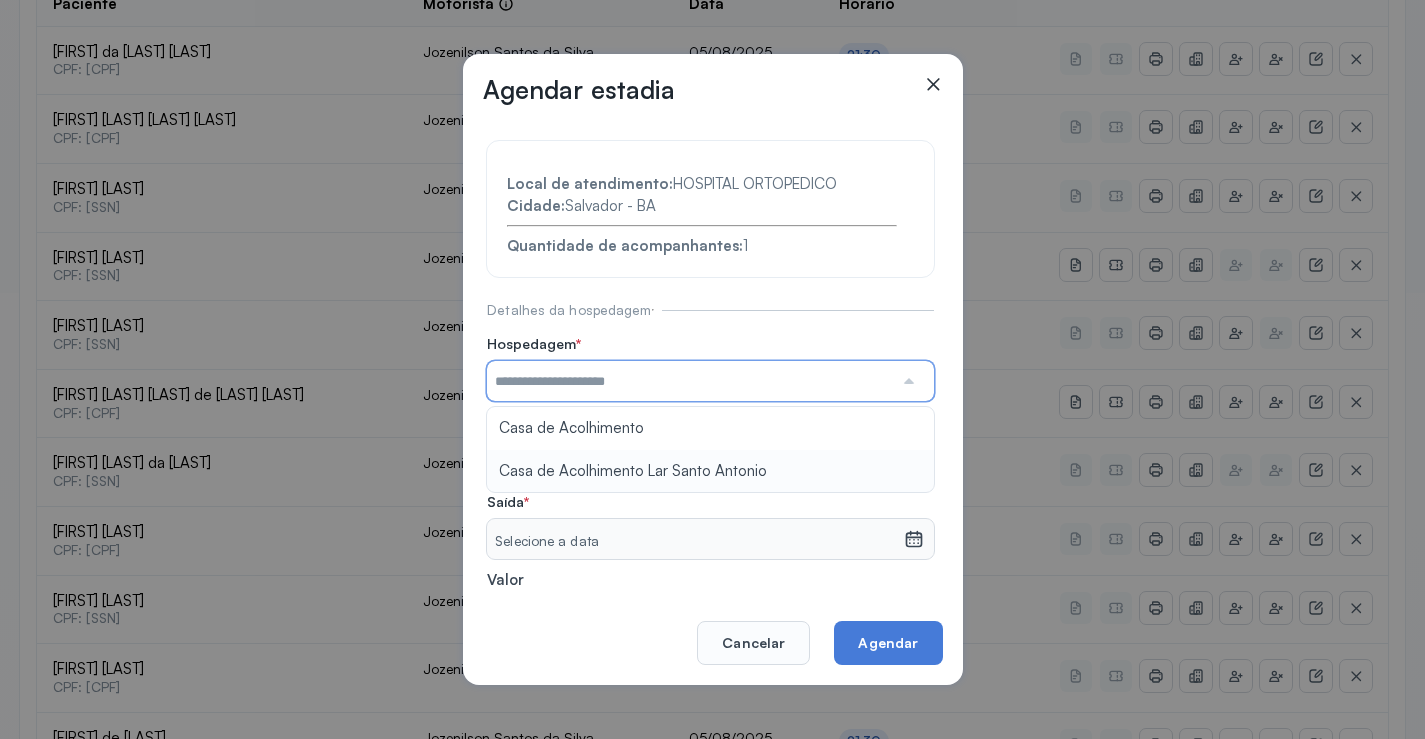 type on "**********" 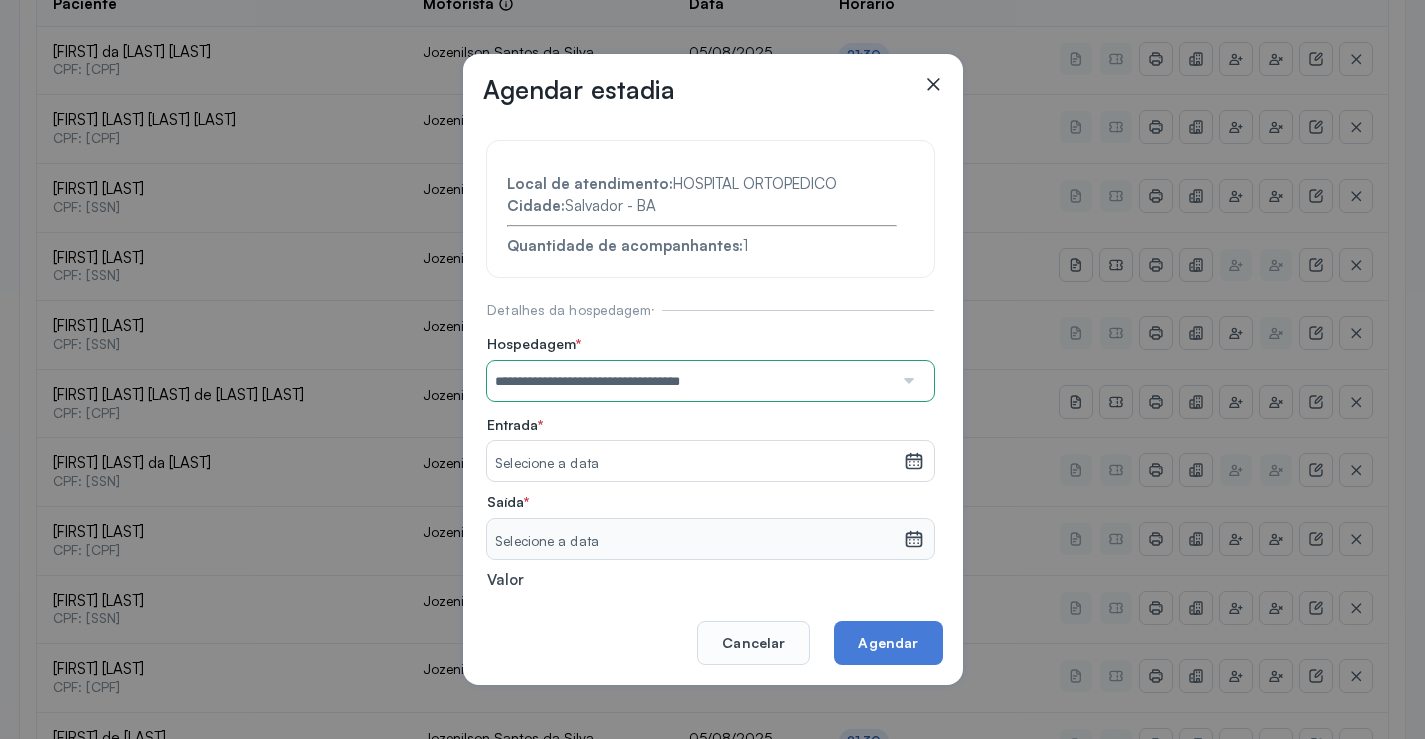 click on "**********" at bounding box center (710, 436) 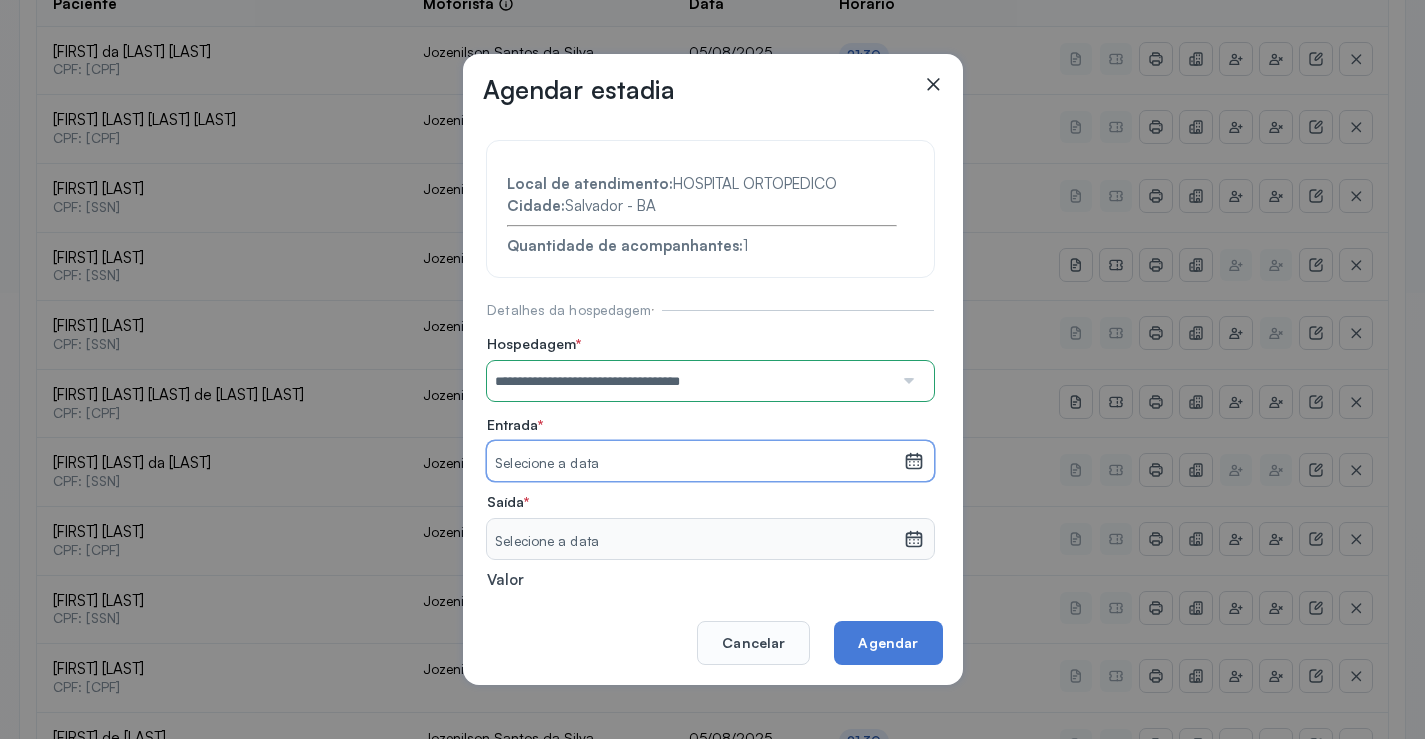 click on "Selecione a data" at bounding box center [695, 464] 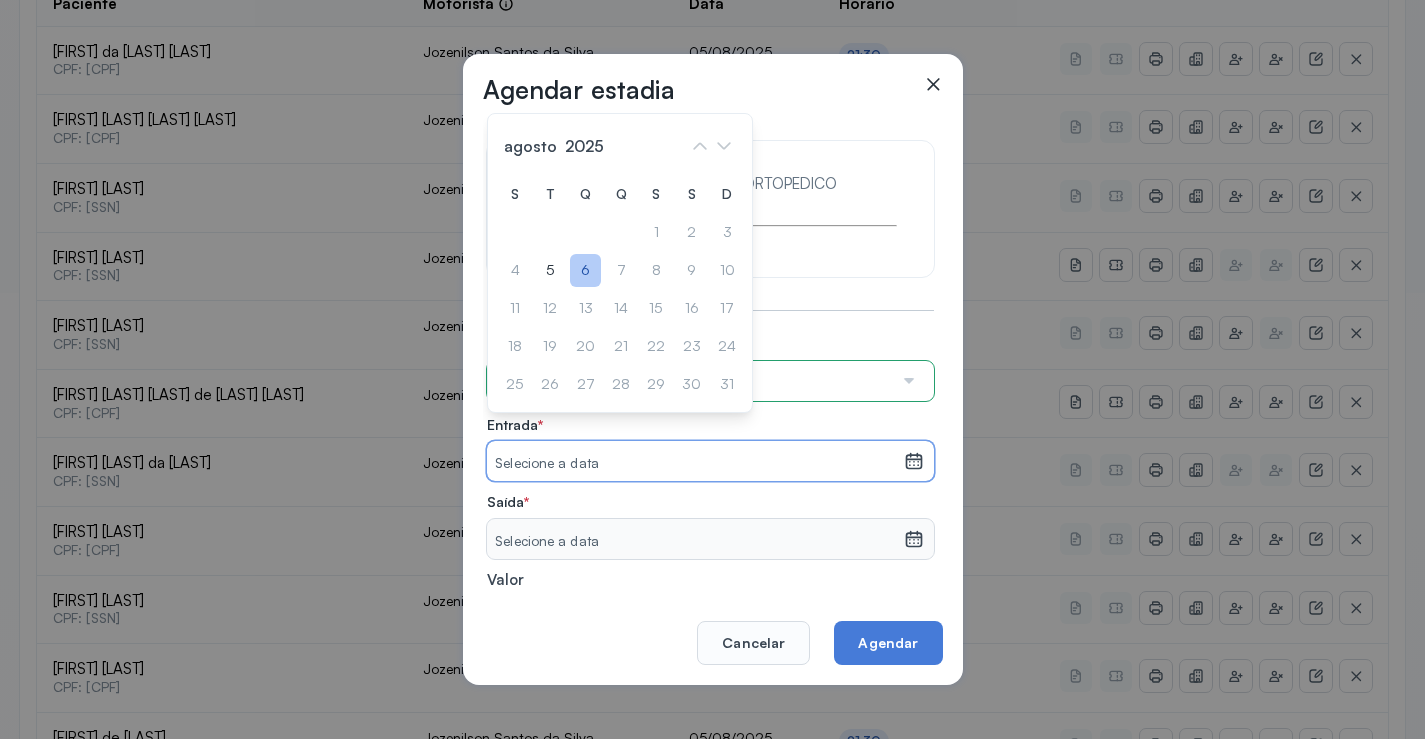 click on "6" 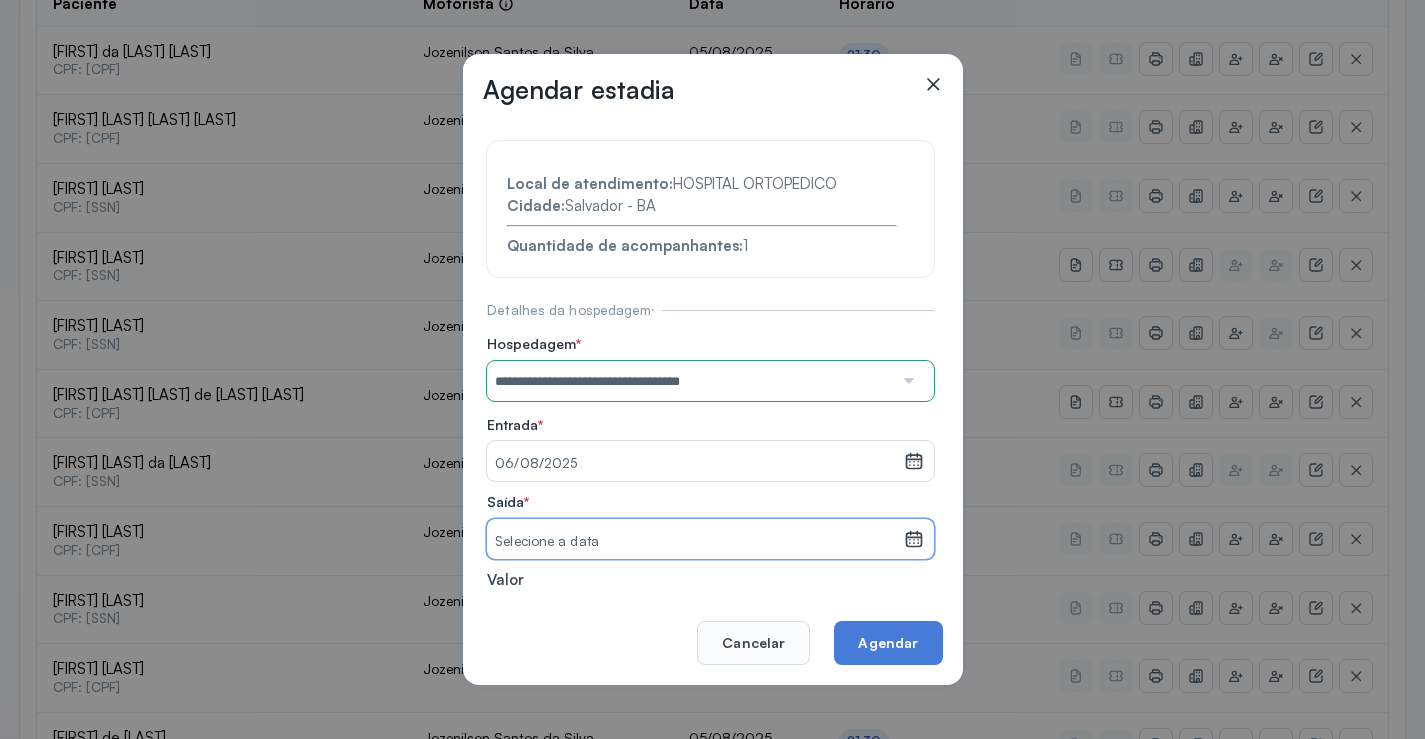 click on "Selecione a data" at bounding box center (695, 542) 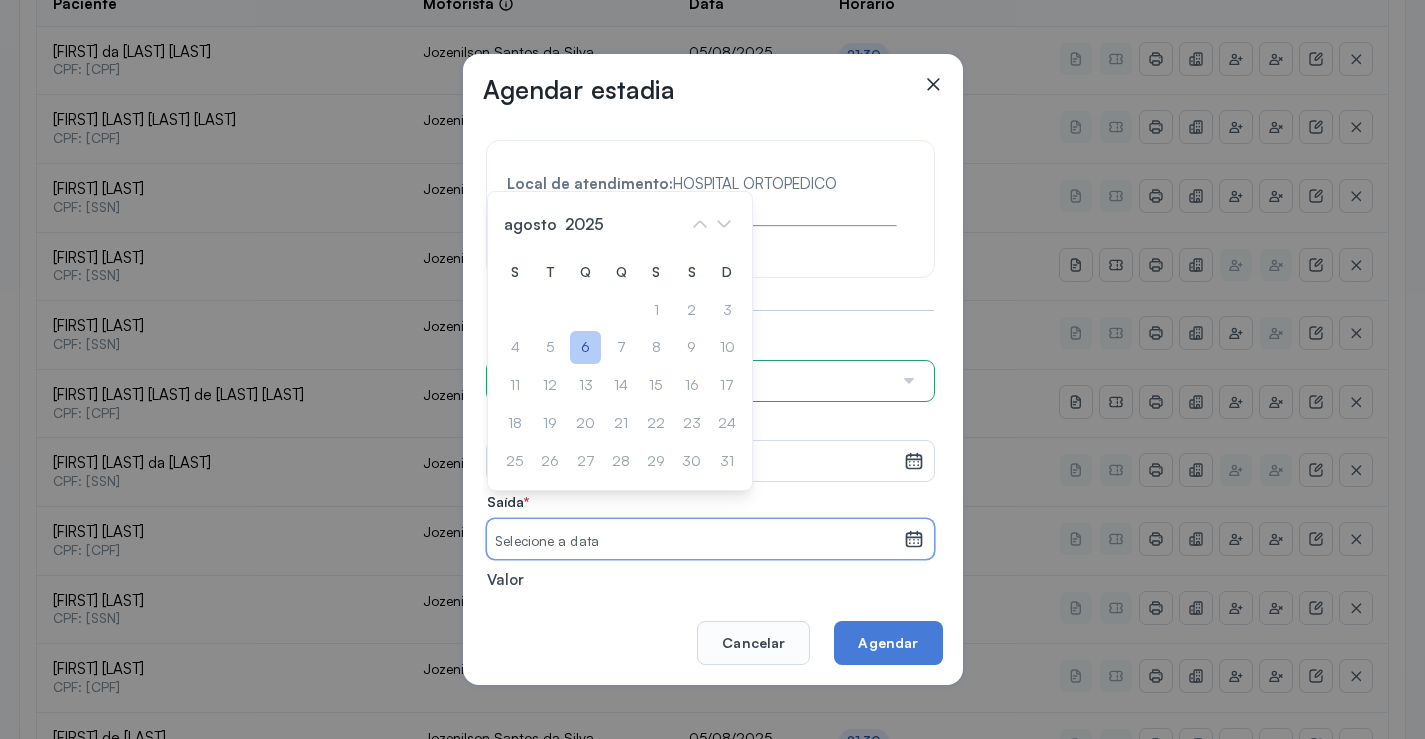 click on "6" 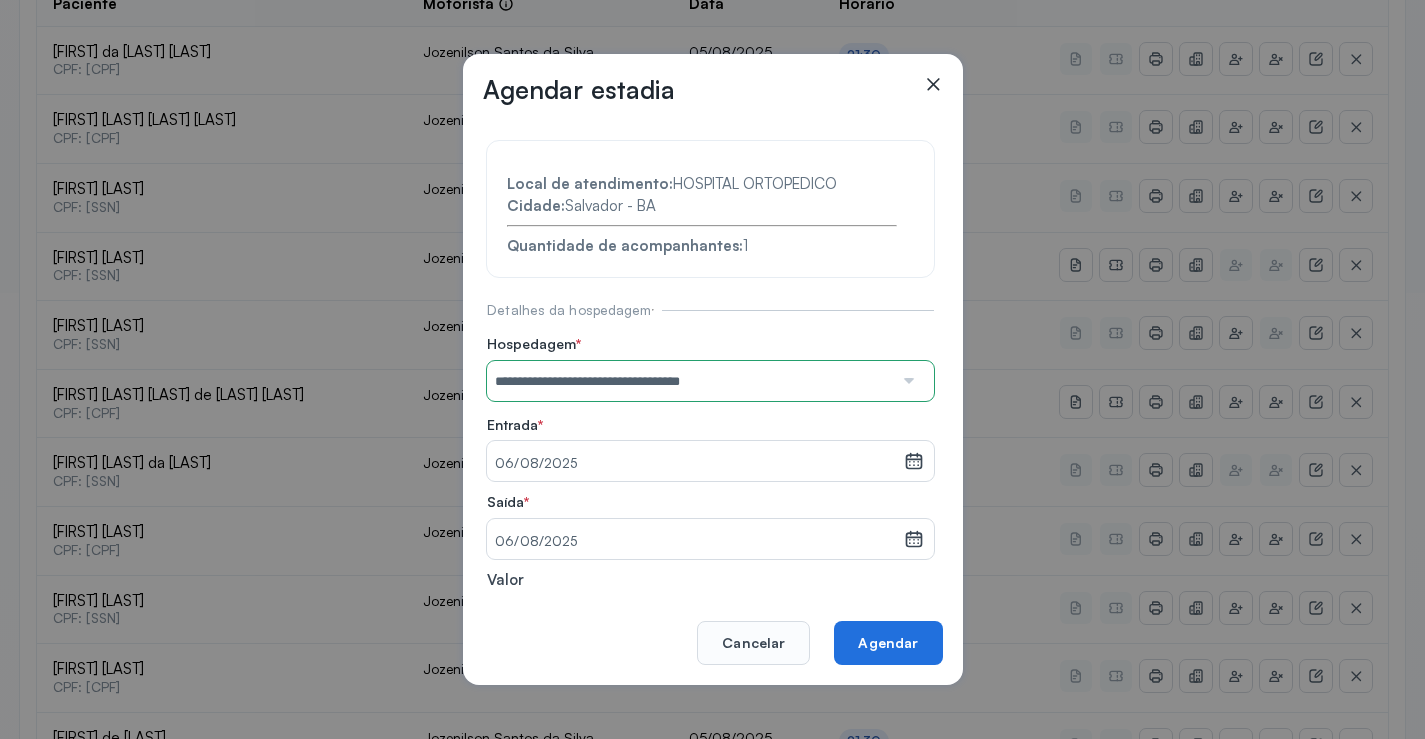 click on "Agendar" 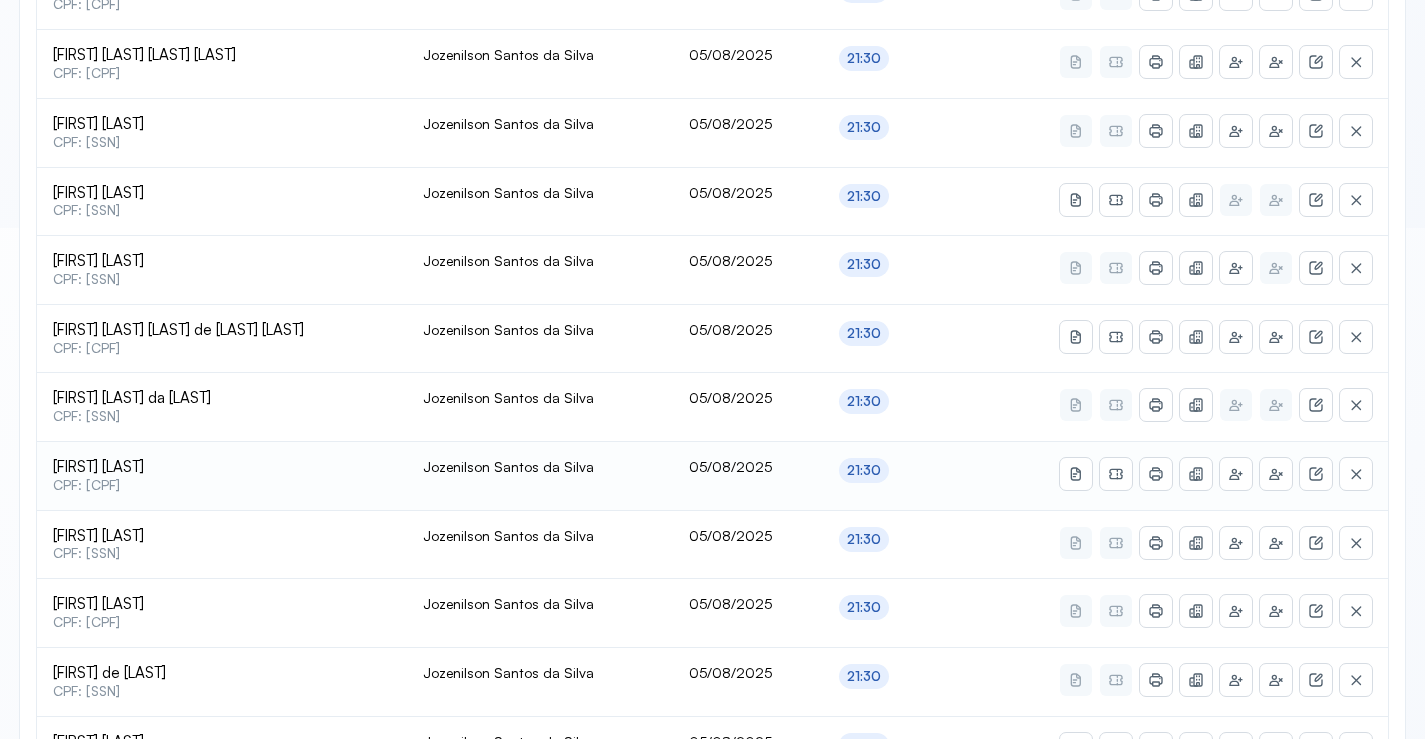 scroll, scrollTop: 546, scrollLeft: 0, axis: vertical 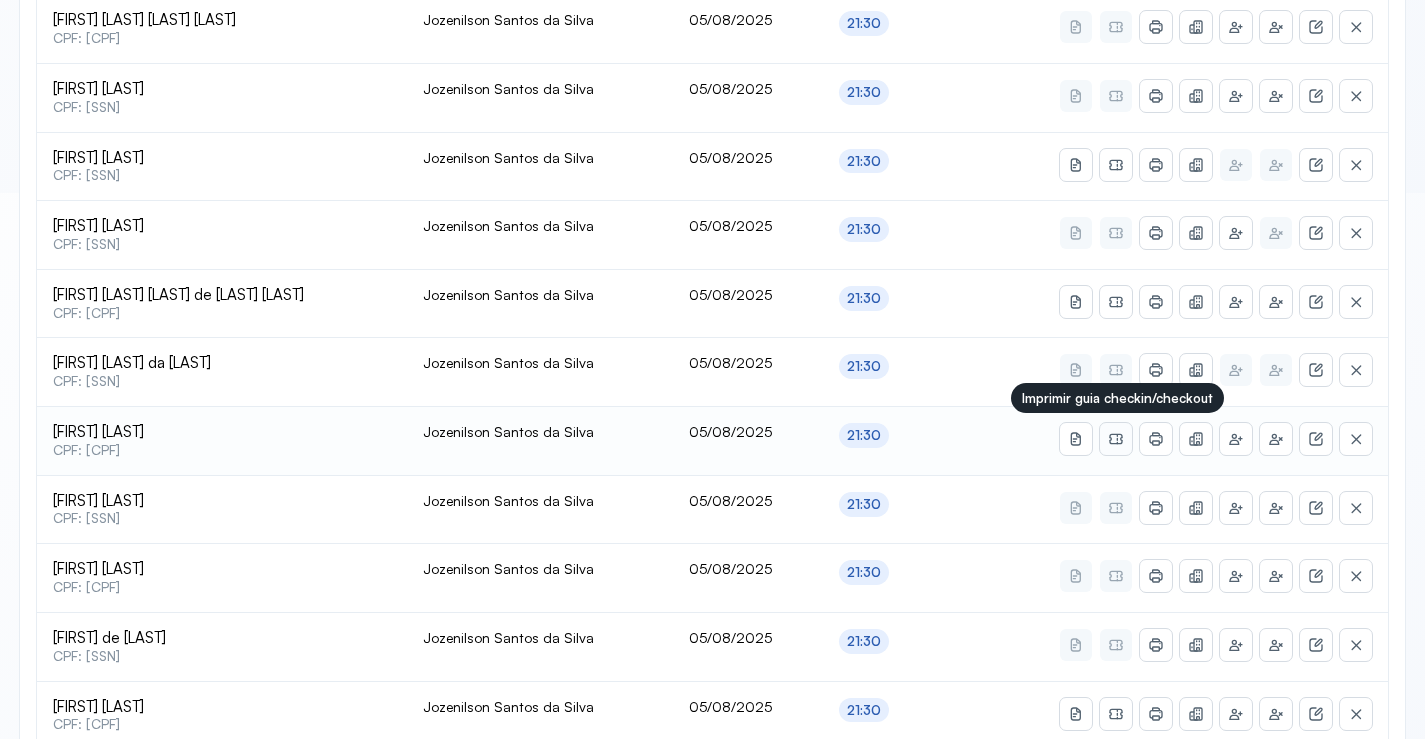 click 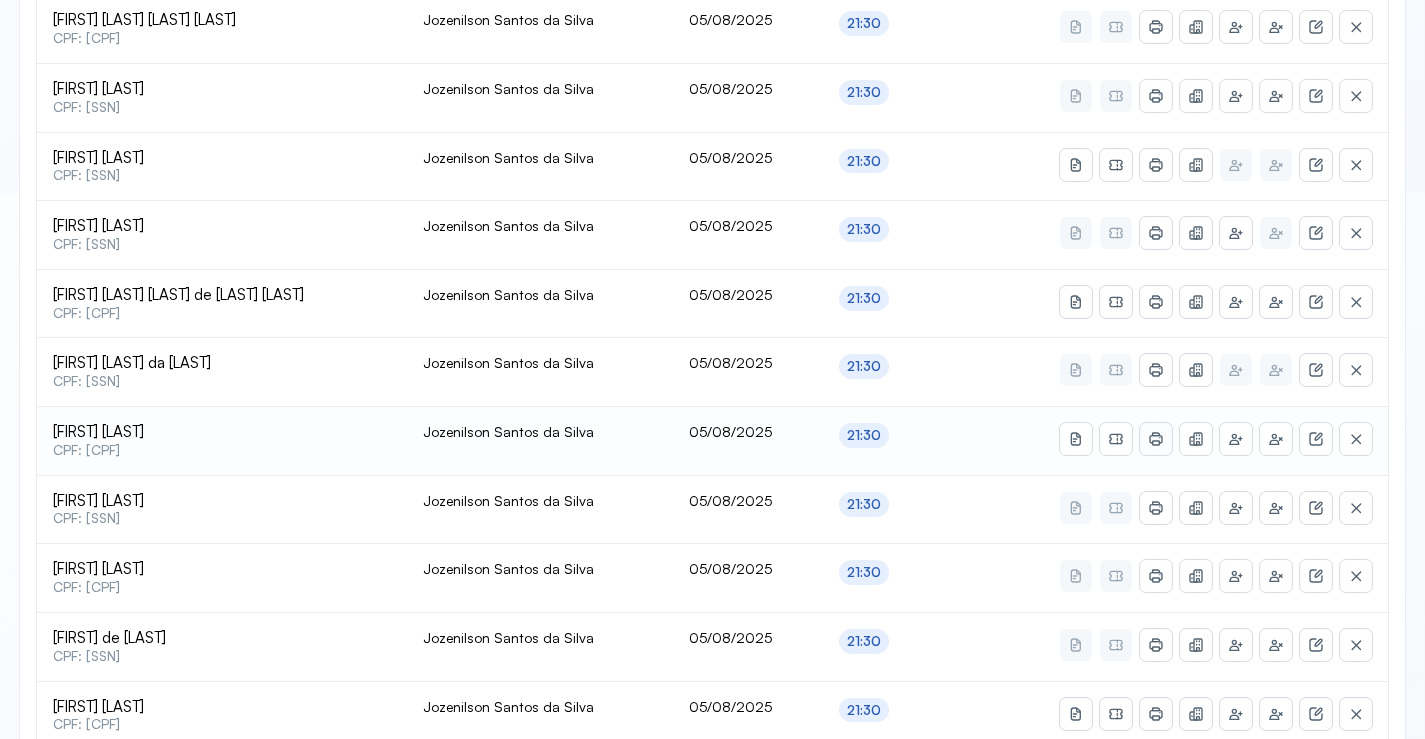 click 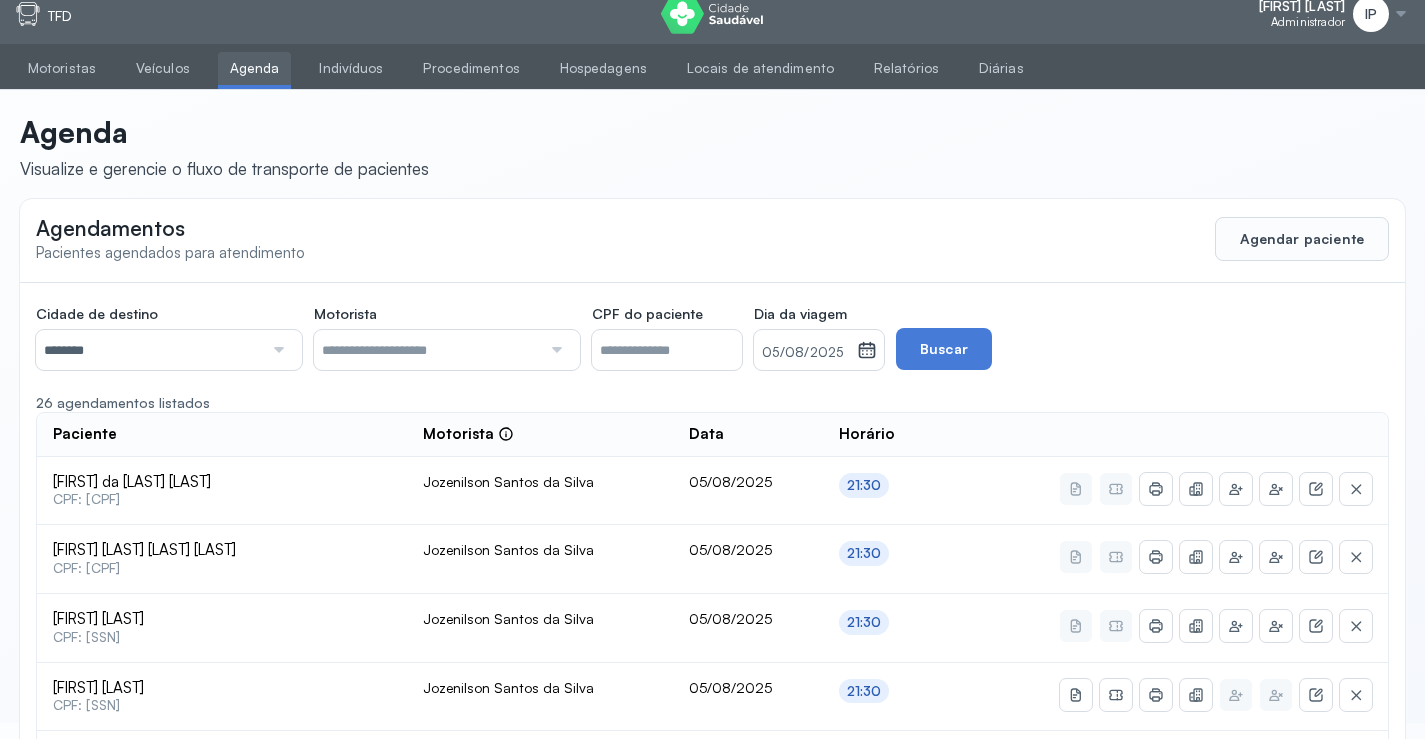 scroll, scrollTop: 0, scrollLeft: 0, axis: both 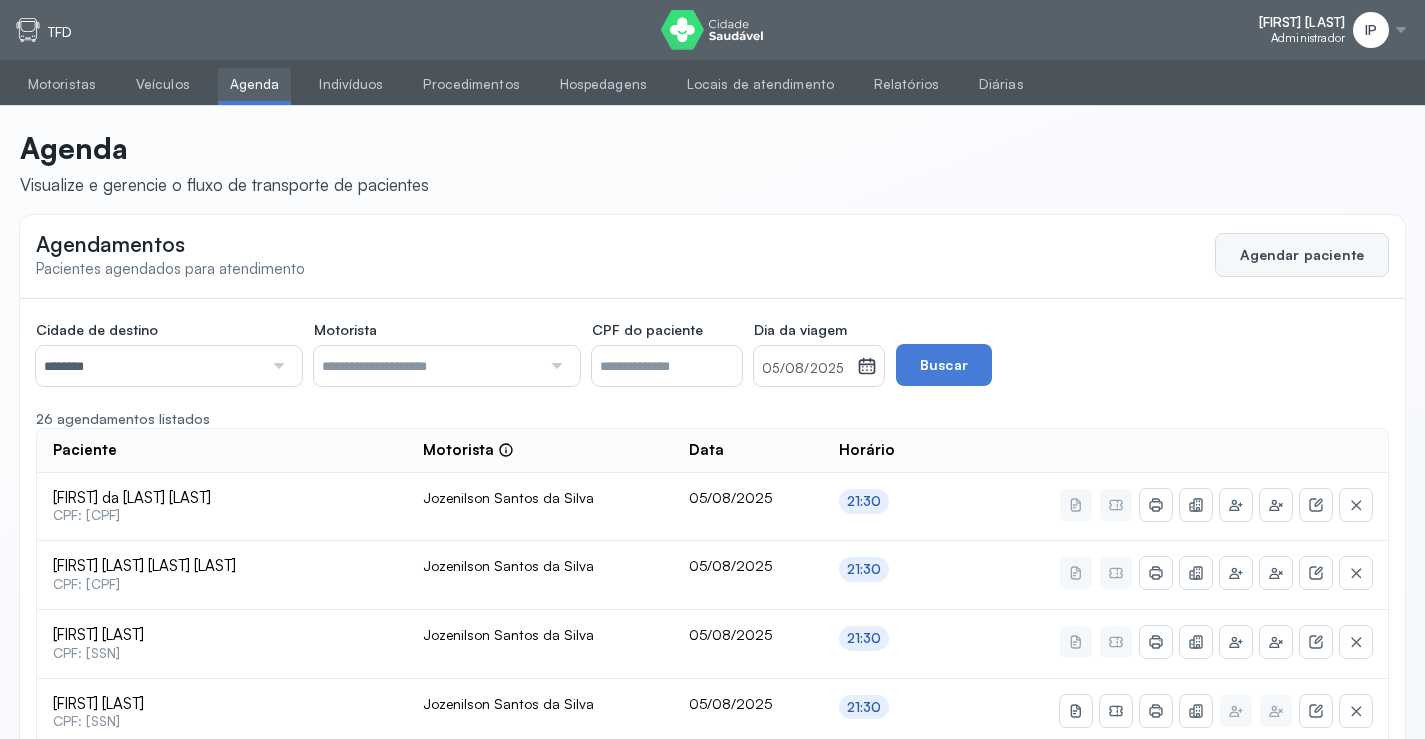click on "Agendar paciente" 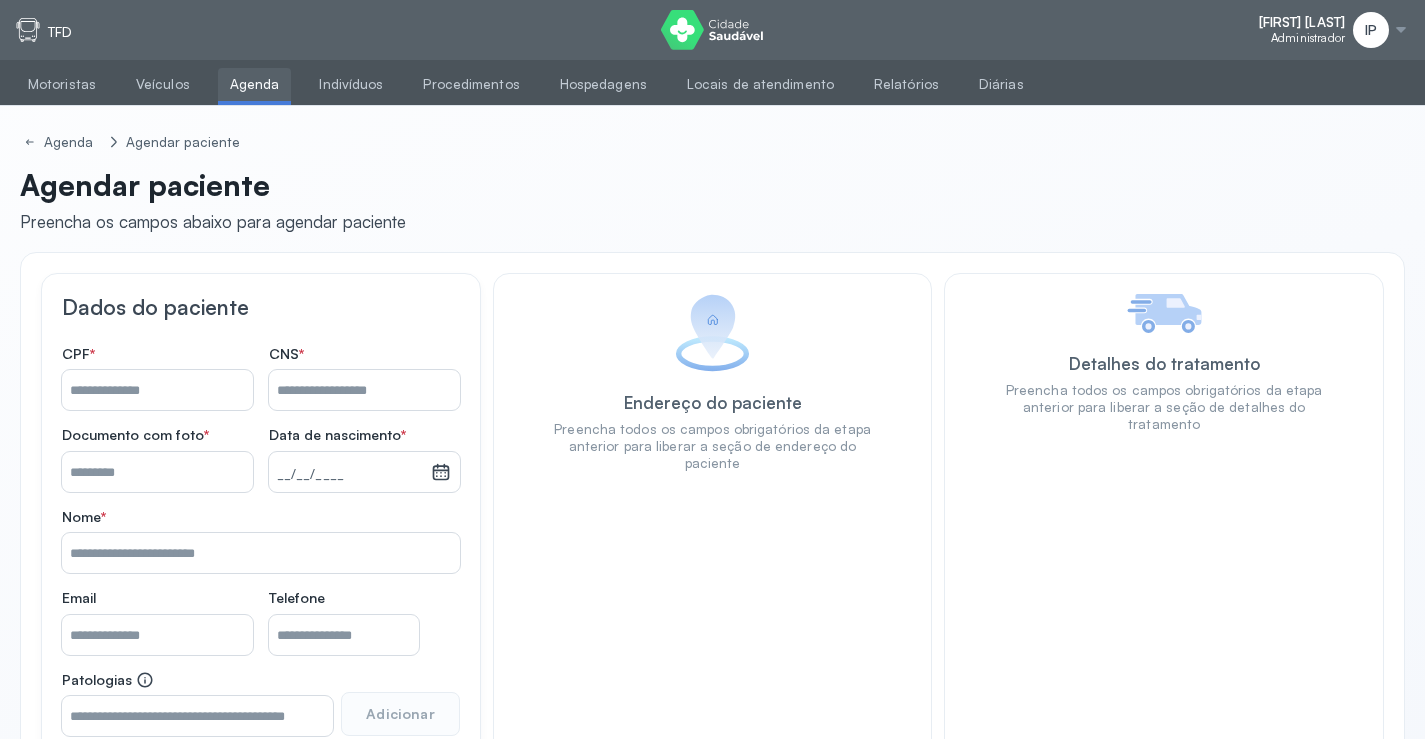 click on "Nome   *" at bounding box center [157, 390] 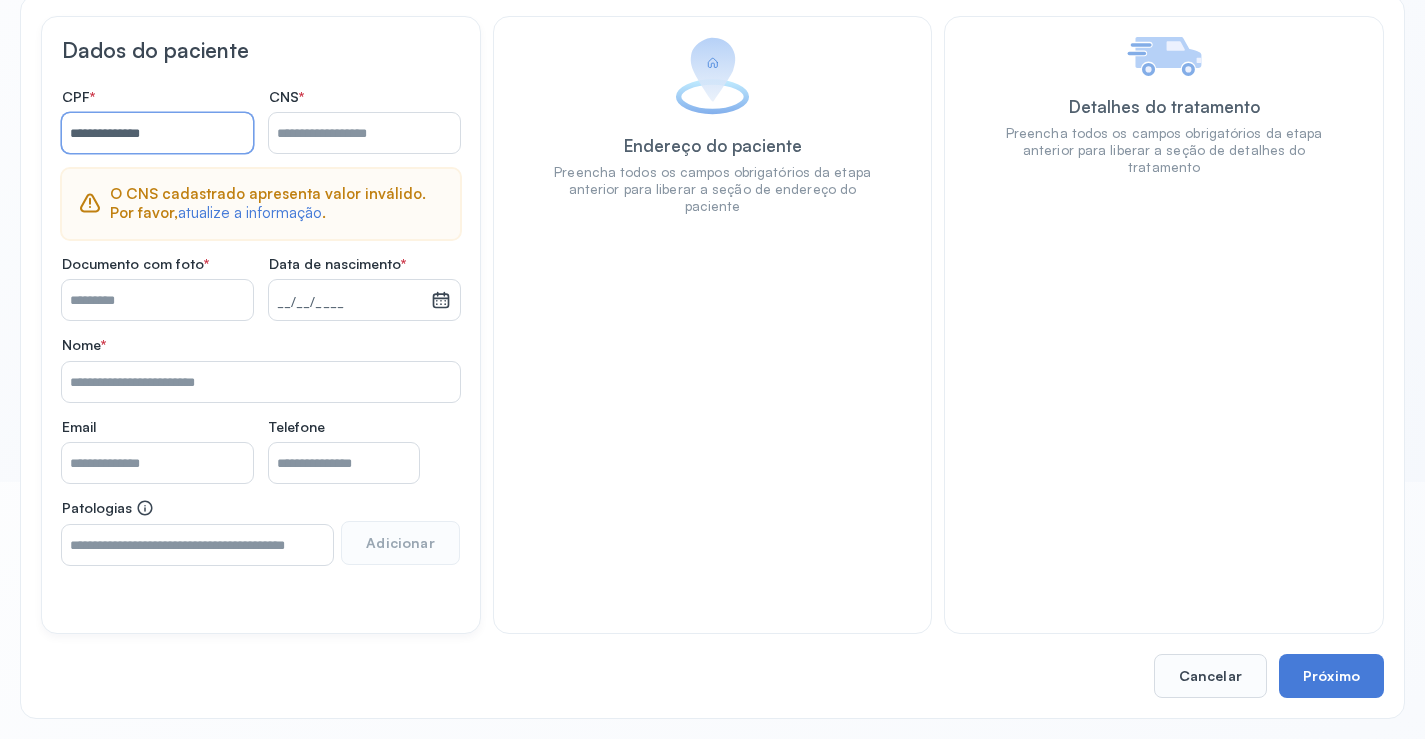 scroll, scrollTop: 157, scrollLeft: 0, axis: vertical 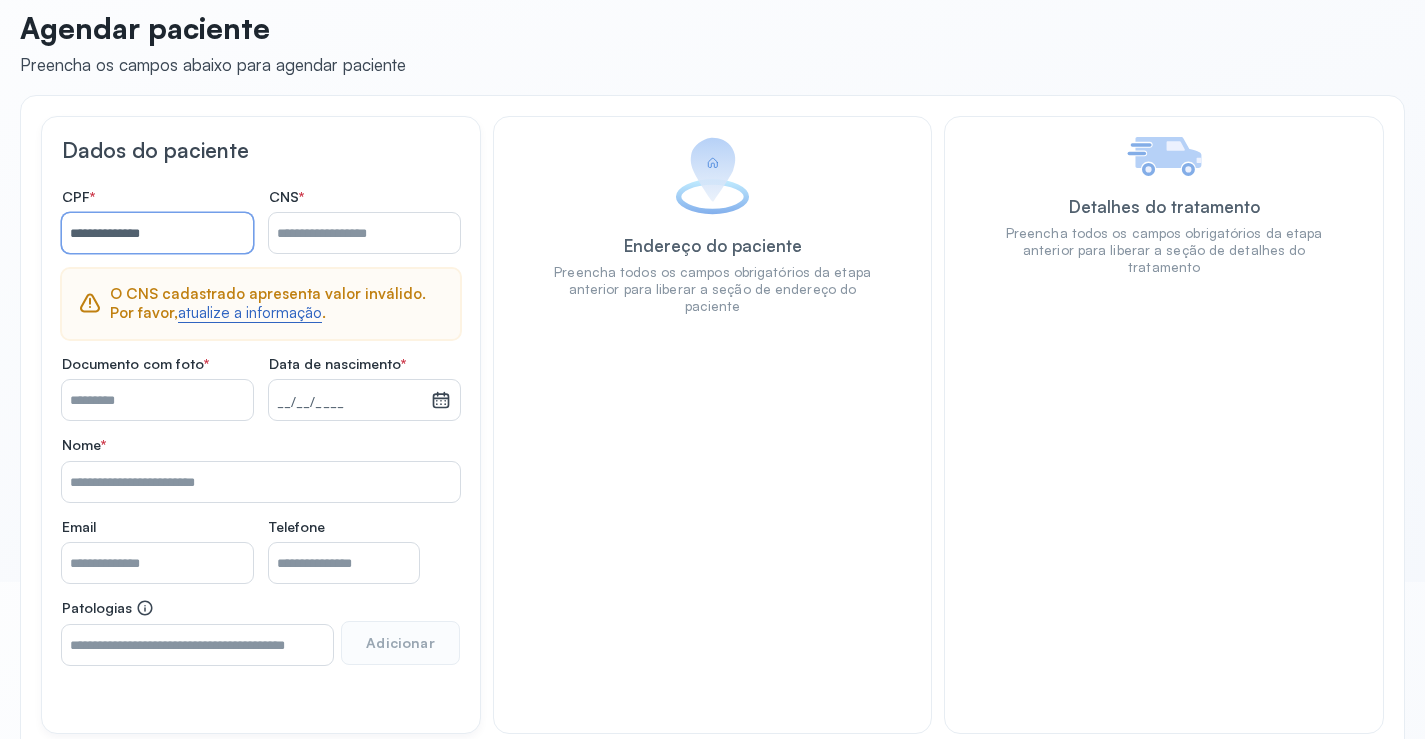 click on "O CNS cadastrado apresenta valor inválido. Por favor,  atualize a informação ." at bounding box center [277, 304] 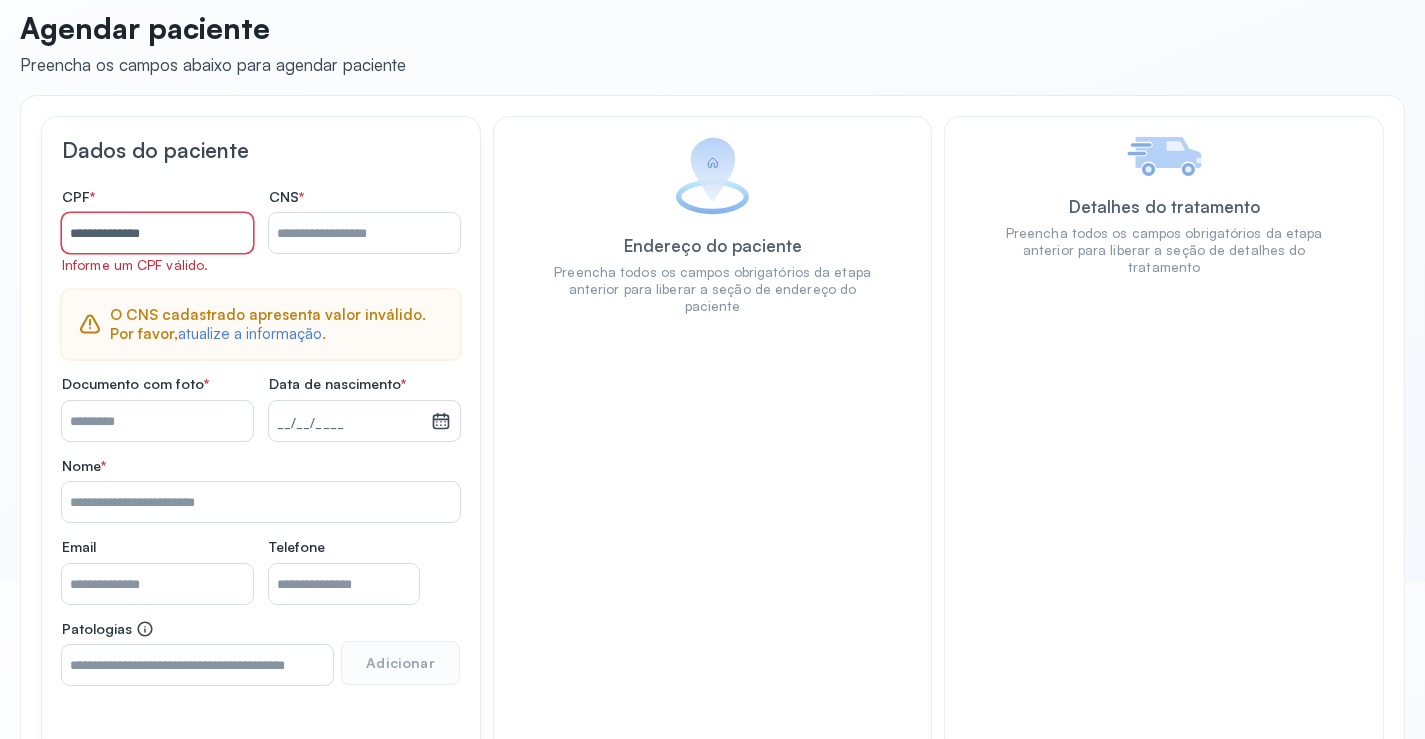 click on "**********" at bounding box center [157, 233] 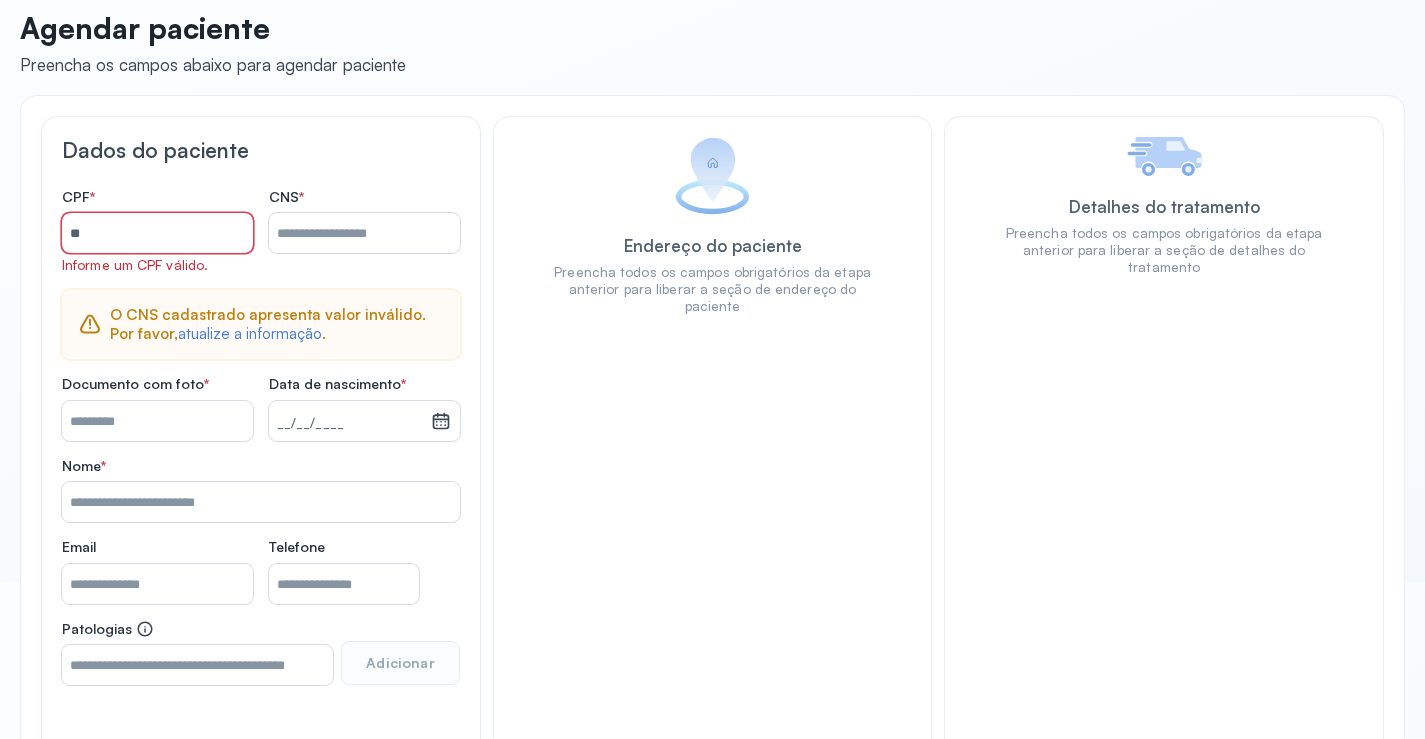type on "*" 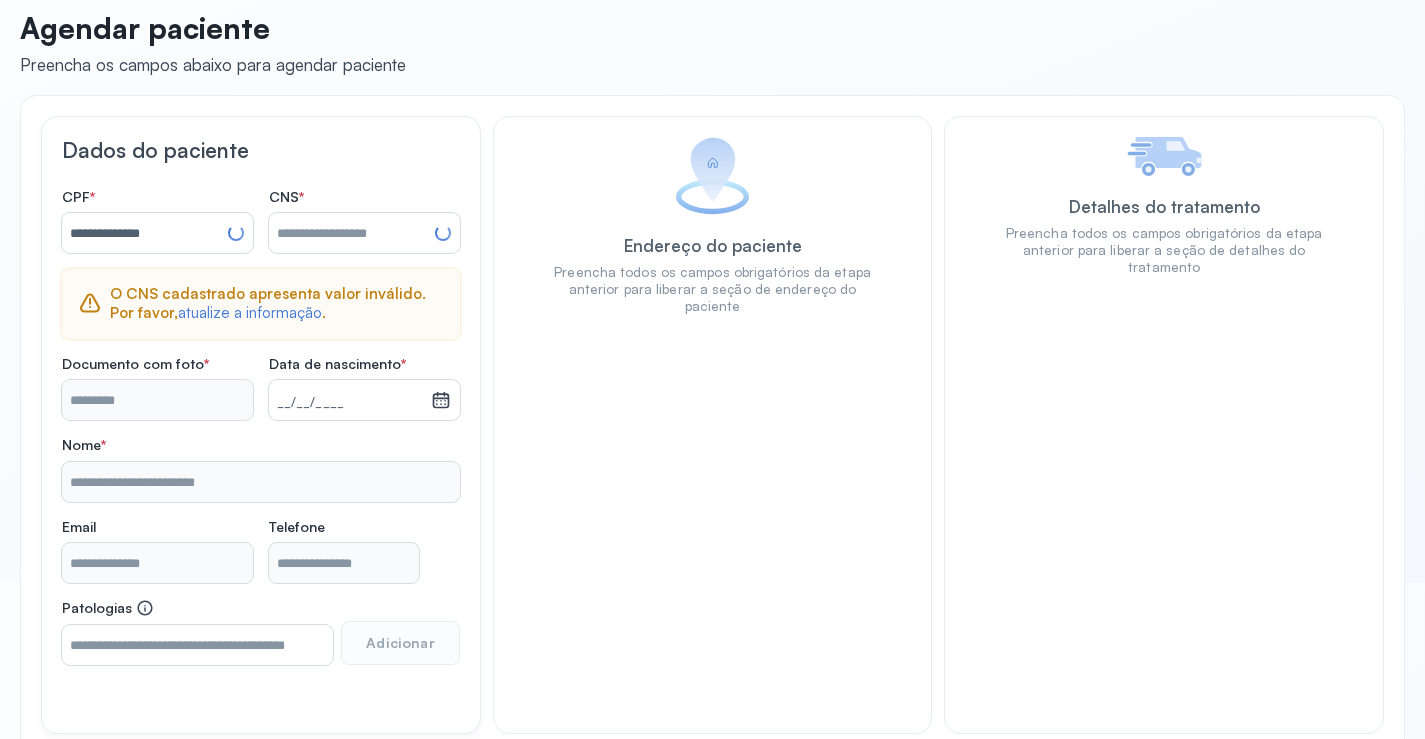 type on "**********" 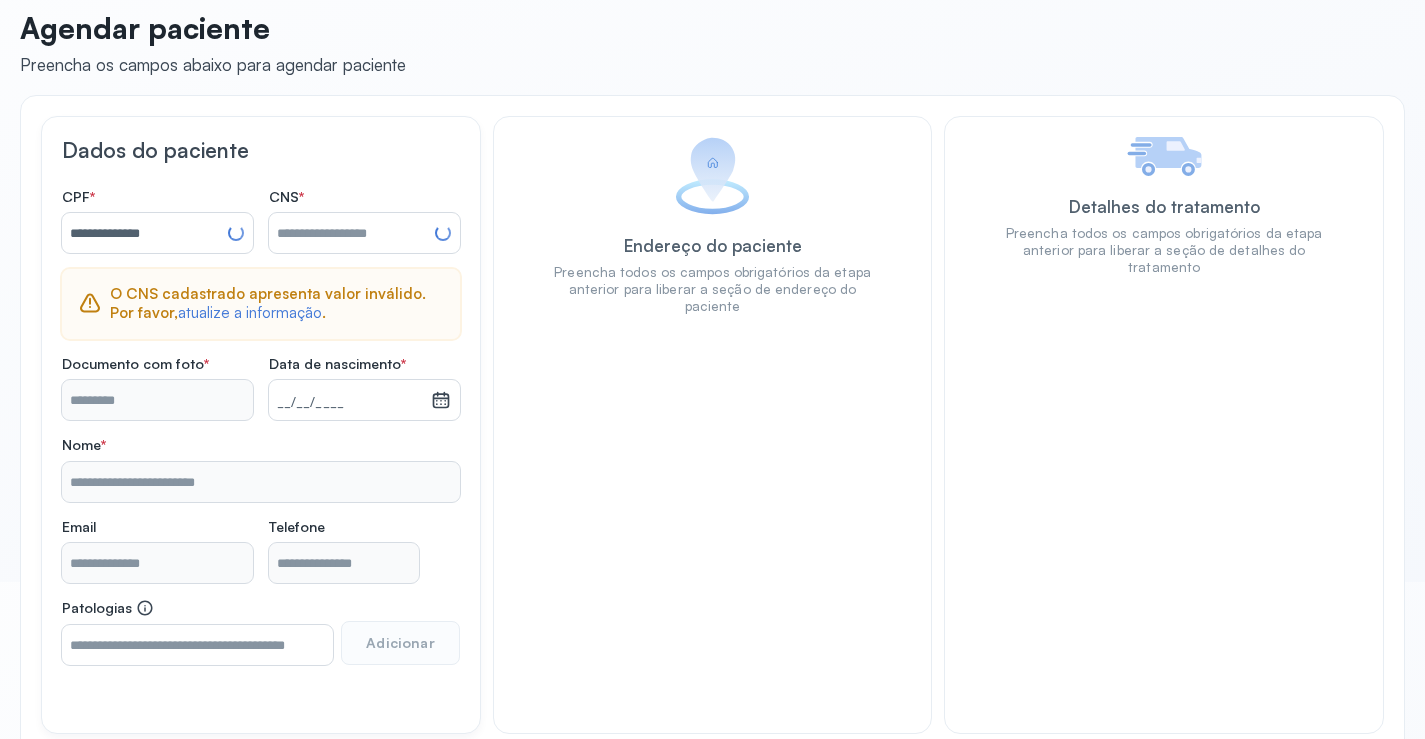 type on "**********" 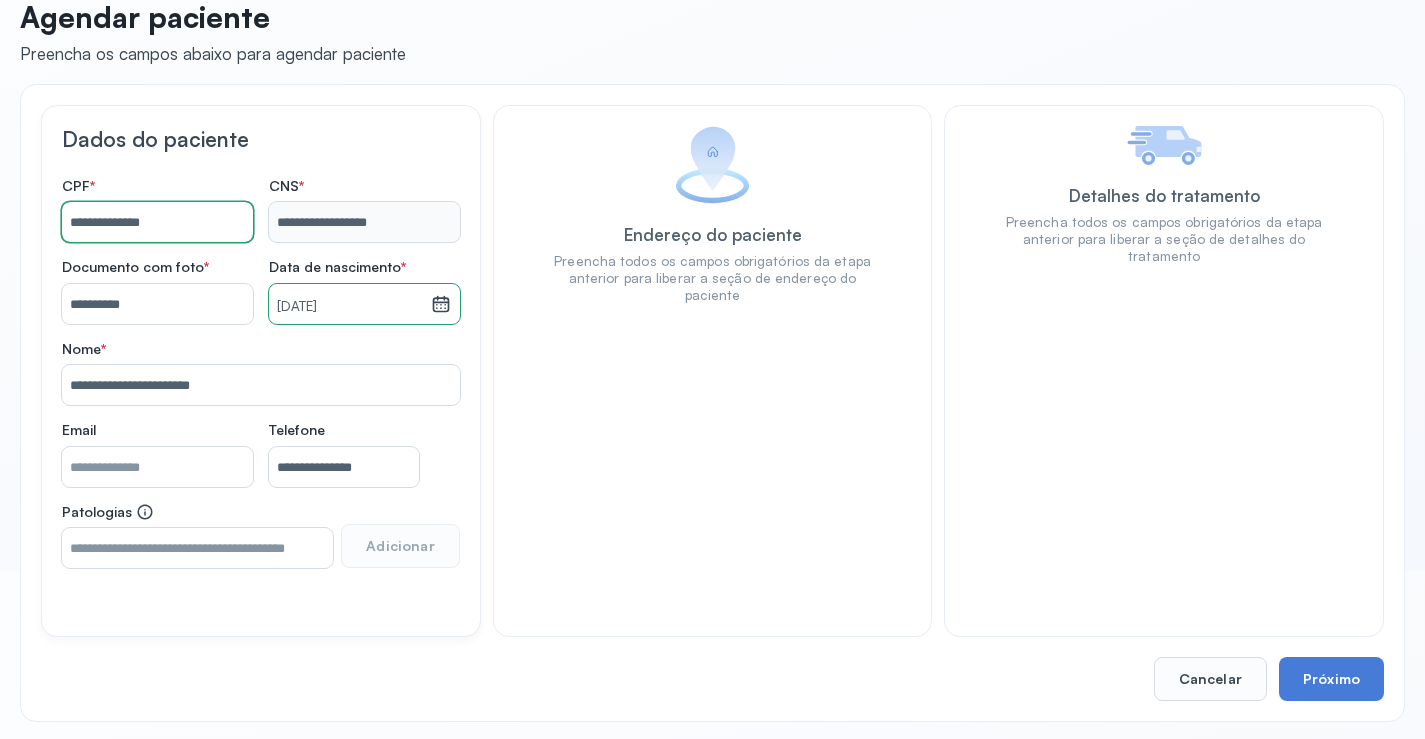 scroll, scrollTop: 171, scrollLeft: 0, axis: vertical 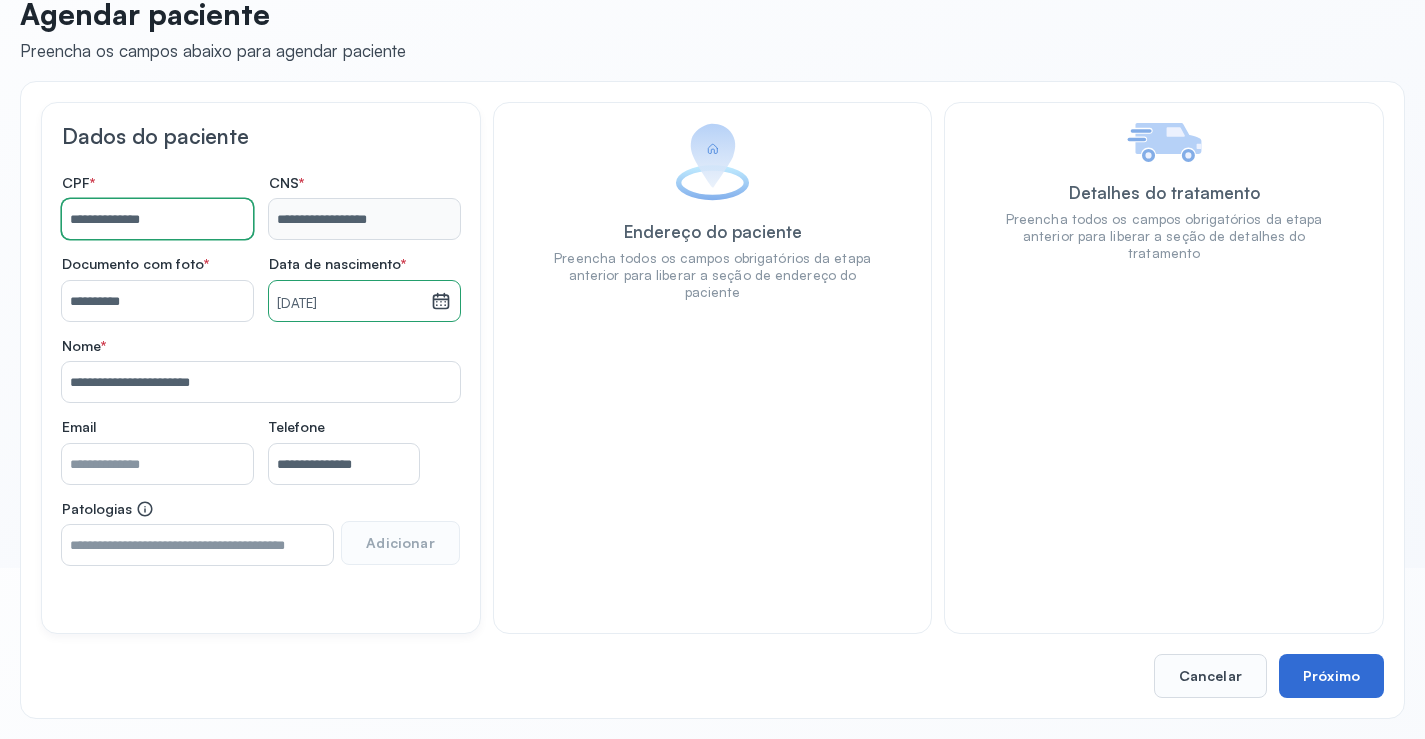 type on "**********" 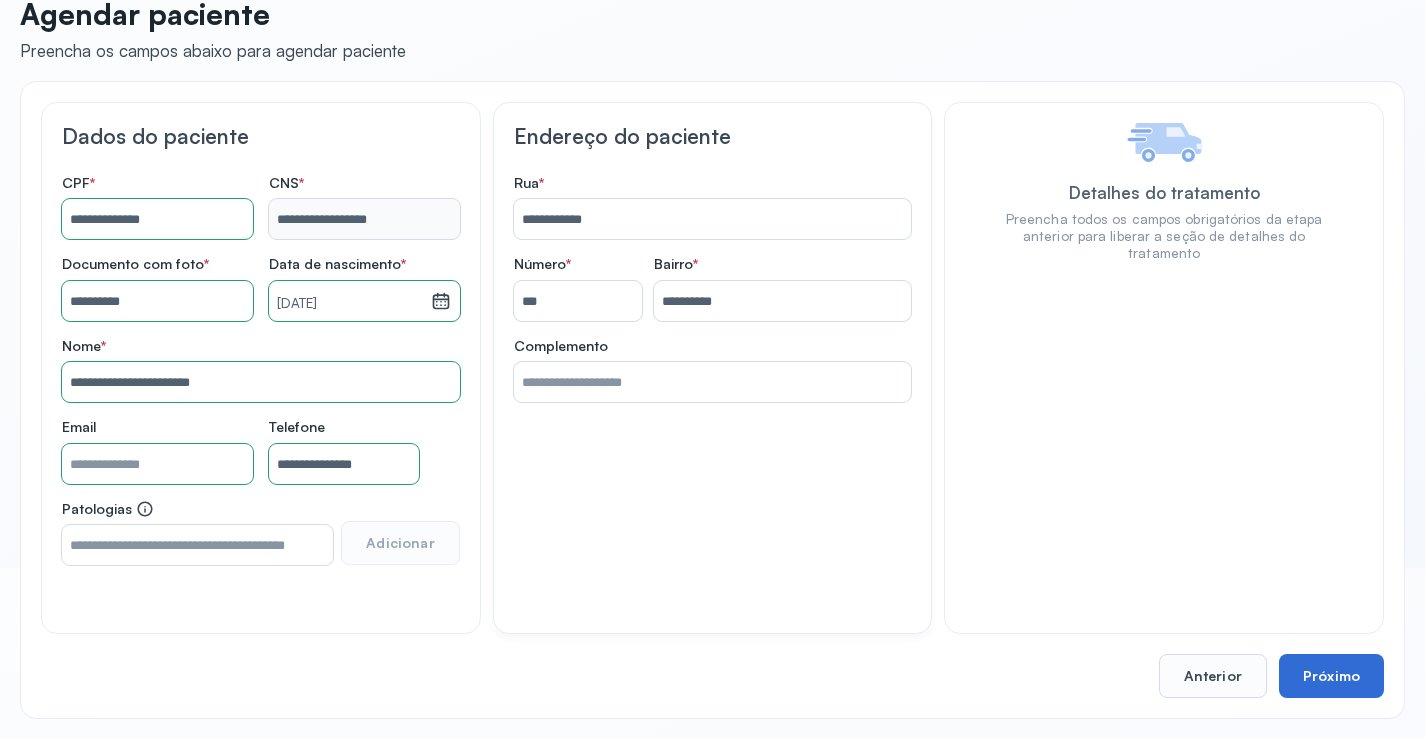 click on "Próximo" at bounding box center [1331, 676] 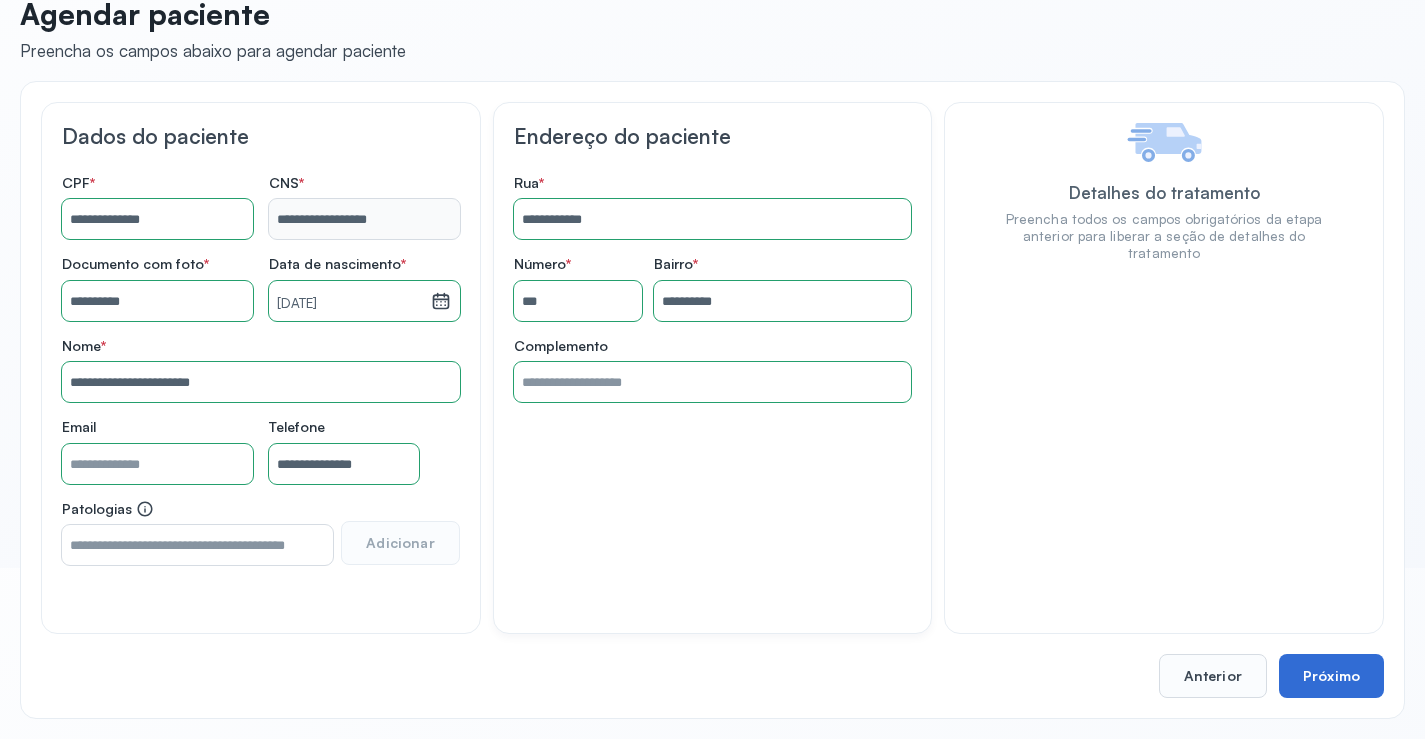click on "Próximo" at bounding box center [1331, 676] 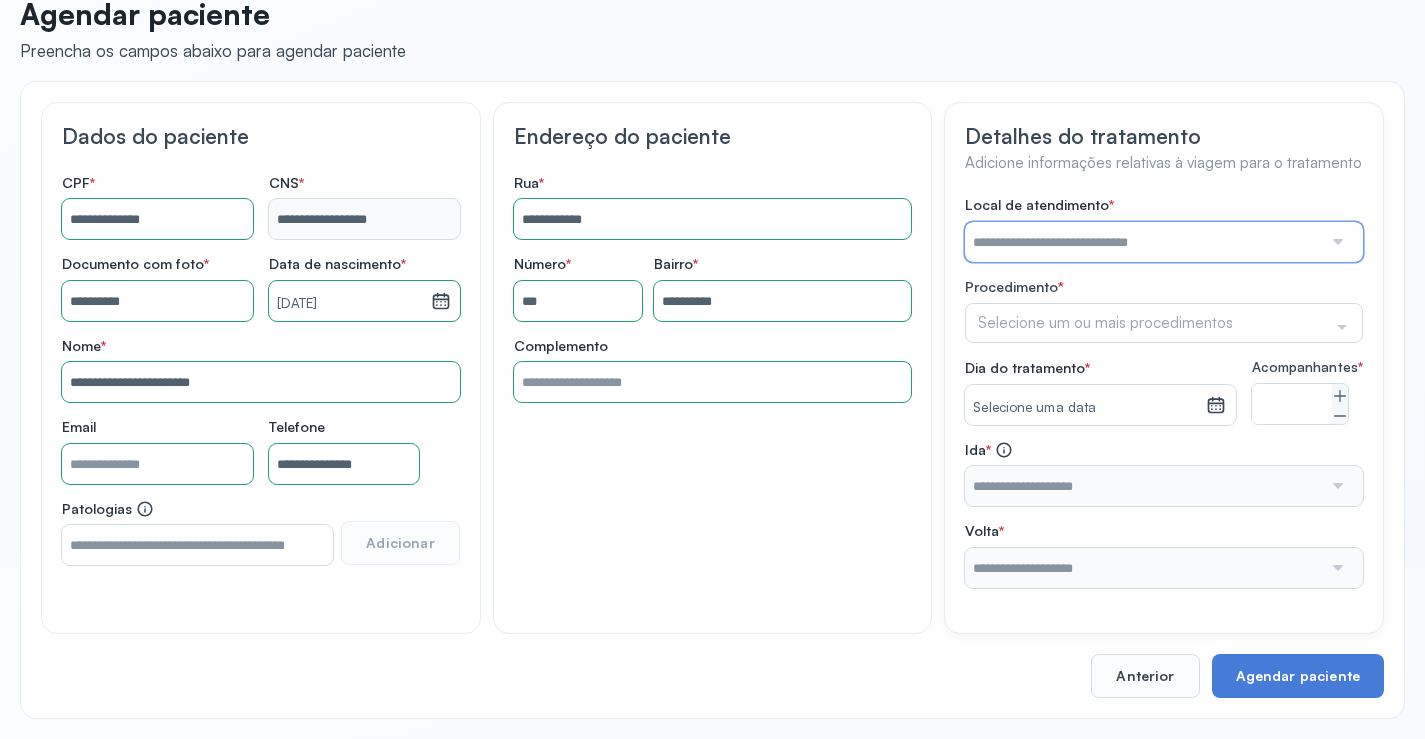 click at bounding box center (1143, 242) 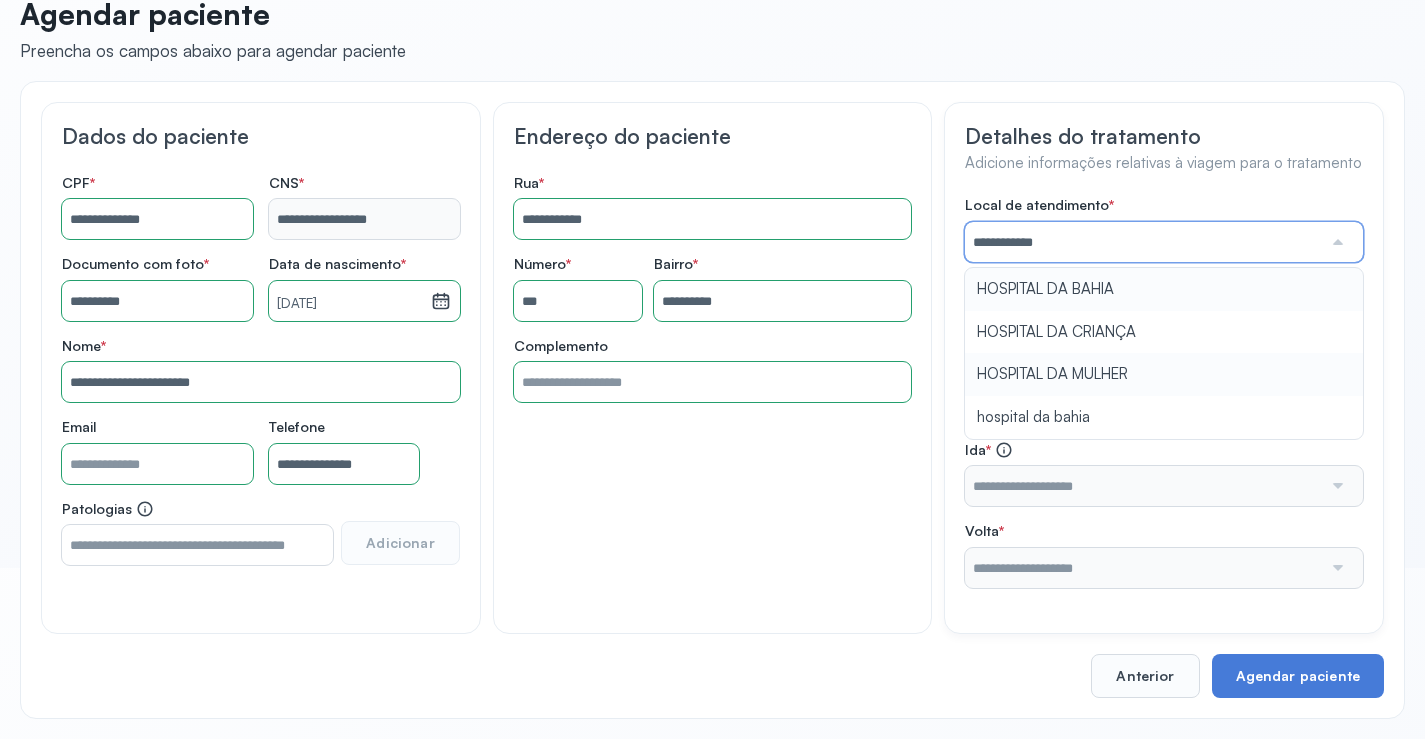 type on "**********" 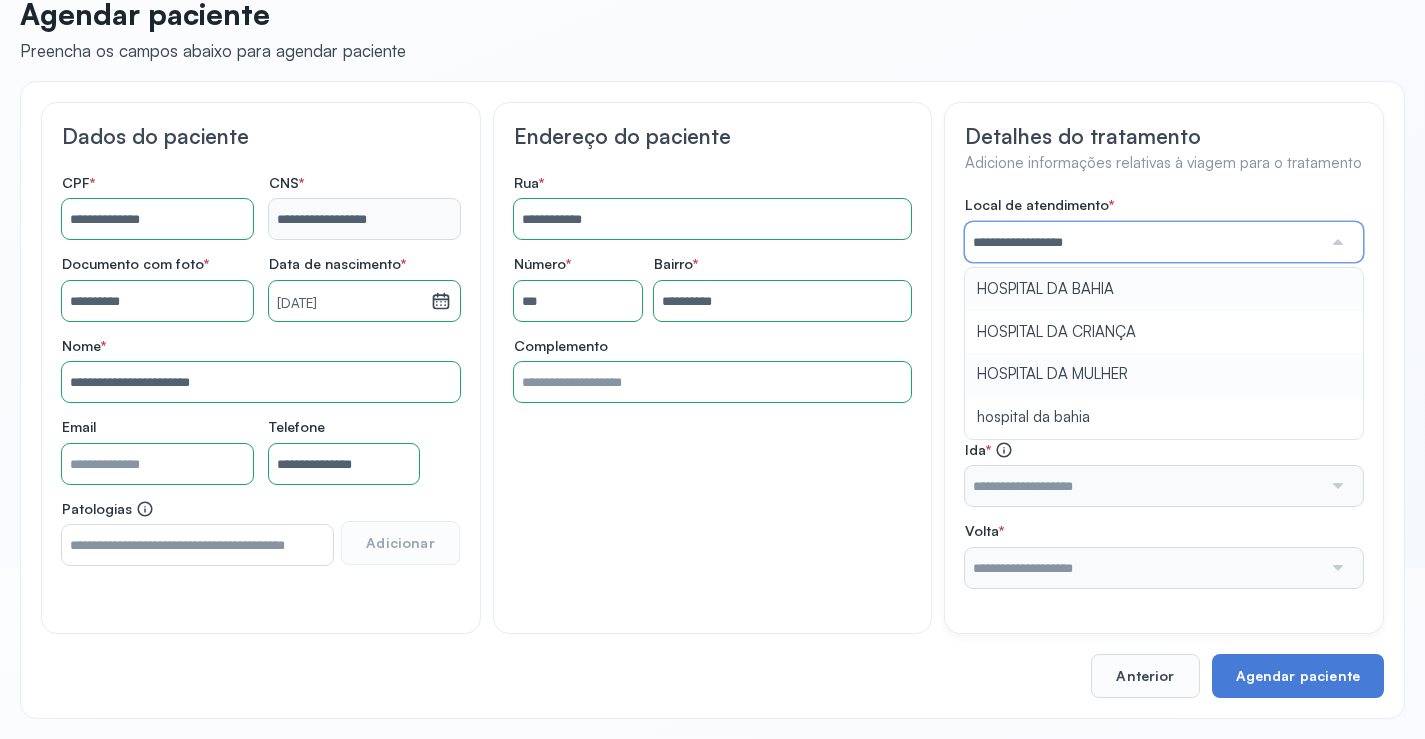 click on "**********" at bounding box center [1164, 392] 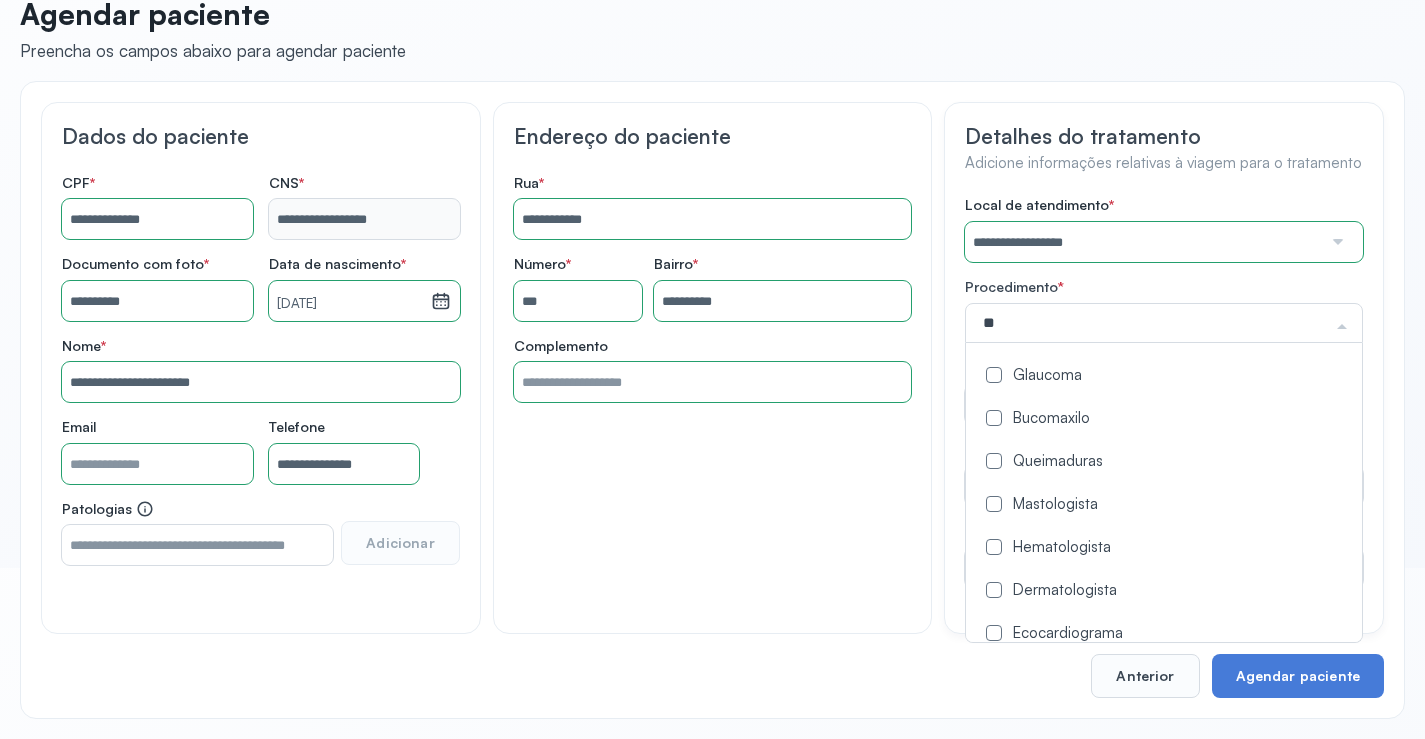 type on "***" 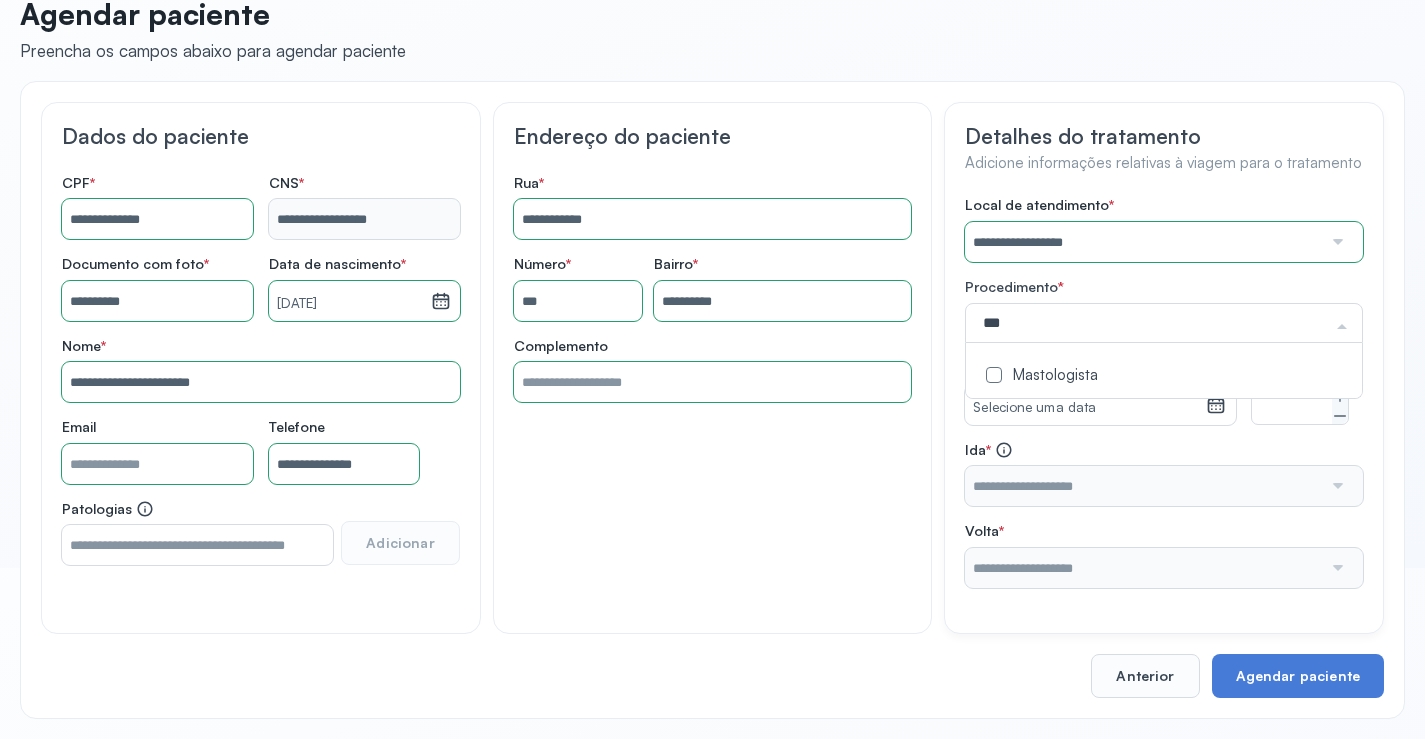 click on "Mastologista" 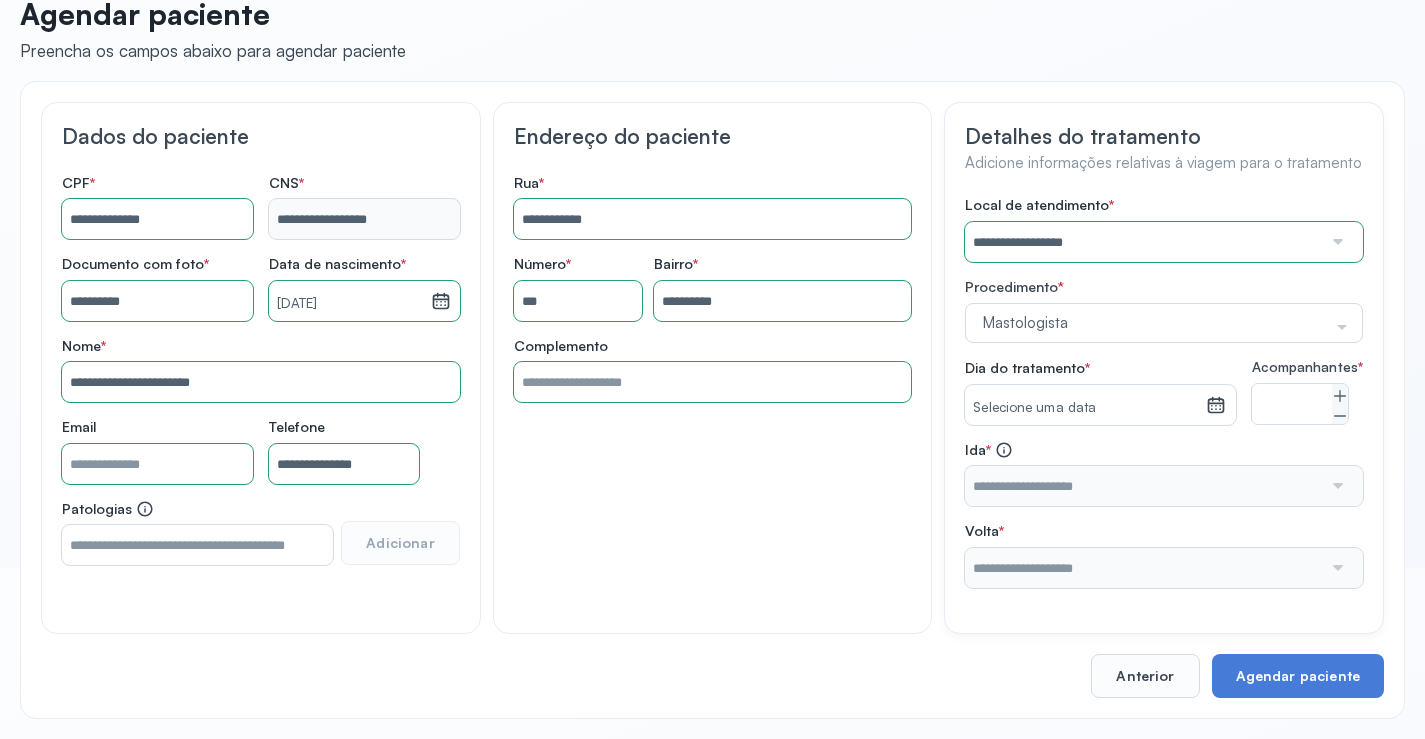 click on "**********" at bounding box center (1164, 392) 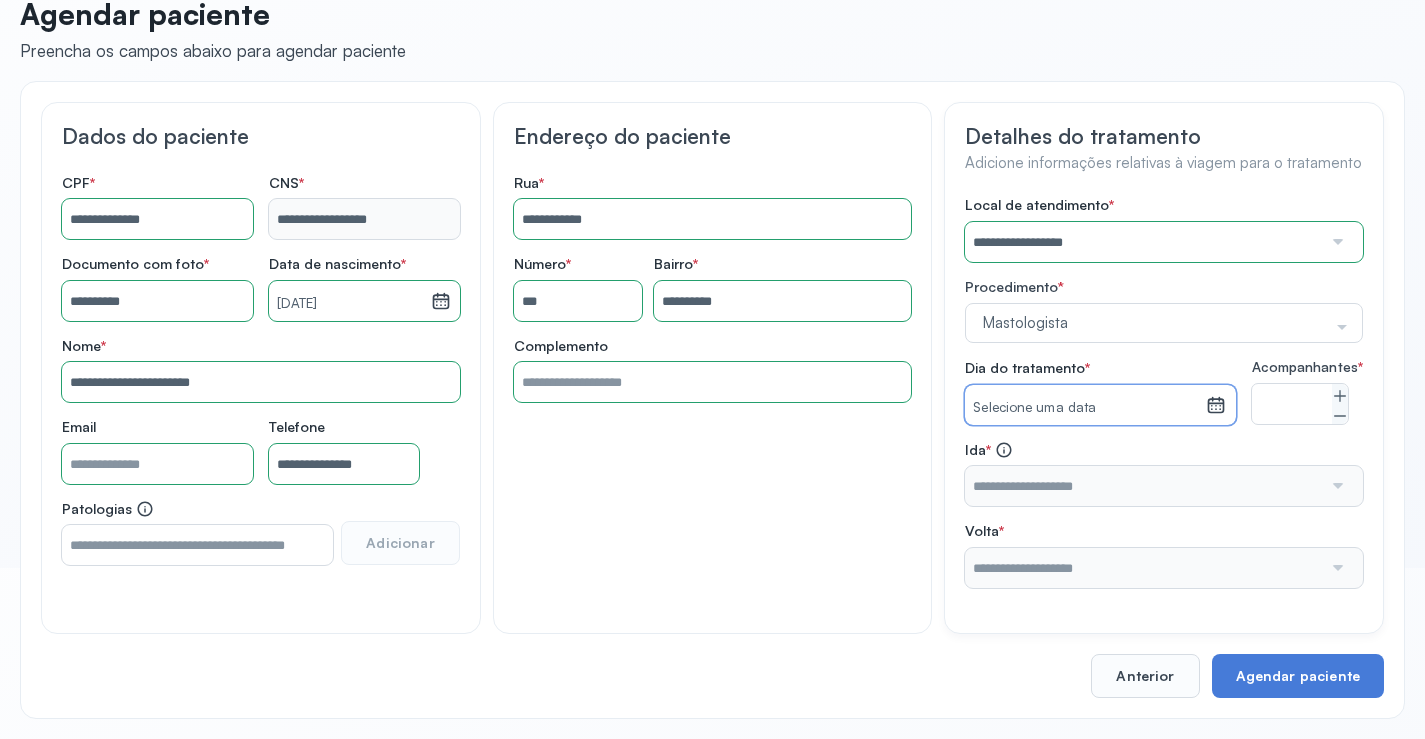 click on "Selecione uma data" at bounding box center [1085, 408] 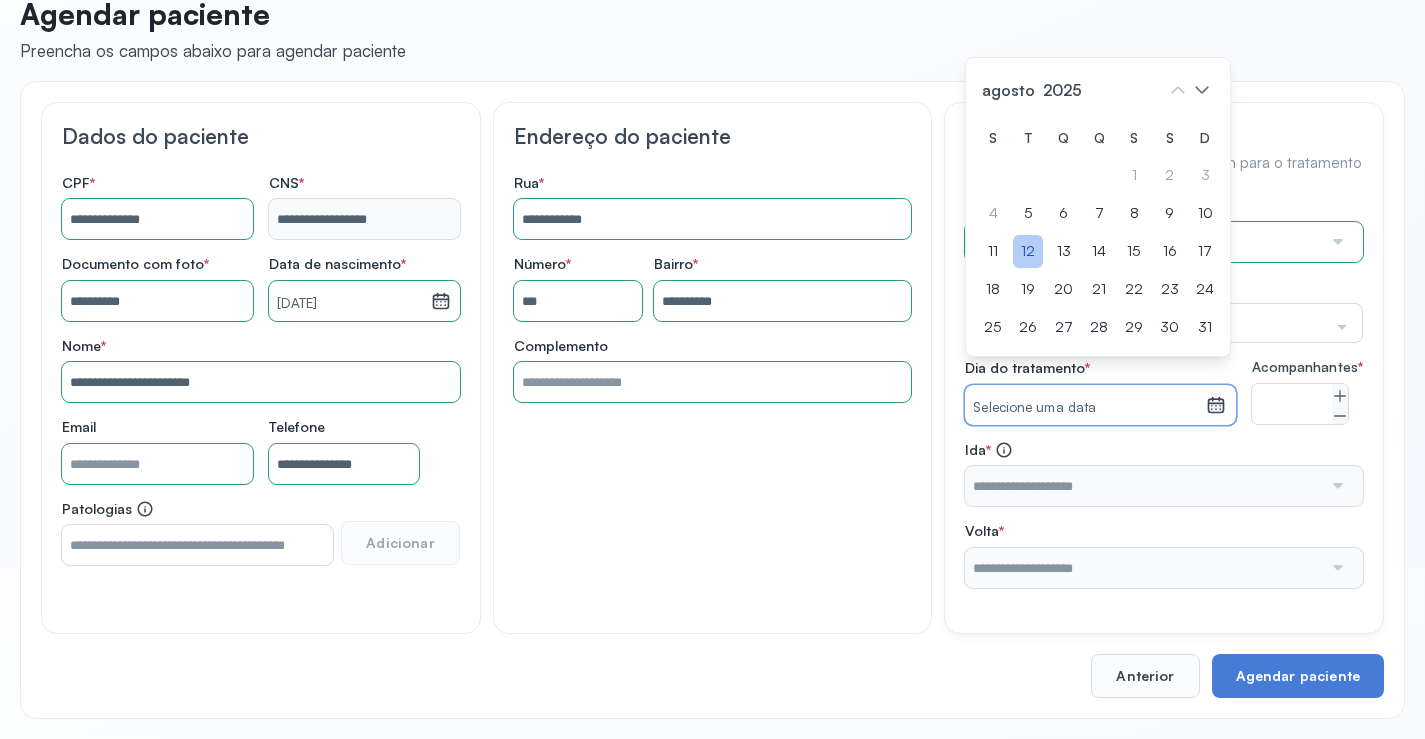click on "12" 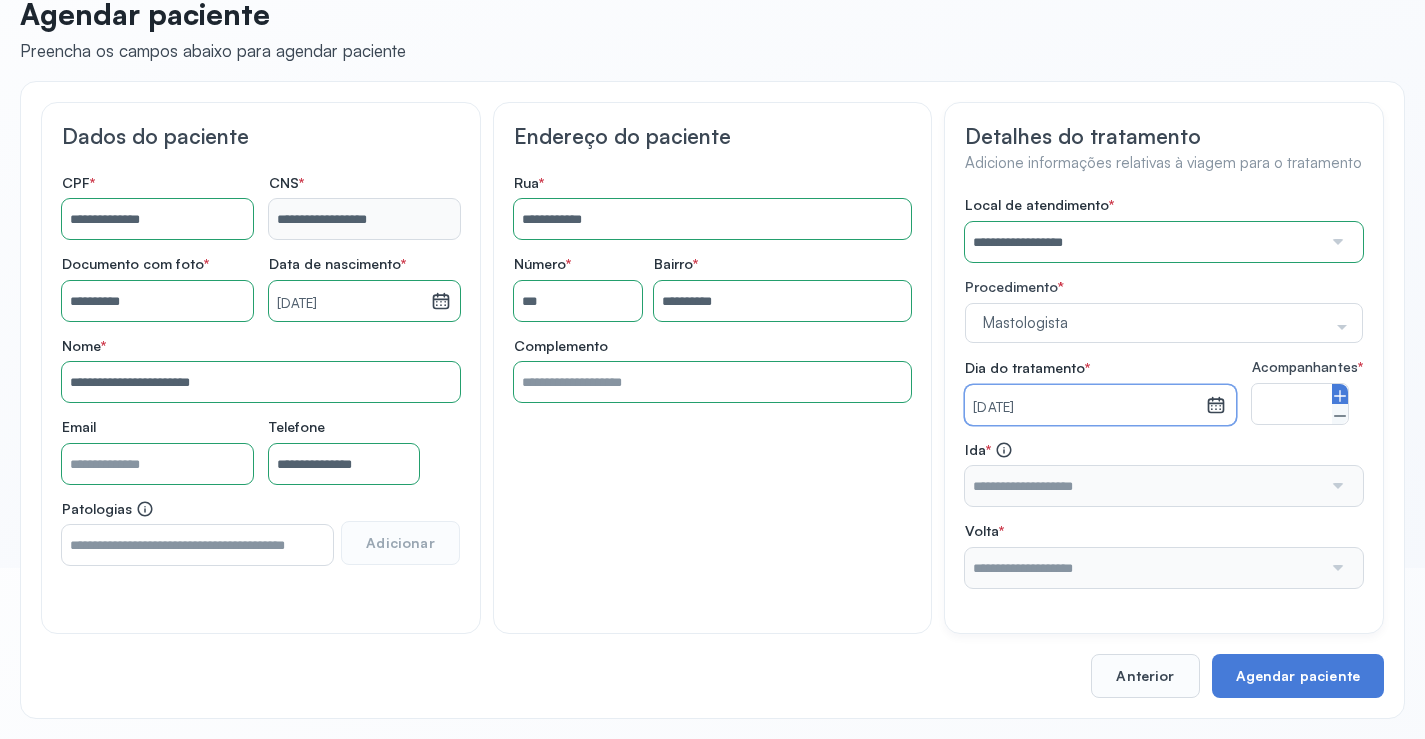 click 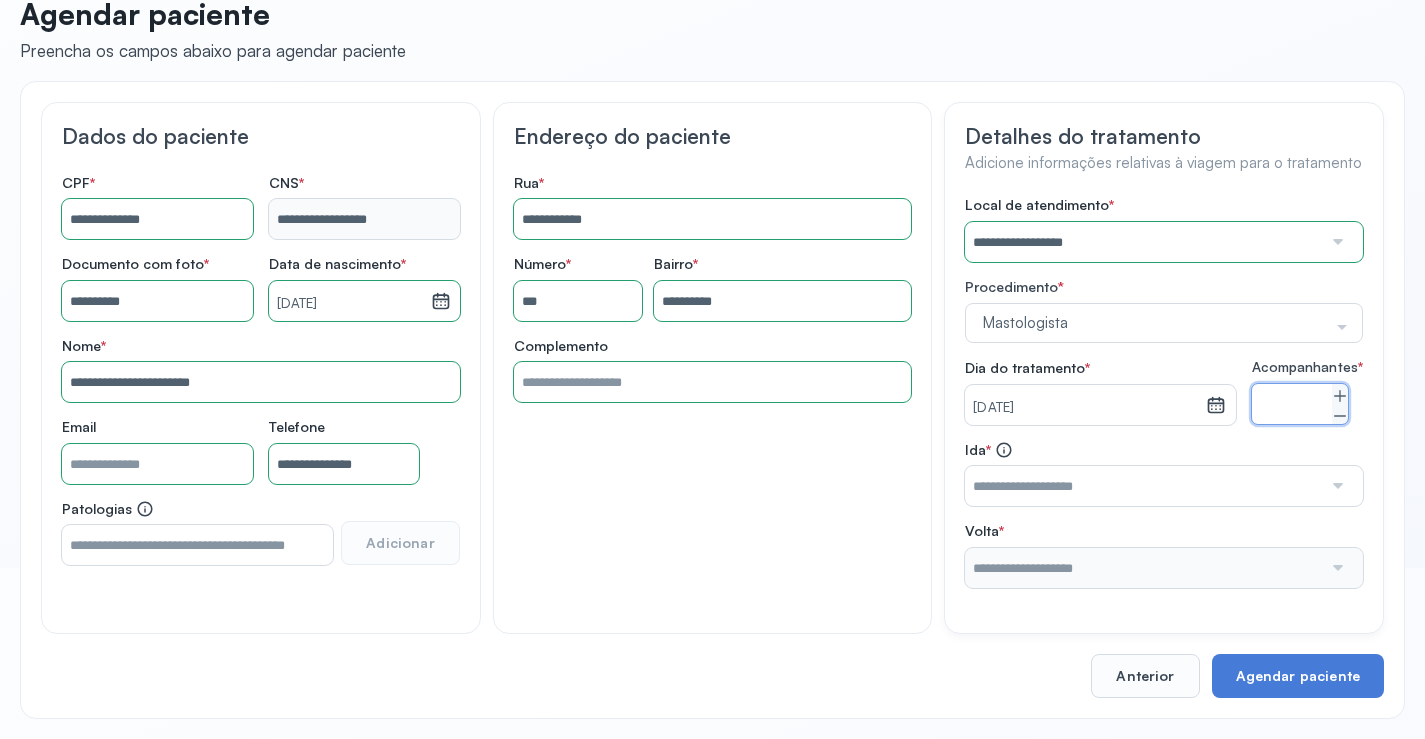 click at bounding box center [1143, 486] 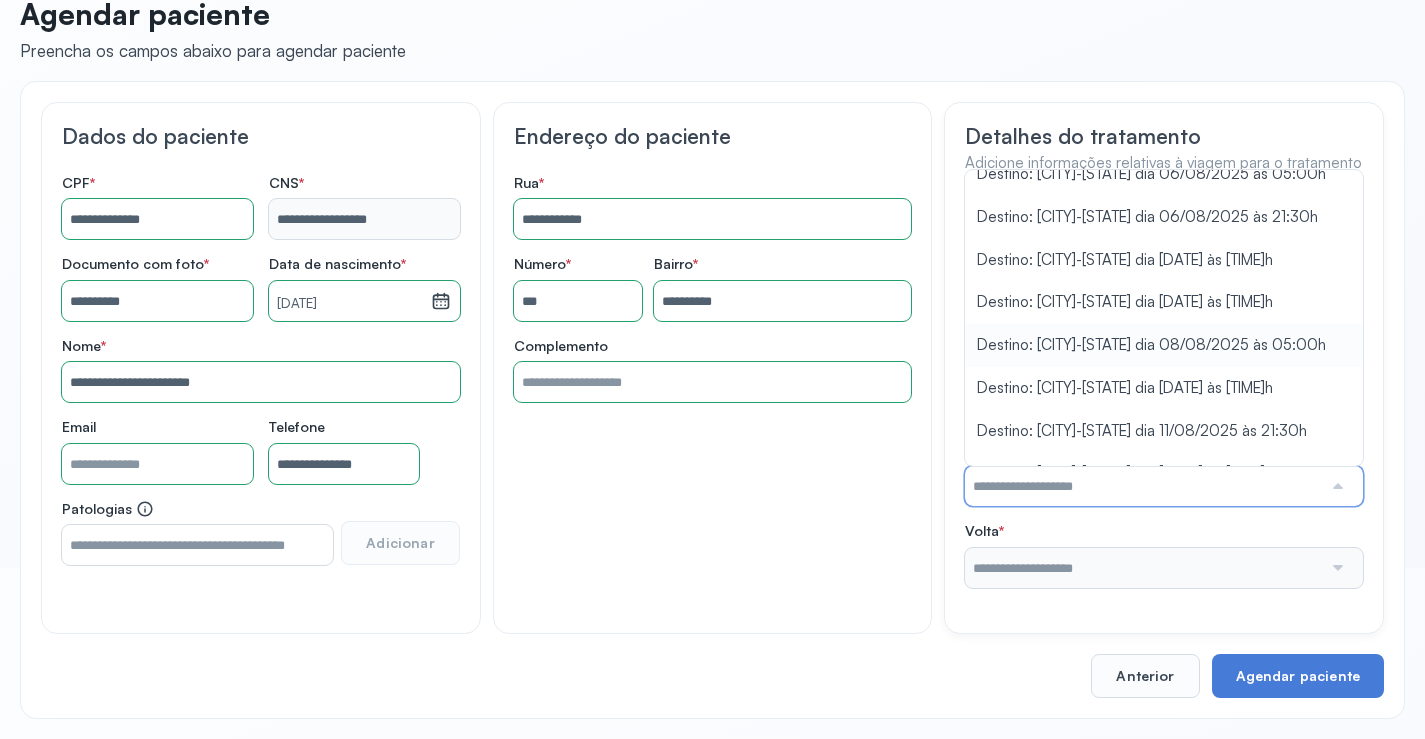 scroll, scrollTop: 88, scrollLeft: 0, axis: vertical 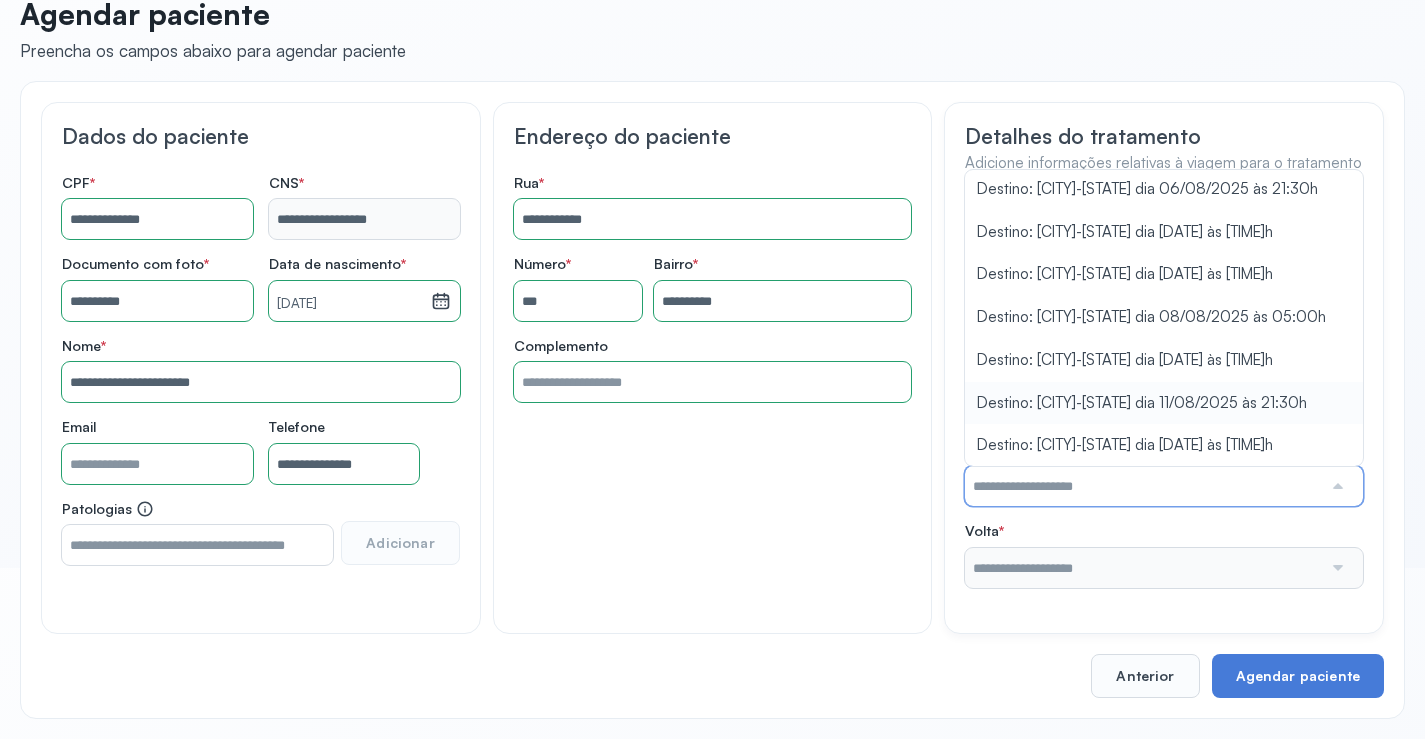 type on "**********" 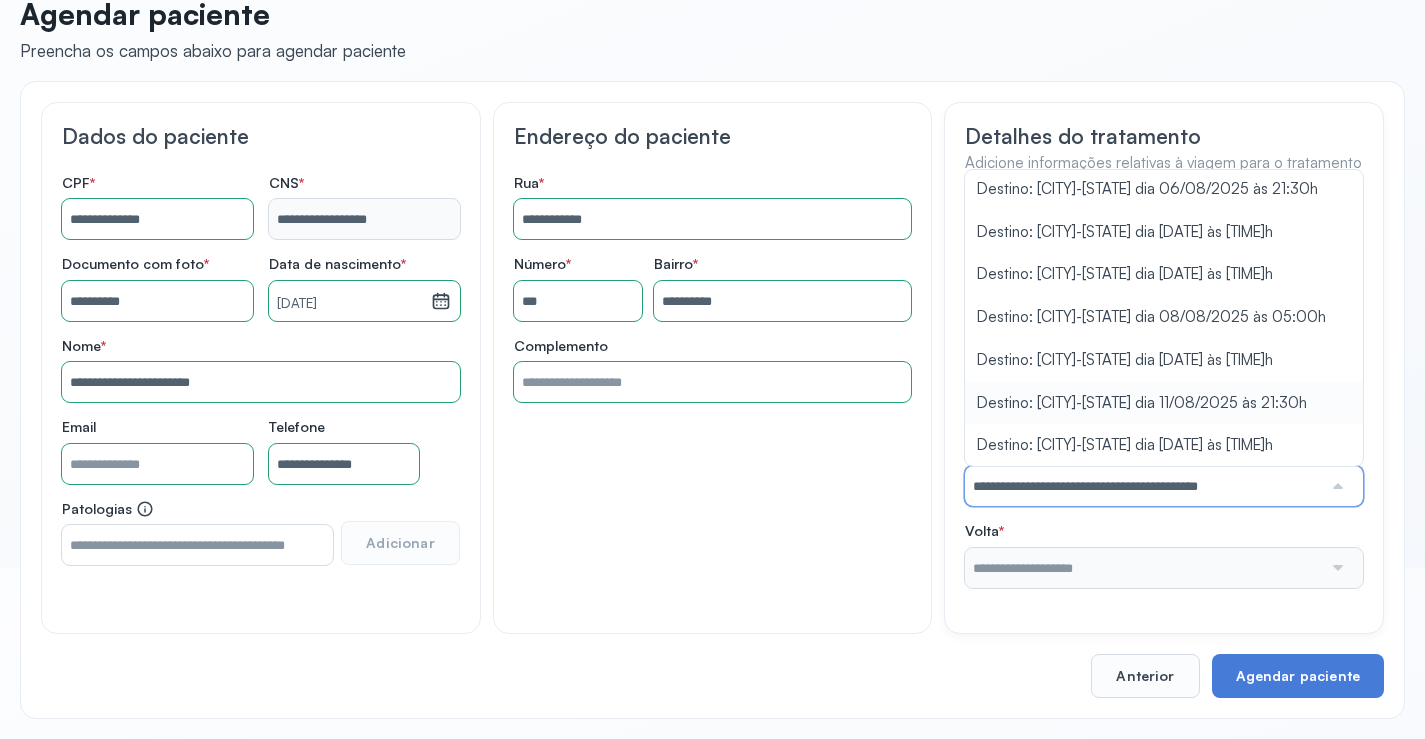 click on "**********" at bounding box center [1164, 392] 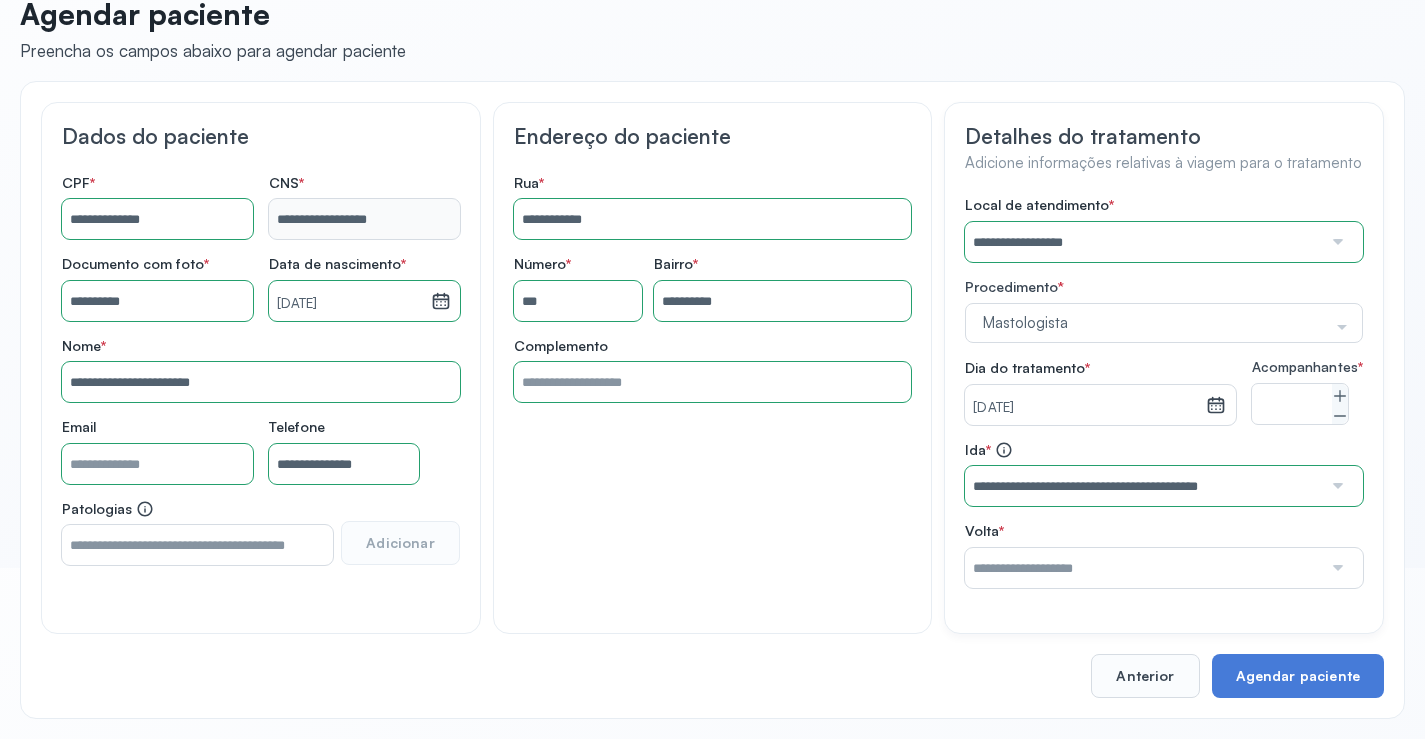 click at bounding box center [1143, 568] 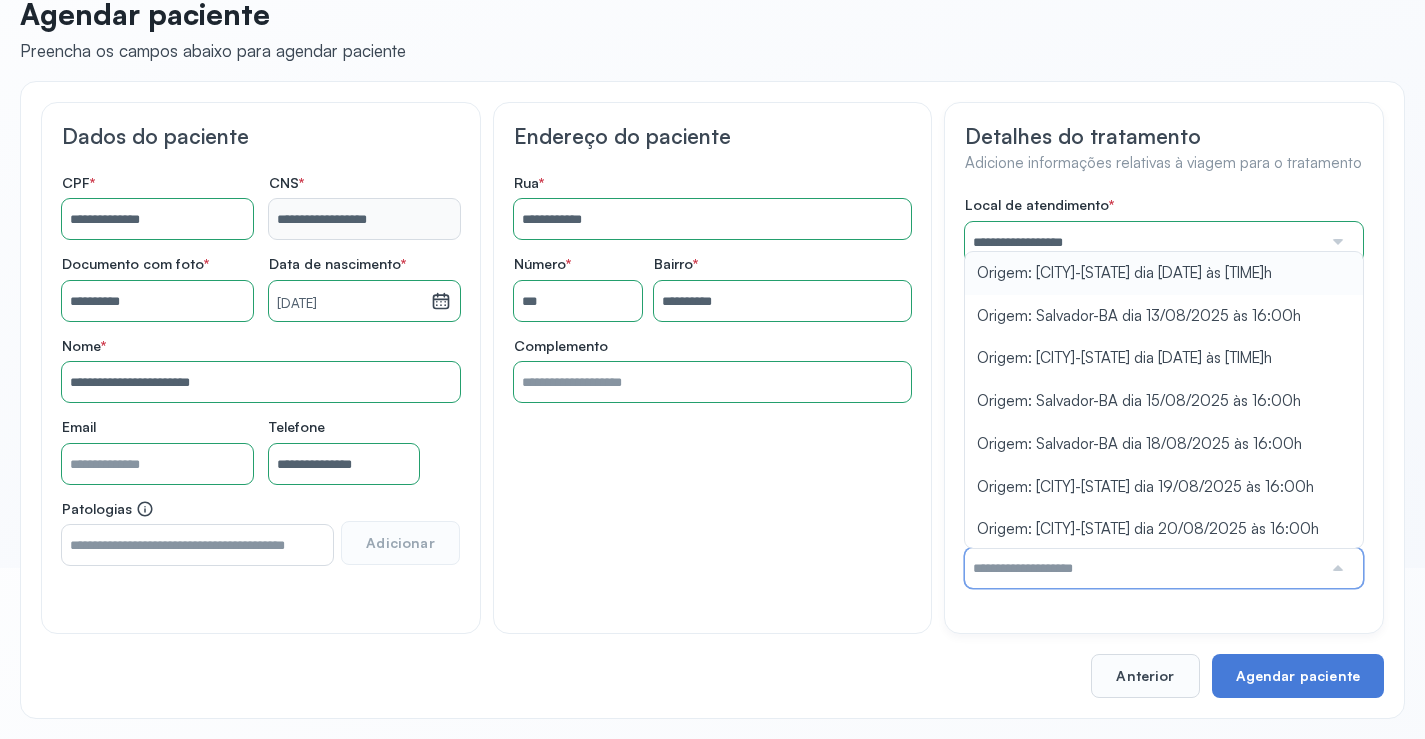 type on "**********" 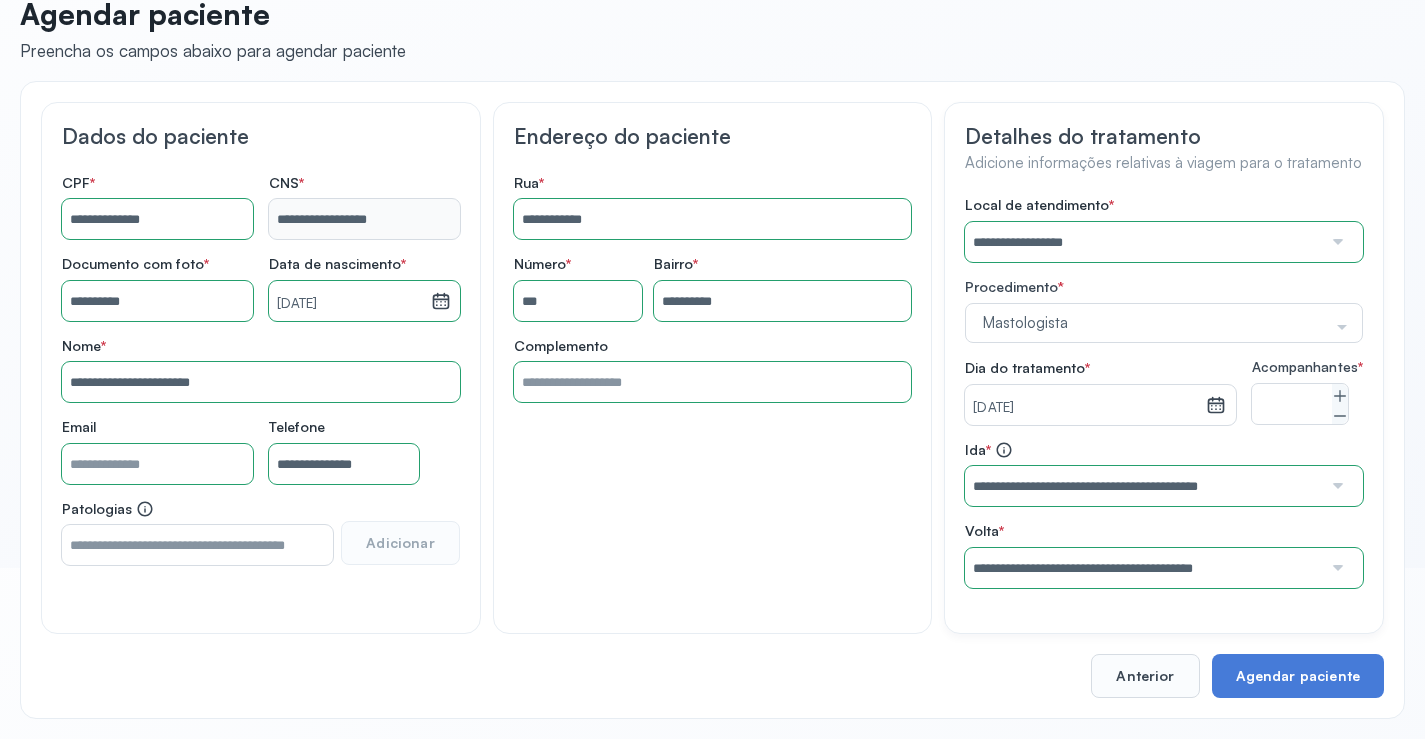 click on "**********" at bounding box center [1164, 392] 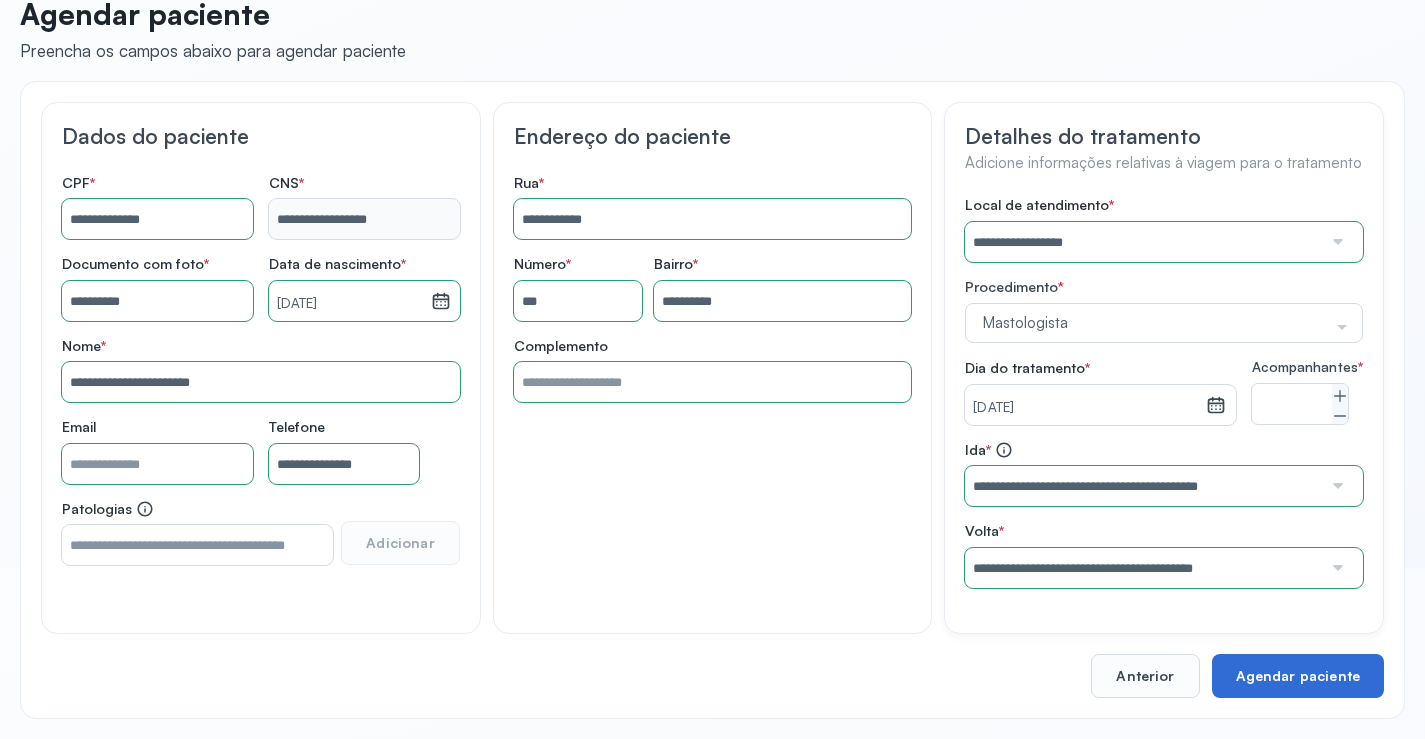 click on "Agendar paciente" at bounding box center (1298, 676) 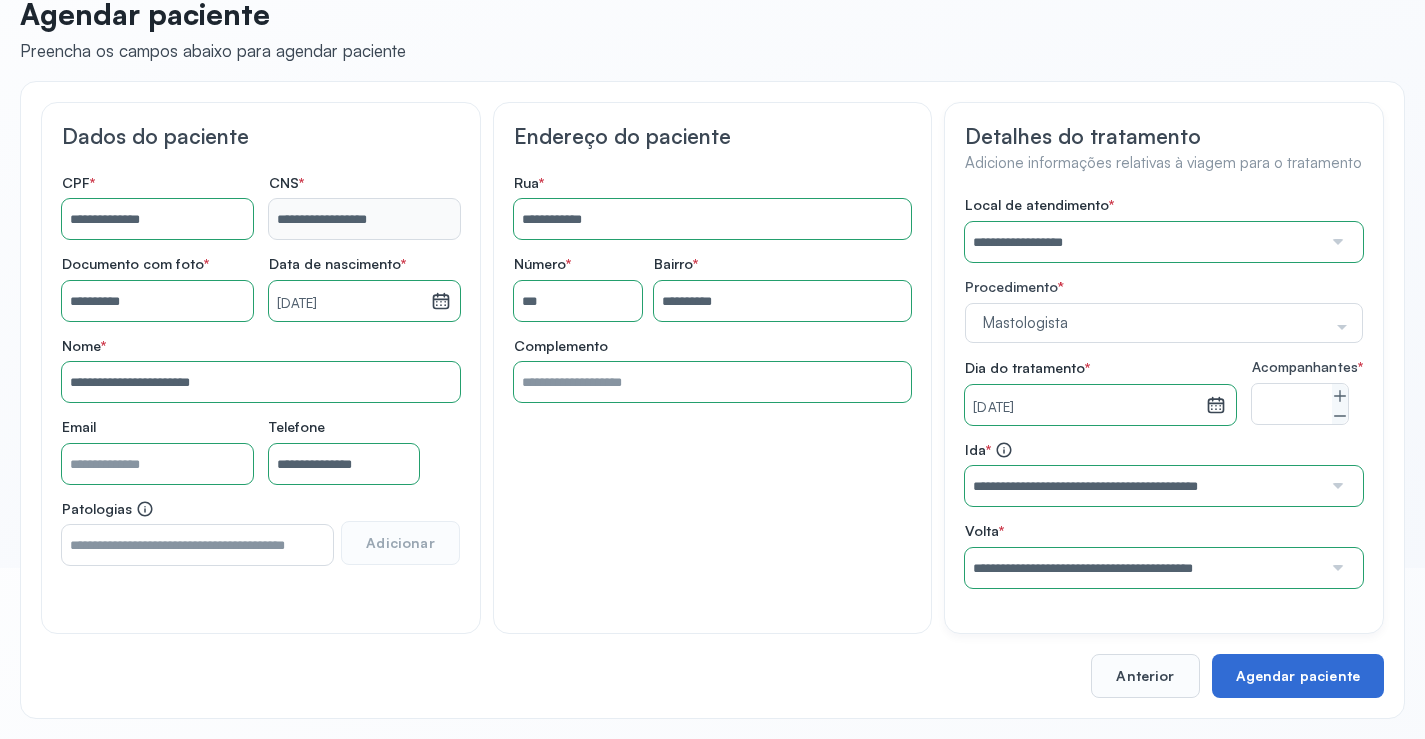type 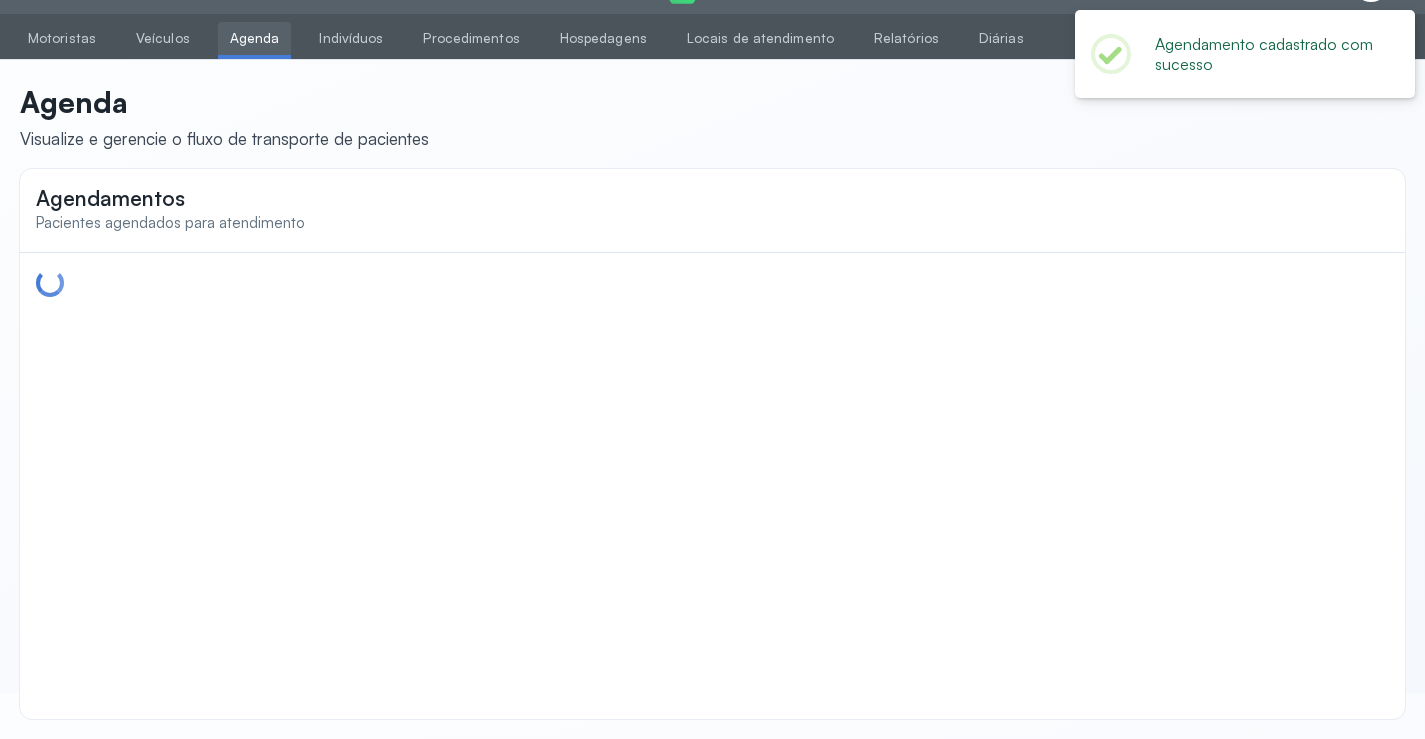 scroll, scrollTop: 0, scrollLeft: 0, axis: both 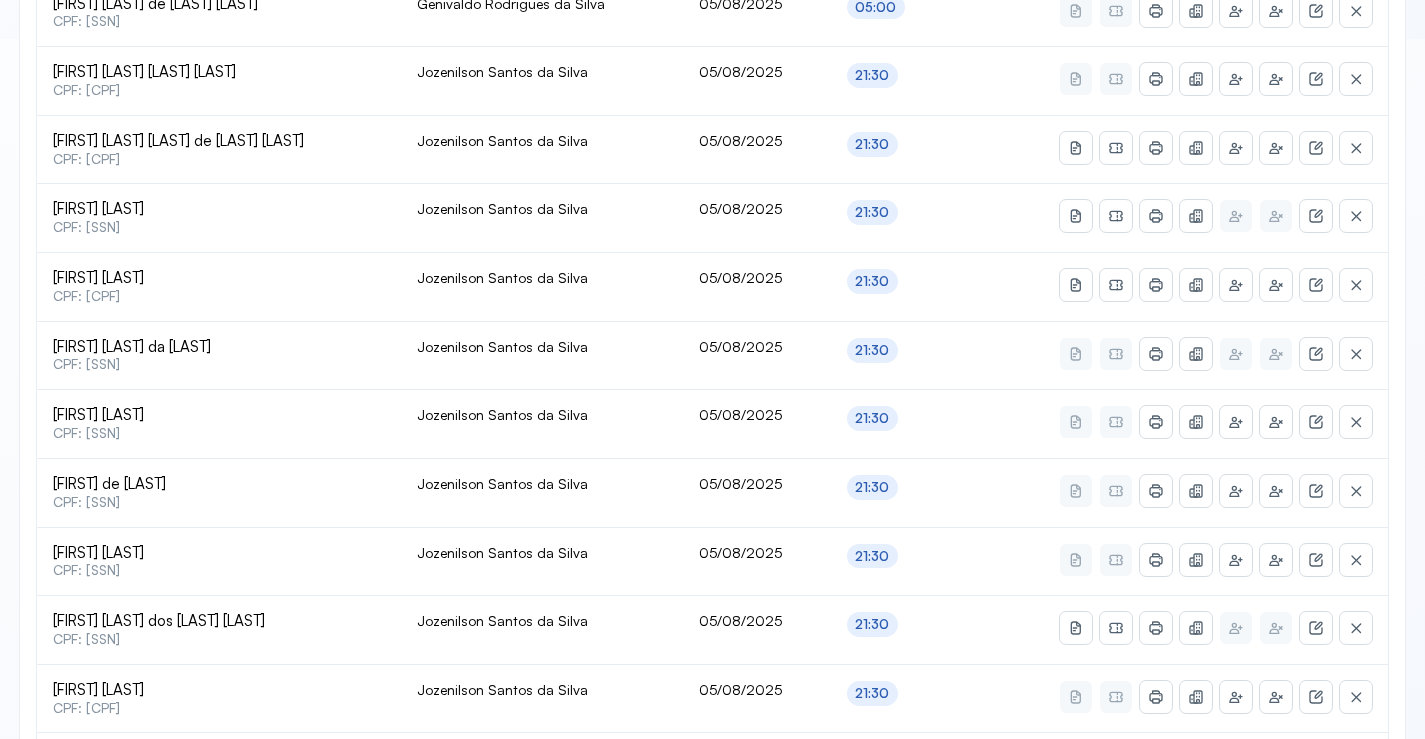 type on "********" 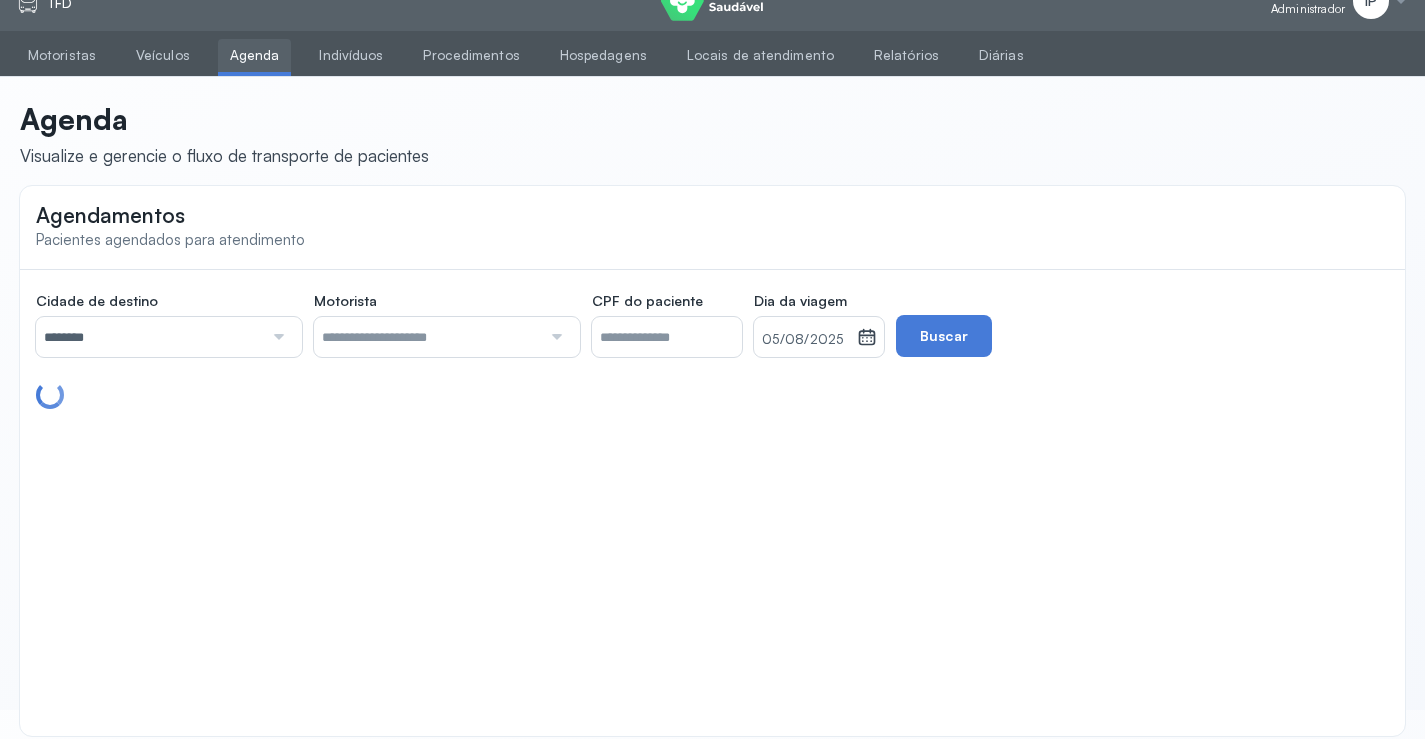 scroll, scrollTop: 0, scrollLeft: 0, axis: both 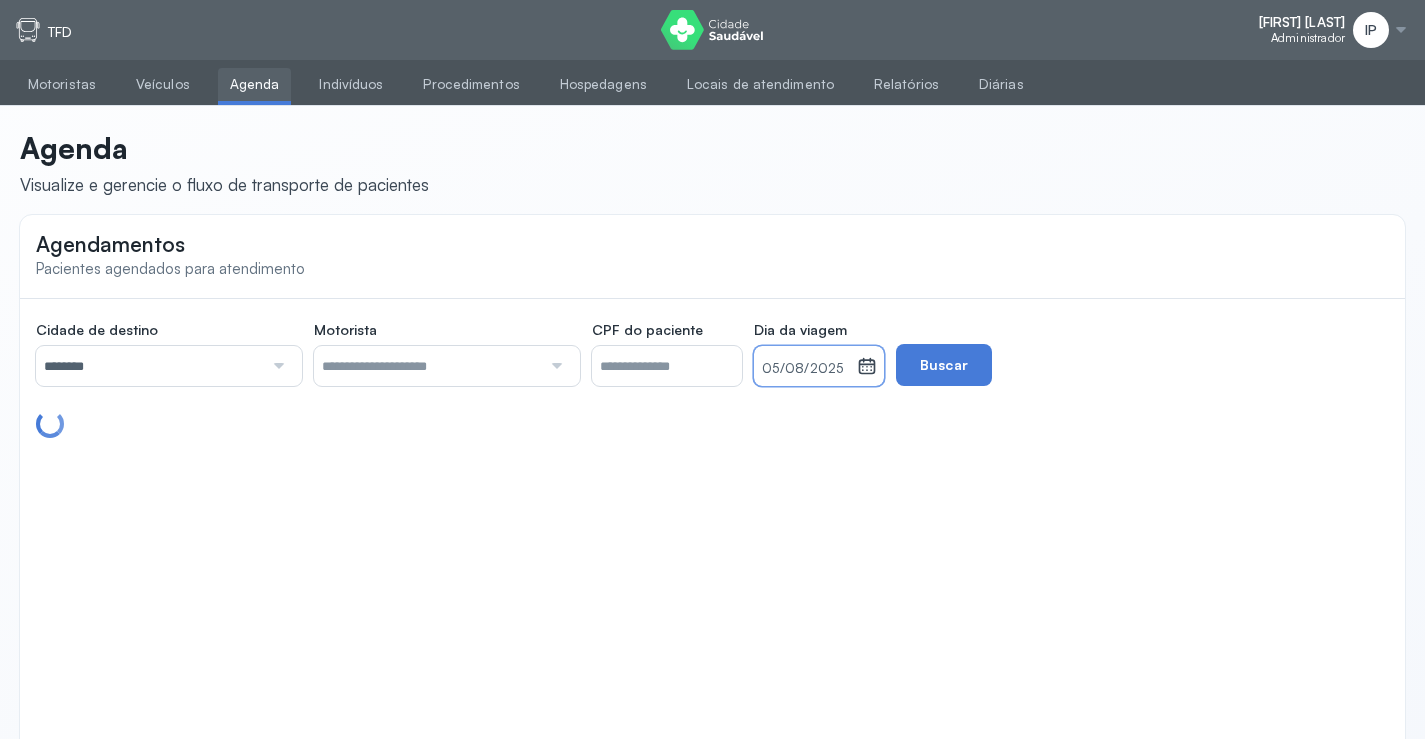 click on "05/08/2025" at bounding box center (805, 369) 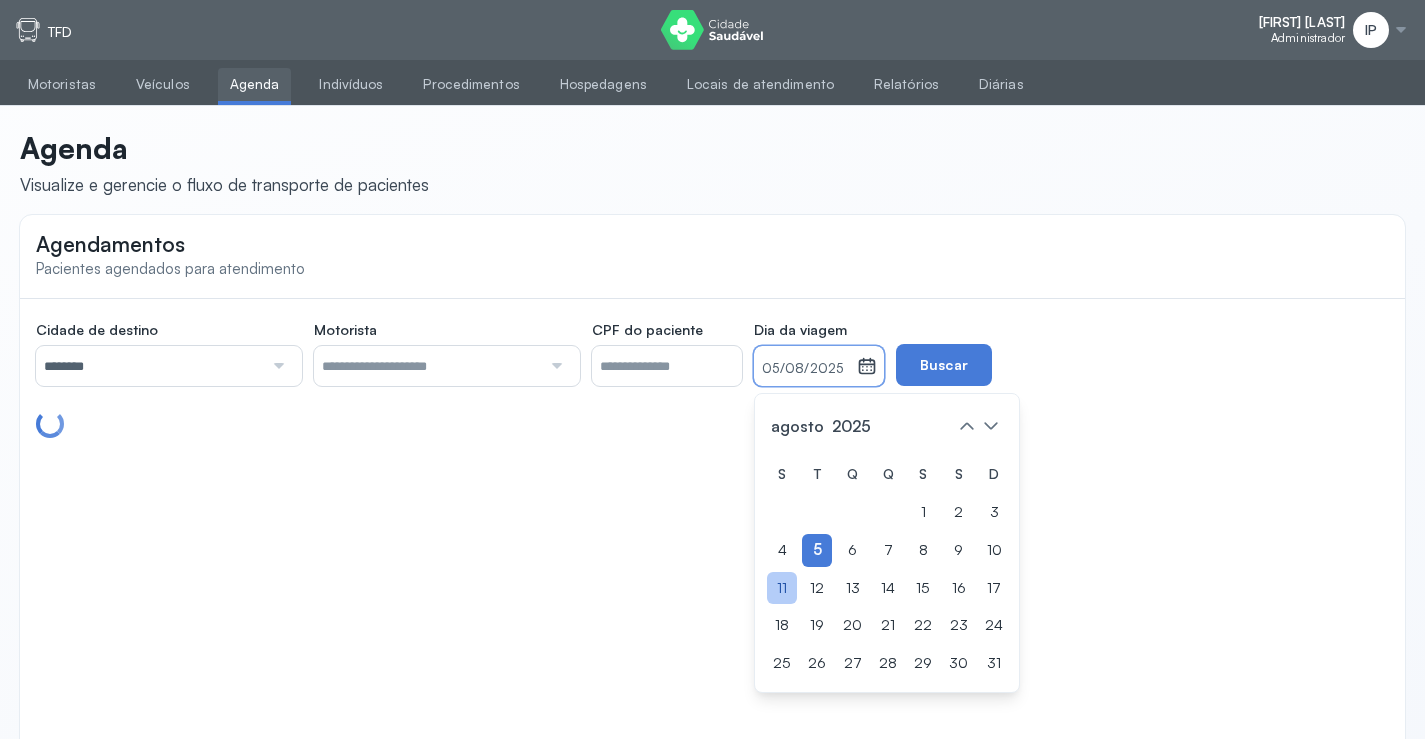 click on "11" 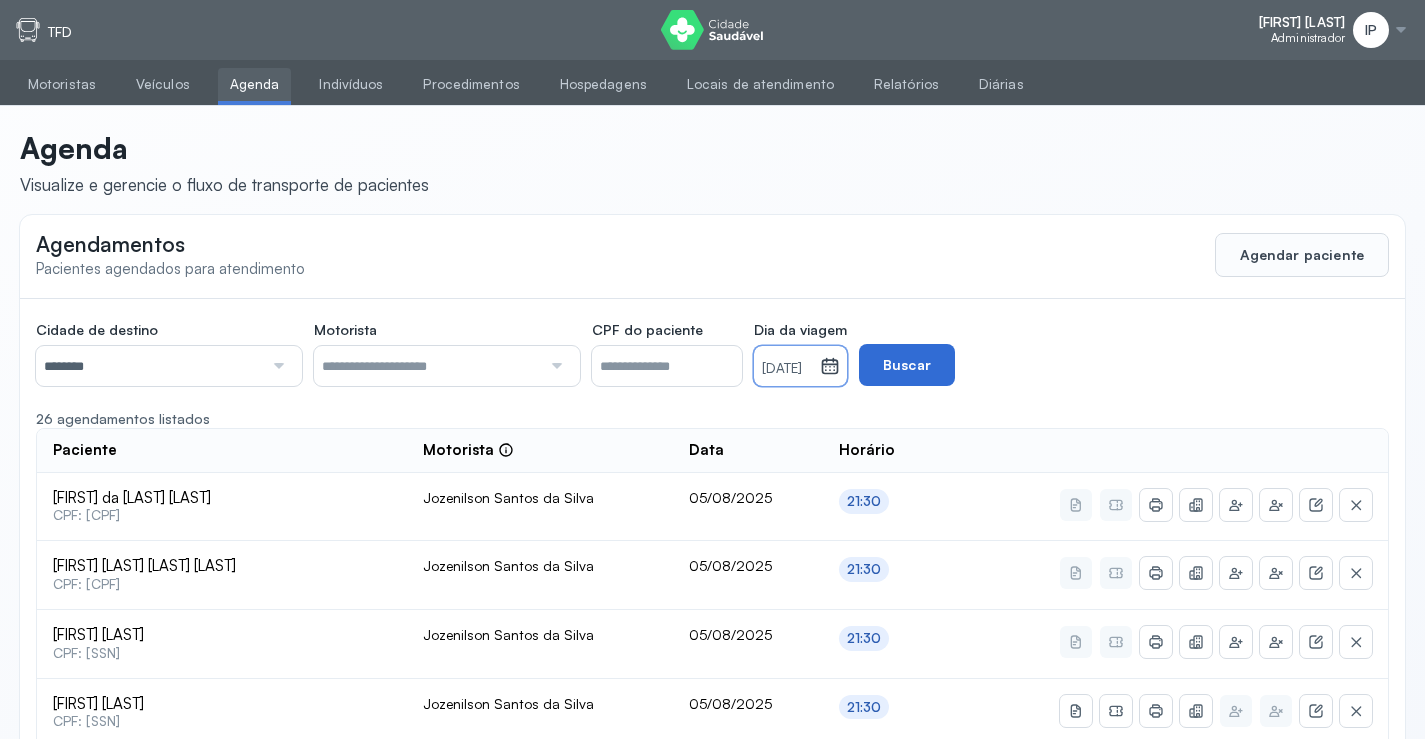 click on "Buscar" at bounding box center (907, 365) 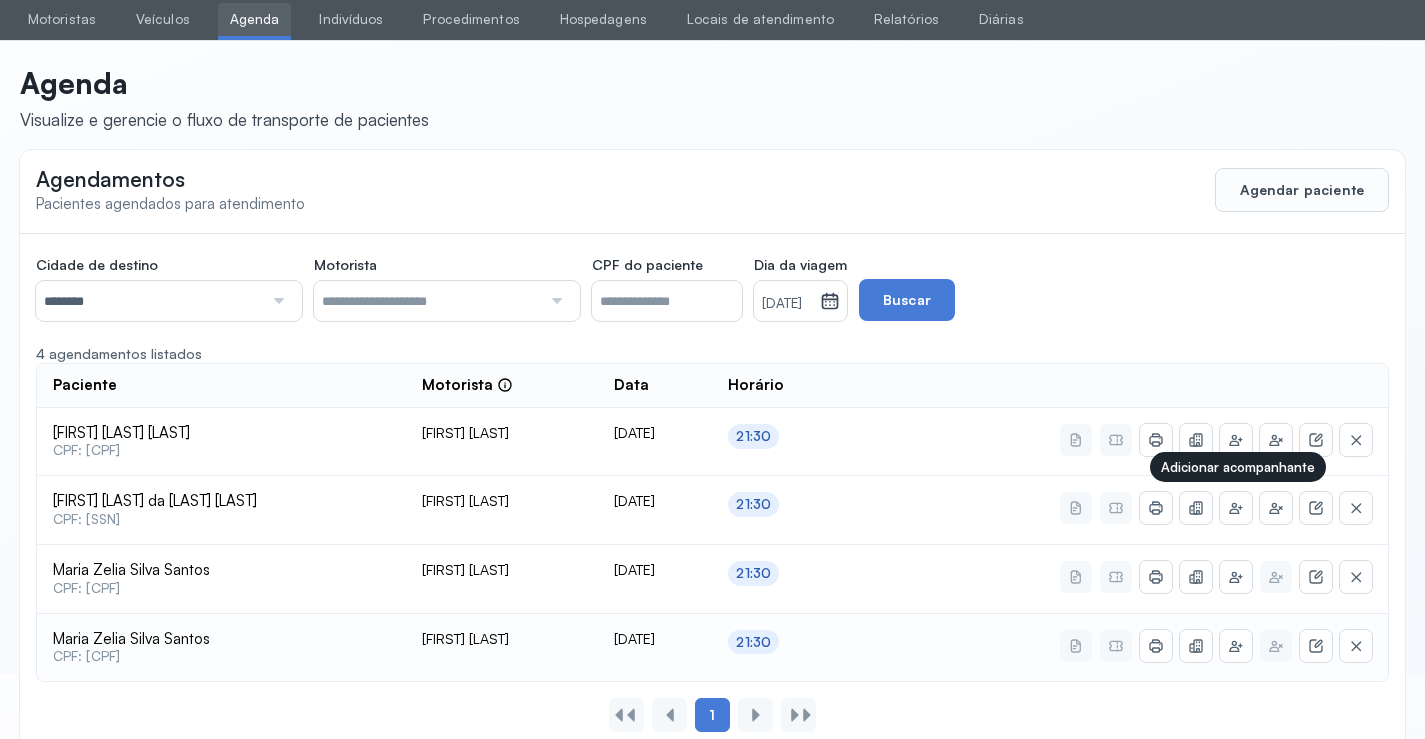 scroll, scrollTop: 100, scrollLeft: 0, axis: vertical 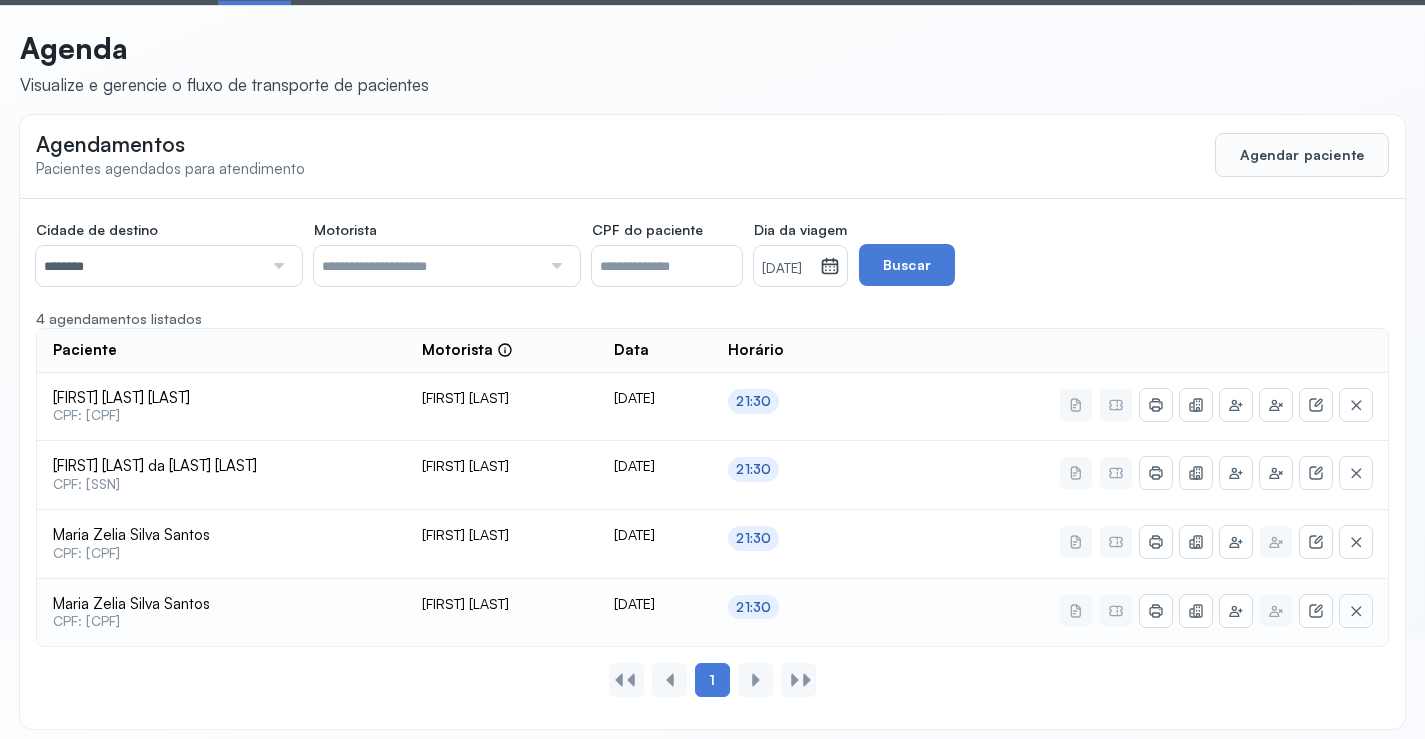 click 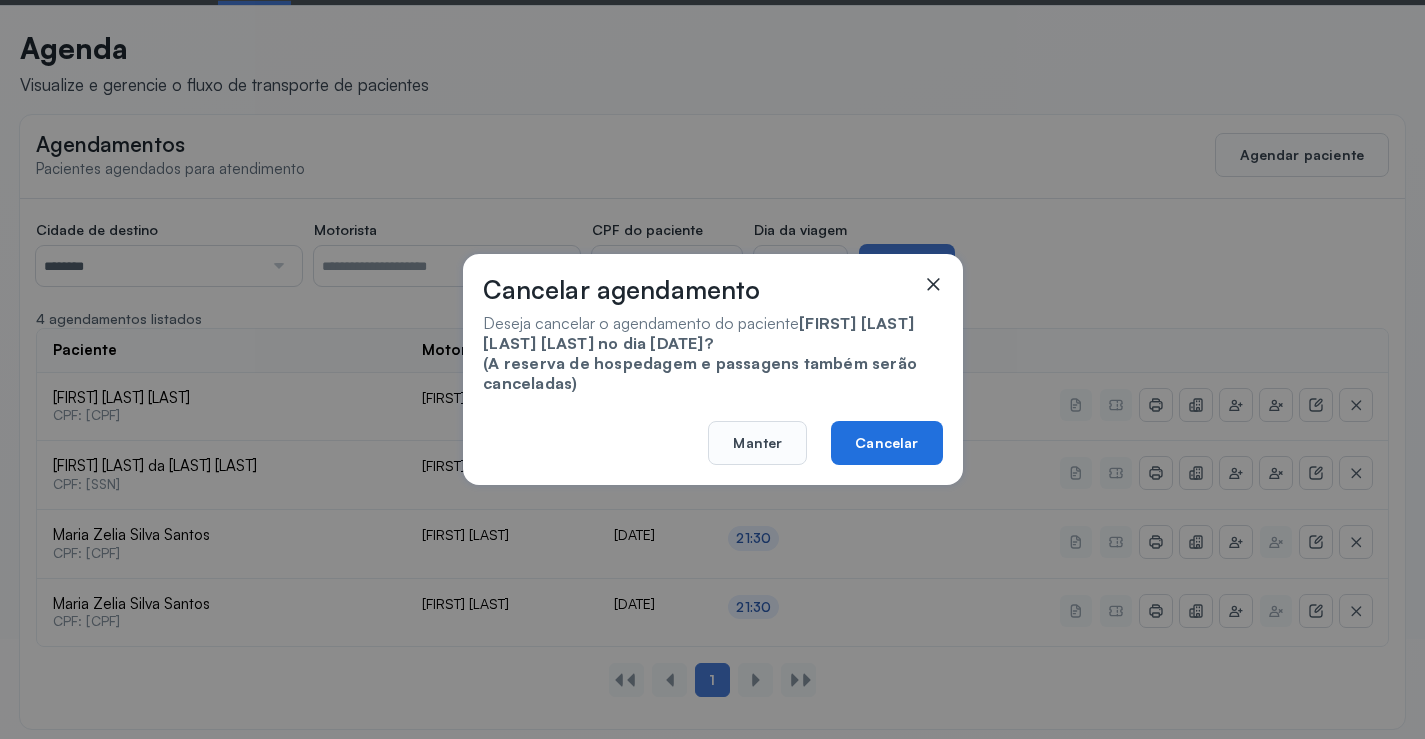 click on "Cancelar" 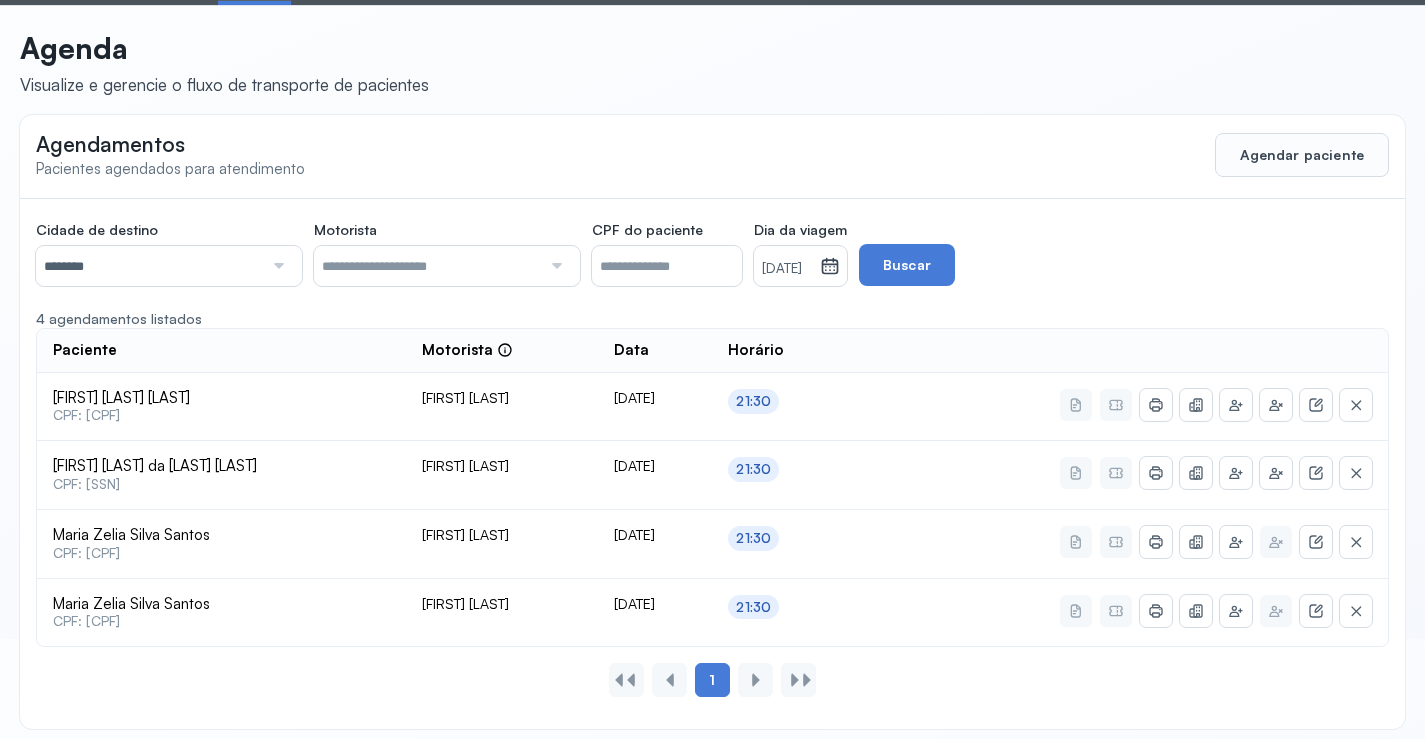 scroll, scrollTop: 46, scrollLeft: 0, axis: vertical 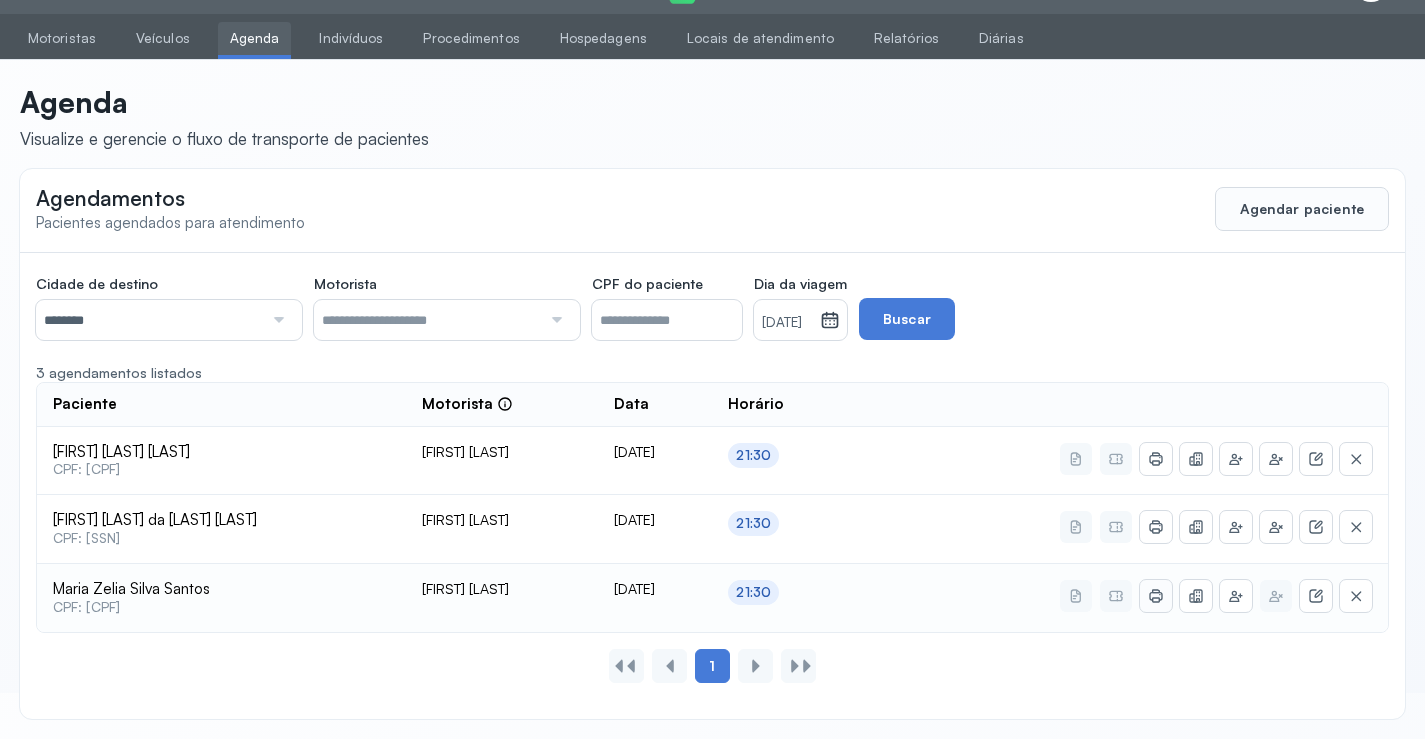 click 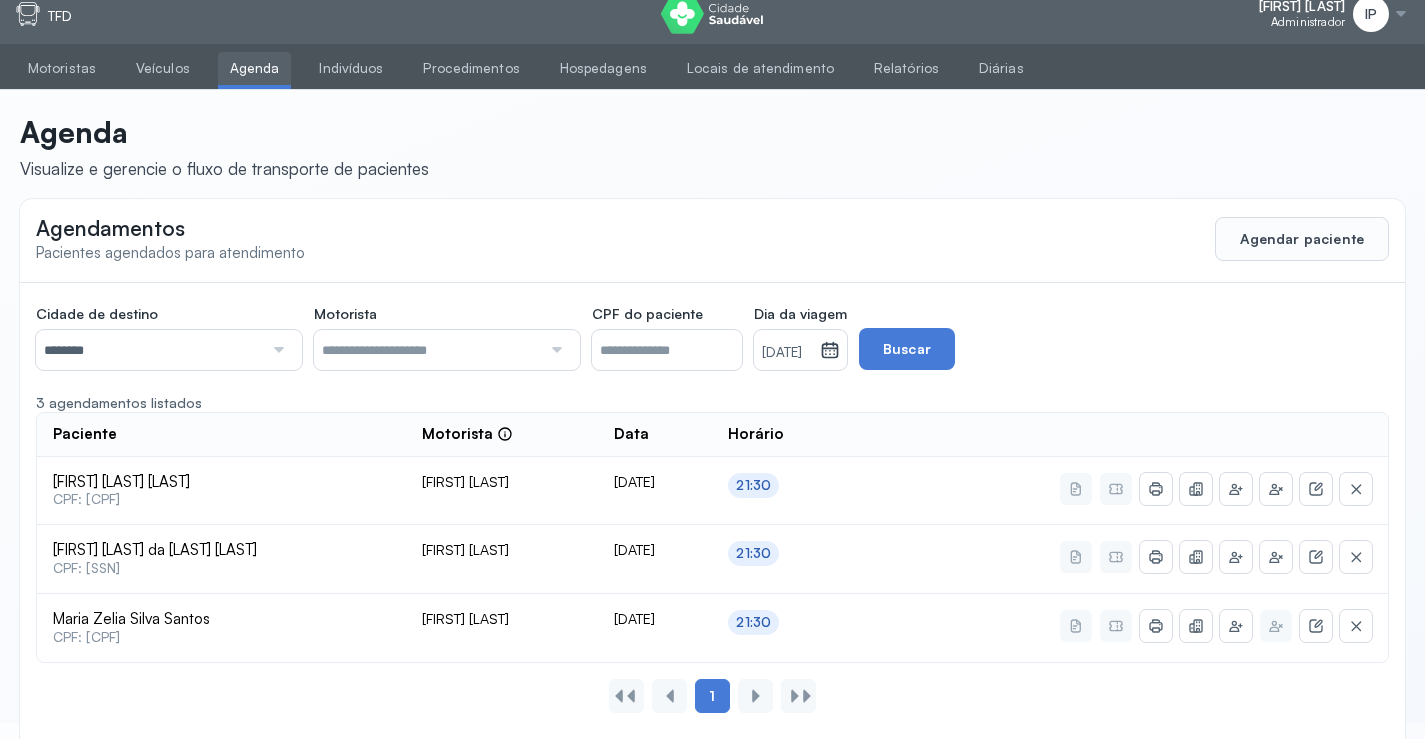 scroll, scrollTop: 0, scrollLeft: 0, axis: both 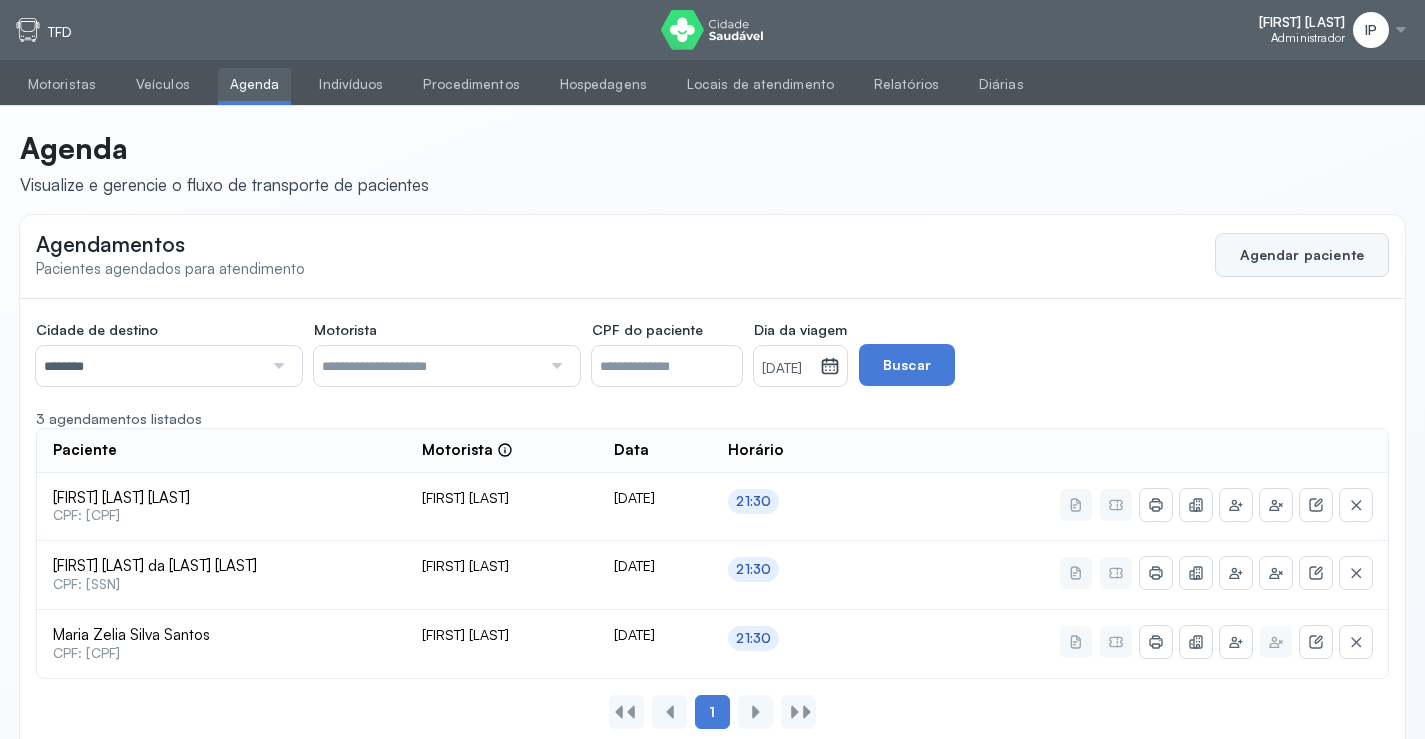 click on "Agendar paciente" 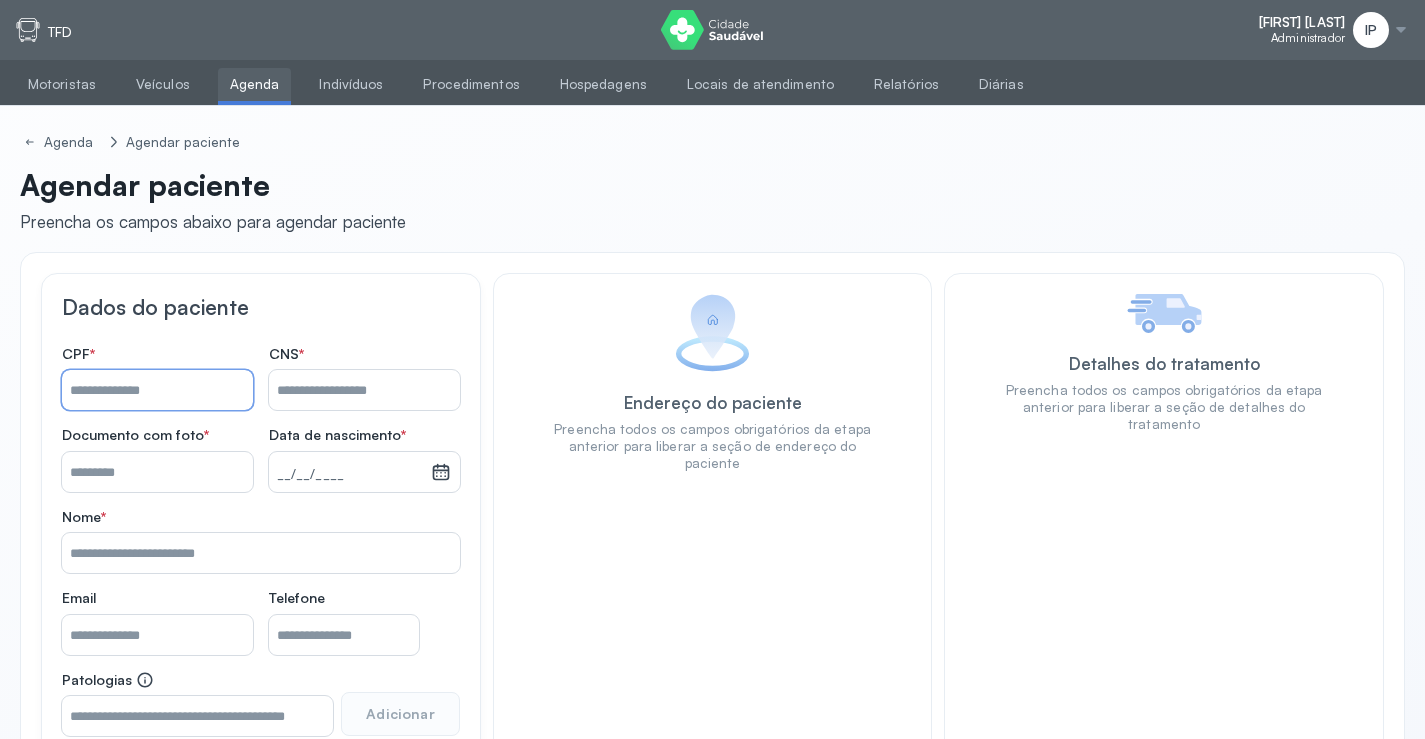 click on "Nome   *" at bounding box center (157, 390) 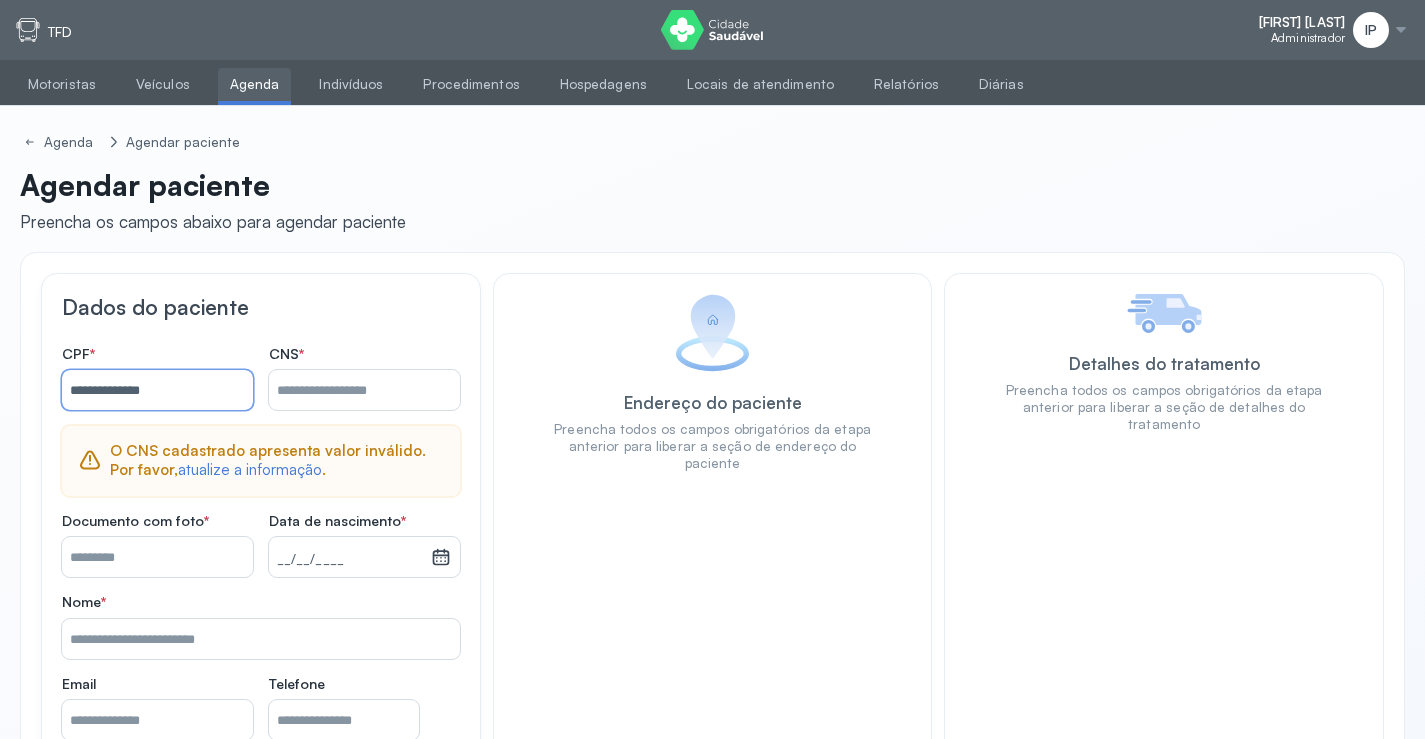 type on "**********" 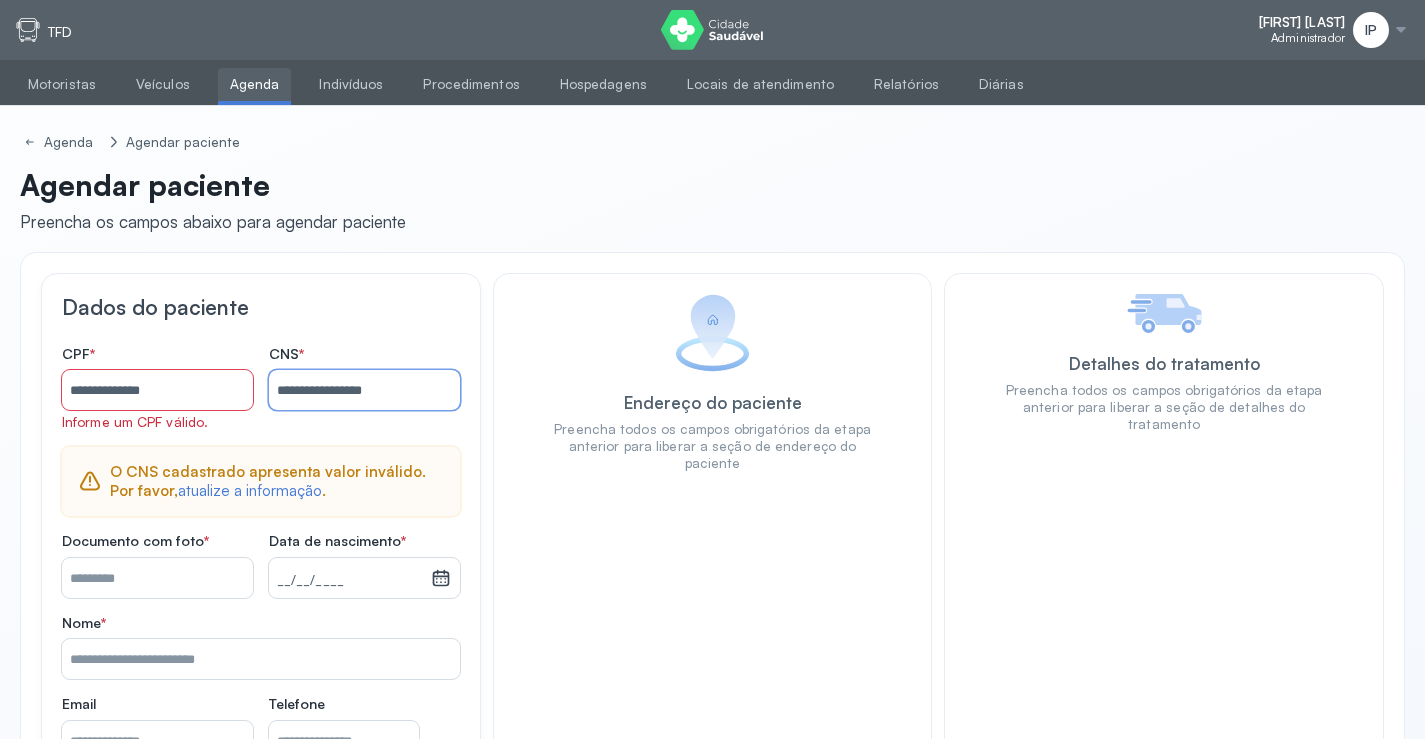 type on "**********" 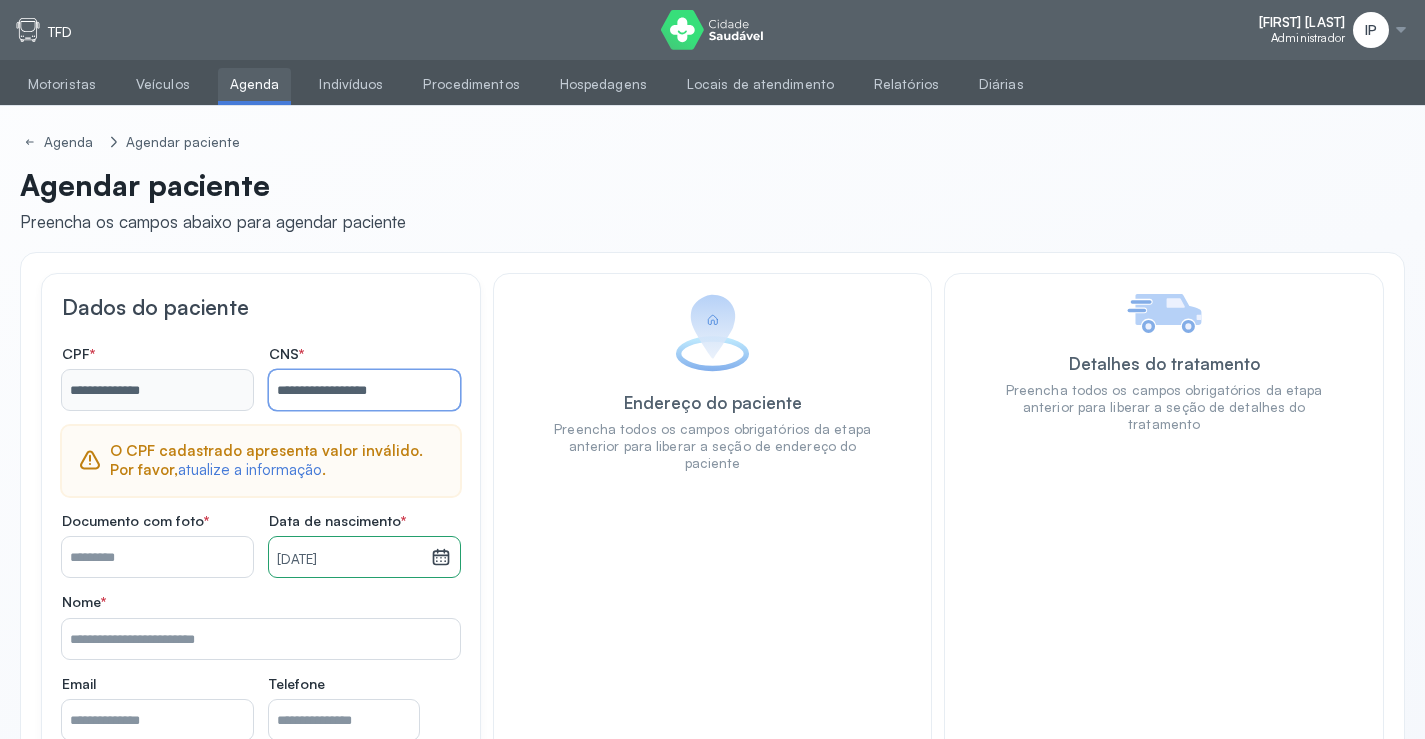 type 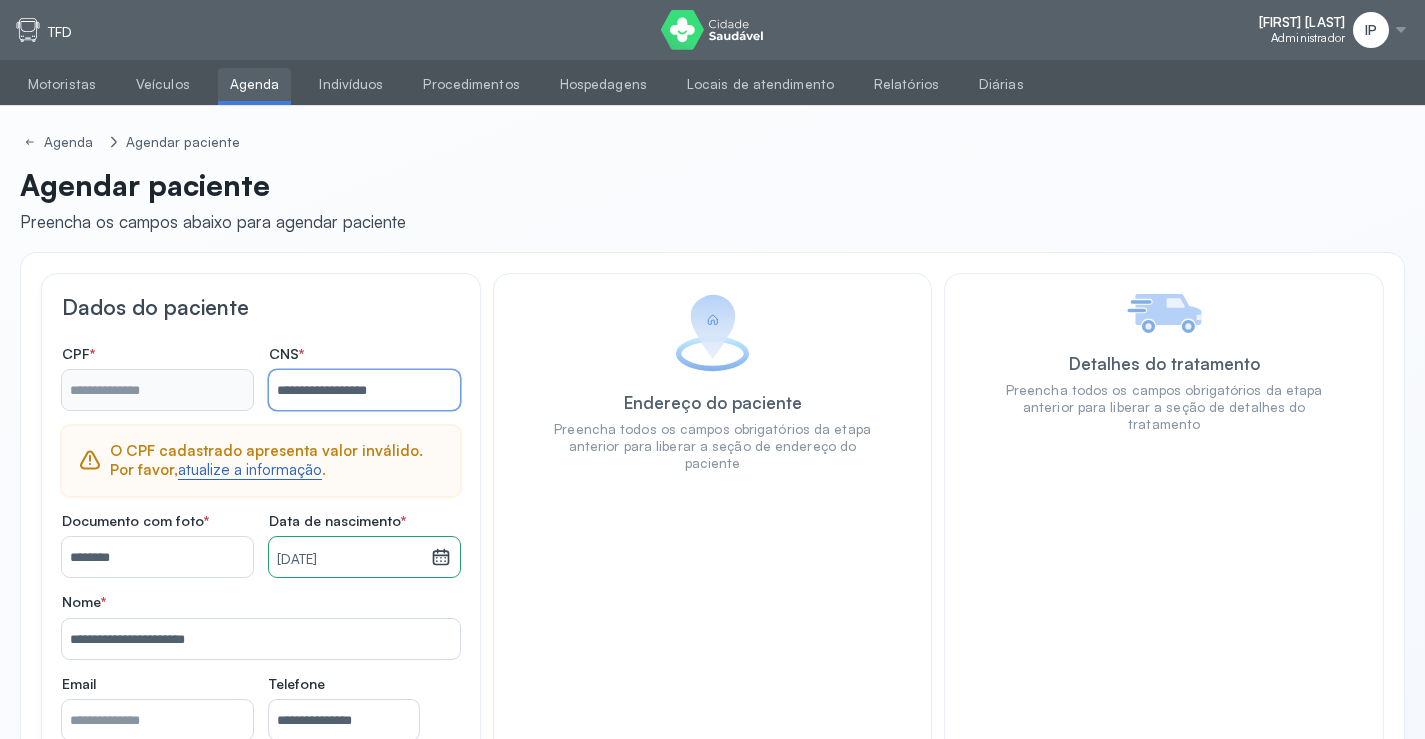 type on "**********" 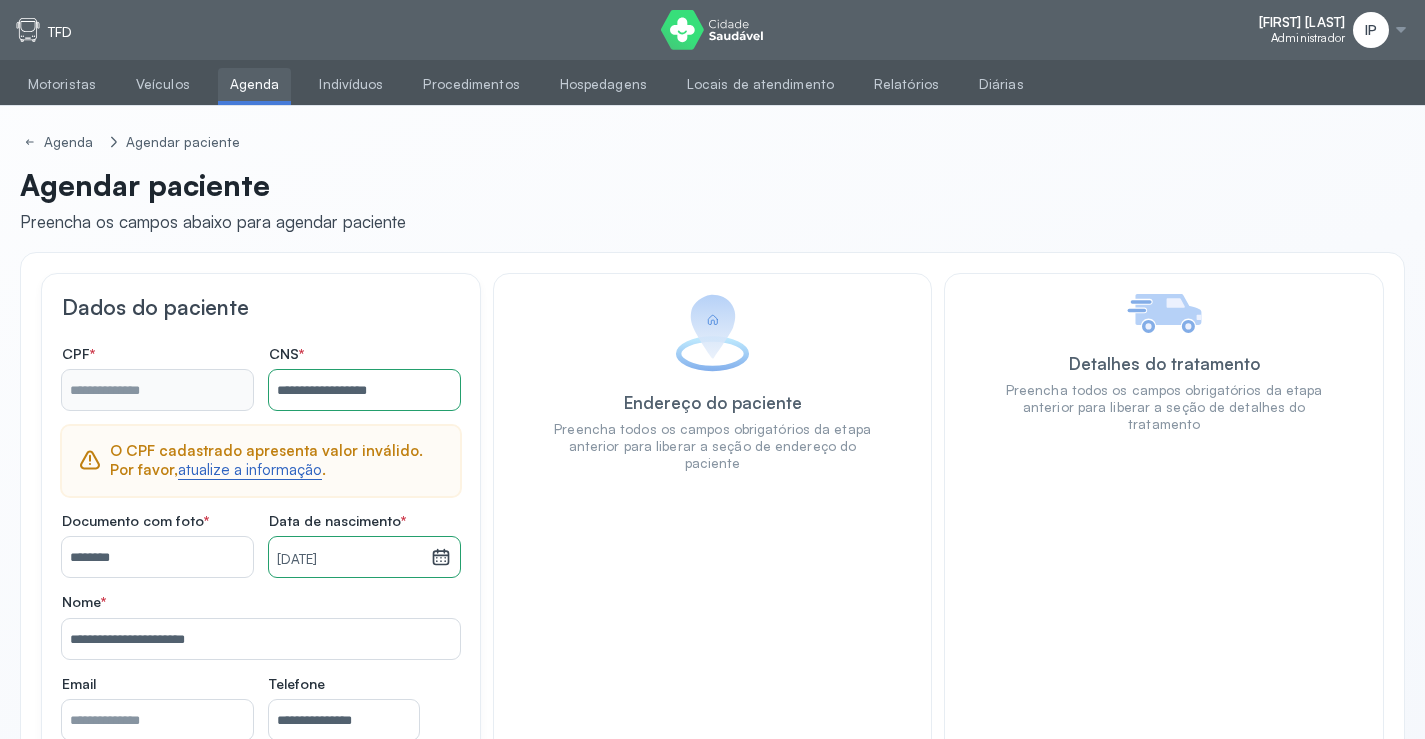 click on "atualize a informação" at bounding box center (250, 470) 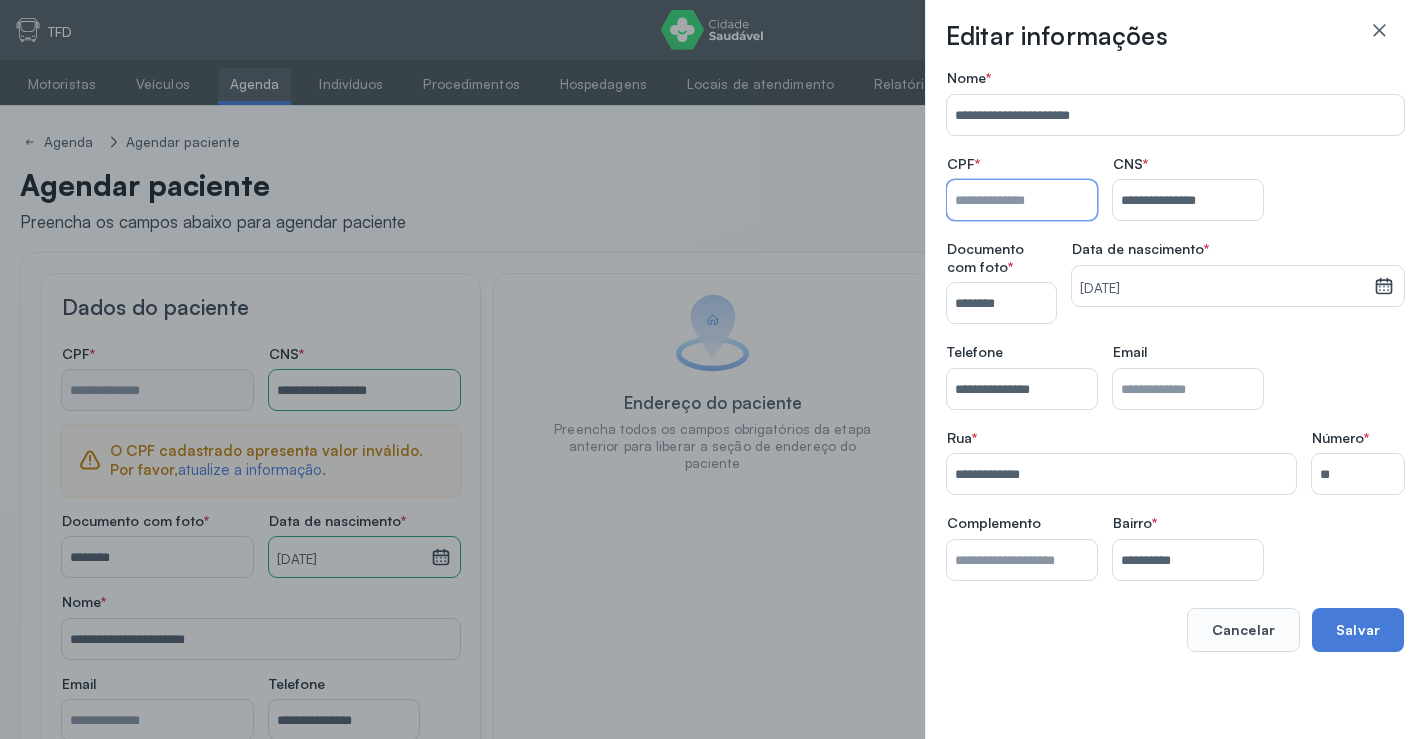 click on "Nome   *" at bounding box center [1022, 200] 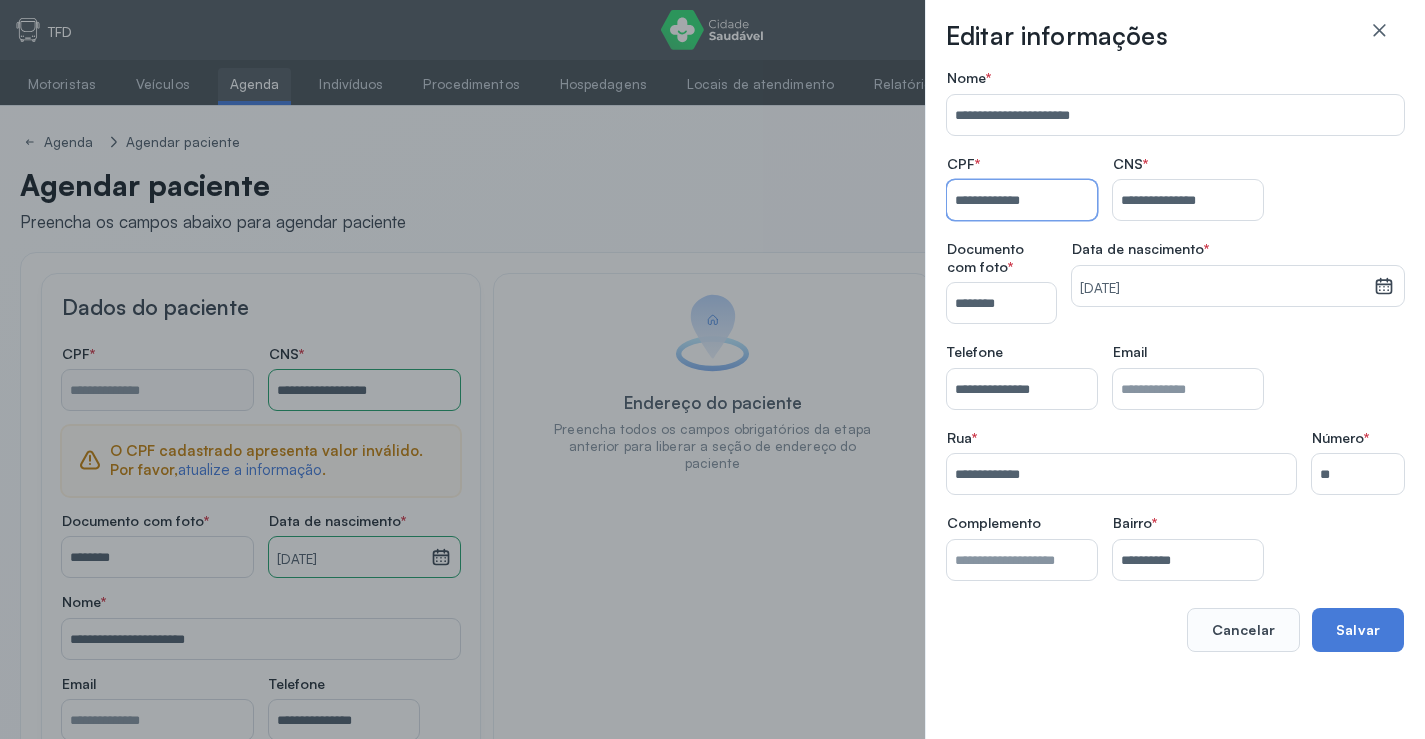 type on "**********" 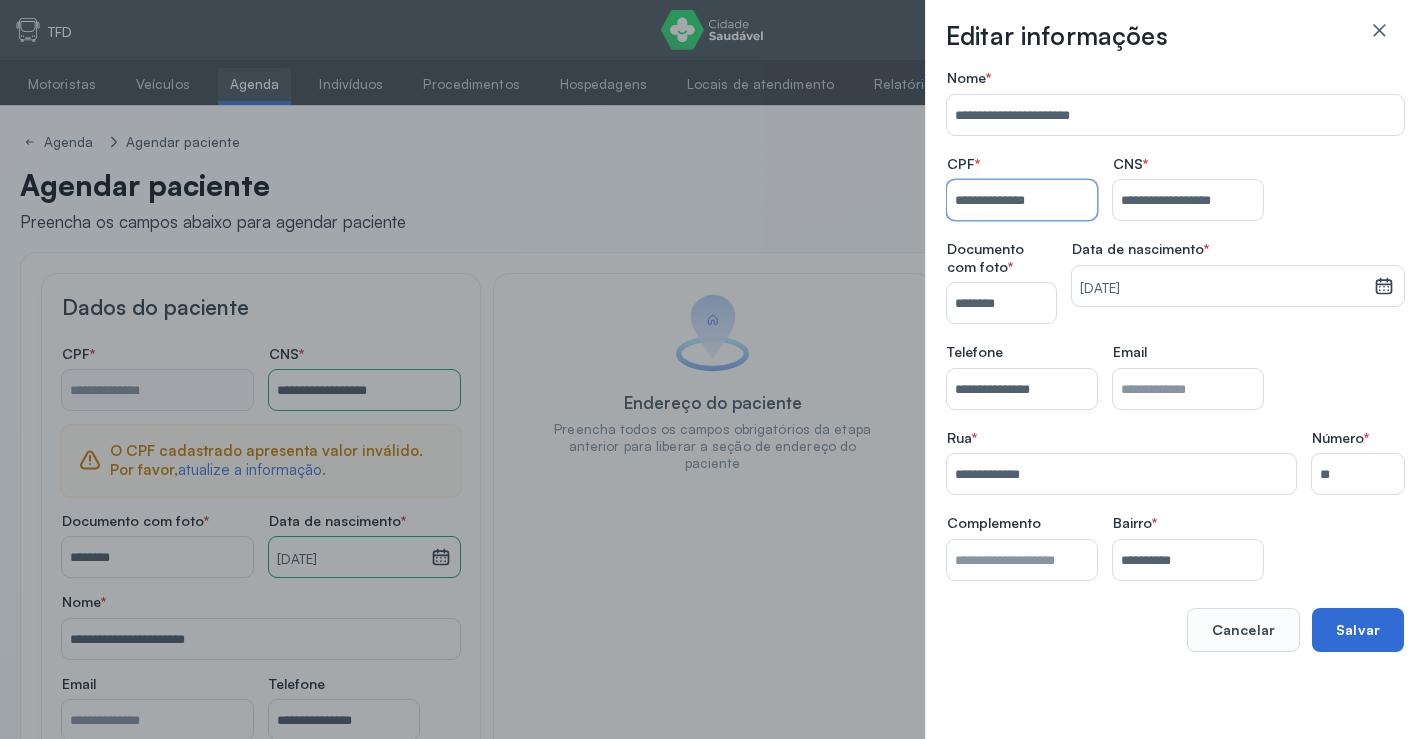 click on "Salvar" at bounding box center [1358, 630] 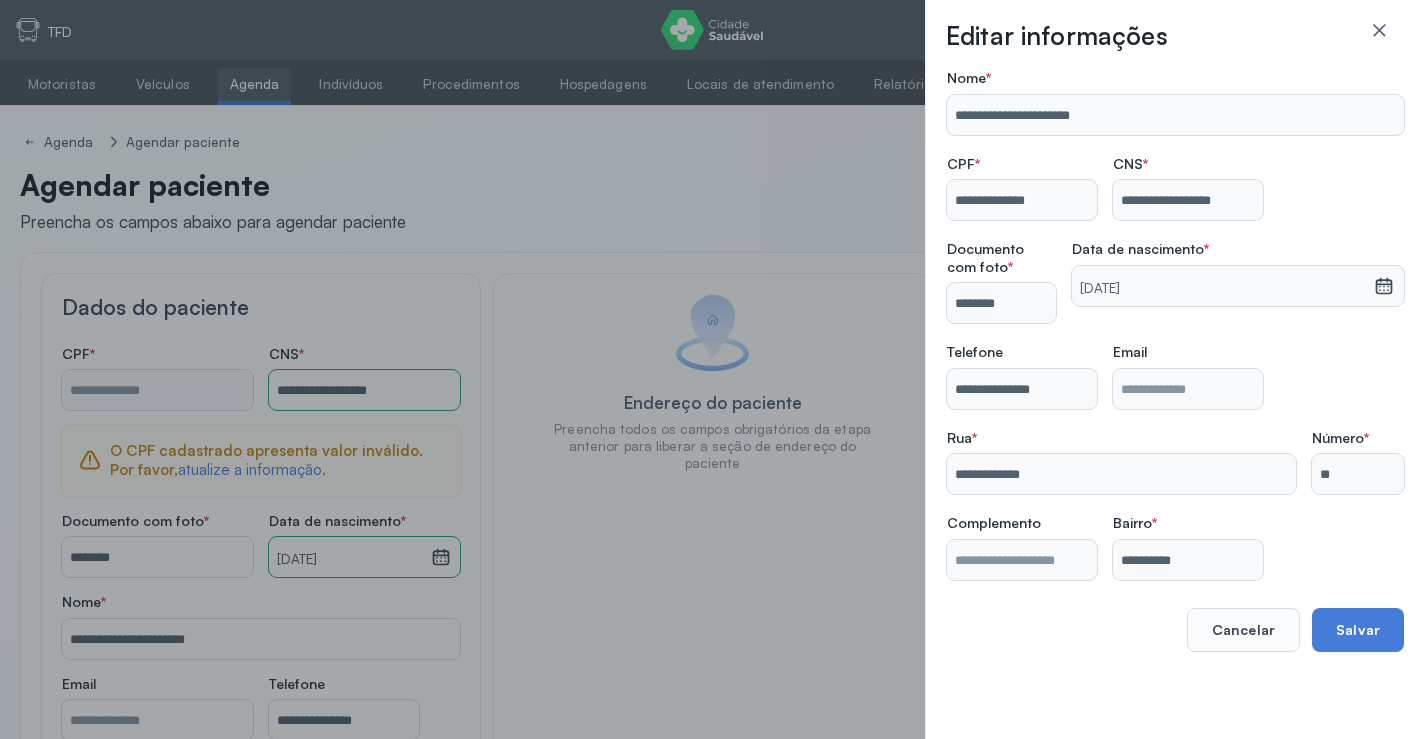 type on "**********" 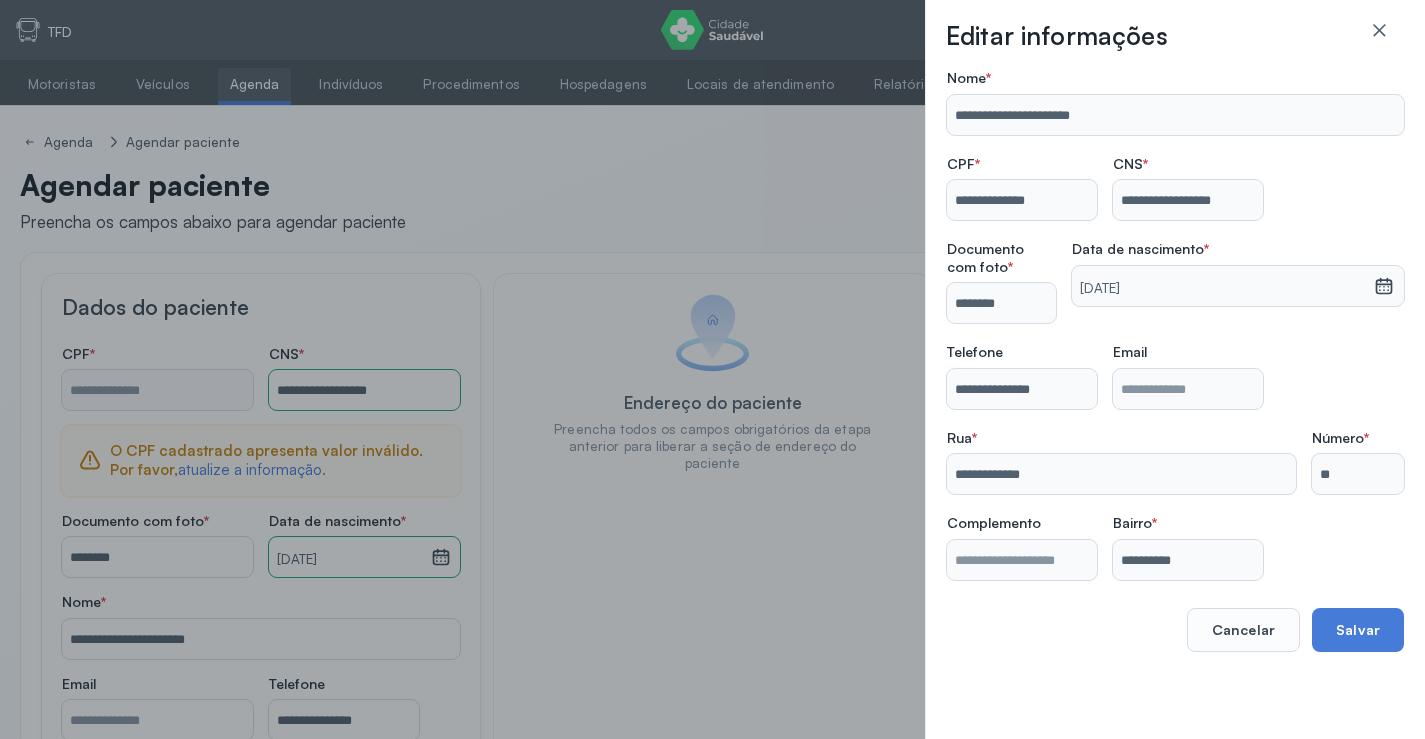 type on "**********" 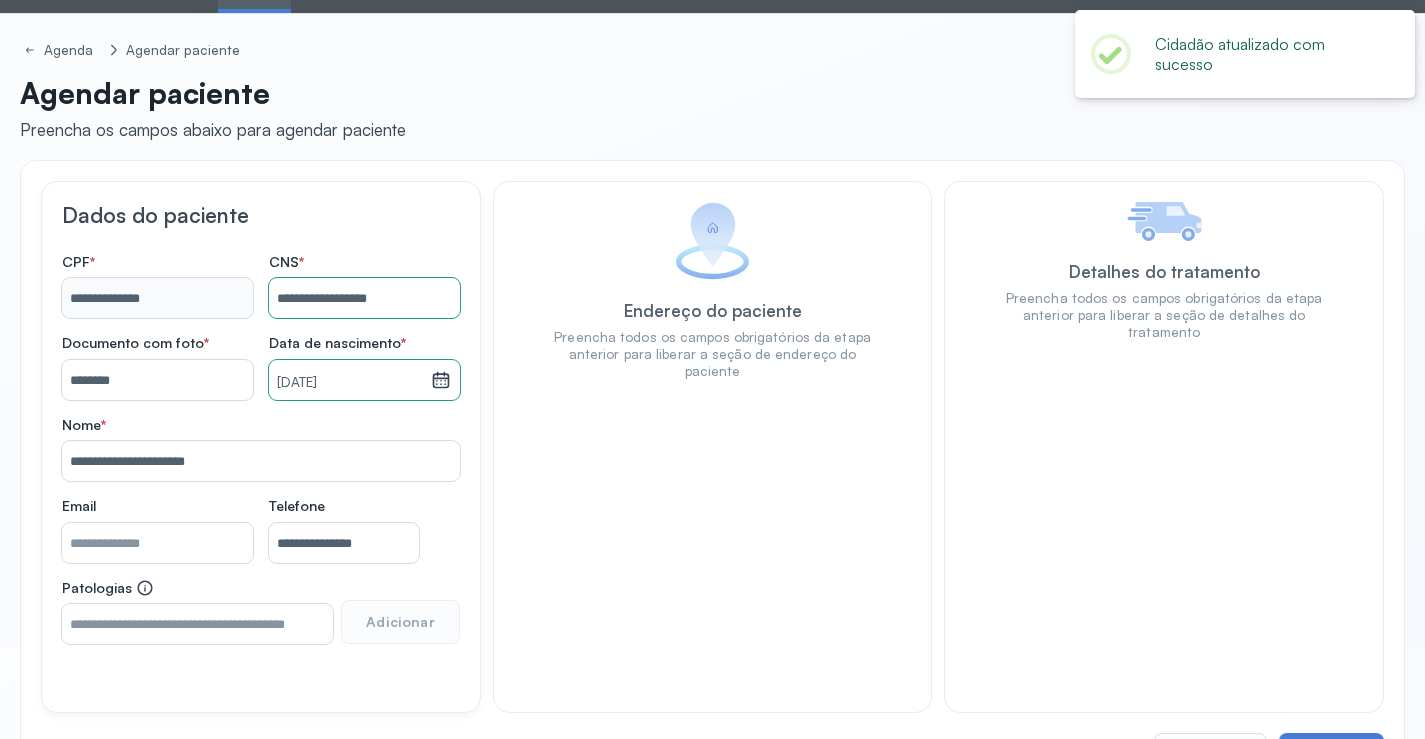 scroll, scrollTop: 171, scrollLeft: 0, axis: vertical 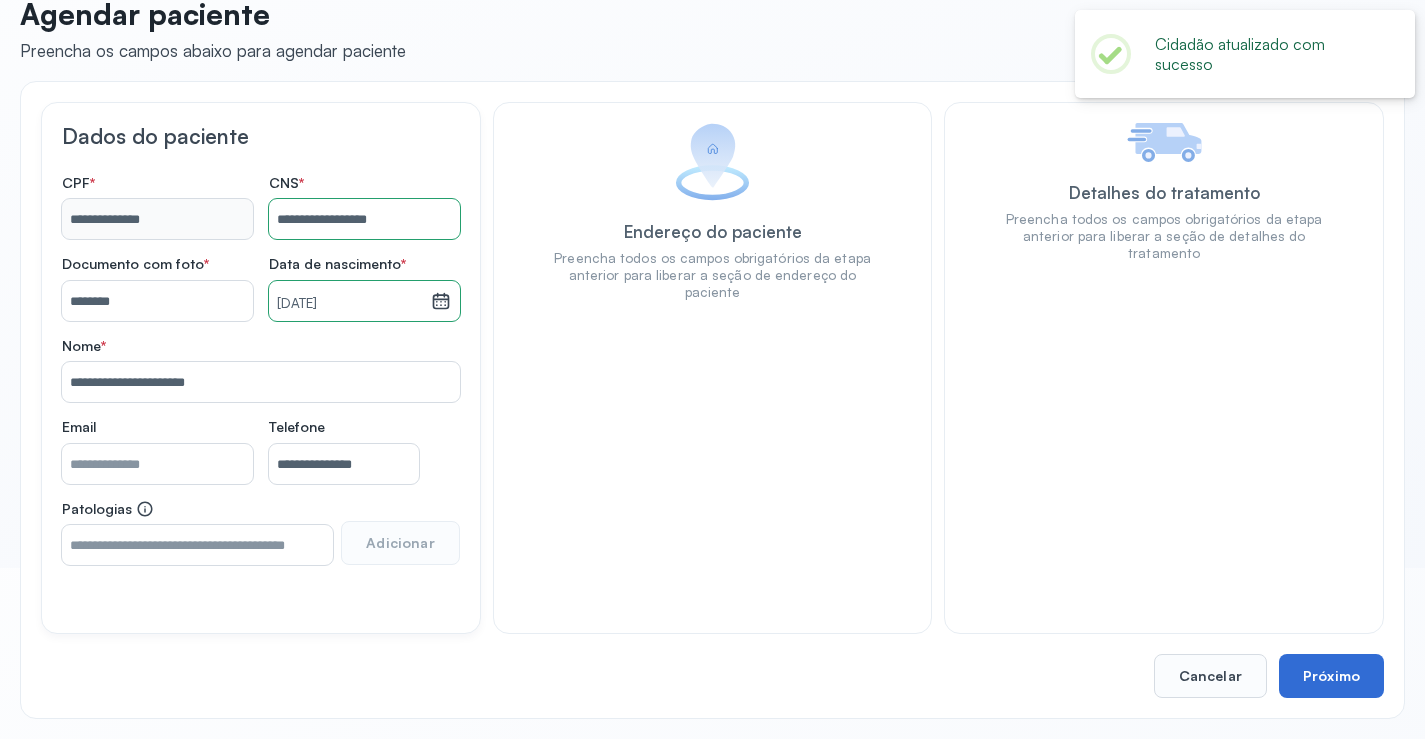 click on "Próximo" at bounding box center [1331, 676] 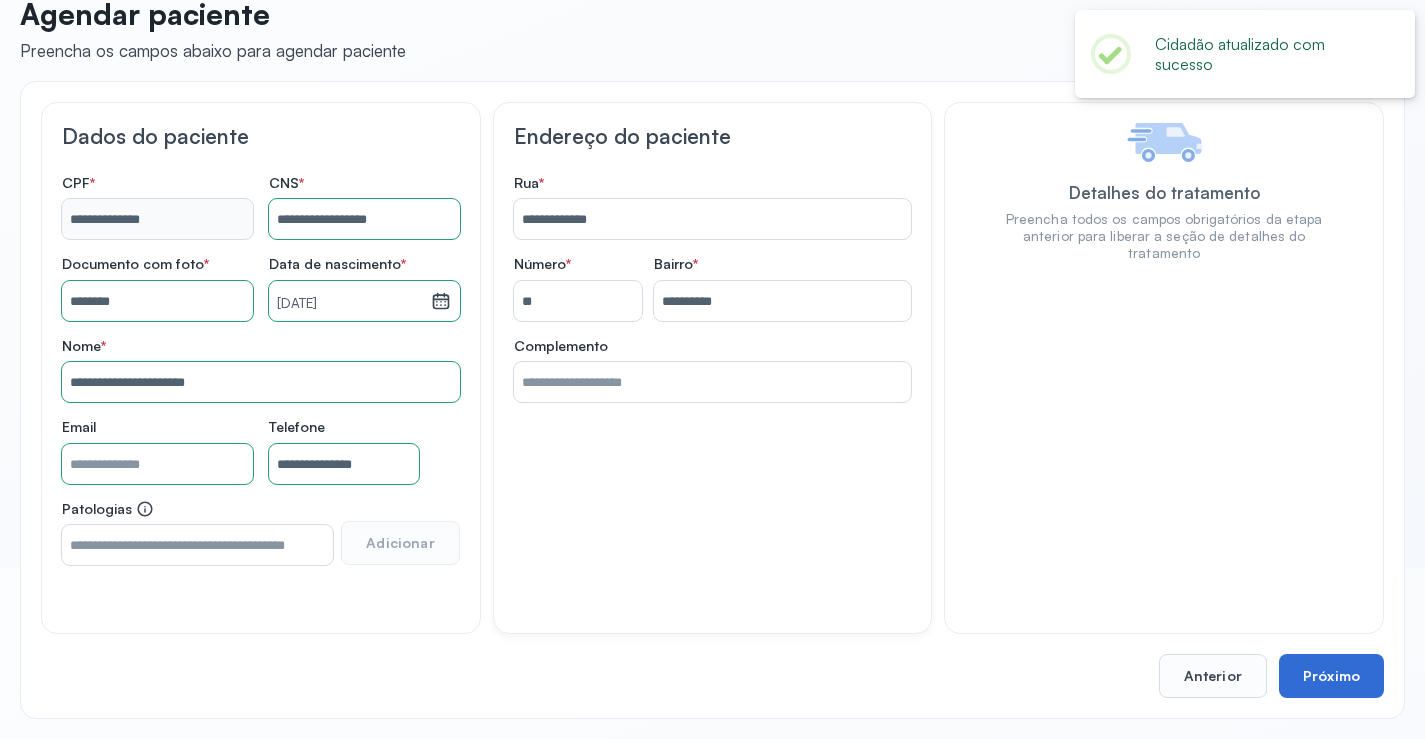 click on "Próximo" at bounding box center [1331, 676] 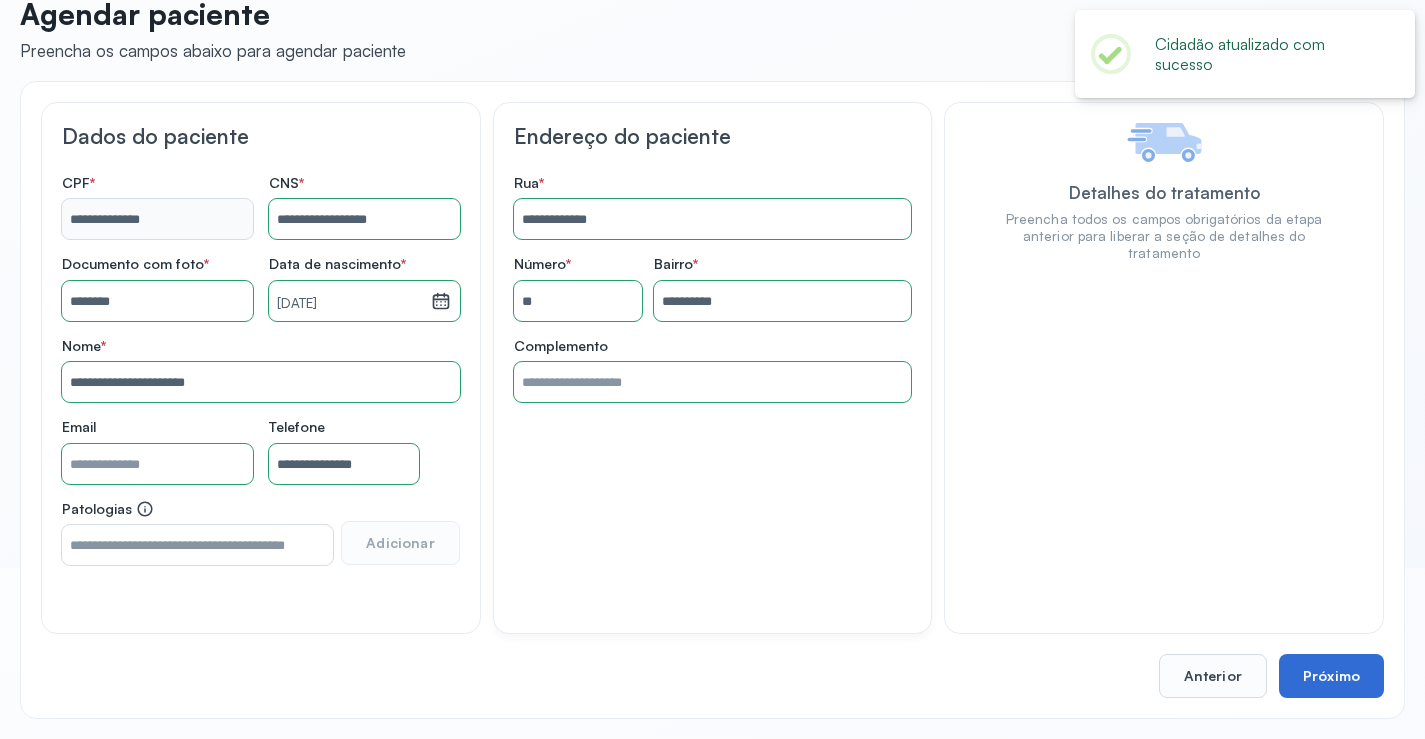 click on "Próximo" at bounding box center [1331, 676] 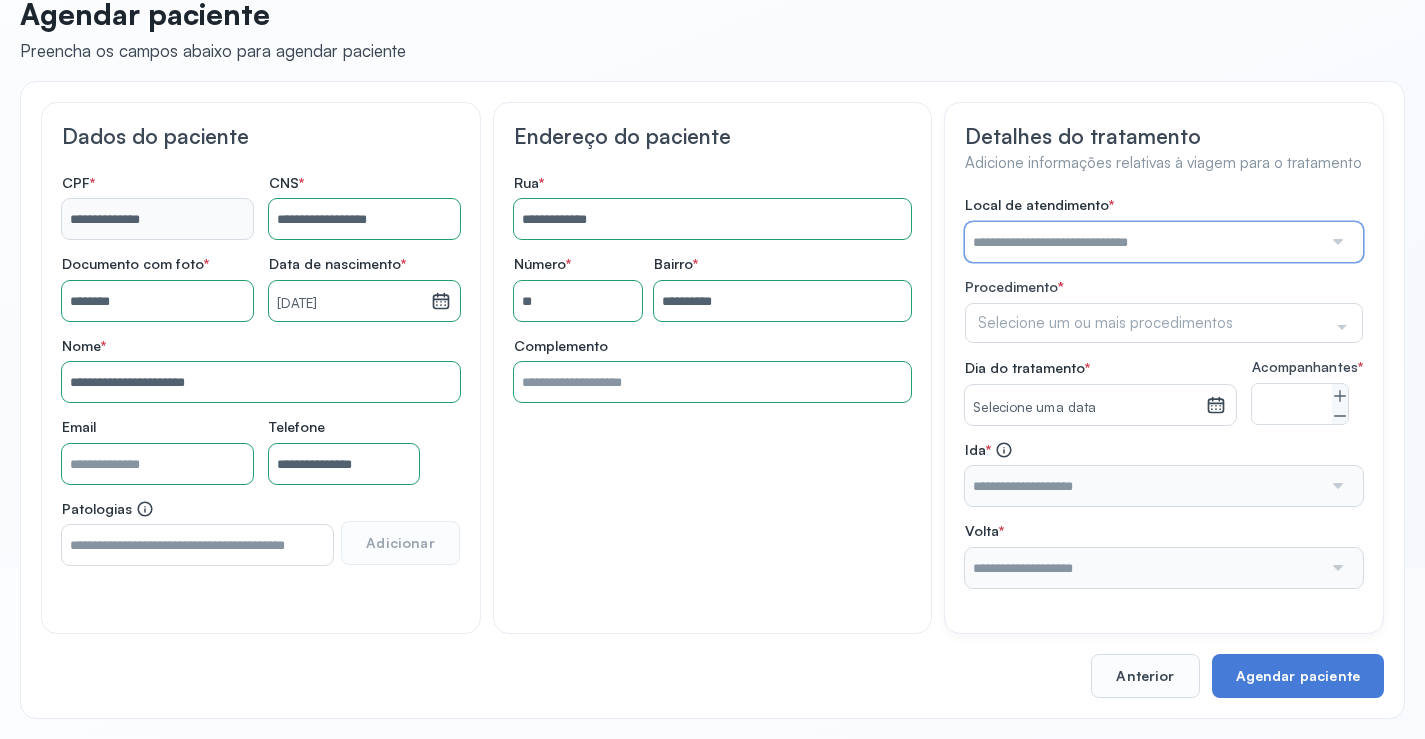 click at bounding box center [1143, 242] 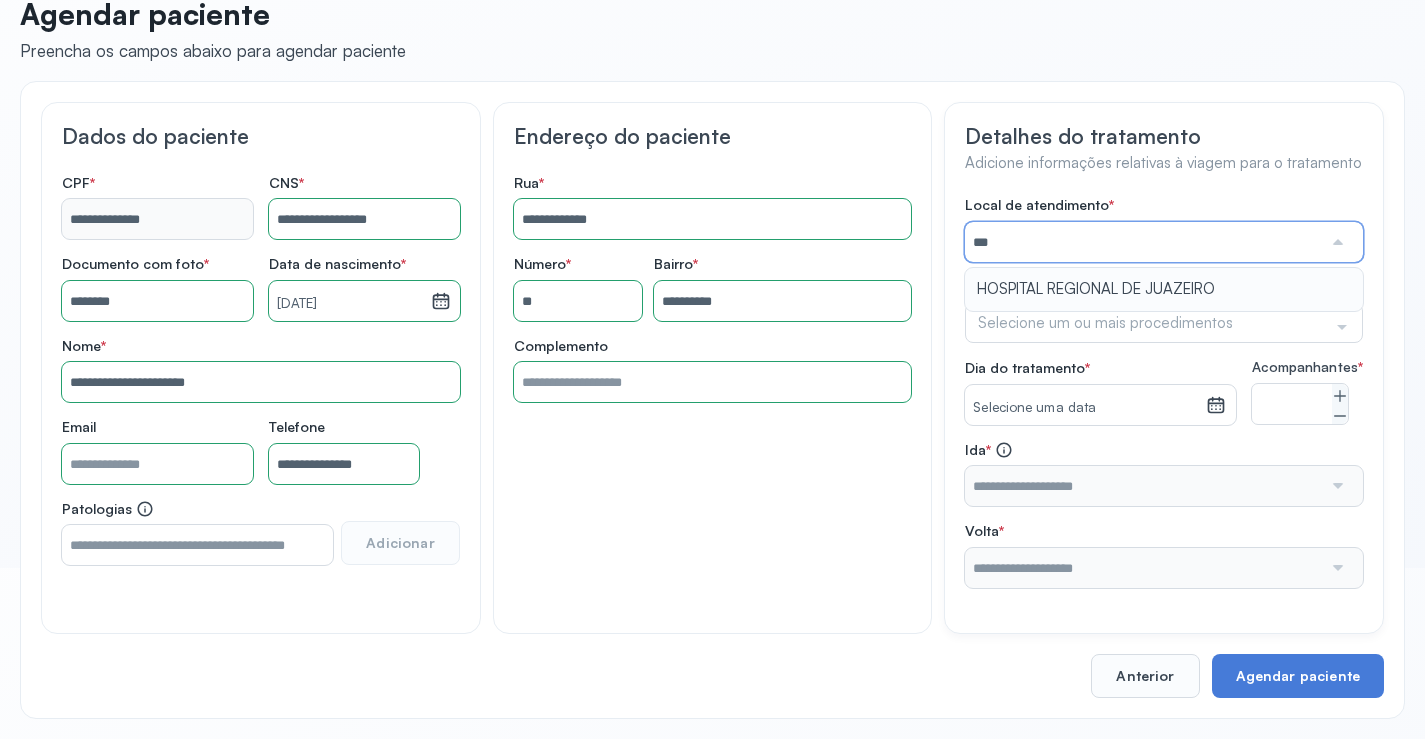 type on "**********" 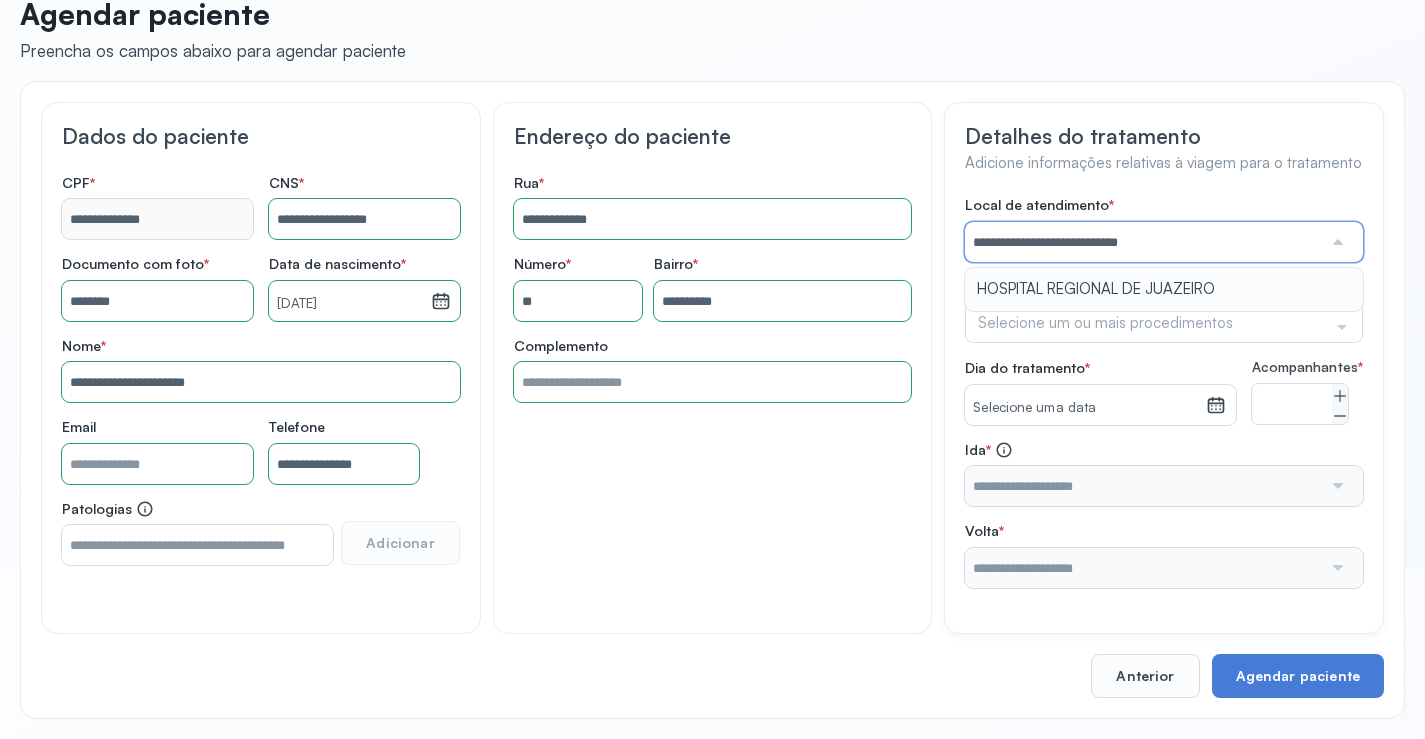 click on "**********" at bounding box center [1164, 392] 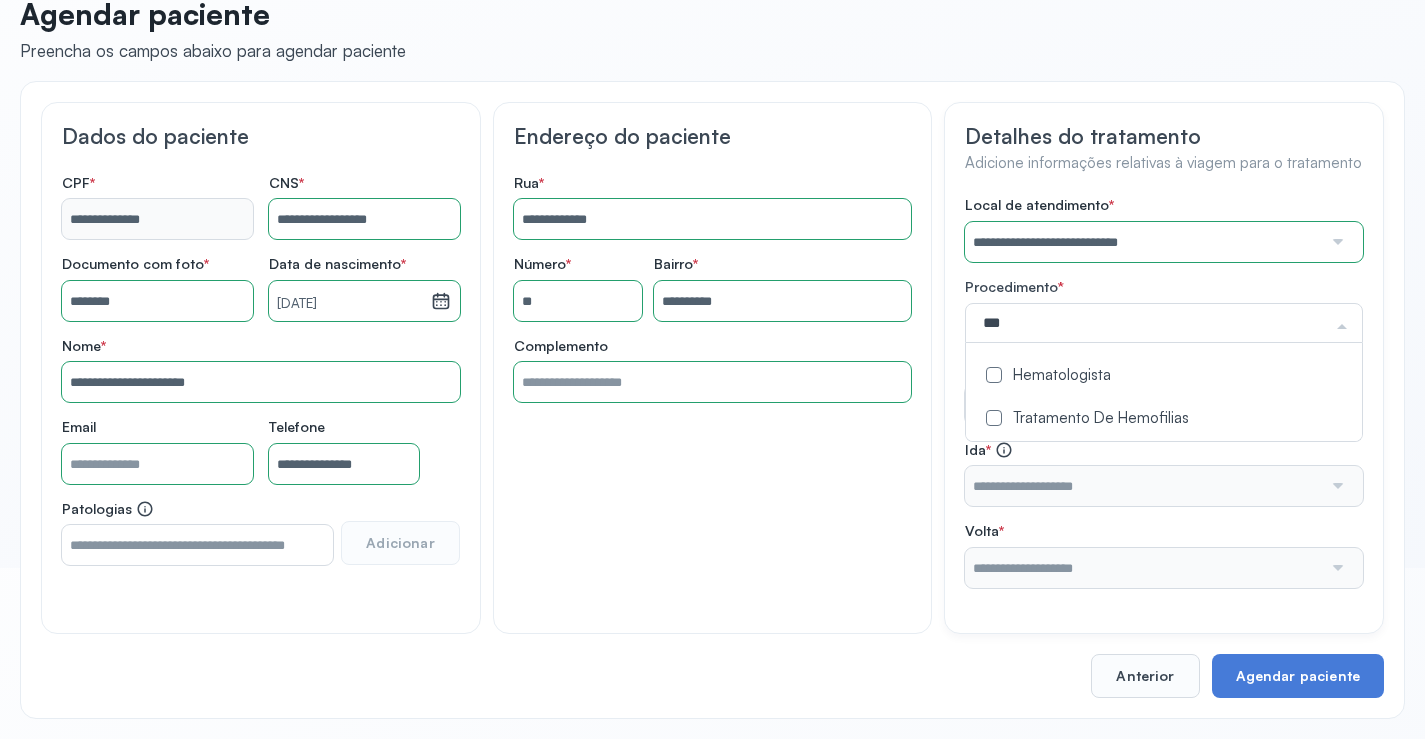 type on "****" 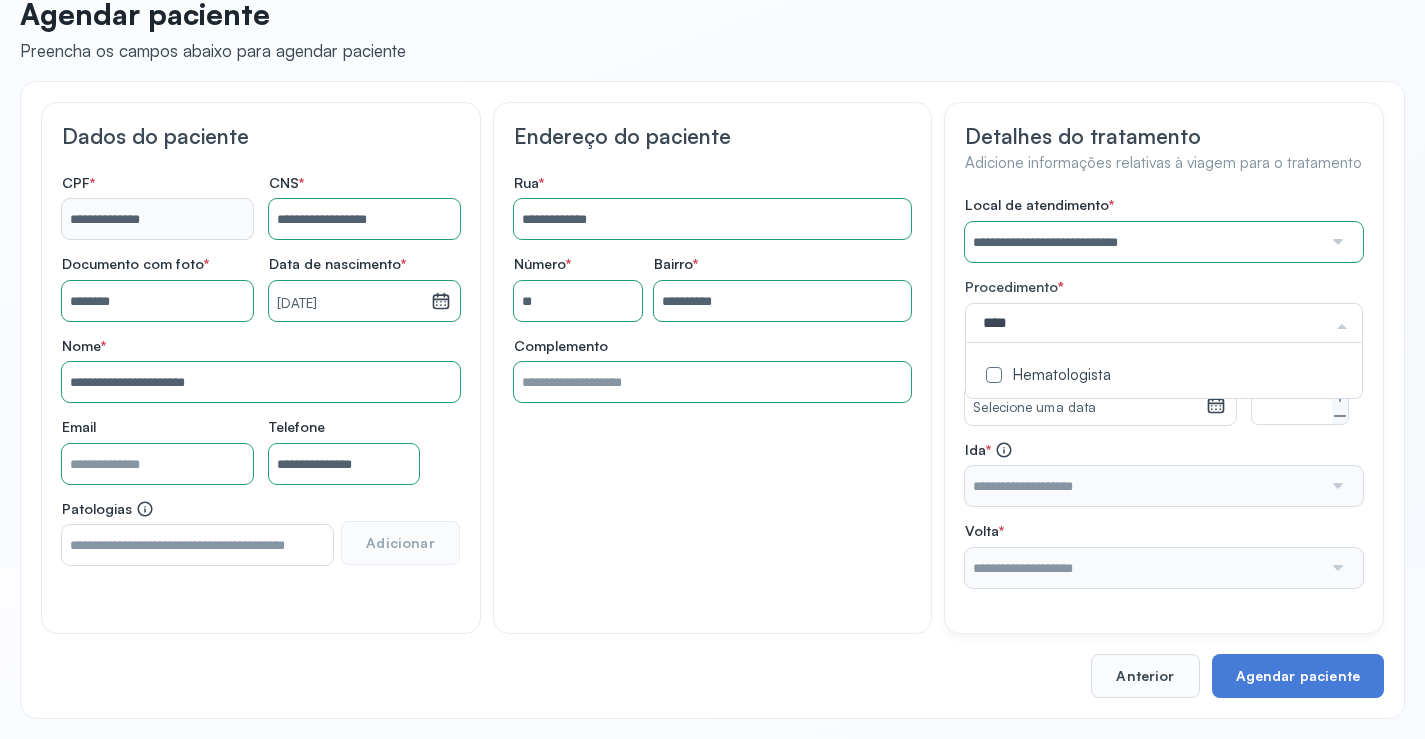click on "Hematologista" 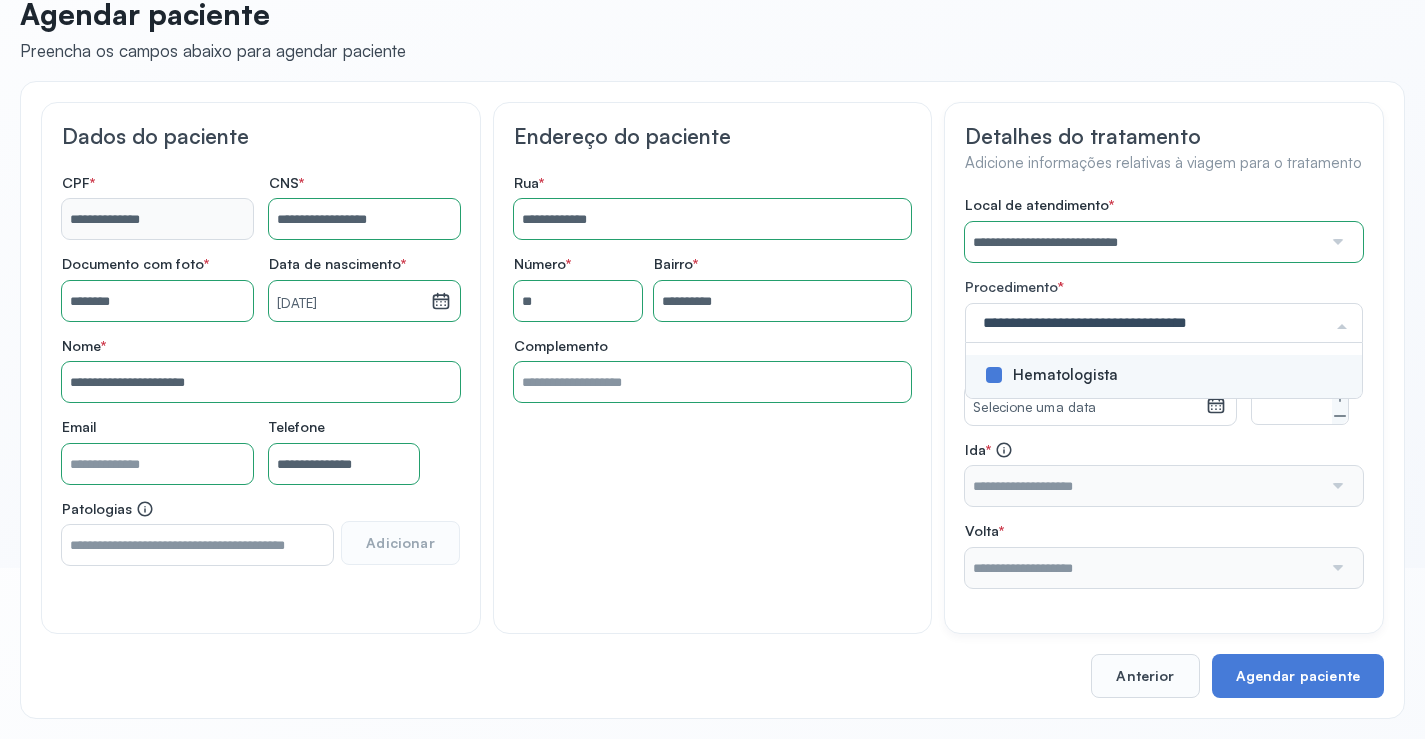 click on "**********" at bounding box center (1164, 392) 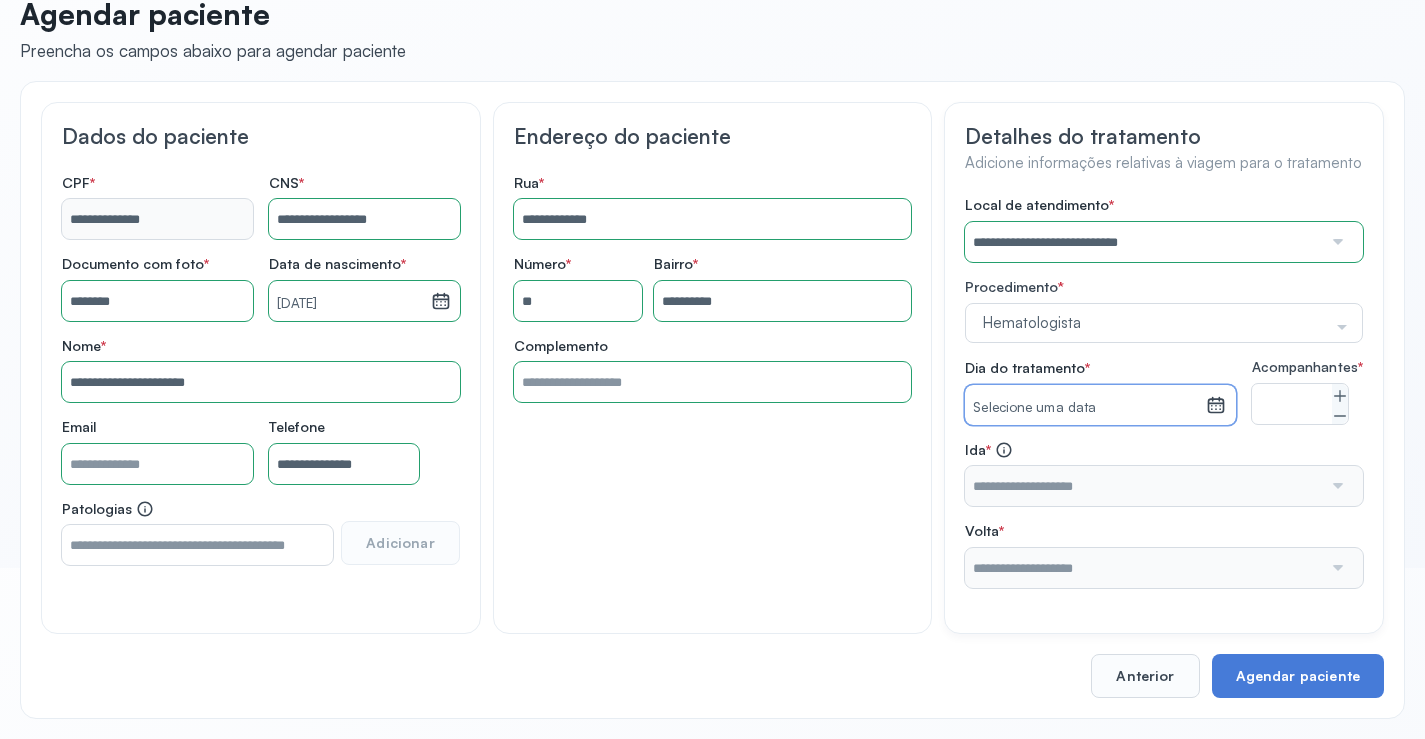click on "Selecione uma data" at bounding box center (1085, 408) 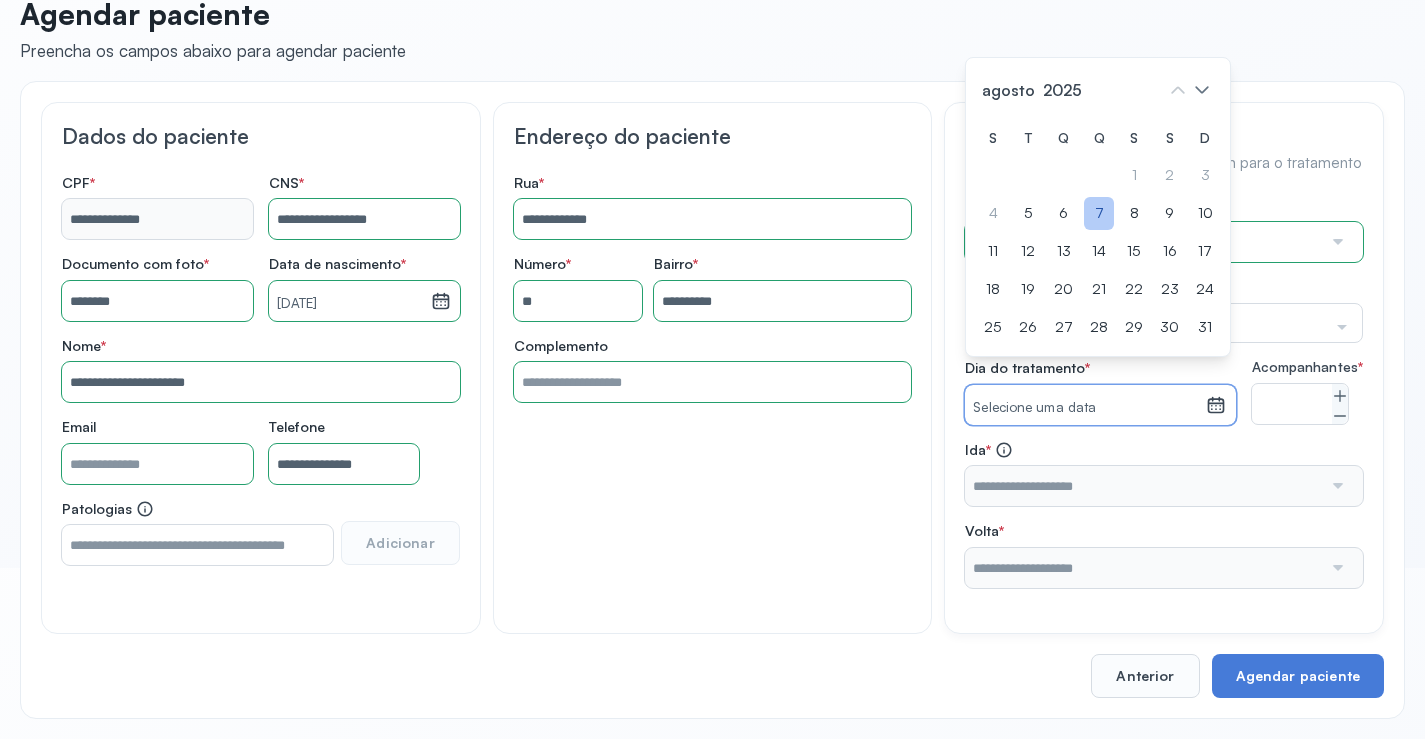 click on "7" 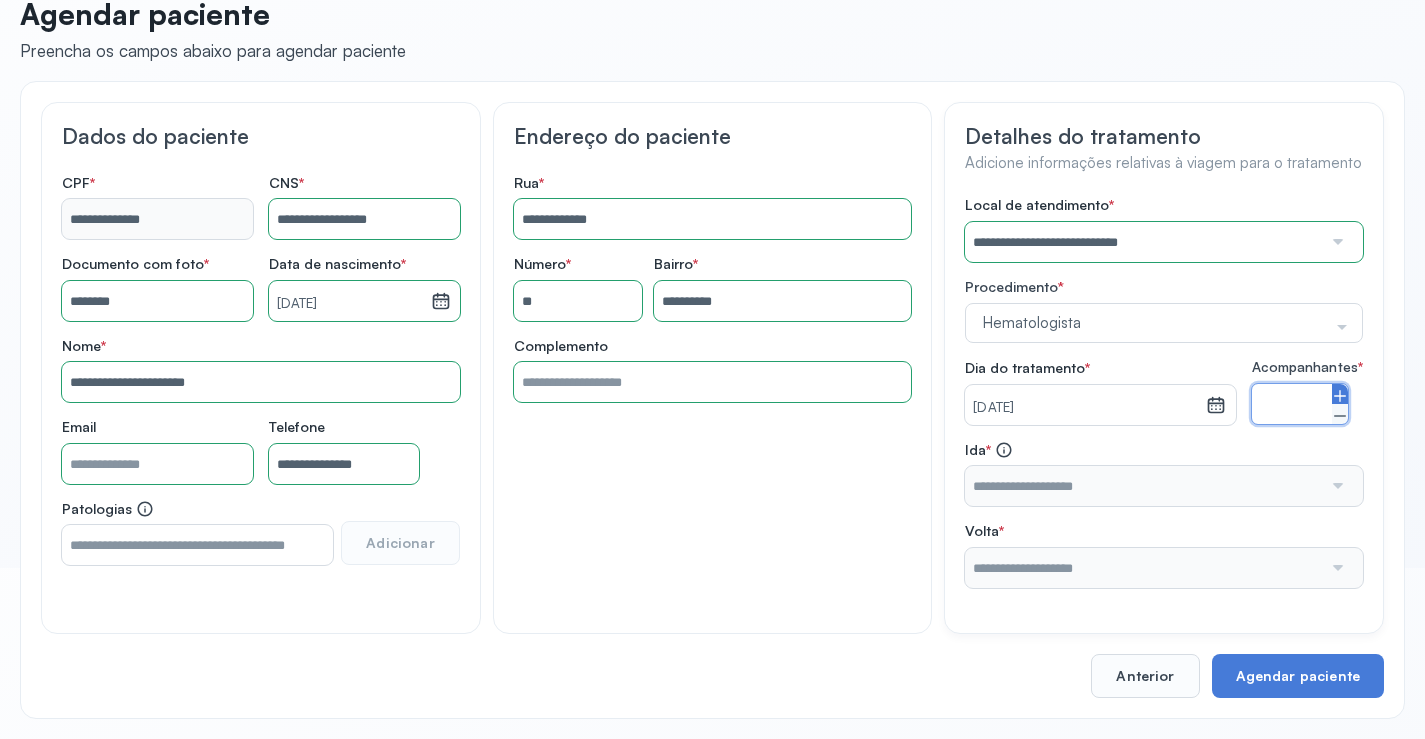 click 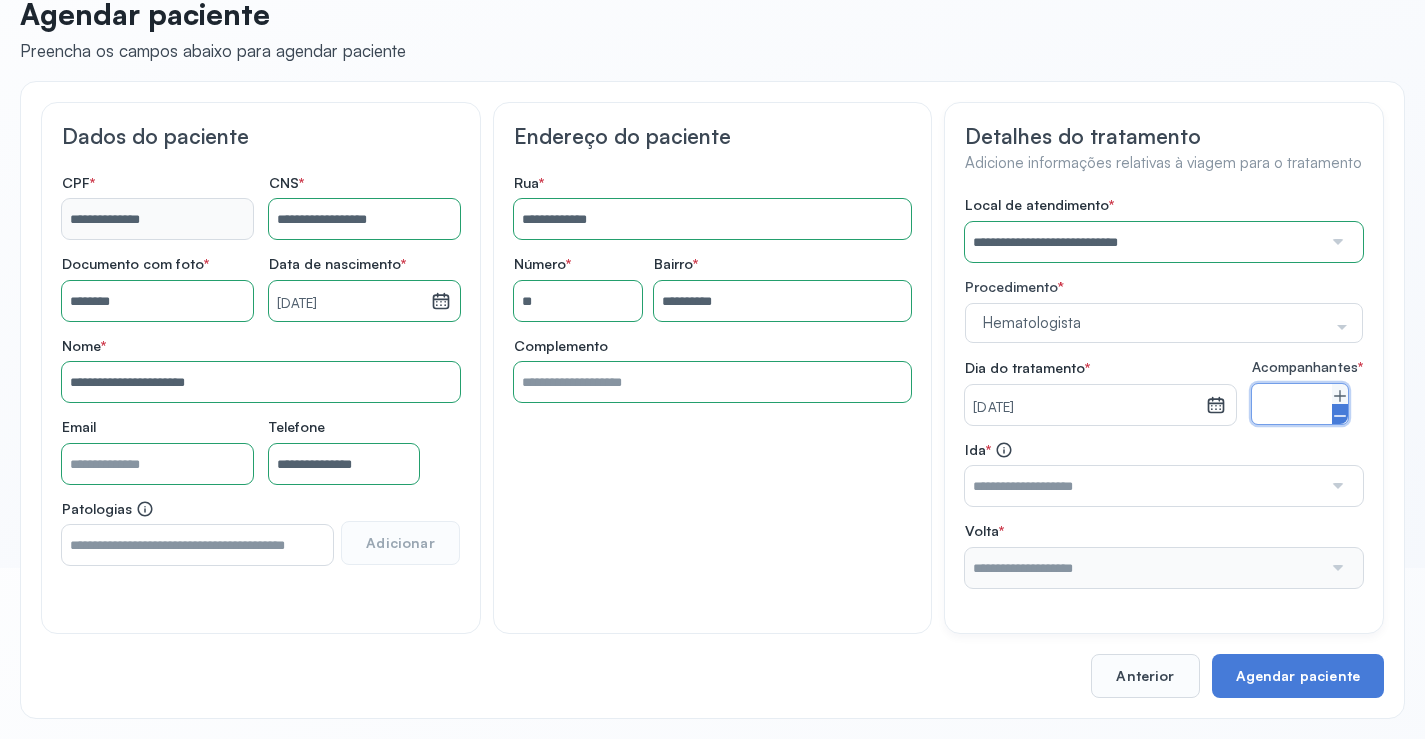 click 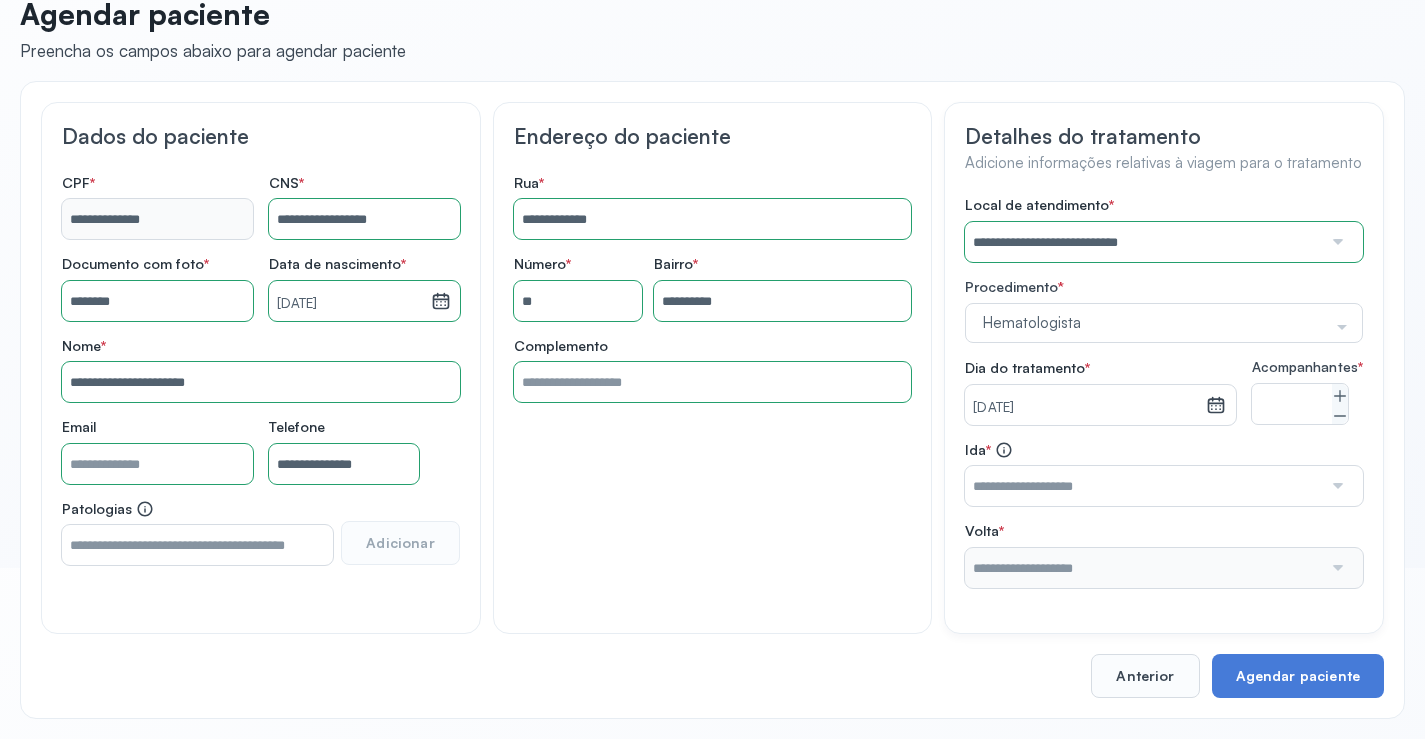 click at bounding box center [1143, 486] 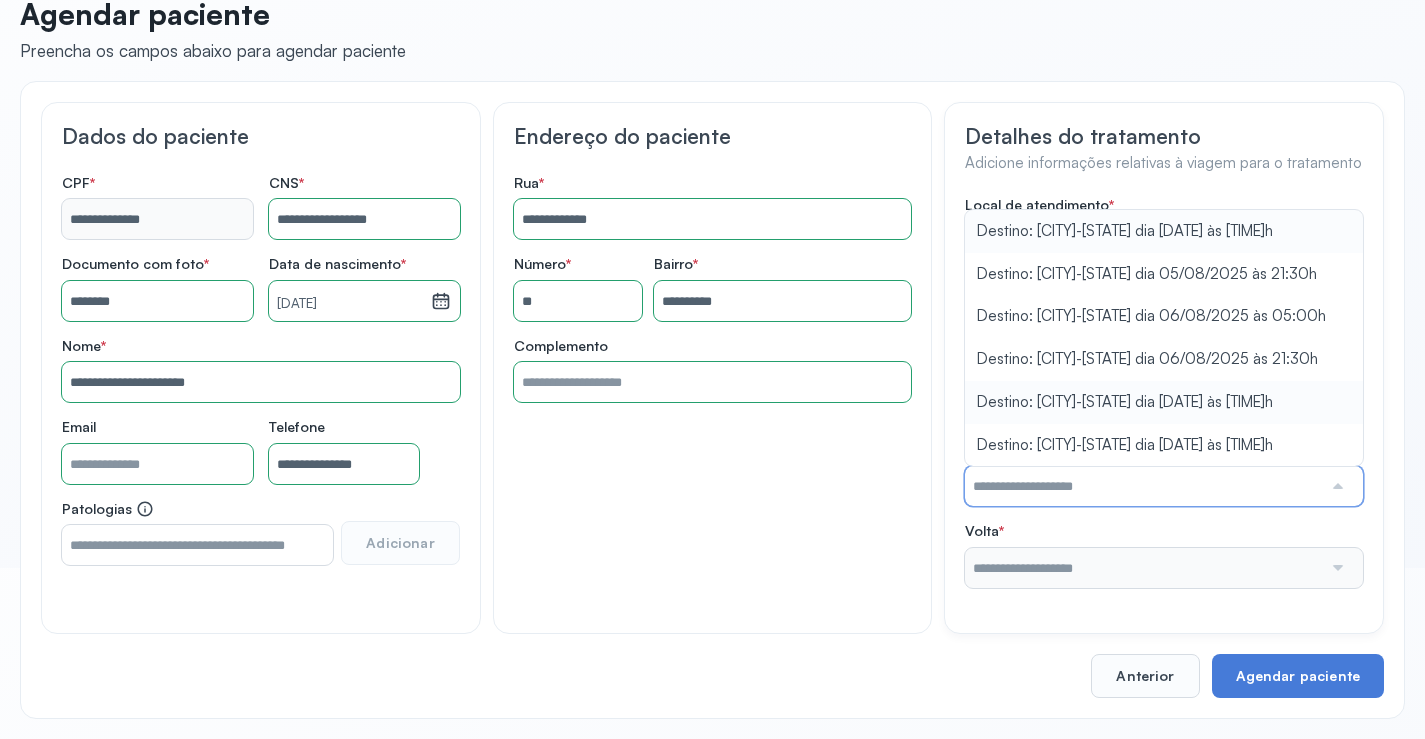 type on "**********" 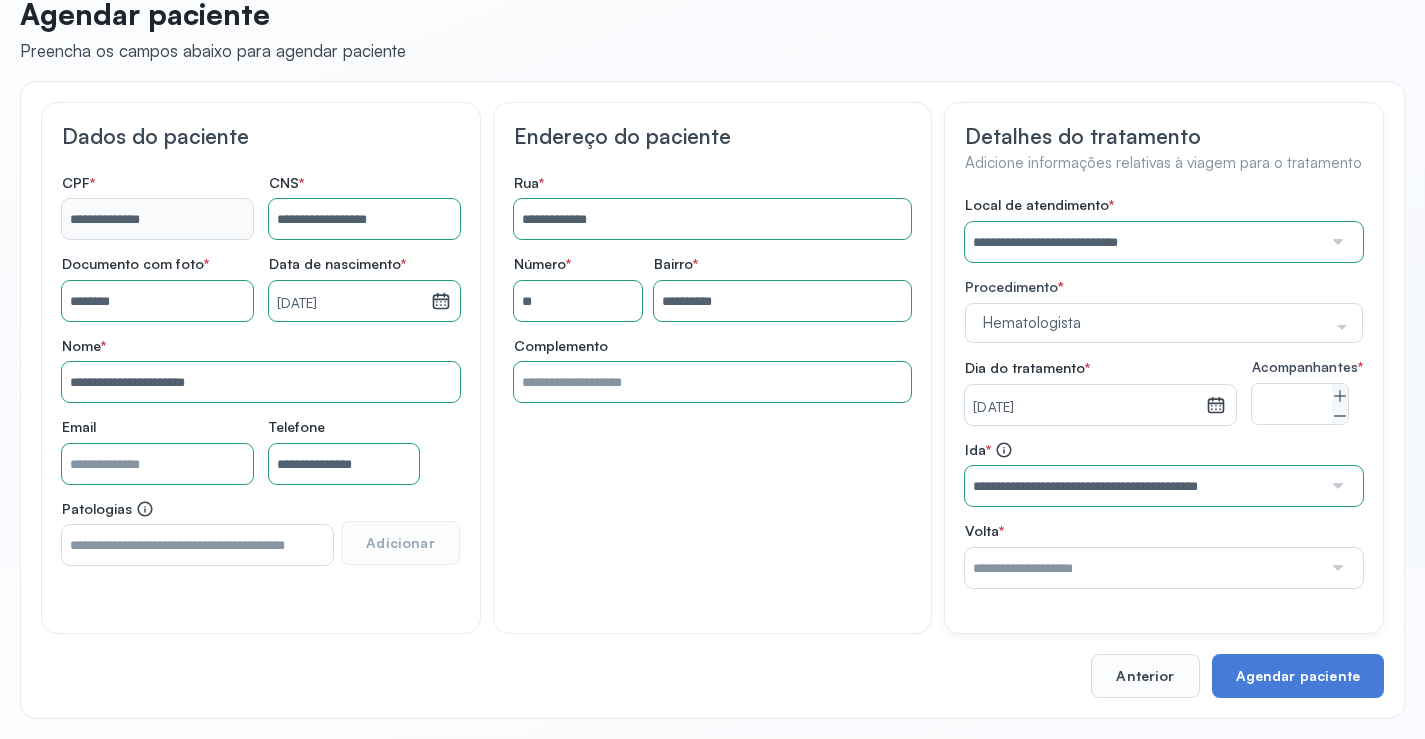 click on "**********" at bounding box center (1164, 392) 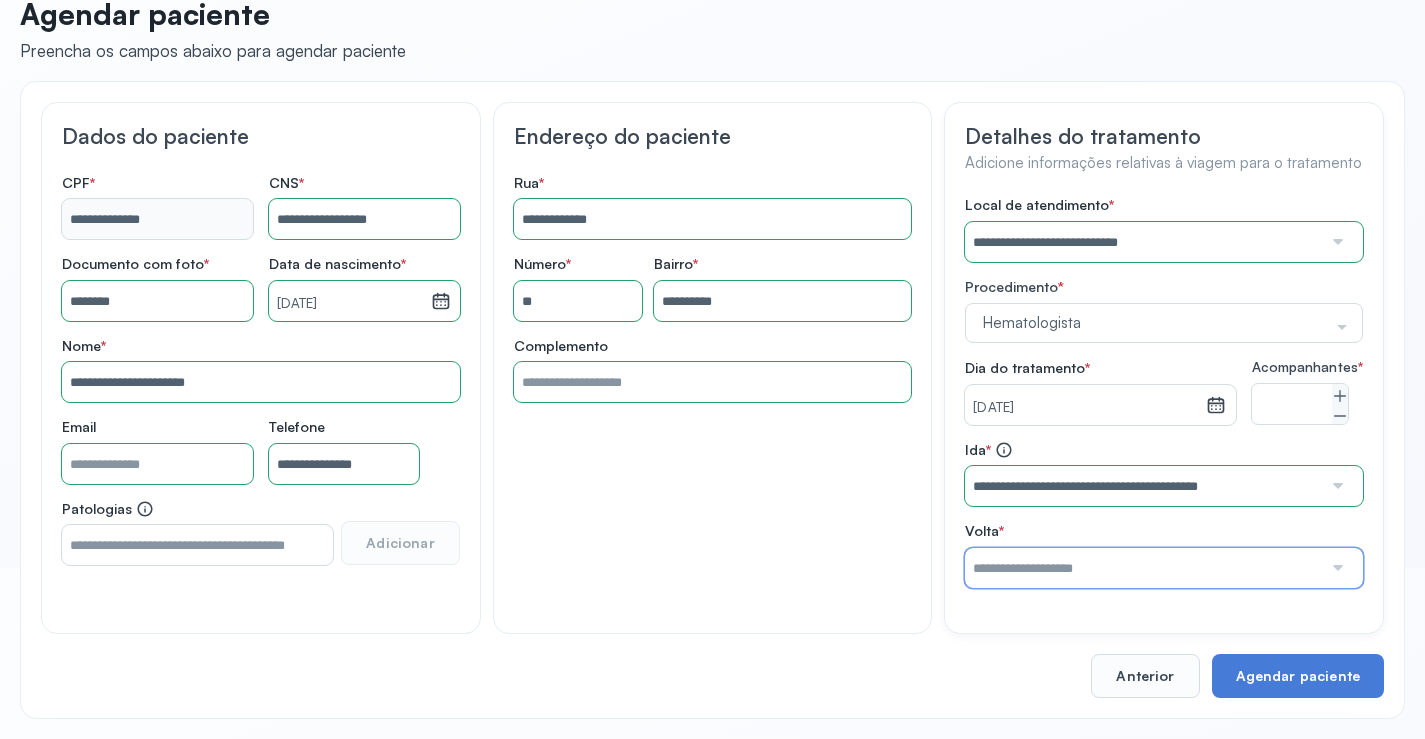 click at bounding box center [1143, 568] 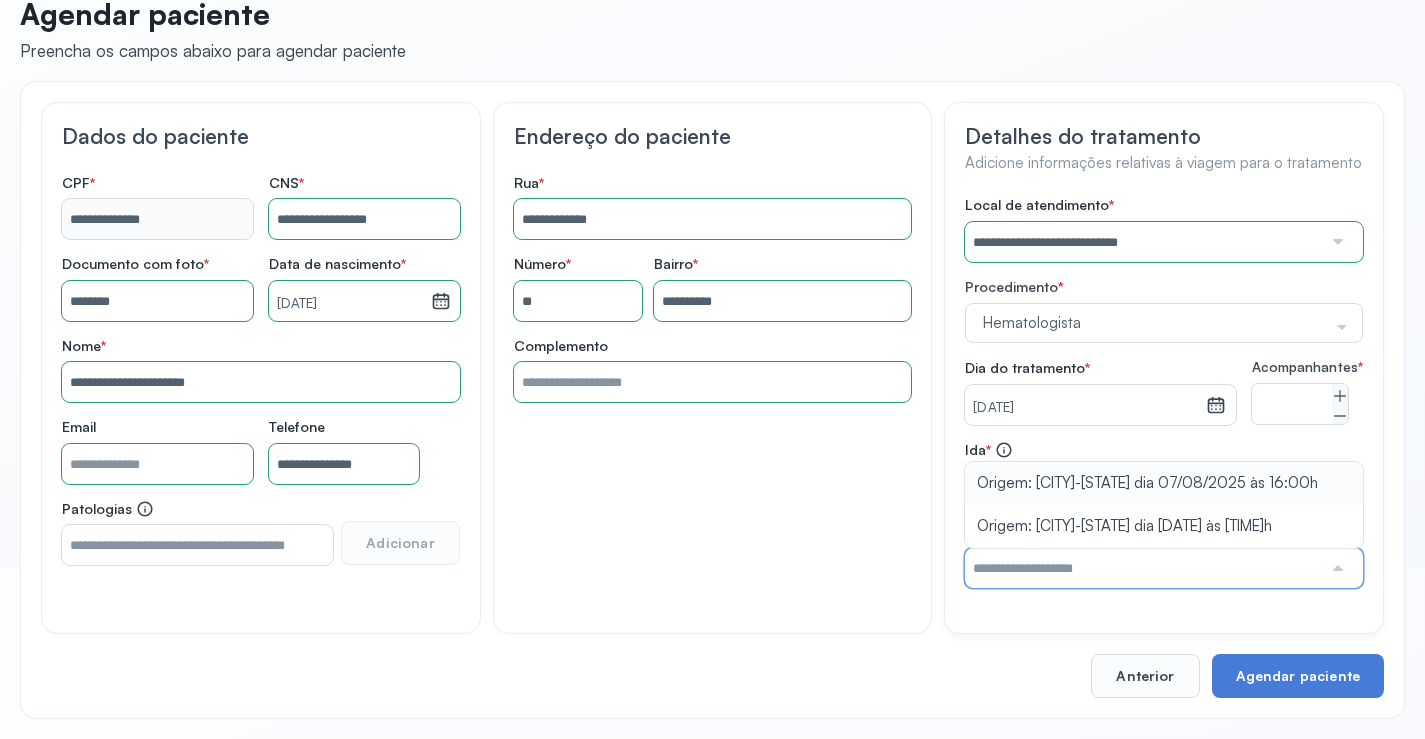 type on "**********" 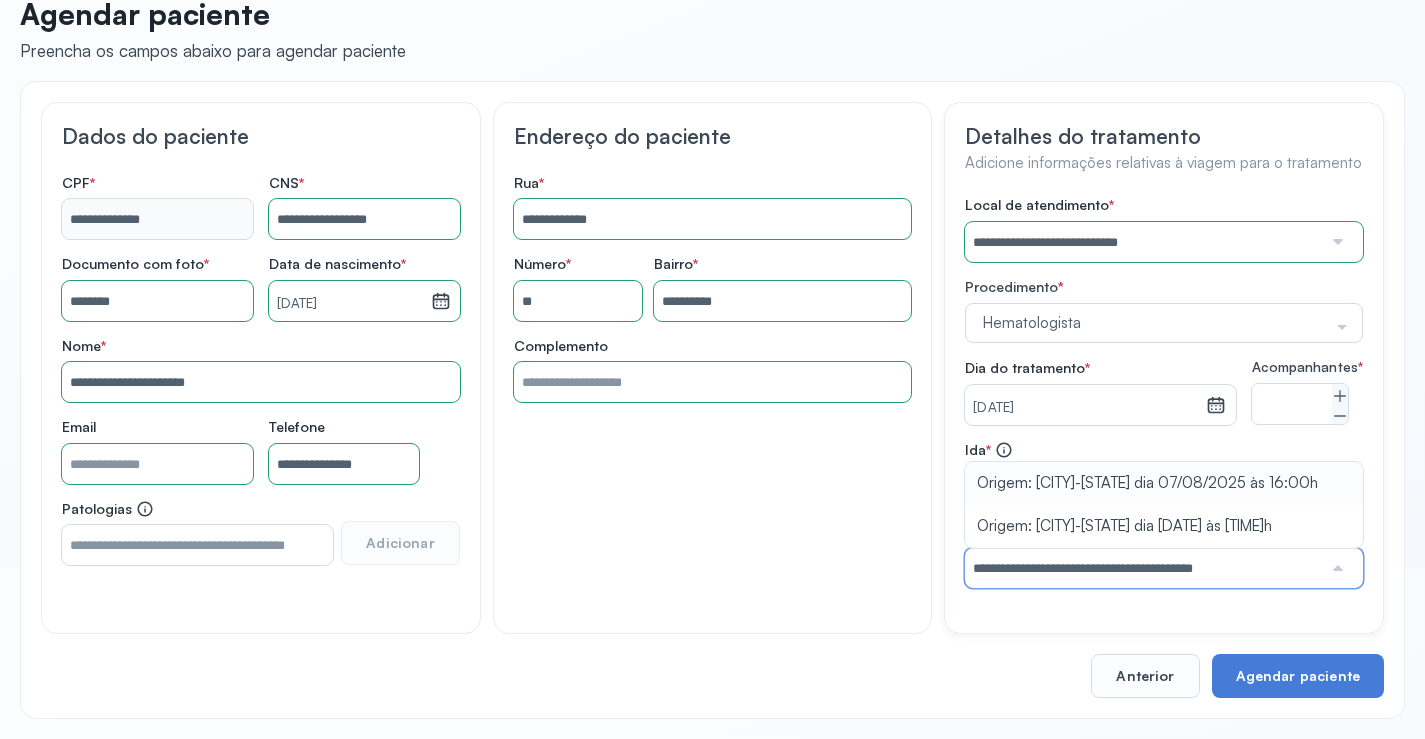 click on "**********" at bounding box center [1164, 514] 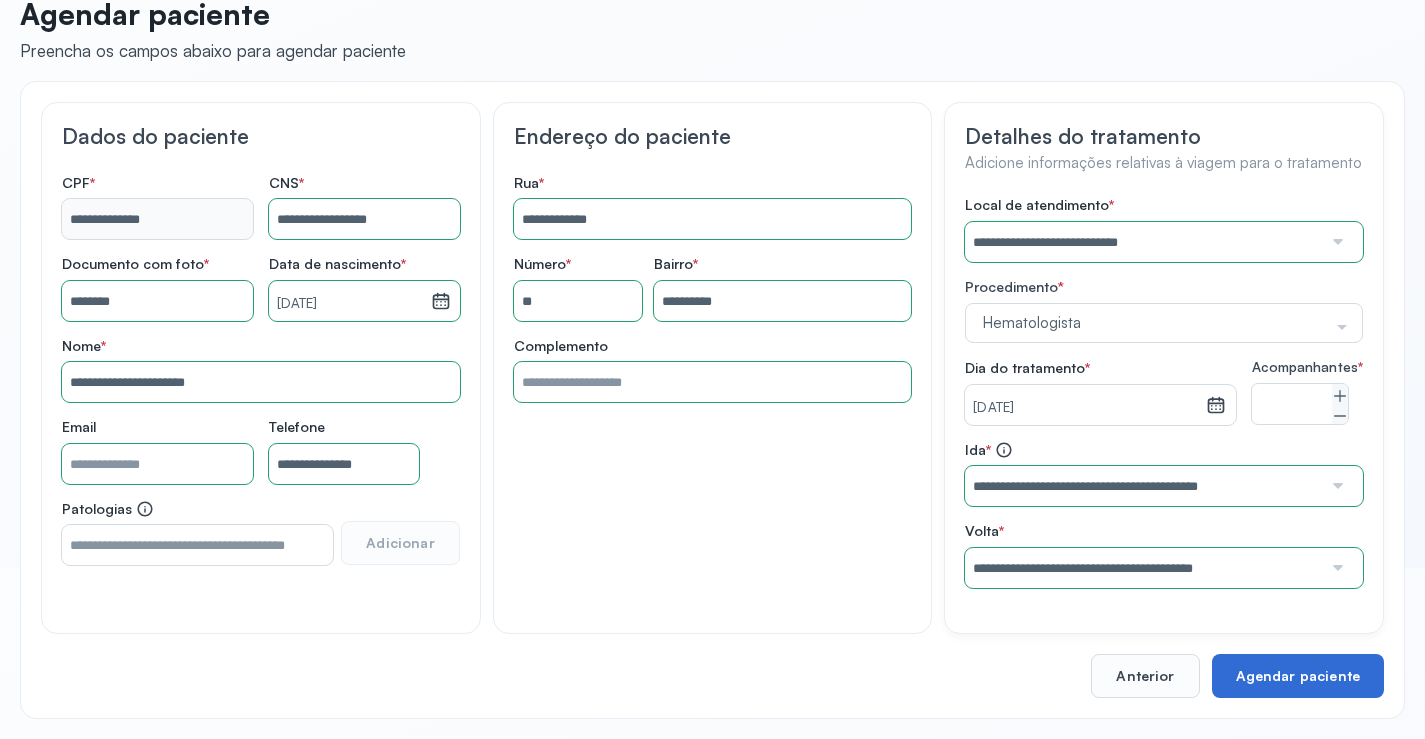 click on "Agendar paciente" at bounding box center (1298, 676) 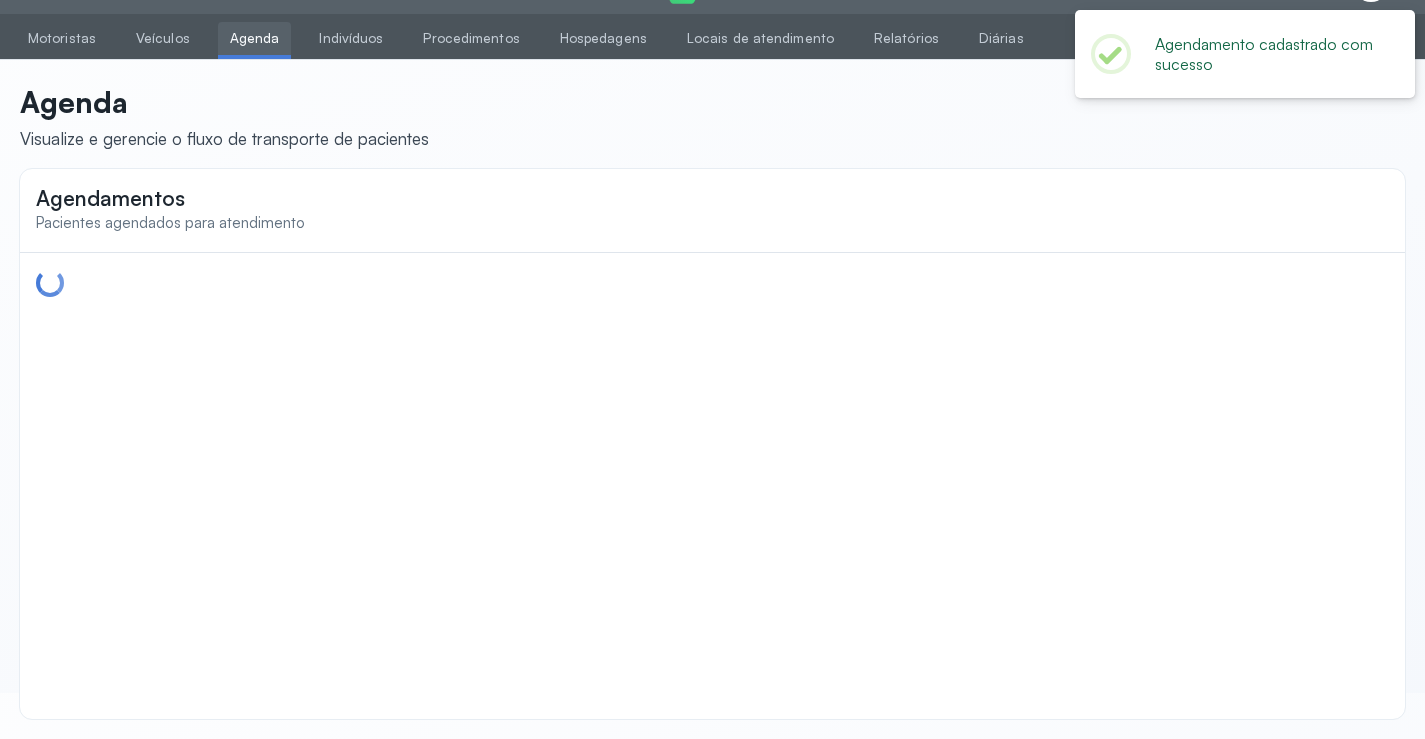 scroll, scrollTop: 0, scrollLeft: 0, axis: both 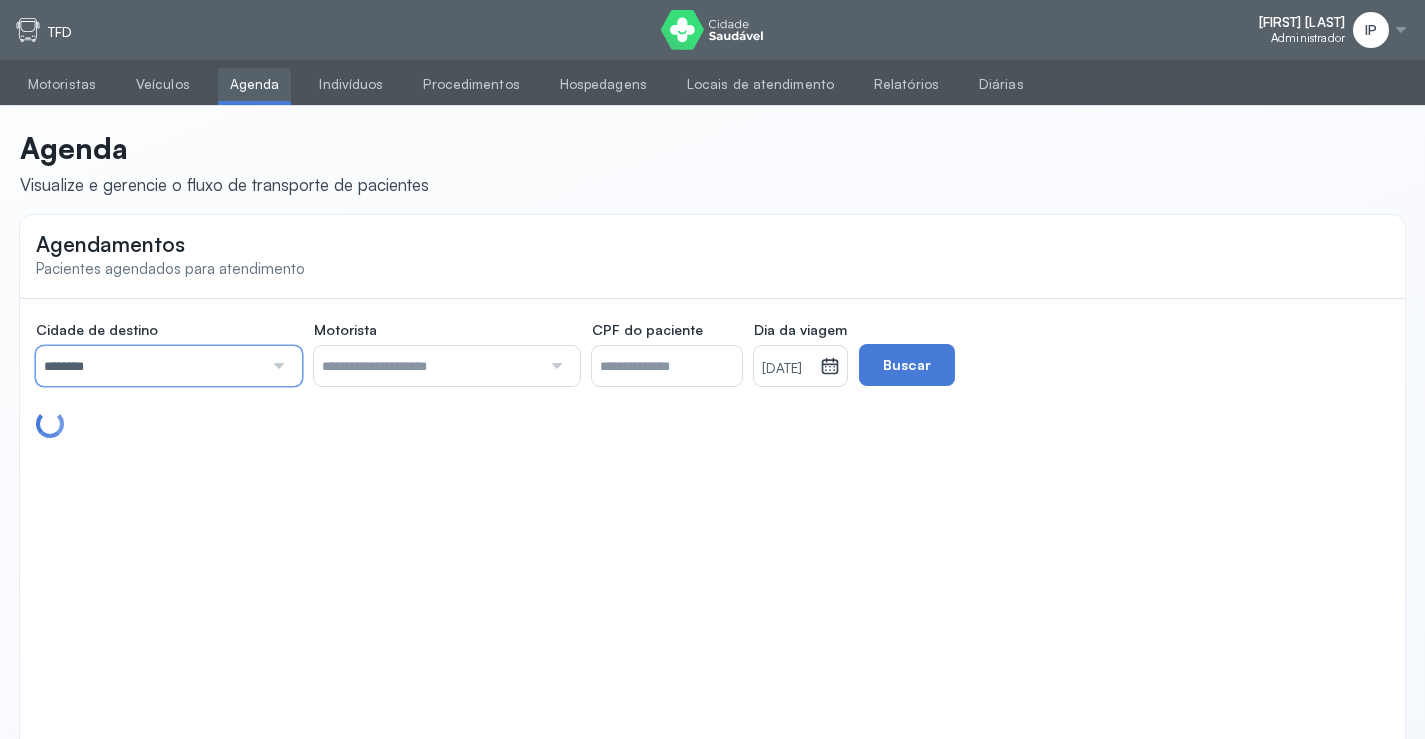 click on "********" at bounding box center [149, 366] 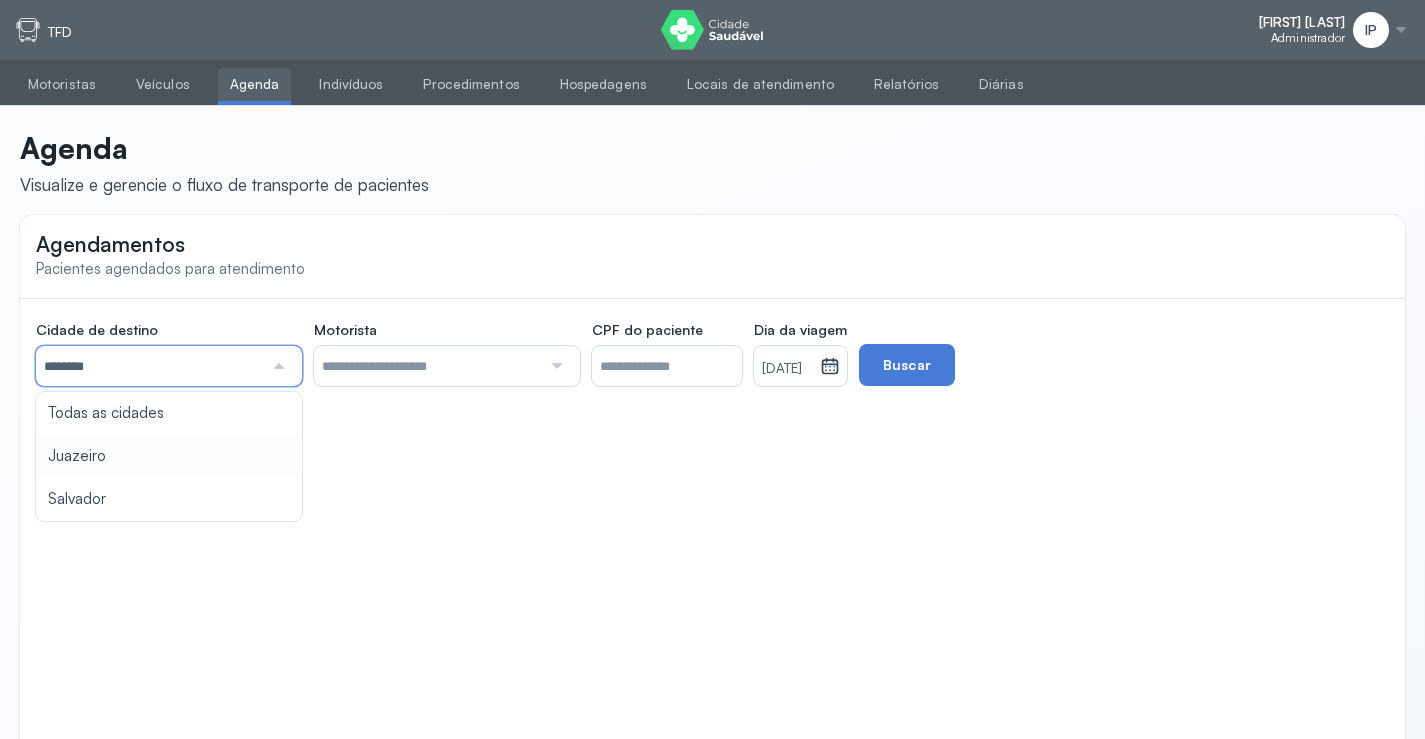 click on "Agendamentos Pacientes agendados para atendimento Cidade de destino  ******** Todas as cidades Juazeiro Salvador Motorista  Todos os motoristas [FIRST] [LAST] [FIRST] [LAST] [FIRST] [LAST] [FIRST] [LAST] [FIRST] [LAST] [FIRST] [LAST] CPF do paciente  Dia da viagem  [DATE] agosto [YEAR] S T Q Q S S D 1 2 3 4 5 6 7 8 9 10 11 12 13 14 15 16 17 18 19 20 21 22 23 24 25 26 27 28 29 30 31 jan fev mar abr maio jun jul ago set out nov dez 2018 2019 2020 2021 2022 2023 2024 2025 2026 2027 2028 2029  Buscar" at bounding box center [712, 490] 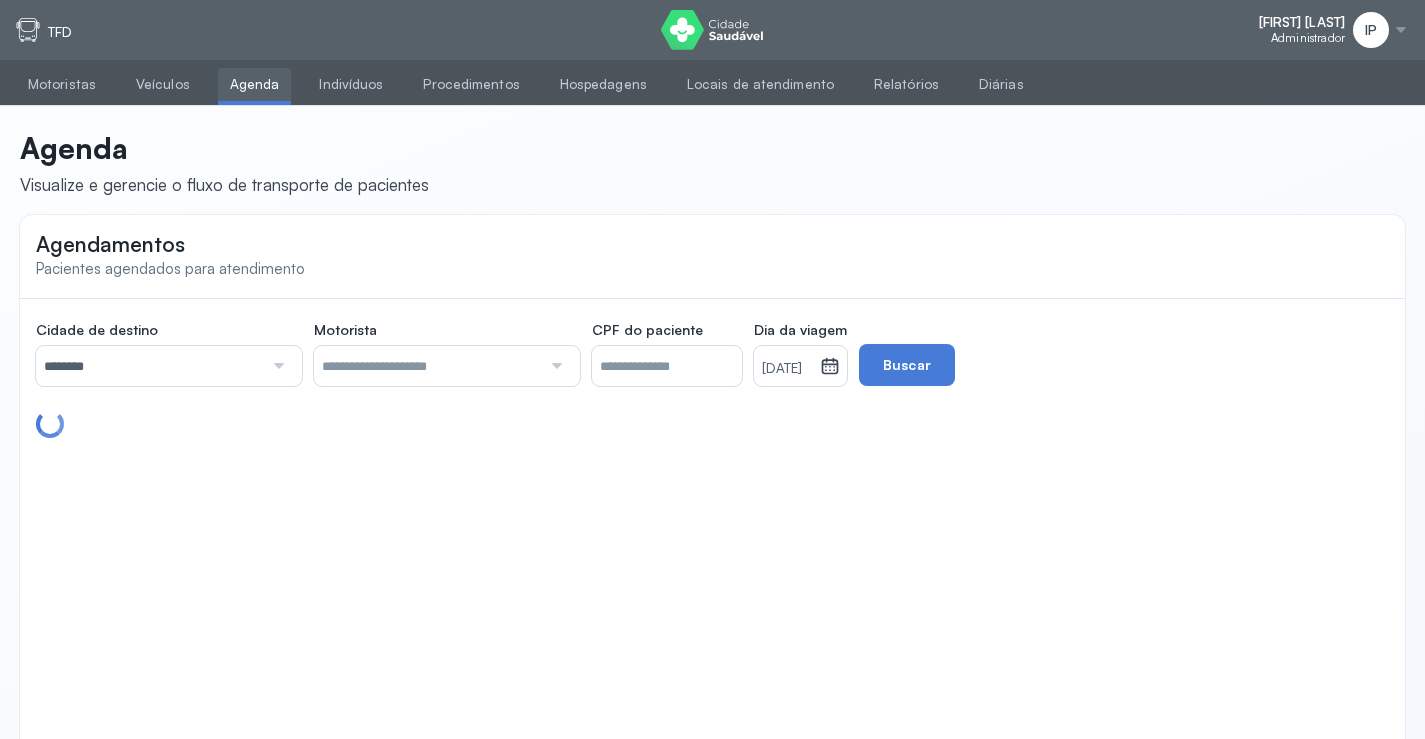 click on "[DATE]" at bounding box center [787, 369] 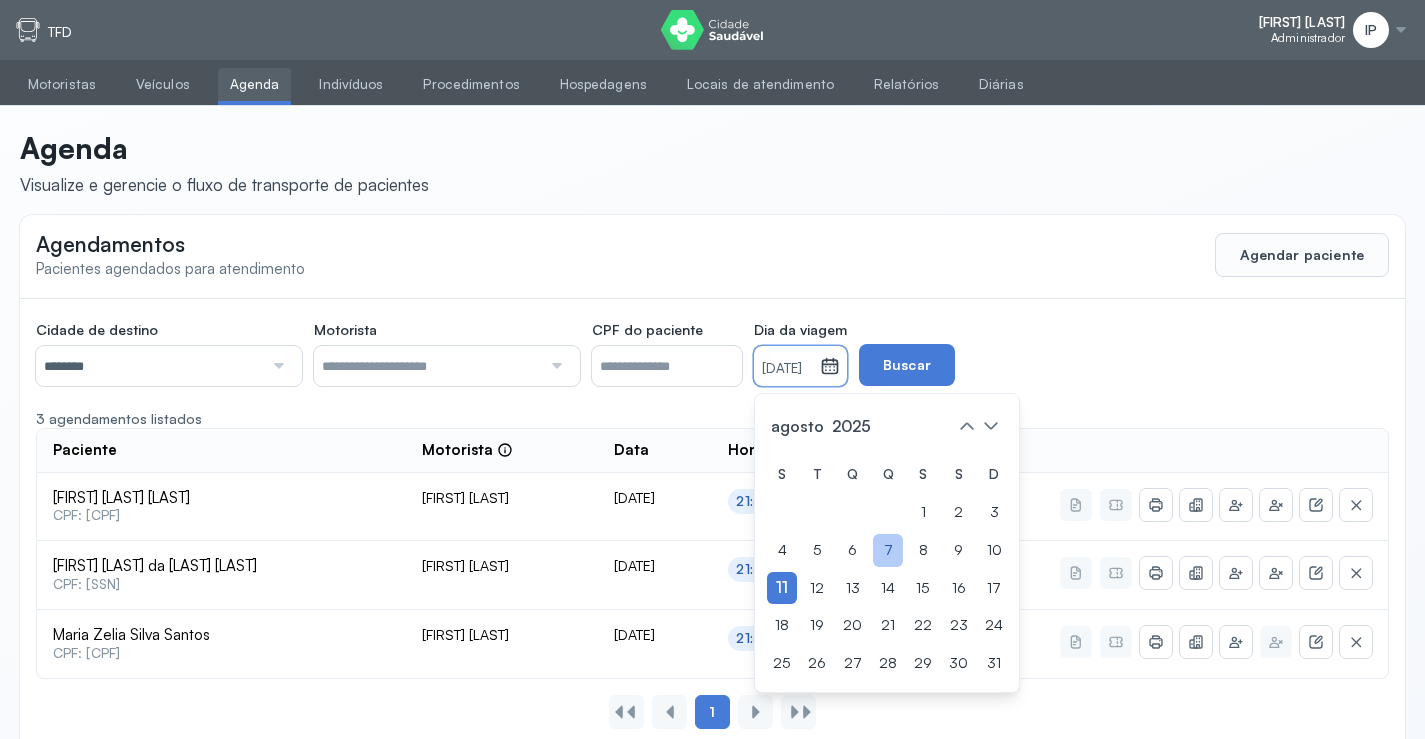 click on "7" 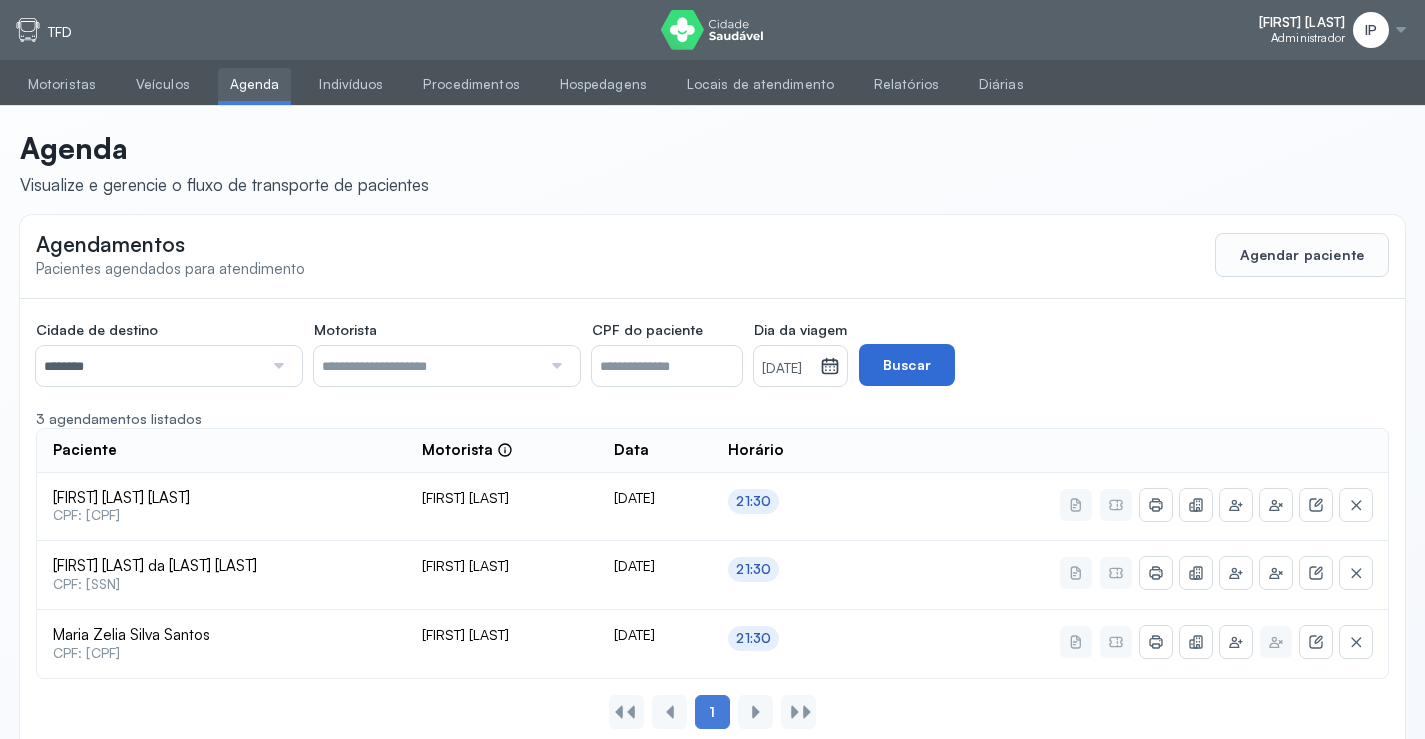 click on "Buscar" at bounding box center (907, 365) 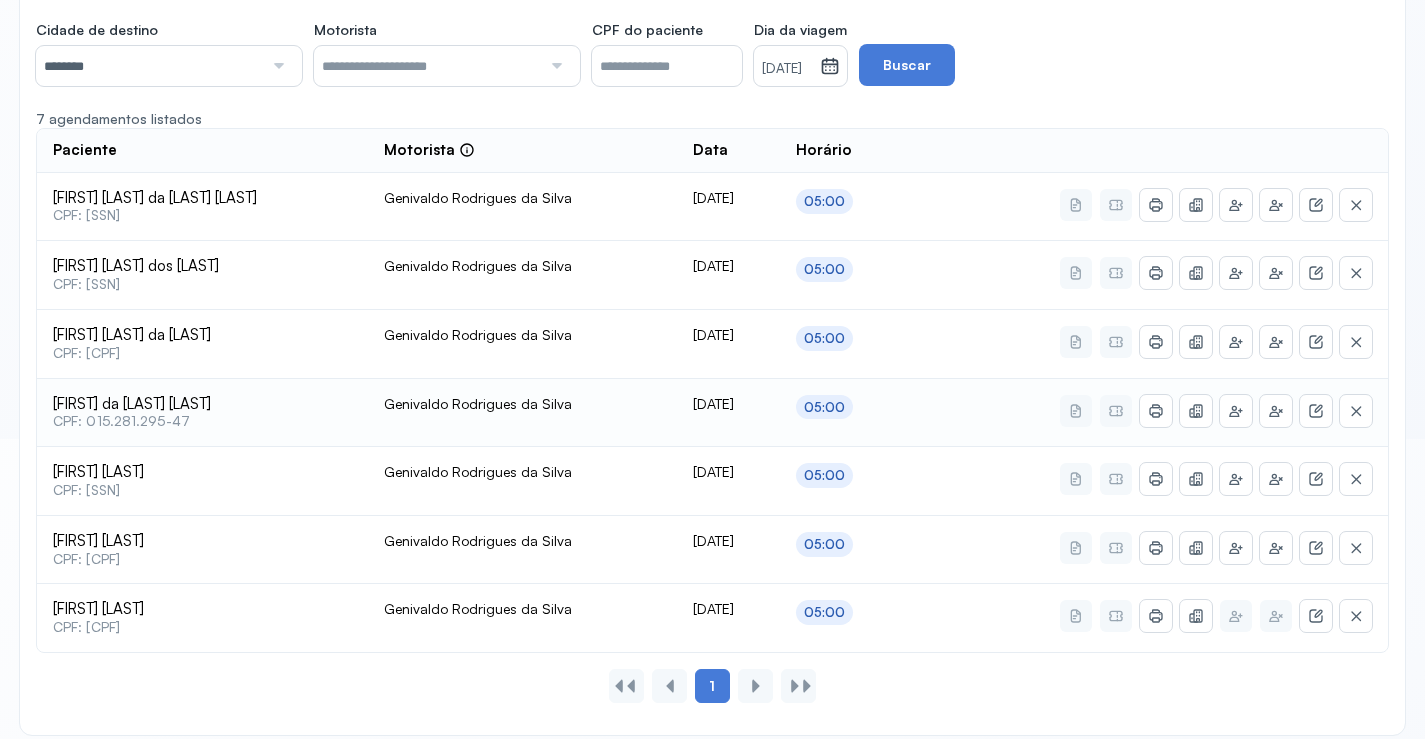 scroll, scrollTop: 316, scrollLeft: 0, axis: vertical 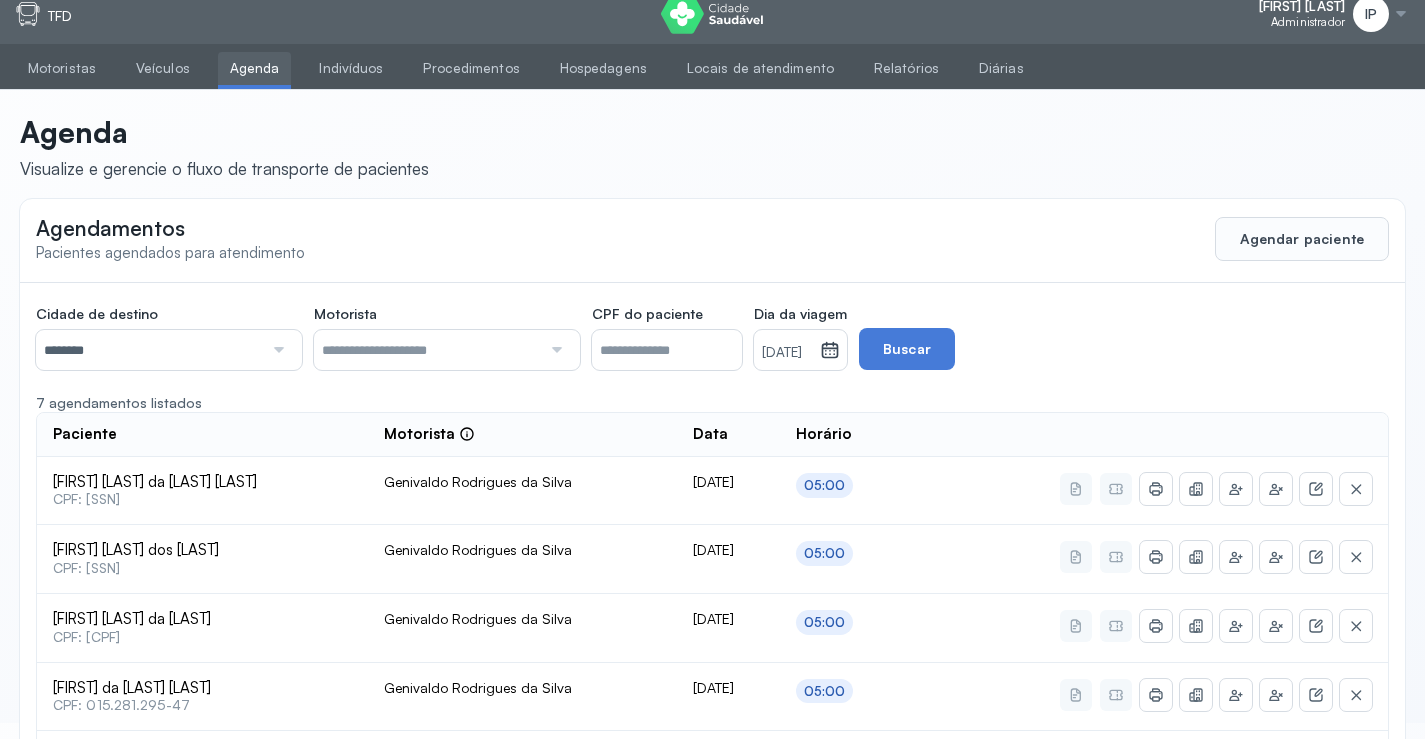 click on "********" at bounding box center (149, 350) 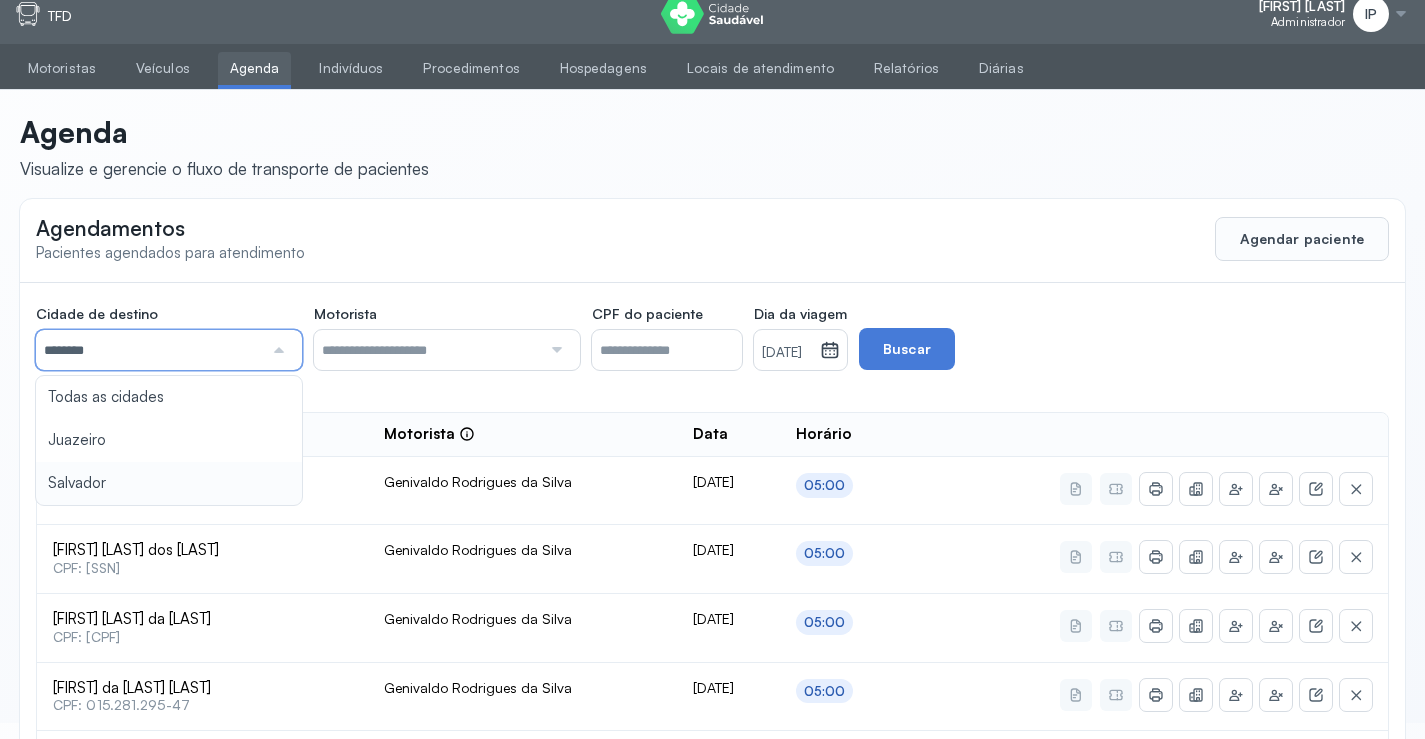type on "********" 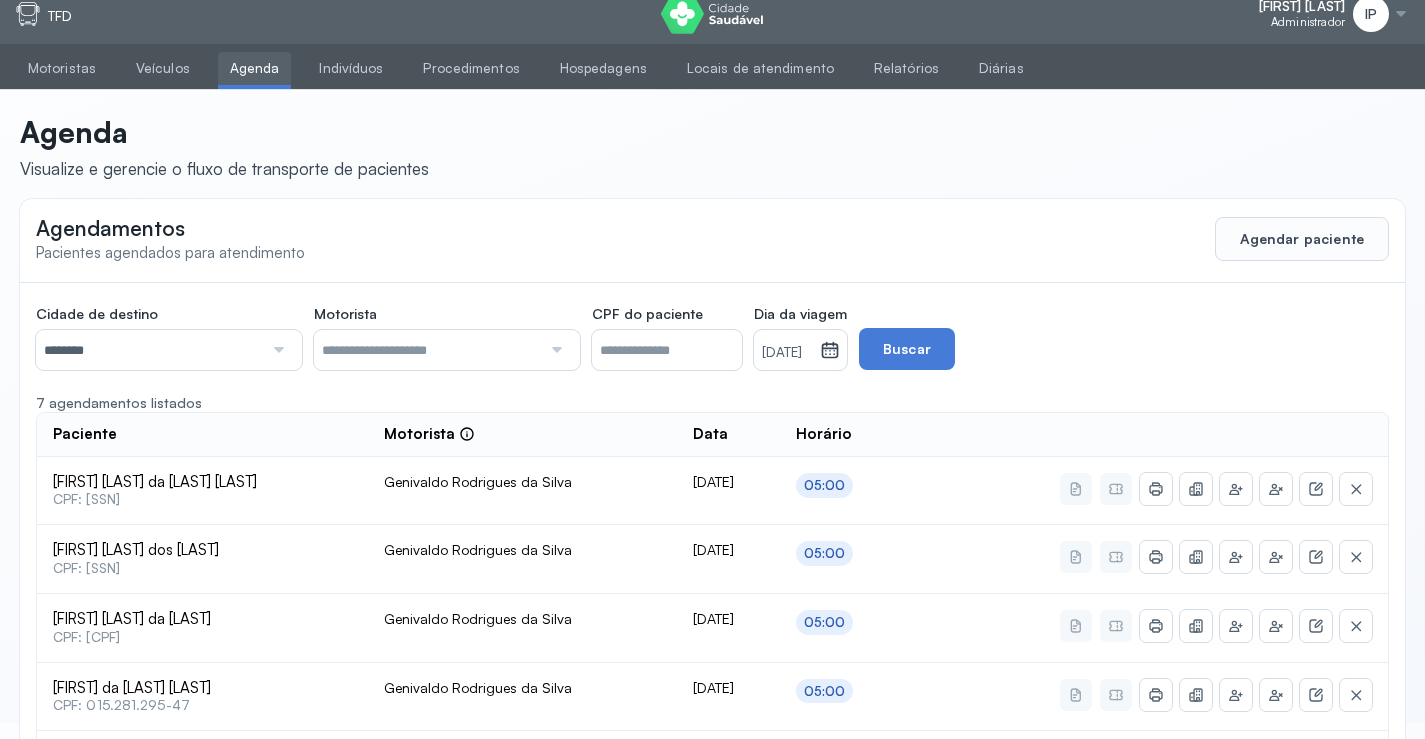 click on "[DATE]" at bounding box center (787, 350) 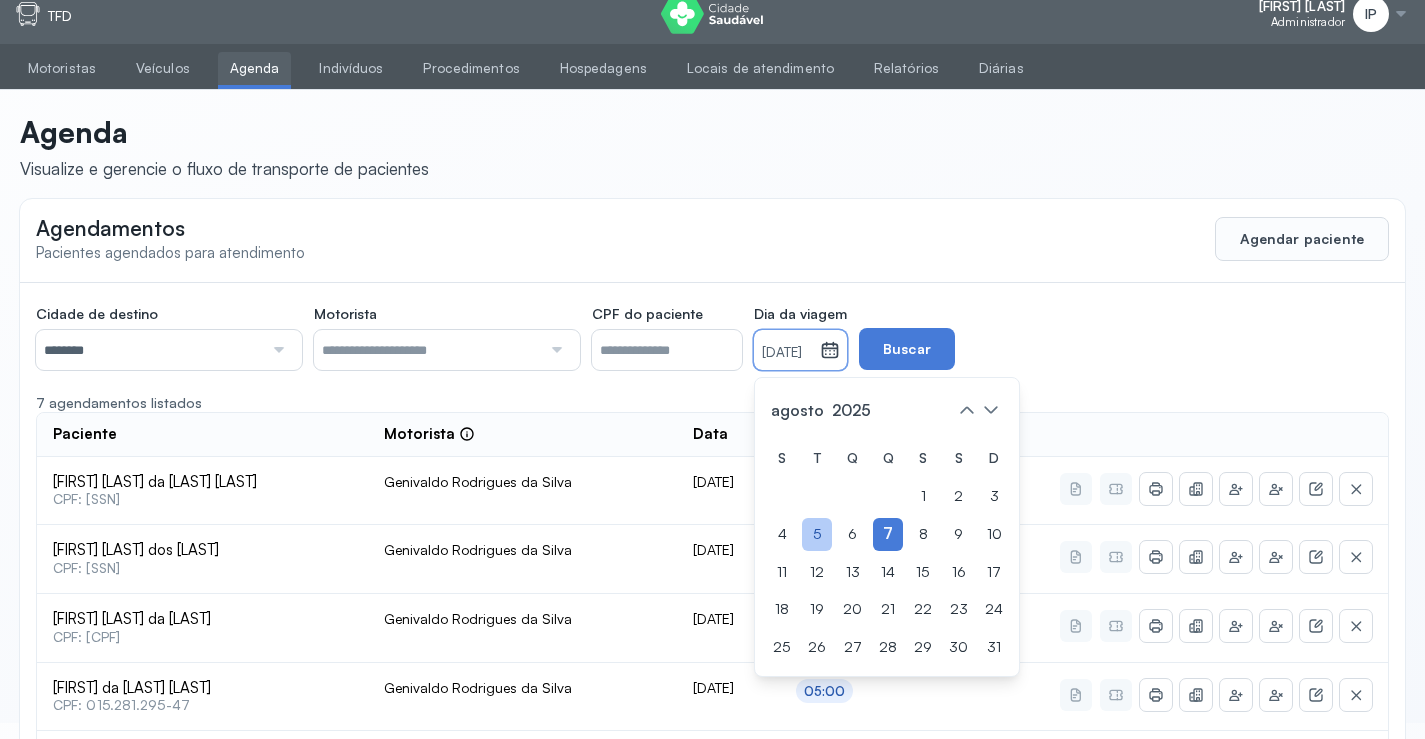 click on "5" 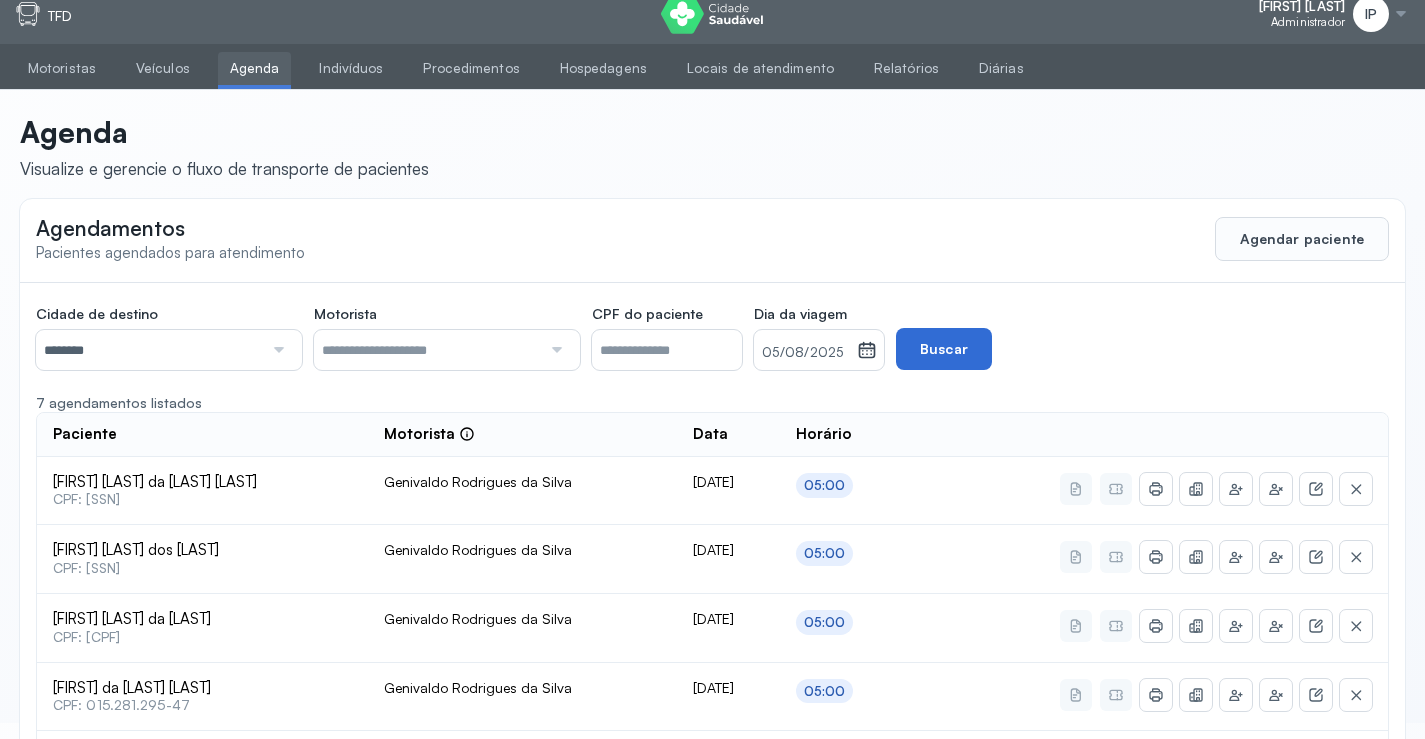 click on "Buscar" at bounding box center [944, 349] 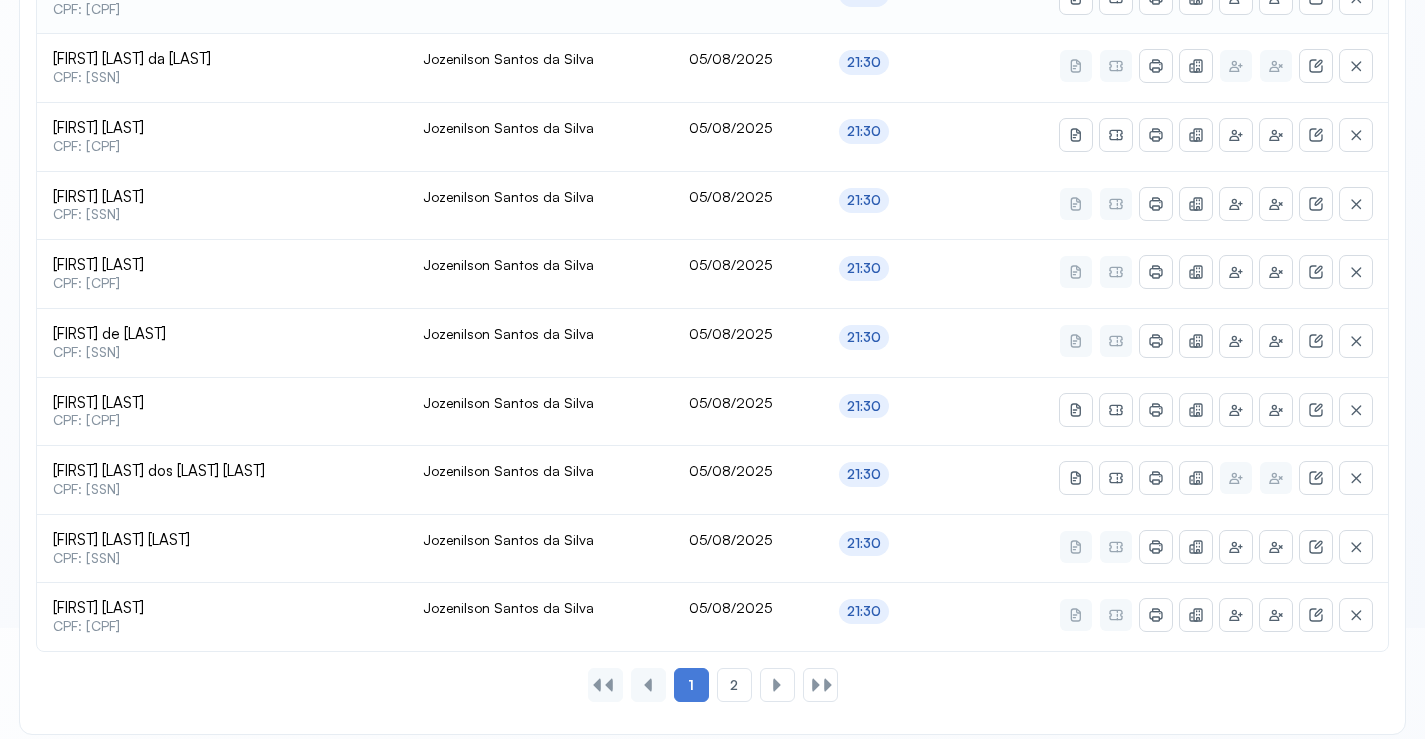 scroll, scrollTop: 865, scrollLeft: 0, axis: vertical 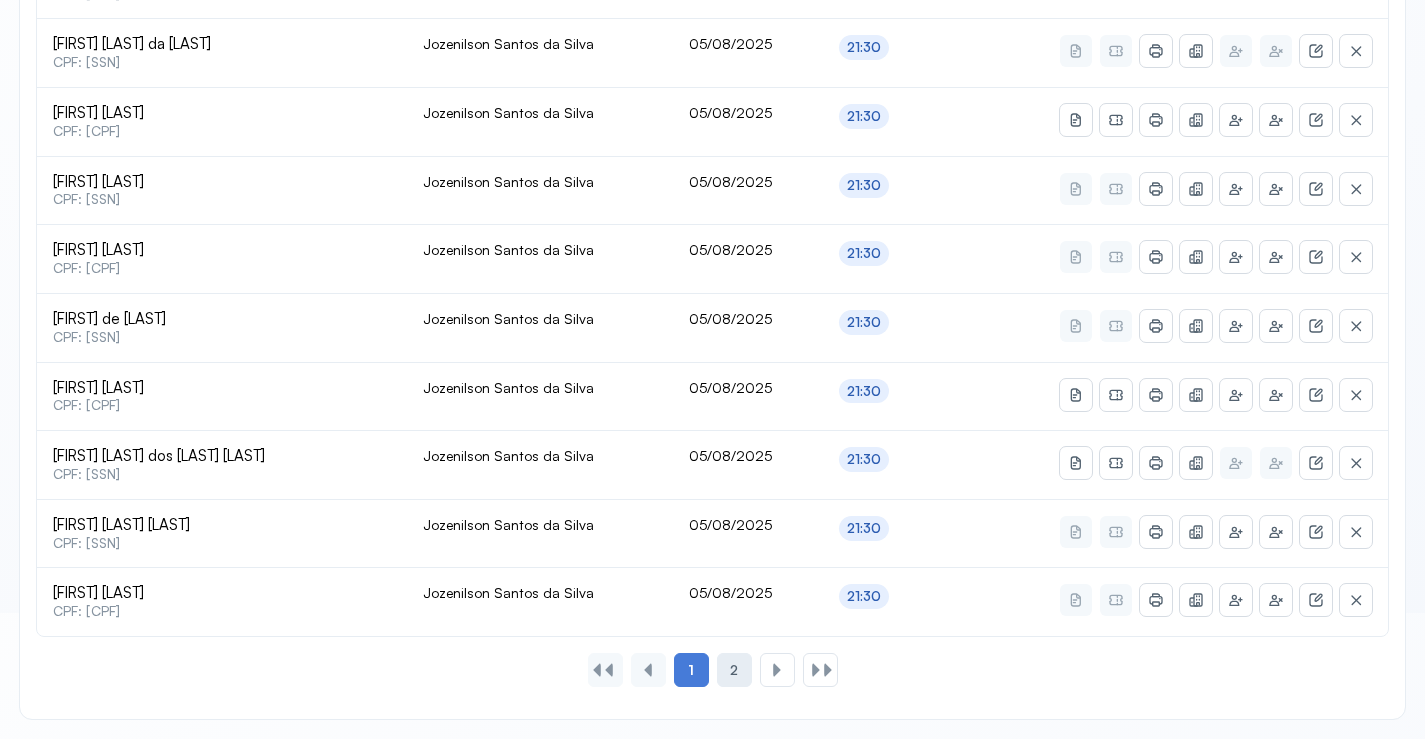 click on "2" at bounding box center [734, 670] 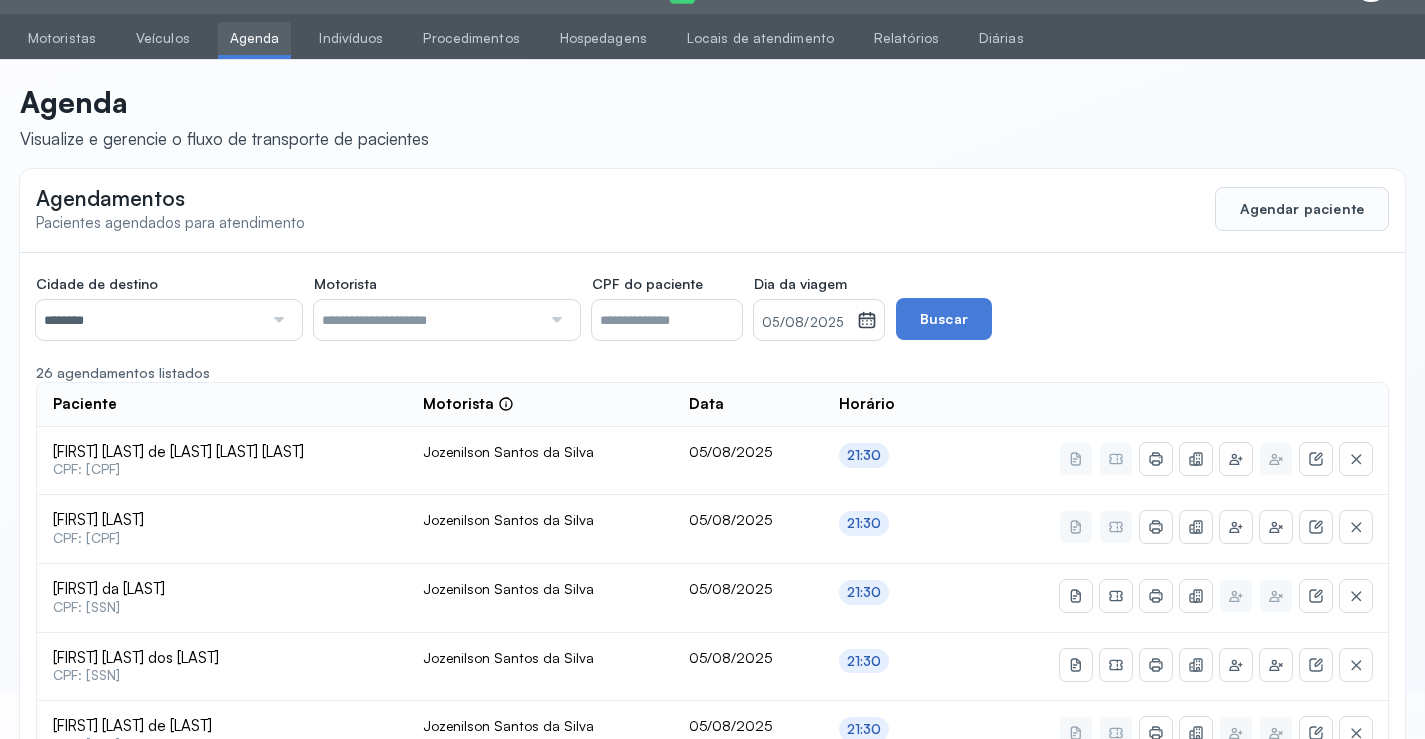 scroll, scrollTop: 591, scrollLeft: 0, axis: vertical 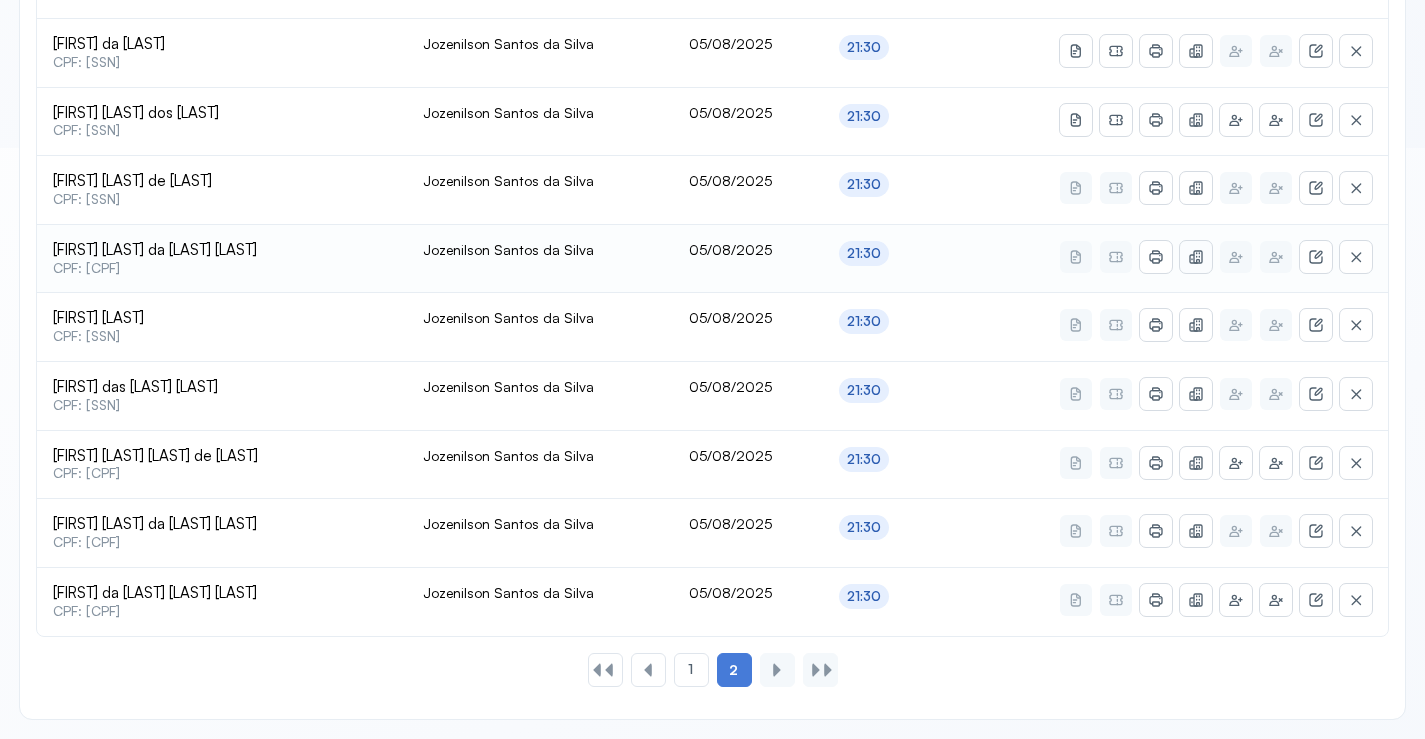 click 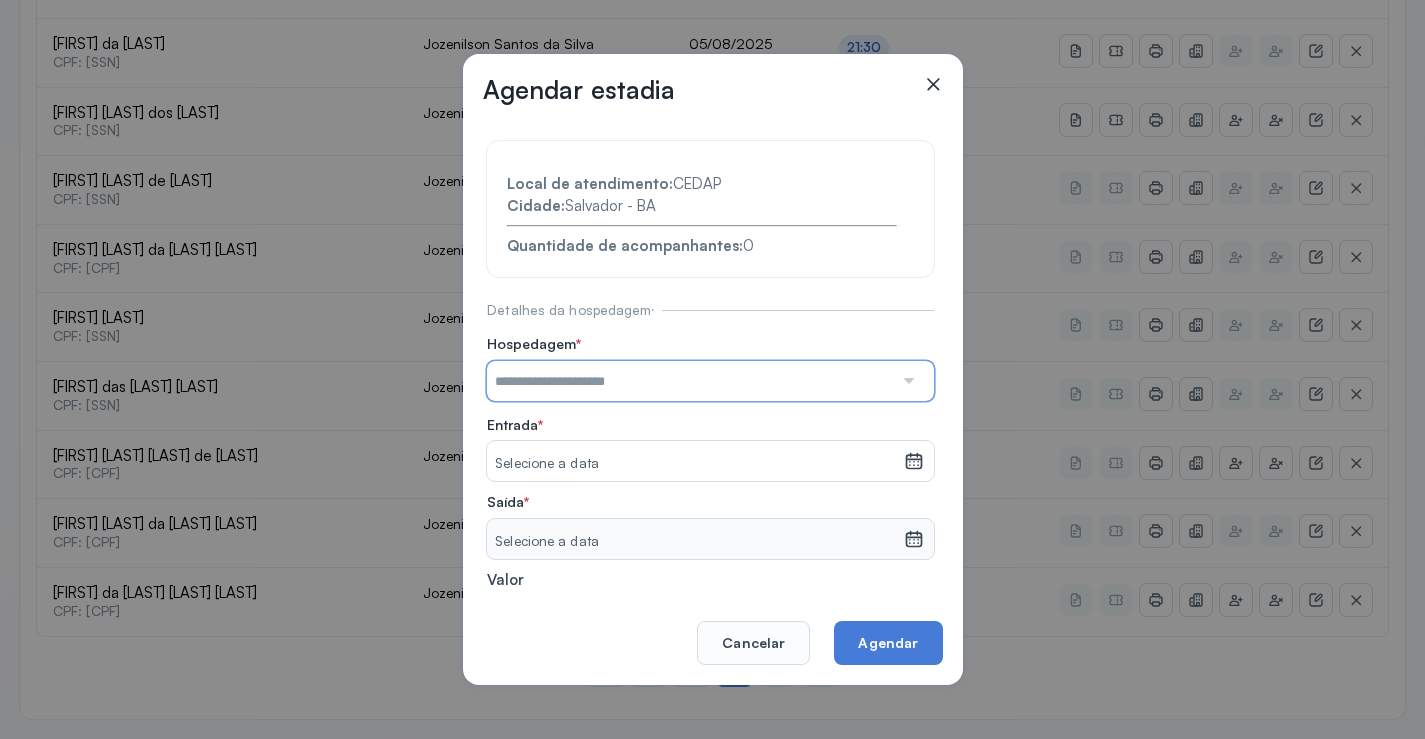 click at bounding box center [690, 381] 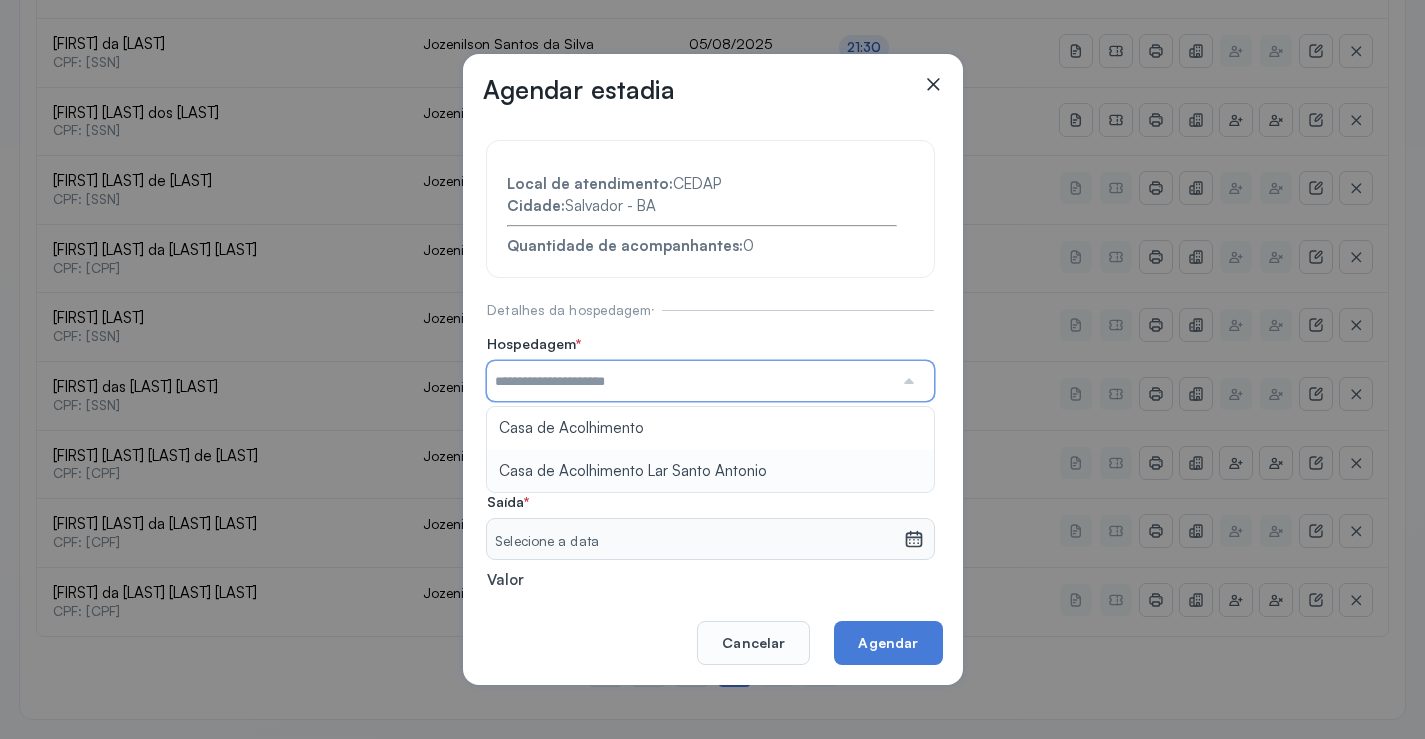 type on "**********" 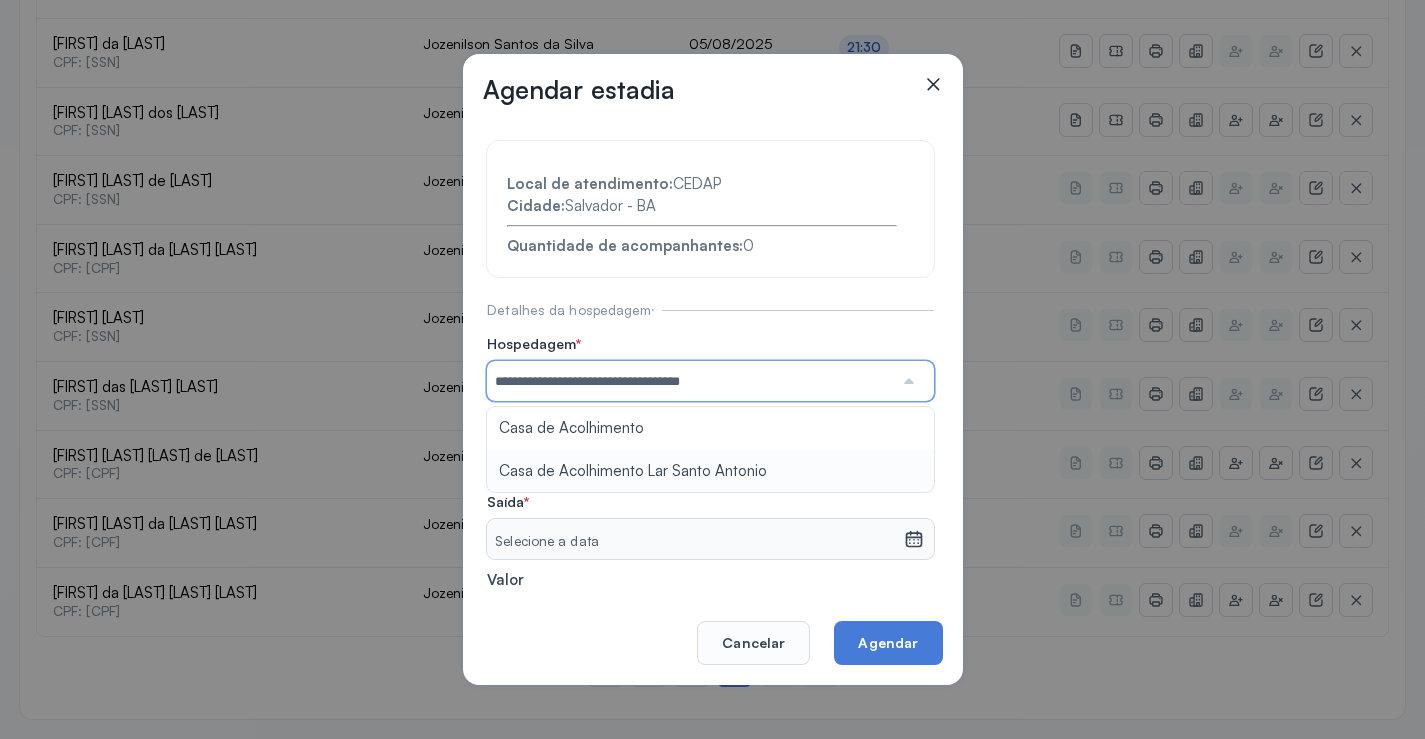 click on "**********" at bounding box center [710, 436] 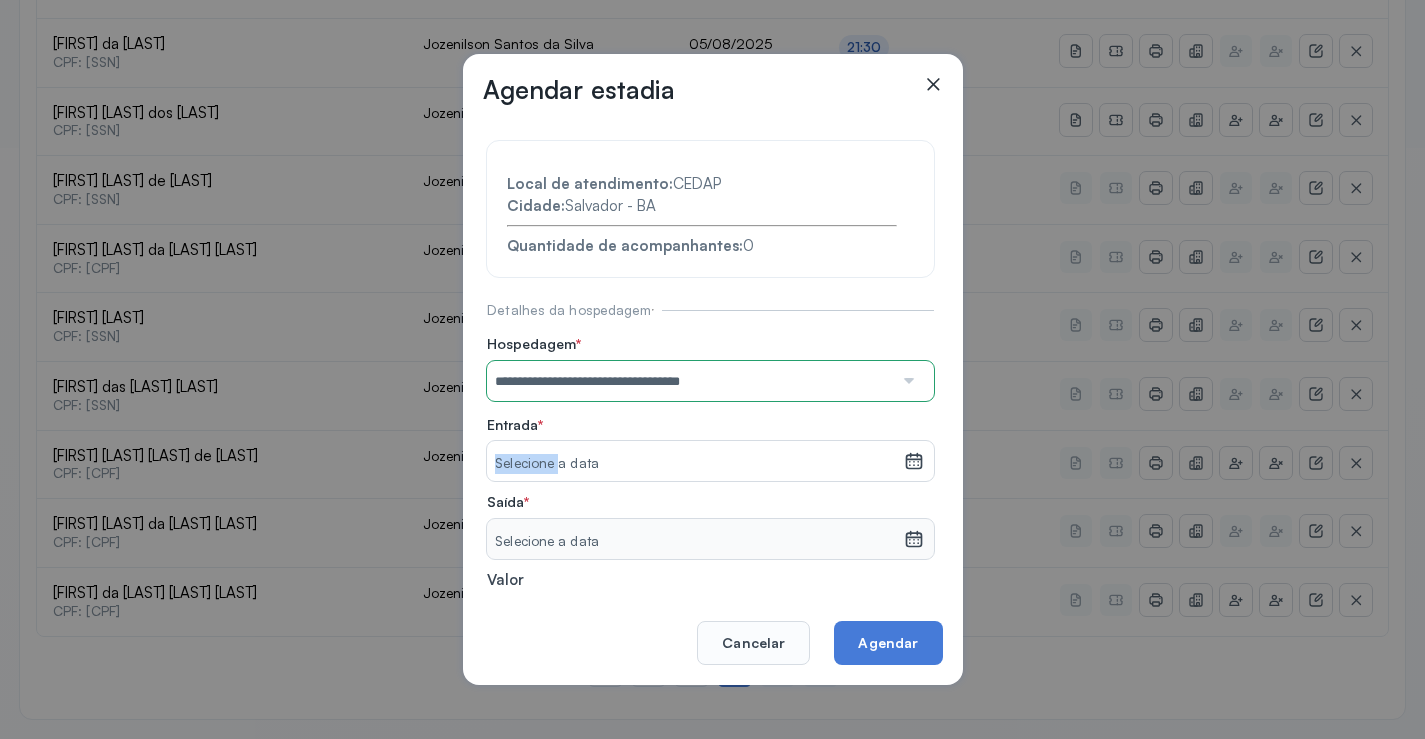 click on "Selecione a data" 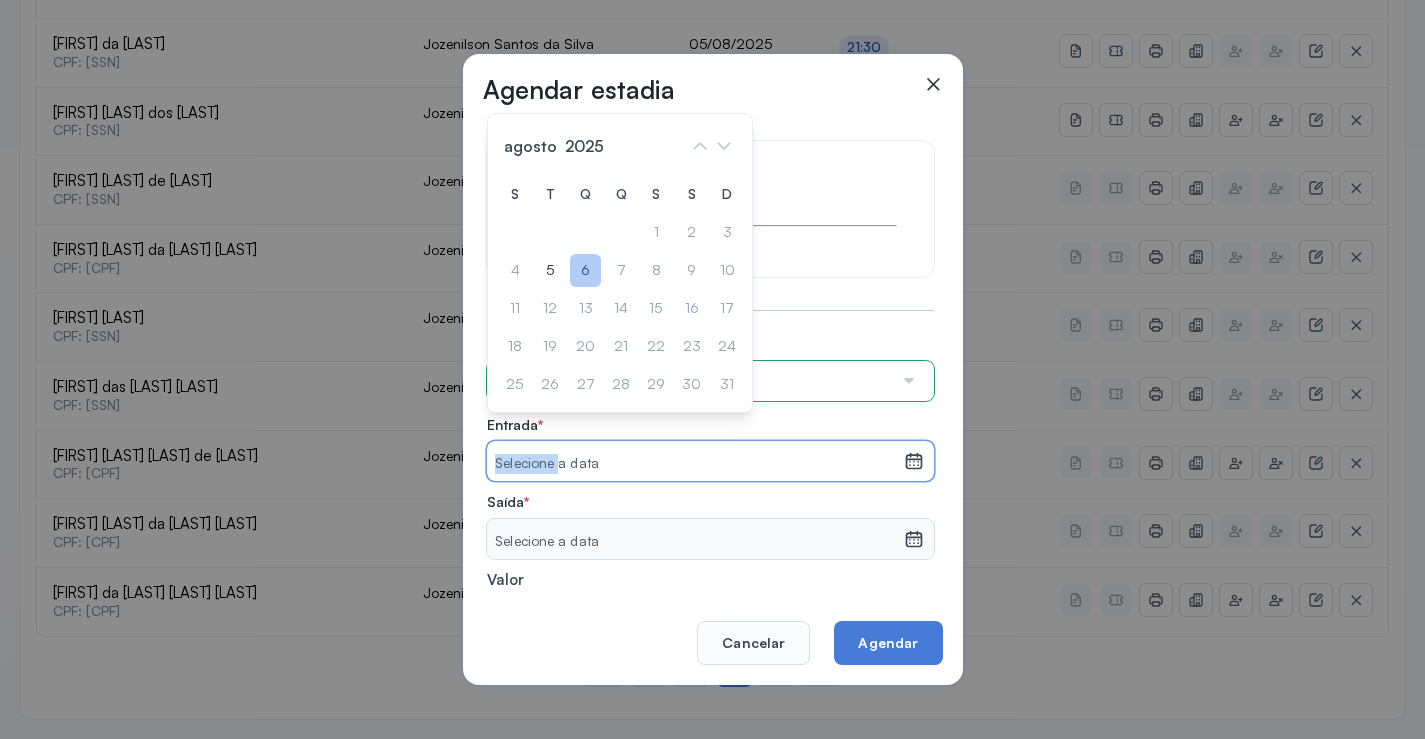 click on "6" 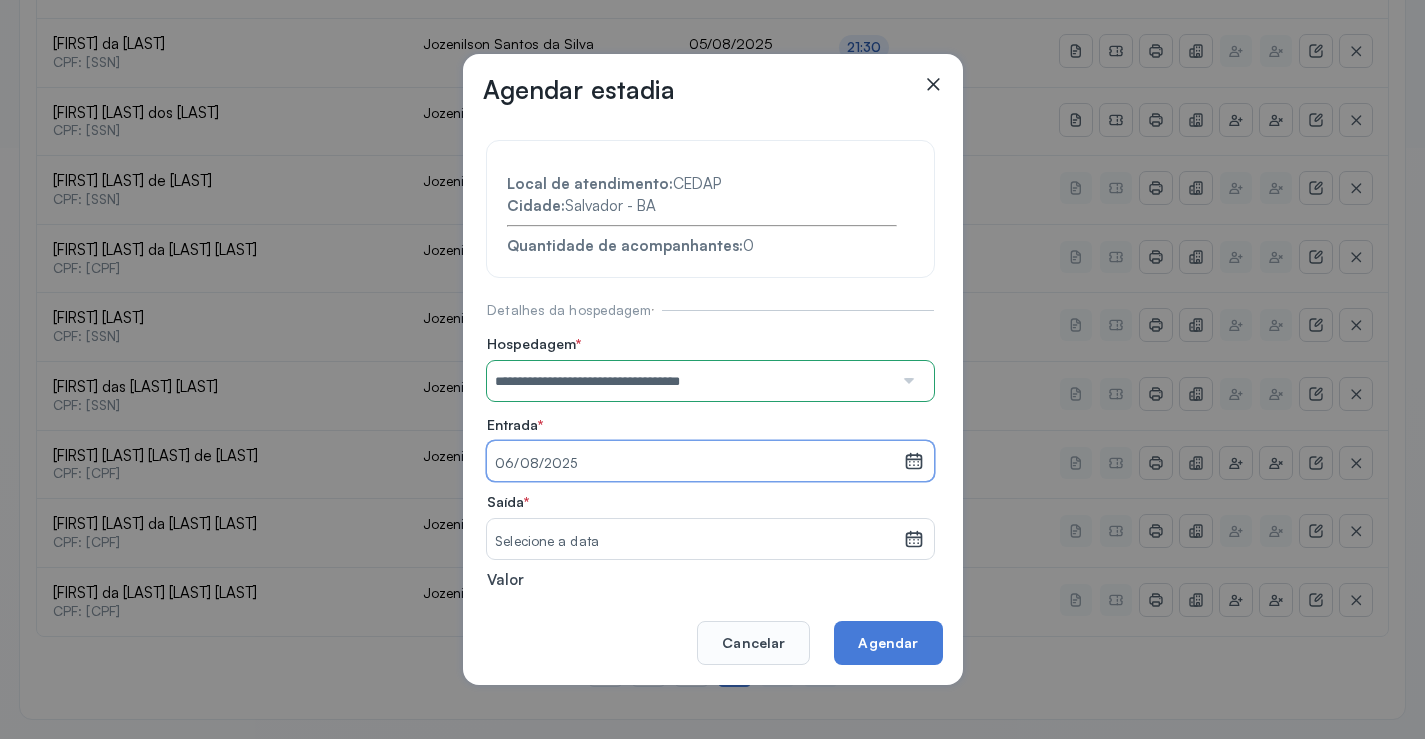 click on "Selecione a data" at bounding box center [695, 542] 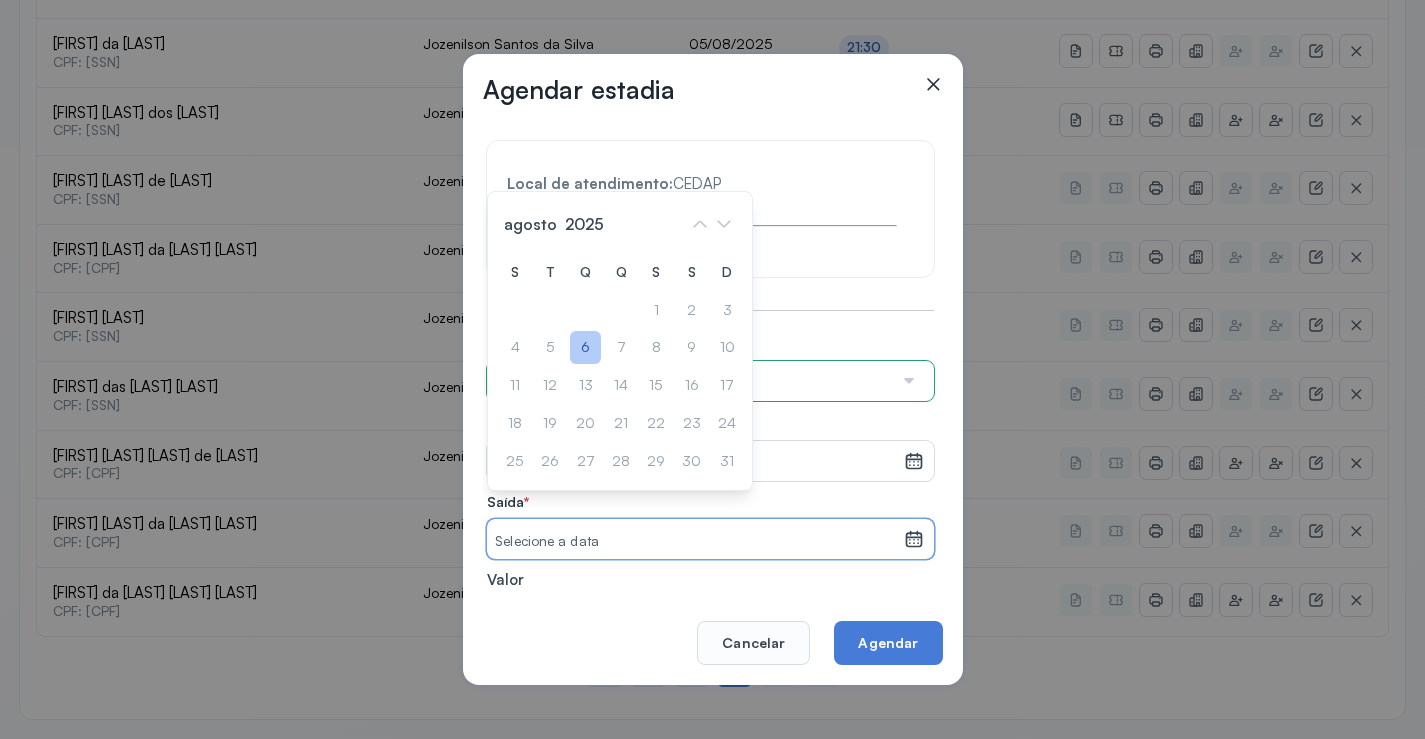 click on "6" 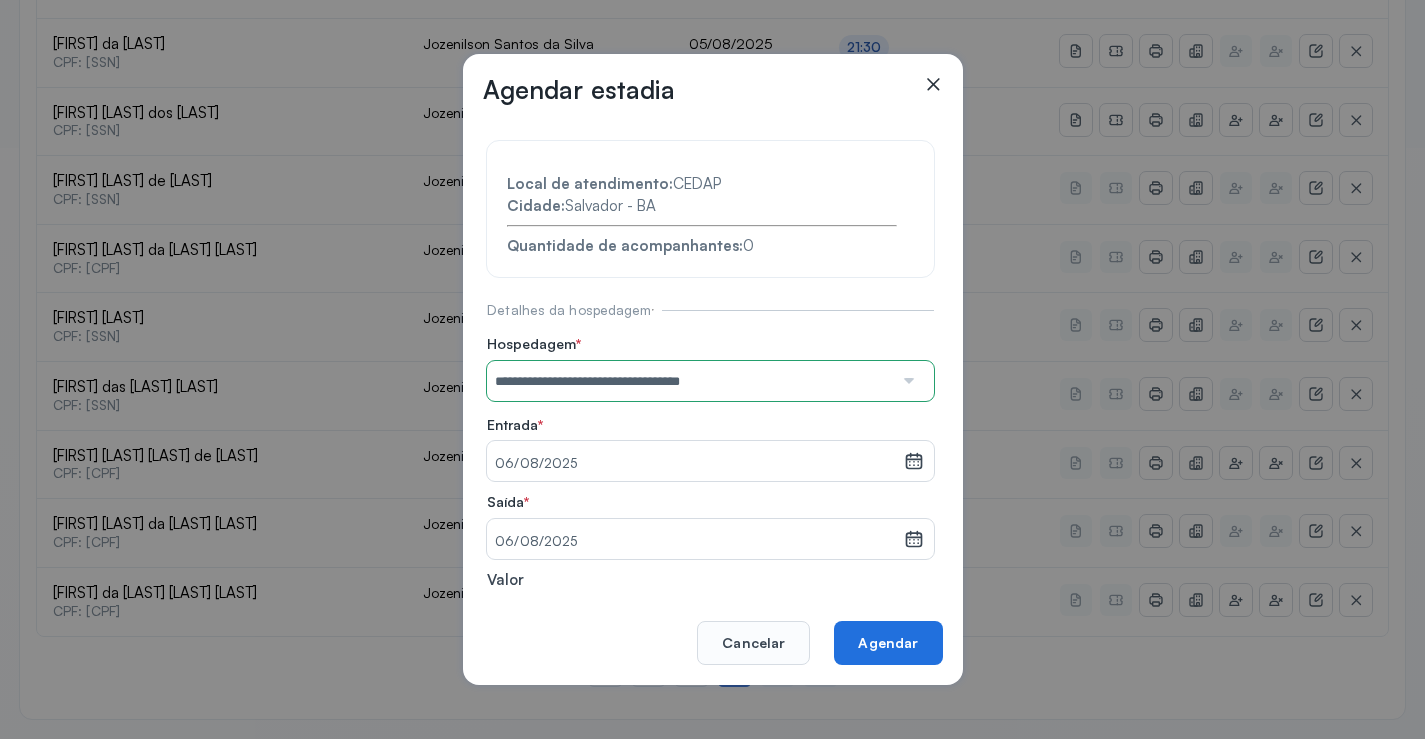 click on "Agendar" 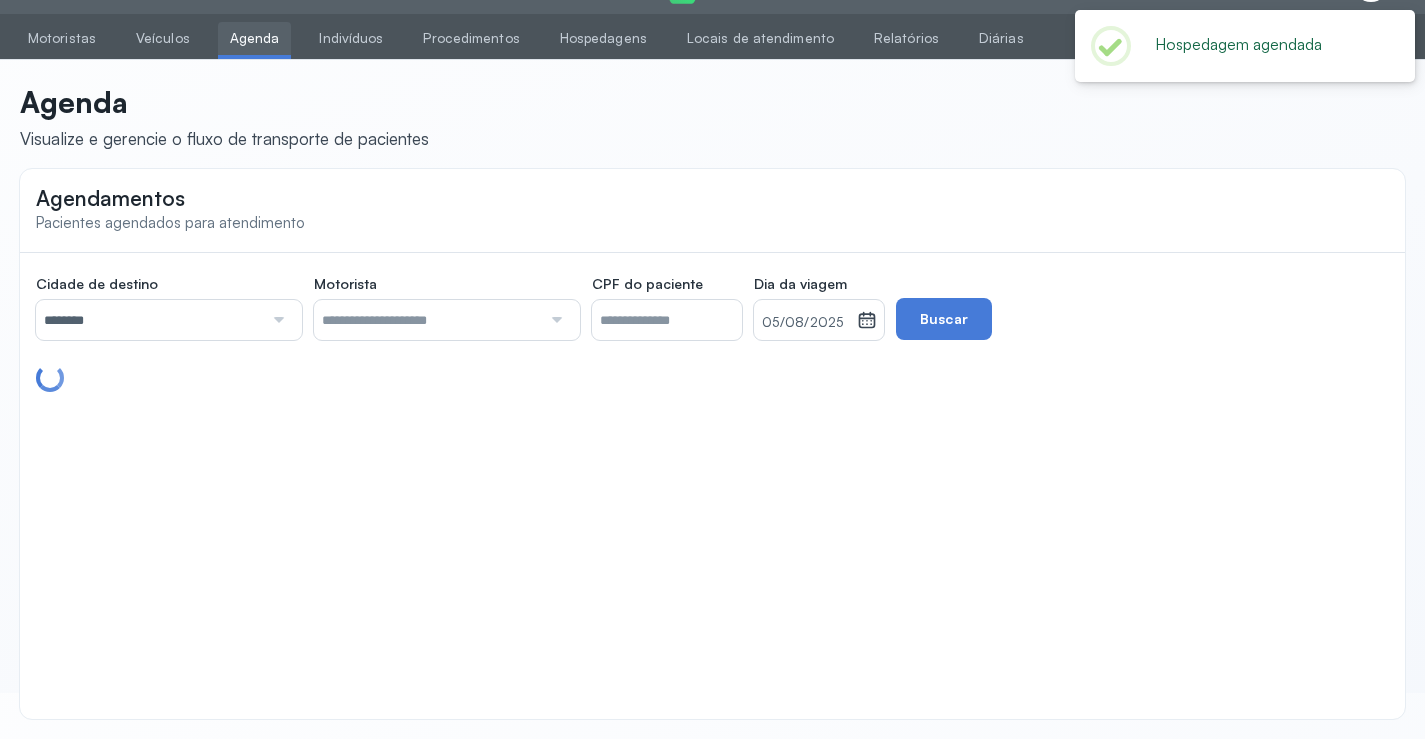 scroll, scrollTop: 591, scrollLeft: 0, axis: vertical 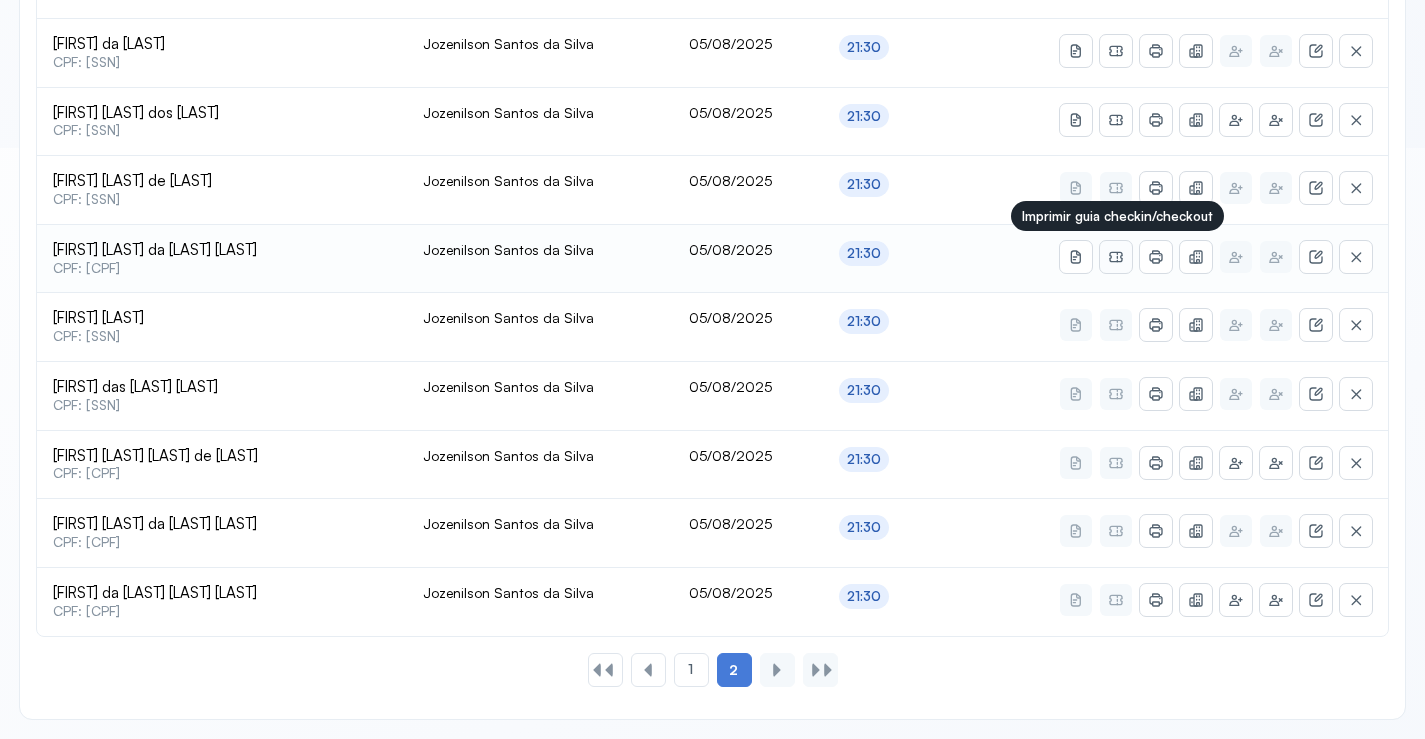 click 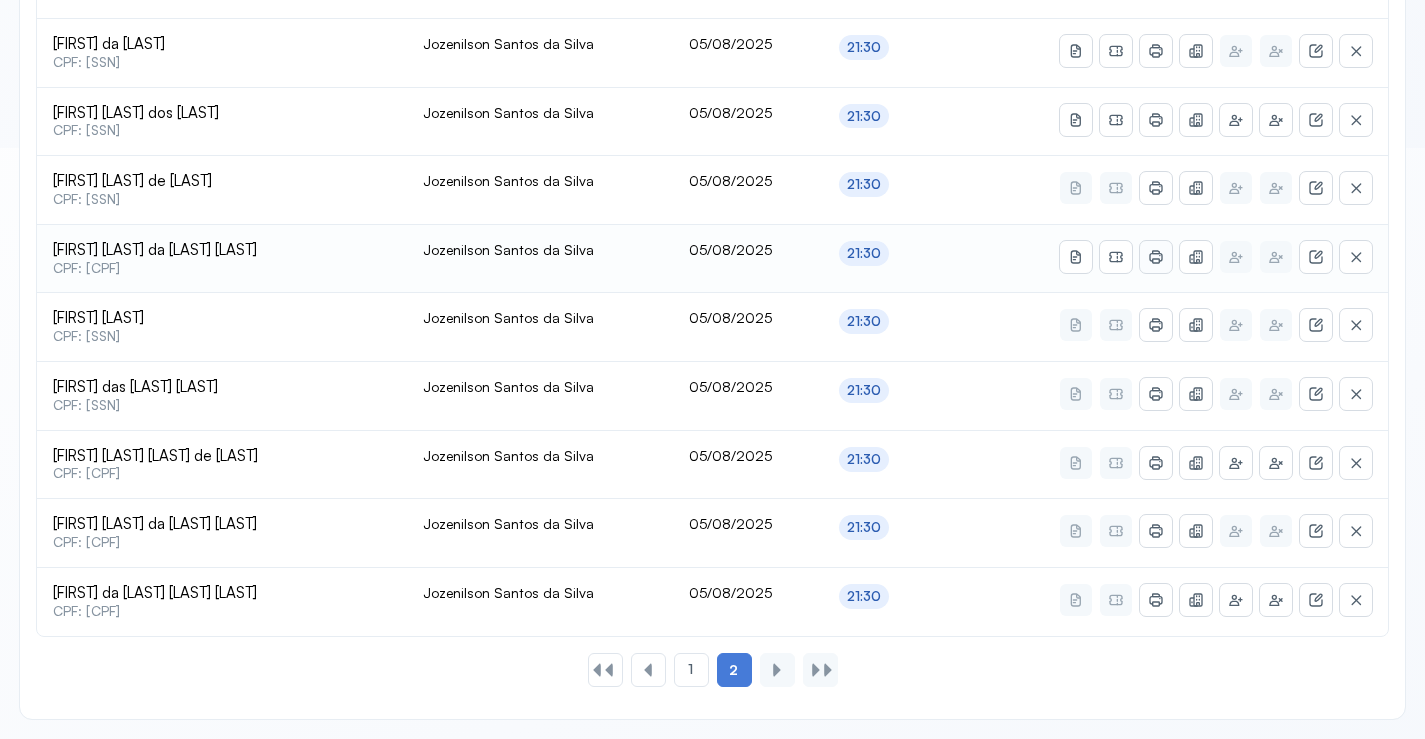 click 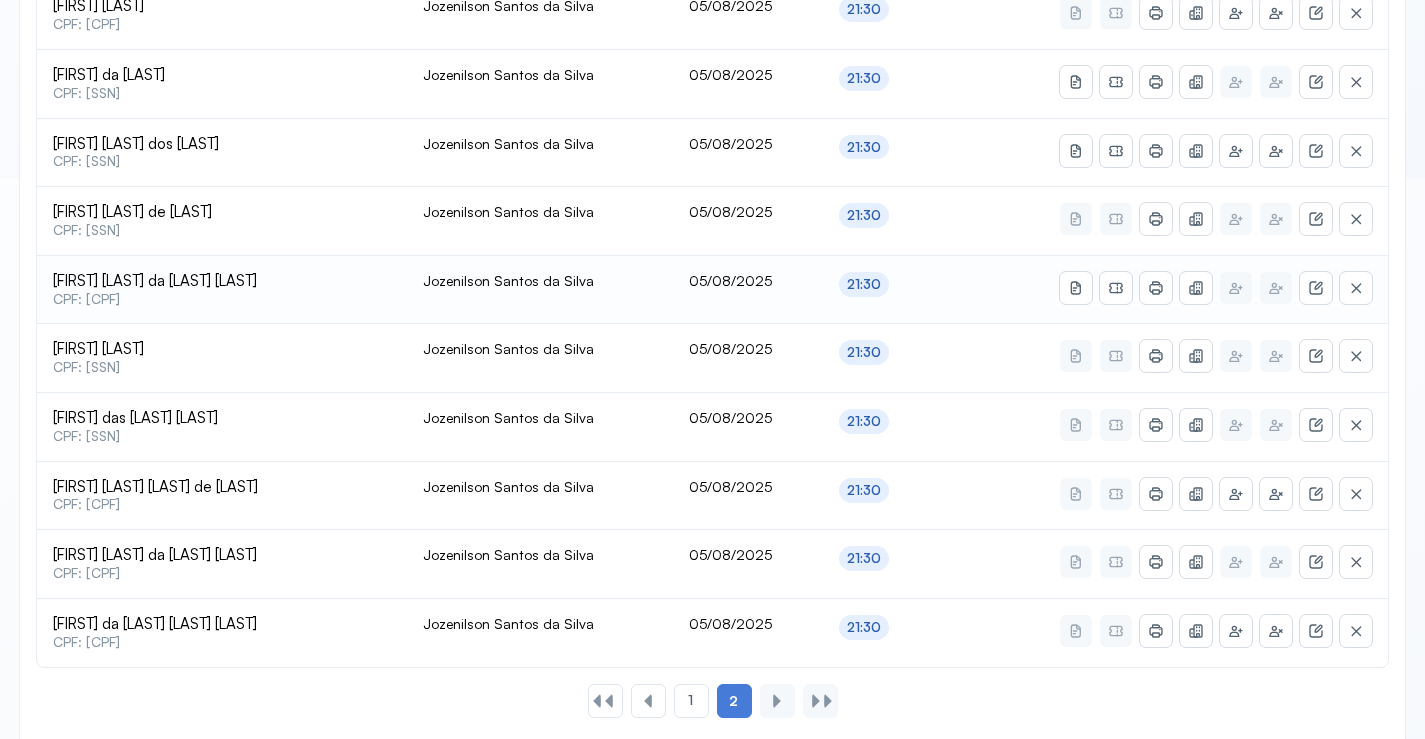 scroll, scrollTop: 591, scrollLeft: 0, axis: vertical 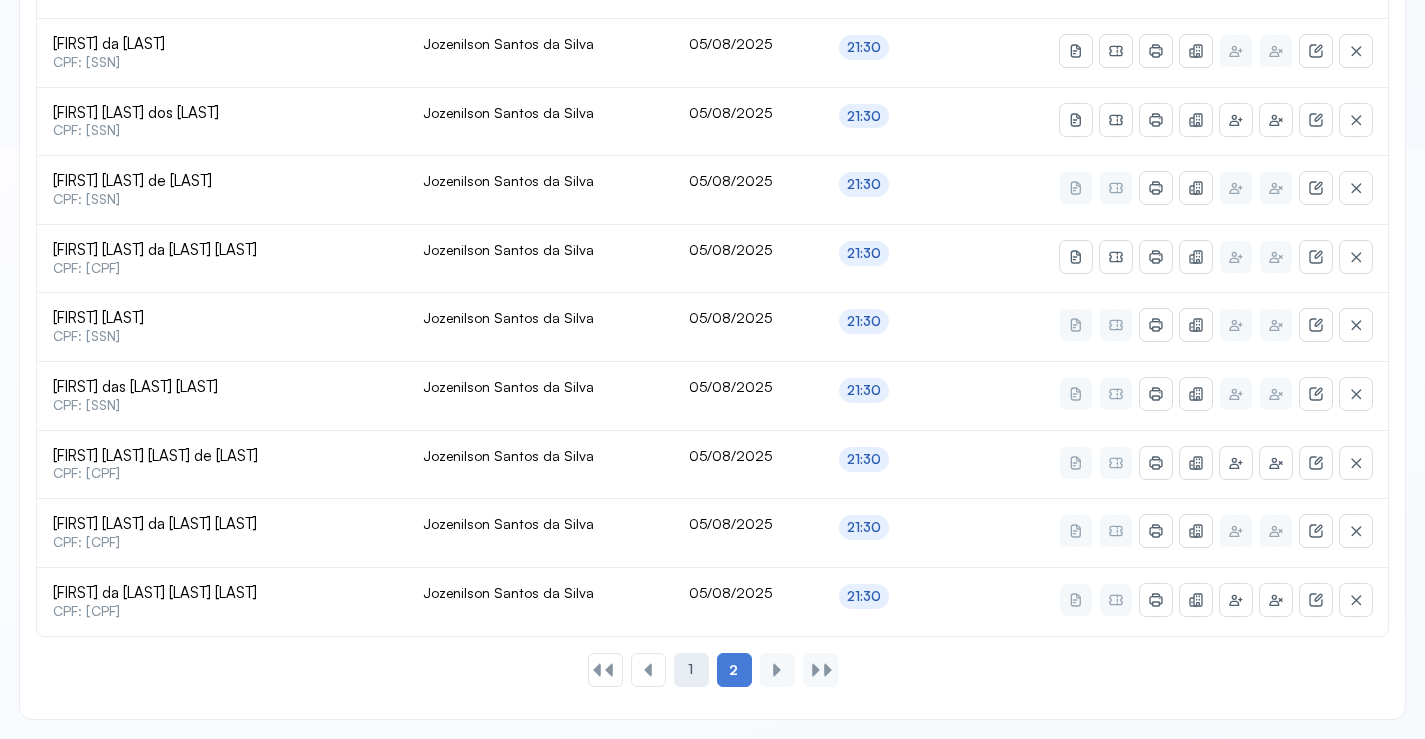 click on "1" 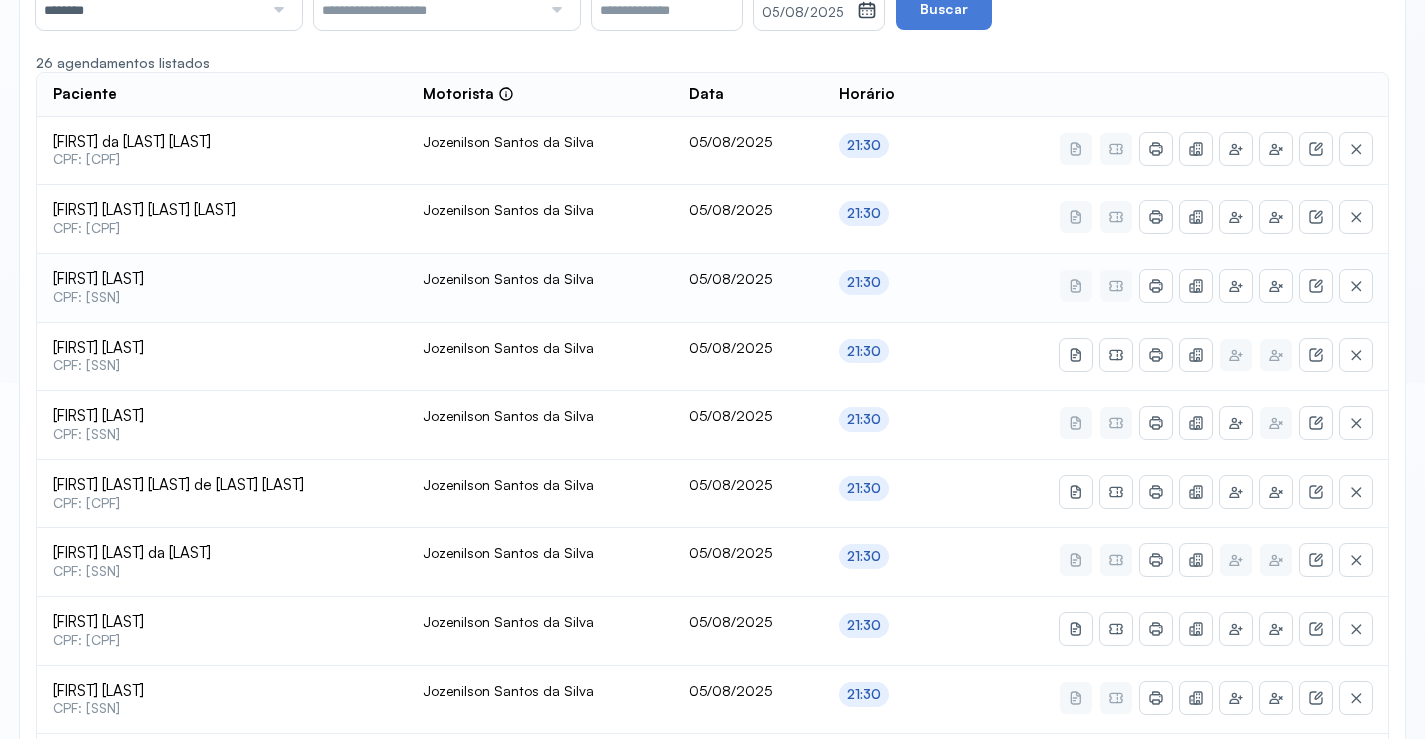 scroll, scrollTop: 391, scrollLeft: 0, axis: vertical 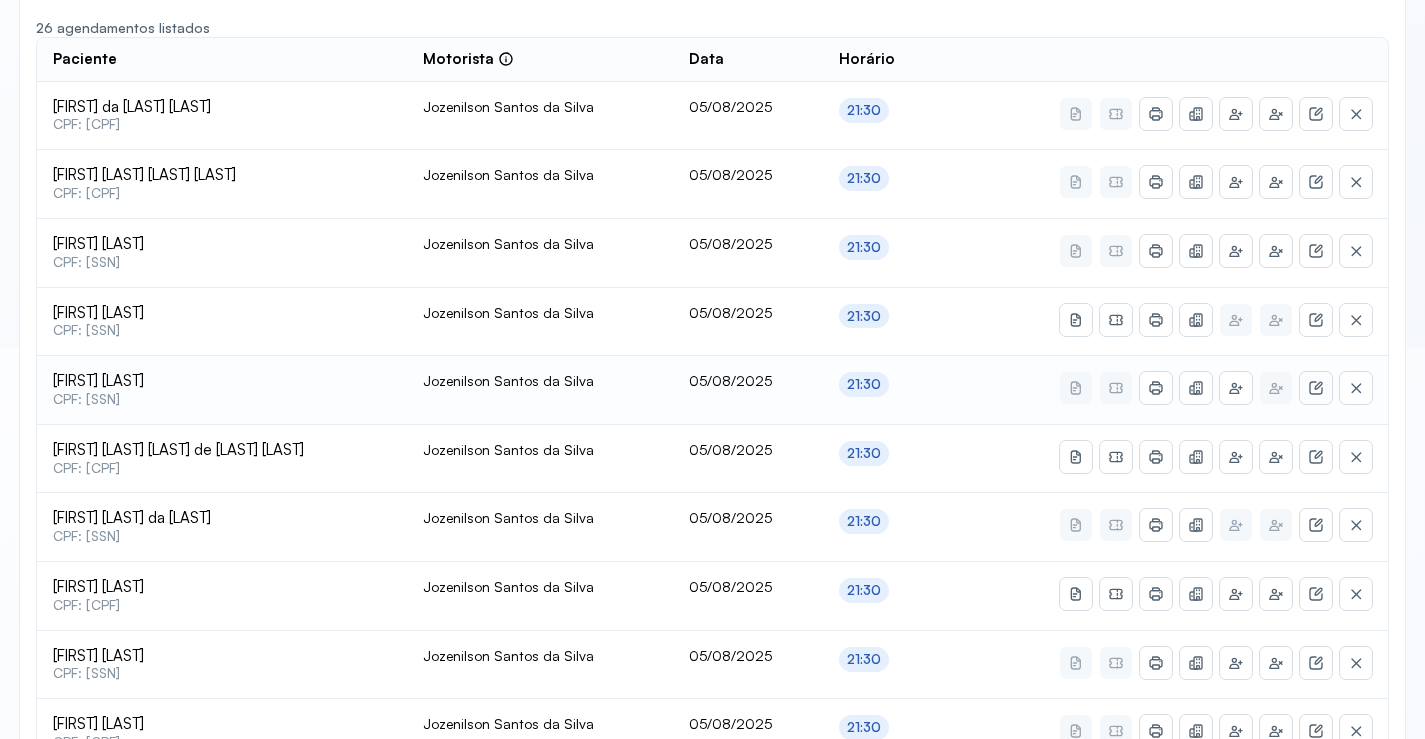 click 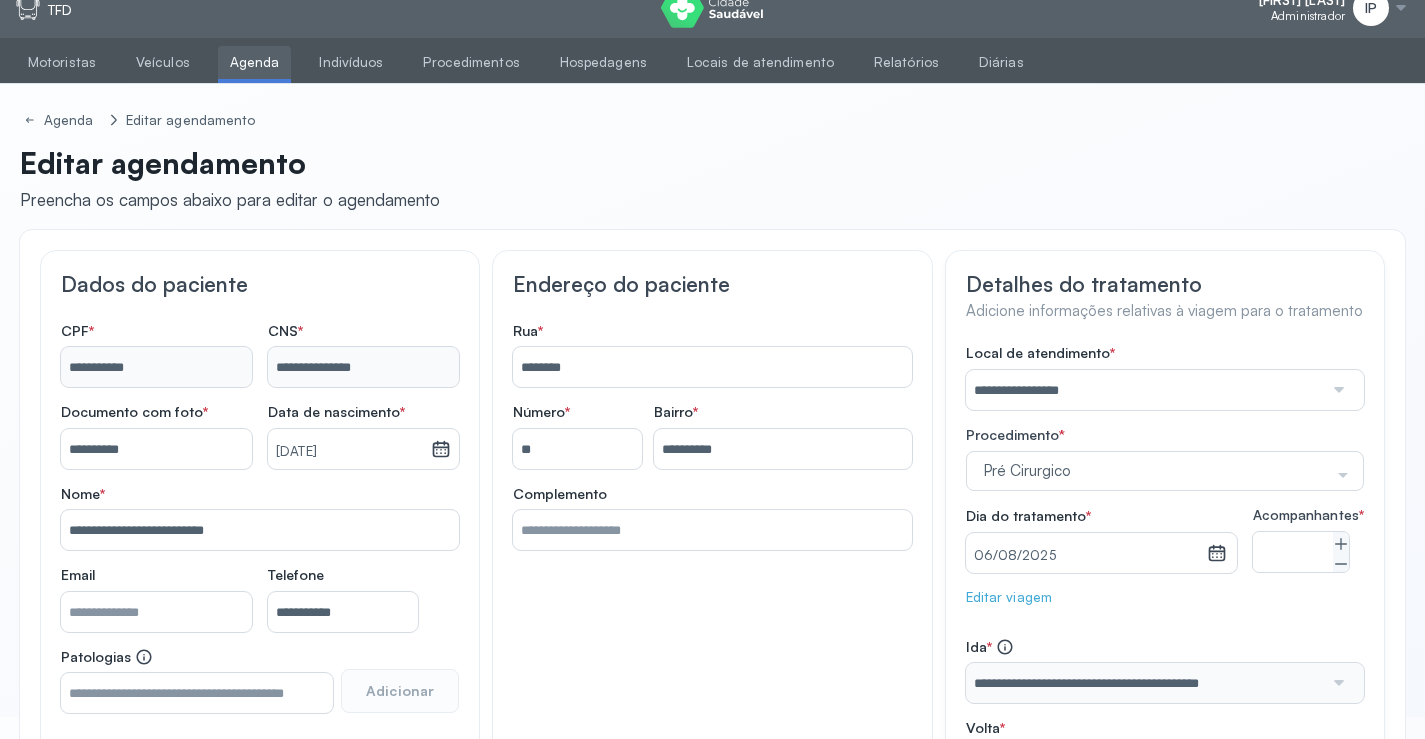 scroll, scrollTop: 0, scrollLeft: 0, axis: both 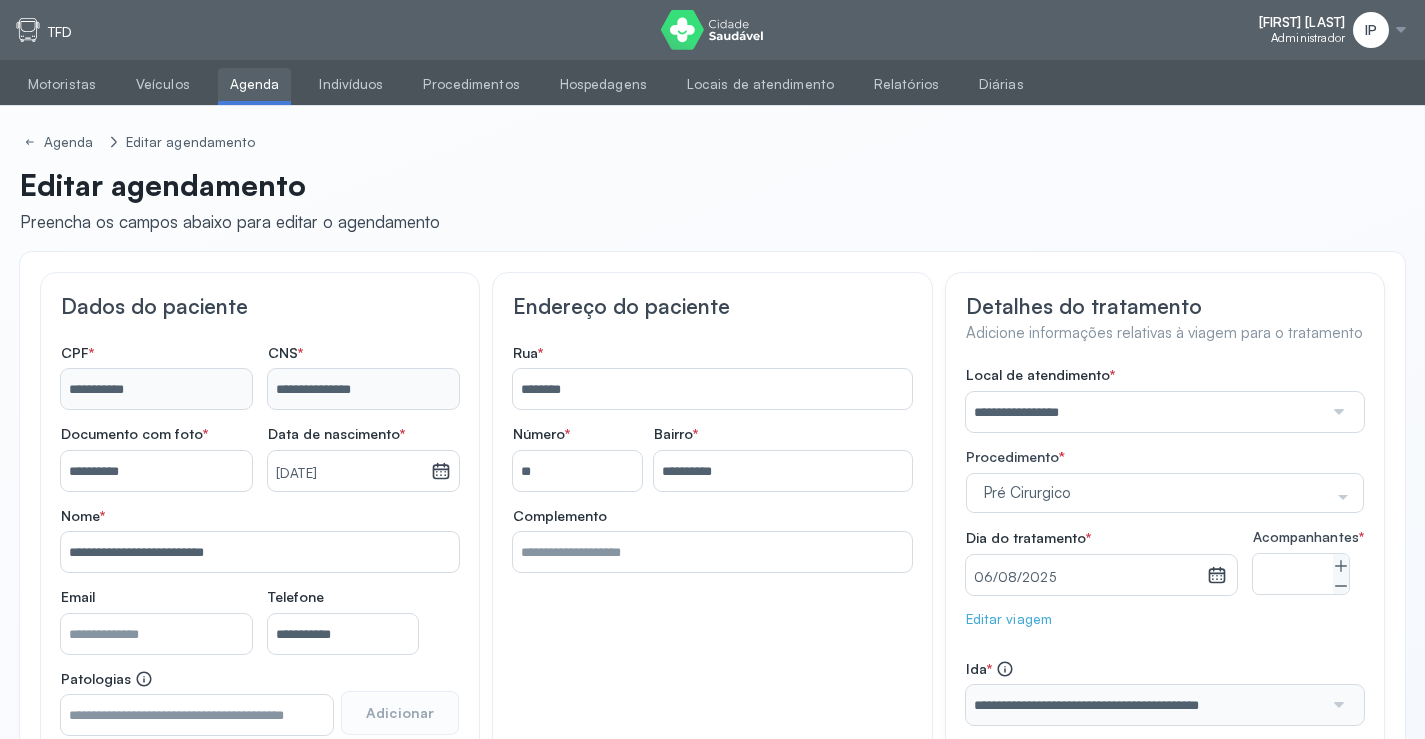 click on "Agenda" at bounding box center [255, 84] 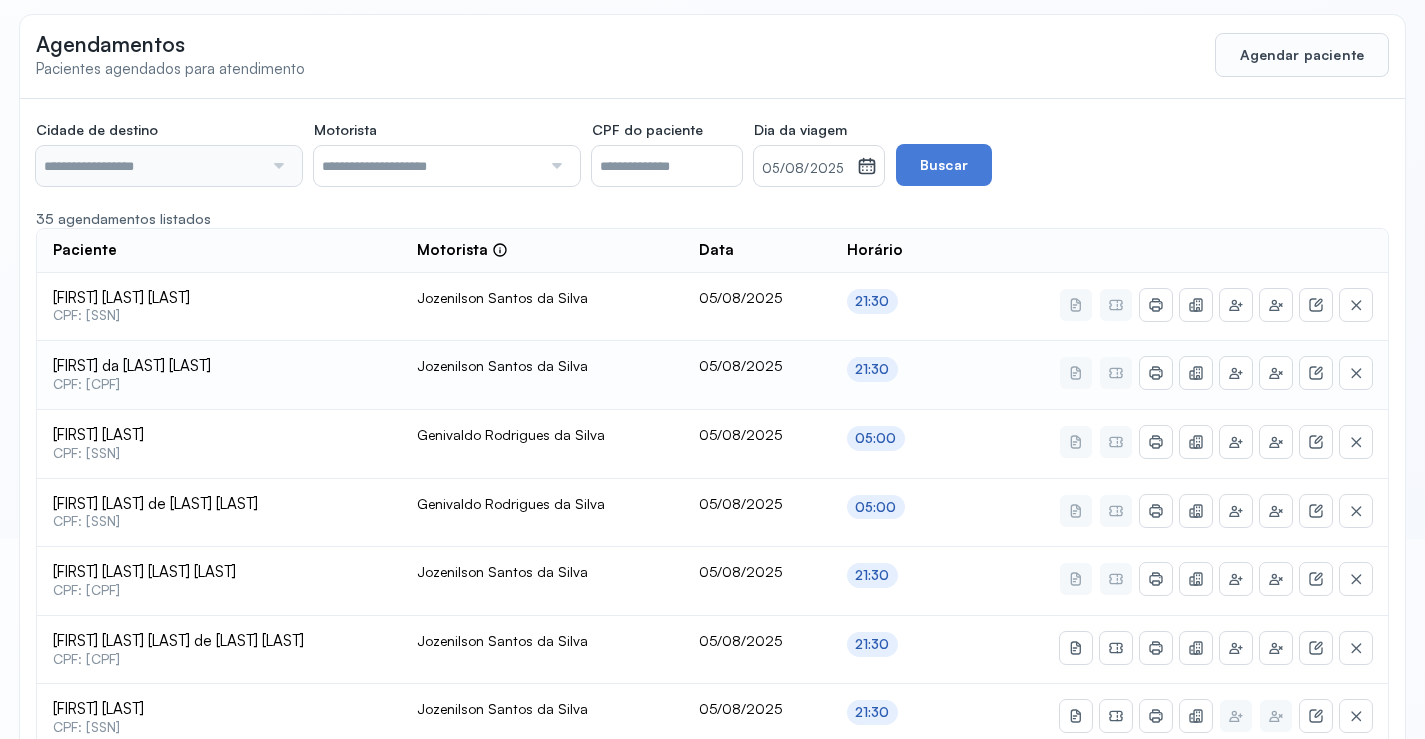 type on "********" 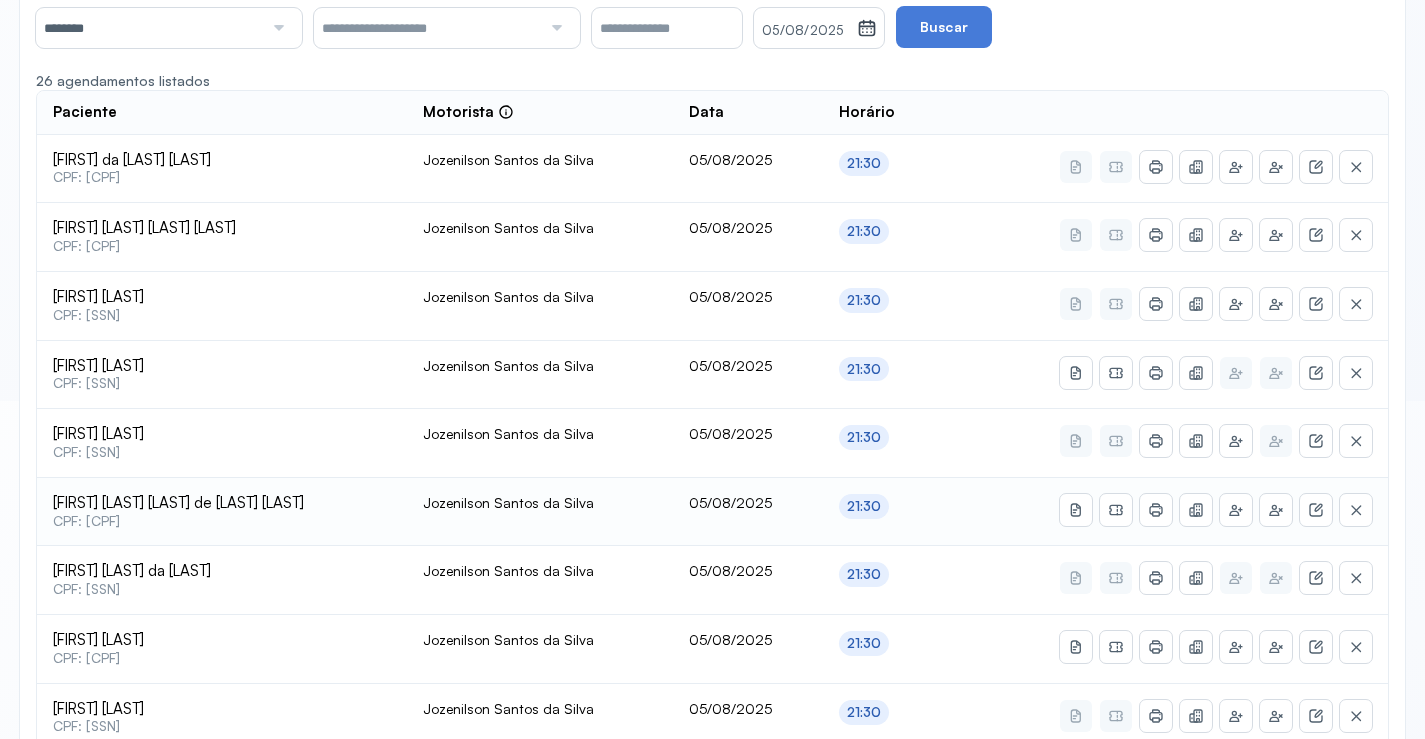 scroll, scrollTop: 400, scrollLeft: 0, axis: vertical 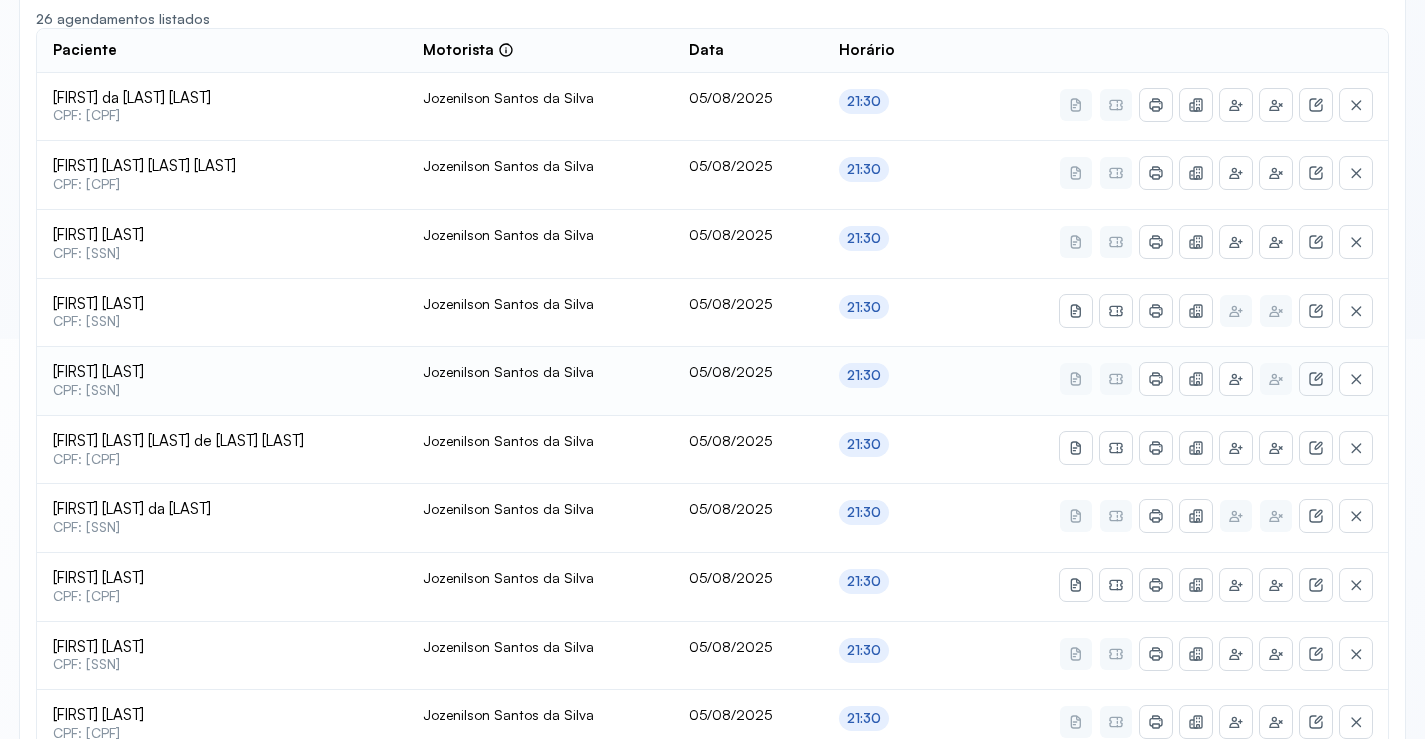 click 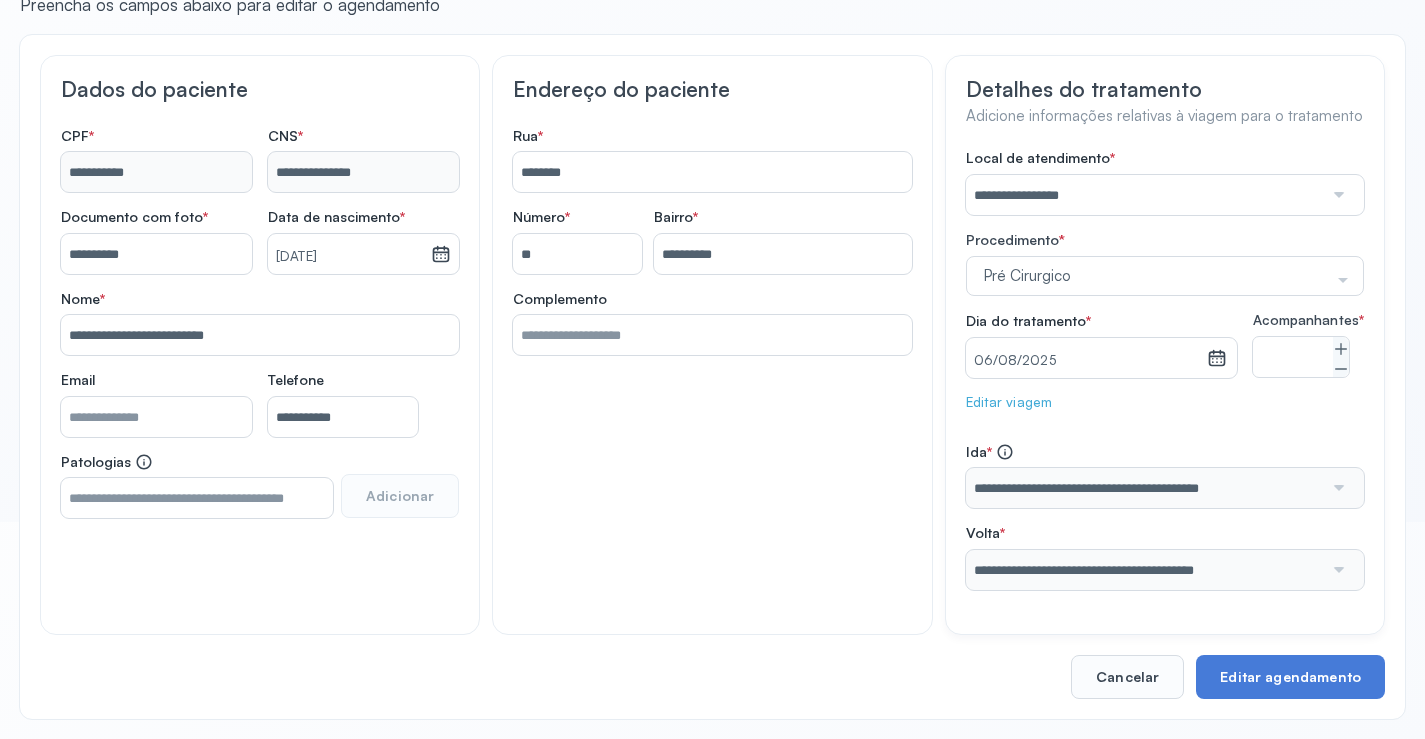 scroll, scrollTop: 233, scrollLeft: 0, axis: vertical 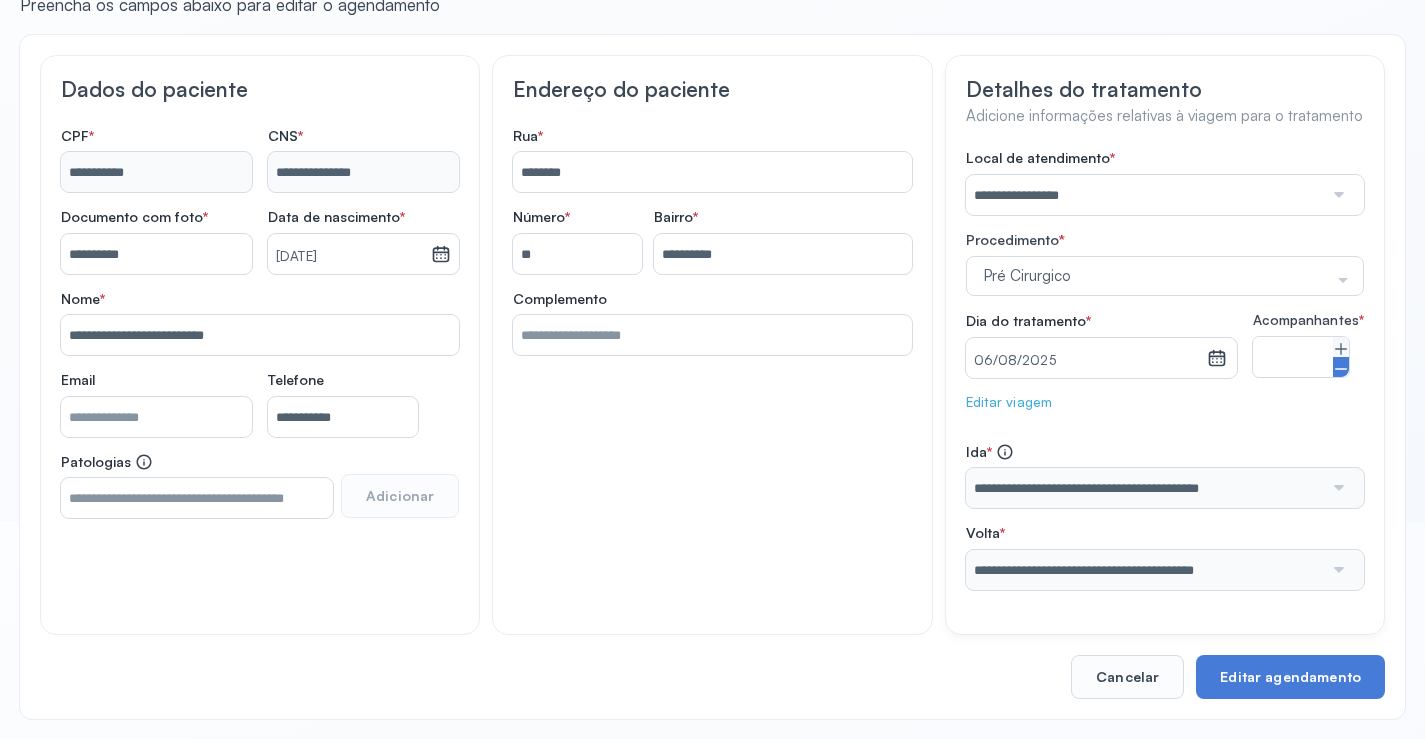 click 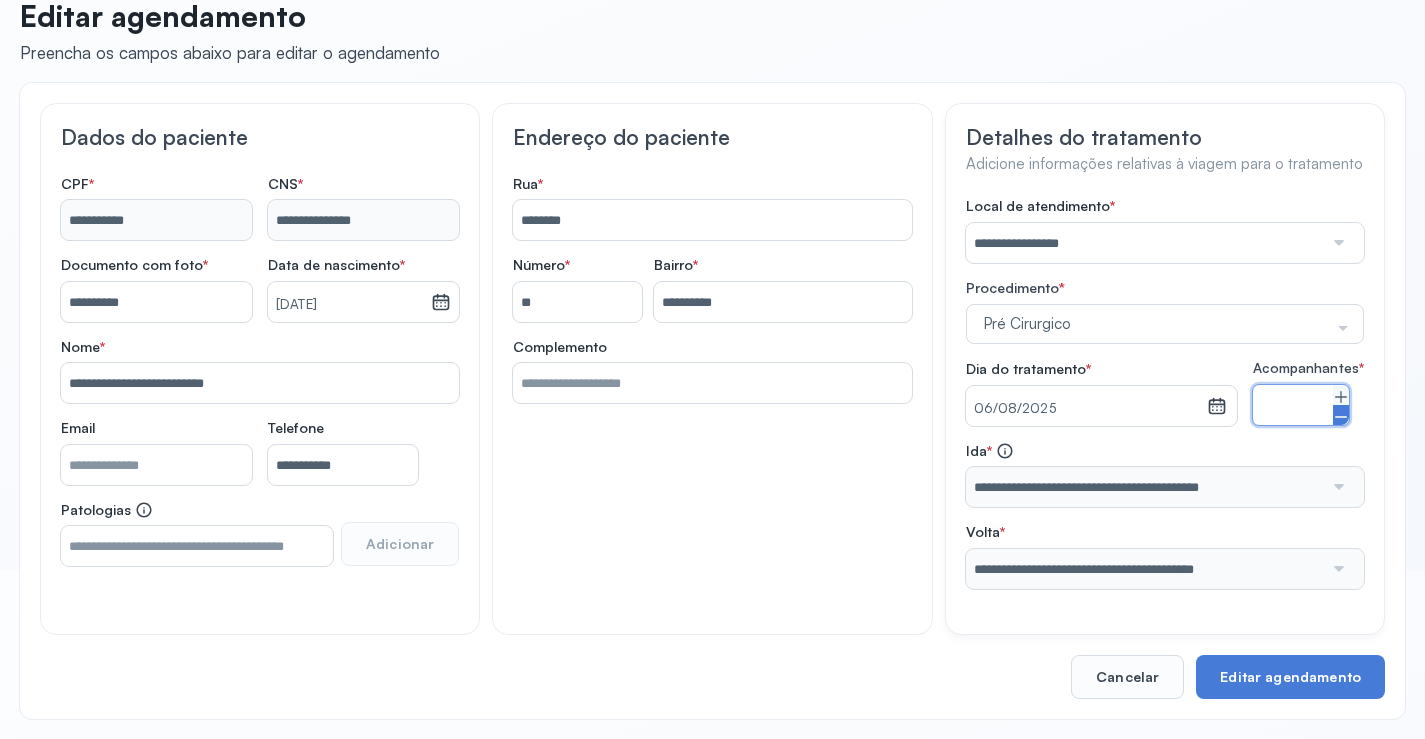 scroll, scrollTop: 184, scrollLeft: 0, axis: vertical 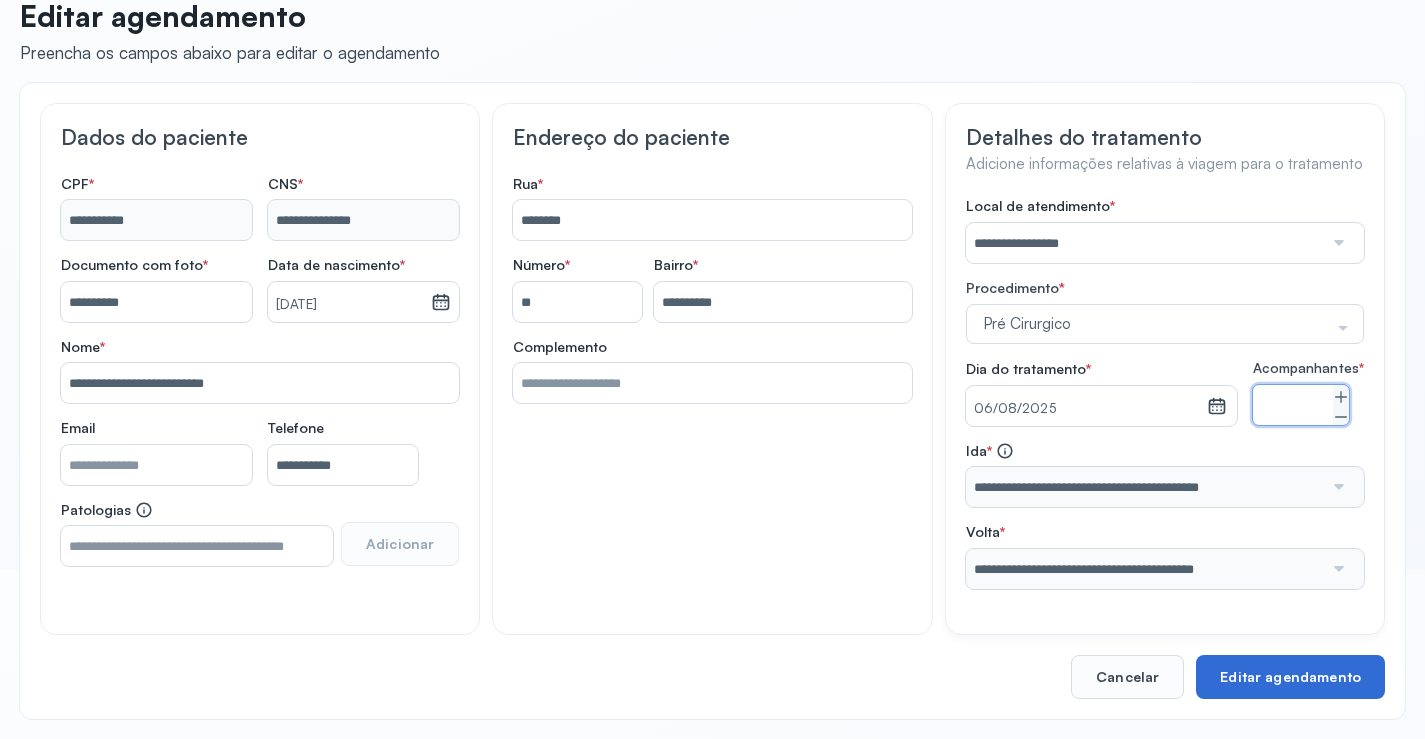 click on "Editar agendamento" at bounding box center [1290, 677] 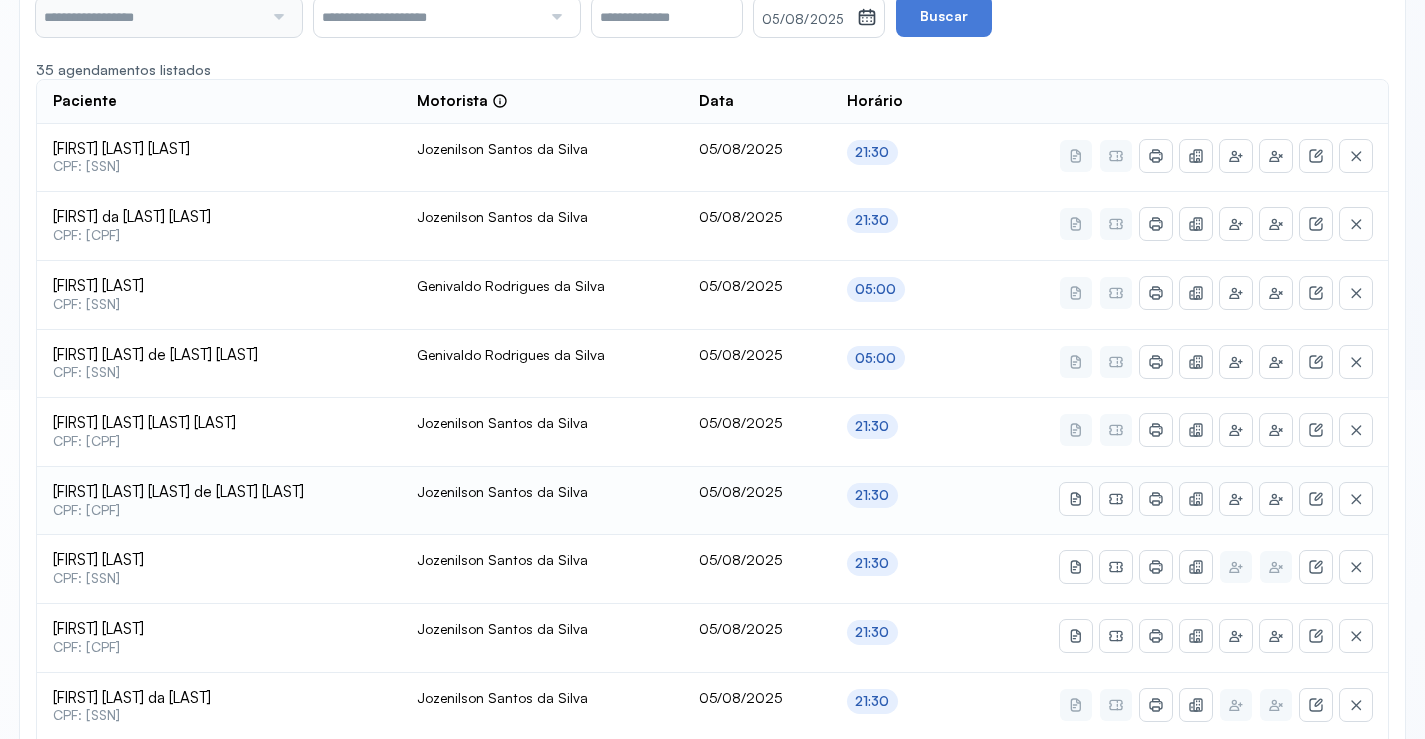 scroll, scrollTop: 384, scrollLeft: 0, axis: vertical 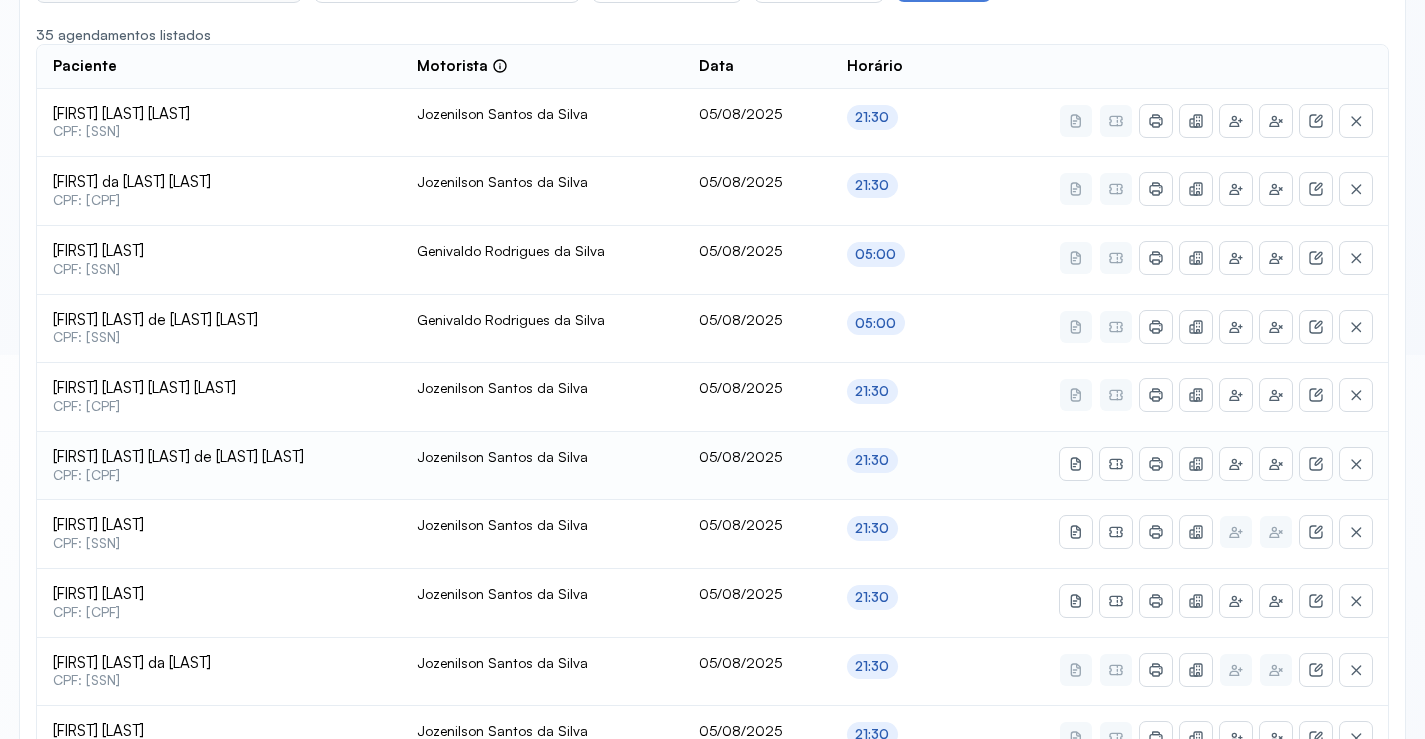 type on "********" 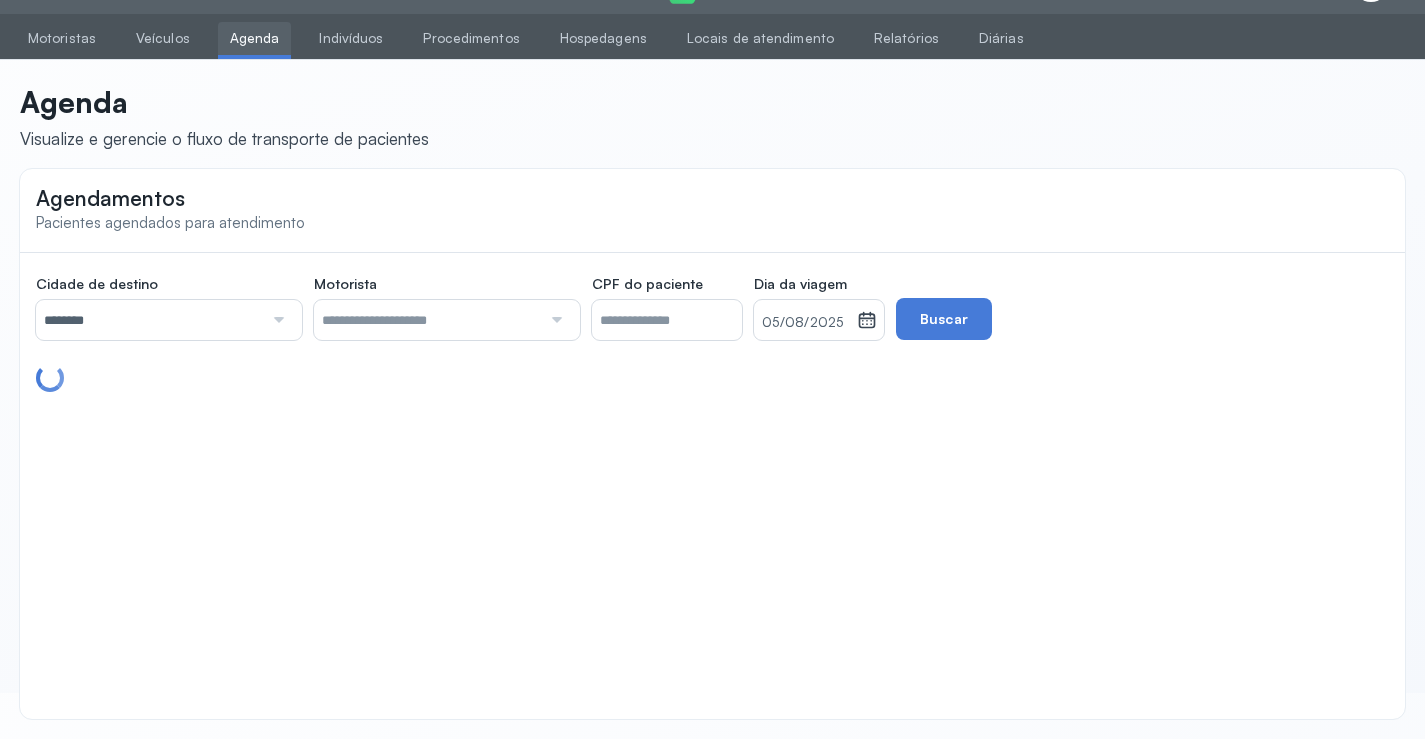 scroll, scrollTop: 384, scrollLeft: 0, axis: vertical 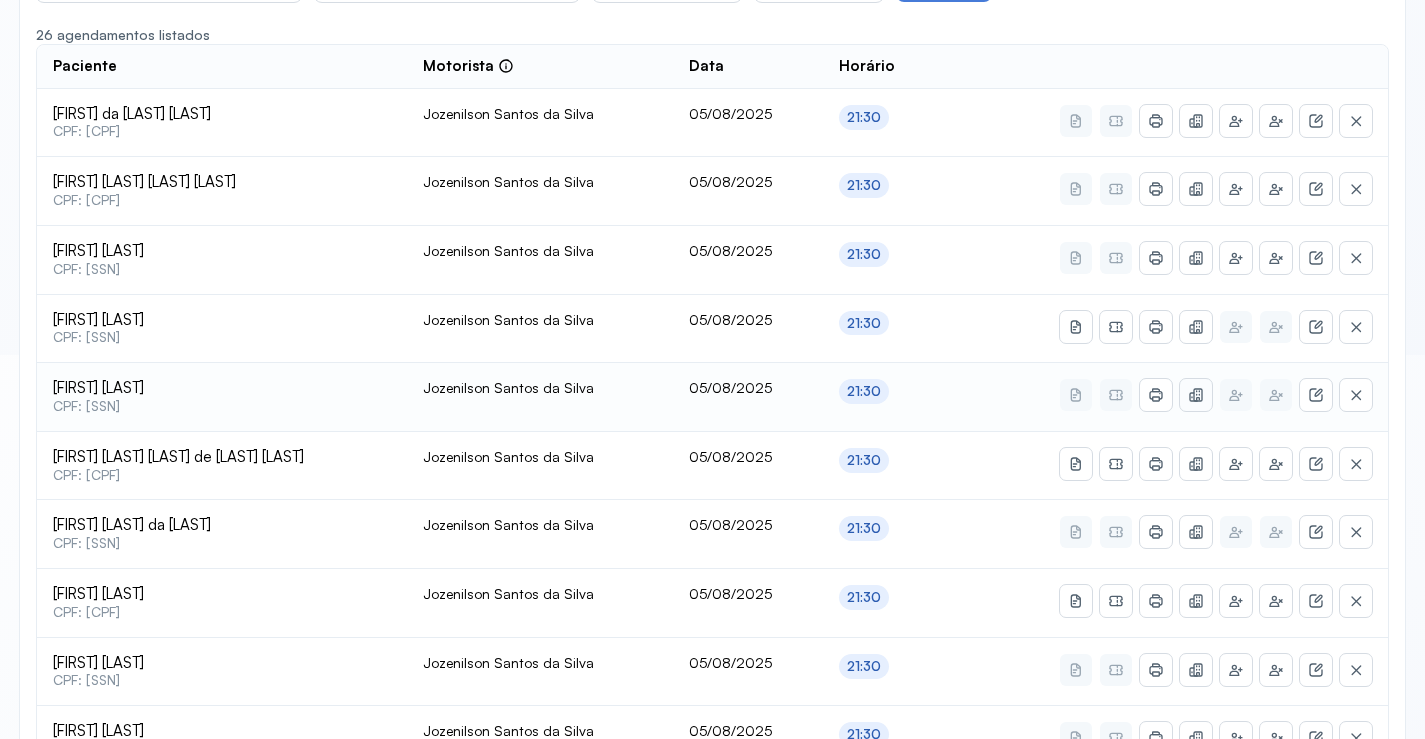 click 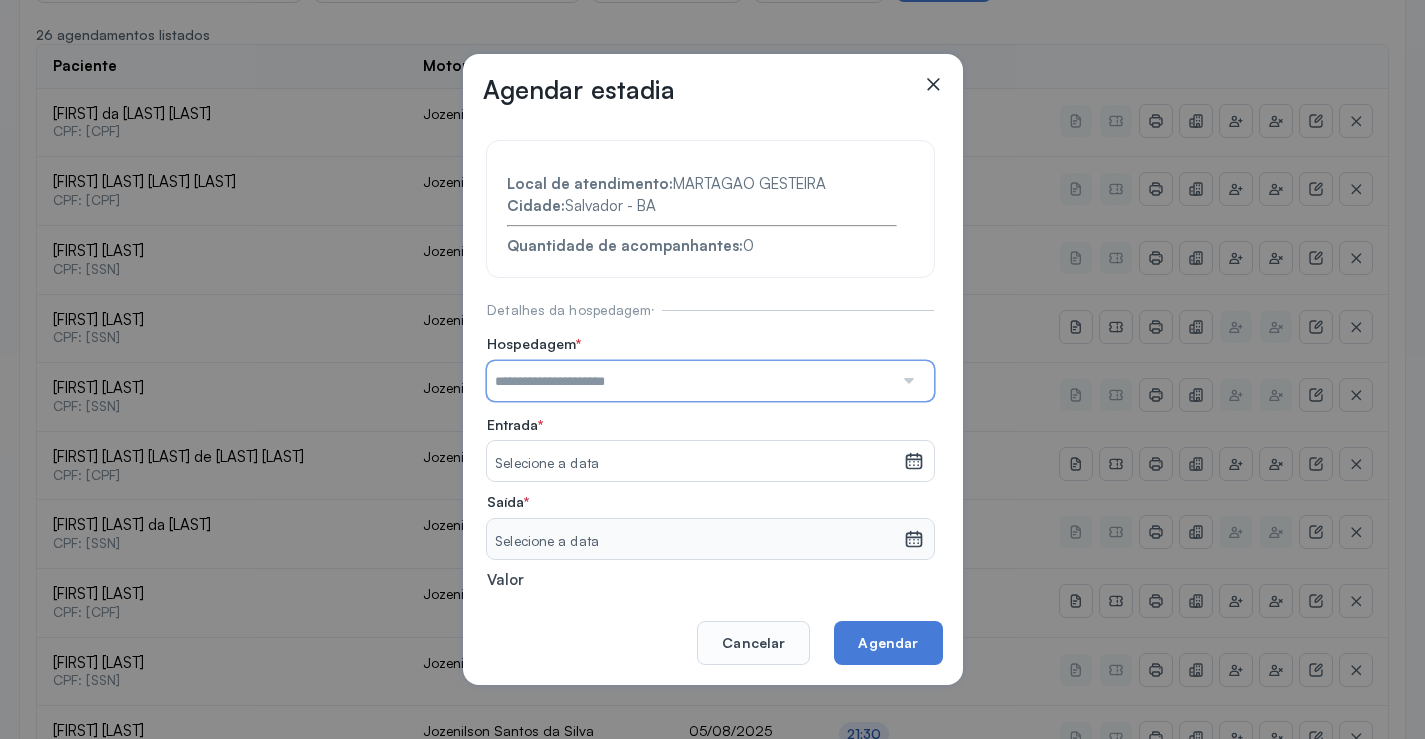 click at bounding box center [690, 381] 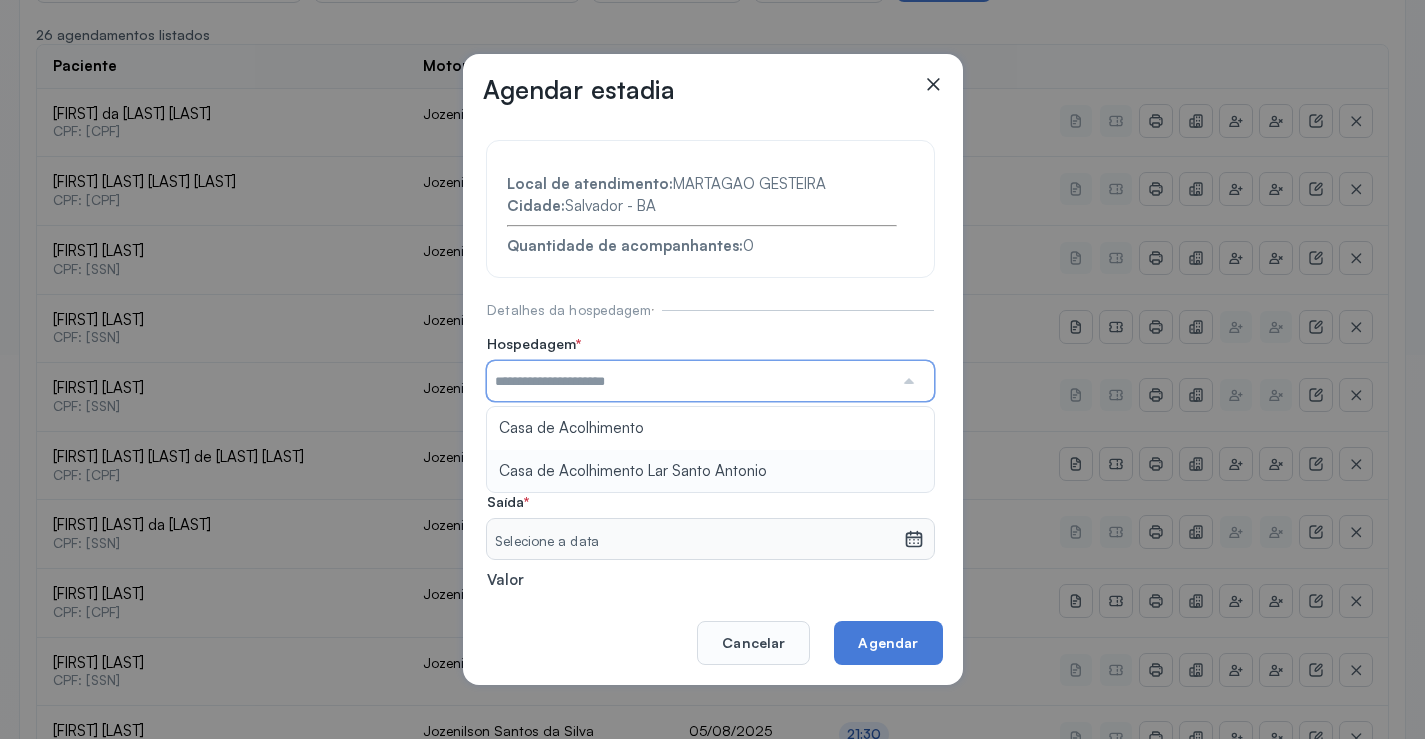 type on "**********" 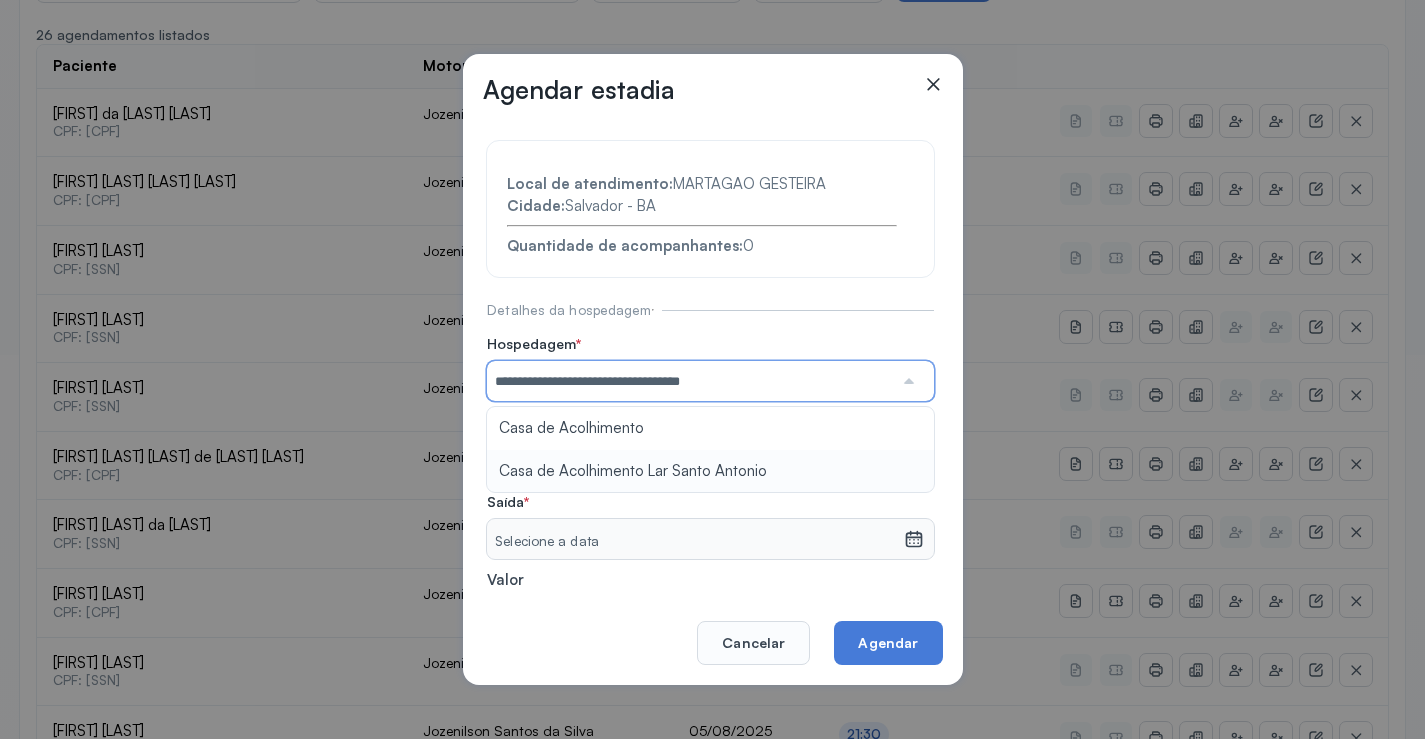 click on "**********" at bounding box center (710, 436) 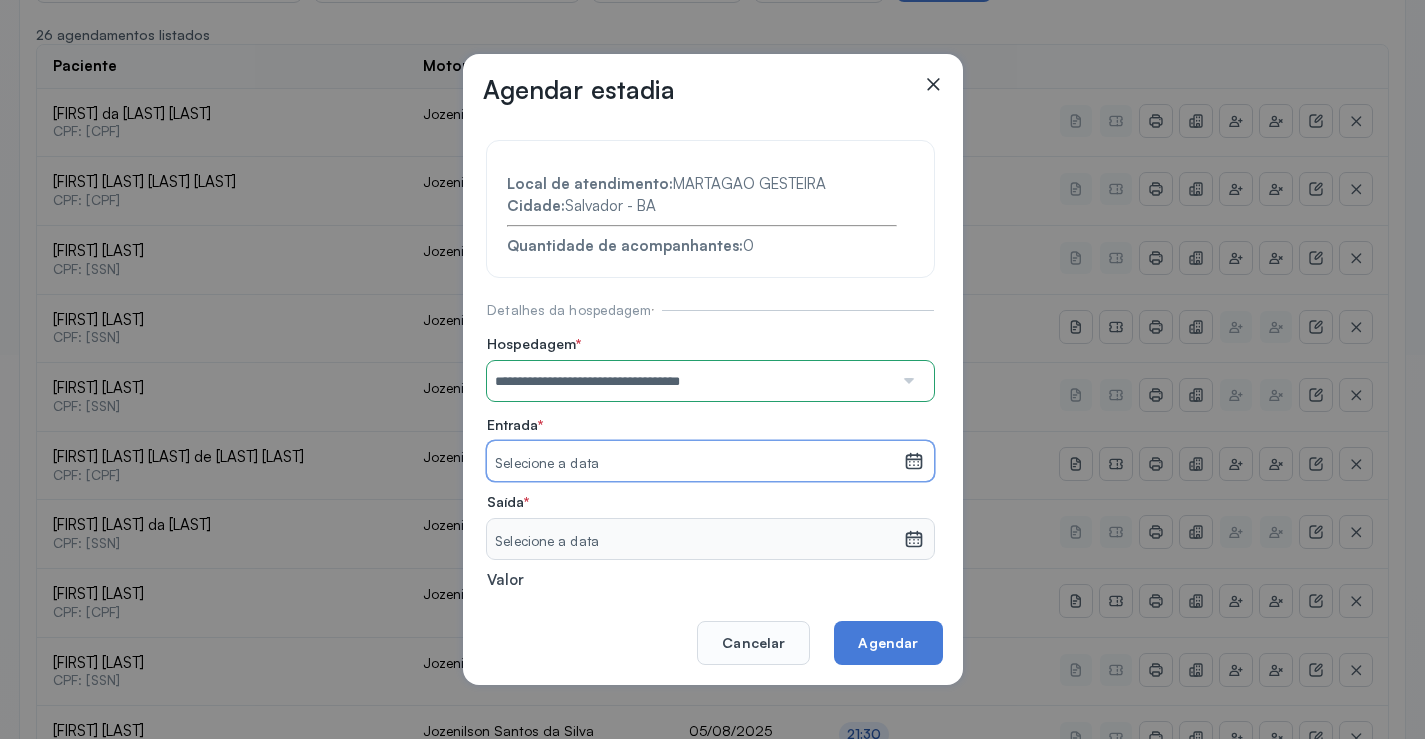 drag, startPoint x: 632, startPoint y: 458, endPoint x: 606, endPoint y: 422, distance: 44.407207 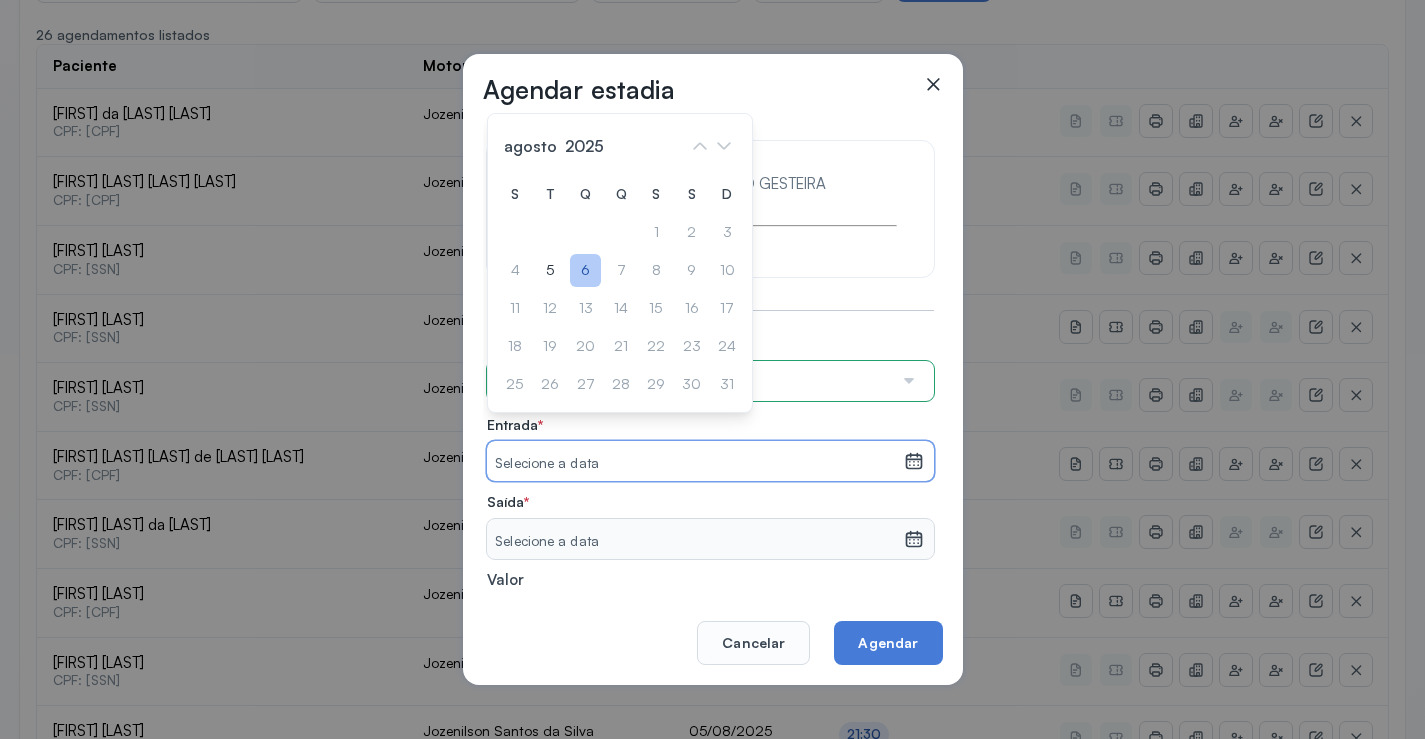 click on "6" 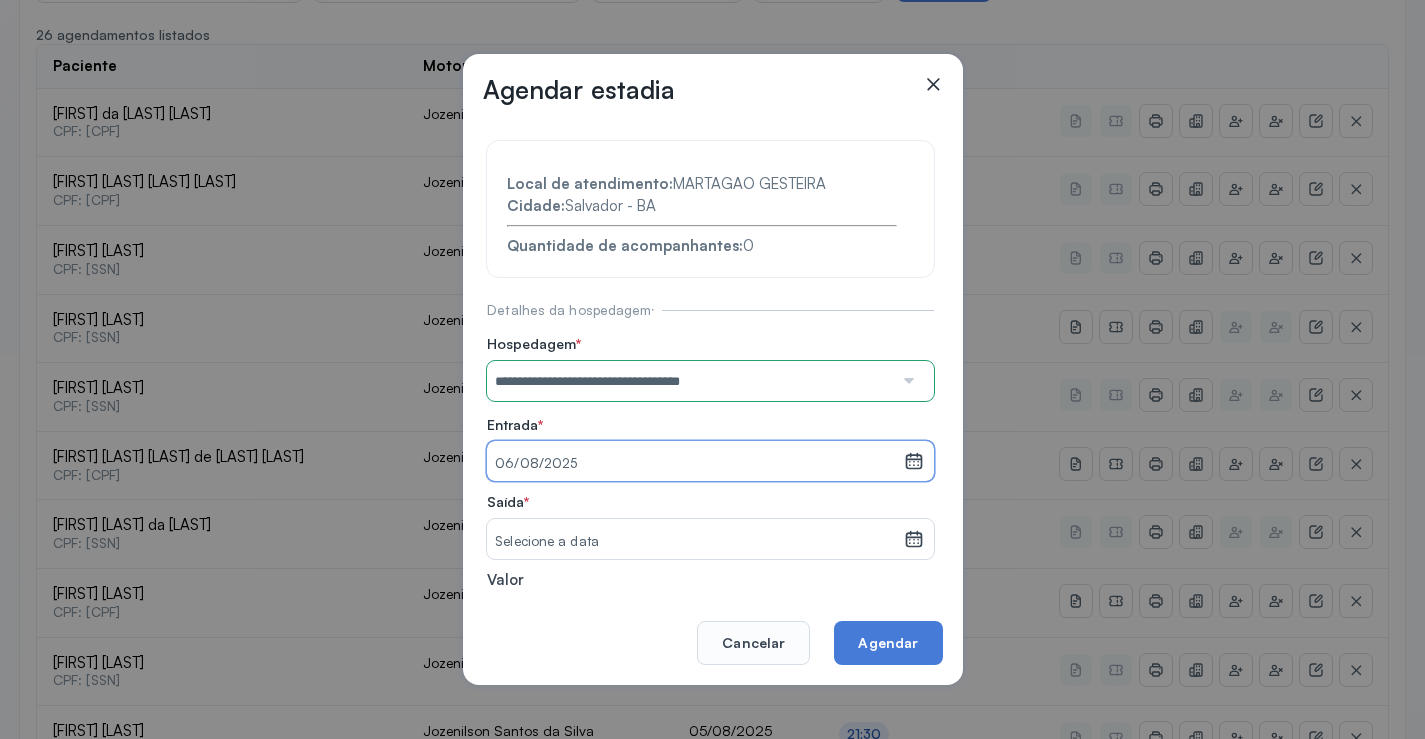 click on "Selecione a data" at bounding box center [695, 542] 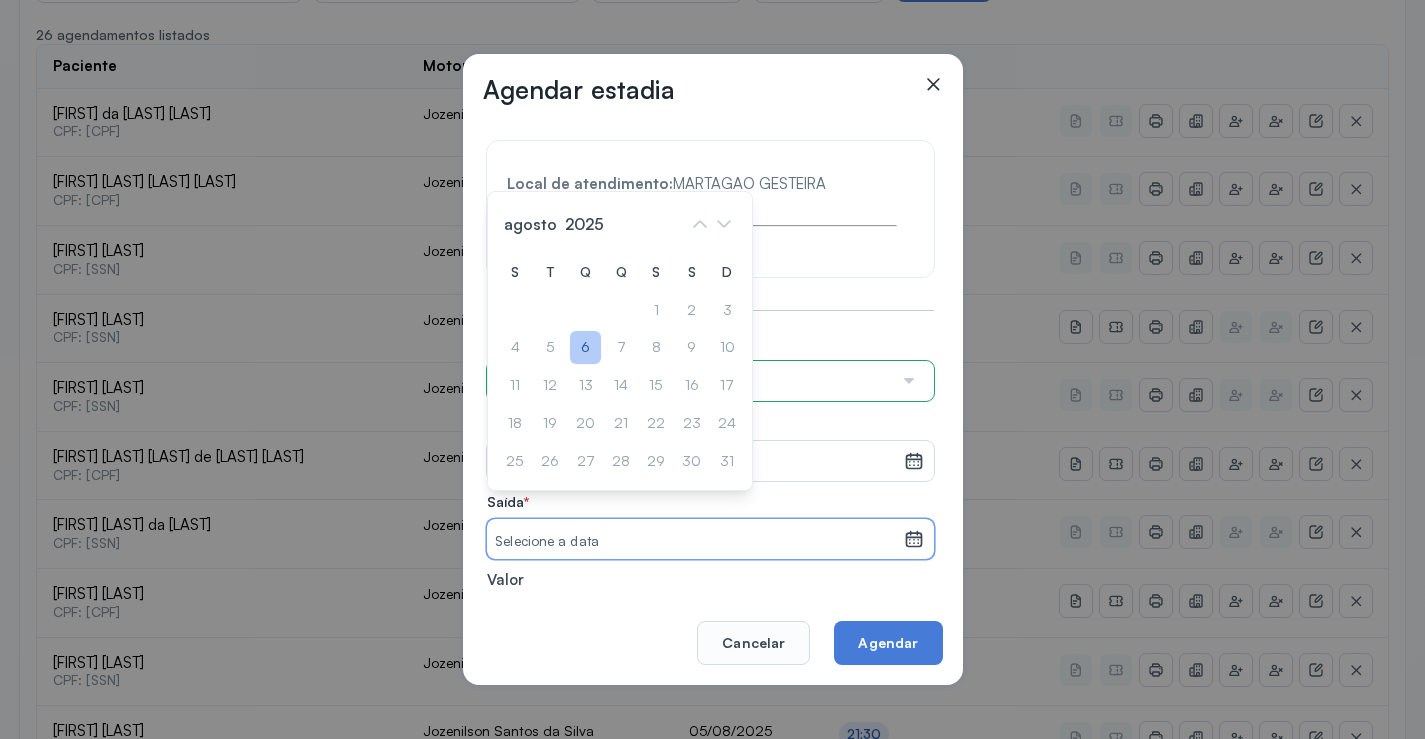 click on "6" 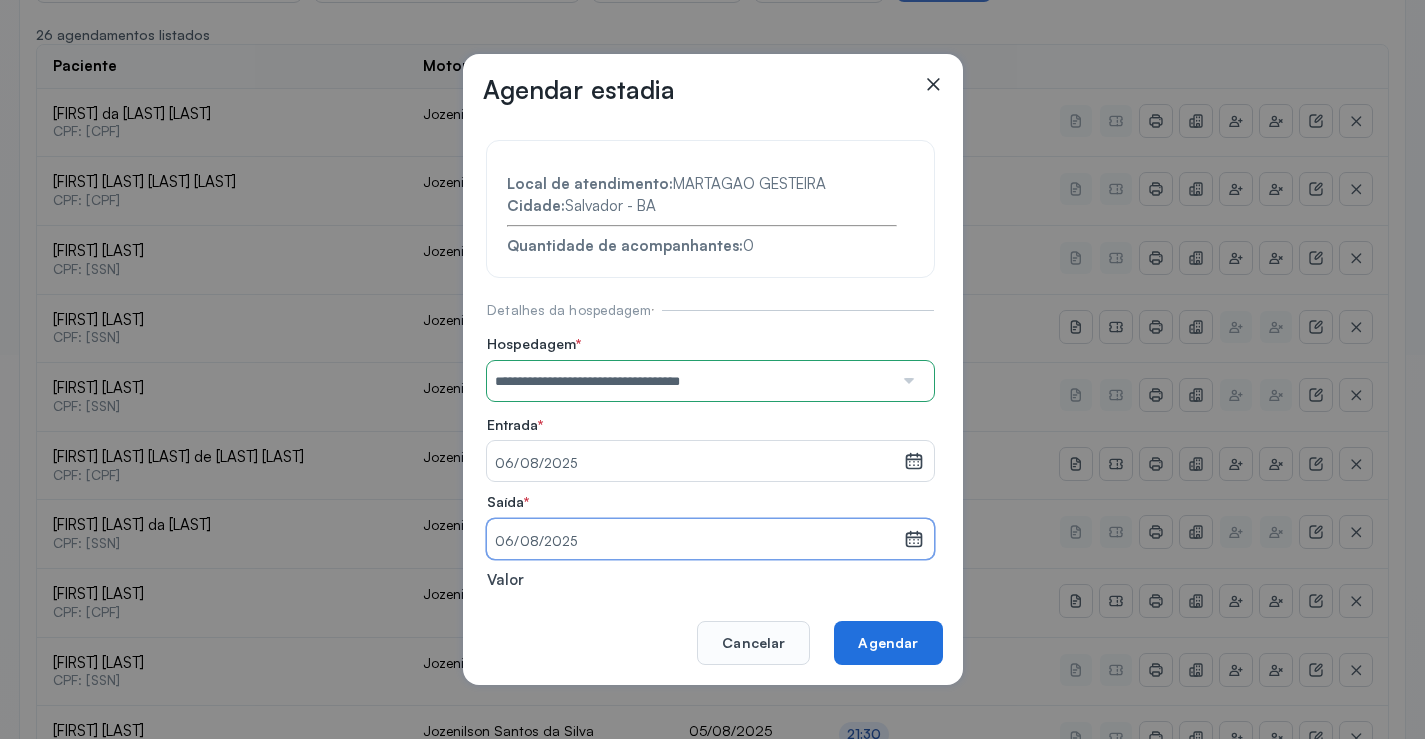 click on "Agendar" 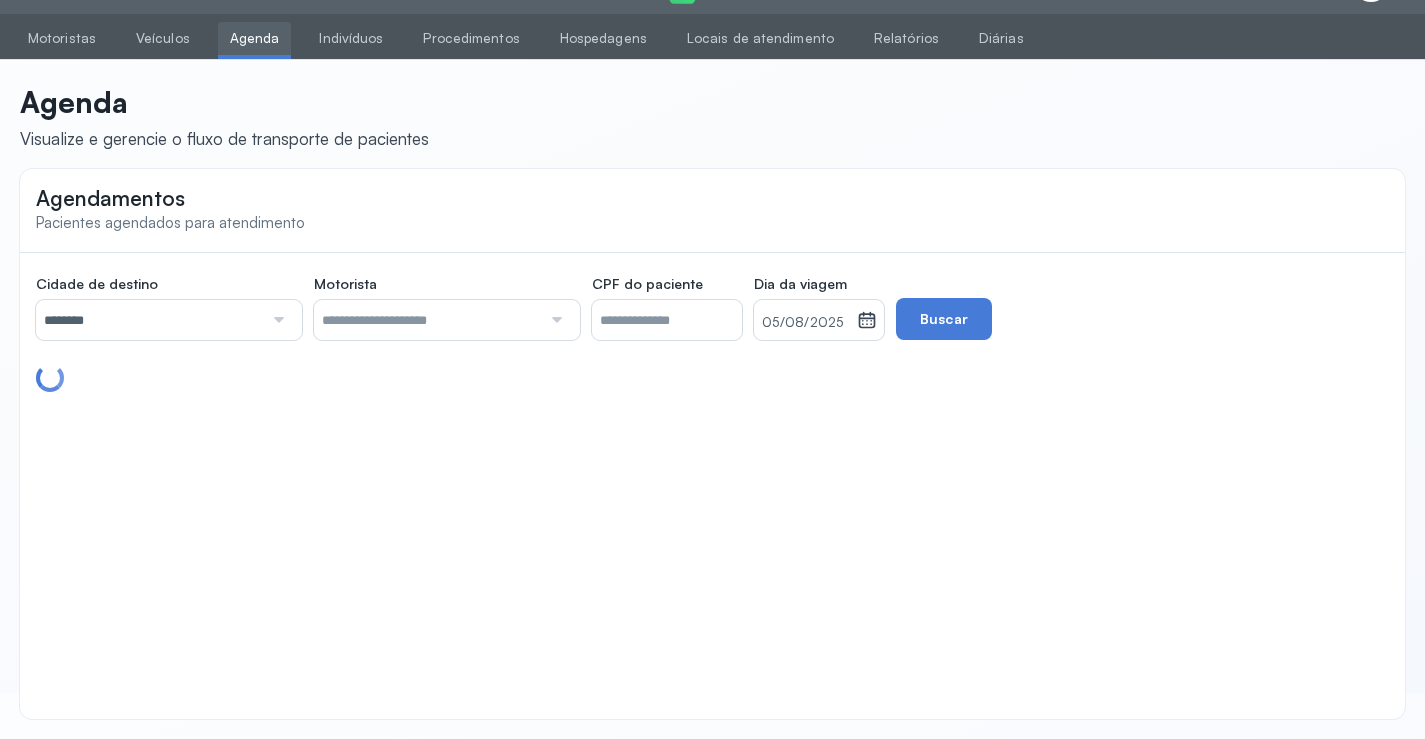 scroll, scrollTop: 384, scrollLeft: 0, axis: vertical 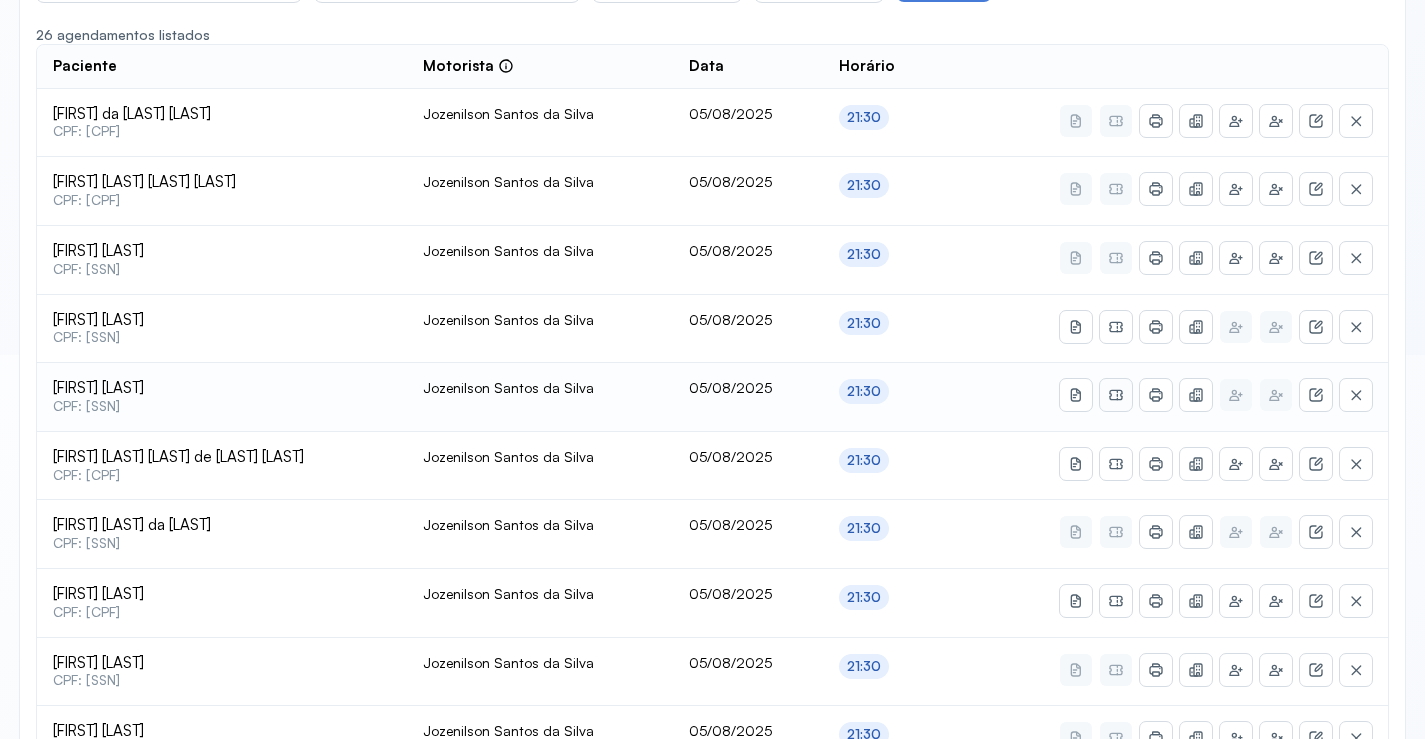 click 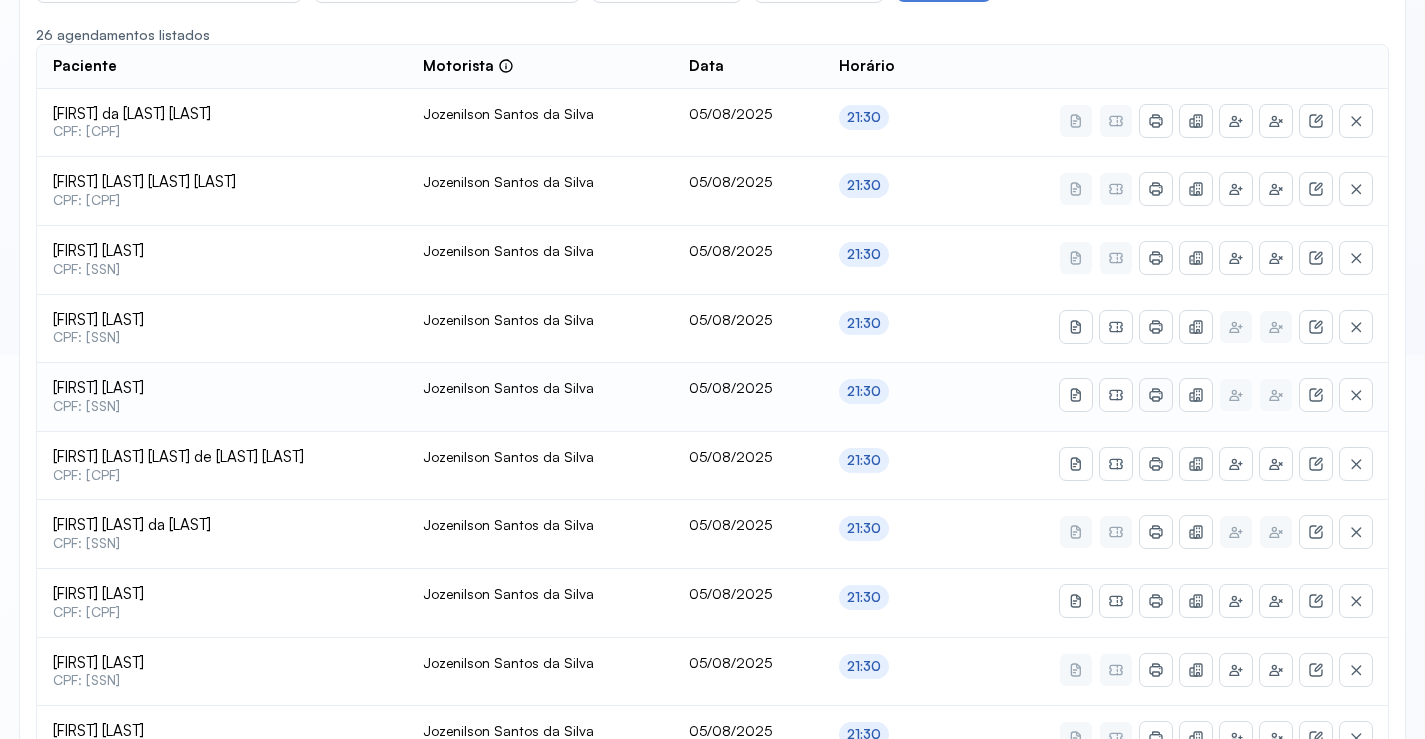 click 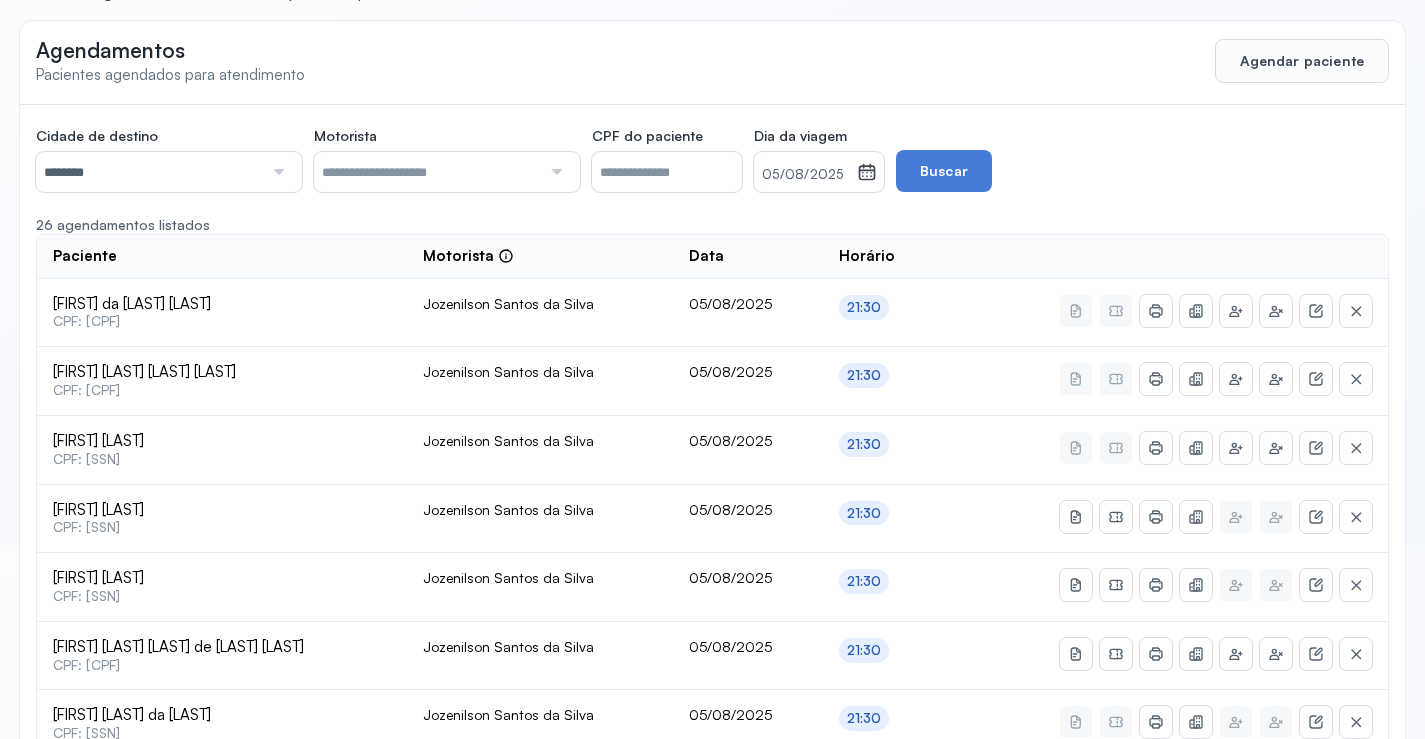 scroll, scrollTop: 0, scrollLeft: 0, axis: both 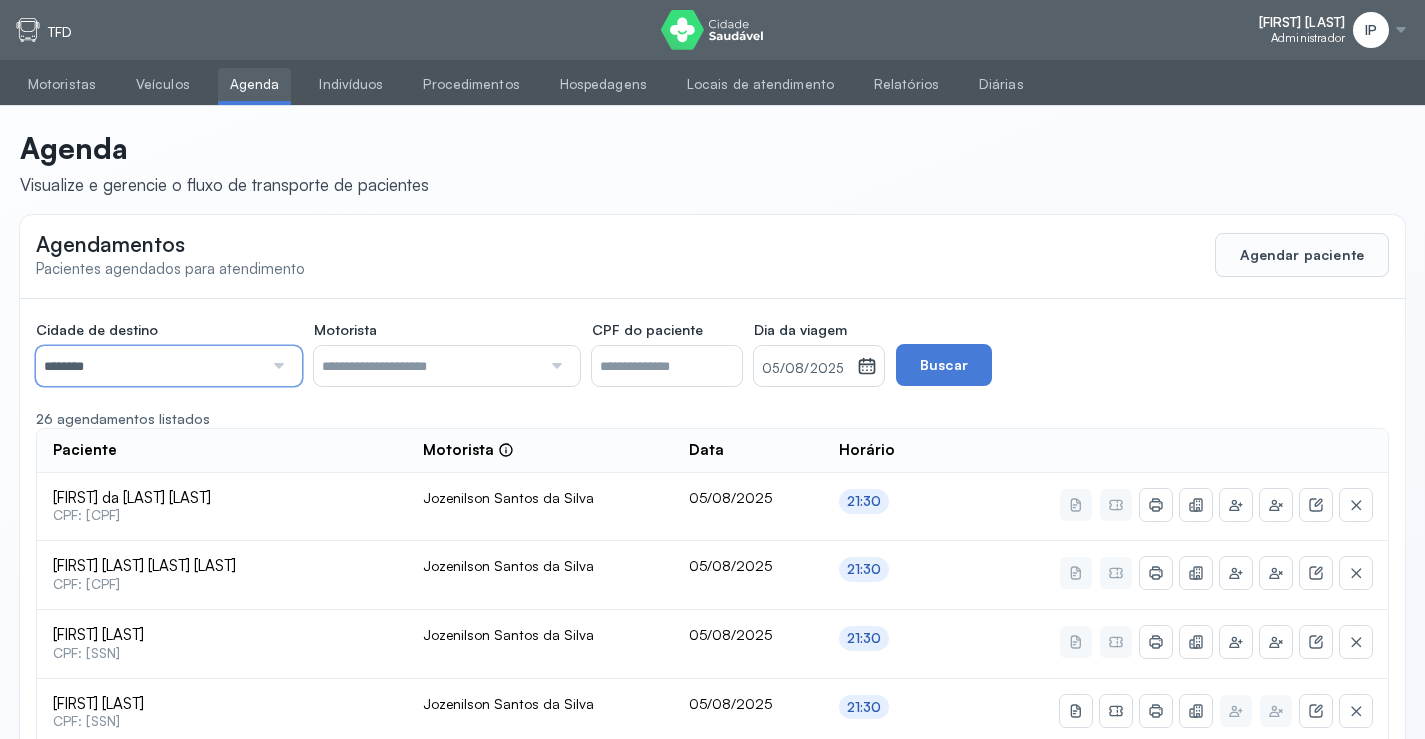 click on "********" at bounding box center [149, 366] 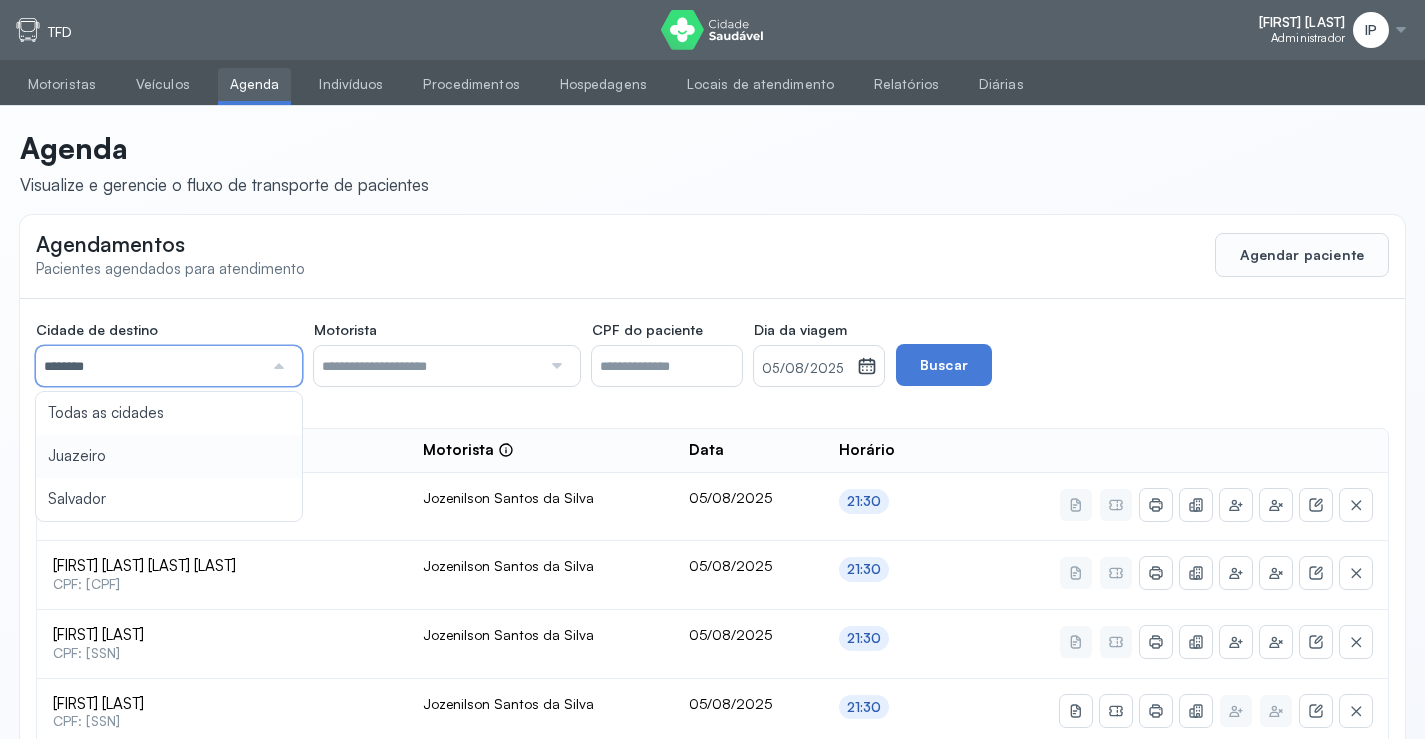 click on "Cidade de destino  ******** Todas as cidades Juazeiro Salvador Motorista  Todos os motoristas [FIRST] [LAST] [FIRST] [LAST] [FIRST] [LAST] [FIRST] [LAST] [FIRST] [LAST] [FIRST] [LAST] CPF do paciente  Dia da viagem  [DATE] agosto [YEAR] S T Q Q S S D 1 2 3 4 5 6 7 8 9 10 11 12 13 14 15 16 17 18 19 20 21 22 23 24 25 26 27 28 29 30 31 jan fev mar abr maio jun jul ago set out nov dez 2018 2019 2020 2021 2022 2023 2024 2025 2026 2027 2028 2029  Buscar  26 agendamentos listados Paciente  Motorista  Data Horário Marluce da Silva Batista  CPF: [CPF] Jozenilson Santos da Silva [DATE] 21:30 Elvis Gabriel Silva Santos  CPF: [CPF] Jozenilson Santos da Silva [DATE] 21:30 Guiomar Miranda de Aquino  CPF: [CPF] Jozenilson Santos da Silva [DATE] 21:30 Jose Antonio dos Santos Filho  CPF: [CPF] Jozenilson Santos da Silva [DATE] 21:30 Joao Miguel Medina de Souza  CPF: [CPF] Jozenilson Santos da Silva [DATE]" 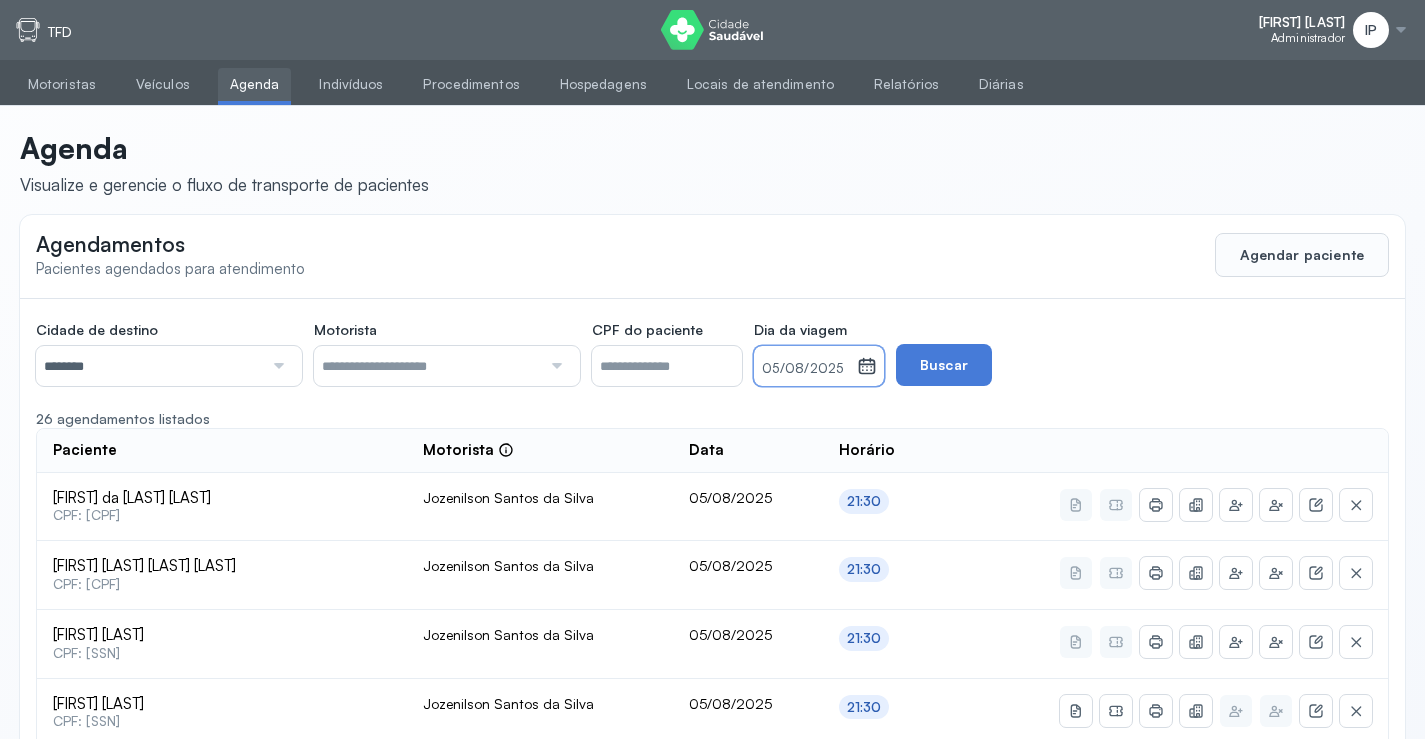click on "05/08/2025" at bounding box center (805, 366) 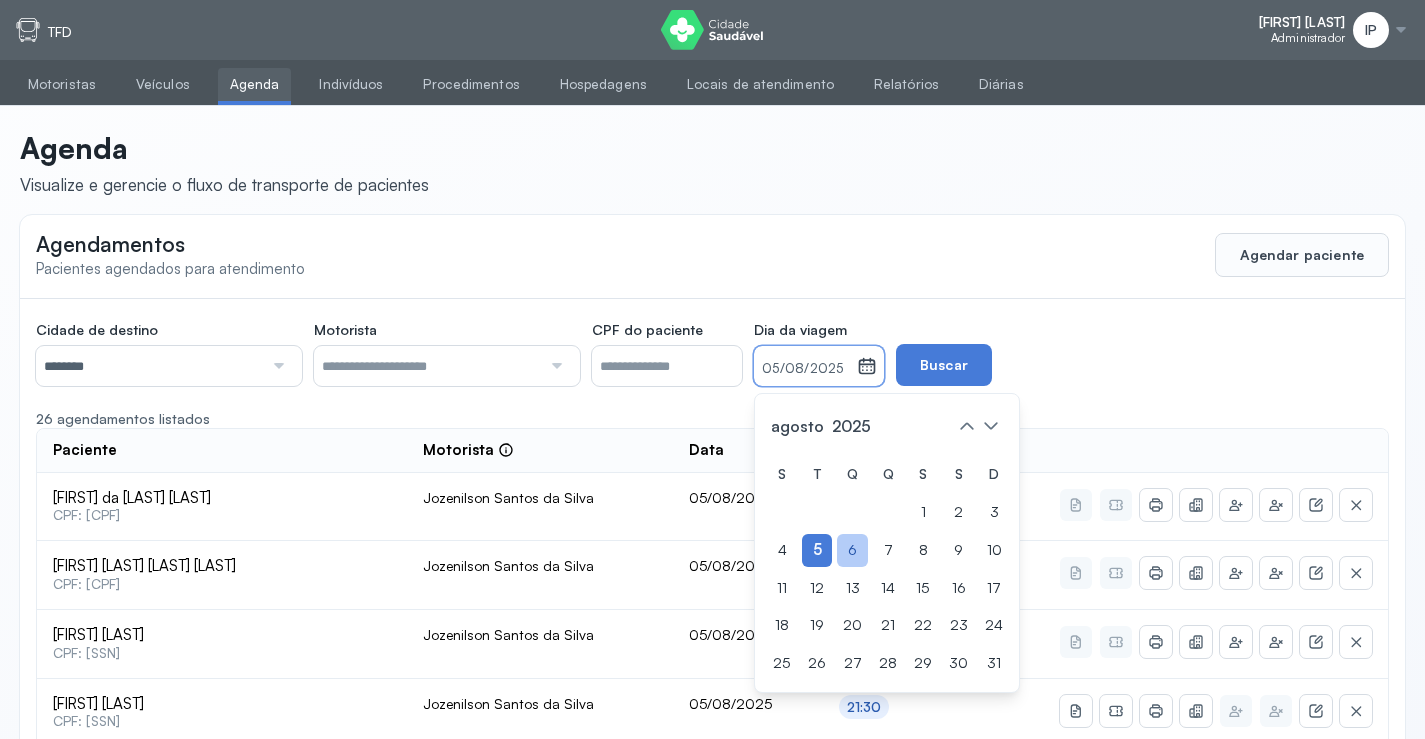 click on "6" 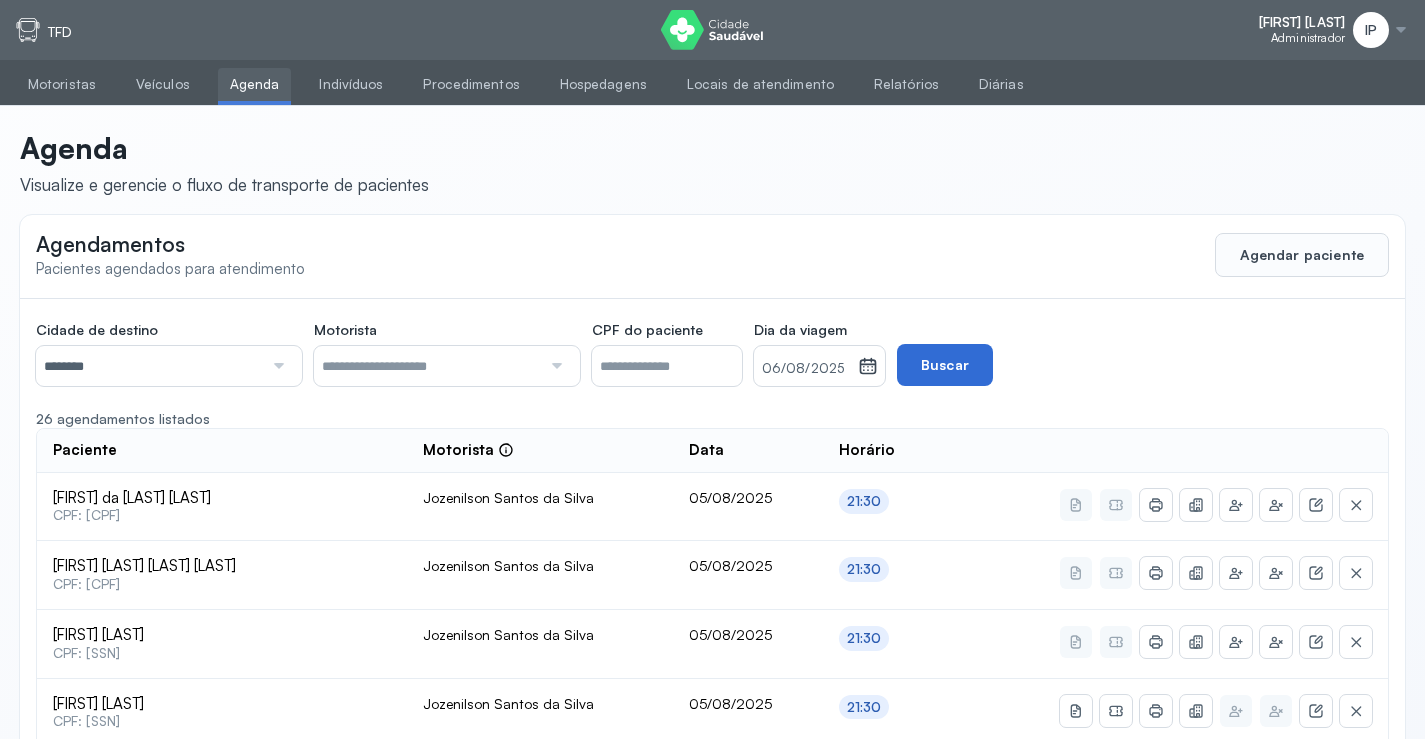 click on "Buscar" at bounding box center (945, 365) 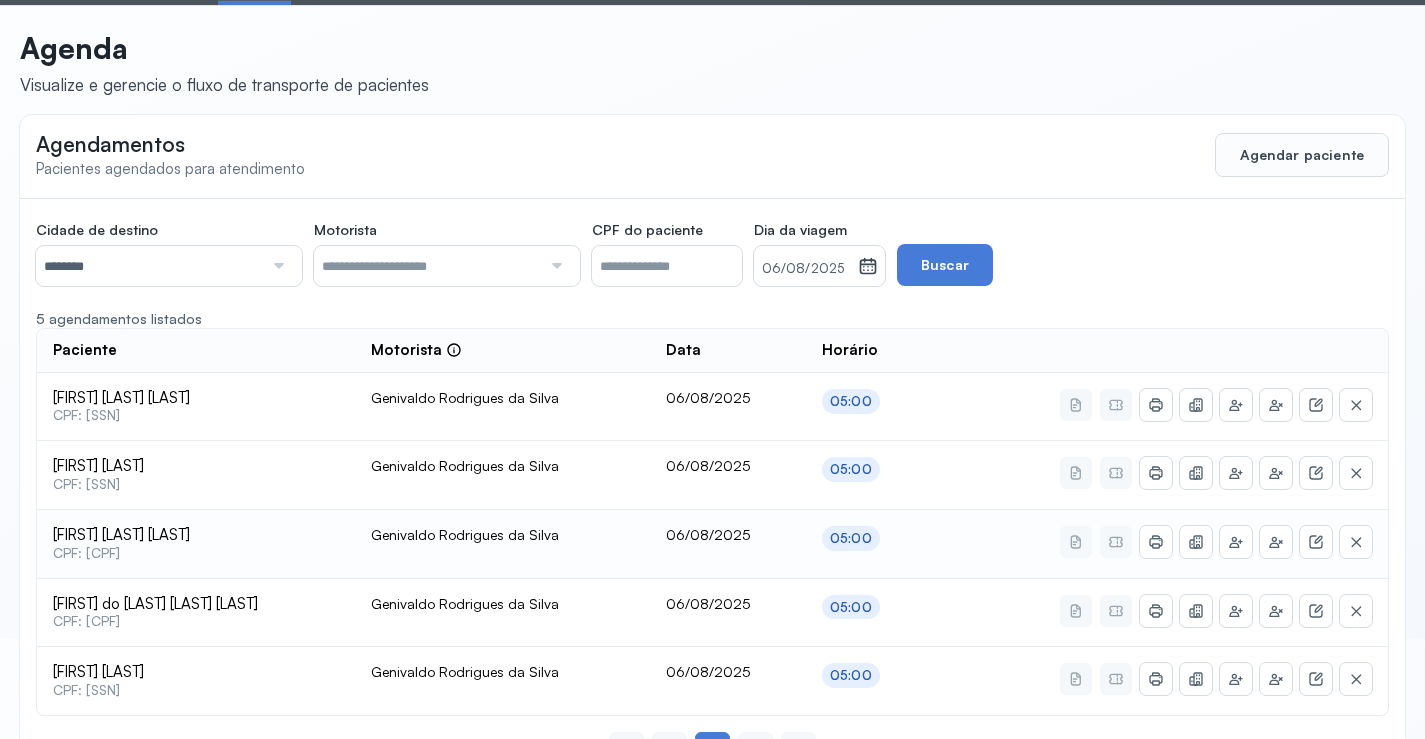 scroll, scrollTop: 179, scrollLeft: 0, axis: vertical 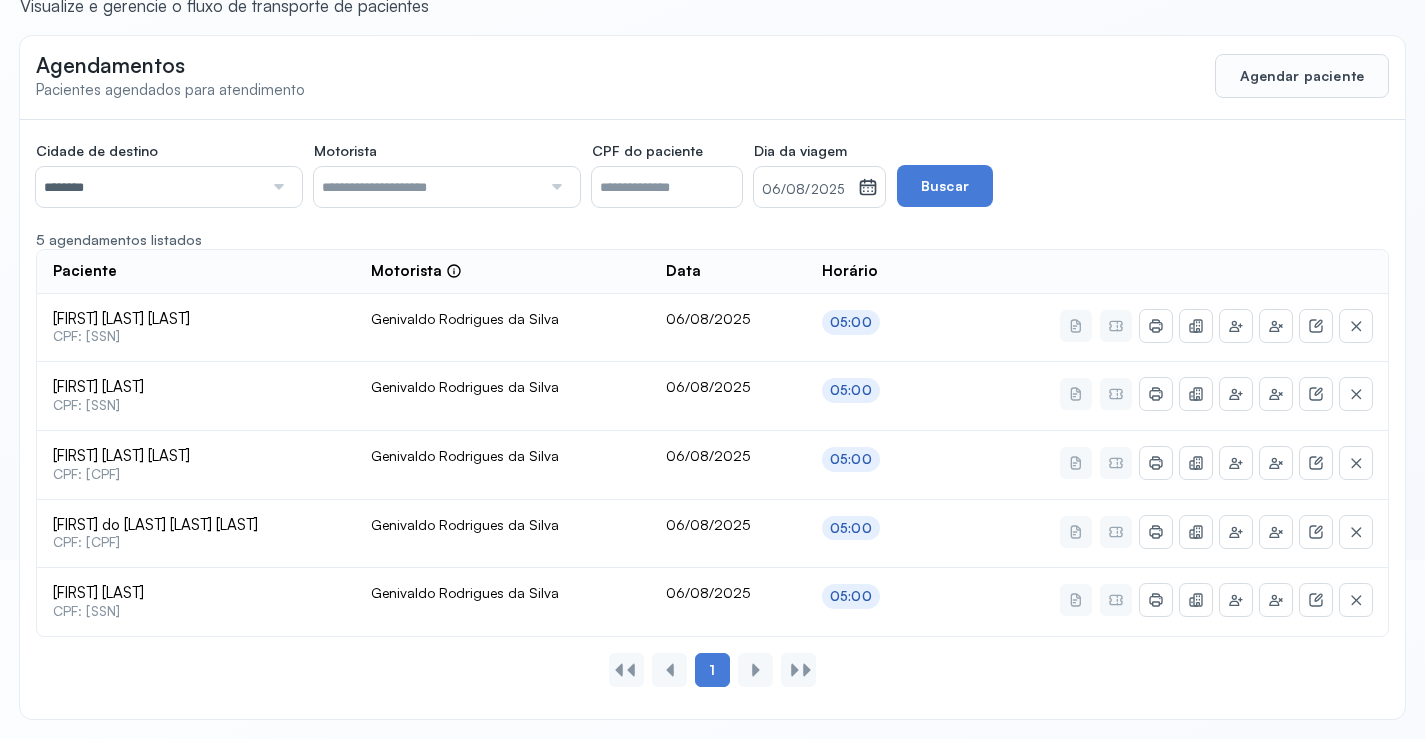 click on "06/08/2025" at bounding box center [806, 190] 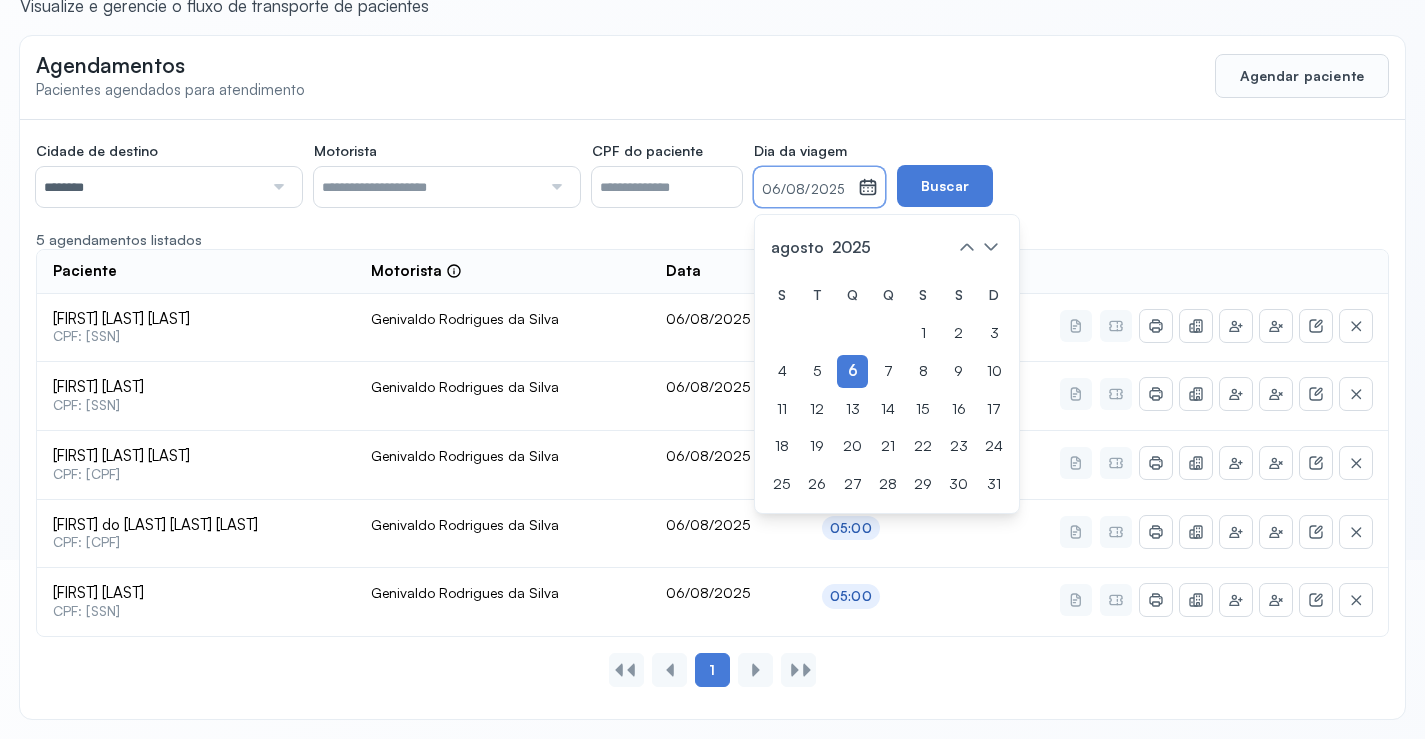 drag, startPoint x: 916, startPoint y: 364, endPoint x: 916, endPoint y: 265, distance: 99 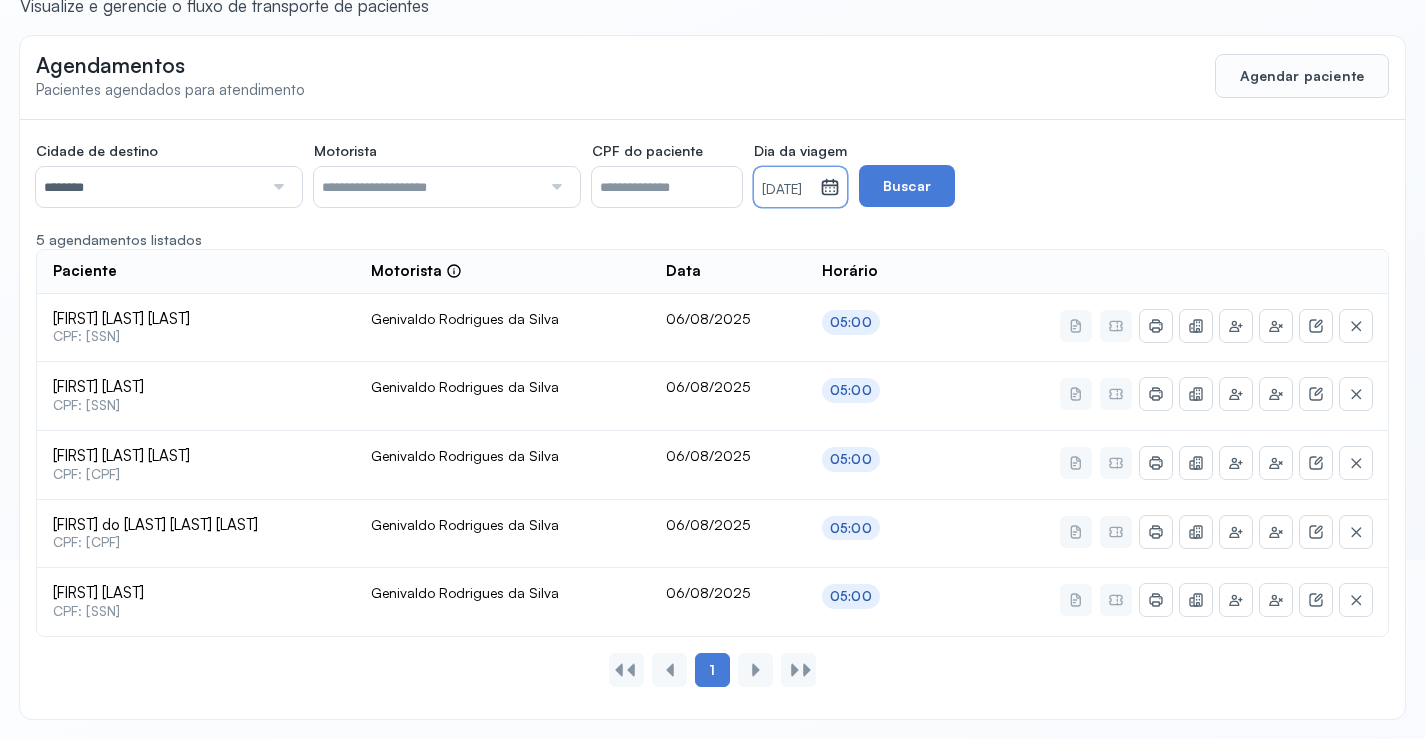 click on "Cidade de destino  ******** Todas as cidades Juazeiro Salvador Motorista  Todos os motoristas [FIRST] [LAST] [FIRST] [LAST] [FIRST] [LAST] [FIRST] [LAST] [FIRST] [LAST] [FIRST] [LAST] CPF do paciente  Dia da viagem  [DATE] agosto [YEAR] S T Q Q S S D 1 2 3 4 5 6 7 8 9 10 11 12 13 14 15 16 17 18 19 20 21 22 23 24 25 26 27 28 29 30 31 jan fev mar abr maio jun jul ago set out nov dez 2018 2019 2020 2021 2022 2023 2024 2025 2026 2027 2028 2029  Buscar" at bounding box center (586, 171) 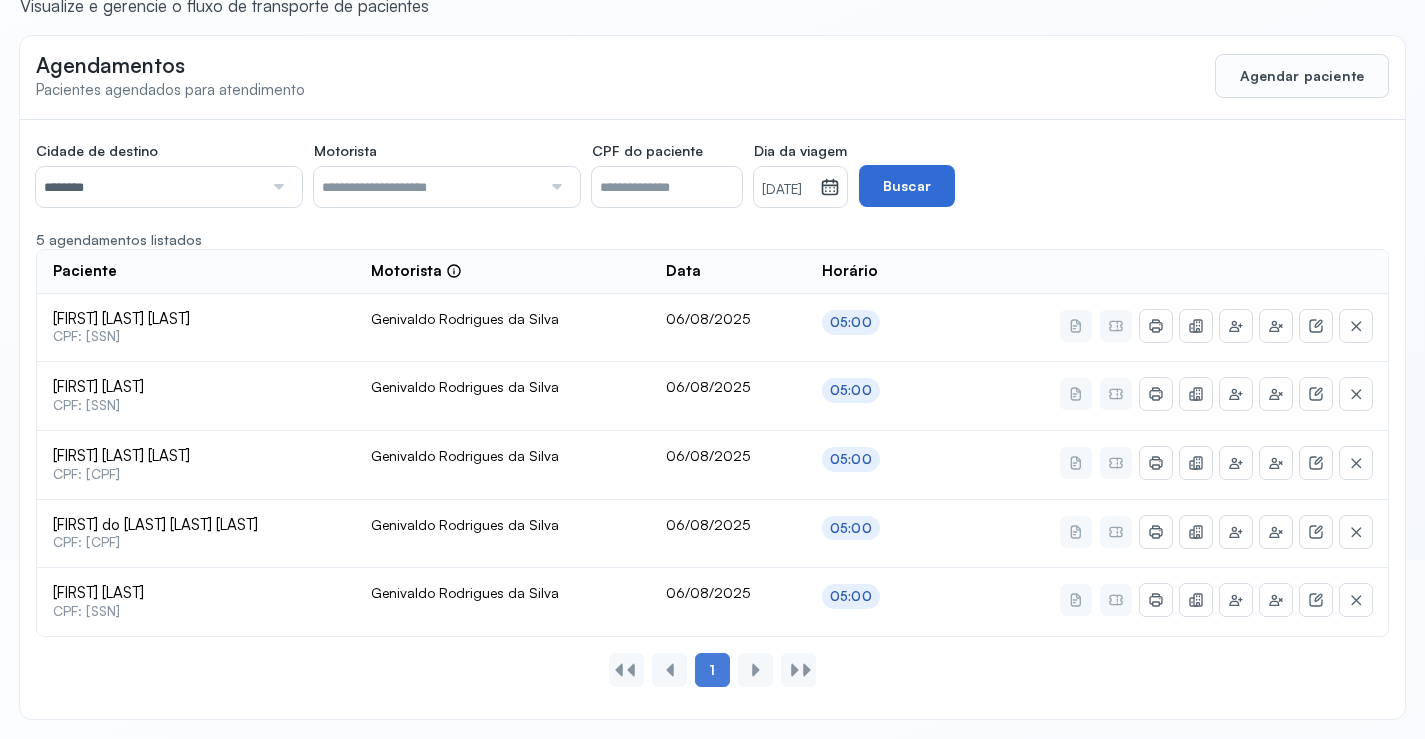 click on "Buscar" at bounding box center [907, 186] 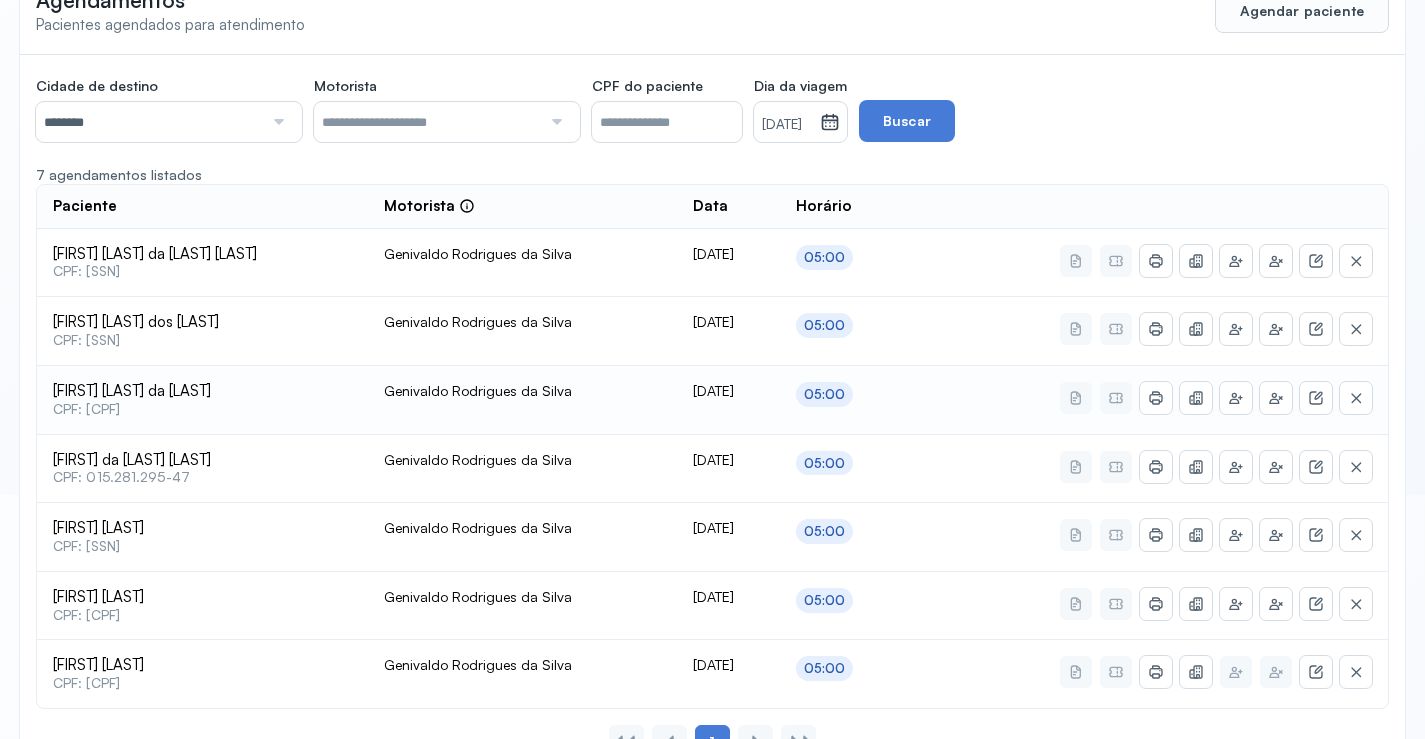 scroll, scrollTop: 279, scrollLeft: 0, axis: vertical 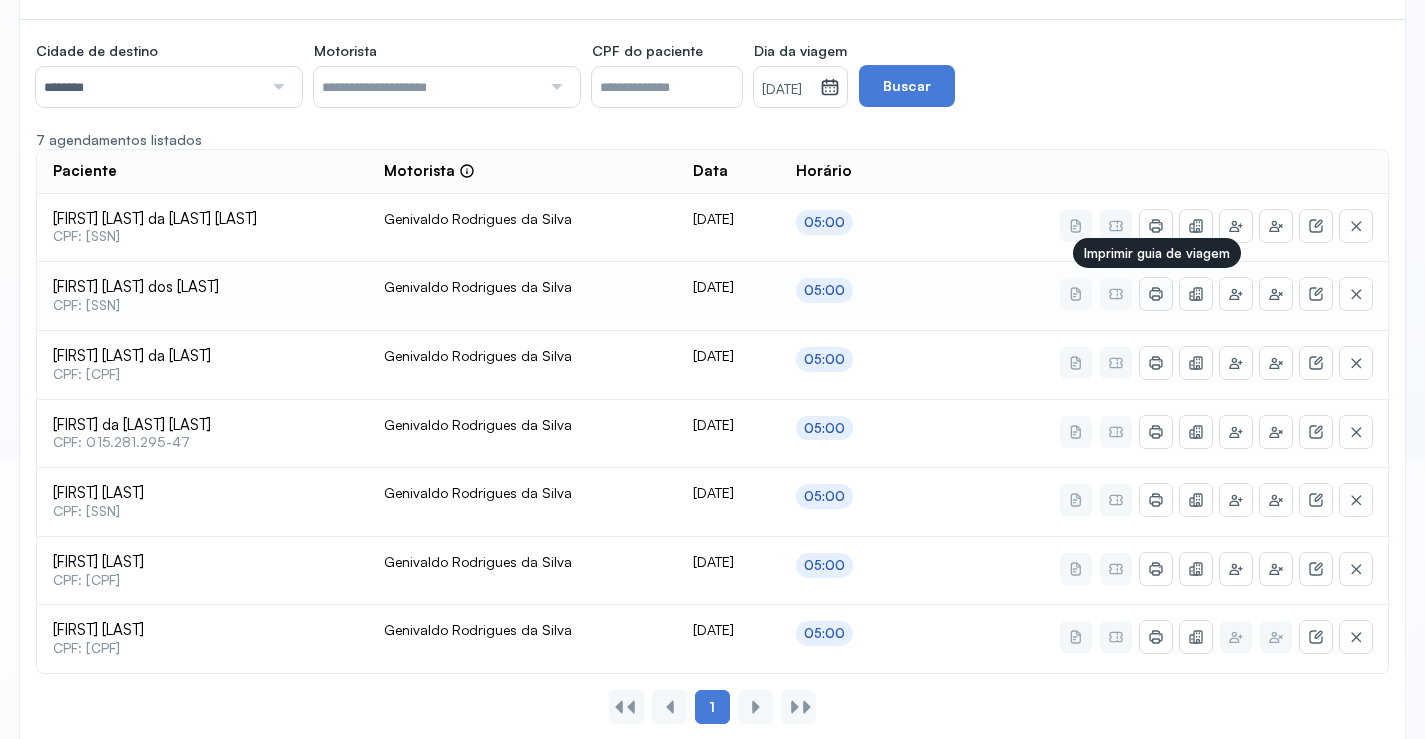 click 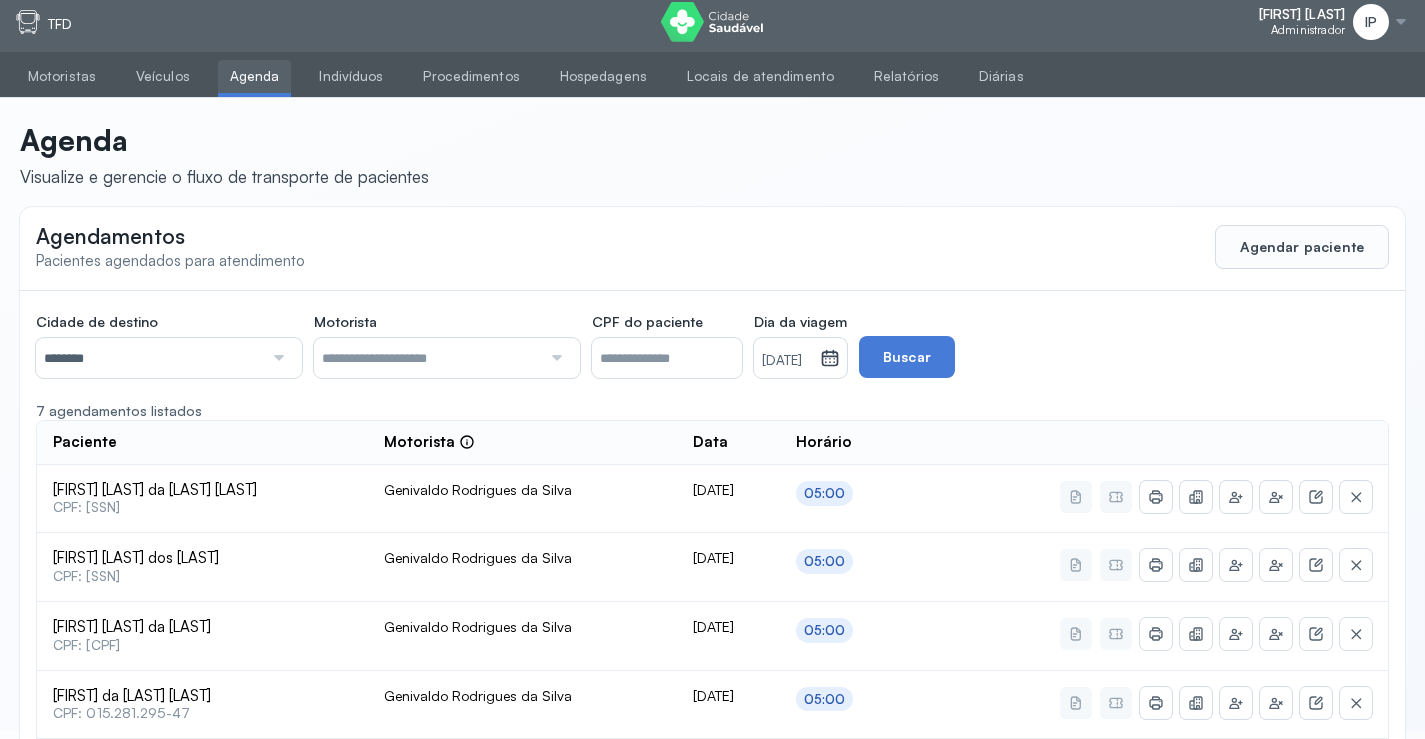 scroll, scrollTop: 0, scrollLeft: 0, axis: both 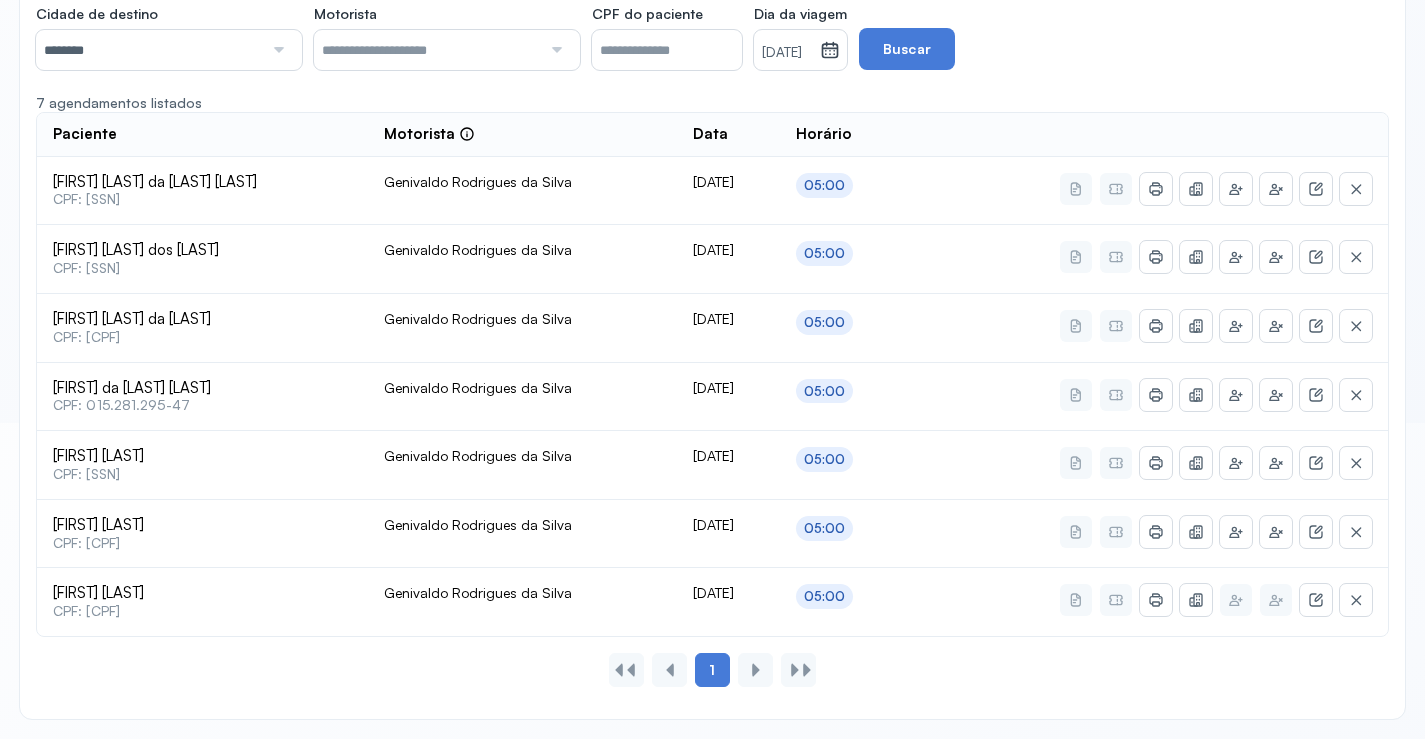 click on "********" at bounding box center [149, 50] 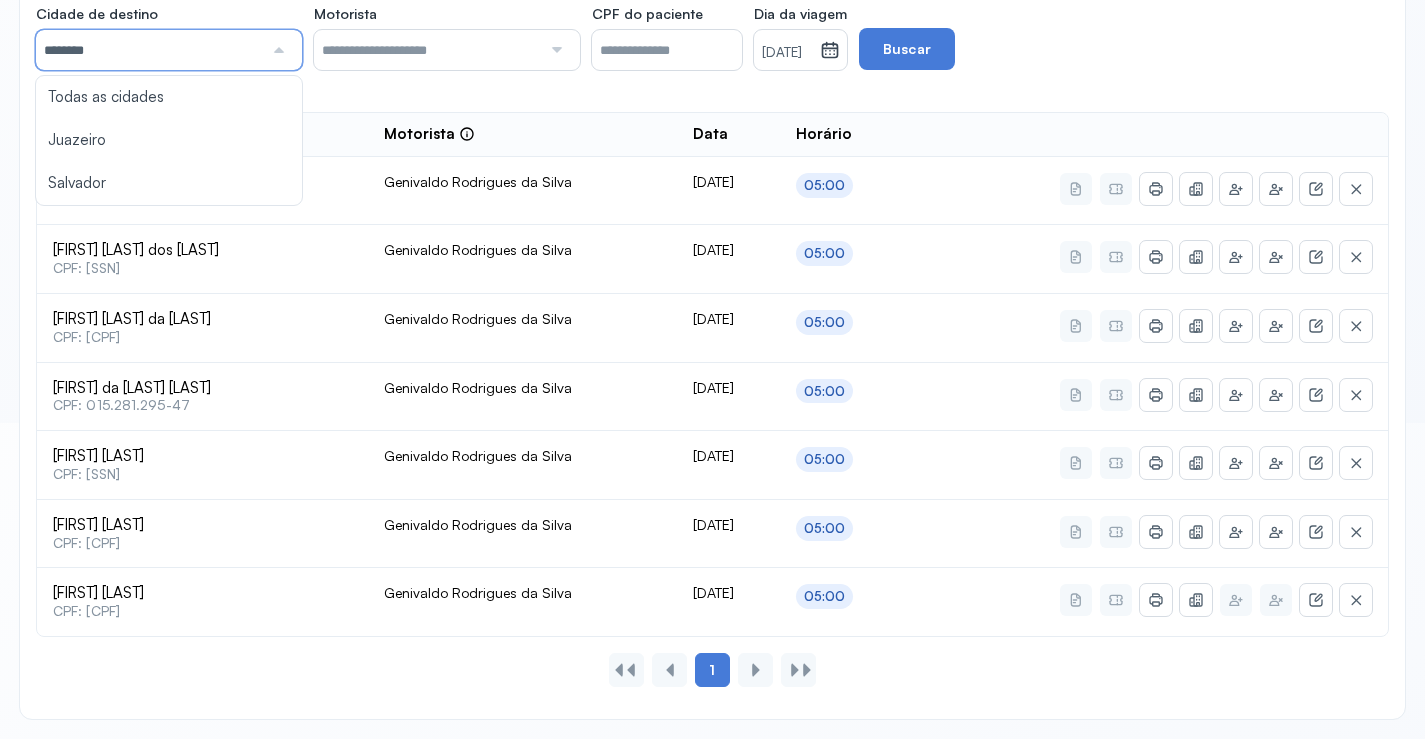 type on "********" 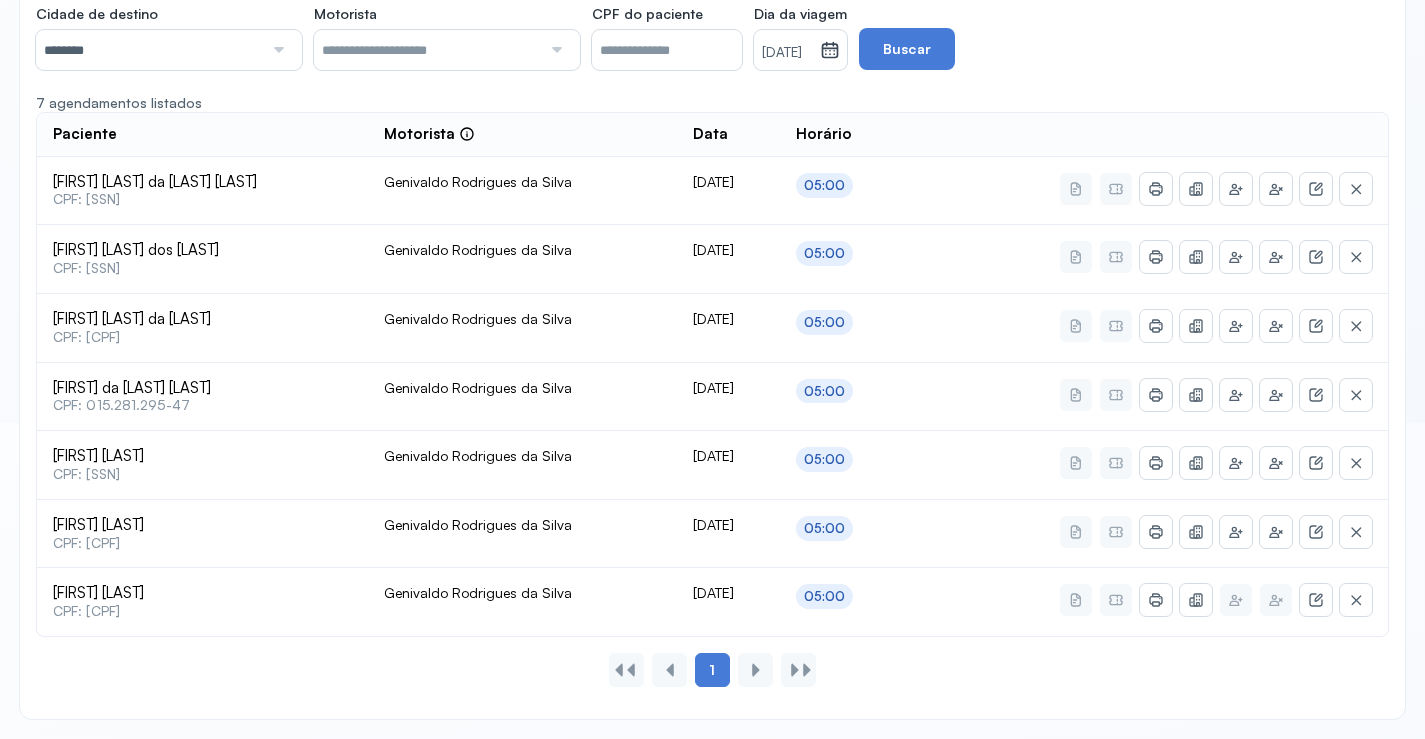 click on "Cidade de destino  ******** Todas as cidades Juazeiro Salvador Motorista  Todos os motoristas Diego dos Santos Edevon dos Santos Souza Edevon dos Santos Souza Elto Lima de Almeida Genivaldo Rodrigues da Silva Jozenilson Santos da Silva CPF do paciente  Dia da viagem  07/08/2025 agosto 2025 S T Q Q S S D 1 2 3 4 5 6 7 8 9 10 11 12 13 14 15 16 17 18 19 20 21 22 23 24 25 26 27 28 29 30 31 jan fev mar abr maio jun jul ago set out nov dez 2018 2019 2020 2021 2022 2023 2024 2025 2026 2027 2028 2029  Buscar  7 agendamentos listados Paciente  Motorista  Data Horário Ana Maria da Silva Lima  CPF: [SSN] Genivaldo Rodrigues da Silva 07/08/2025 05:00 Jose Ramos dos Santos  CPF: [SSN] Genivaldo Rodrigues da Silva 07/08/2025 05:00 Antonio Jose da Silva  CPF: [SSN] Genivaldo Rodrigues da Silva 07/08/2025 05:00 Renilde da Silva Conceição  CPF: [SSN] Genivaldo Rodrigues da Silva 07/08/2025 05:00 Joao Jose da Silva  CPF: [SSN] Genivaldo Rodrigues da Silva 07/08/2025 05:00 05:00 1" 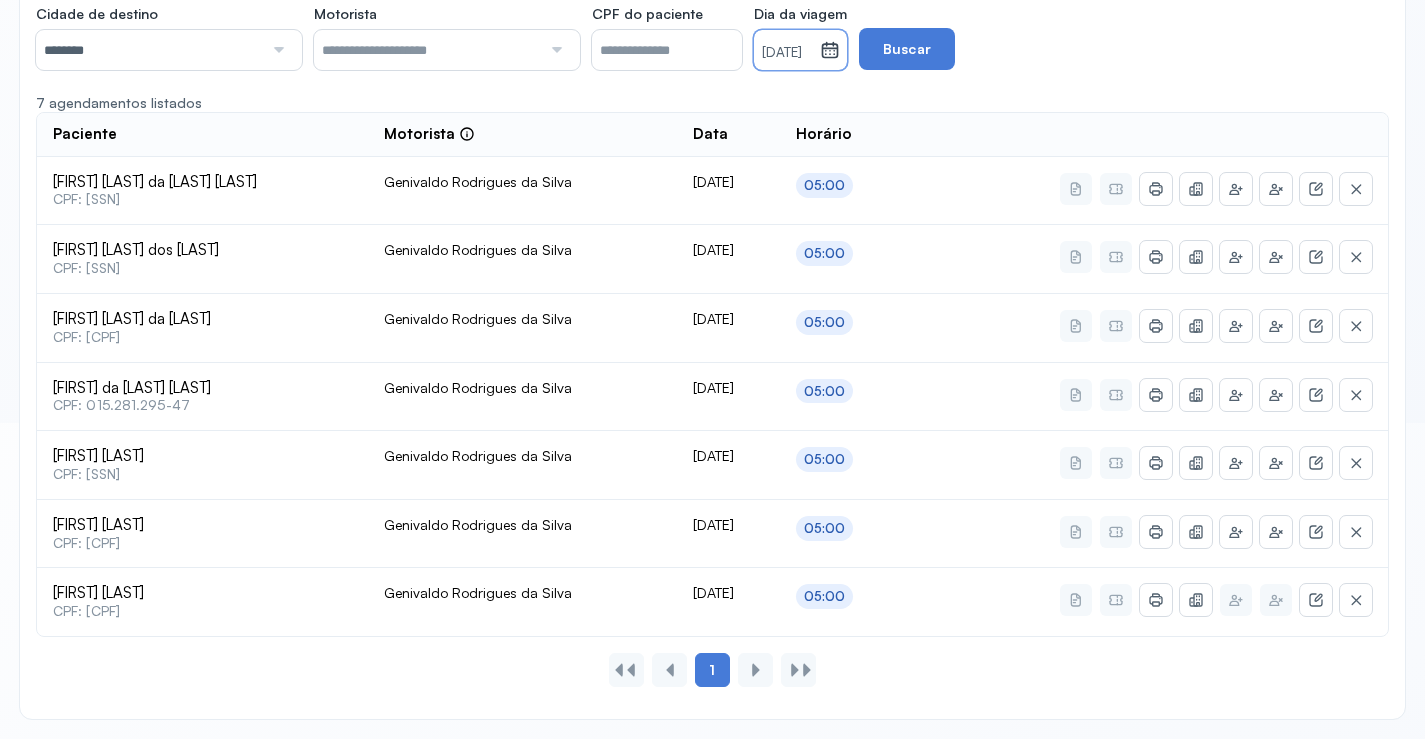 click on "[DATE]" at bounding box center [787, 50] 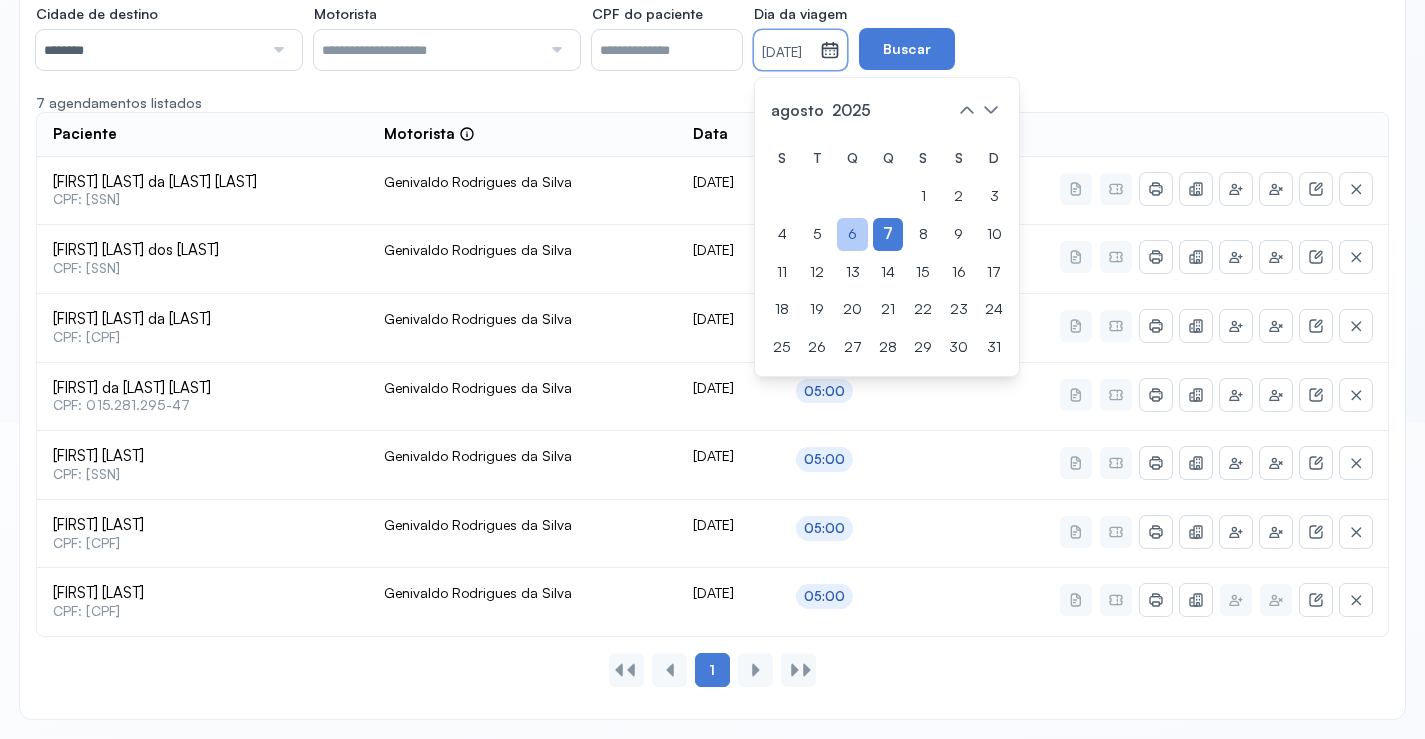 click on "6" 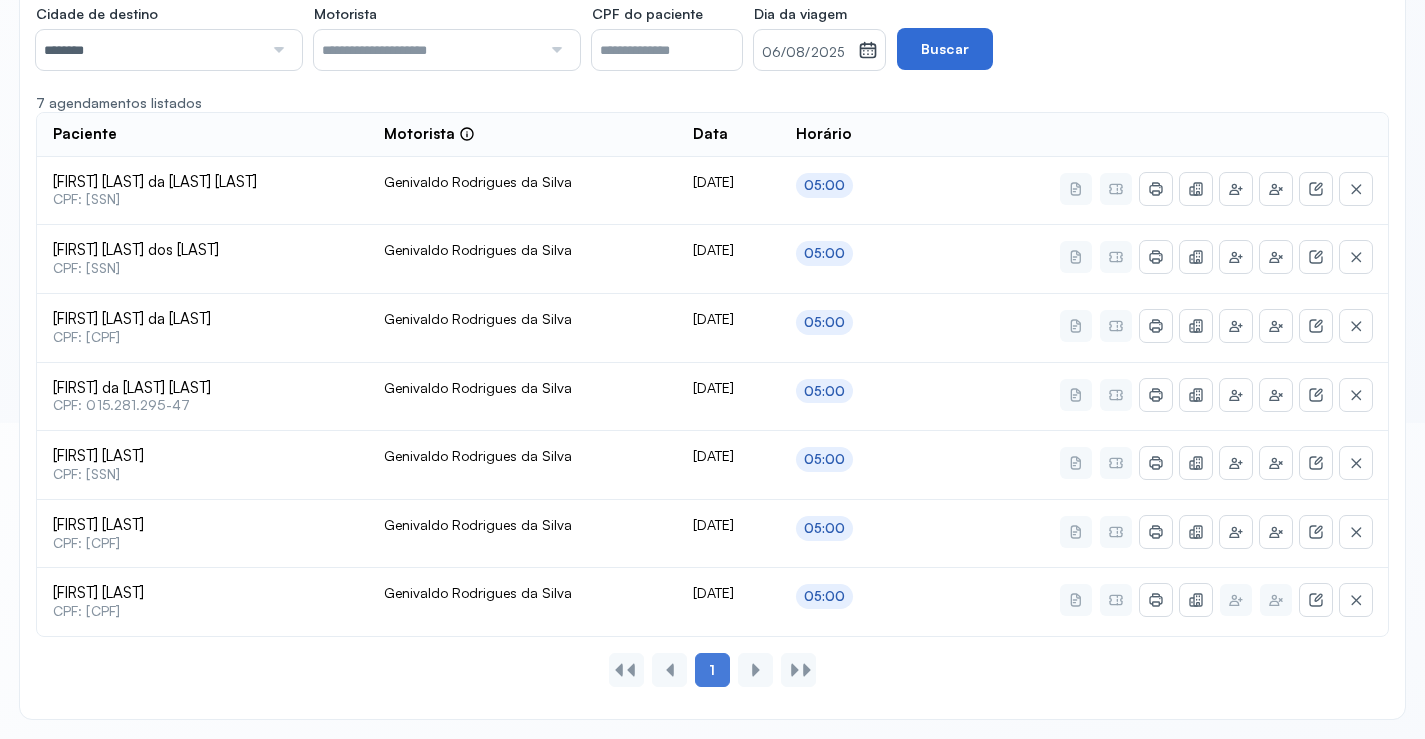 click on "Buscar" at bounding box center [945, 49] 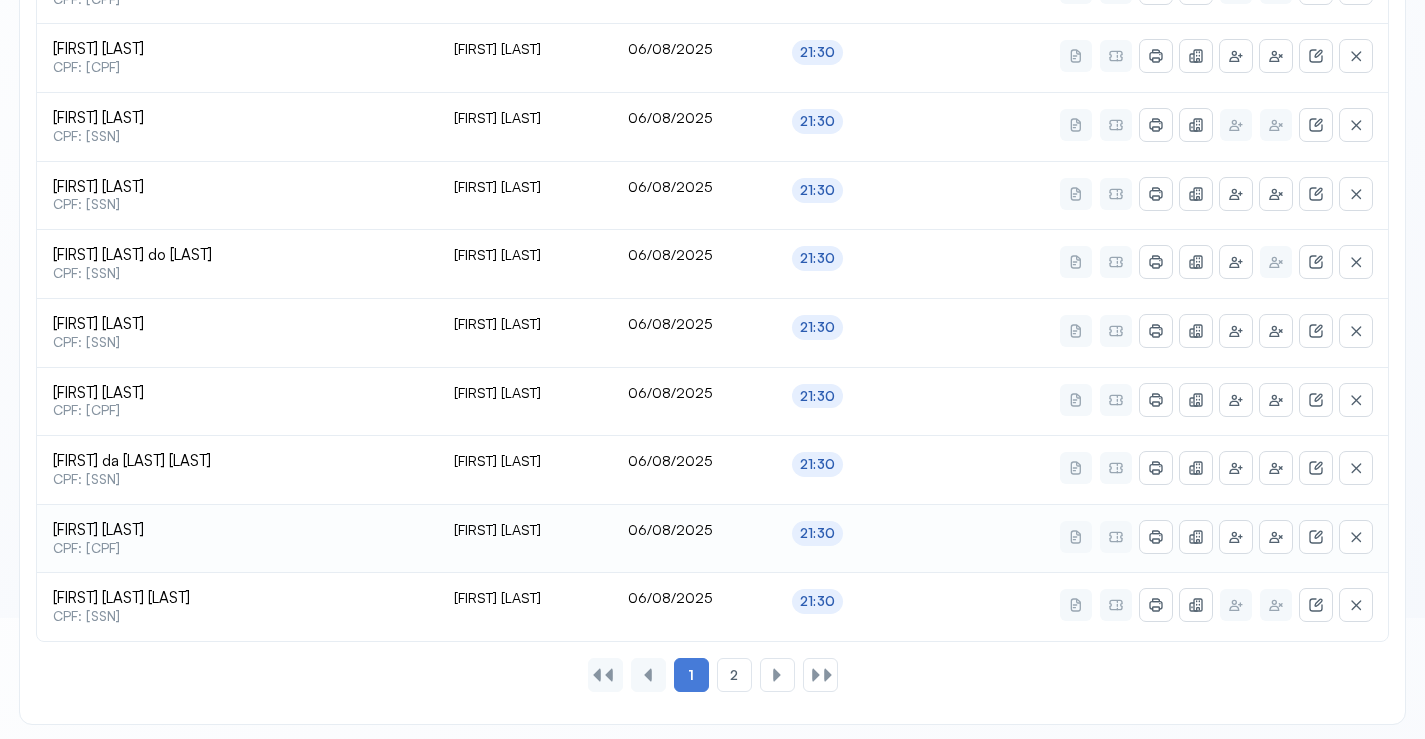 scroll, scrollTop: 865, scrollLeft: 0, axis: vertical 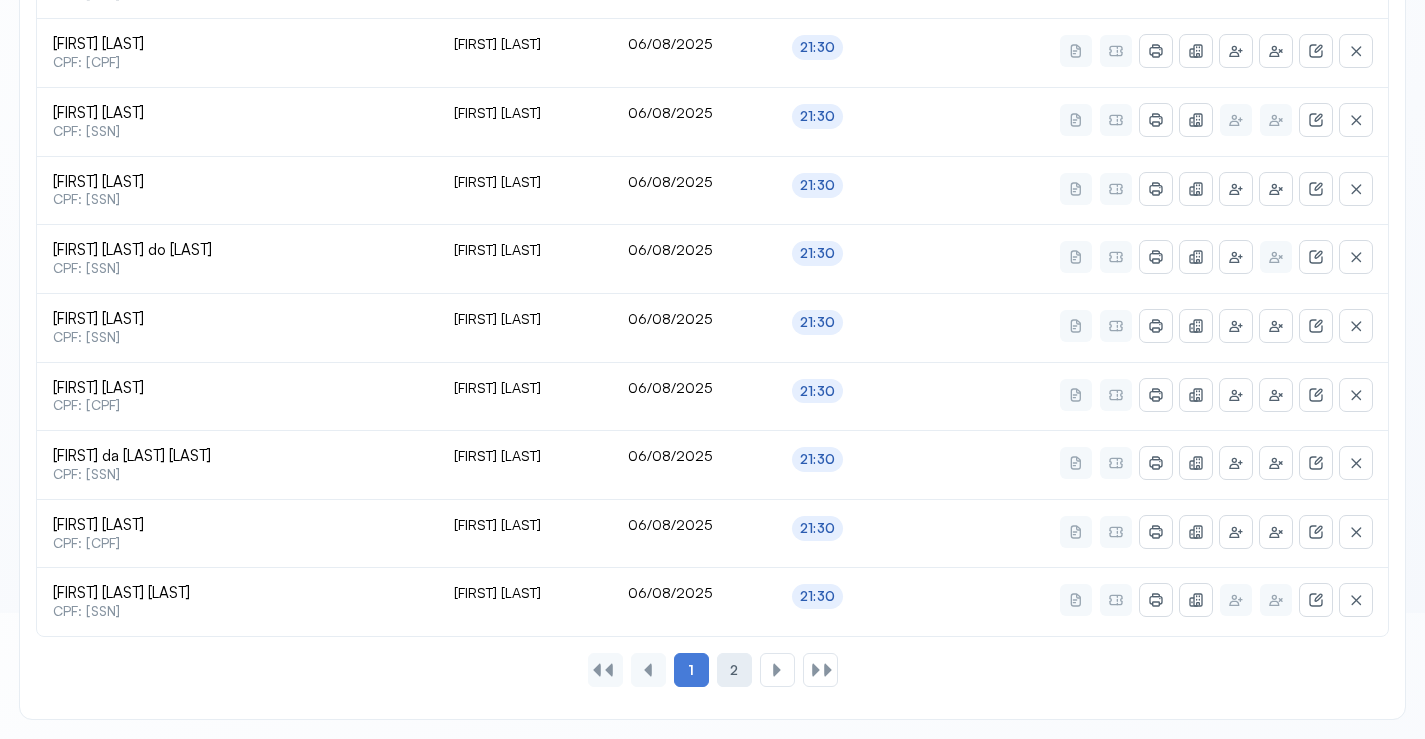 click on "2" 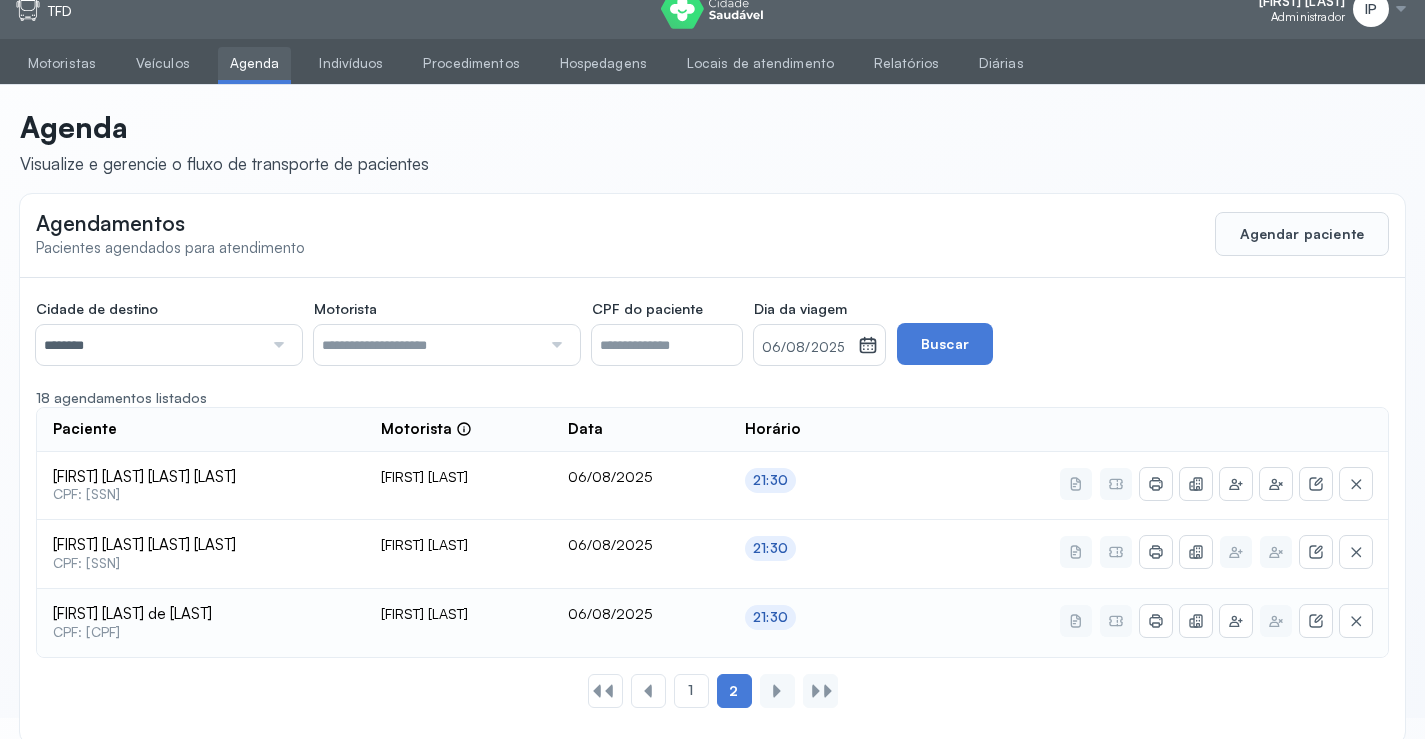 scroll, scrollTop: 0, scrollLeft: 0, axis: both 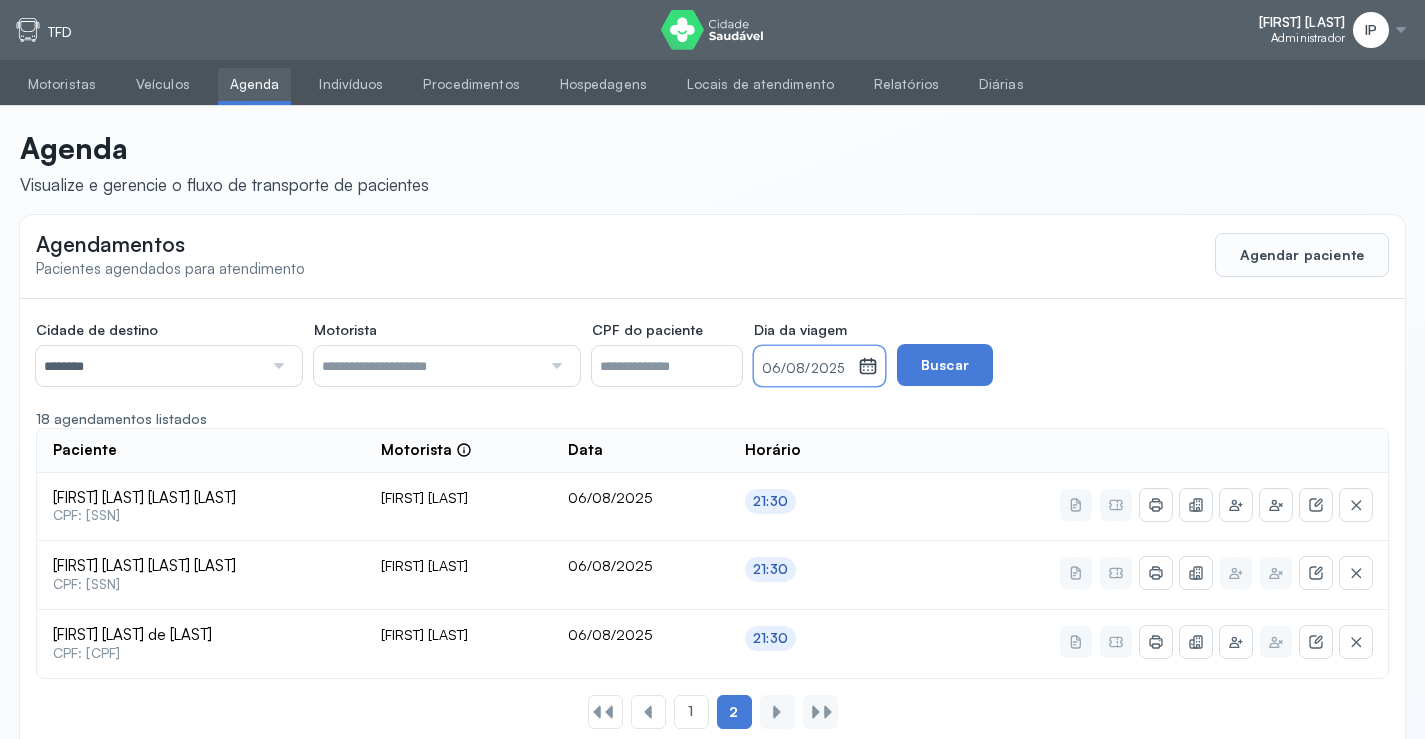click on "06/08/2025" at bounding box center [806, 369] 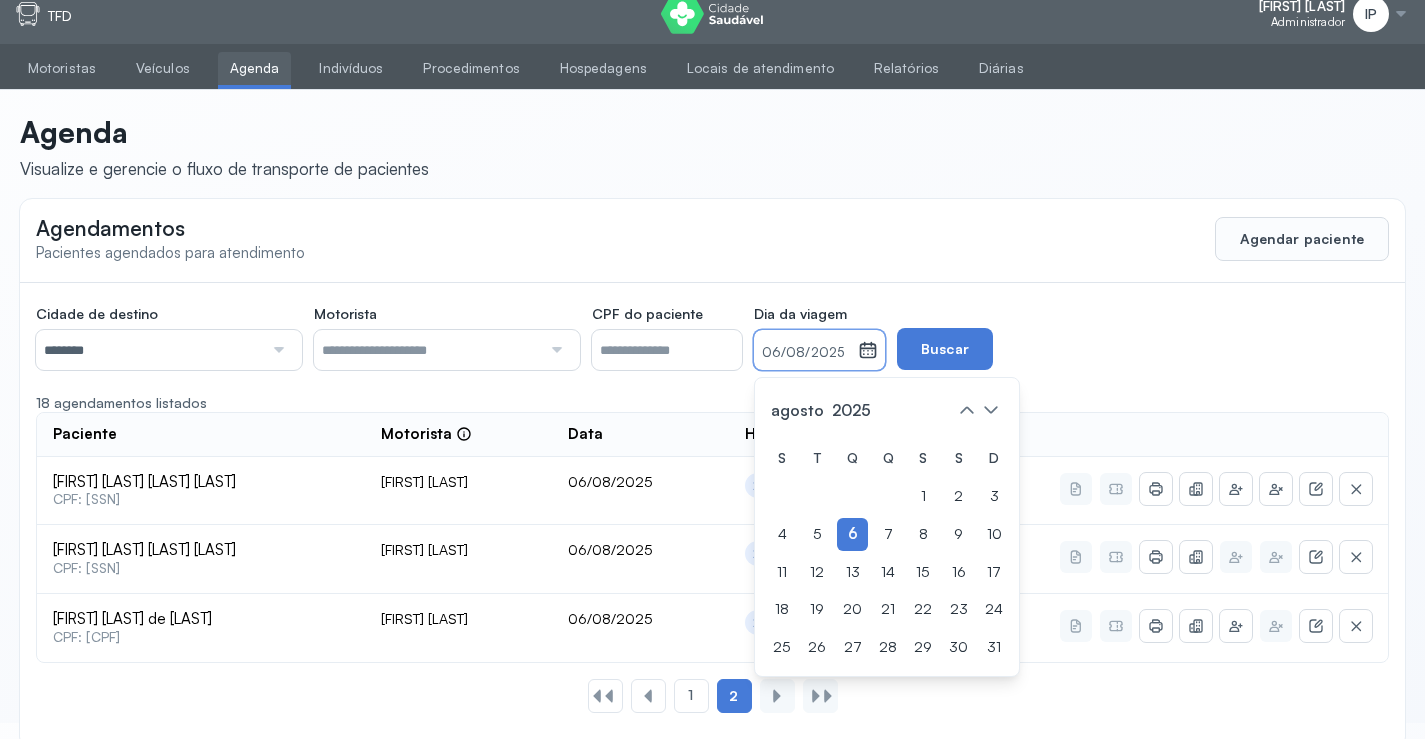 scroll, scrollTop: 0, scrollLeft: 0, axis: both 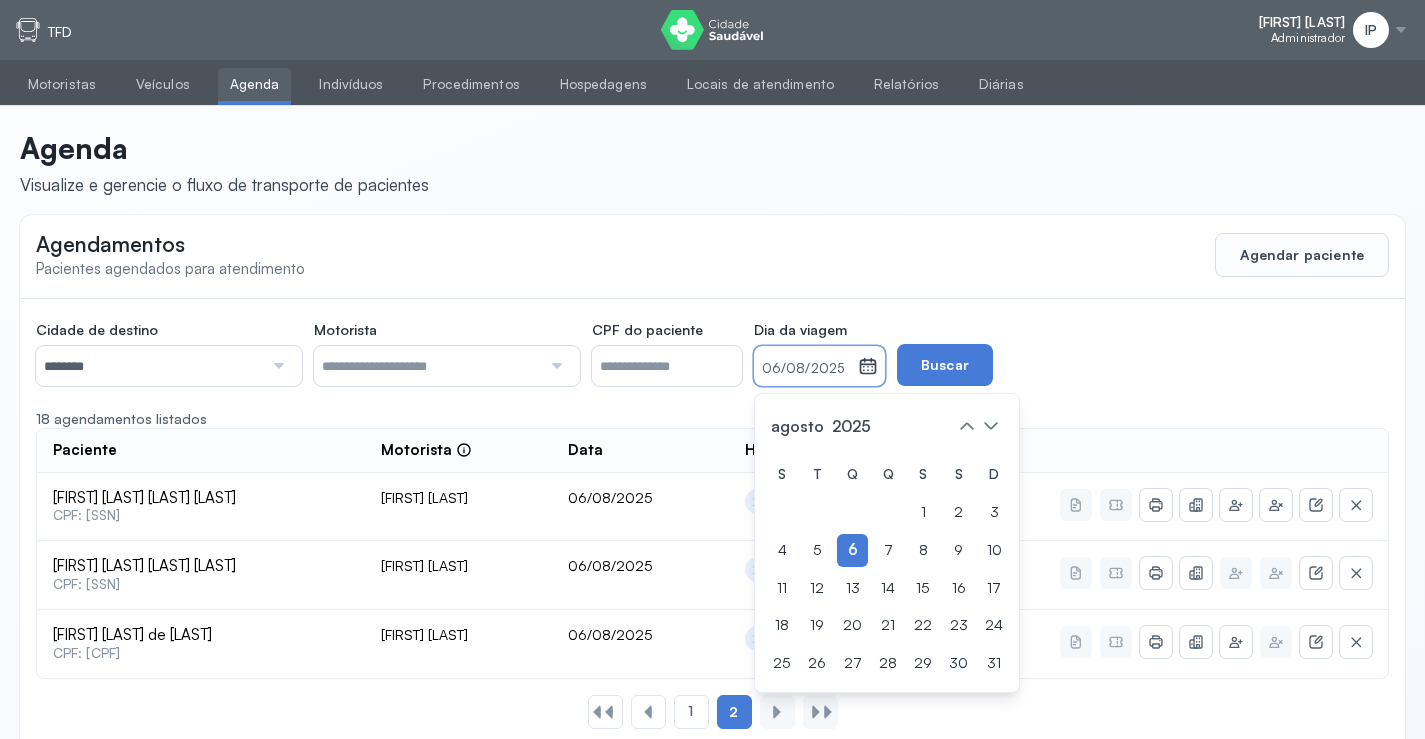 click on "Cidade de destino  ******** Todas as cidades Juazeiro Salvador Motorista  Todos os motoristas Diego dos Santos Edevon dos Santos Souza Edevon dos Santos Souza Elto Lima de Almeida Genivaldo Rodrigues da Silva Jozenilson Santos da Silva CPF do paciente  Dia da viagem  06/08/2025 agosto 2025 S T Q Q S S D 1 2 3 4 5 6 7 8 9 10 11 12 13 14 15 16 17 18 19 20 21 22 23 24 25 26 27 28 29 30 31 jan fev mar abr maio jun jul ago set out nov dez 2018 2019 2020 2021 2022 2023 2024 2025 2026 2027 2028 2029  Buscar" 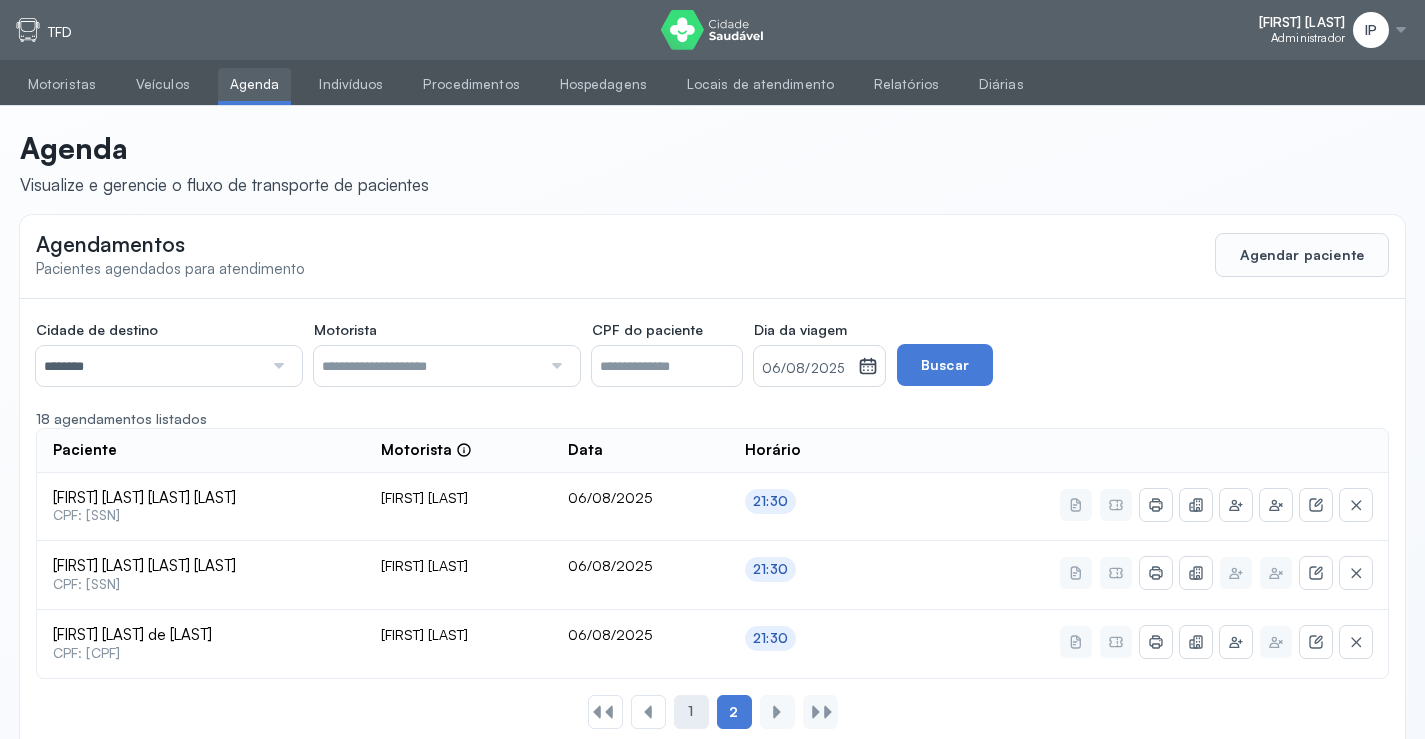 click on "1" 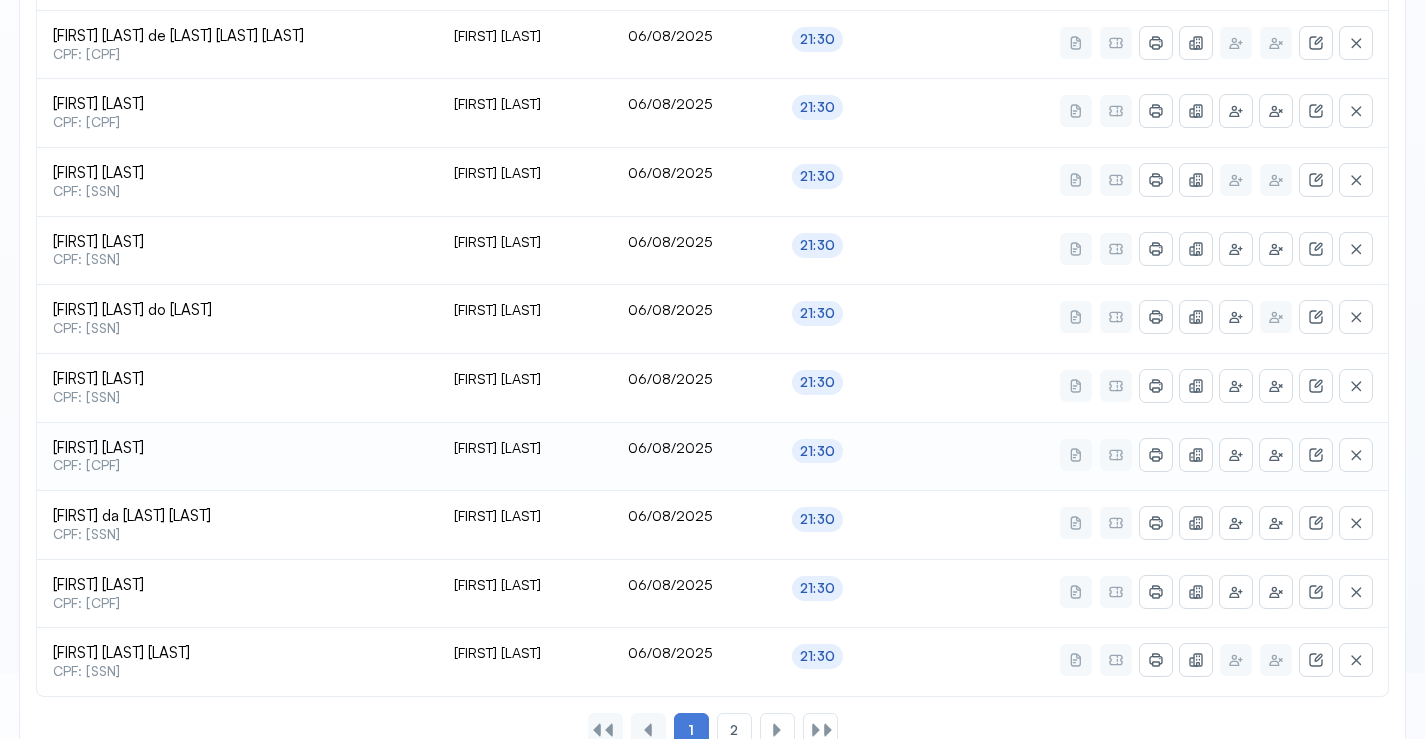 scroll, scrollTop: 865, scrollLeft: 0, axis: vertical 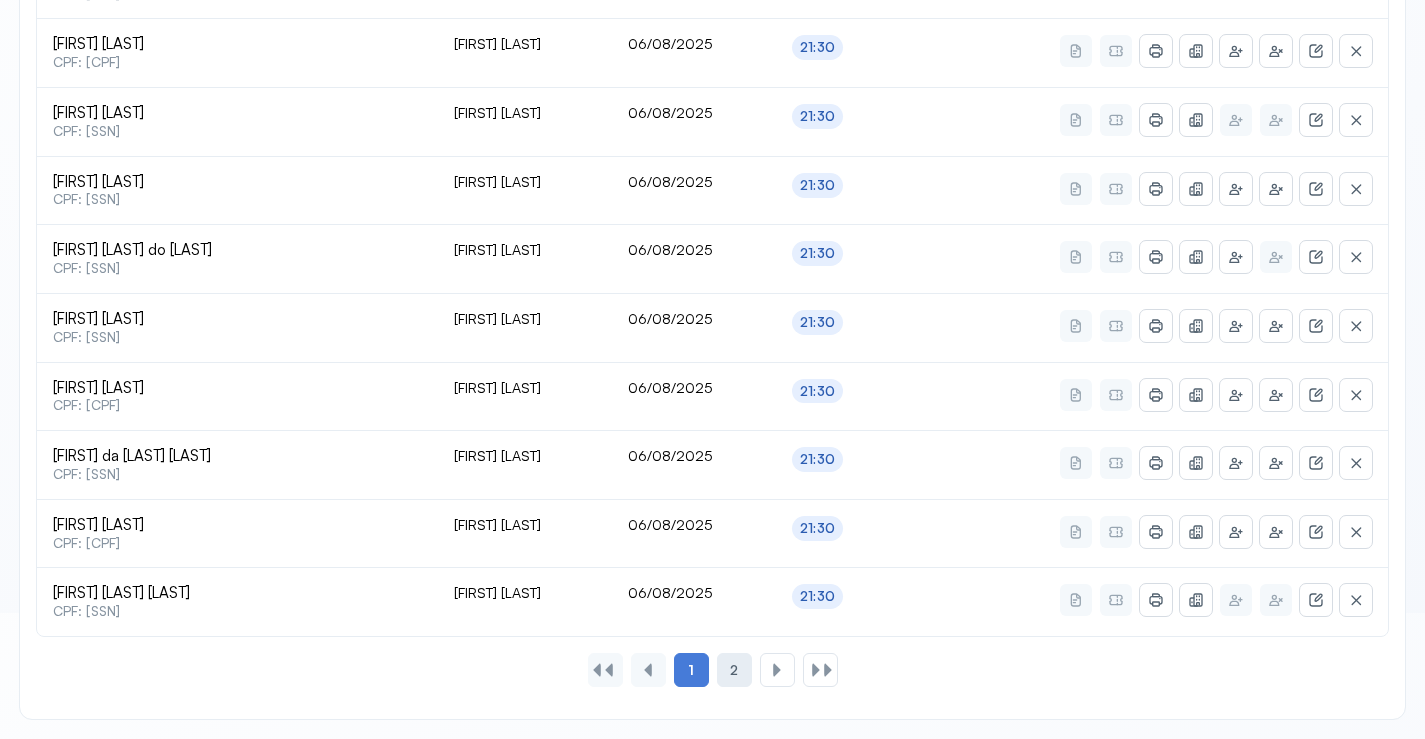 click on "2" at bounding box center [734, 670] 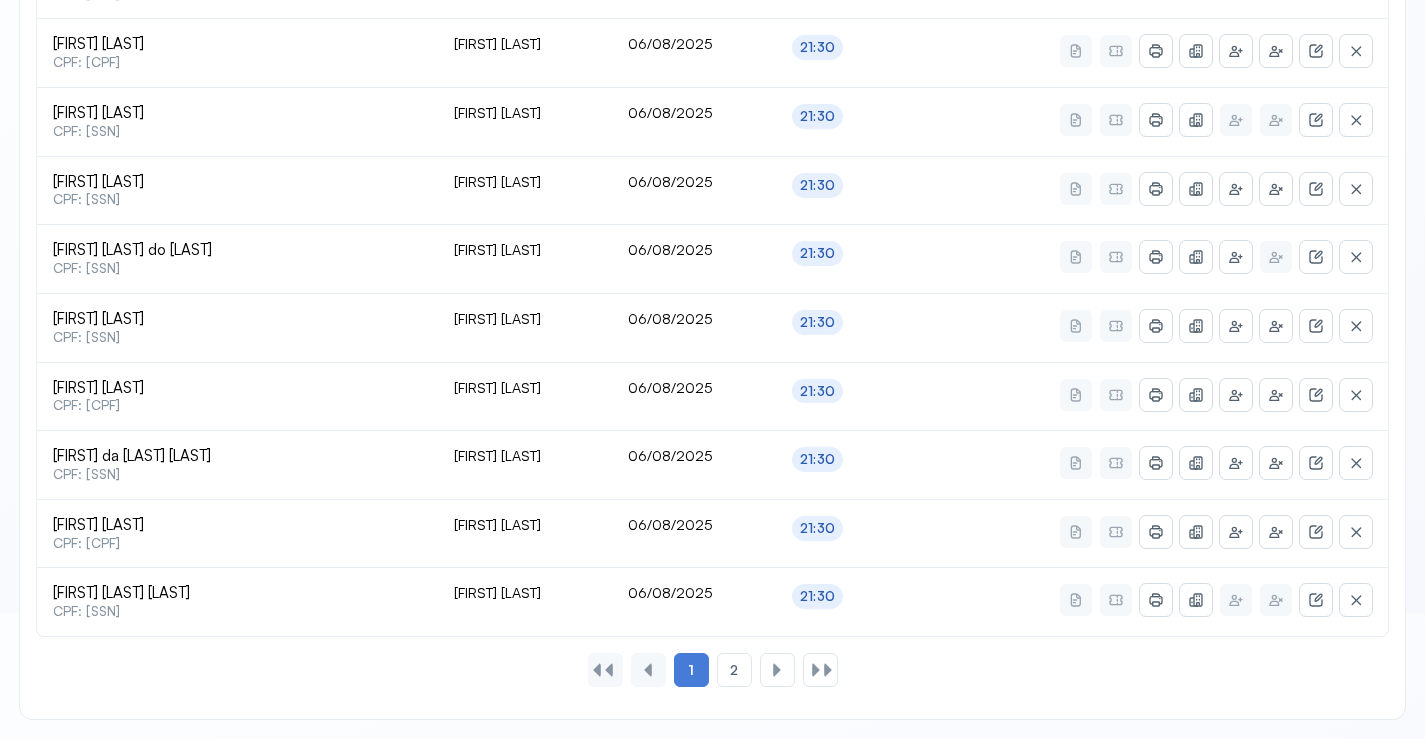 scroll, scrollTop: 46, scrollLeft: 0, axis: vertical 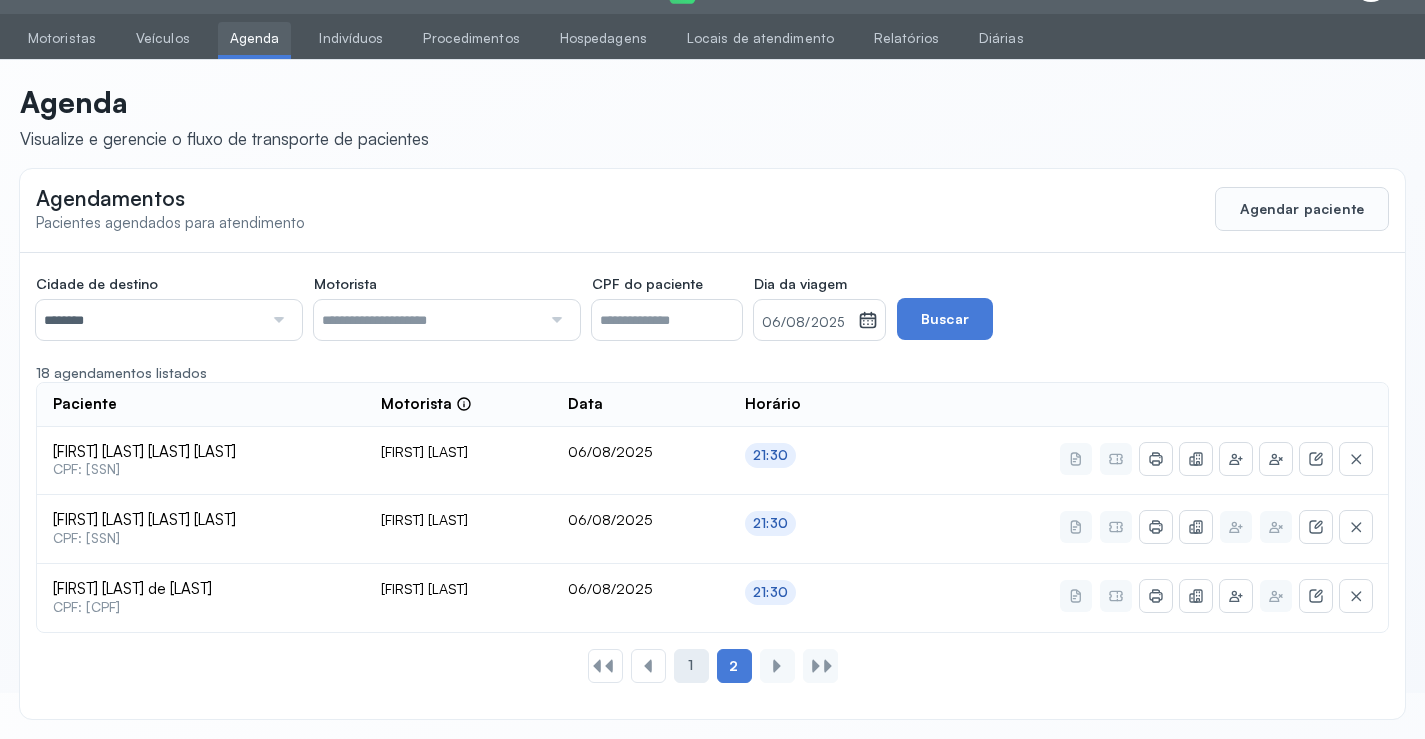 click on "1" 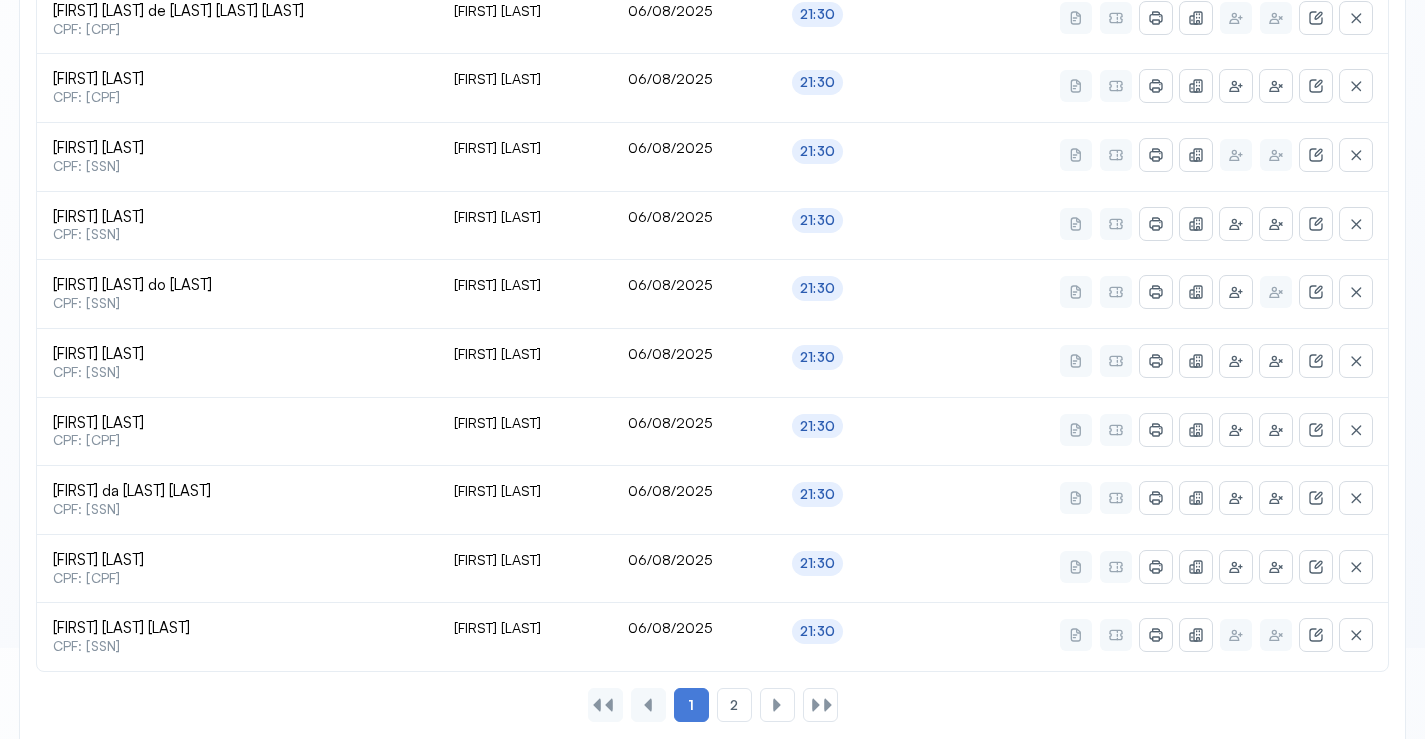 scroll, scrollTop: 865, scrollLeft: 0, axis: vertical 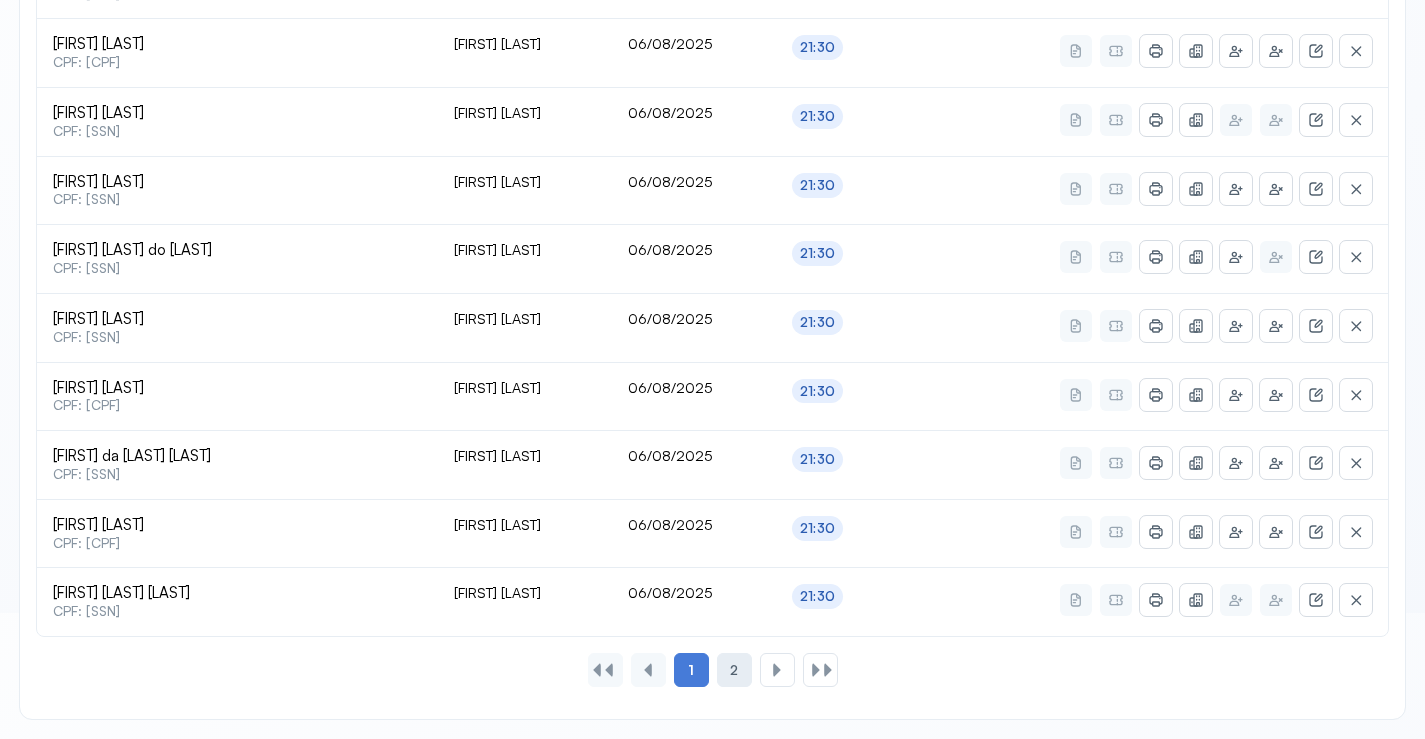 click on "2" 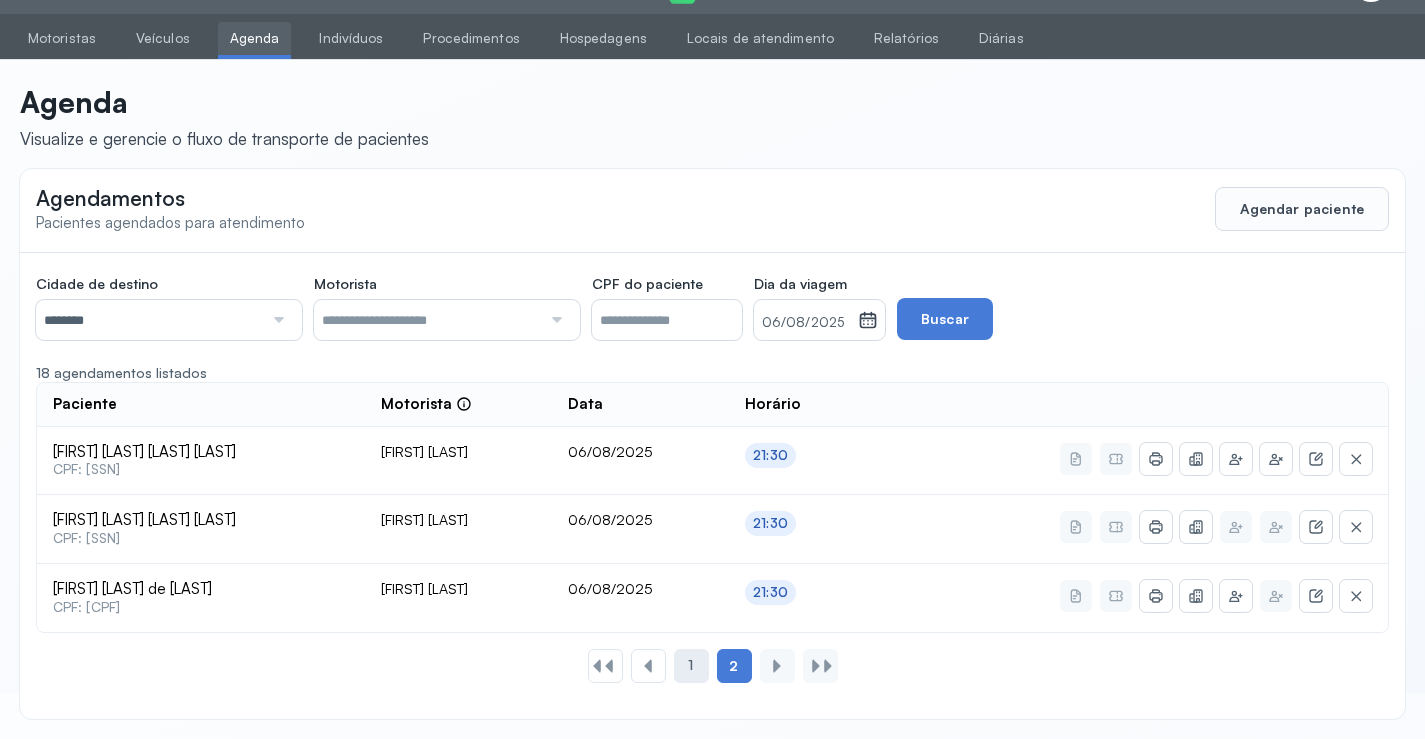 click on "1" at bounding box center (690, 665) 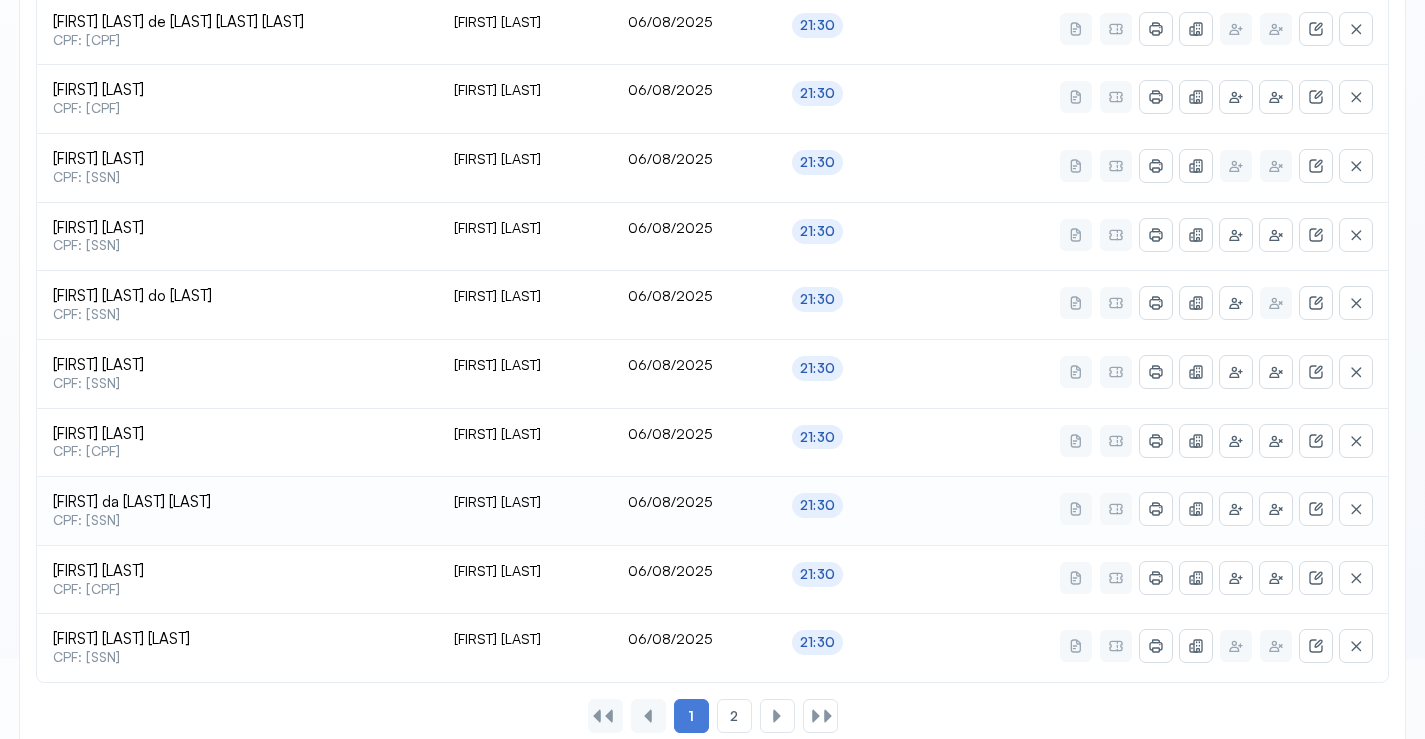 scroll, scrollTop: 865, scrollLeft: 0, axis: vertical 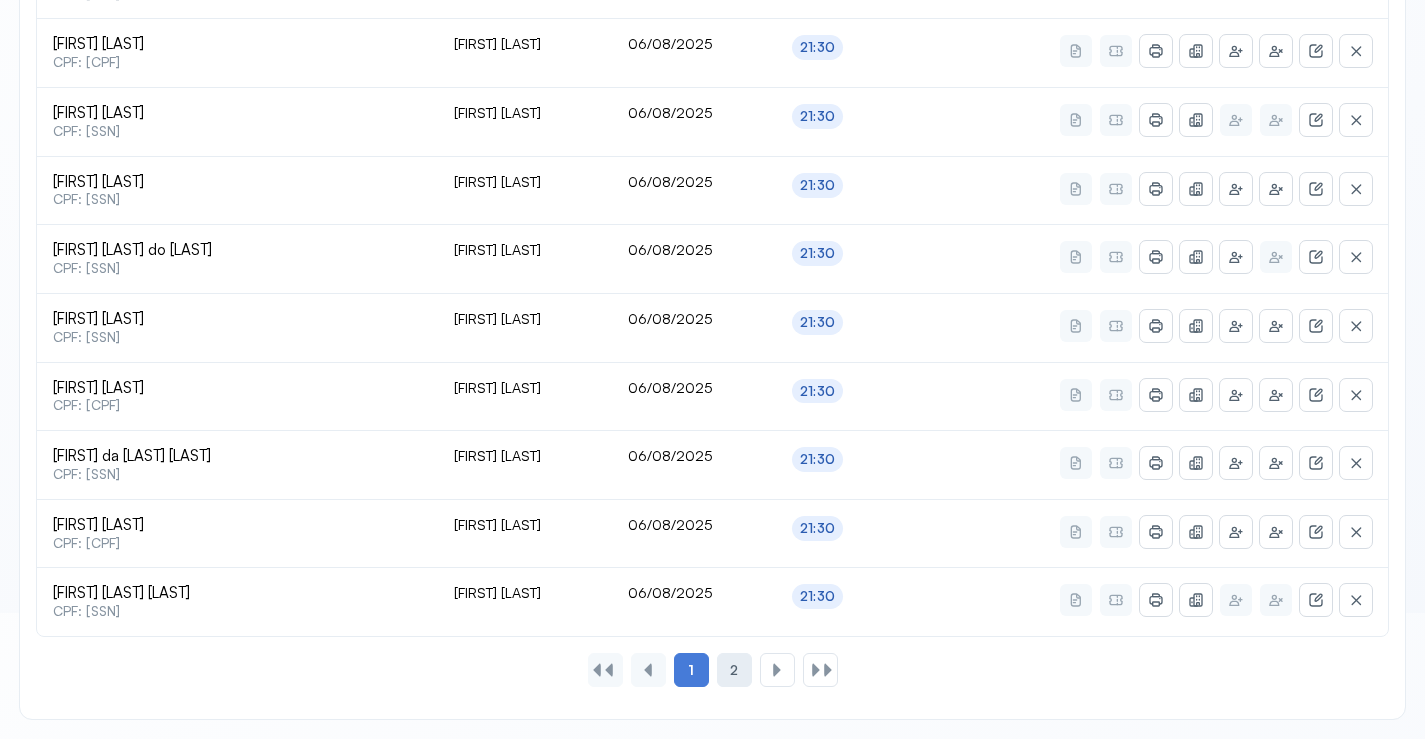 click on "2" 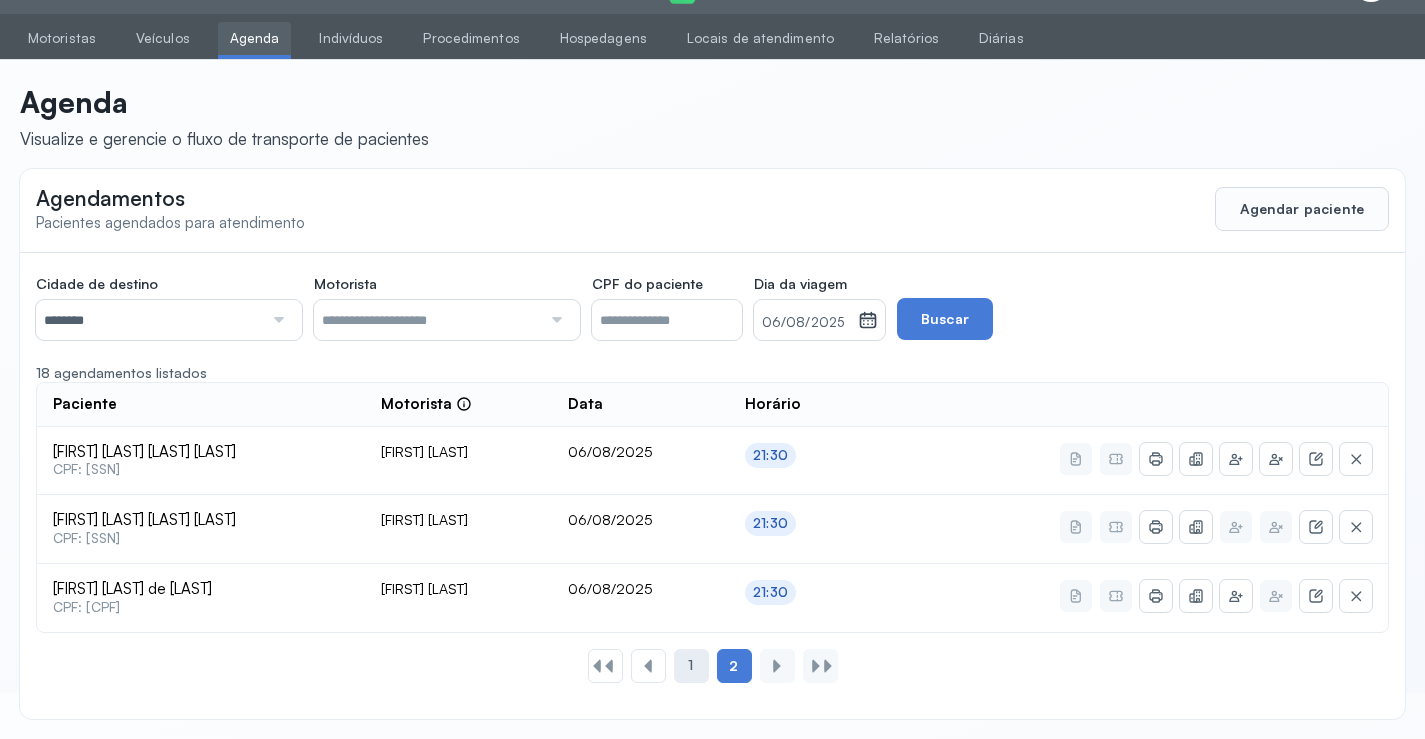 click on "1" 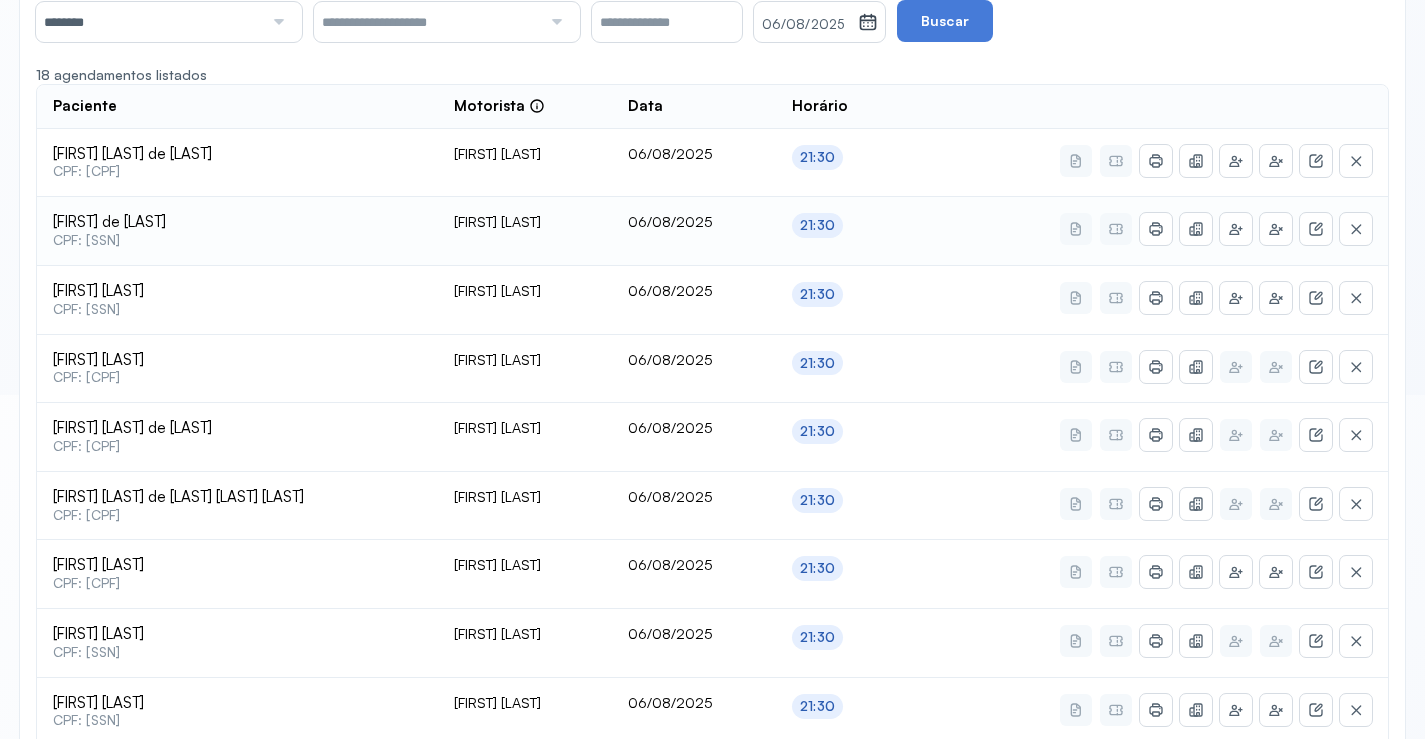 scroll, scrollTop: 165, scrollLeft: 0, axis: vertical 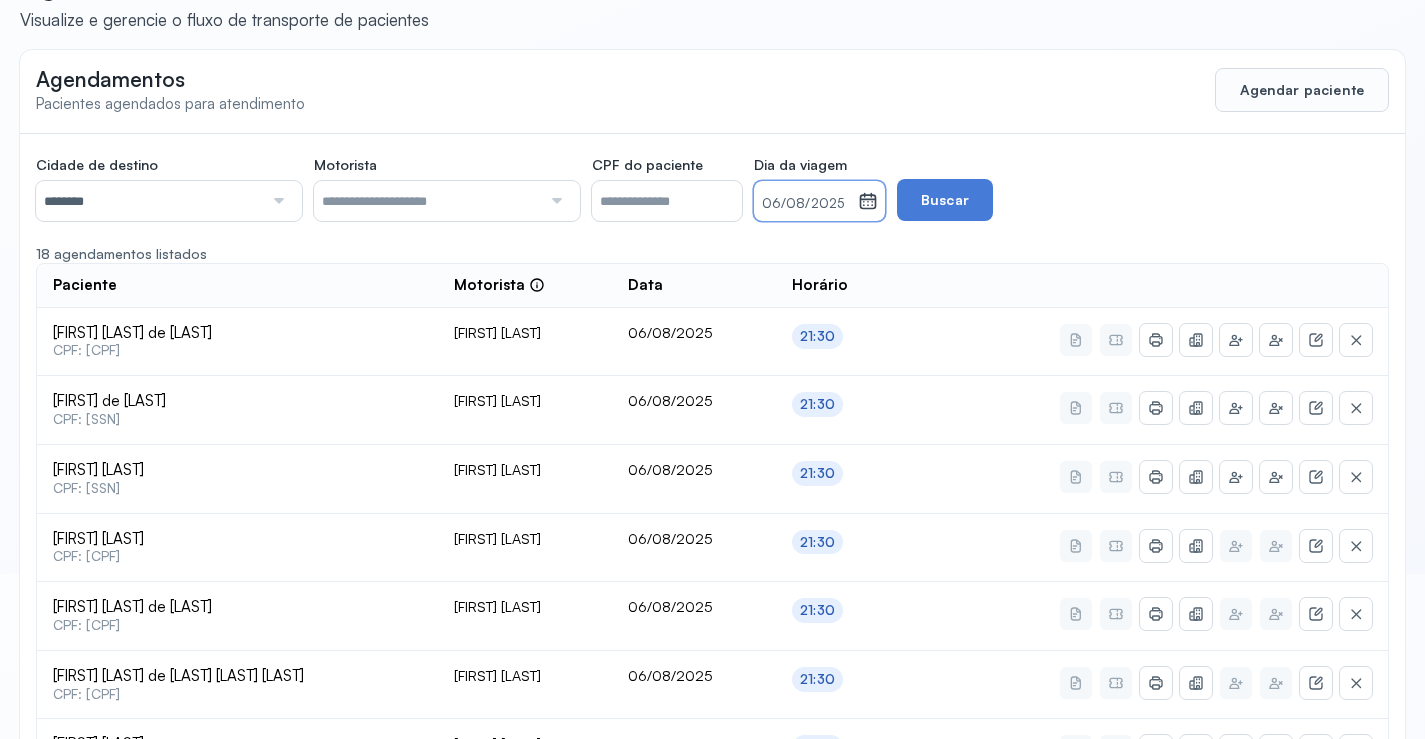 click on "06/08/2025" at bounding box center [806, 201] 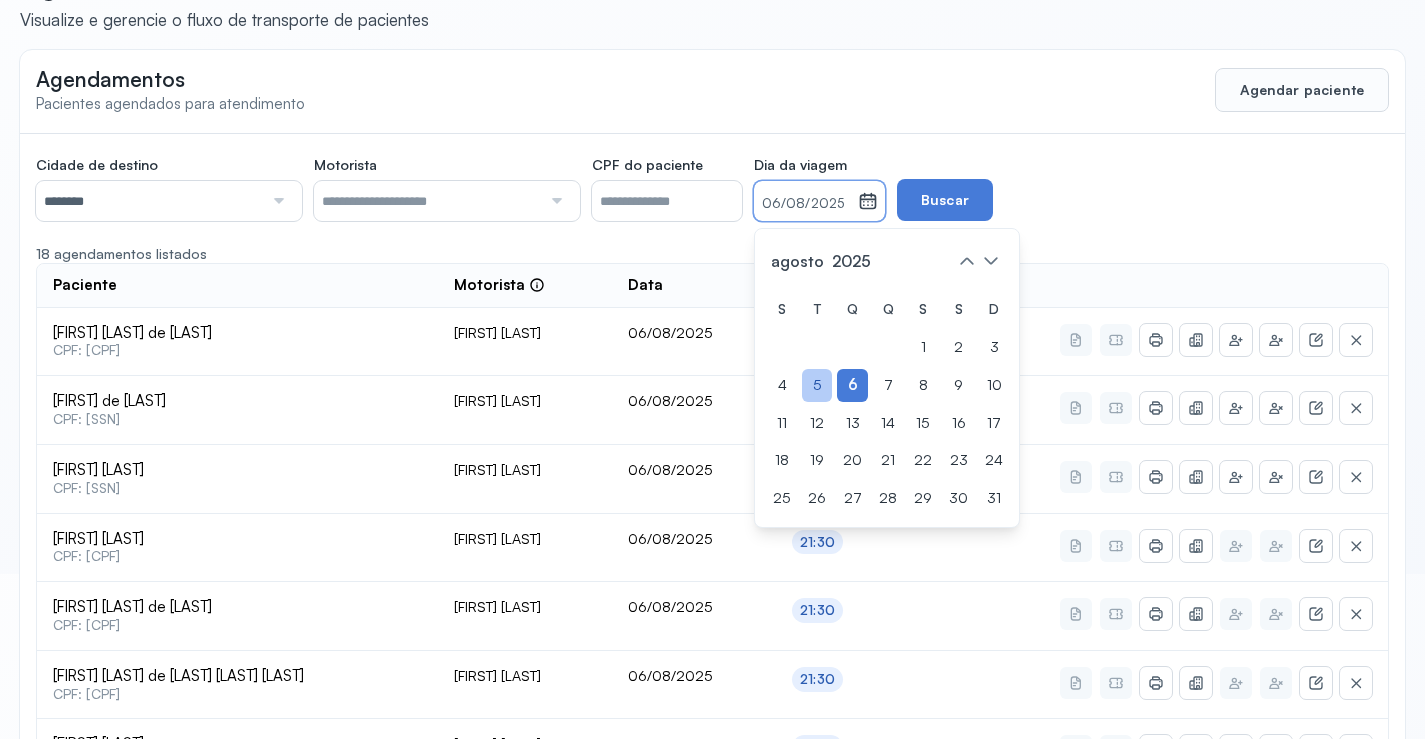 click on "5" 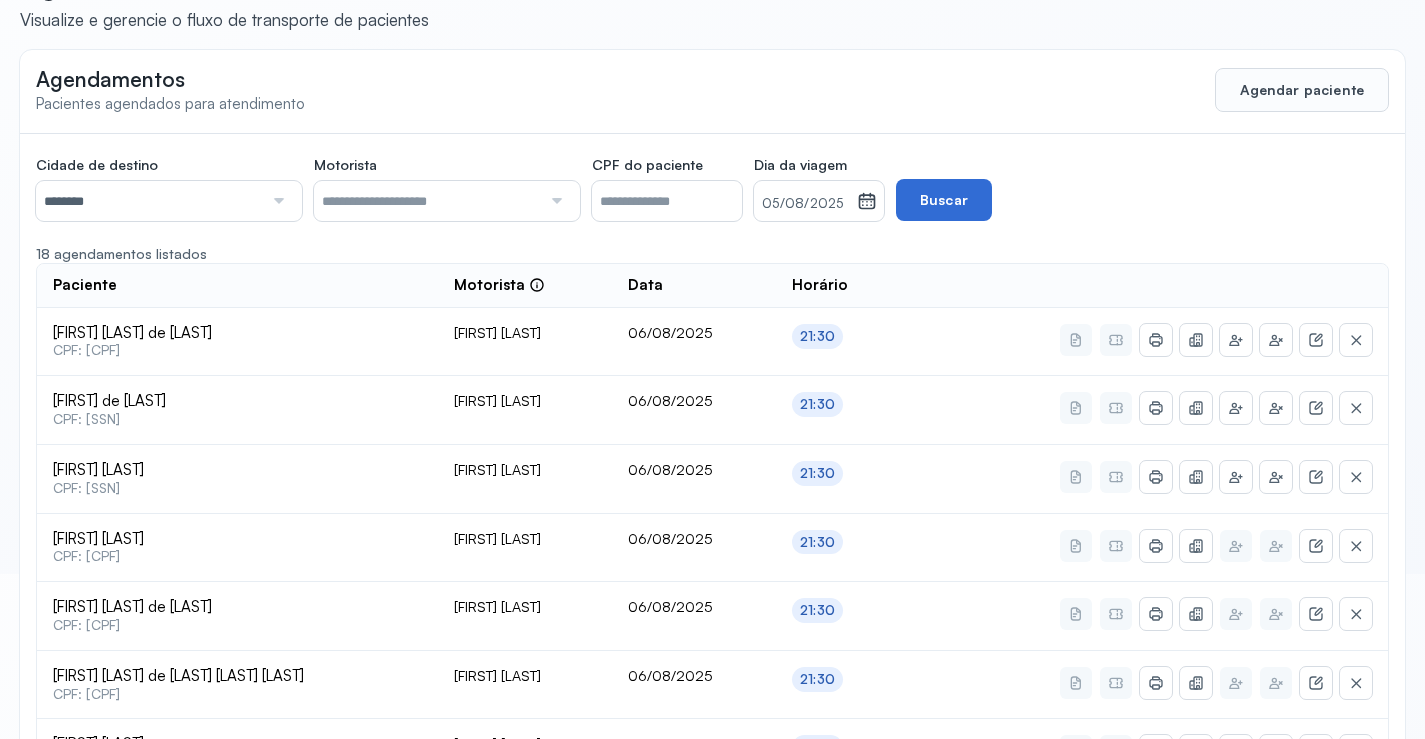 click on "Buscar" at bounding box center (944, 200) 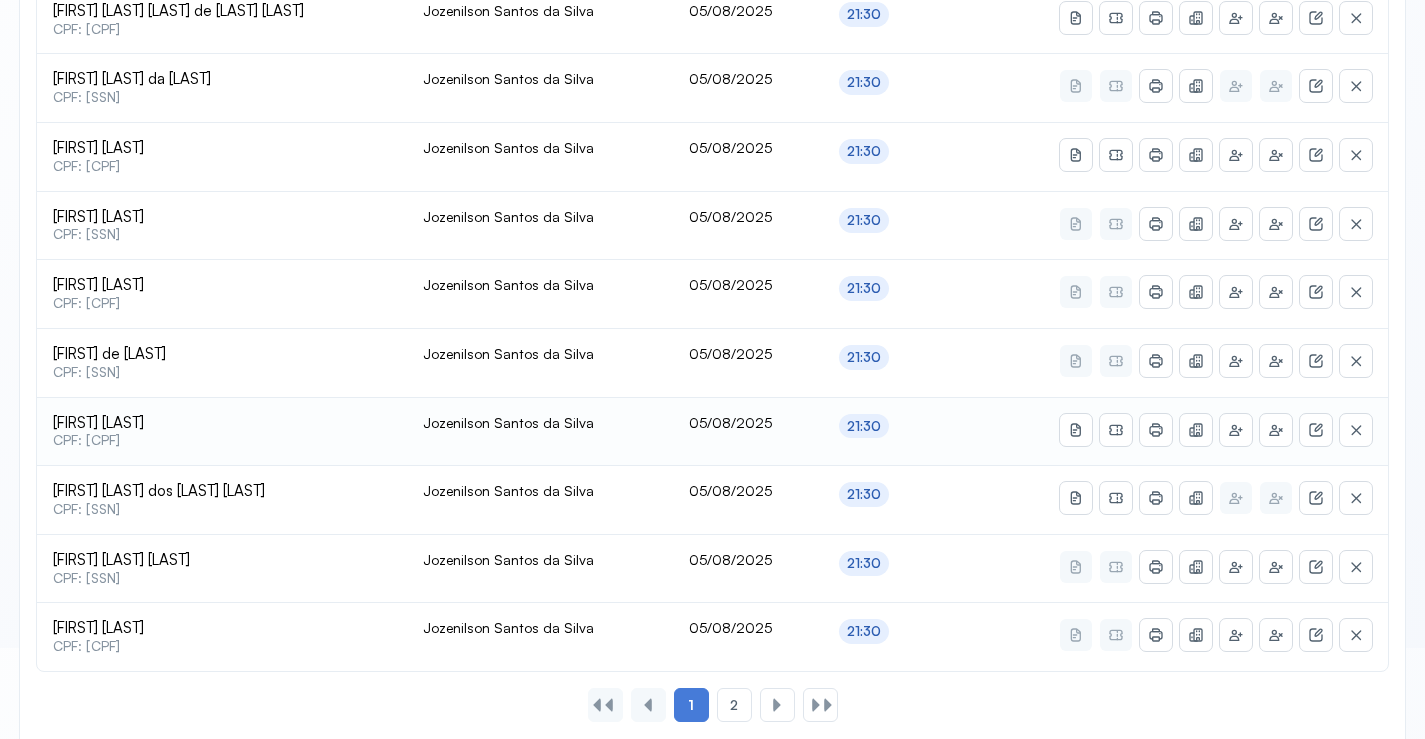 scroll, scrollTop: 865, scrollLeft: 0, axis: vertical 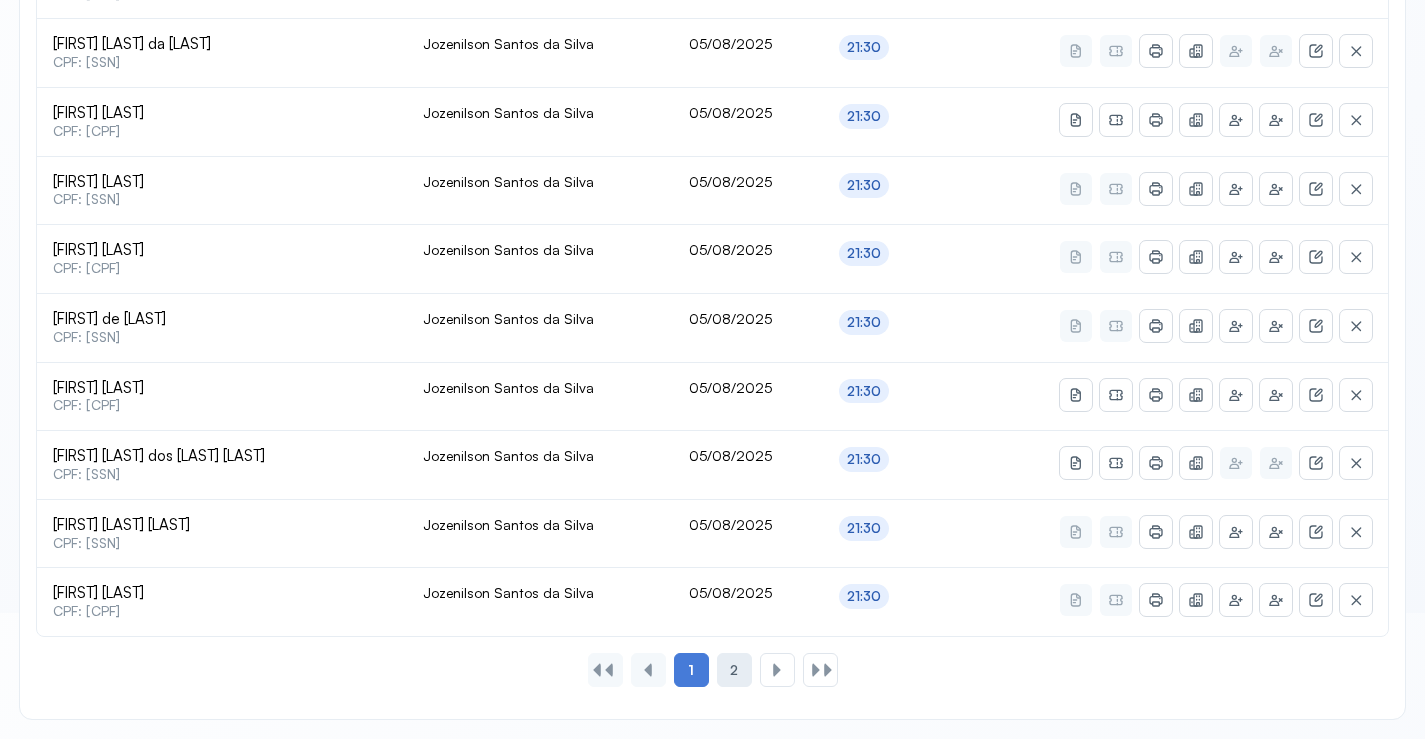 click on "2" 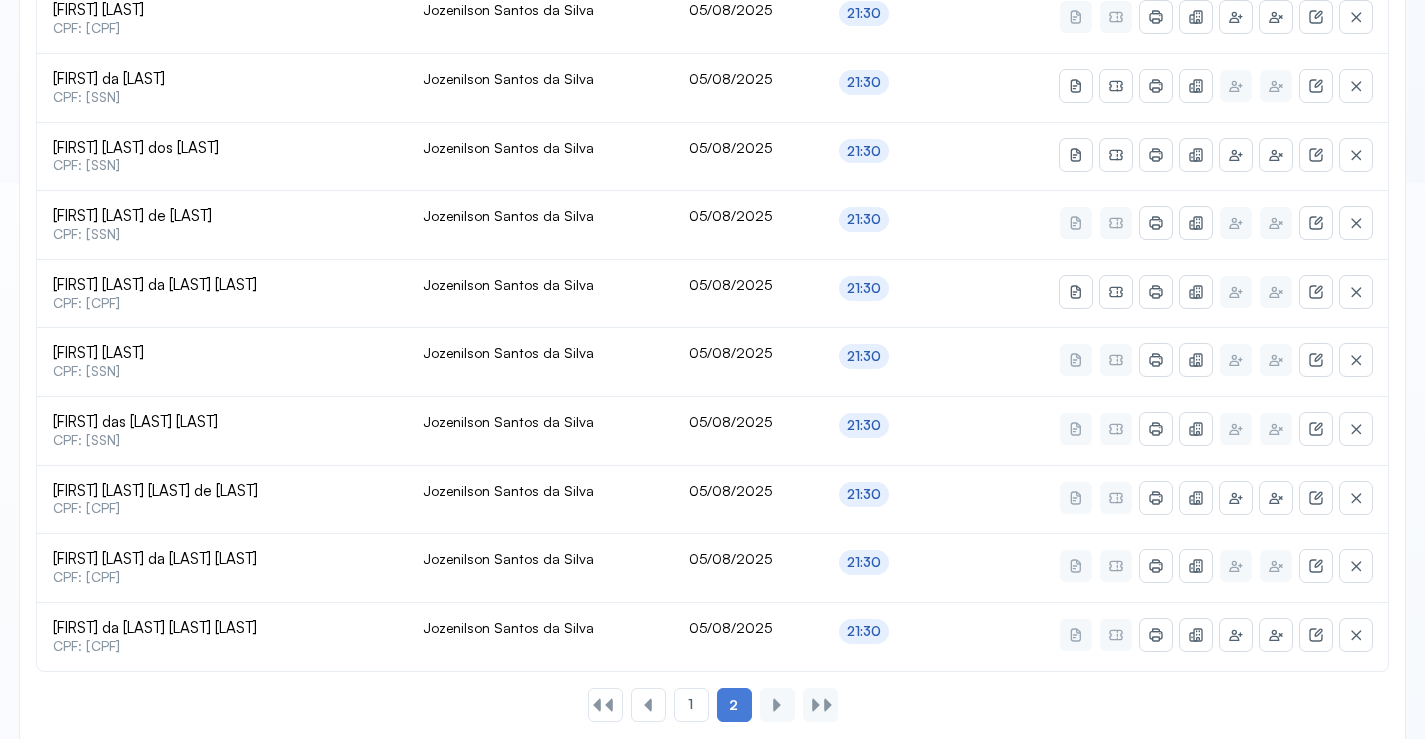 scroll, scrollTop: 591, scrollLeft: 0, axis: vertical 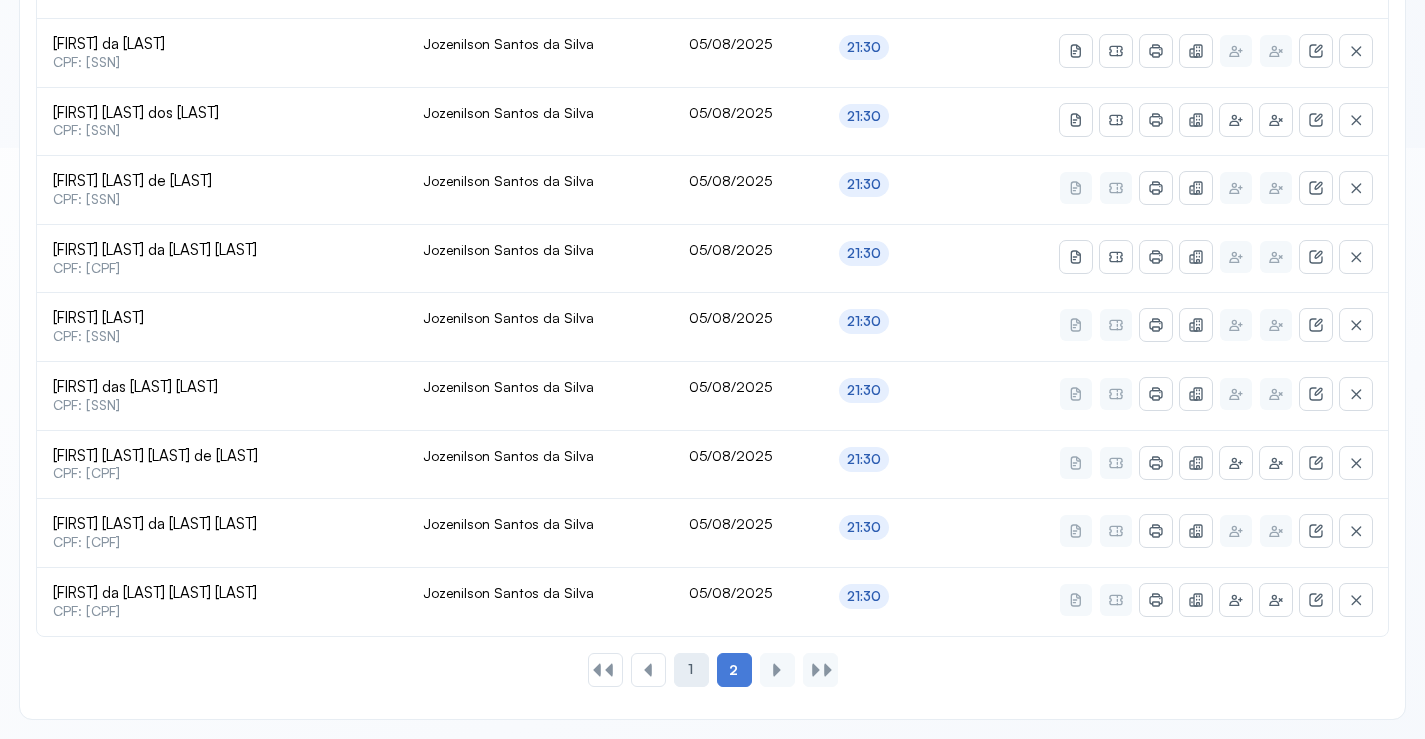 click on "1" 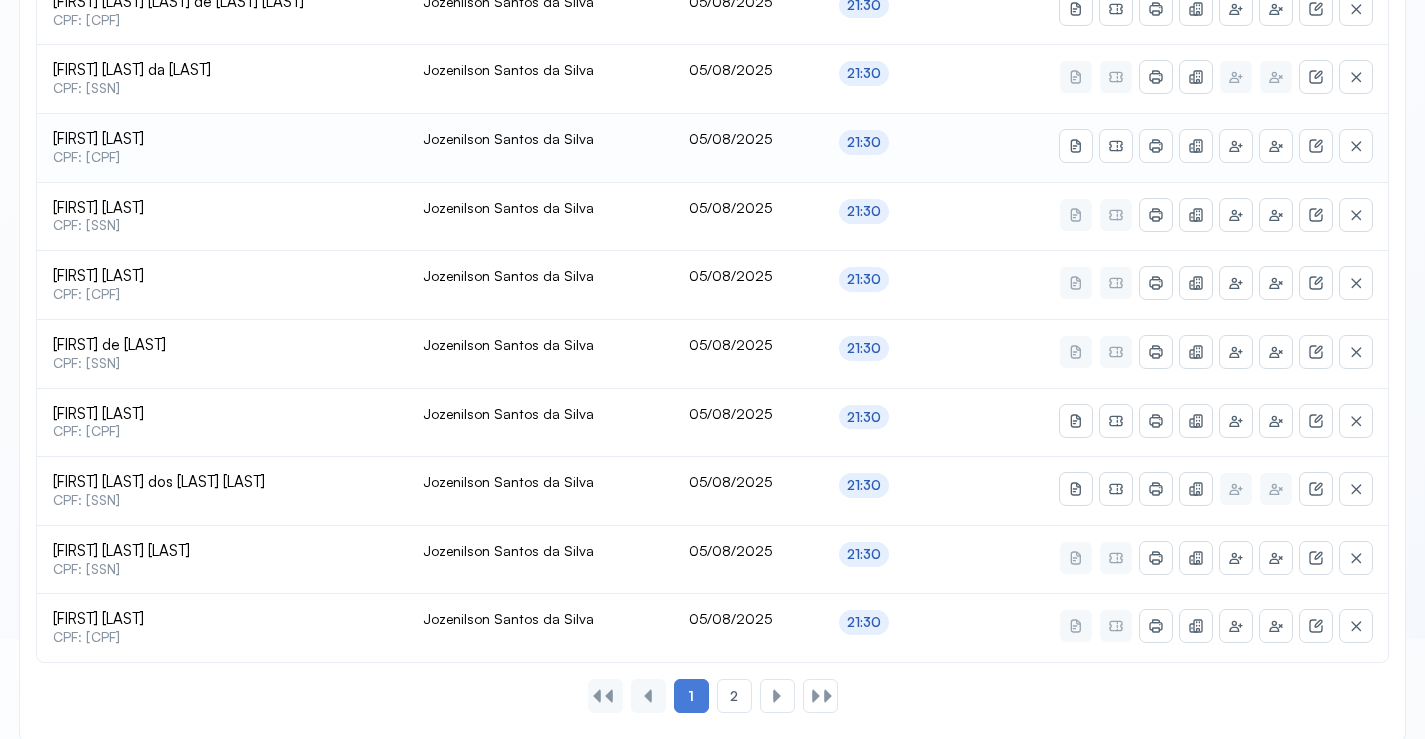scroll, scrollTop: 865, scrollLeft: 0, axis: vertical 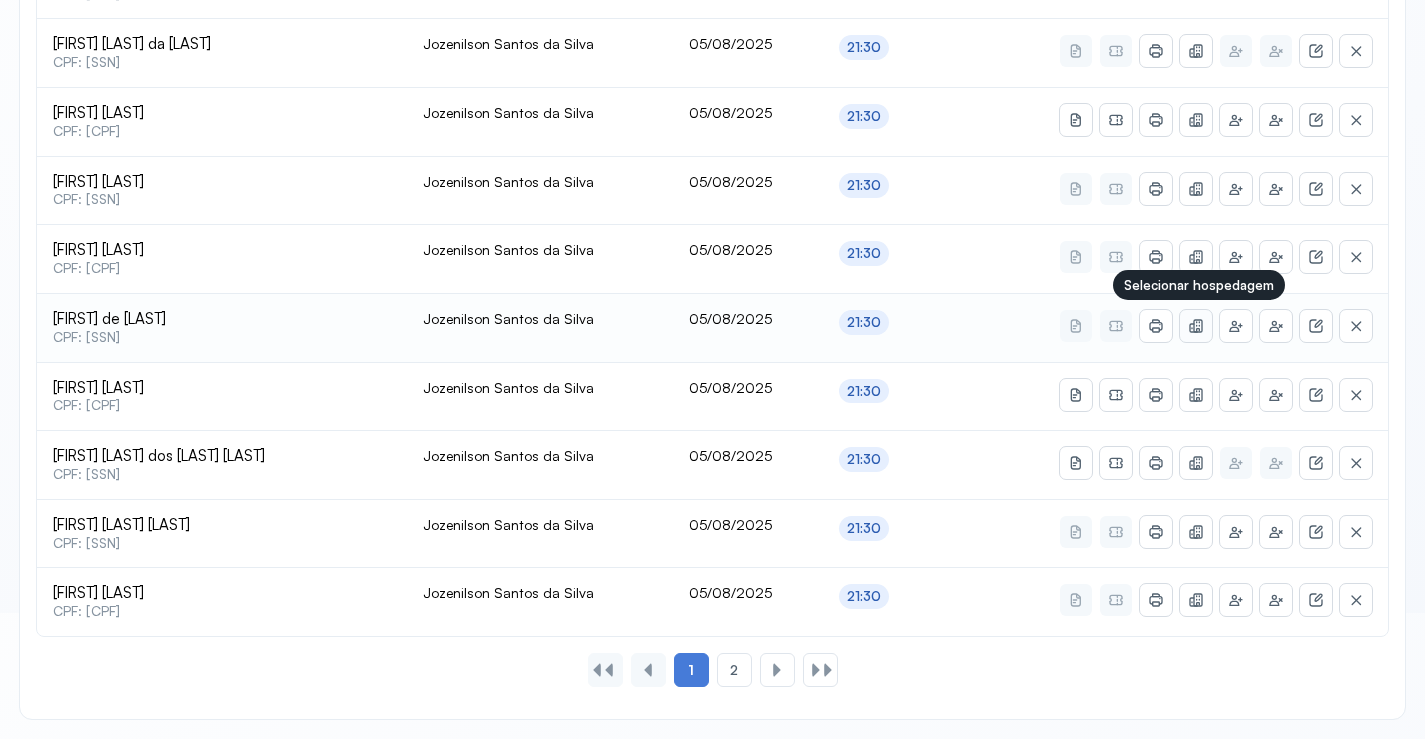 click 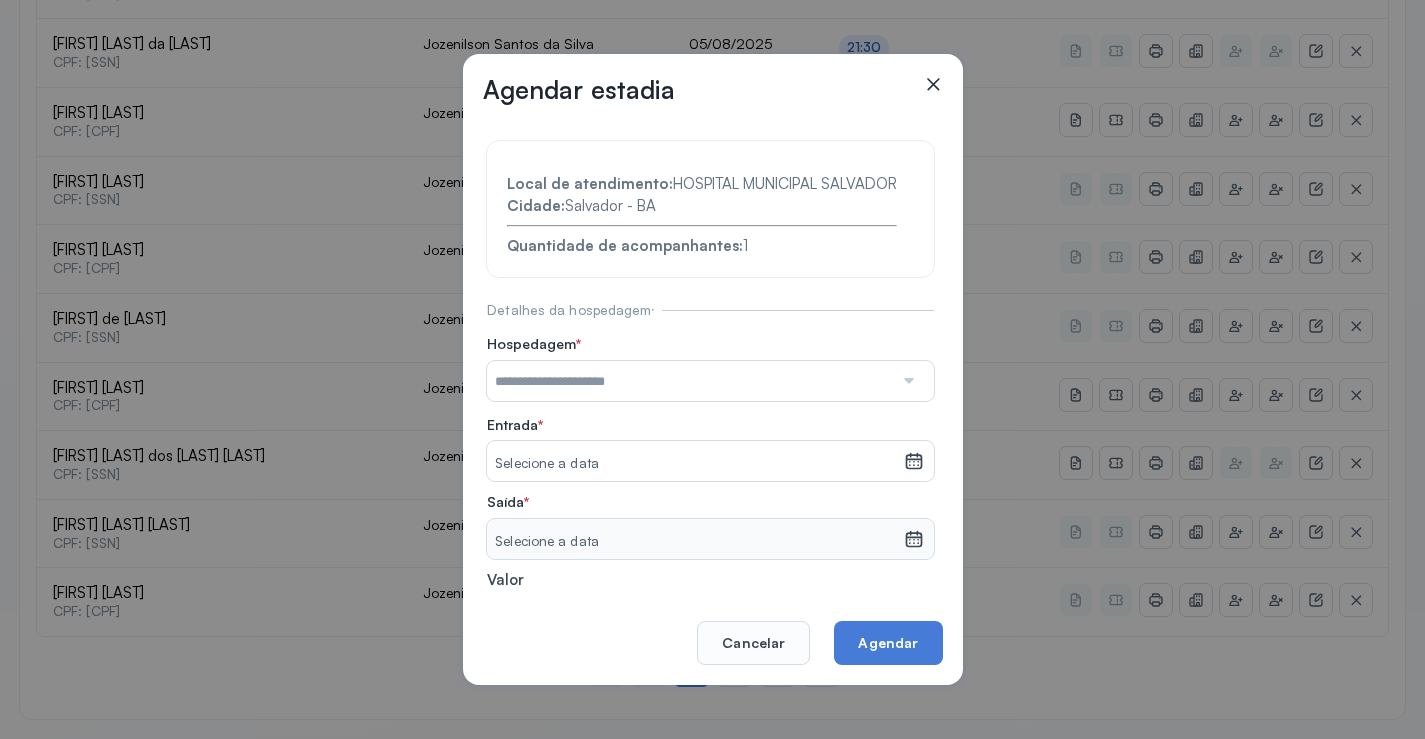 click at bounding box center (690, 381) 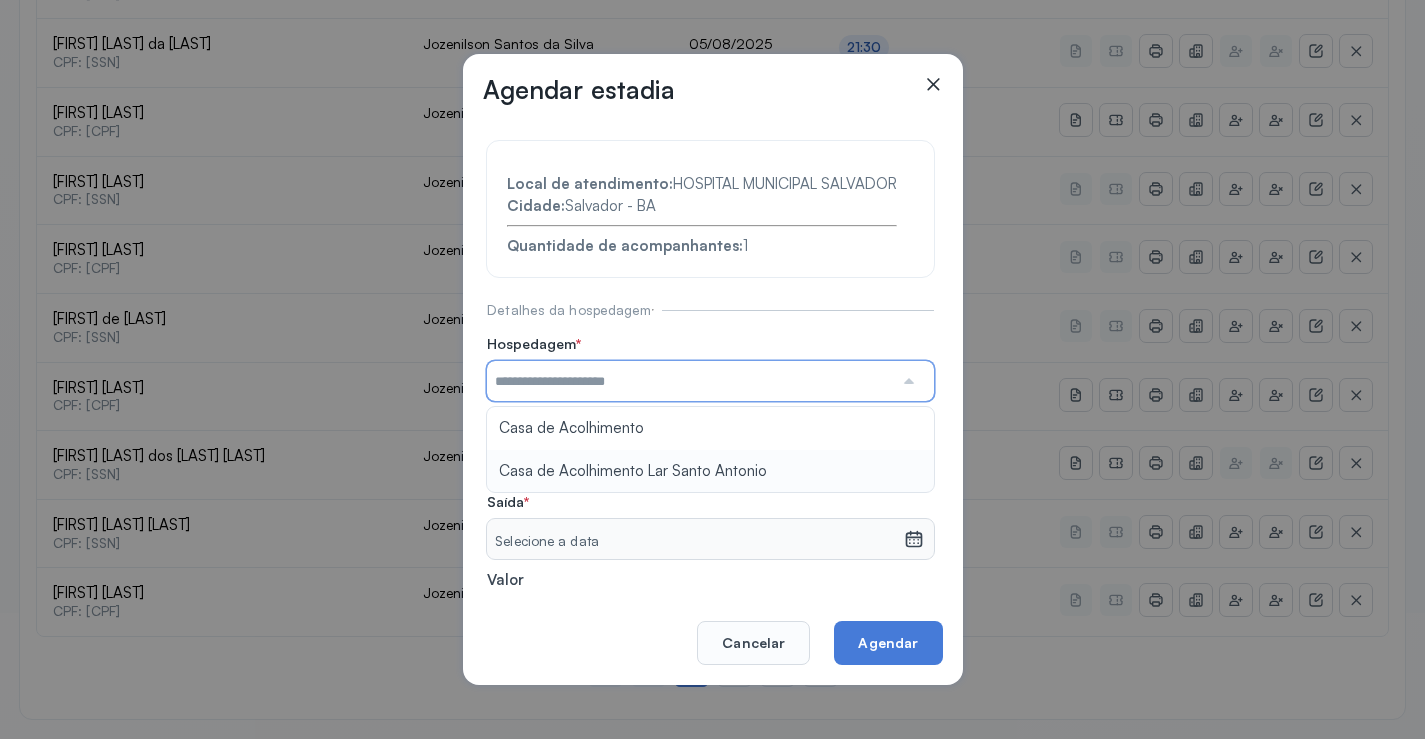 type on "**********" 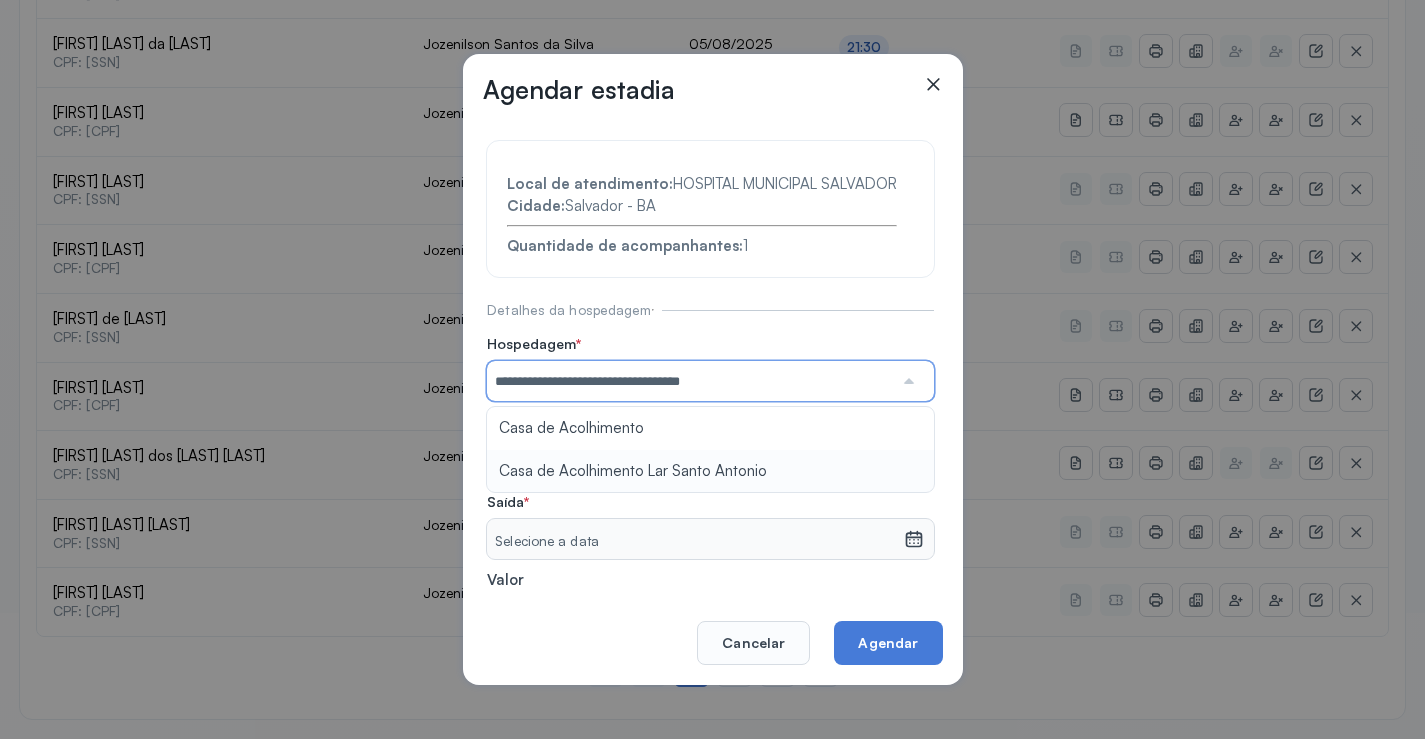 click on "**********" at bounding box center [710, 436] 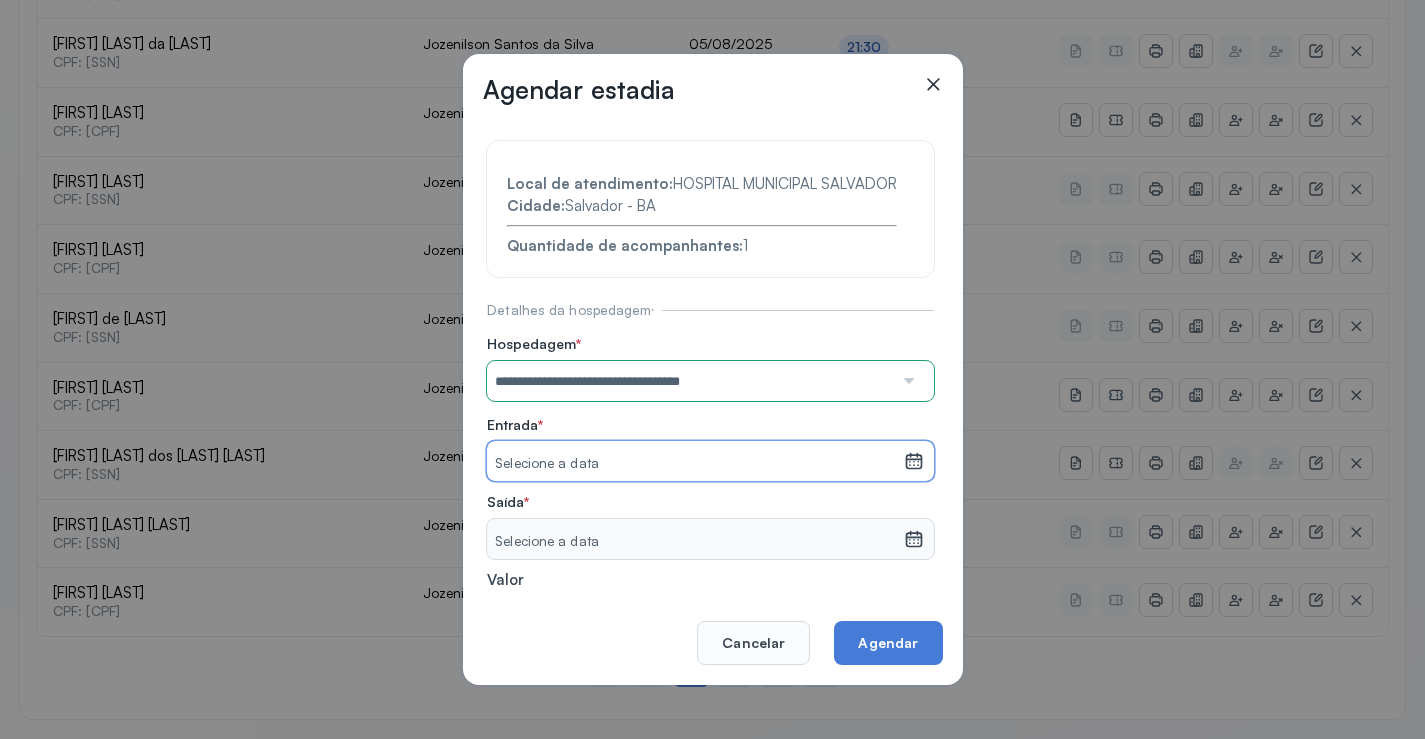 click on "Selecione a data" at bounding box center [695, 464] 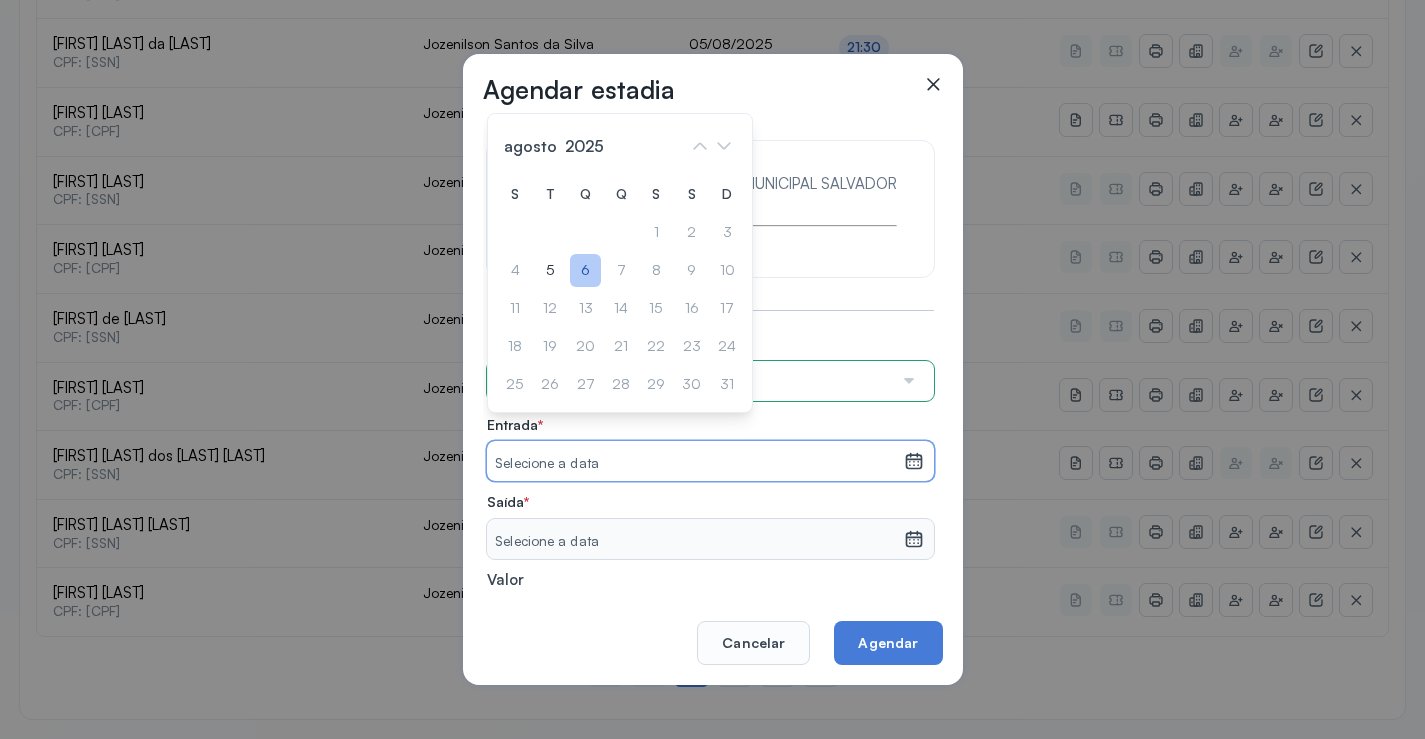 click on "6" 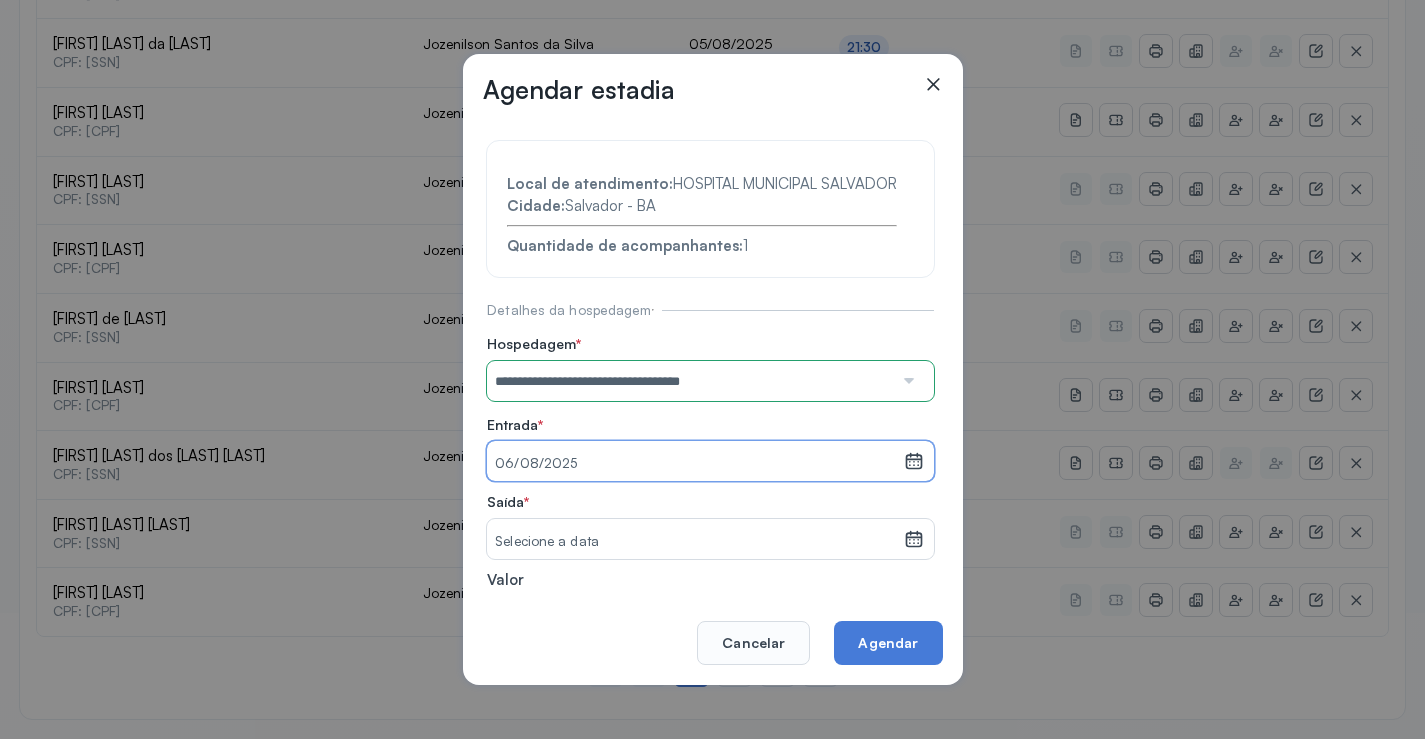 click on "Selecione a data" at bounding box center (695, 542) 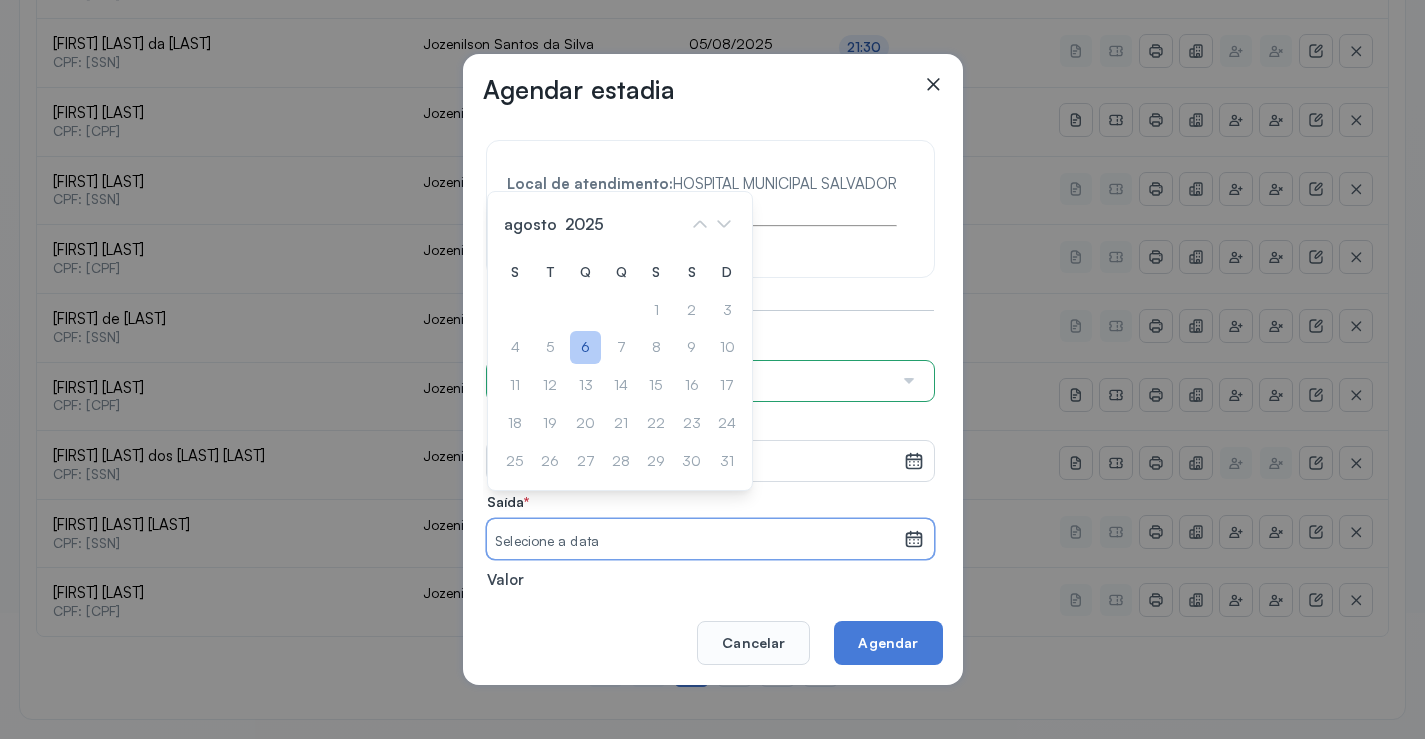 click on "6" 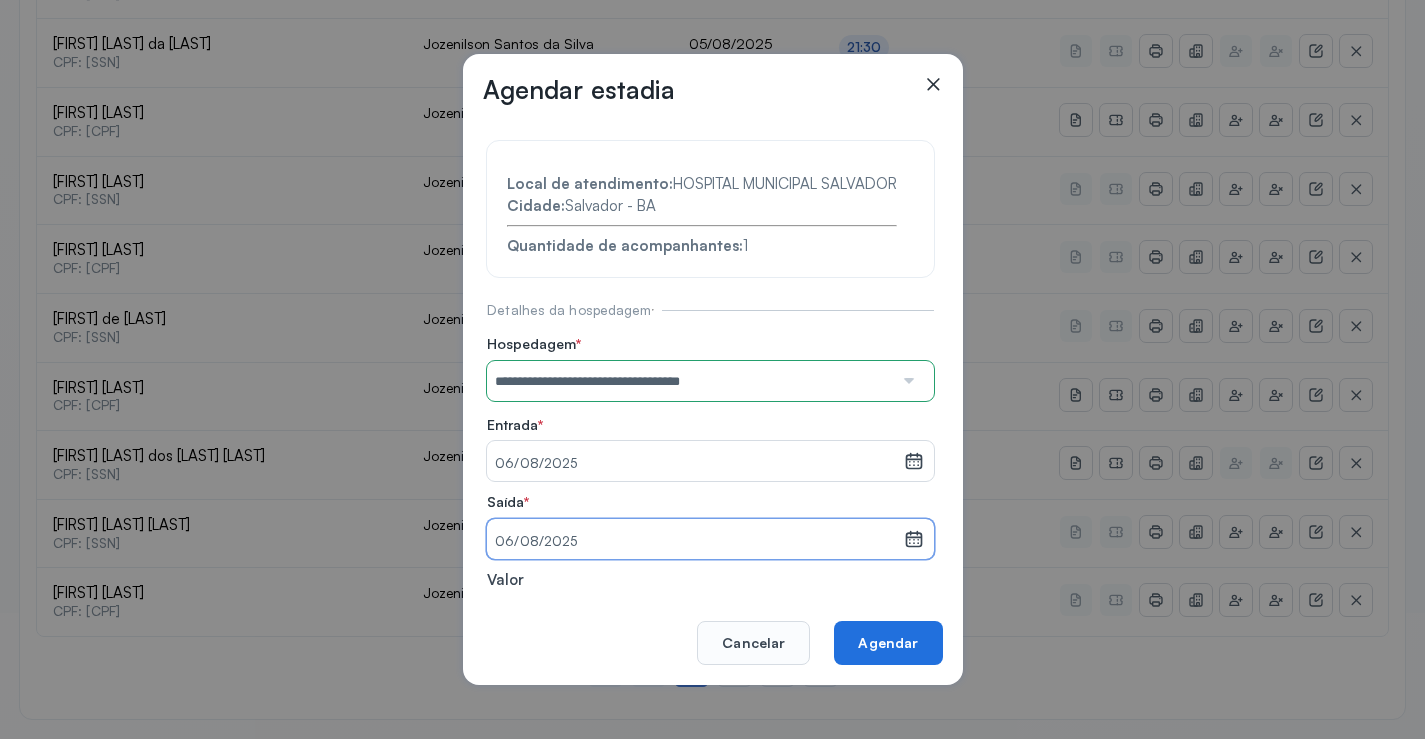 click on "Agendar" 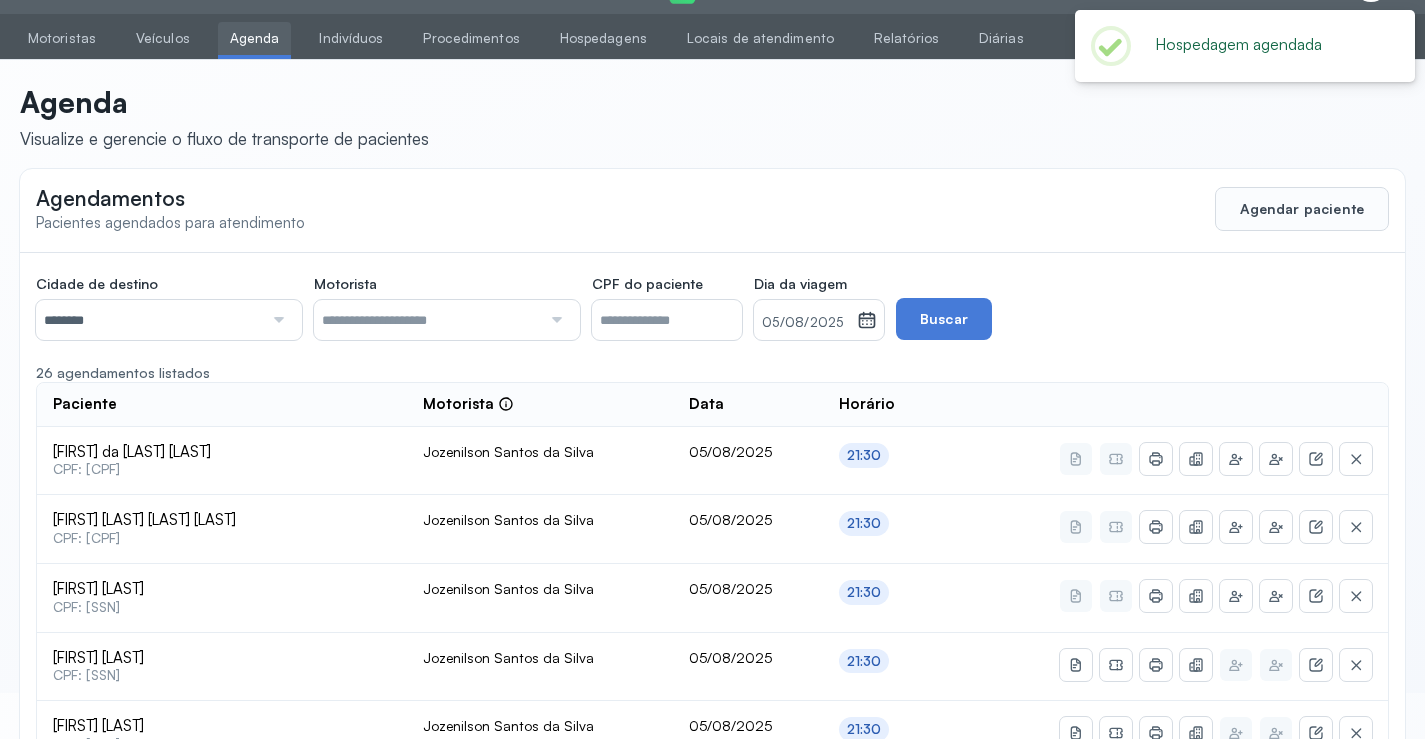 scroll, scrollTop: 865, scrollLeft: 0, axis: vertical 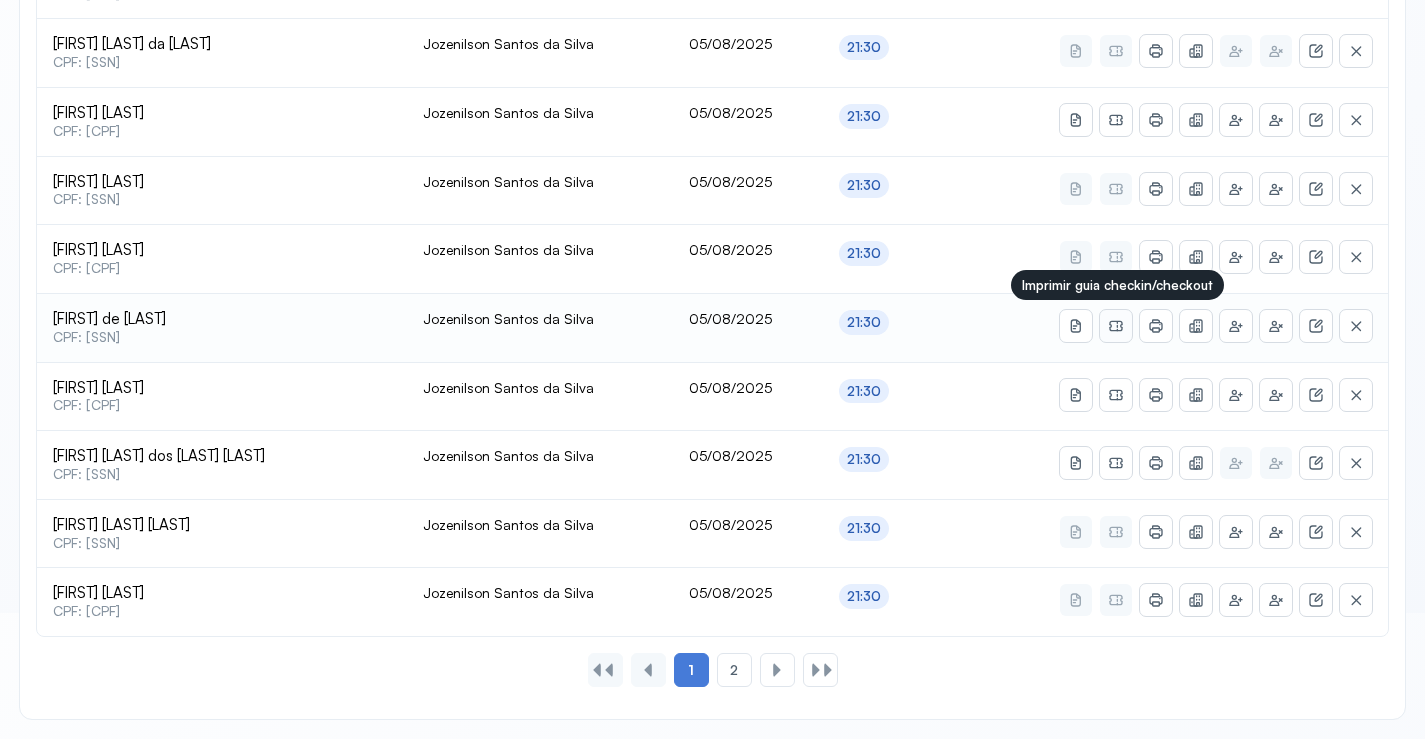 click 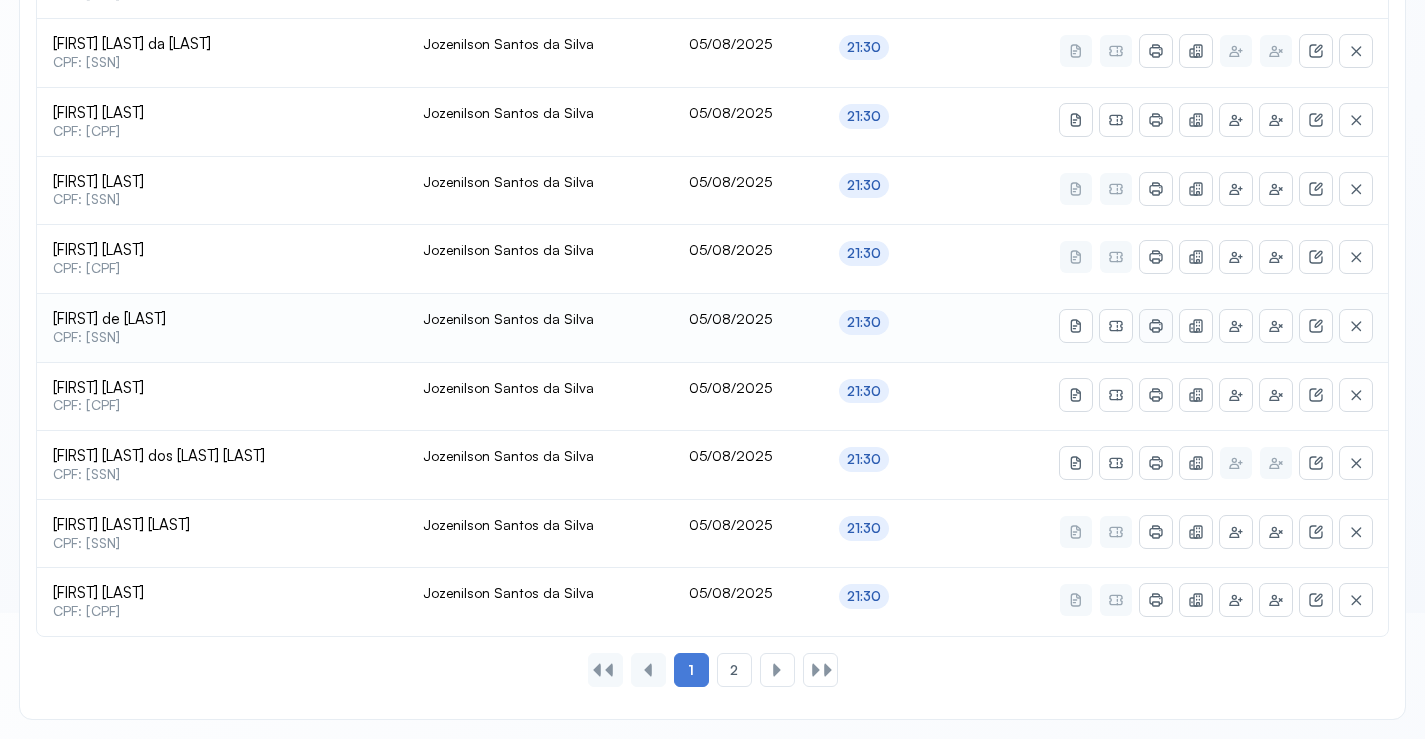 click 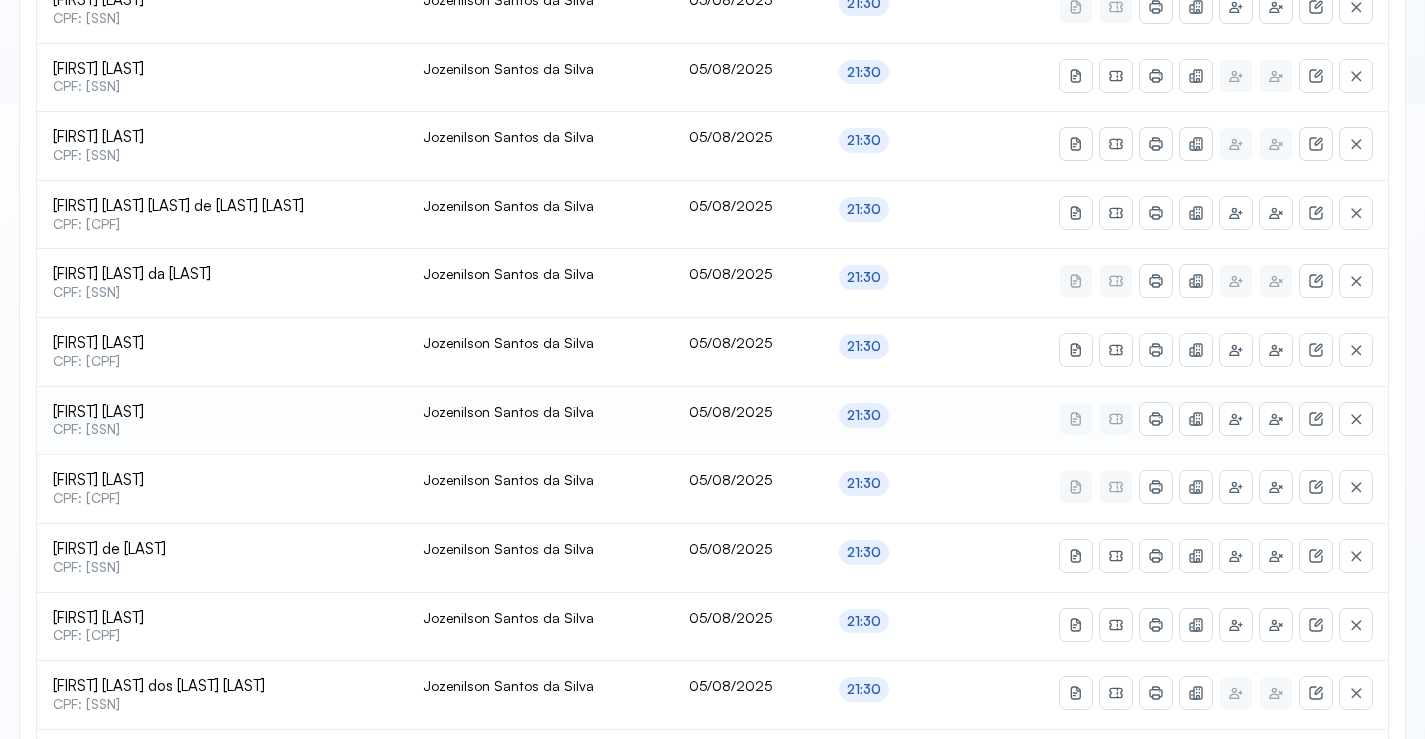 scroll, scrollTop: 865, scrollLeft: 0, axis: vertical 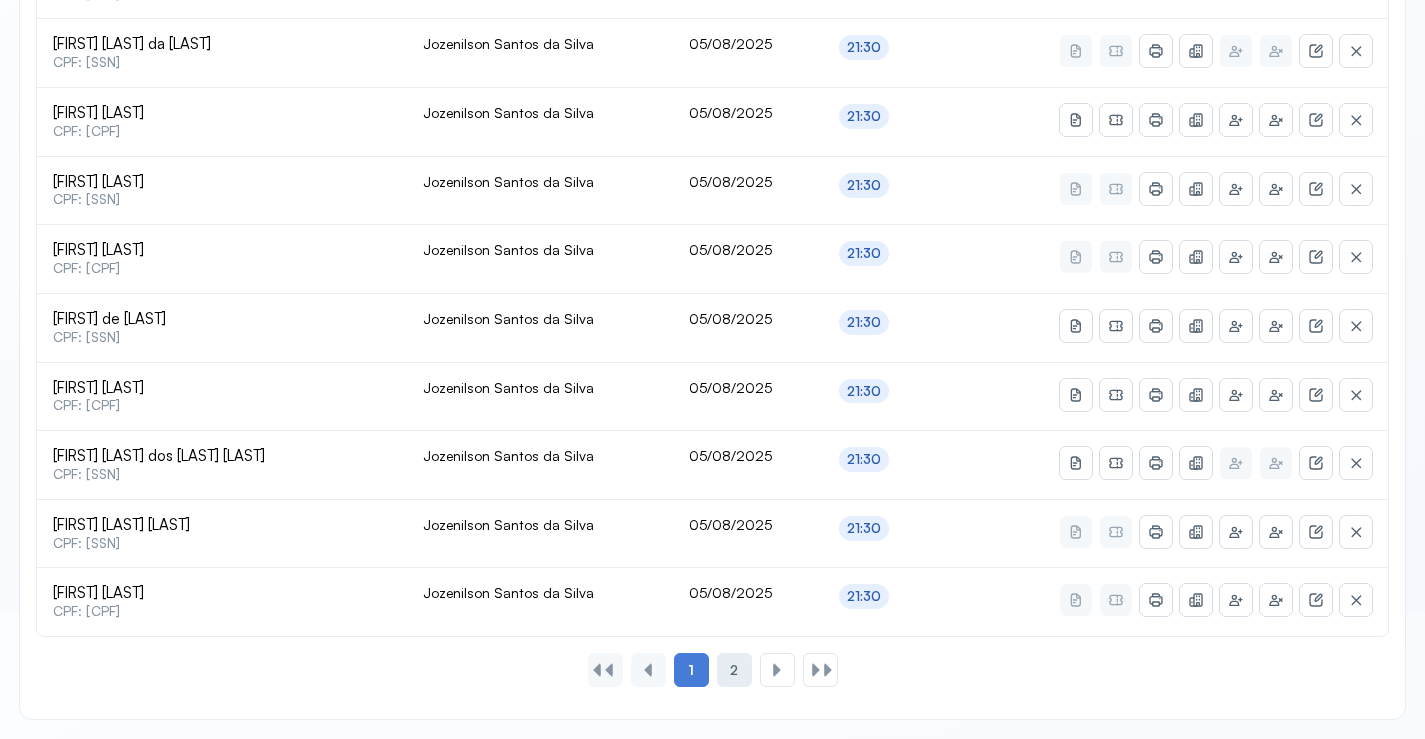 click on "2" 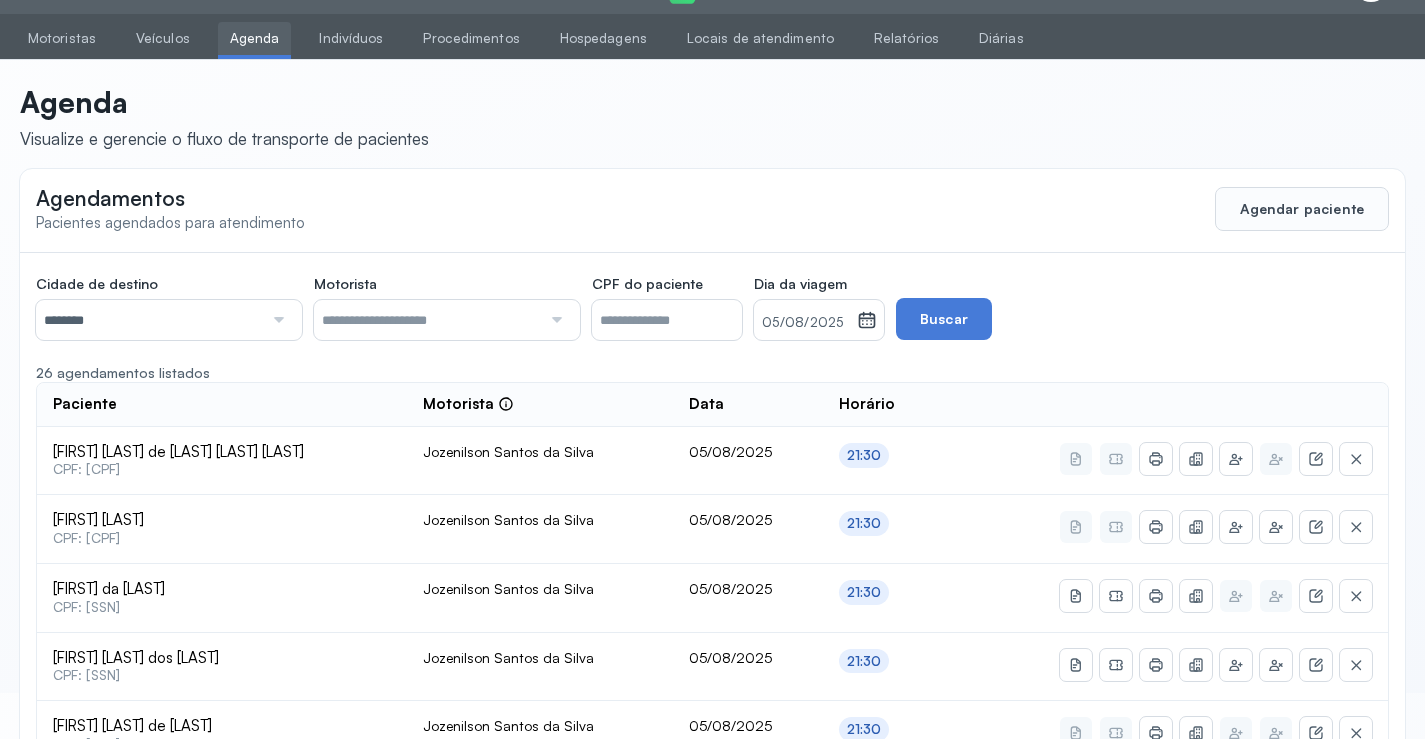 scroll, scrollTop: 591, scrollLeft: 0, axis: vertical 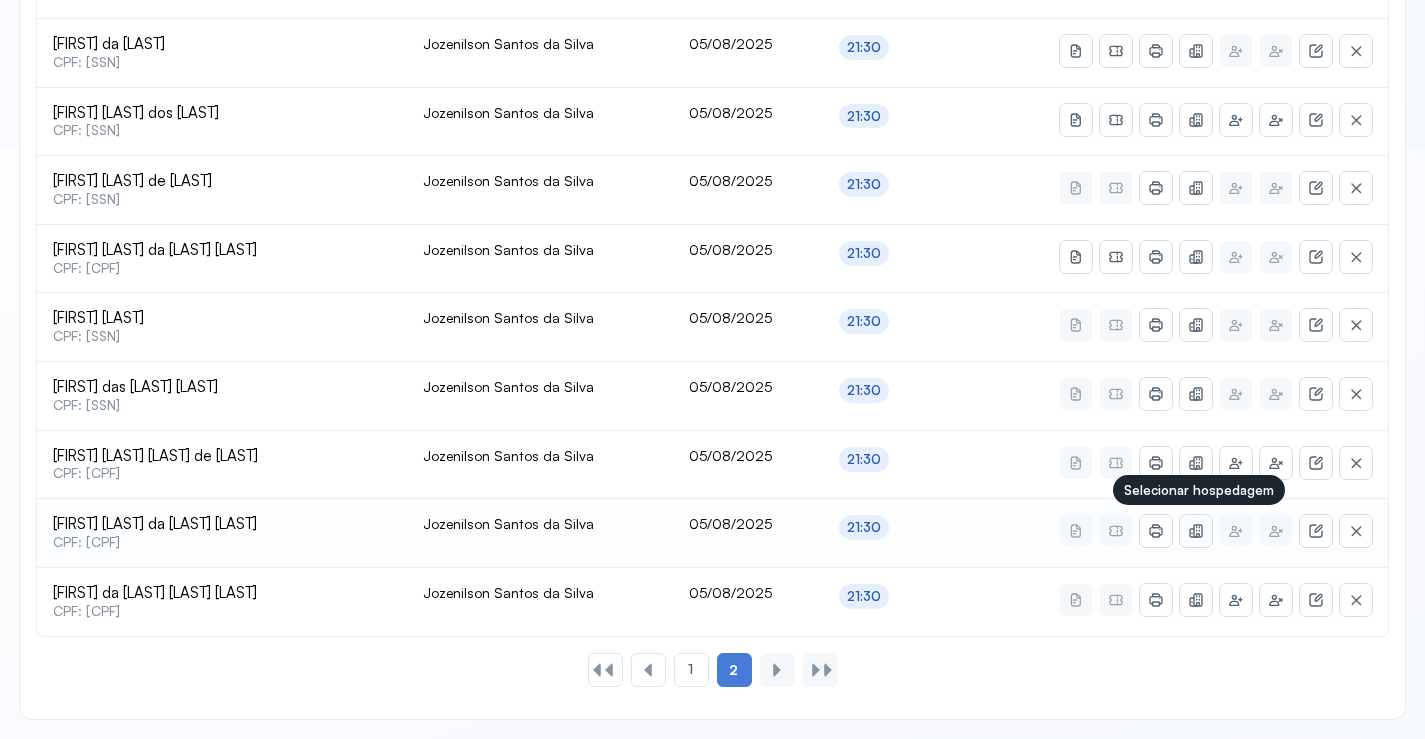 click 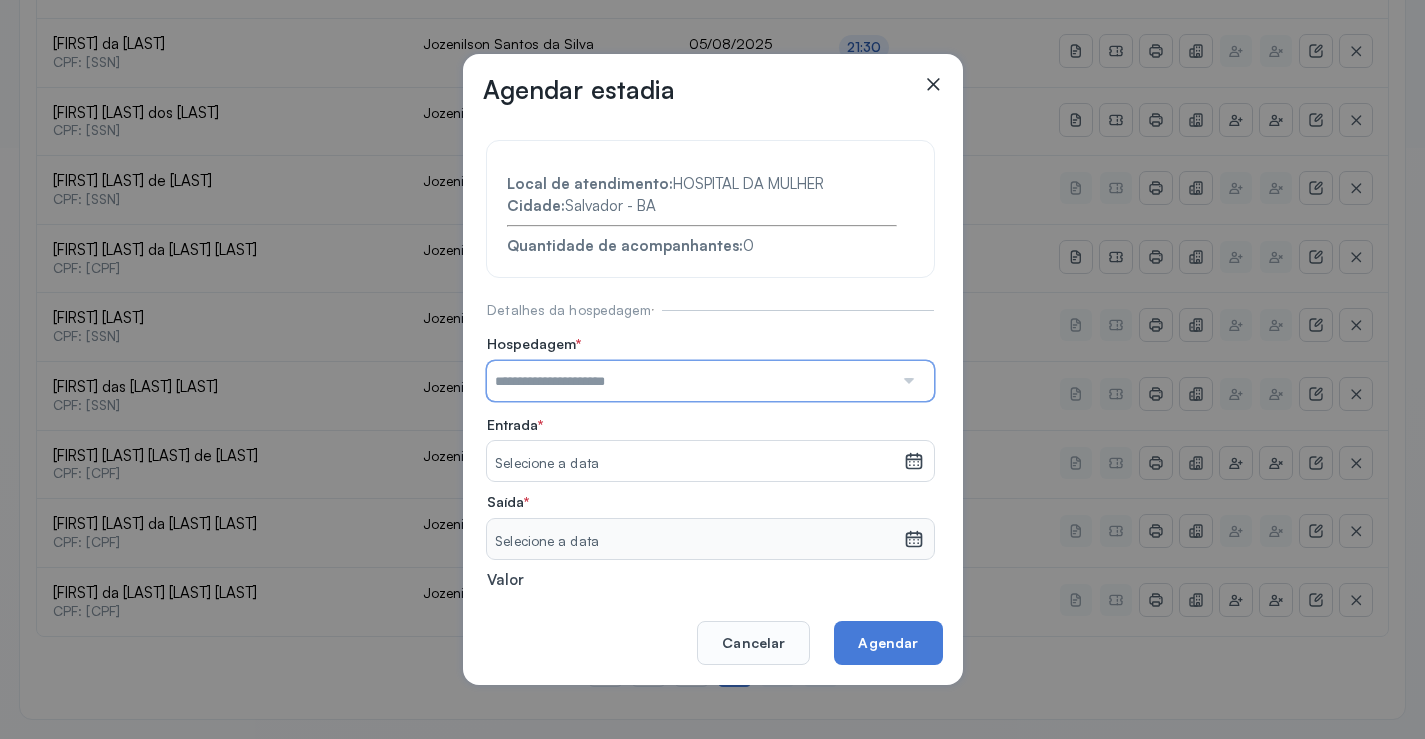 click at bounding box center [690, 381] 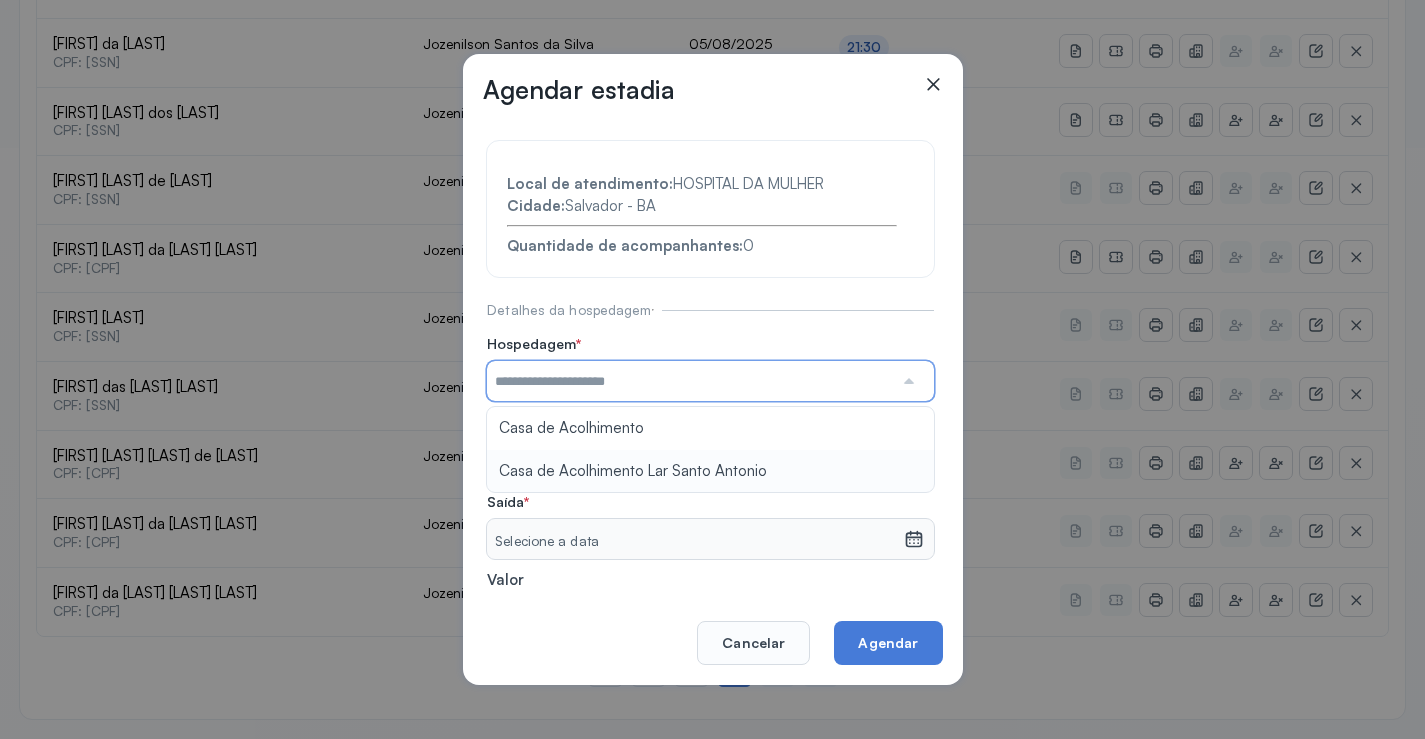 type on "**********" 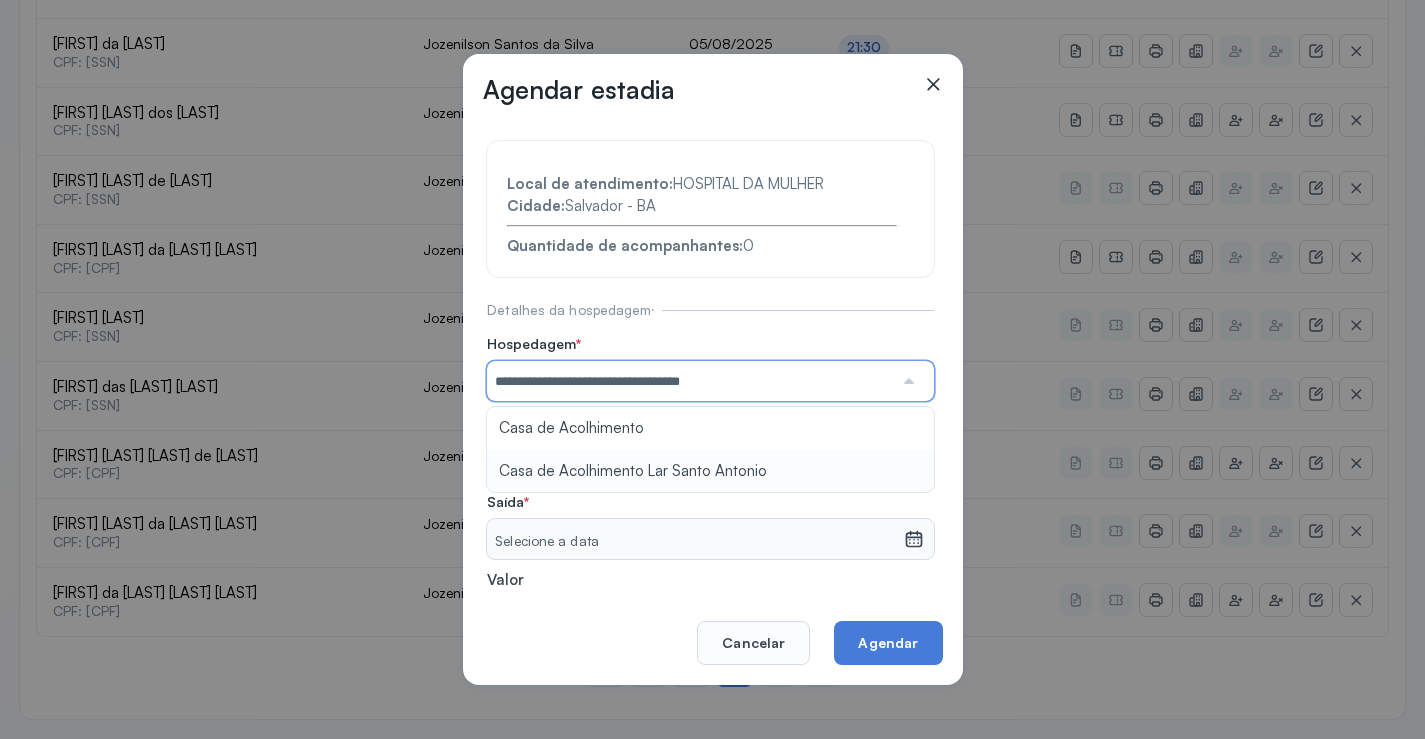 click on "**********" at bounding box center [710, 436] 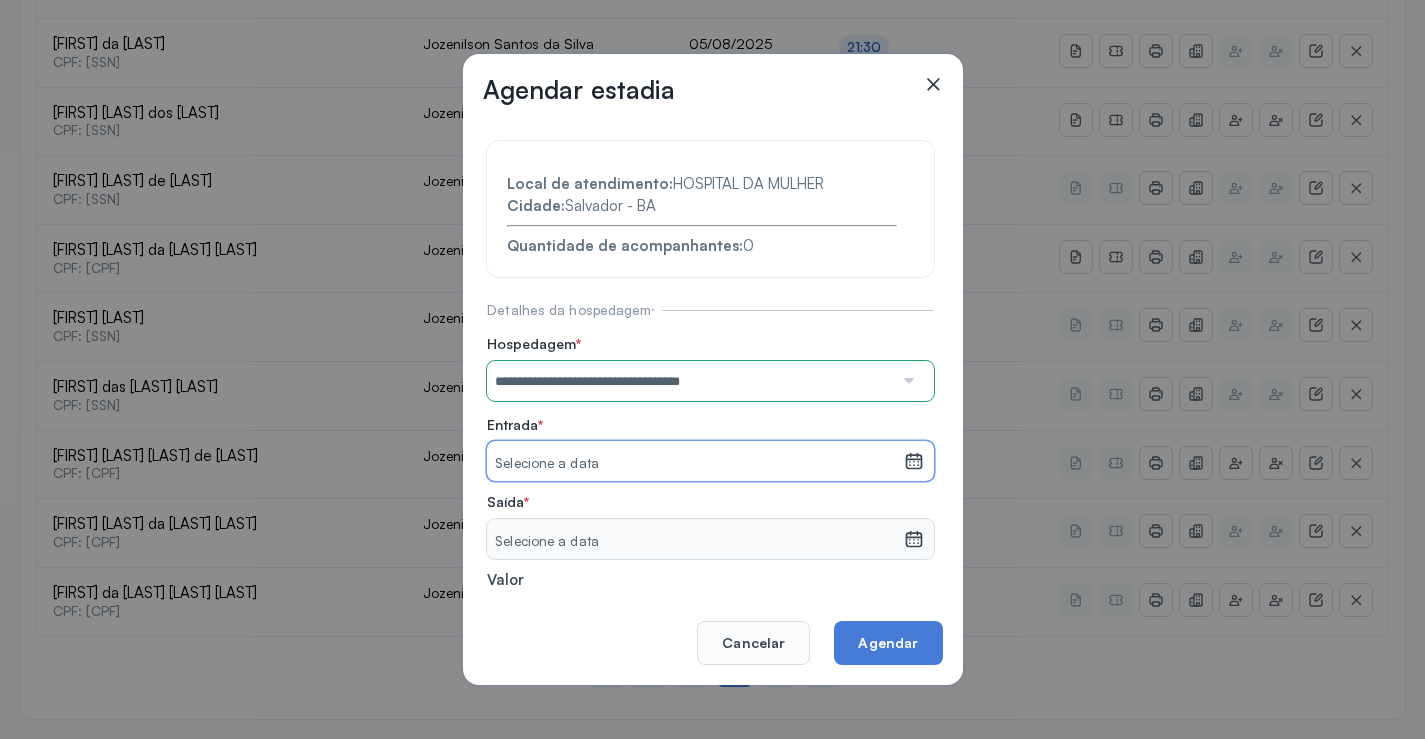 click on "Selecione a data" at bounding box center [695, 464] 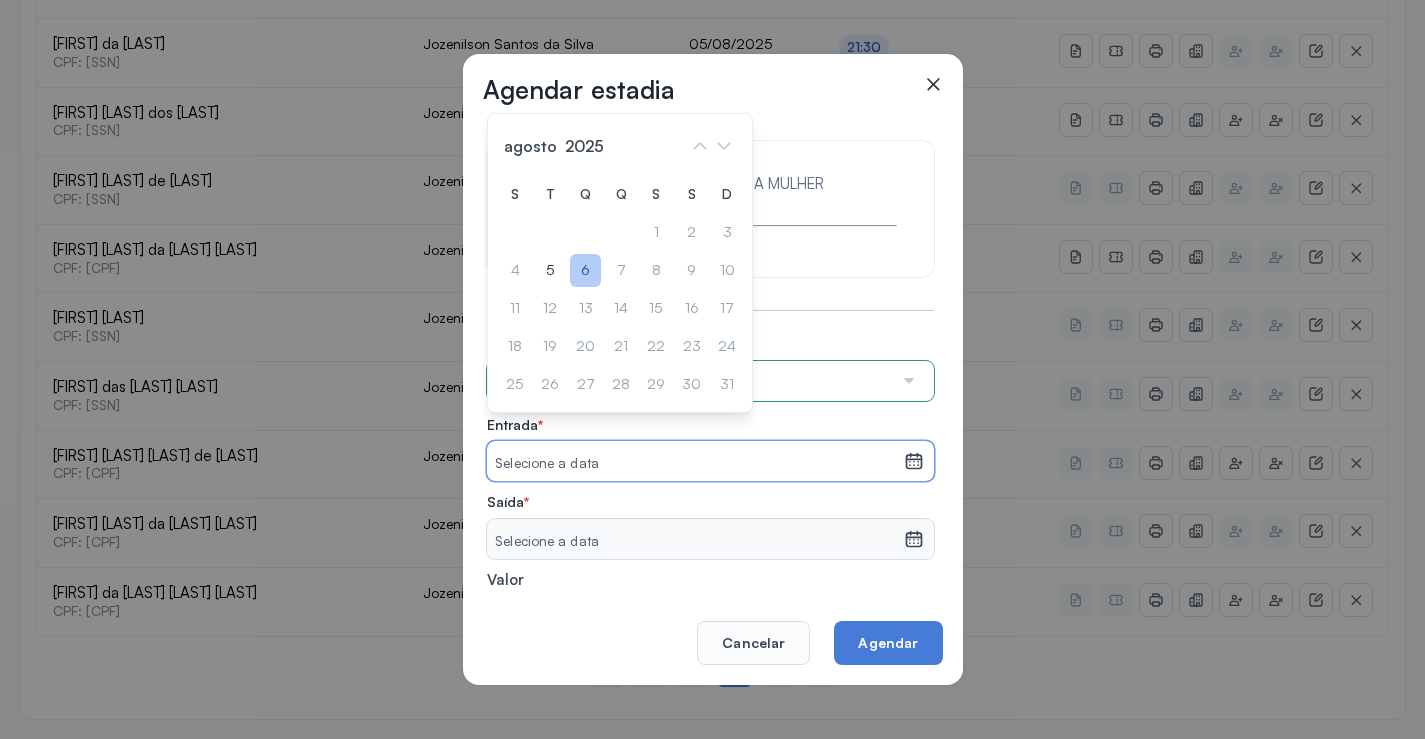 click on "6" 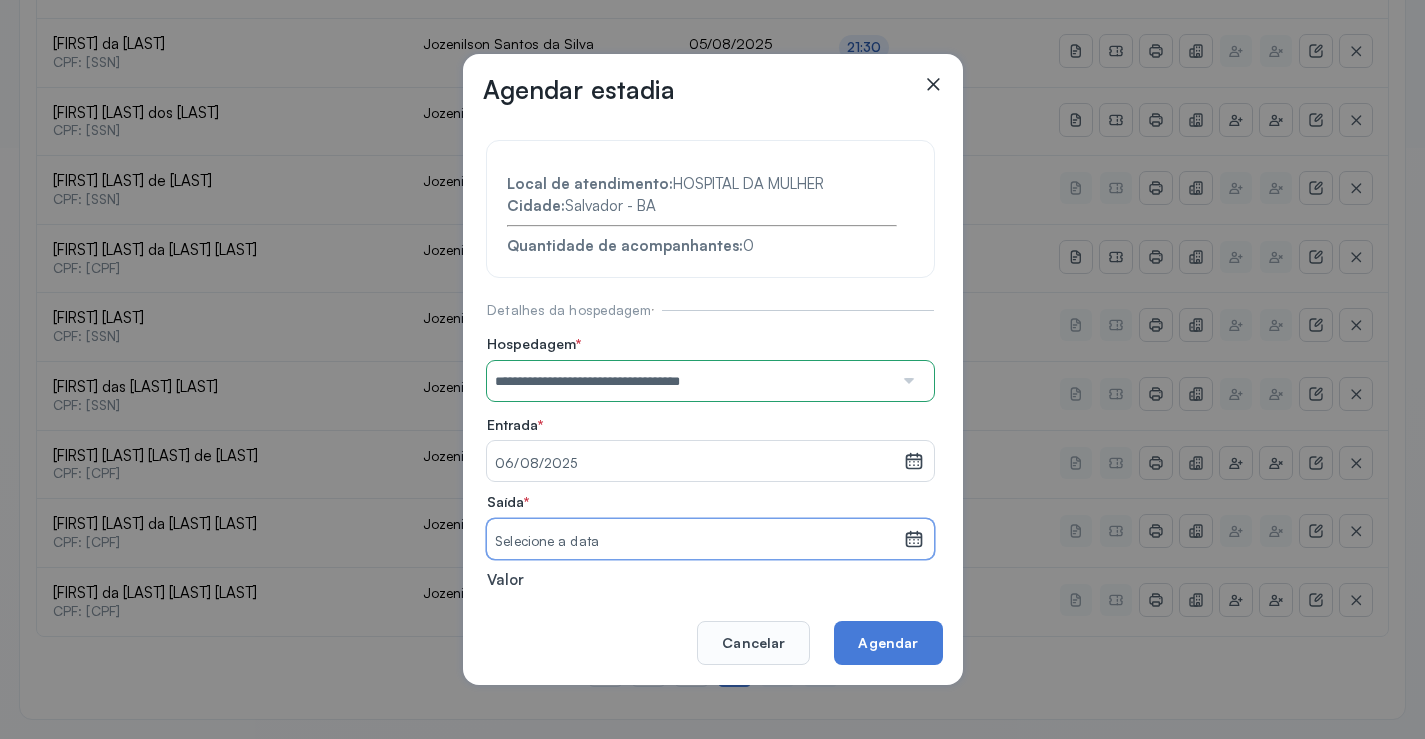 click on "Selecione a data" at bounding box center [695, 539] 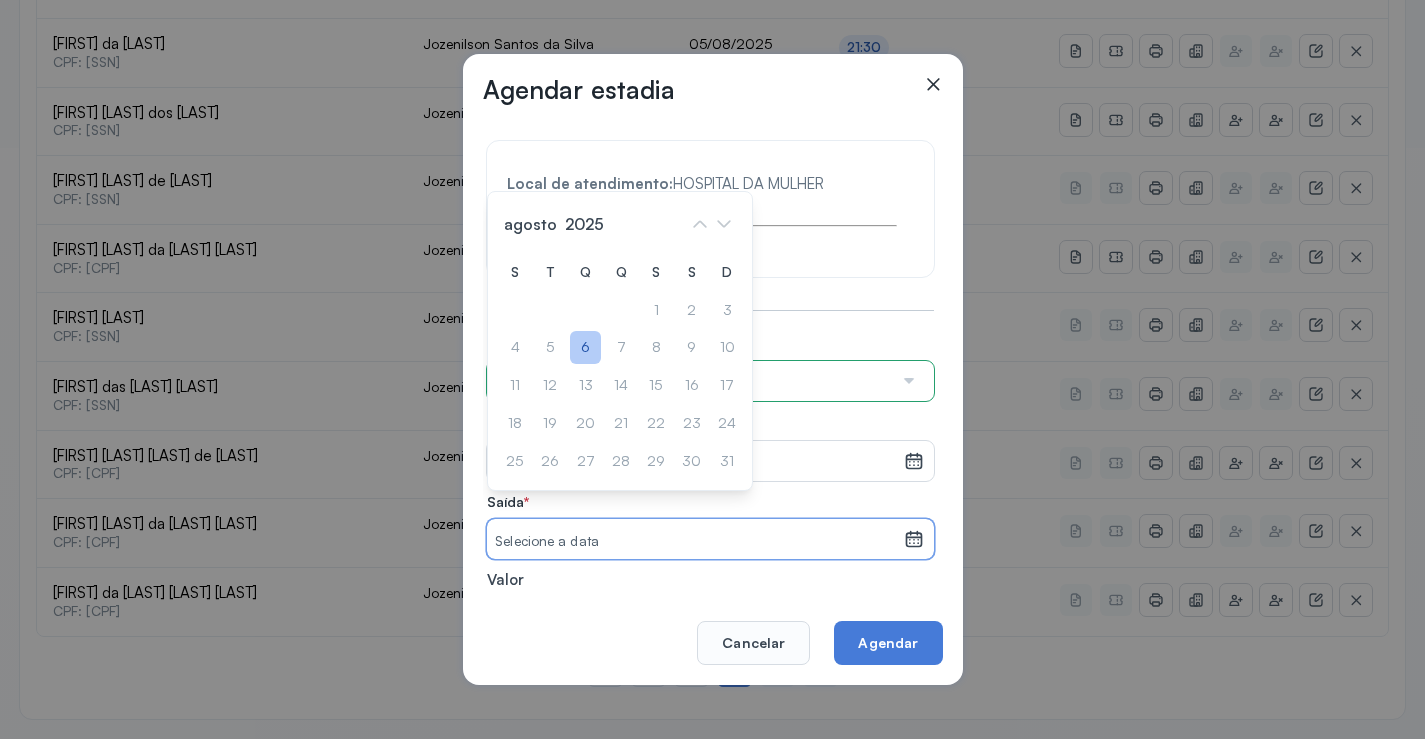 click on "6" 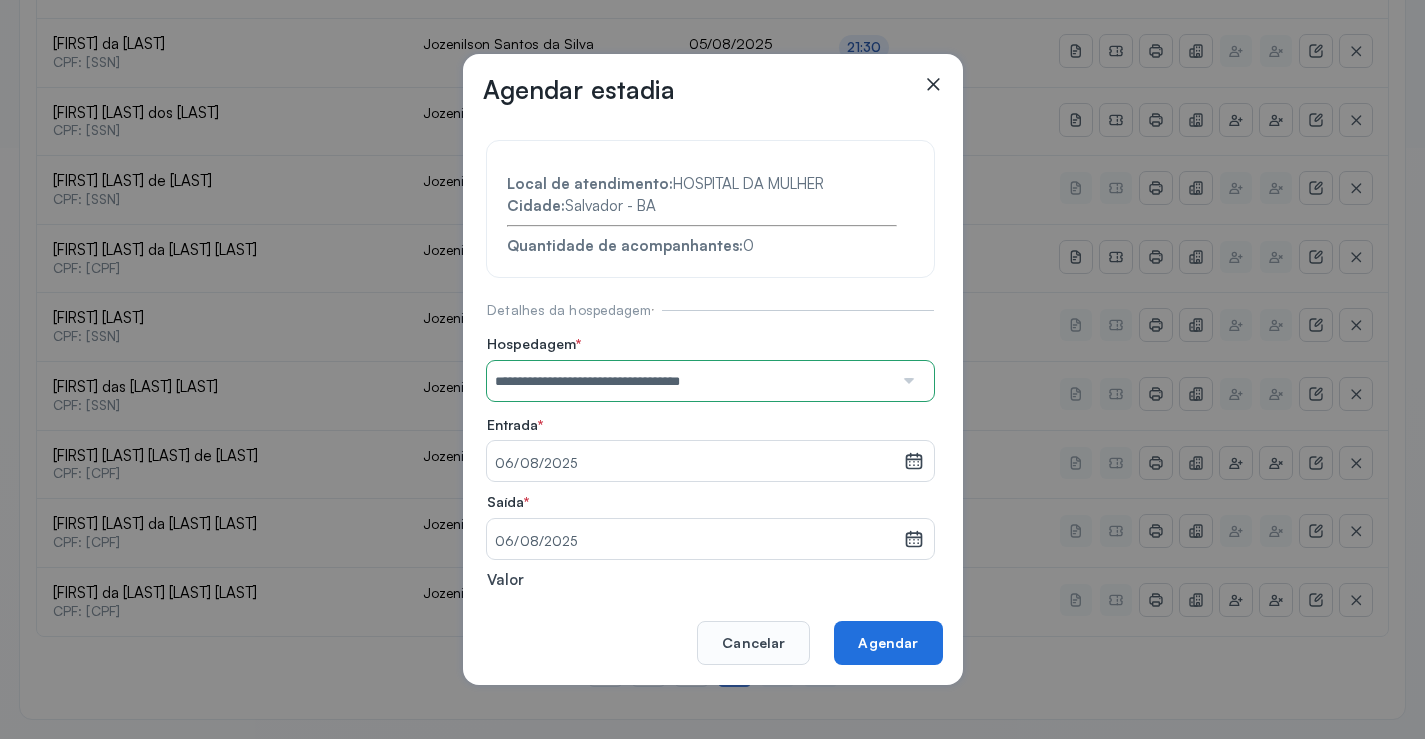 click on "Agendar" 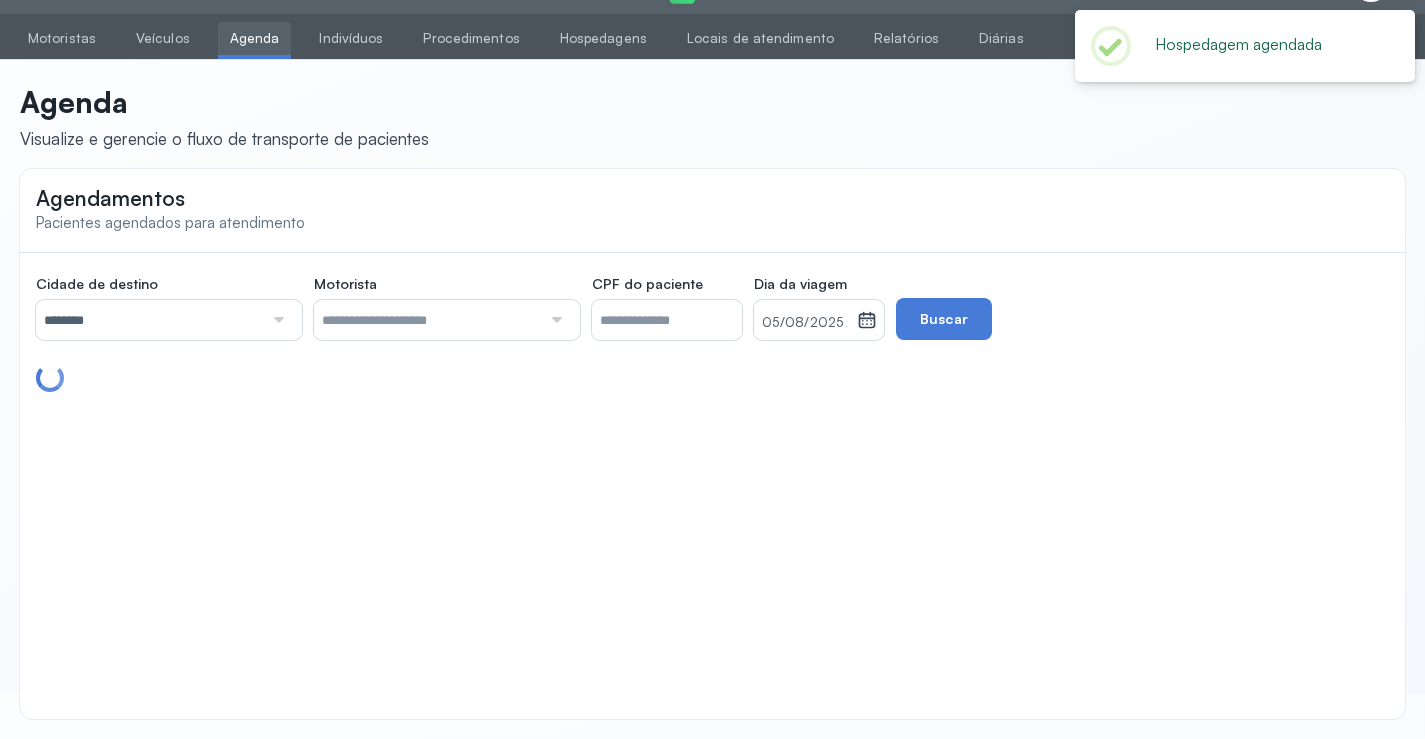 scroll, scrollTop: 591, scrollLeft: 0, axis: vertical 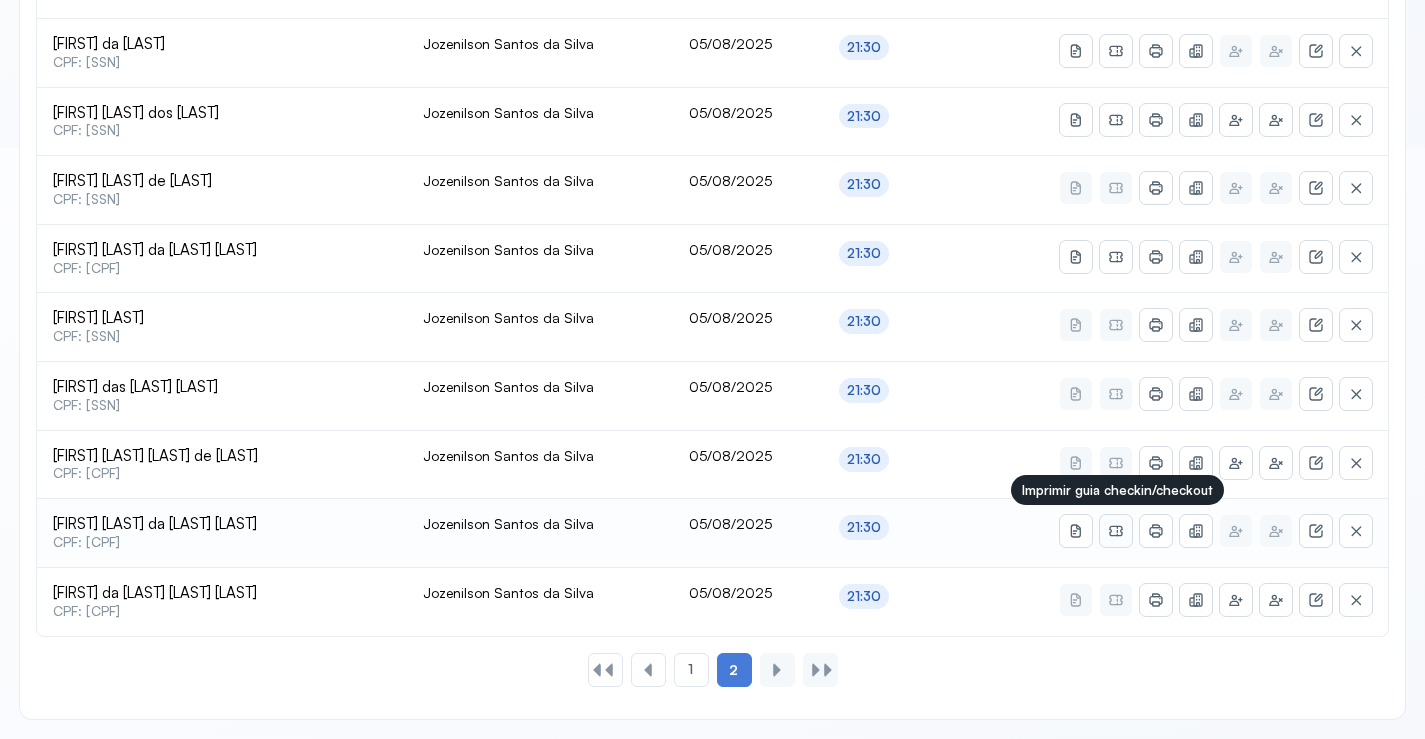 click 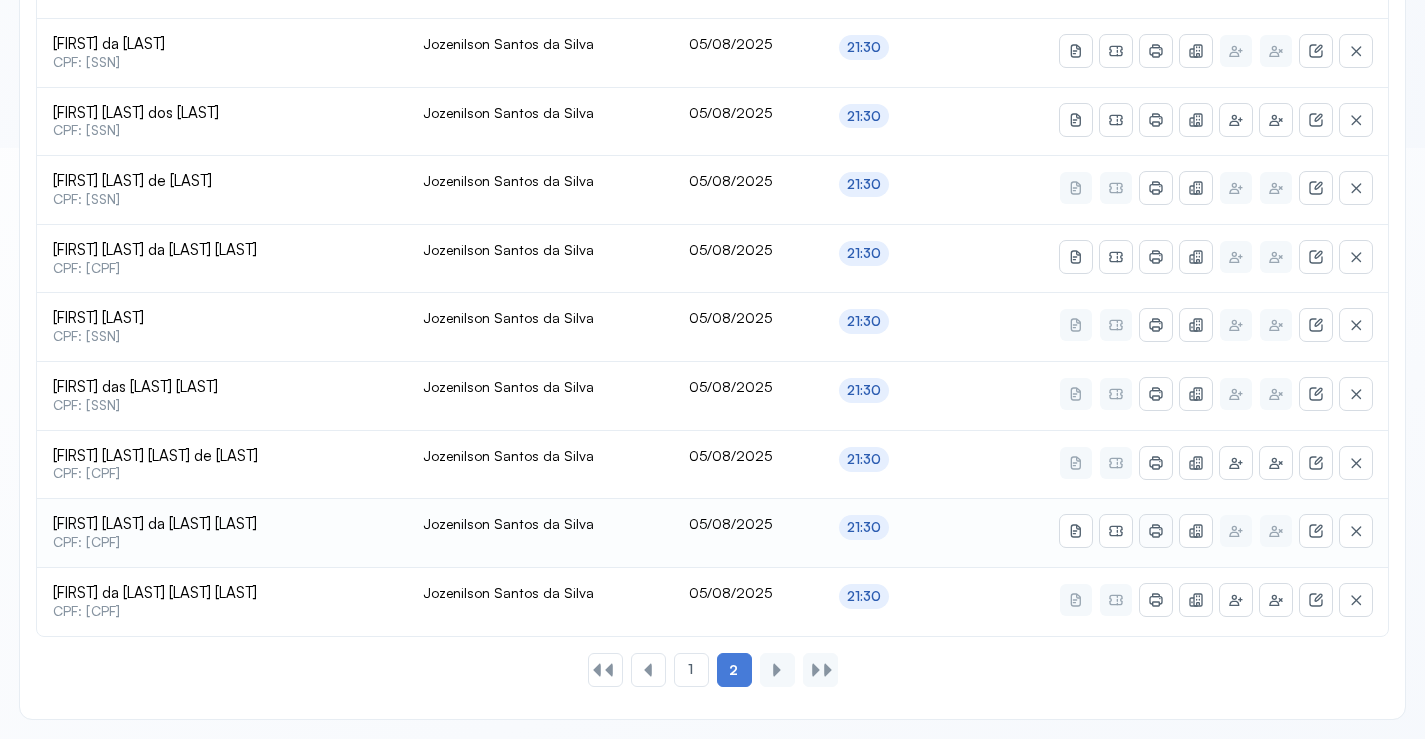 click 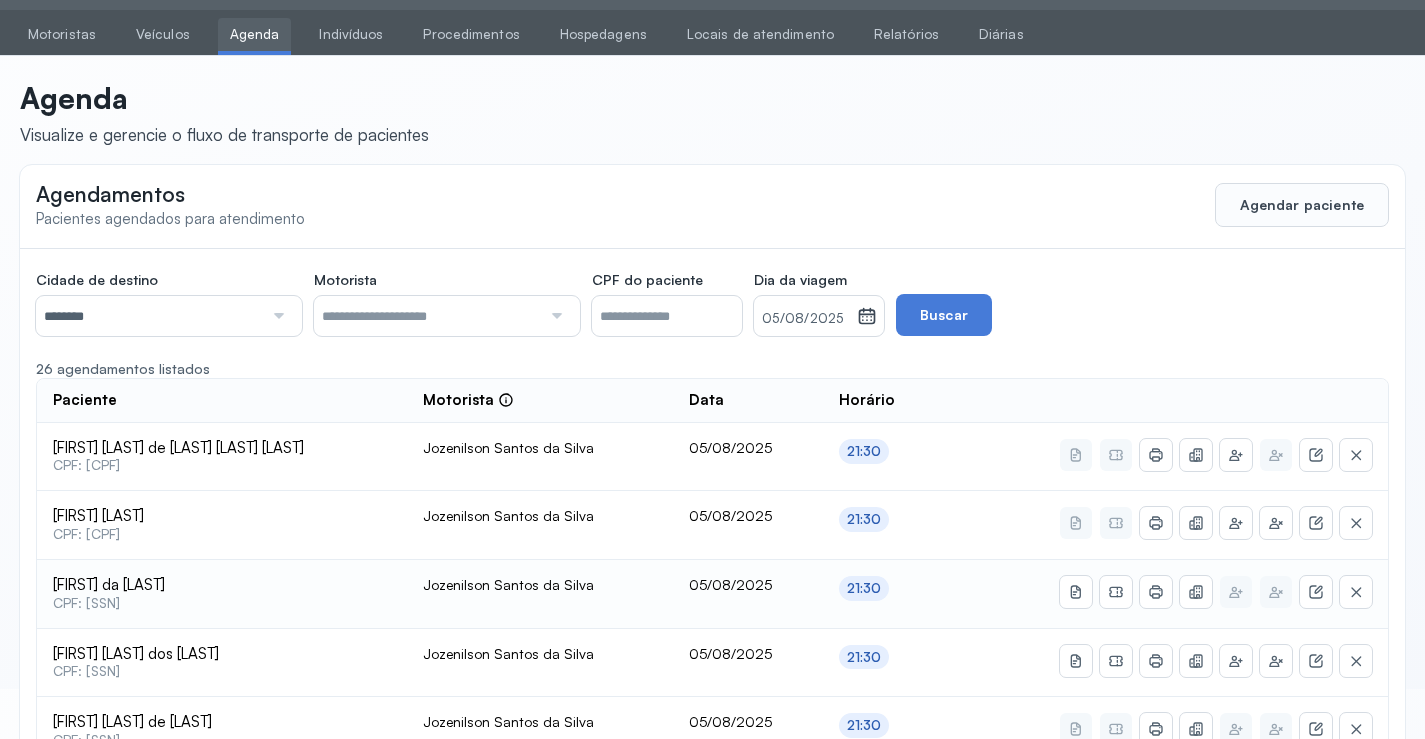 scroll, scrollTop: 0, scrollLeft: 0, axis: both 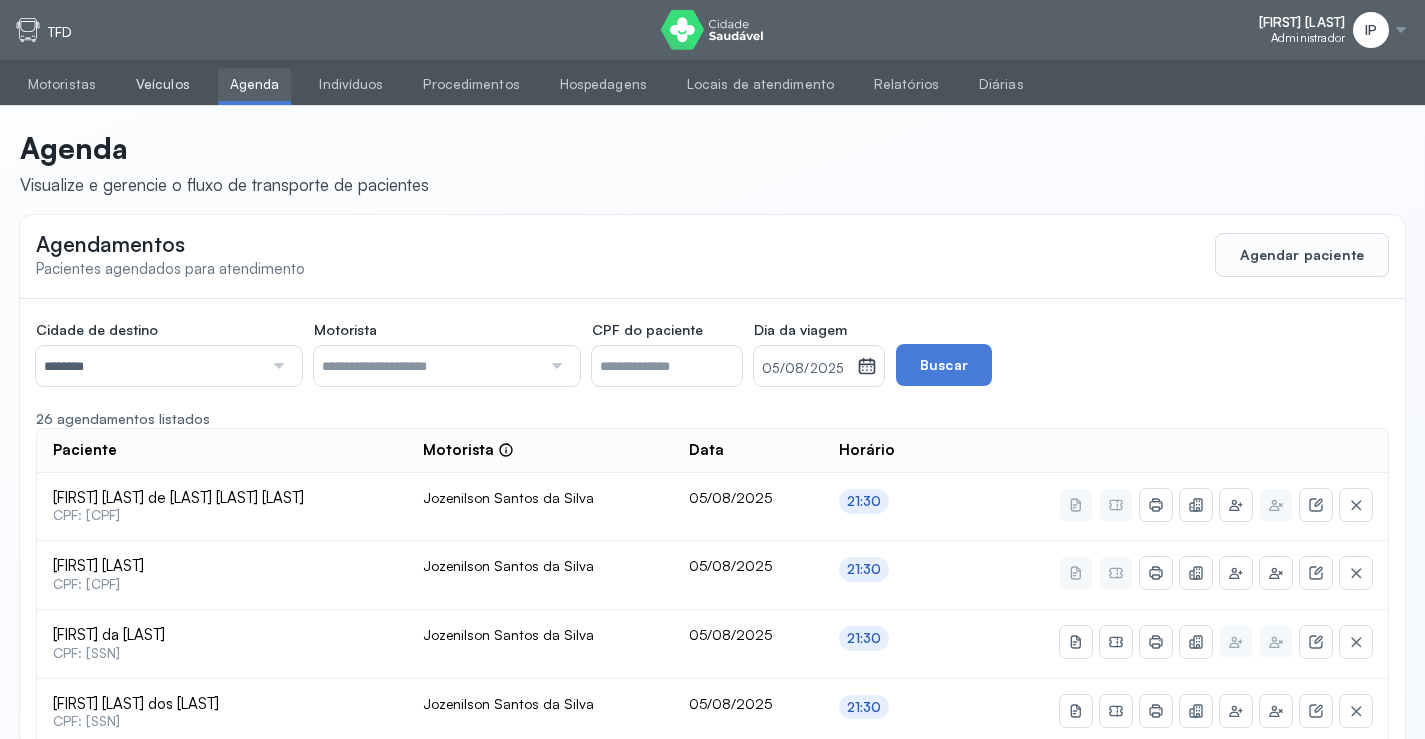 click on "Veículos" at bounding box center (163, 84) 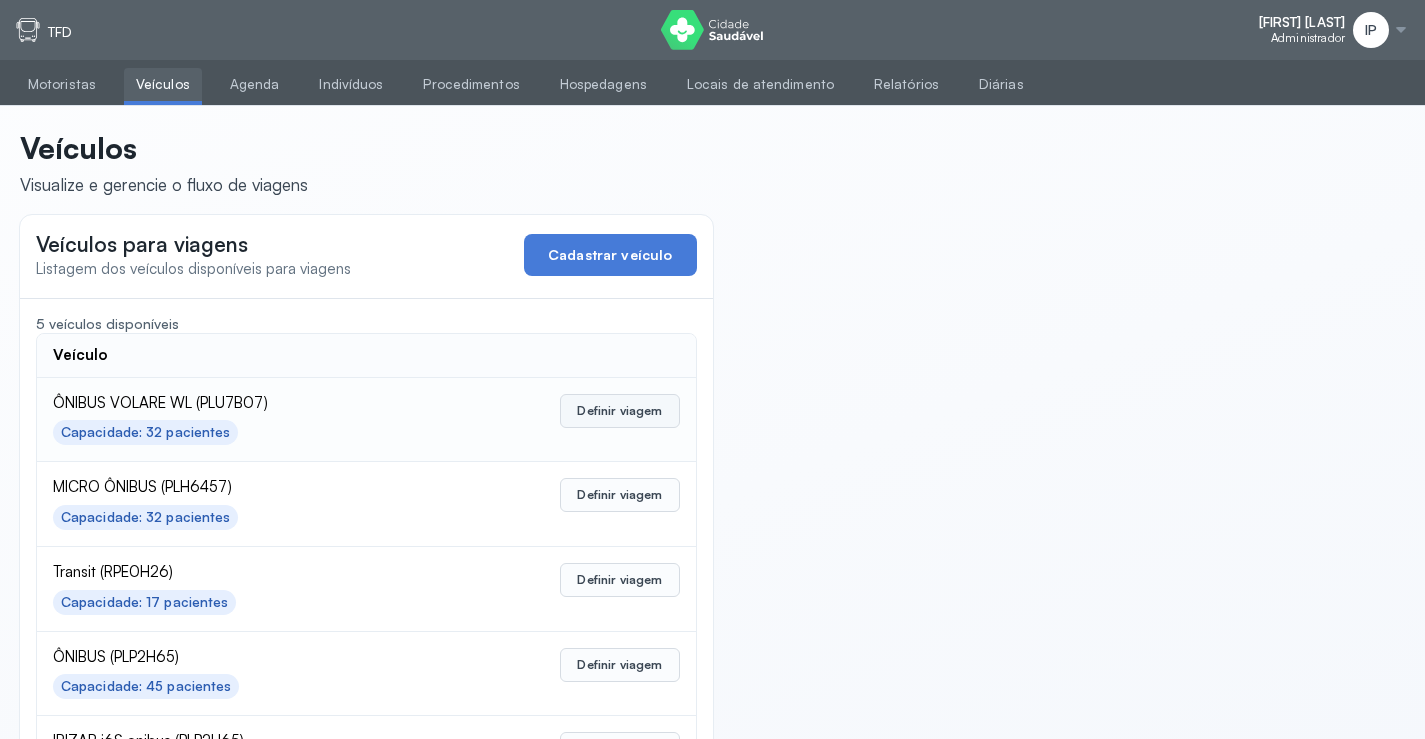 click on "Definir viagem" at bounding box center [619, 411] 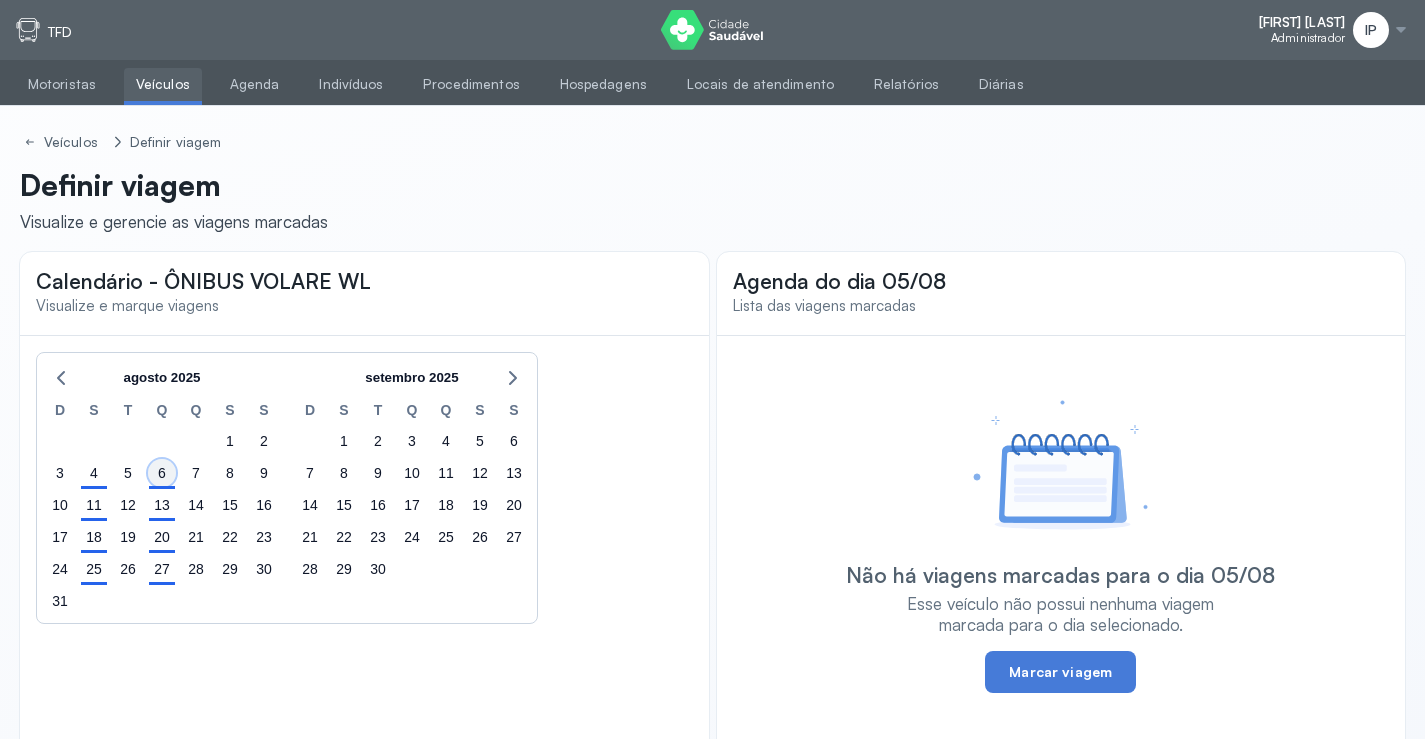 click on "6" 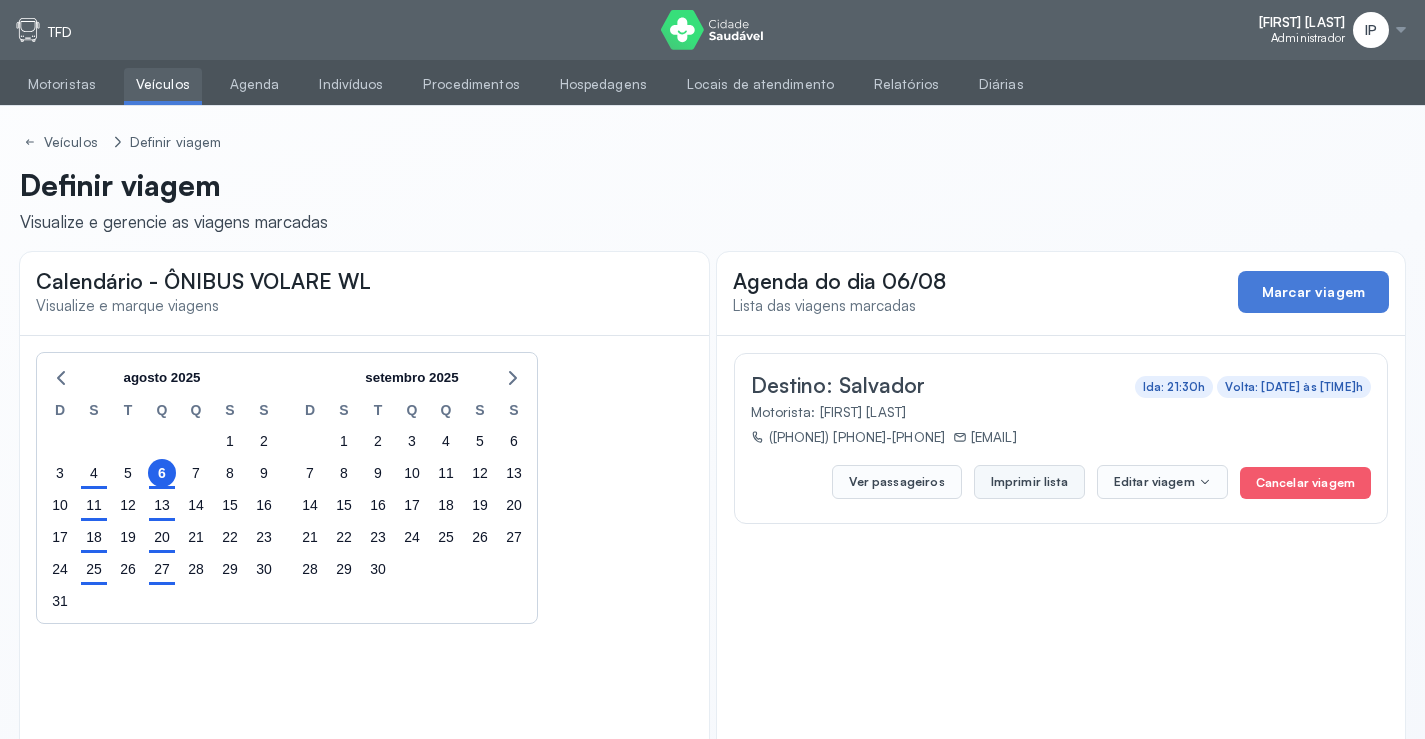 click on "Imprimir lista" at bounding box center (1029, 482) 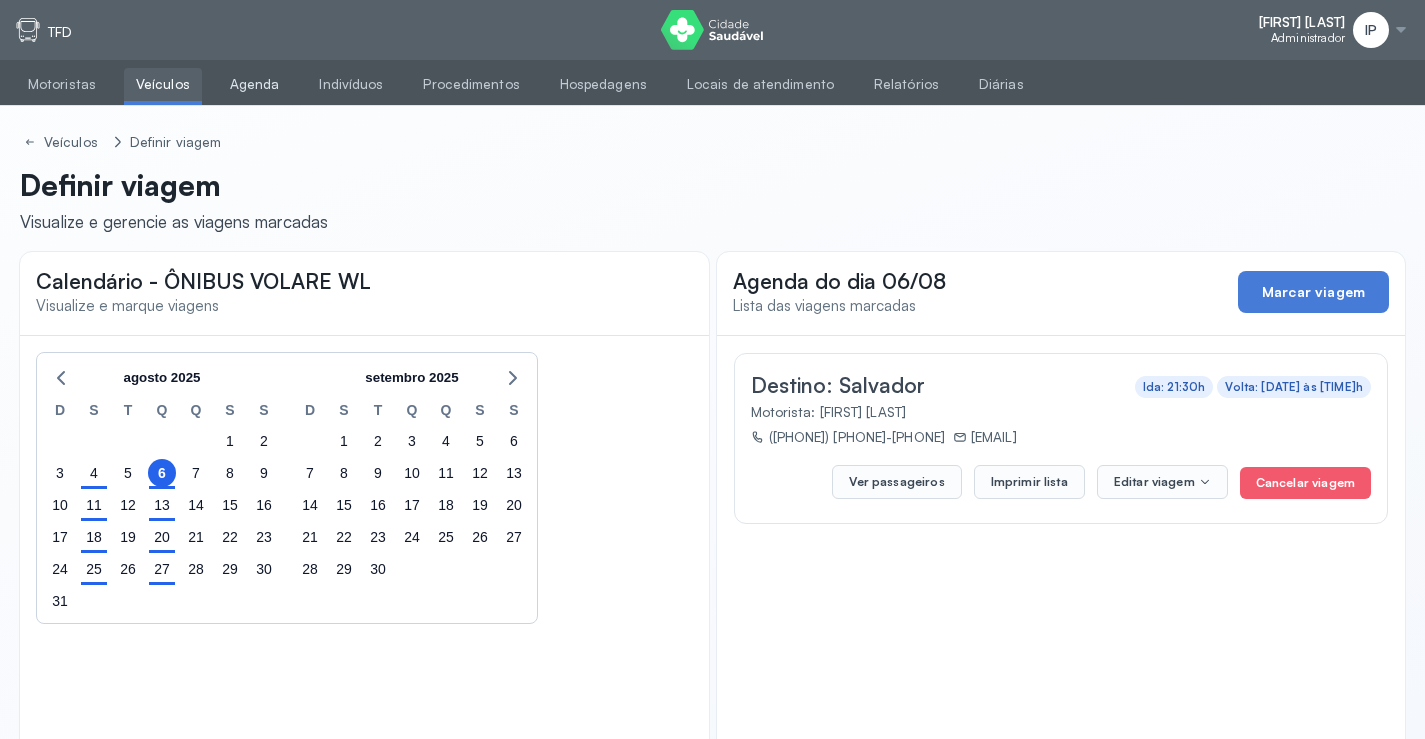 click on "Agenda" at bounding box center [255, 84] 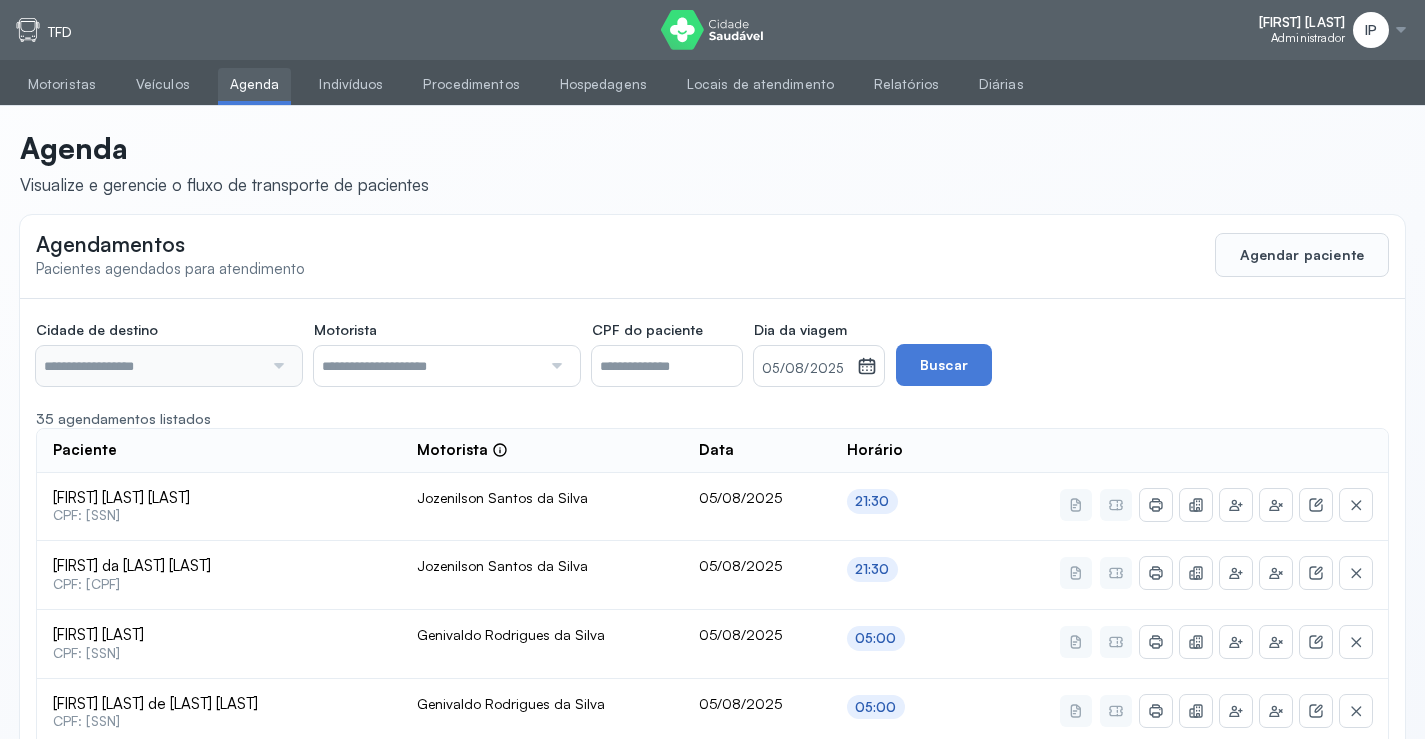 type on "********" 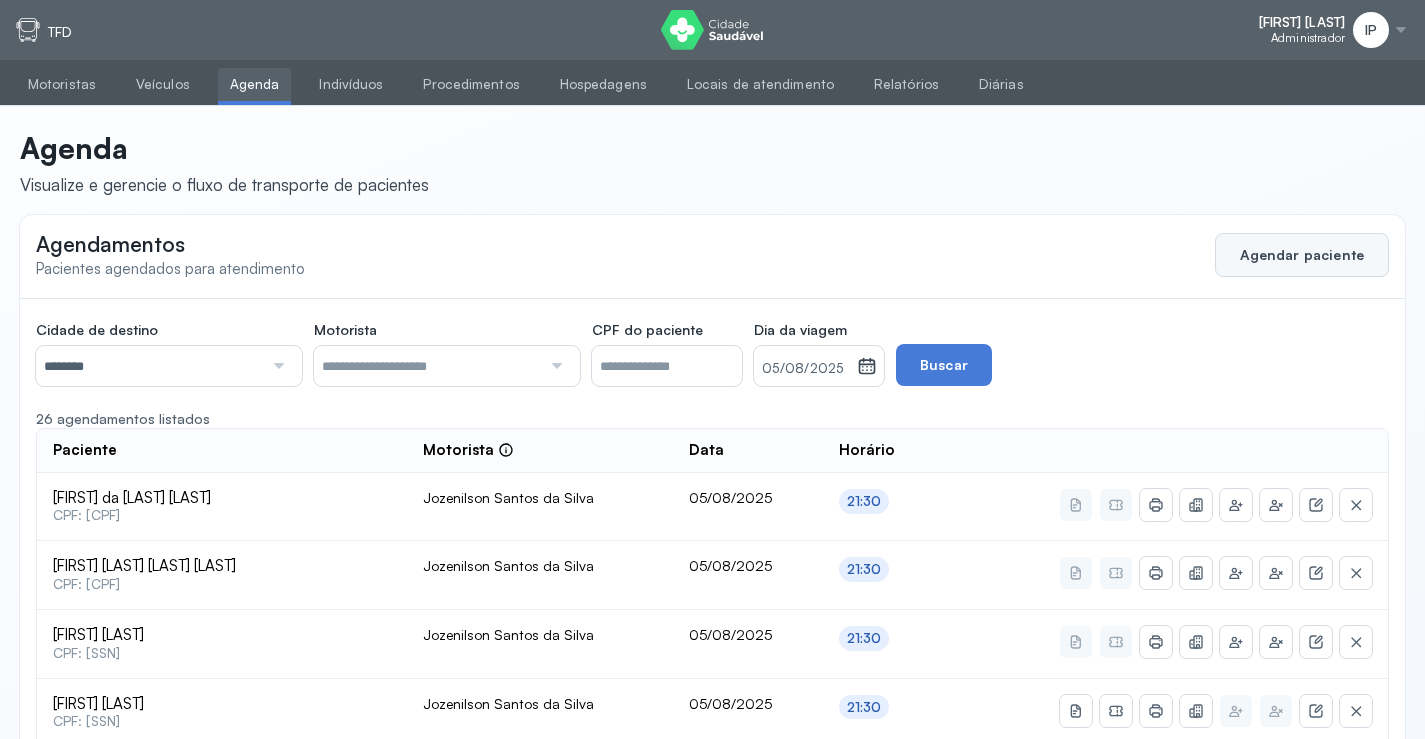 click on "Agendar paciente" 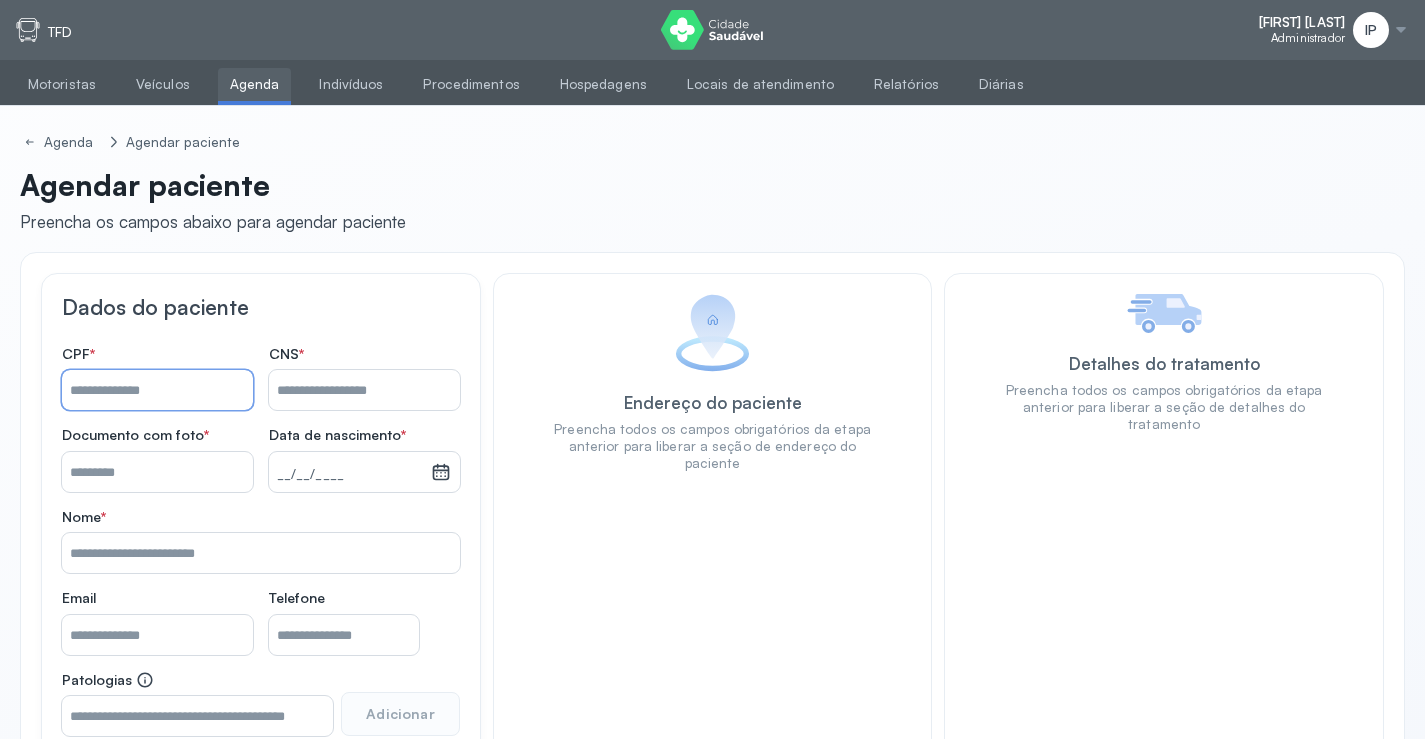 click on "Nome   *" at bounding box center (157, 390) 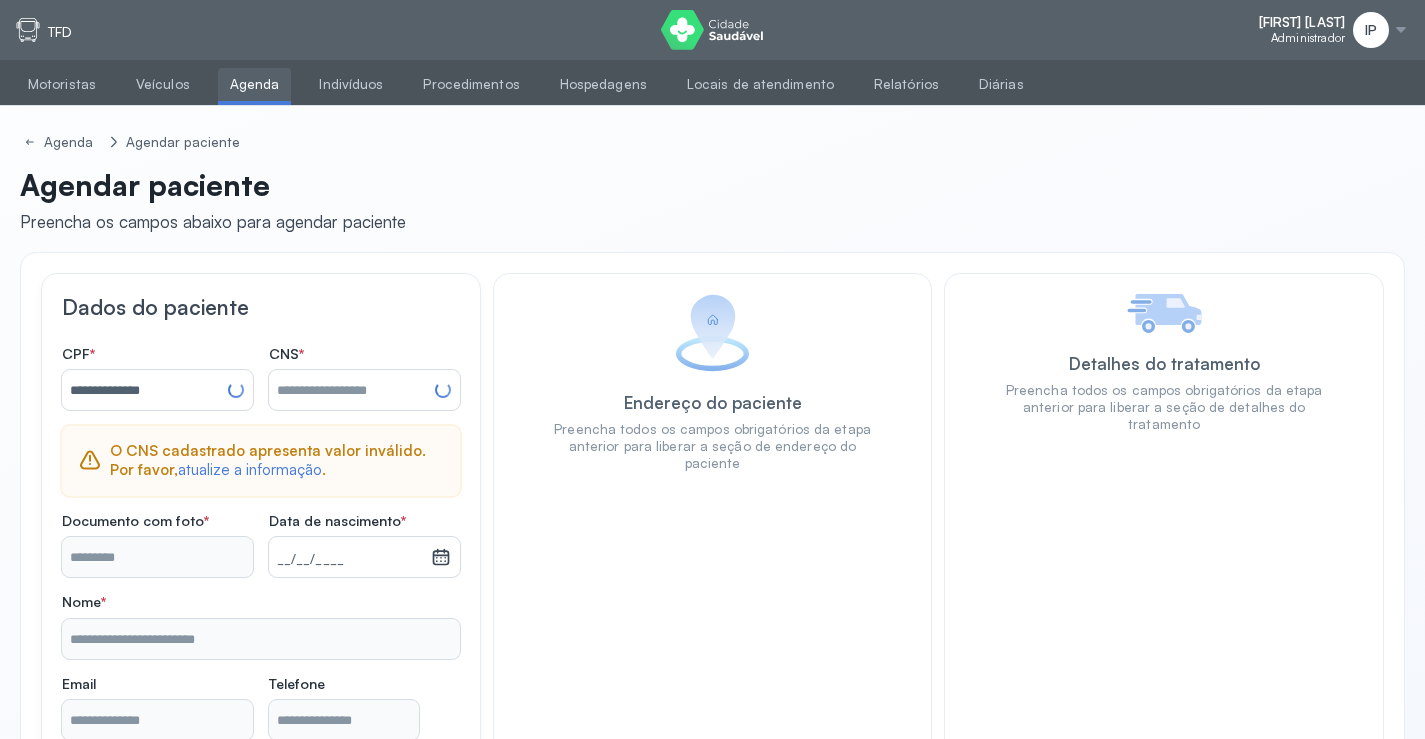 type on "**********" 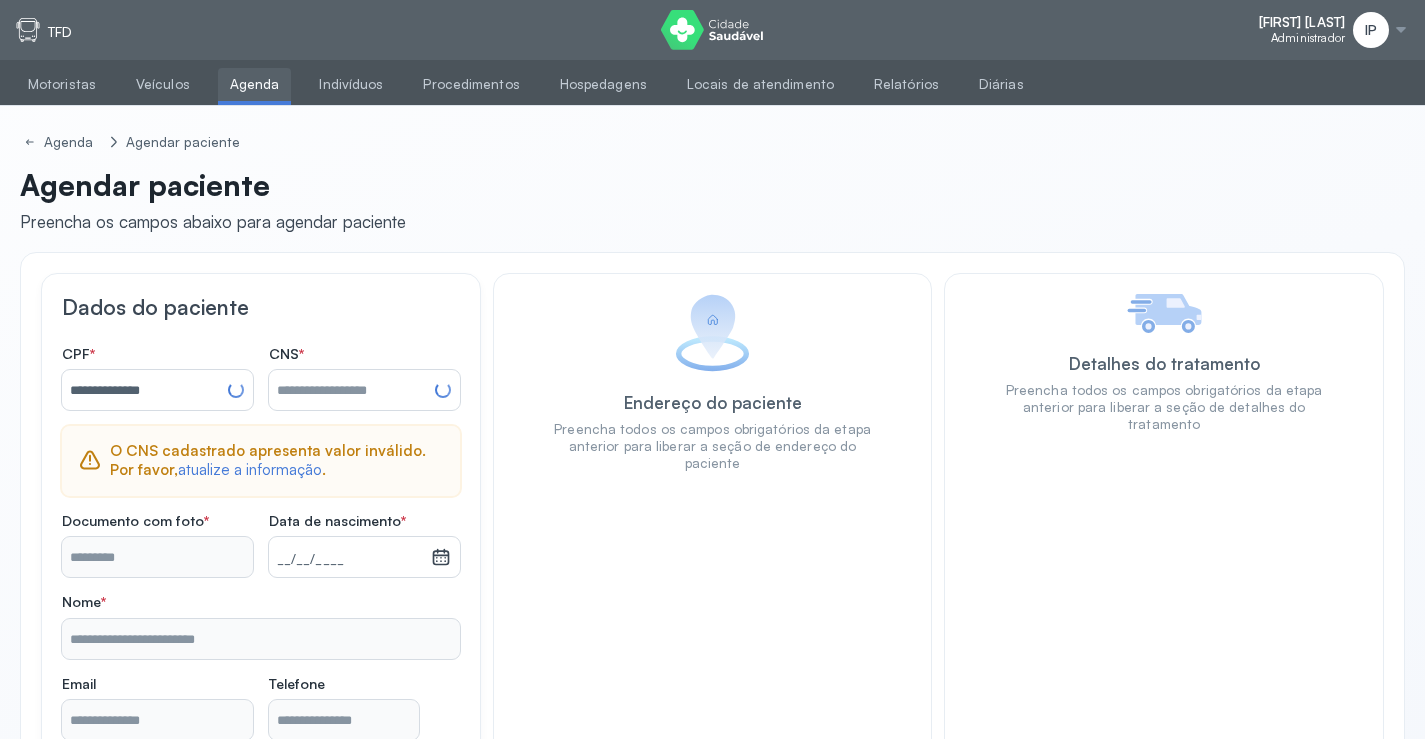 type on "**********" 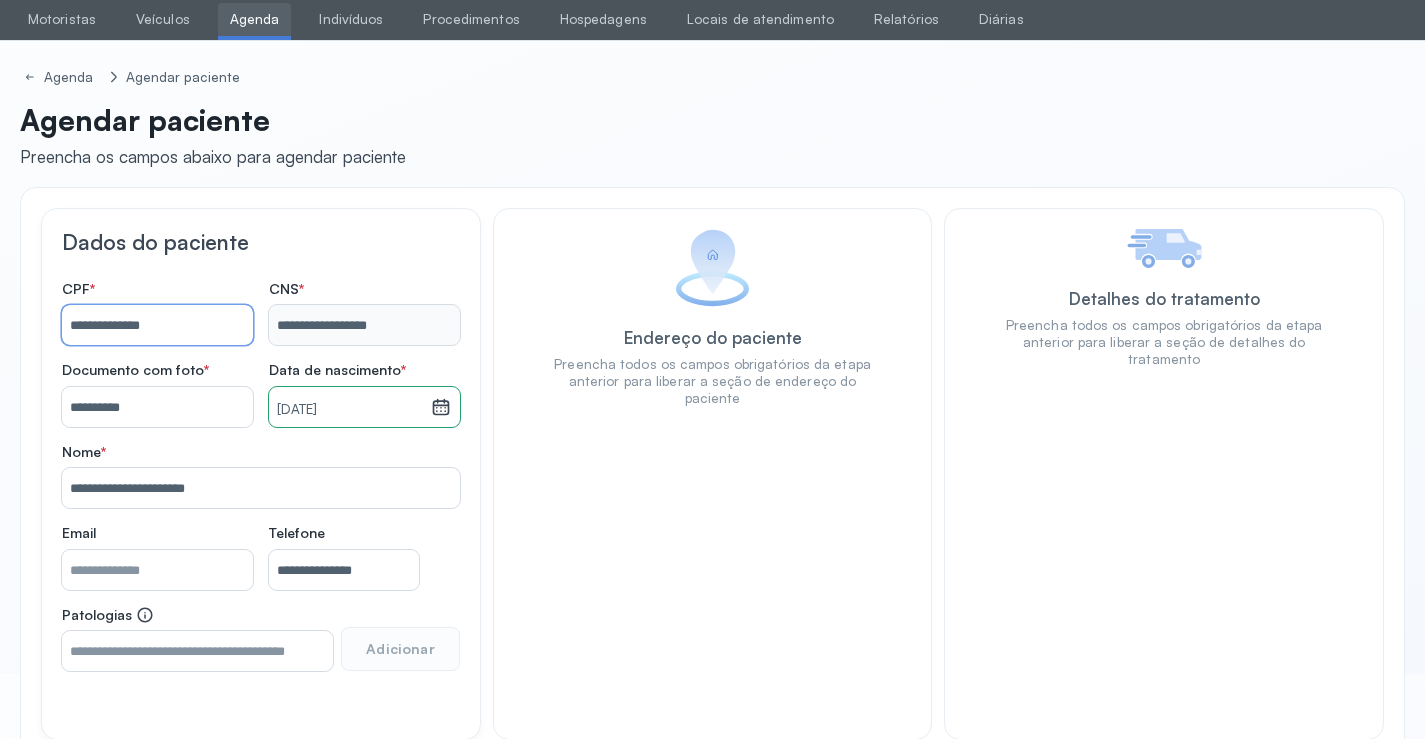 scroll, scrollTop: 171, scrollLeft: 0, axis: vertical 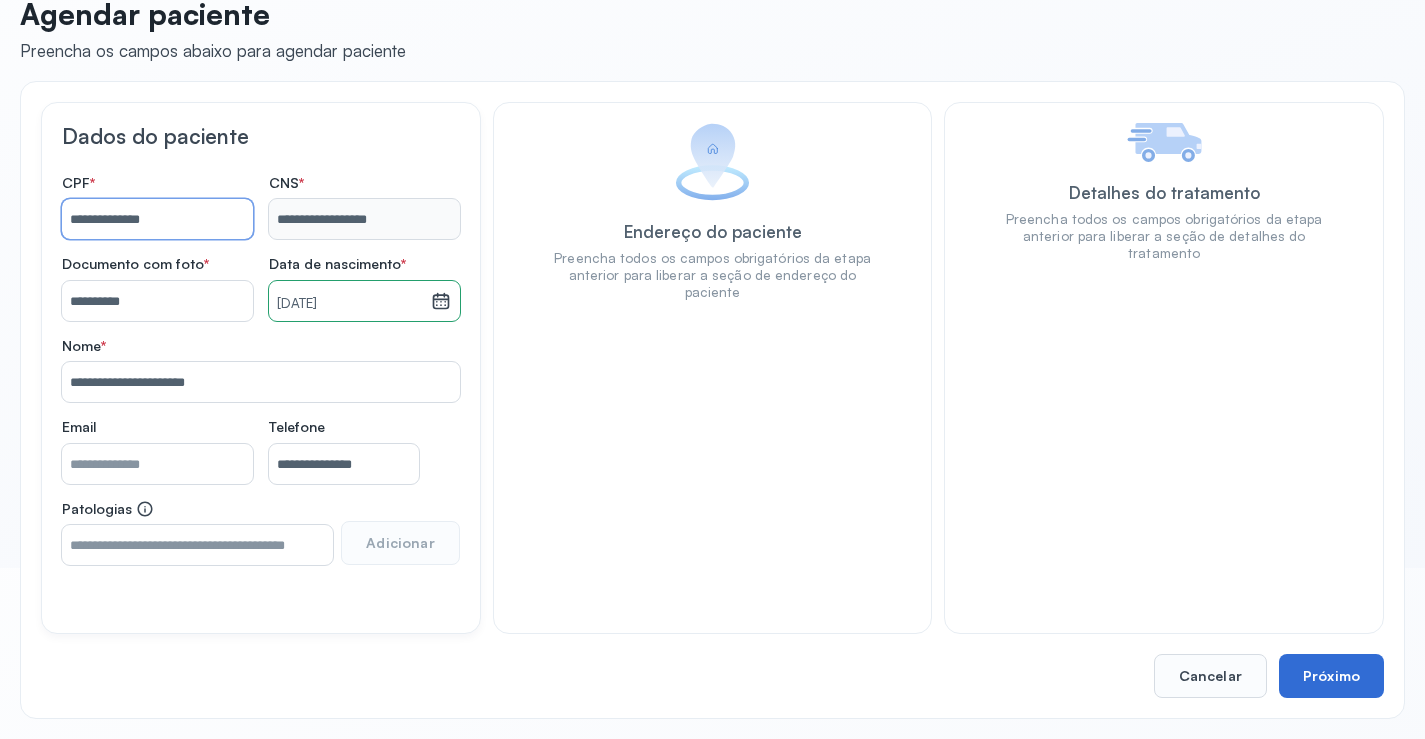 type on "**********" 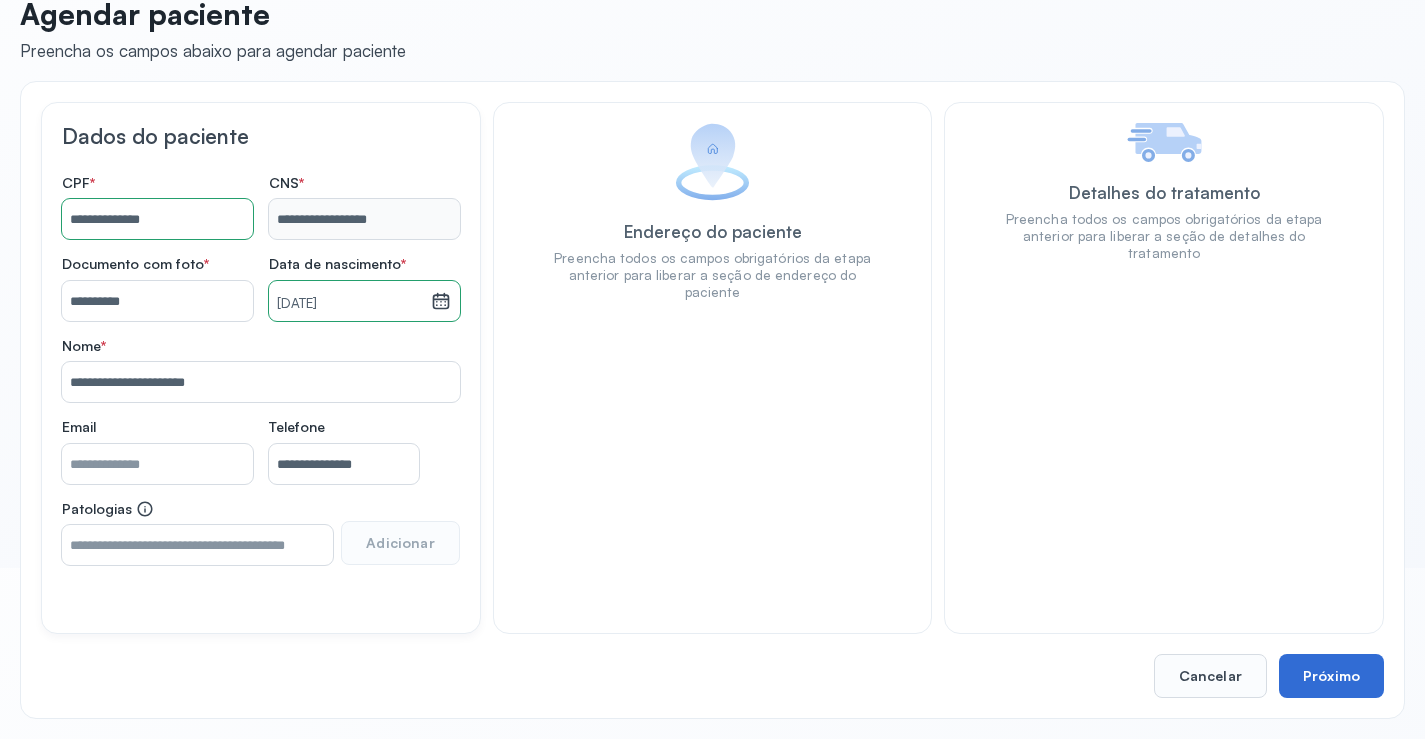 click on "Próximo" at bounding box center [1331, 676] 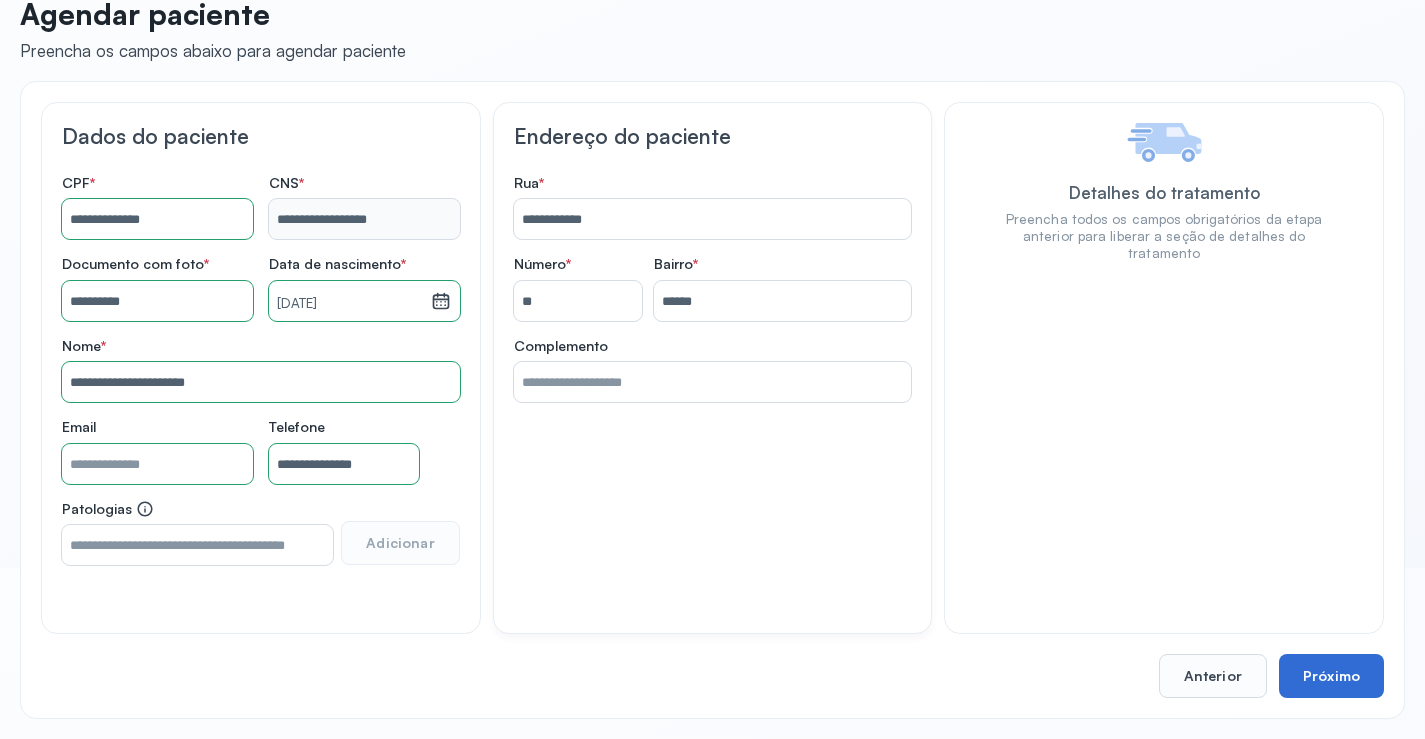 click on "Próximo" at bounding box center (1331, 676) 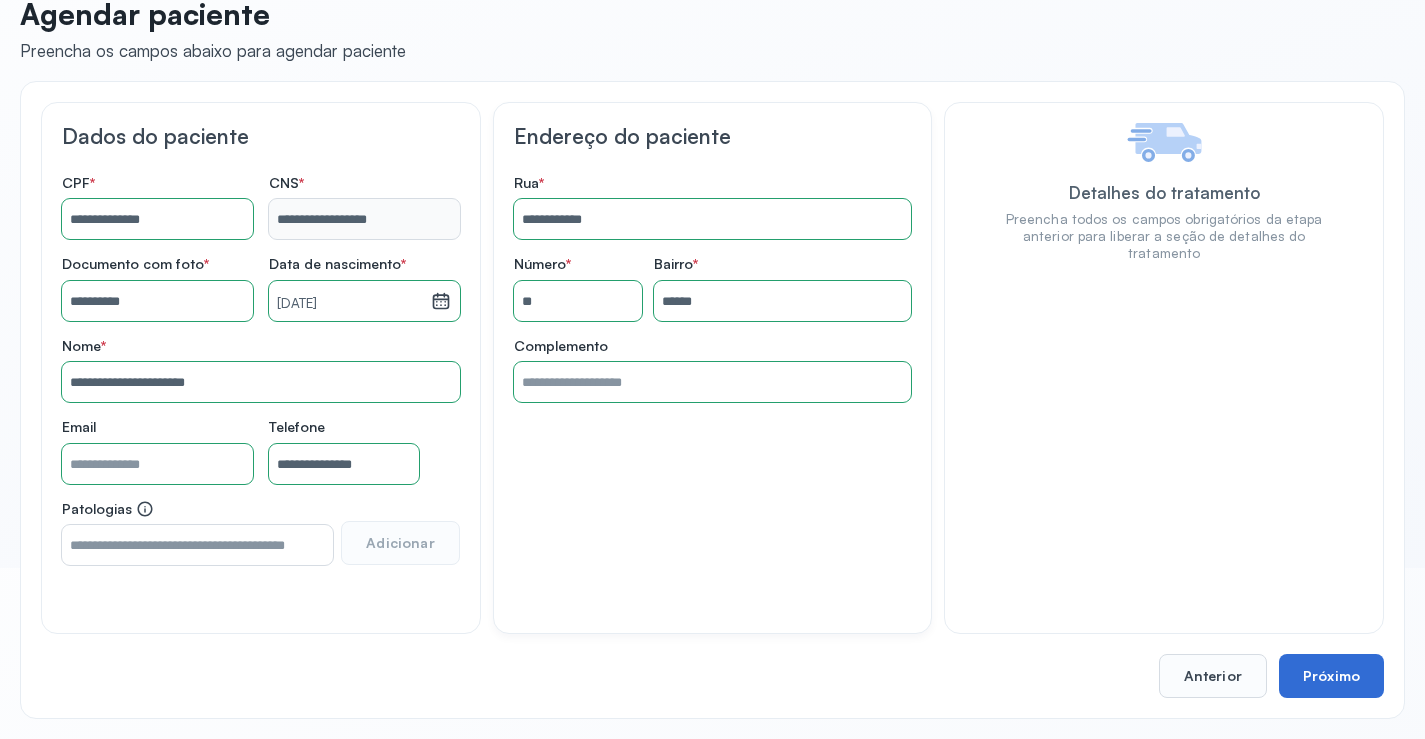 click on "Próximo" at bounding box center (1331, 676) 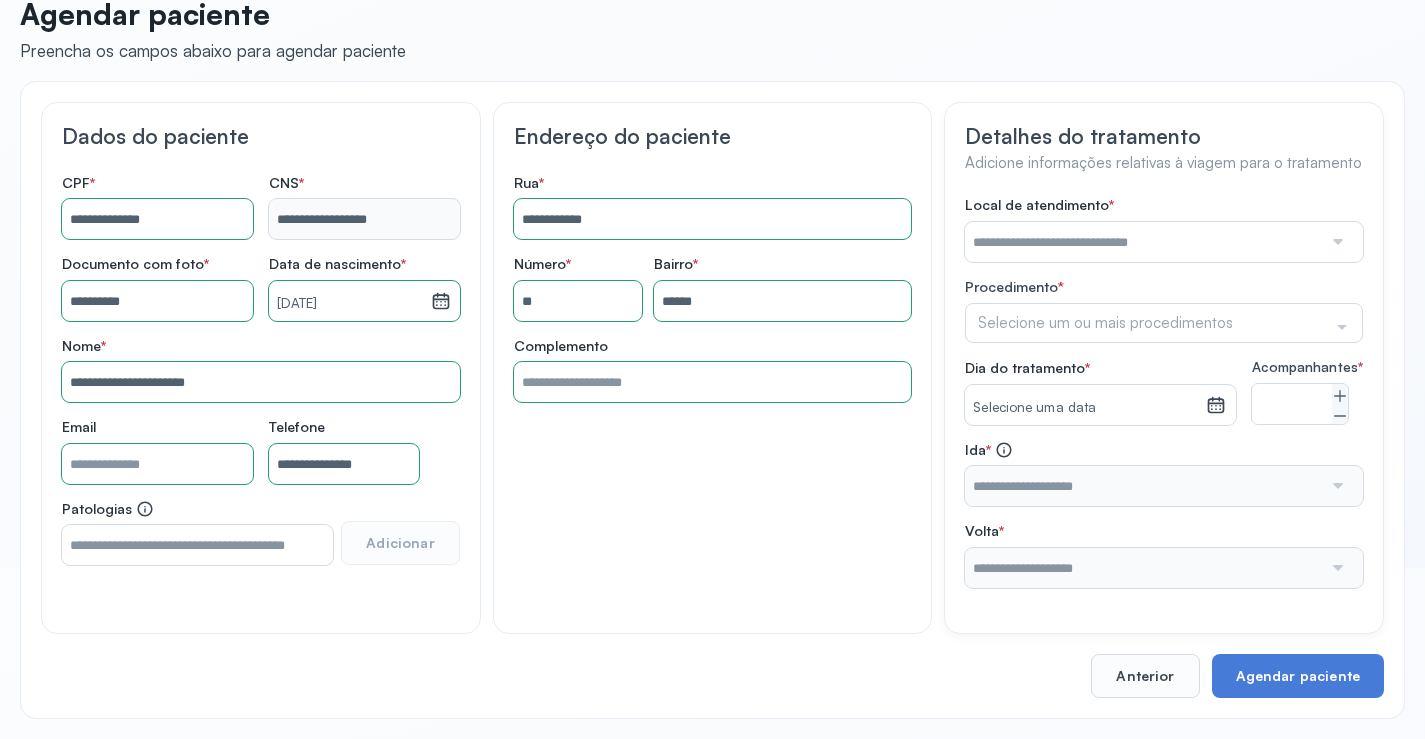 click at bounding box center [1143, 242] 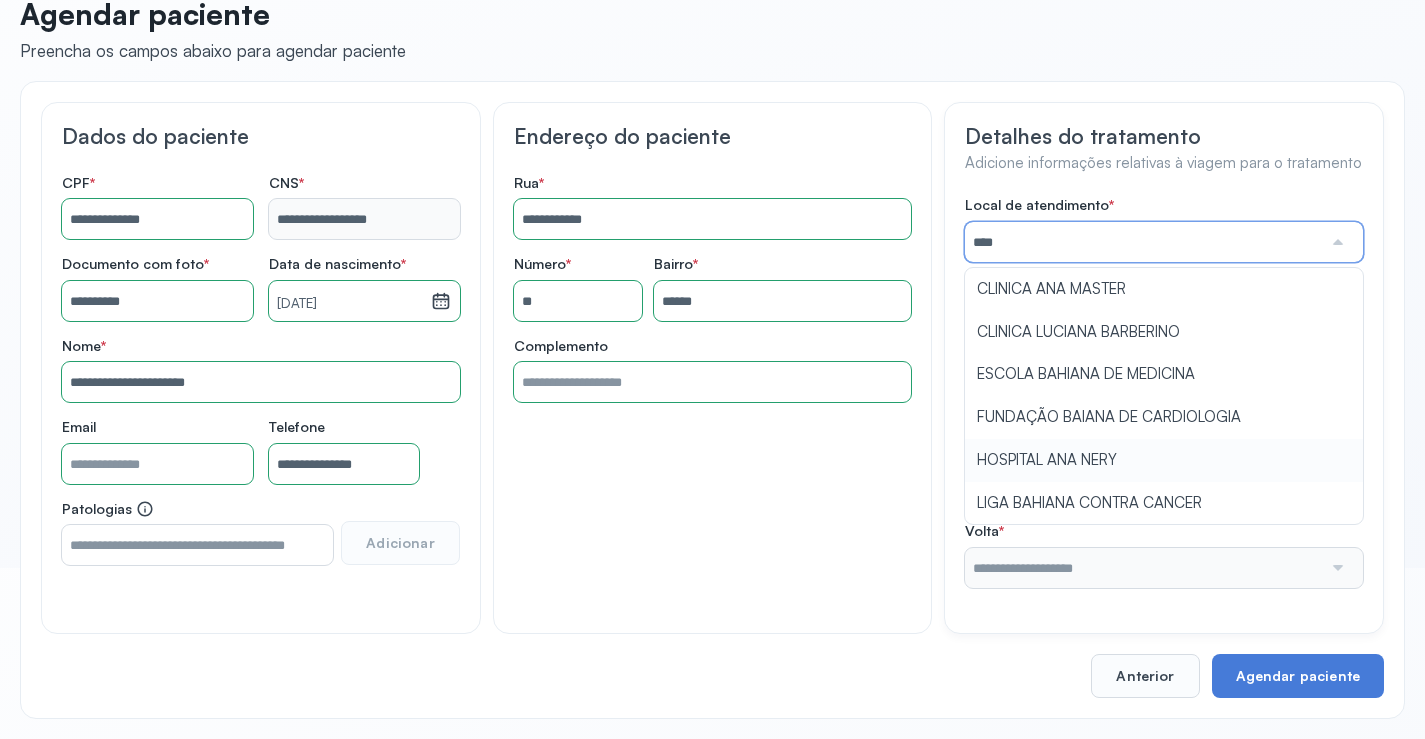 type on "**********" 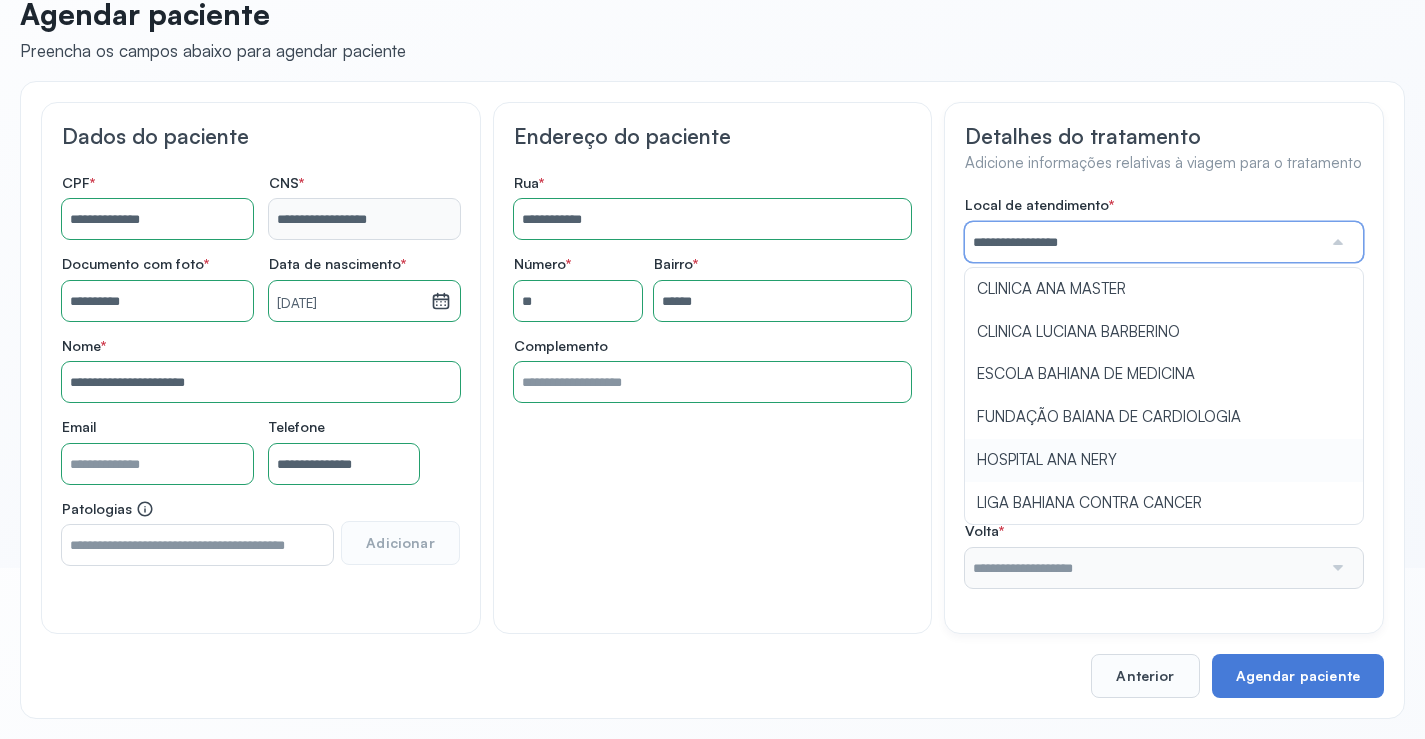 click on "**********" at bounding box center (1164, 392) 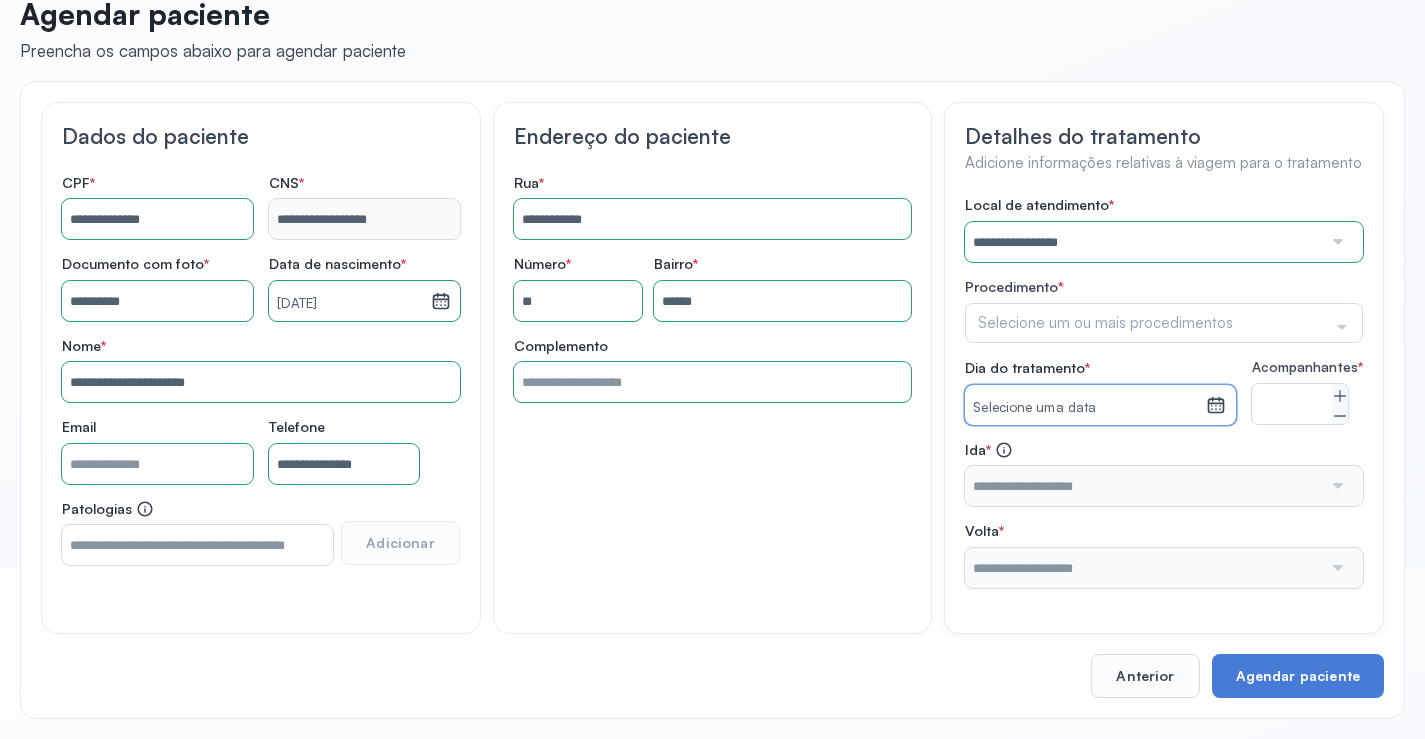 click on "Selecione uma data" at bounding box center (1085, 408) 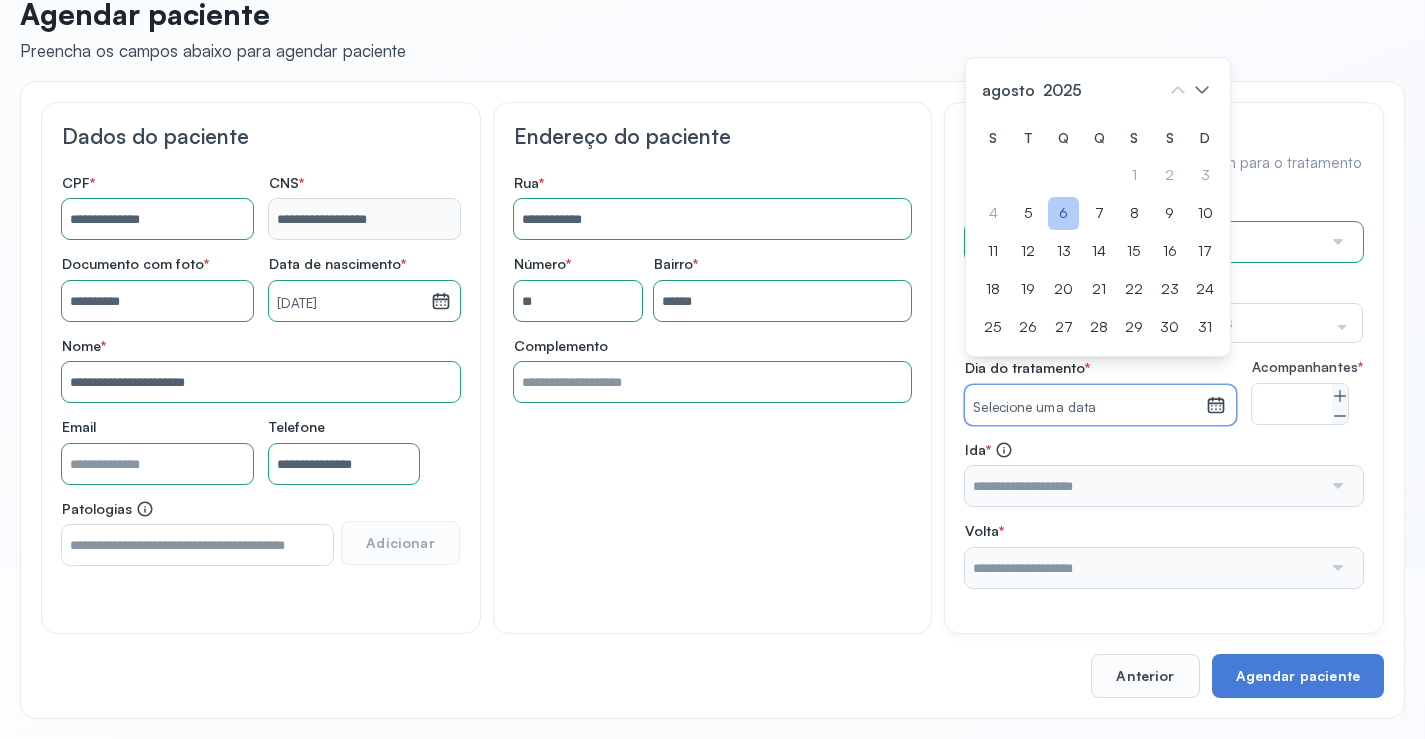 click on "6" 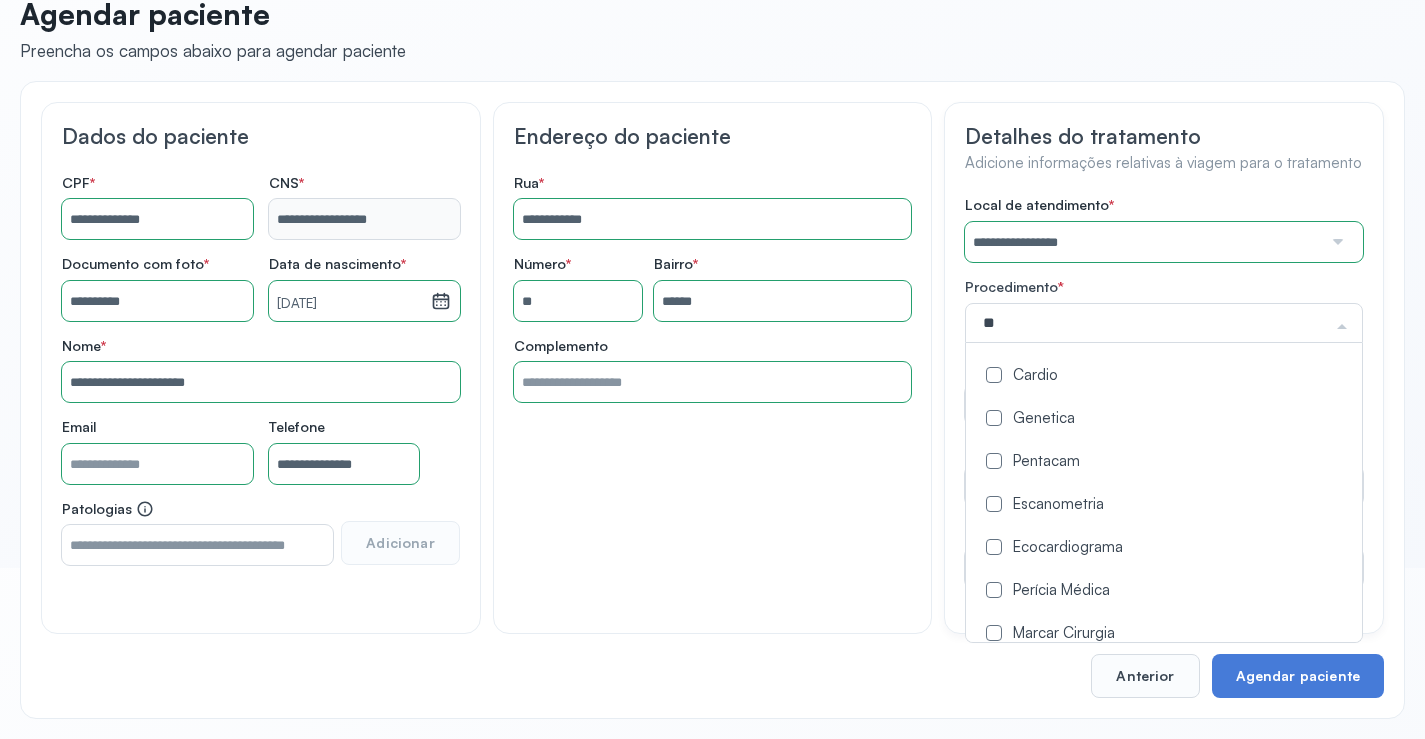 type on "***" 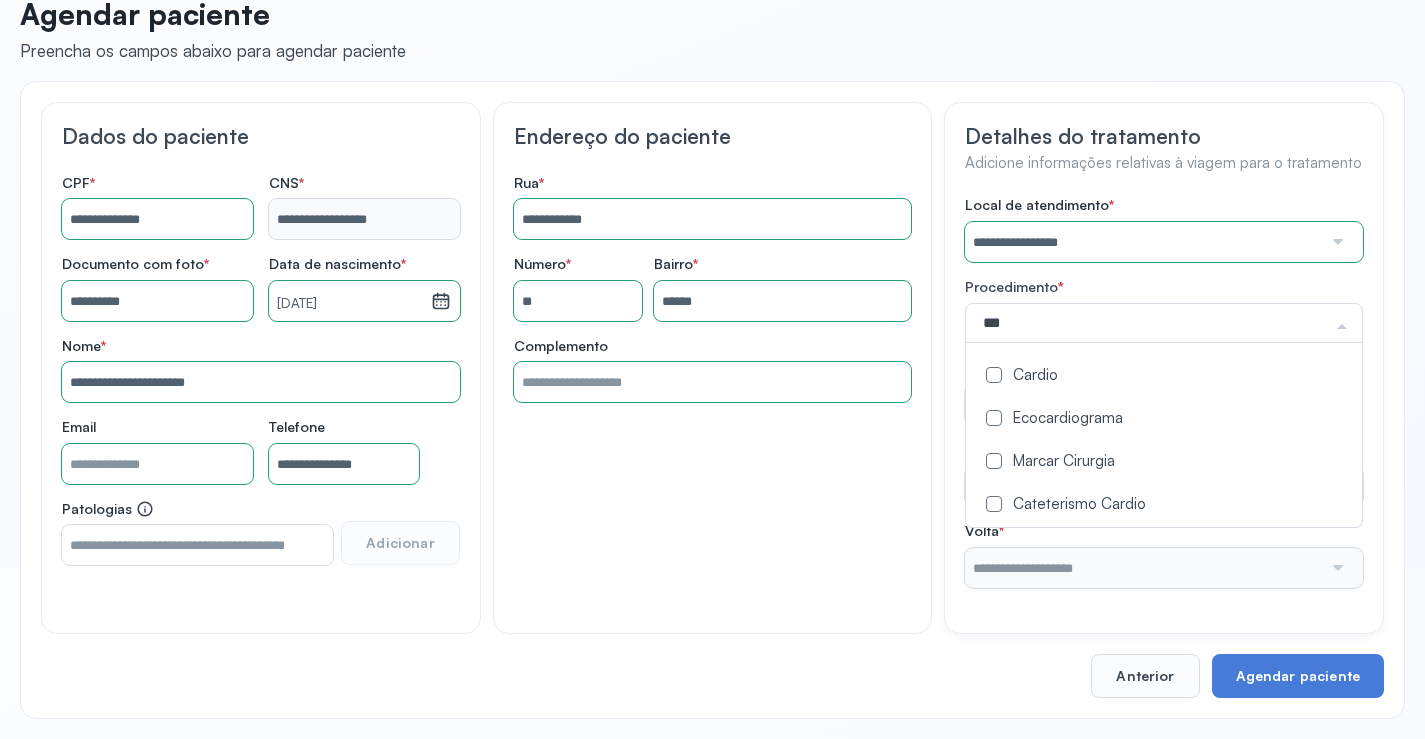 click on "Cardio" at bounding box center (1164, 376) 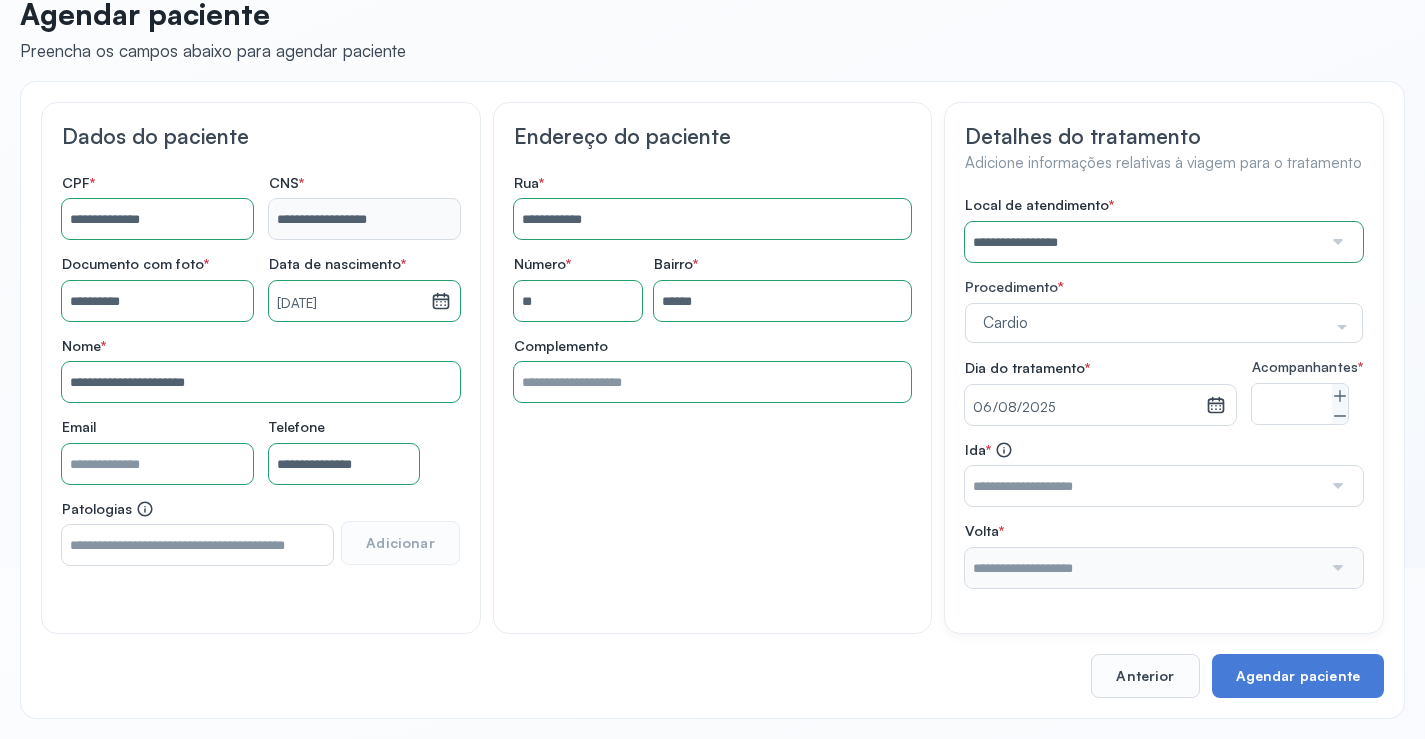 click on "**********" 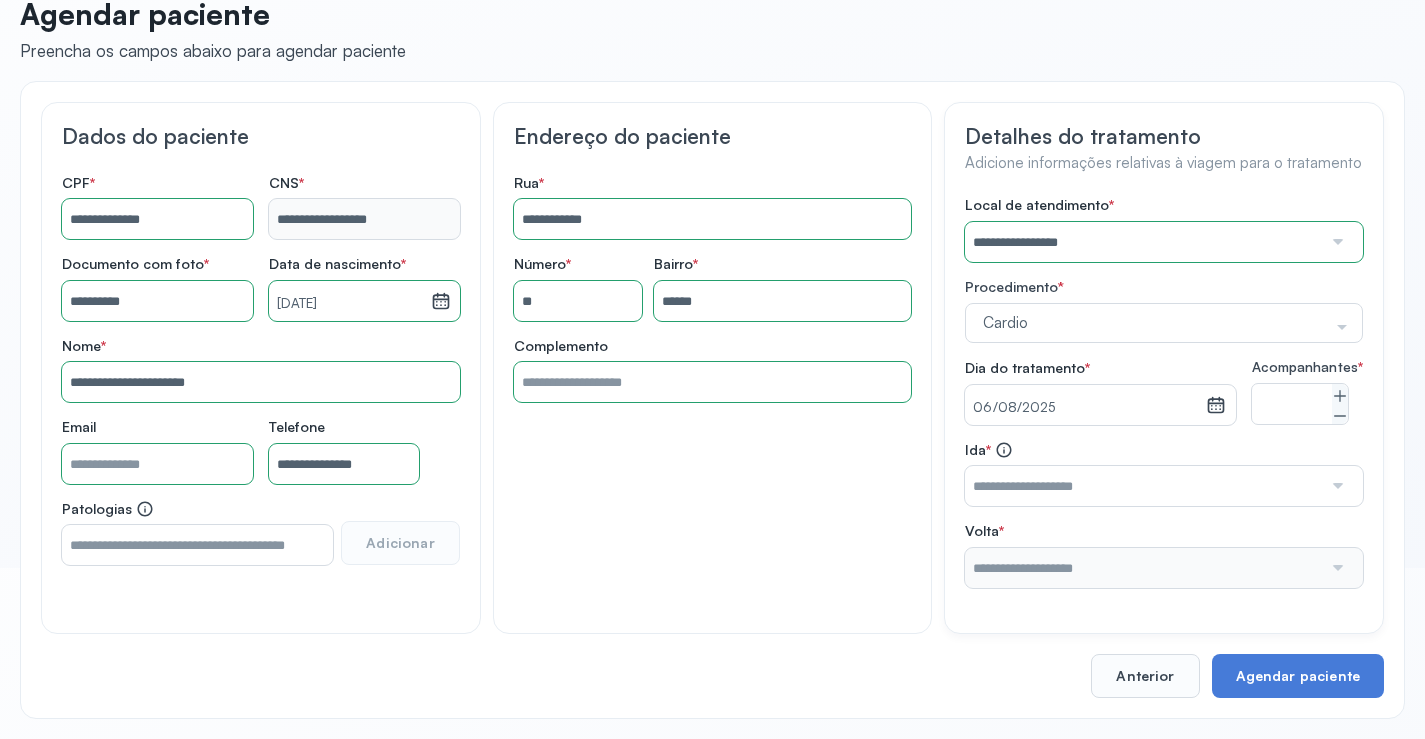 click on "06/08/2025" at bounding box center (1085, 408) 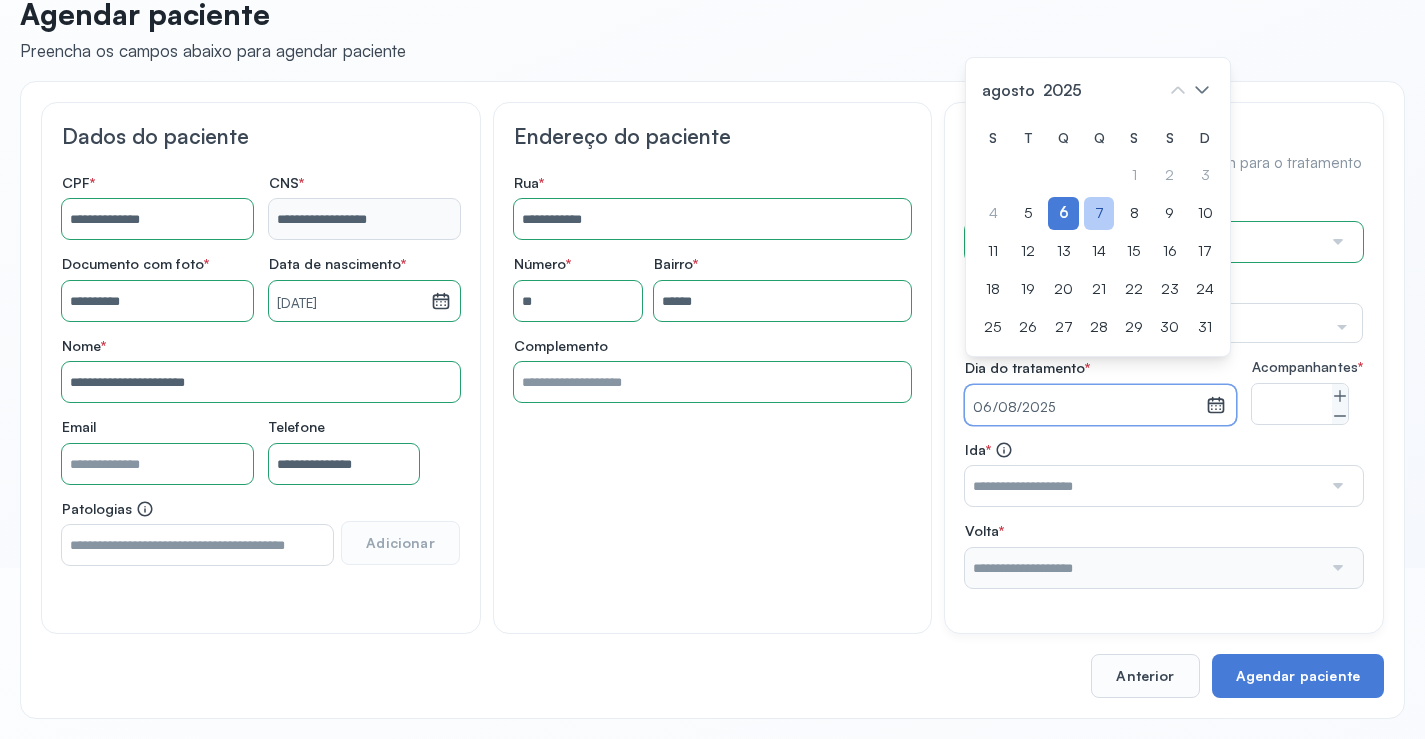 click on "7" 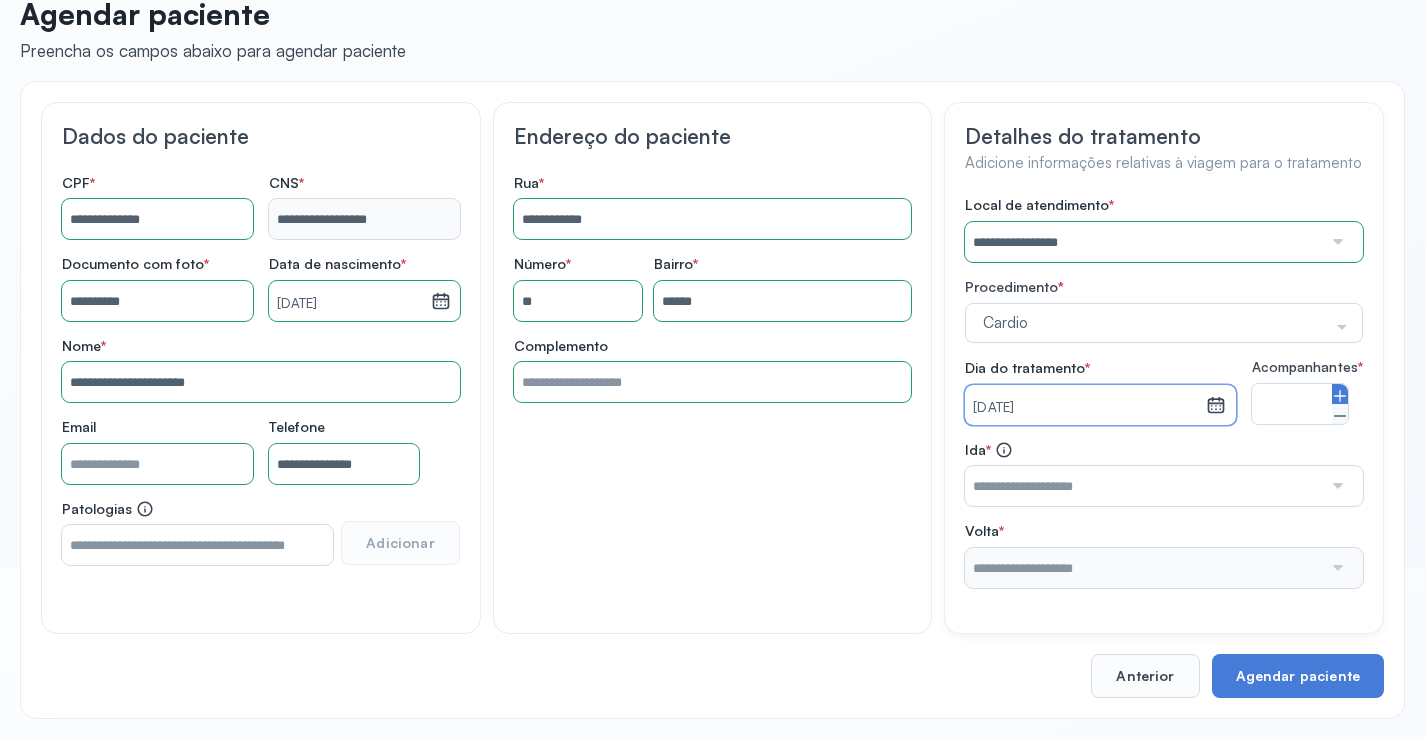 click 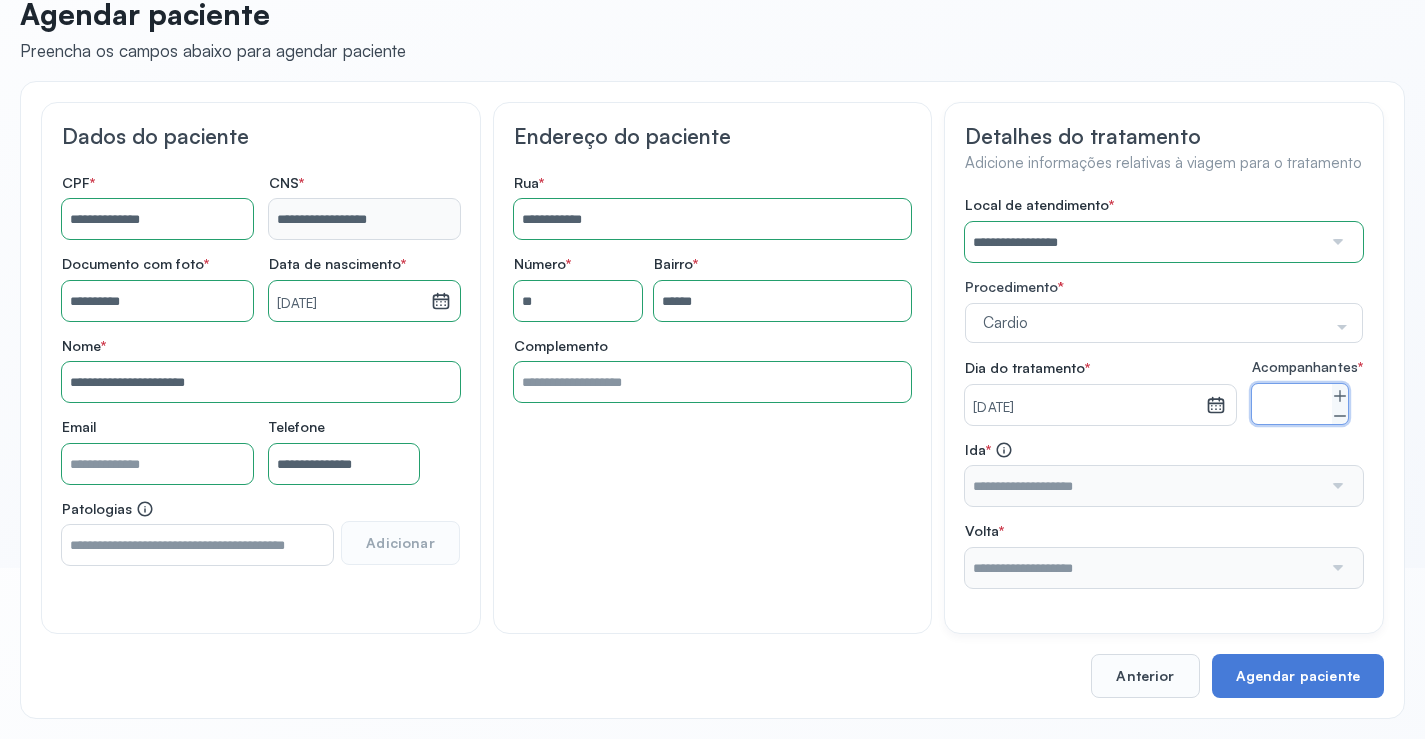 click at bounding box center [1143, 486] 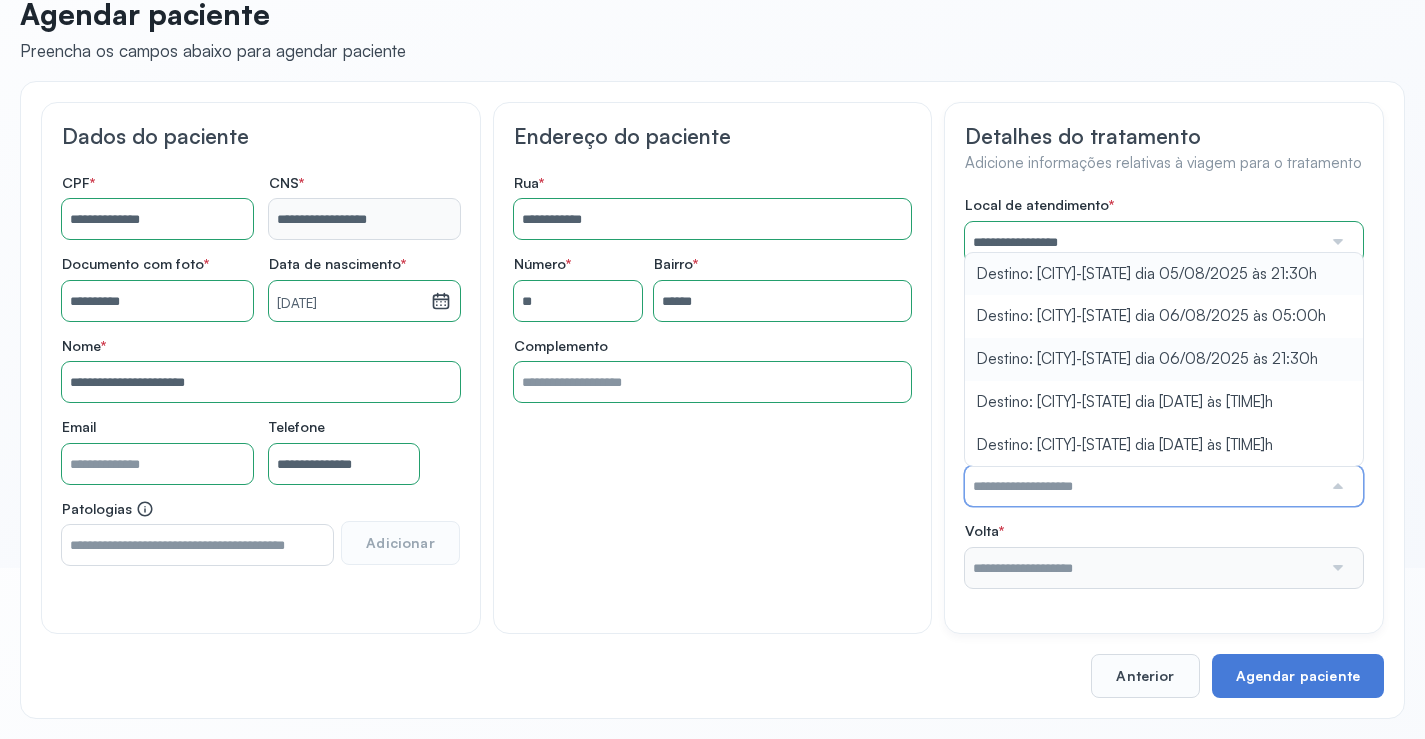 type on "**********" 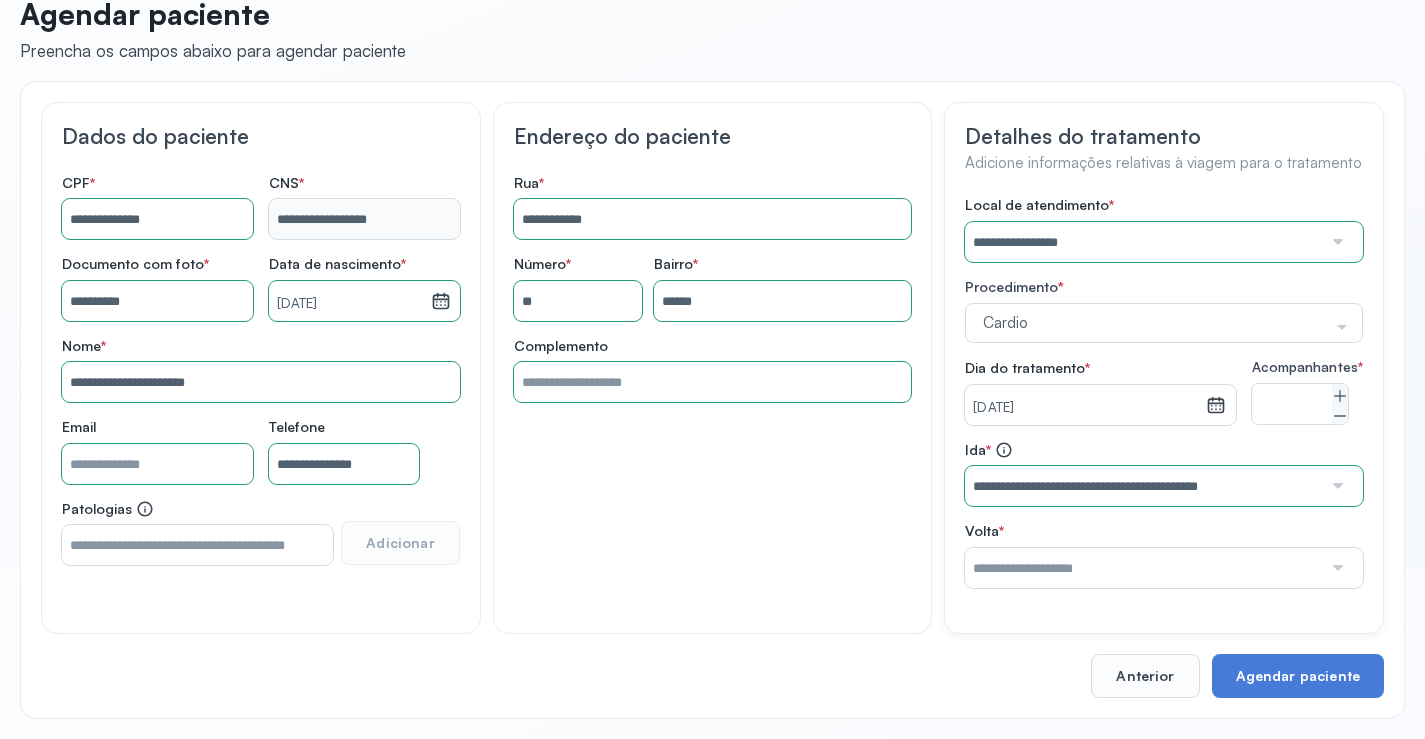 click on "**********" at bounding box center [1164, 392] 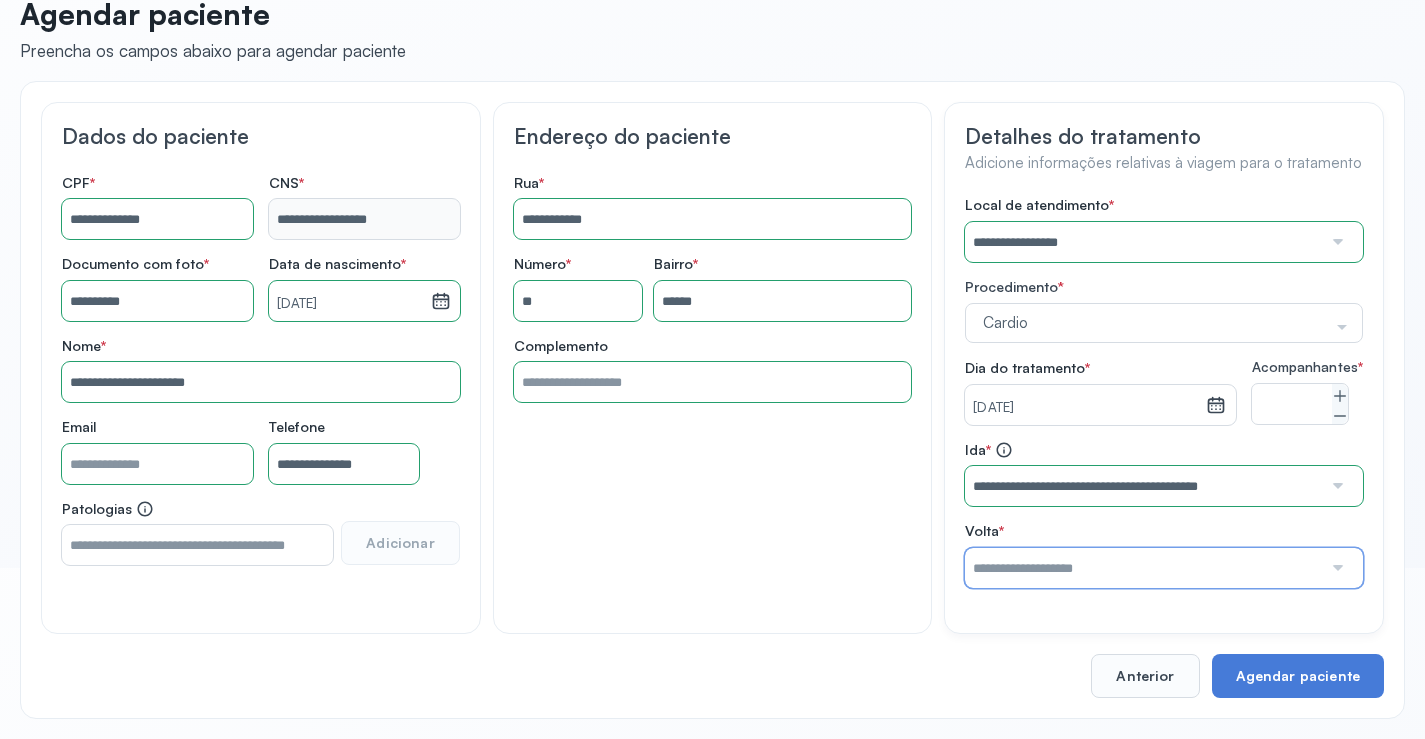 click at bounding box center [1143, 568] 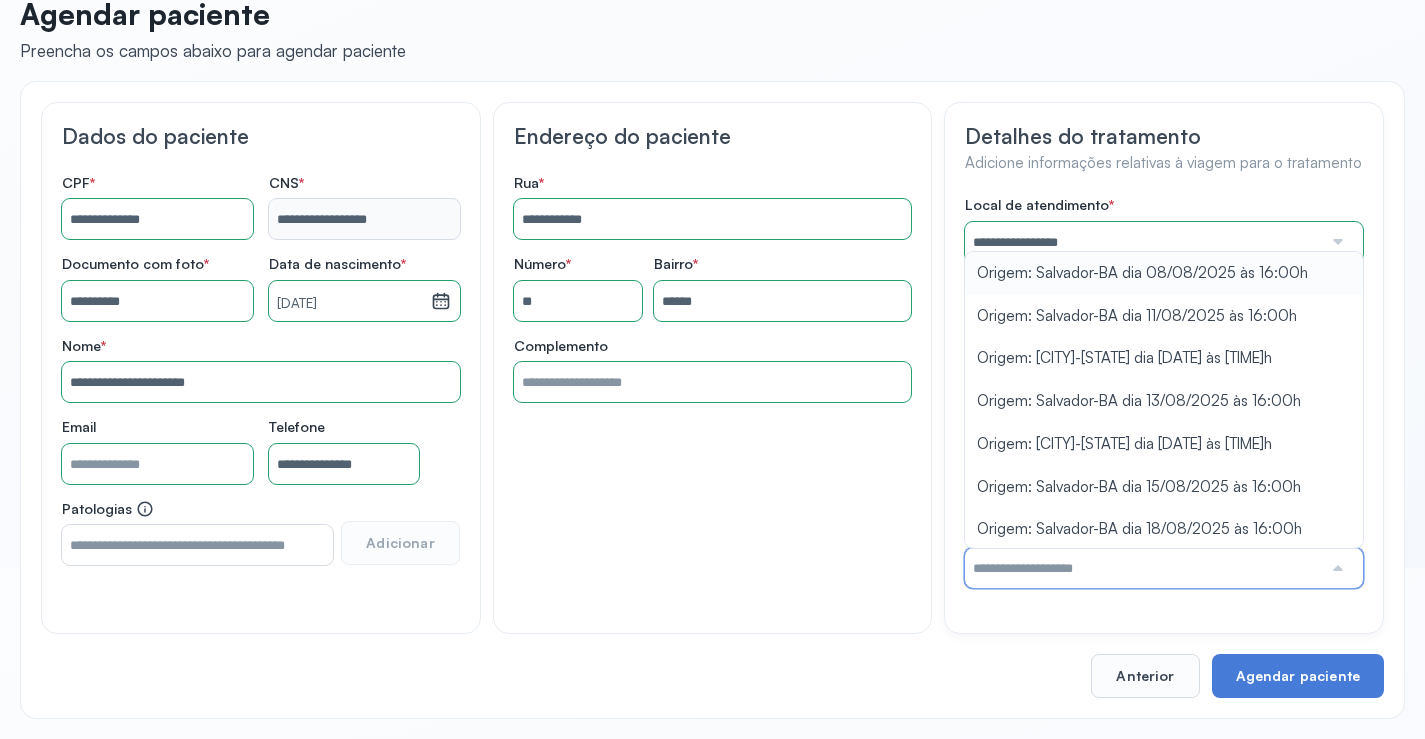 type on "**********" 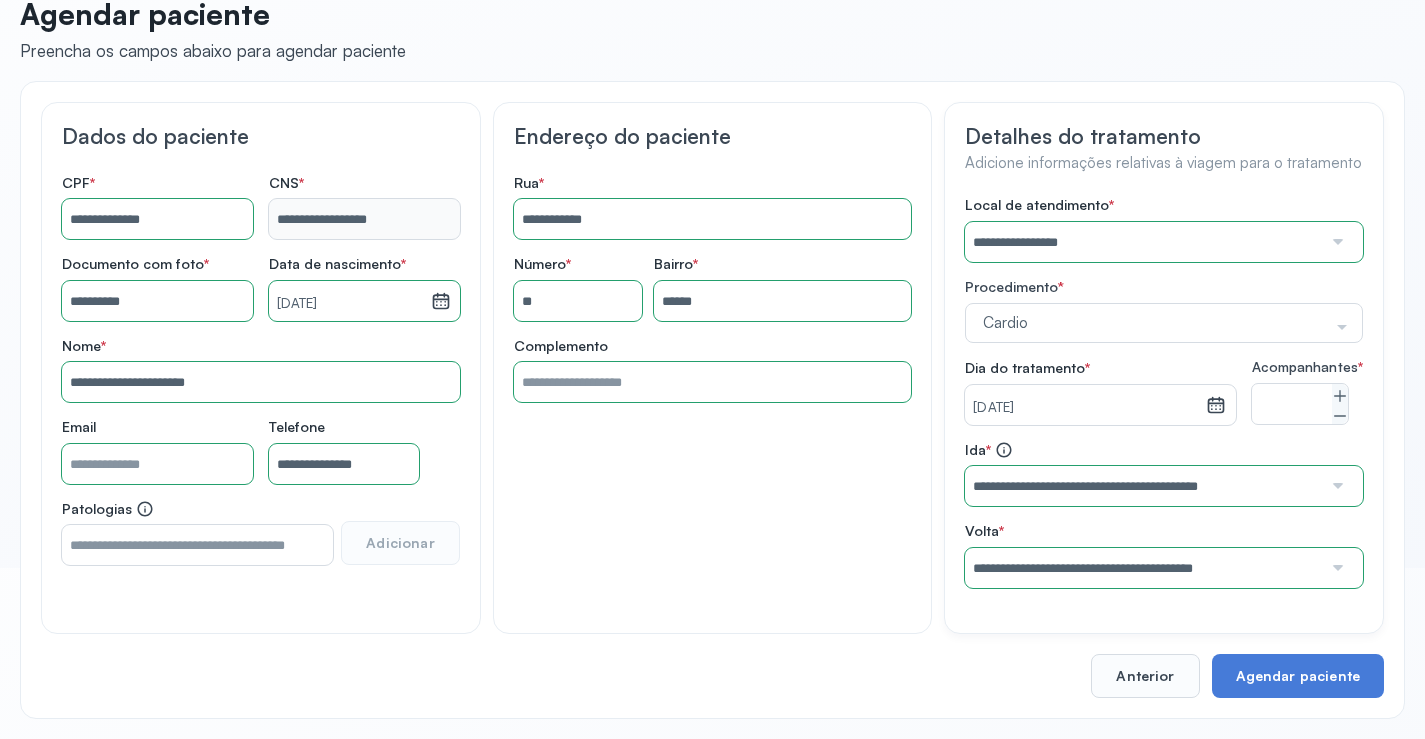click on "**********" at bounding box center [1164, 392] 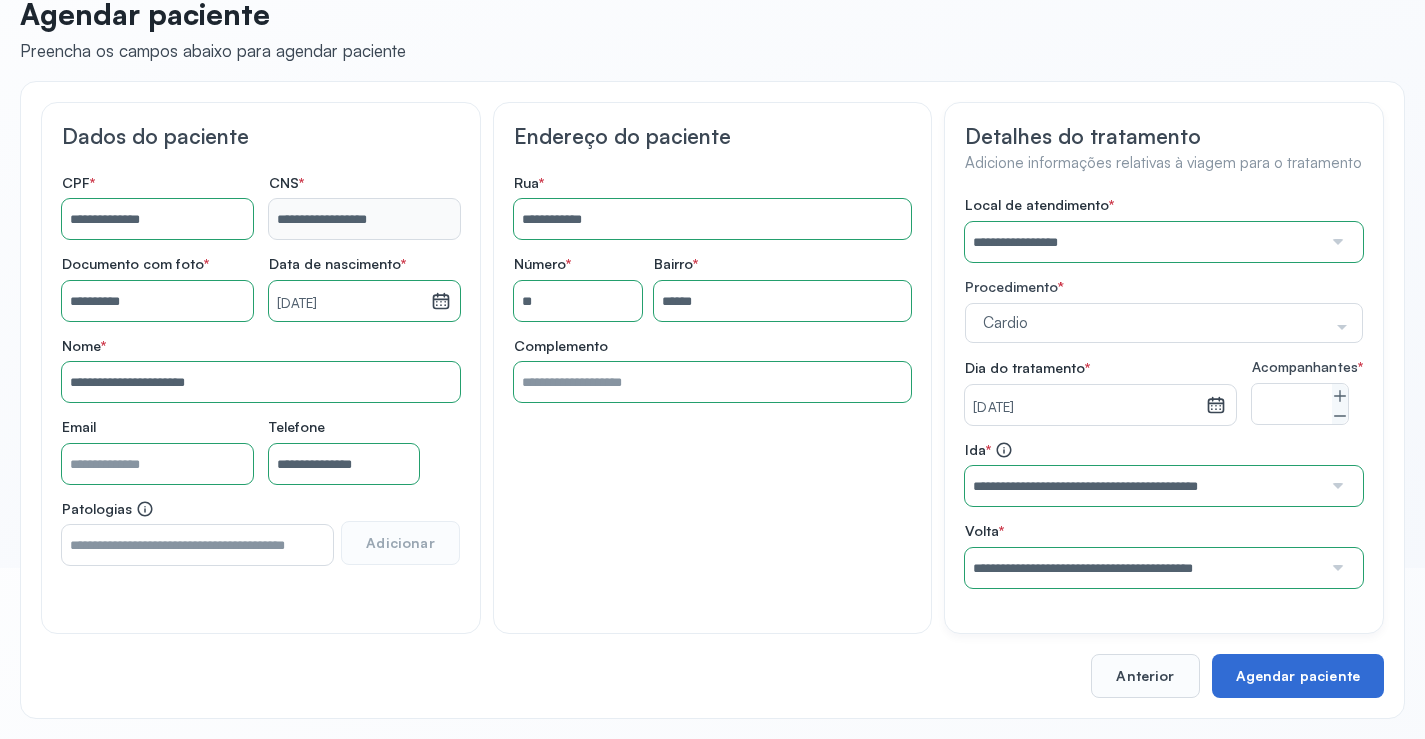 click on "Agendar paciente" at bounding box center (1298, 676) 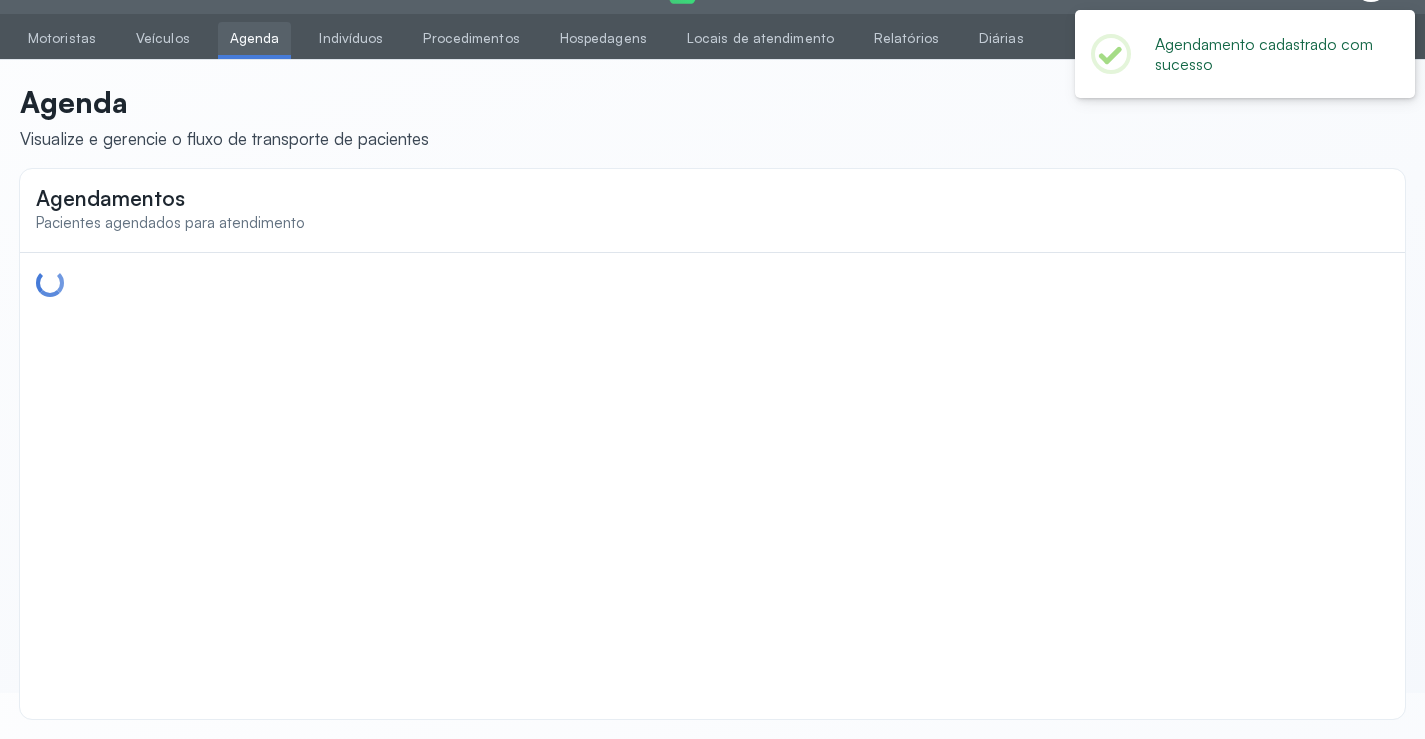 scroll, scrollTop: 0, scrollLeft: 0, axis: both 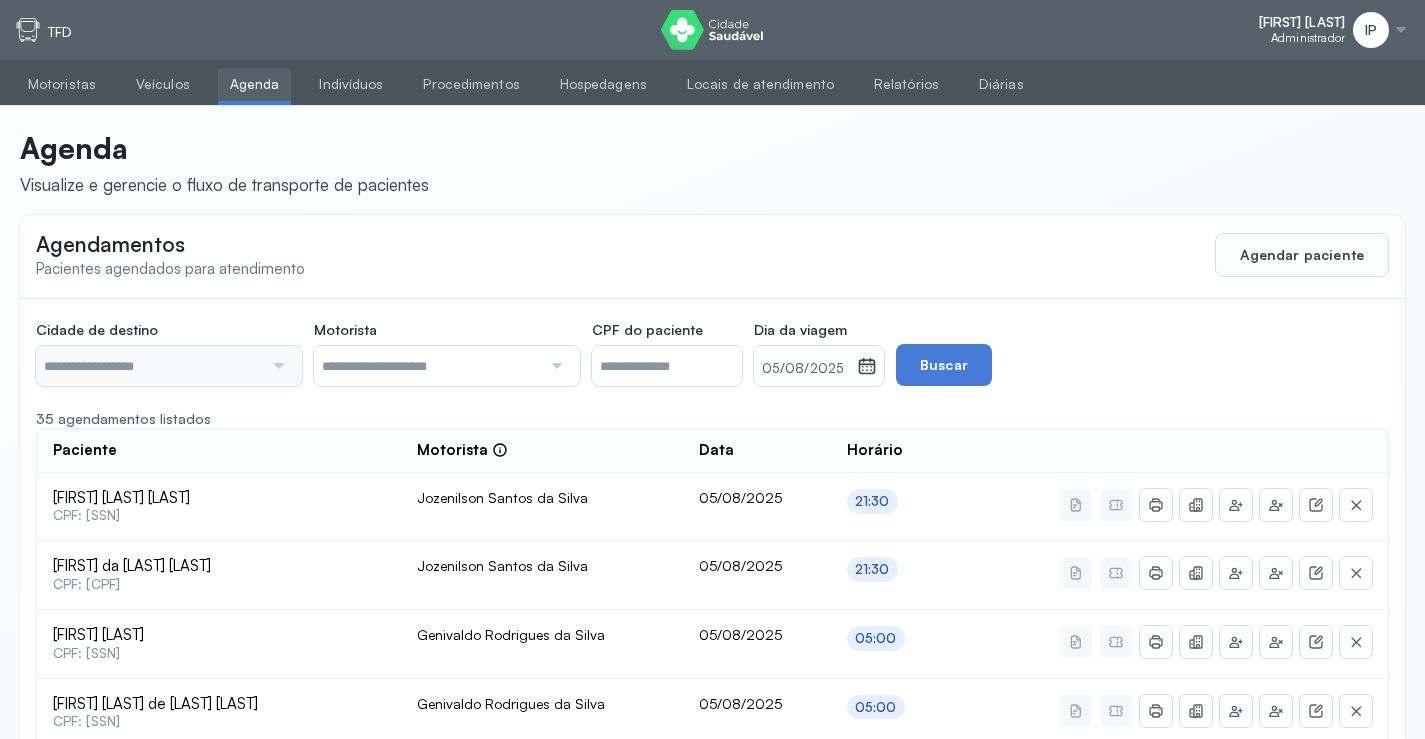 type on "********" 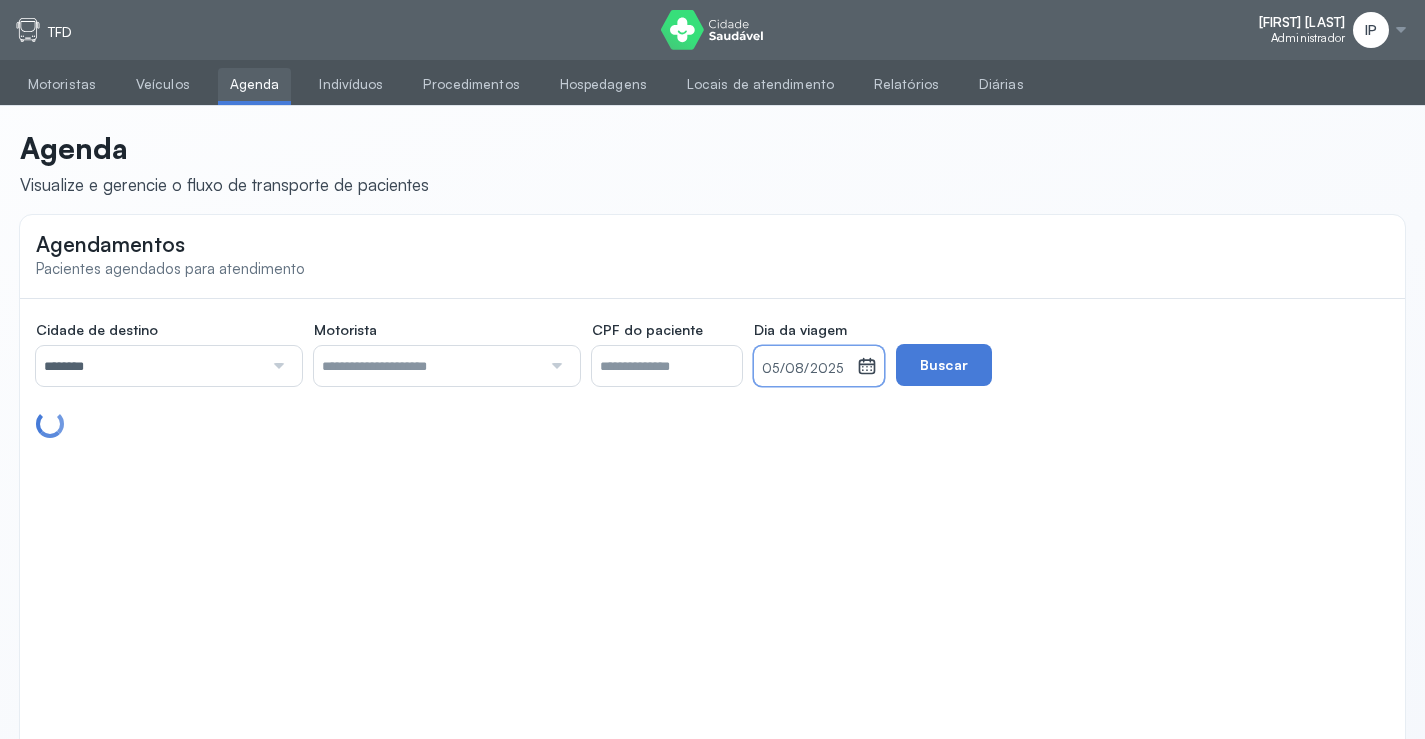 click on "05/08/2025" at bounding box center [805, 369] 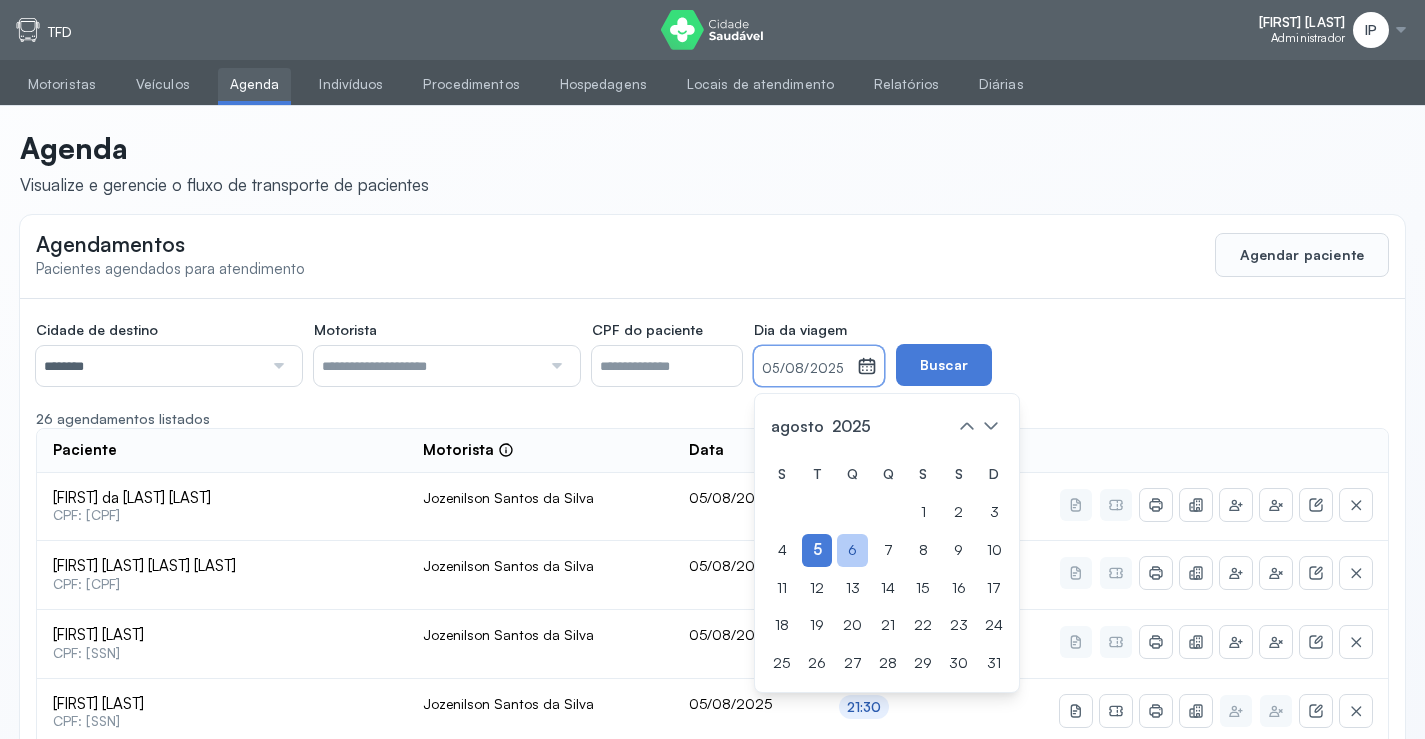 click on "6" 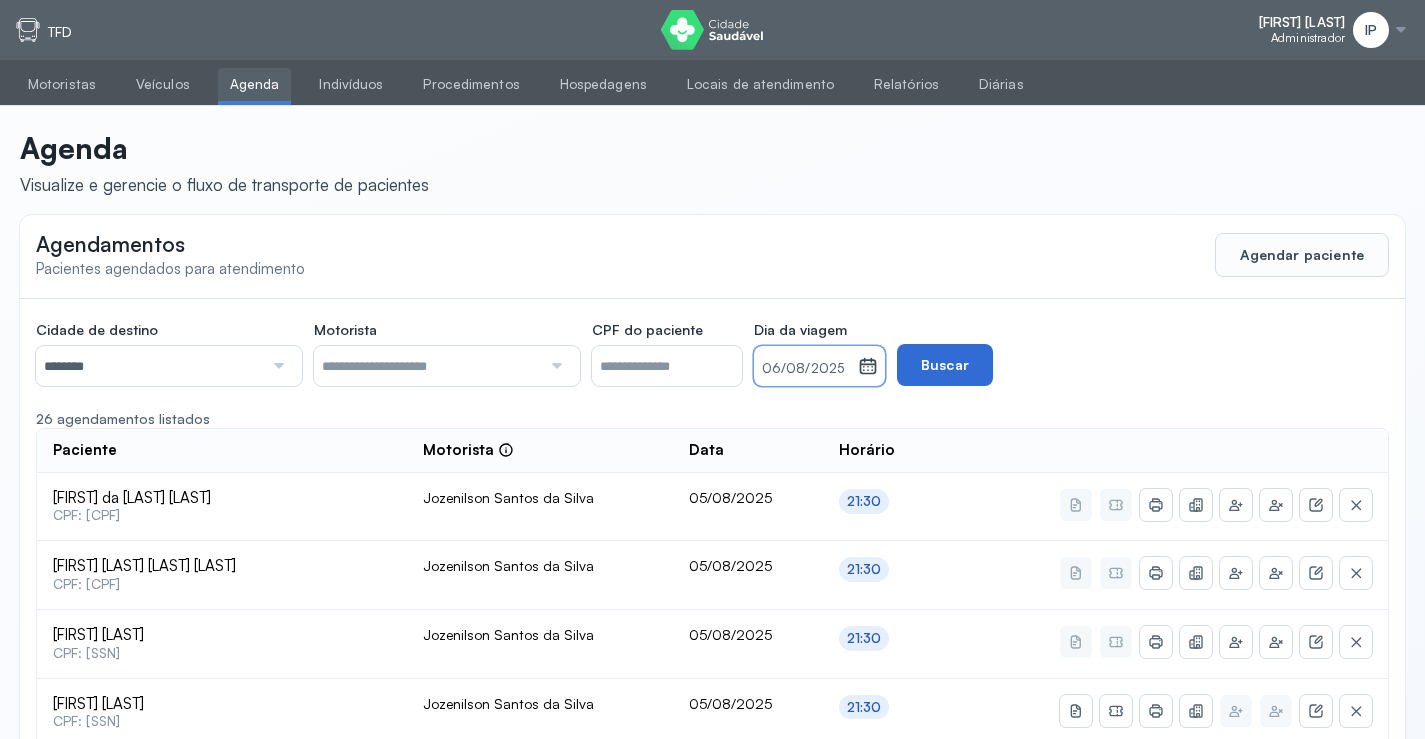 click on "Buscar" at bounding box center (945, 365) 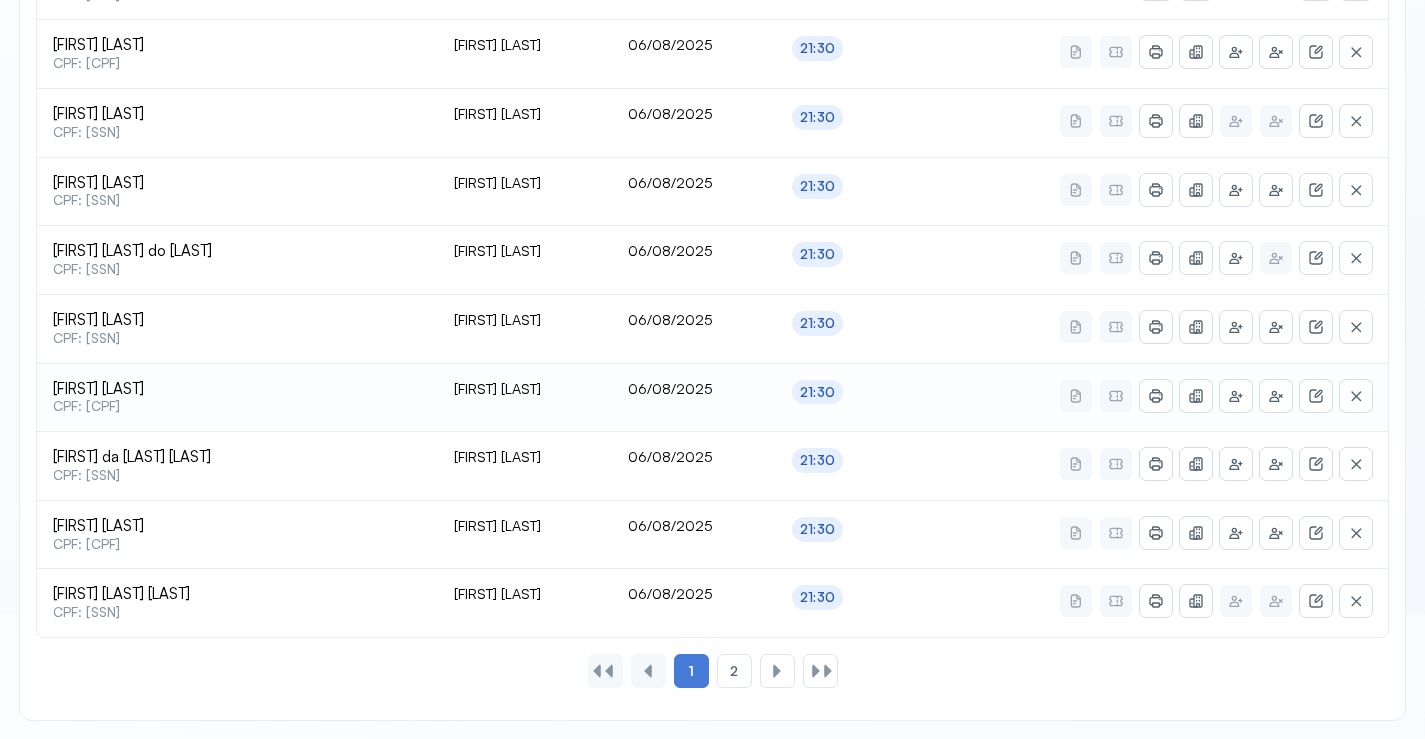 scroll, scrollTop: 865, scrollLeft: 0, axis: vertical 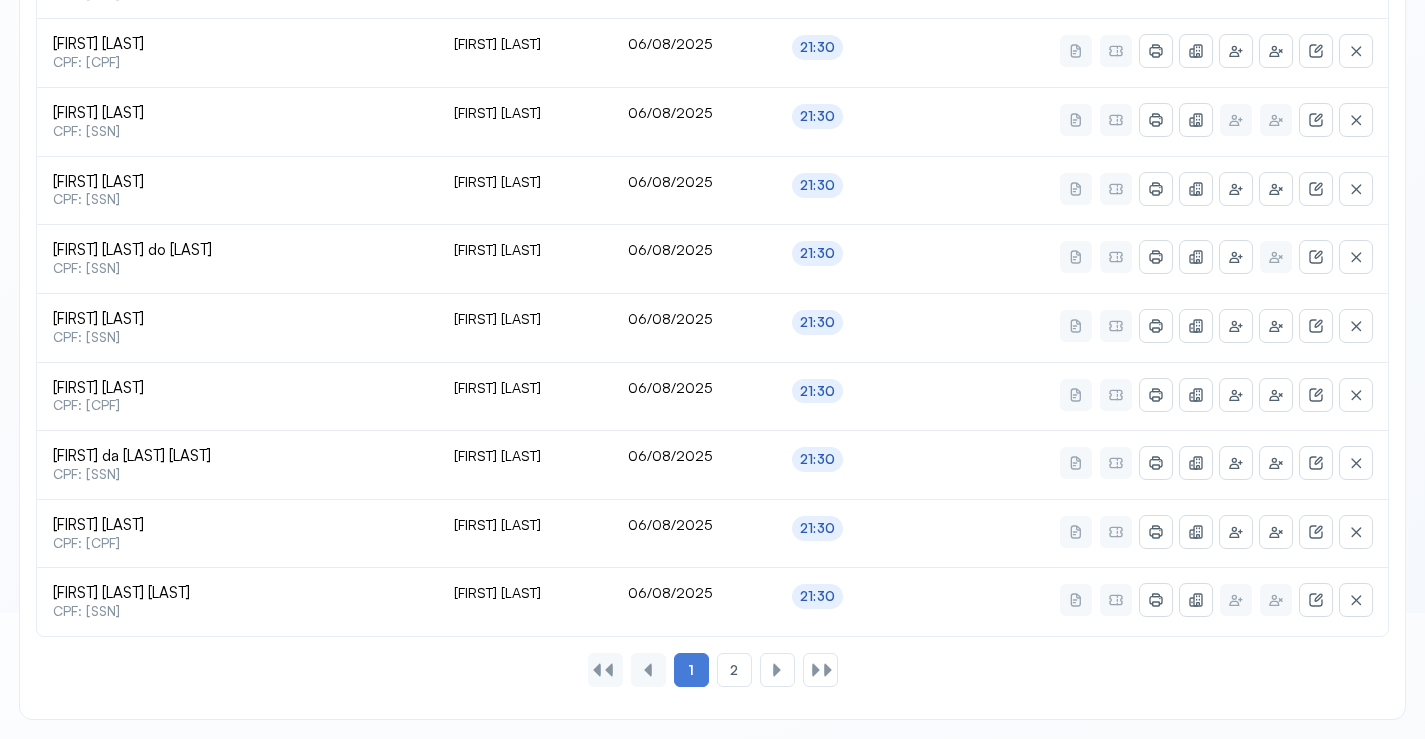 click on "2" at bounding box center [734, 670] 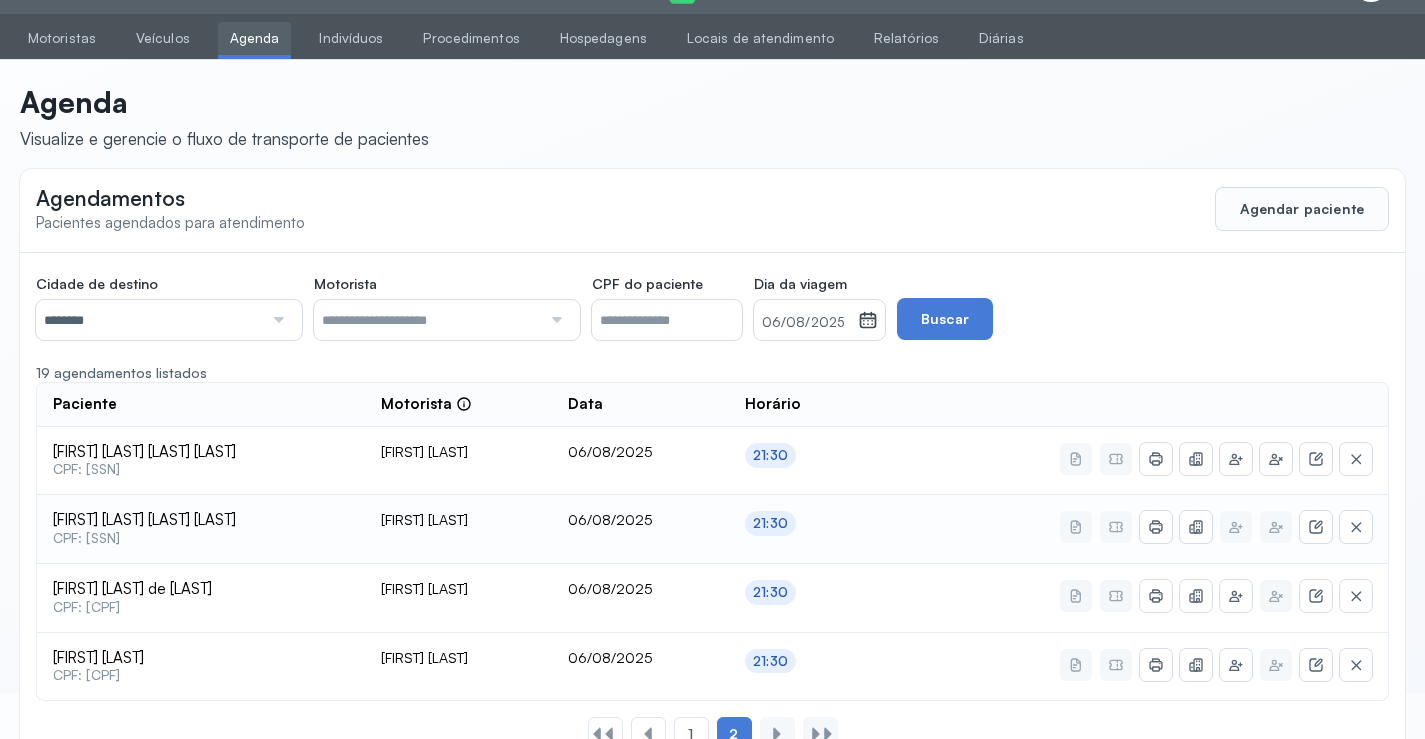 scroll, scrollTop: 110, scrollLeft: 0, axis: vertical 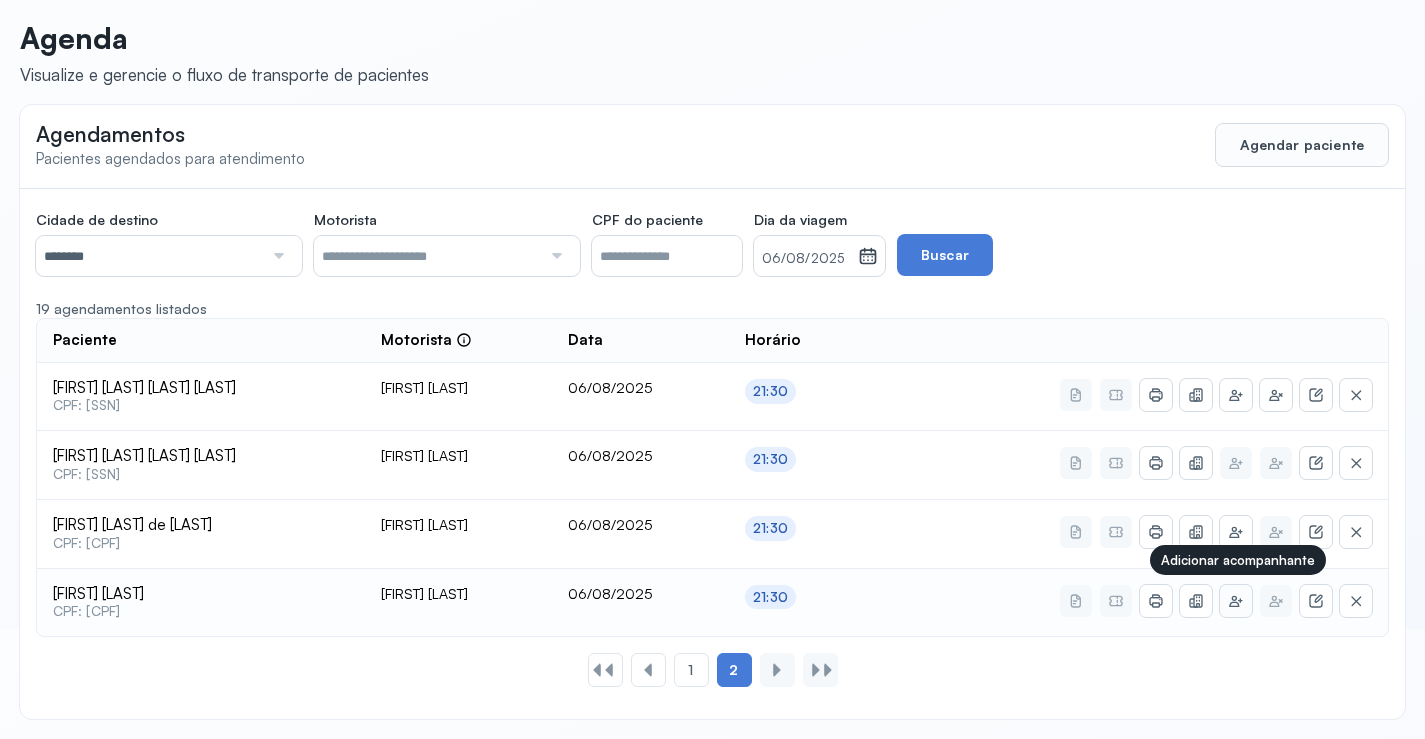 click 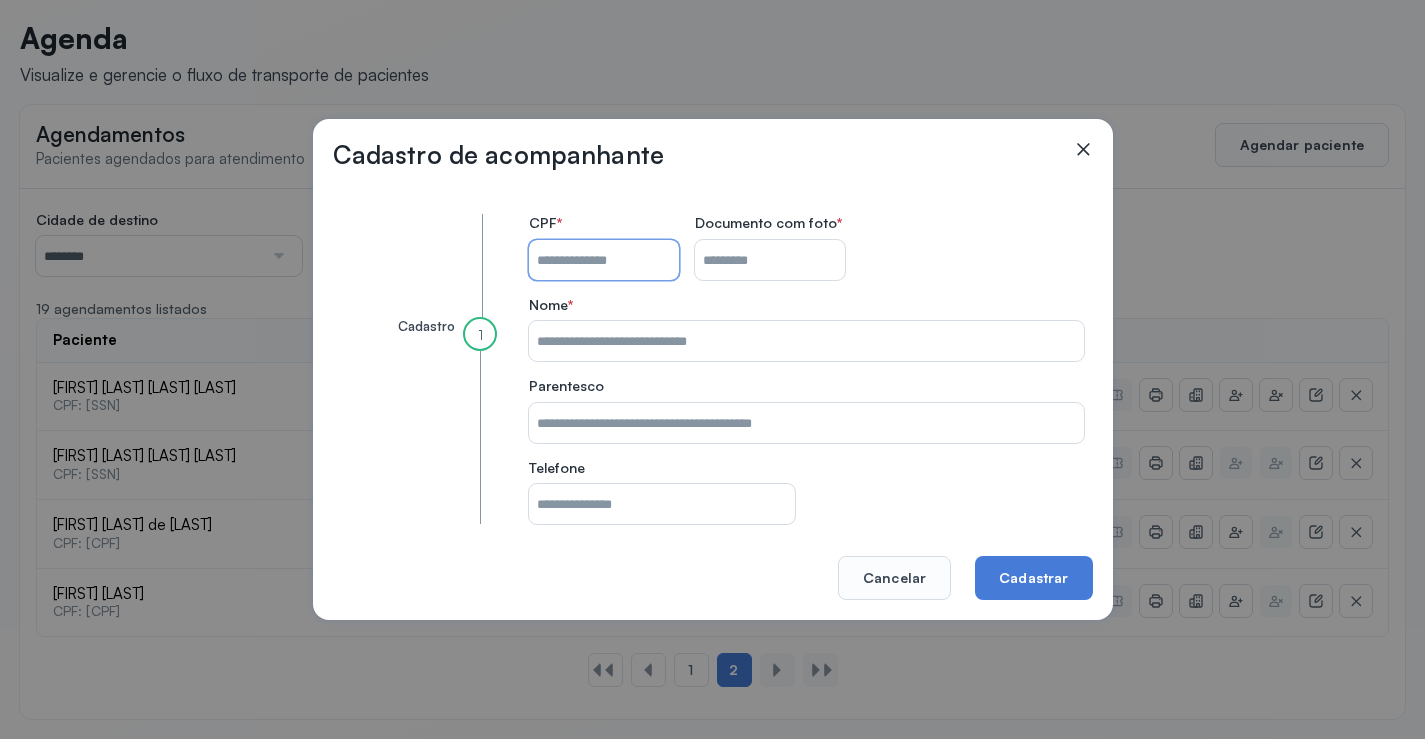 click on "CPF do paciente" at bounding box center (604, 260) 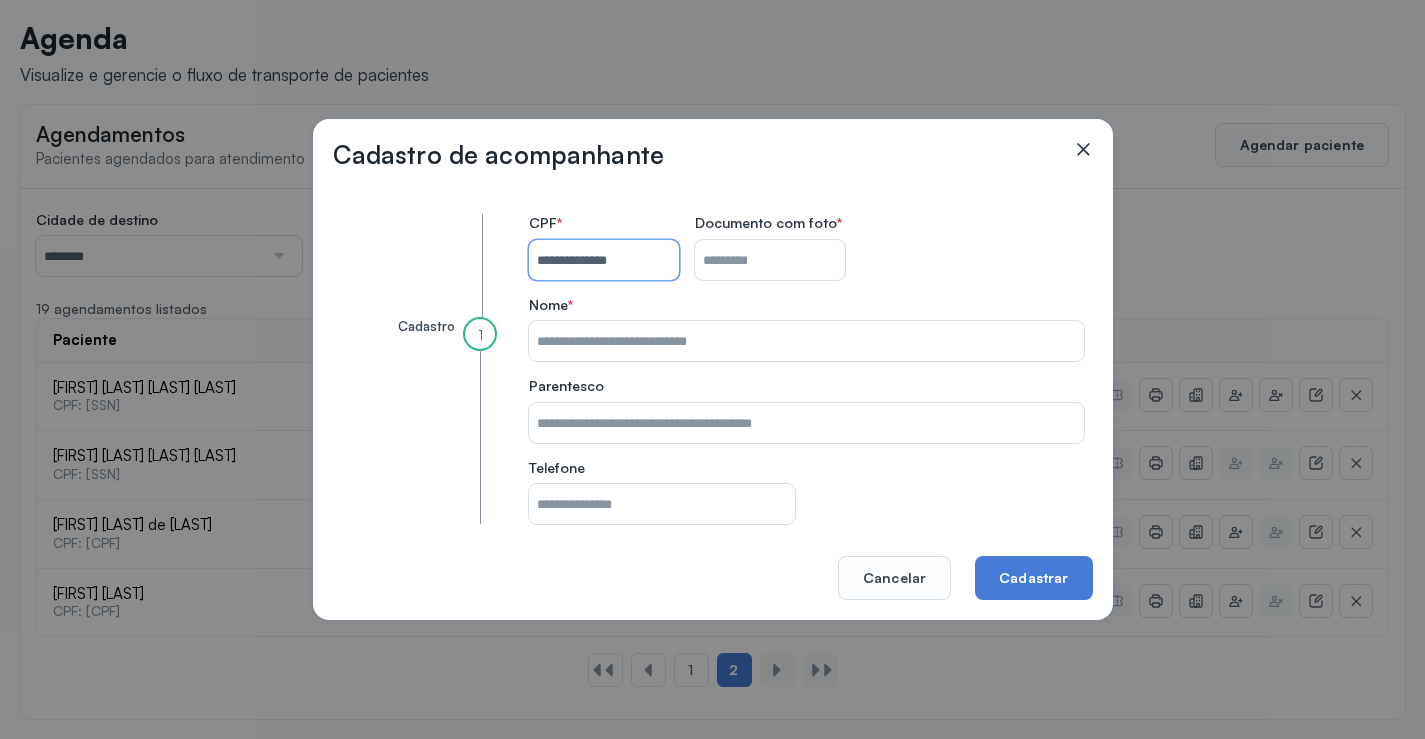 type on "**********" 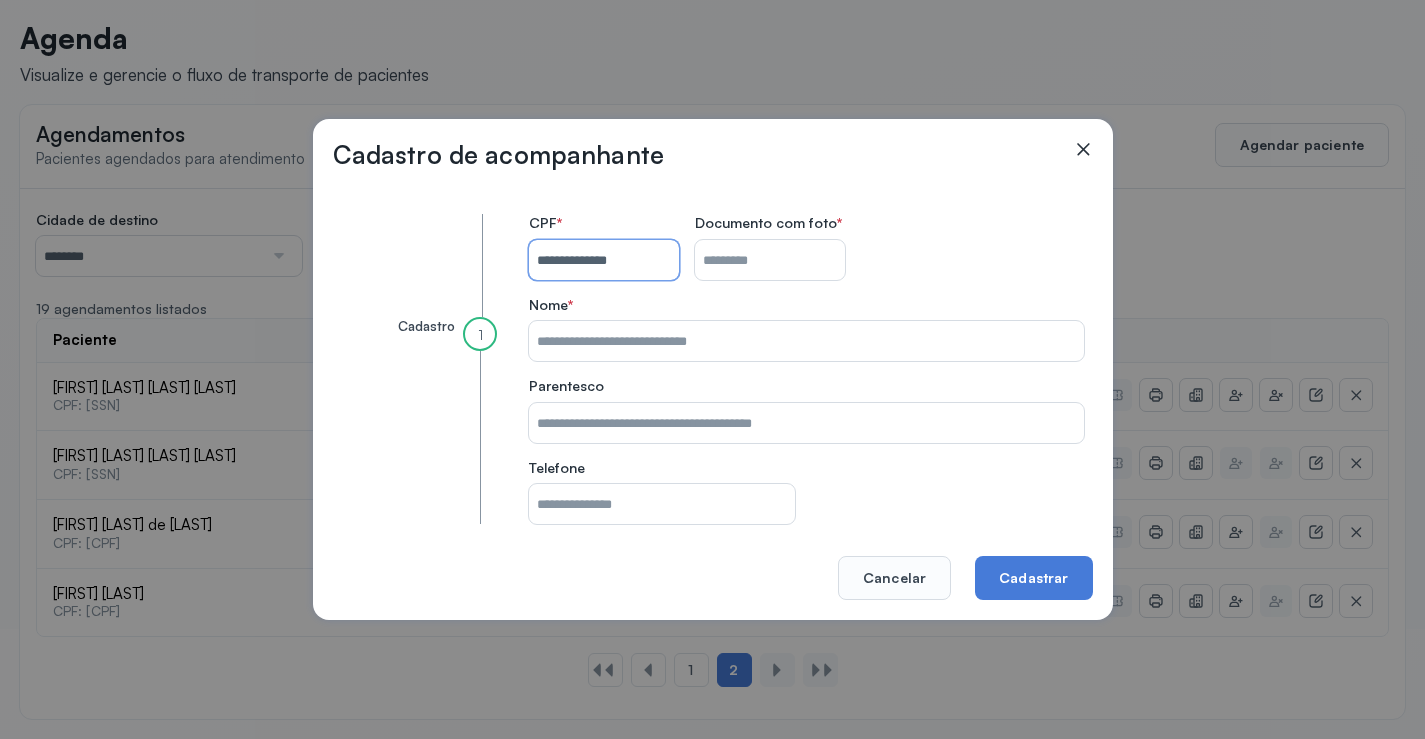 click on "CPF do paciente" at bounding box center (770, 260) 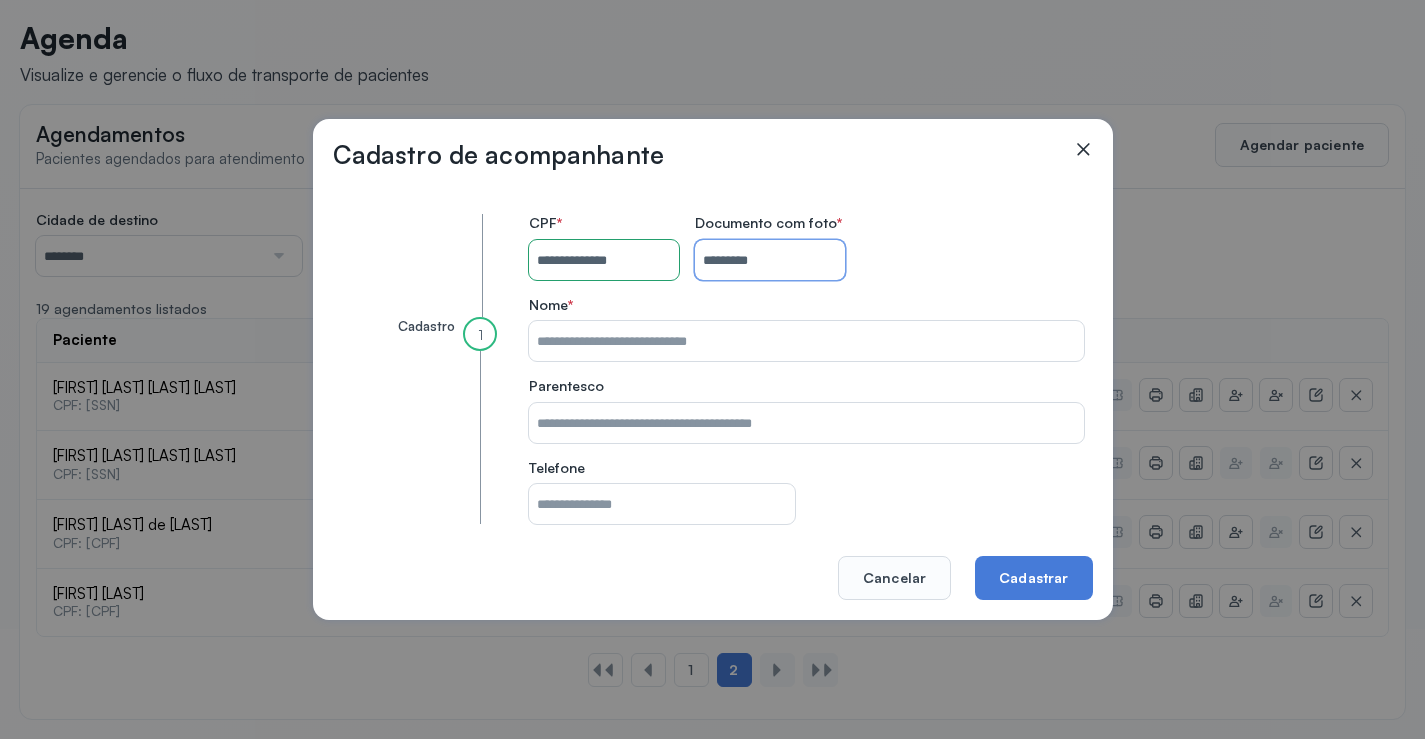 type on "*********" 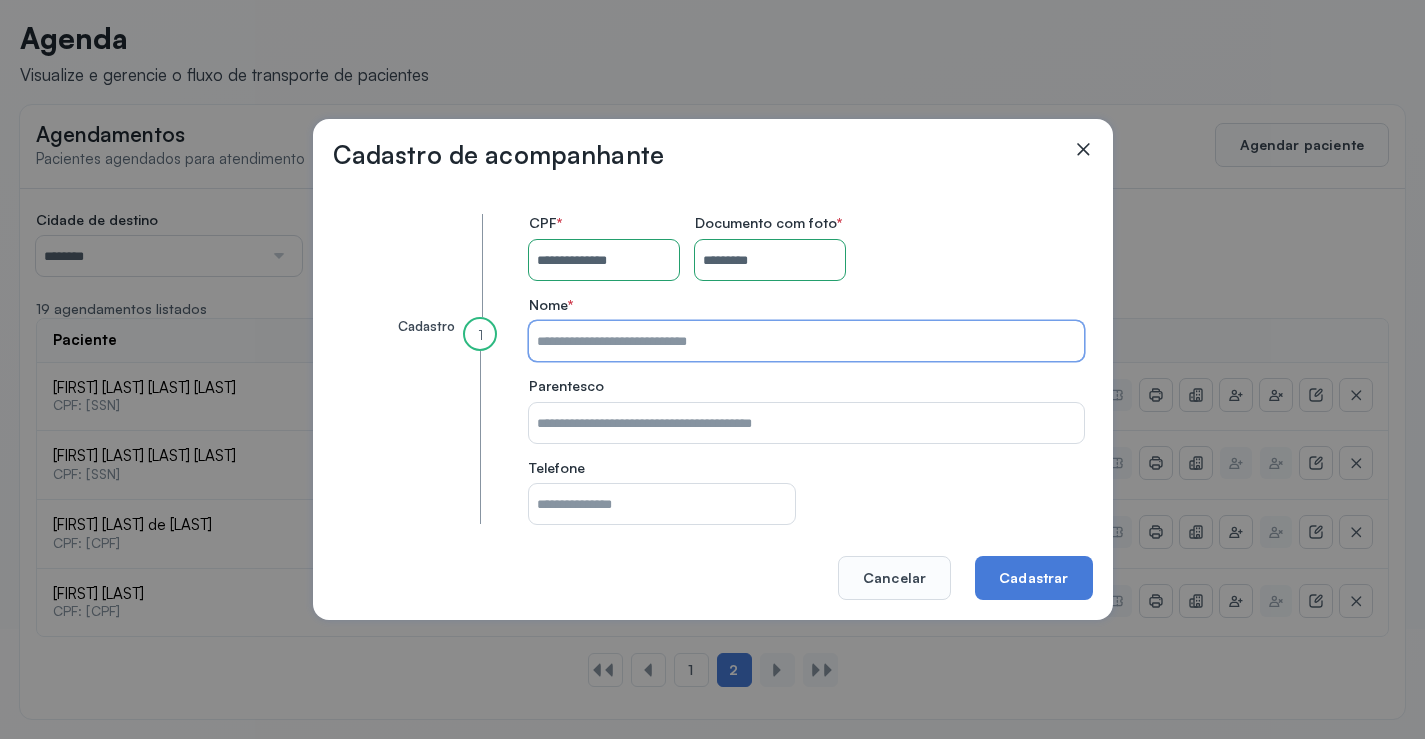 click on "CPF do paciente" at bounding box center (806, 341) 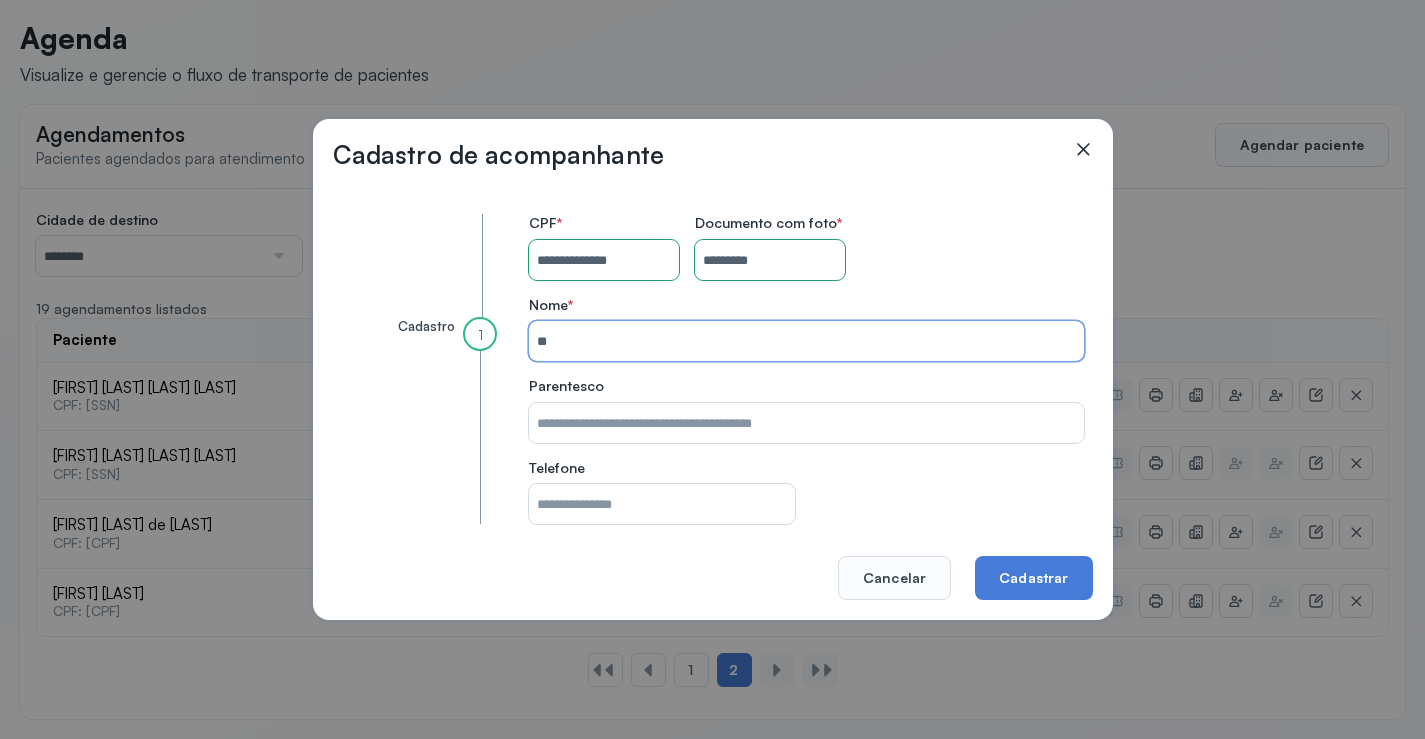 type on "*" 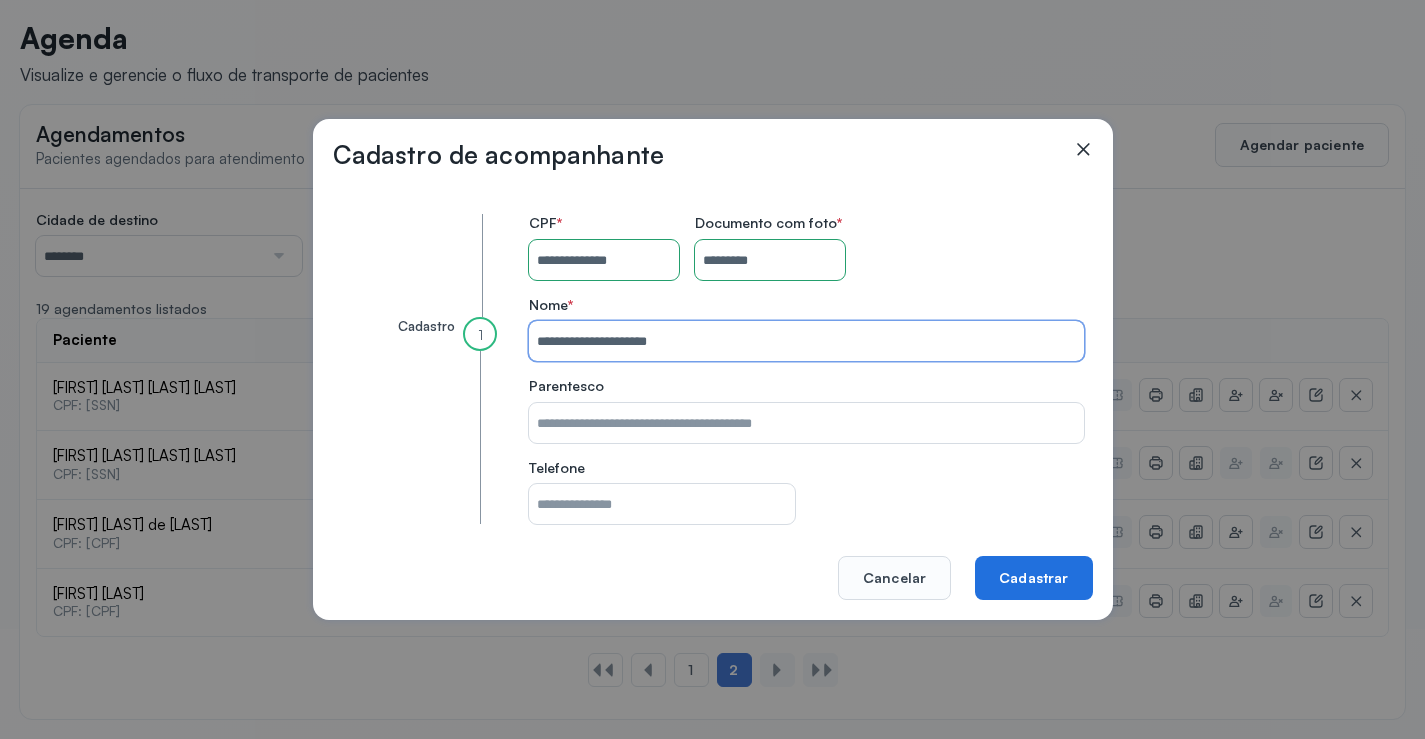 type on "**********" 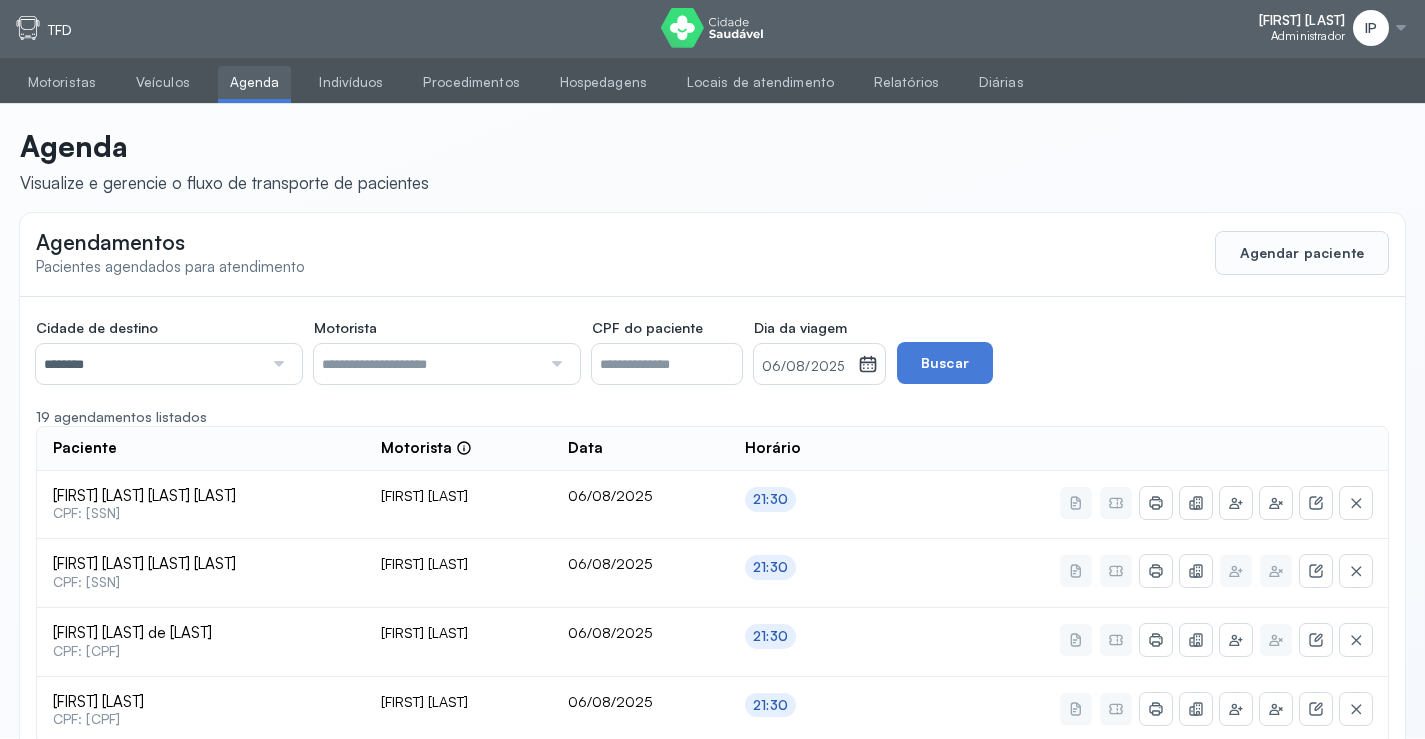 scroll, scrollTop: 0, scrollLeft: 0, axis: both 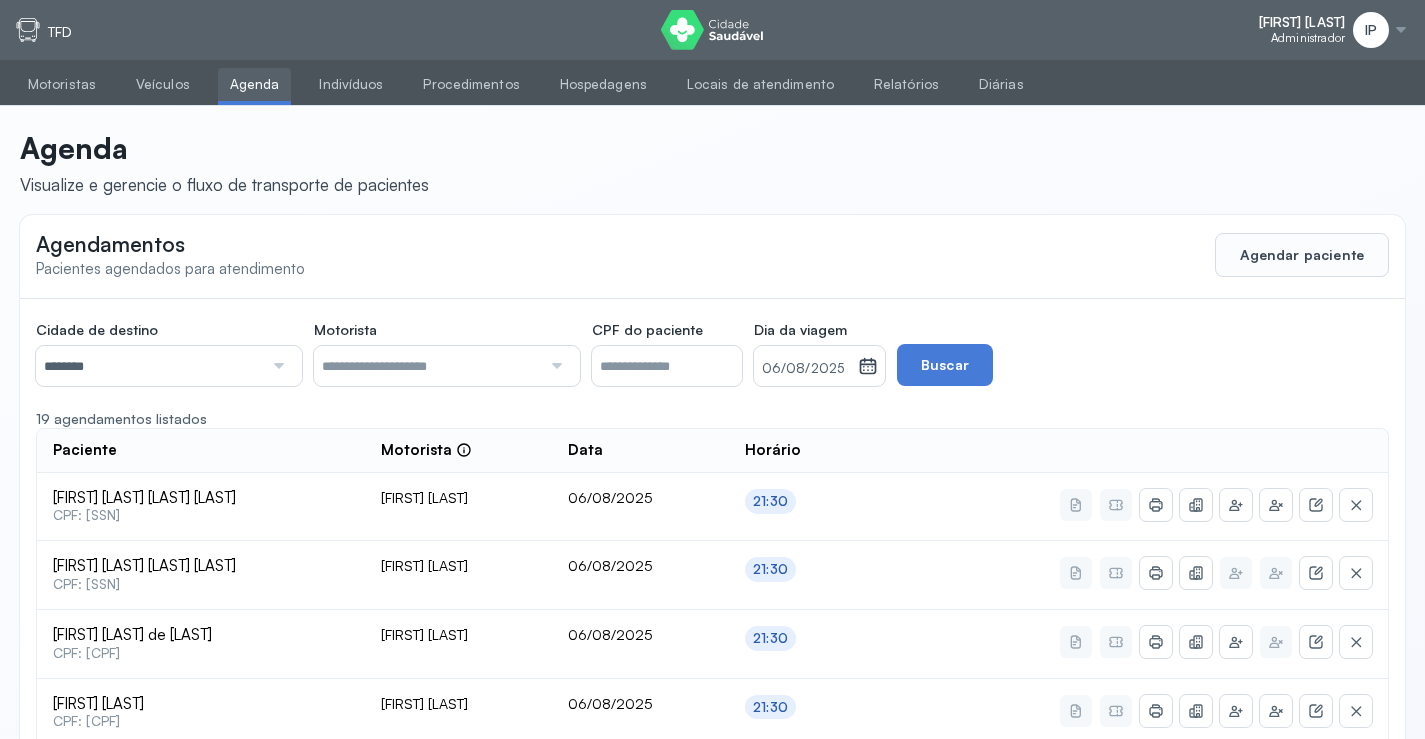 click on "06/08/2025" at bounding box center (806, 369) 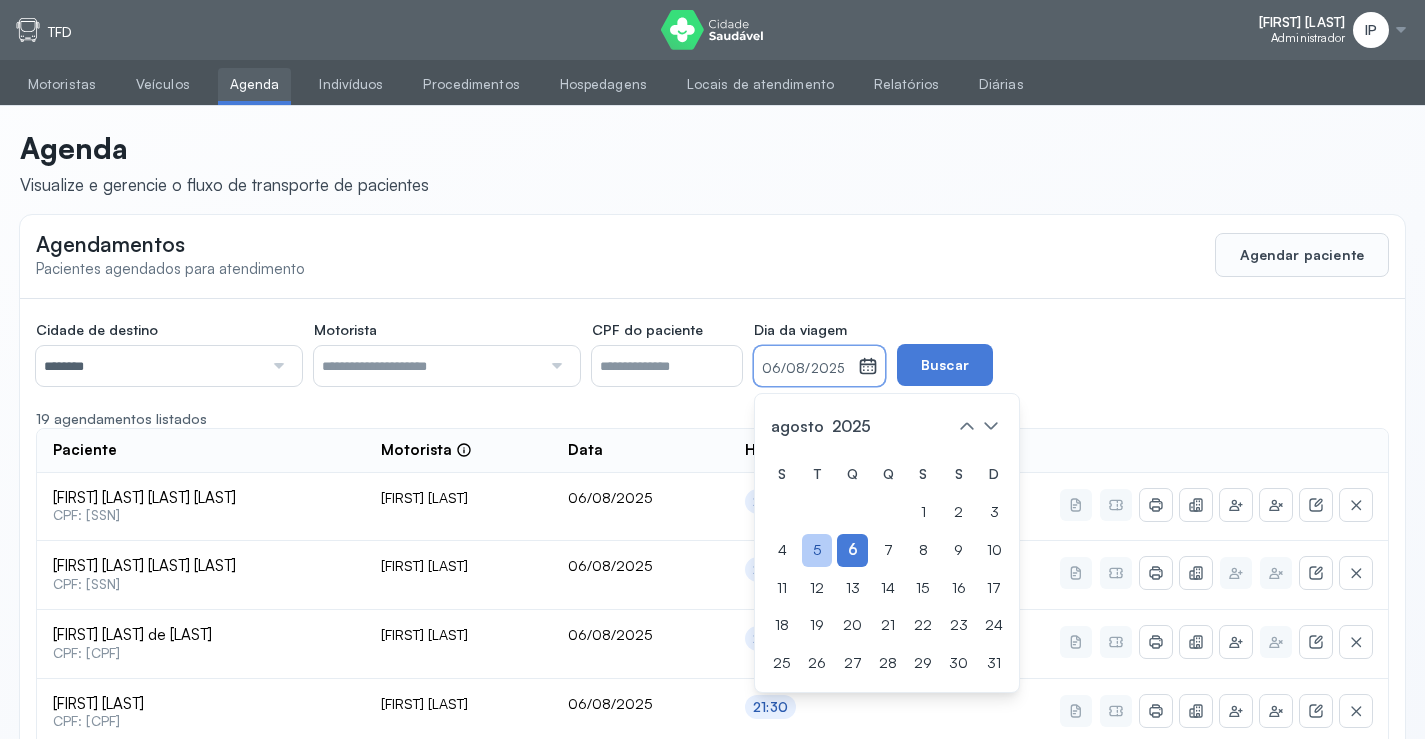 click on "5" 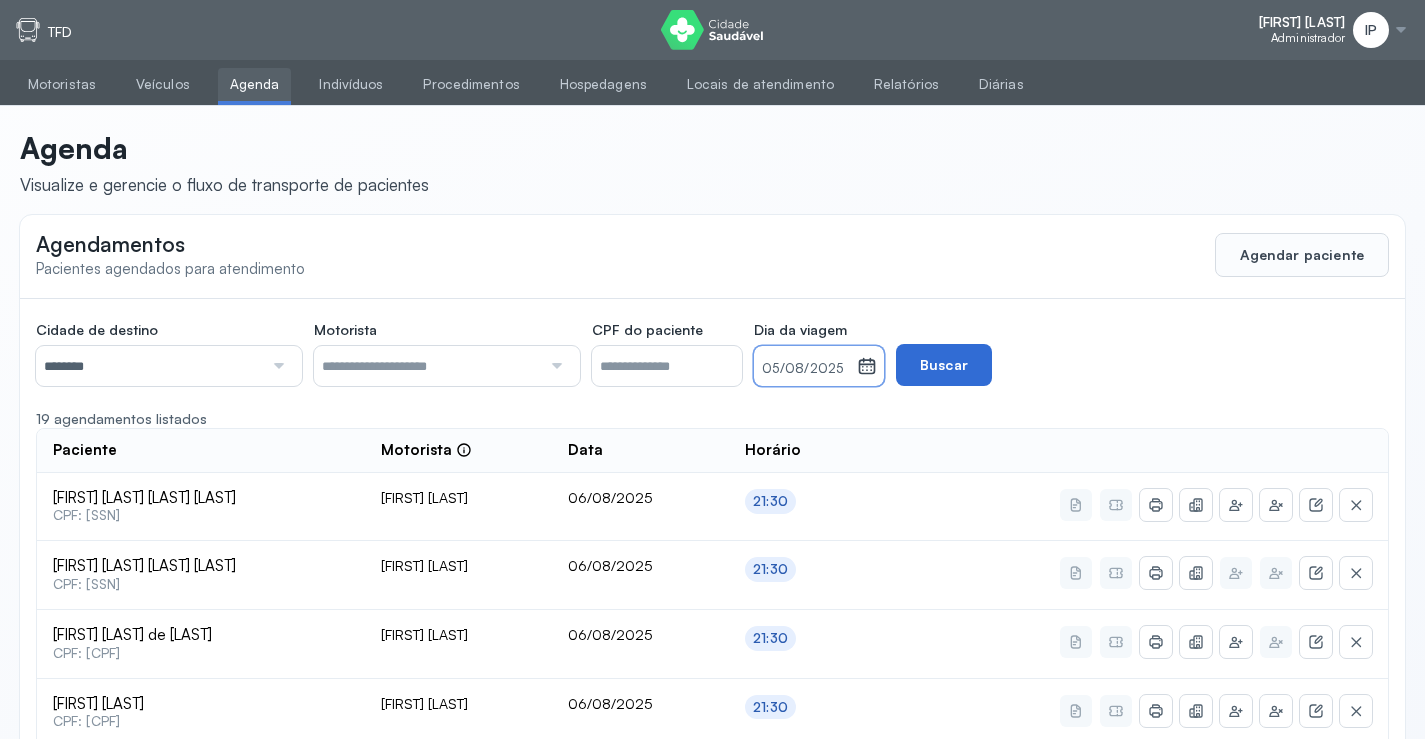 click on "Buscar" at bounding box center (944, 365) 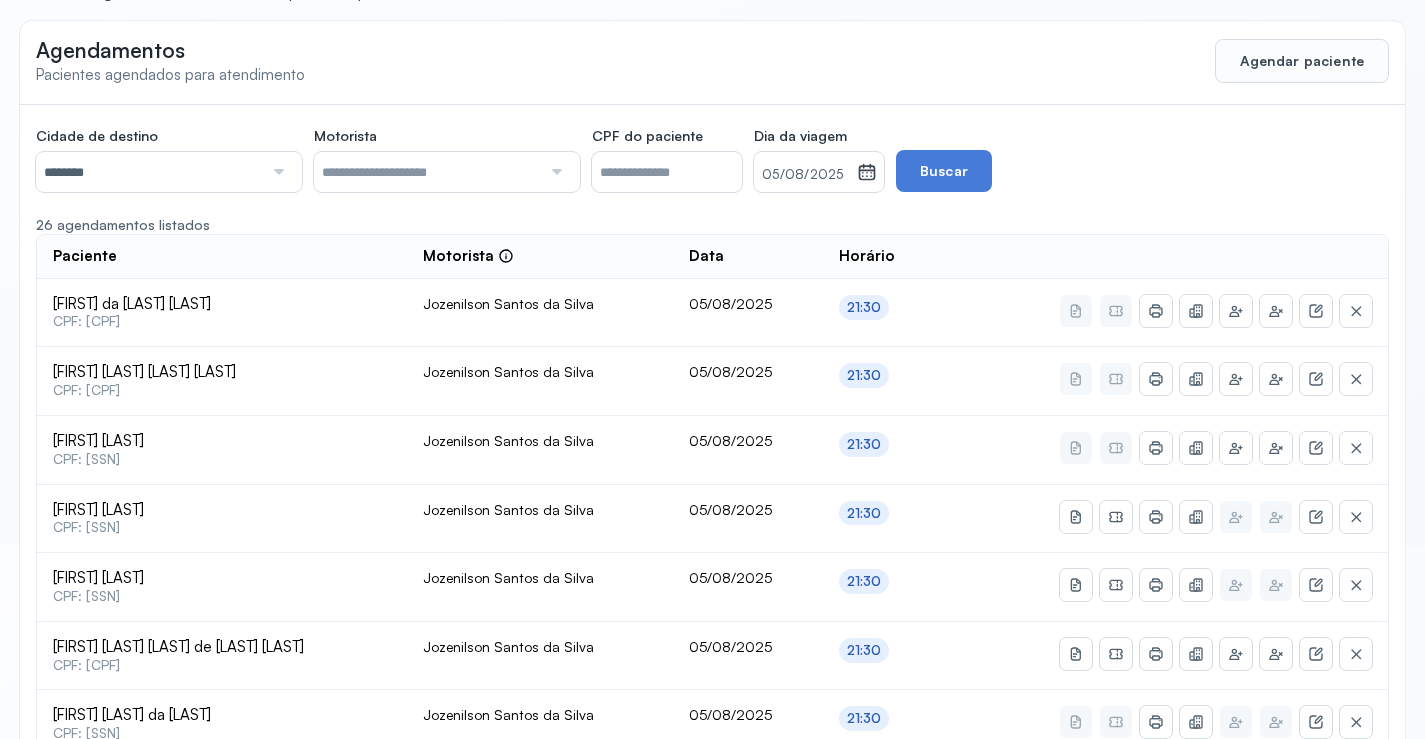 scroll, scrollTop: 200, scrollLeft: 0, axis: vertical 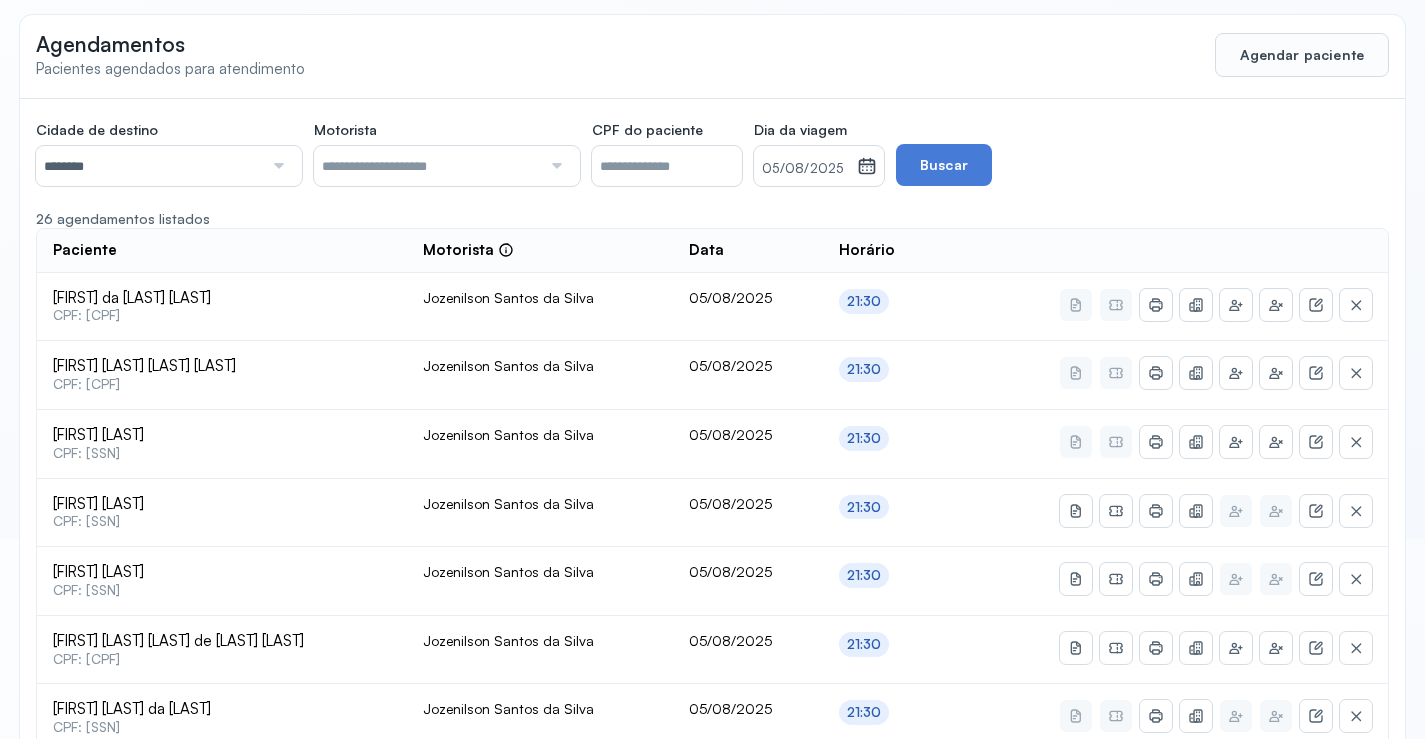 click on "********" at bounding box center (149, 166) 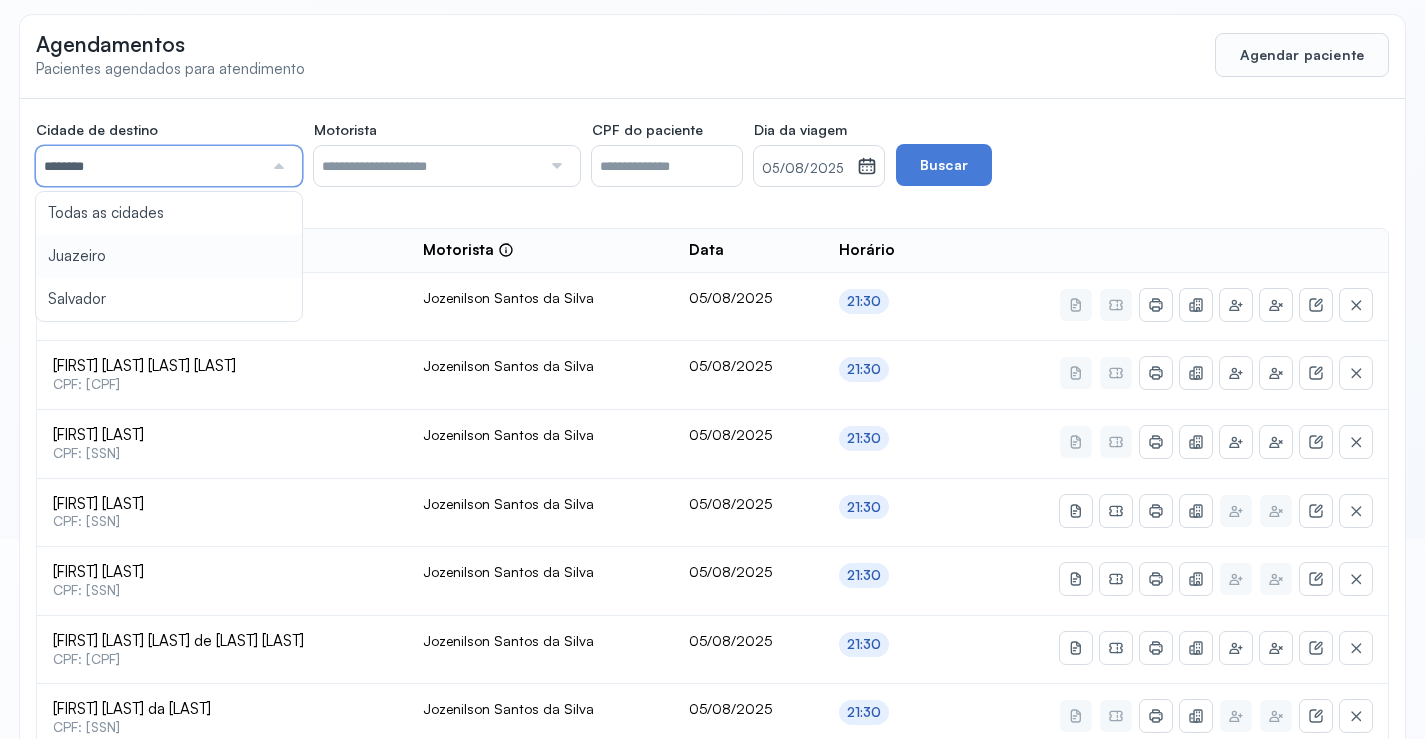 type on "********" 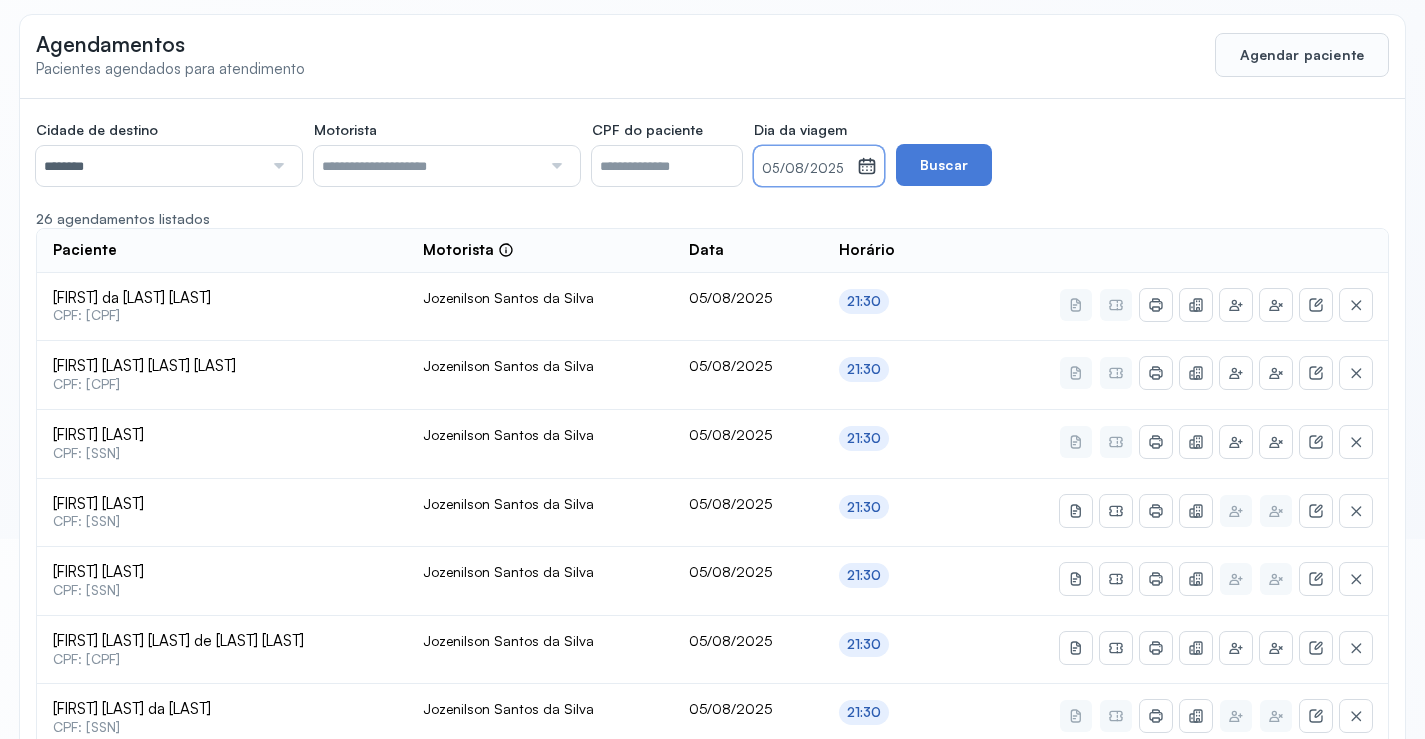 click on "05/08/2025" at bounding box center [805, 166] 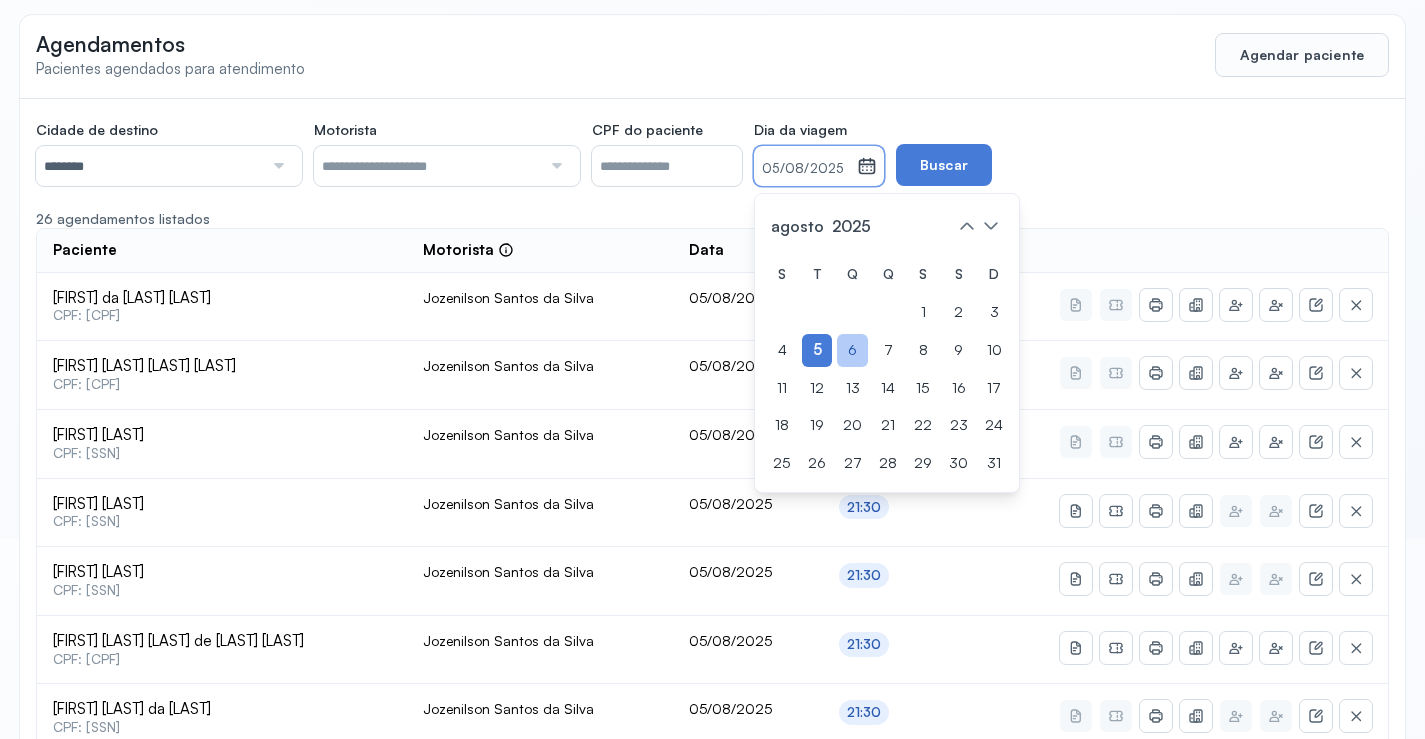 click on "6" 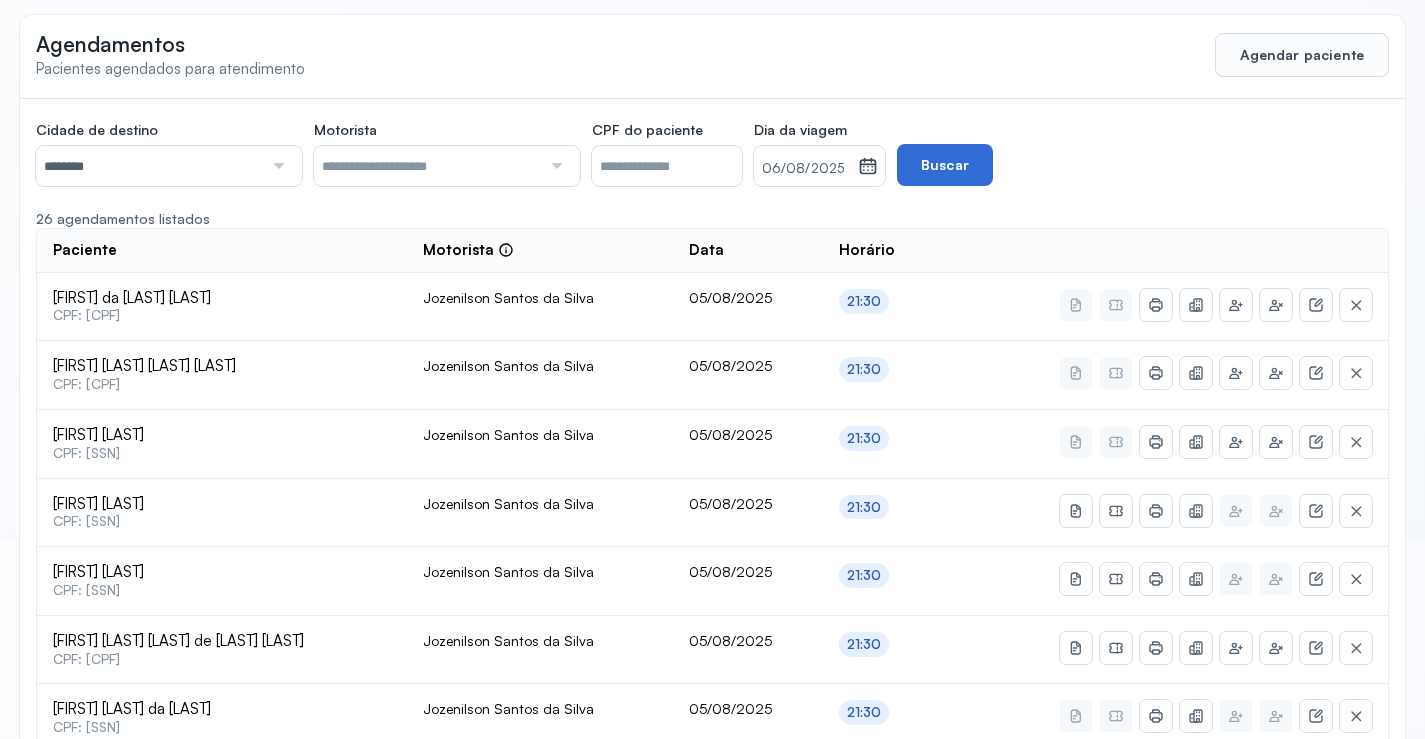 click on "Buscar" at bounding box center (945, 165) 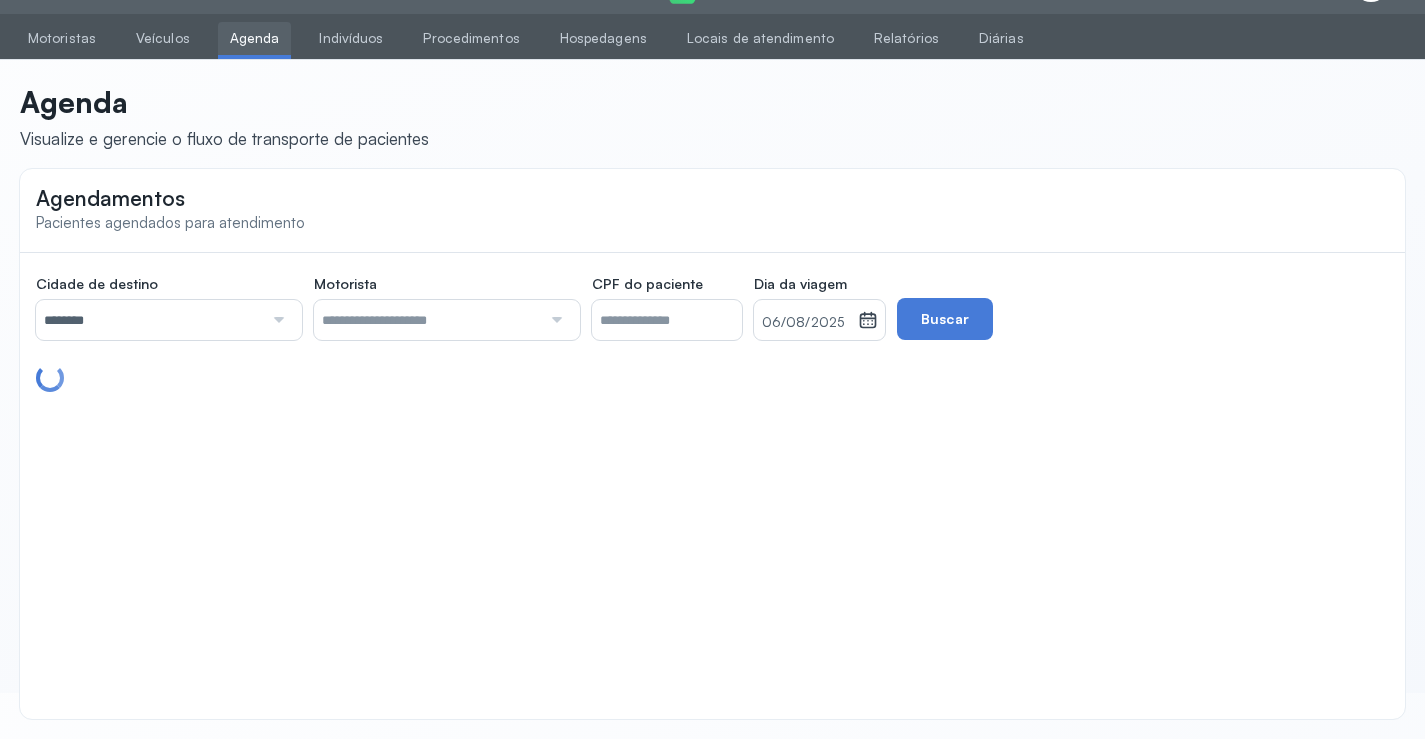 scroll, scrollTop: 179, scrollLeft: 0, axis: vertical 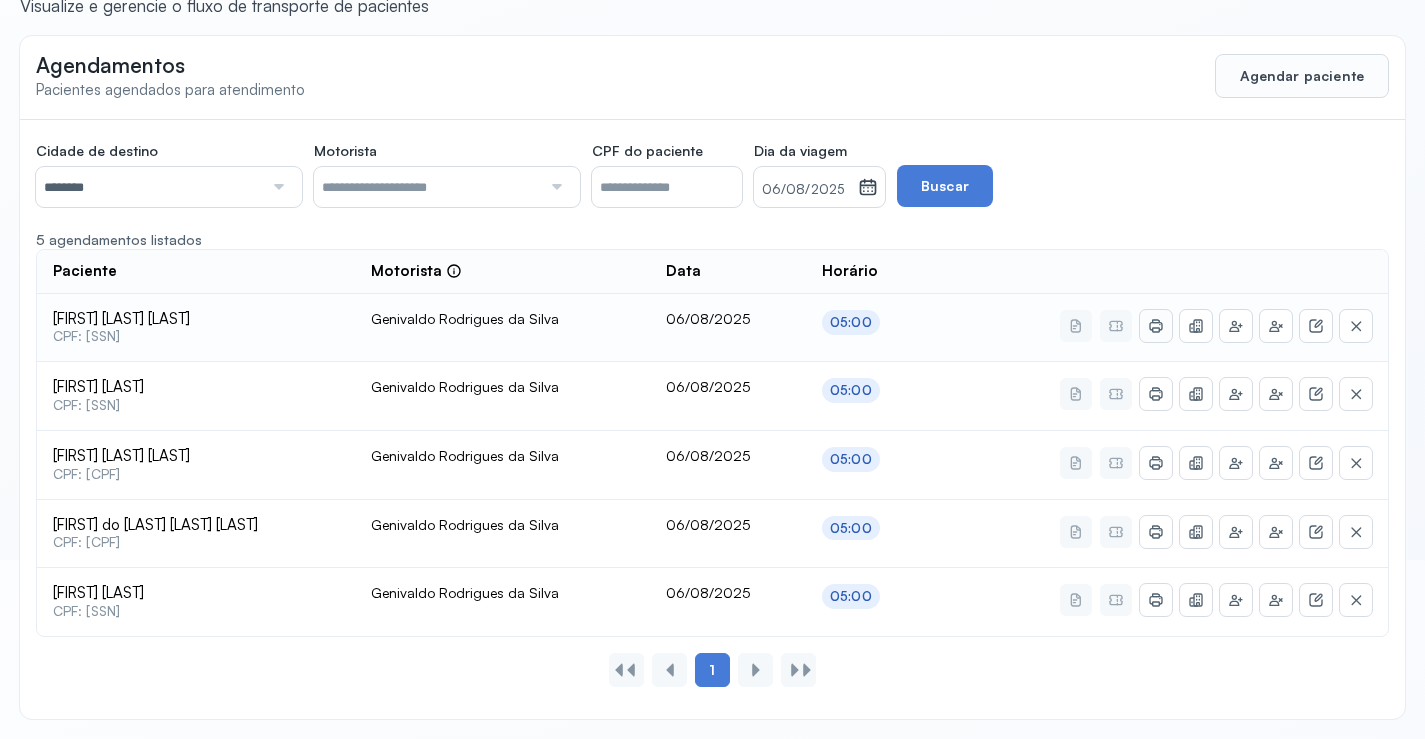 click 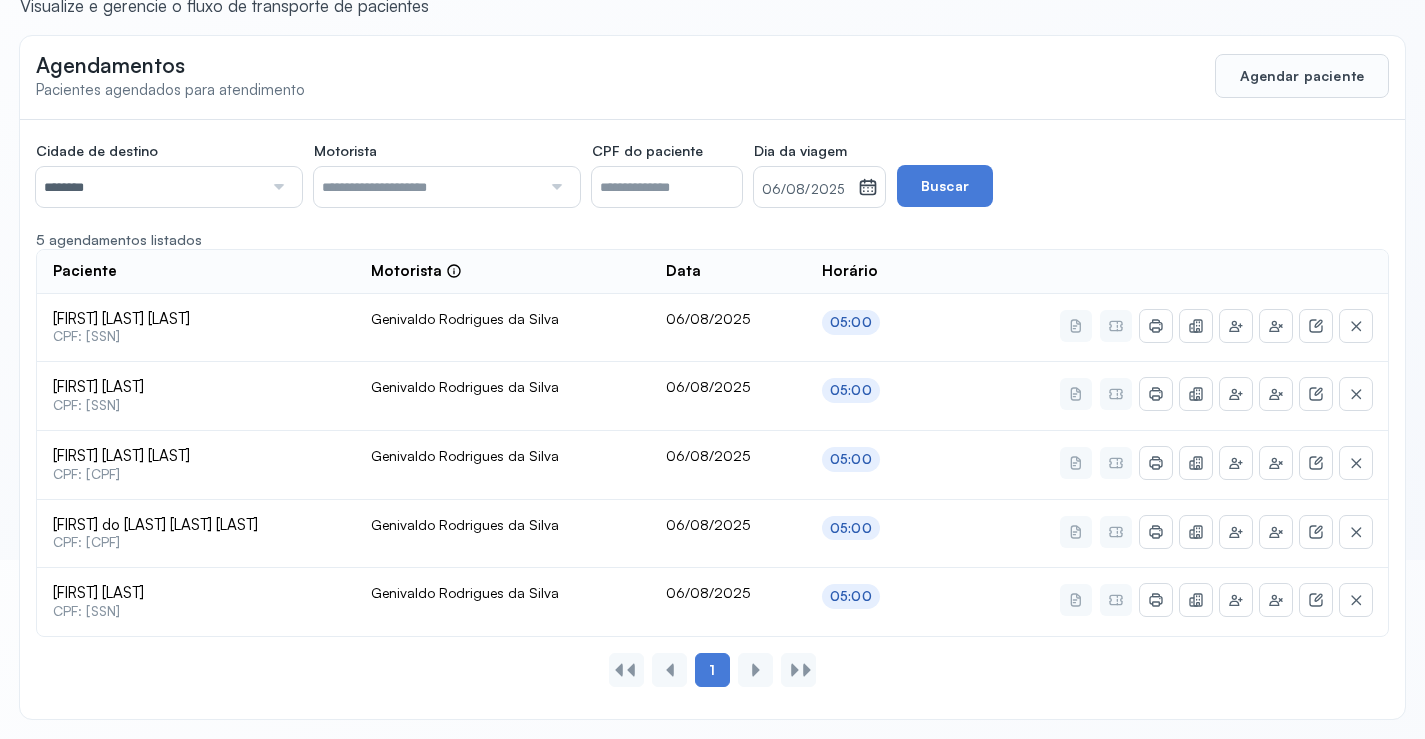 scroll, scrollTop: 0, scrollLeft: 0, axis: both 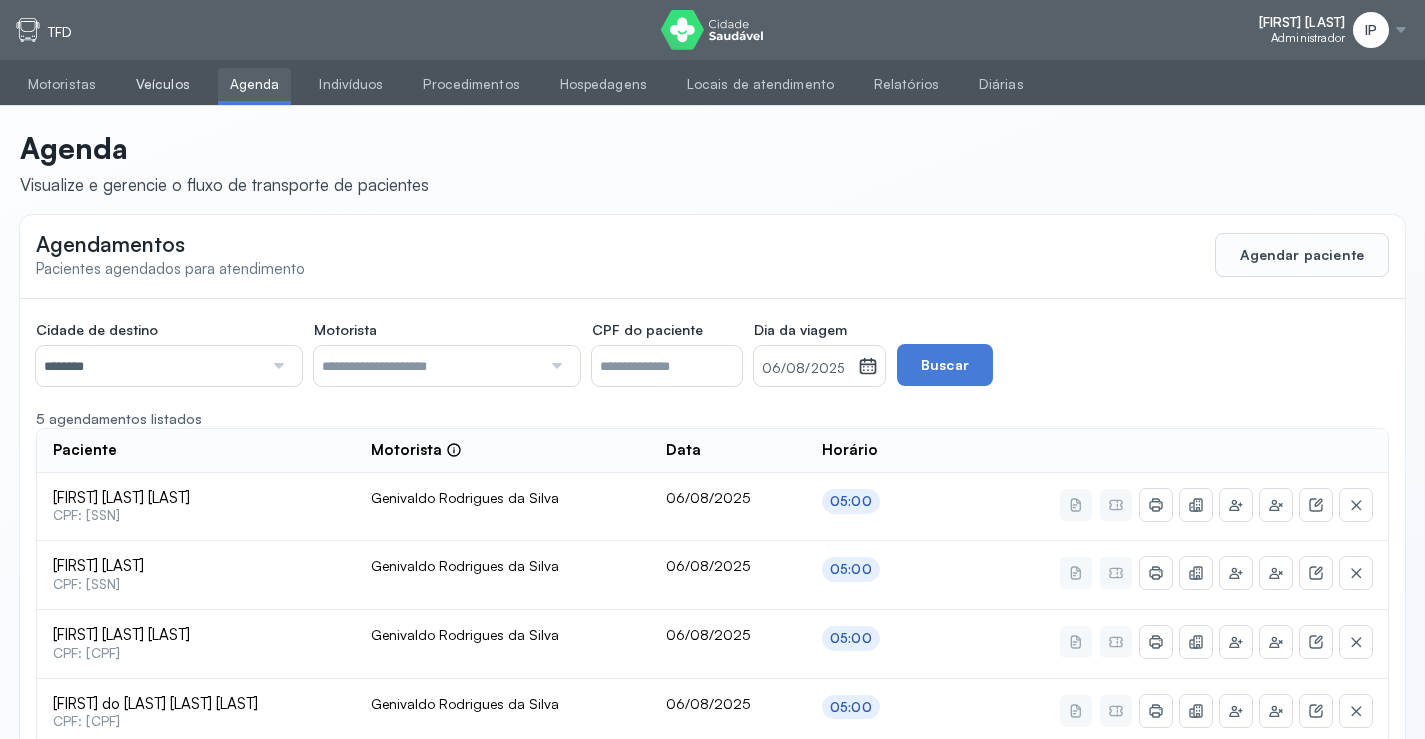 click on "Veículos" at bounding box center [163, 84] 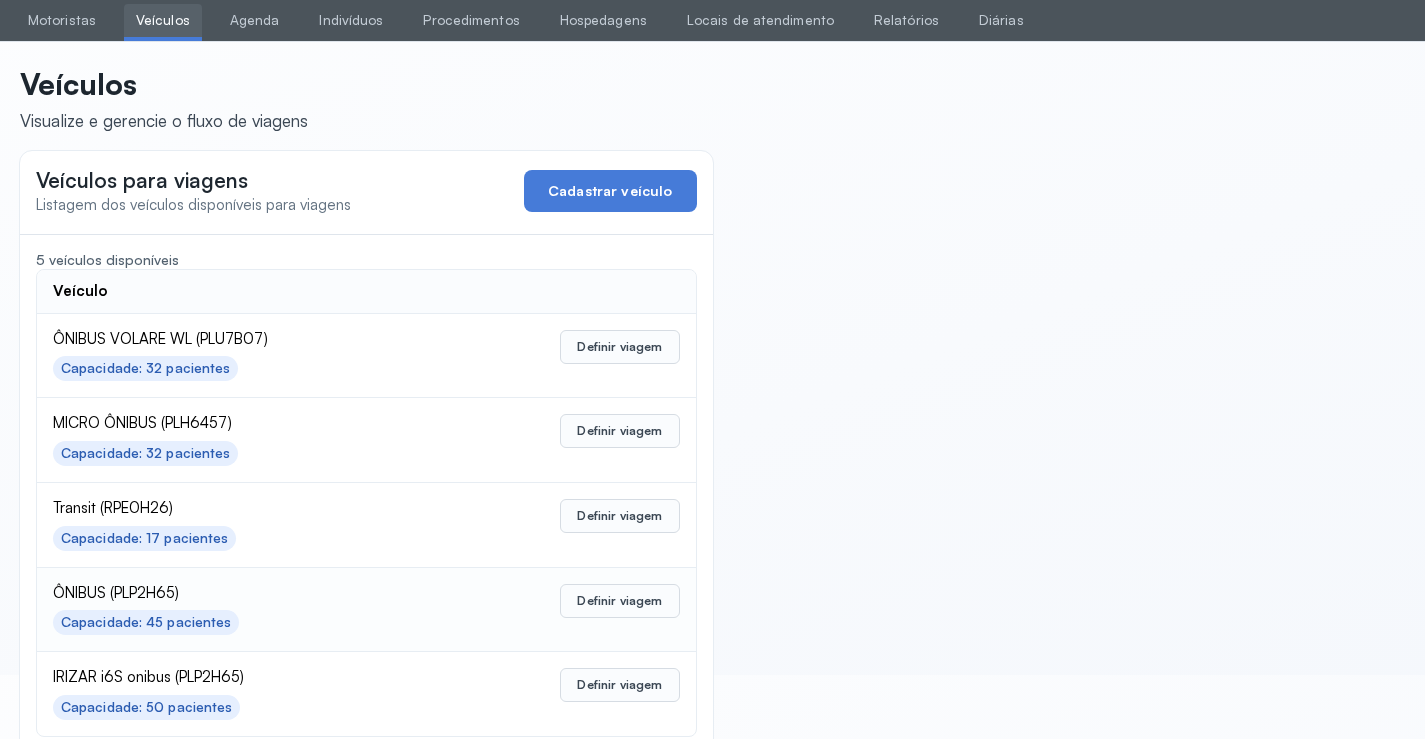 scroll, scrollTop: 98, scrollLeft: 0, axis: vertical 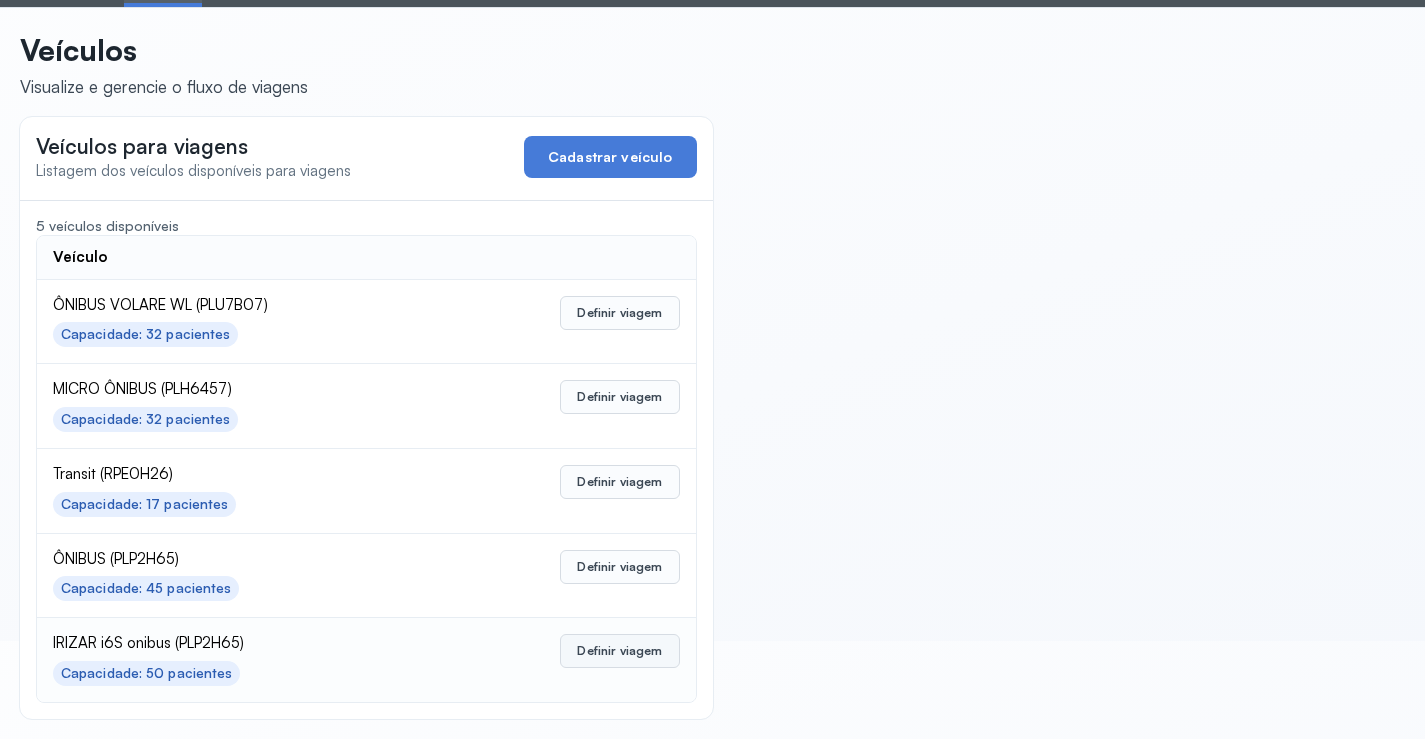 click on "Definir viagem" at bounding box center [619, 651] 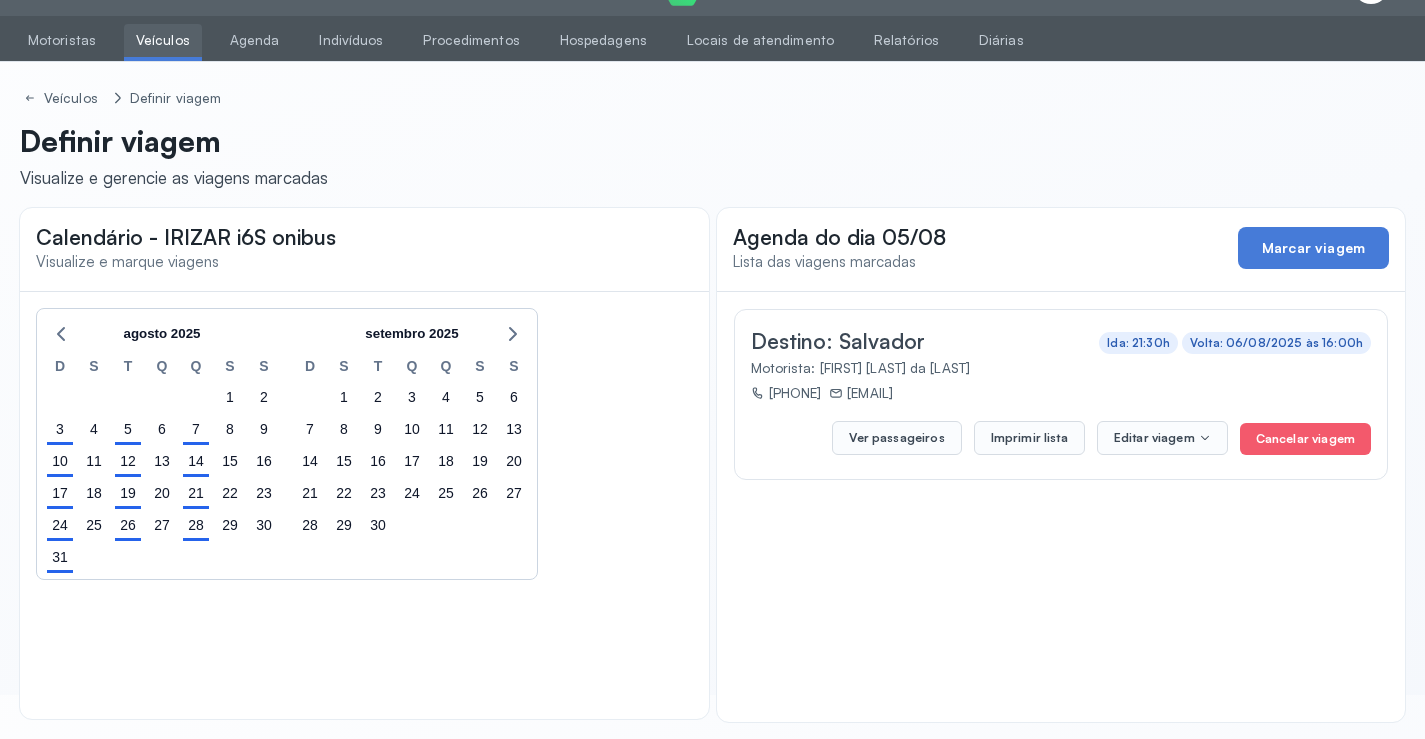 scroll, scrollTop: 47, scrollLeft: 0, axis: vertical 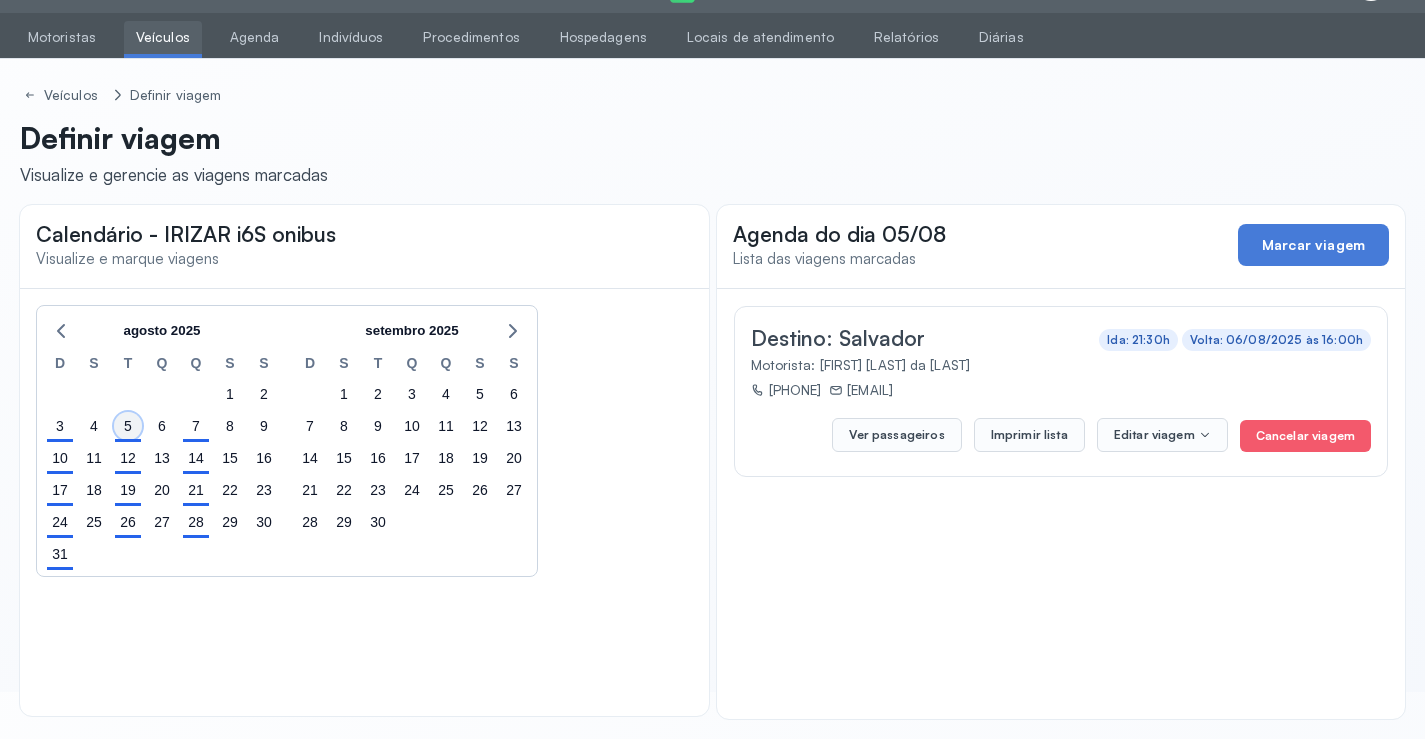 click on "5" 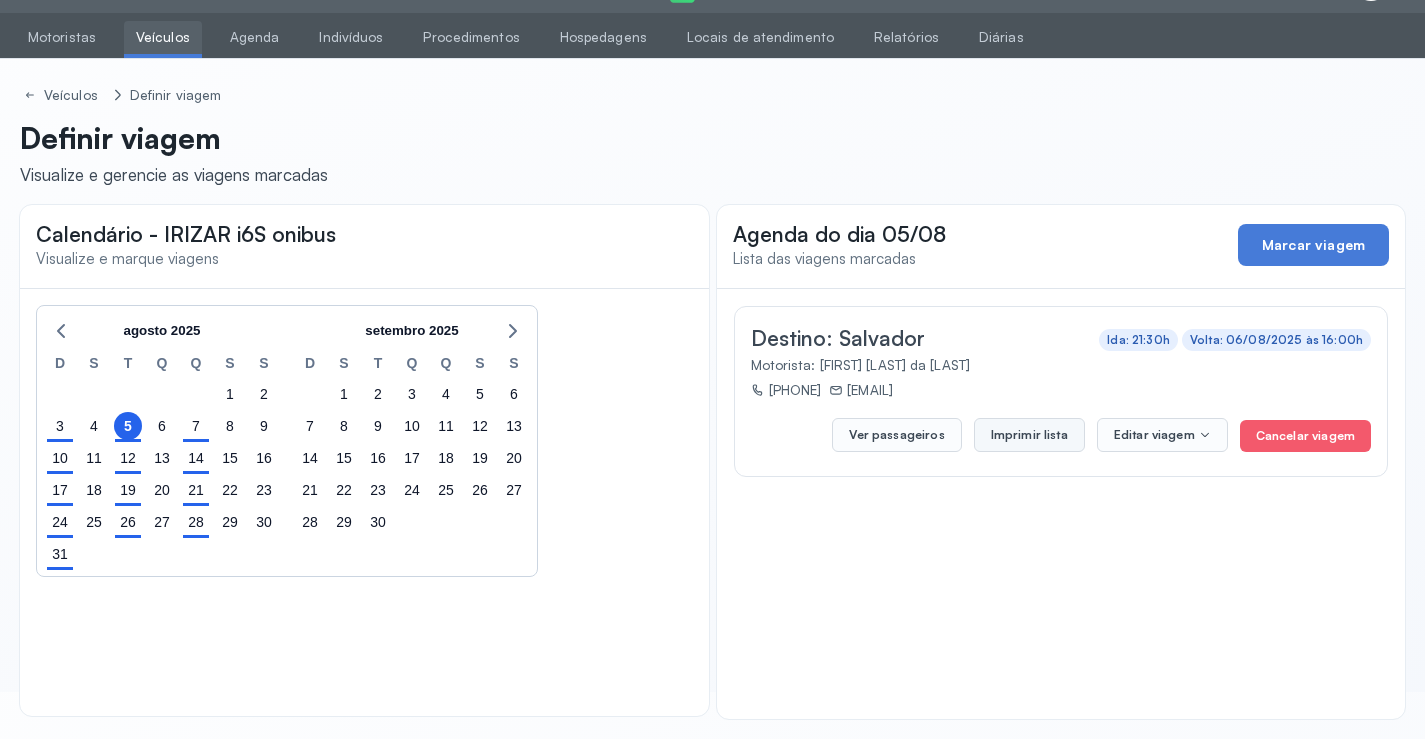 click on "Imprimir lista" at bounding box center [1029, 435] 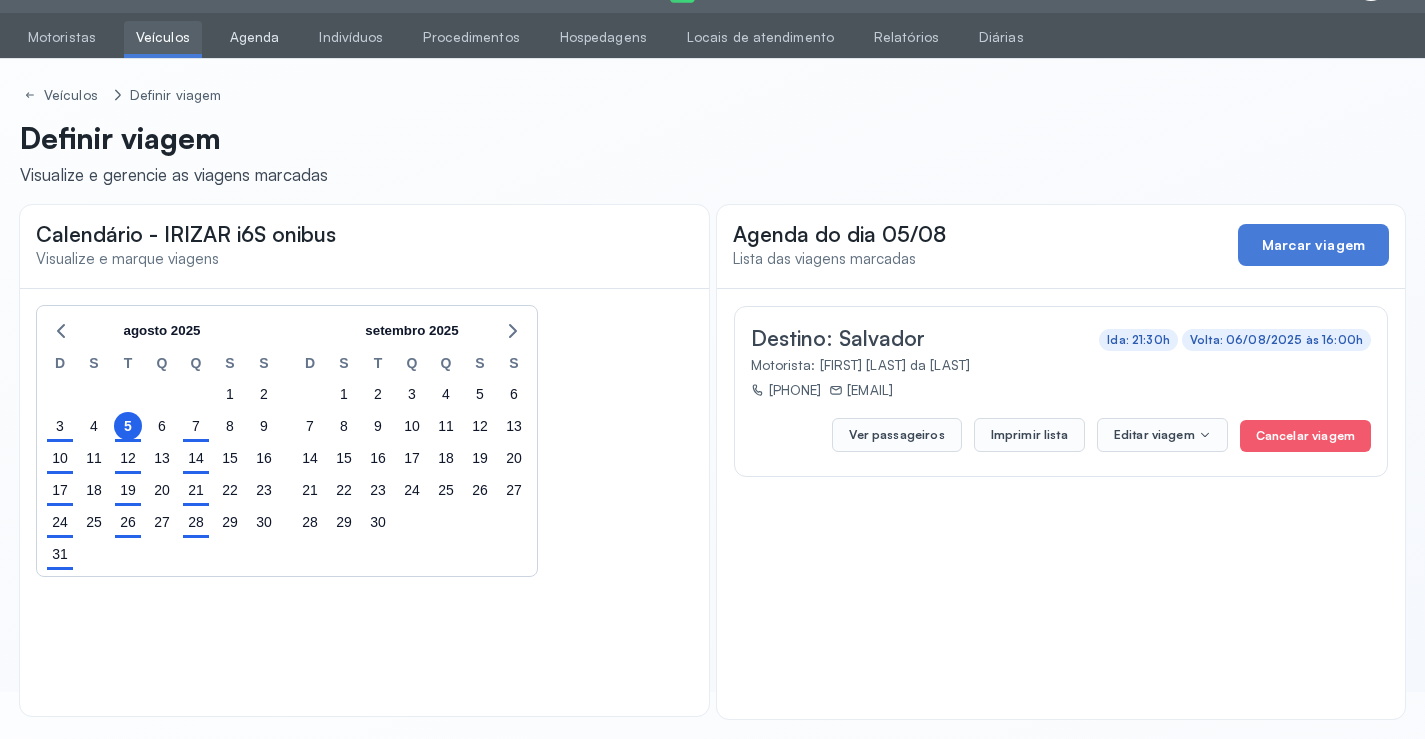 click on "Agenda" at bounding box center (255, 37) 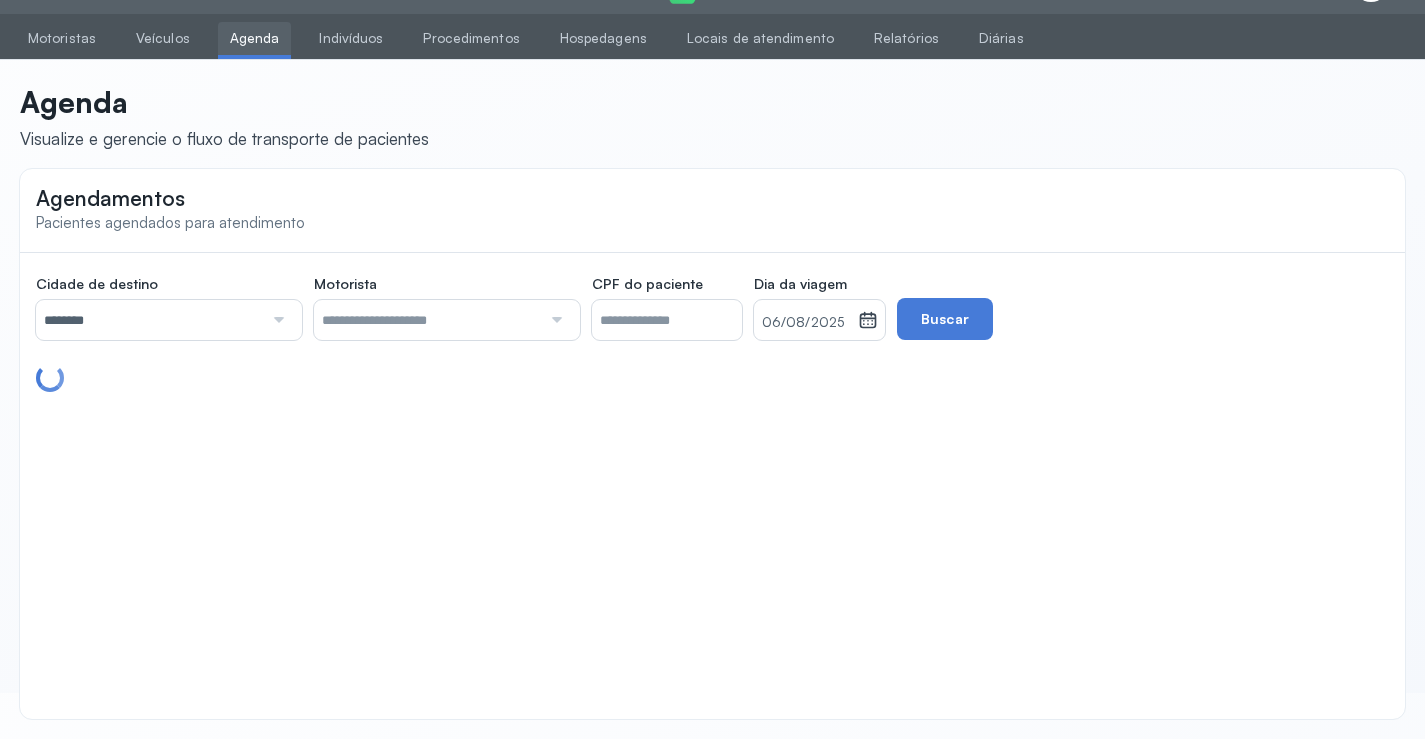 scroll, scrollTop: 46, scrollLeft: 0, axis: vertical 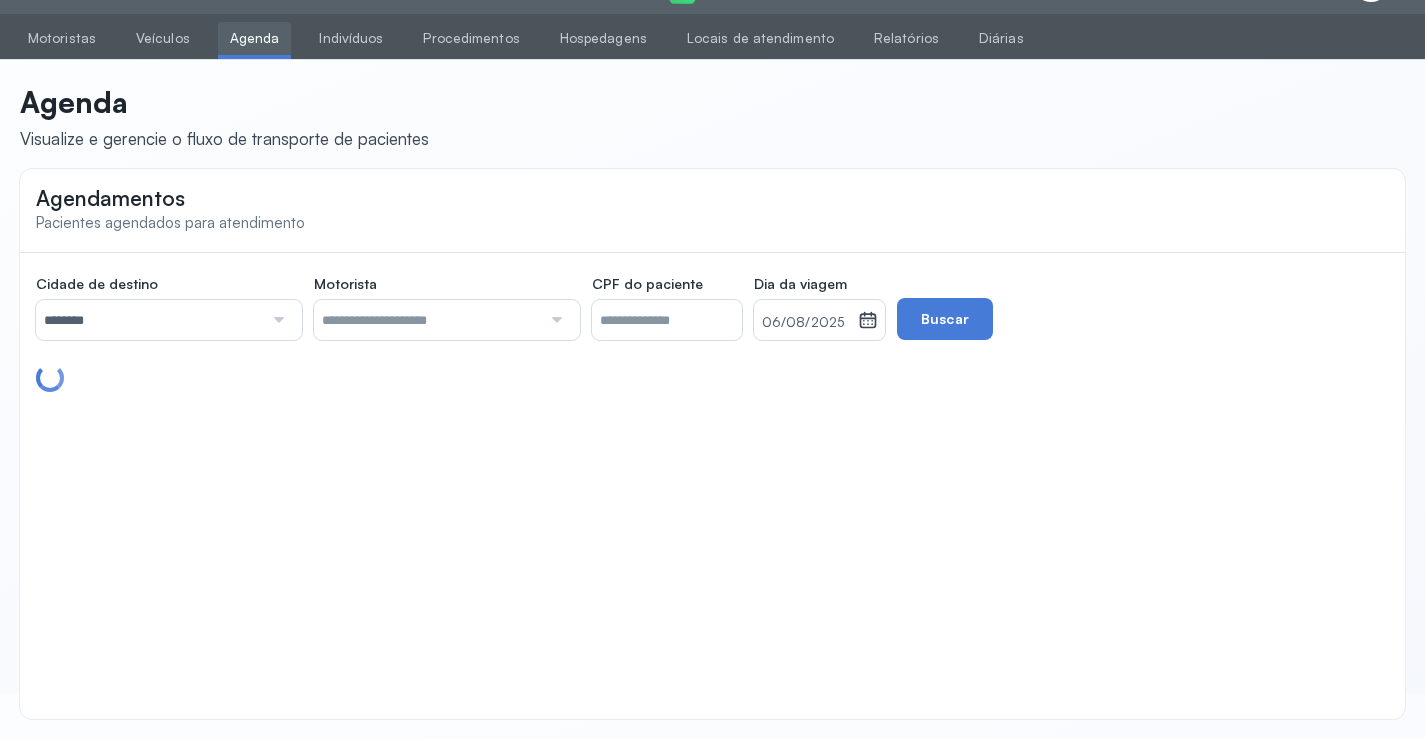 click on "********" at bounding box center [149, 320] 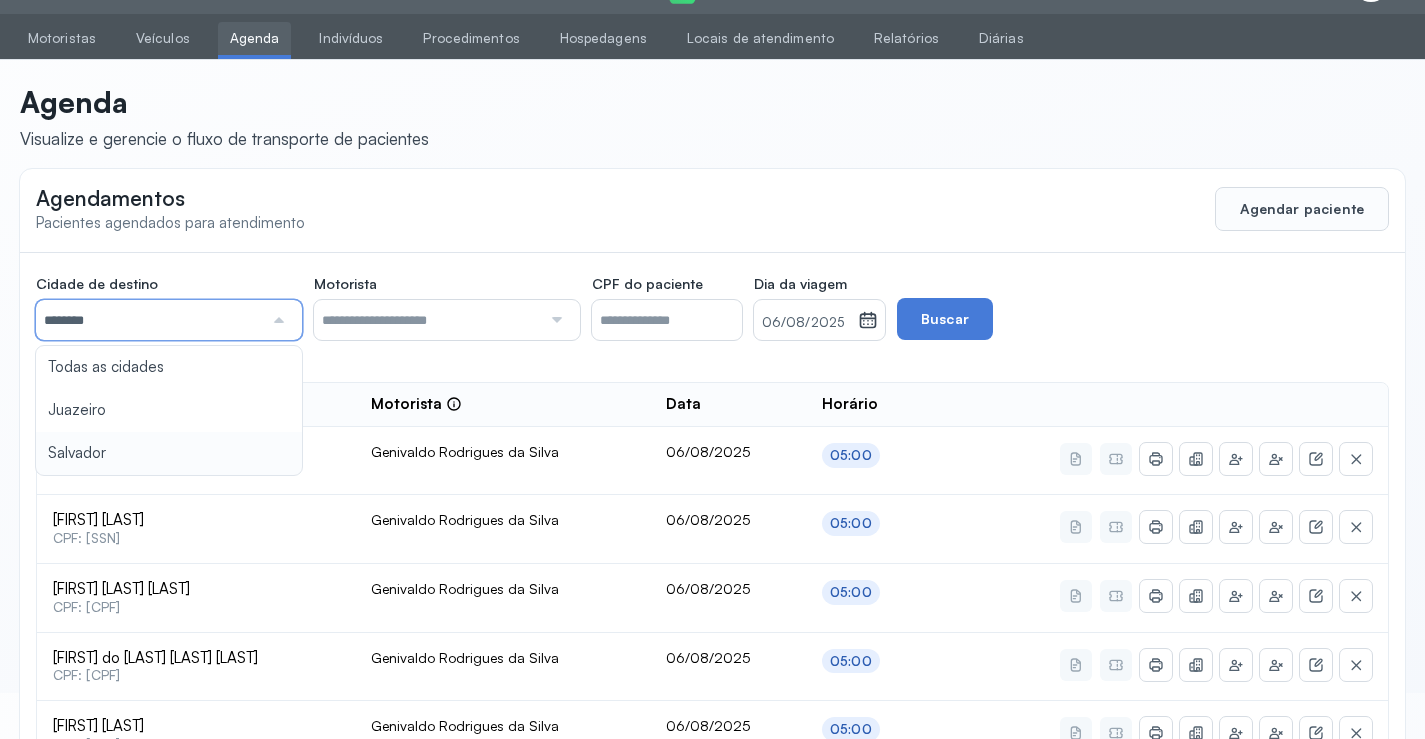 type on "********" 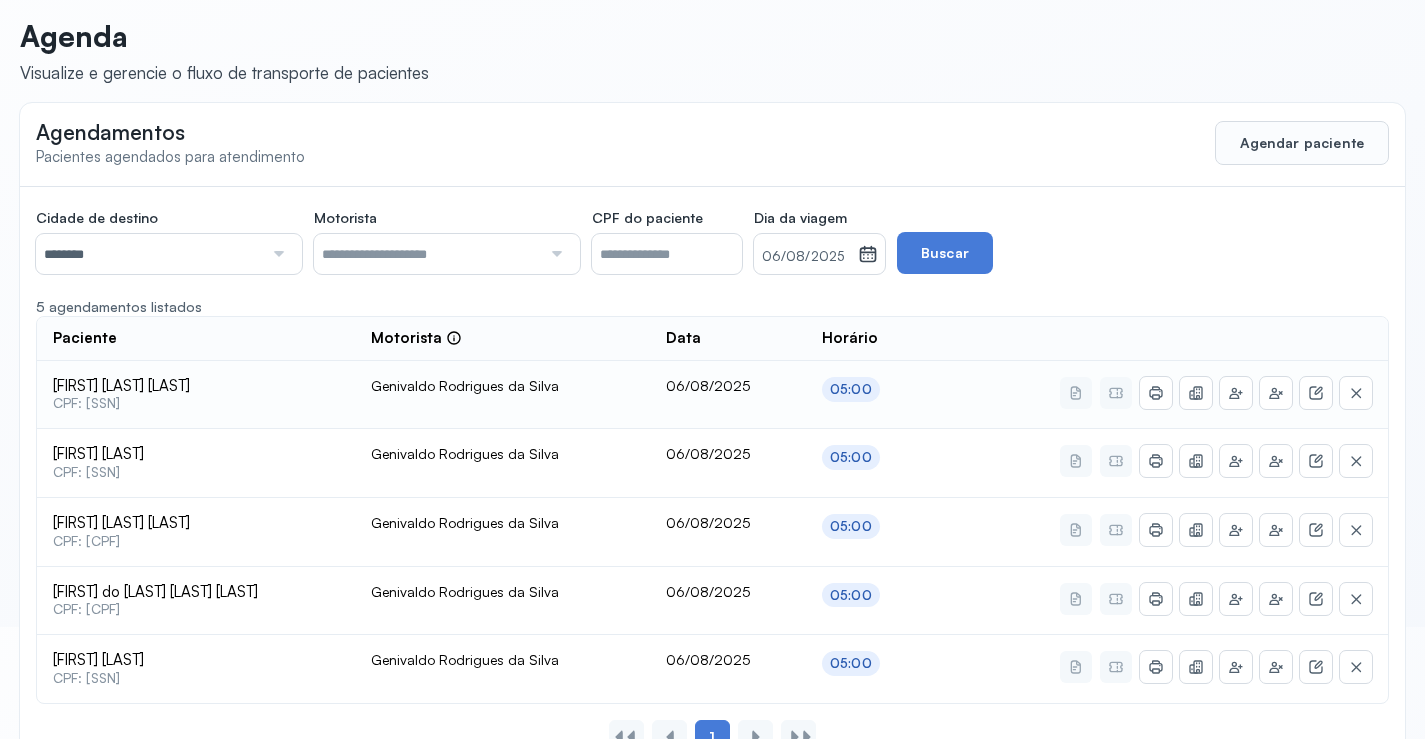 scroll, scrollTop: 146, scrollLeft: 0, axis: vertical 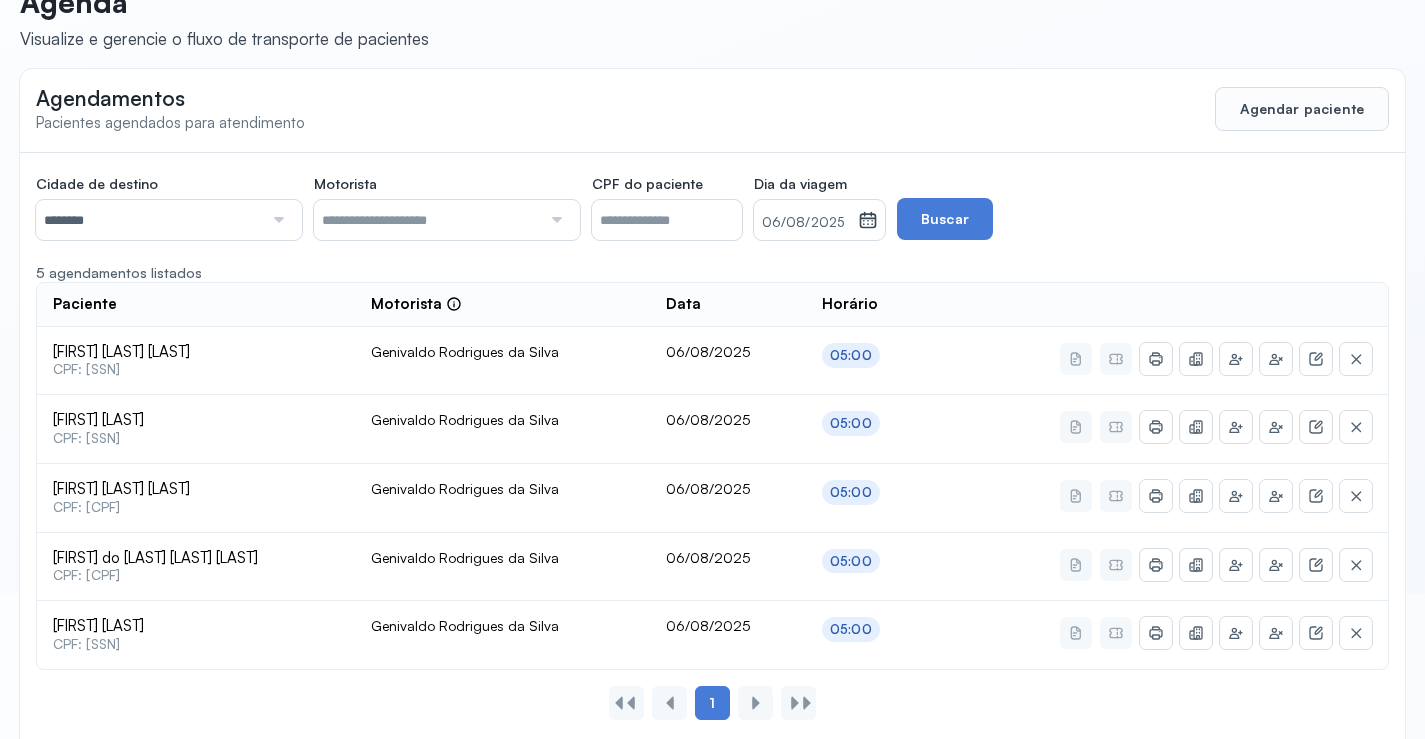 click on "06/08/2025" at bounding box center (806, 223) 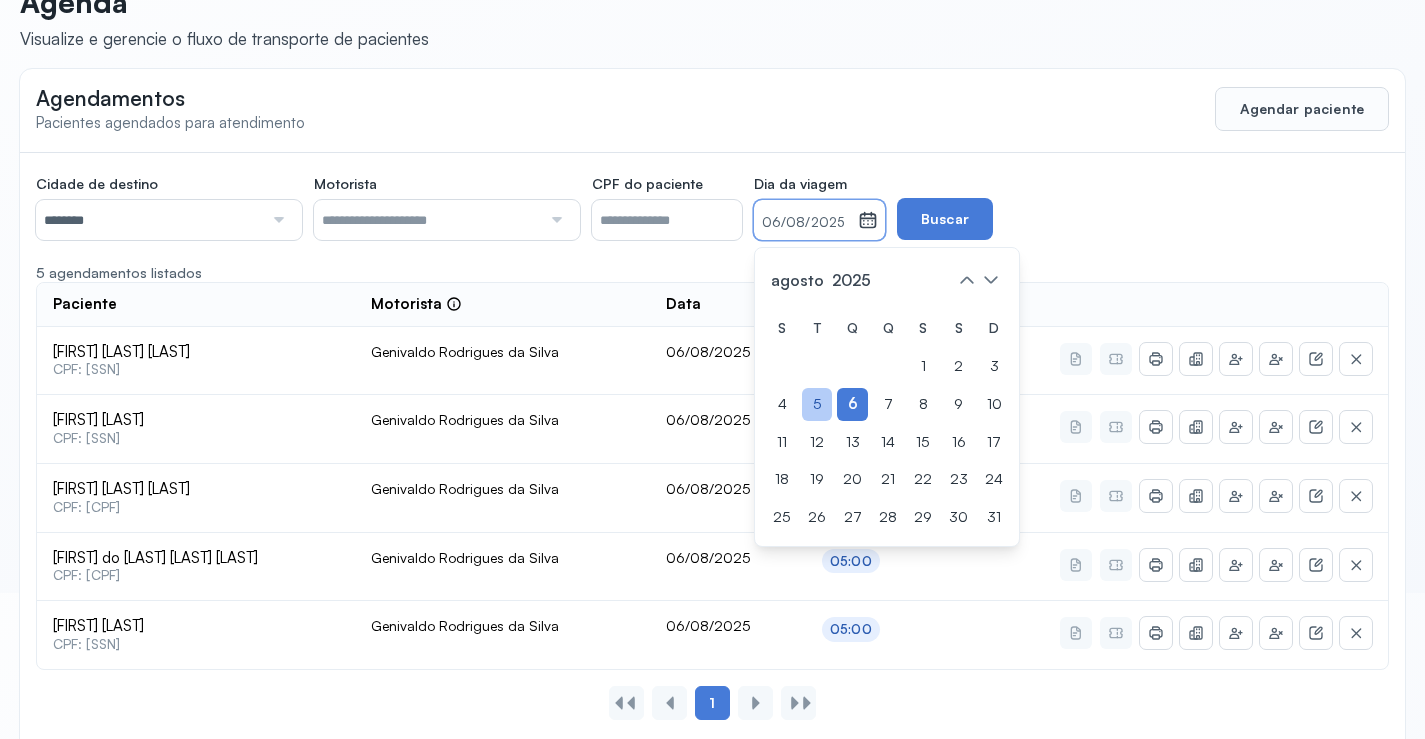 click on "5" 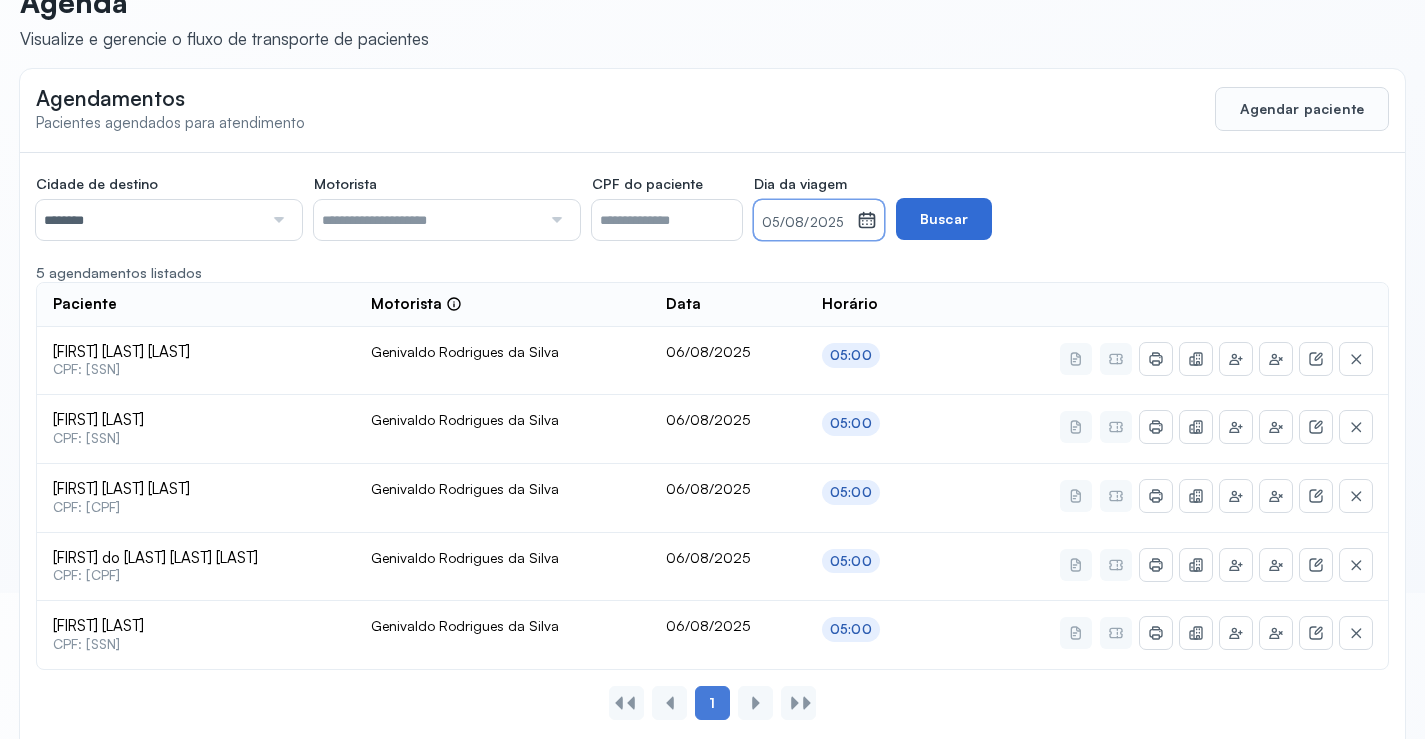 click on "Buscar" at bounding box center [944, 219] 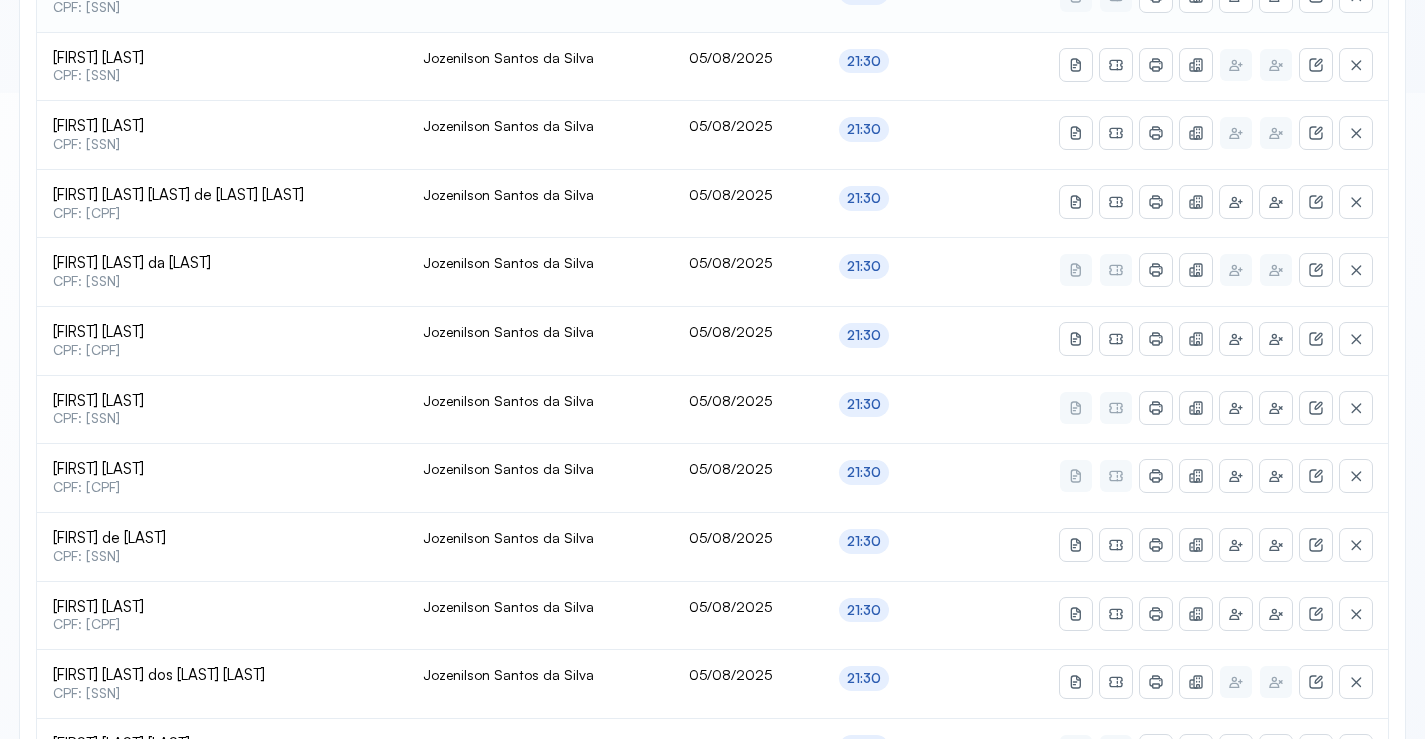 scroll, scrollTop: 846, scrollLeft: 0, axis: vertical 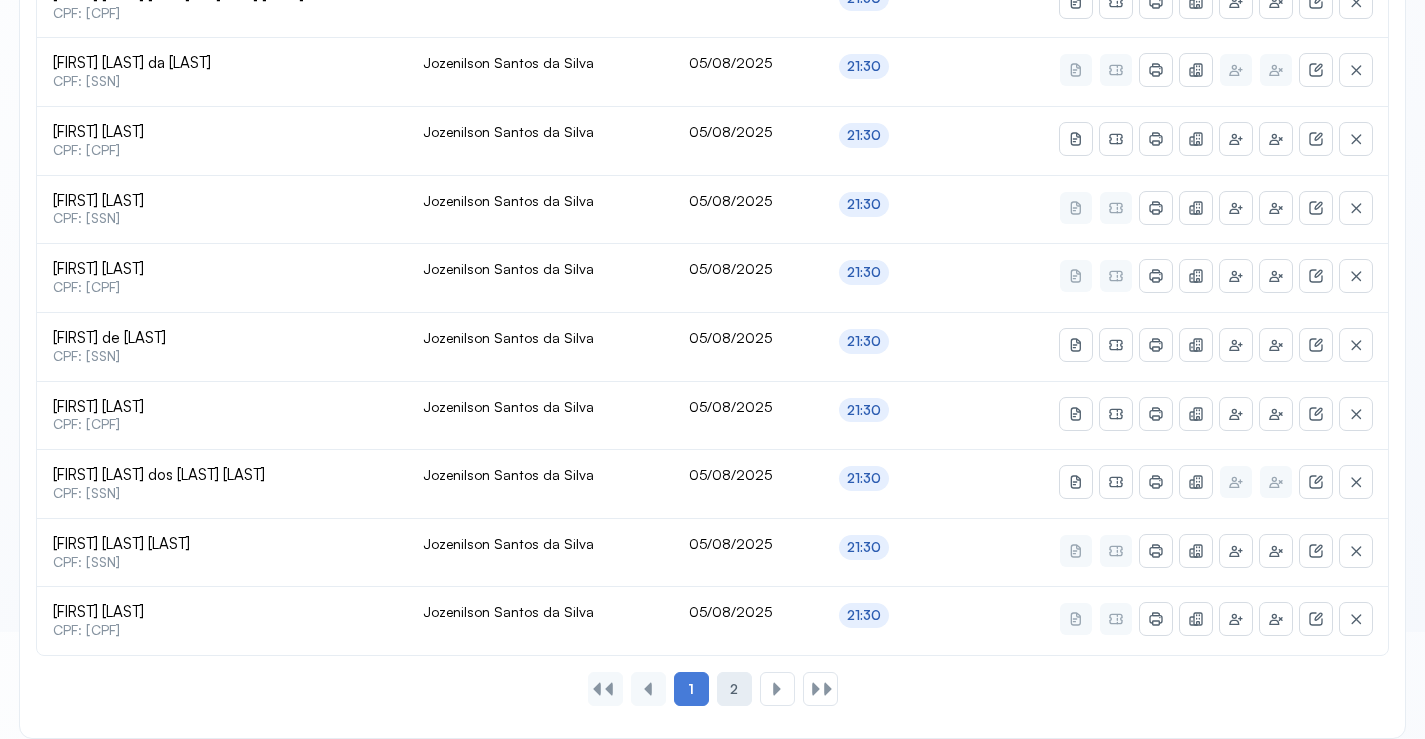 click on "2" 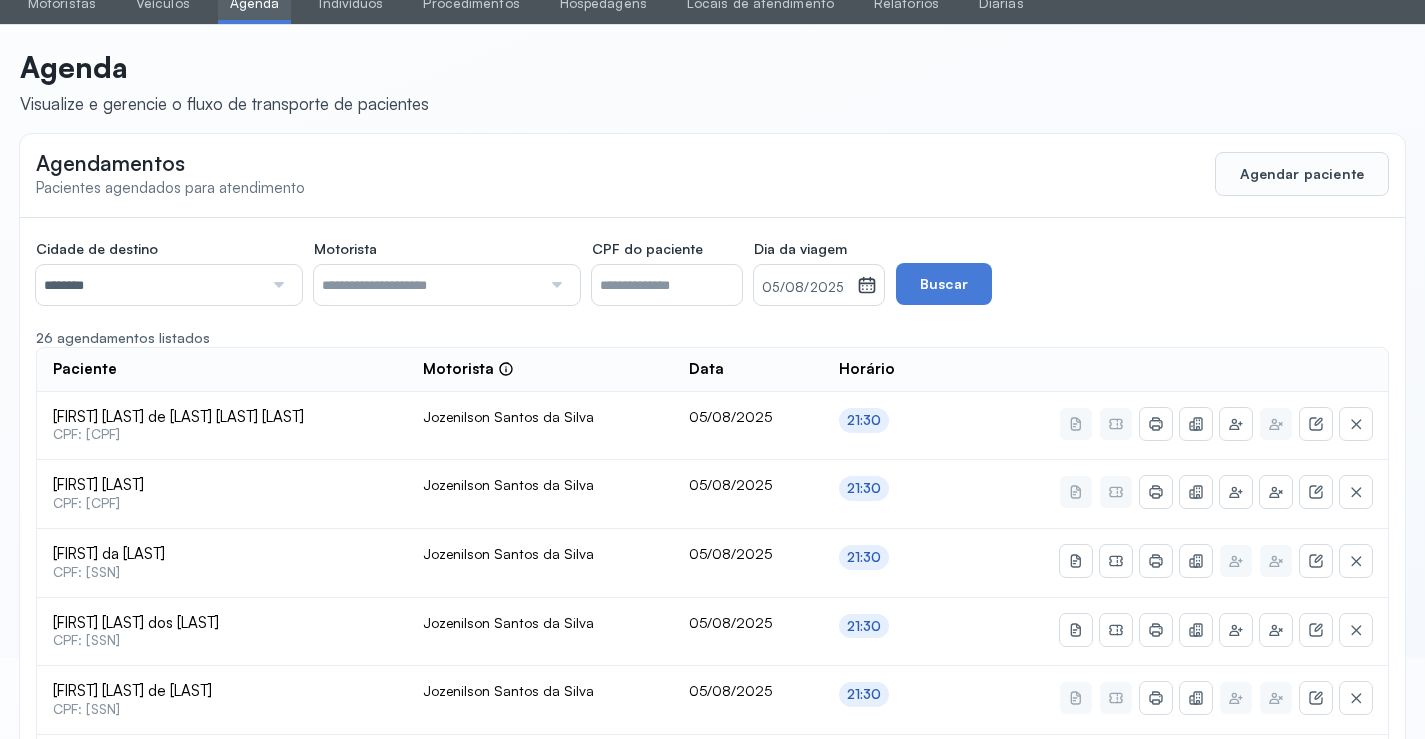 scroll, scrollTop: 0, scrollLeft: 0, axis: both 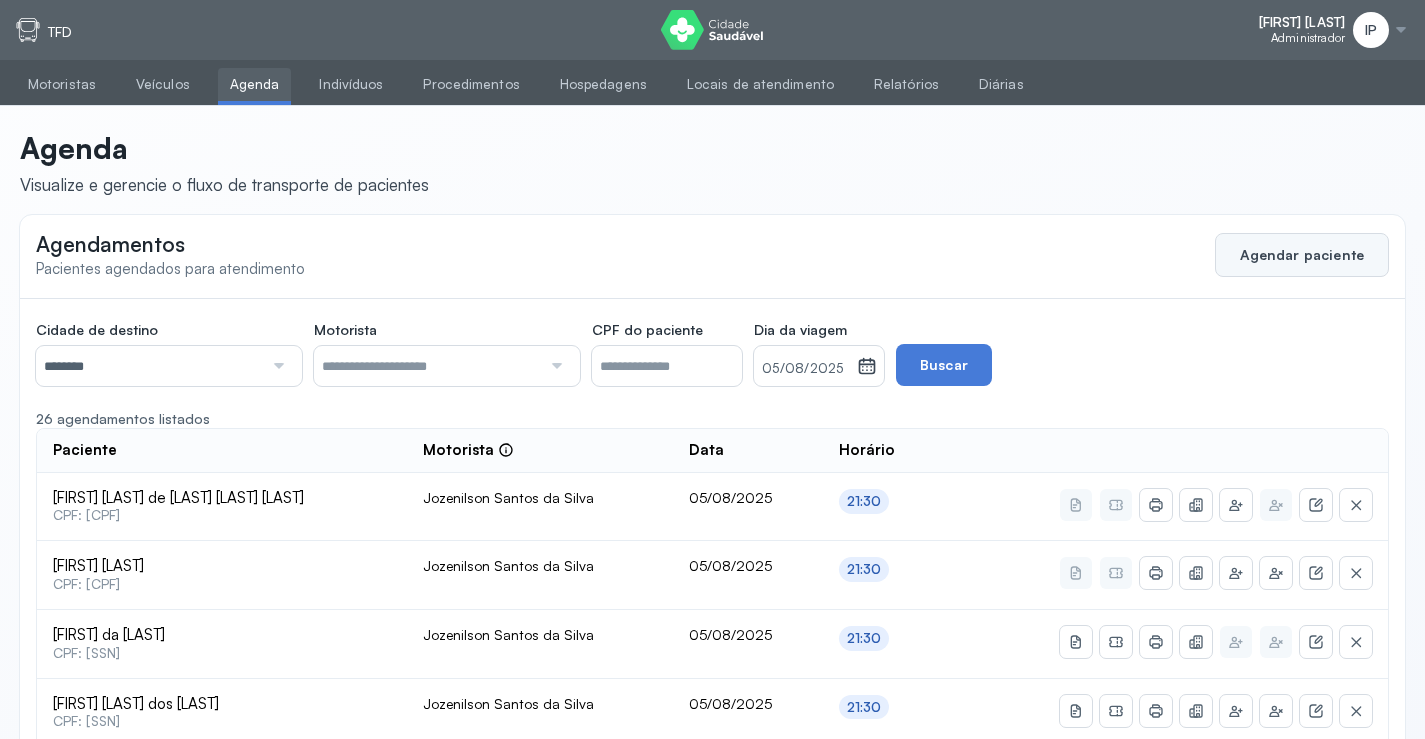 click on "Agendar paciente" 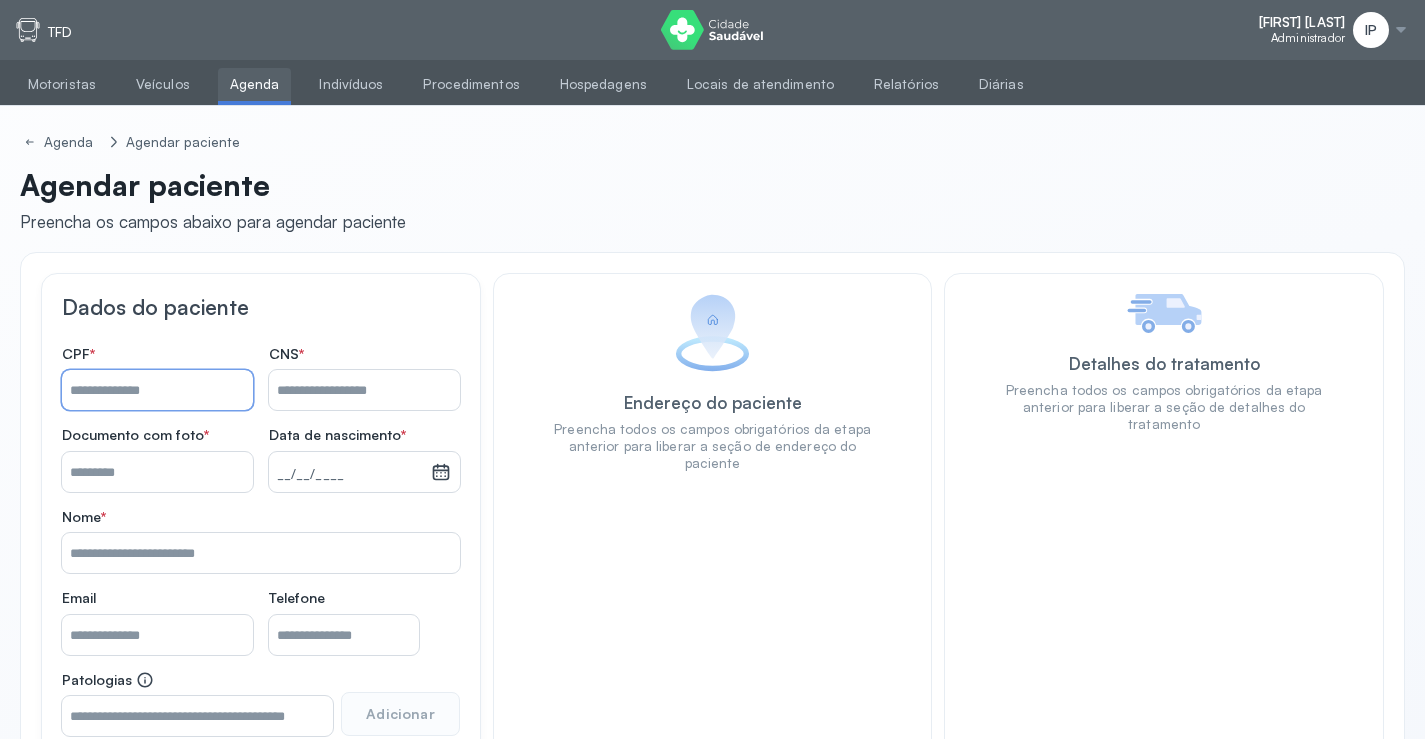 click on "Nome   *" at bounding box center [157, 390] 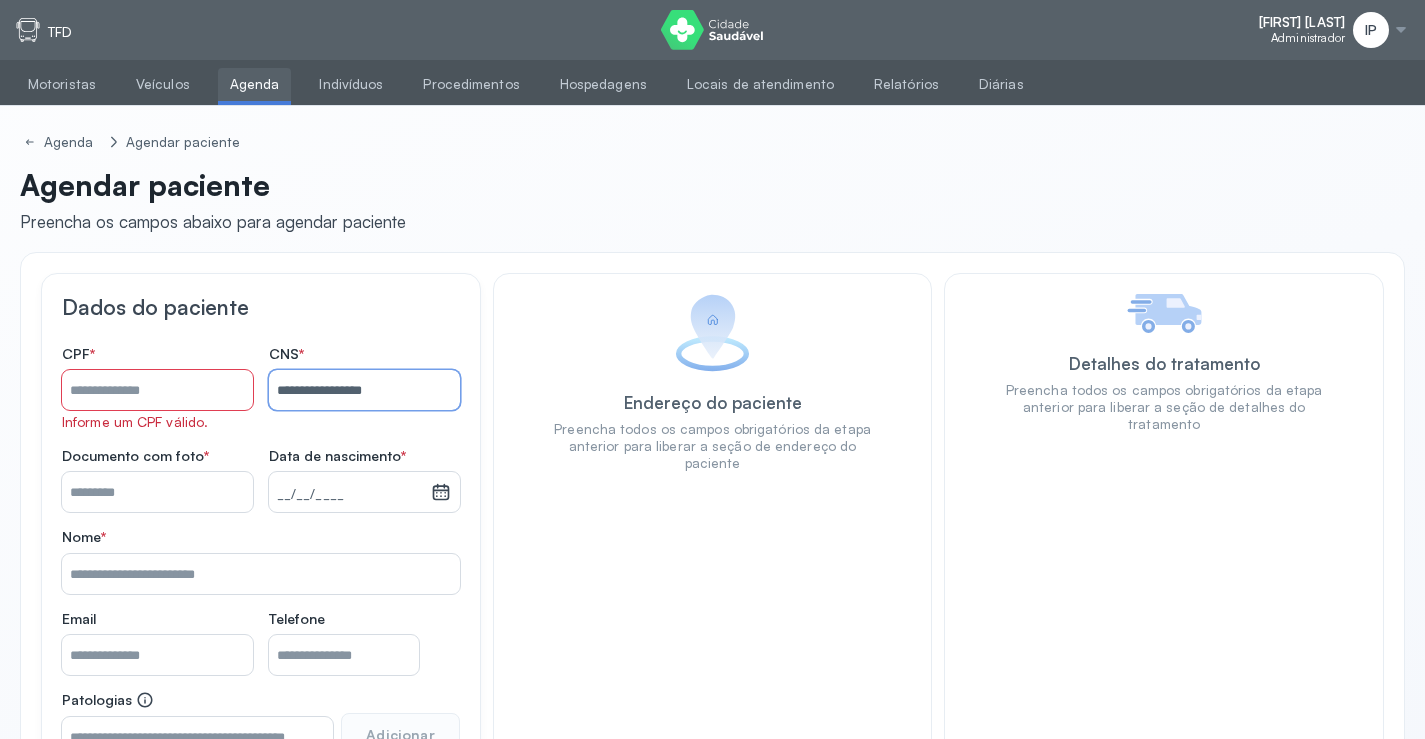 type on "**********" 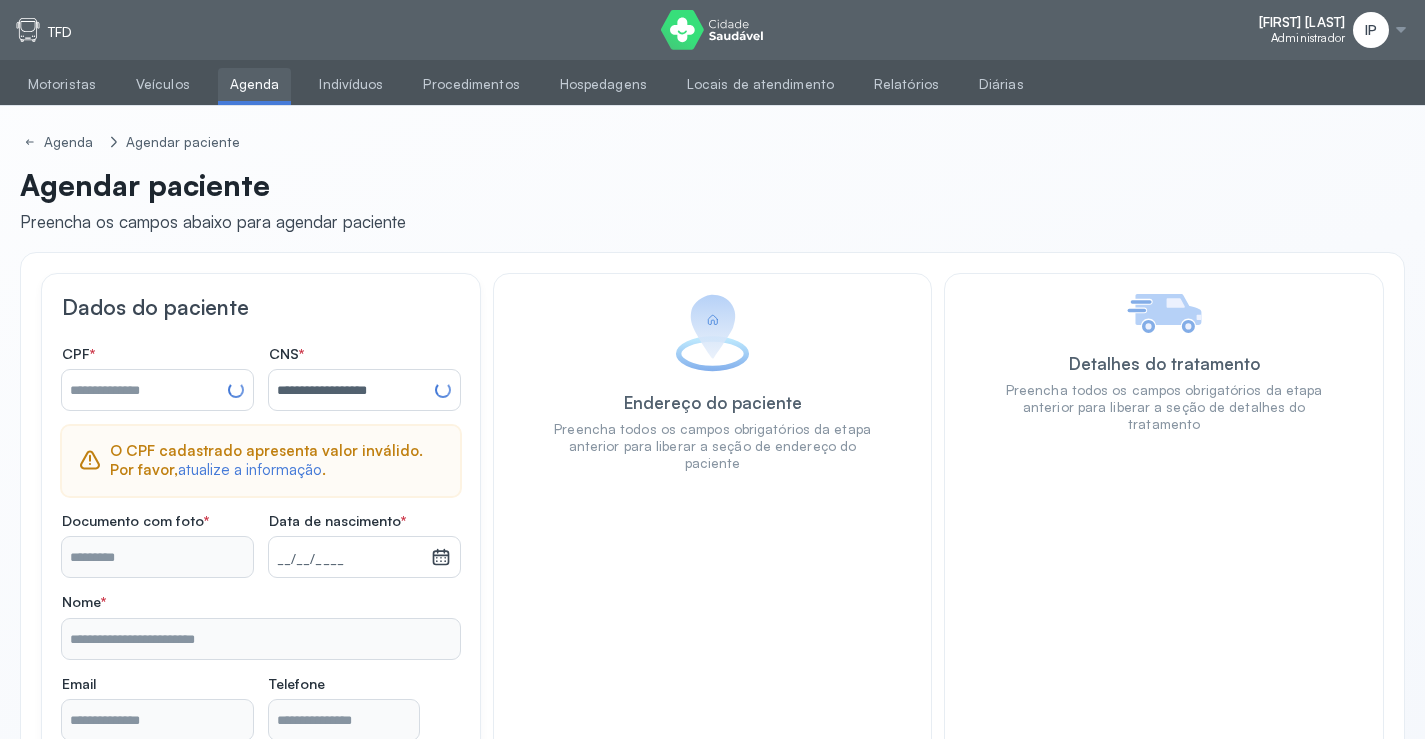 type on "**********" 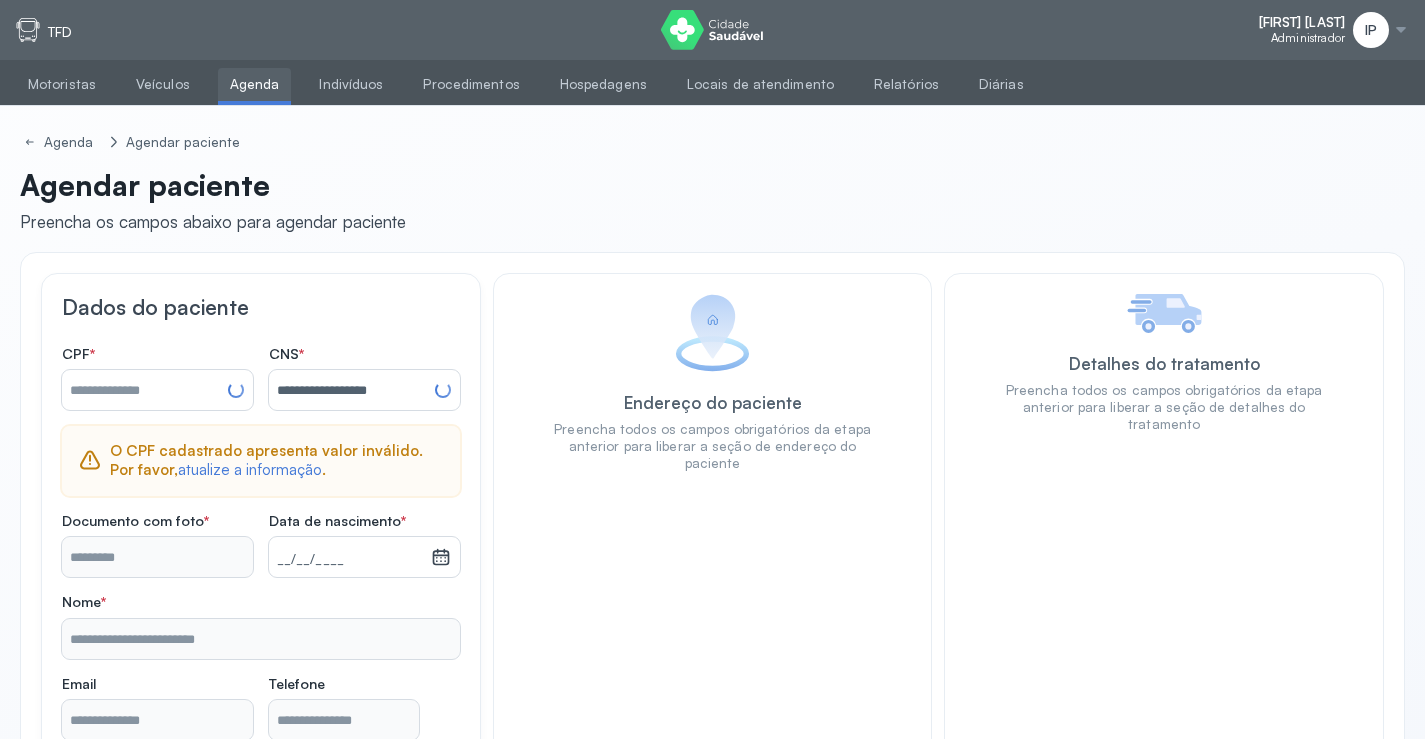type on "**********" 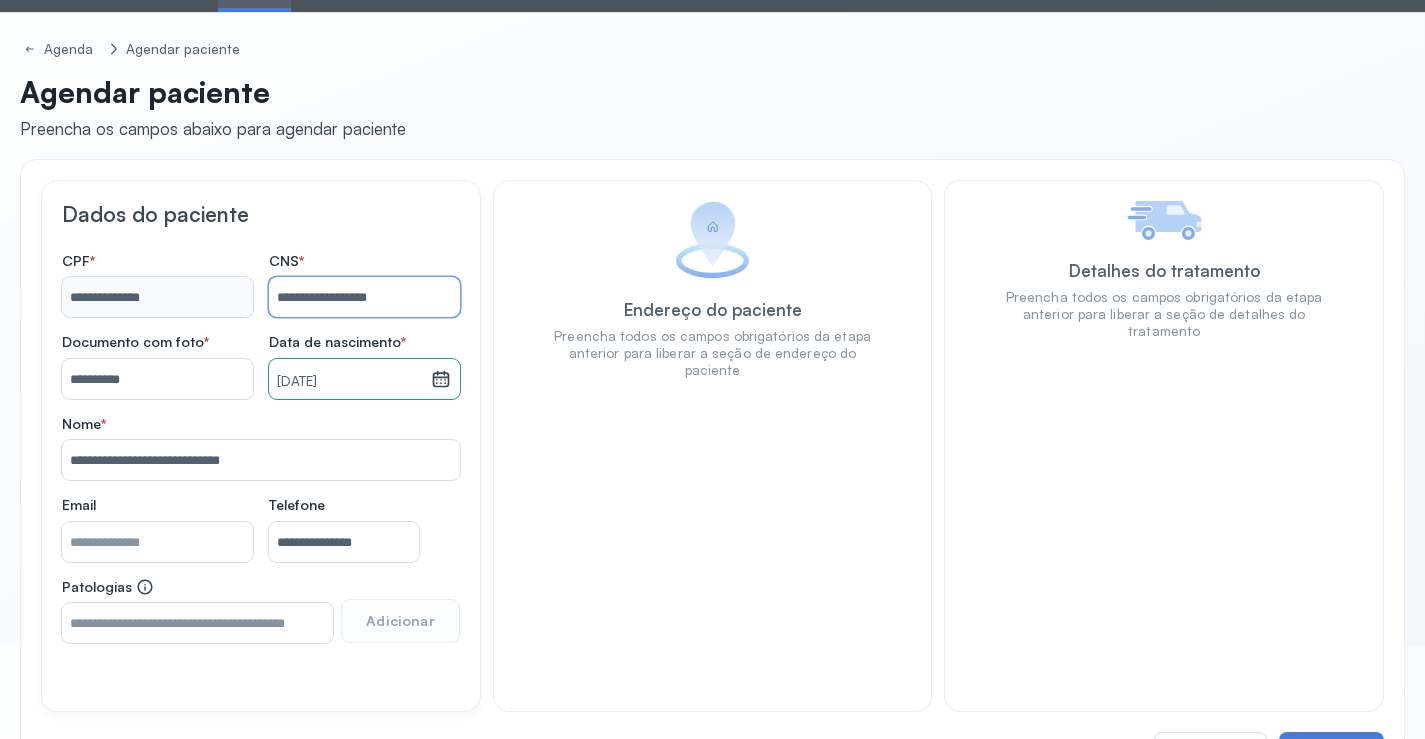 scroll, scrollTop: 171, scrollLeft: 0, axis: vertical 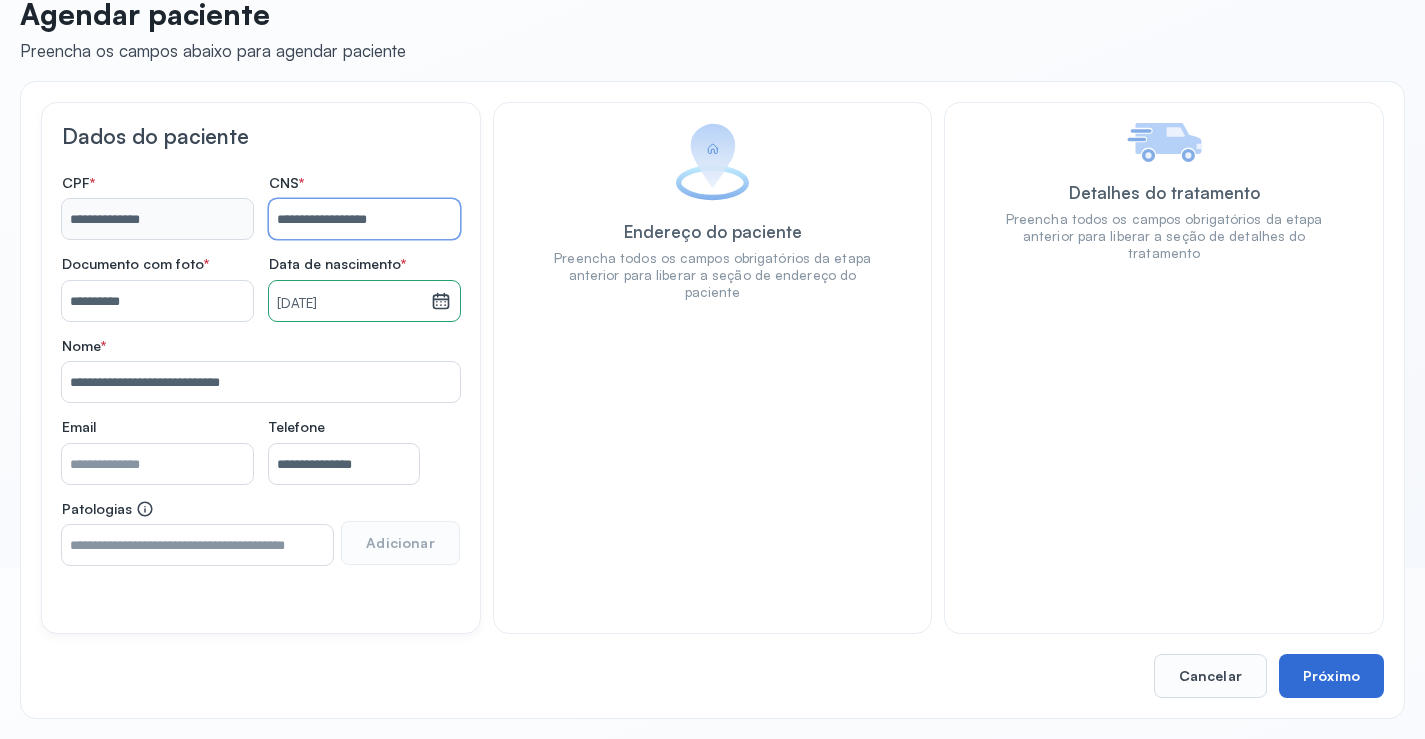 type on "**********" 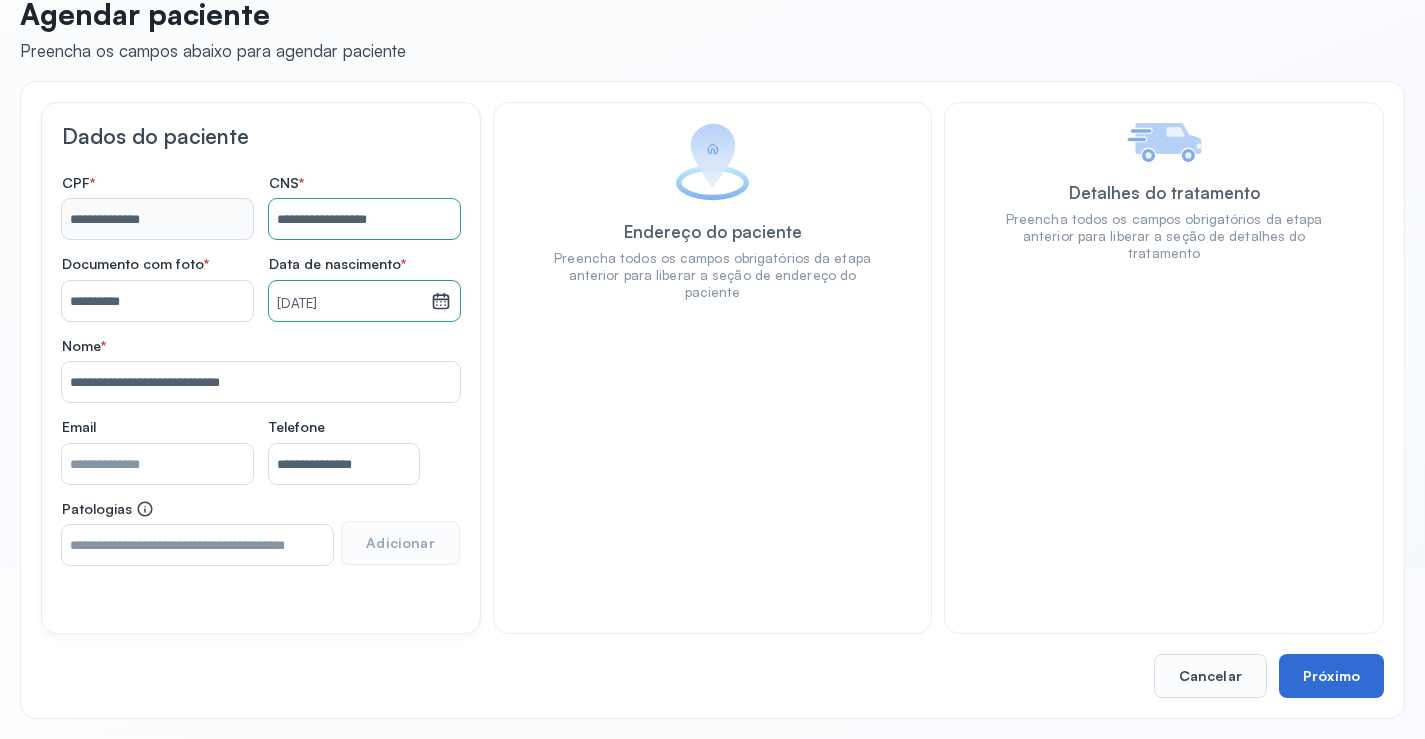 click on "Próximo" at bounding box center [1331, 676] 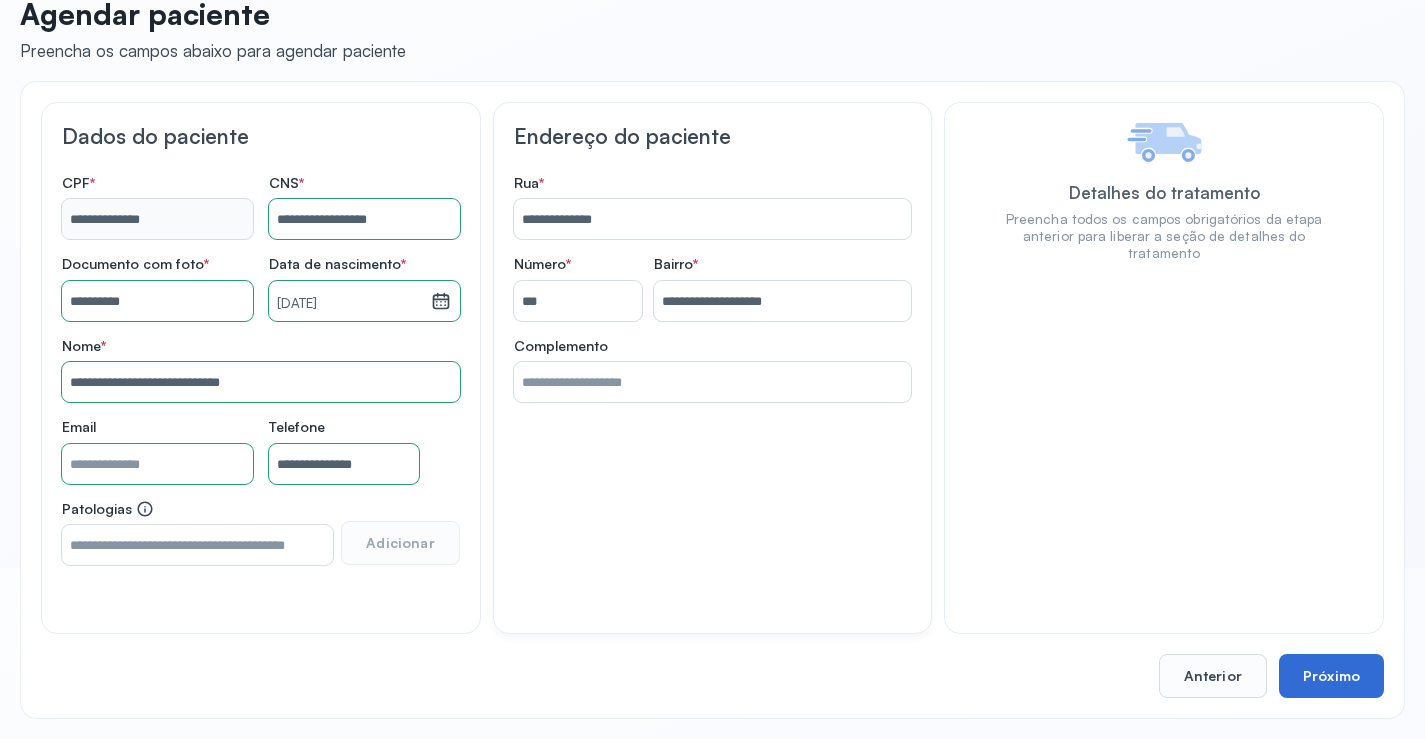 click on "Próximo" at bounding box center [1331, 676] 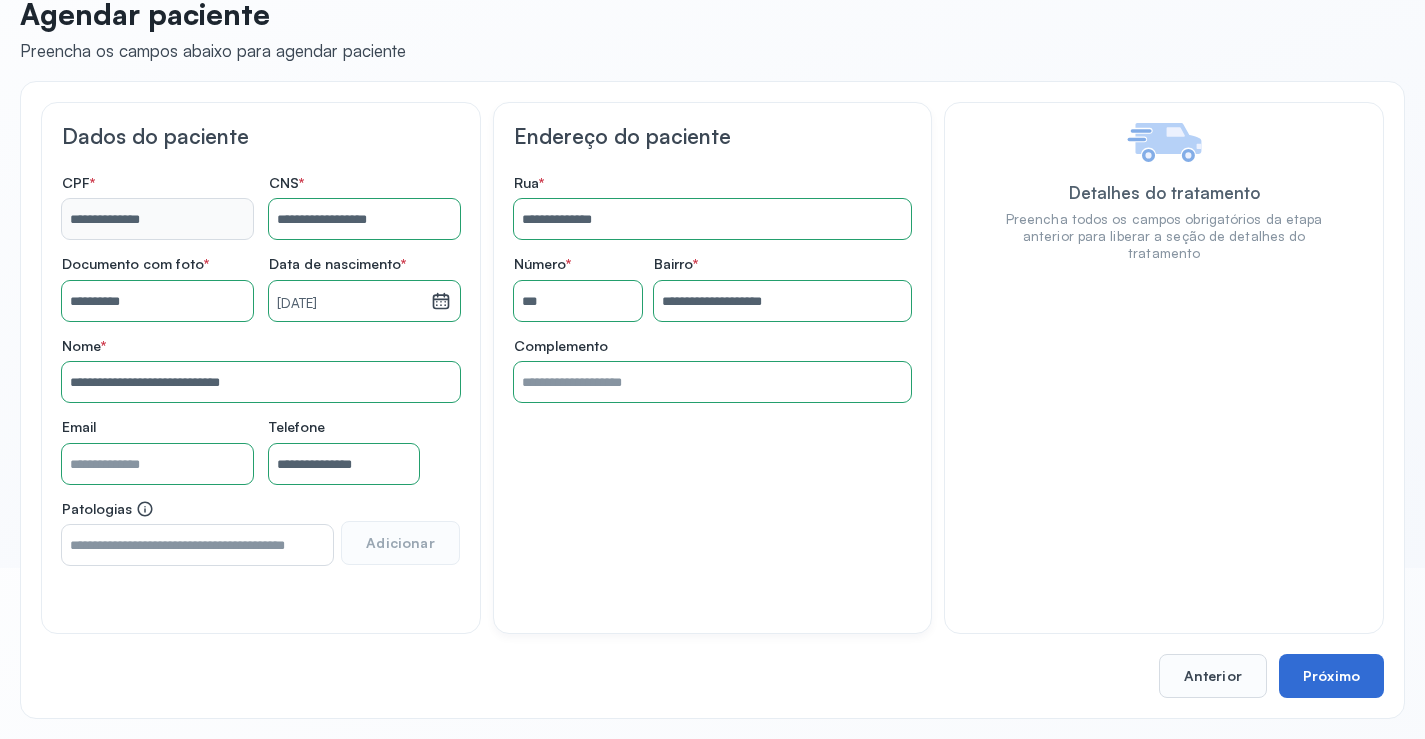 click on "Próximo" at bounding box center (1331, 676) 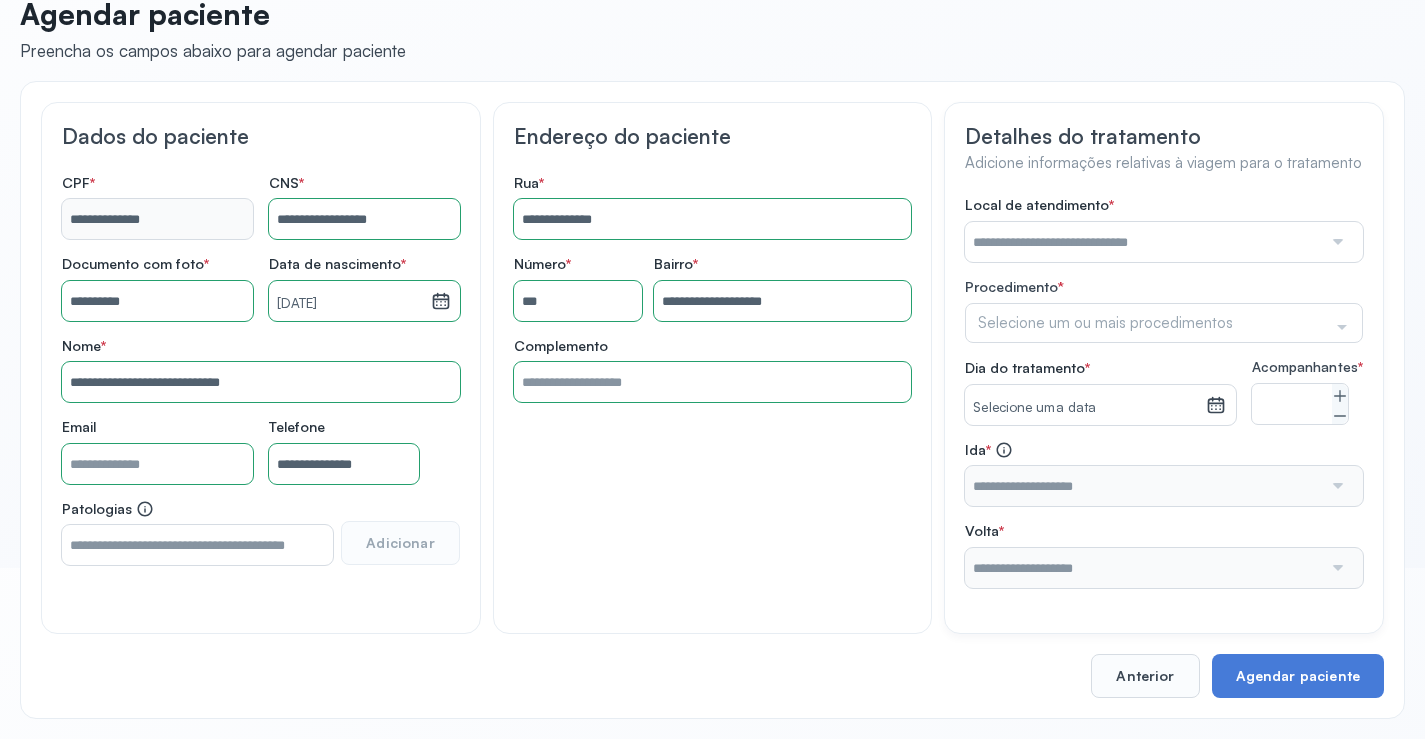 click at bounding box center [1143, 242] 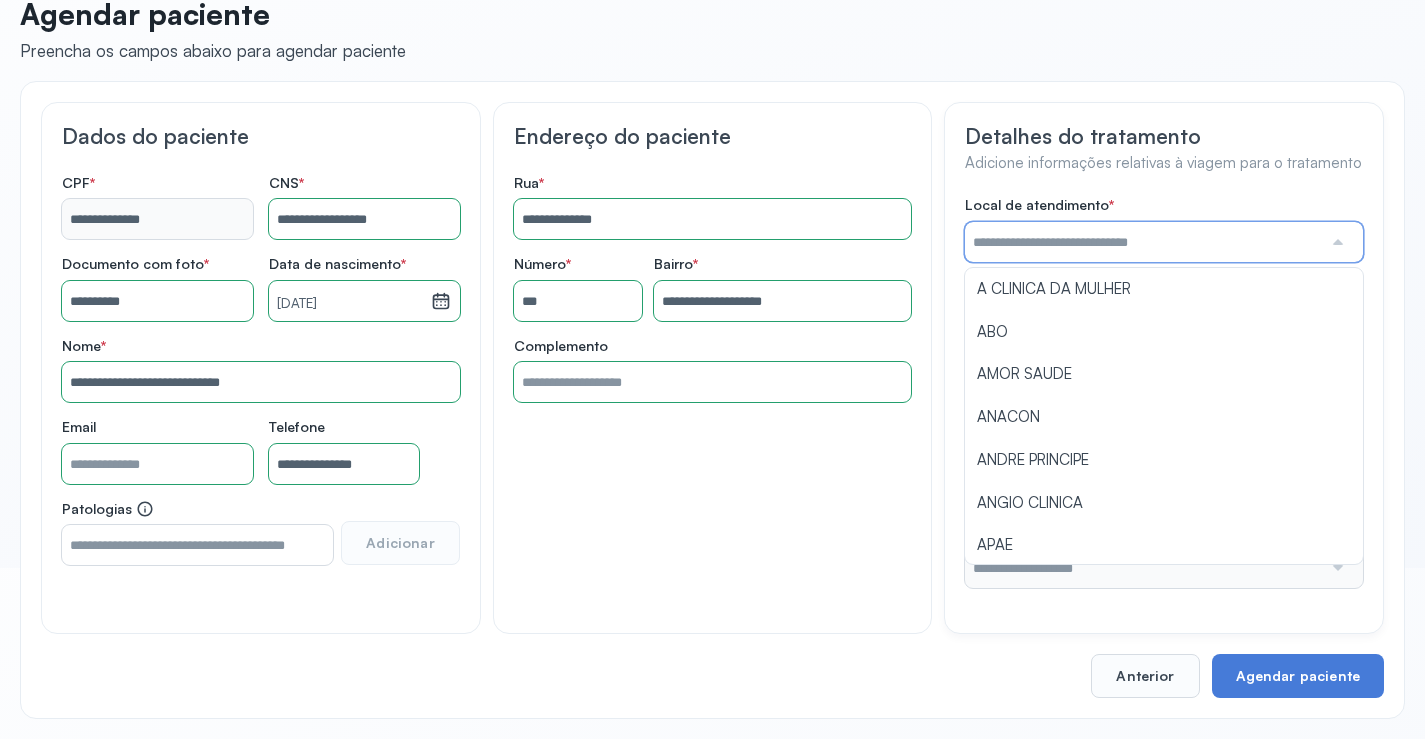 type on "*" 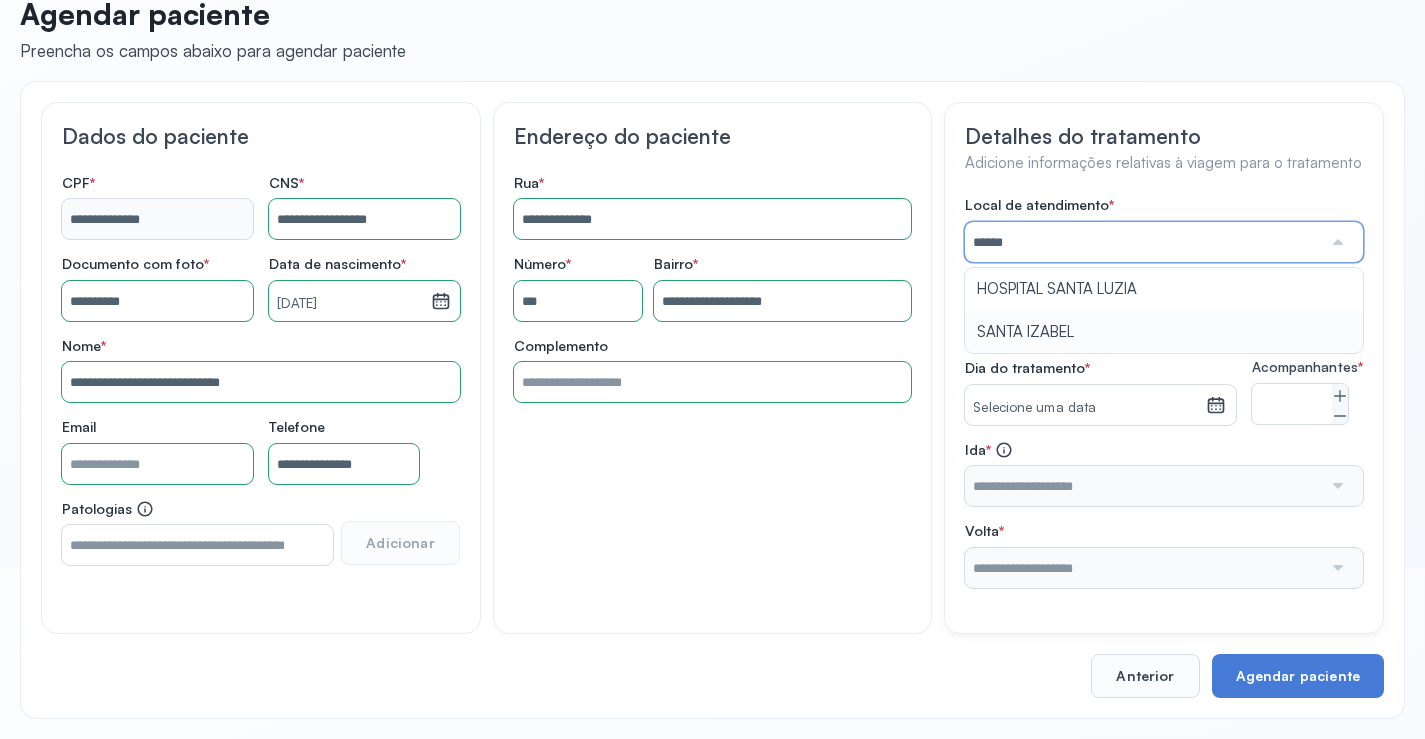type on "**********" 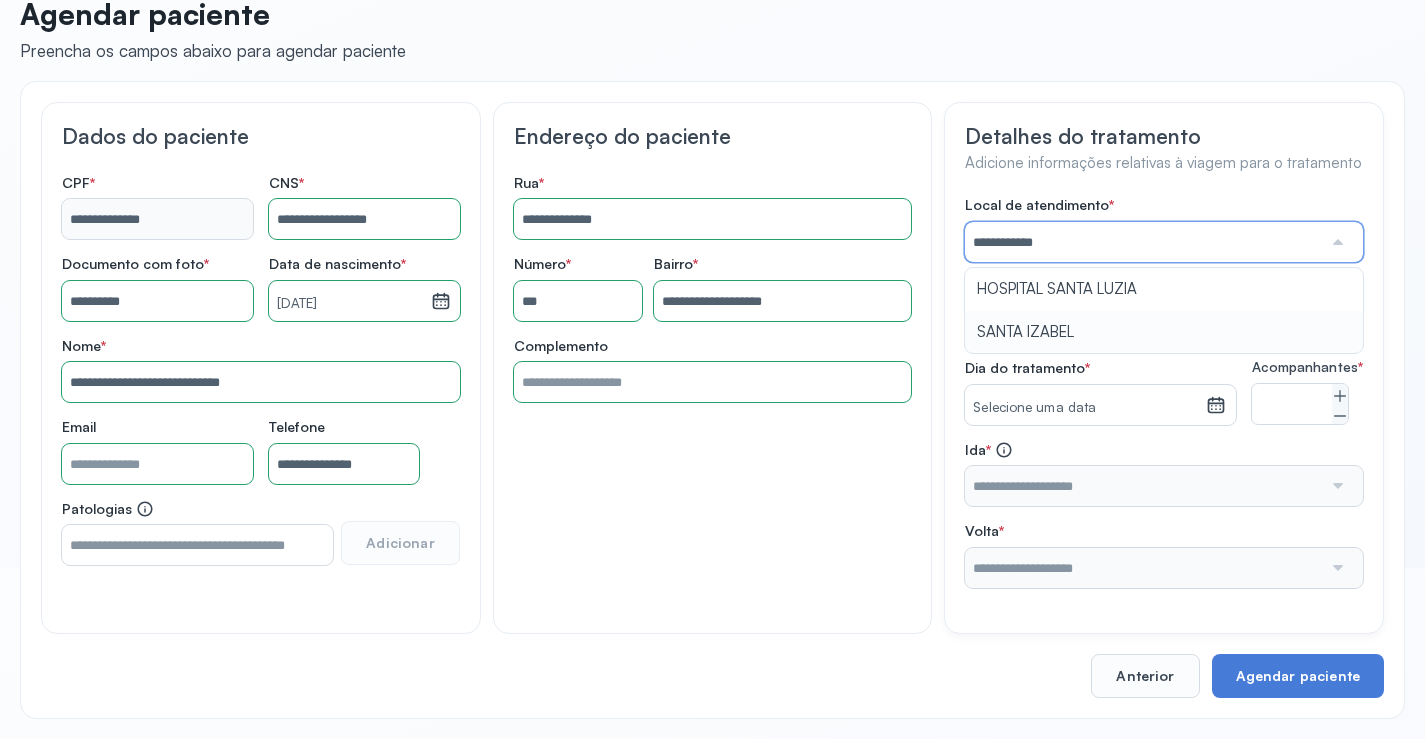 click on "**********" at bounding box center [1164, 392] 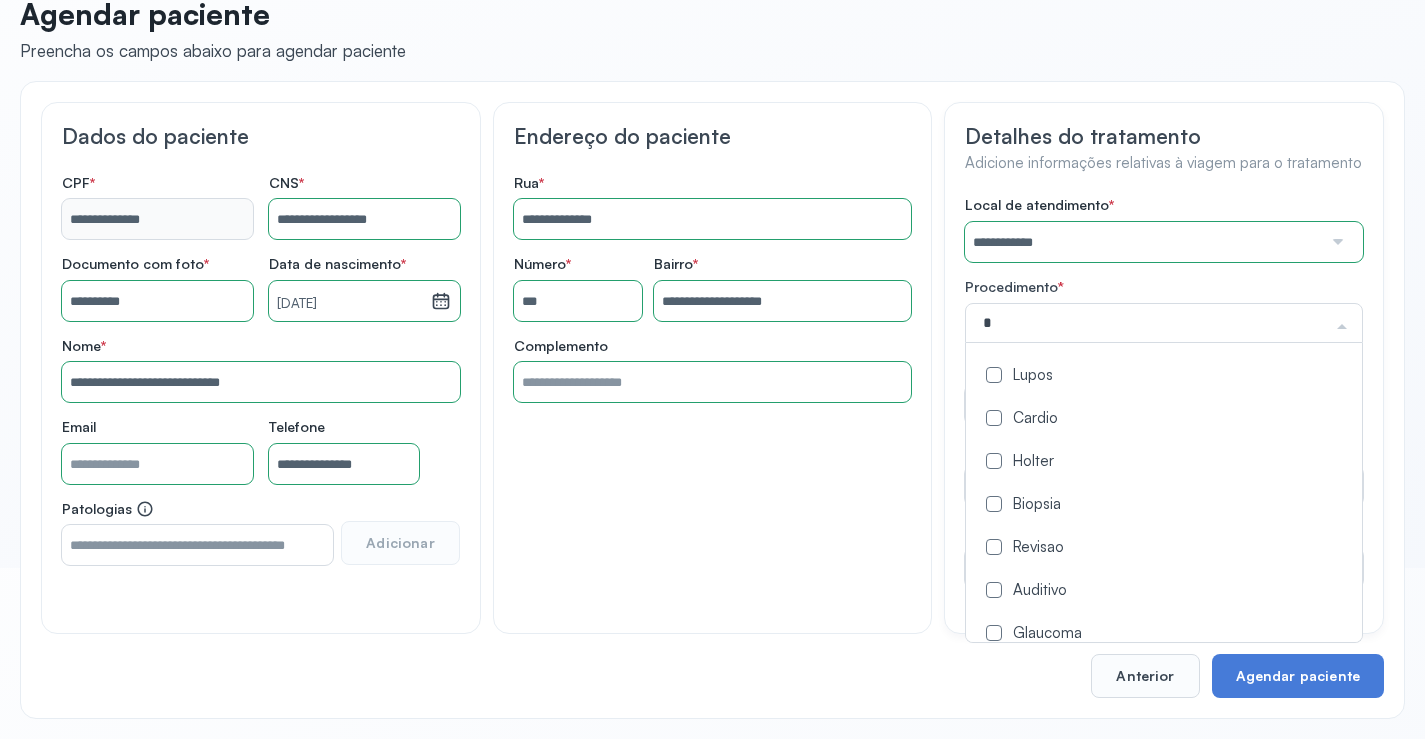 type on "**" 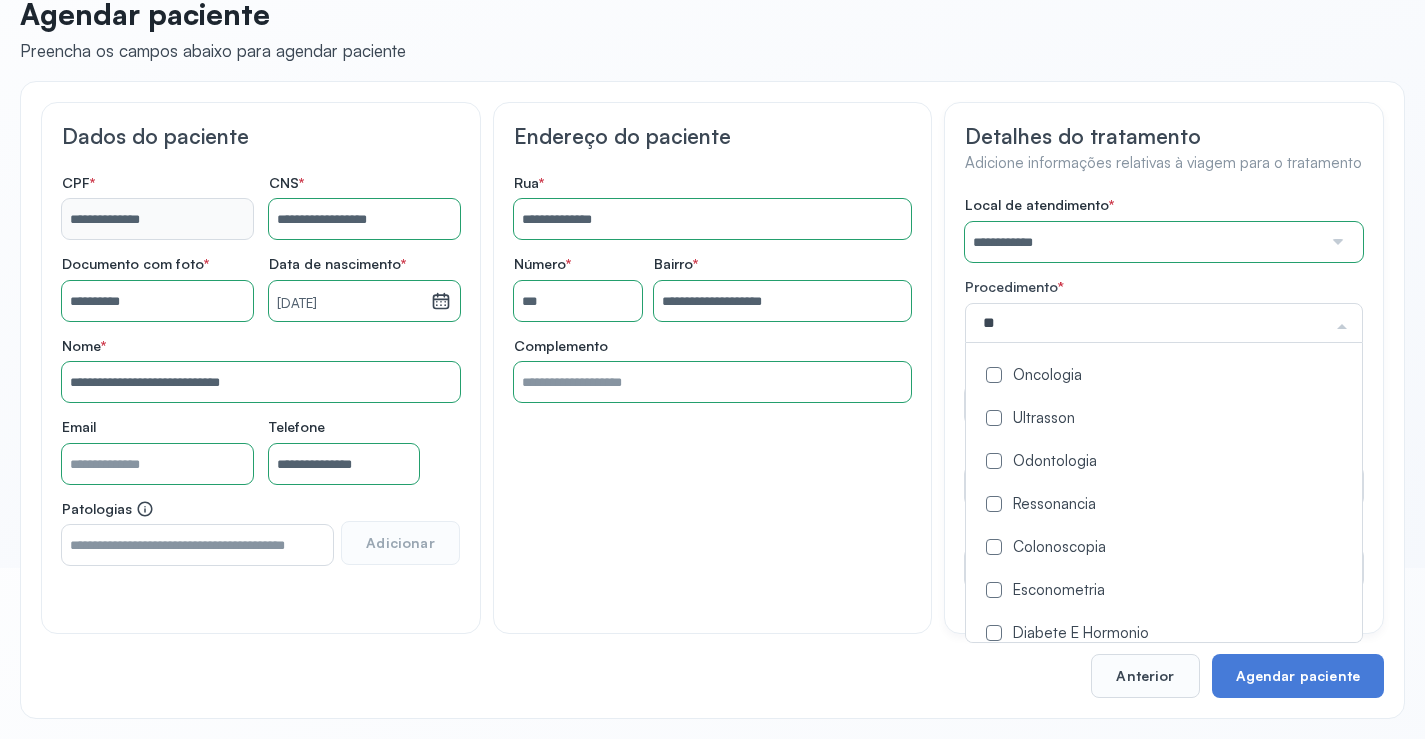 click at bounding box center [994, 375] 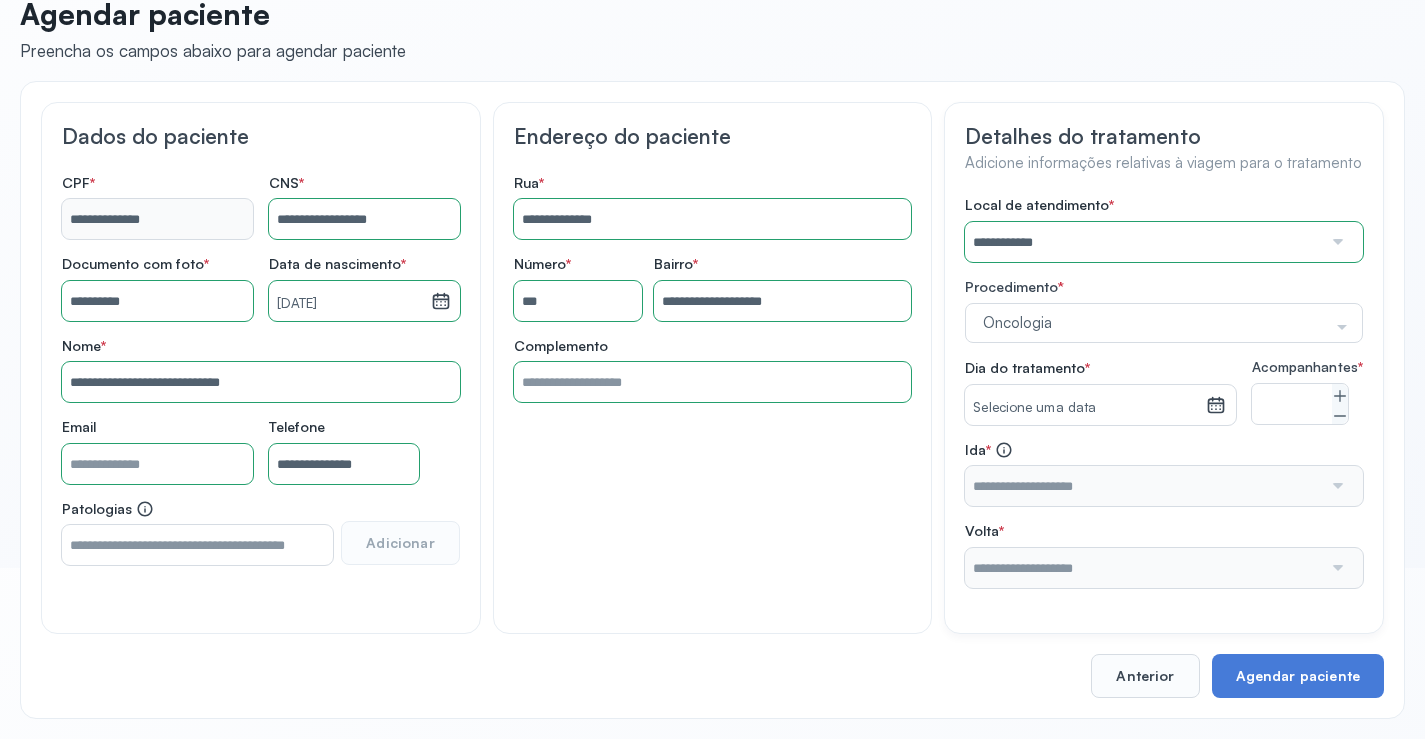 click on "**********" 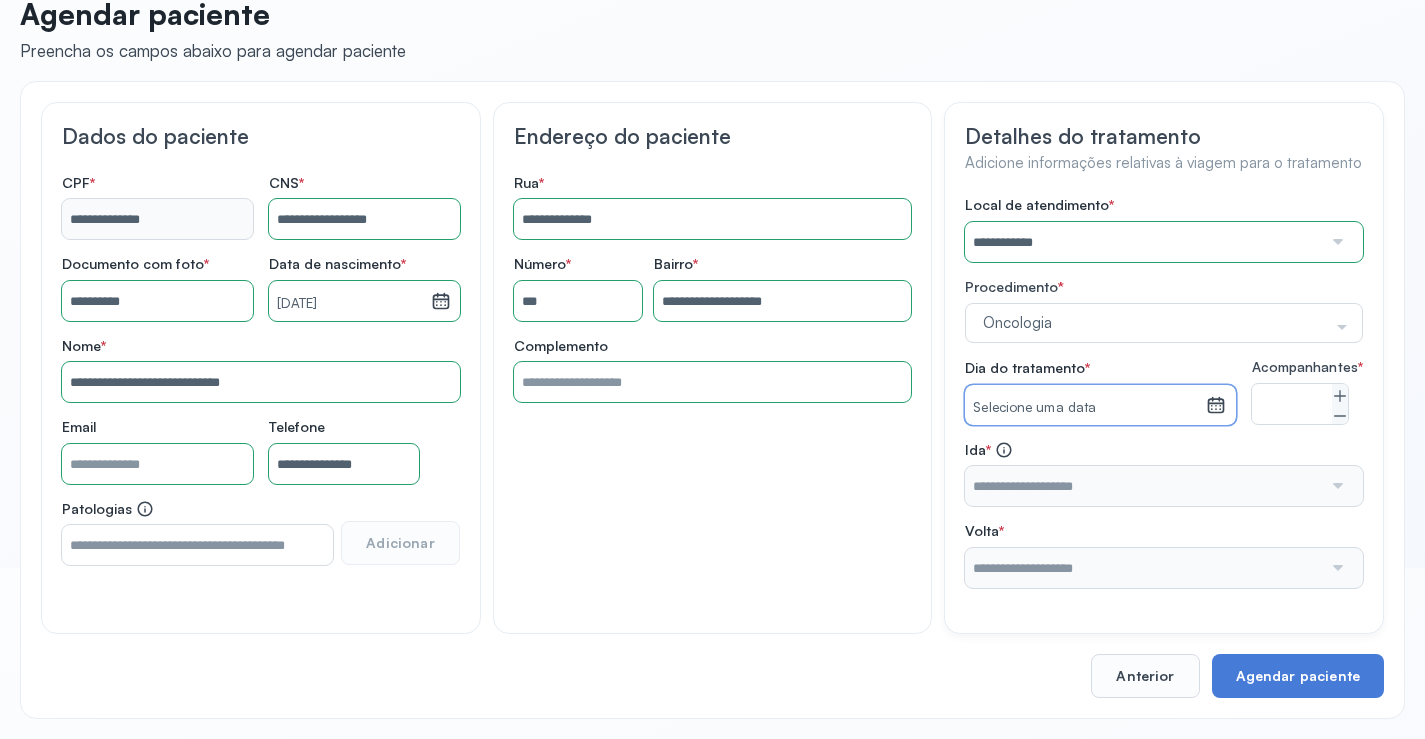 click on "Selecione uma data" at bounding box center [1085, 405] 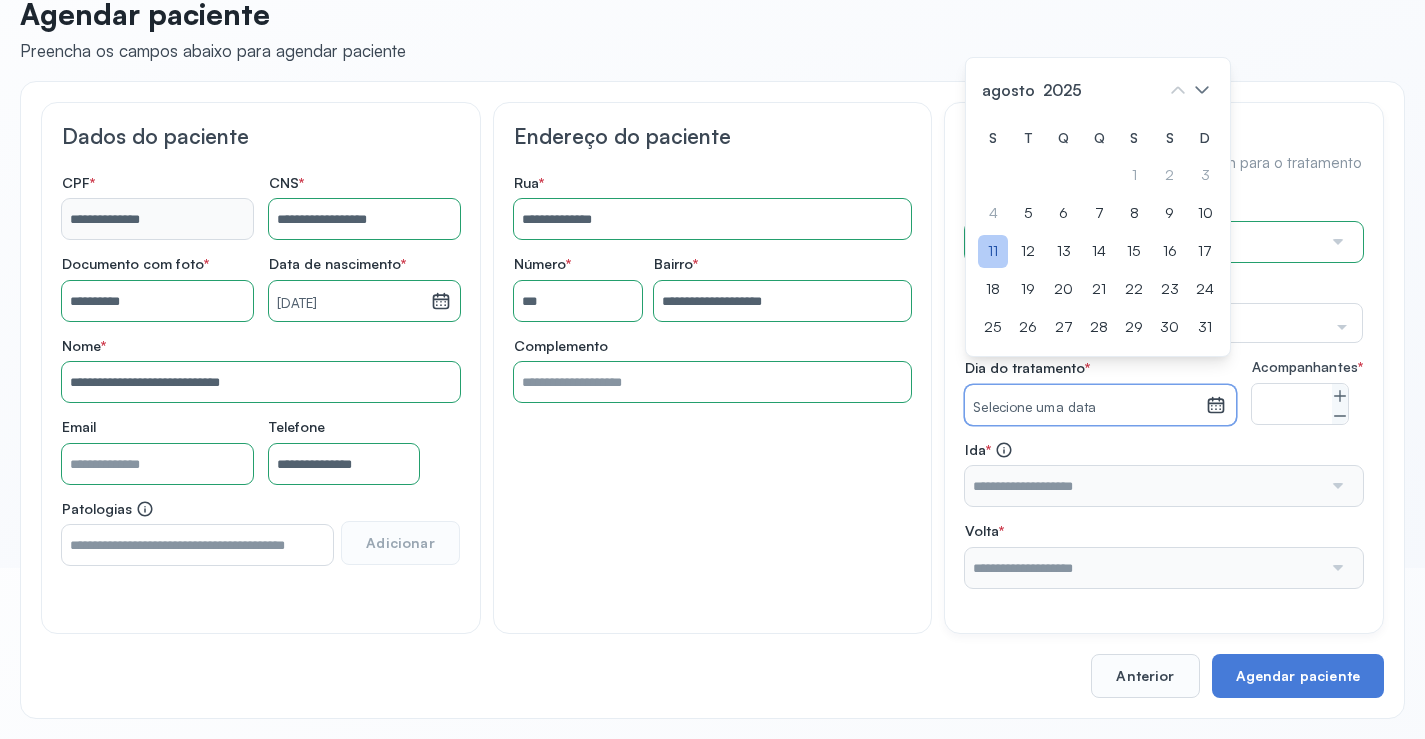 click on "11" 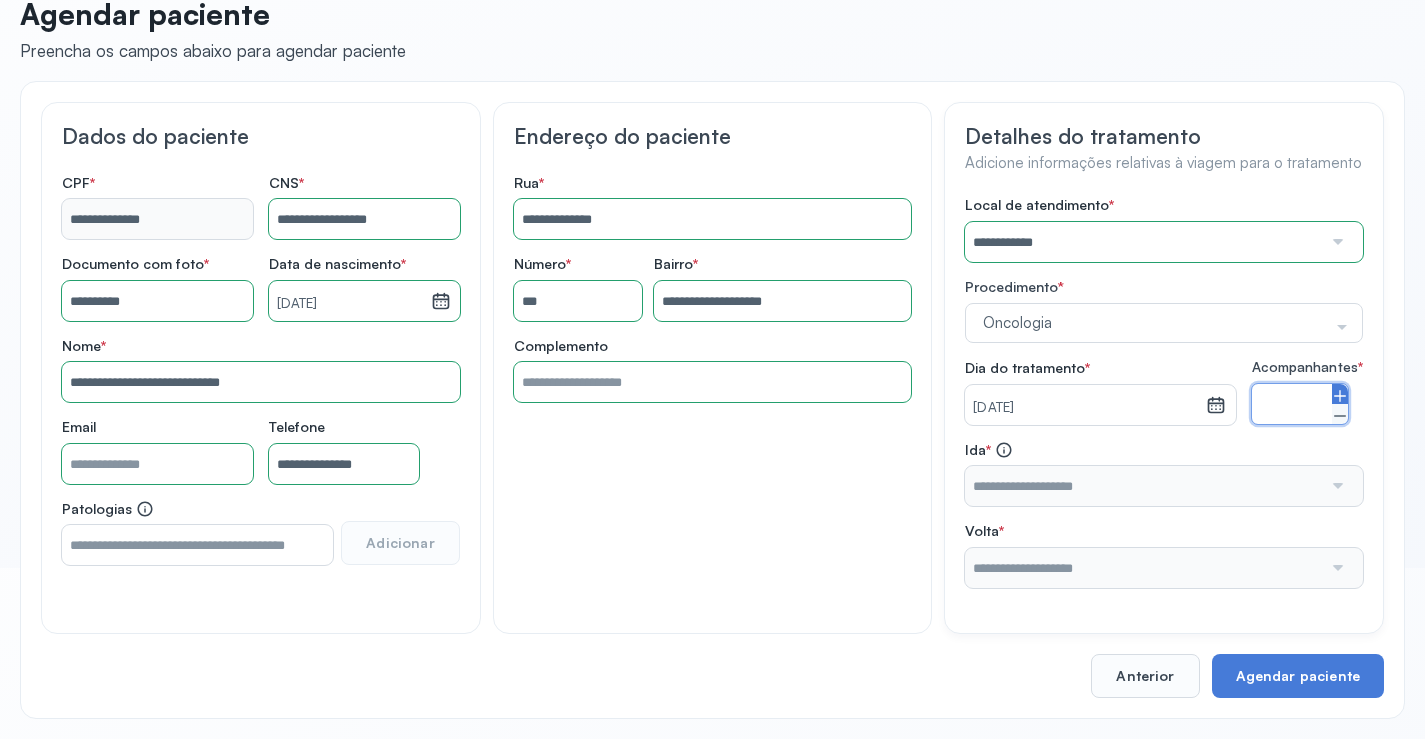 click 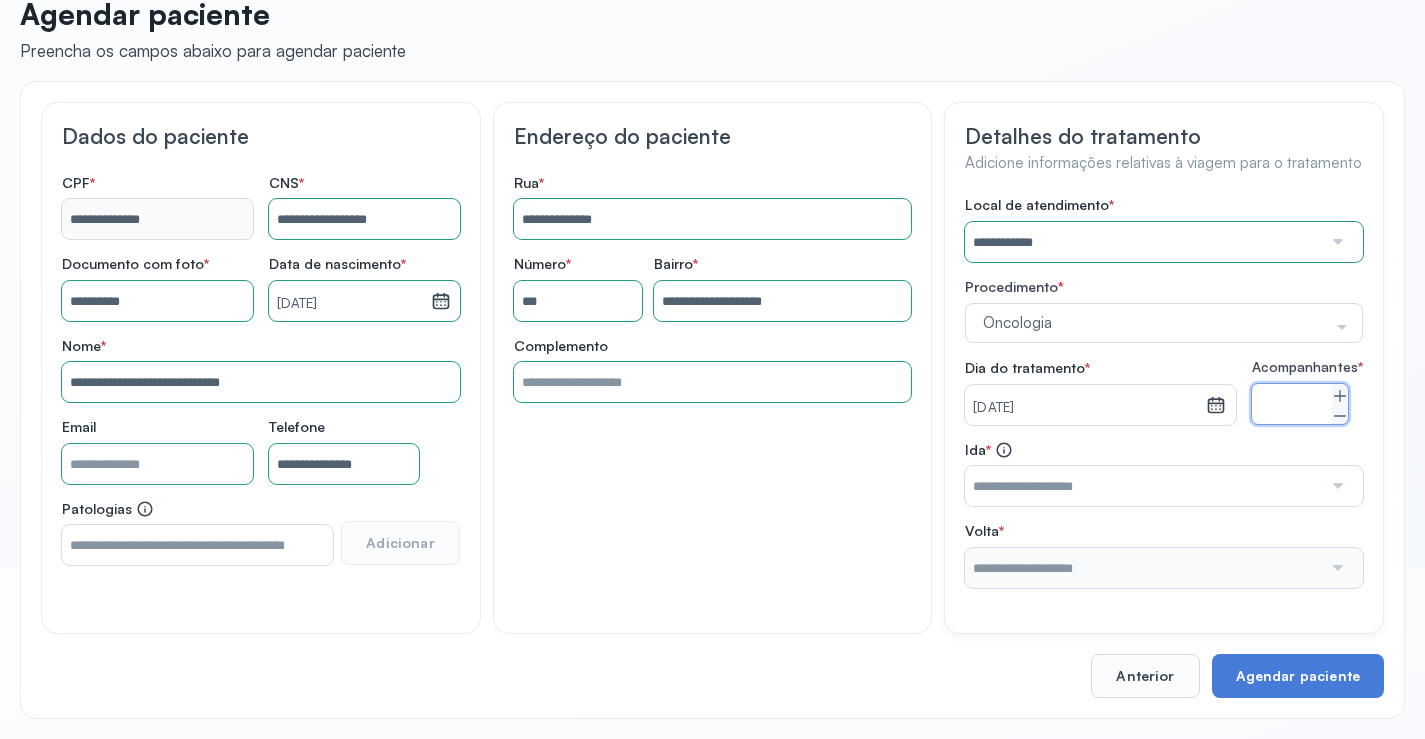 click at bounding box center [1143, 486] 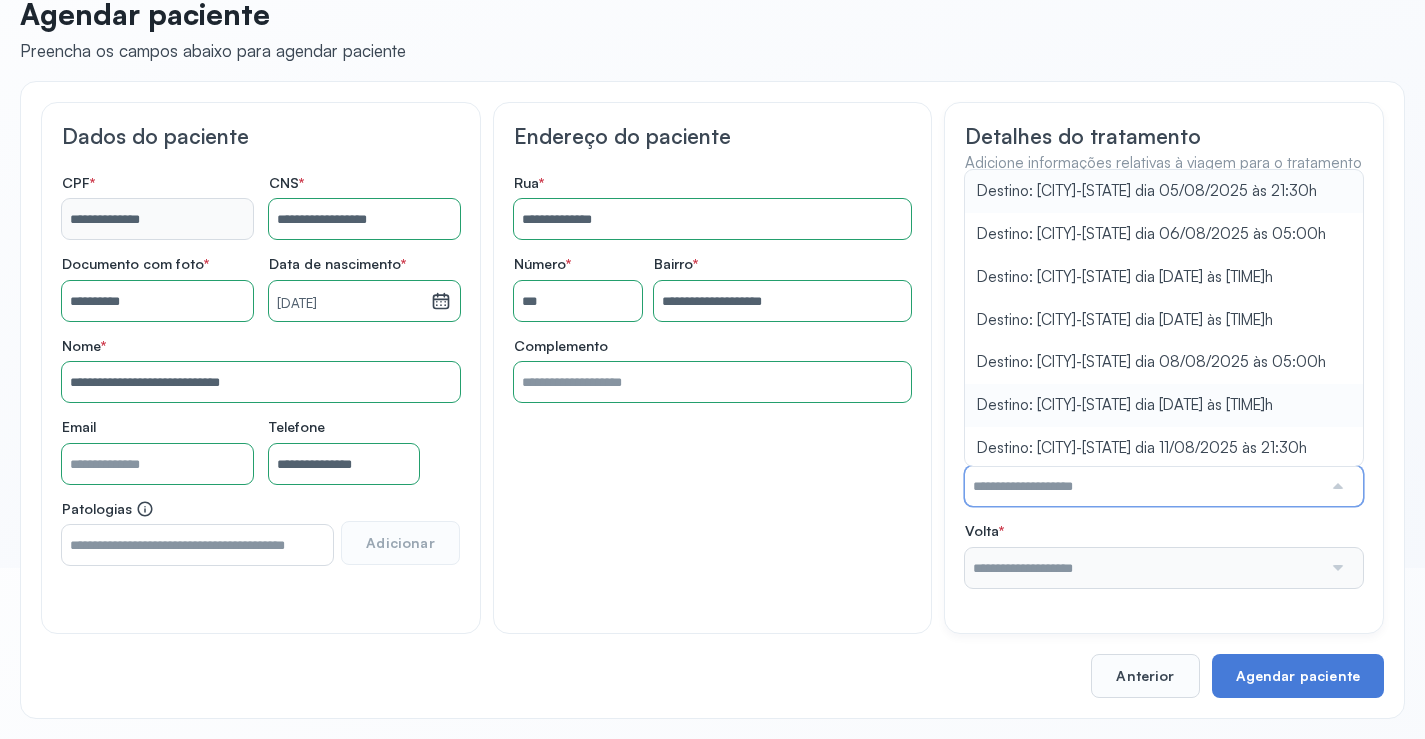 type on "**********" 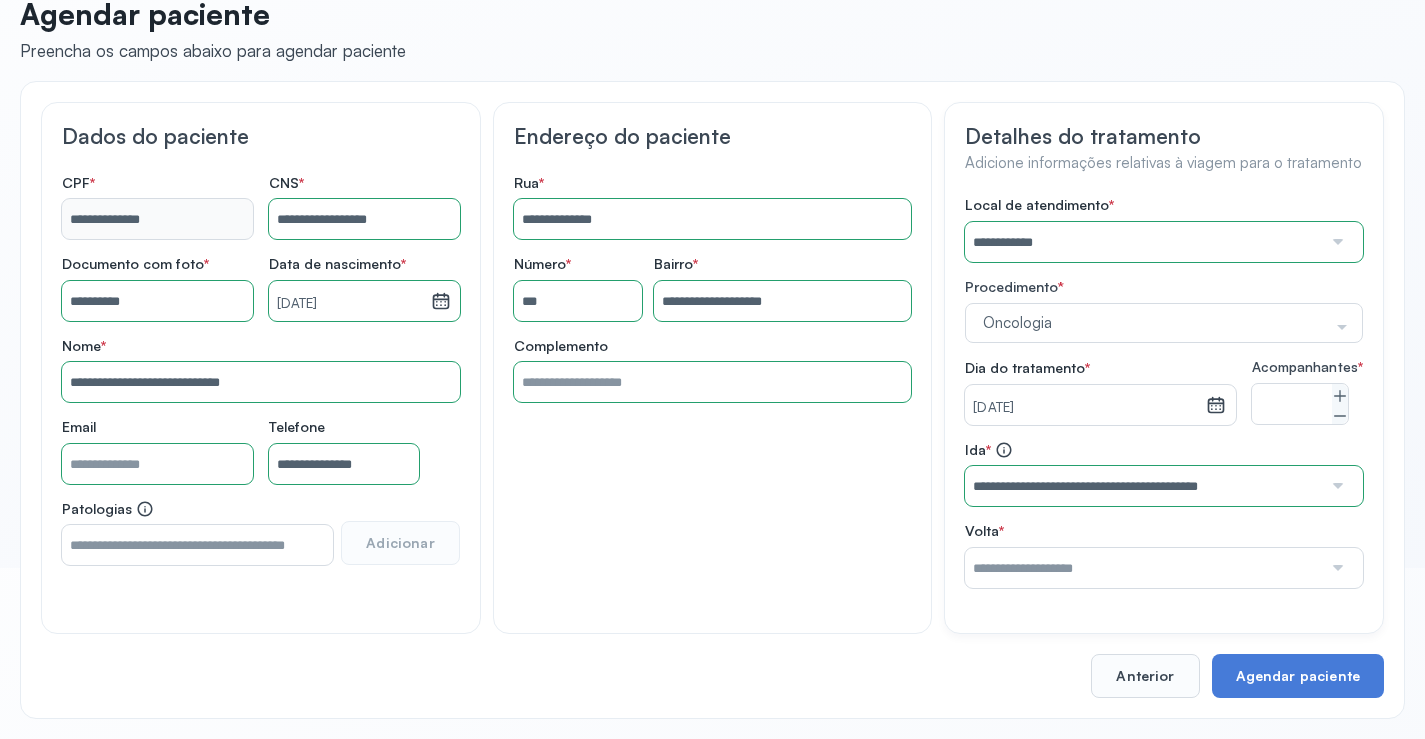 click on "**********" at bounding box center (1164, 392) 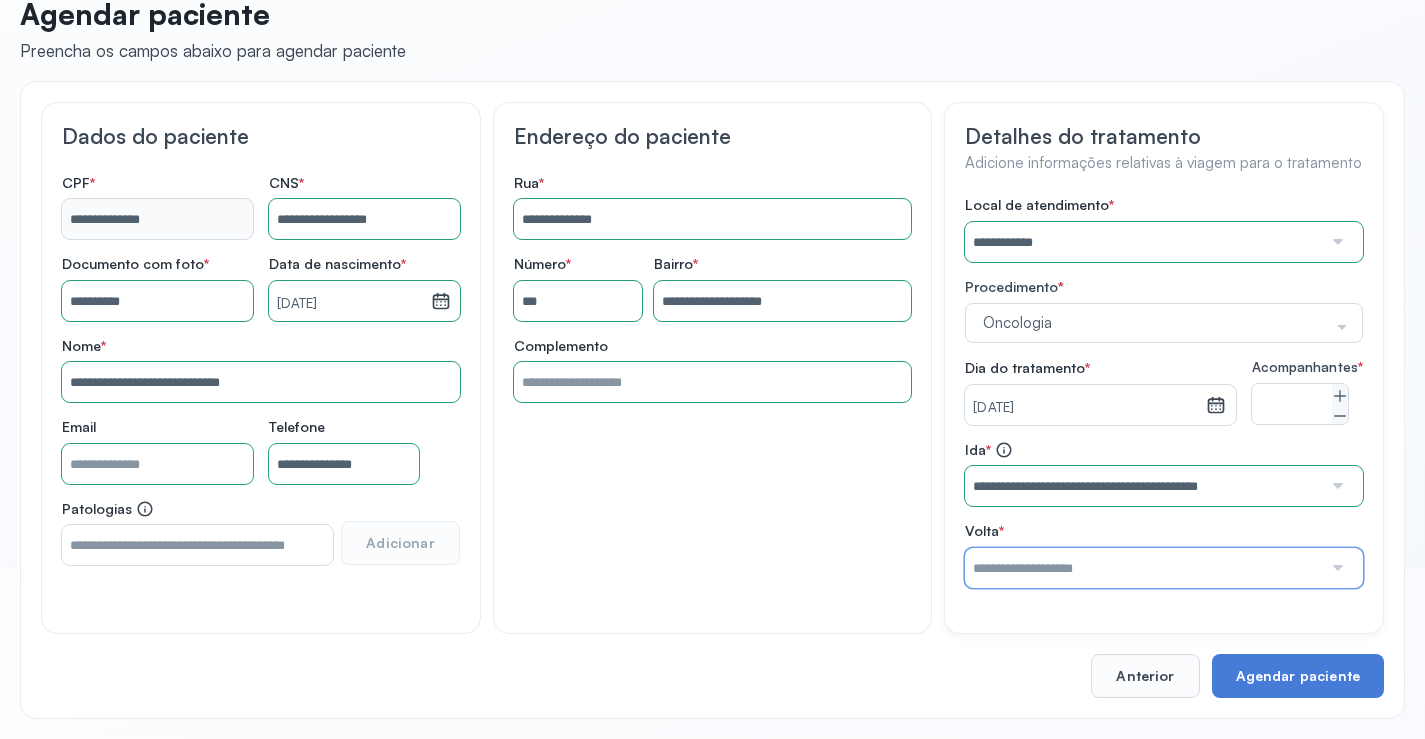 click at bounding box center (1143, 568) 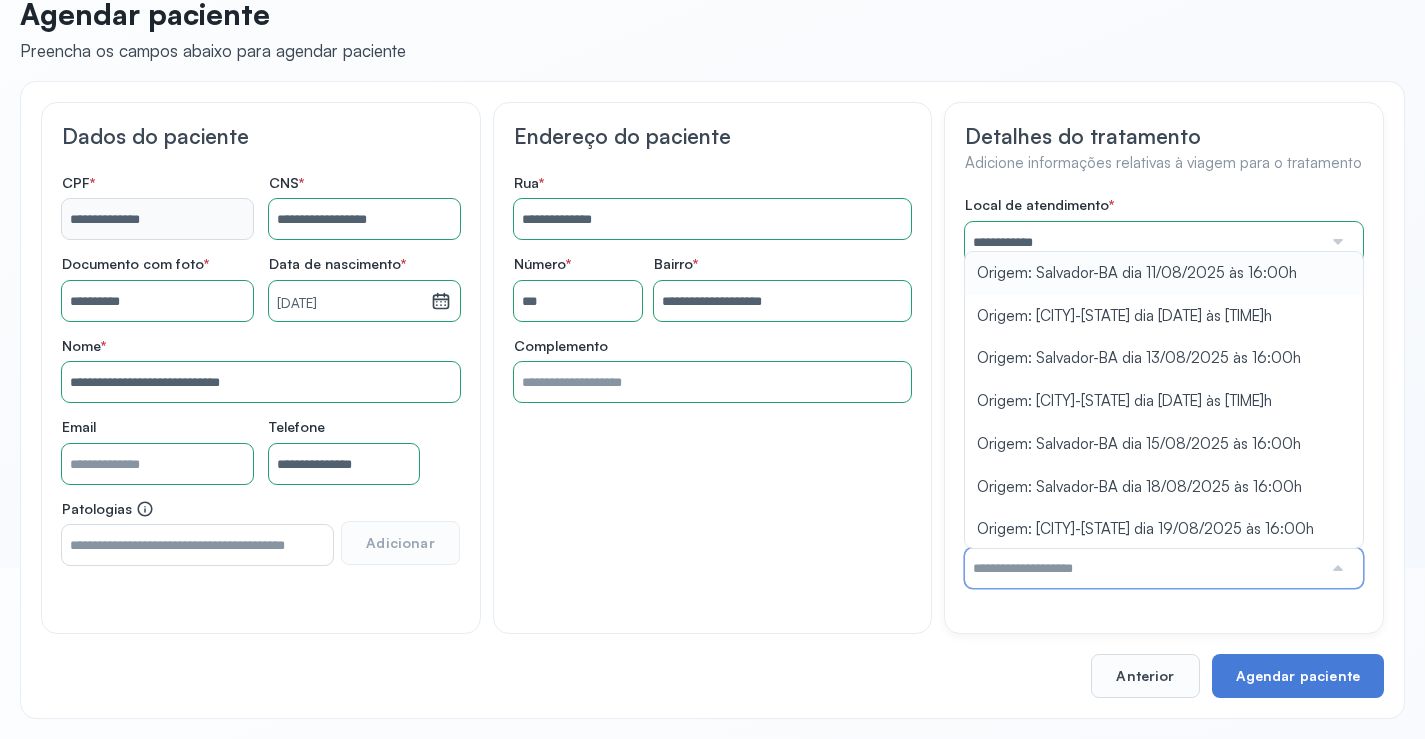 type on "**********" 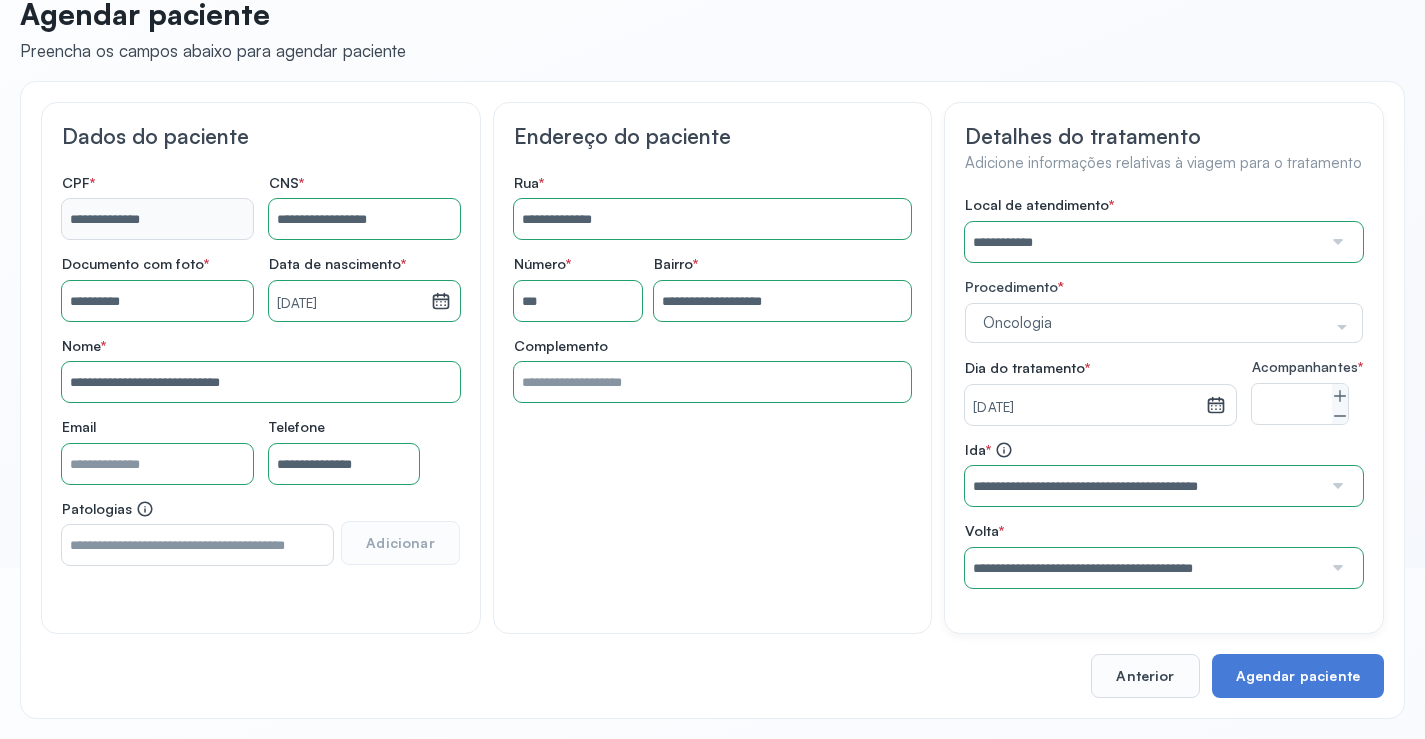 click on "**********" at bounding box center [1164, 392] 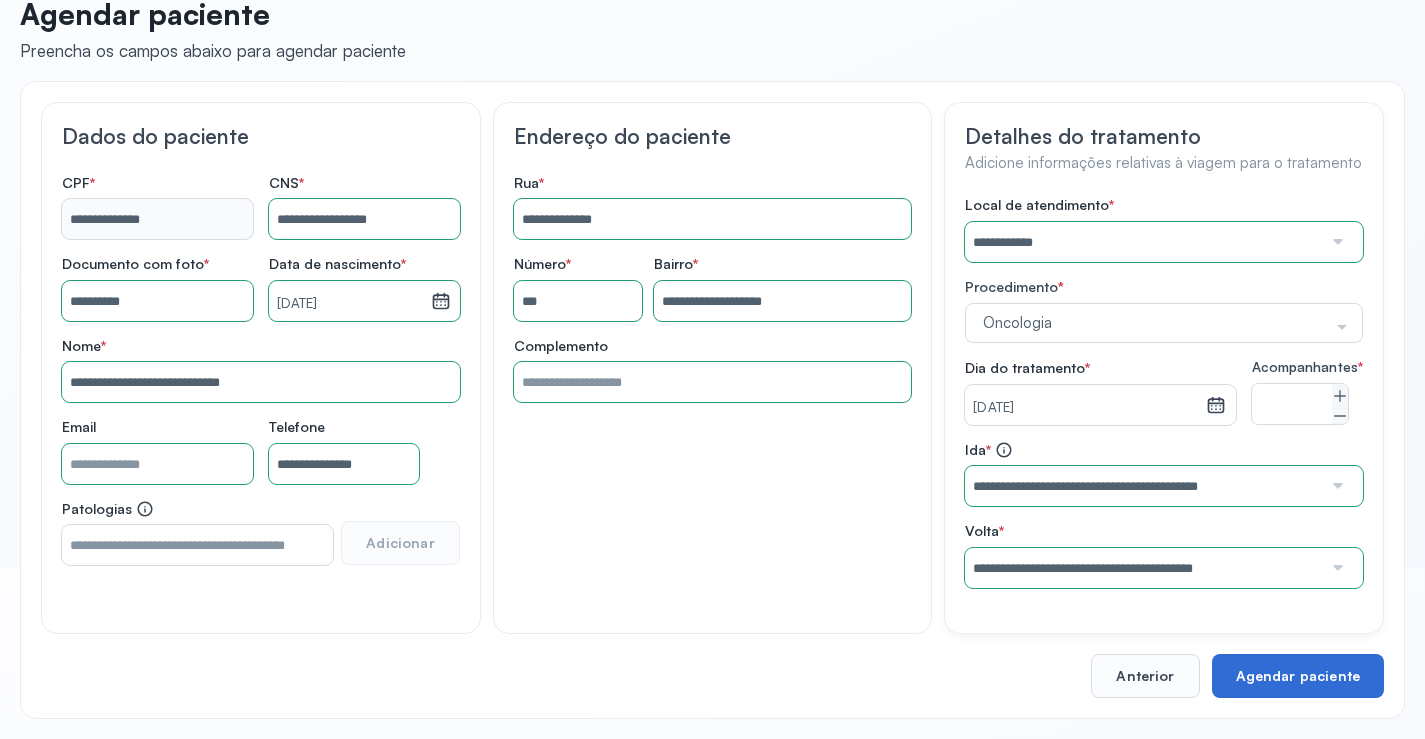 click on "Agendar paciente" at bounding box center (1298, 676) 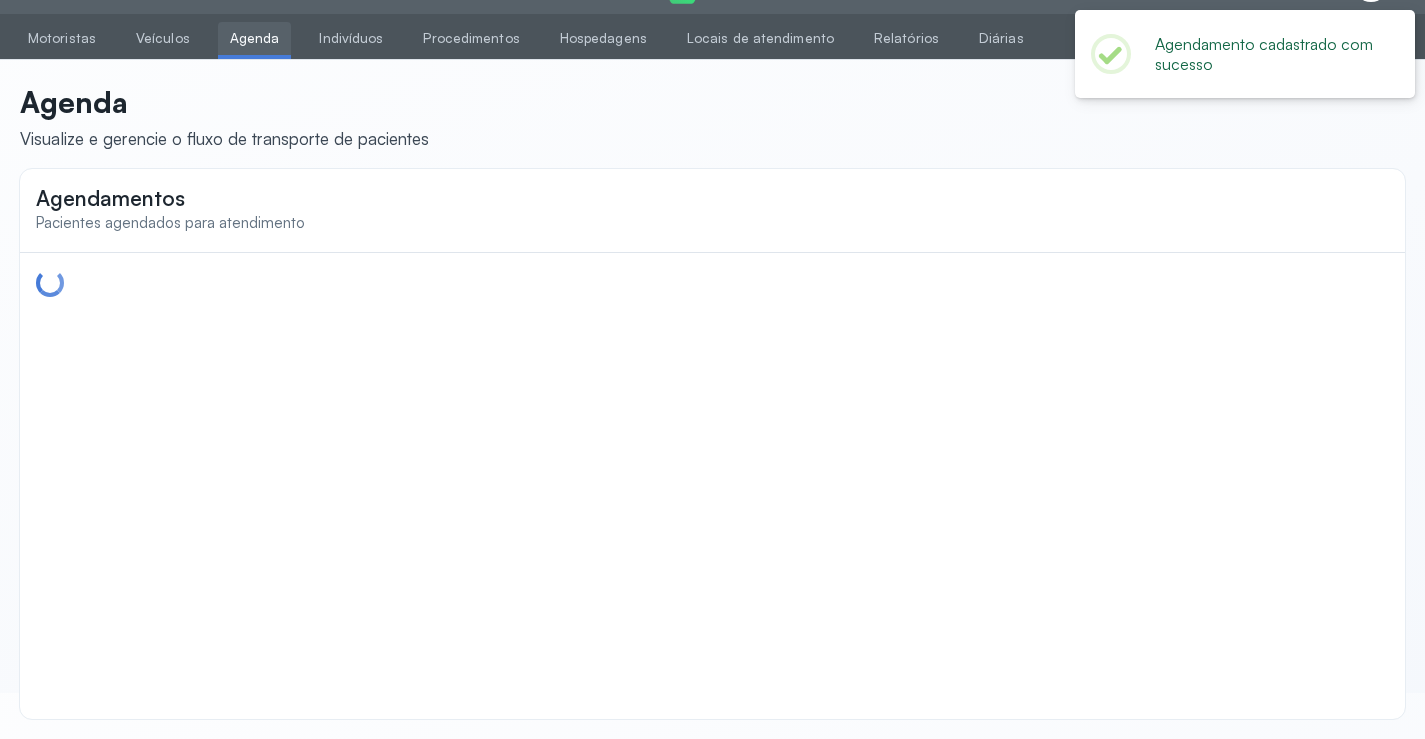 scroll, scrollTop: 0, scrollLeft: 0, axis: both 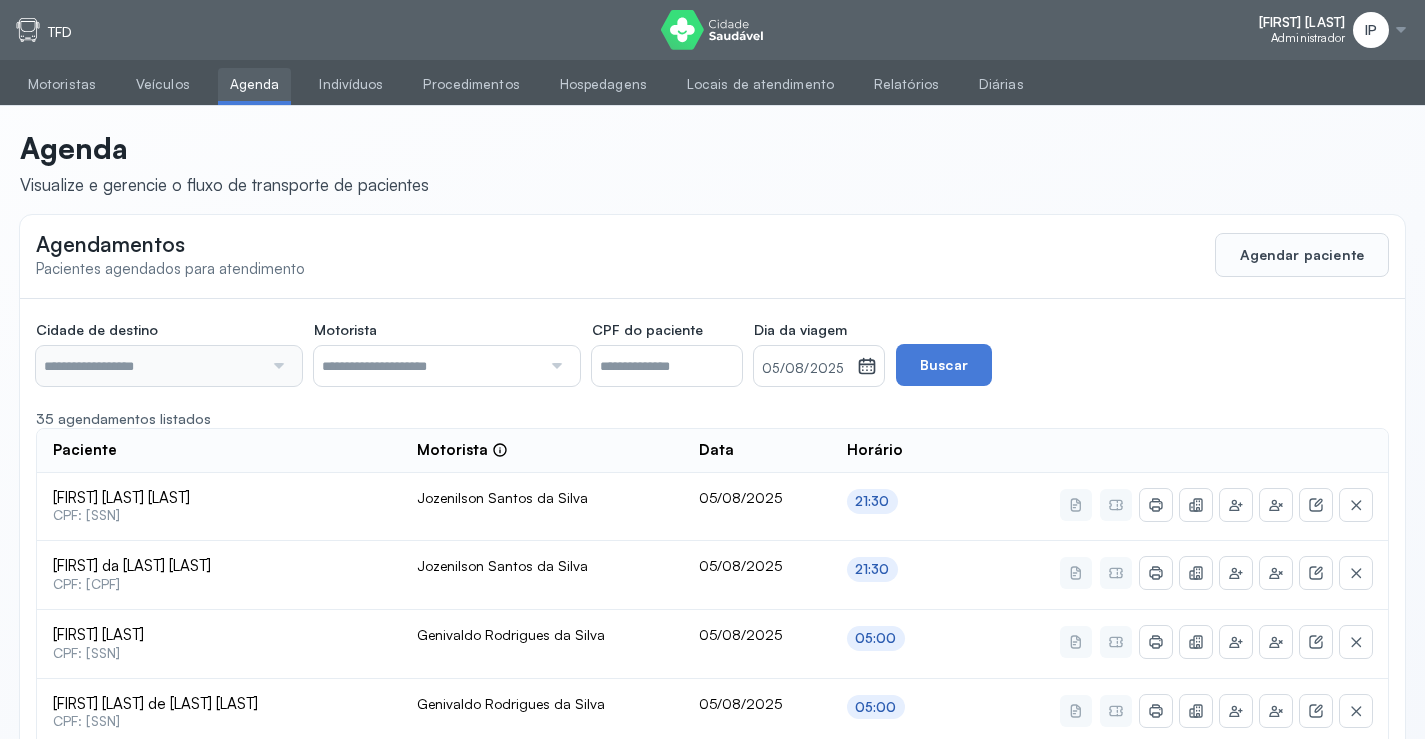 type on "********" 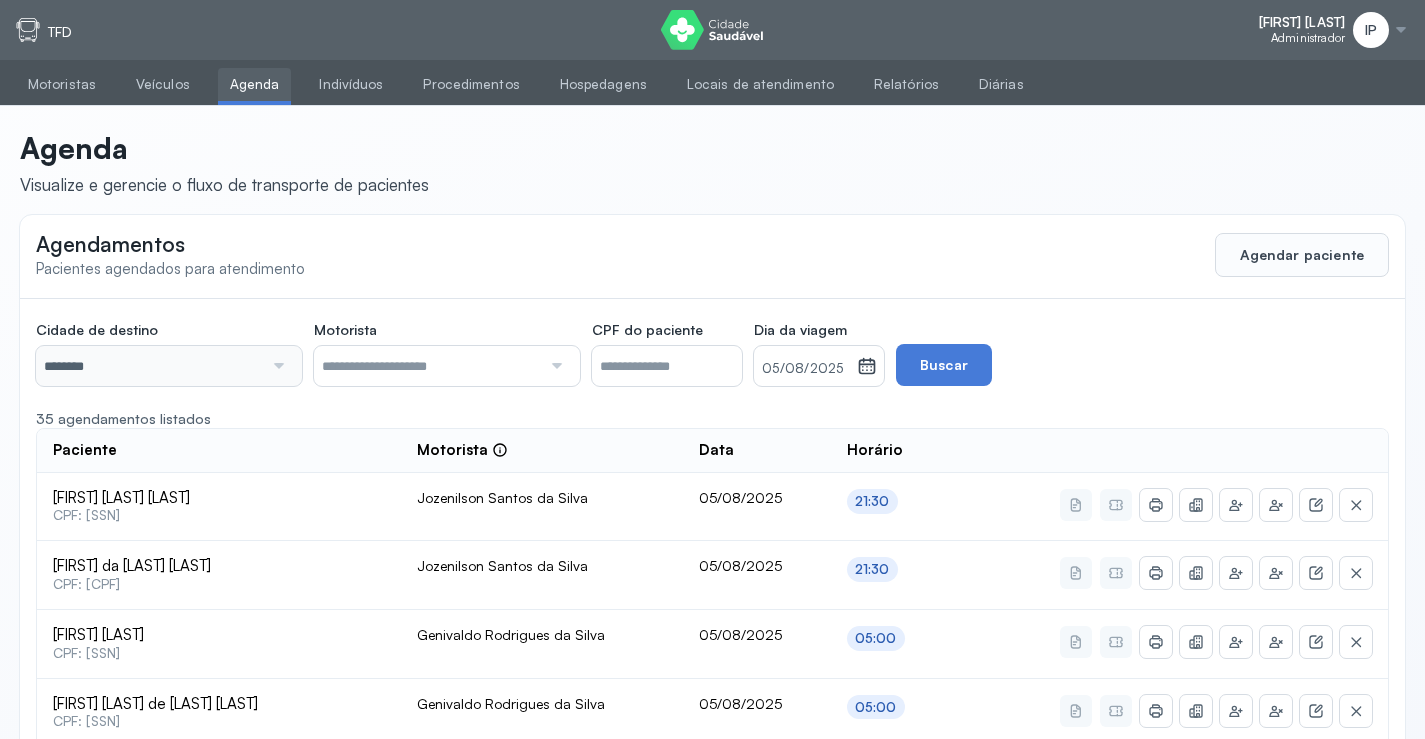click on "********" at bounding box center [149, 366] 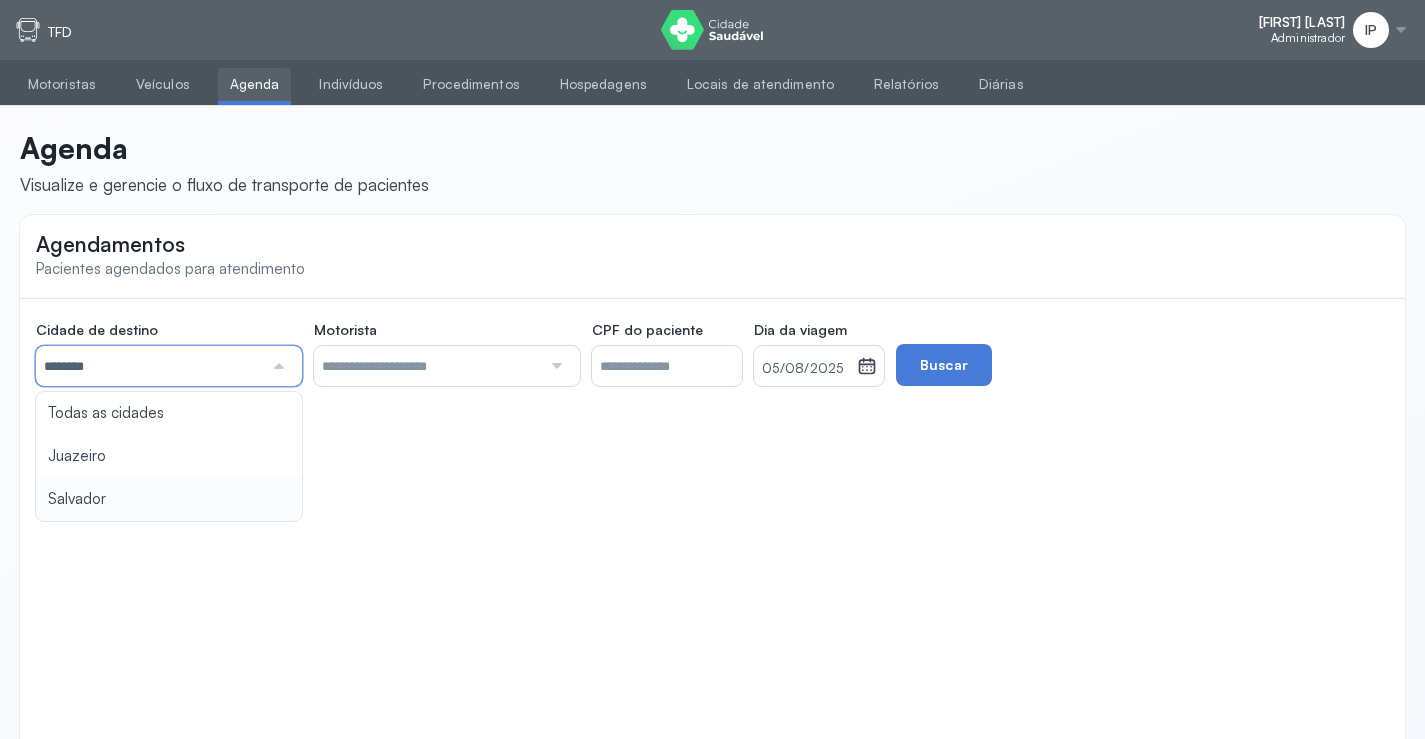 click on "Cidade de destino  ******** Todas as cidades Juazeiro Salvador Motorista  Todos os motoristas Diego dos Santos Edevon dos Santos Souza Edevon dos Santos Souza Elto Lima de Almeida Genivaldo Rodrigues da Silva Jozenilson Santos da Silva CPF do paciente  Dia da viagem  05/08/2025 agosto 2025 S T Q Q S S D 1 2 3 4 5 6 7 8 9 10 11 12 13 14 15 16 17 18 19 20 21 22 23 24 25 26 27 28 29 30 31 jan fev mar abr maio jun jul ago set out nov dez 2018 2019 2020 2021 2022 2023 2024 2025 2026 2027 2028 2029  Buscar" 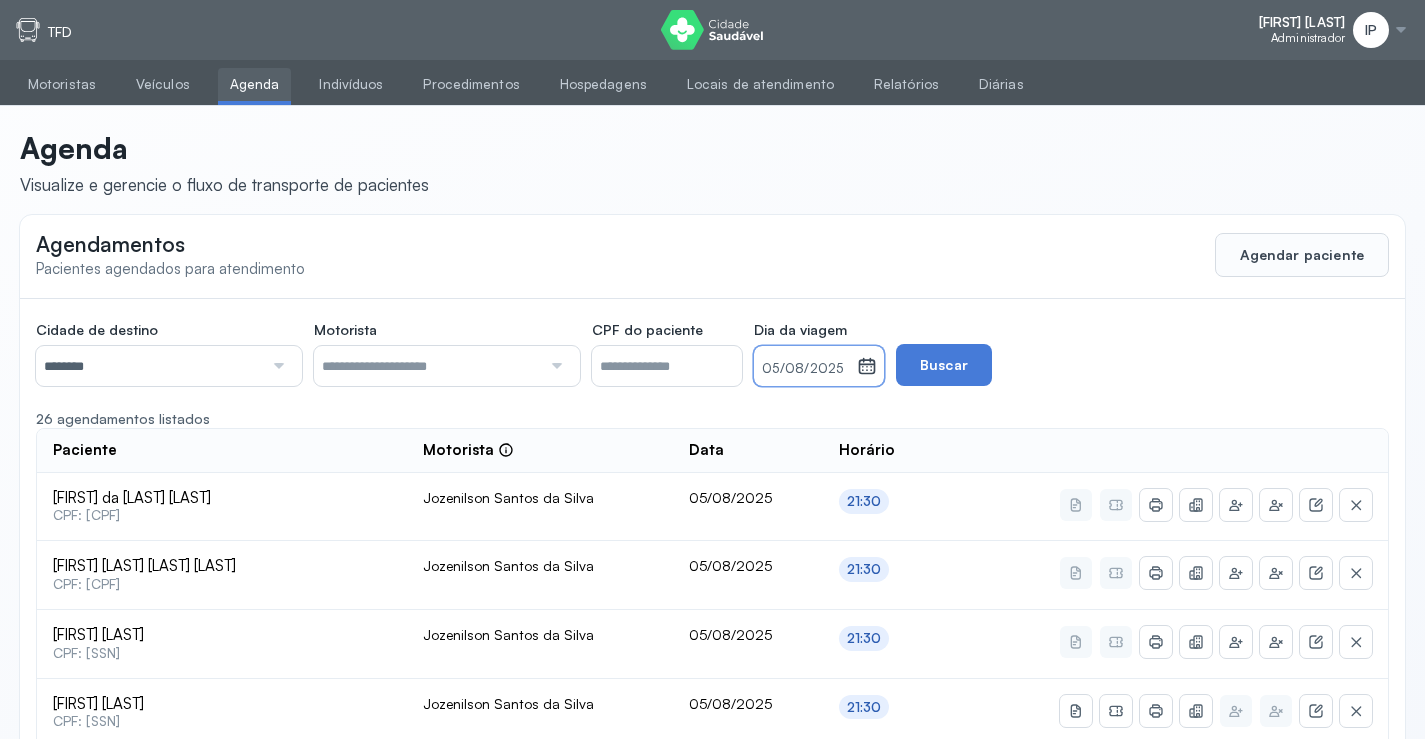 click on "05/08/2025" at bounding box center (805, 369) 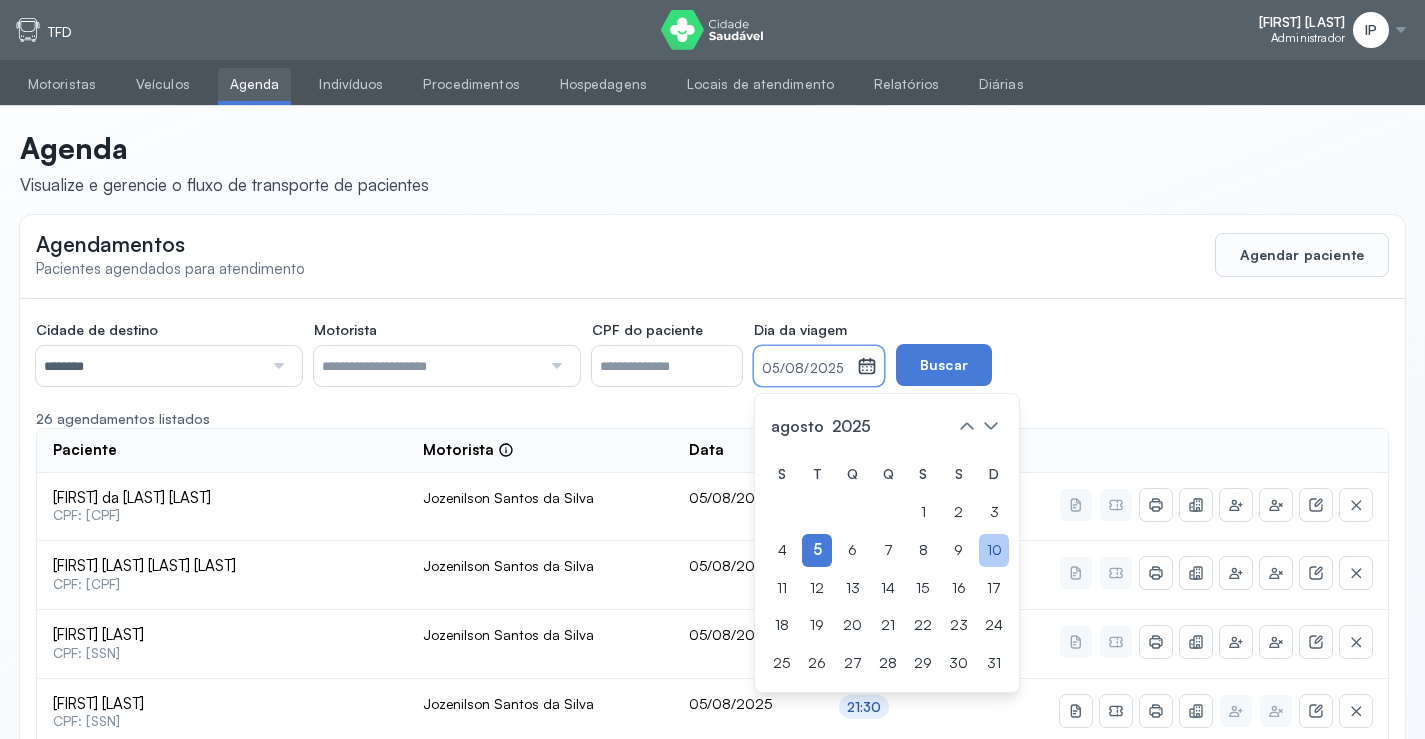click on "10" 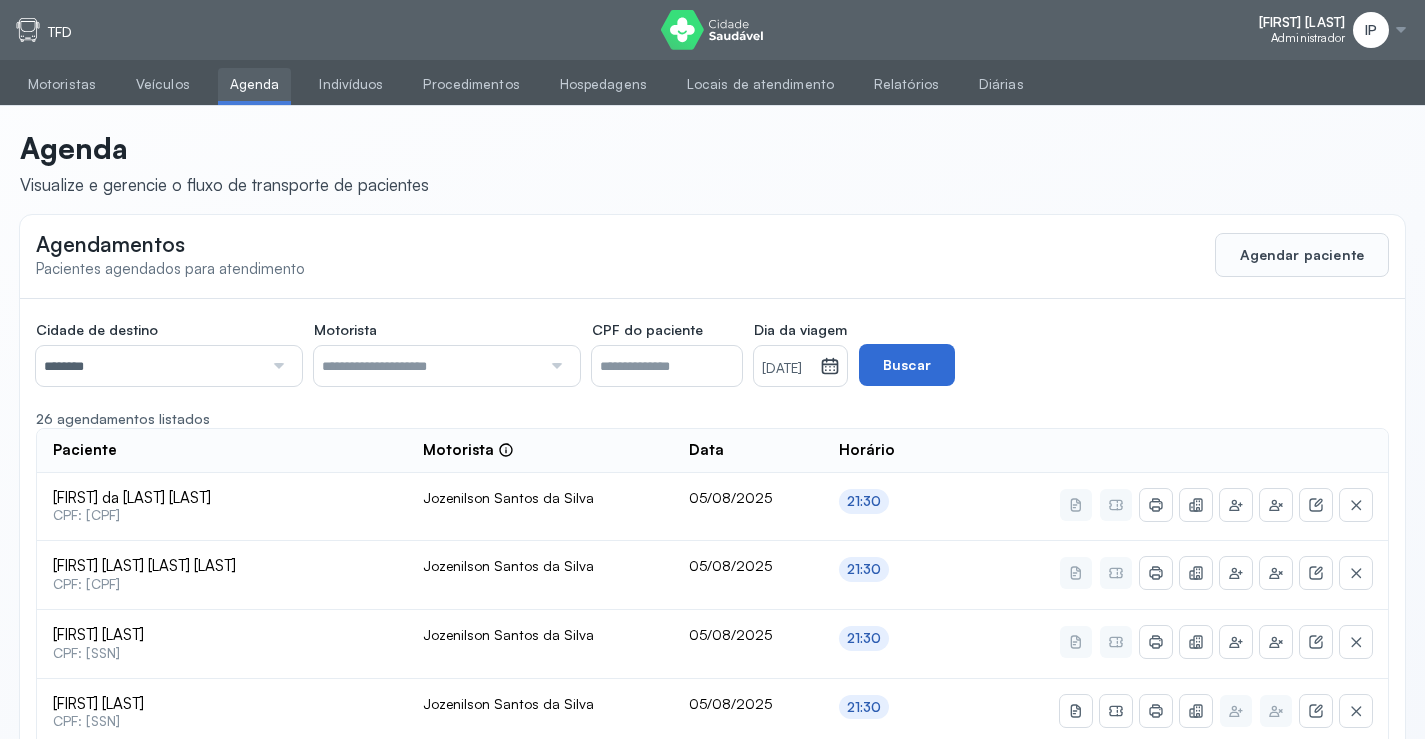 click on "Buscar" at bounding box center (907, 365) 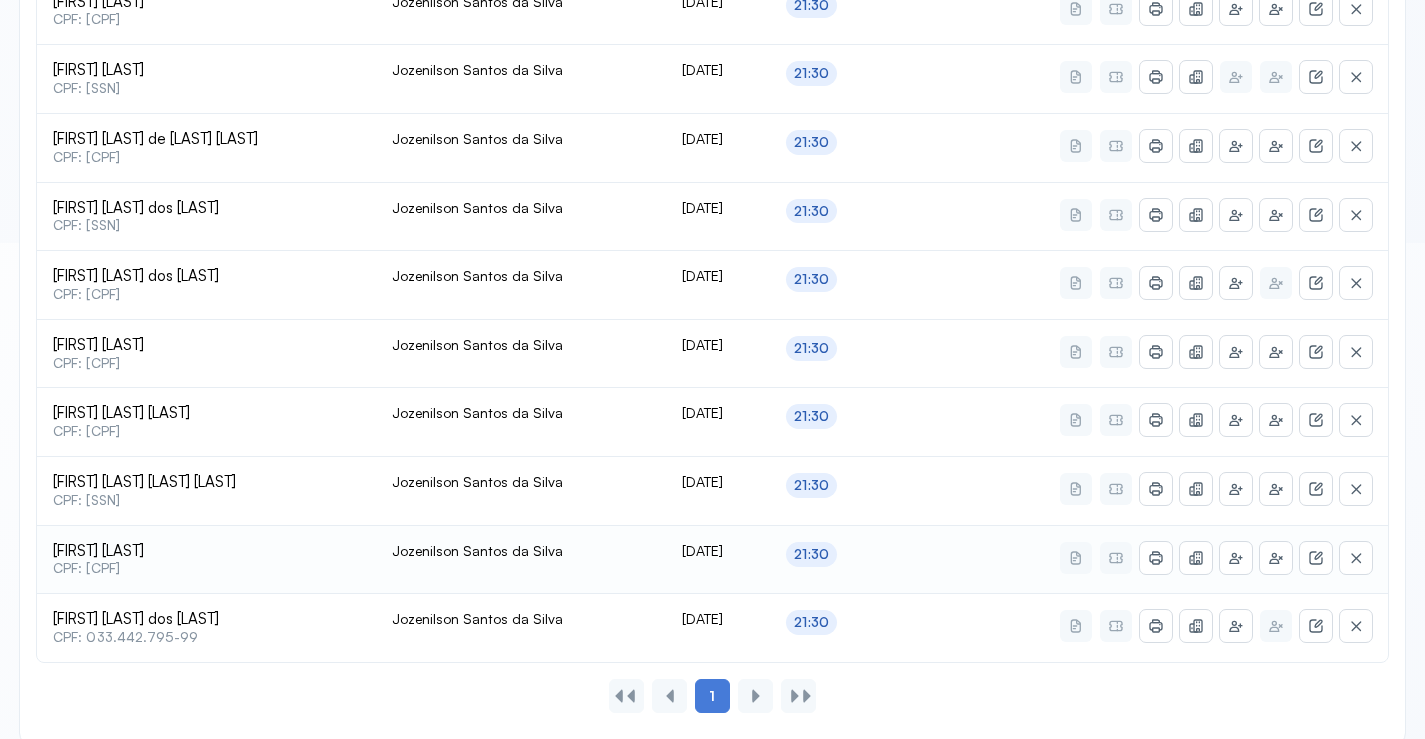 scroll, scrollTop: 522, scrollLeft: 0, axis: vertical 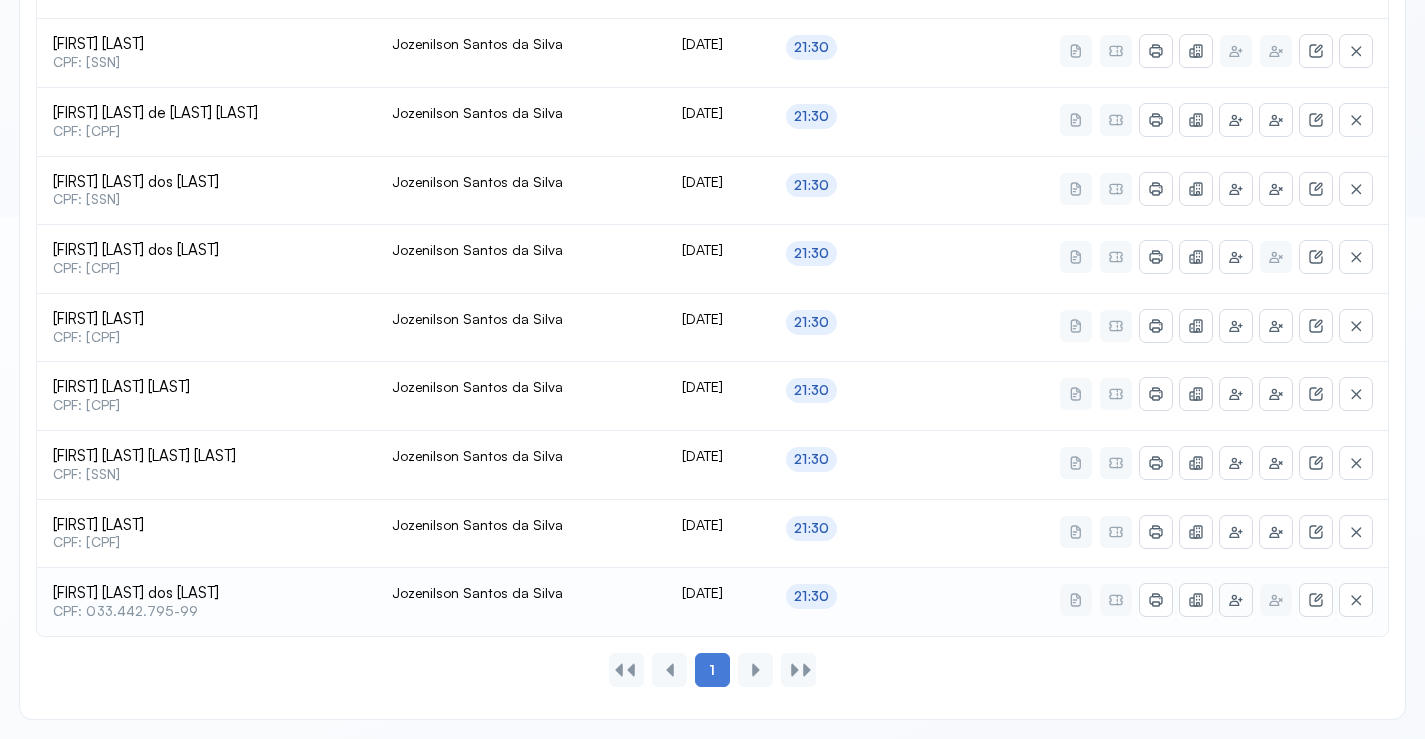 click 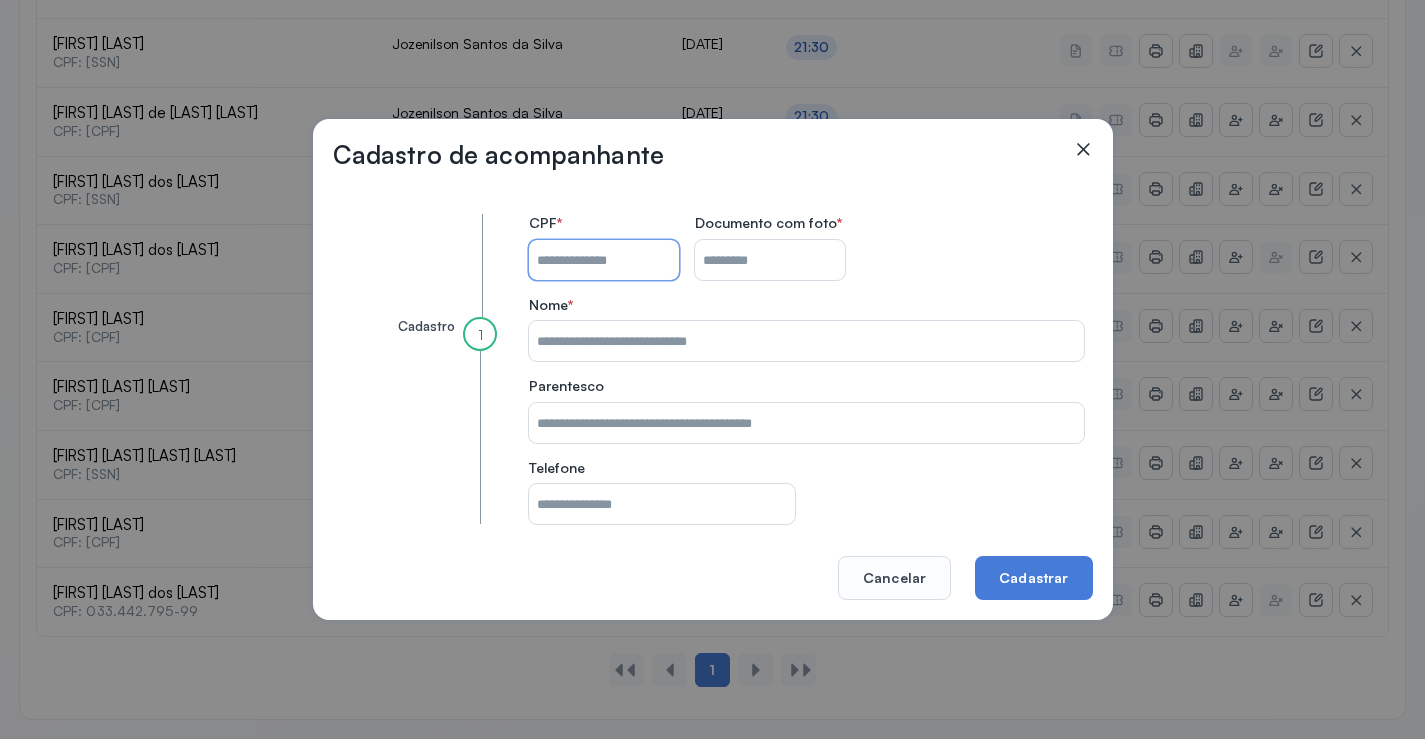 click on "CPF do paciente" at bounding box center [604, 260] 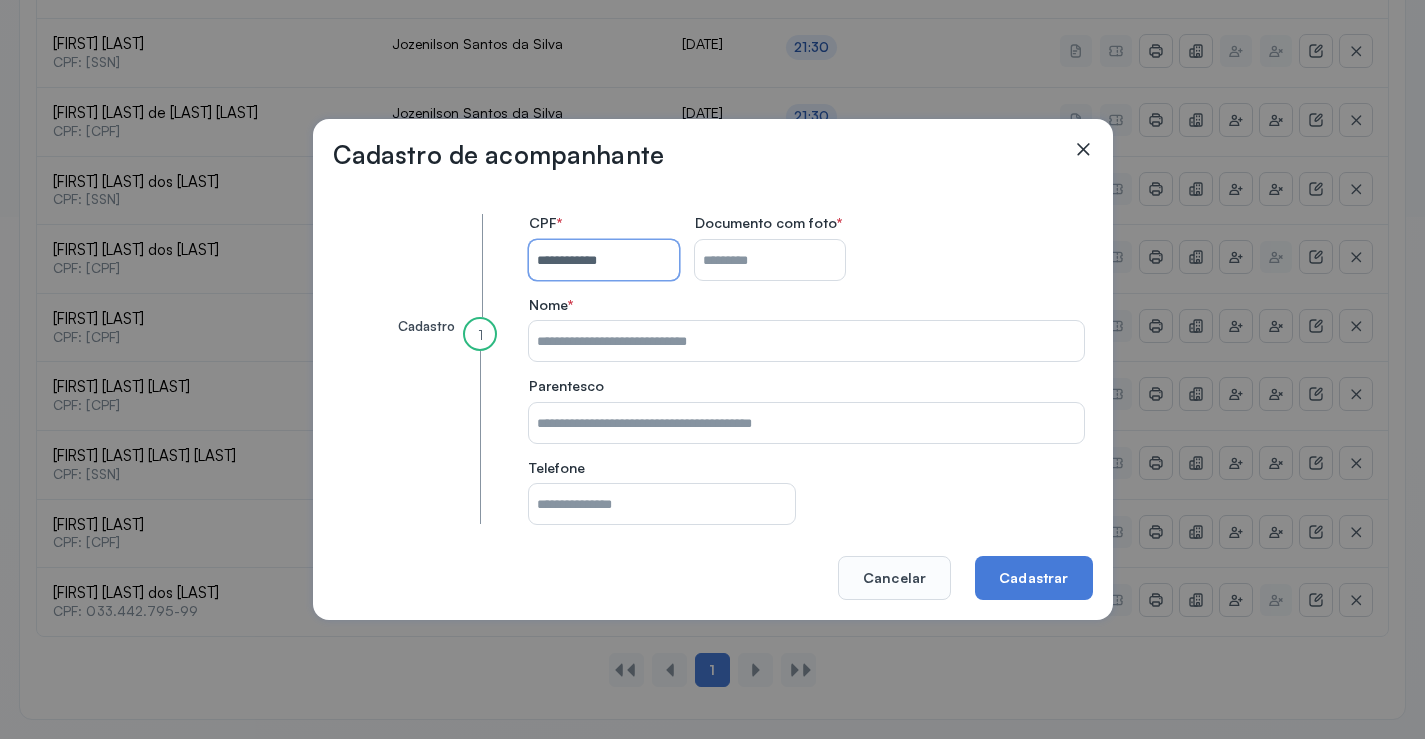 type on "**********" 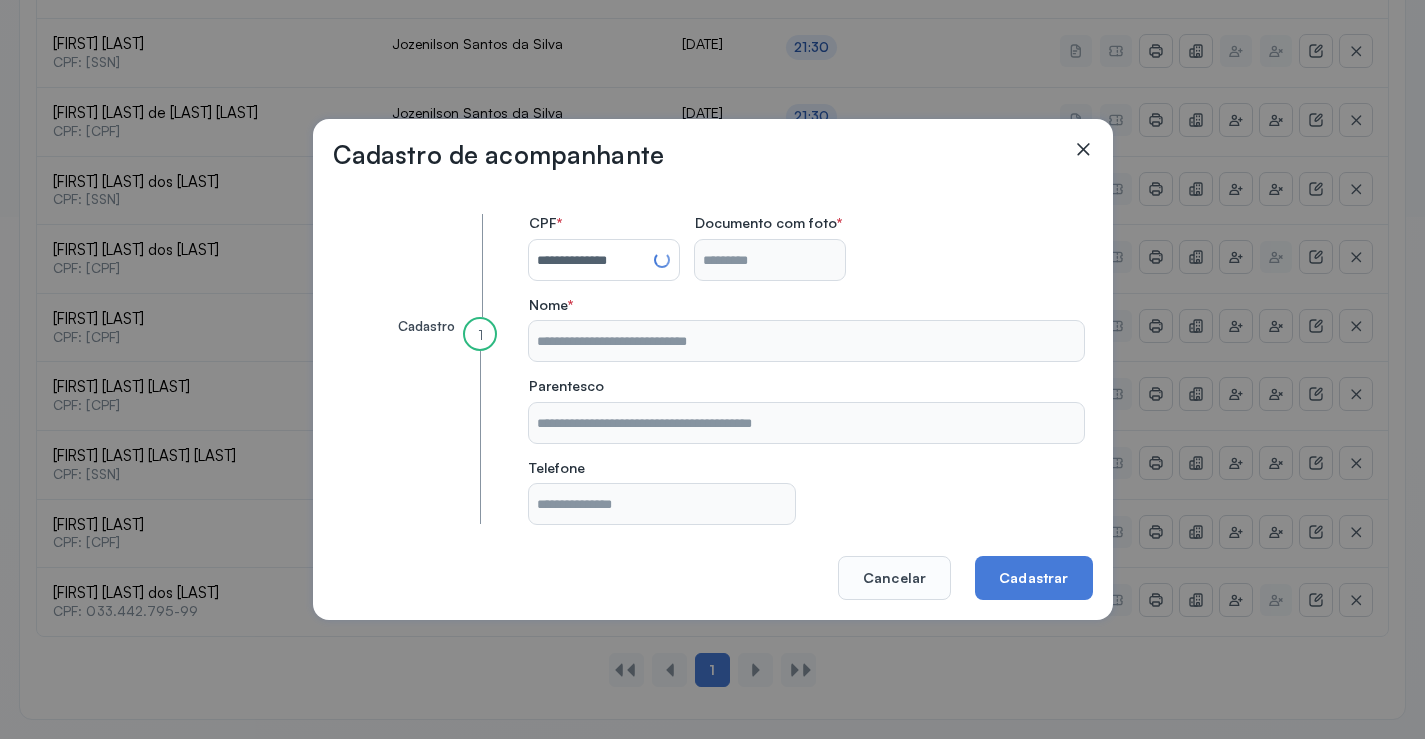 type on "**********" 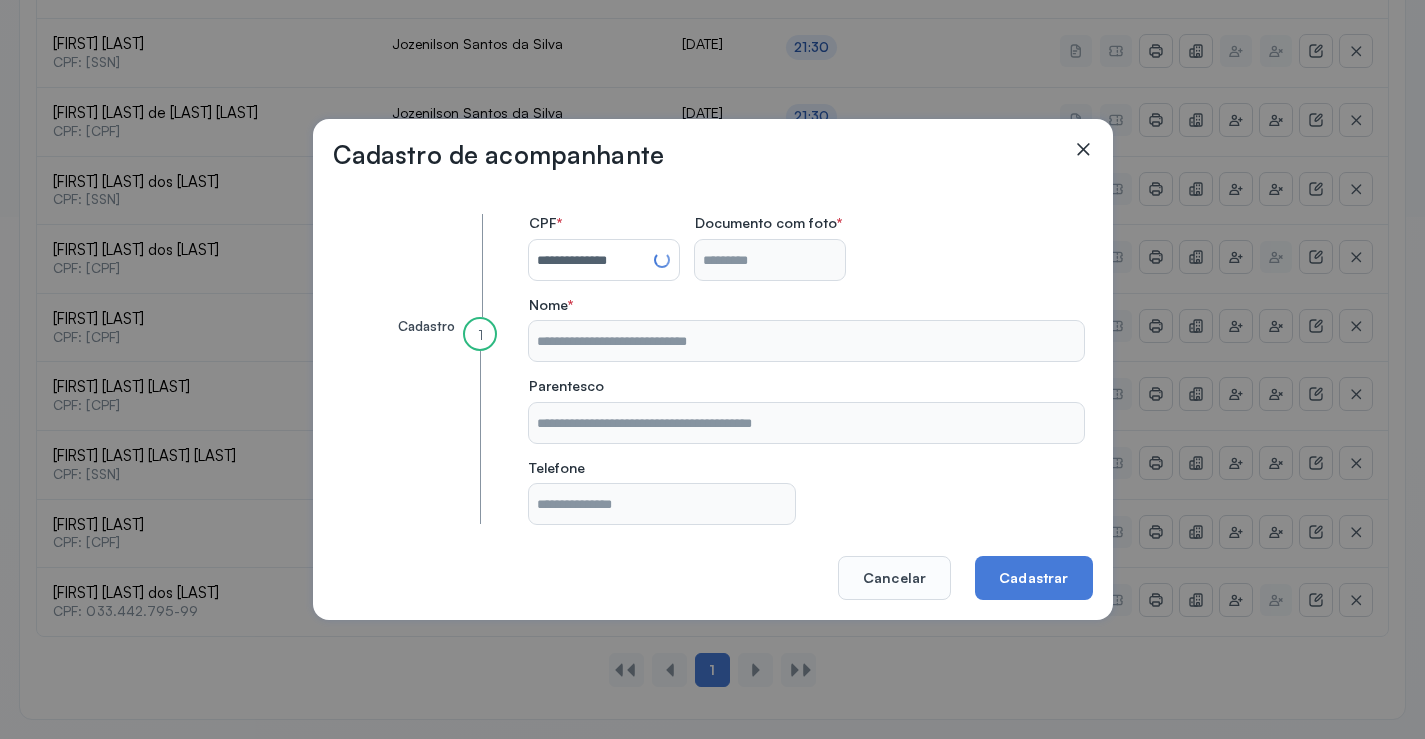 type on "**********" 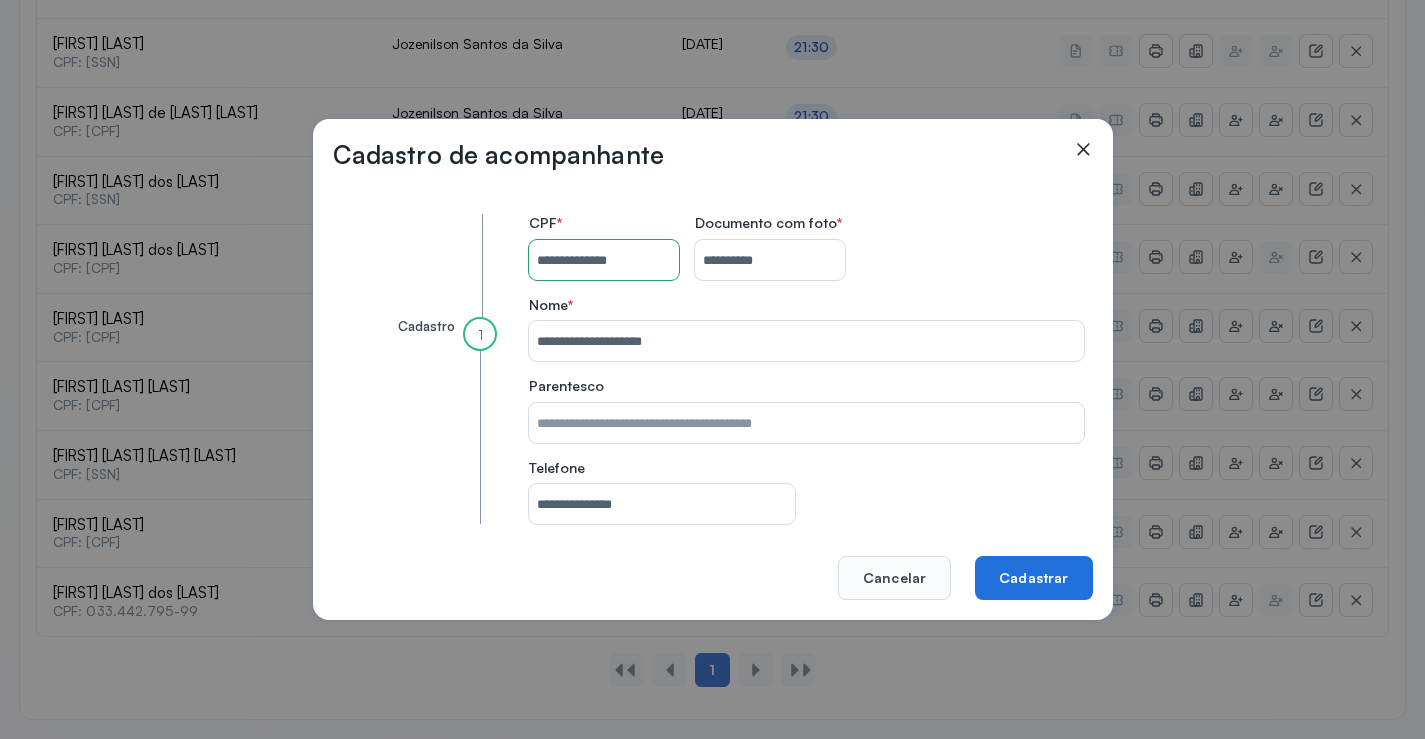 click on "Cadastrar" 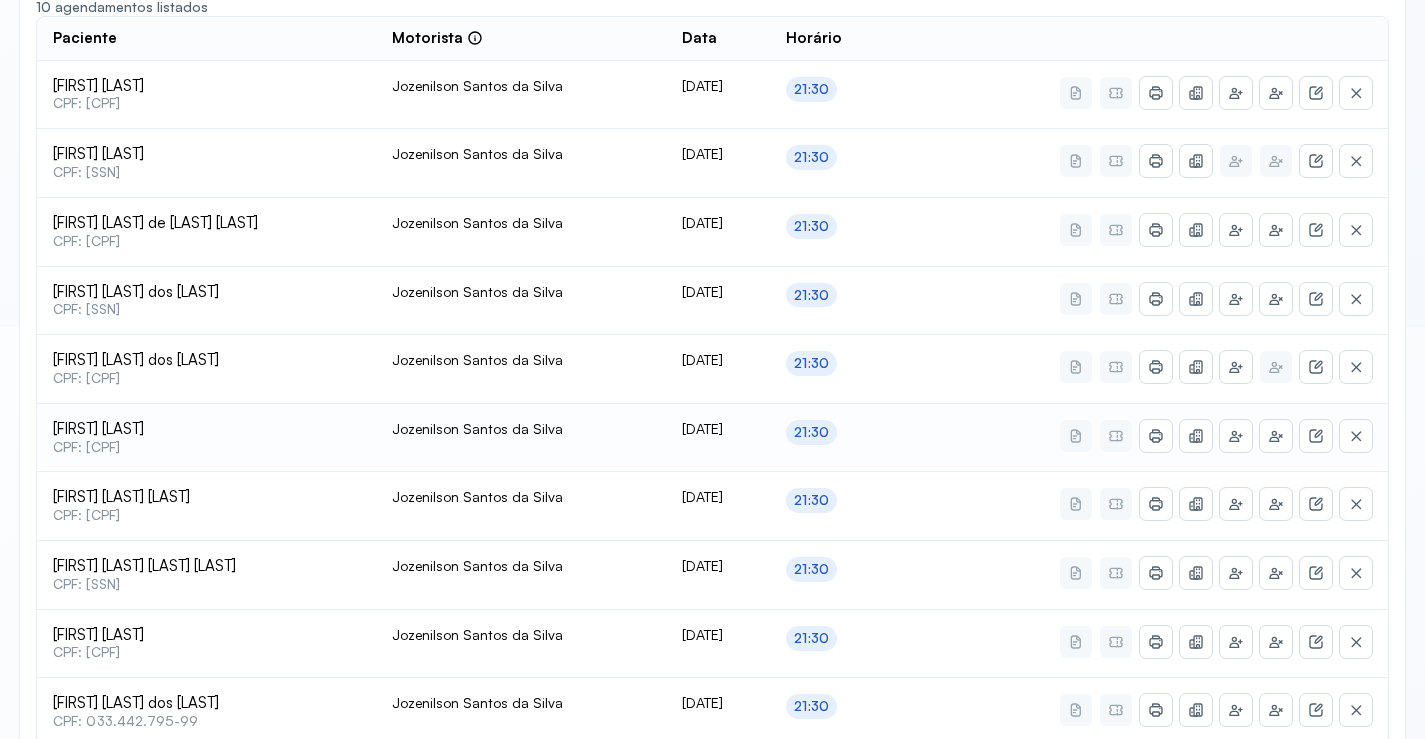 scroll, scrollTop: 222, scrollLeft: 0, axis: vertical 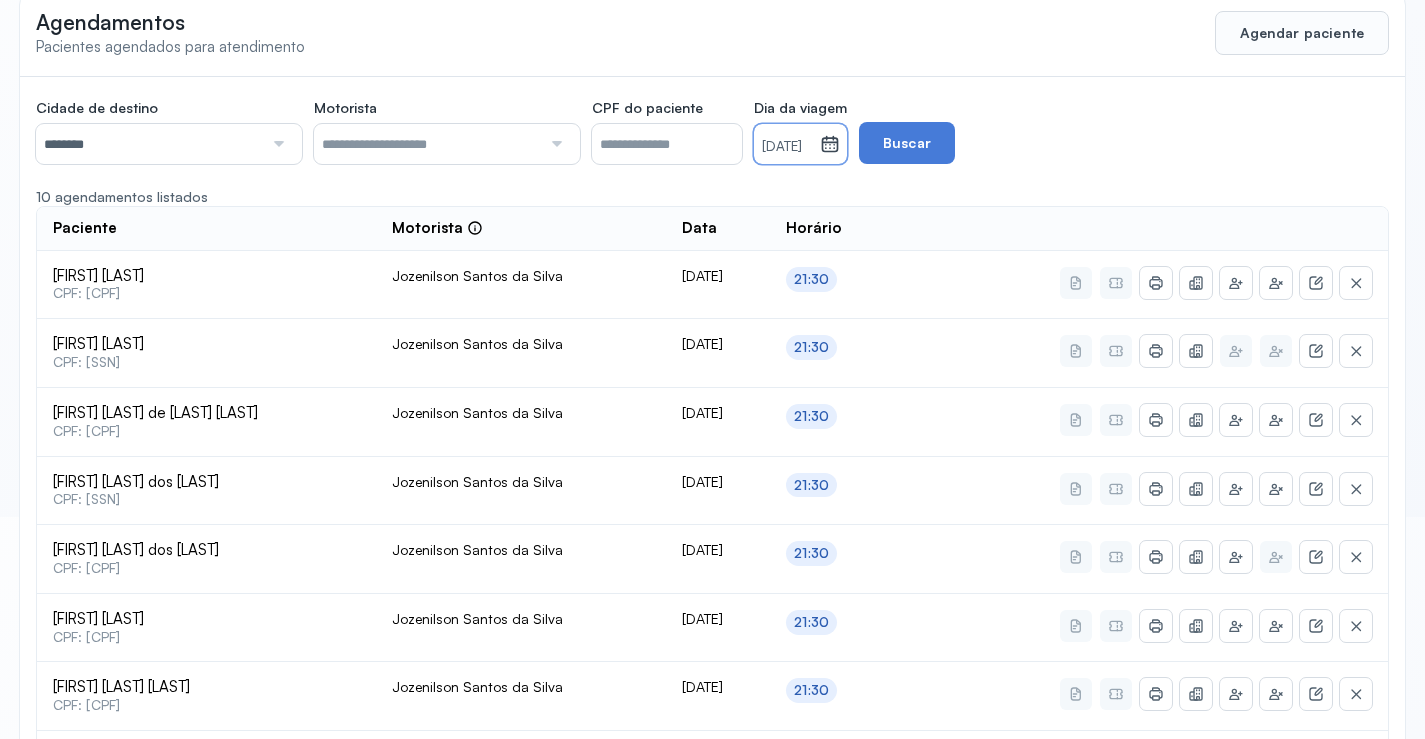 click on "[DATE]" at bounding box center (787, 147) 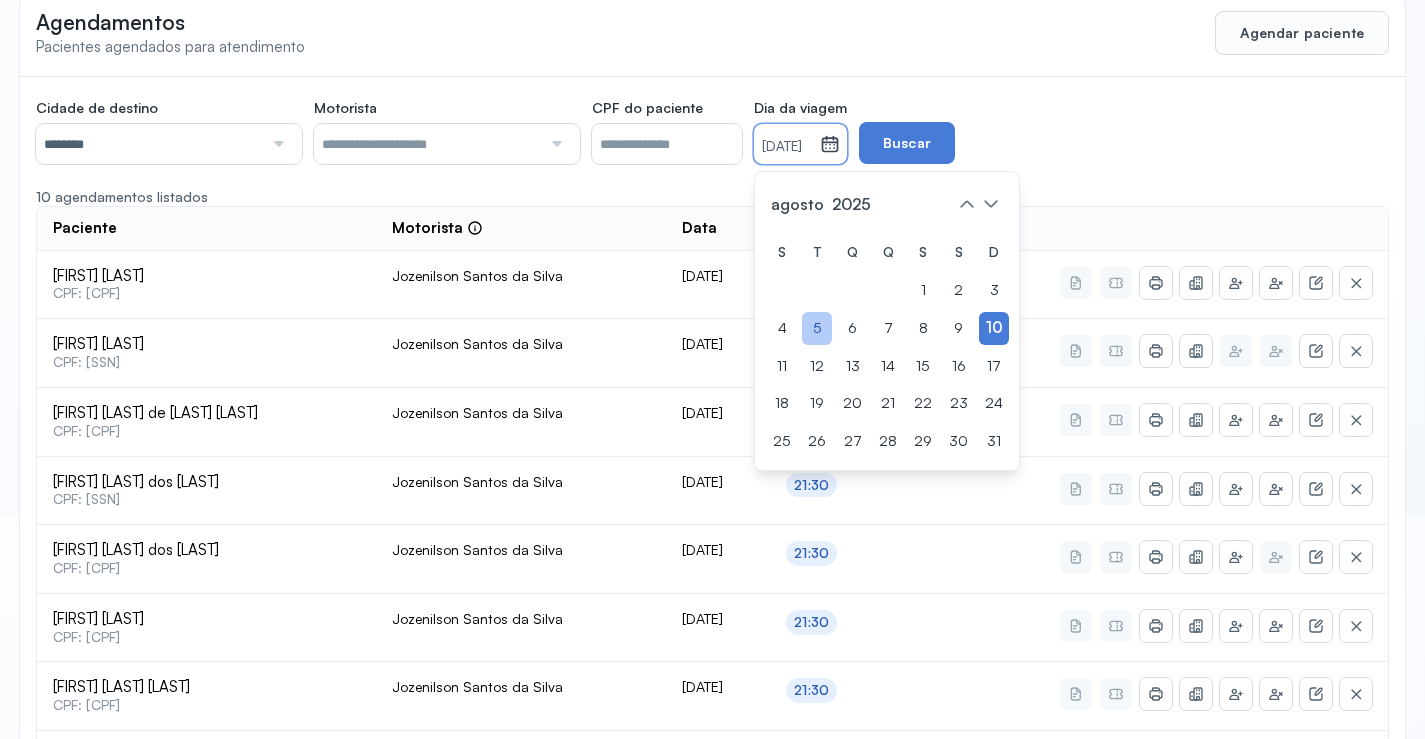 click on "5" 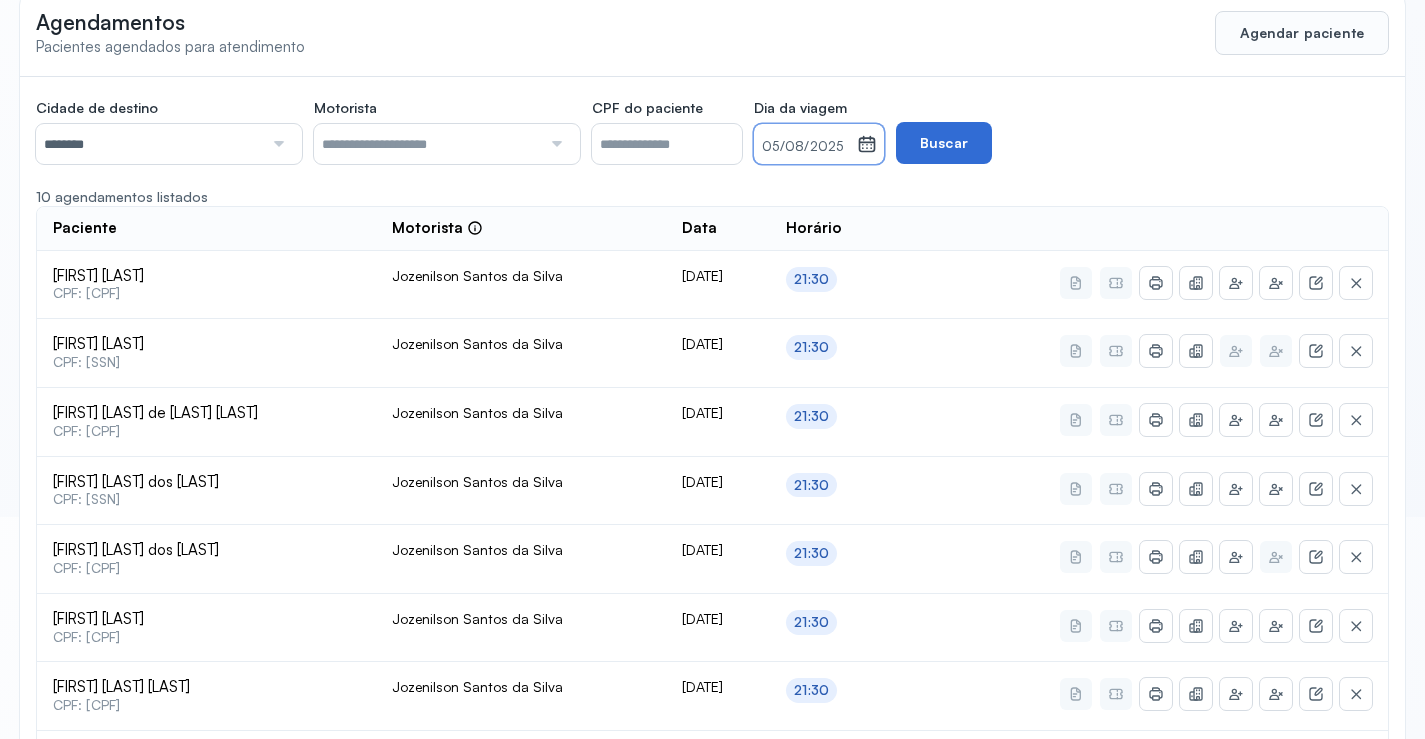 click on "Buscar" at bounding box center [944, 143] 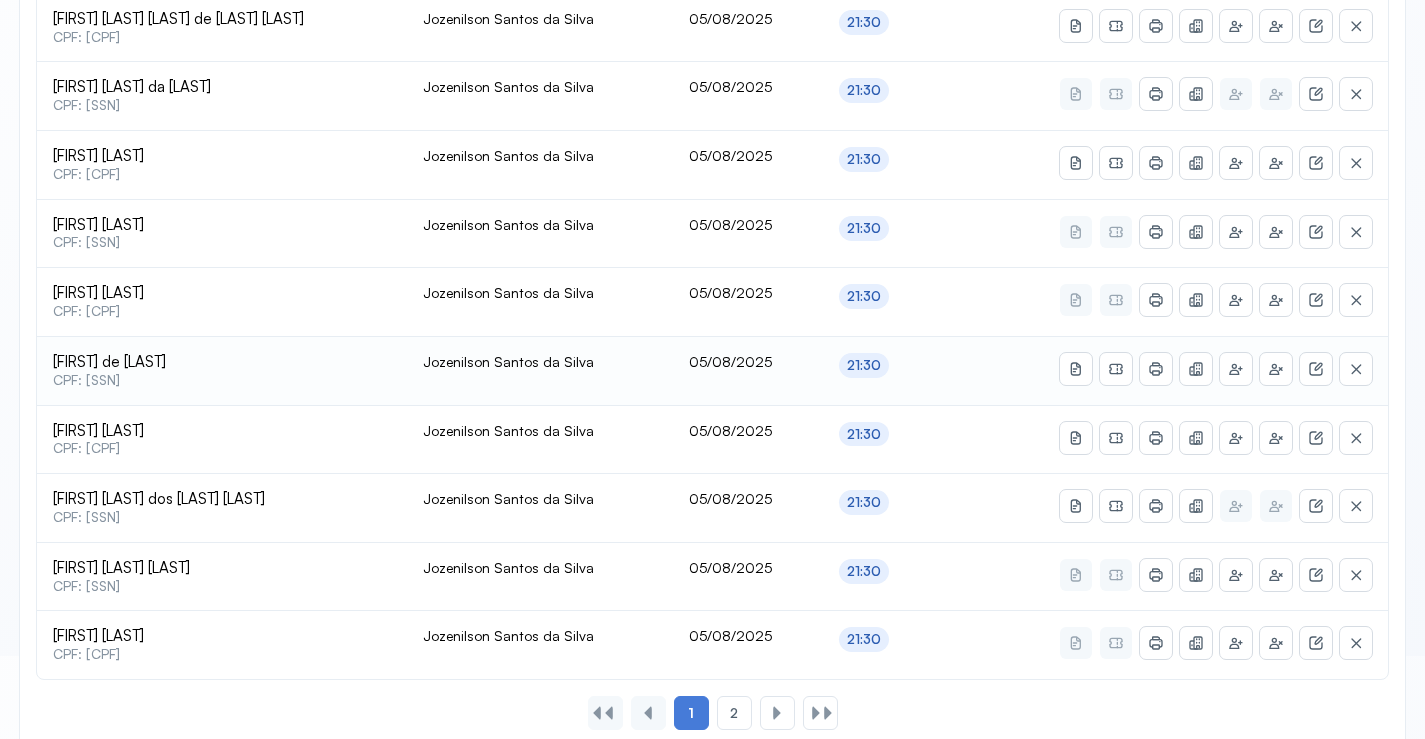 scroll, scrollTop: 865, scrollLeft: 0, axis: vertical 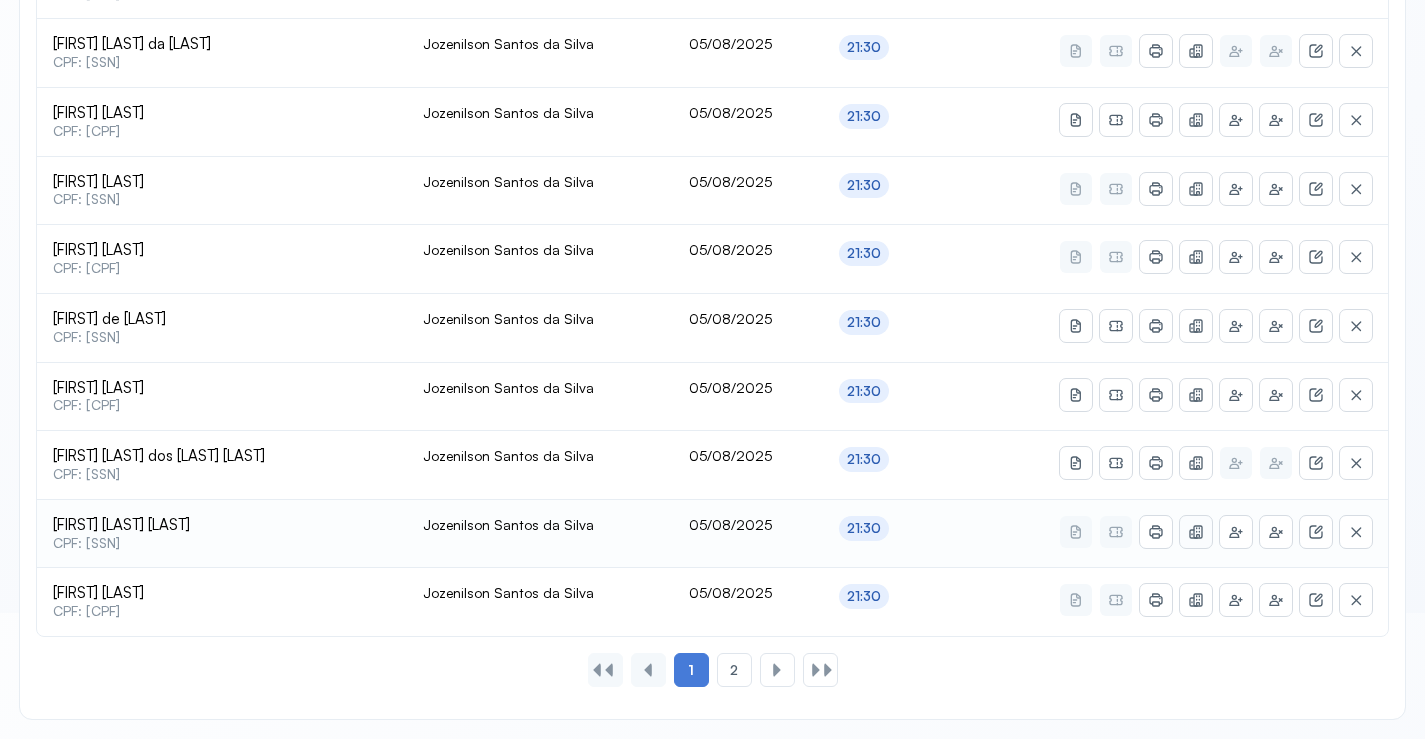 click 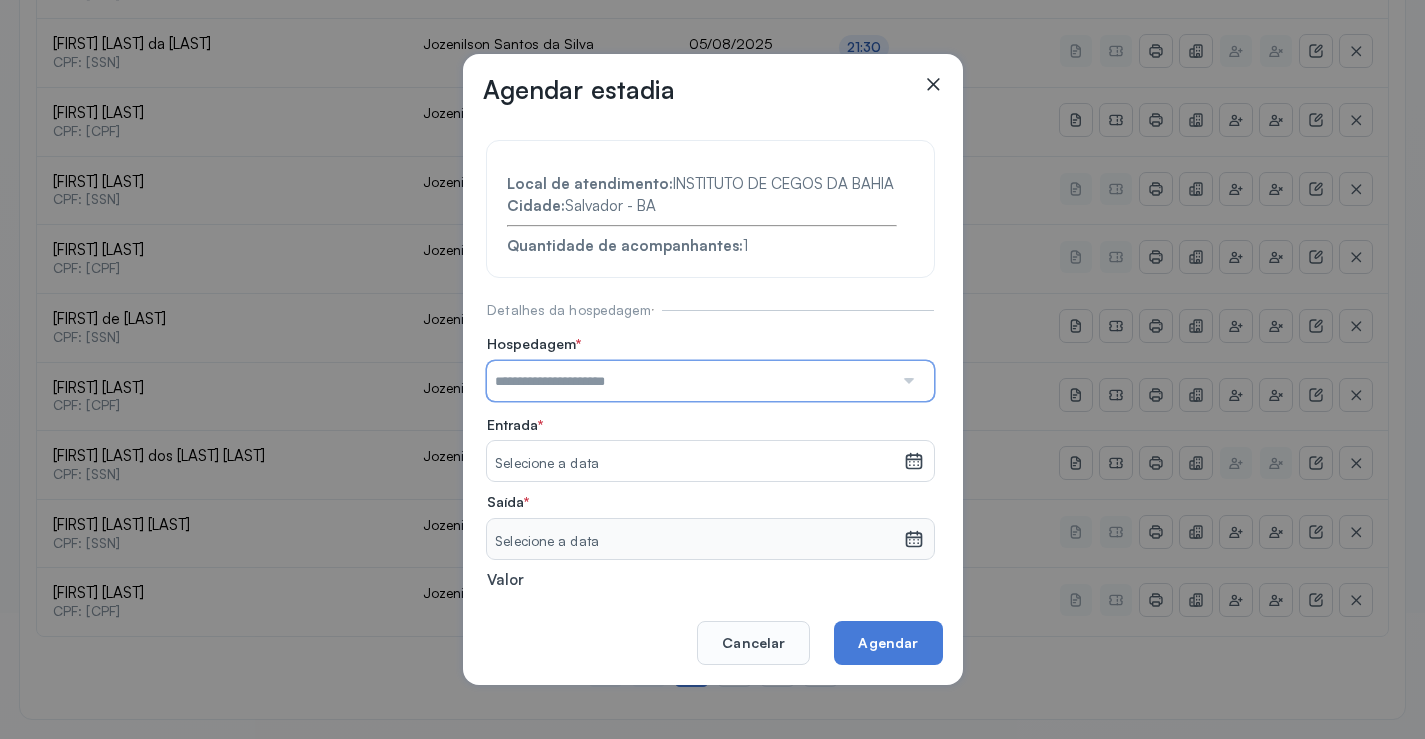 click at bounding box center [690, 381] 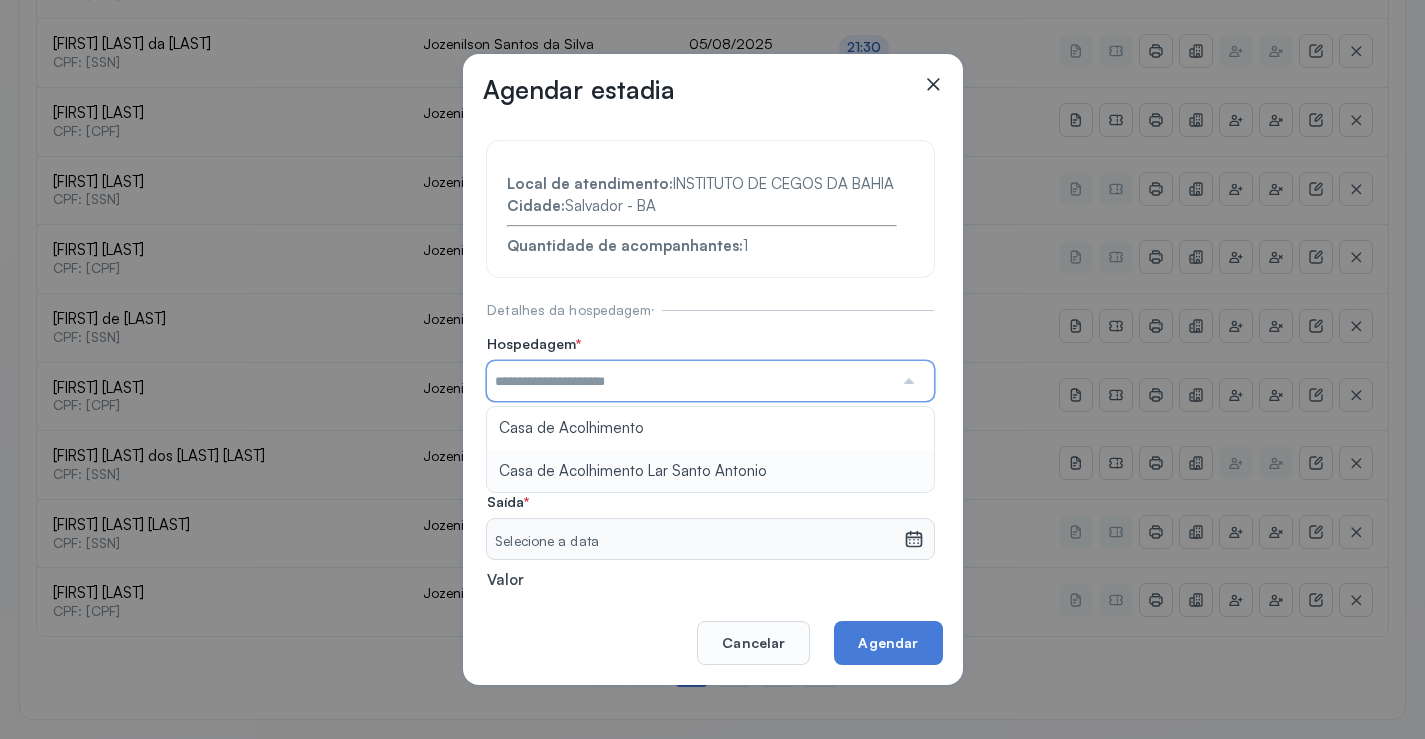 type on "**********" 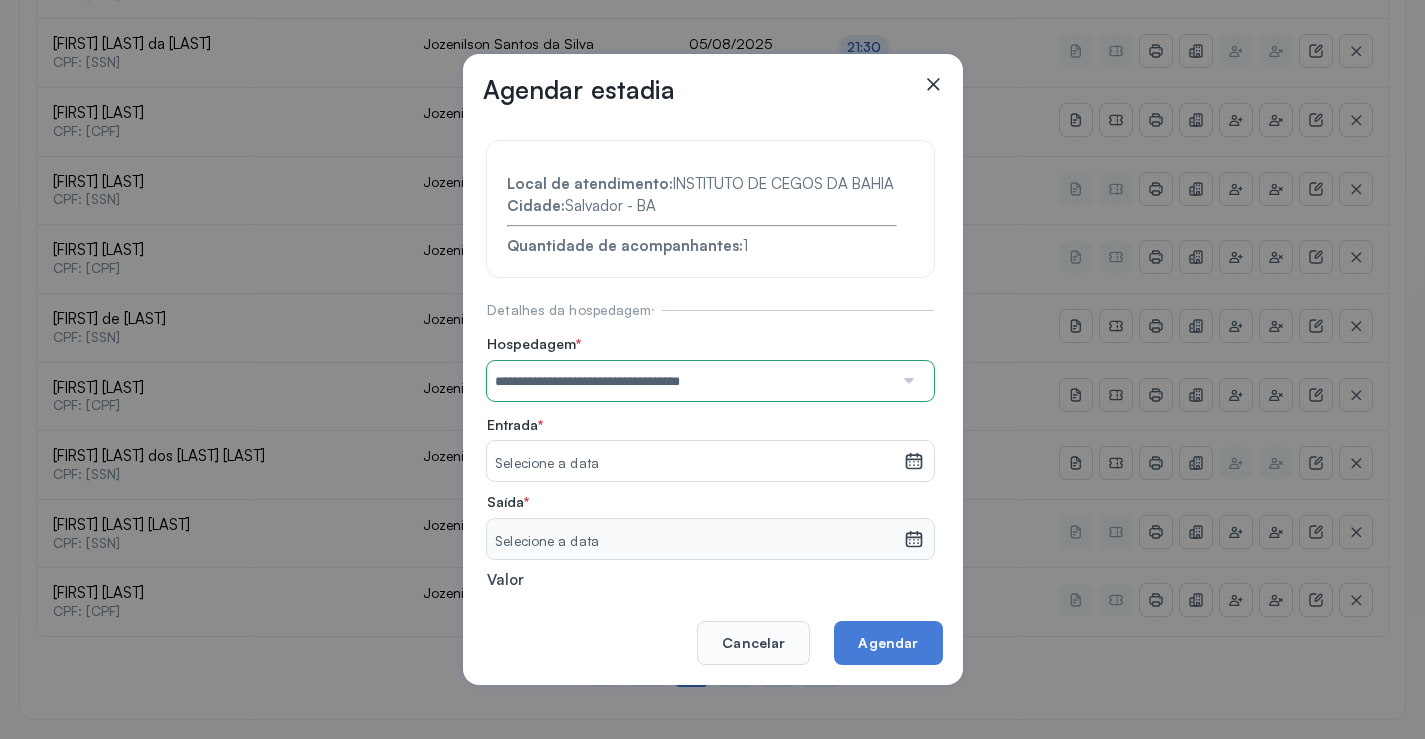 click on "**********" at bounding box center [710, 436] 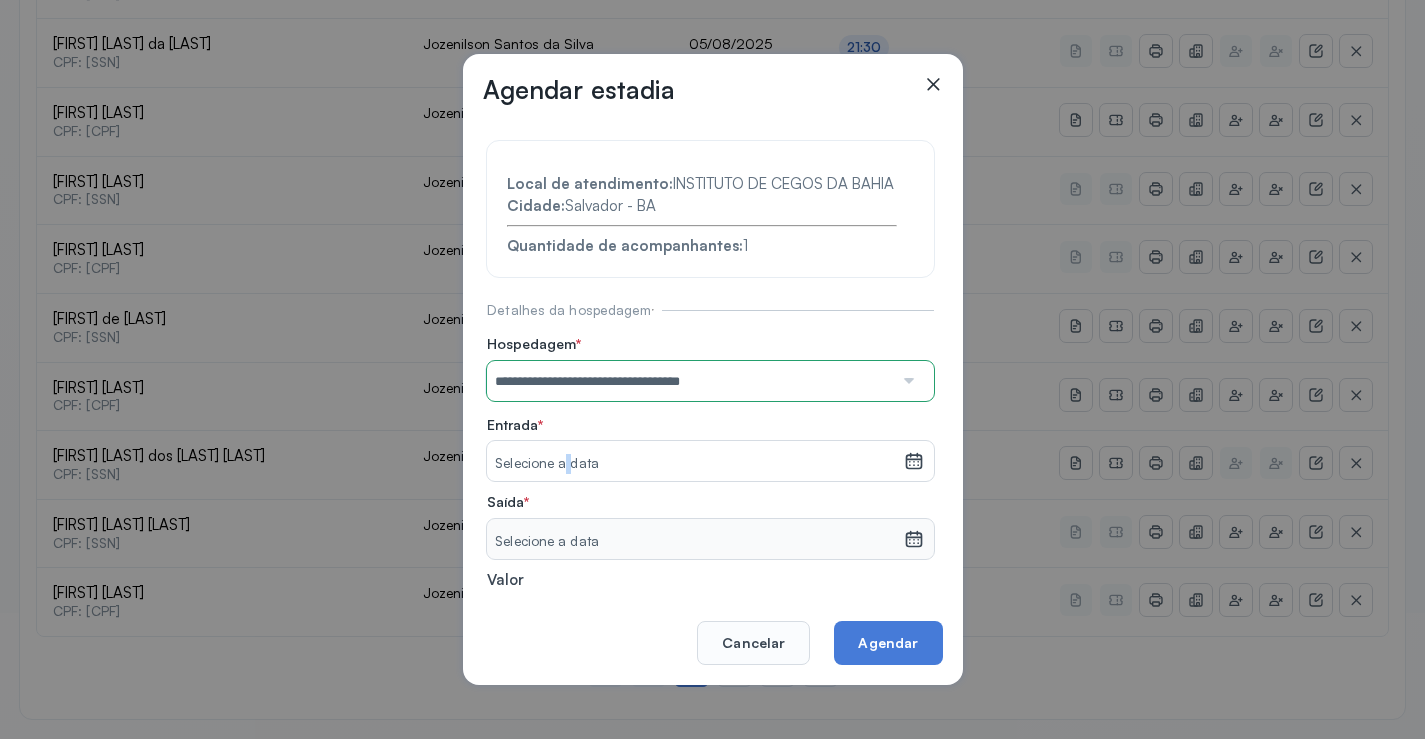 click on "Selecione a data" at bounding box center [695, 461] 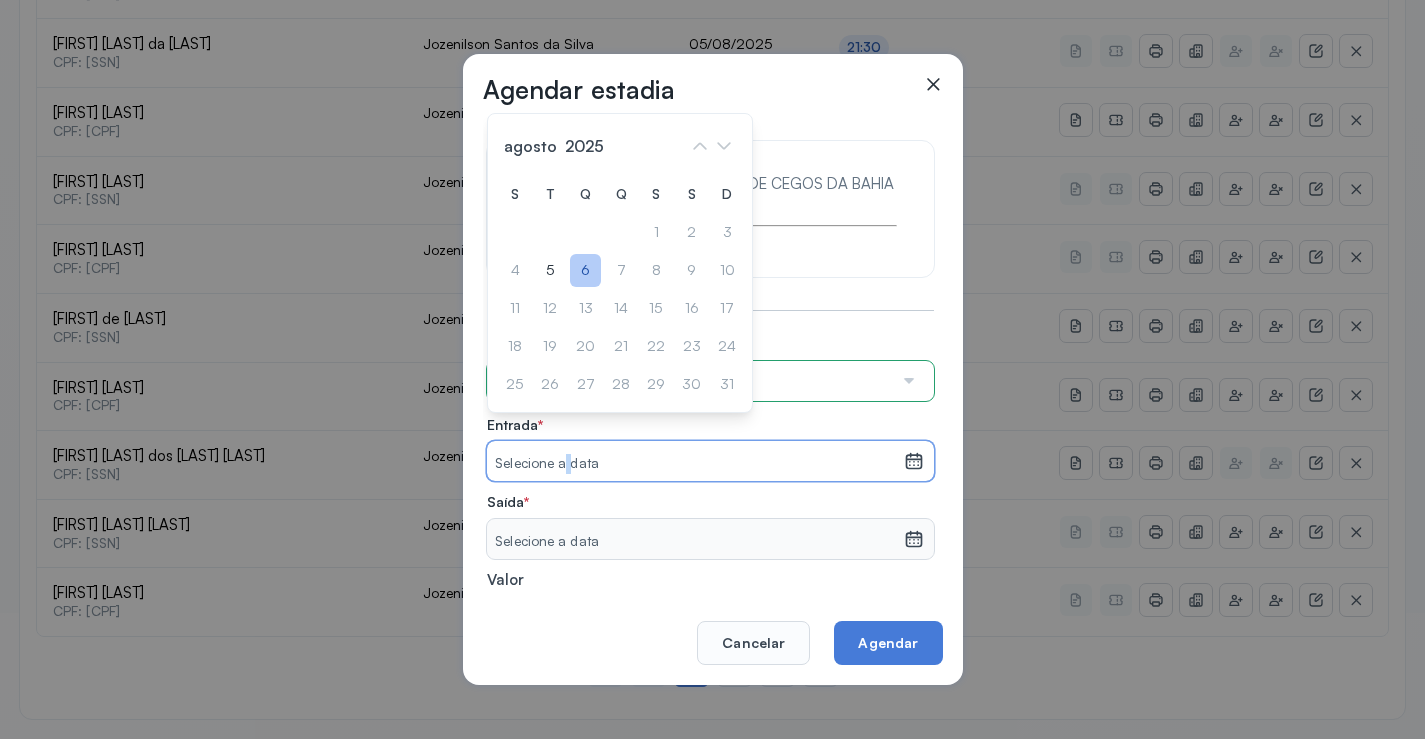 click on "6" 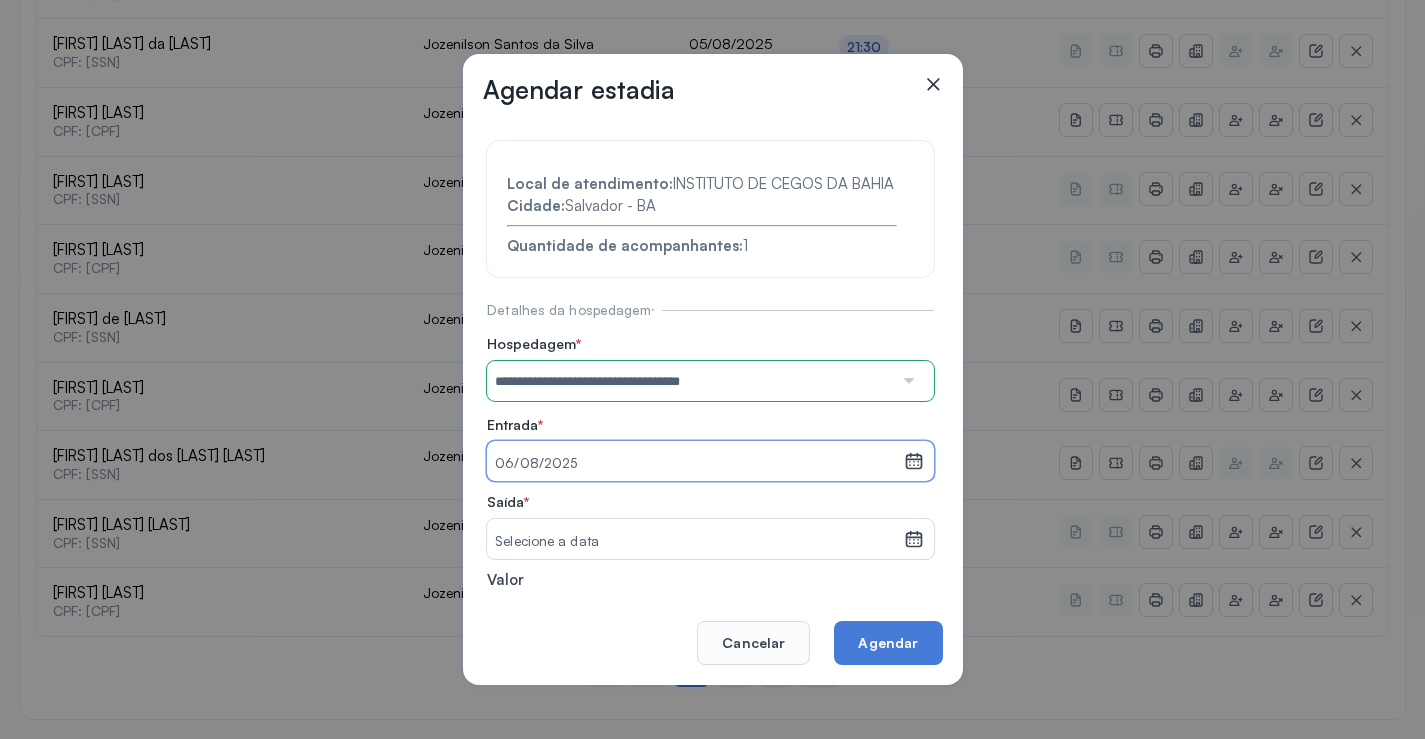 click on "Selecione a data" at bounding box center [695, 542] 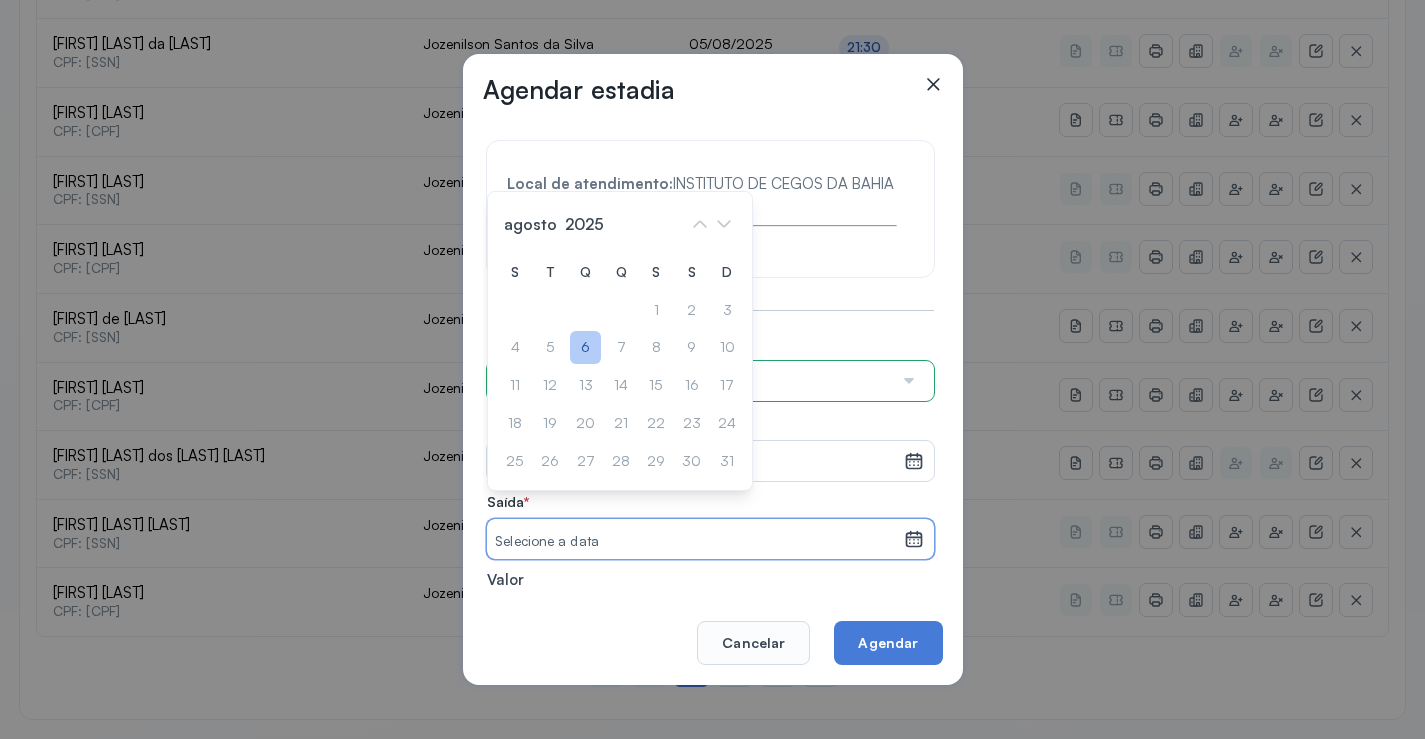 click on "6" 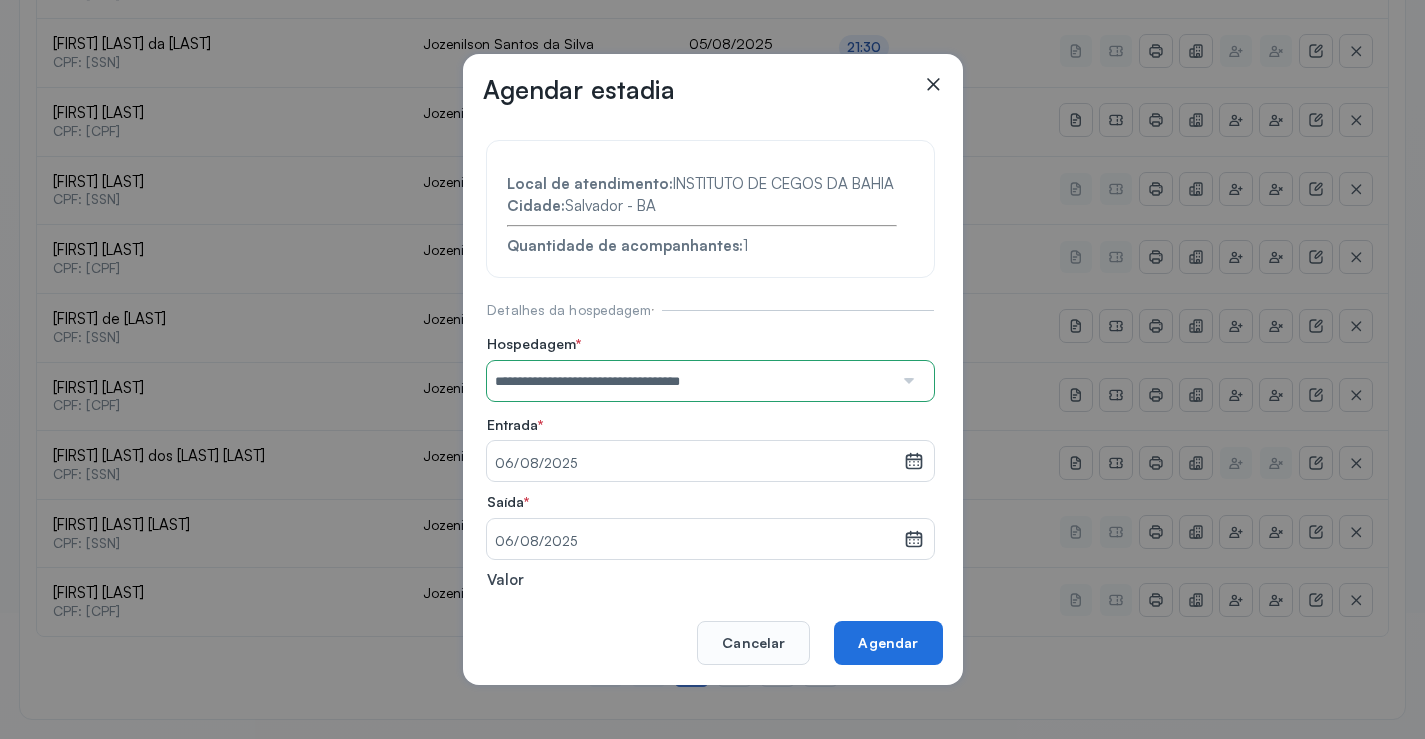 click on "Agendar" 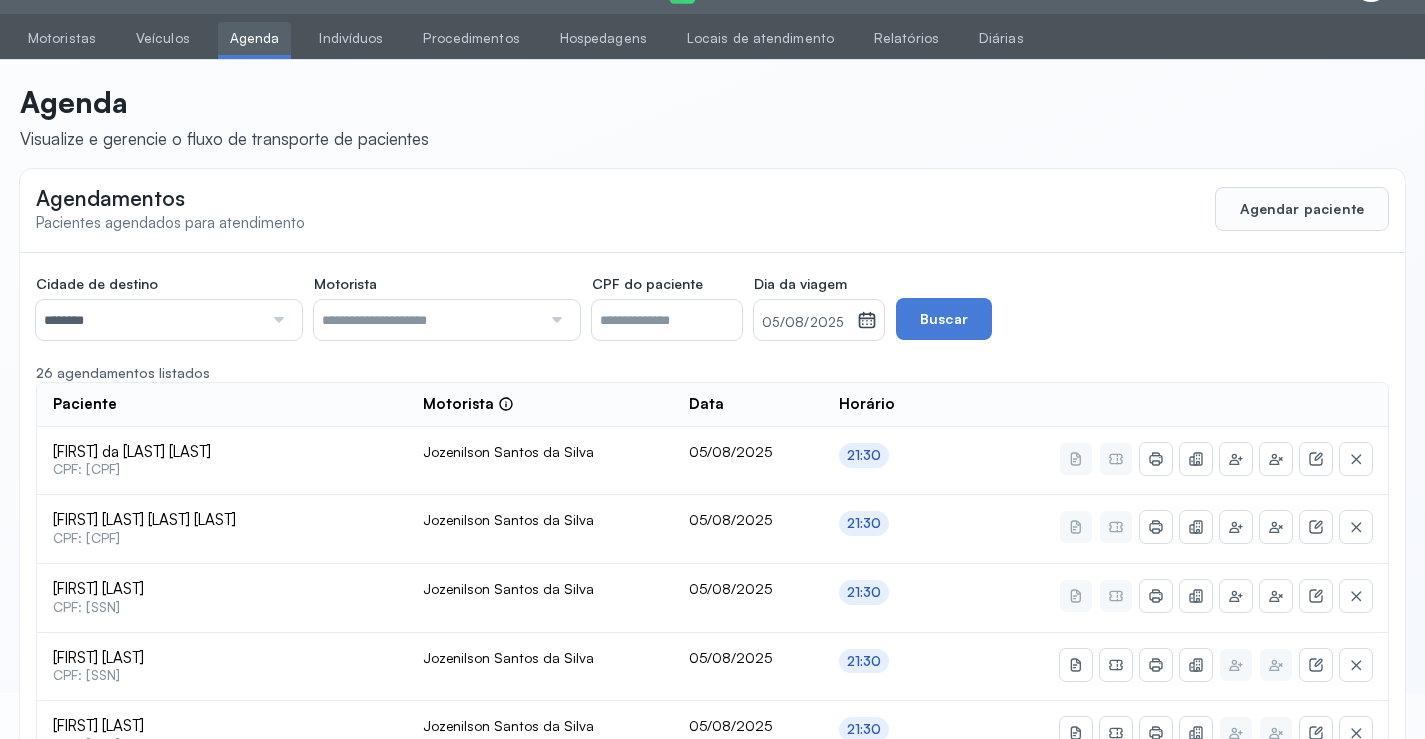 scroll, scrollTop: 865, scrollLeft: 0, axis: vertical 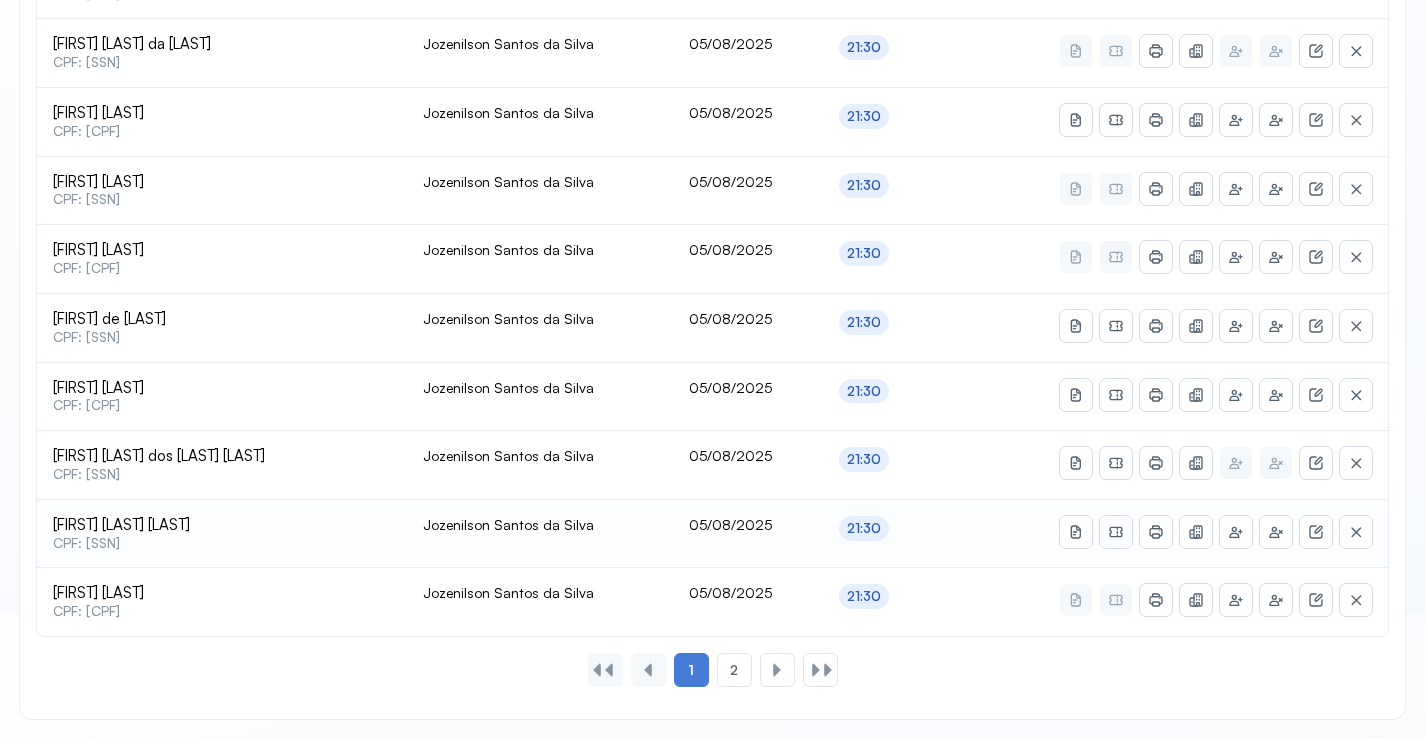 click 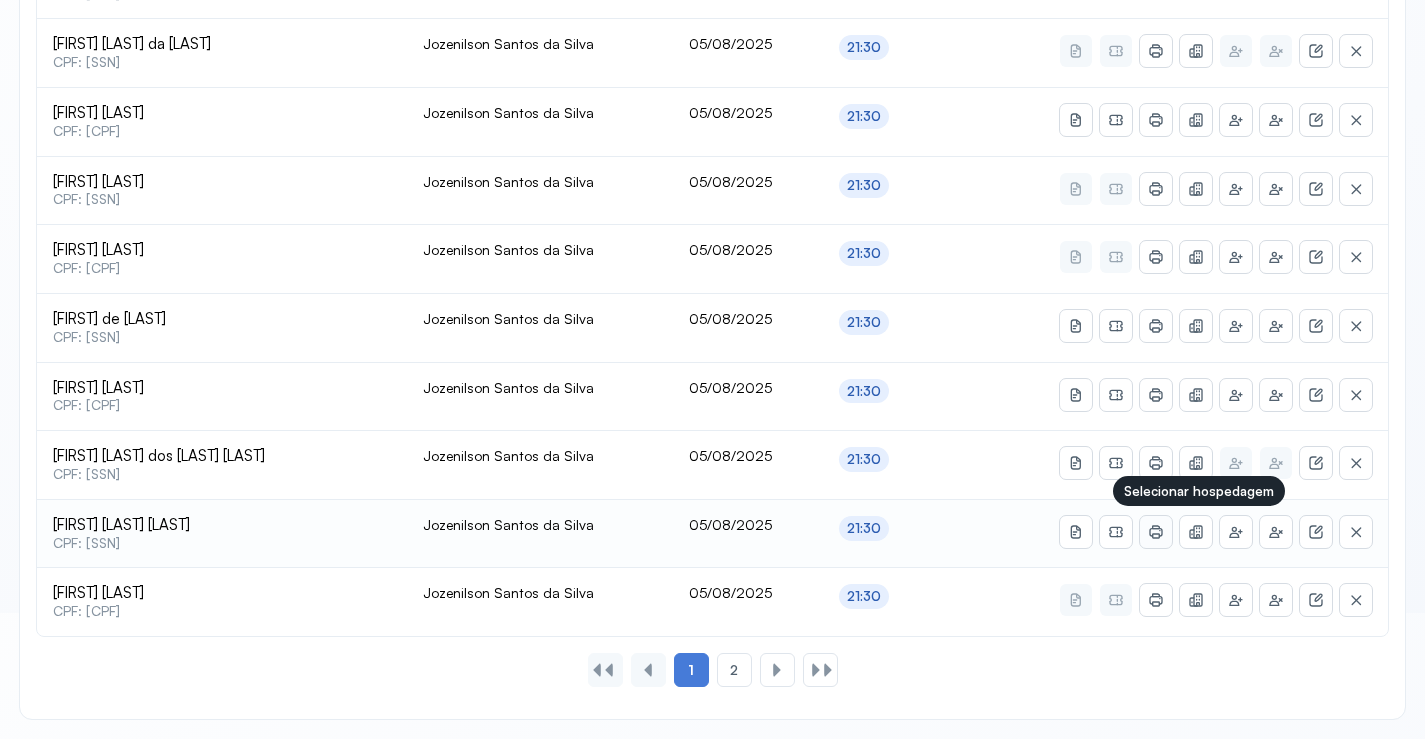 click 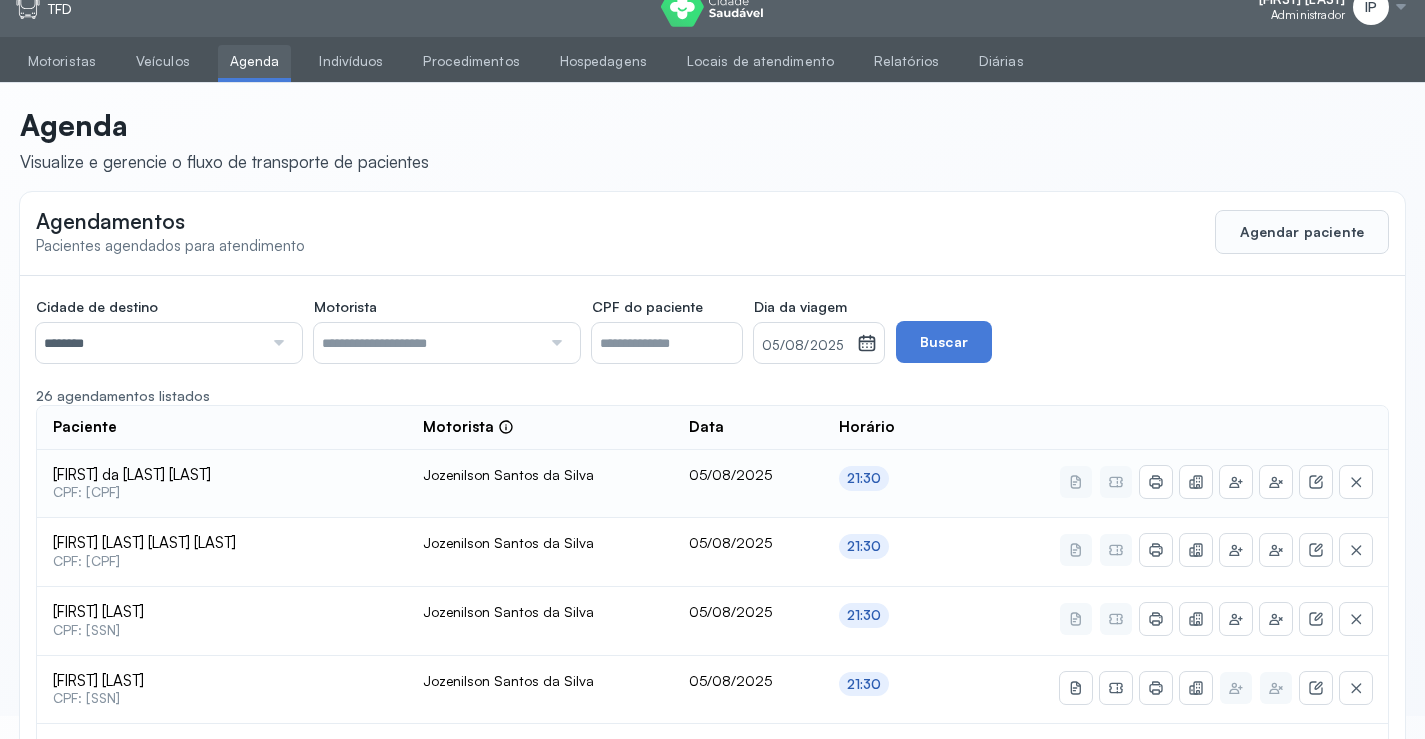 scroll, scrollTop: 0, scrollLeft: 0, axis: both 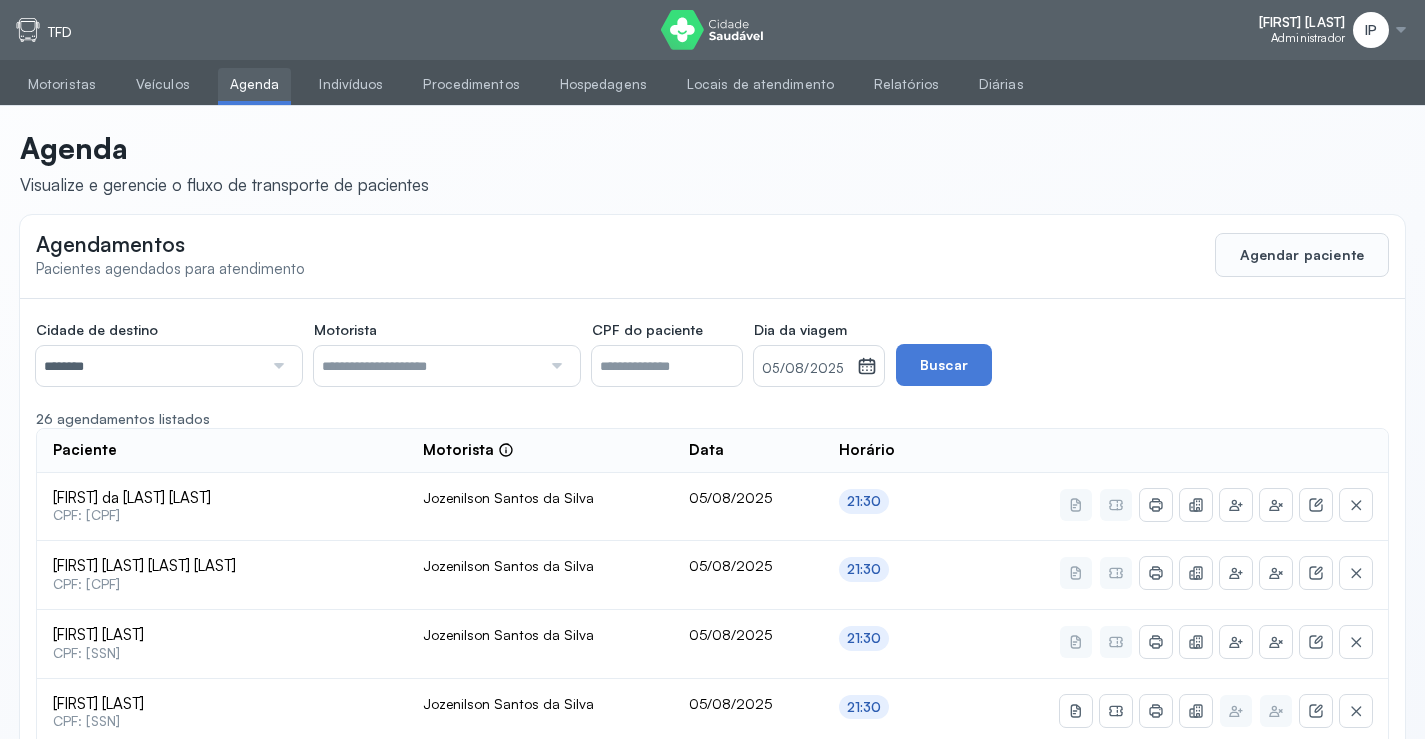 click on "********" at bounding box center (149, 366) 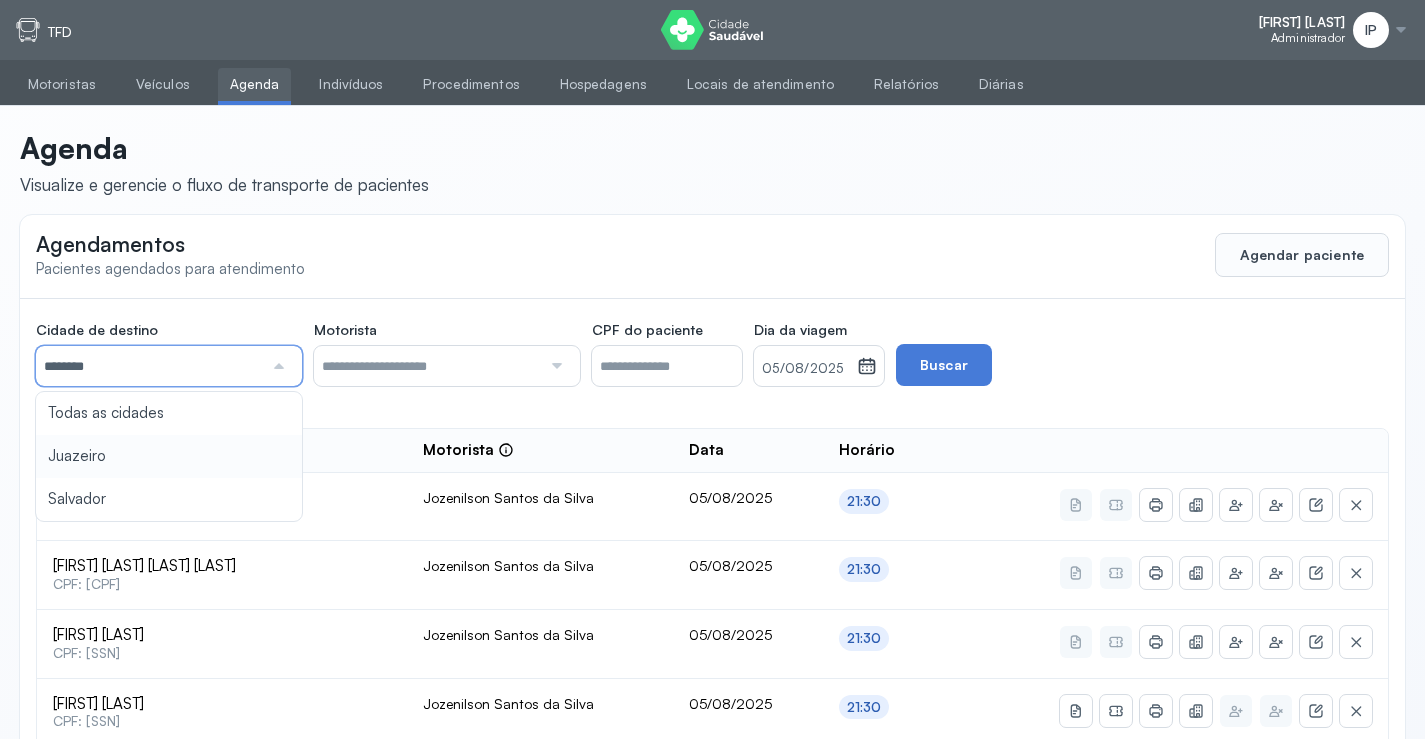 type on "********" 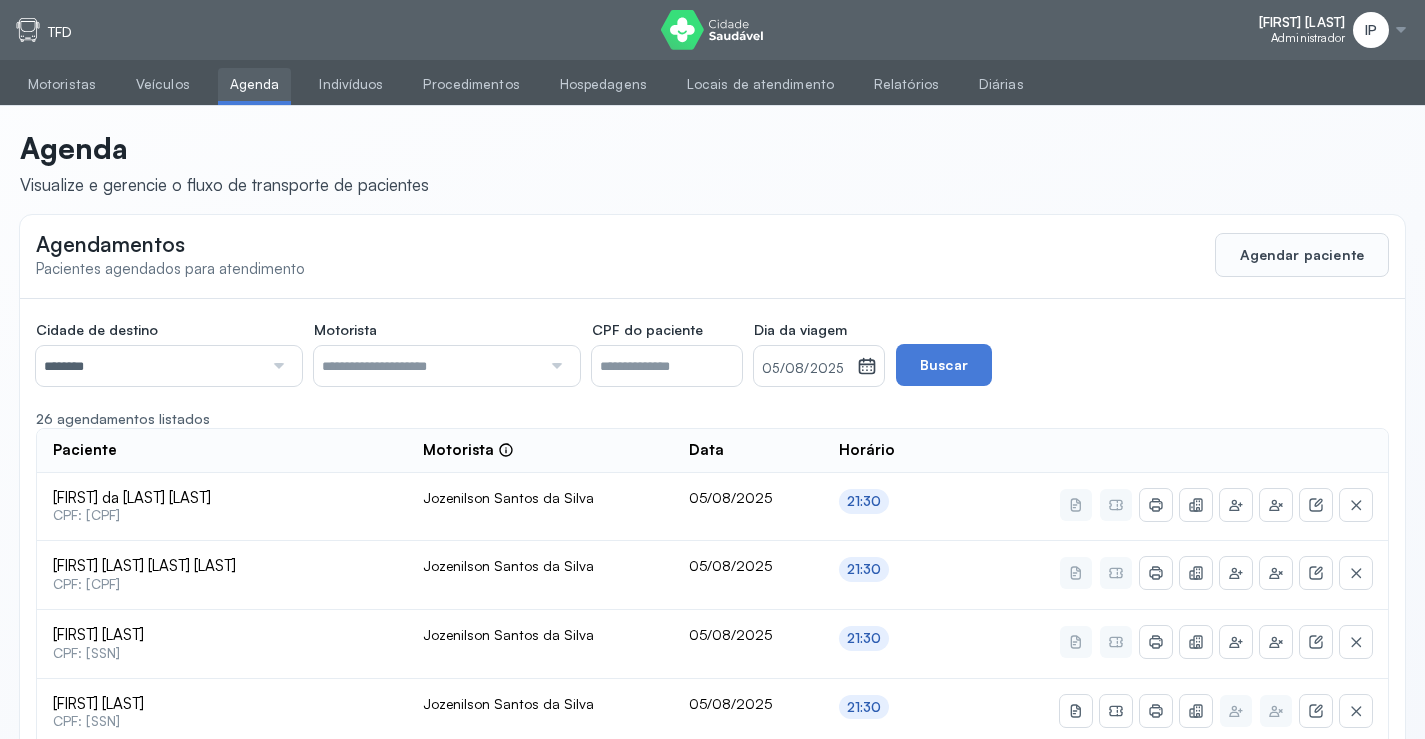 click on "Cidade de destino  ******** Todas as cidades Juazeiro Salvador Motorista  Todos os motoristas [FIRST] [LAST] [FIRST] [LAST] [FIRST] [LAST] [FIRST] [LAST] [FIRST] [LAST] [FIRST] [LAST] CPF do paciente  Dia da viagem  [DATE] agosto [YEAR] S T Q Q S S D 1 2 3 4 5 6 7 8 9 10 11 12 13 14 15 16 17 18 19 20 21 22 23 24 25 26 27 28 29 30 31 jan fev mar abr maio jun jul ago set out nov dez 2018 2019 2020 2021 2022 2023 2024 2025 2026 2027 2028 2029  Buscar  26 agendamentos listados Paciente  Motorista  Data Horário Marluce da Silva Batista  CPF: [CPF] Jozenilson Santos da Silva [DATE] 21:30 Elvis Gabriel Silva Santos  CPF: [CPF] Jozenilson Santos da Silva [DATE] 21:30 Guiomar Miranda de Aquino  CPF: [CPF] Jozenilson Santos da Silva [DATE] 21:30 Jose Antonio dos Santos Filho  CPF: [CPF] Jozenilson Santos da Silva [DATE] 21:30 Joao Miguel Medina de Souza  CPF: [CPF] Jozenilson Santos da Silva [DATE]" 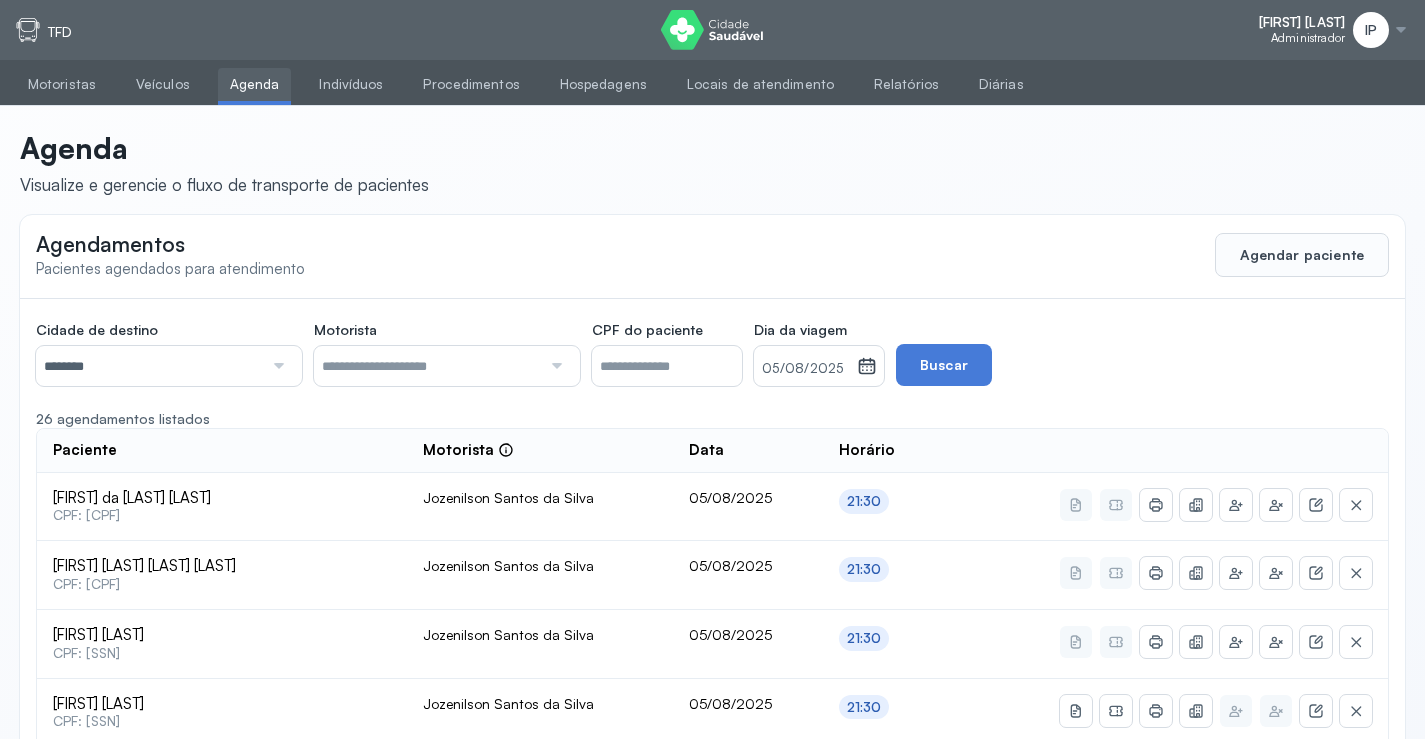 click on "05/08/2025" at bounding box center [805, 369] 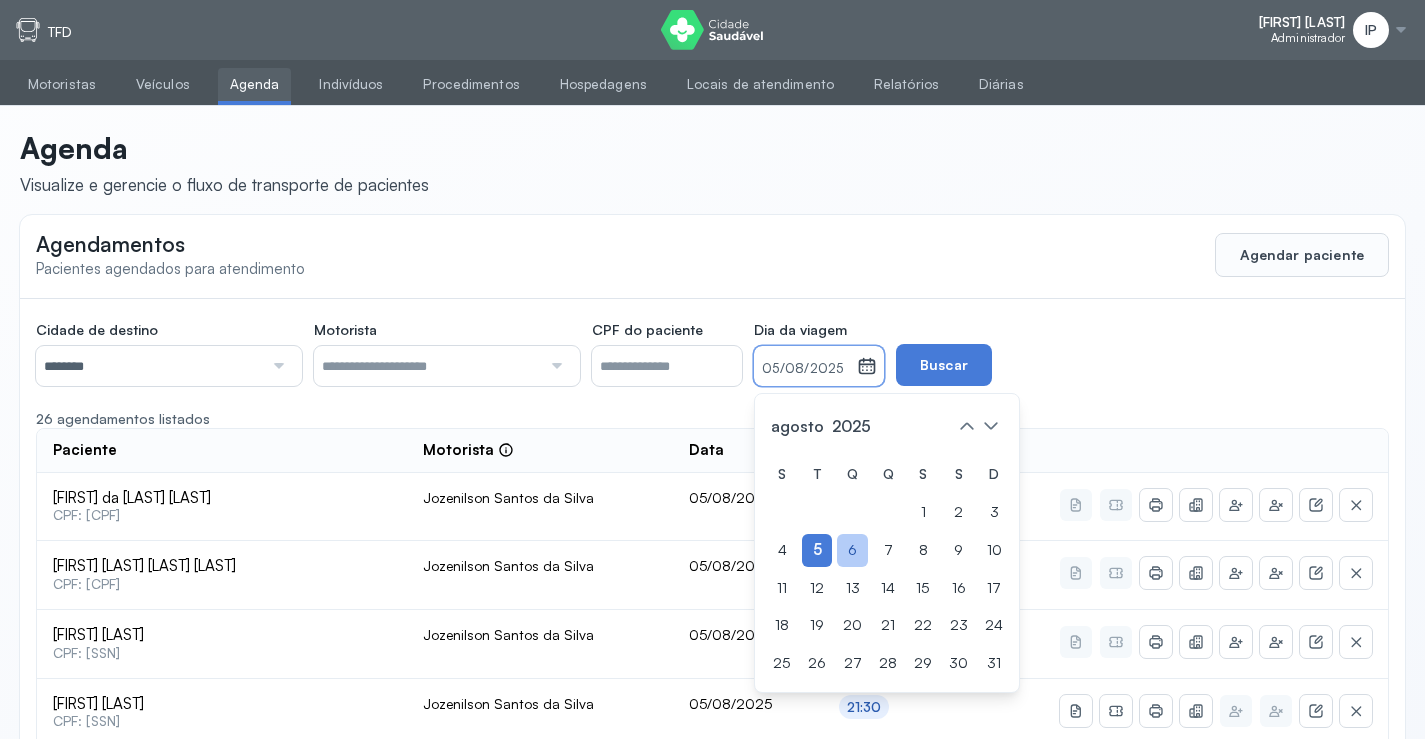 click on "6" 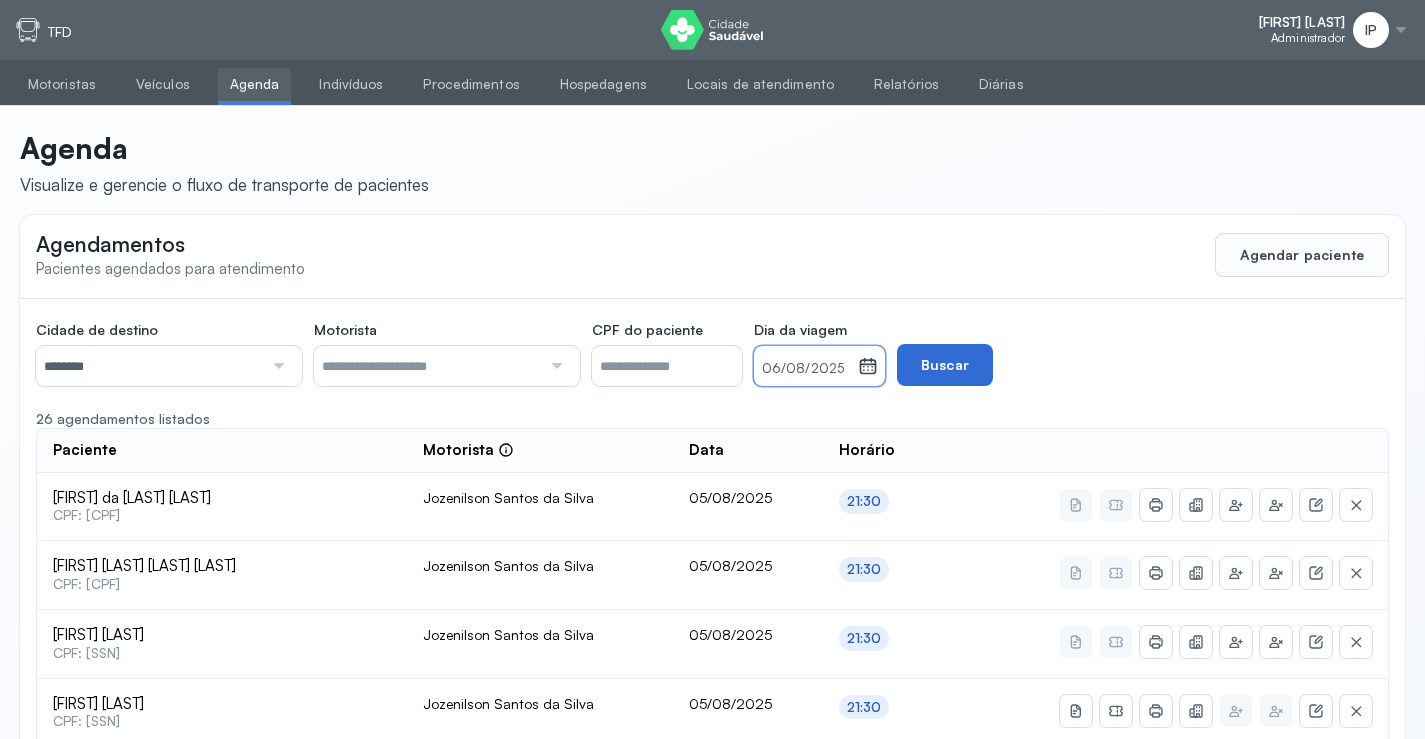 click on "Buscar" at bounding box center [945, 365] 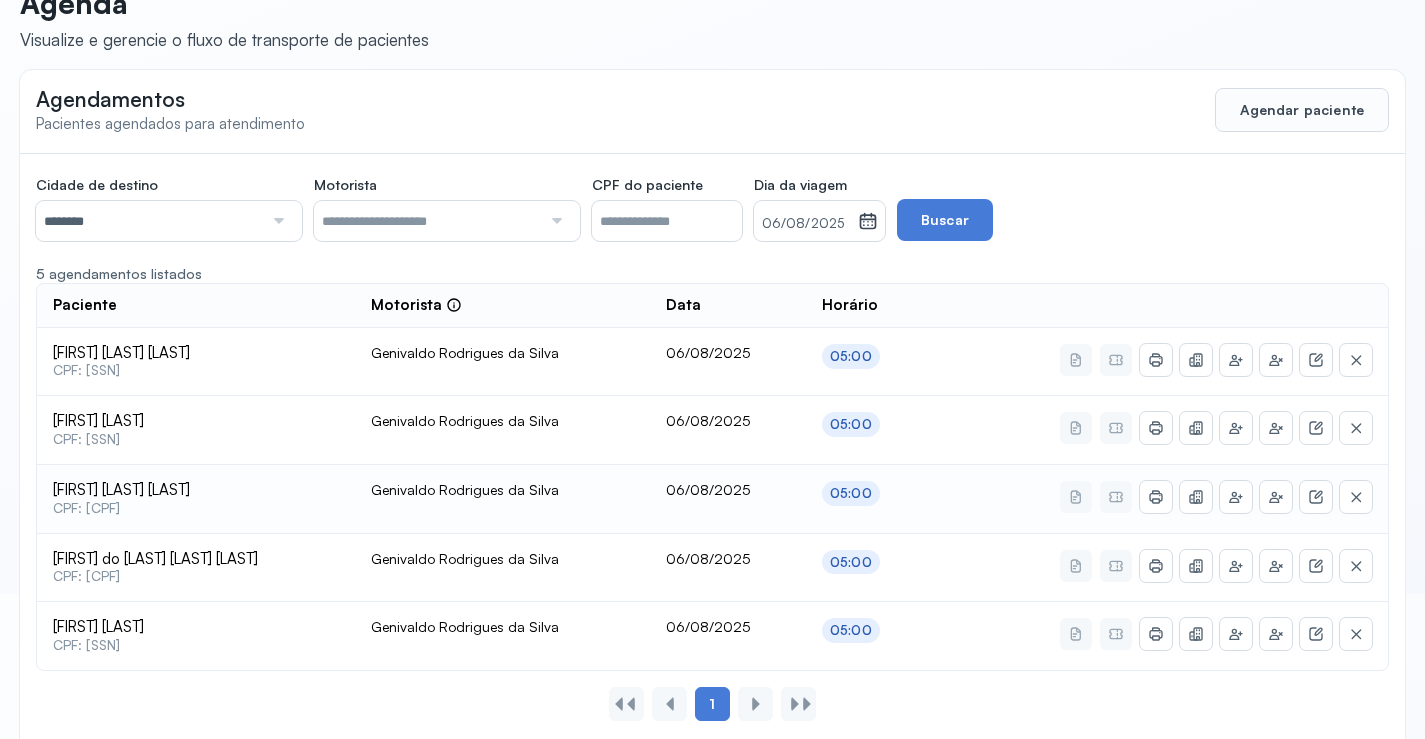 scroll, scrollTop: 179, scrollLeft: 0, axis: vertical 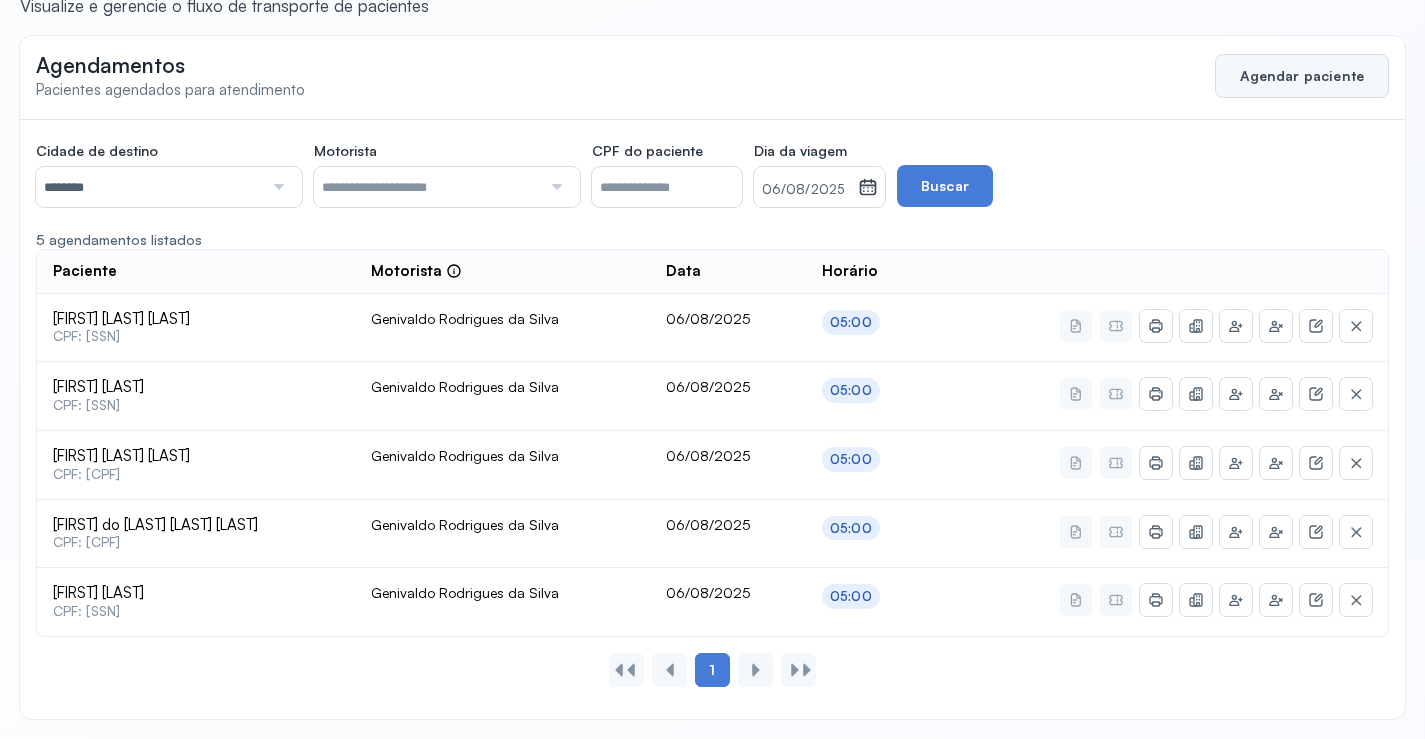 click on "Agendar paciente" 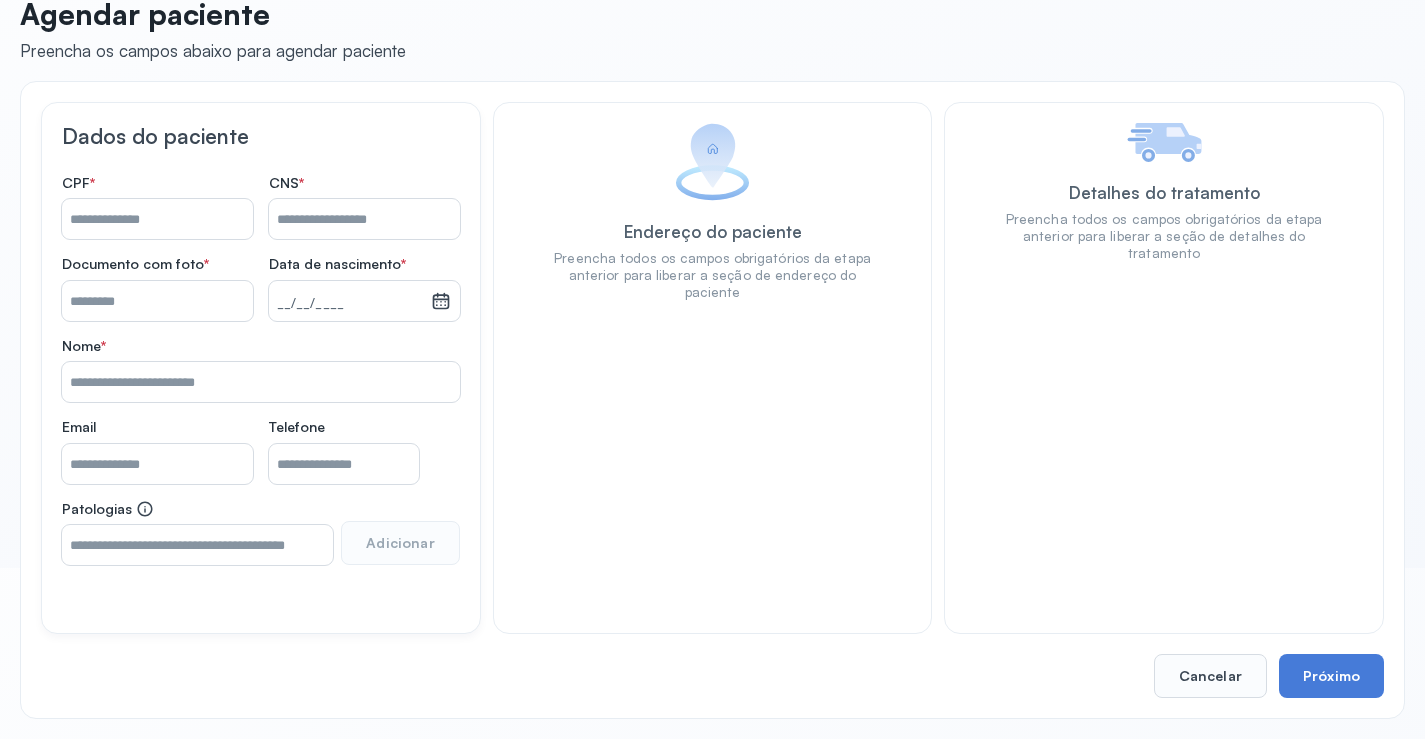 scroll, scrollTop: 171, scrollLeft: 0, axis: vertical 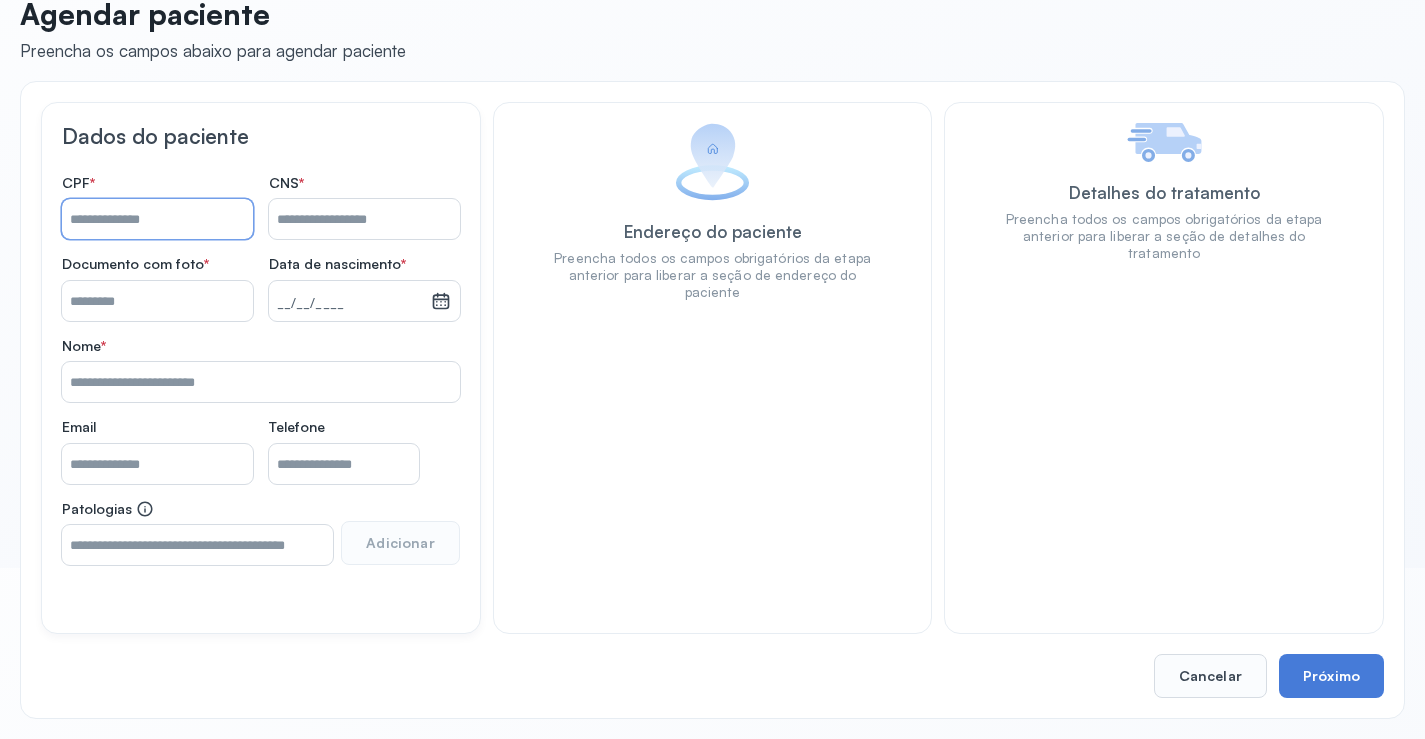 click on "Nome   *" at bounding box center (157, 219) 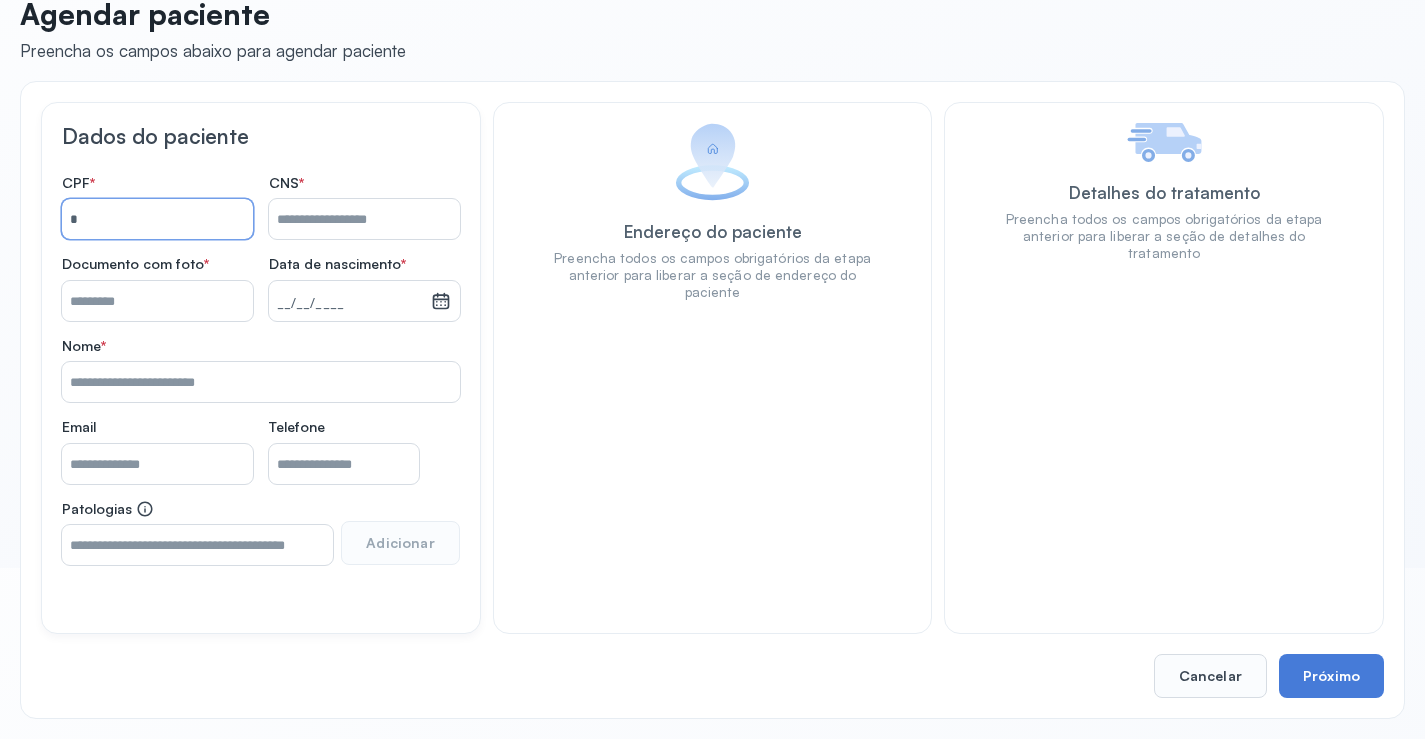 type 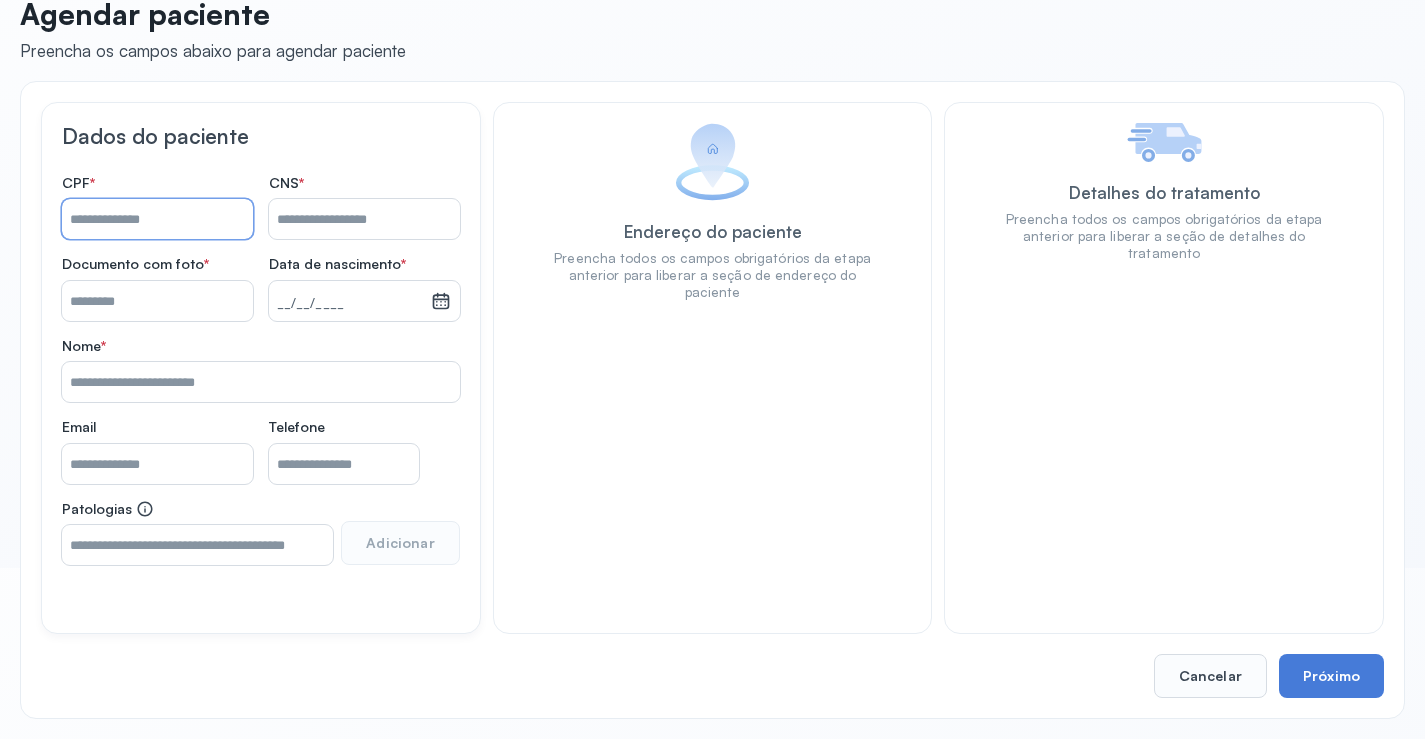 click on "Nome   *" at bounding box center [364, 219] 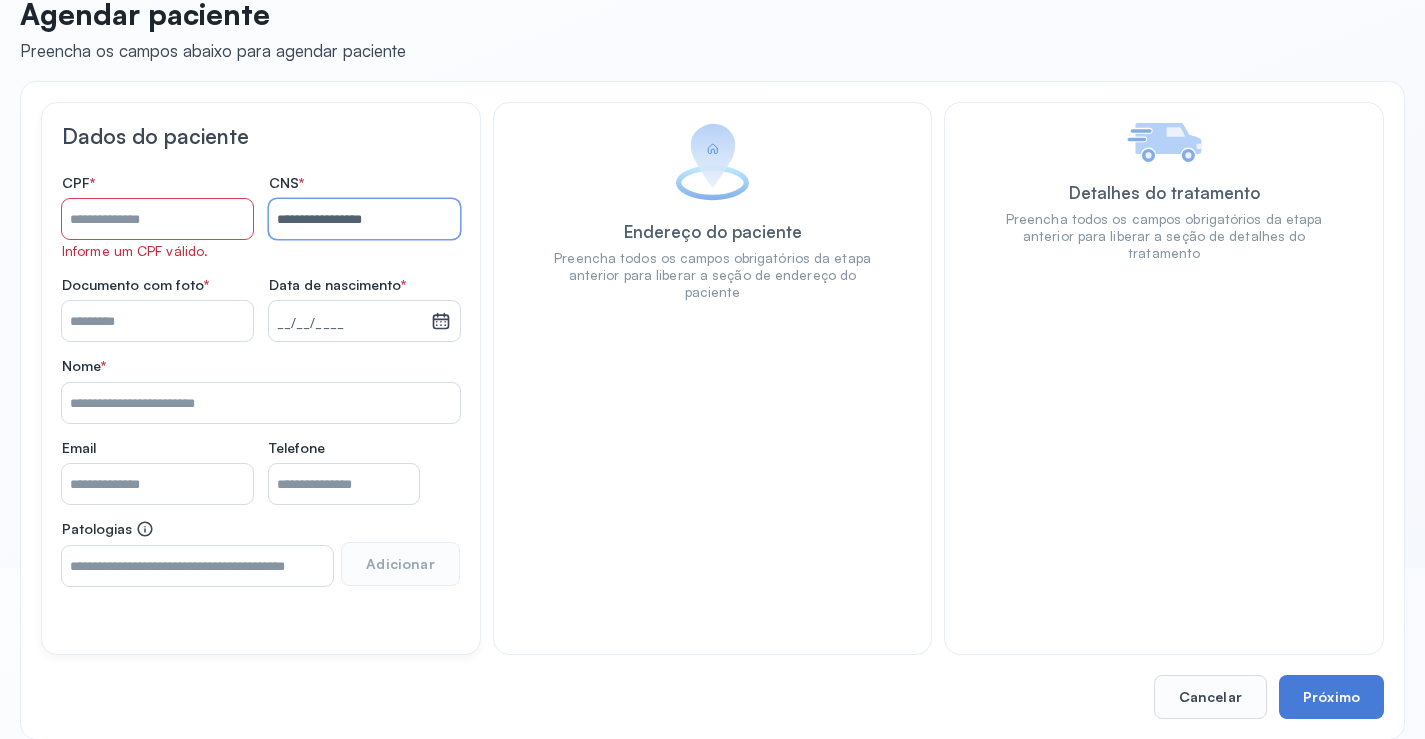 type on "**********" 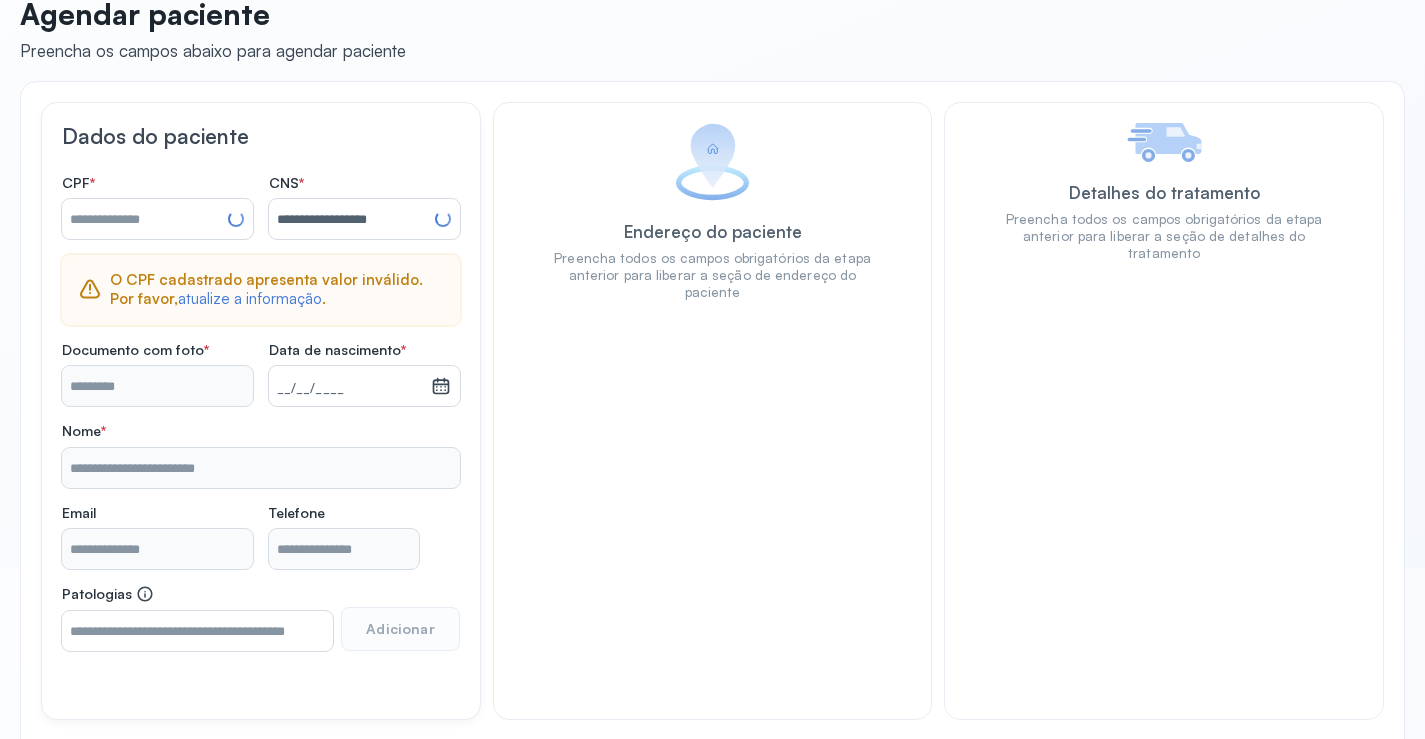 type on "**********" 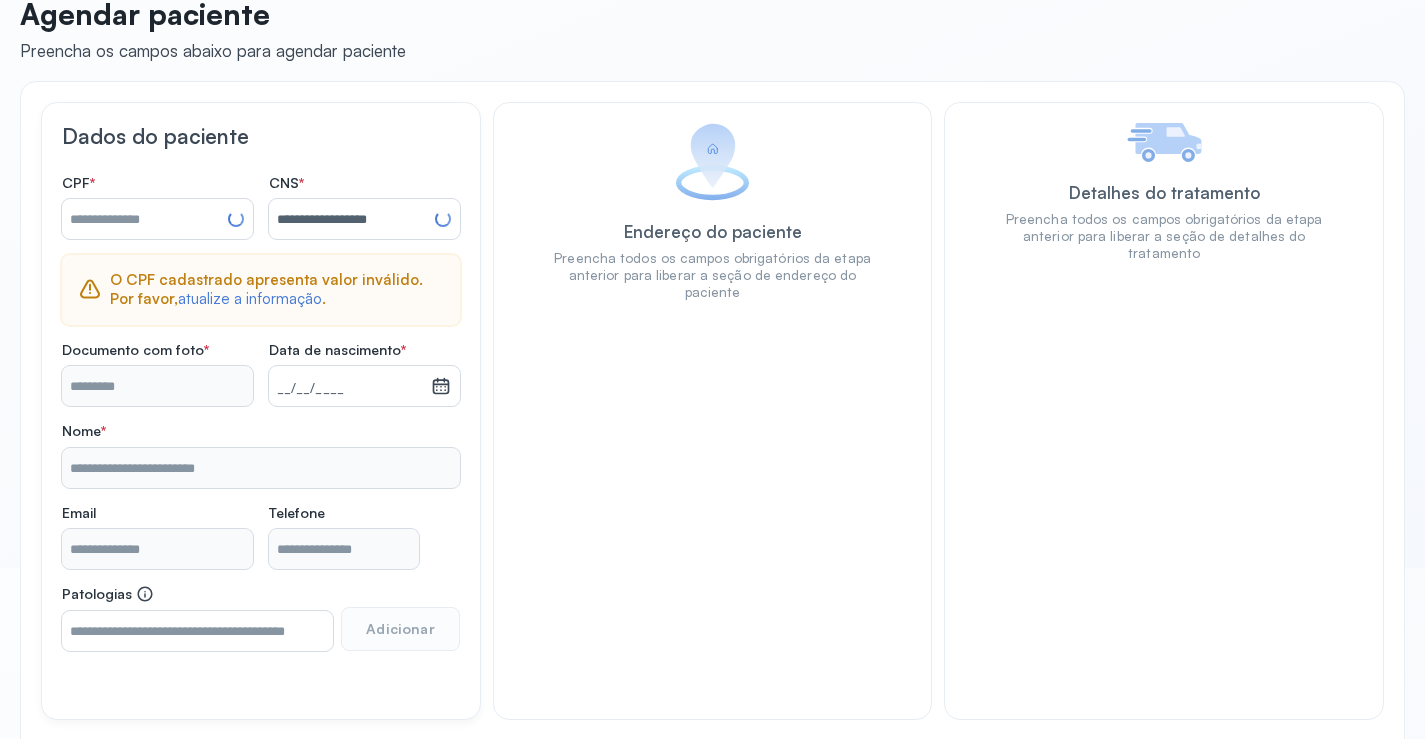 type on "**********" 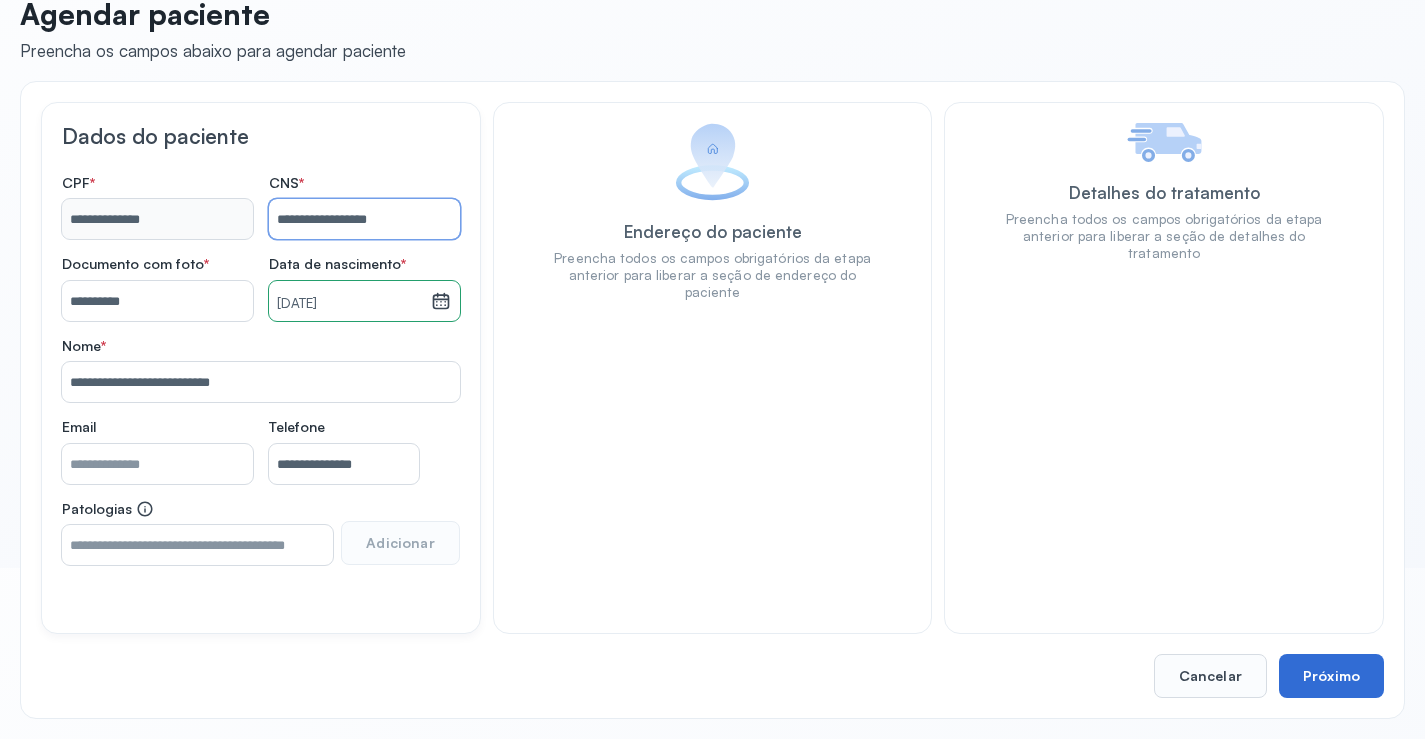 type on "**********" 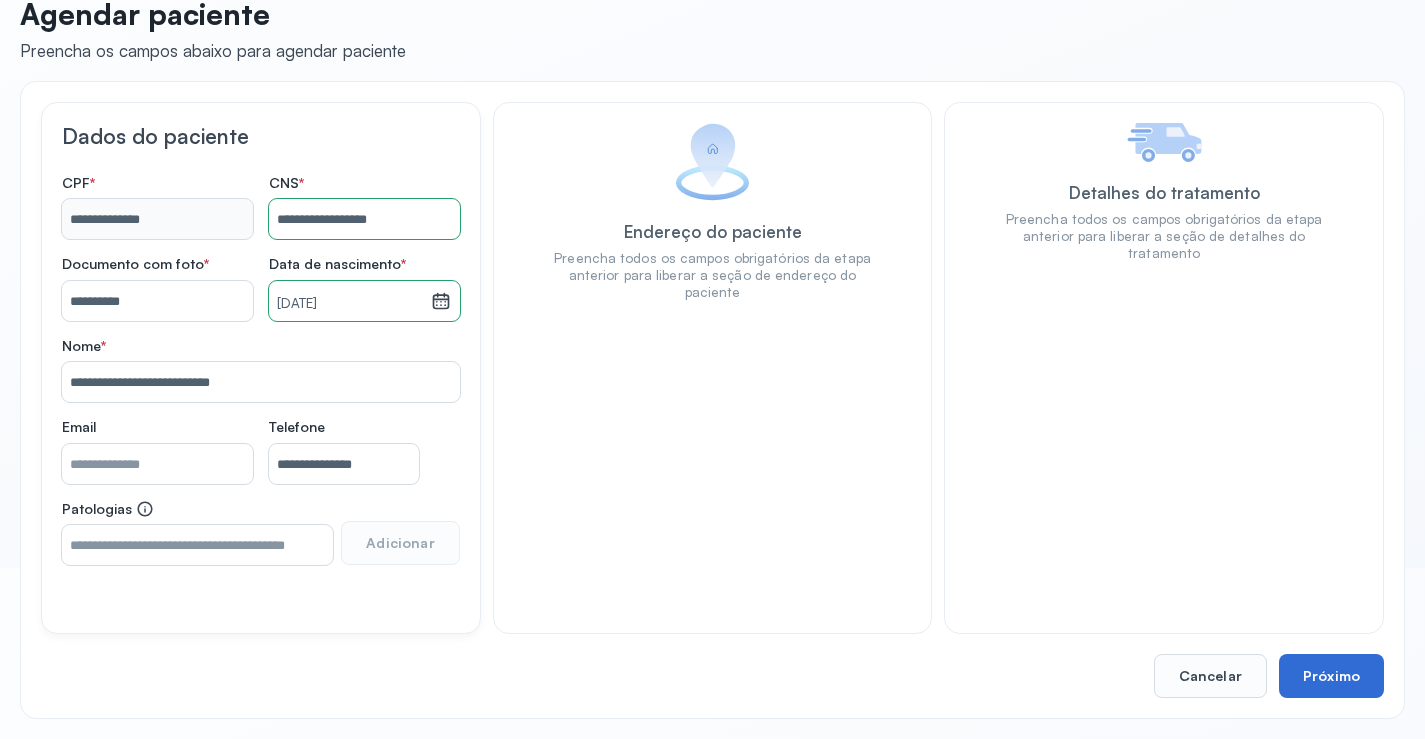 click on "Próximo" at bounding box center (1331, 676) 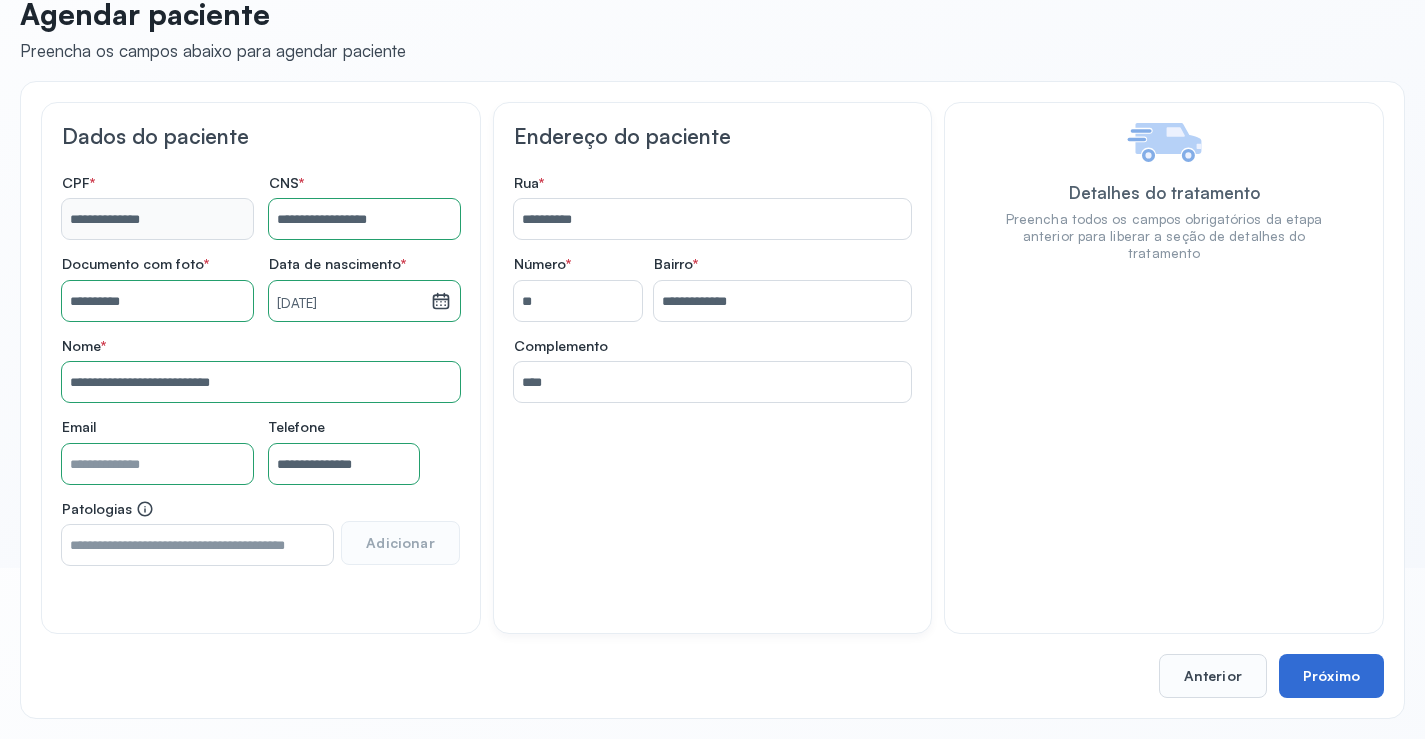 click on "Próximo" at bounding box center (1331, 676) 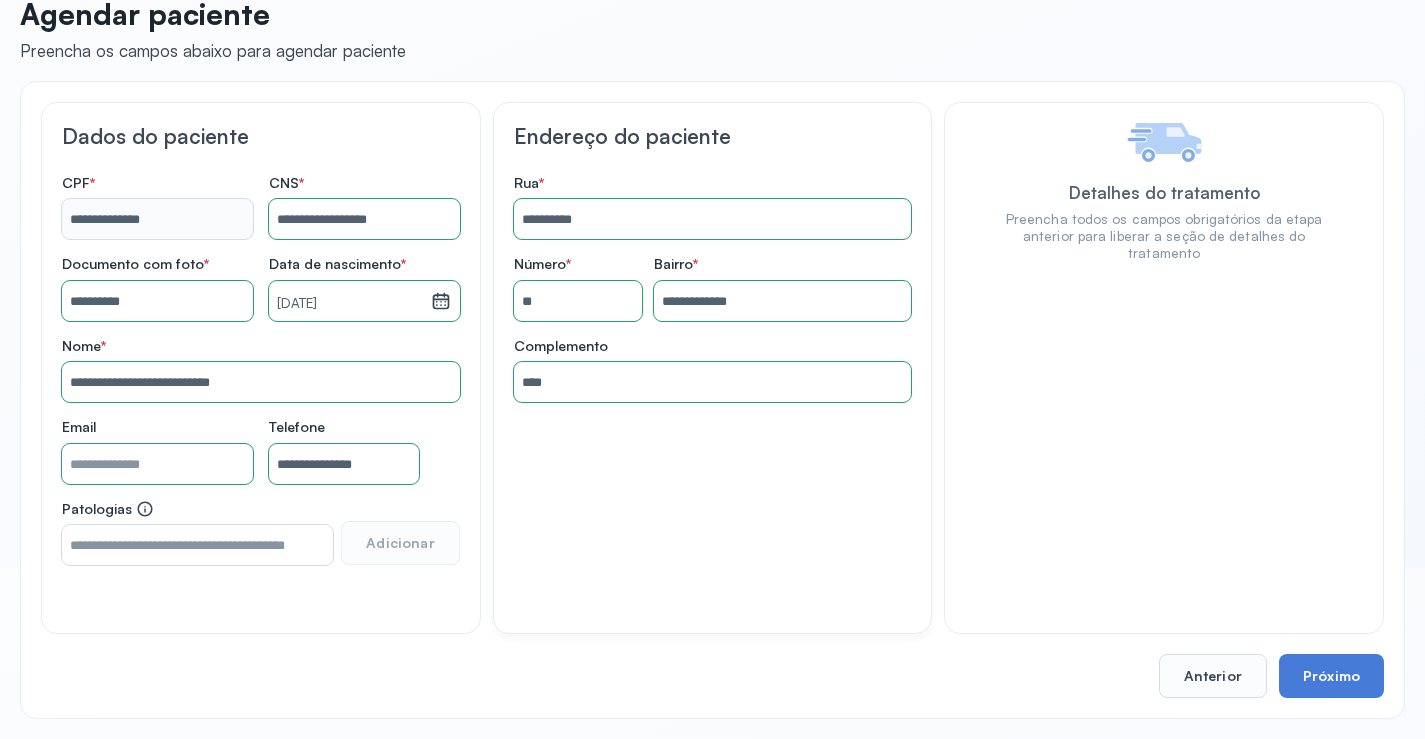 drag, startPoint x: 1307, startPoint y: 681, endPoint x: 1277, endPoint y: 642, distance: 49.20366 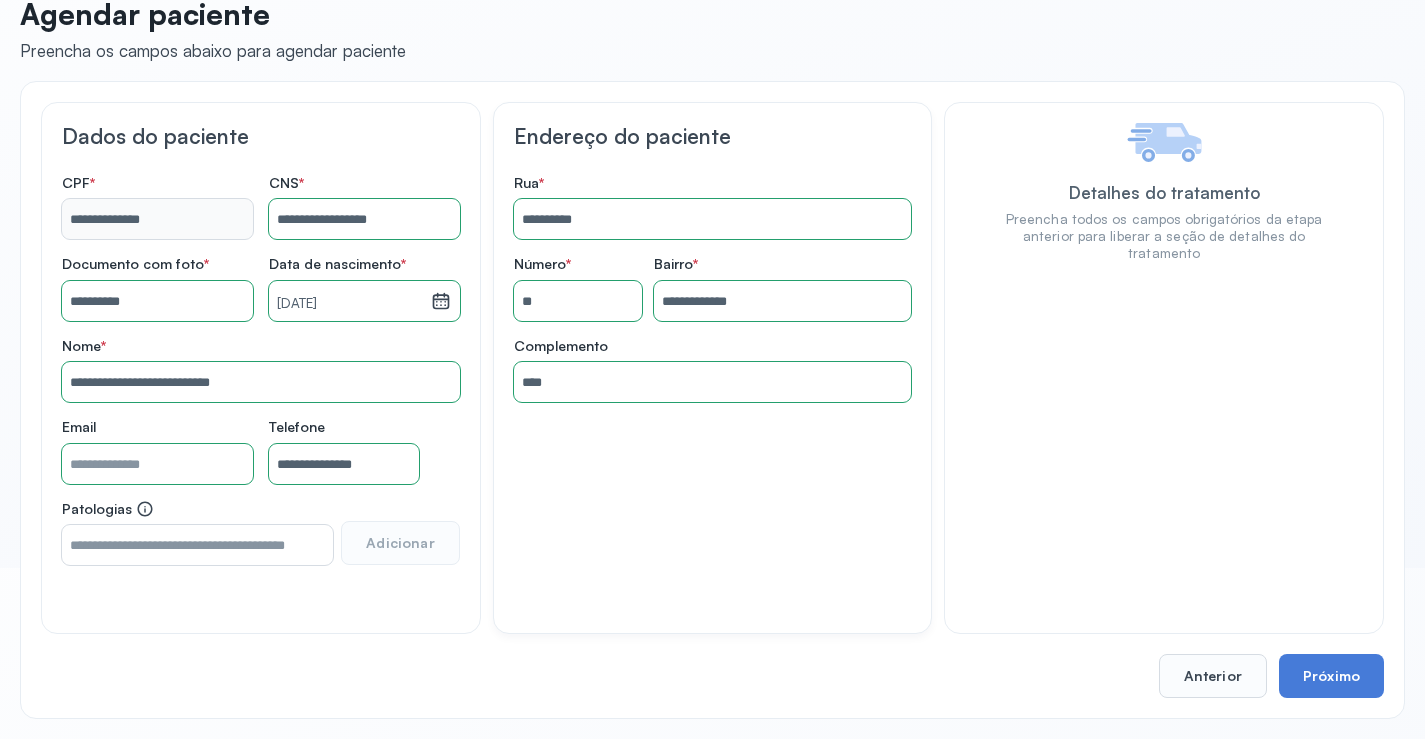 click on "Próximo" at bounding box center [1331, 676] 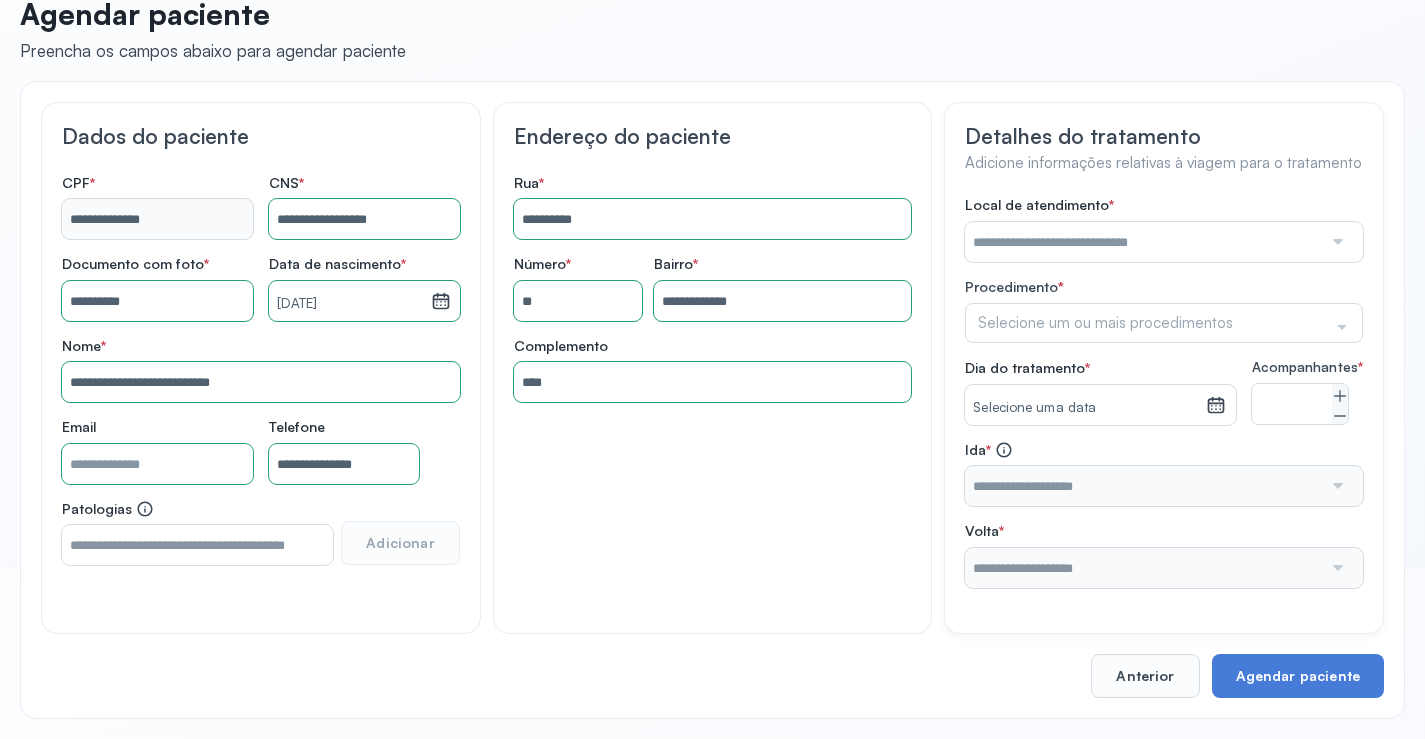 click at bounding box center [1143, 242] 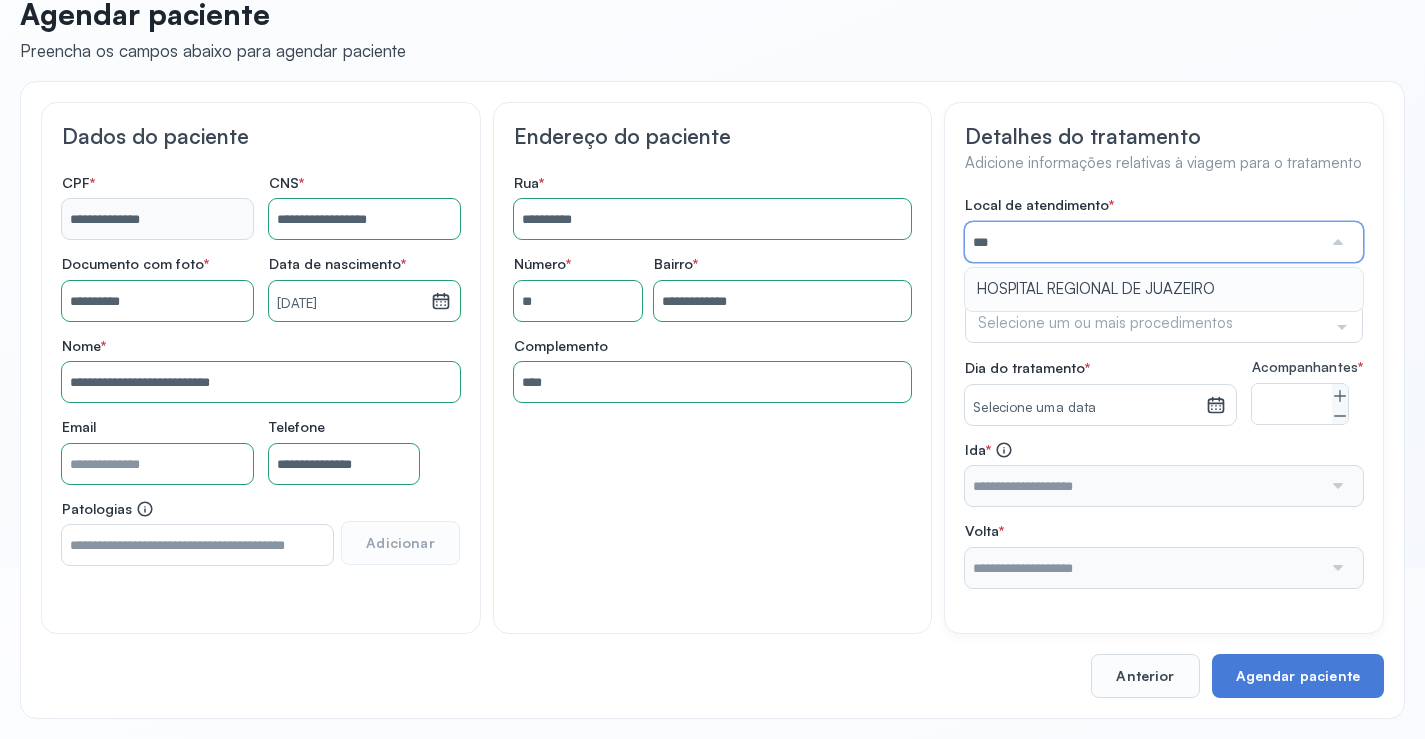 type on "**********" 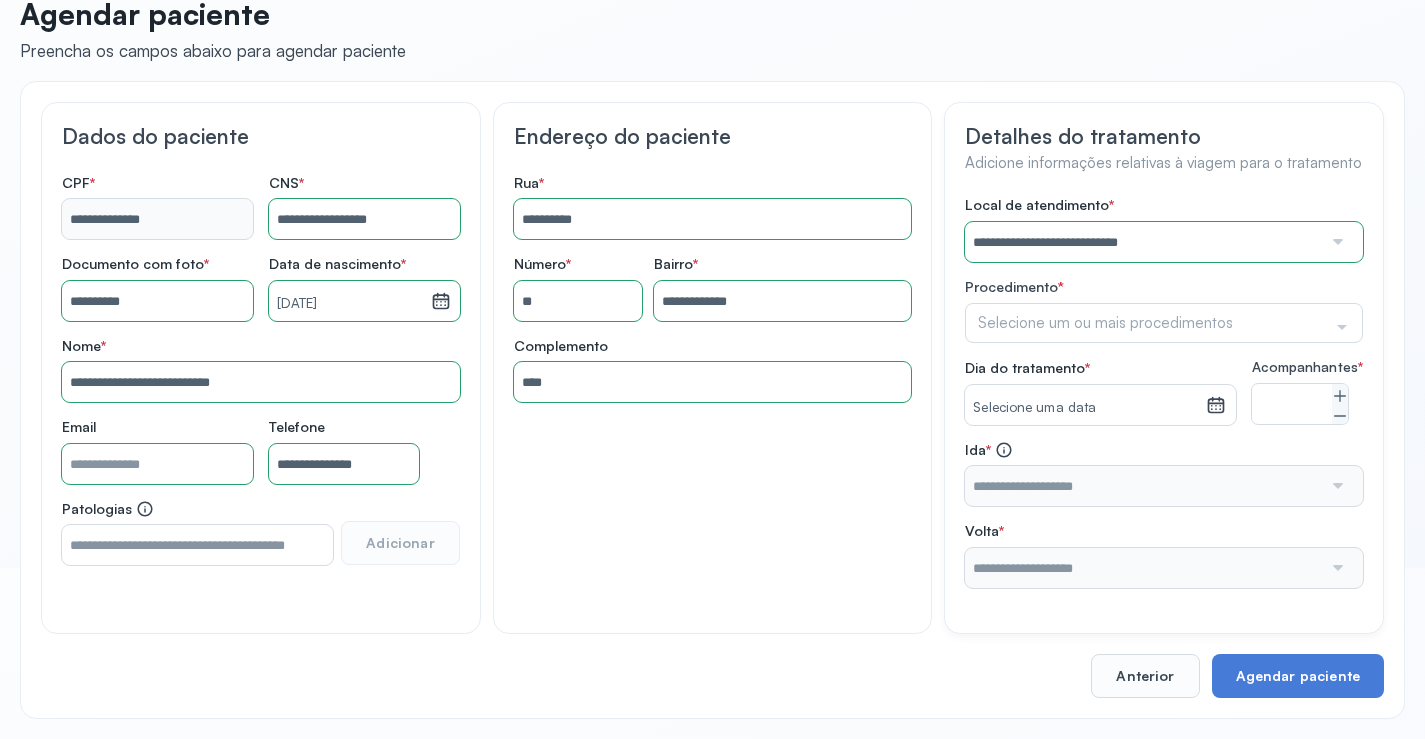 click on "**********" at bounding box center (1164, 392) 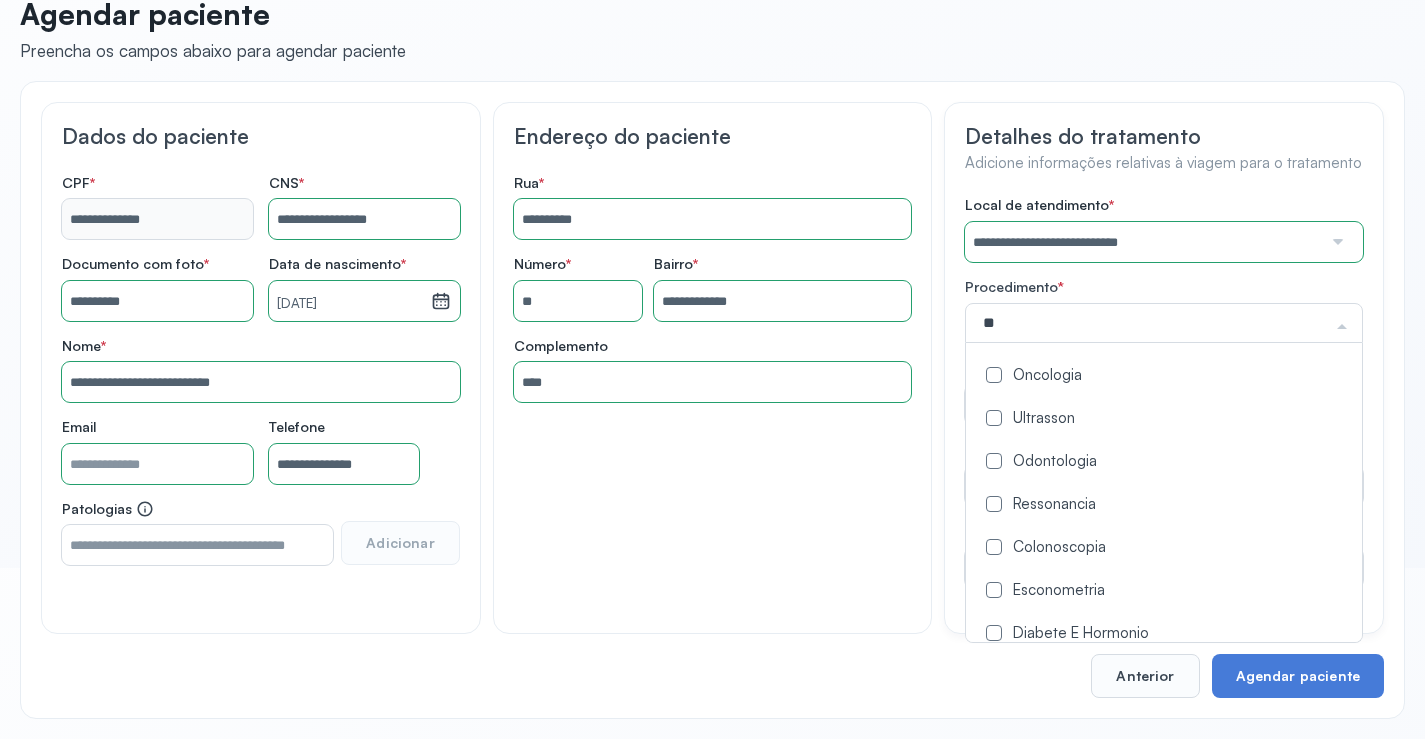 type on "***" 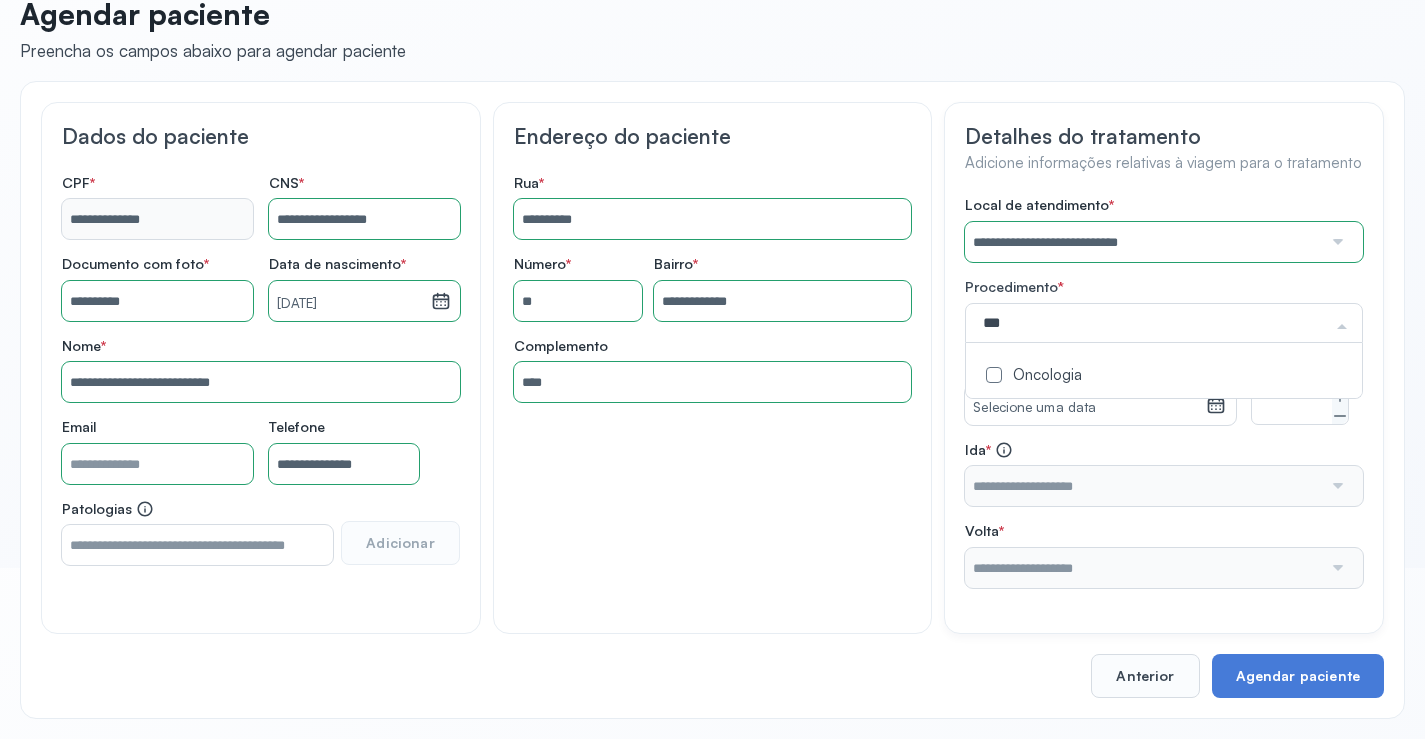 click on "Oncologia" at bounding box center [1164, 376] 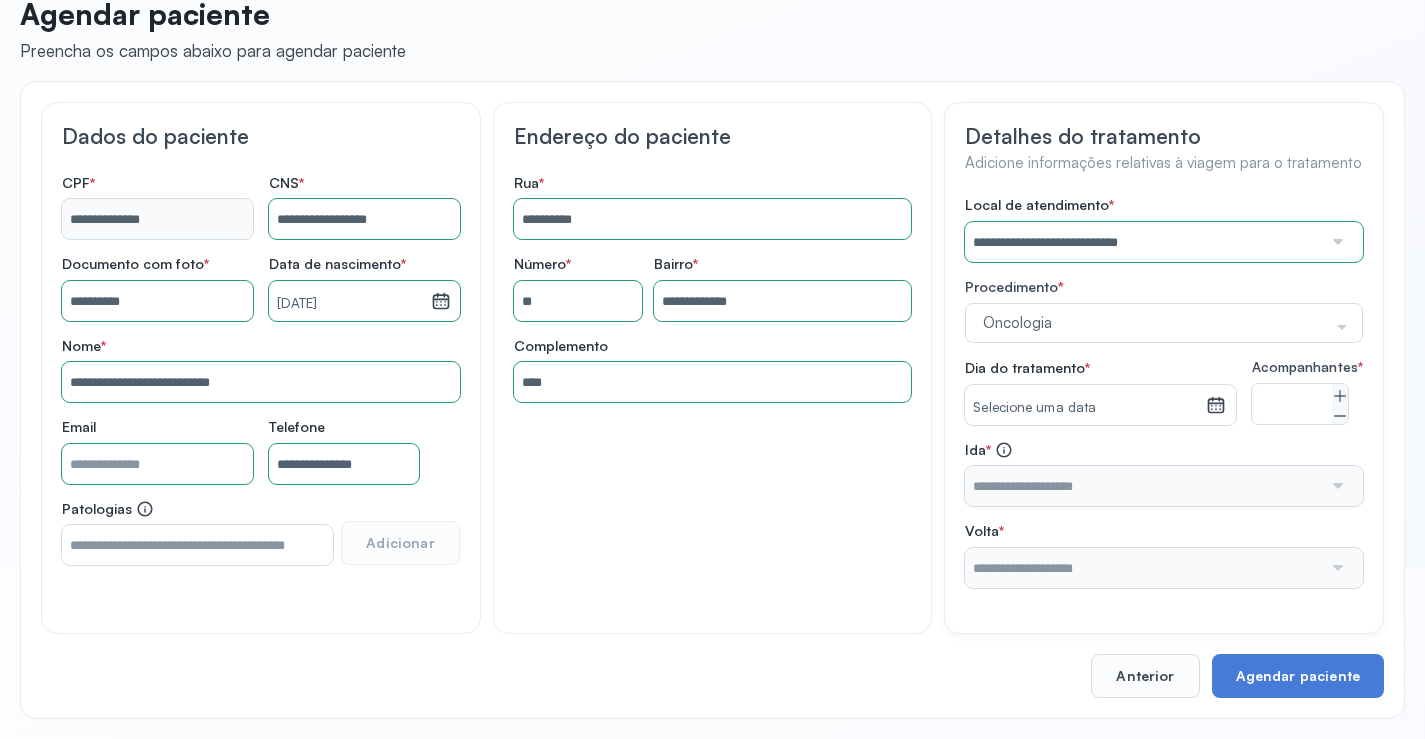click on "**********" 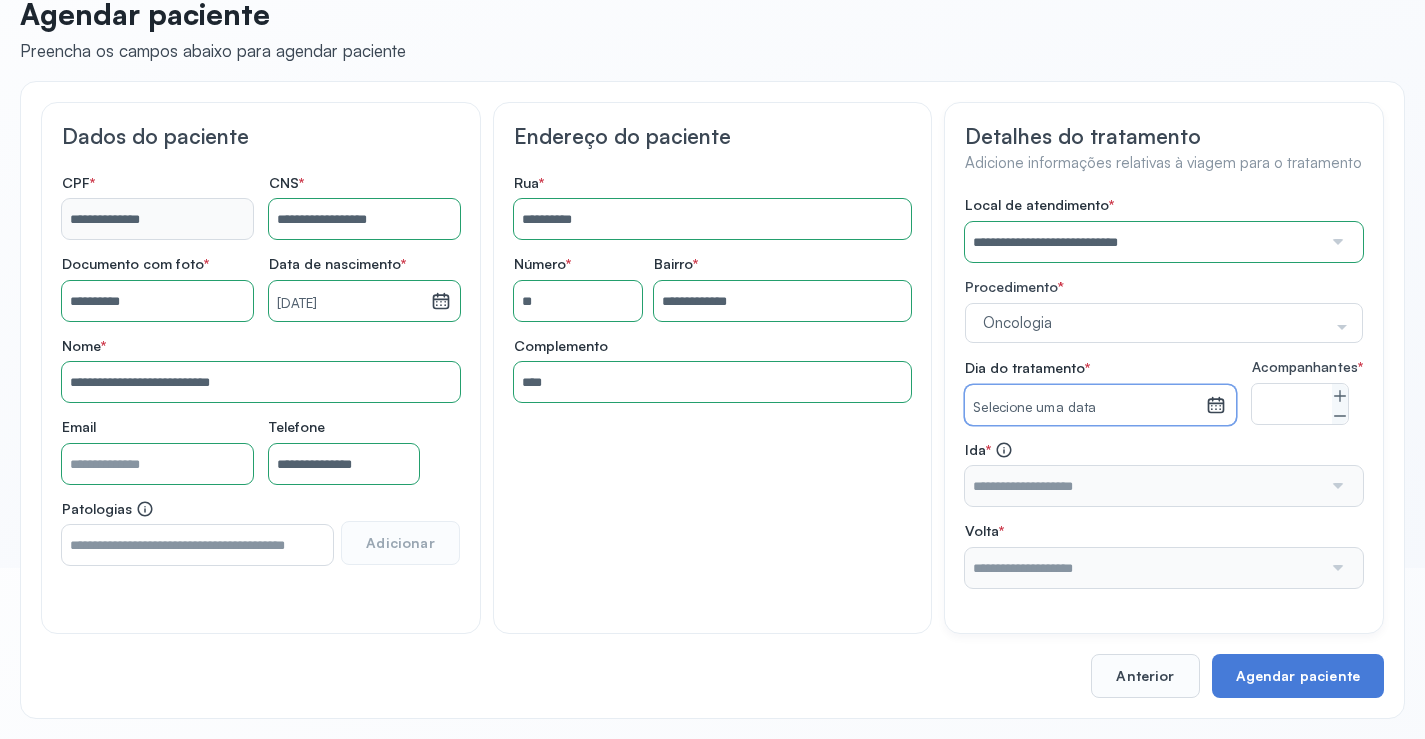 click on "Selecione uma data" at bounding box center [1085, 408] 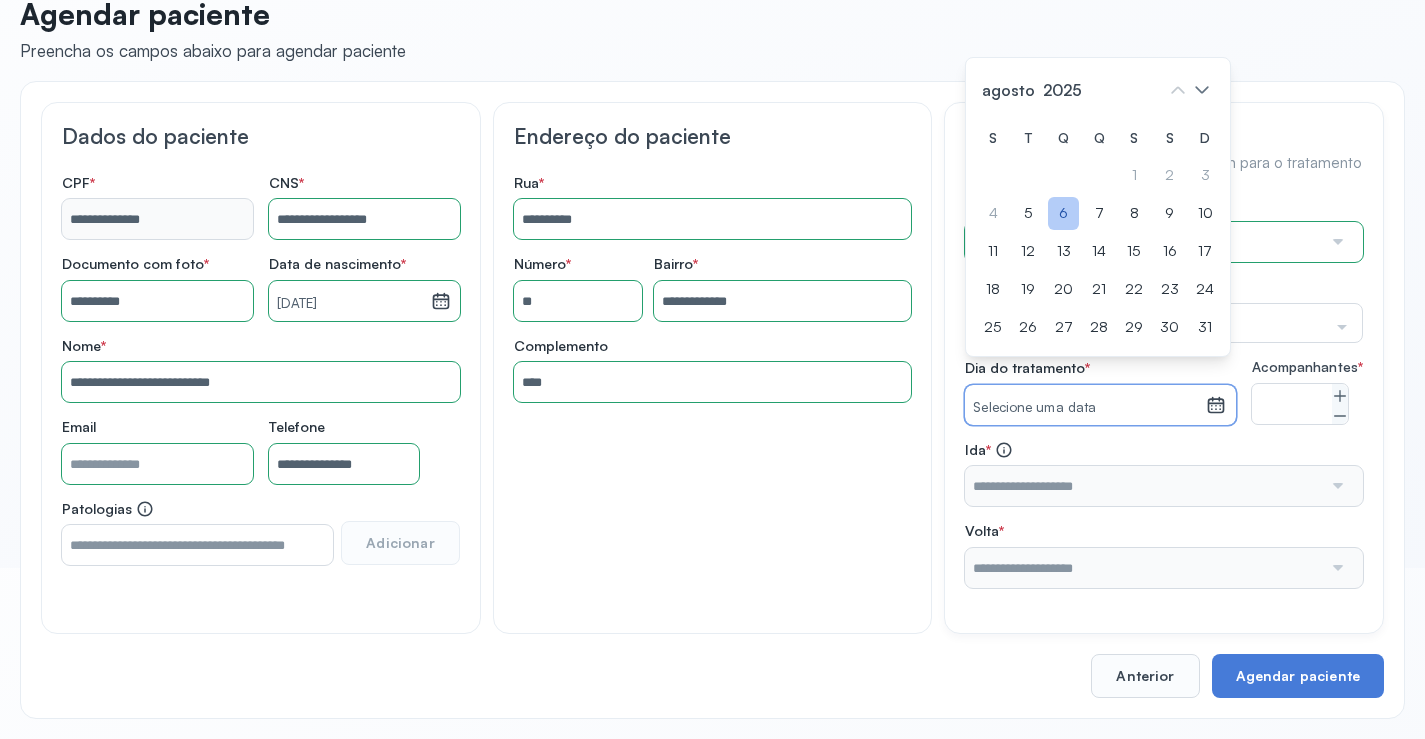 drag, startPoint x: 1071, startPoint y: 226, endPoint x: 1089, endPoint y: 279, distance: 55.97321 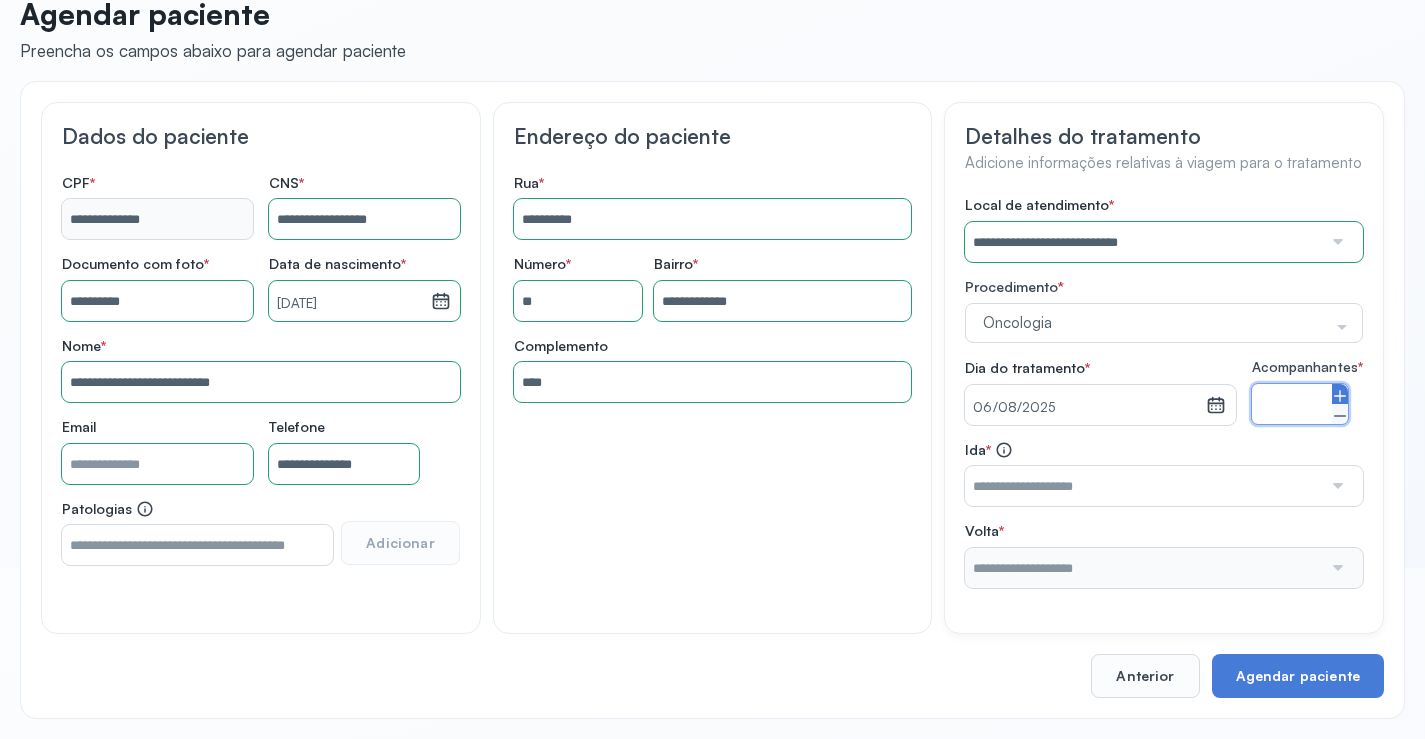click 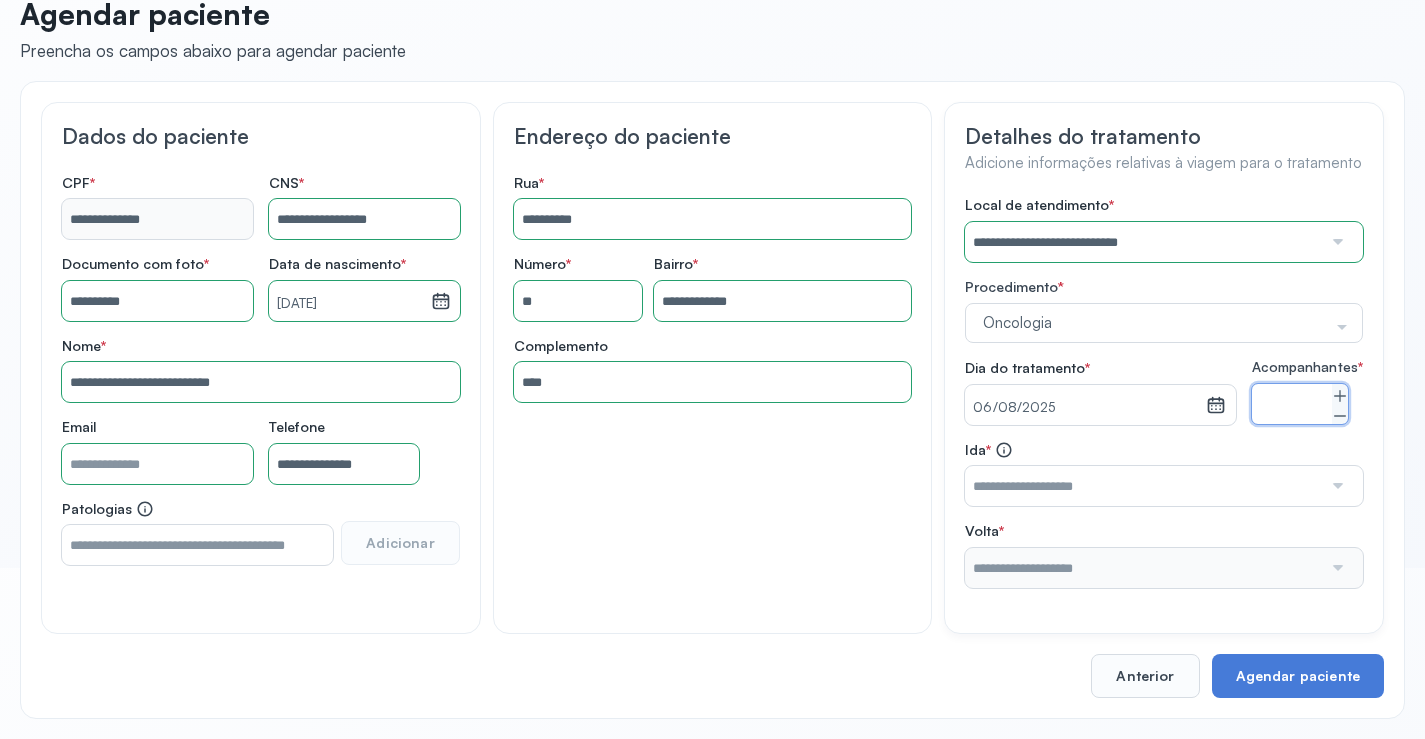click at bounding box center [1143, 486] 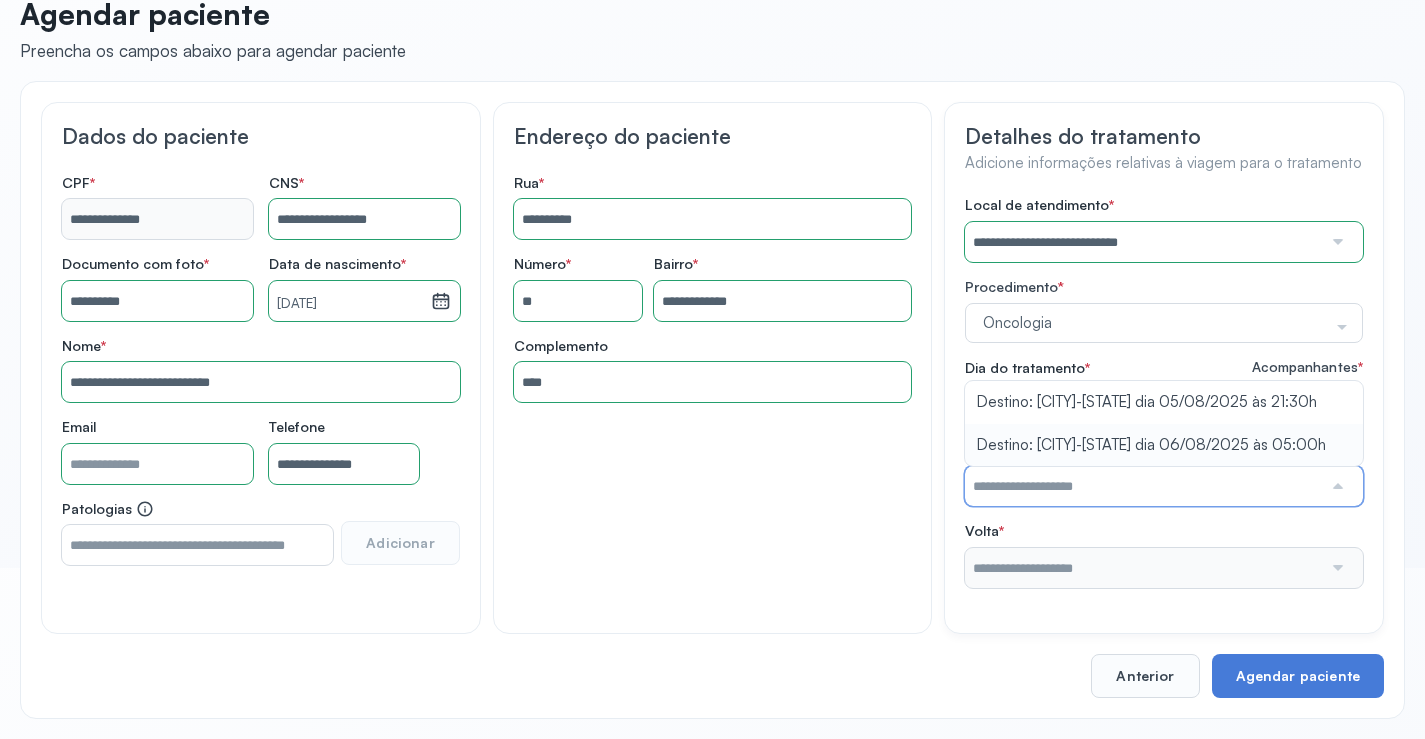 type on "**********" 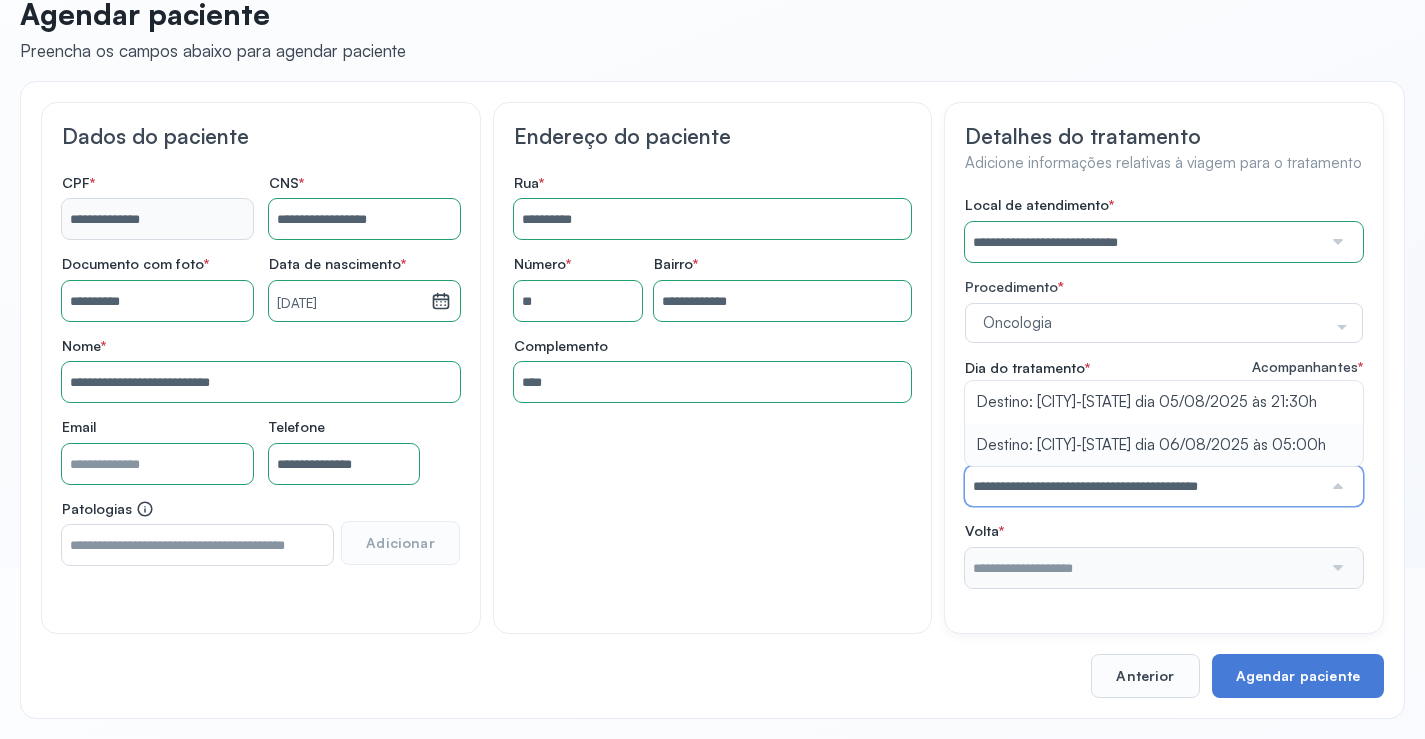 click on "**********" at bounding box center [1164, 474] 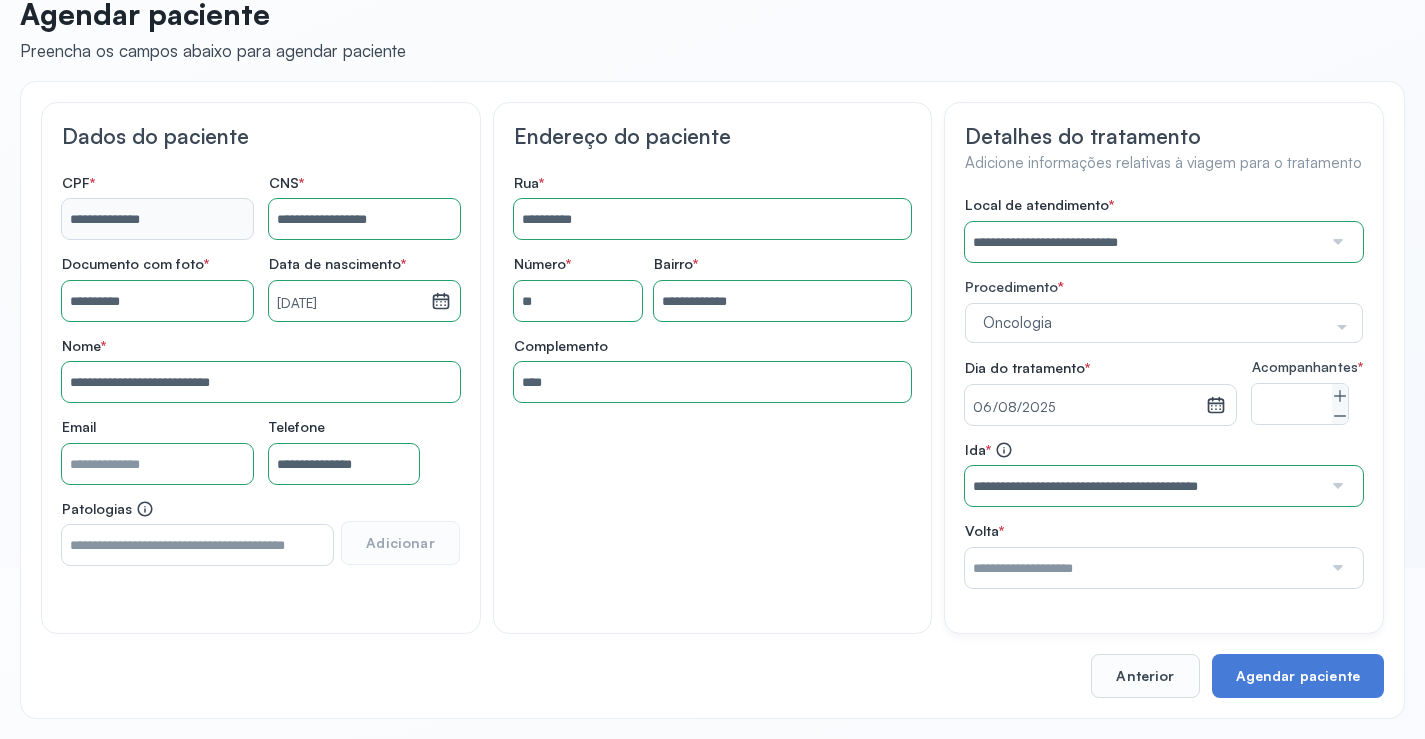 click at bounding box center [1143, 568] 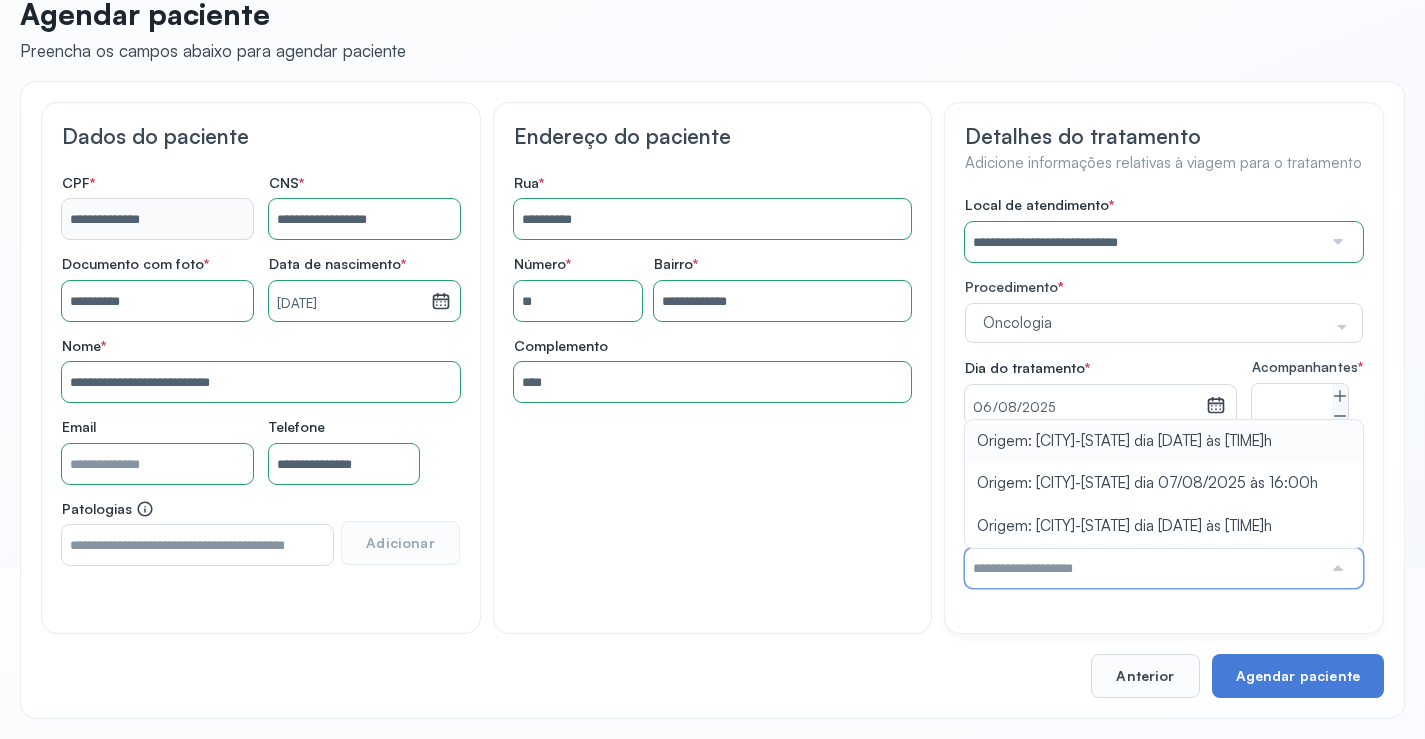 type on "**********" 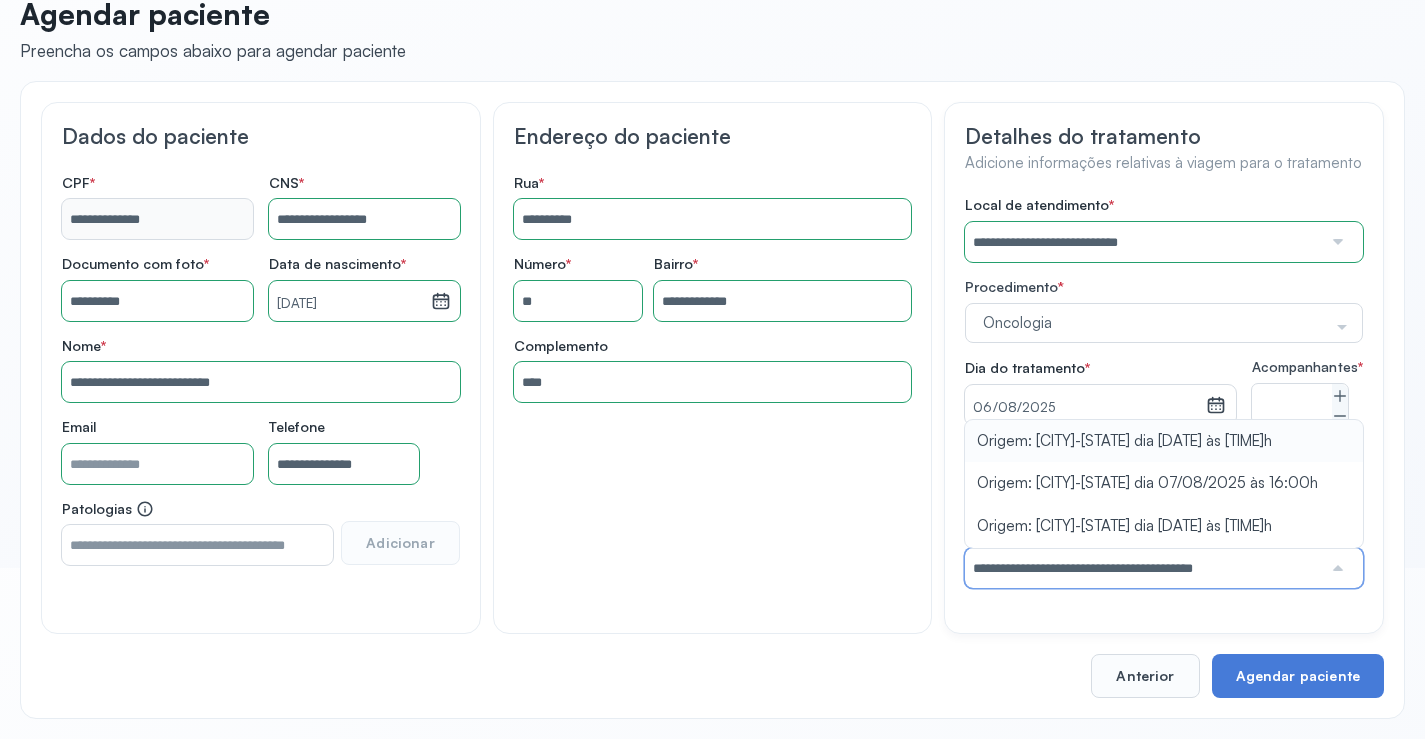 click on "**********" at bounding box center [1164, 514] 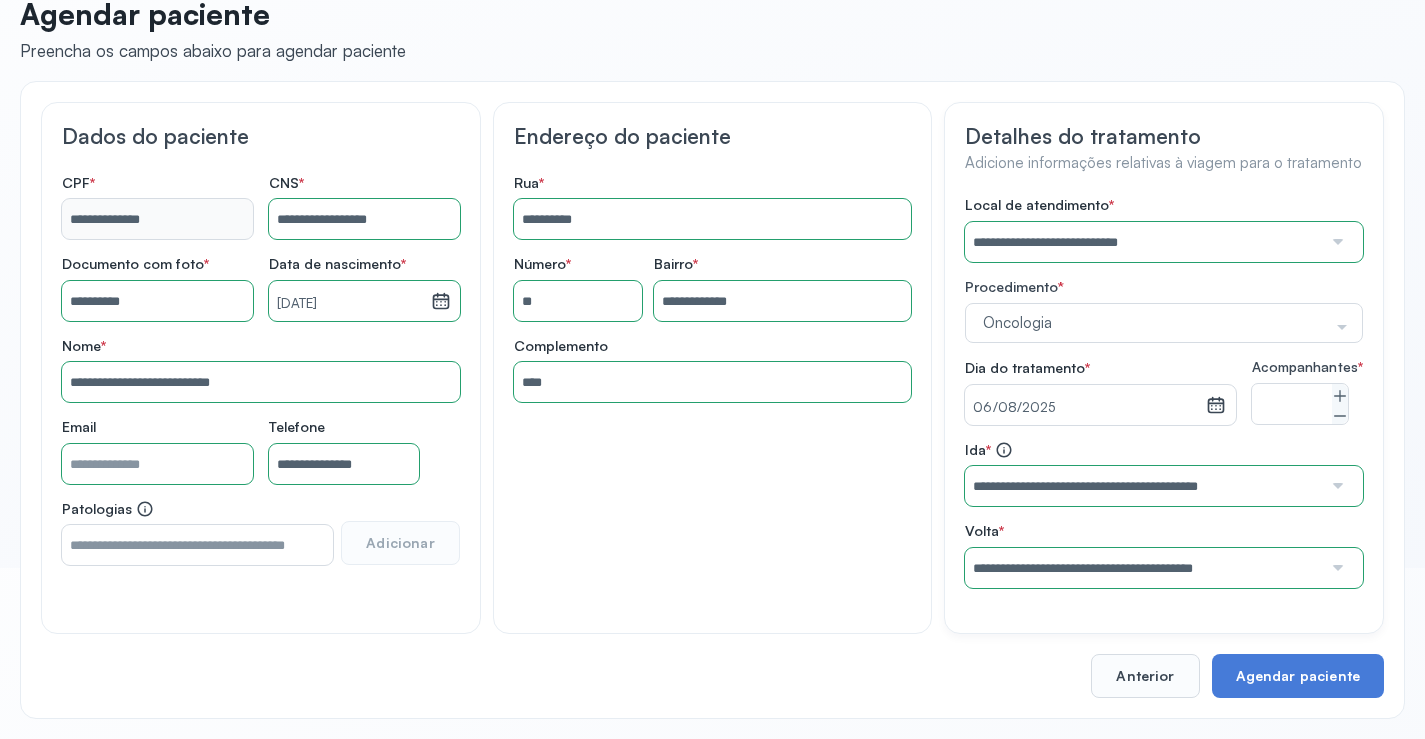 scroll, scrollTop: 186, scrollLeft: 0, axis: vertical 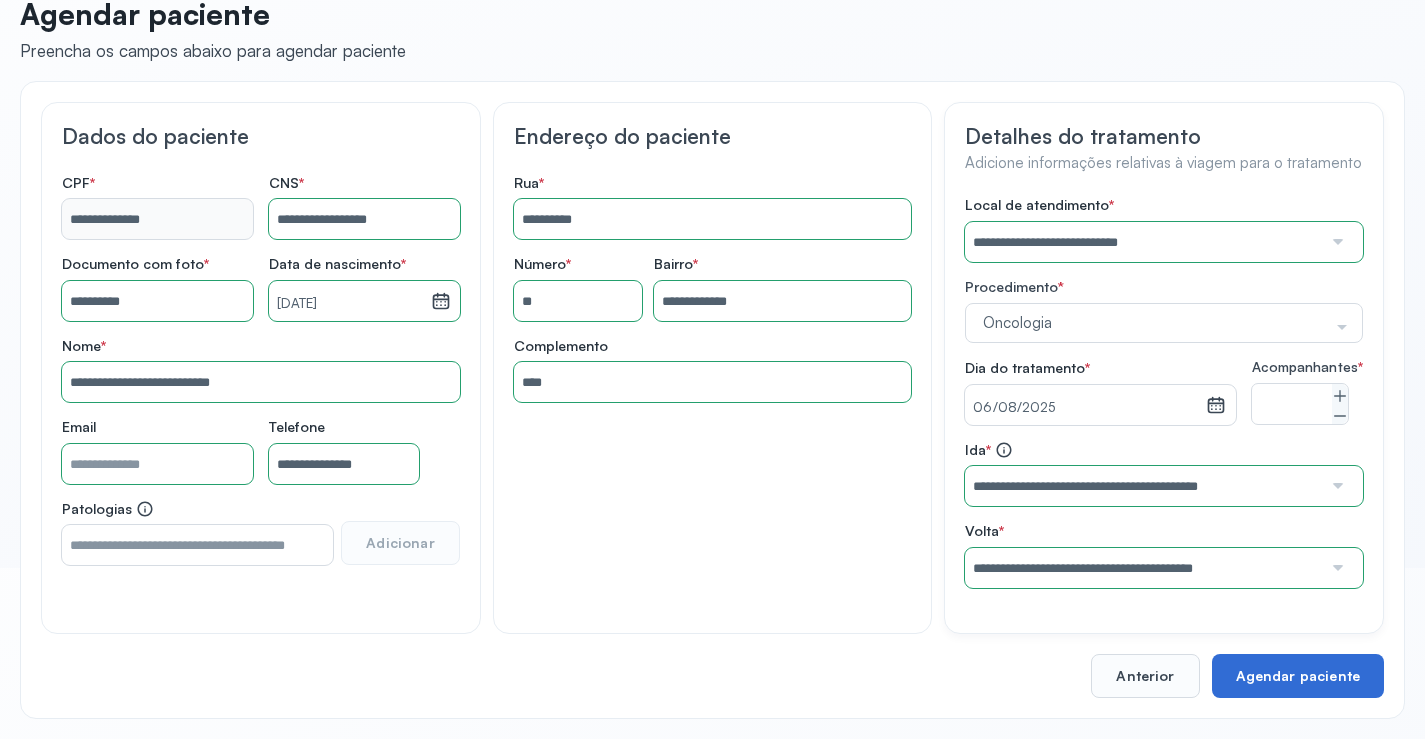 click on "Agendar paciente" at bounding box center [1298, 676] 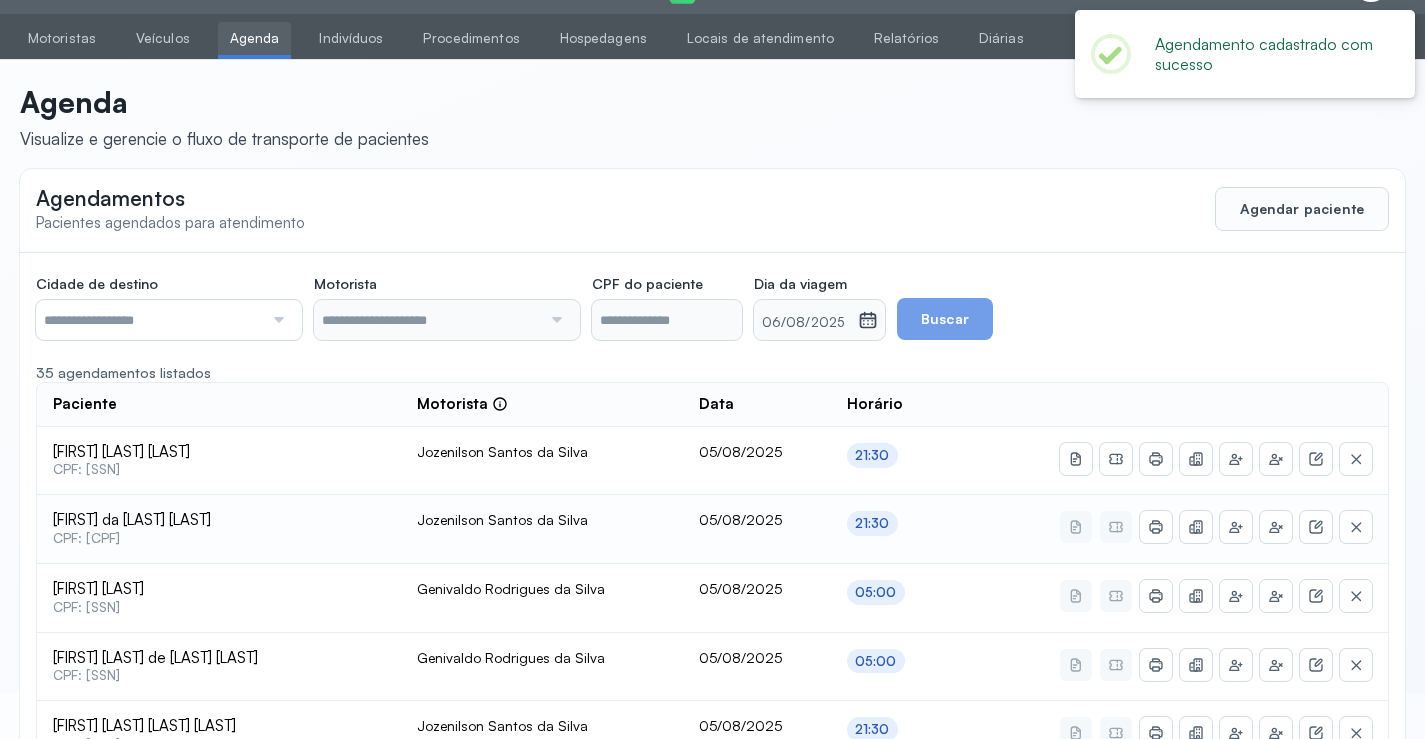 scroll, scrollTop: 186, scrollLeft: 0, axis: vertical 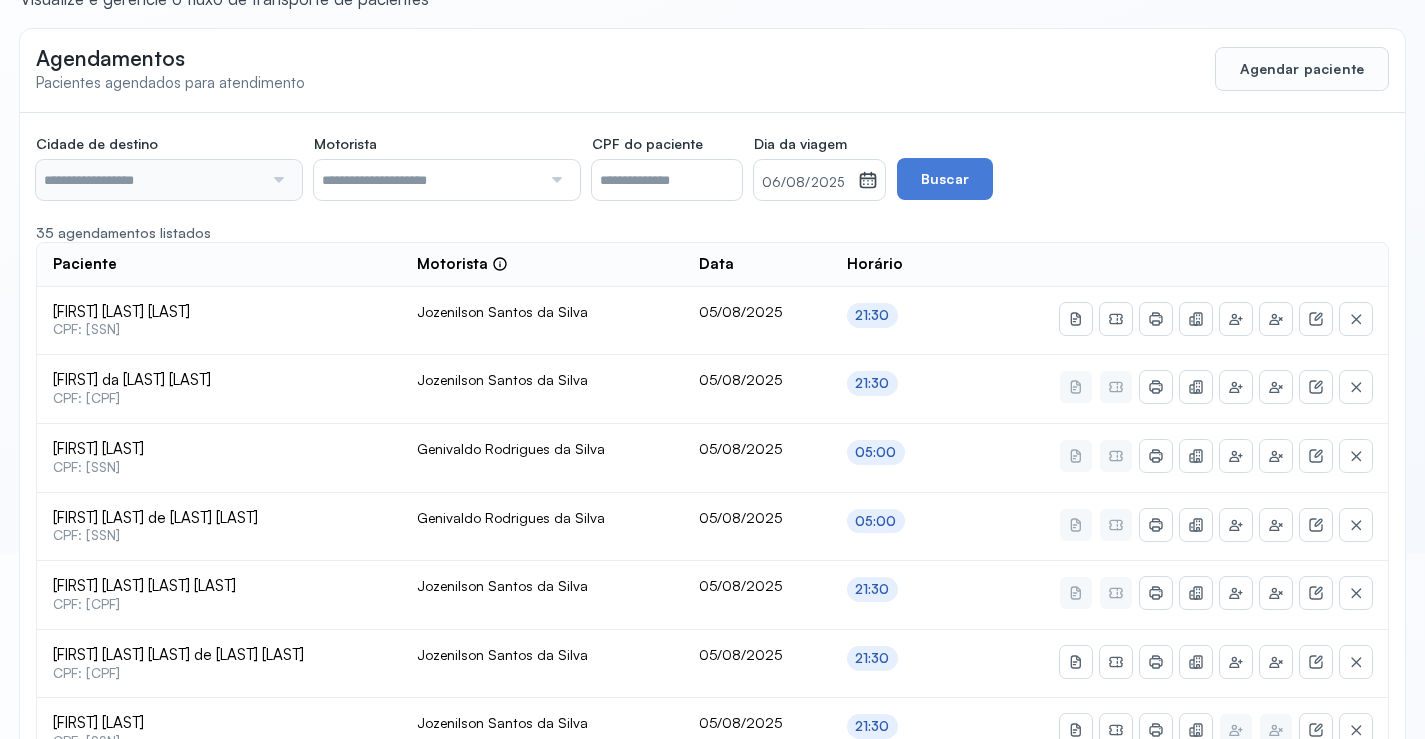 type on "********" 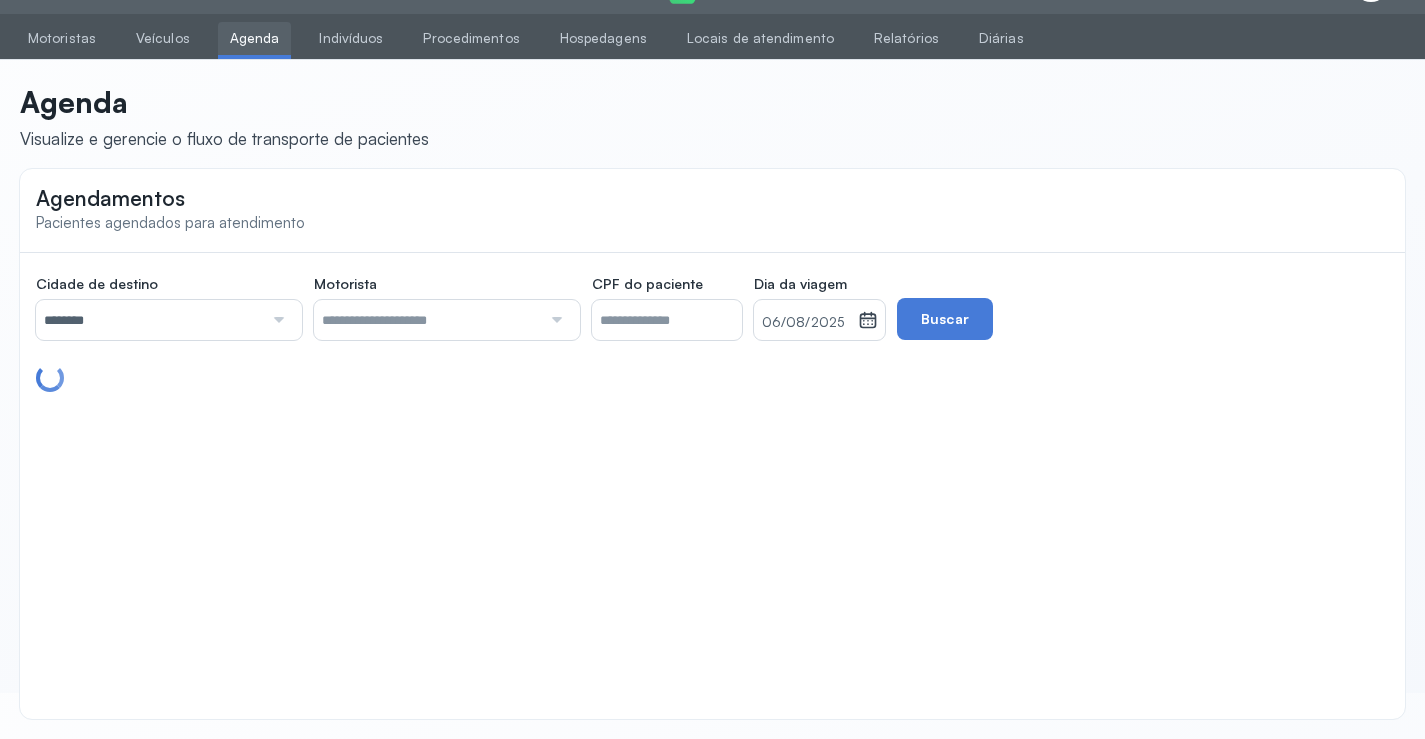 scroll, scrollTop: 186, scrollLeft: 0, axis: vertical 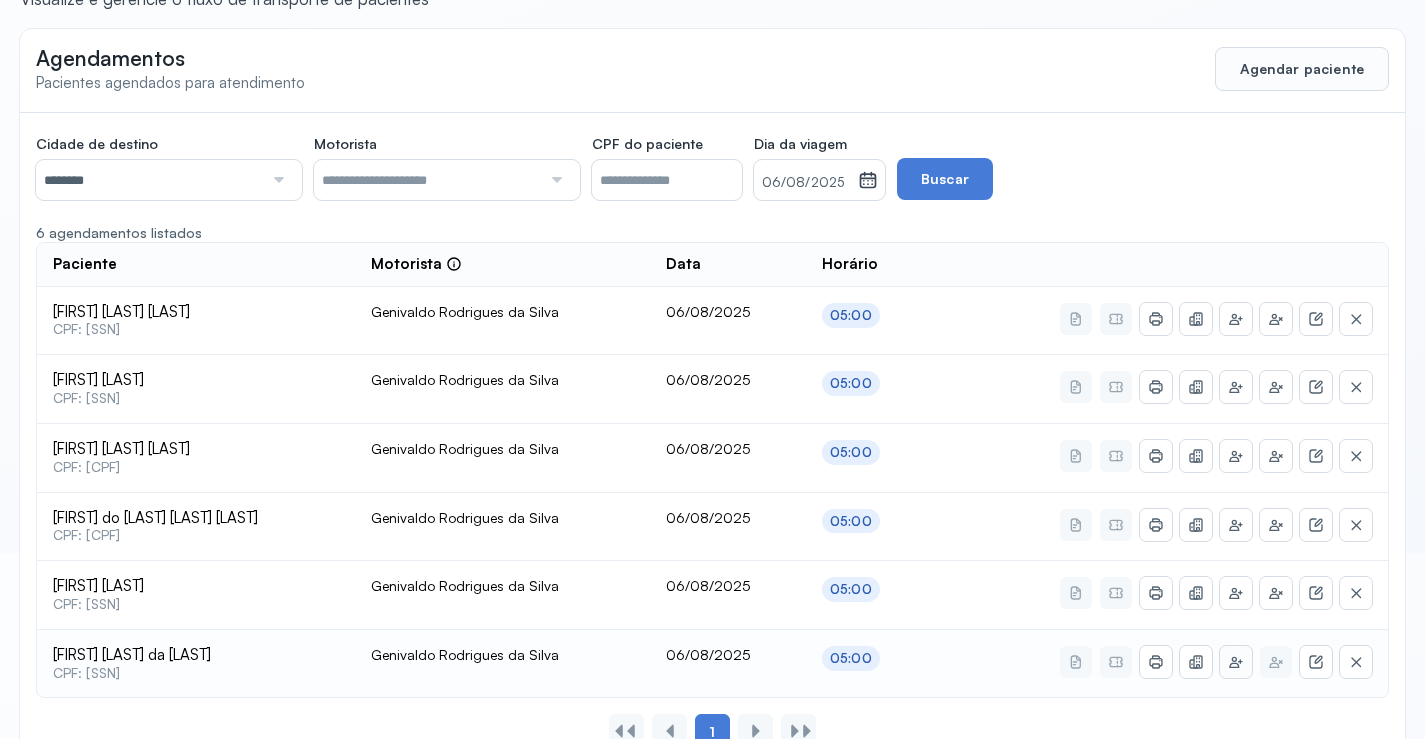 click 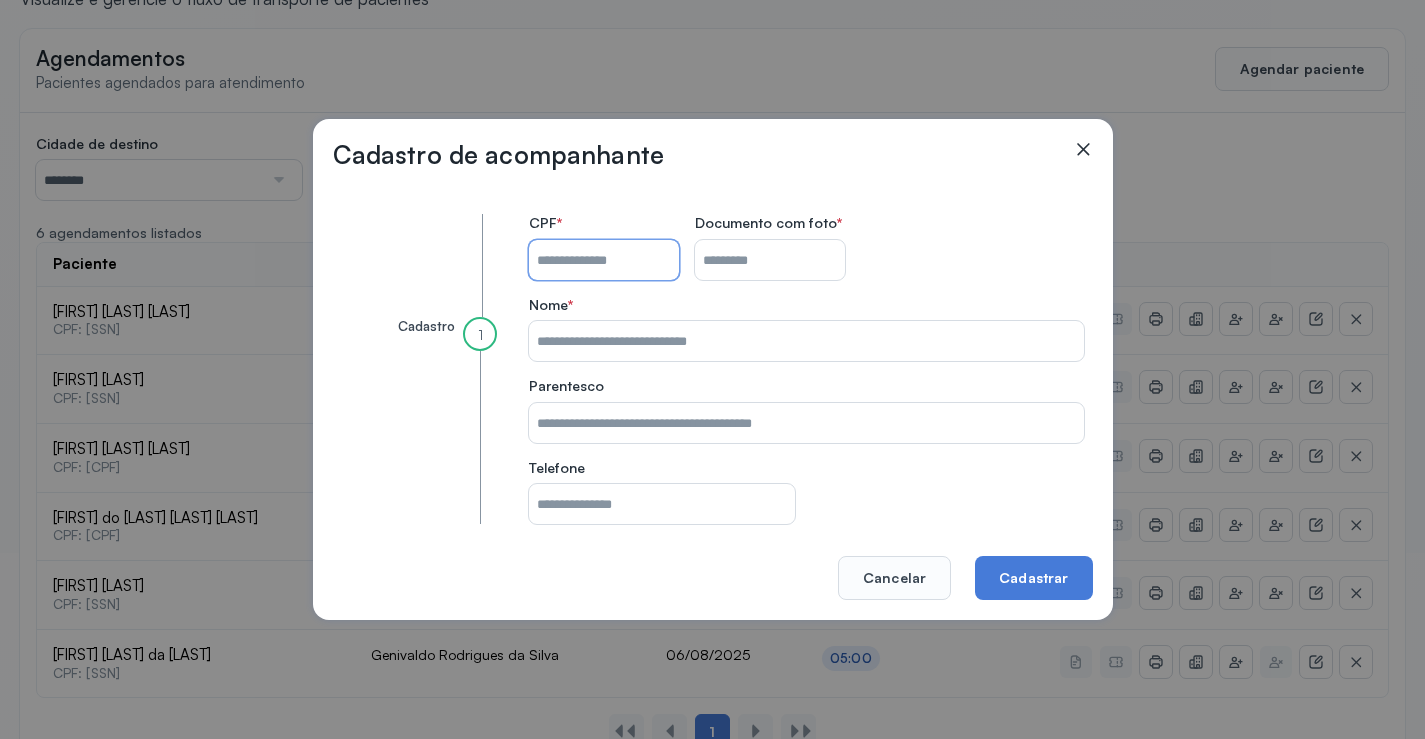click on "CPF do paciente" at bounding box center (604, 260) 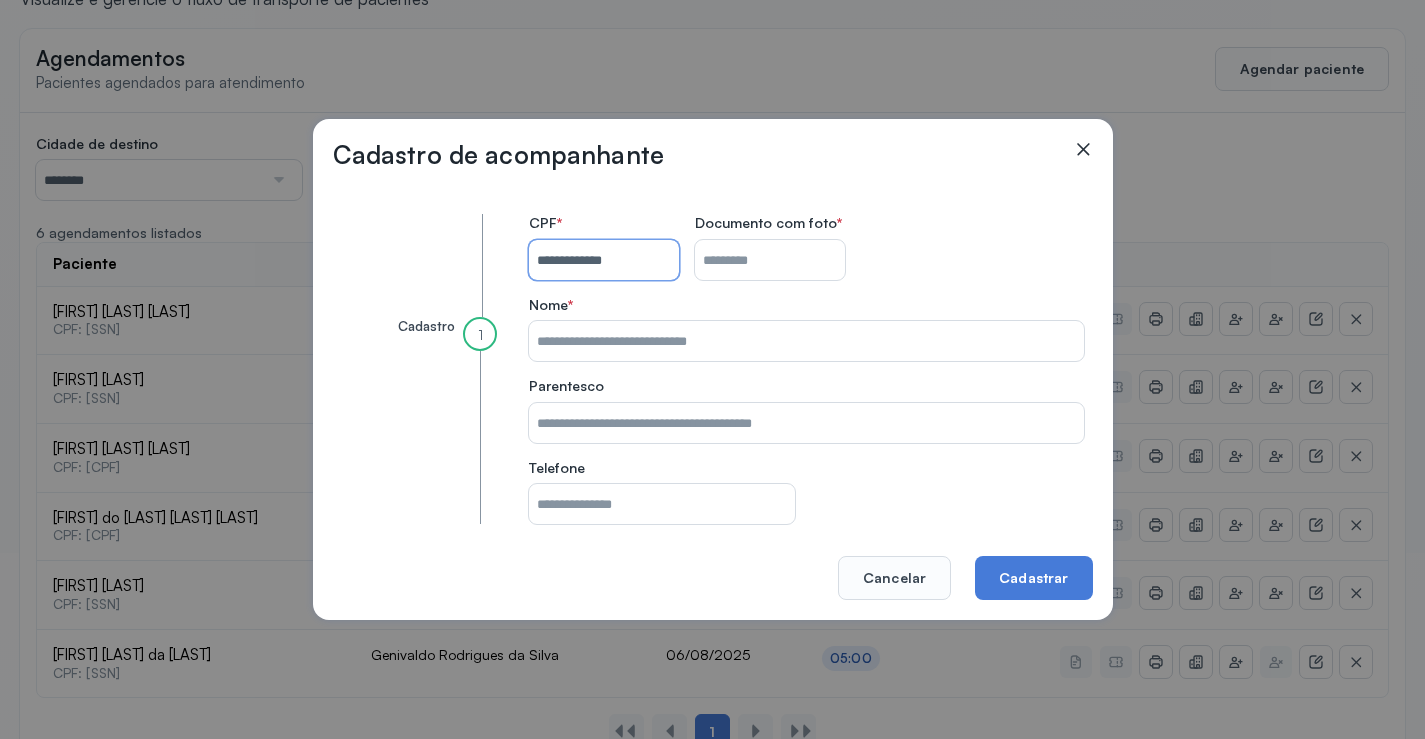 type on "**********" 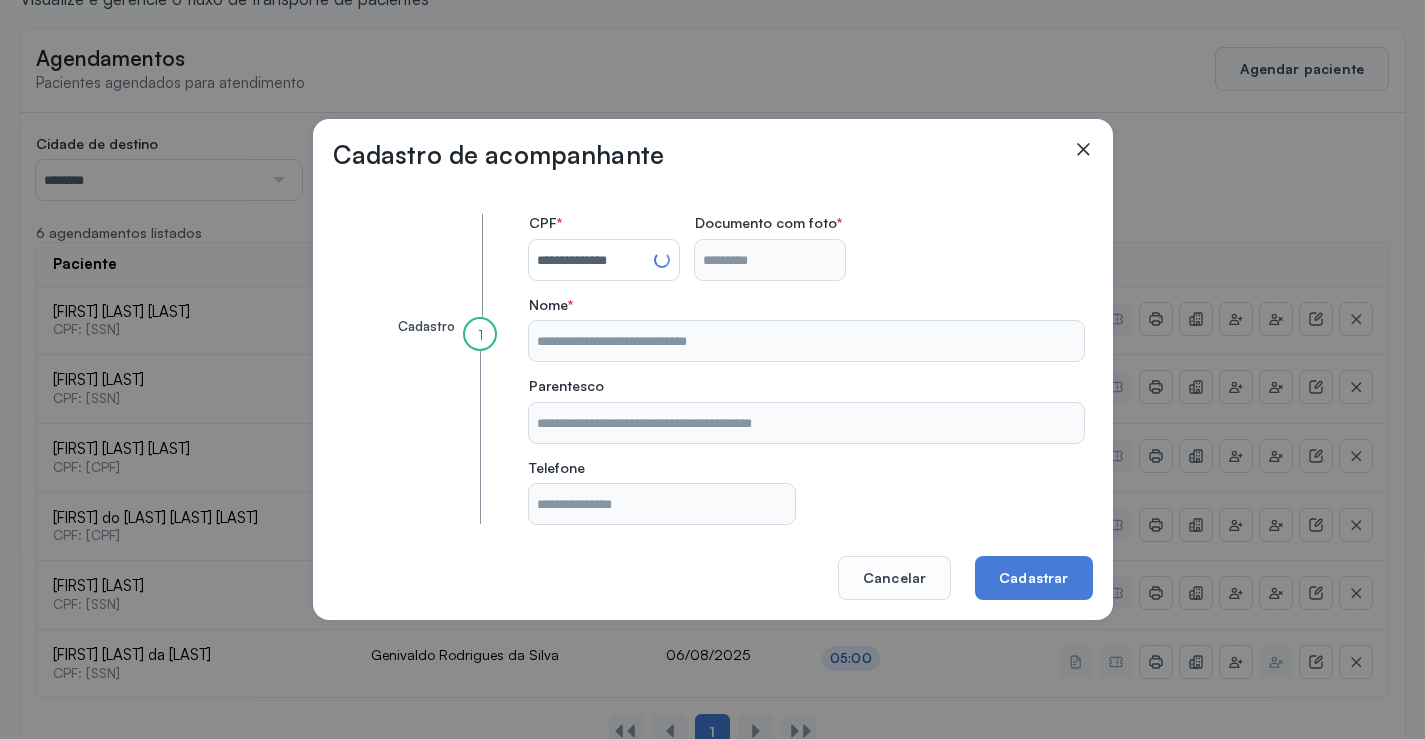 type on "**********" 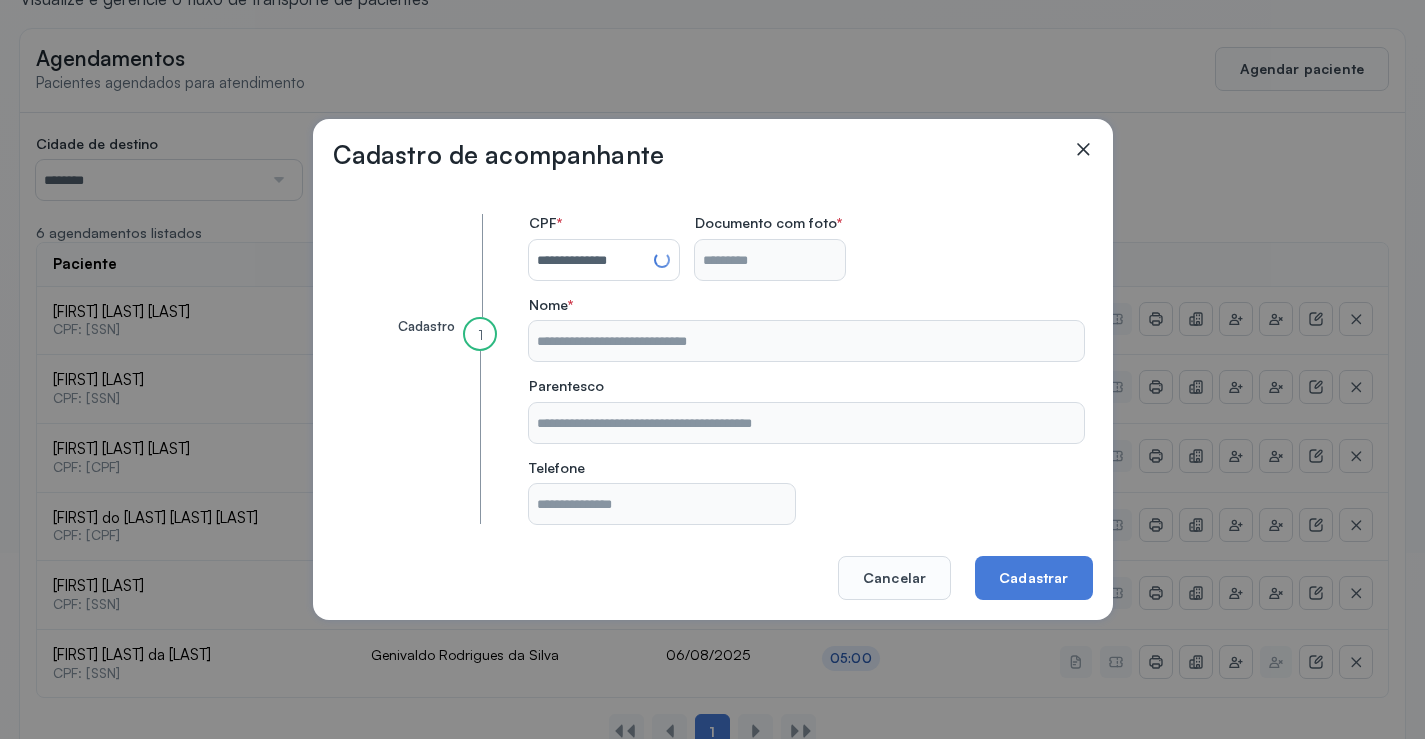 type on "**********" 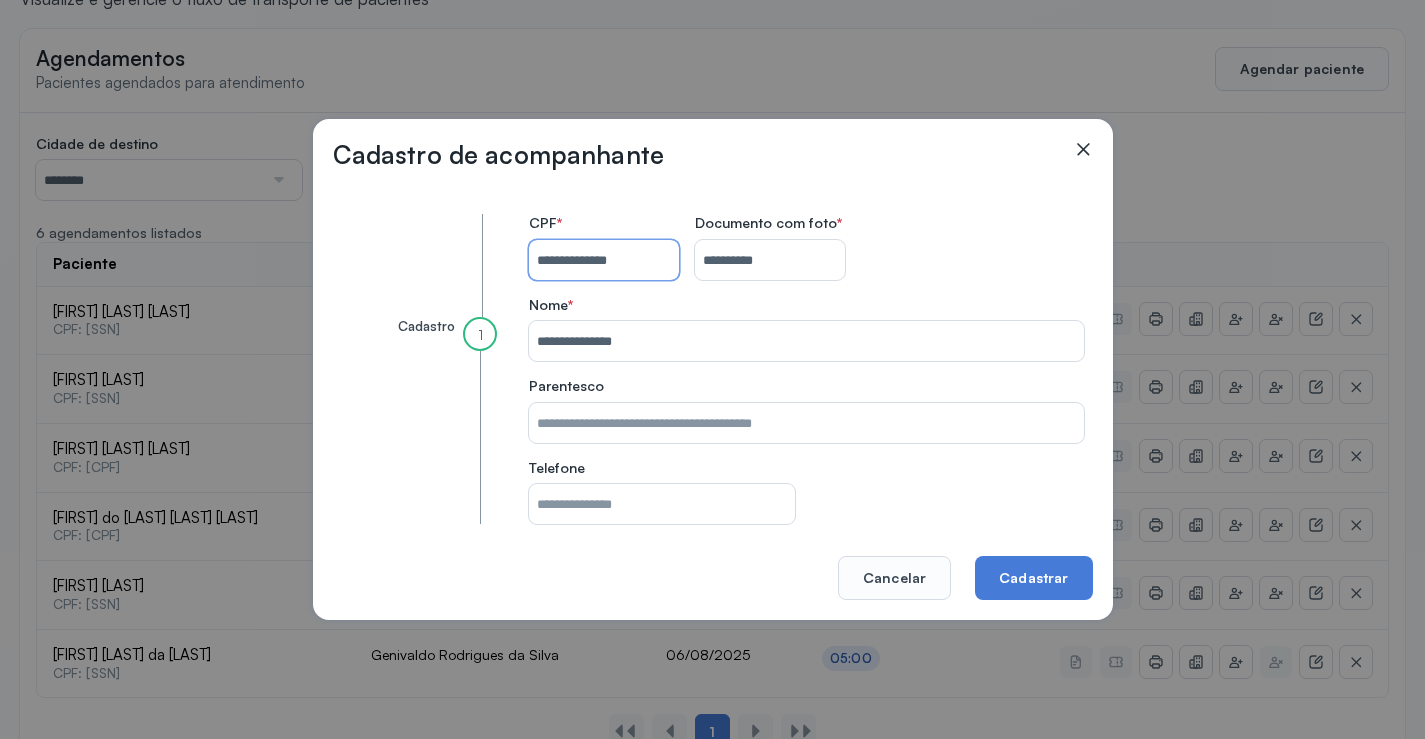 type 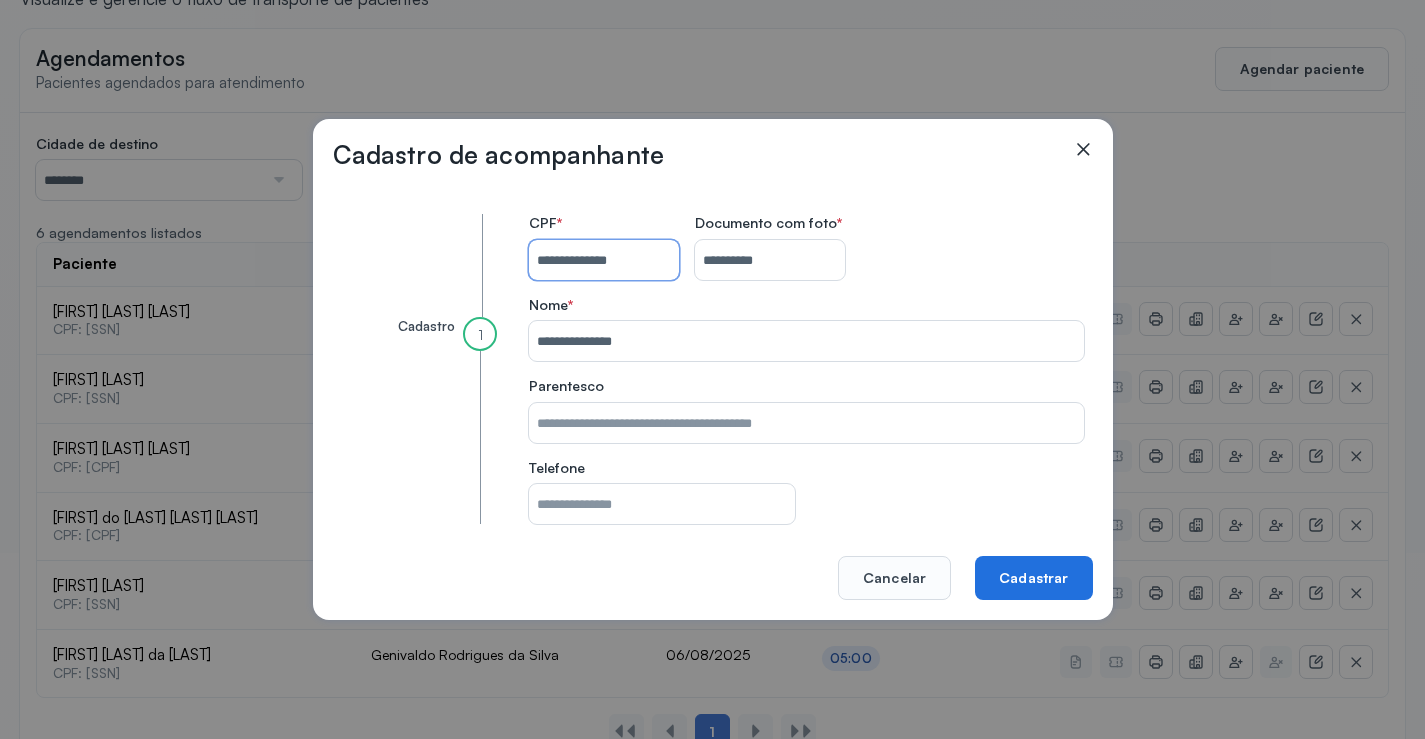 type on "**********" 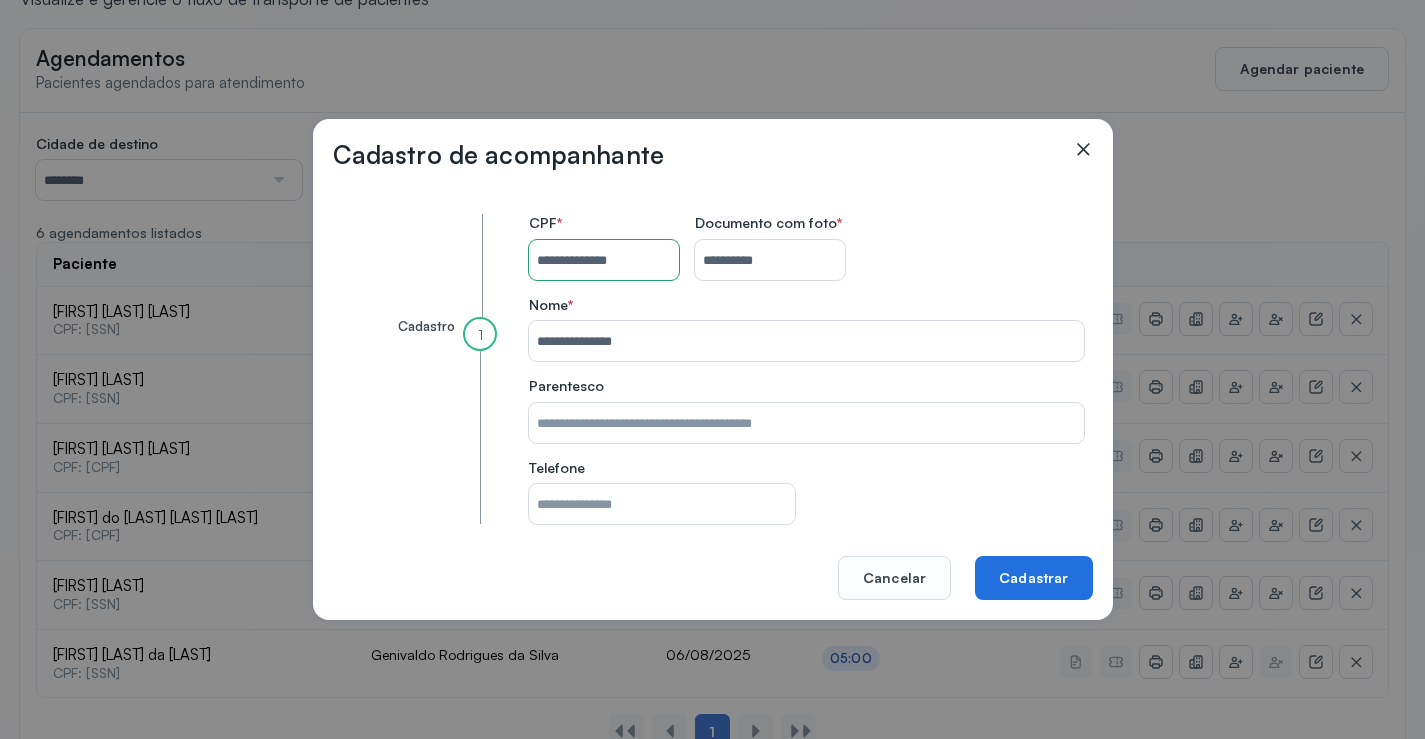 click on "Cadastrar" 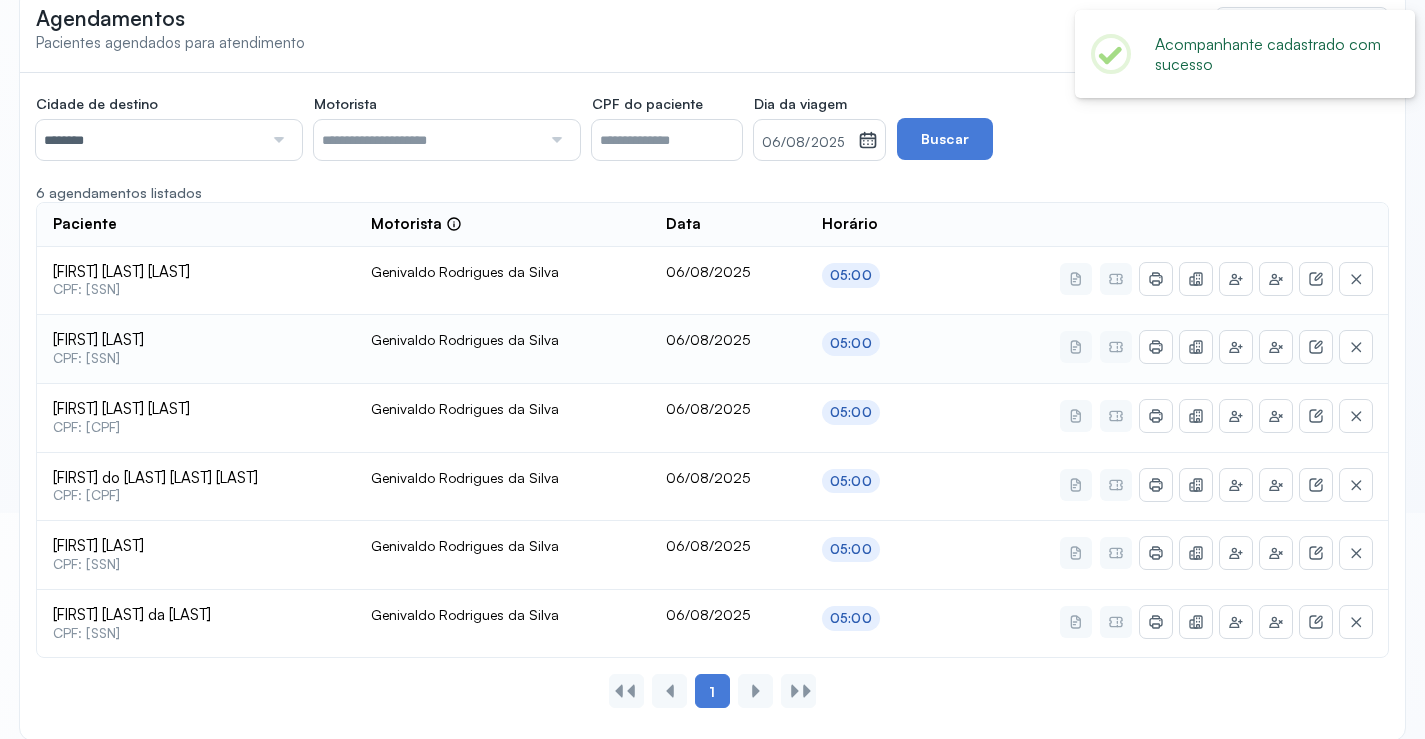 scroll, scrollTop: 247, scrollLeft: 0, axis: vertical 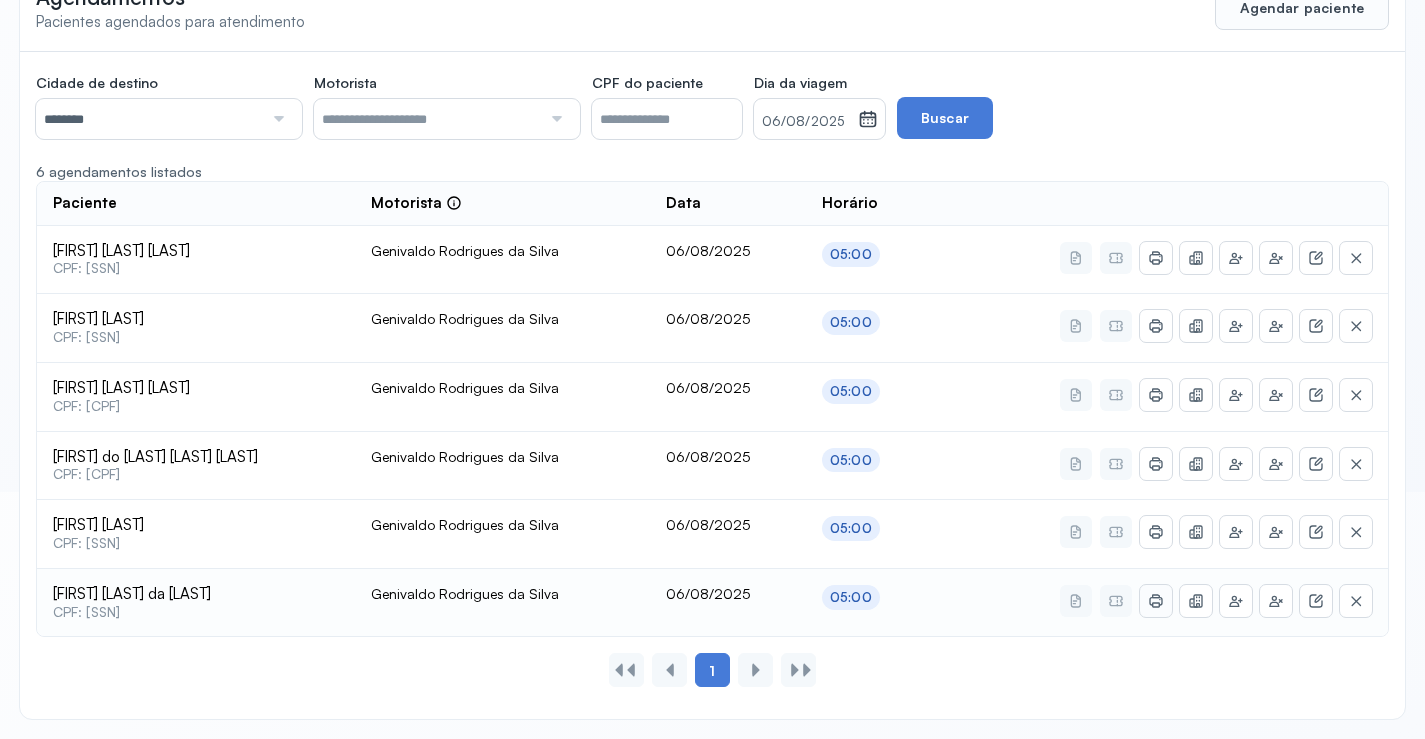 click 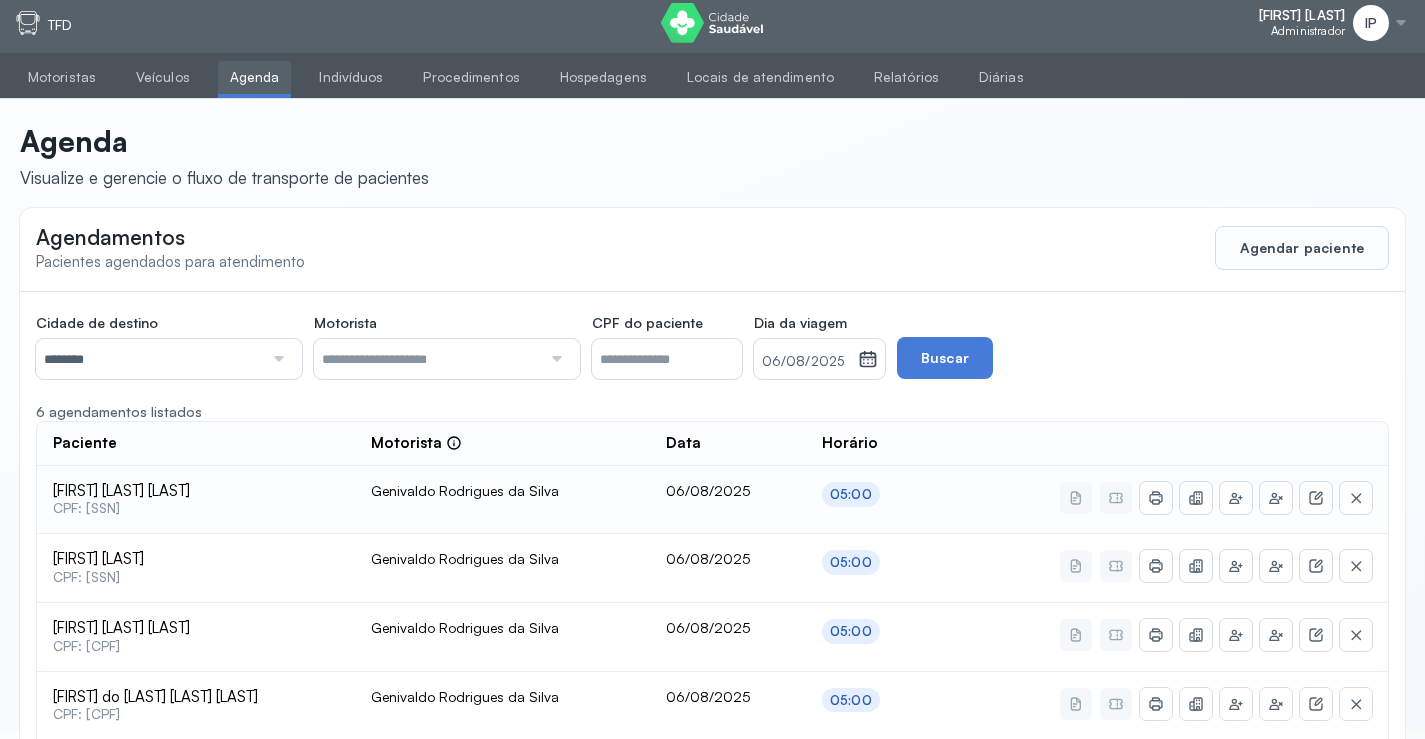 scroll, scrollTop: 0, scrollLeft: 0, axis: both 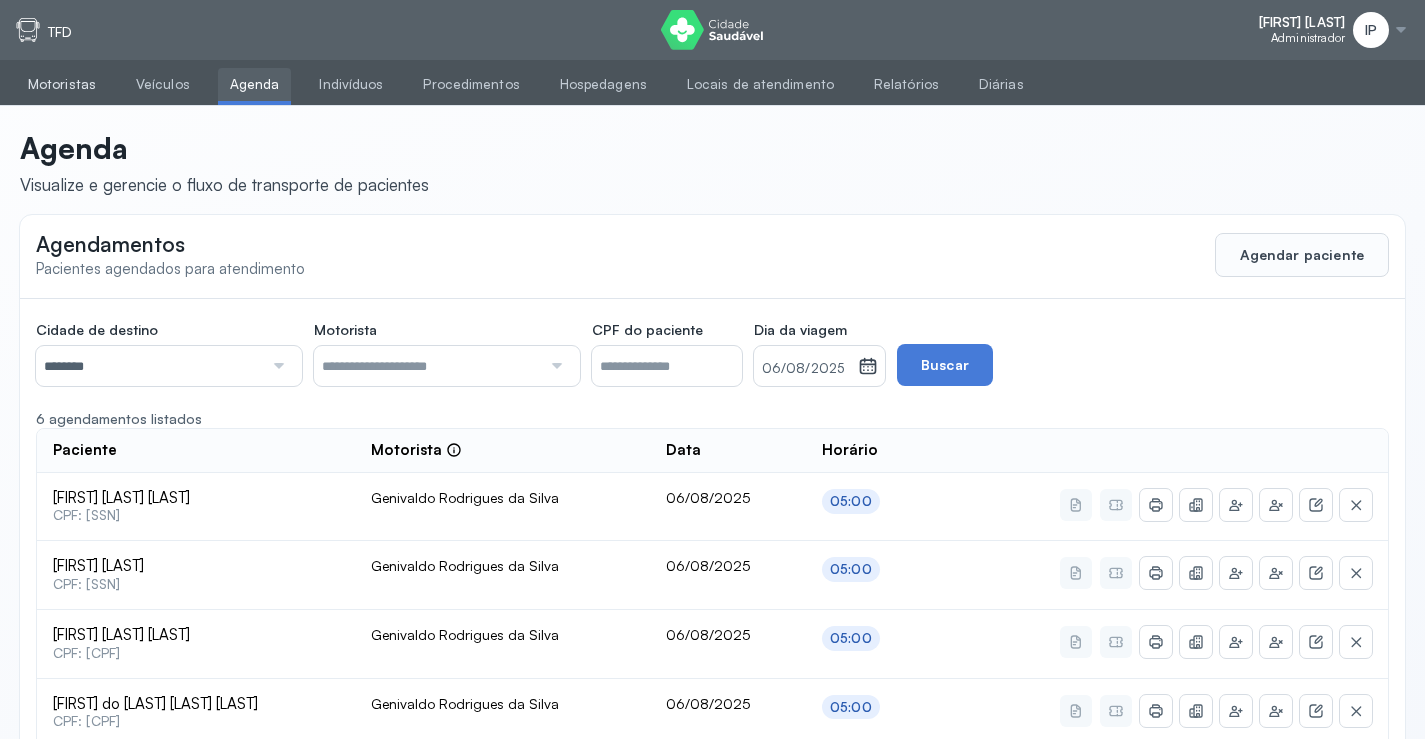 click on "Motoristas" at bounding box center [62, 84] 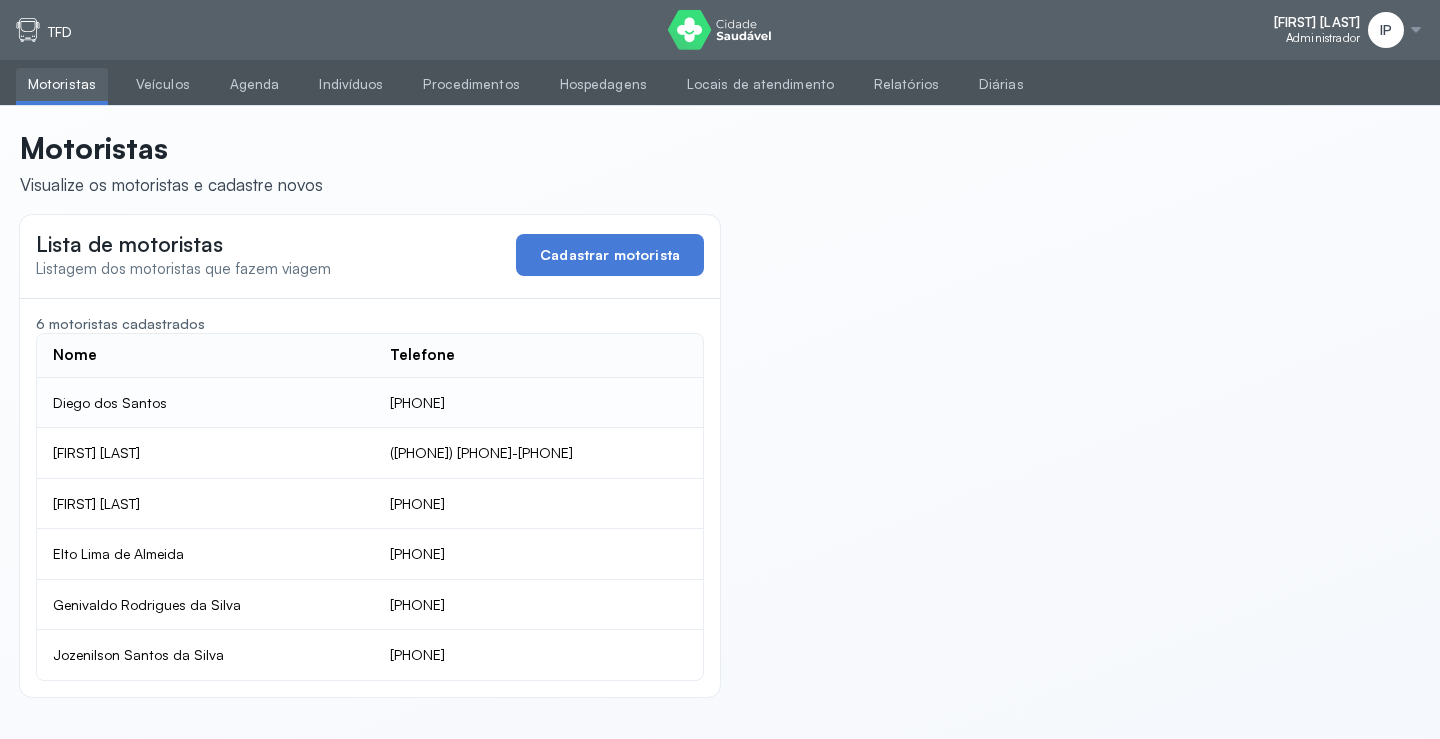 click on "[PHONE]" 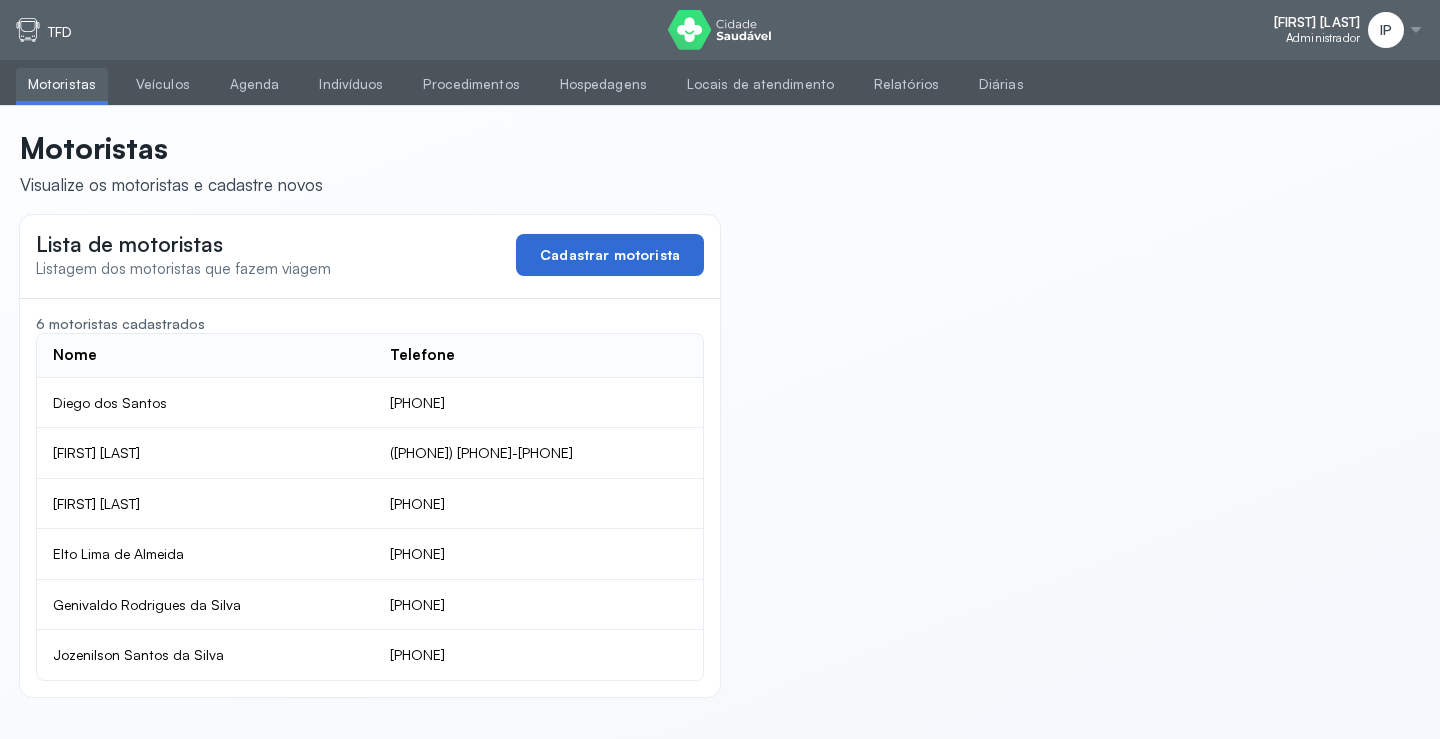 click on "Cadastrar motorista" at bounding box center [610, 255] 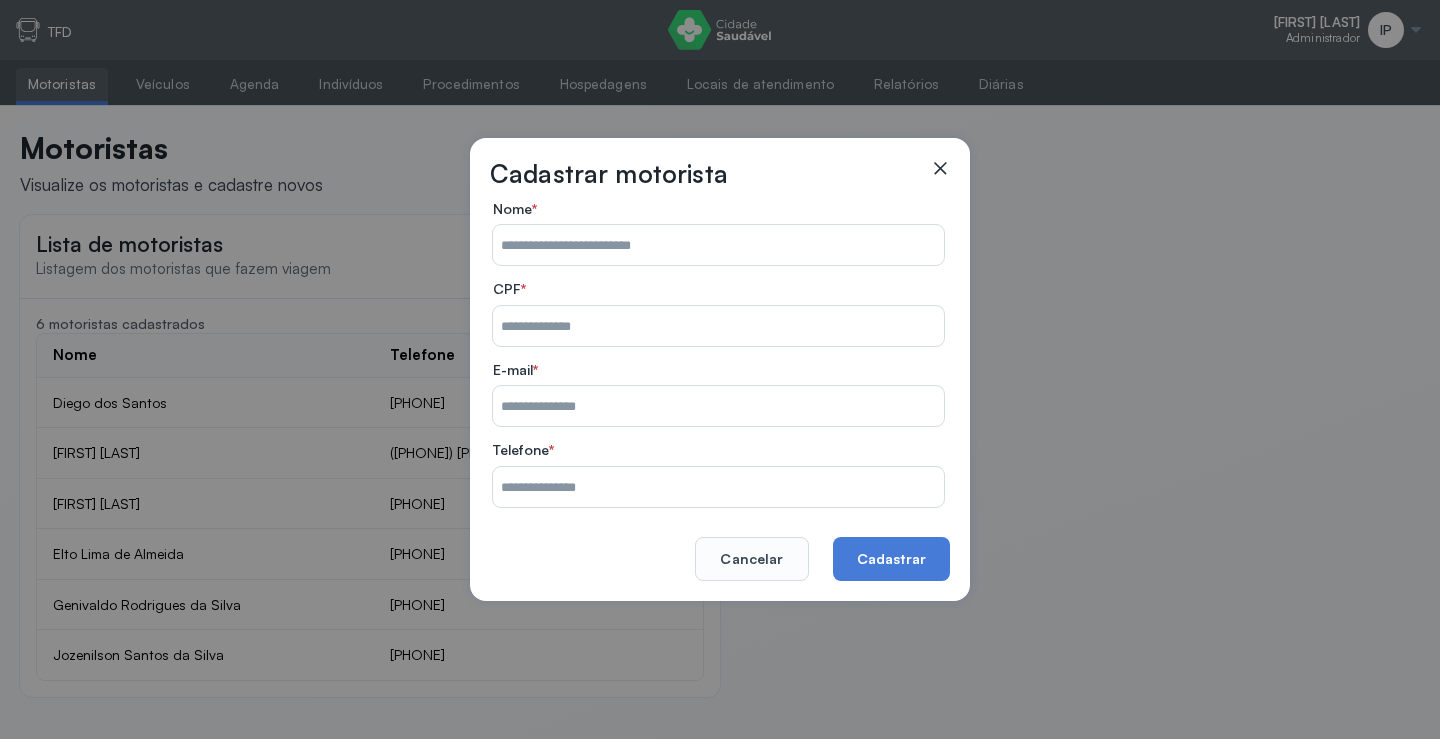 click 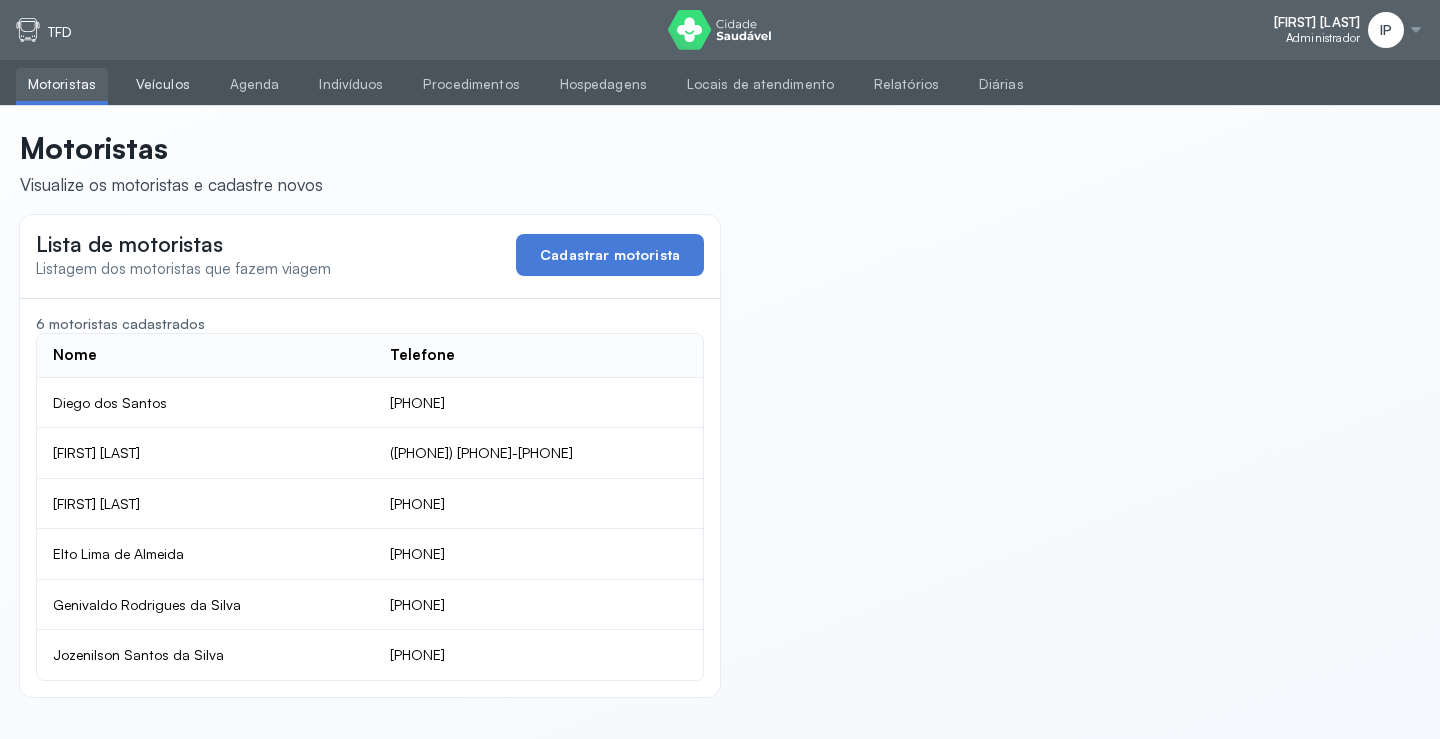 click on "Veículos" at bounding box center (163, 84) 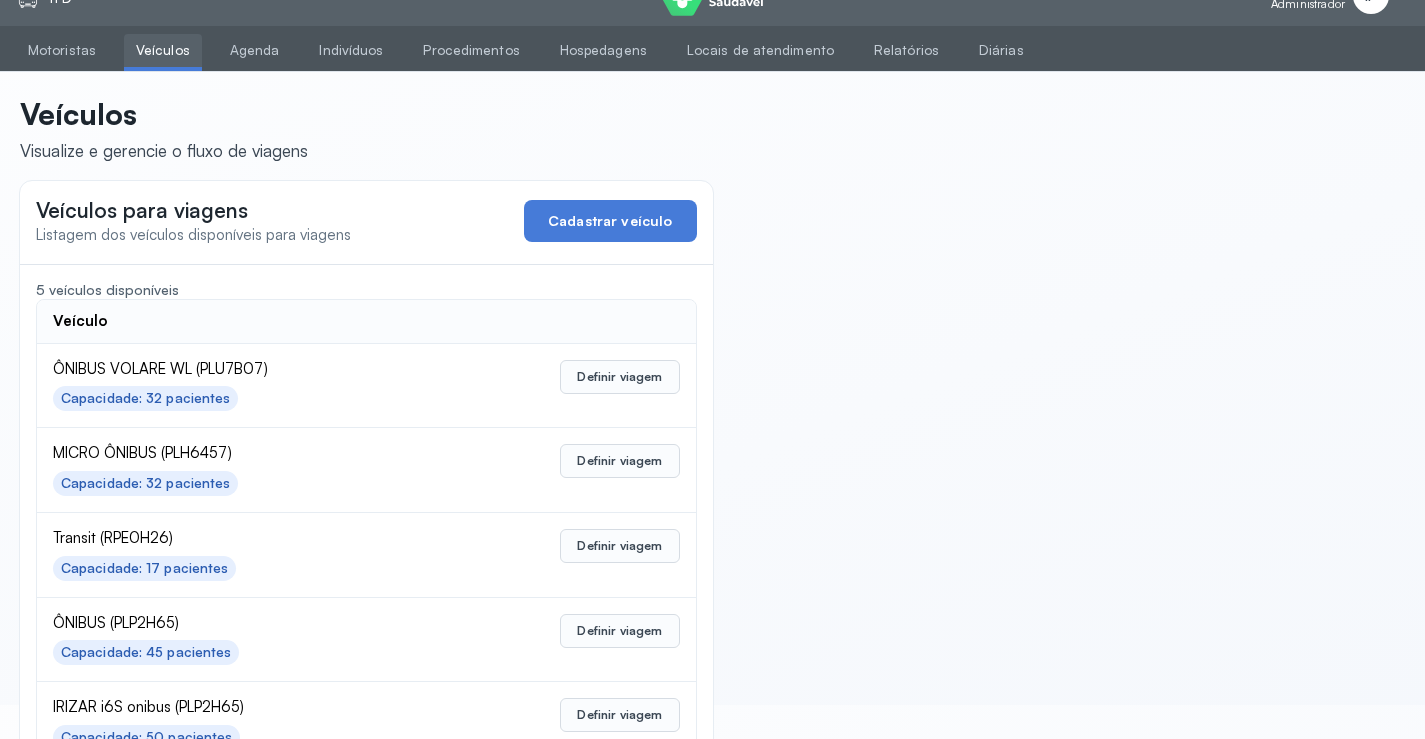 scroll, scrollTop: 0, scrollLeft: 0, axis: both 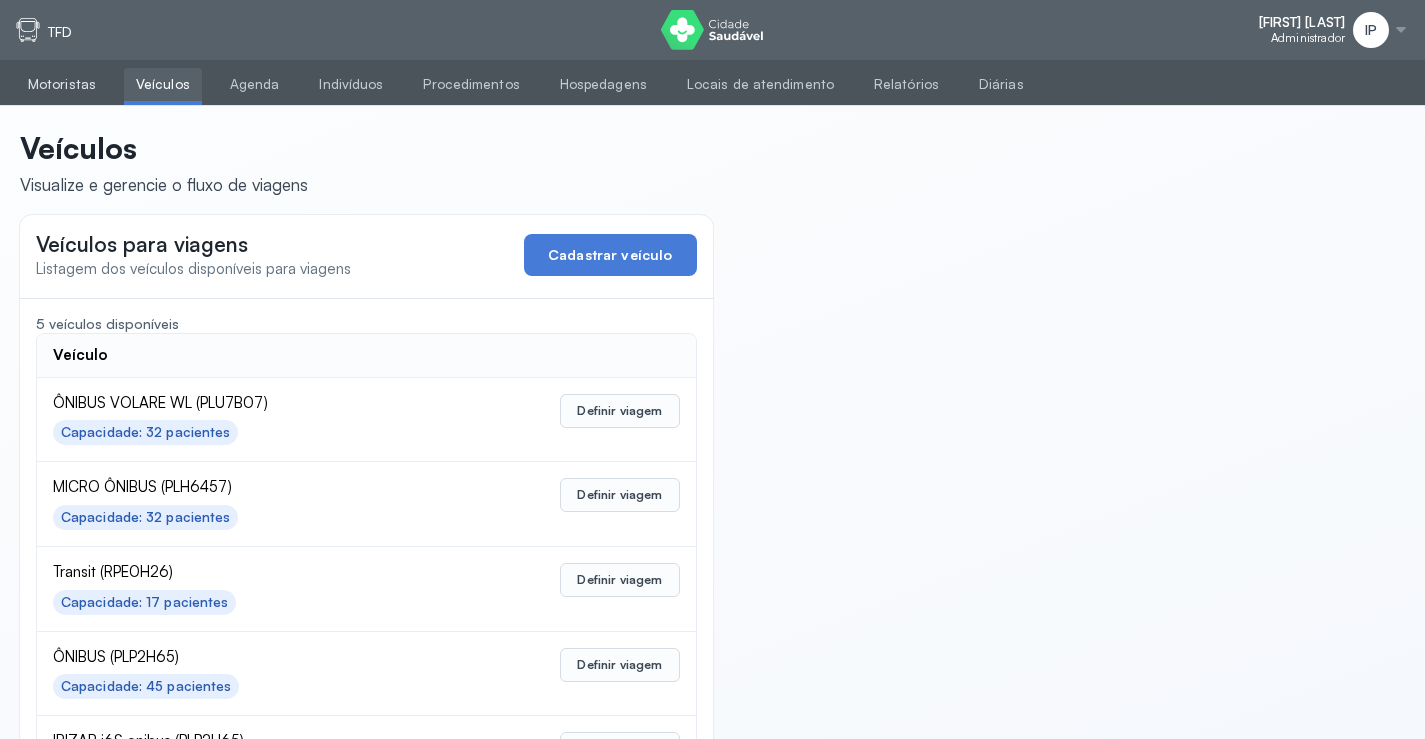 click on "Motoristas" at bounding box center [62, 84] 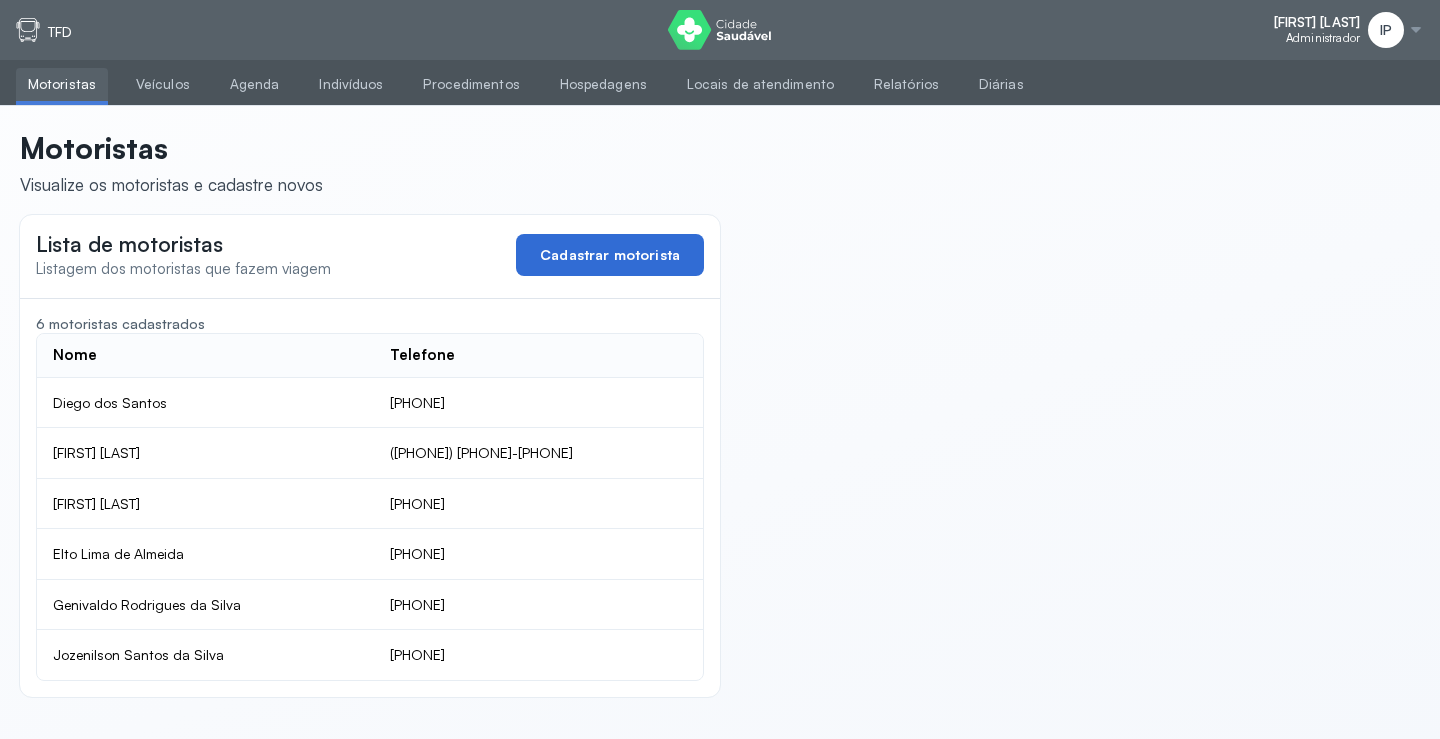 click on "Cadastrar motorista" at bounding box center (610, 255) 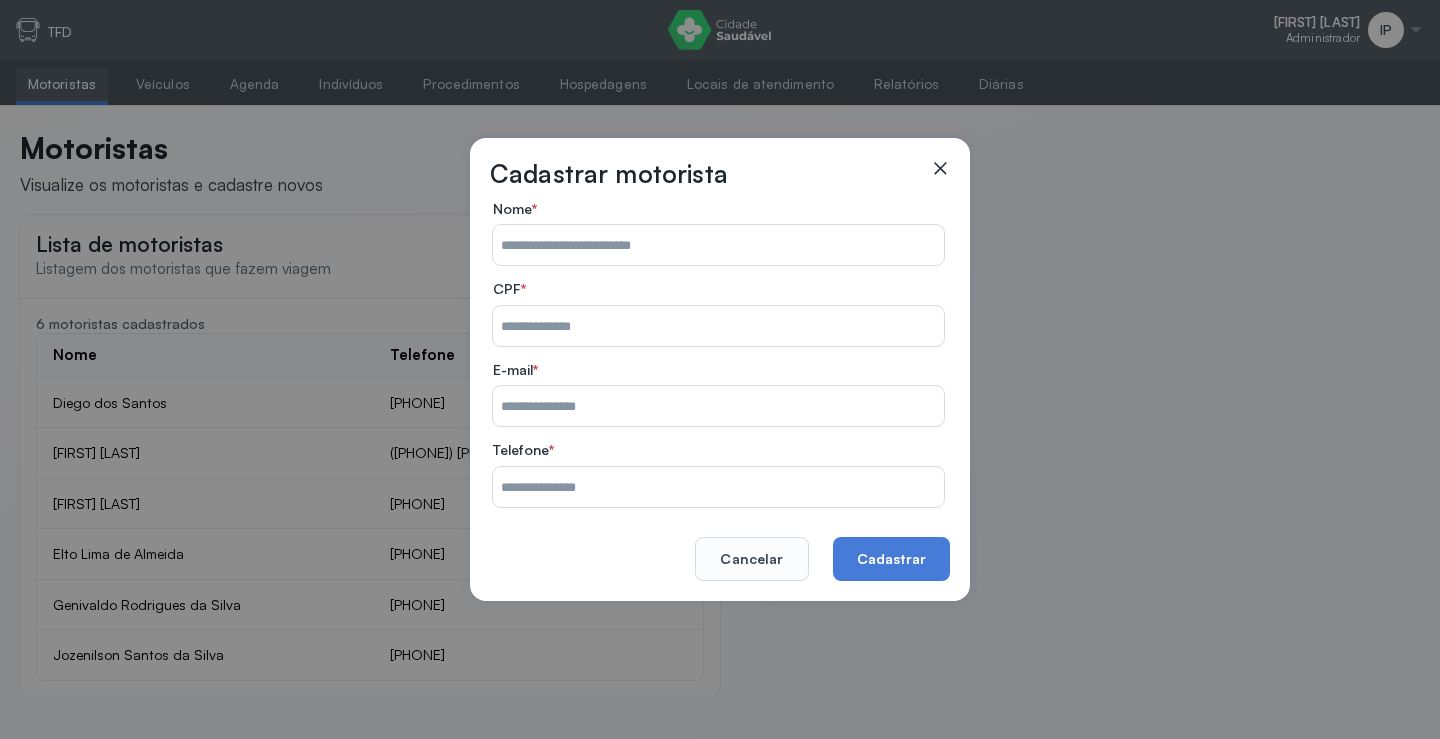 click 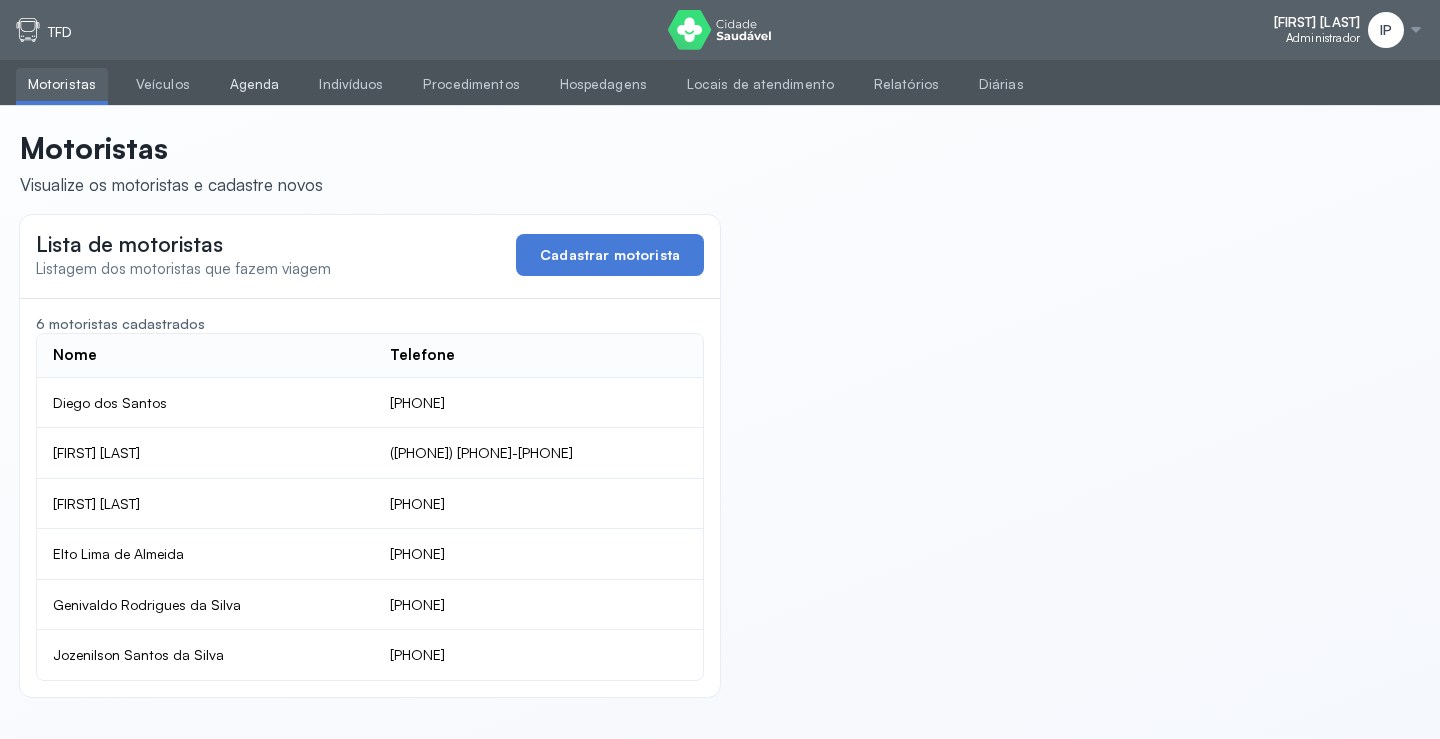 click on "Agenda" at bounding box center (255, 84) 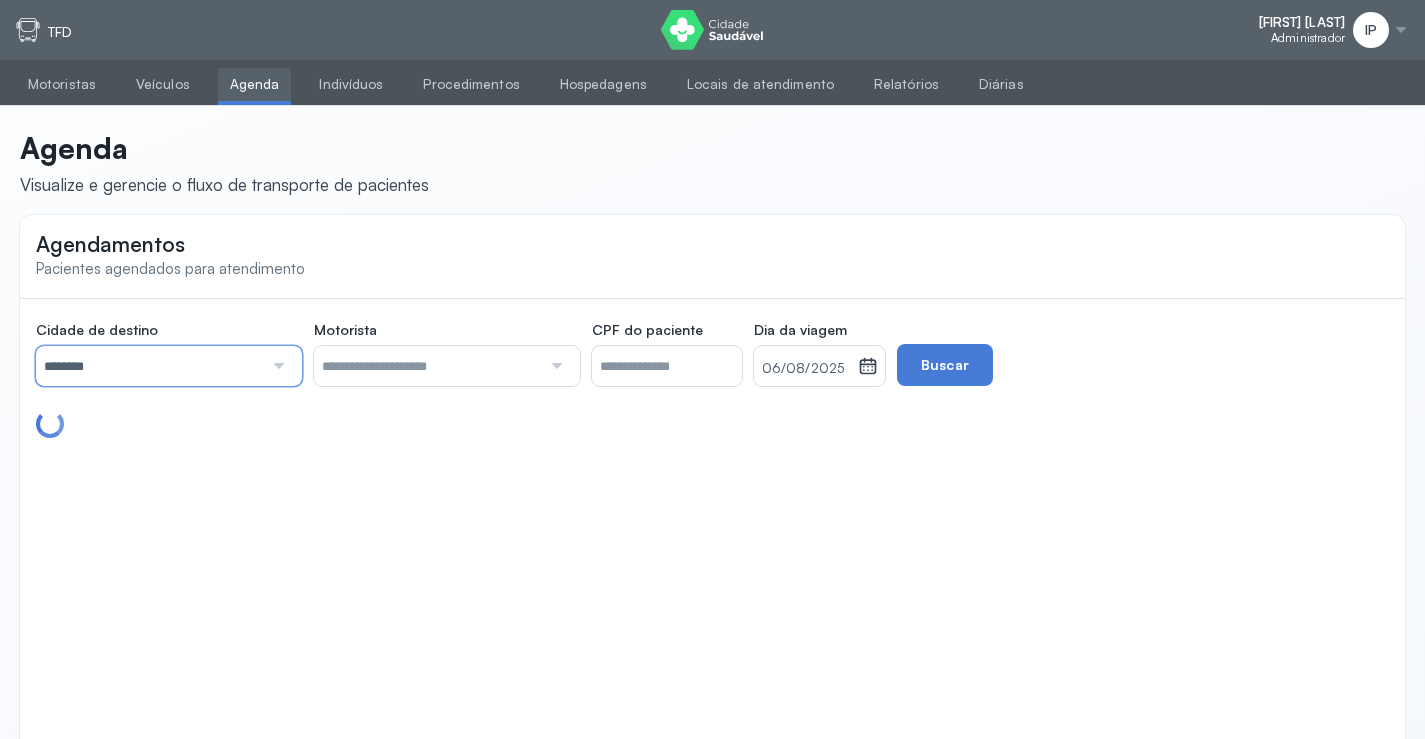 click on "********" at bounding box center [149, 366] 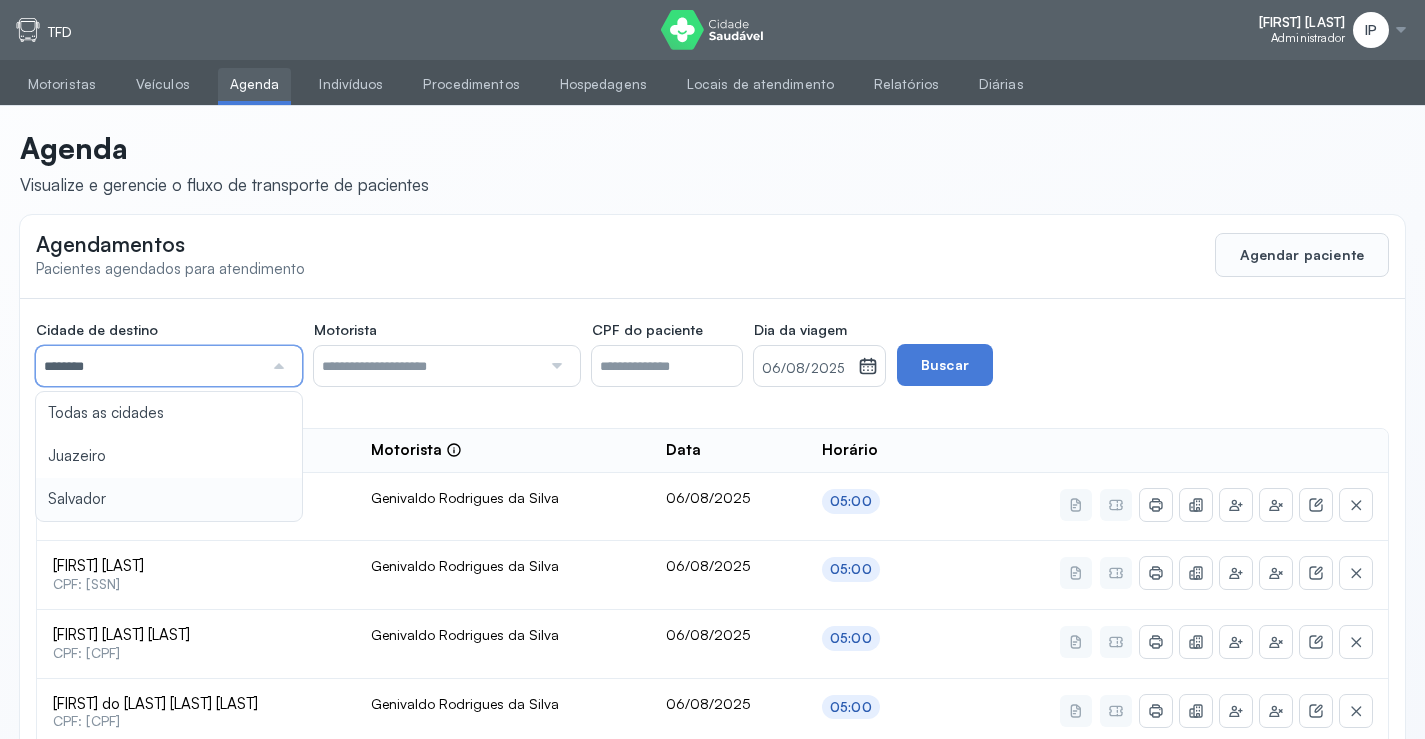 type on "********" 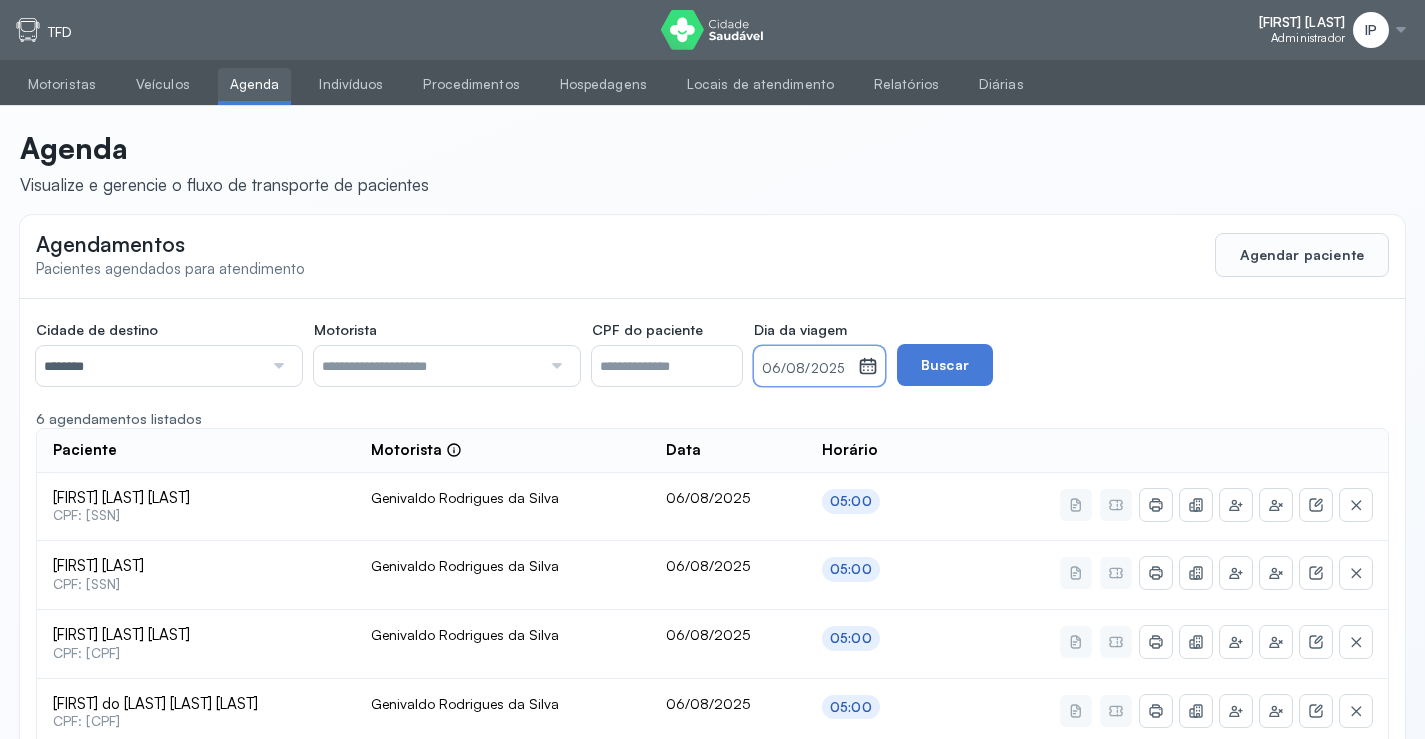 click on "06/08/2025" at bounding box center (806, 366) 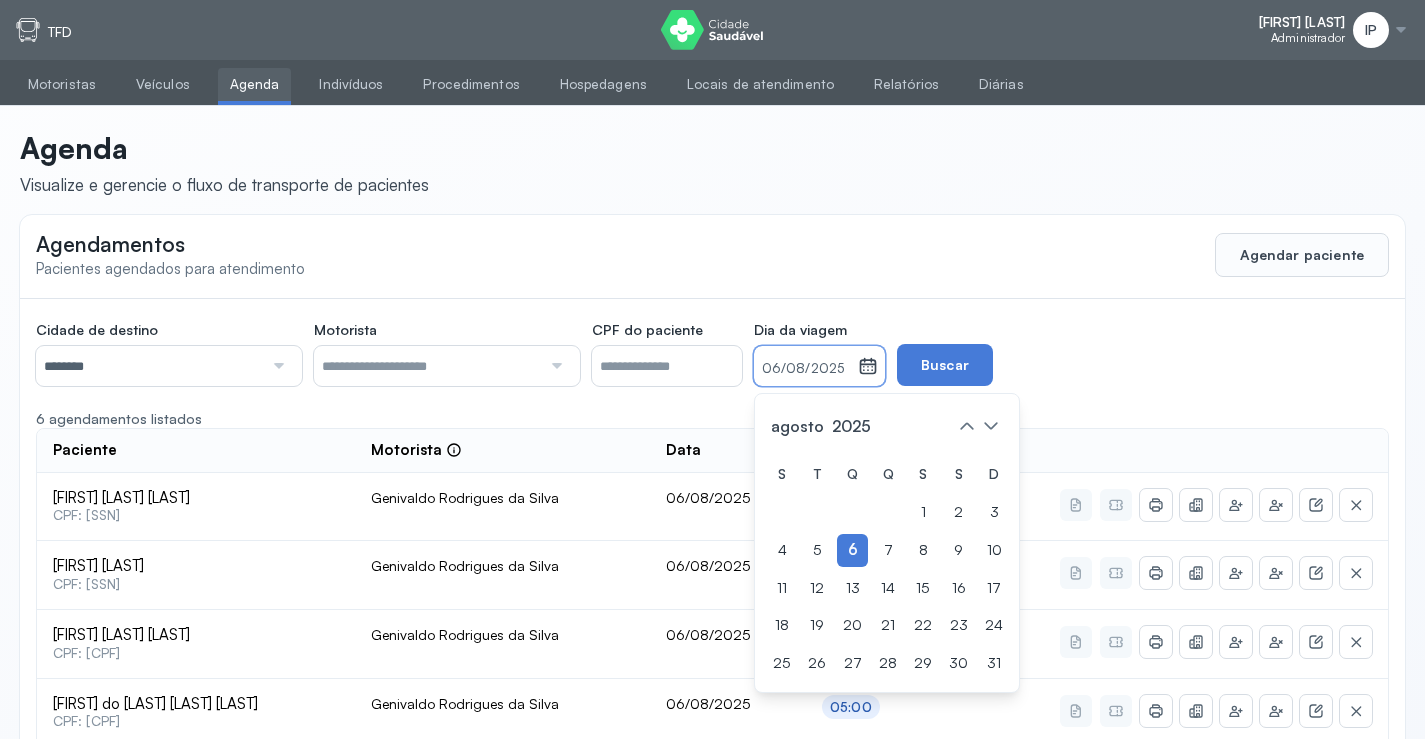 click on "S T Q Q S S D 1 2 3 4 5 6 7 8 9 10 11 12 13 14 15 16 17 18 19 20 21 22 23 24 25 26 27 28 29 30 31" at bounding box center (887, 569) 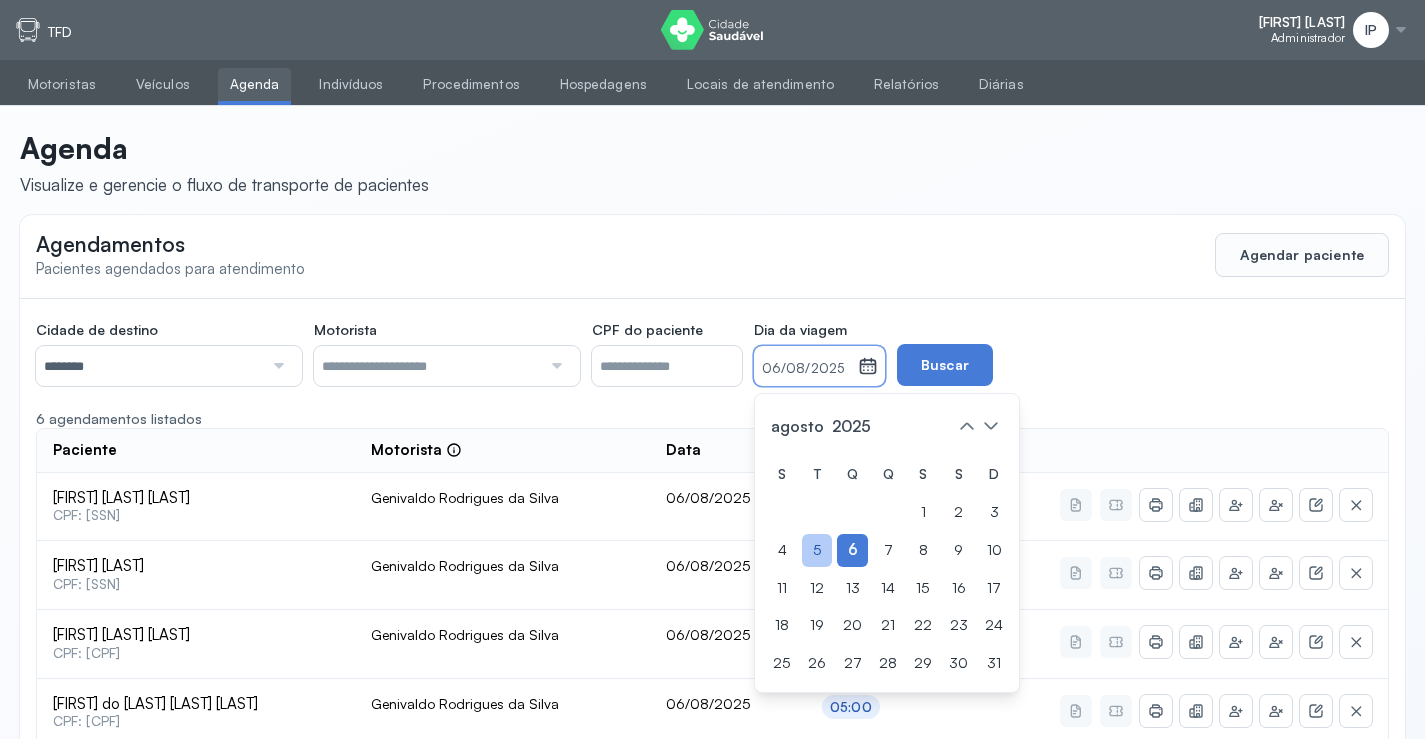 click on "5" 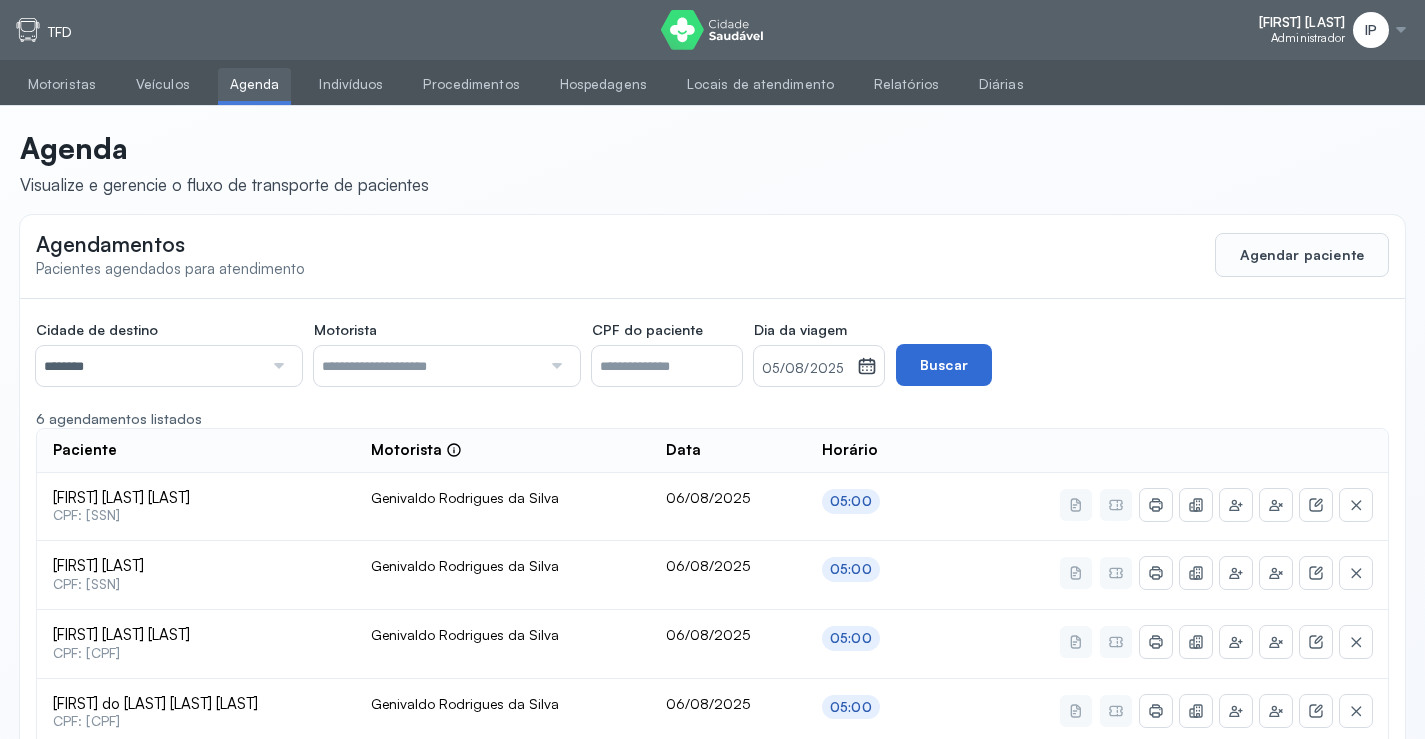 click on "Buscar" at bounding box center [944, 365] 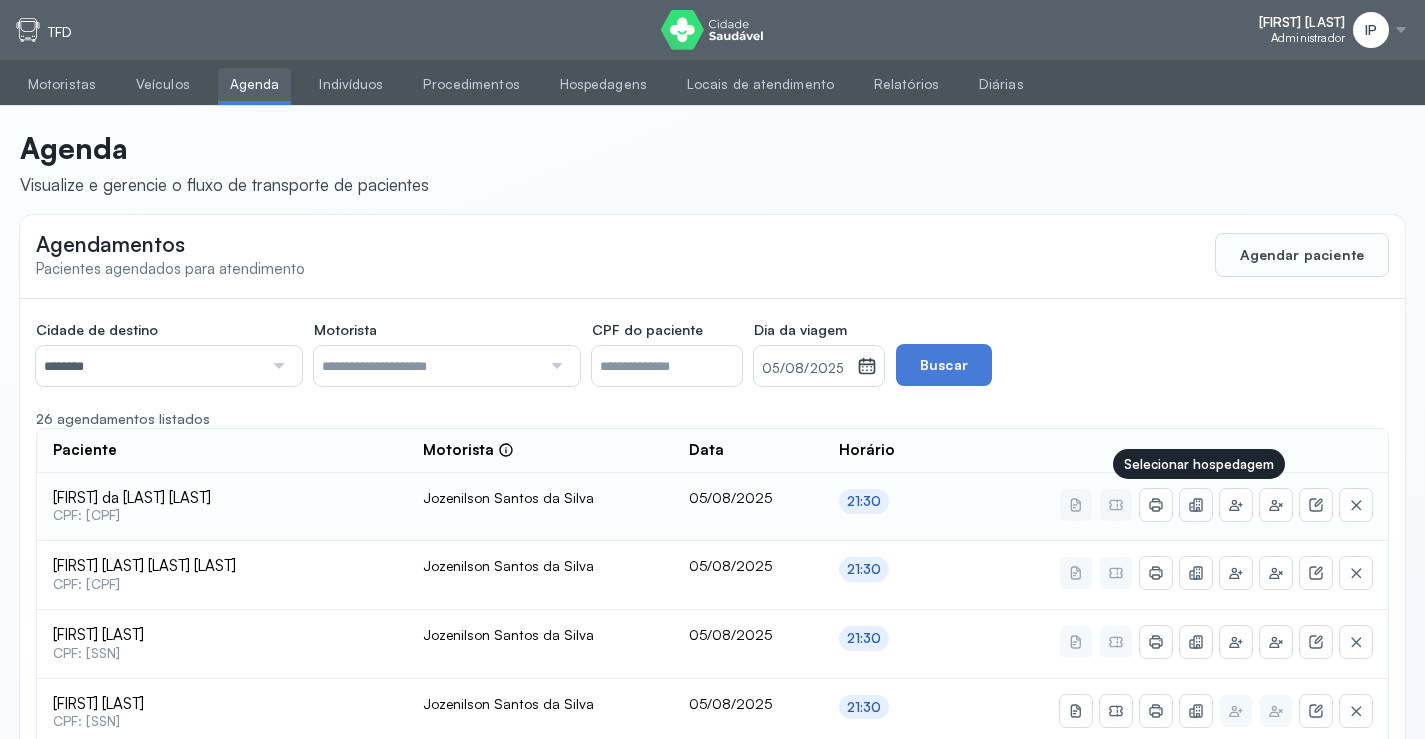 click 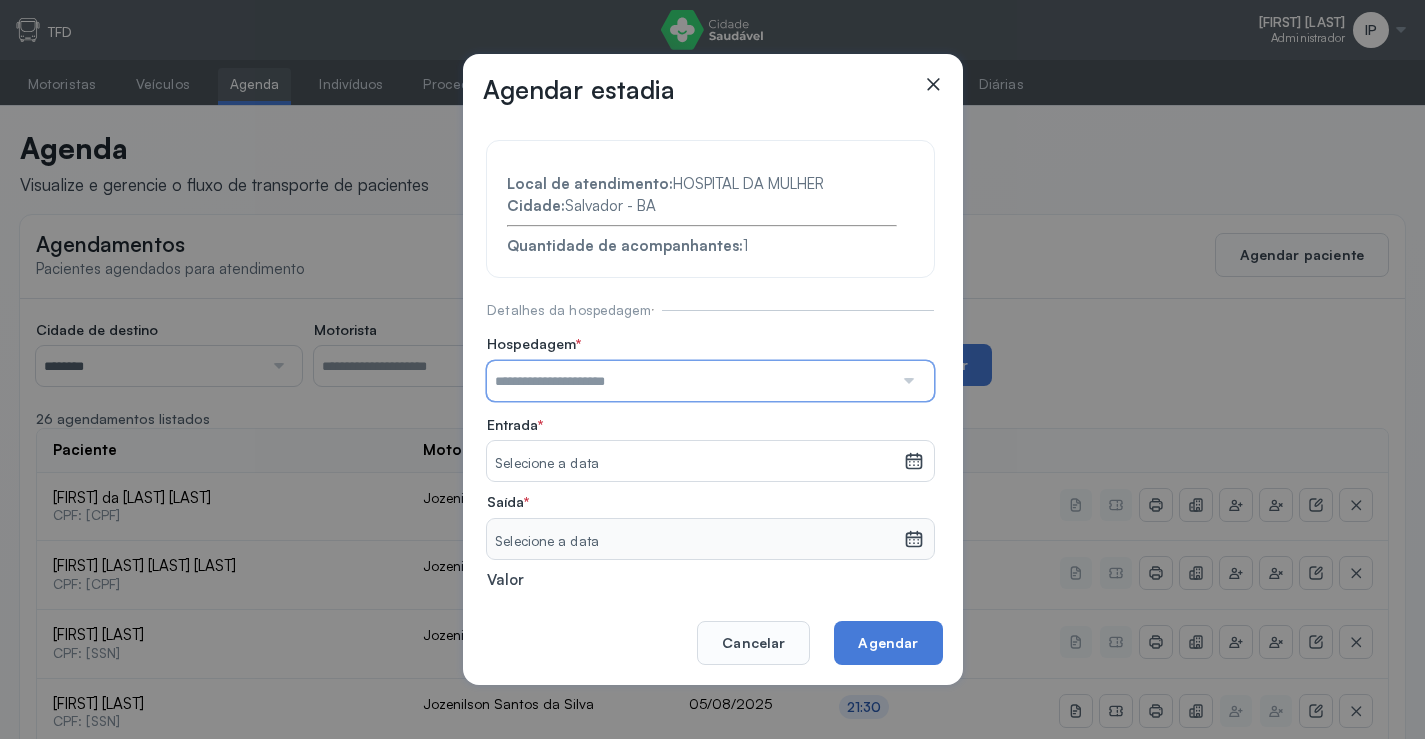 click at bounding box center (690, 381) 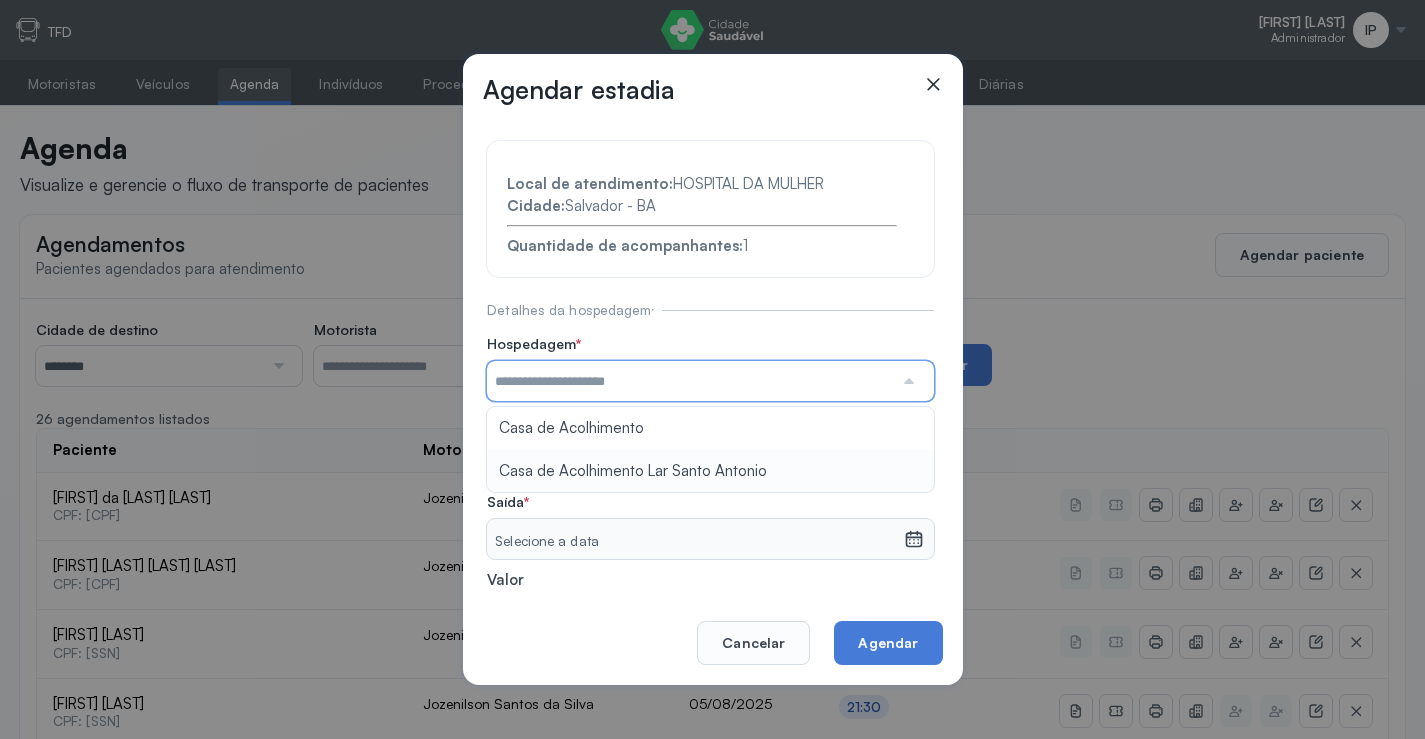 type on "**********" 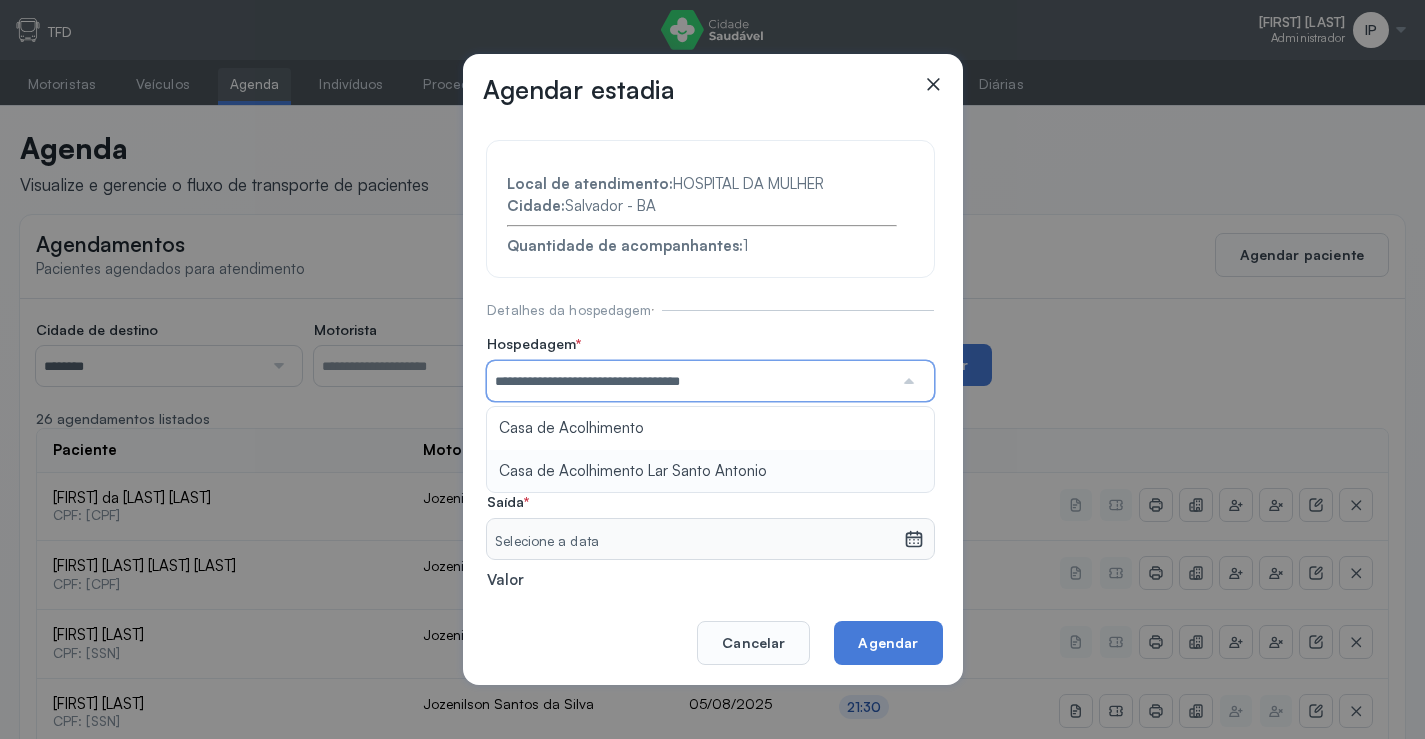 click on "**********" at bounding box center [710, 436] 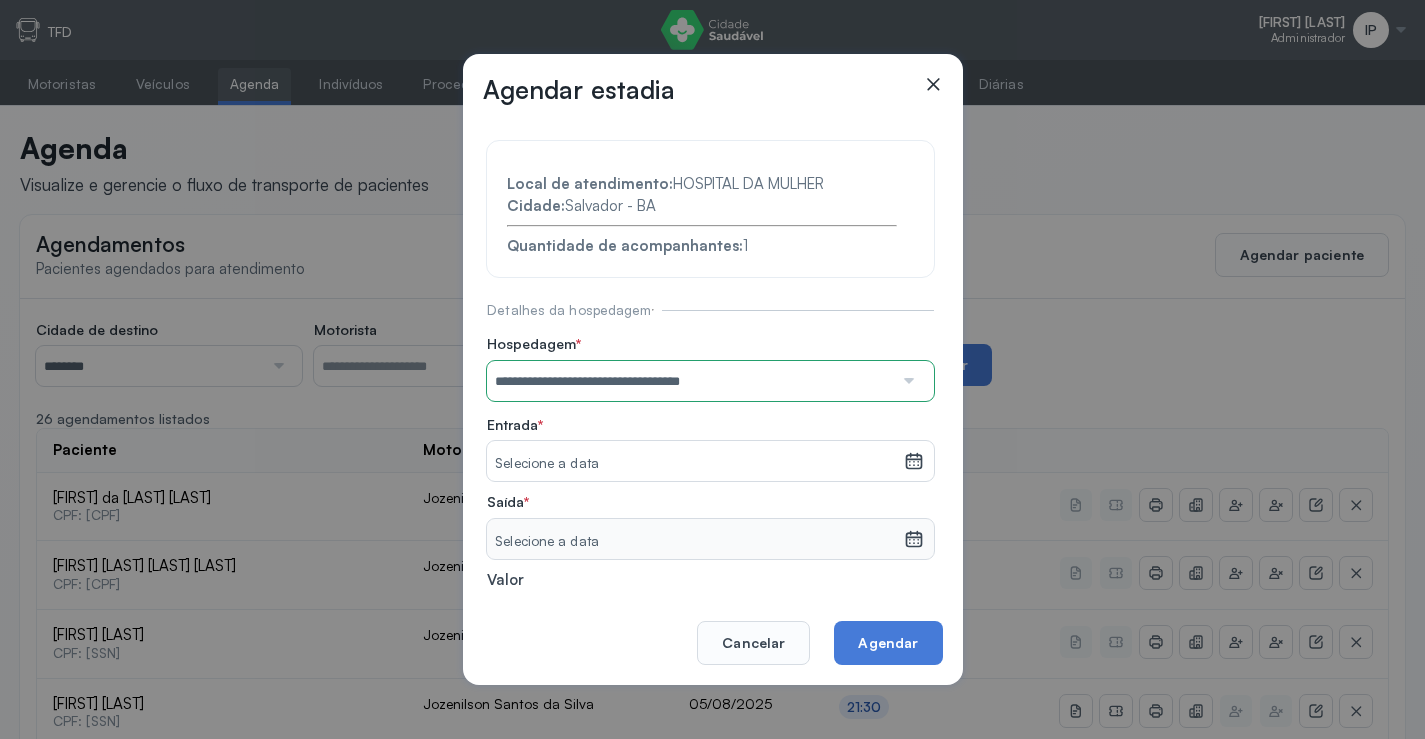 click on "Selecione a data" at bounding box center (695, 461) 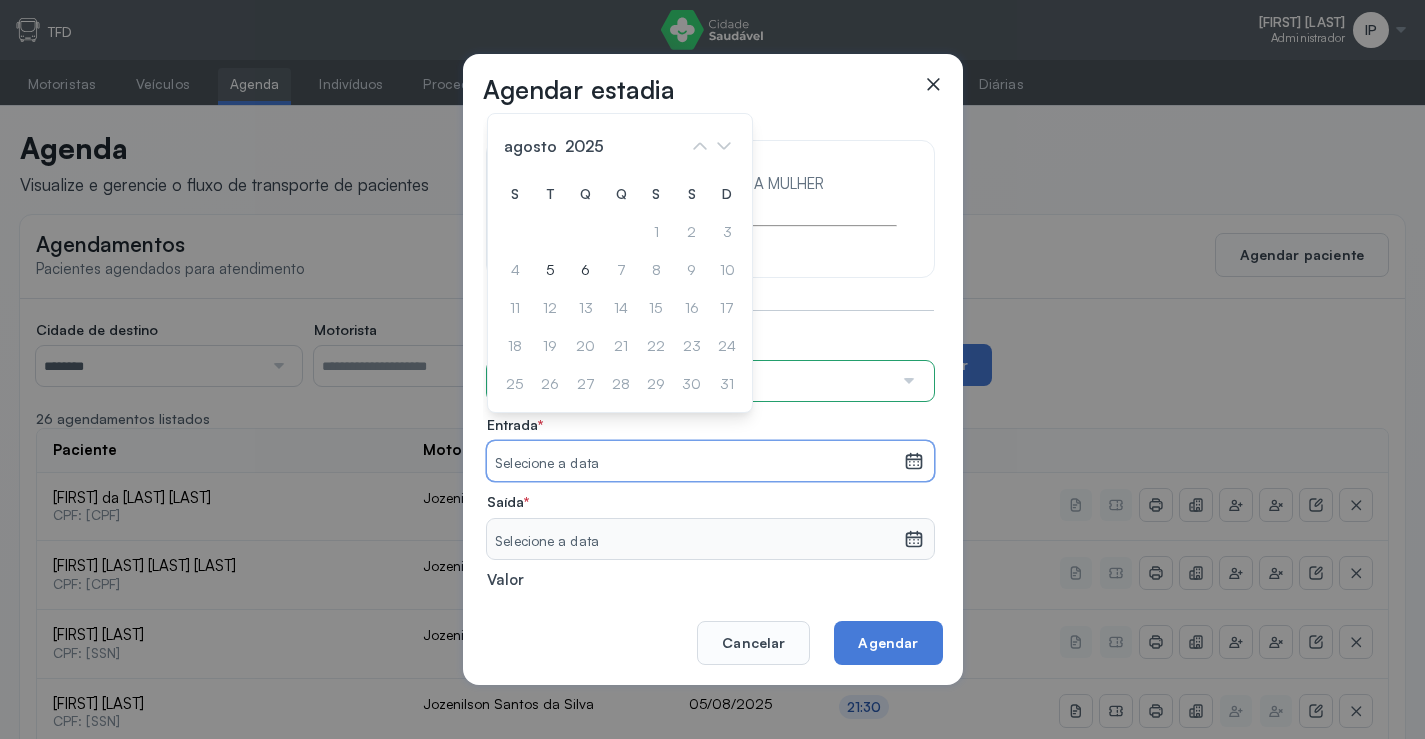 drag, startPoint x: 594, startPoint y: 267, endPoint x: 611, endPoint y: 318, distance: 53.75872 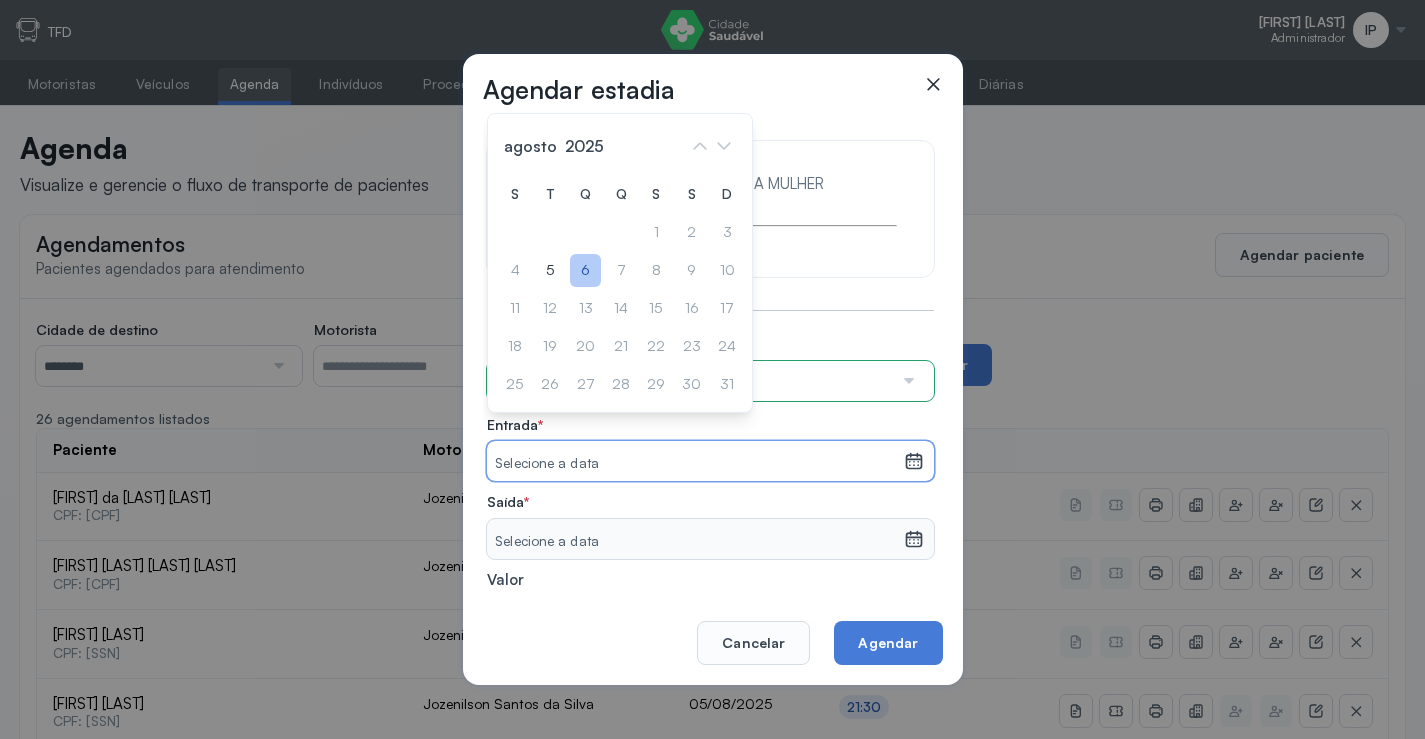 click on "6" 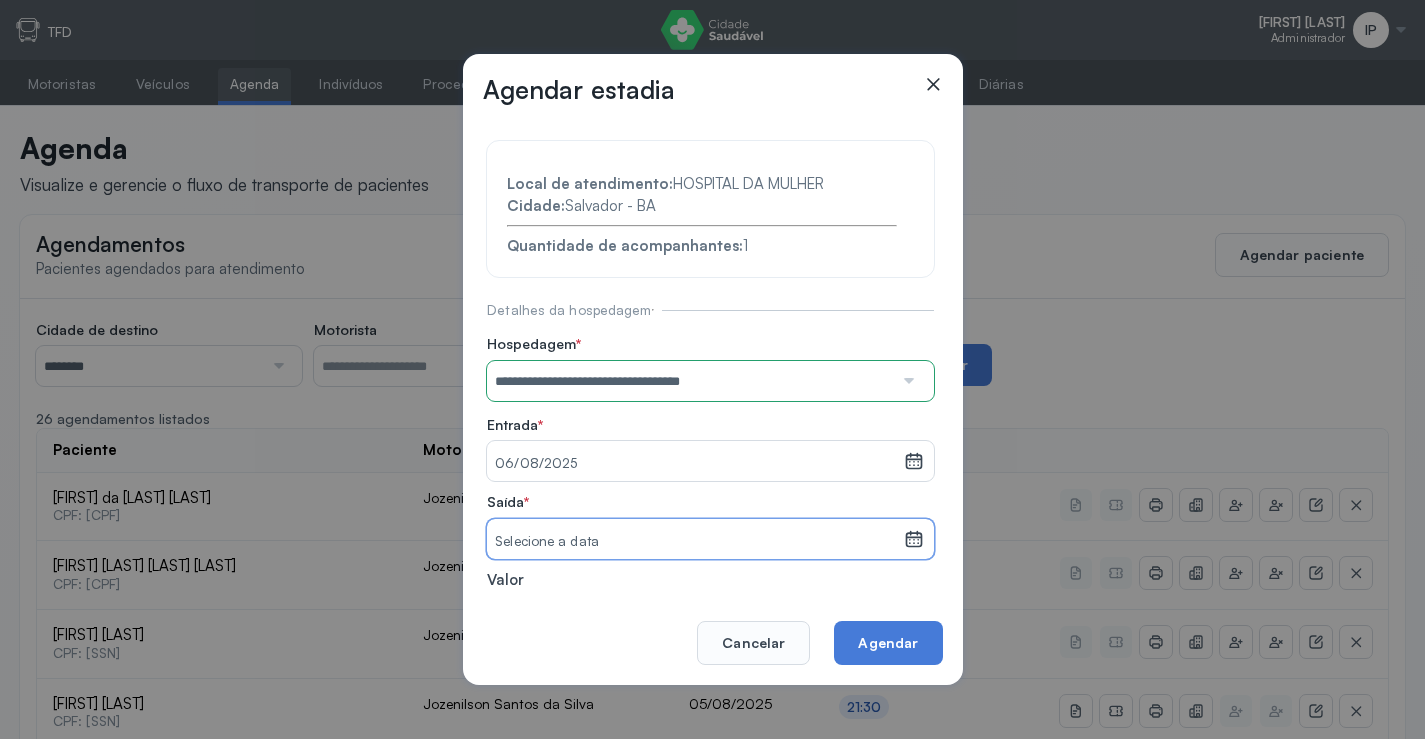 click on "Selecione a data" at bounding box center (695, 539) 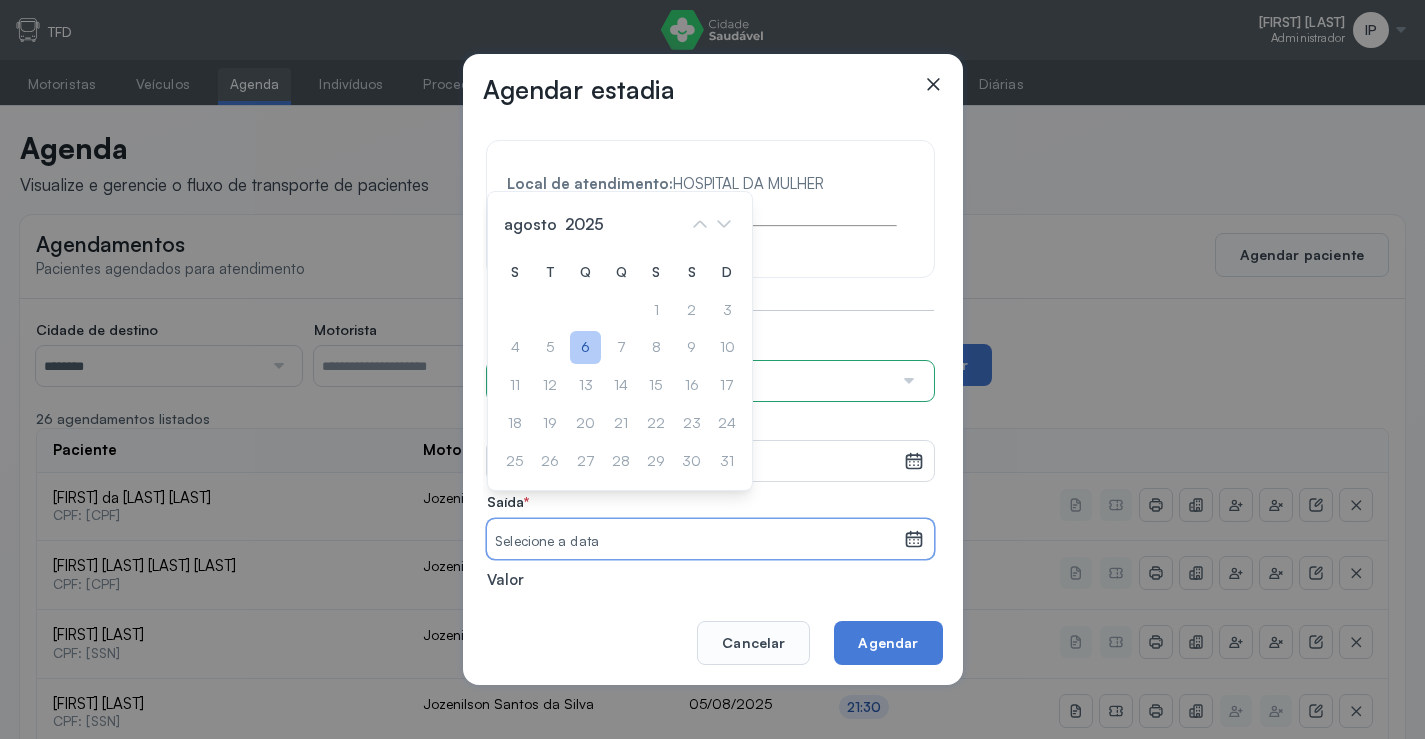 click on "6" 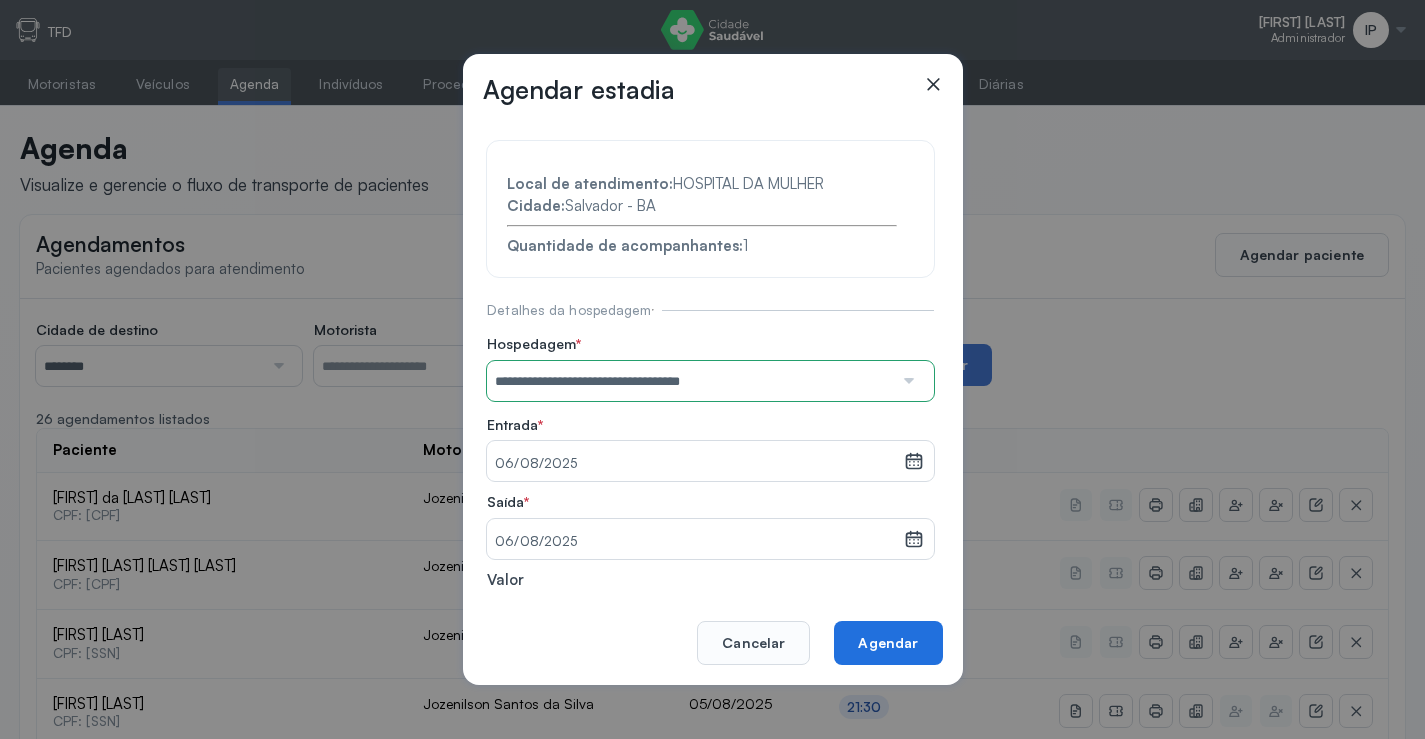 click on "Agendar" 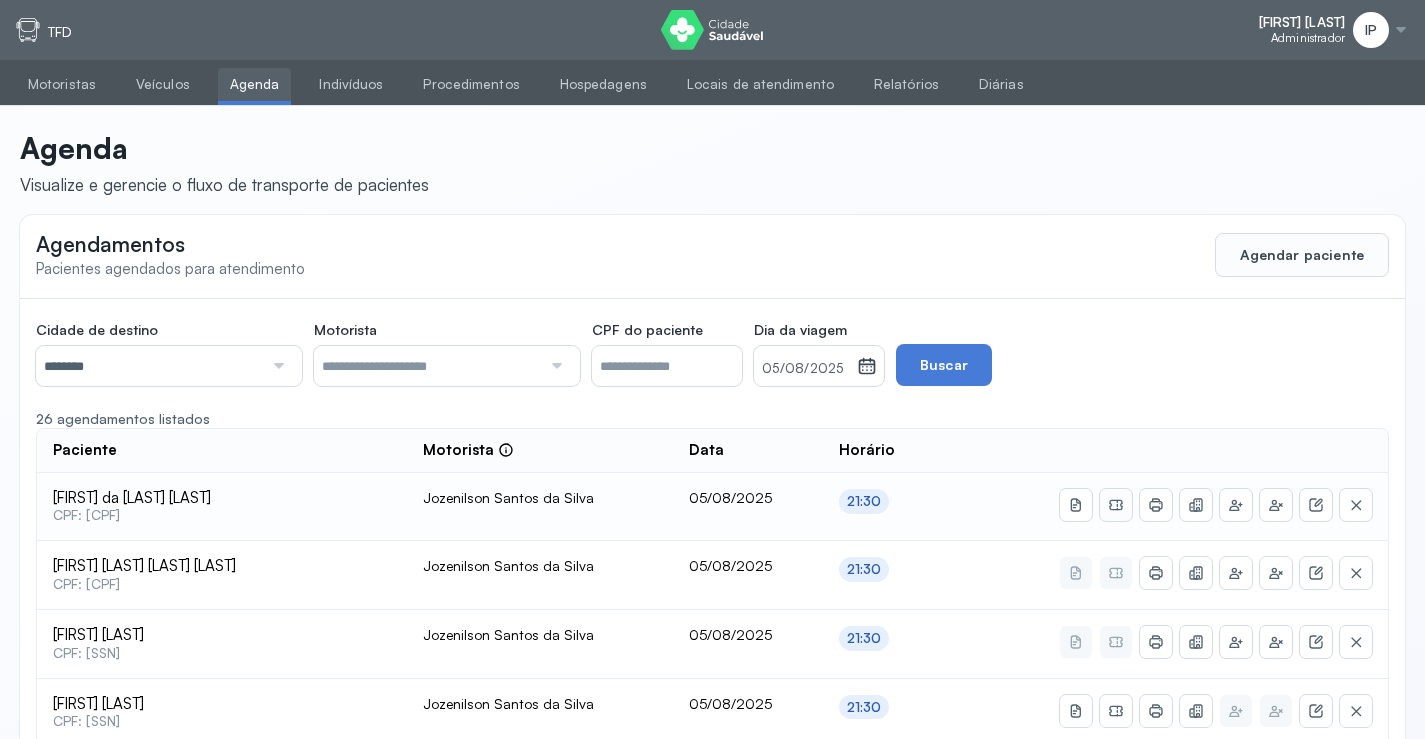 click 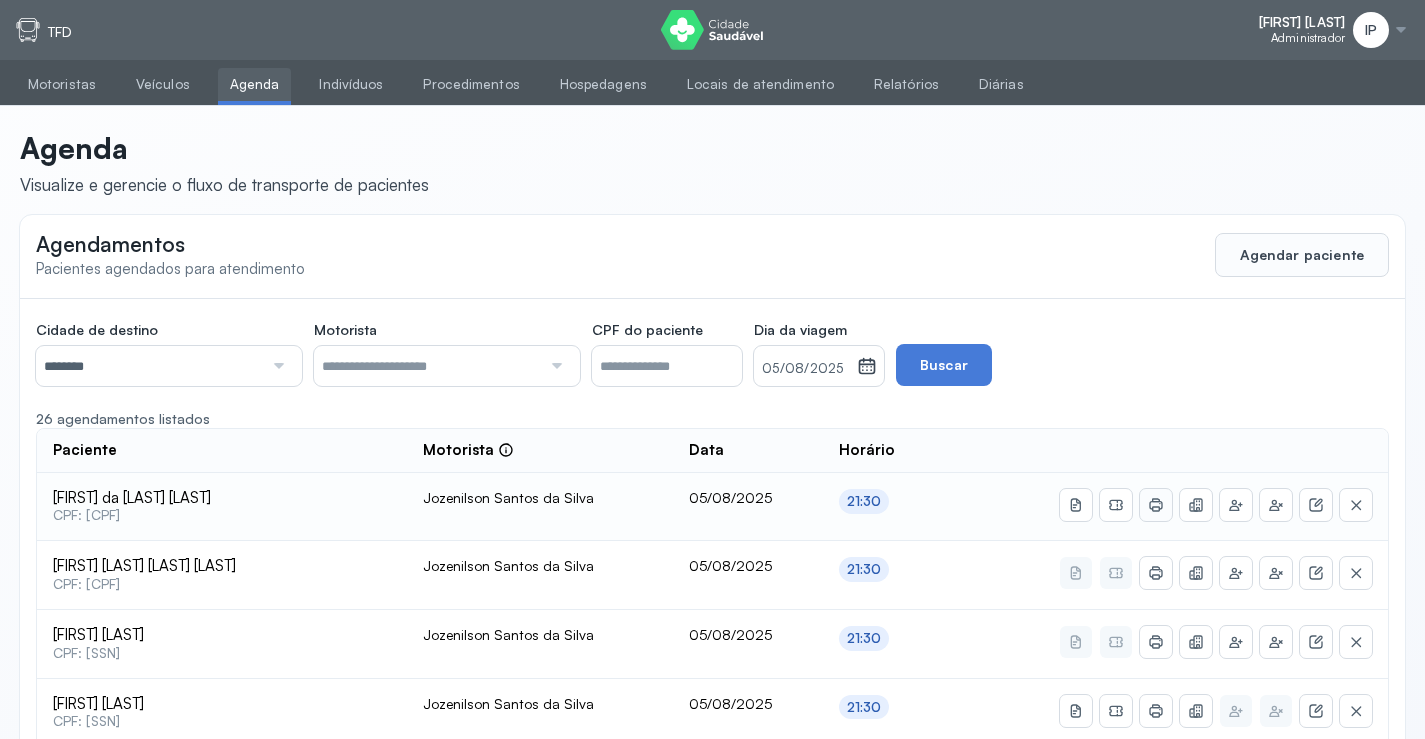click 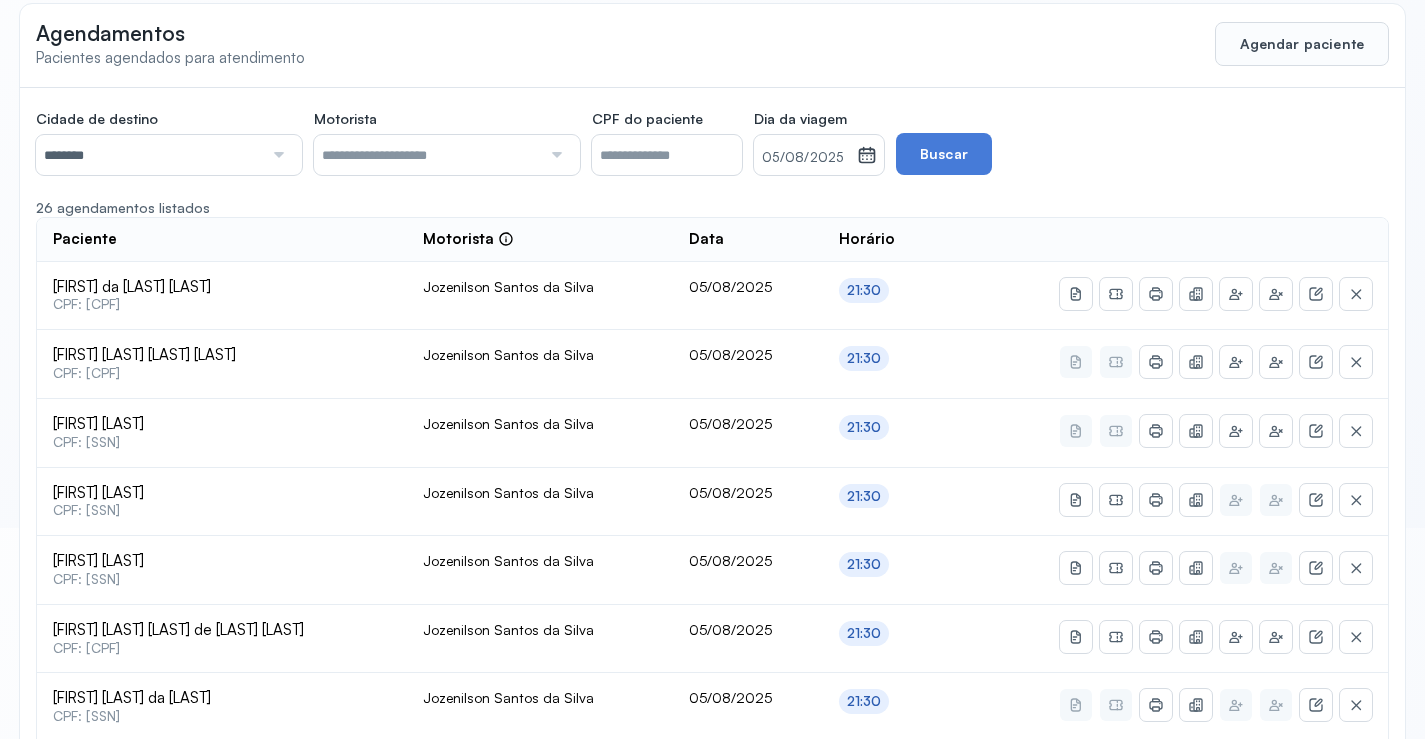scroll, scrollTop: 0, scrollLeft: 0, axis: both 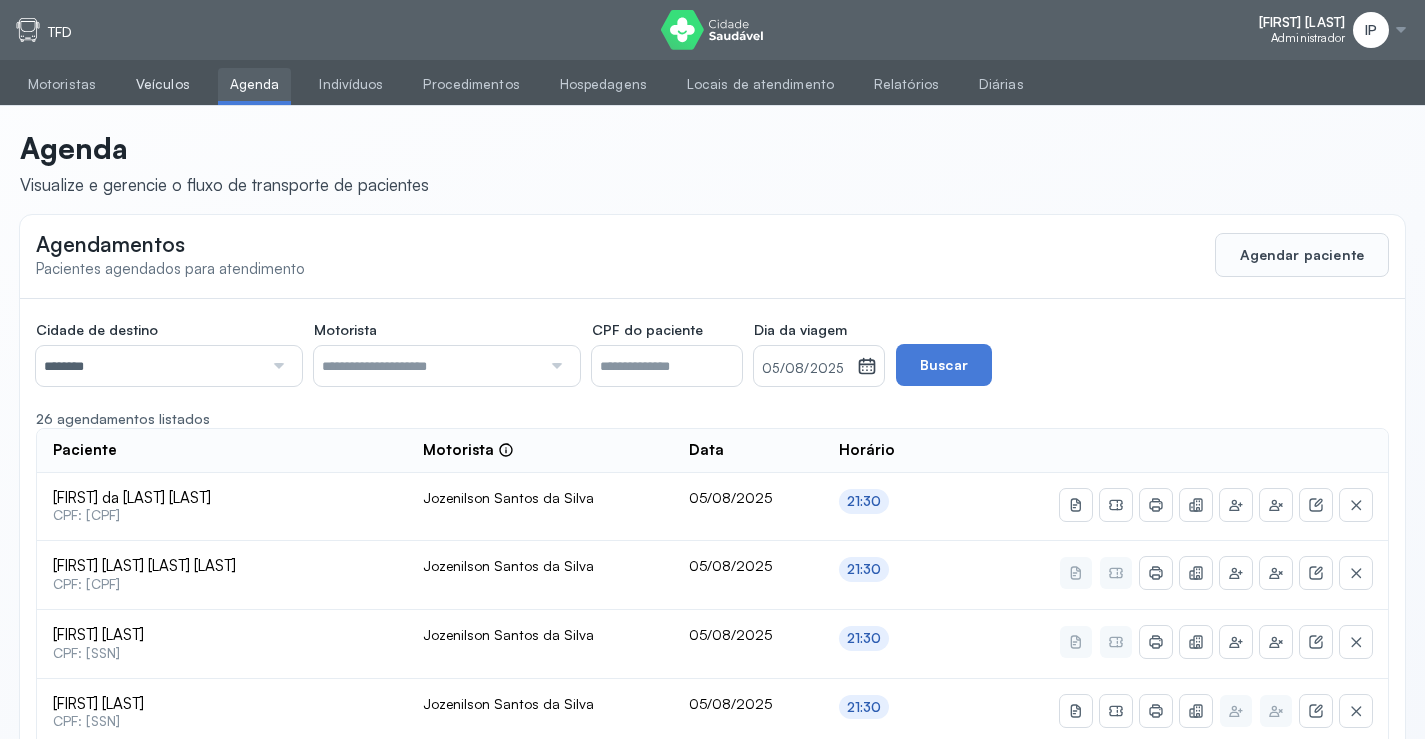 click on "Veículos" at bounding box center (163, 84) 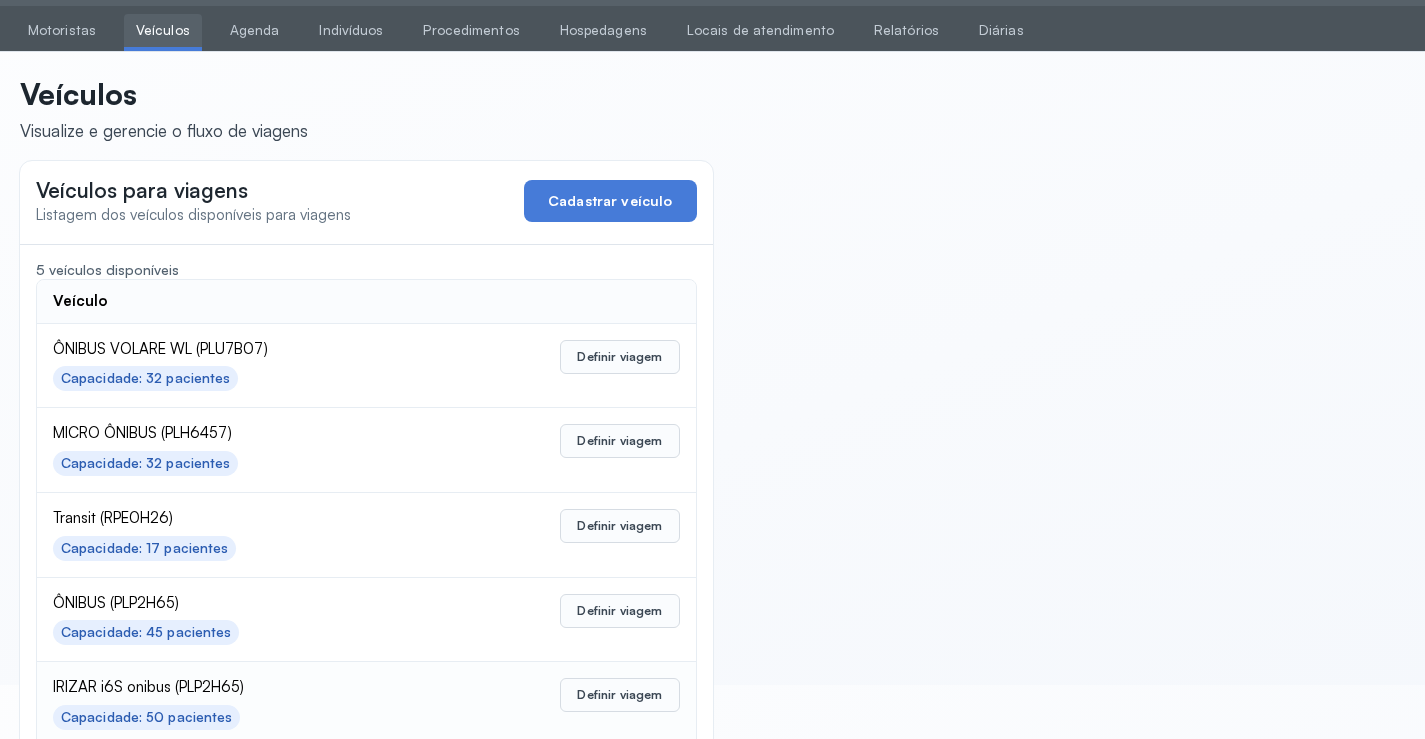 scroll, scrollTop: 98, scrollLeft: 0, axis: vertical 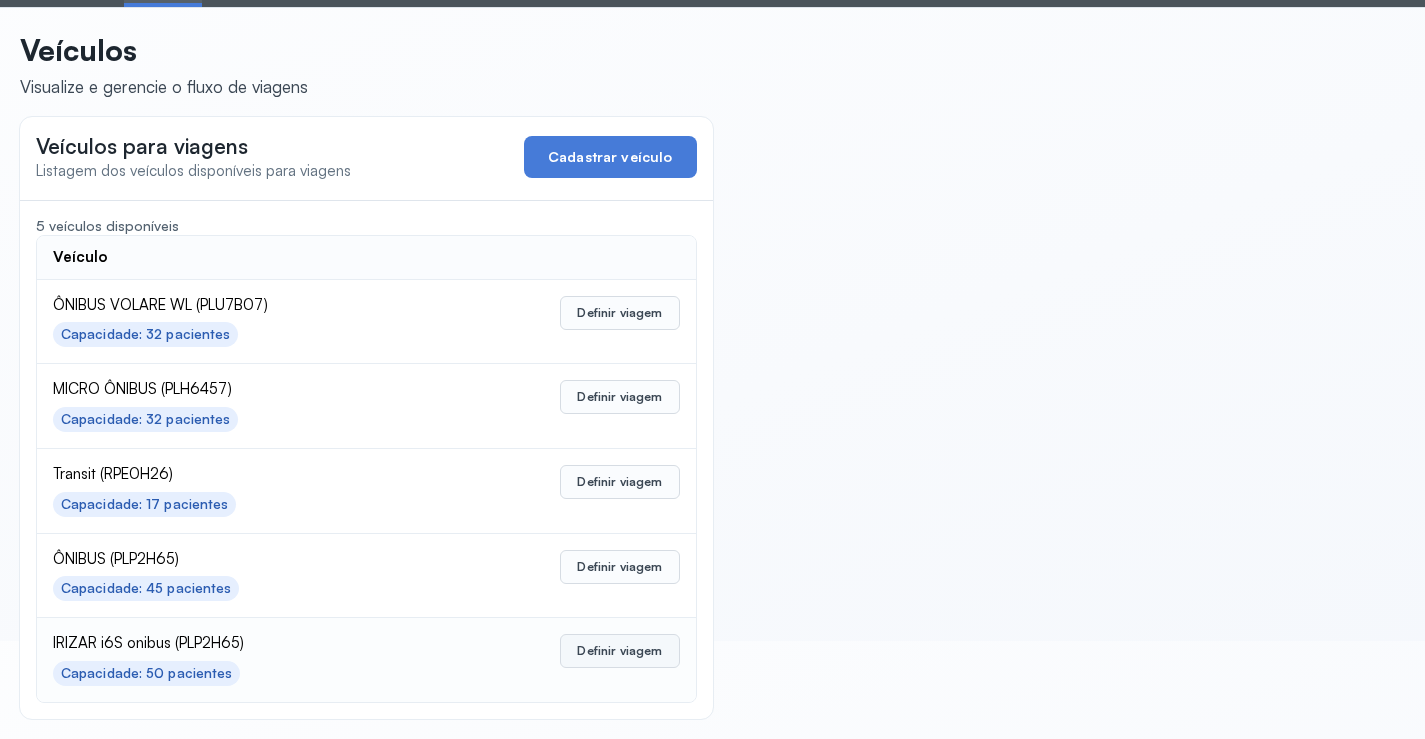 click on "Definir viagem" at bounding box center [619, 651] 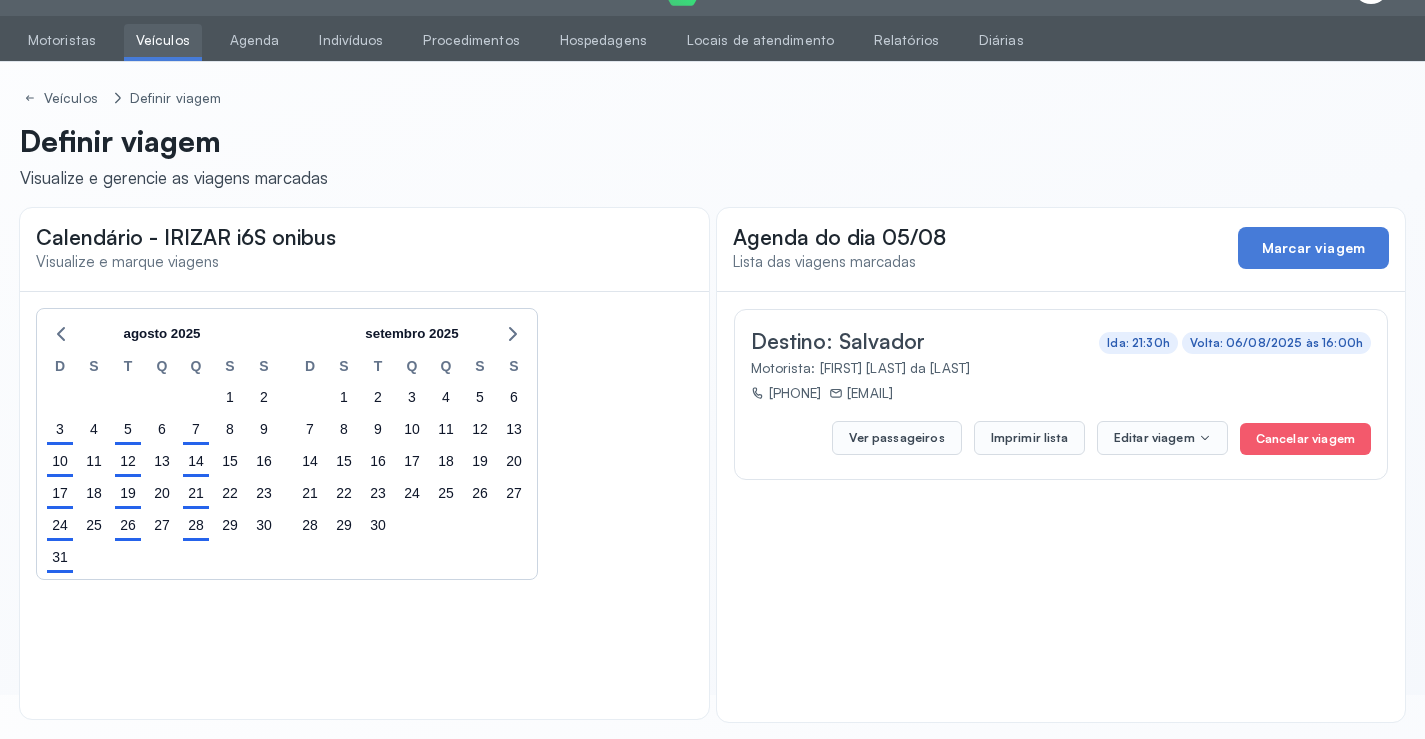 scroll, scrollTop: 47, scrollLeft: 0, axis: vertical 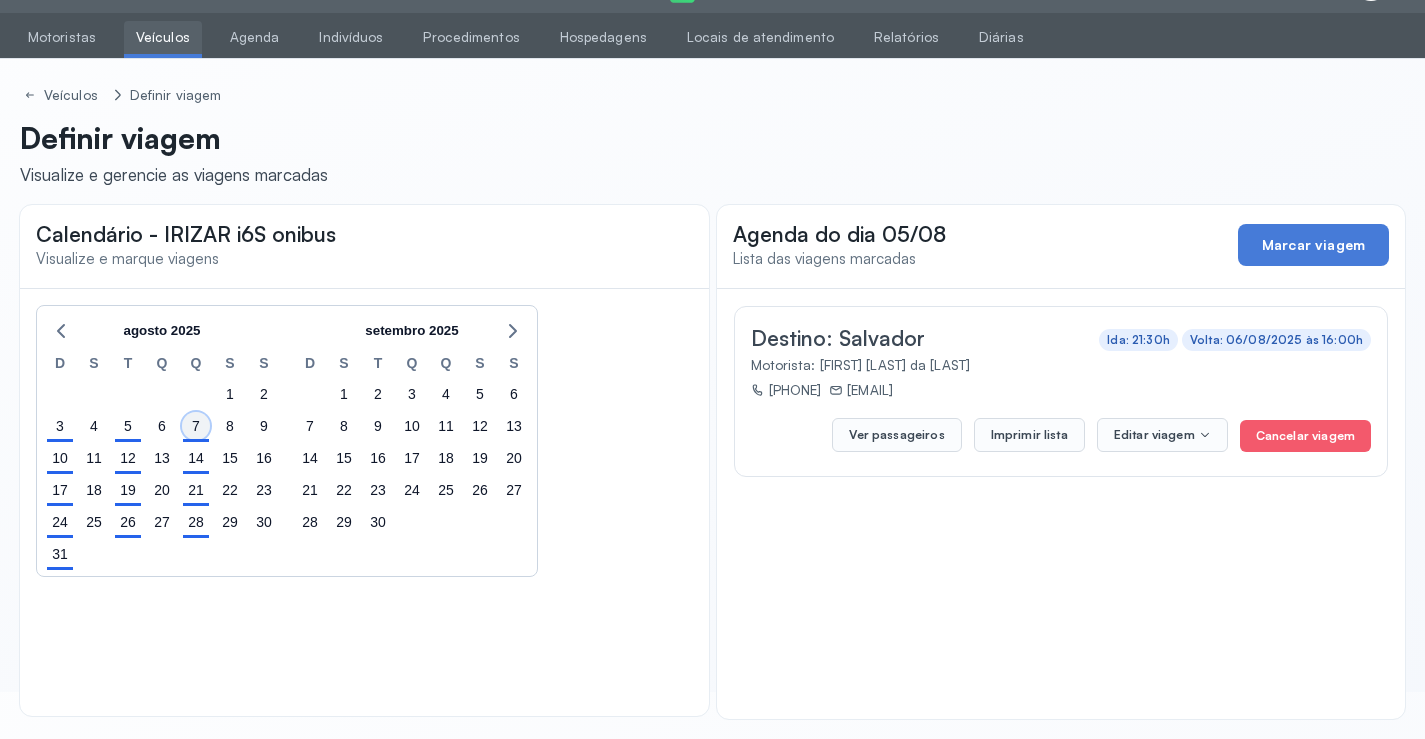 click on "7" 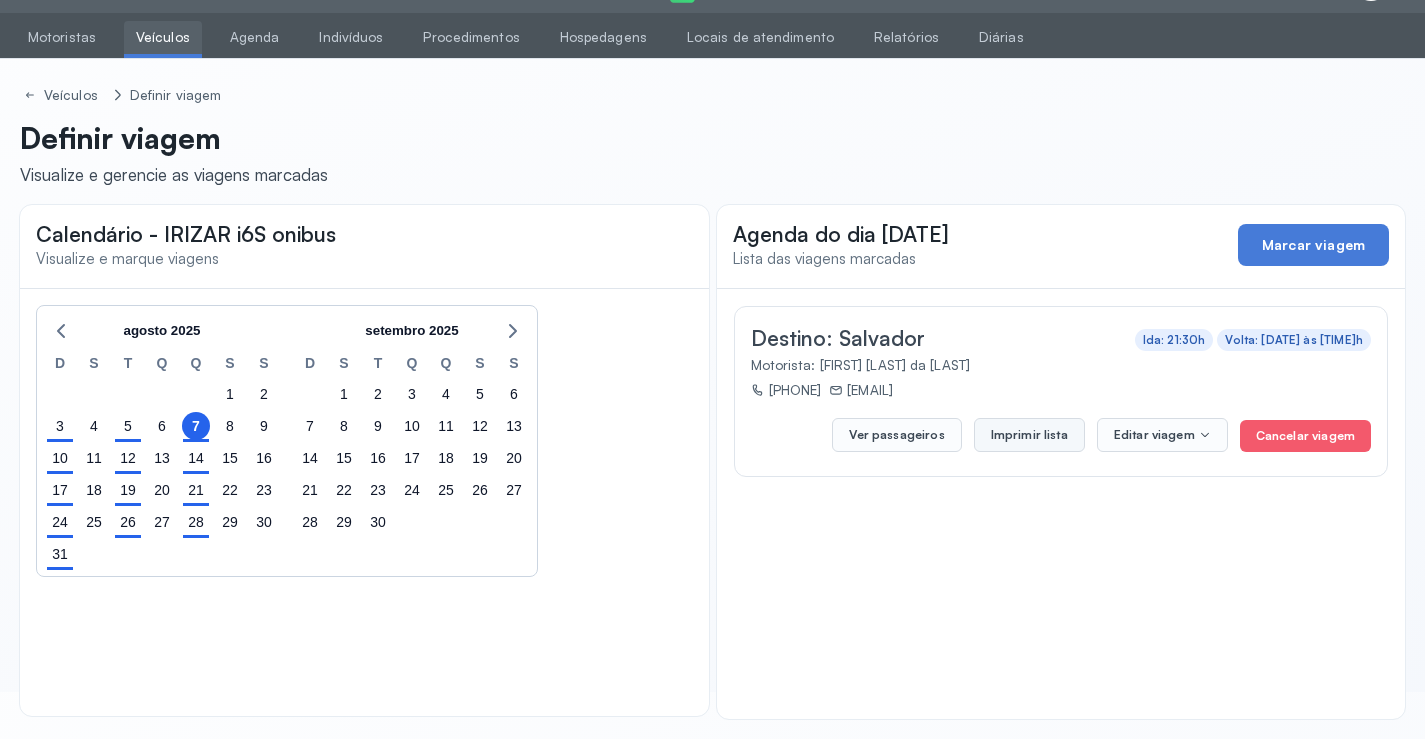 click on "Imprimir lista" at bounding box center [1029, 435] 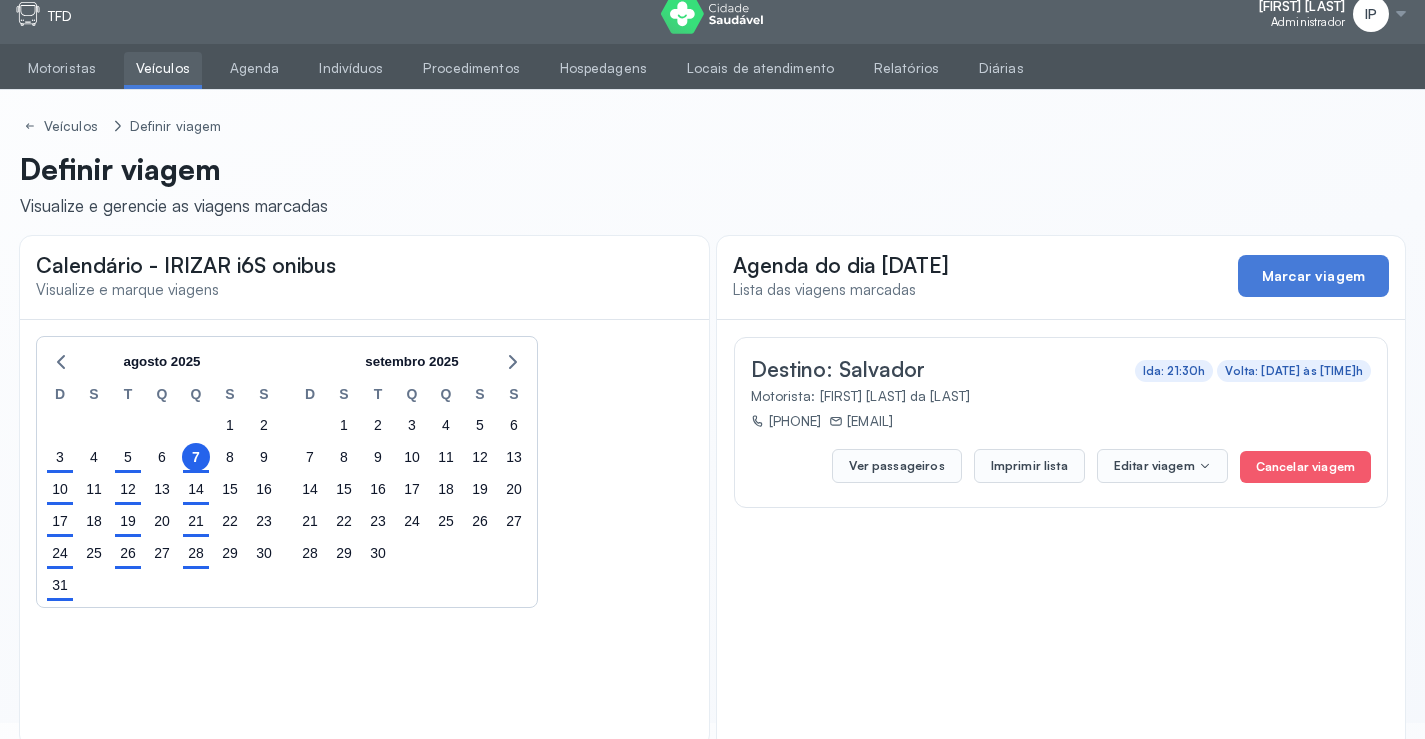 scroll, scrollTop: 0, scrollLeft: 0, axis: both 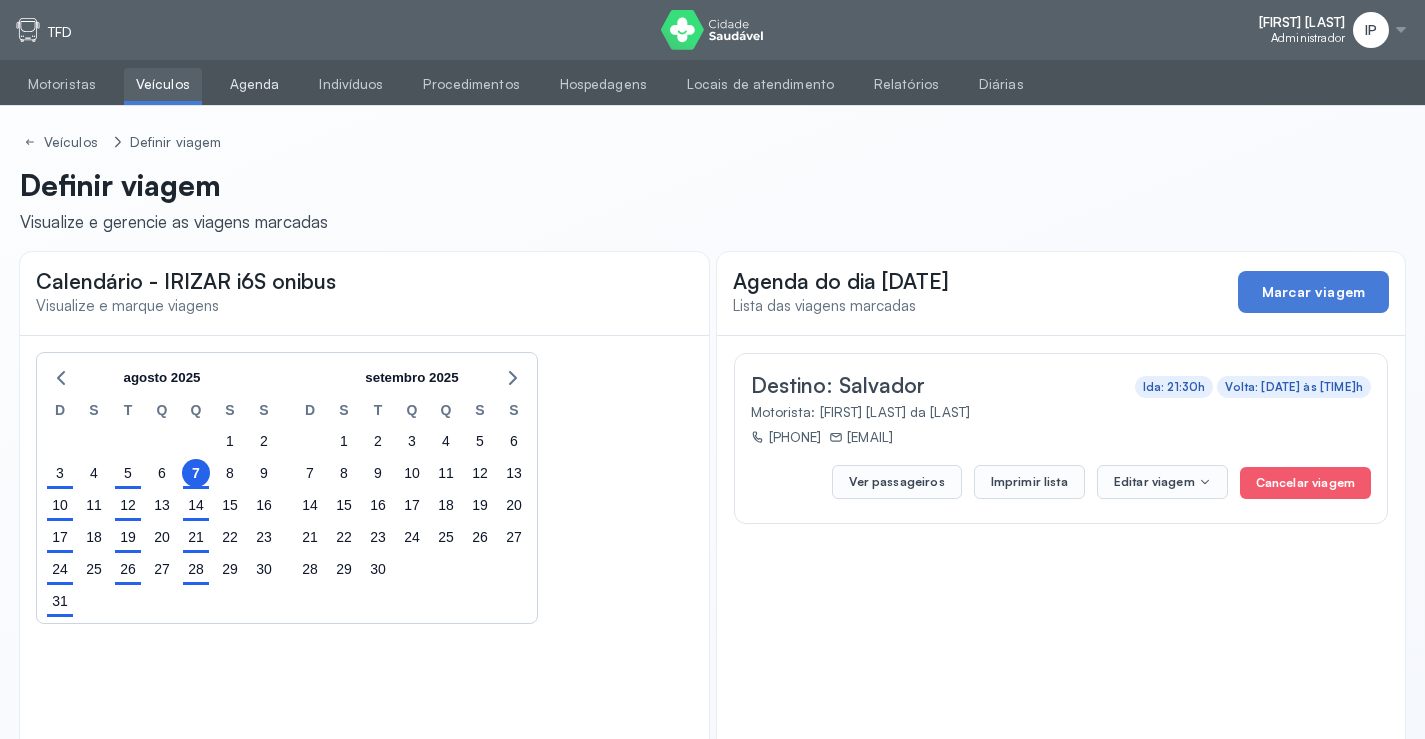 click on "Agenda" at bounding box center [255, 84] 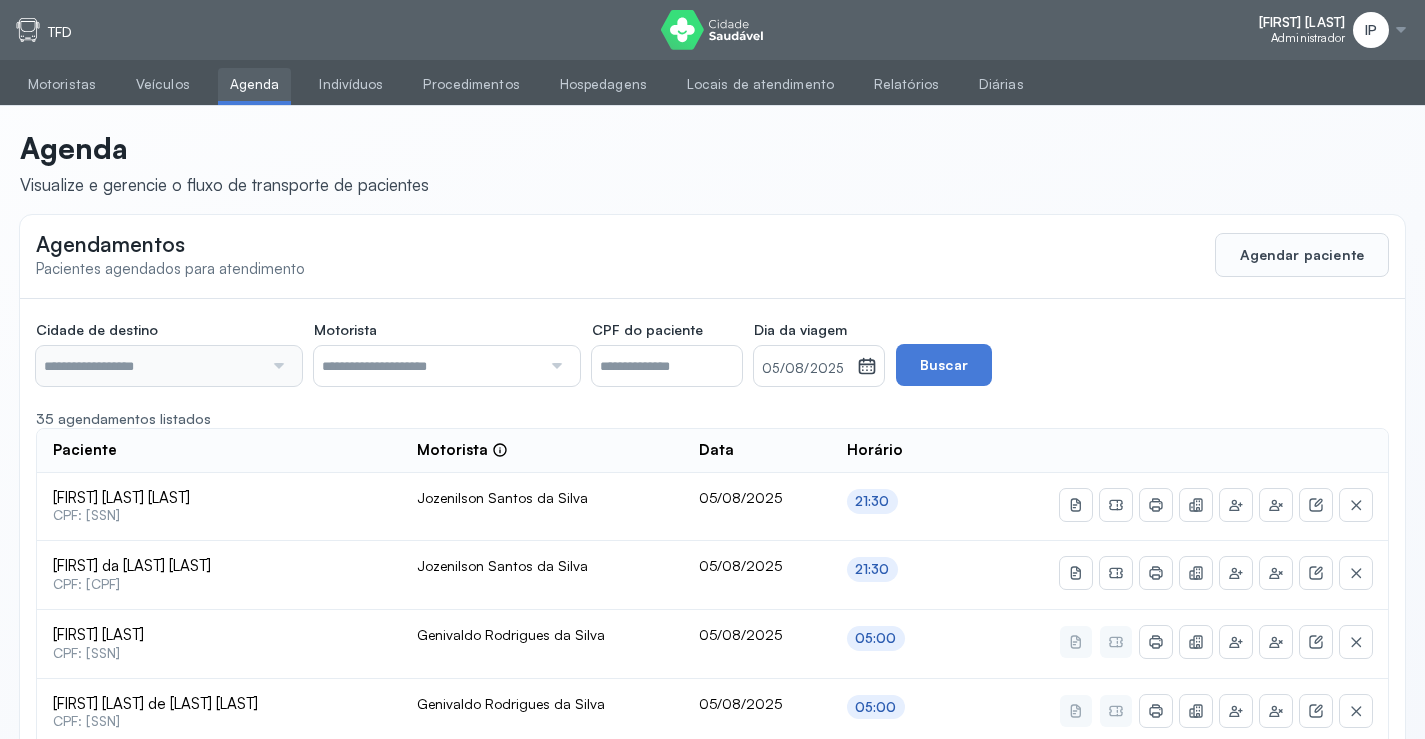 type on "********" 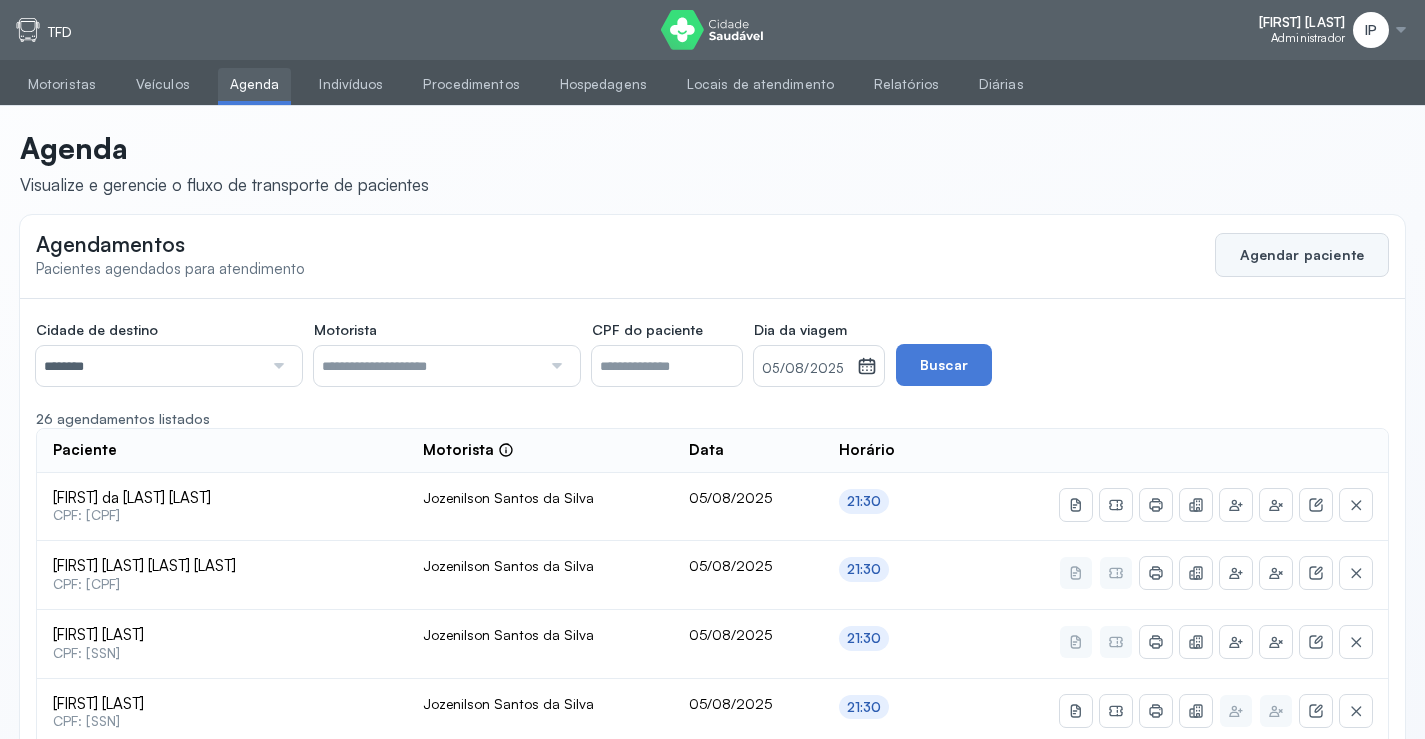 click on "Agendar paciente" 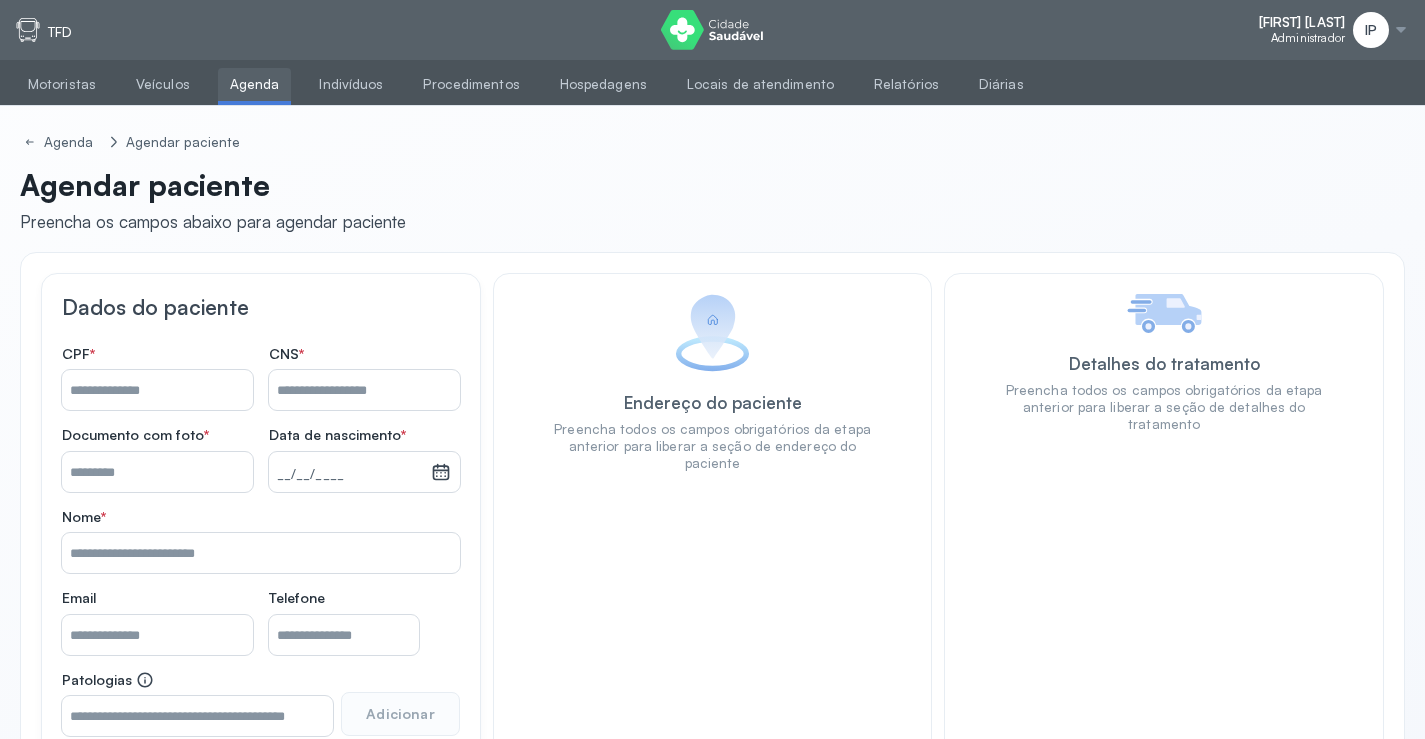 click on "Nome   *" at bounding box center (157, 390) 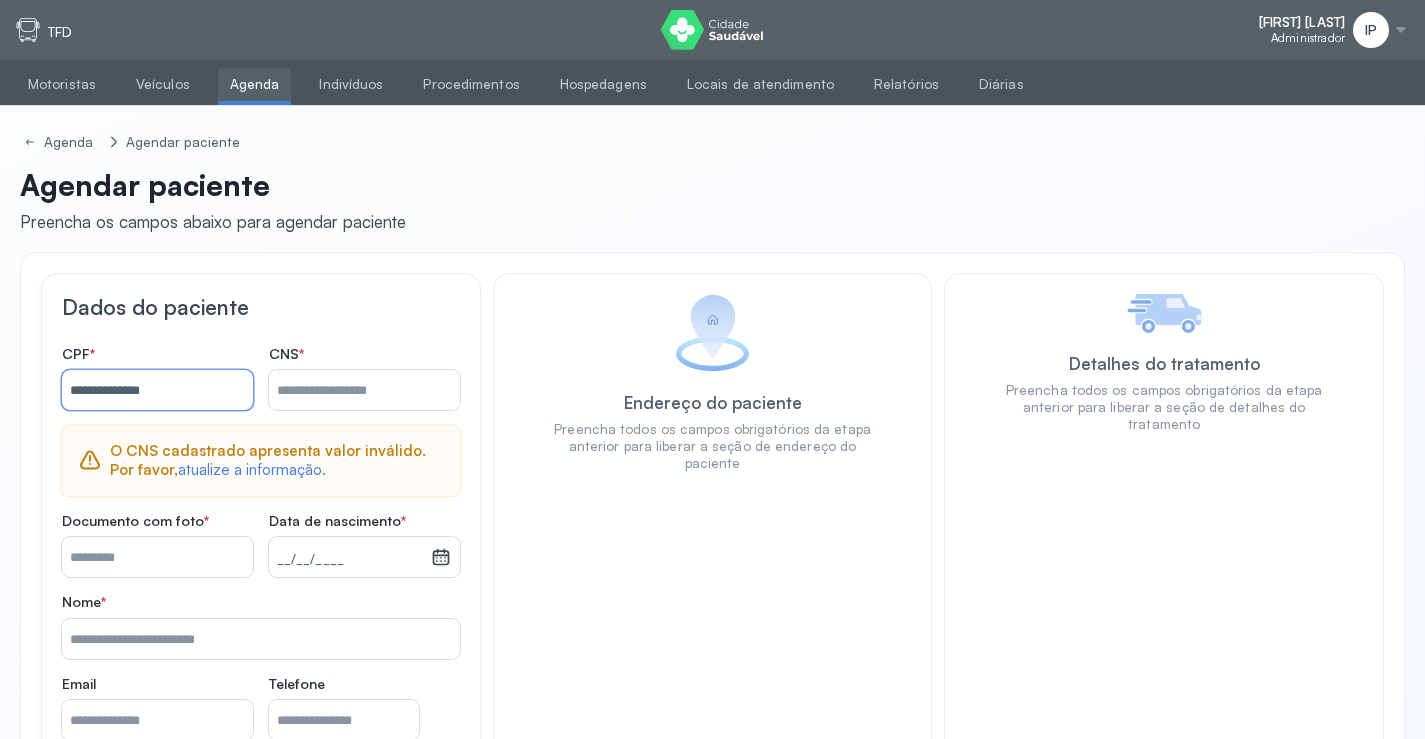 type on "**********" 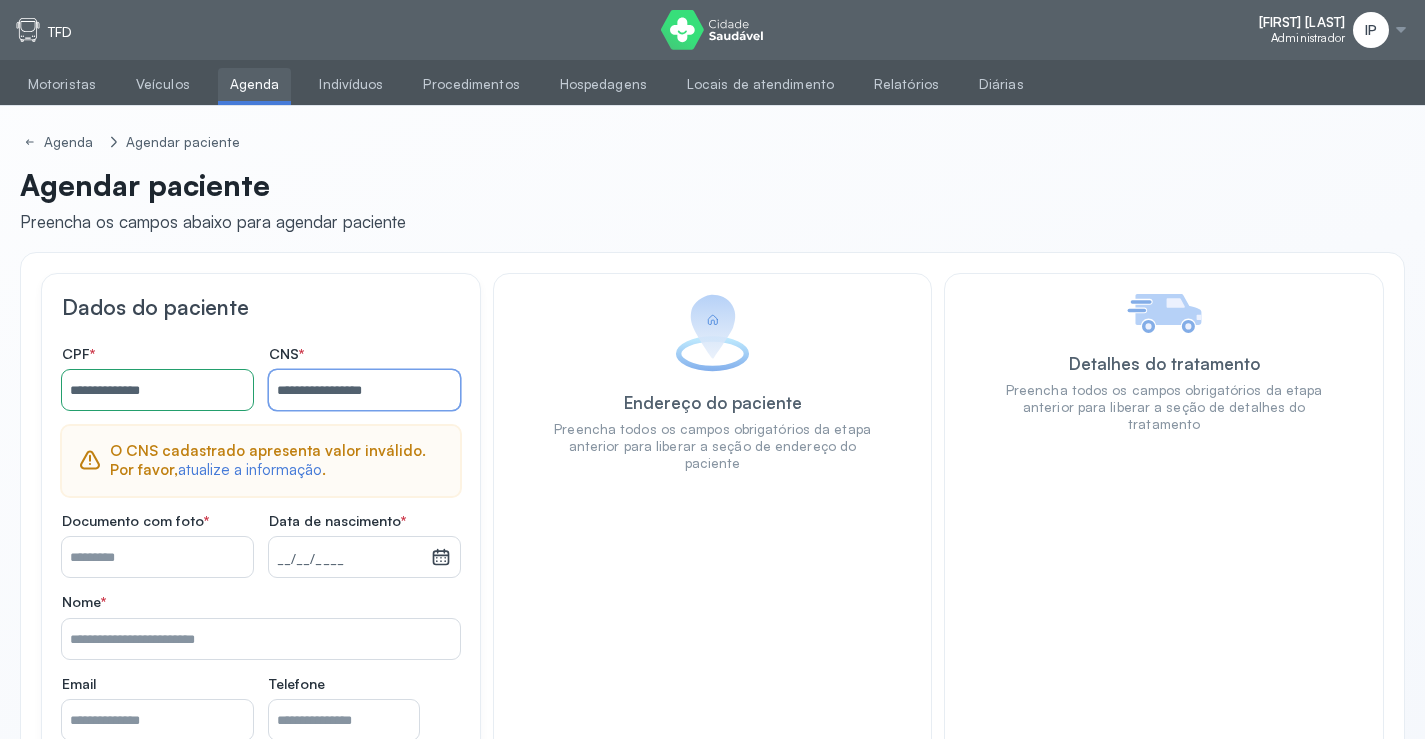 type on "**********" 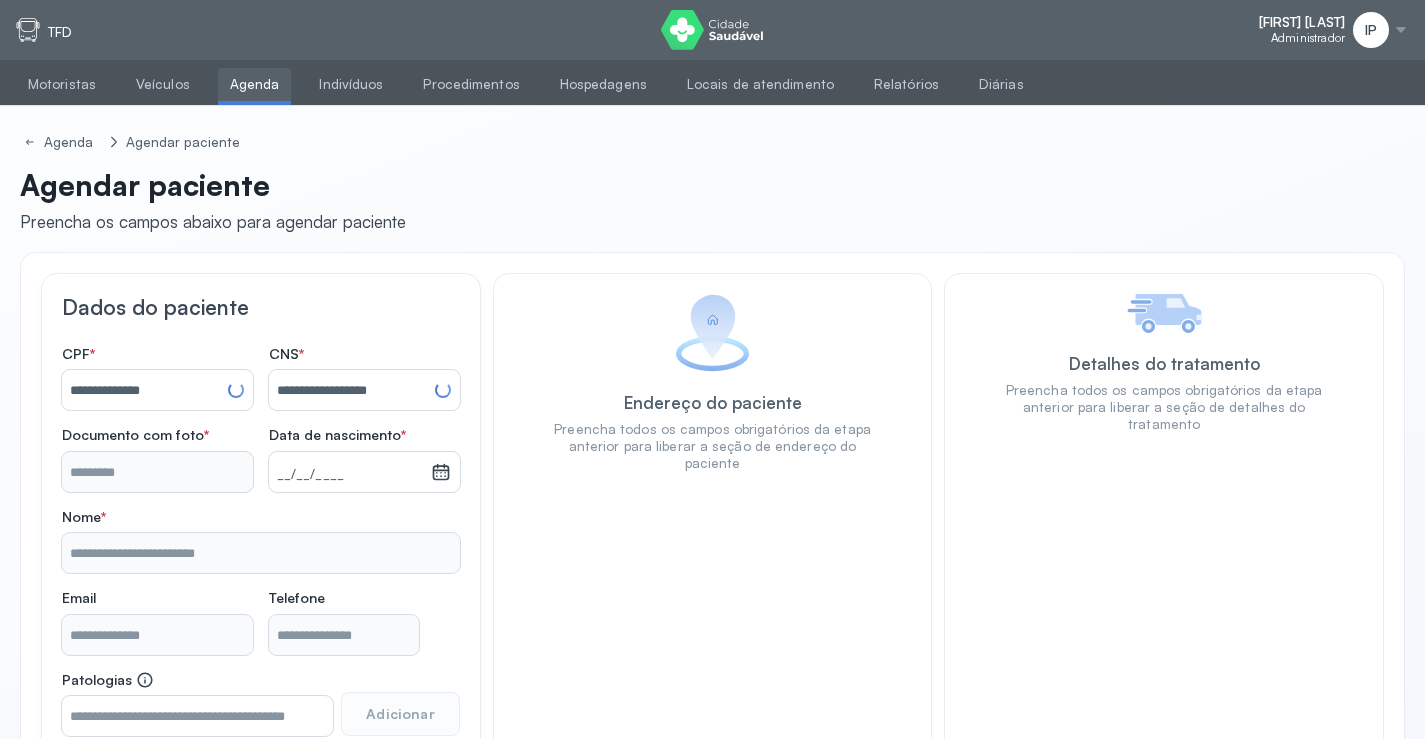 type 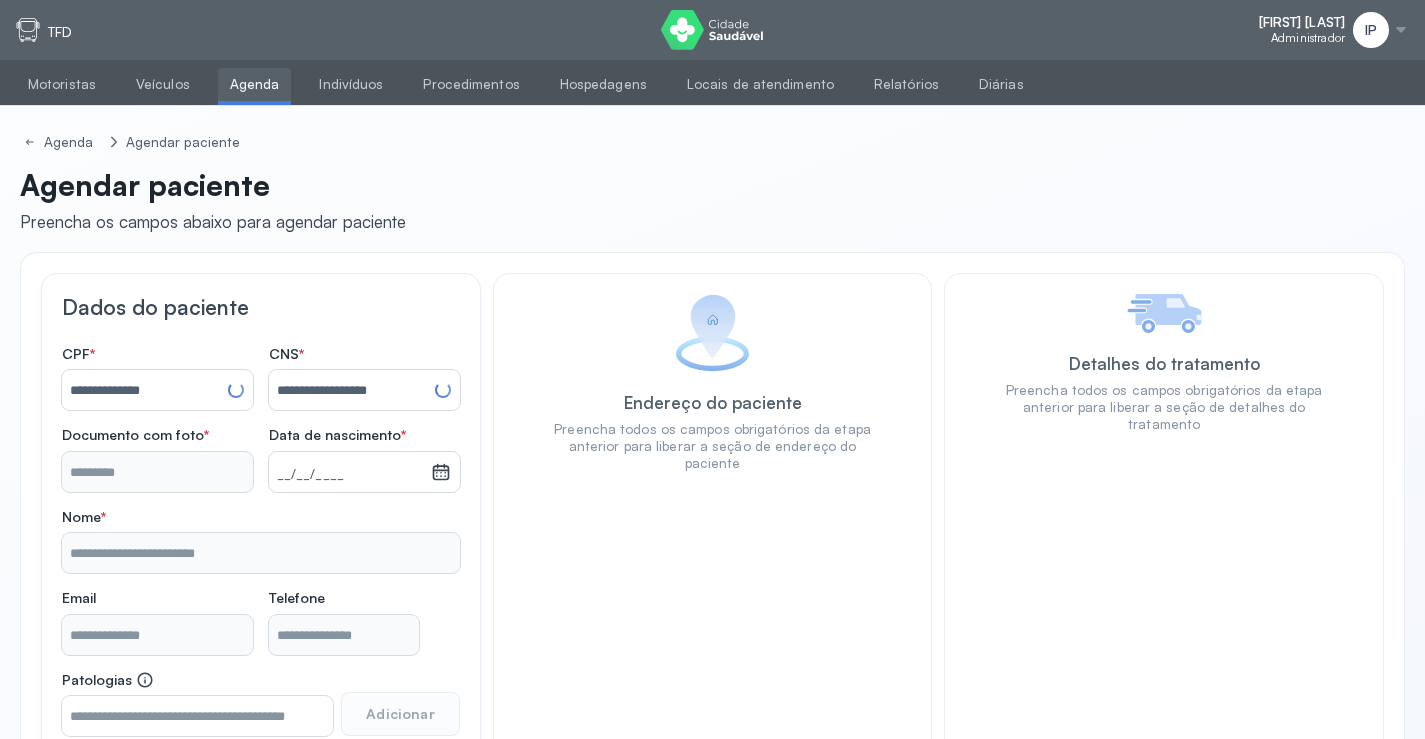 type on "**********" 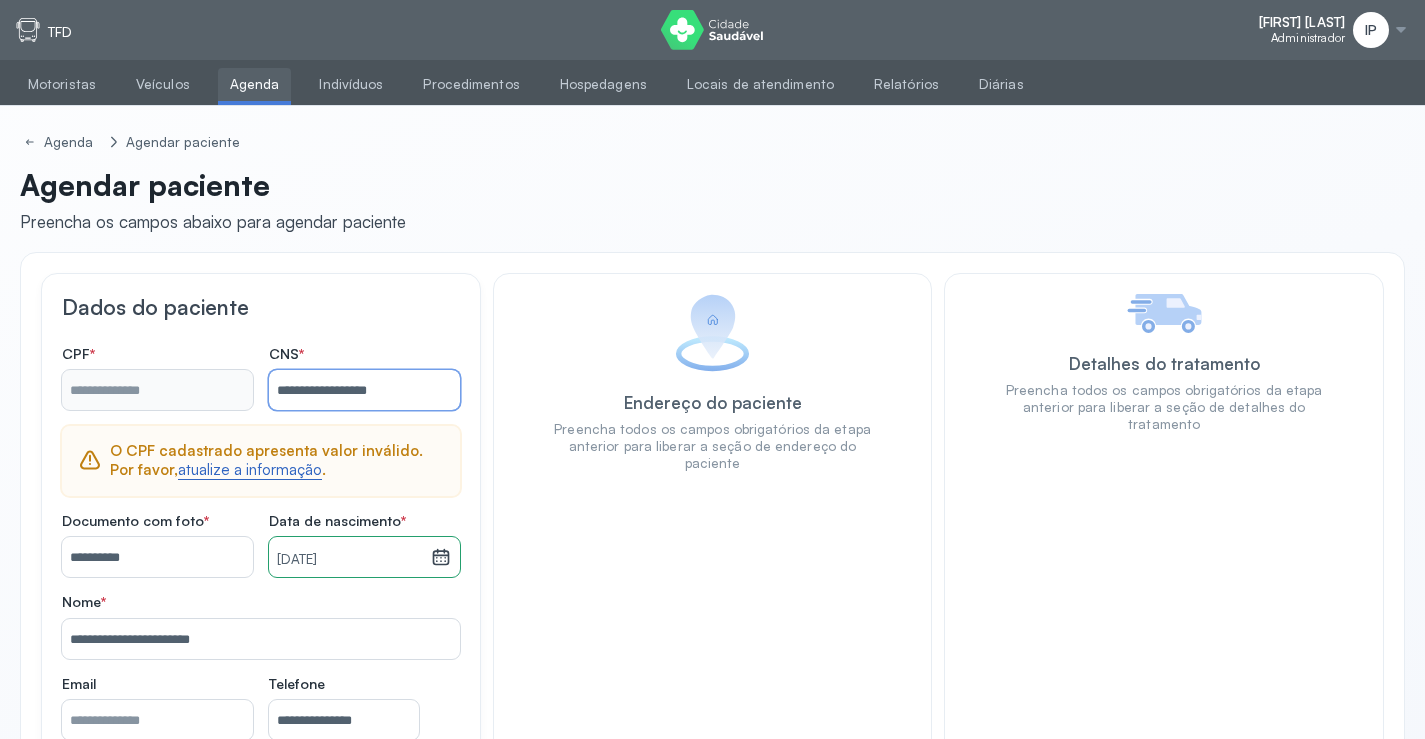 type on "**********" 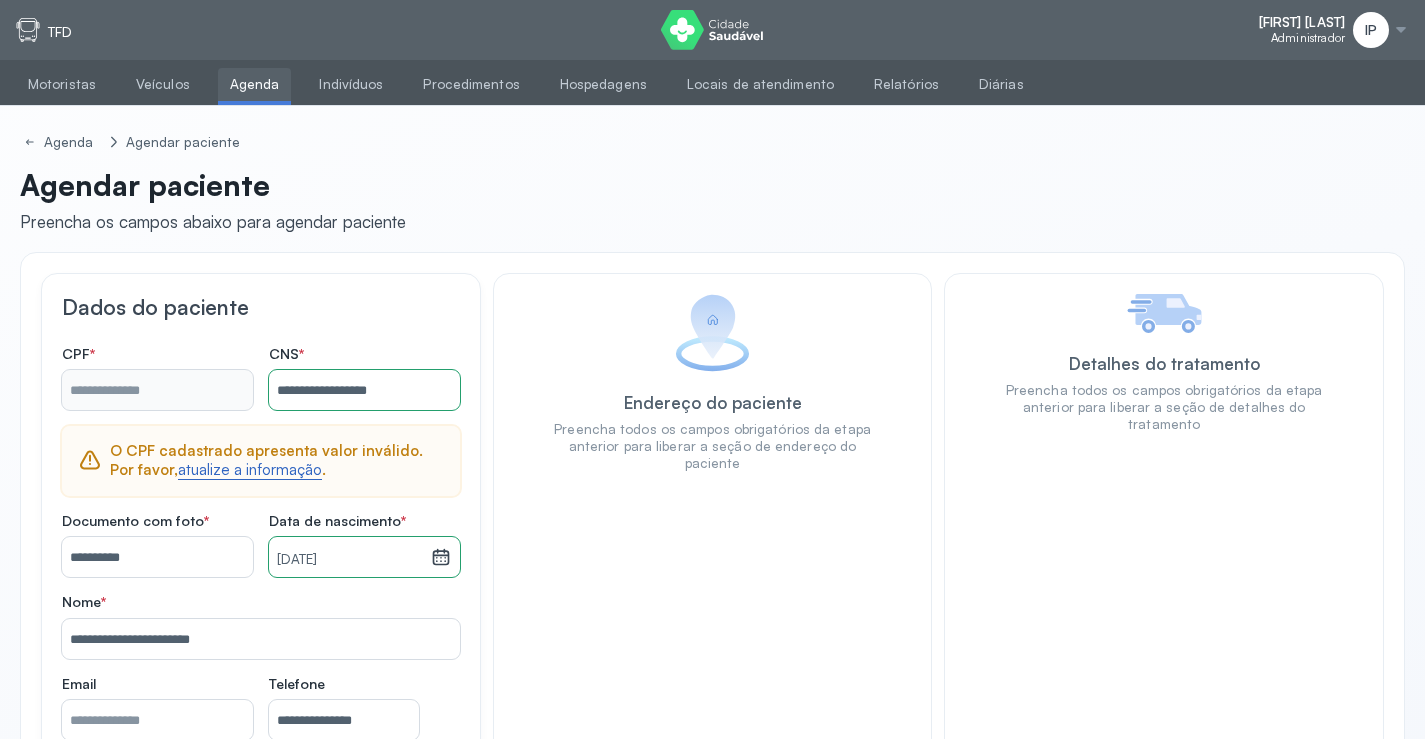 click on "atualize a informação" at bounding box center (250, 470) 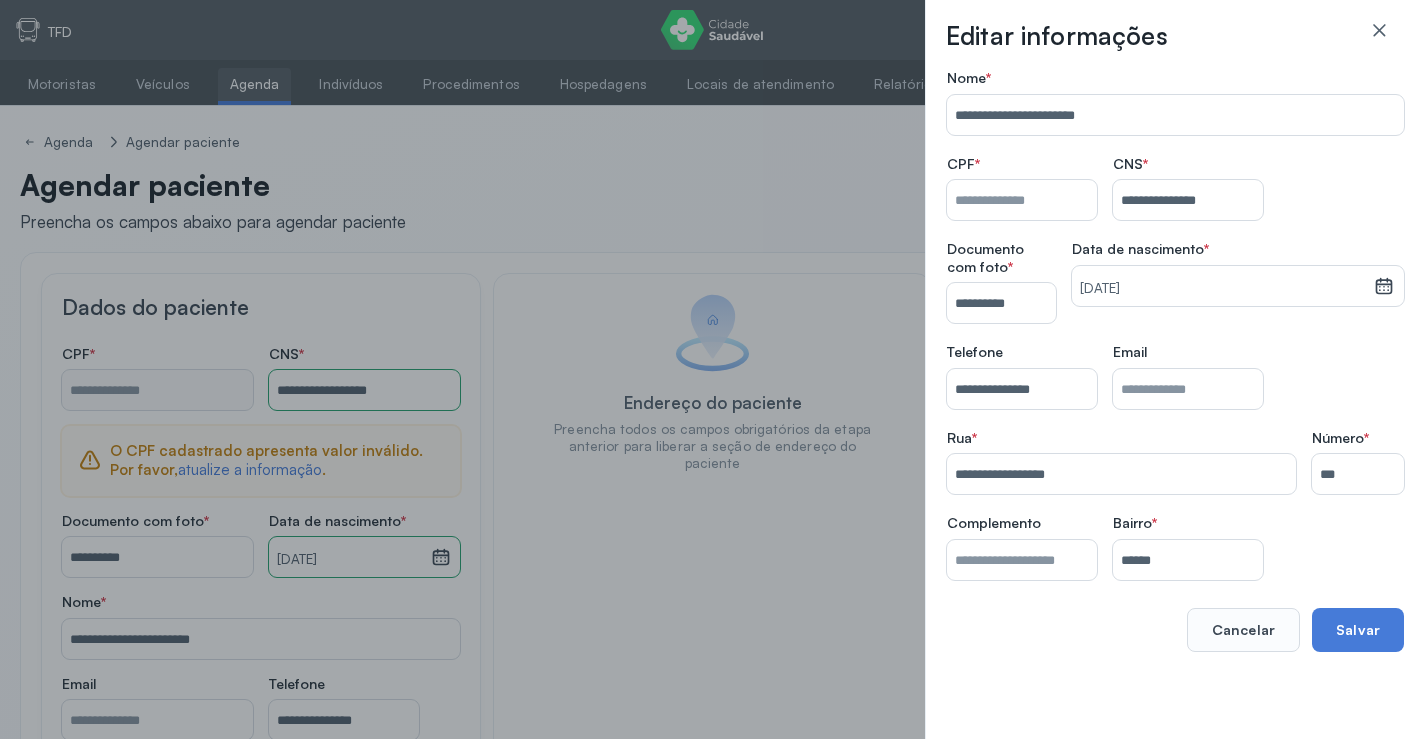 click on "Nome   *" at bounding box center [1022, 200] 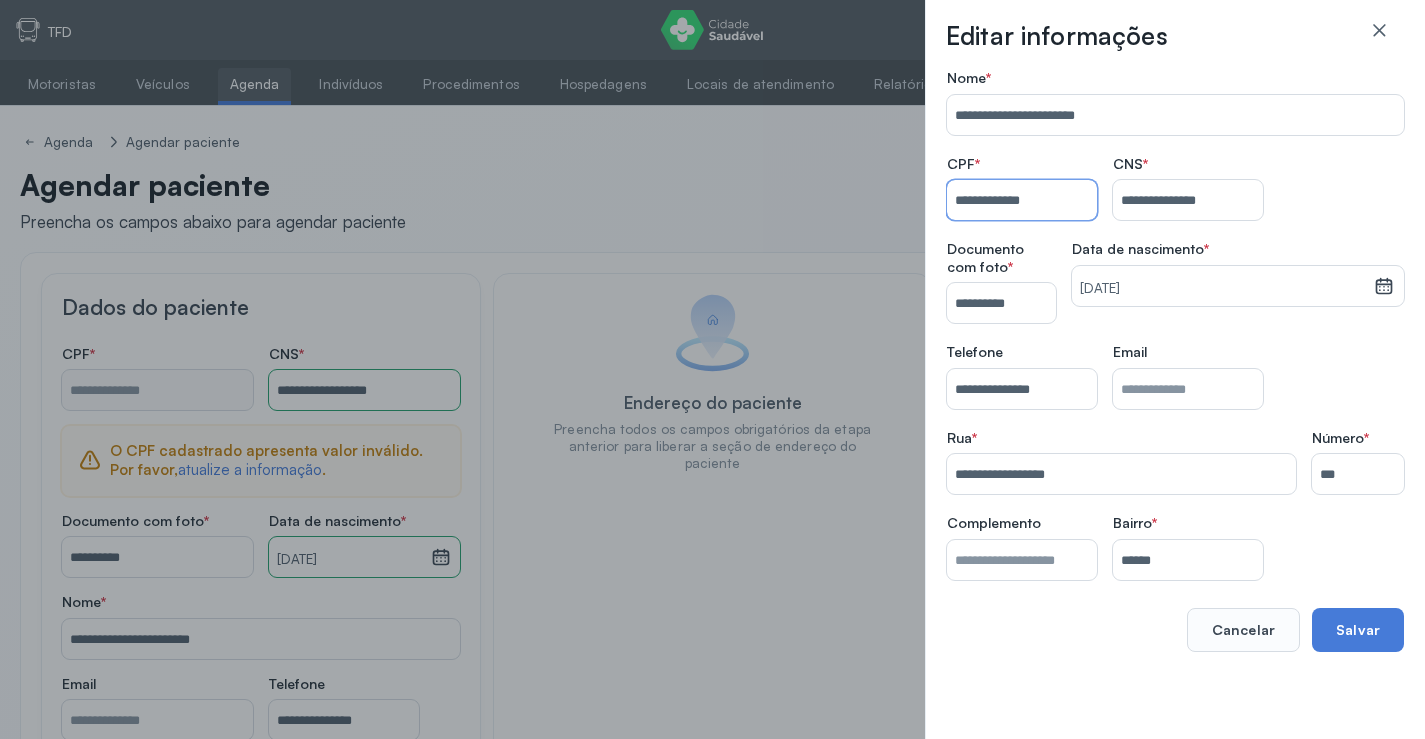 type on "**********" 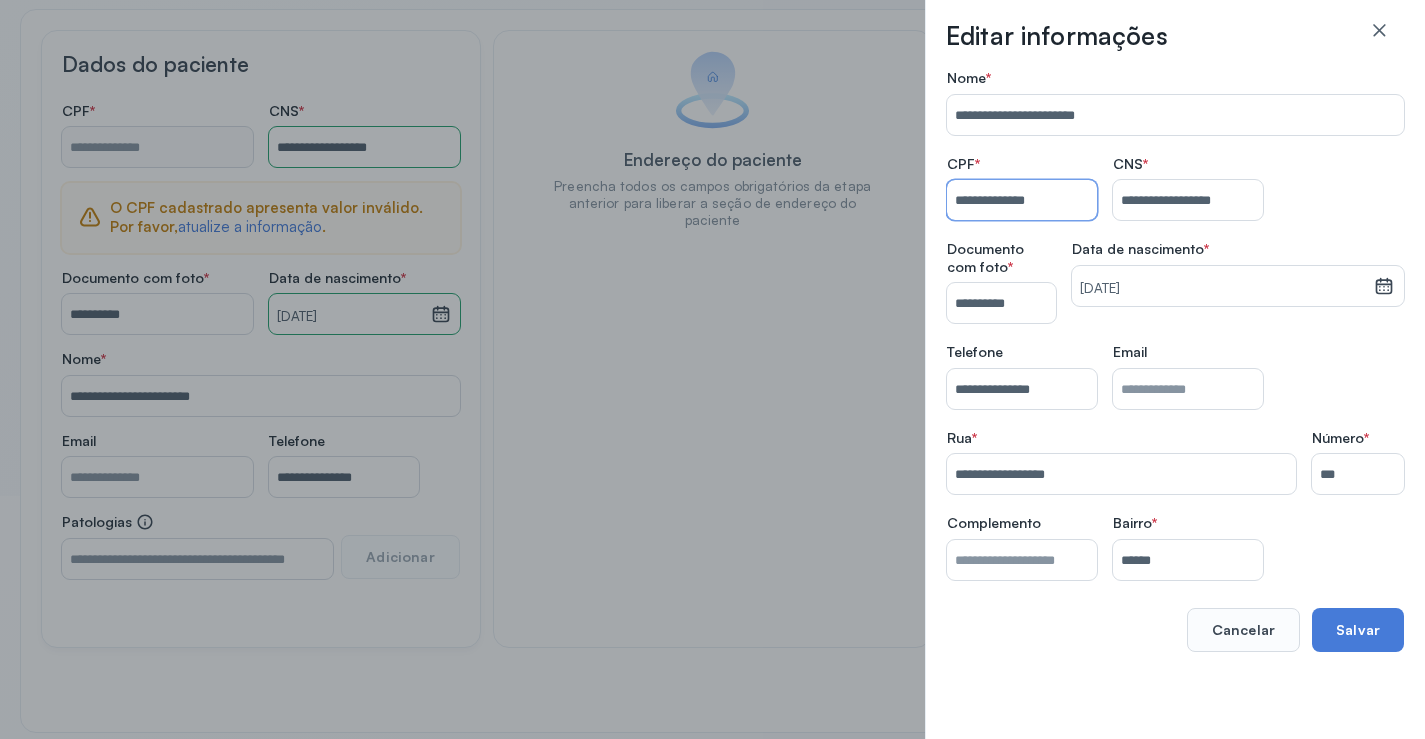 scroll, scrollTop: 257, scrollLeft: 0, axis: vertical 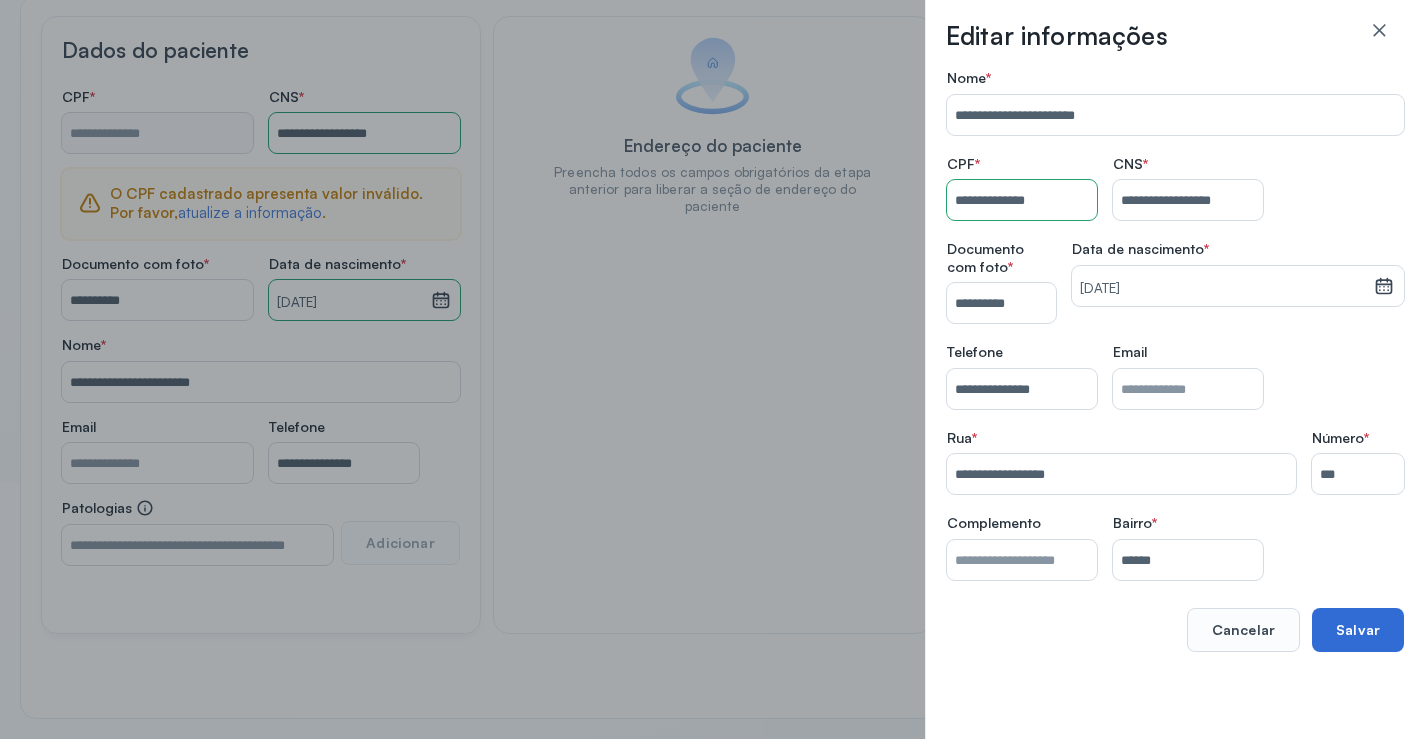 click on "Salvar" at bounding box center (1358, 630) 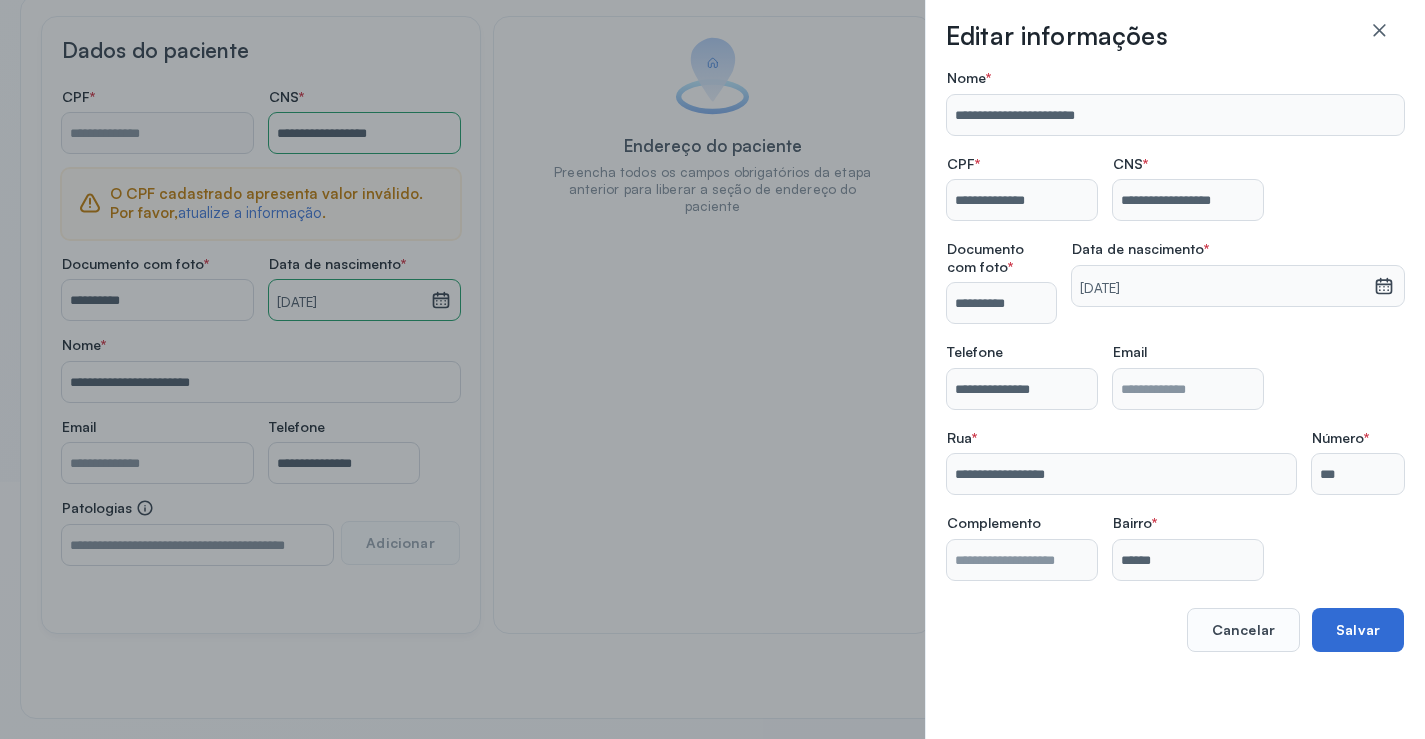 type on "**********" 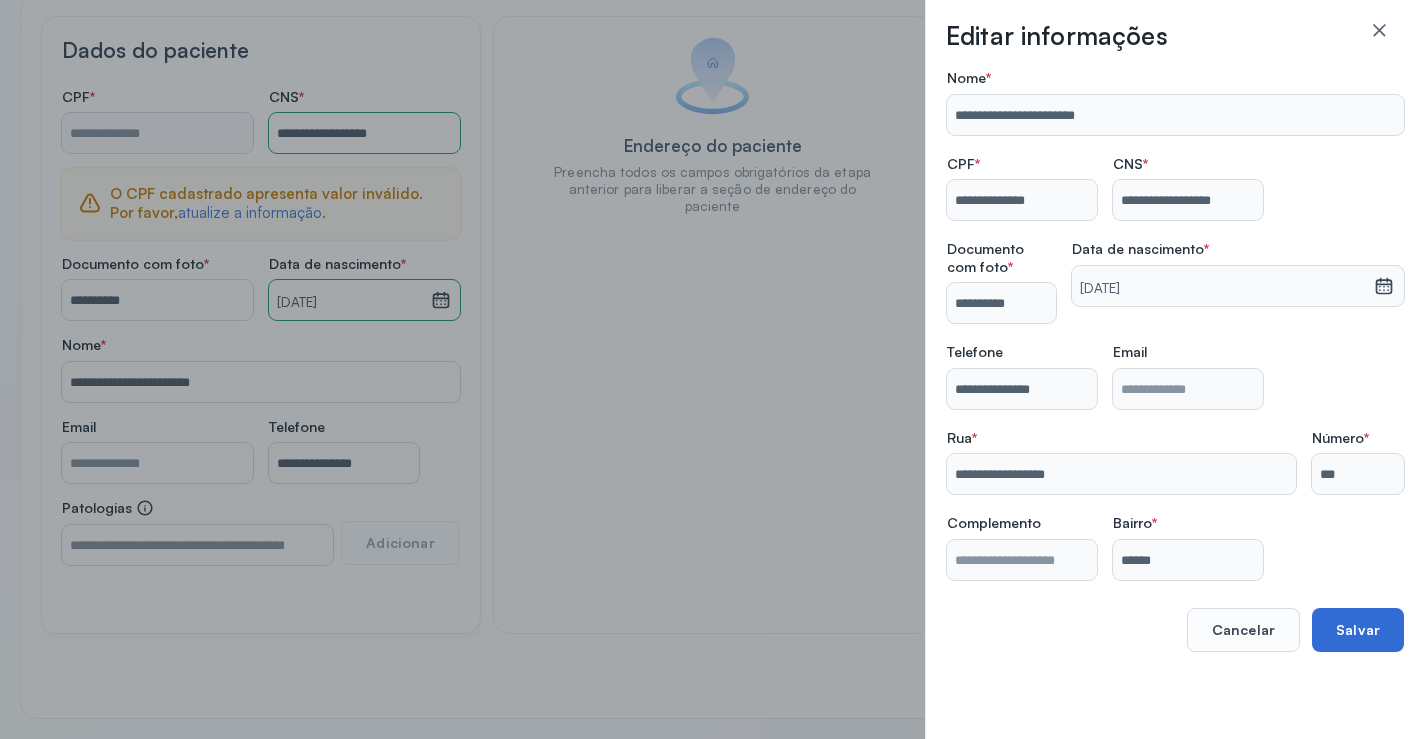 type on "**********" 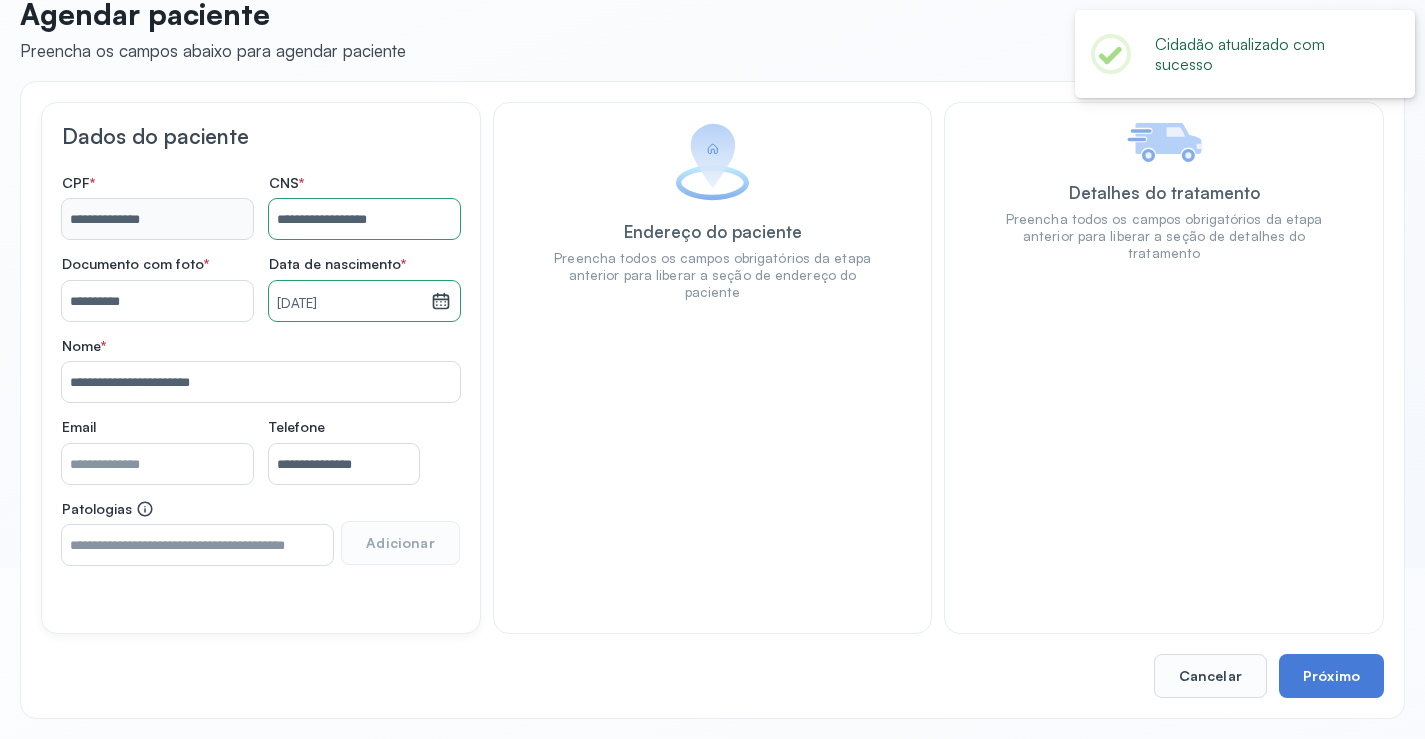 scroll, scrollTop: 171, scrollLeft: 0, axis: vertical 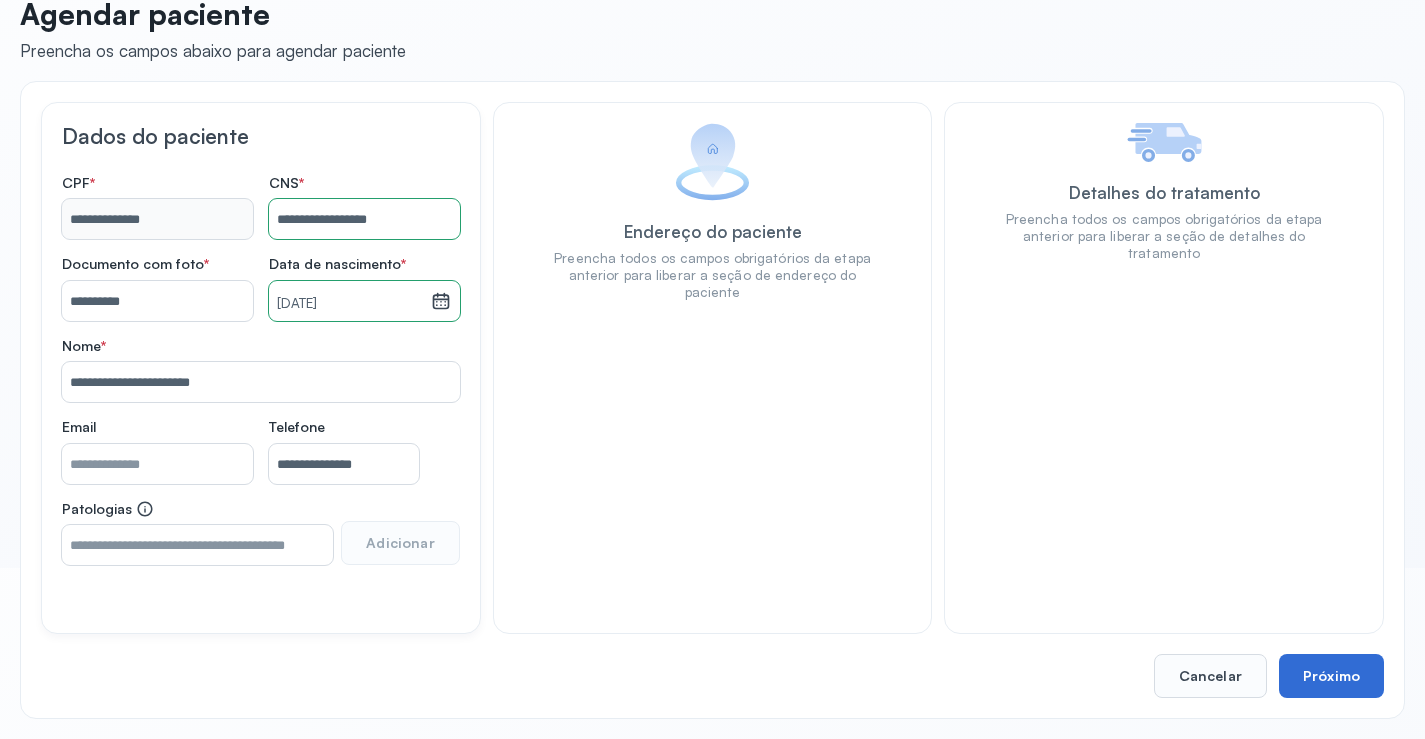 click on "Próximo" at bounding box center [1331, 676] 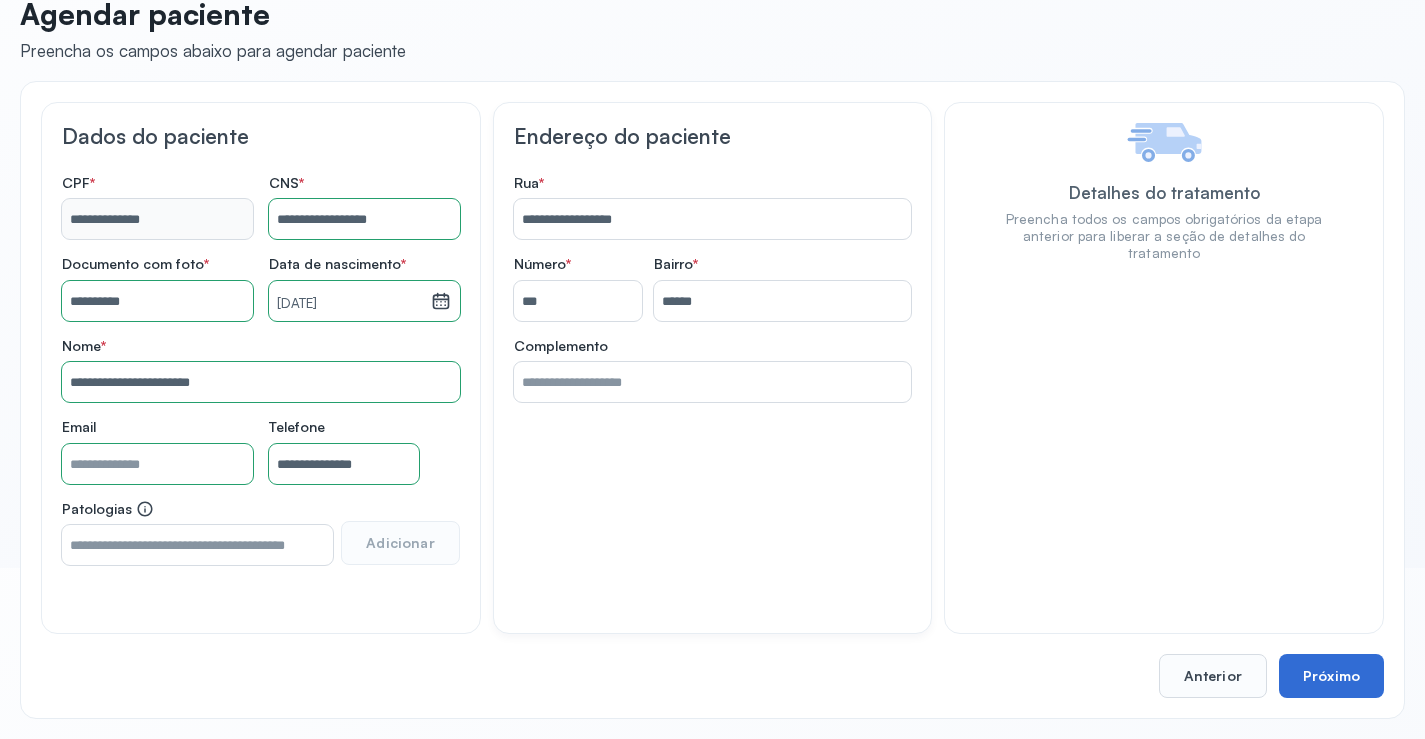 click on "Próximo" at bounding box center [1331, 676] 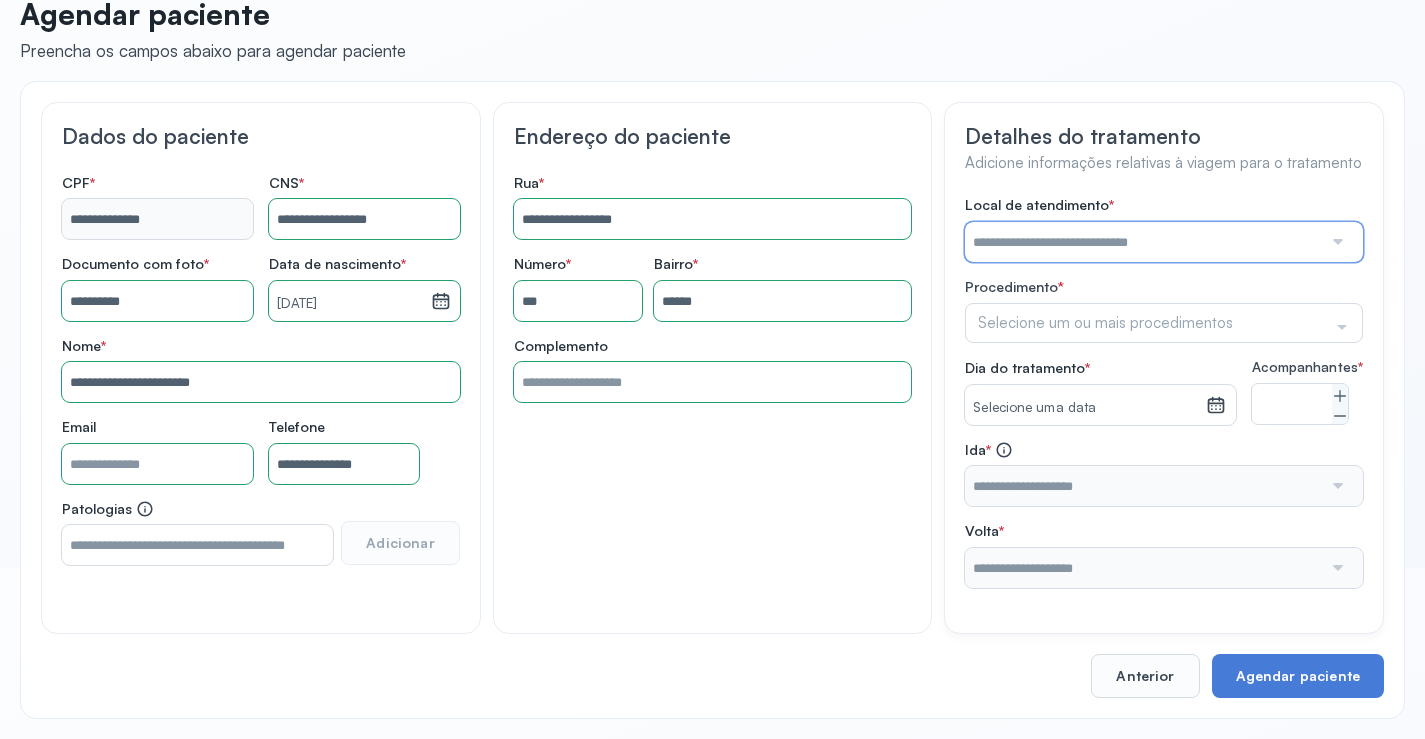 click at bounding box center (1143, 242) 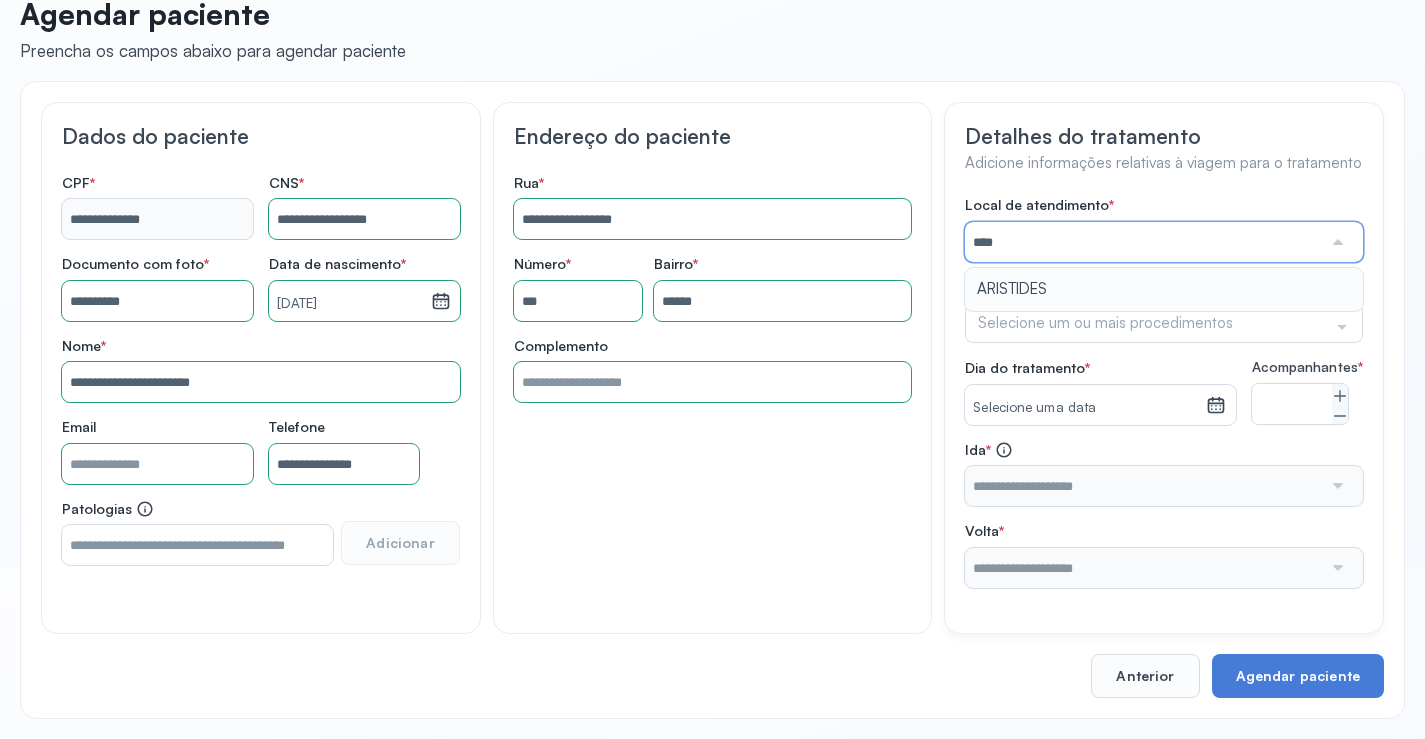 type on "*********" 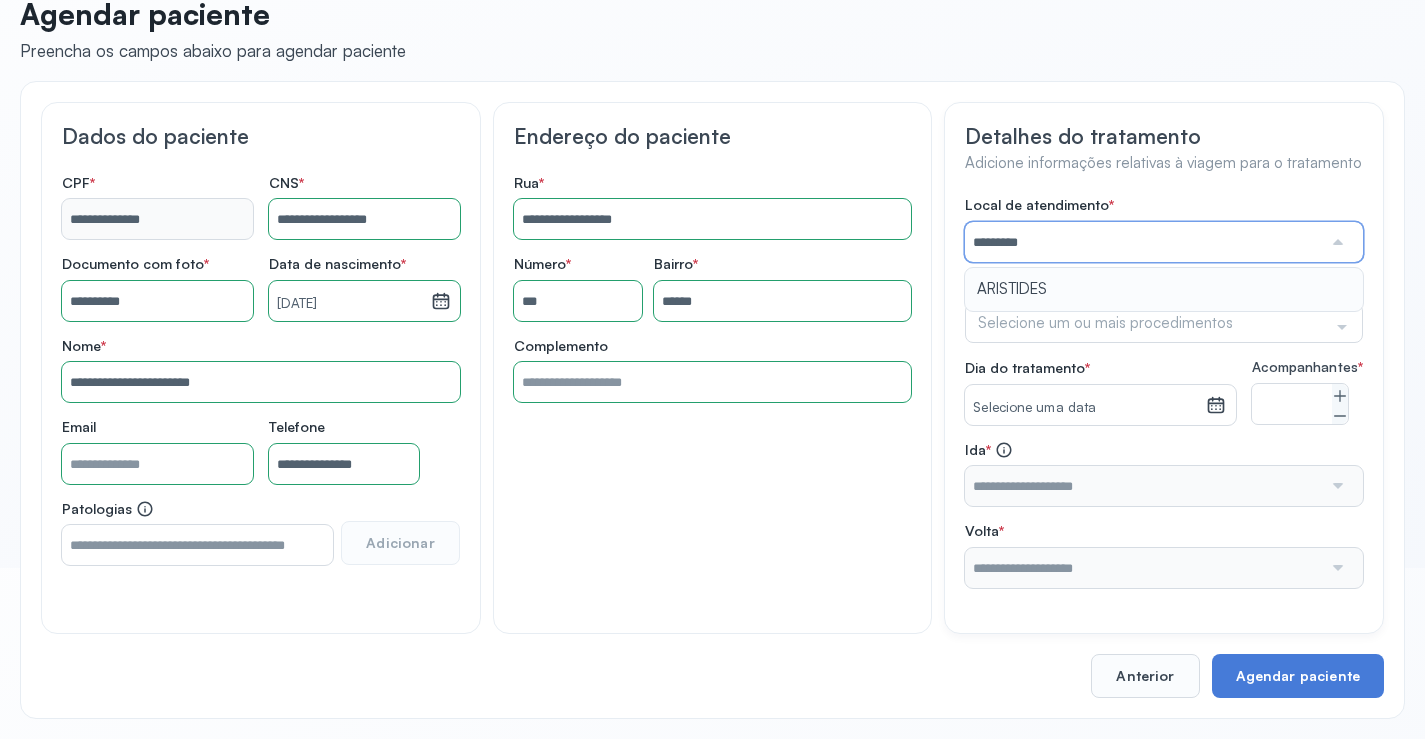 click on "Local de atendimento   *  ********* ARISTIDES Procedimento  *  Selecione um ou mais procedimentos Selecionar todos Acompanhante Alergologista Anemia Falciforme Anestesista Angiologista Angiotomografia Auditivo Biopsia Bucomaxilo Cardio Cateterismo Cardio Cintilografia Ossea Cirurgia Cirurgia De Catarata Cirurgia Ernia Ignal Cirurgiao Cabeça Pescoço Colonoscopia Coloproctologista Dermatologista Diabete E Hormonio Ecocardiograma Eletroneuromiografia Endocrinilogista Endoscopia Escanometria Esclerose Esconometria Estudo Urodinamico Exame Pcr Exames Fisioterapia Gastroentereologista Genetica Ginecologista Glaucoma Hematologista Hepatologista Hiv Holter Hpv Labiolamporine Litotripsia Lupos Marcar Cirurgia Mastologista Nefrologista Neurologia Pediatrica Neurologista Odontologia Oftalmologista Oncologia Ortopedia Ortopedista Oscilometria Otorrino Pediatra Pegar Medicamento Pentacam Perícia Médica Pneumologista Pneumologista Pré Cirurgico Psiquiatra Queimaduras Ressonancia Resultado De Biopsia Retorno Cirurgia S" at bounding box center (1164, 392) 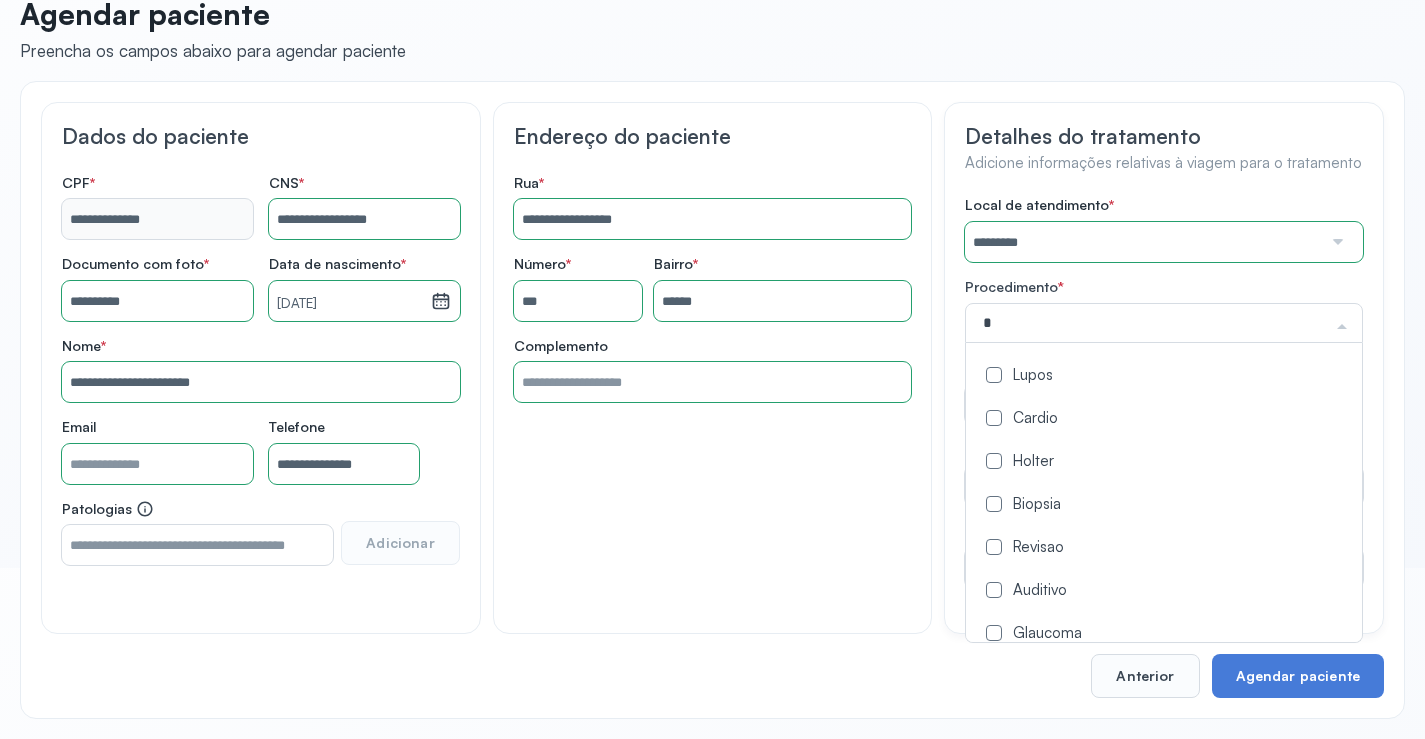 type on "**" 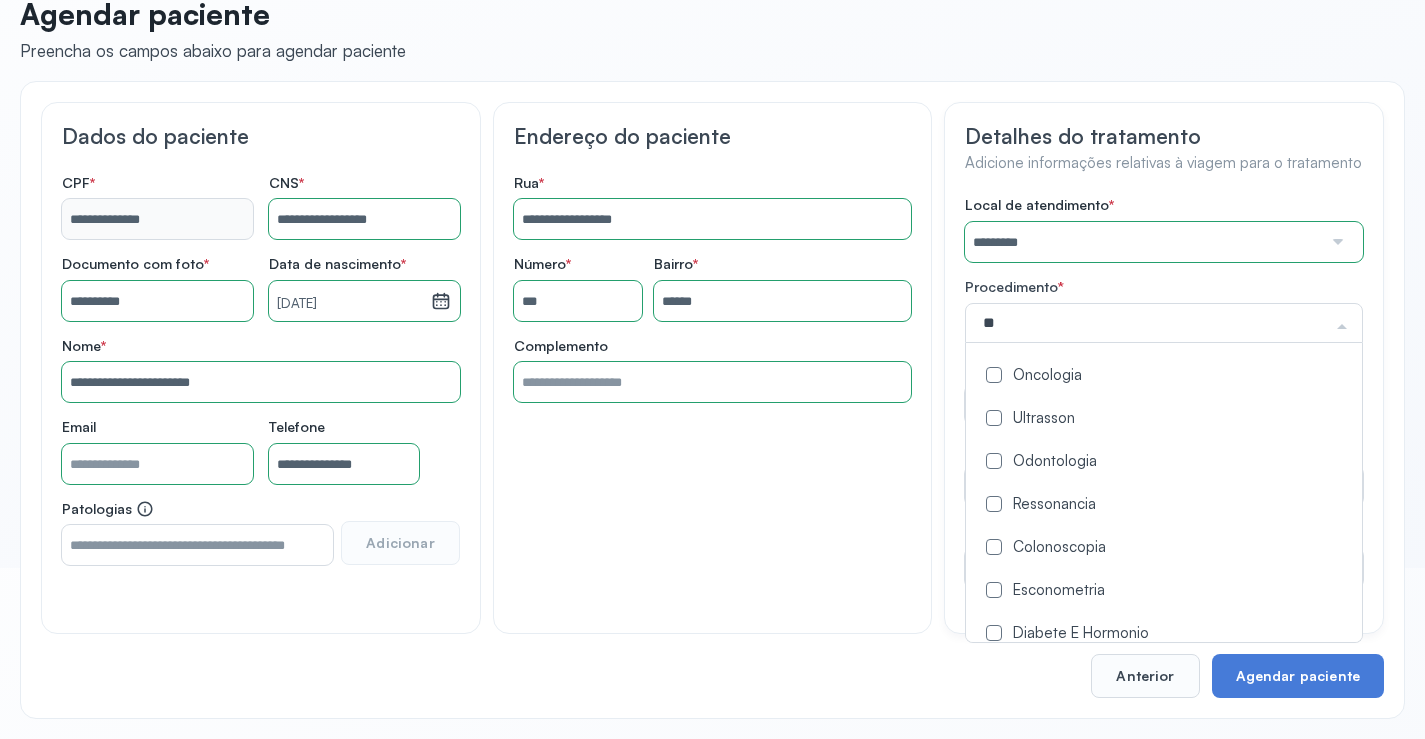 click on "Oncologia" 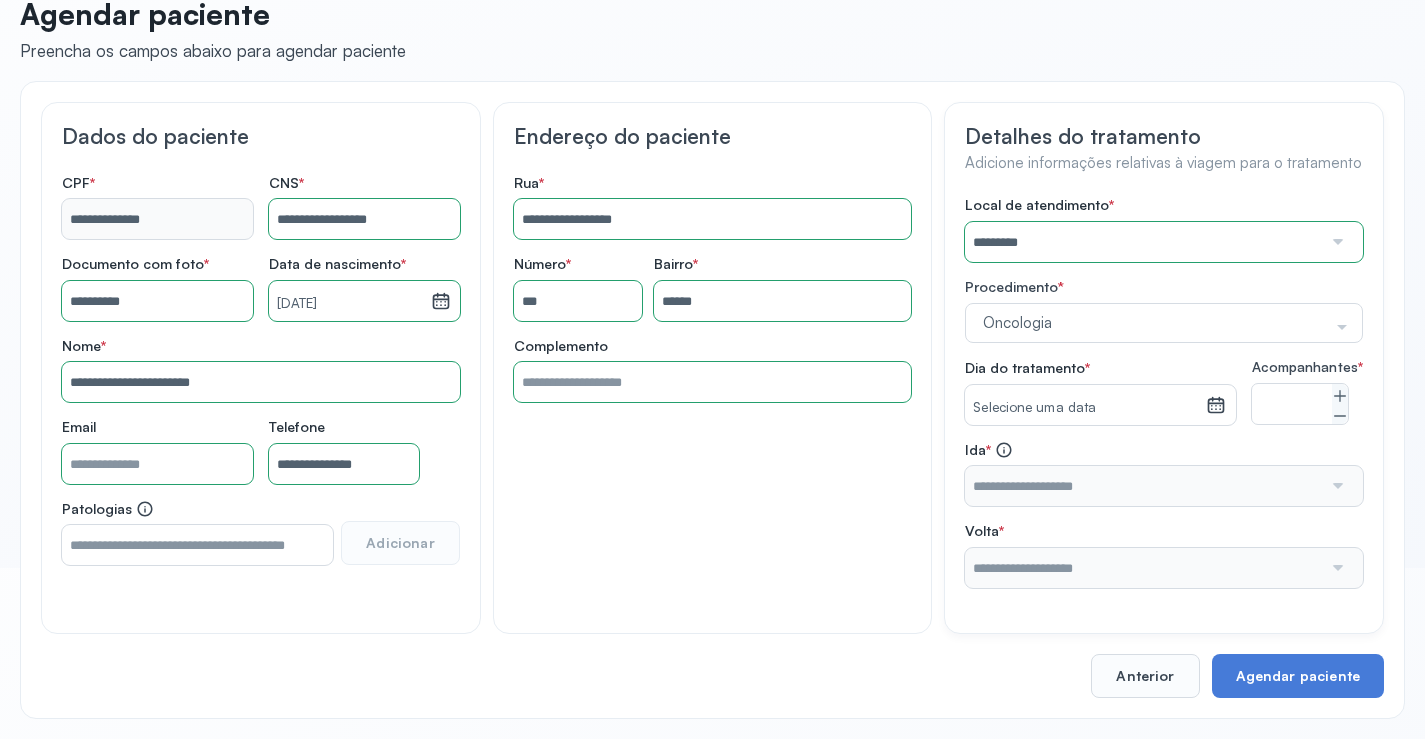 click on "Detalhes do tratamento Adicione informações relativas à viagem para o tratamento Local de atendimento   *  ********* A CLINICA DA MULHER ABO AMOR SAUDE ANACON ANDRE PRINCIPE ANGIO CLINICA APAE APAME DE PETROLINA APAMI PETROLINA ARISTIDES AUDIBEM AUDIBEM AUDICENTRO AUDIFON PETROLINA AZZO SAUDE PETROLINA BRINCARE CABULA CALIPER ESCOLA DE IMAGEM CAPS CDI CDTO CEDAP CEDEBA CENTRO BAIANO DE ESTUDOS CENTRO DE APOIO A AUDIÇAO CENTRO DE MEDICINA NUCLEAR DE PETROLINA CENTRO DE SAUDE CLEMENTINO FRAGA CENTRO INTEGRADO DA COLUNA VERTEBRAL CENTRO MEDICO ANTONIO BALBINO CENTRO OFTALMOLOGICO CASTELO BRANCO CEPARH CEPRED CEPRIS CERPRIS CIDI CIMED CLIMED CLINATA CLINEFRO CLINICA  AFETUS PETROLINA CLINICA  ALFA CLINICA  ALFA CENTRO MÉDICO CLINICA  SHOPPING DA BAHIA CLINICA  URBANO SAMPAIO FILHO CLINICA AGEUS CLINICA AMO CLINICA AMOR A SAUDE CLINICA AMOR E SAUDE PETROLINA CLINICA ANA MASTER CLINICA ANGICLIN CLINICA BIOCHEK UP CLINICA CAM CLINICA CARDIO PULMONAR CLINICA CASA GERIATRICA DE PETROLINA CLINICA CASTELO BRANCO "" 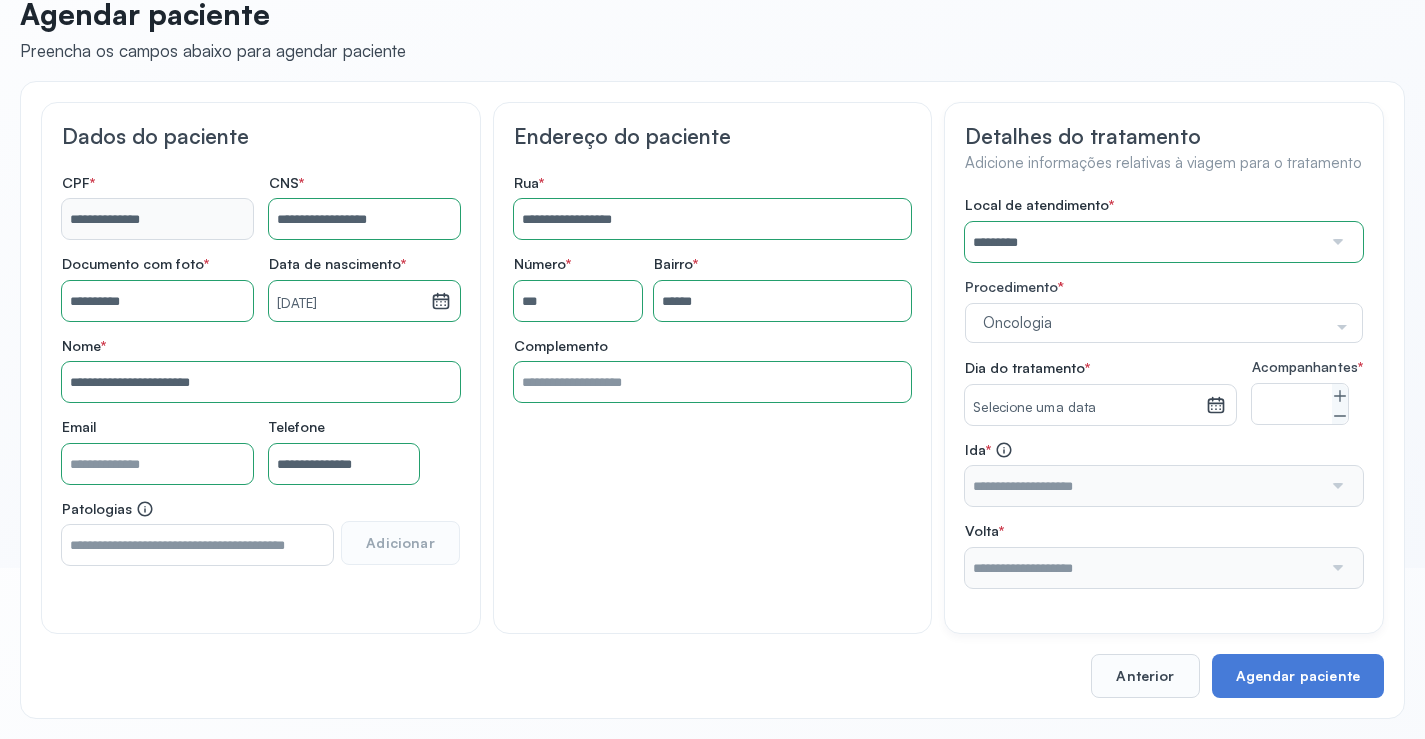 click on "Selecione uma data" at bounding box center [1085, 405] 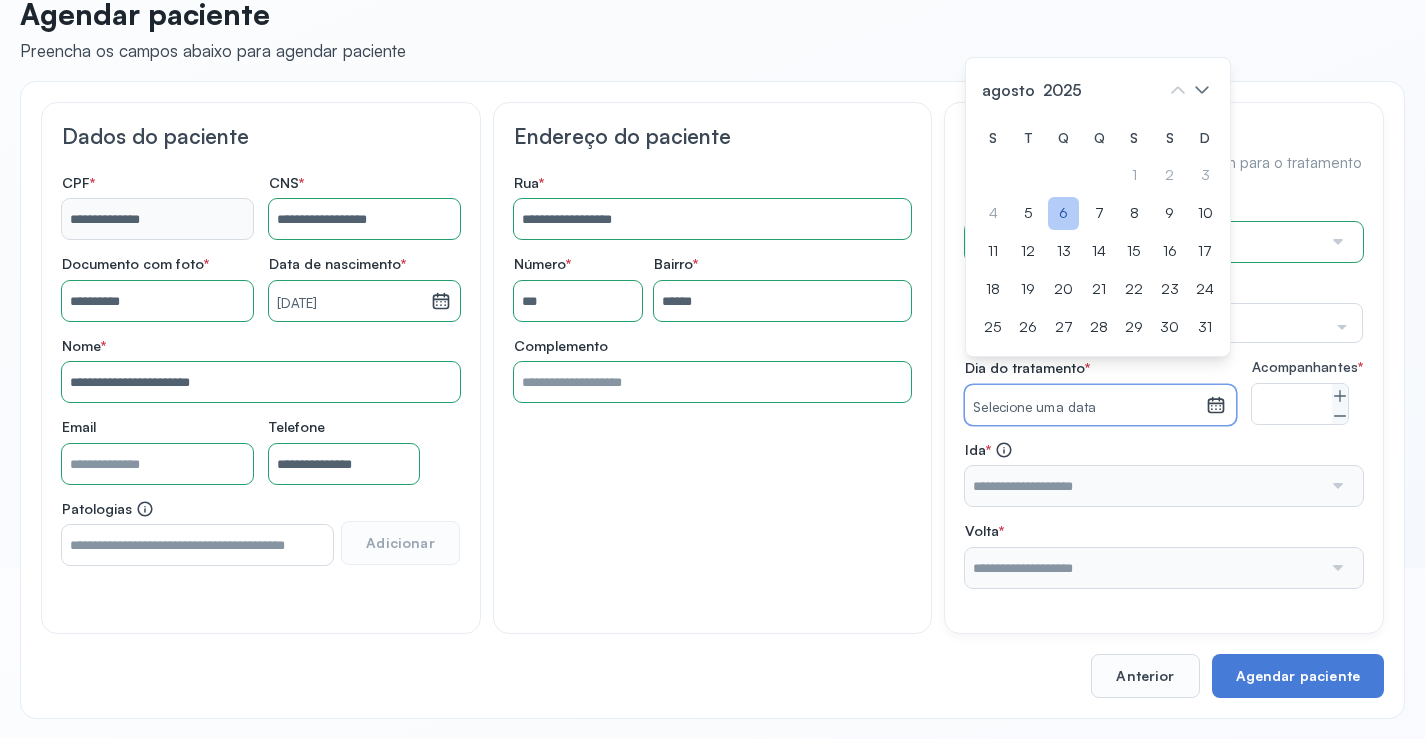 click on "6" 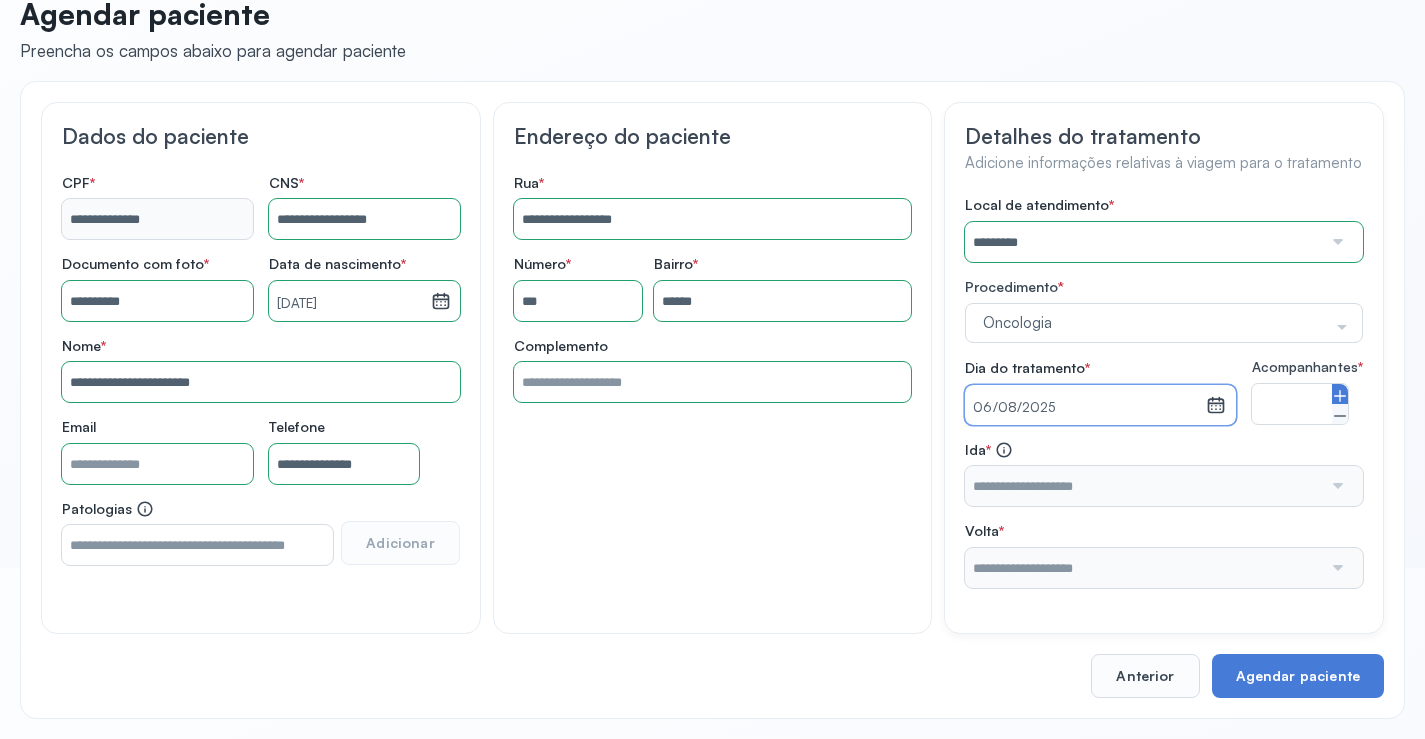 click 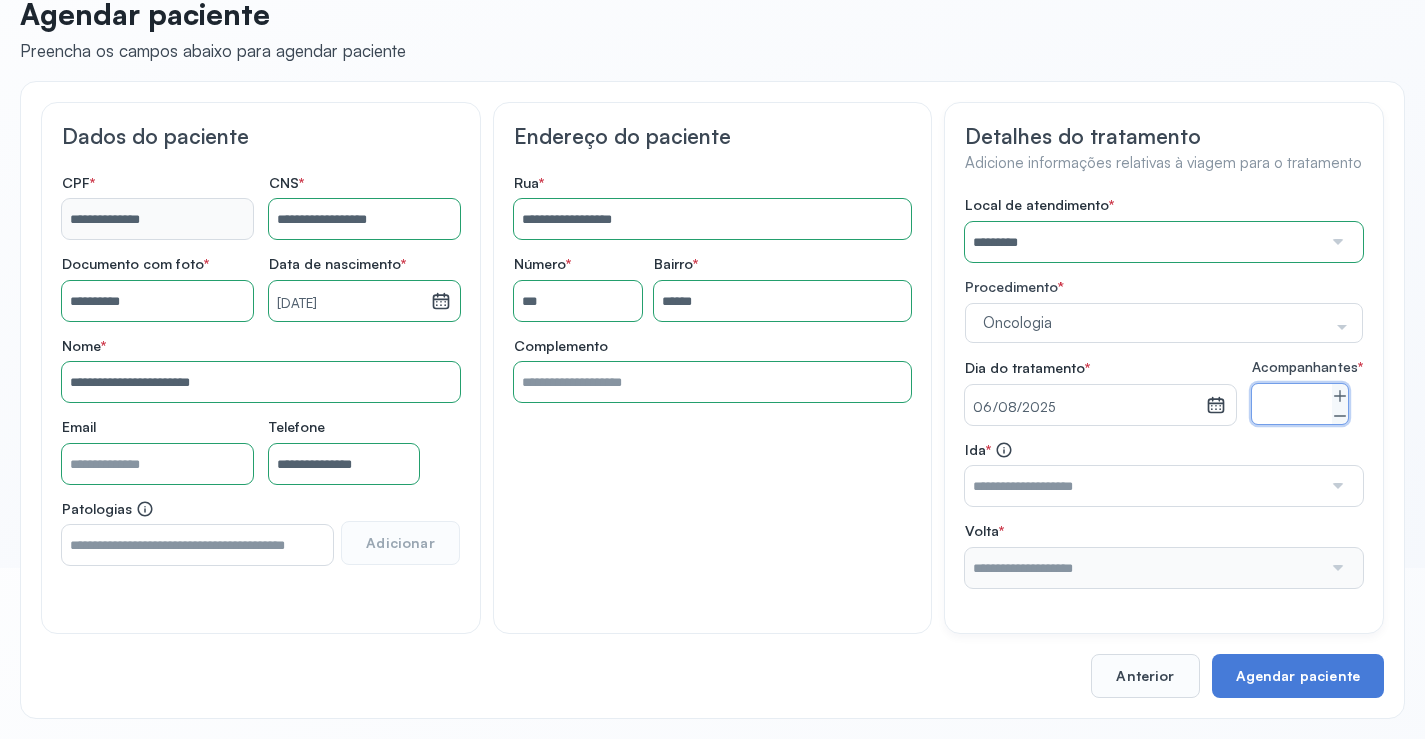 click at bounding box center [1143, 486] 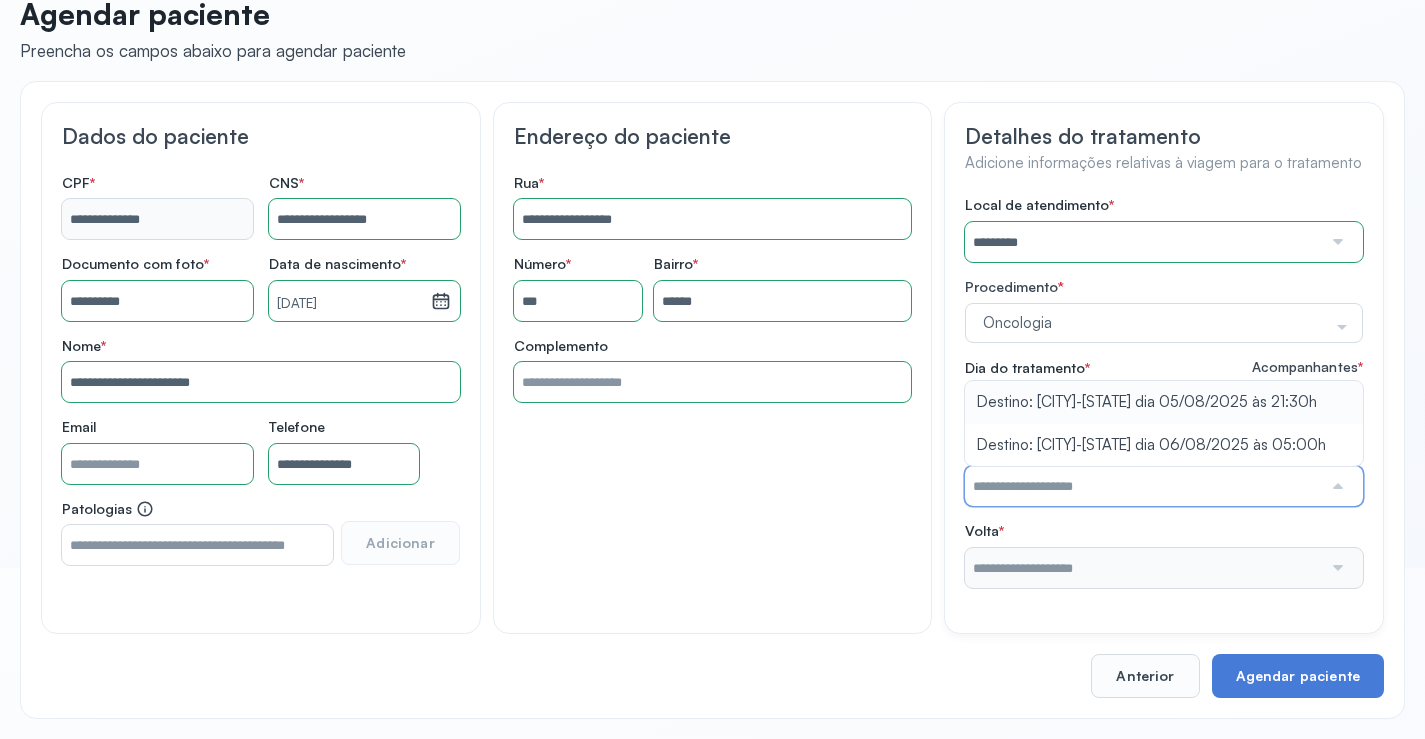 type on "**********" 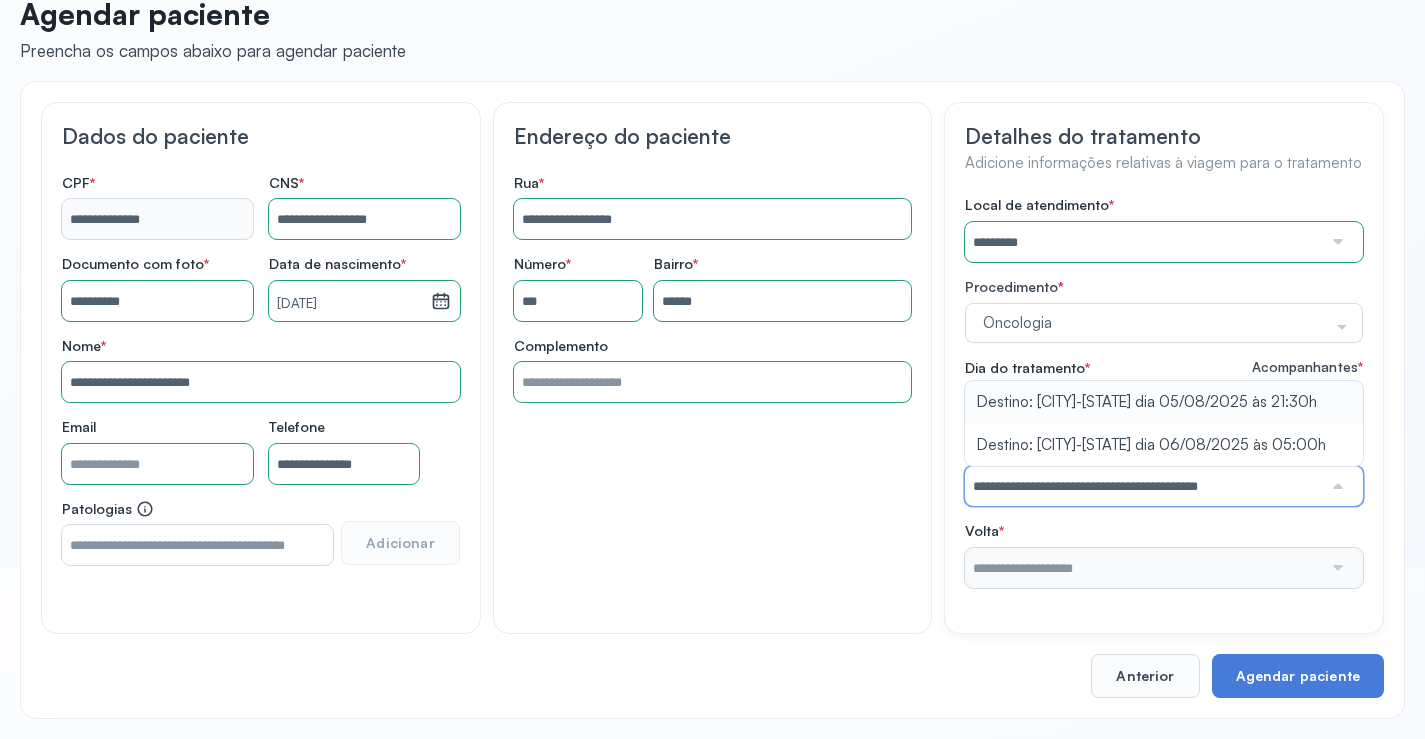 click on "Local de atendimento   *  ********* A CLINICA DA MULHER ABO AMOR SAUDE ANACON ANDRE PRINCIPE ANGIO CLINICA APAE APAME DE PETROLINA APAMI PETROLINA ARISTIDES AUDIBEM AUDIBEM AUDICENTRO AUDIFON PETROLINA AZZO SAUDE PETROLINA BRINCARE CABULA CALIPER ESCOLA DE IMAGEM CAPS CDI CDTO CEDAP CEDEBA CENTRO BAIANO DE ESTUDOS CENTRO DE APOIO A AUDIÇAO CENTRO DE MEDICINA NUCLEAR DE PETROLINA CENTRO DE SAUDE CLEMENTINO FRAGA CENTRO INTEGRADO DA COLUNA VERTEBRAL CENTRO MEDICO ANTONIO BALBINO CENTRO OFTALMOLOGICO CASTELO BRANCO CEPARH CEPRED CEPRIS CERPRIS CIDI CIMED CLIMED CLINATA CLINEFRO CLINICA  AFETUS PETROLINA CLINICA  ALFA CLINICA  ALFA CENTRO MÉDICO CLINICA  SHOPPING DA BAHIA CLINICA  URBANO SAMPAIO FILHO CLINICA AGEUS CLINICA AMO CLINICA AMOR A SAUDE CLINICA AMOR E SAUDE PETROLINA CLINICA ANA MASTER CLINICA ANGICLIN CLINICA BIOCHEK UP CLINICA CAM CLINICA CARDIO PULMONAR CLINICA CASA GERIATRICA DE PETROLINA CLINICA CASTELO BRANCO CLINICA CDTO CLINICA CENTRO MEDICO VITRAUX CLINICA CINTILO PETROLINA CLINICA CLIVALE S" at bounding box center [1164, 392] 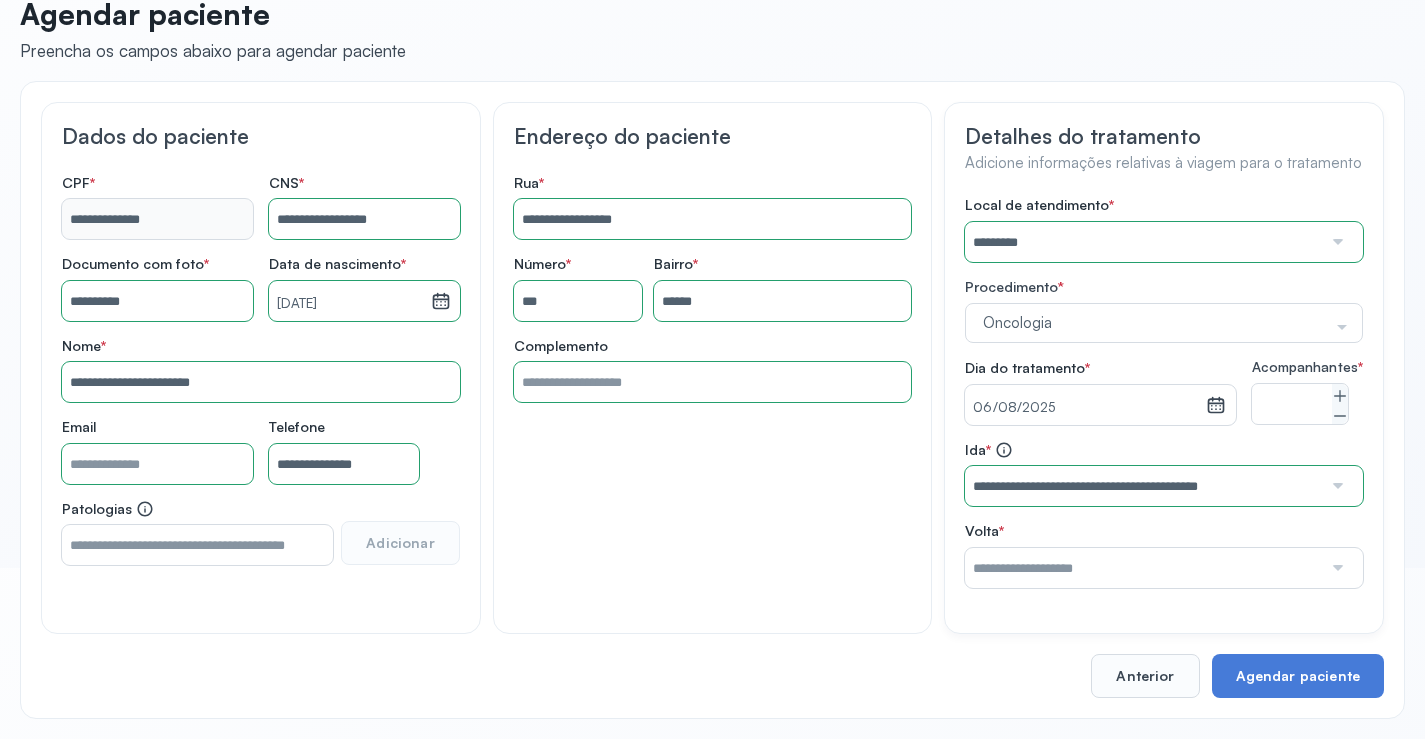 click at bounding box center [1143, 568] 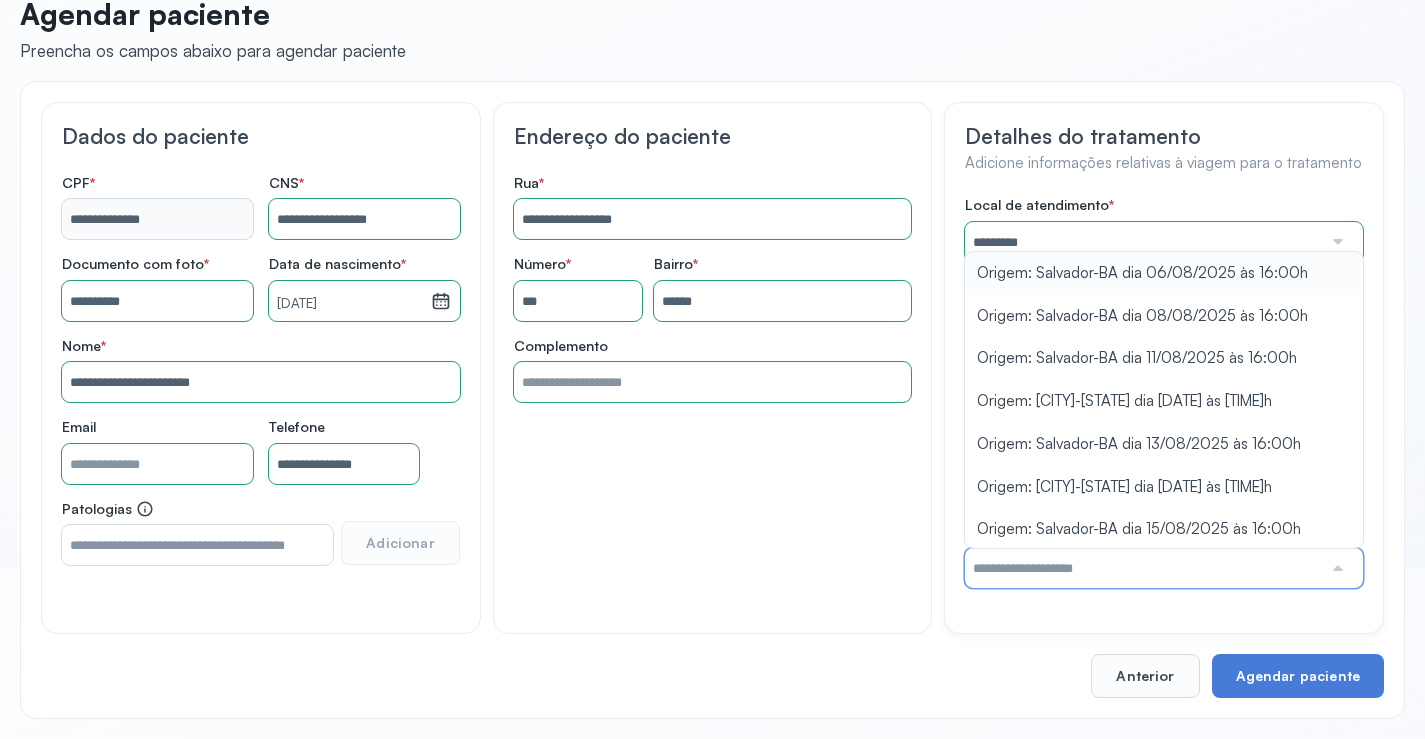 type on "**********" 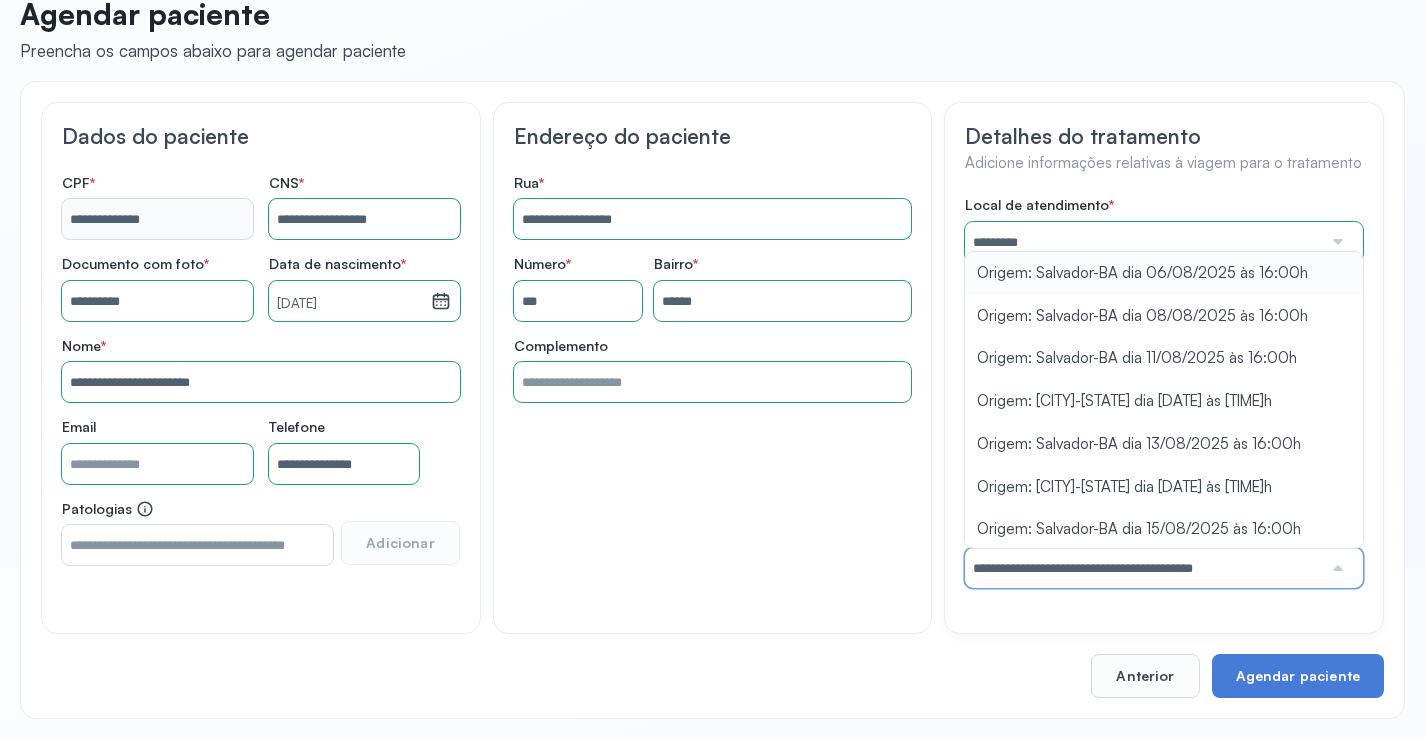 click on "Local de atendimento   *  ********* A CLINICA DA MULHER ABO AMOR SAUDE ANACON ANDRE PRINCIPE ANGIO CLINICA APAE APAME DE PETROLINA APAMI PETROLINA ARISTIDES AUDIBEM AUDIBEM AUDICENTRO AUDIFON PETROLINA AZZO SAUDE PETROLINA BRINCARE CABULA CALIPER ESCOLA DE IMAGEM CAPS CDI CDTO CEDAP CEDEBA CENTRO BAIANO DE ESTUDOS CENTRO DE APOIO A AUDIÇAO CENTRO DE MEDICINA NUCLEAR DE PETROLINA CENTRO DE SAUDE CLEMENTINO FRAGA CENTRO INTEGRADO DA COLUNA VERTEBRAL CENTRO MEDICO ANTONIO BALBINO CENTRO OFTALMOLOGICO CASTELO BRANCO CEPARH CEPRED CEPRIS CERPRIS CIDI CIMED CLIMED CLINATA CLINEFRO CLINICA  AFETUS PETROLINA CLINICA  ALFA CLINICA  ALFA CENTRO MÉDICO CLINICA  SHOPPING DA BAHIA CLINICA  URBANO SAMPAIO FILHO CLINICA AGEUS CLINICA AMO CLINICA AMOR A SAUDE CLINICA AMOR E SAUDE PETROLINA CLINICA ANA MASTER CLINICA ANGICLIN CLINICA BIOCHEK UP CLINICA CAM CLINICA CARDIO PULMONAR CLINICA CASA GERIATRICA DE PETROLINA CLINICA CASTELO BRANCO CLINICA CDTO CLINICA CENTRO MEDICO VITRAUX CLINICA CINTILO PETROLINA CLINICA CLIVALE S" at bounding box center (1164, 392) 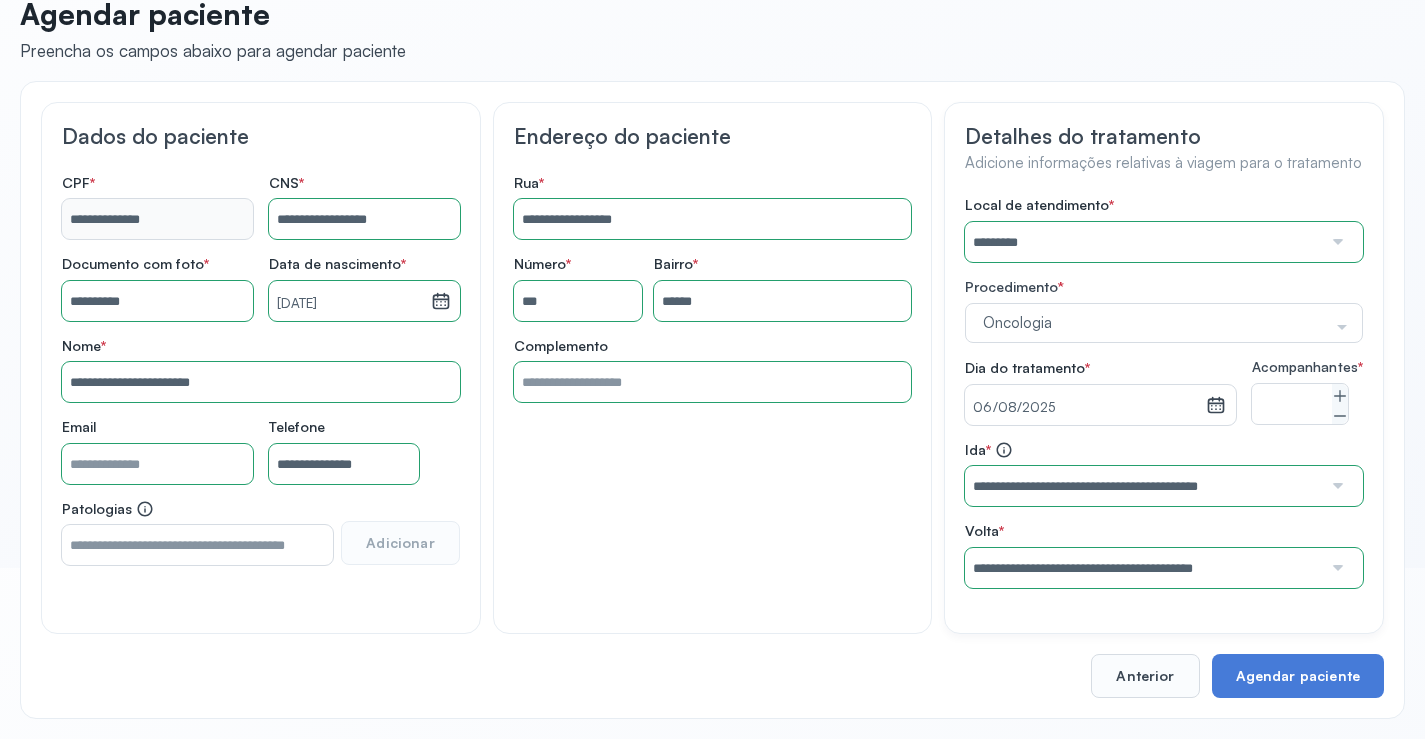 scroll, scrollTop: 186, scrollLeft: 0, axis: vertical 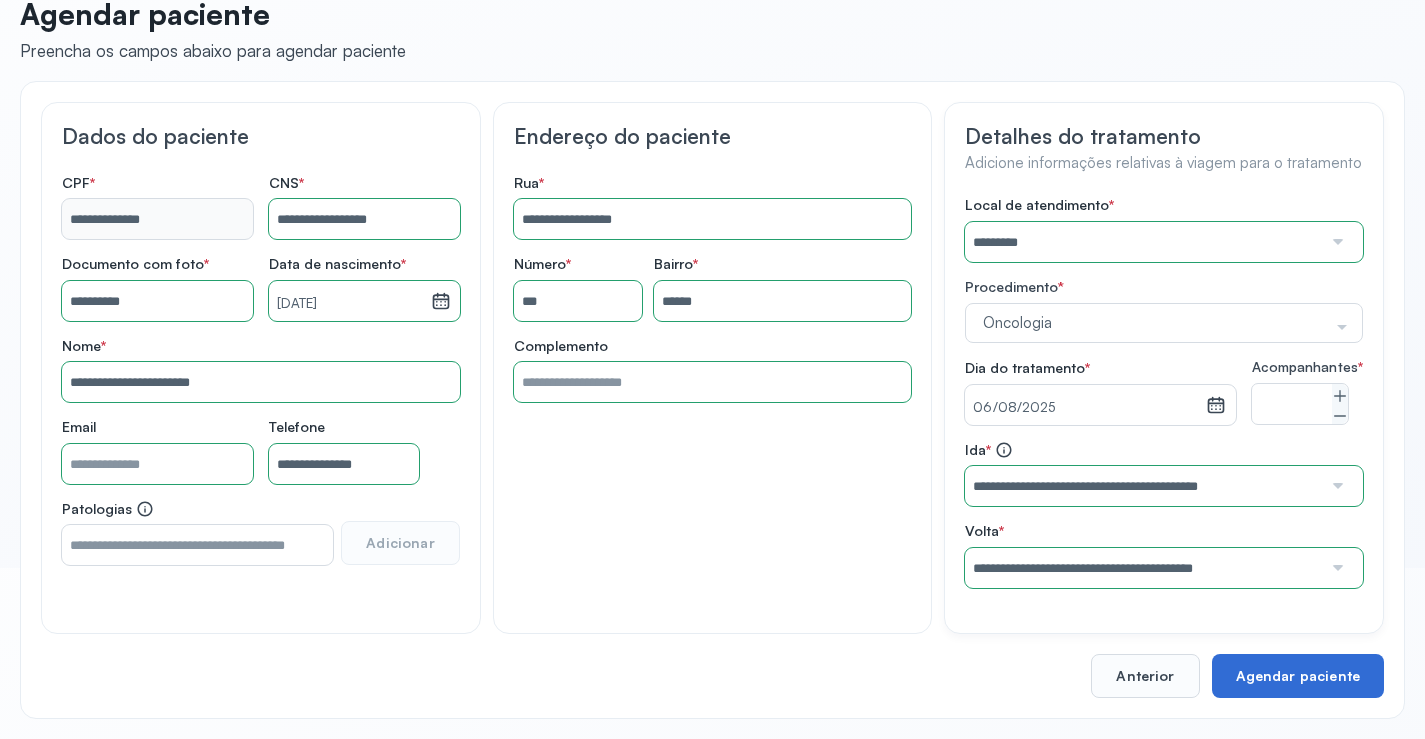click on "Agendar paciente" at bounding box center (1298, 676) 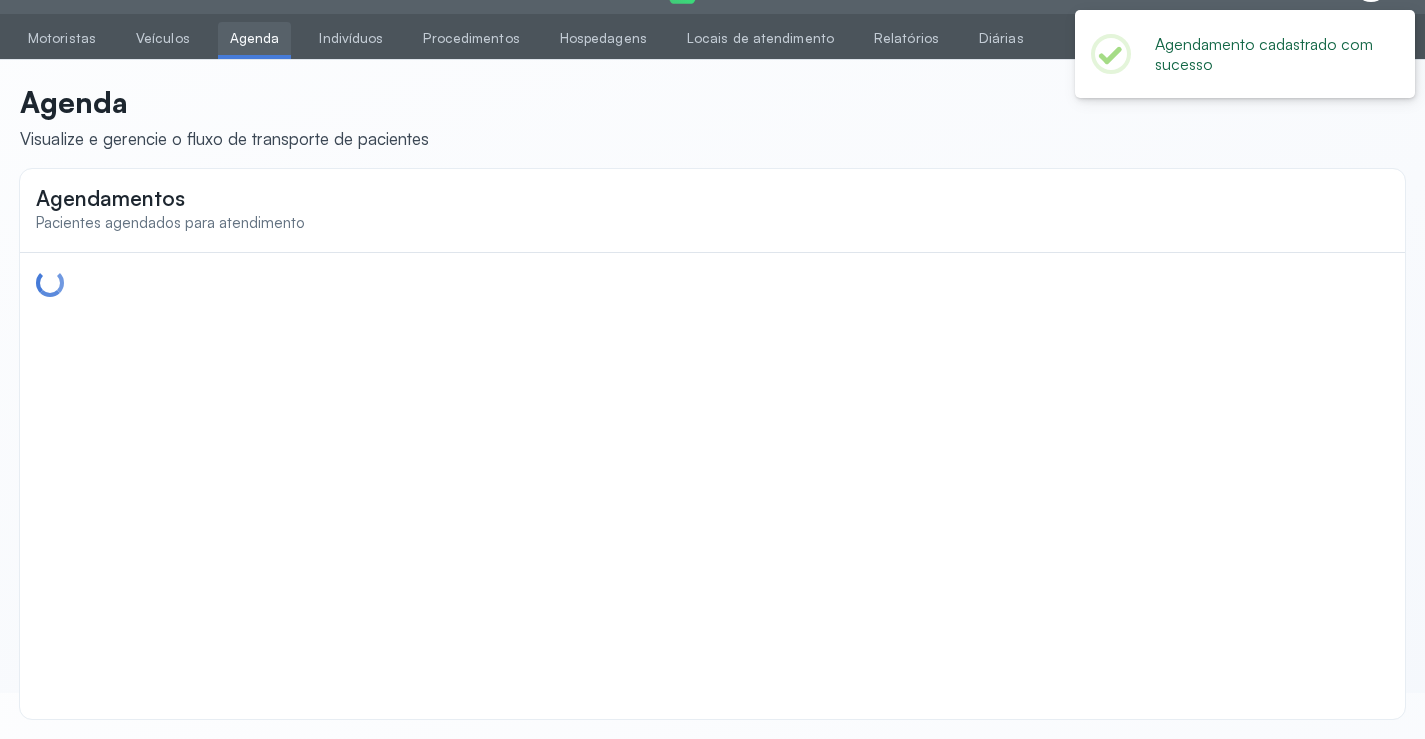 scroll, scrollTop: 0, scrollLeft: 0, axis: both 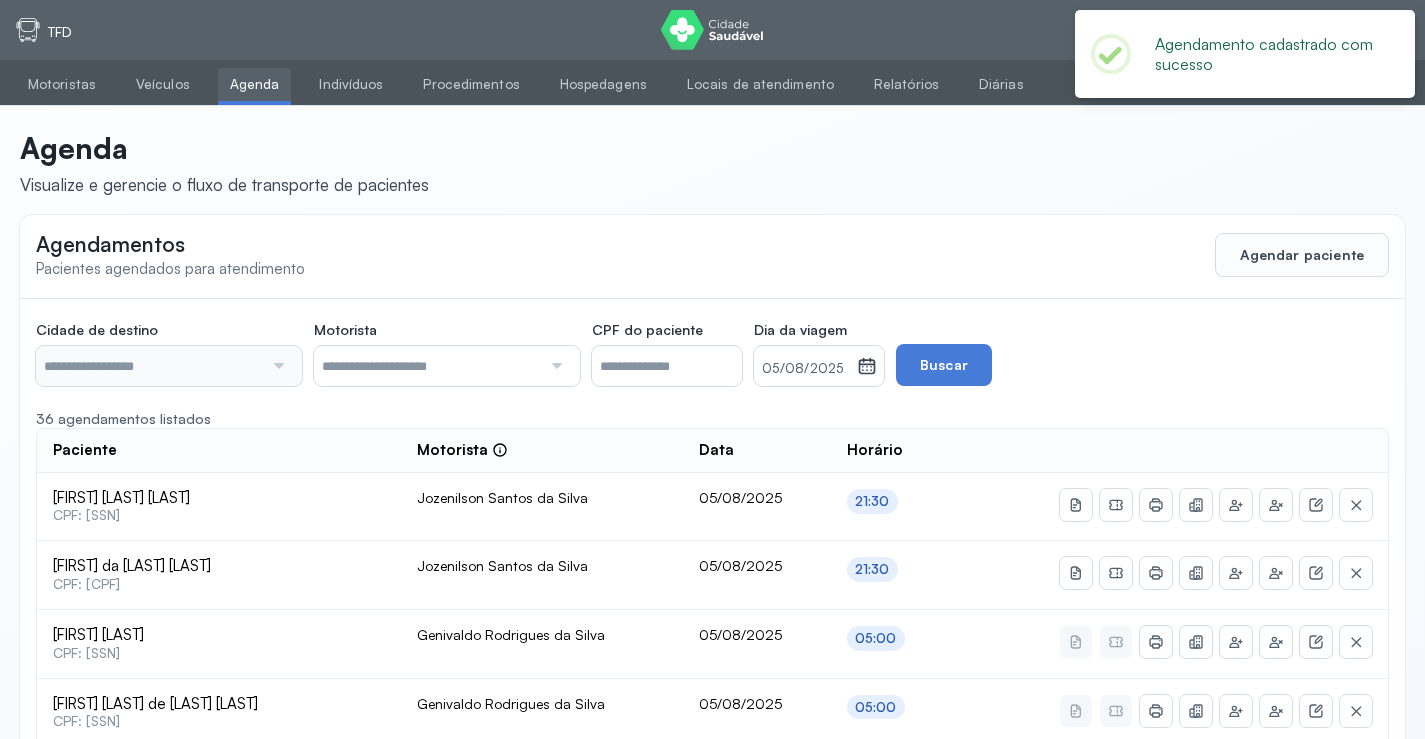 type on "********" 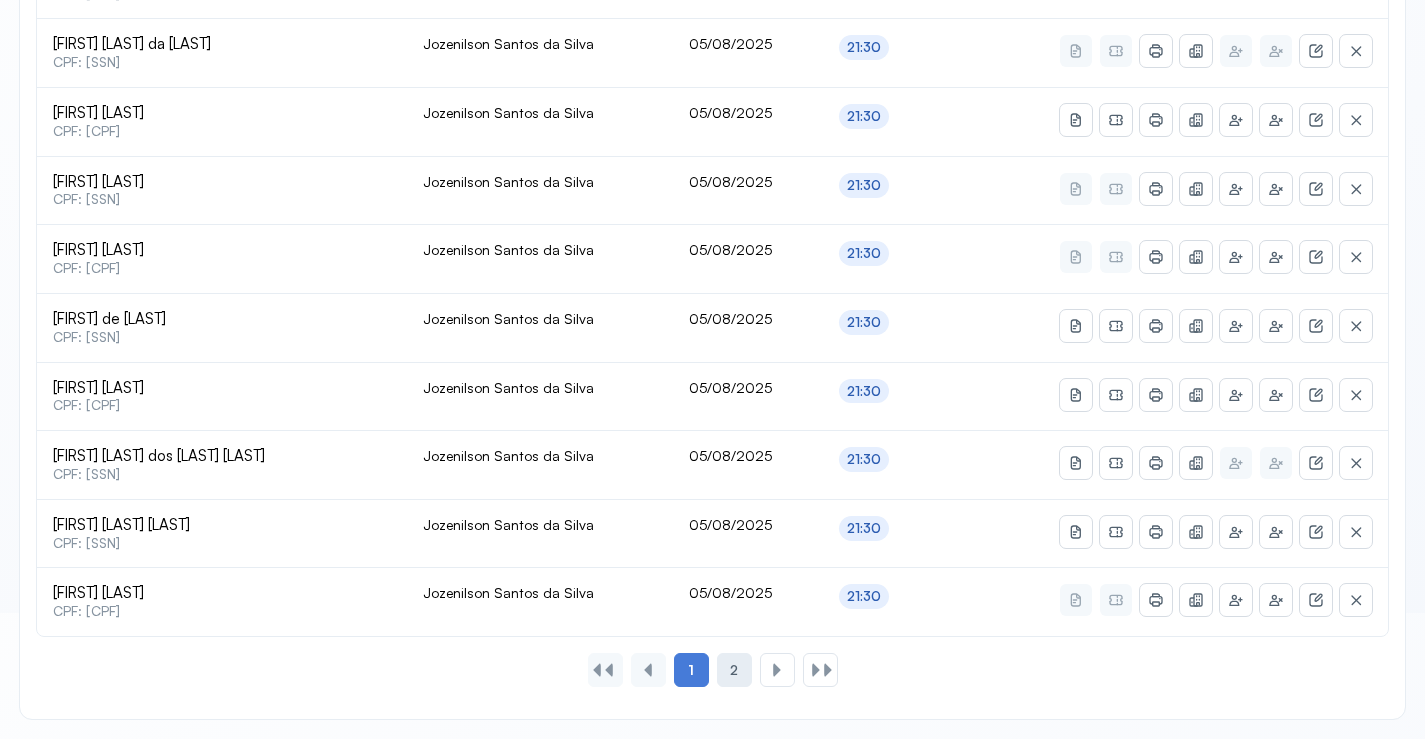 click on "2" 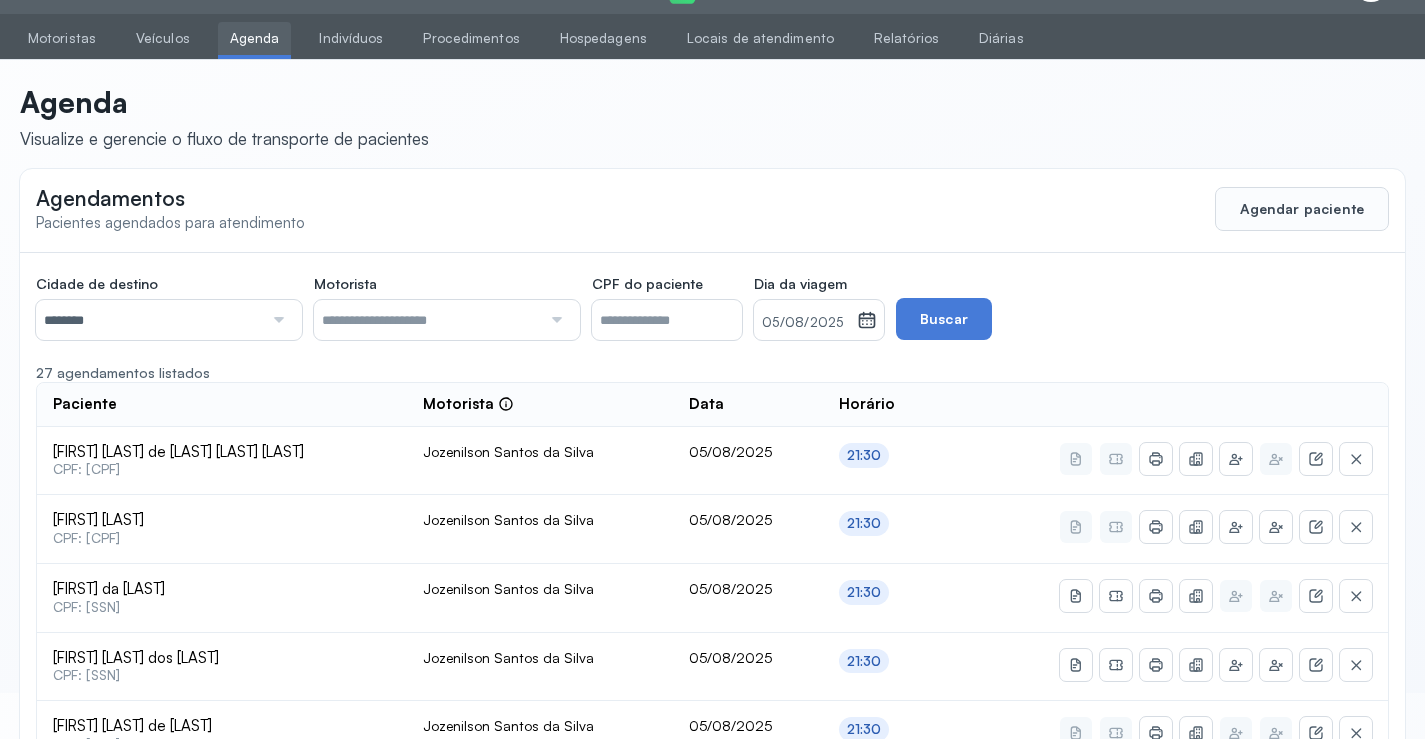 scroll, scrollTop: 659, scrollLeft: 0, axis: vertical 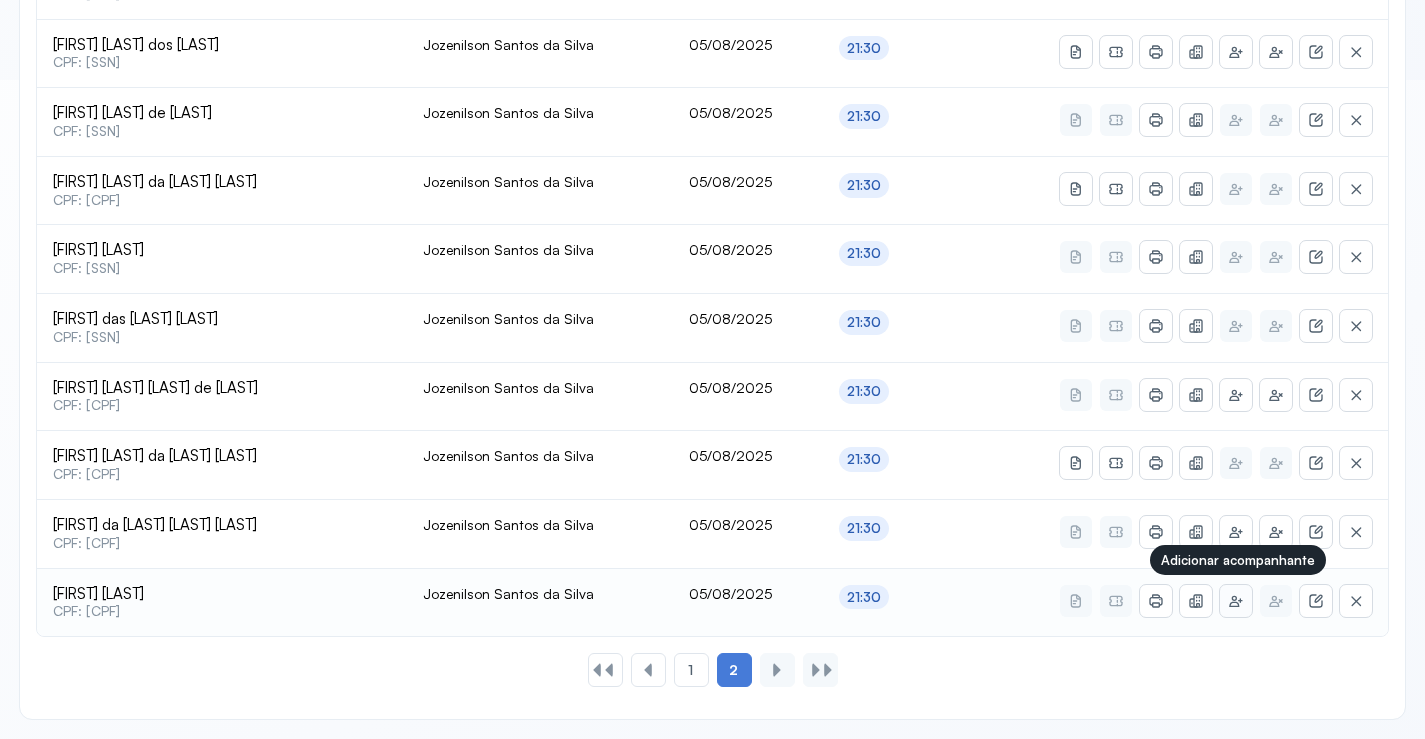 click 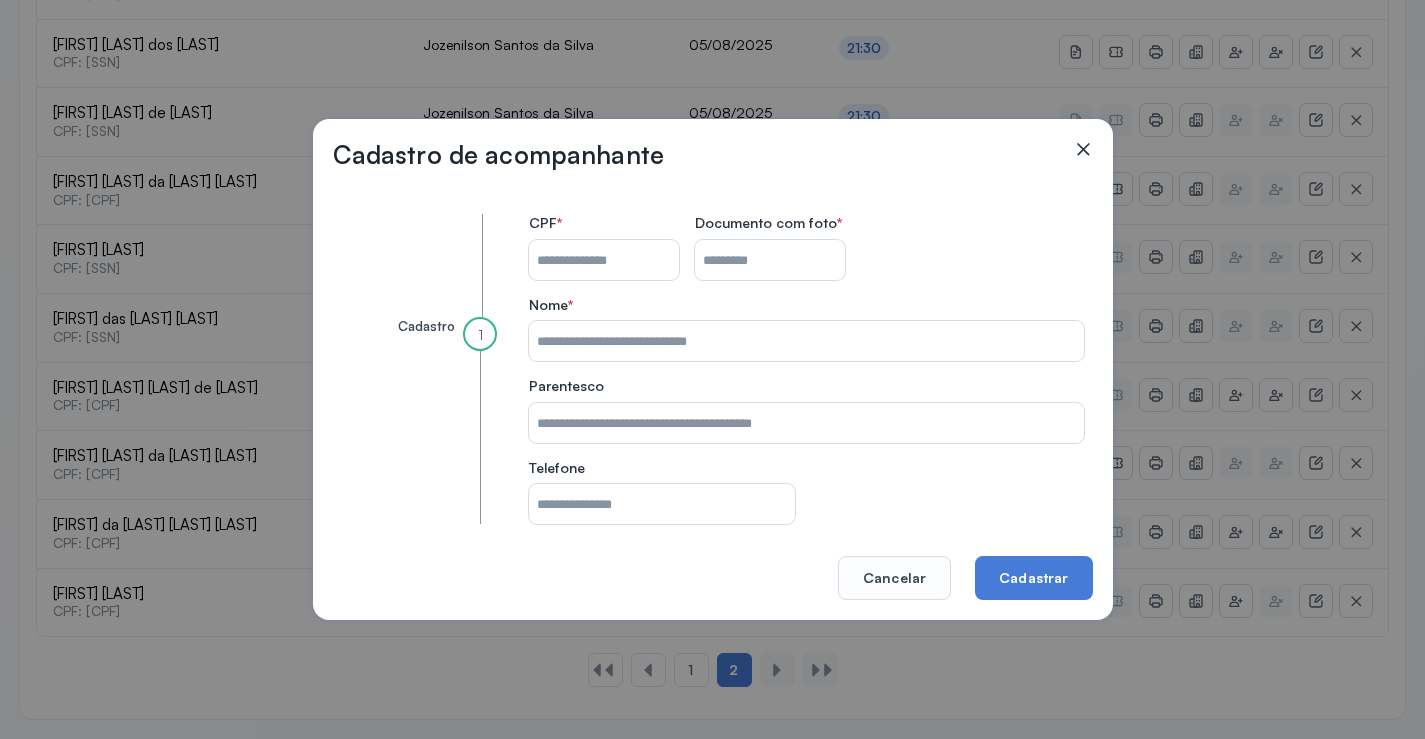 click on "Cadastro 1 CPF   *  Documento com foto   *  Nome   *  Parentesco  Telefone" at bounding box center (710, 369) 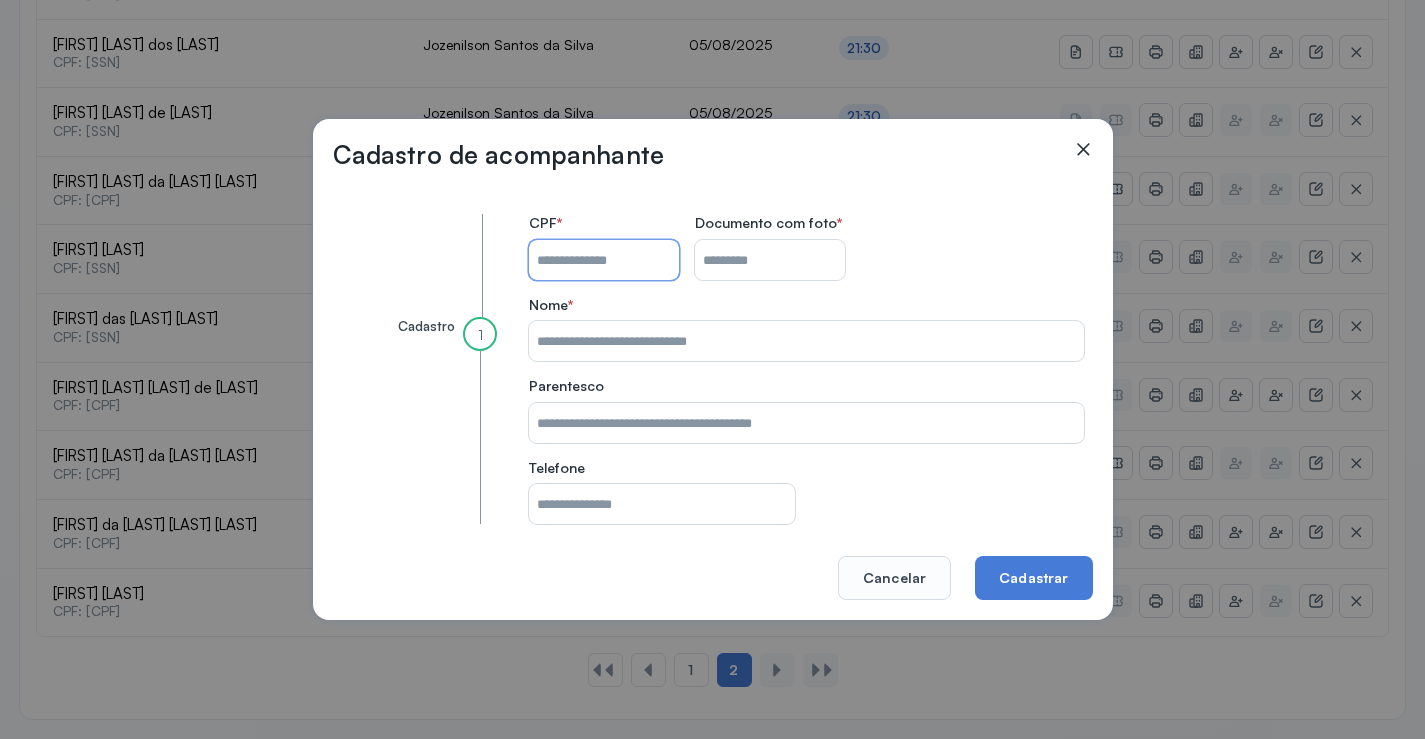 click on "CPF do paciente" at bounding box center (604, 260) 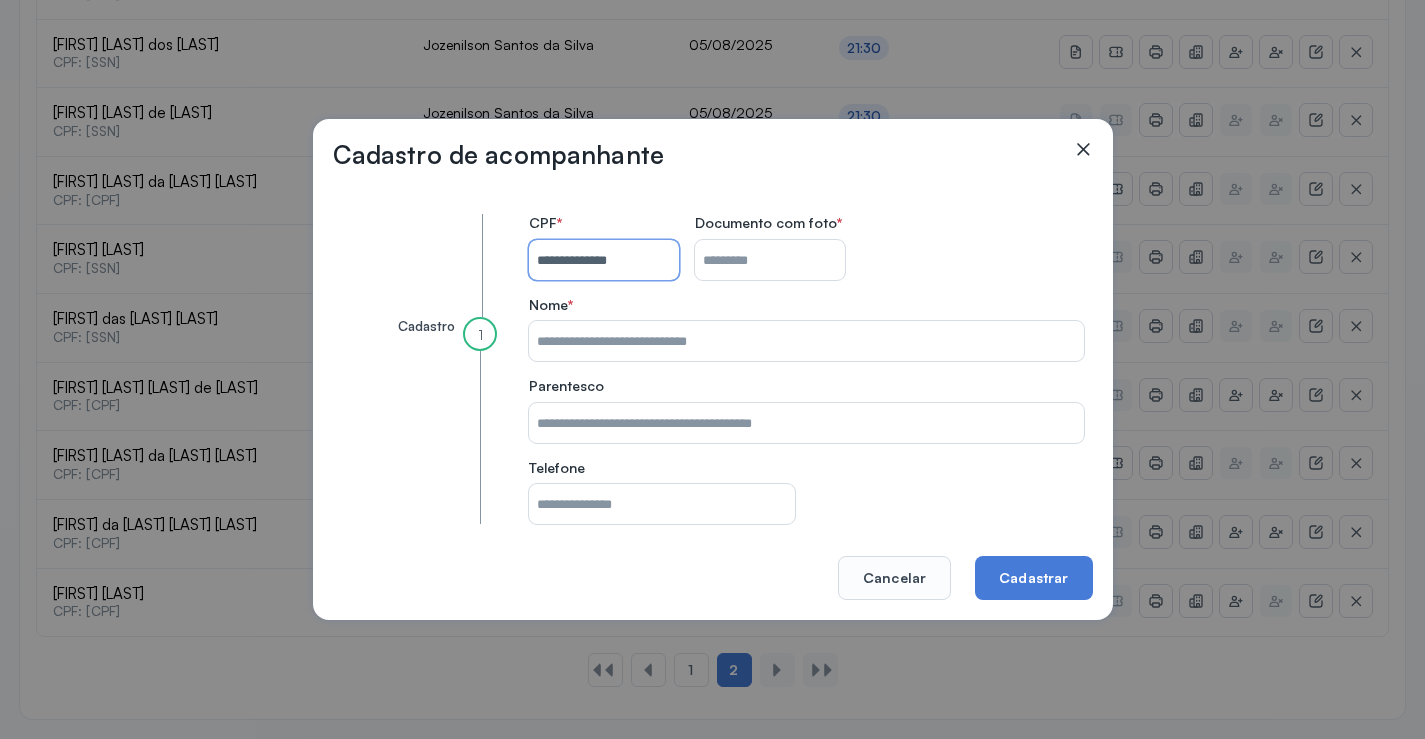 type on "**********" 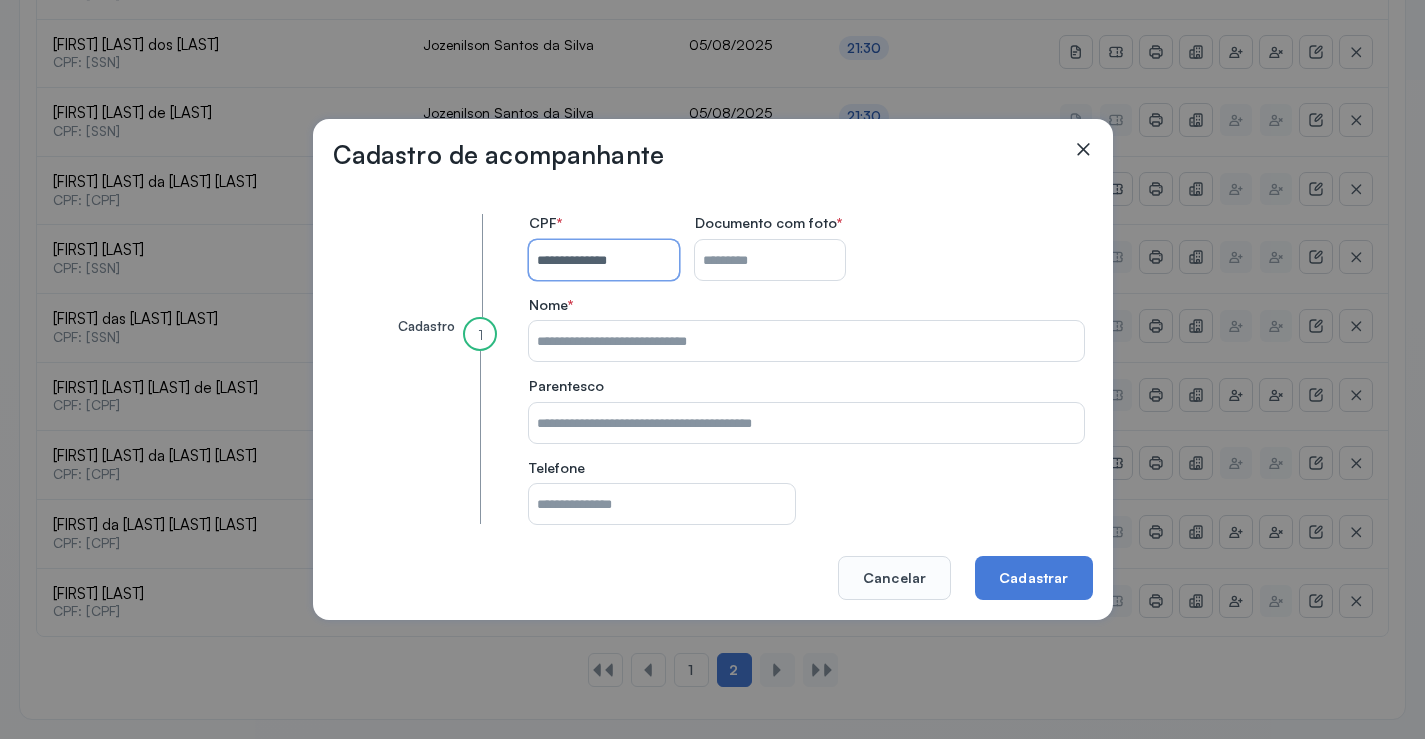 click on "CPF do paciente" at bounding box center (770, 260) 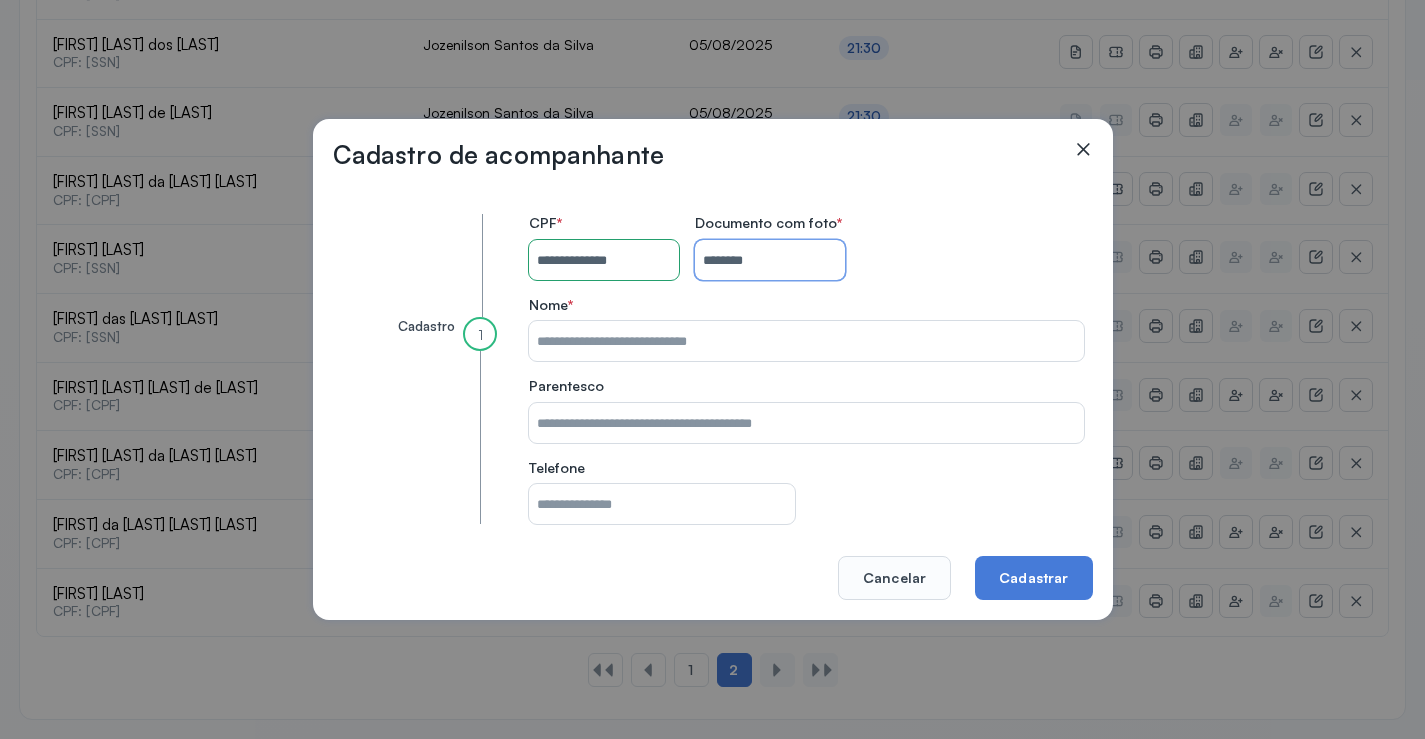type on "********" 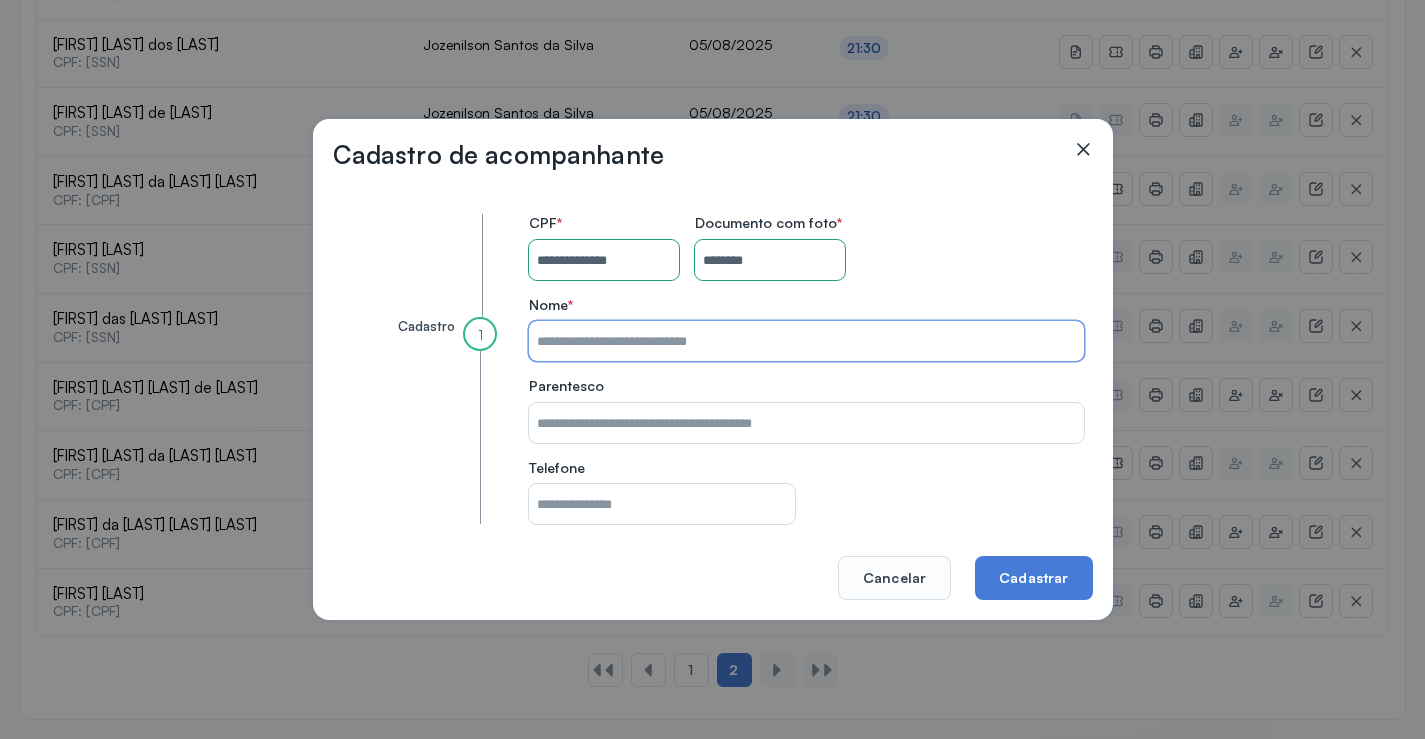click on "CPF do paciente" at bounding box center (806, 341) 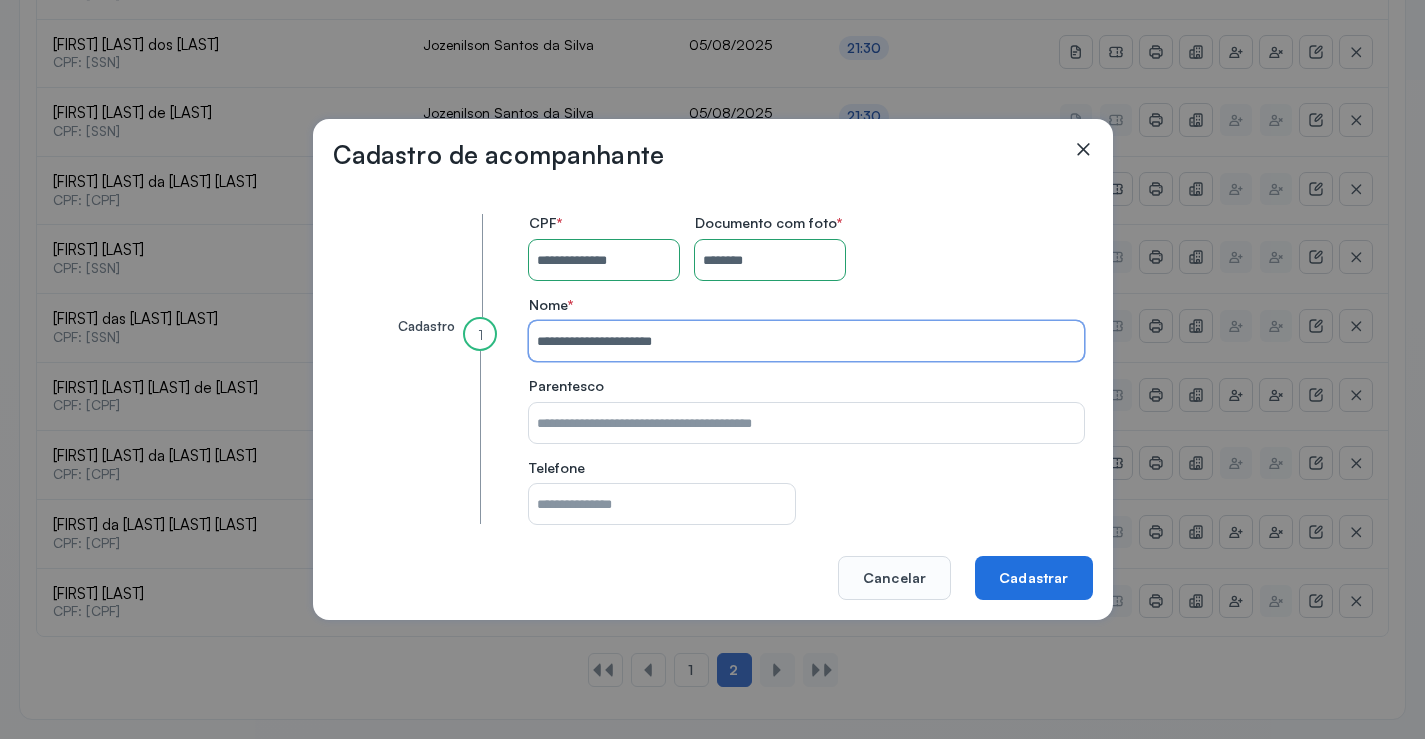type on "**********" 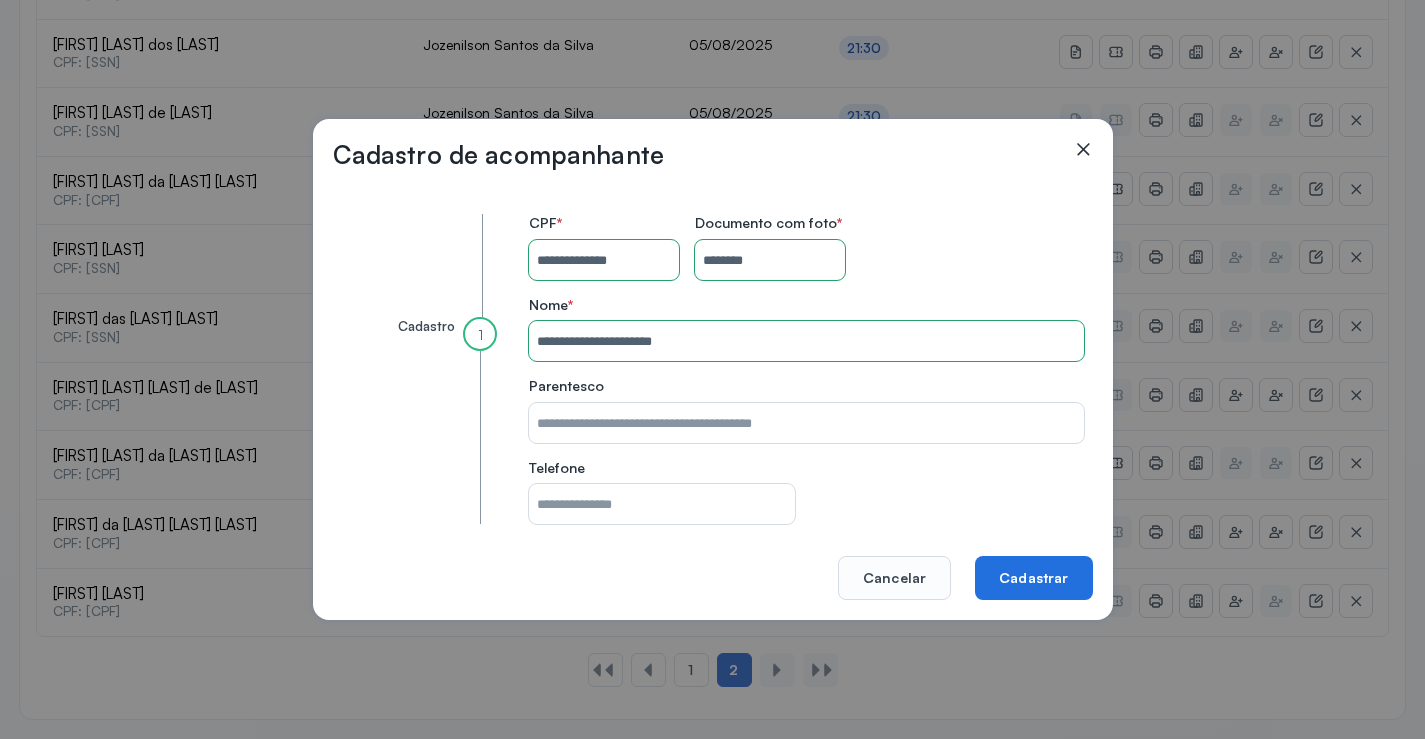 click on "Cadastrar" 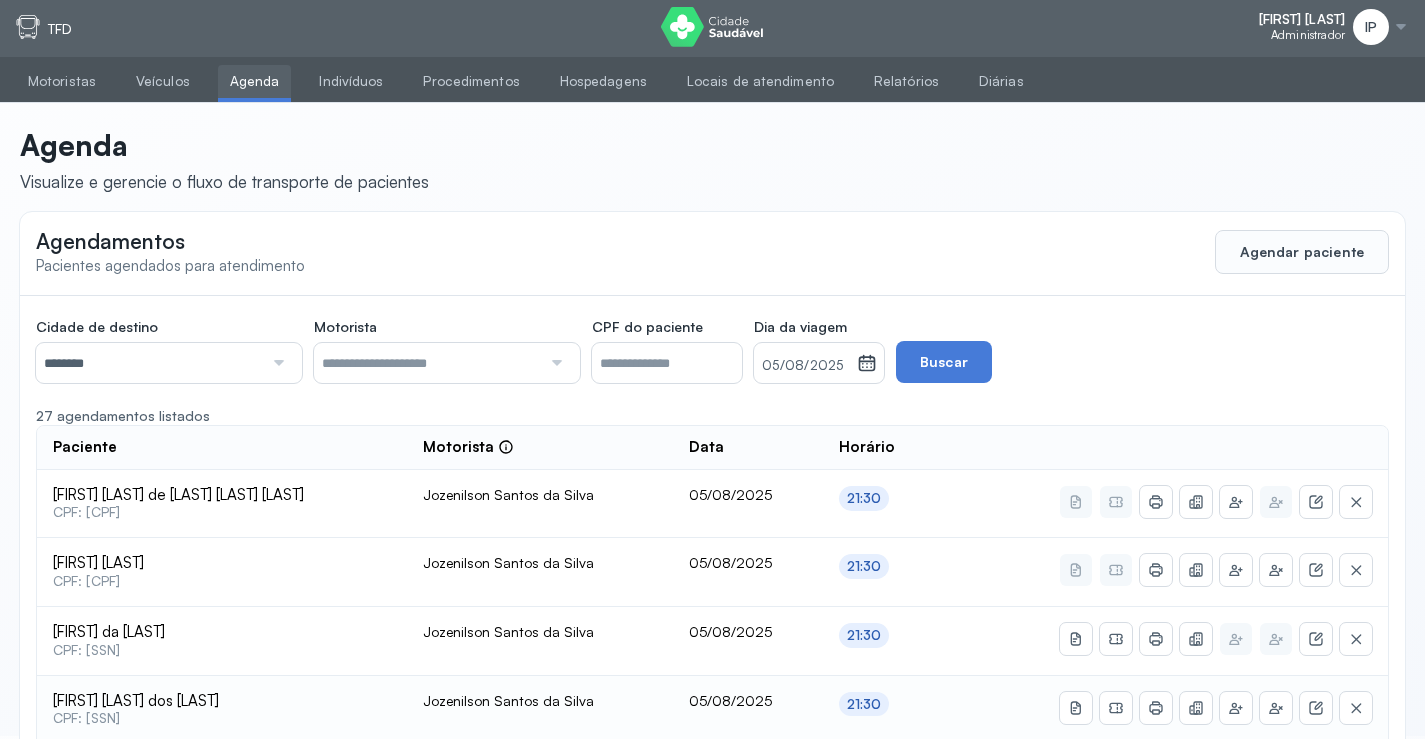 scroll, scrollTop: 0, scrollLeft: 0, axis: both 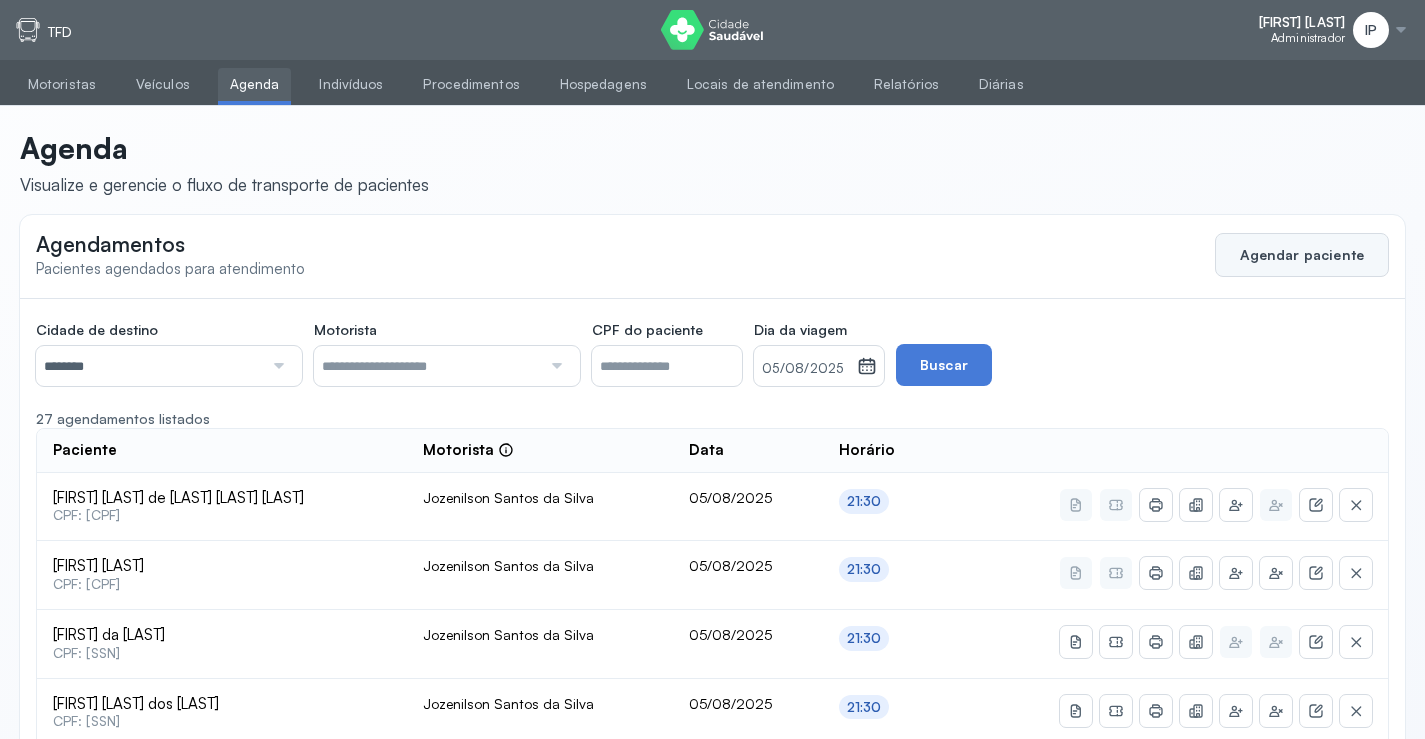 click on "Agendar paciente" 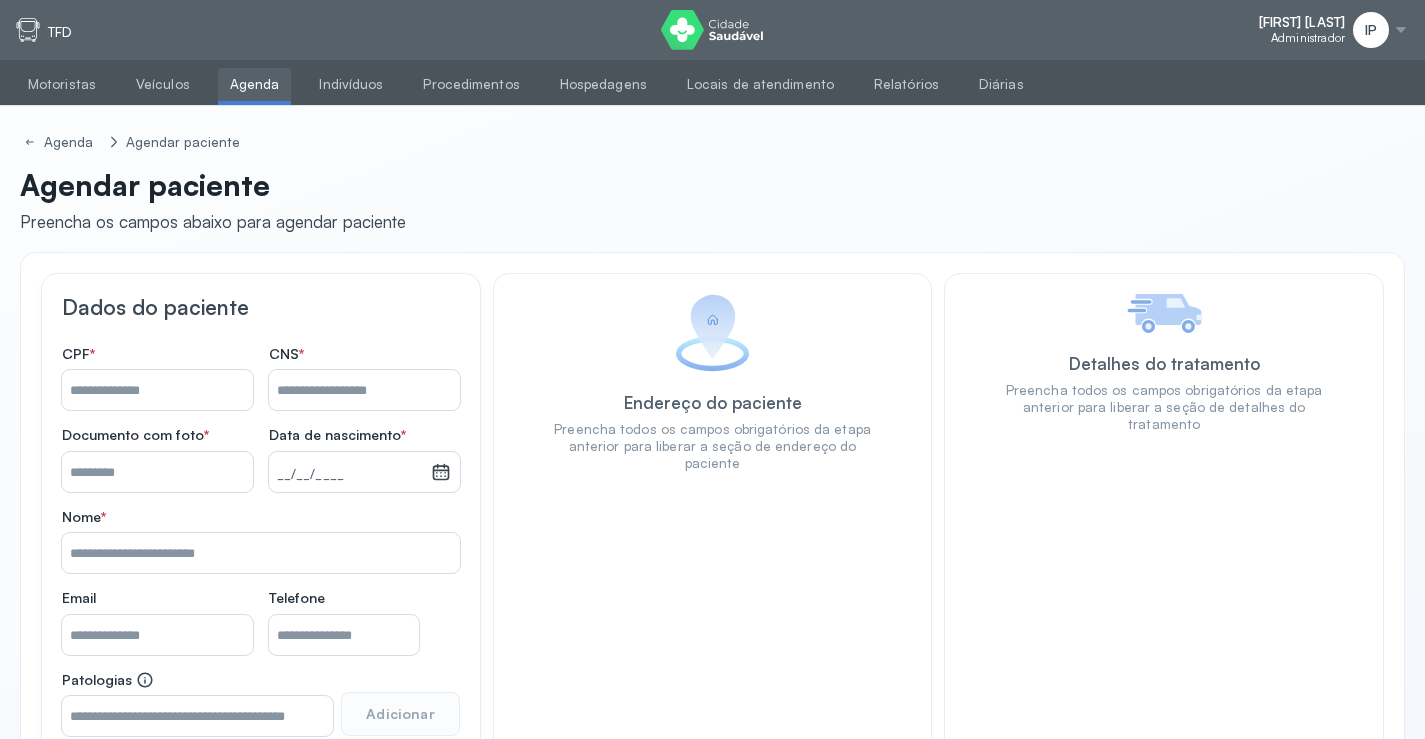click on "Nome   *" at bounding box center [157, 390] 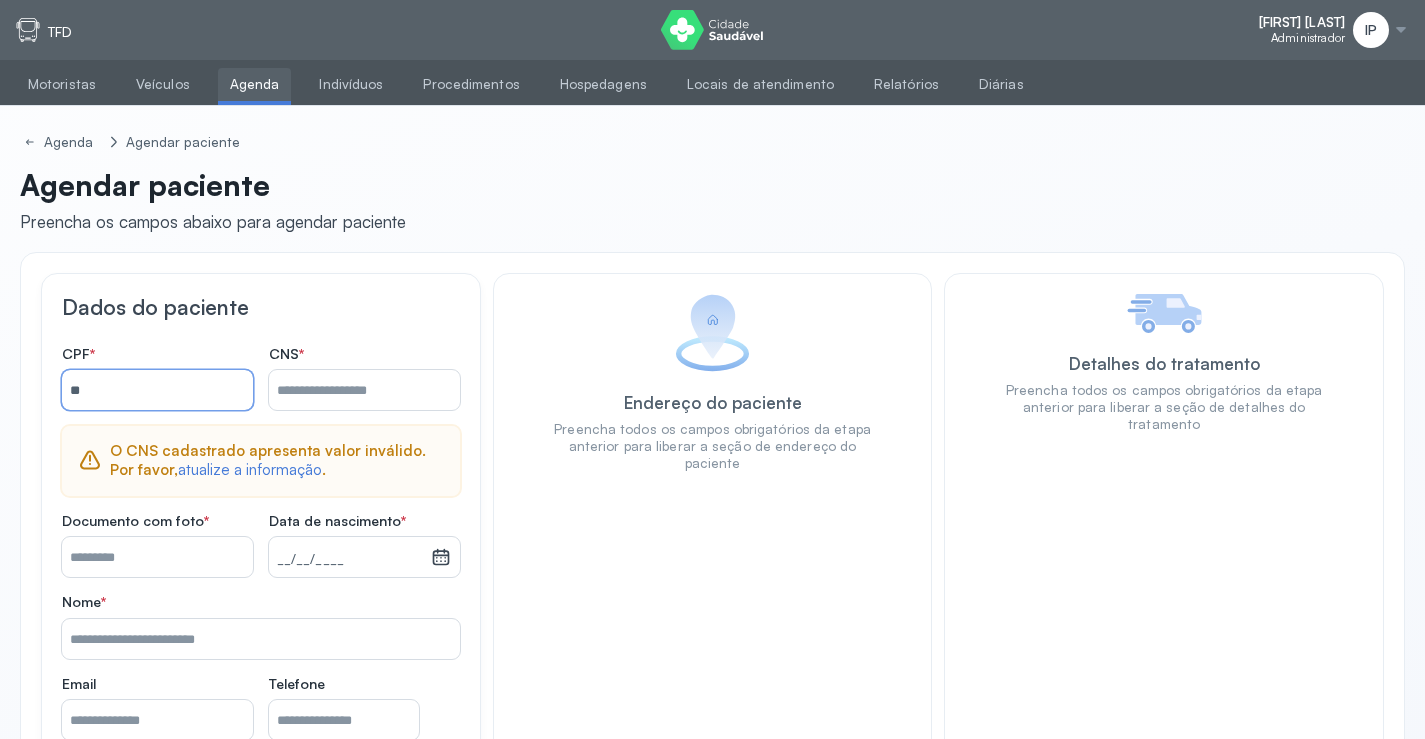 type on "*" 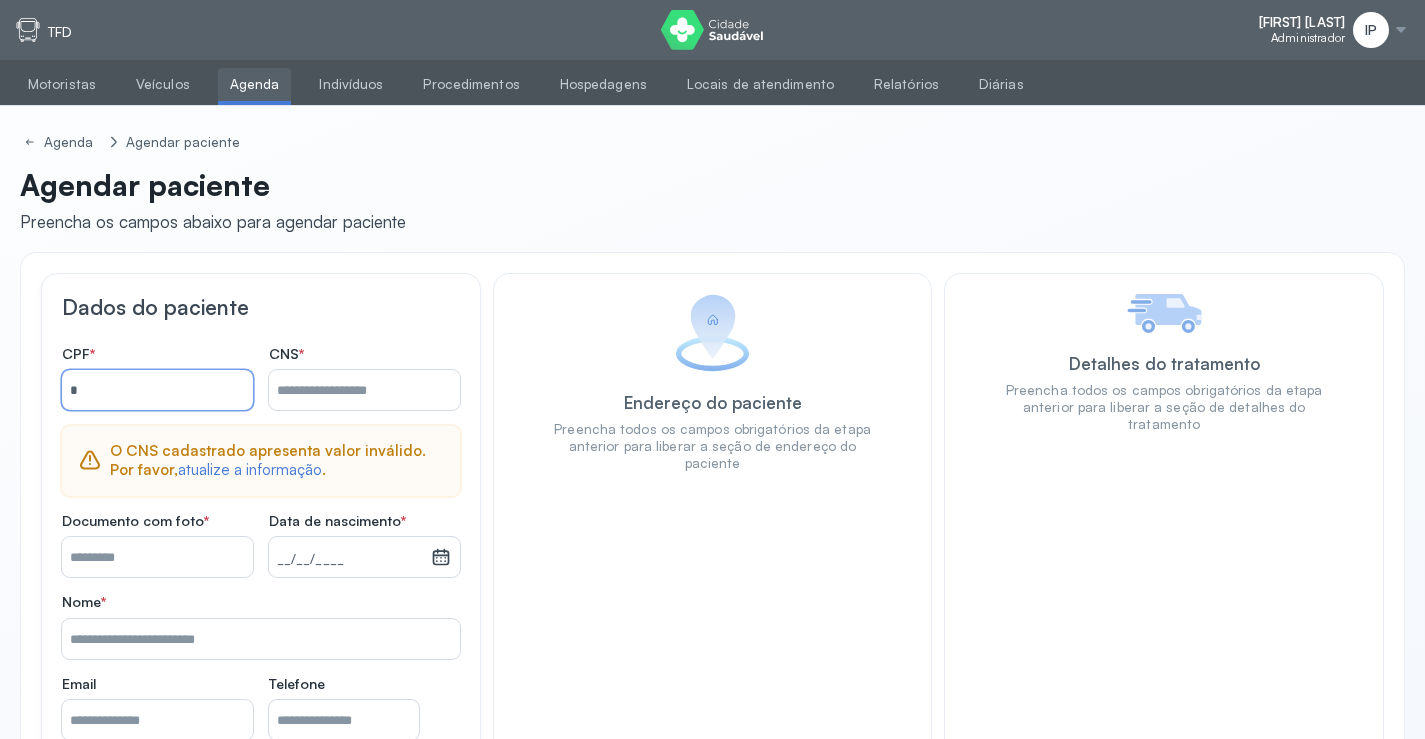type 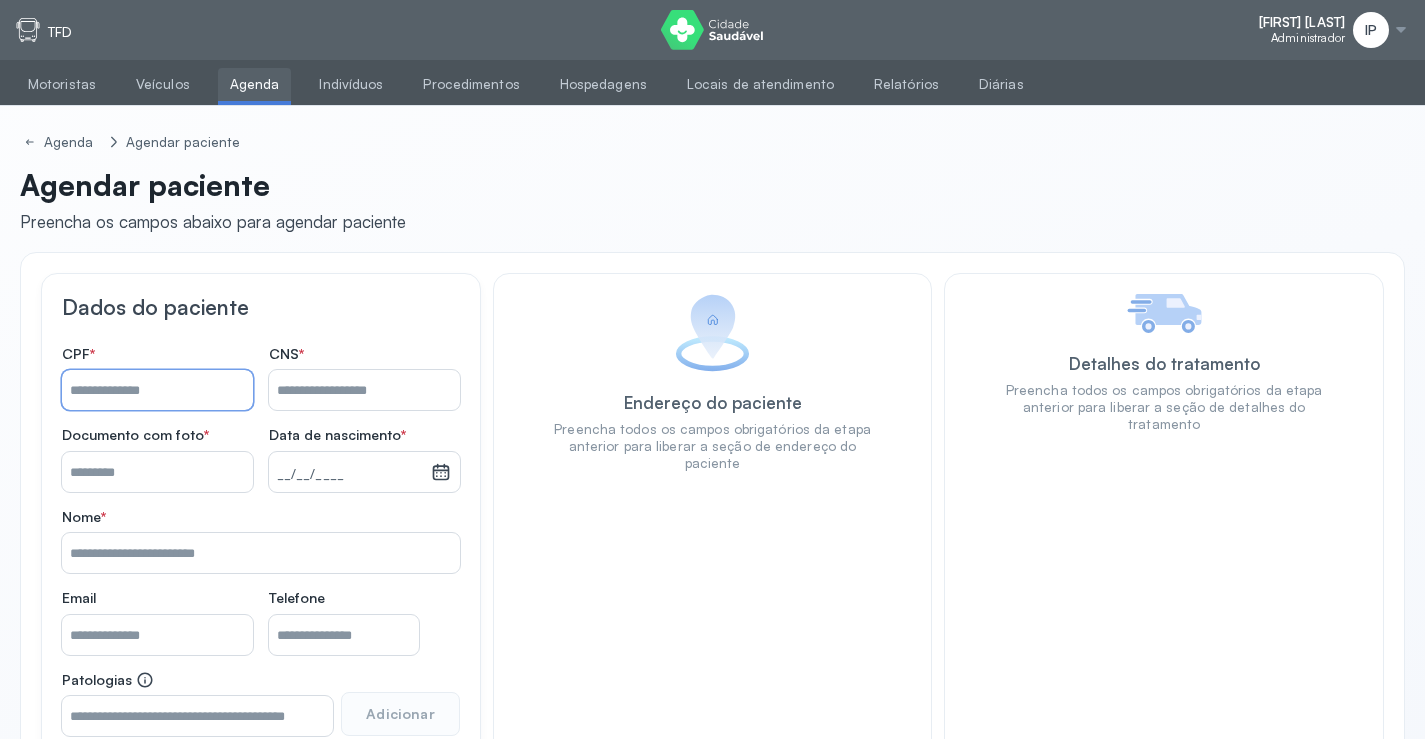 click on "CNS   *" 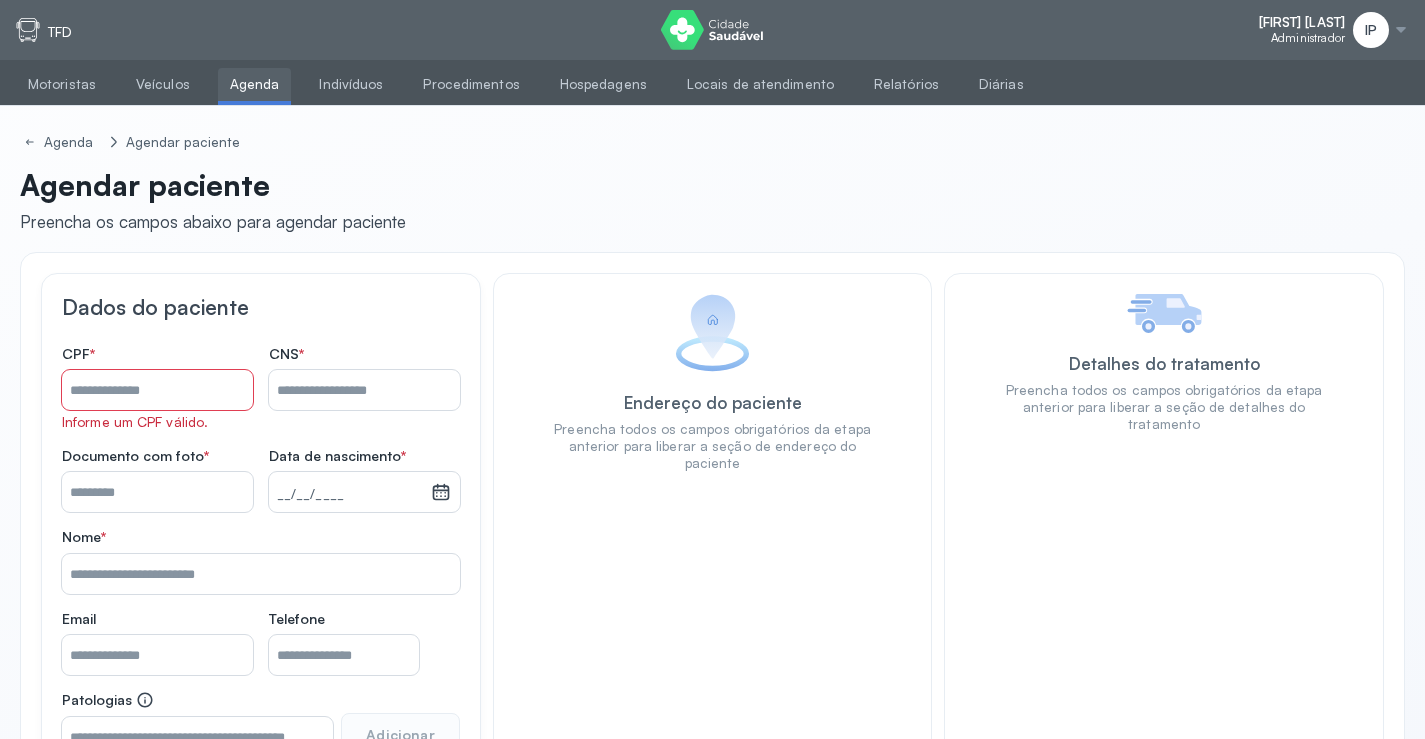 click on "Nome   *" at bounding box center (364, 390) 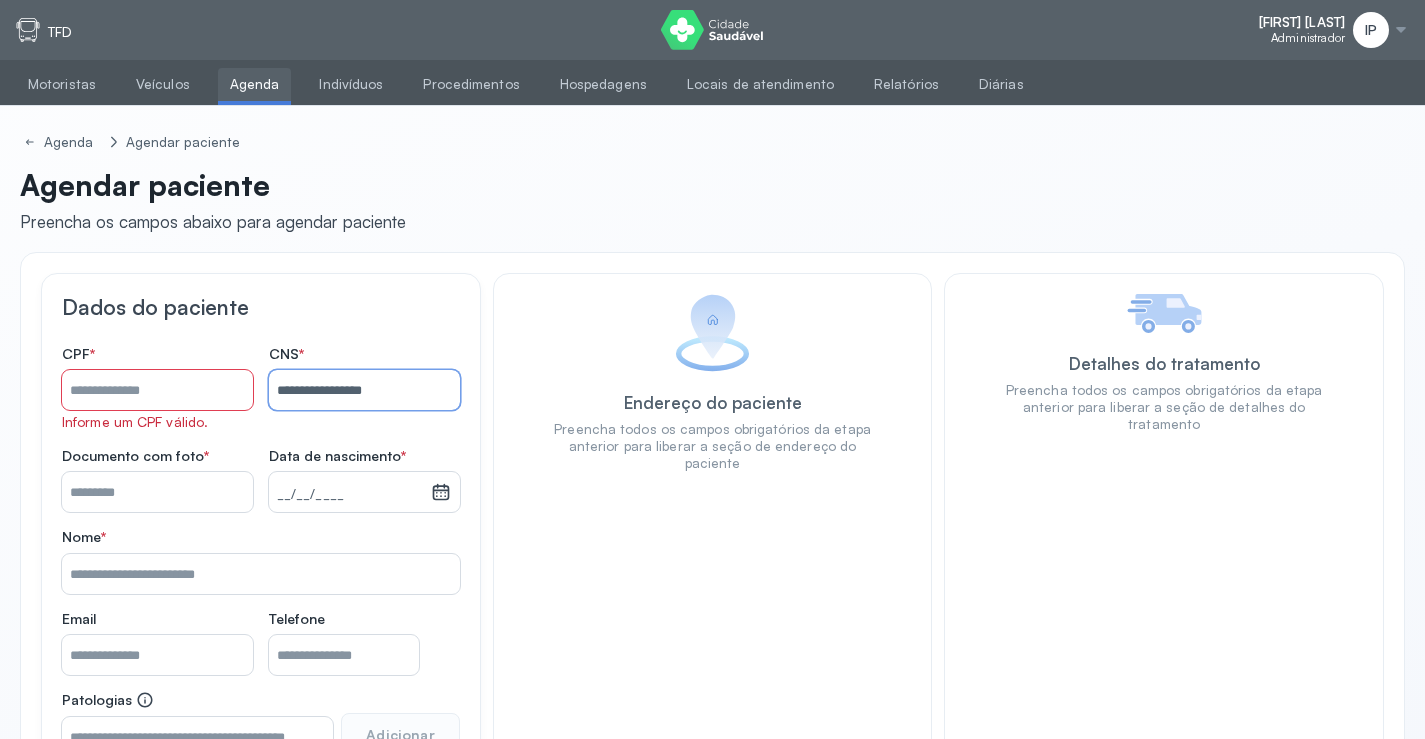 type on "**********" 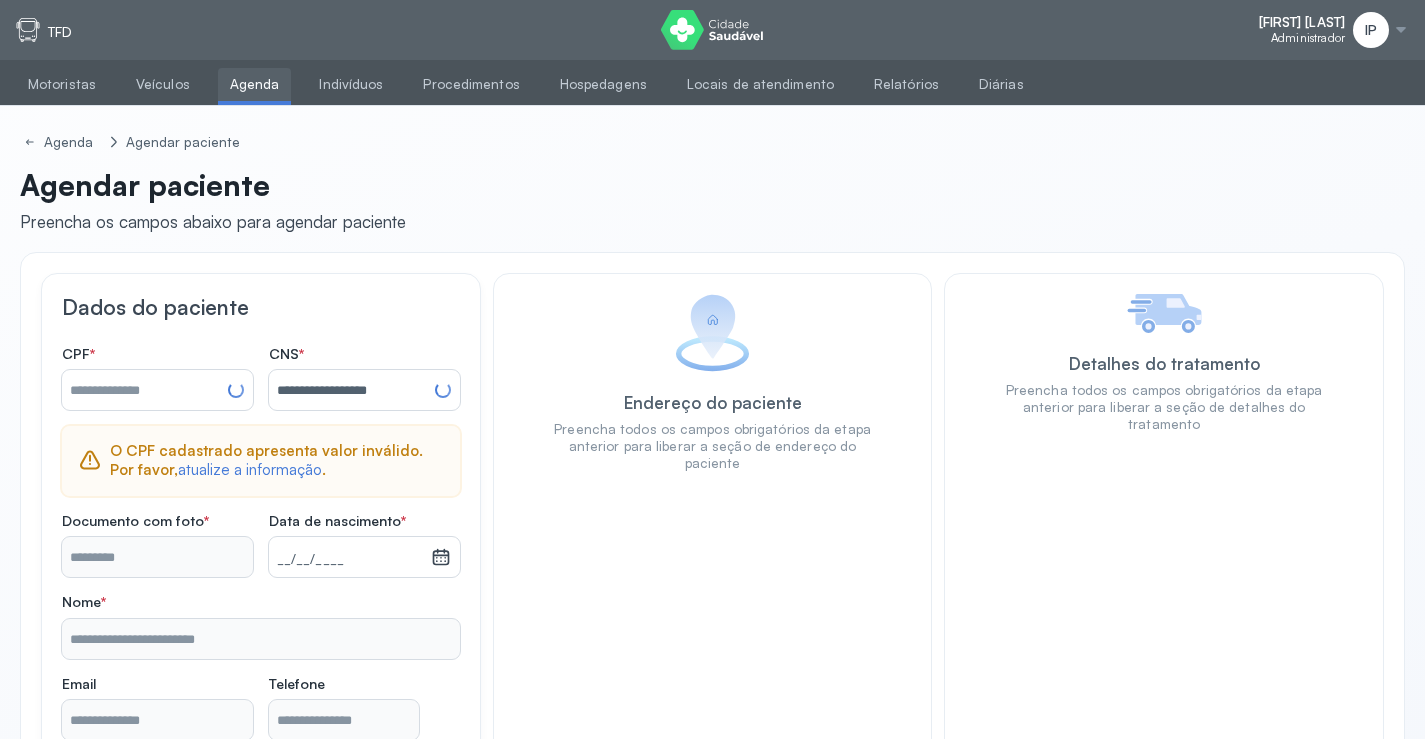 type on "**********" 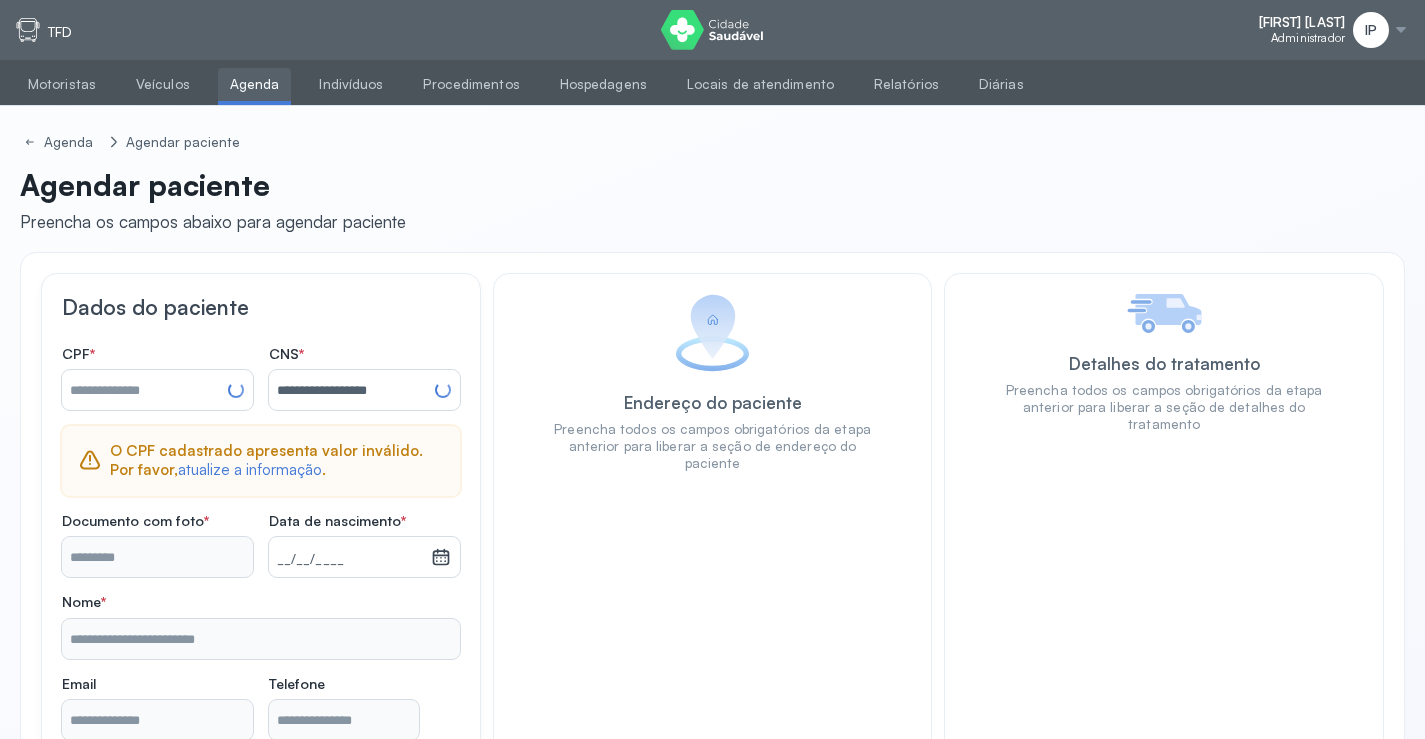 type on "**********" 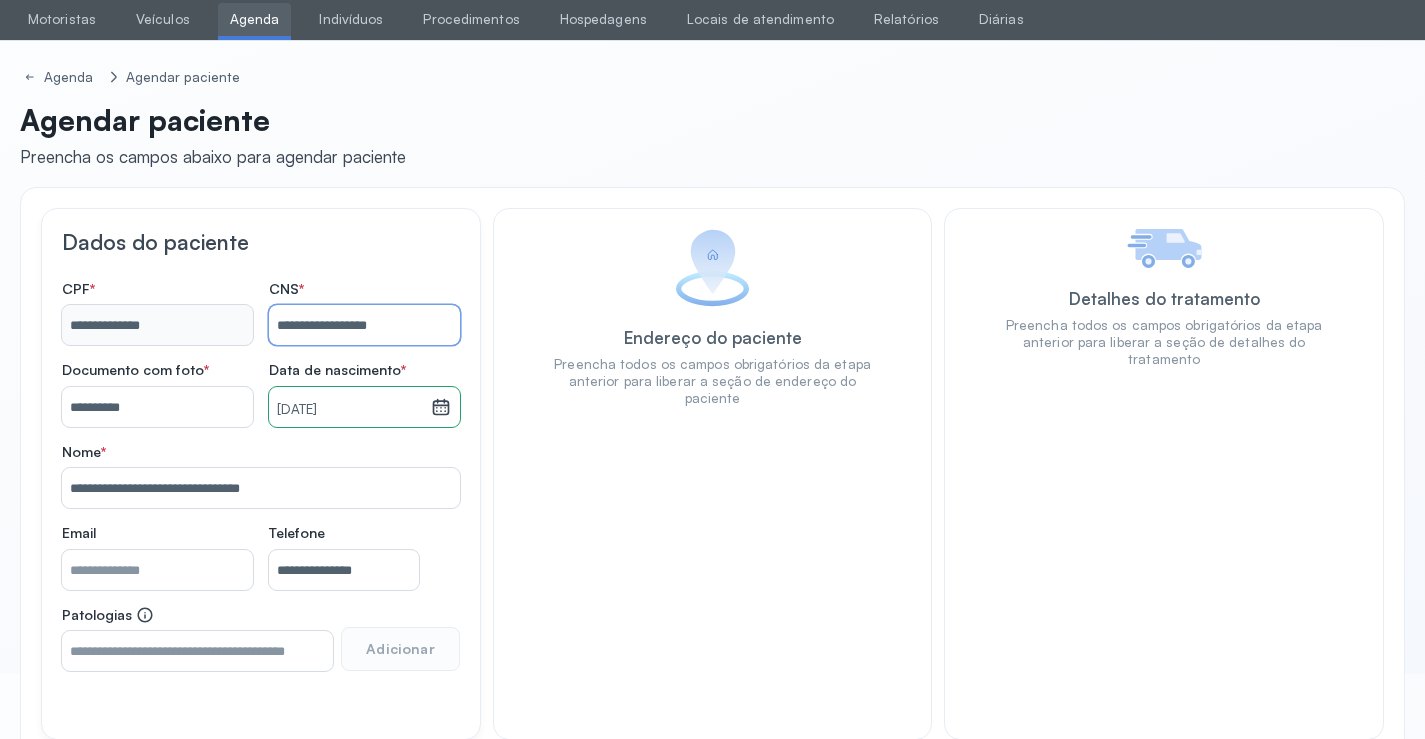 scroll, scrollTop: 171, scrollLeft: 0, axis: vertical 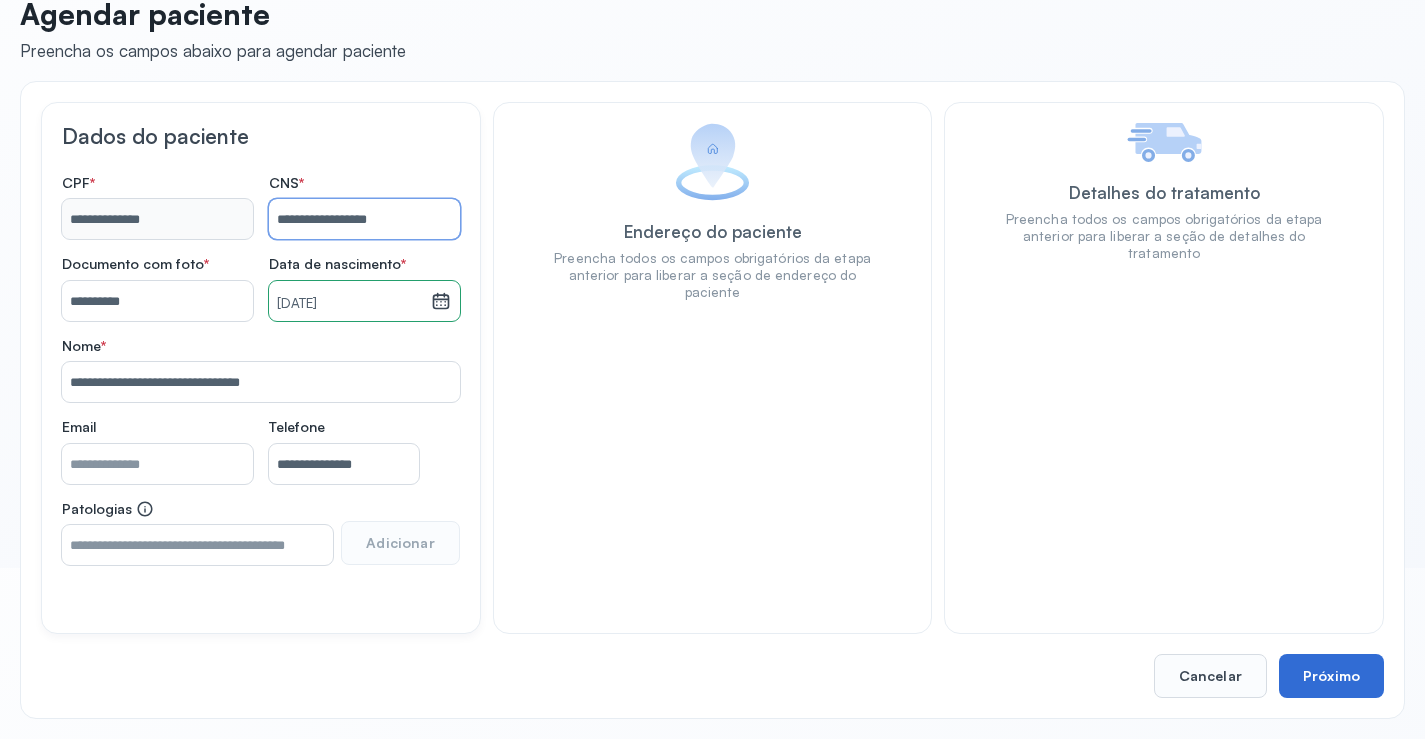 type on "**********" 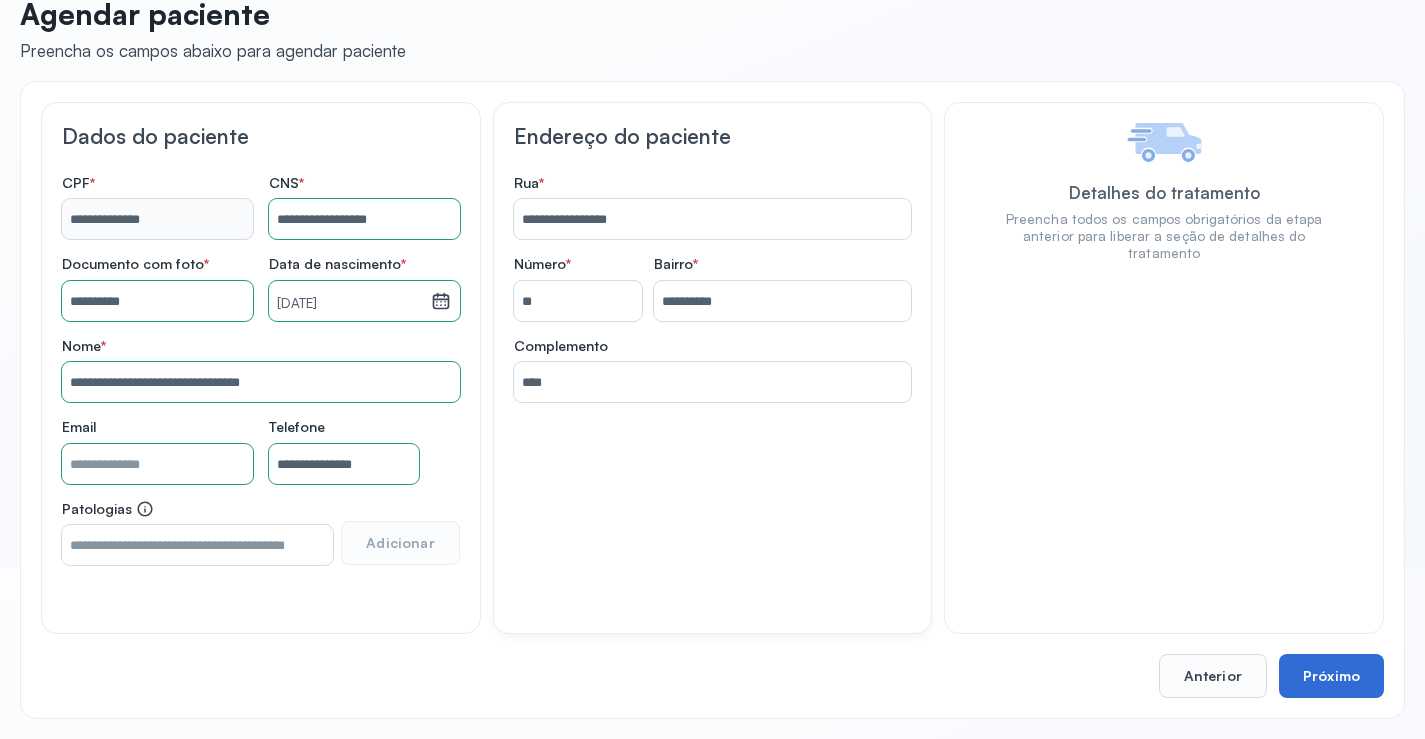 click on "Próximo" at bounding box center (1331, 676) 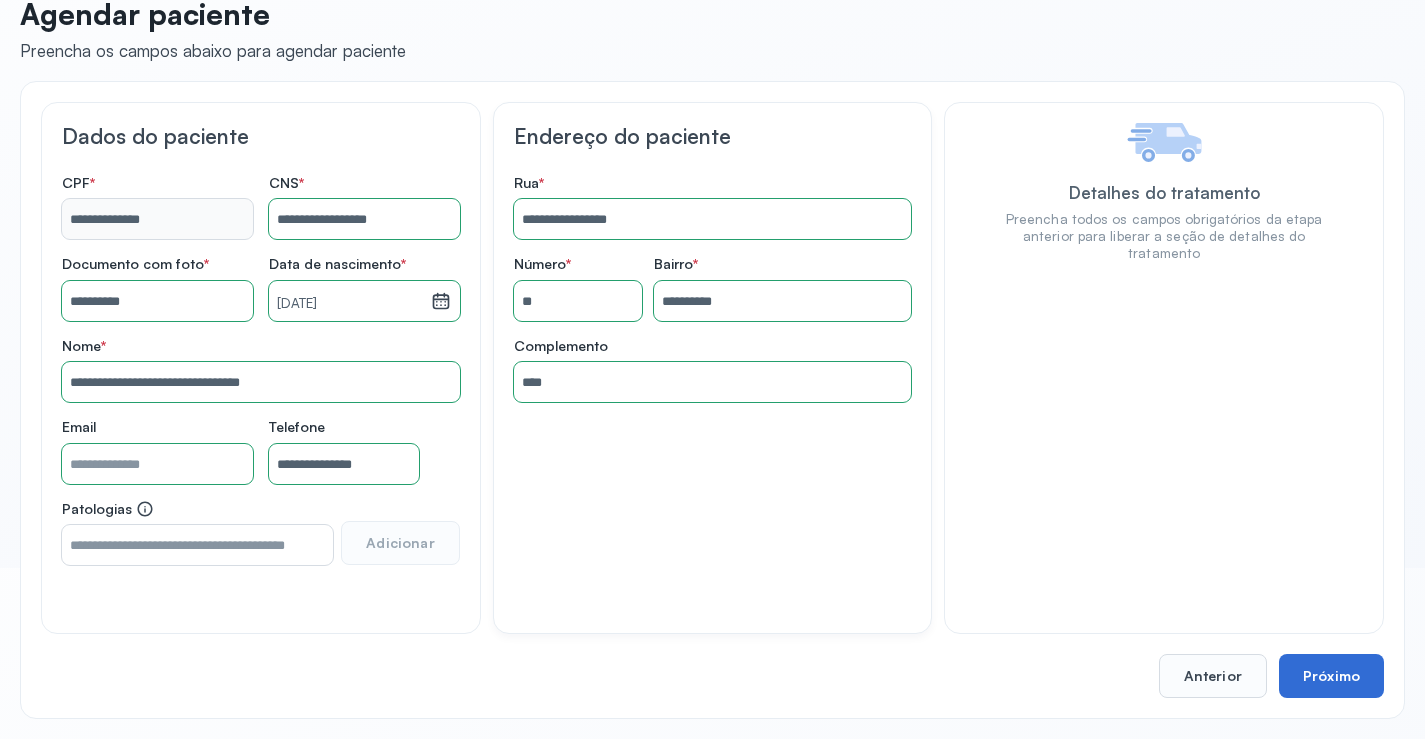 click on "Próximo" at bounding box center (1331, 676) 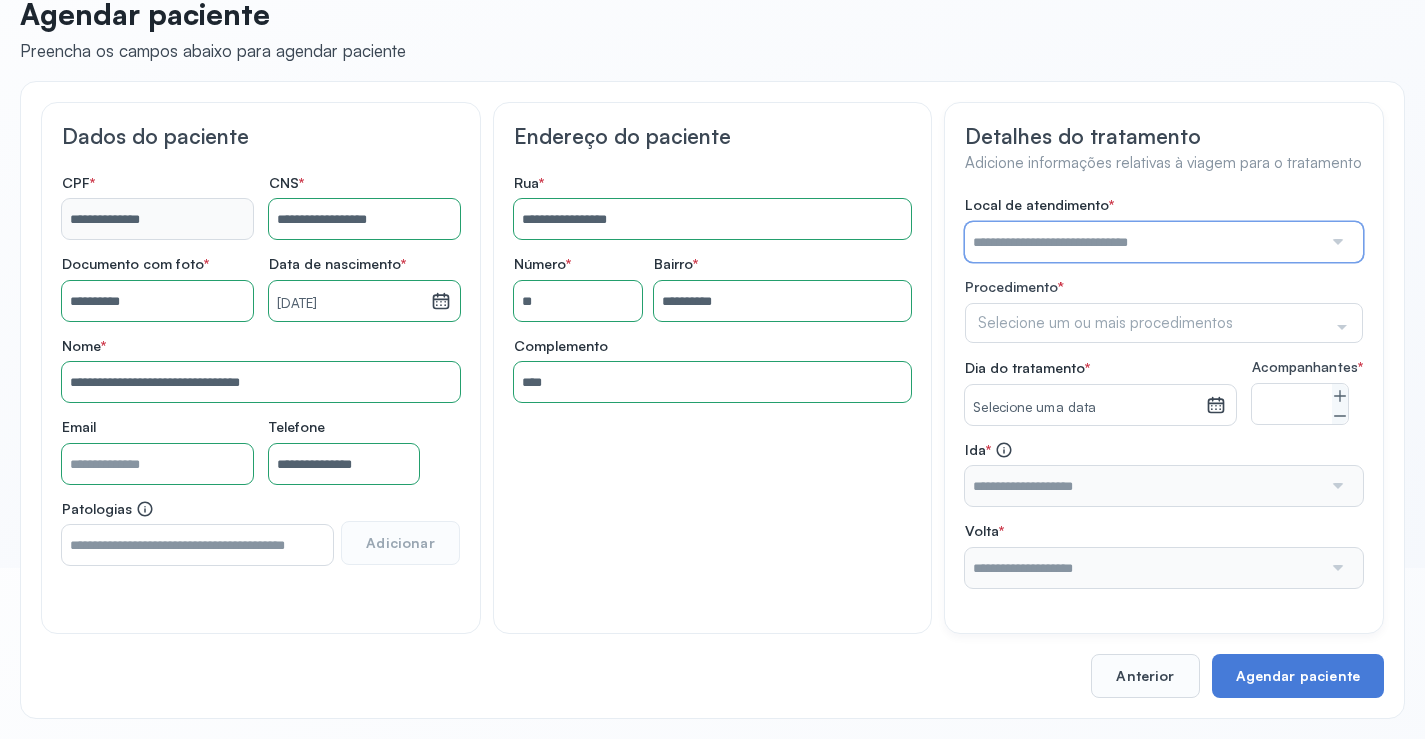 click at bounding box center (1143, 242) 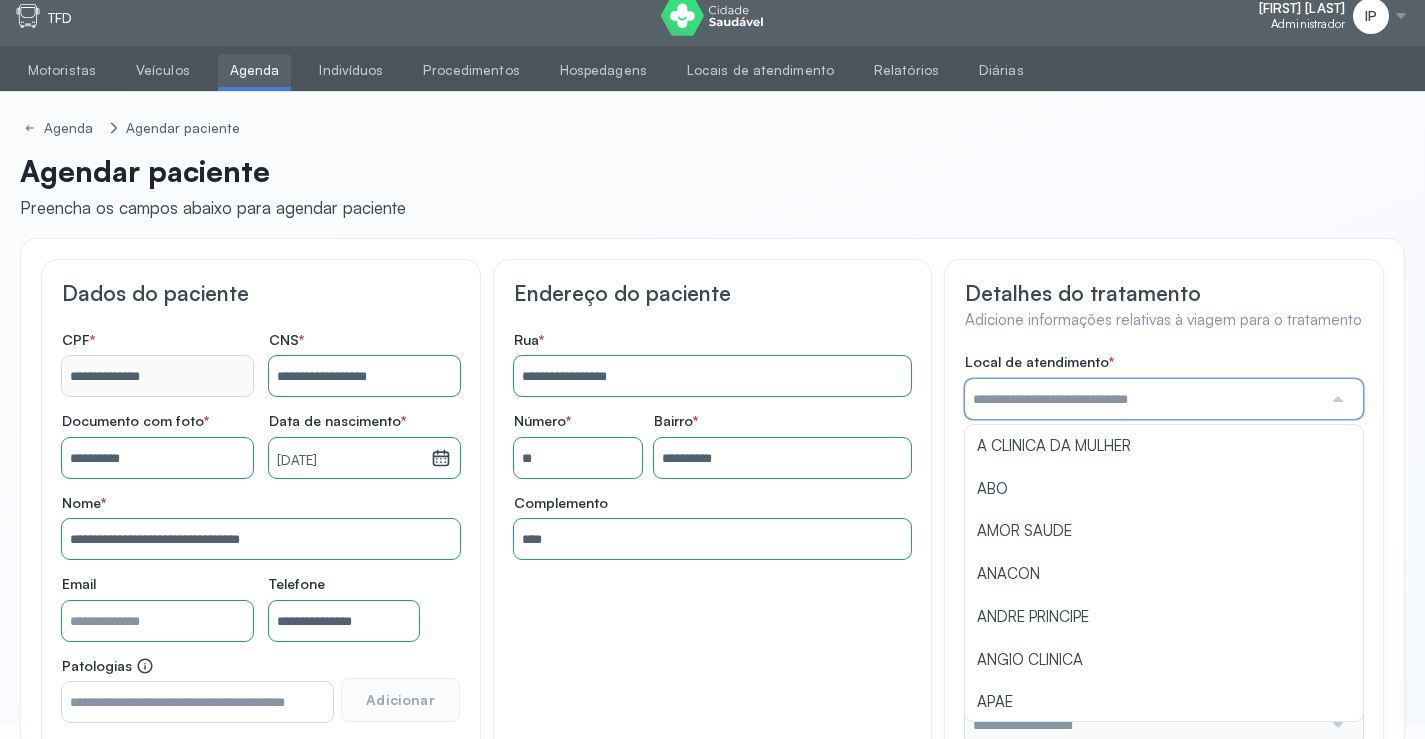 scroll, scrollTop: 0, scrollLeft: 0, axis: both 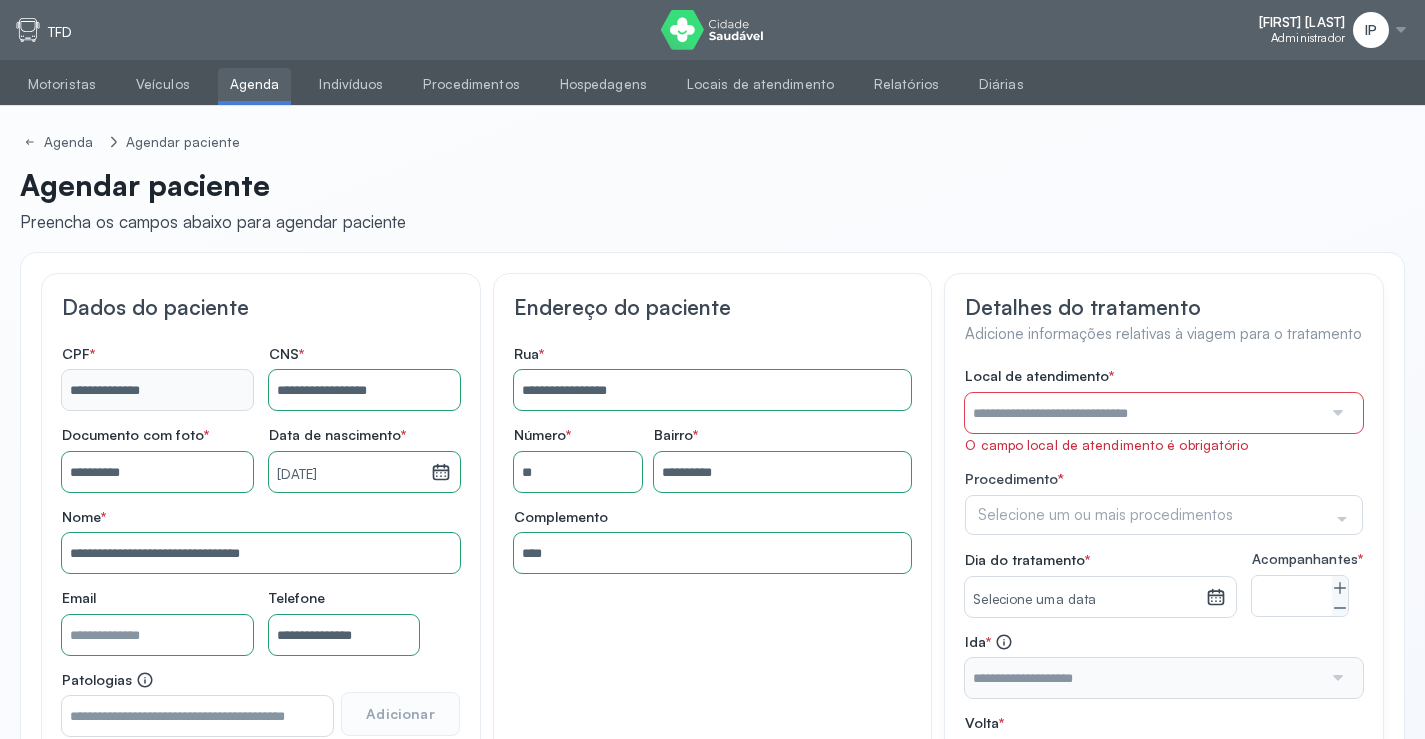 click on "Agenda" at bounding box center [255, 84] 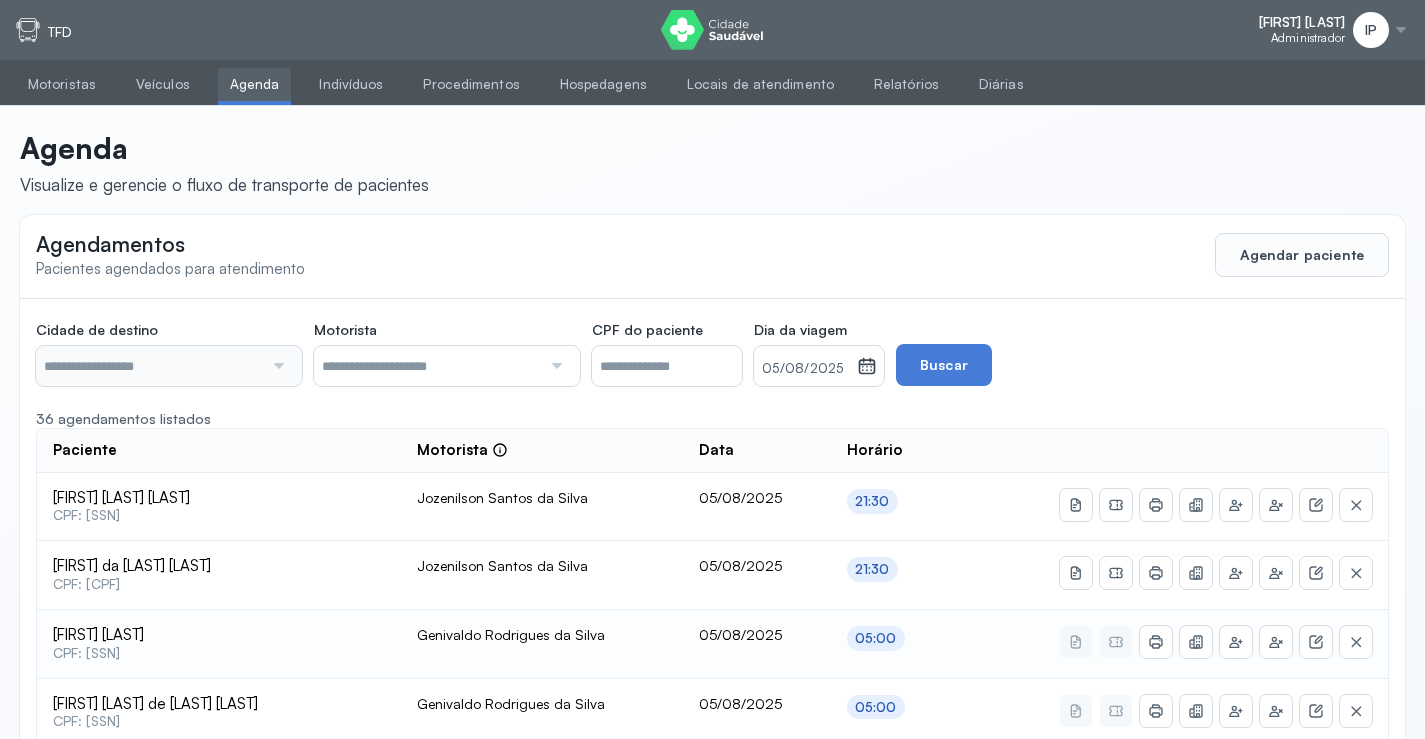 type on "********" 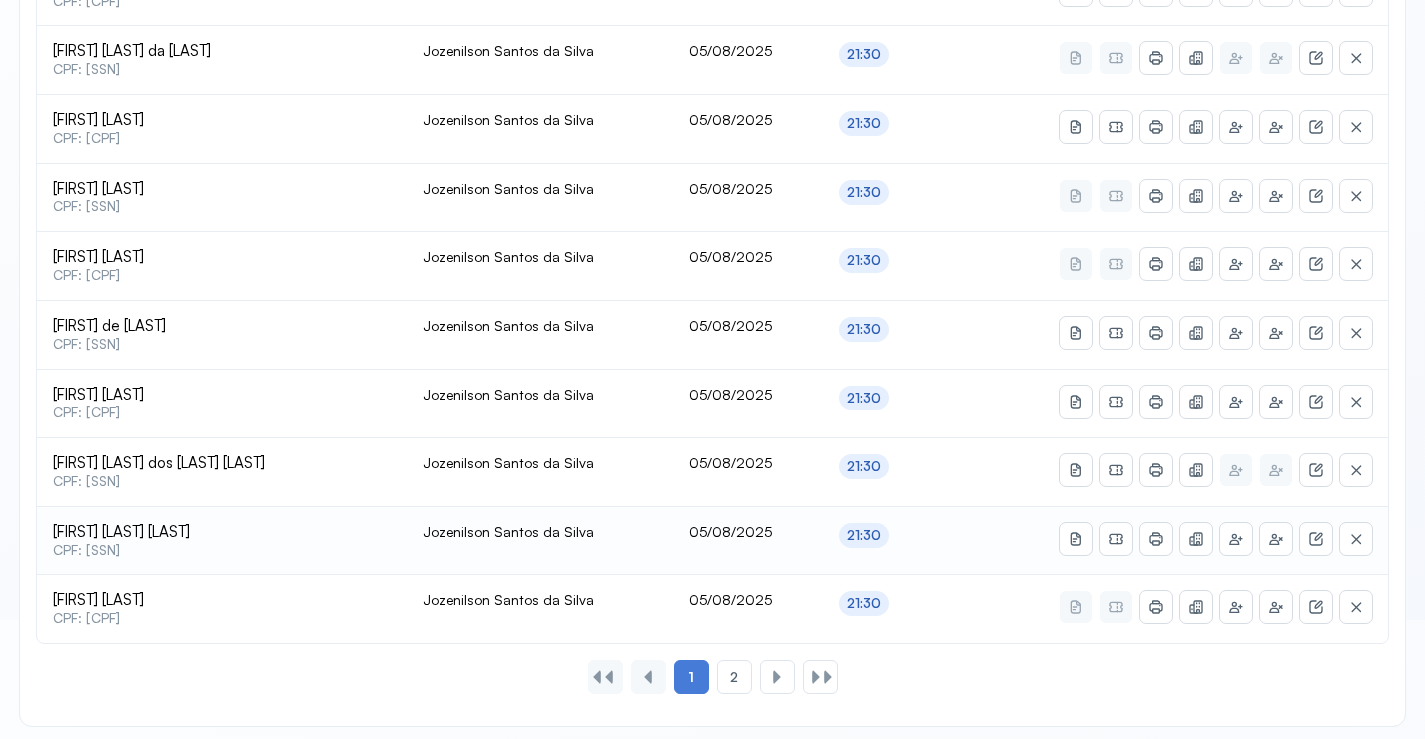 scroll, scrollTop: 865, scrollLeft: 0, axis: vertical 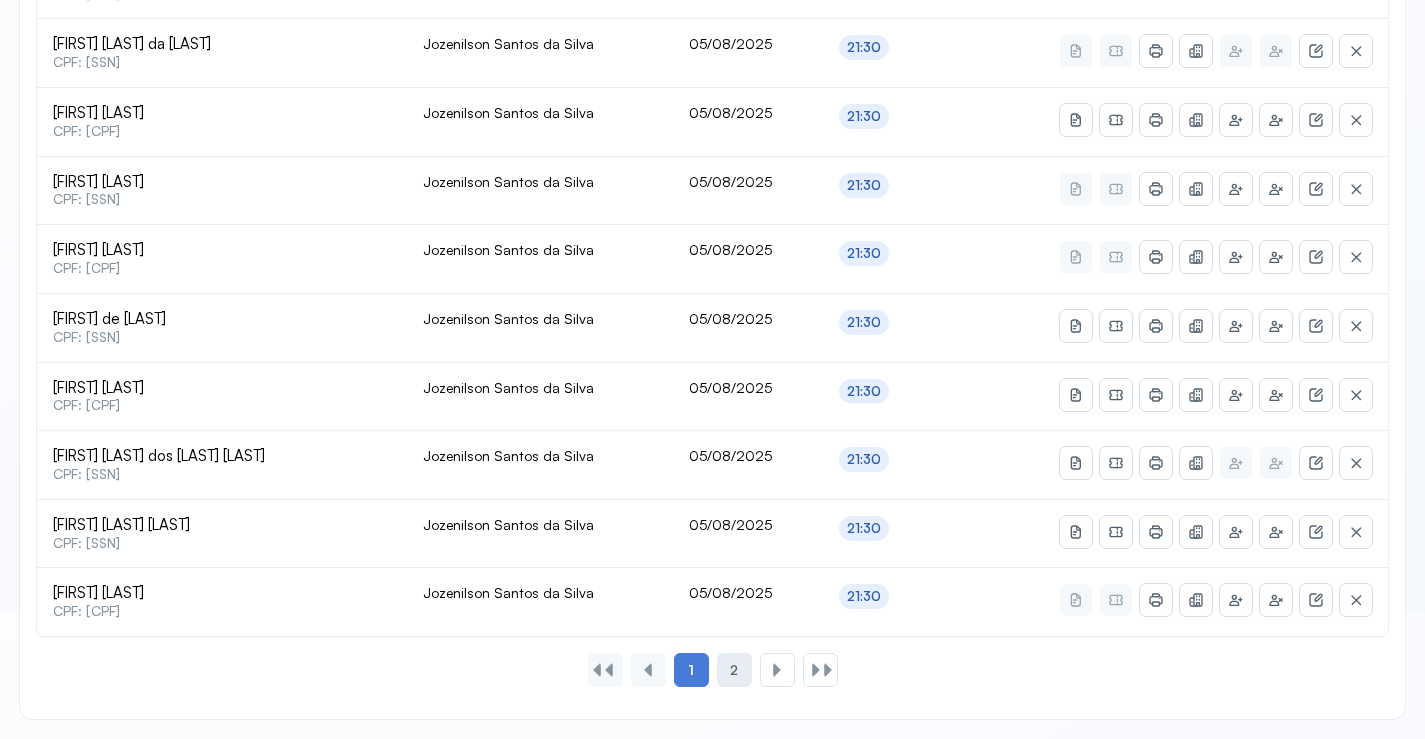 click on "2" 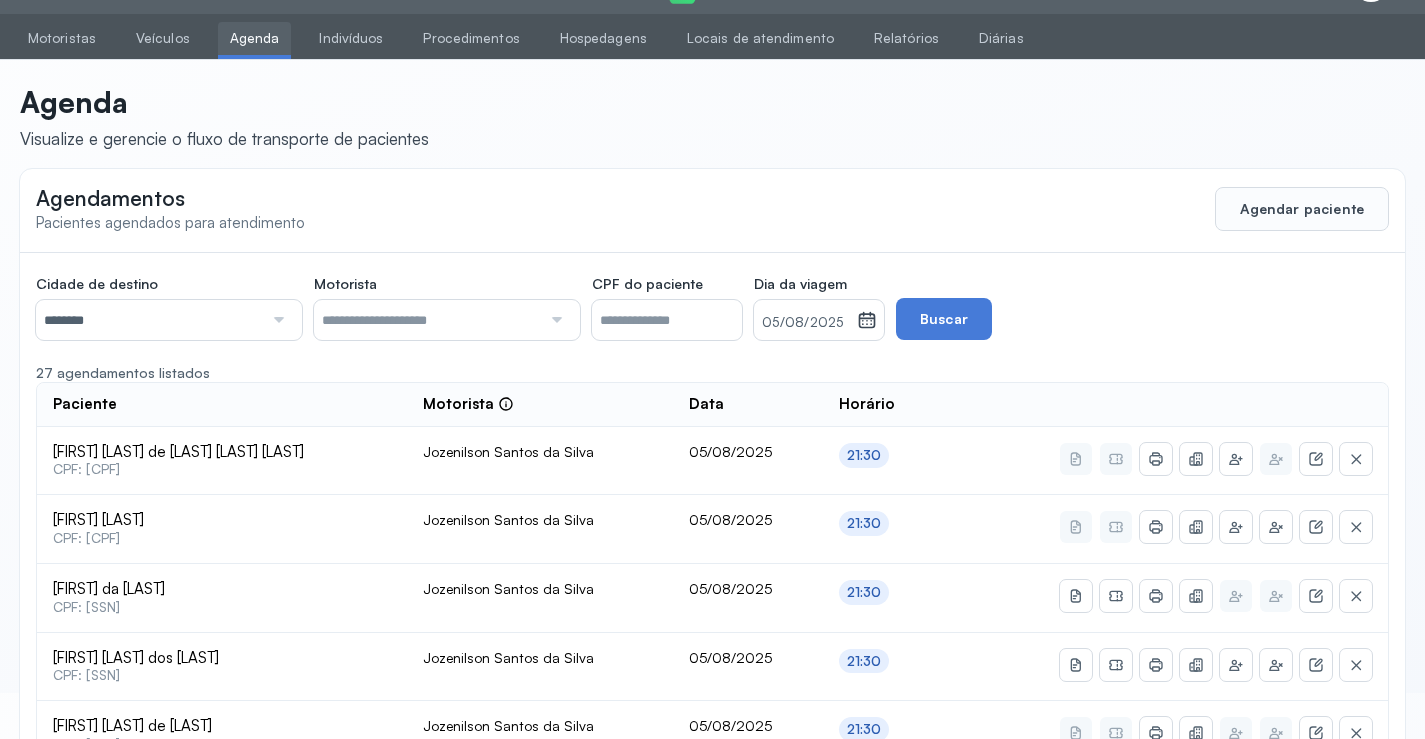 scroll, scrollTop: 659, scrollLeft: 0, axis: vertical 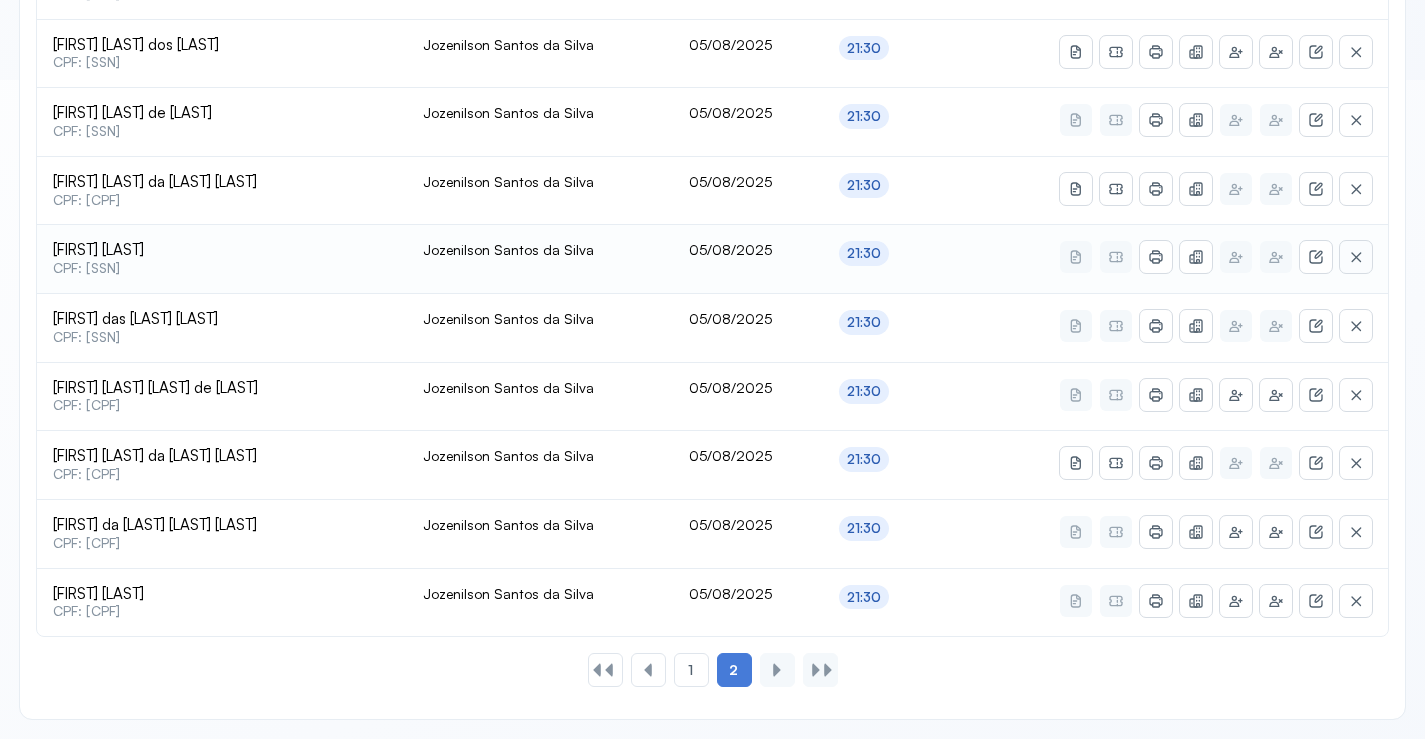 click 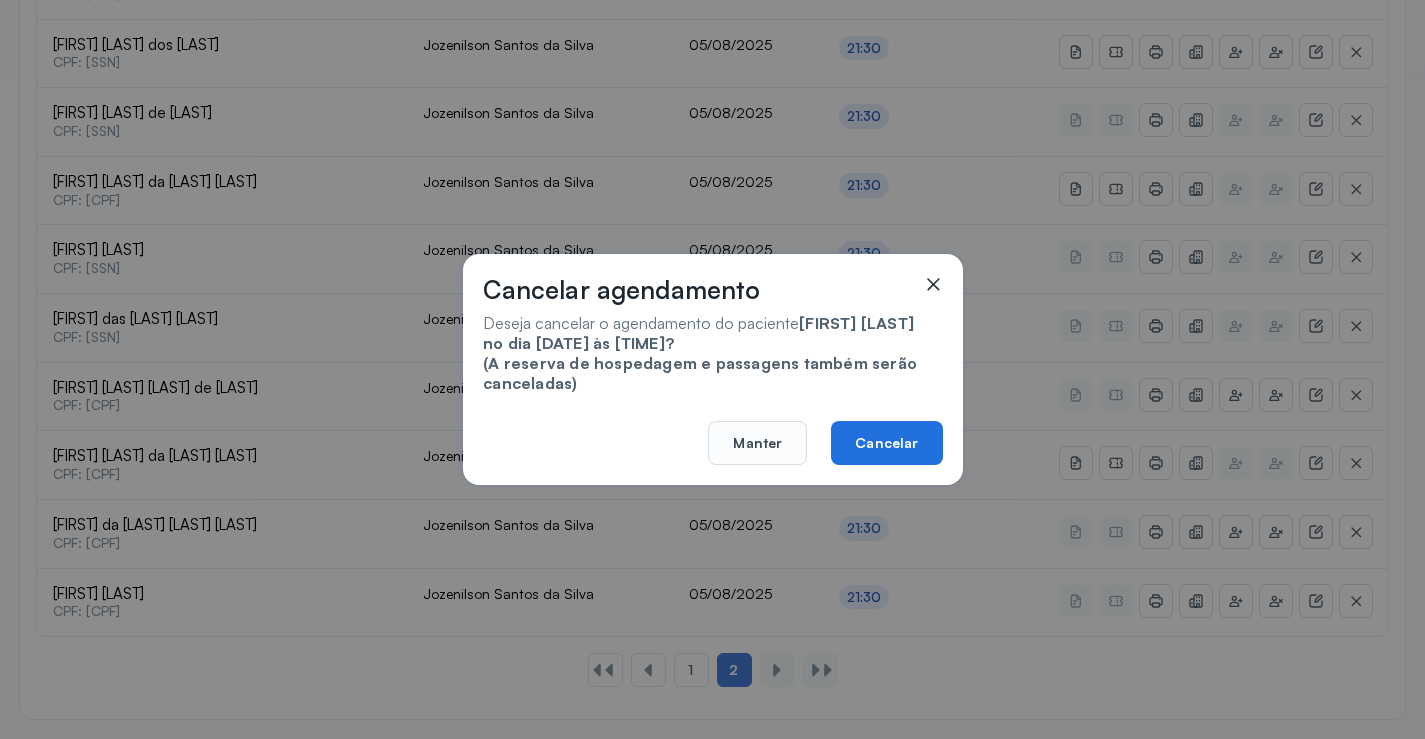 click on "Cancelar" 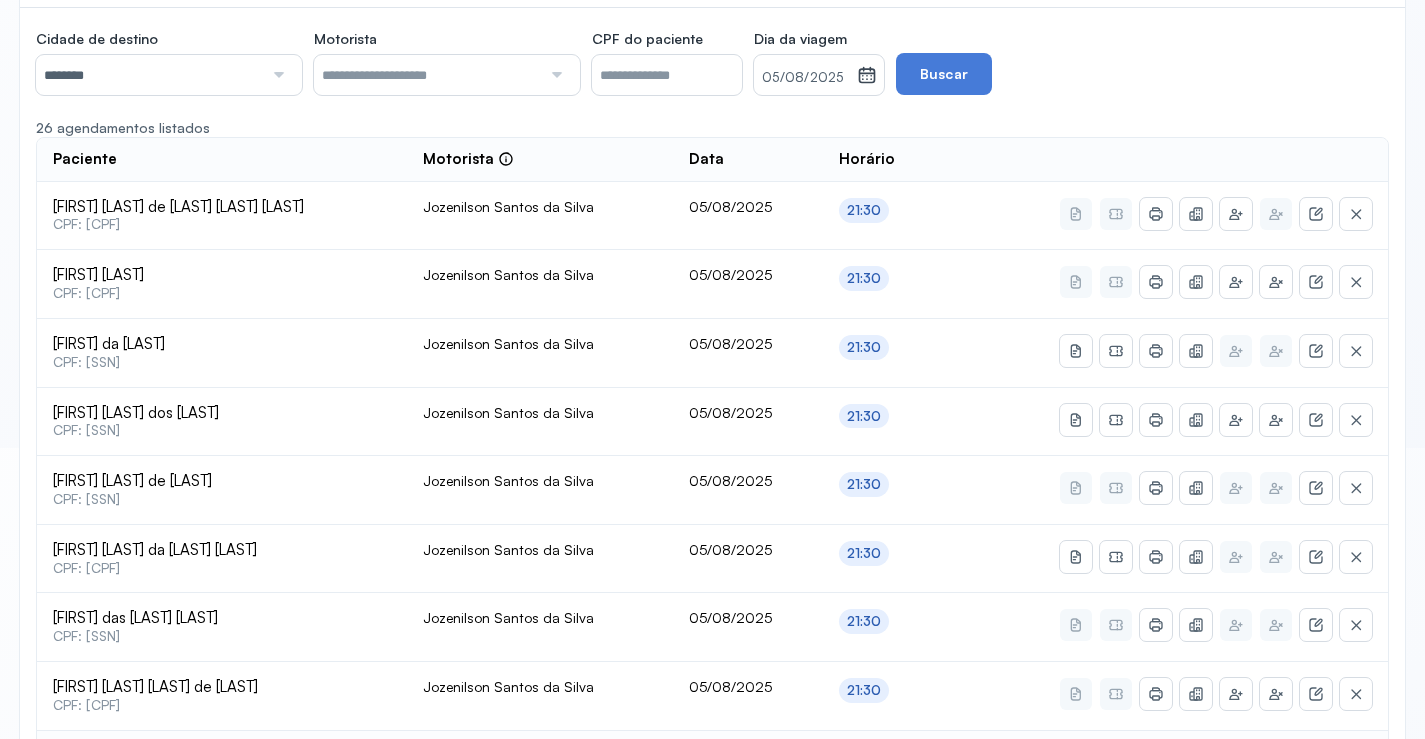 scroll, scrollTop: 0, scrollLeft: 0, axis: both 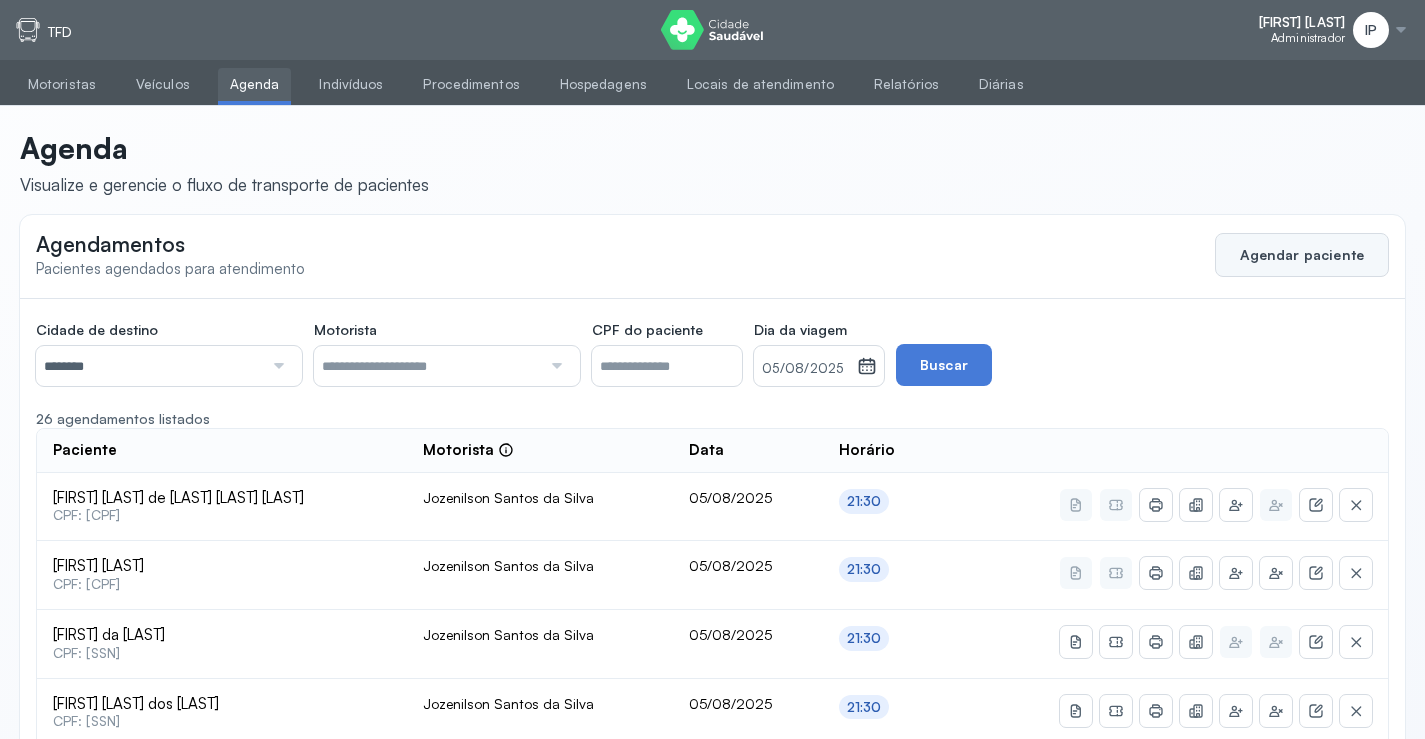 click on "Agendar paciente" 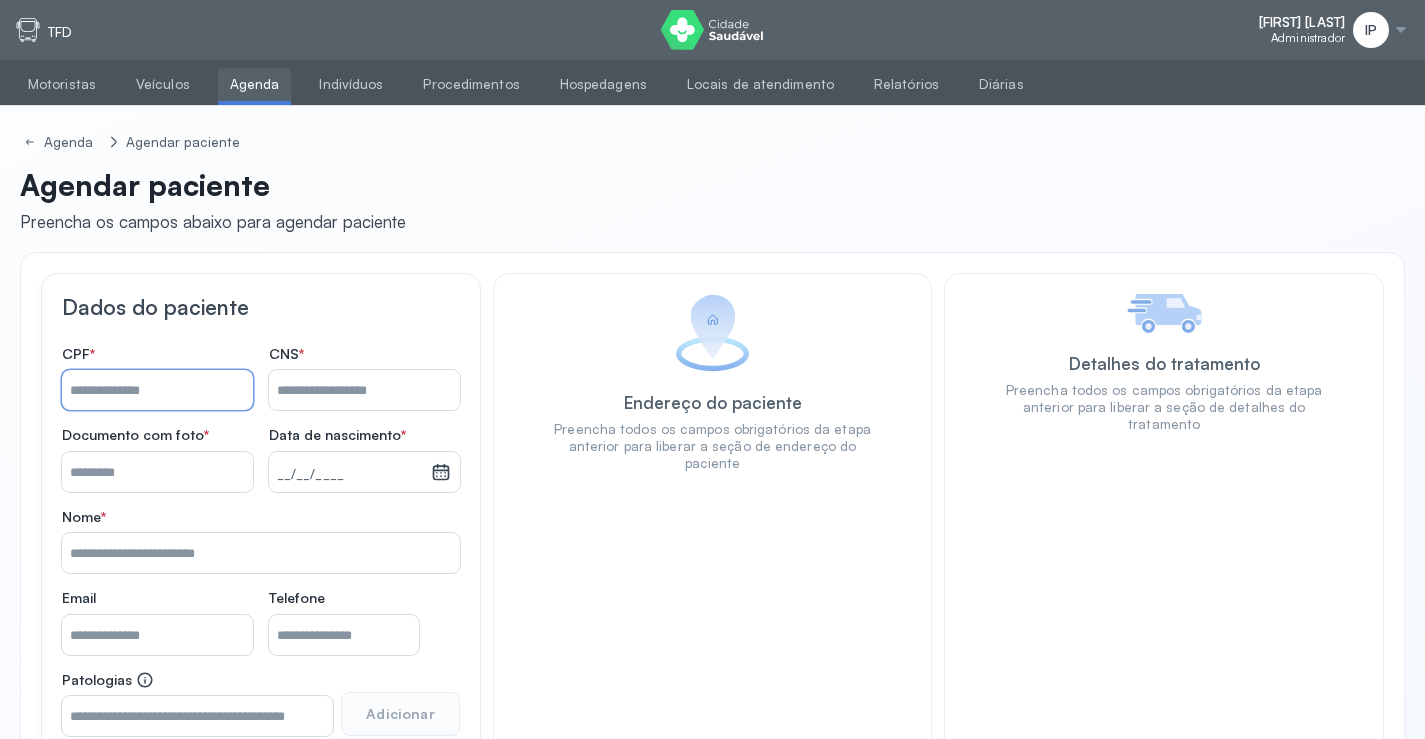 click on "Nome   *" at bounding box center [157, 390] 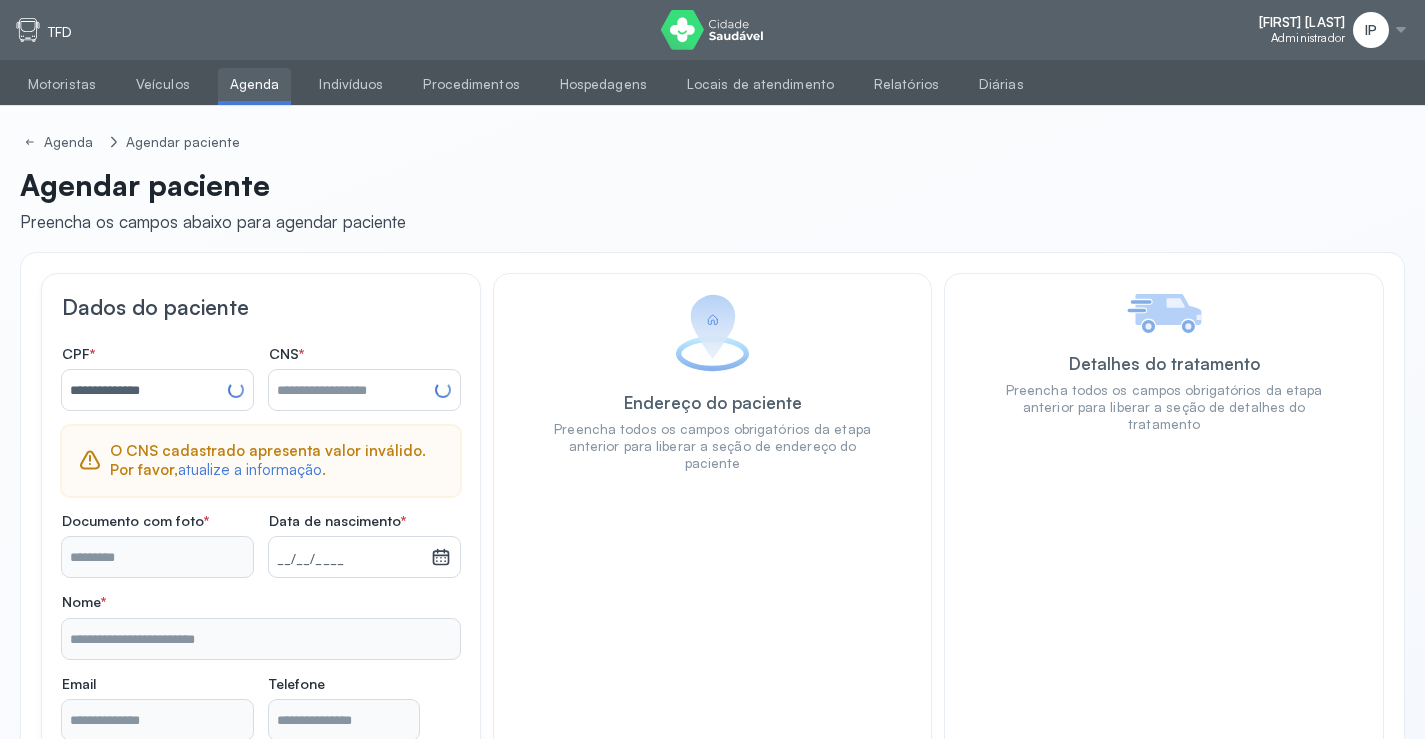 type on "**********" 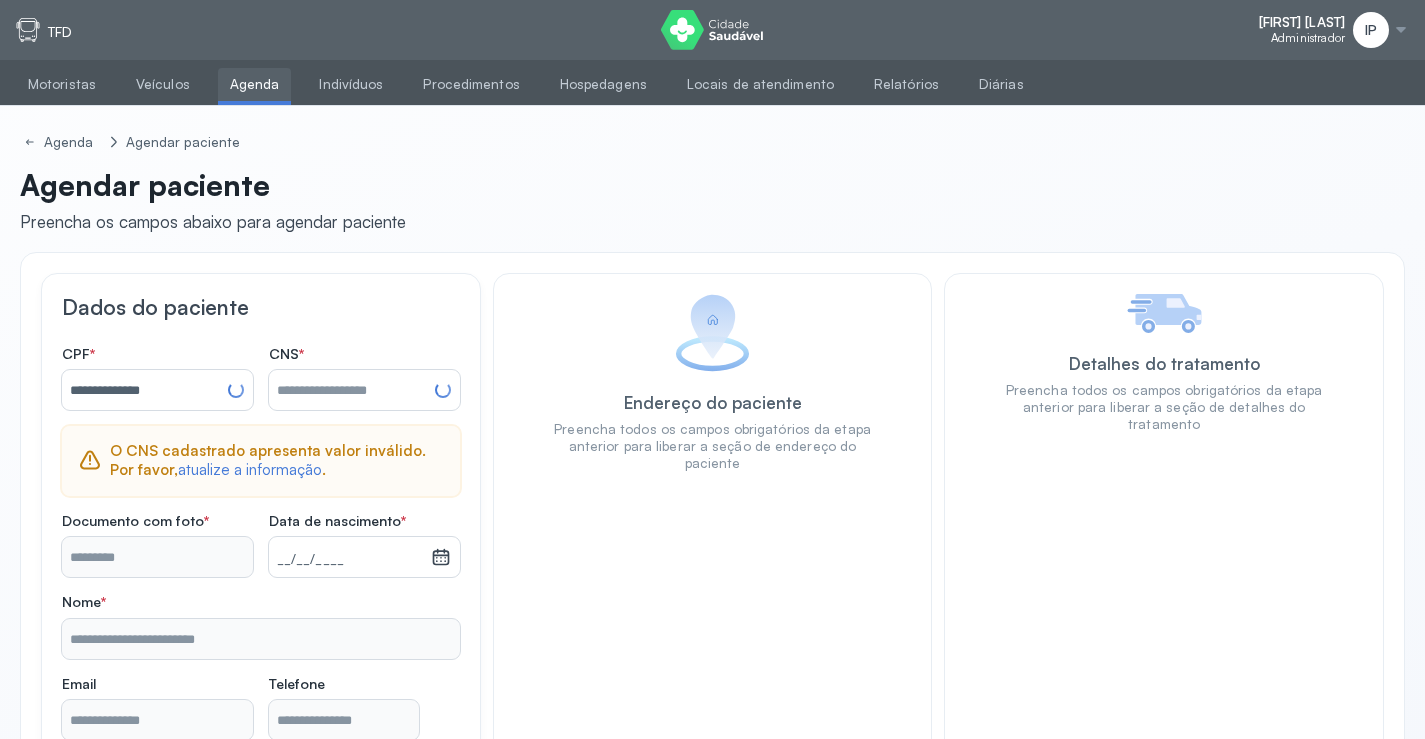 type on "**********" 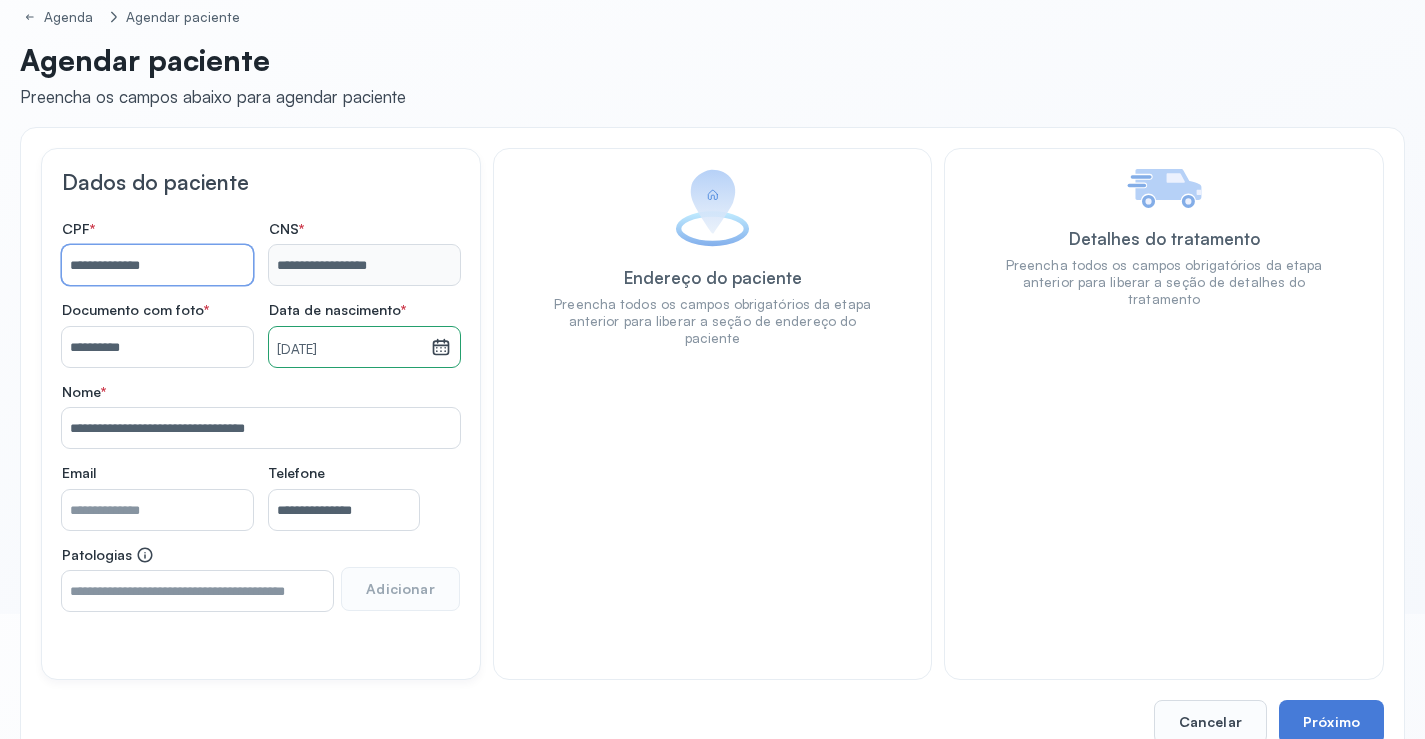 scroll, scrollTop: 171, scrollLeft: 0, axis: vertical 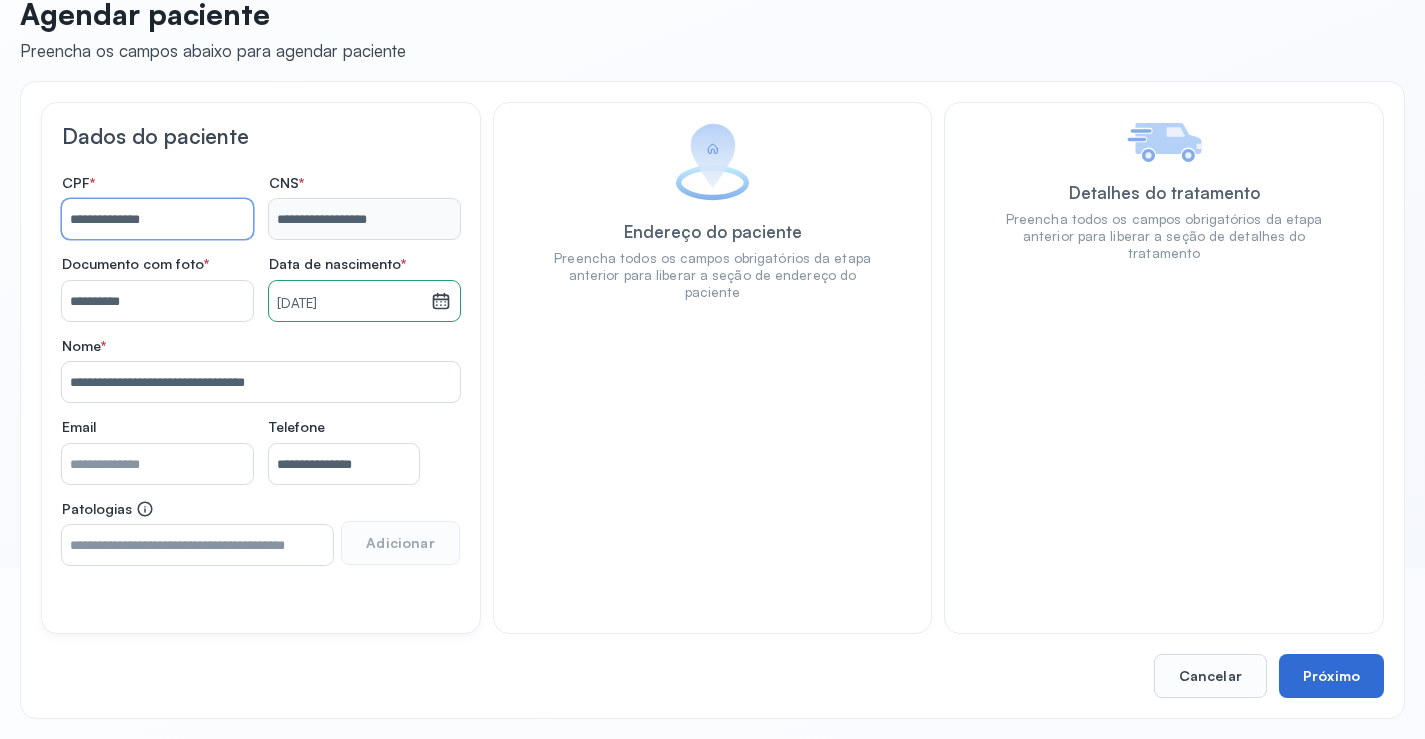 type on "**********" 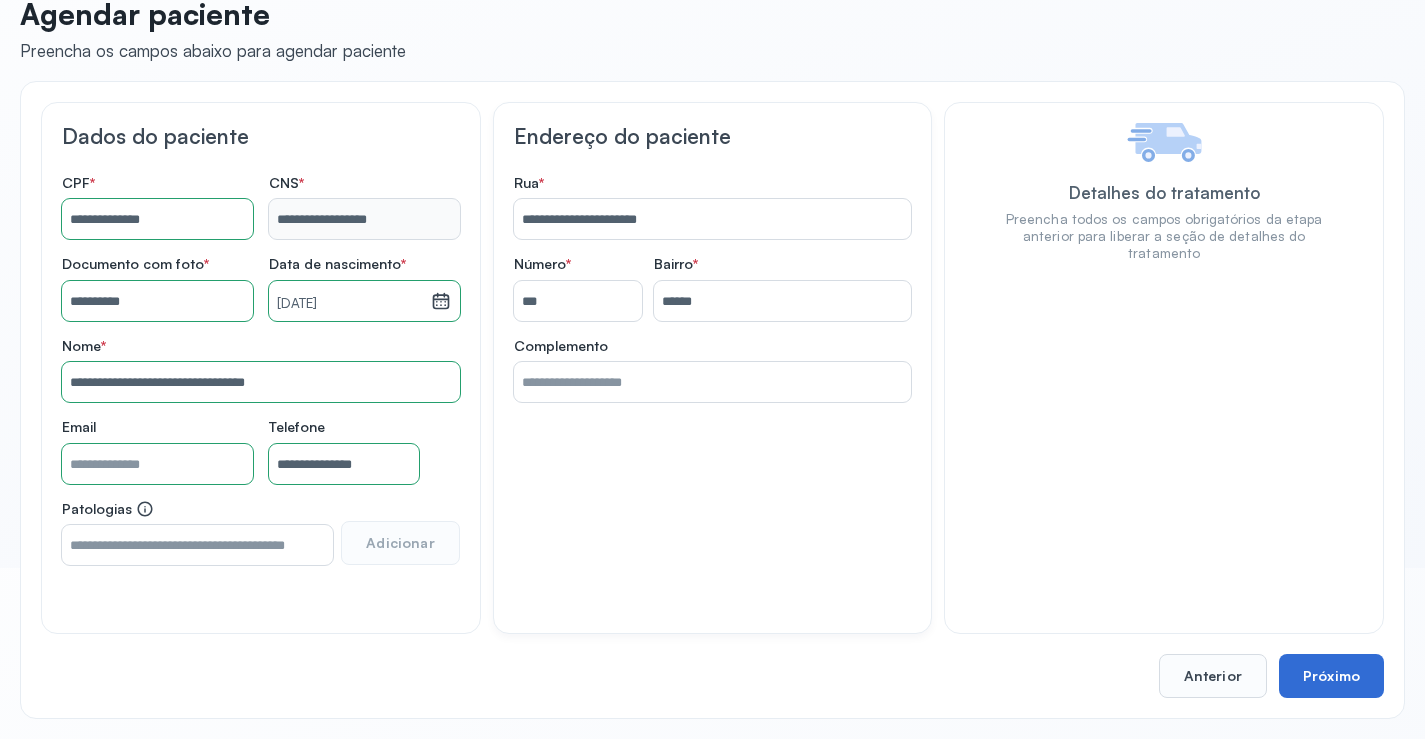 click on "Próximo" at bounding box center (1331, 676) 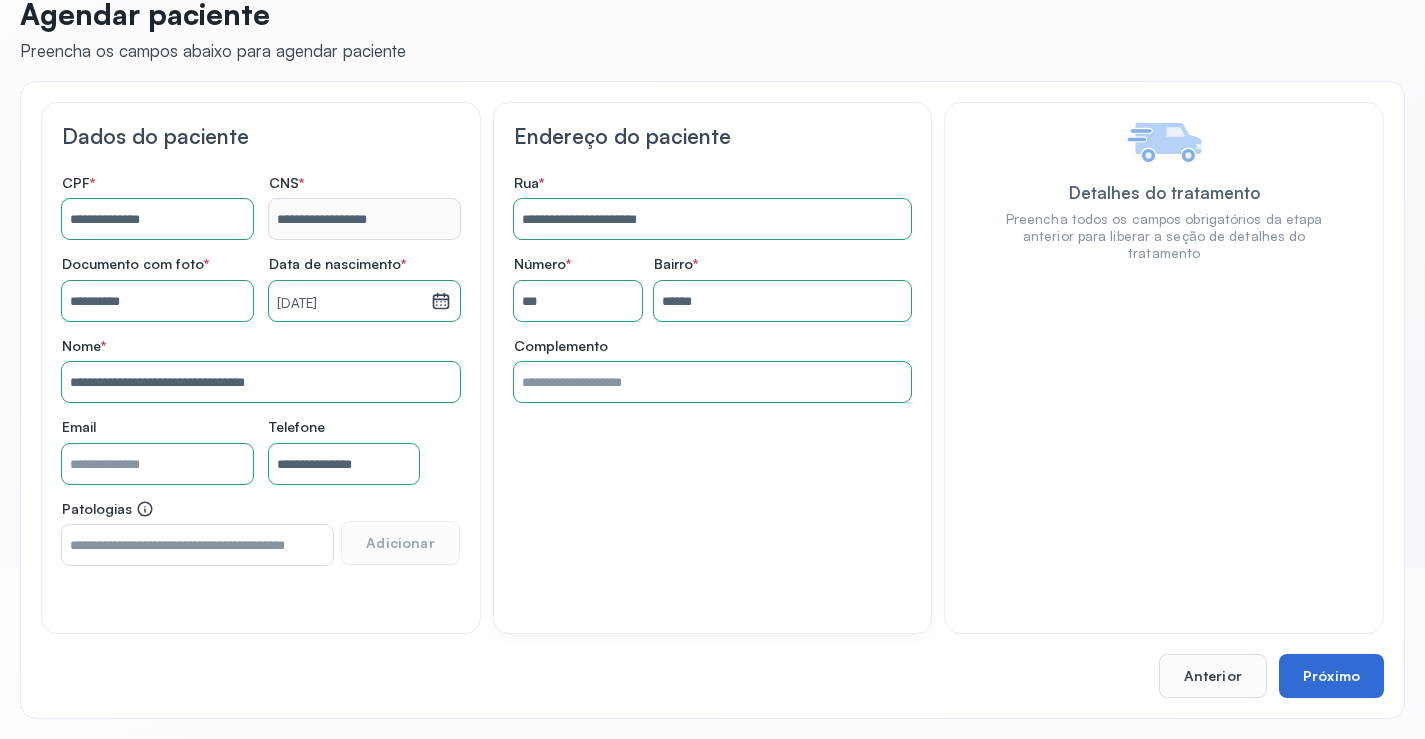 click on "Próximo" at bounding box center (1331, 676) 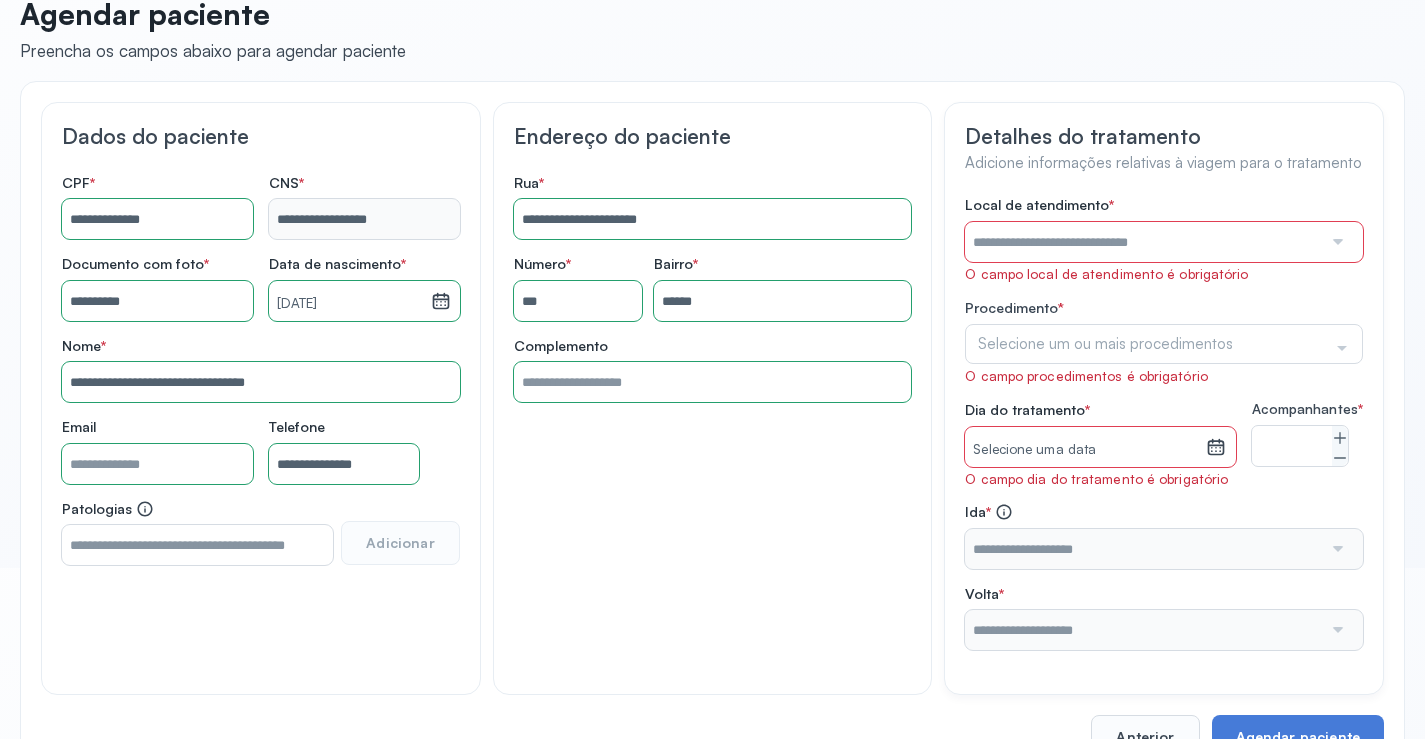 type 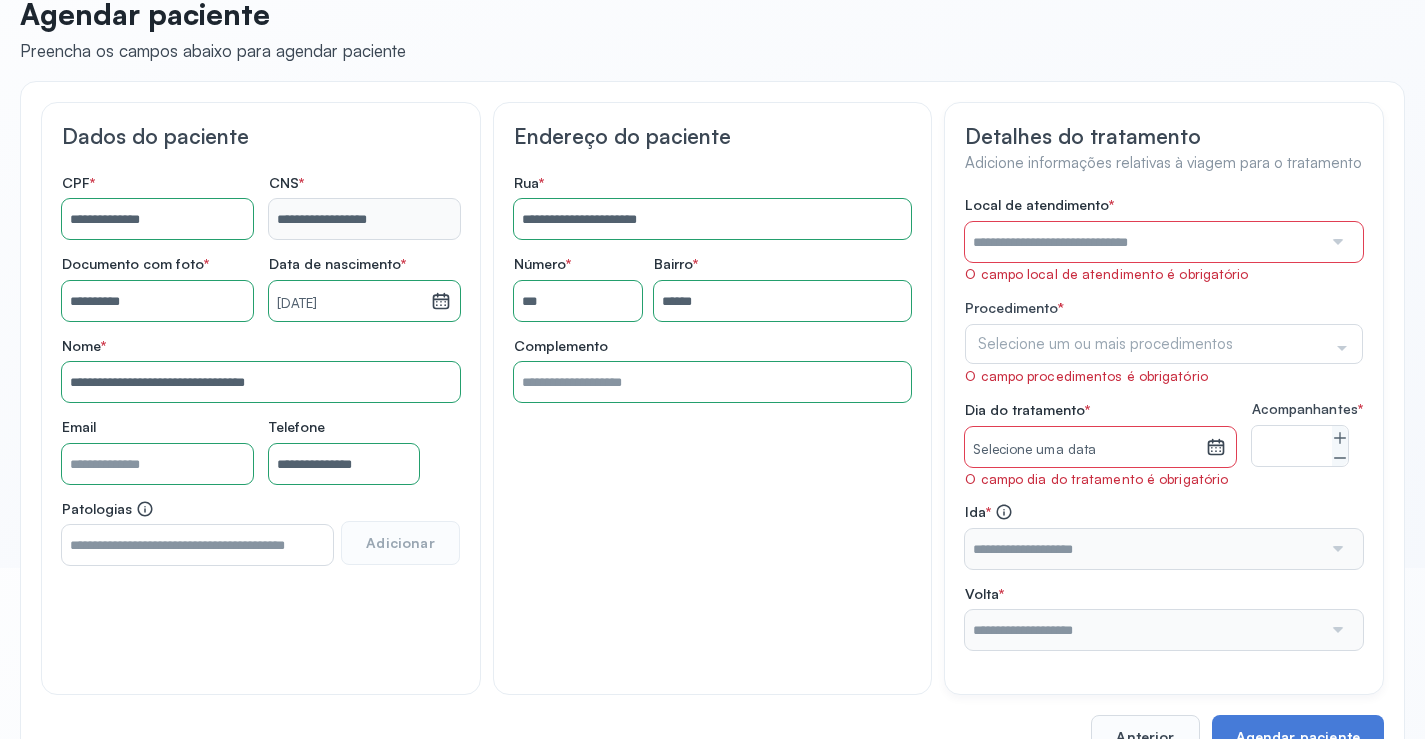 drag, startPoint x: 974, startPoint y: 237, endPoint x: 1000, endPoint y: 326, distance: 92.72001 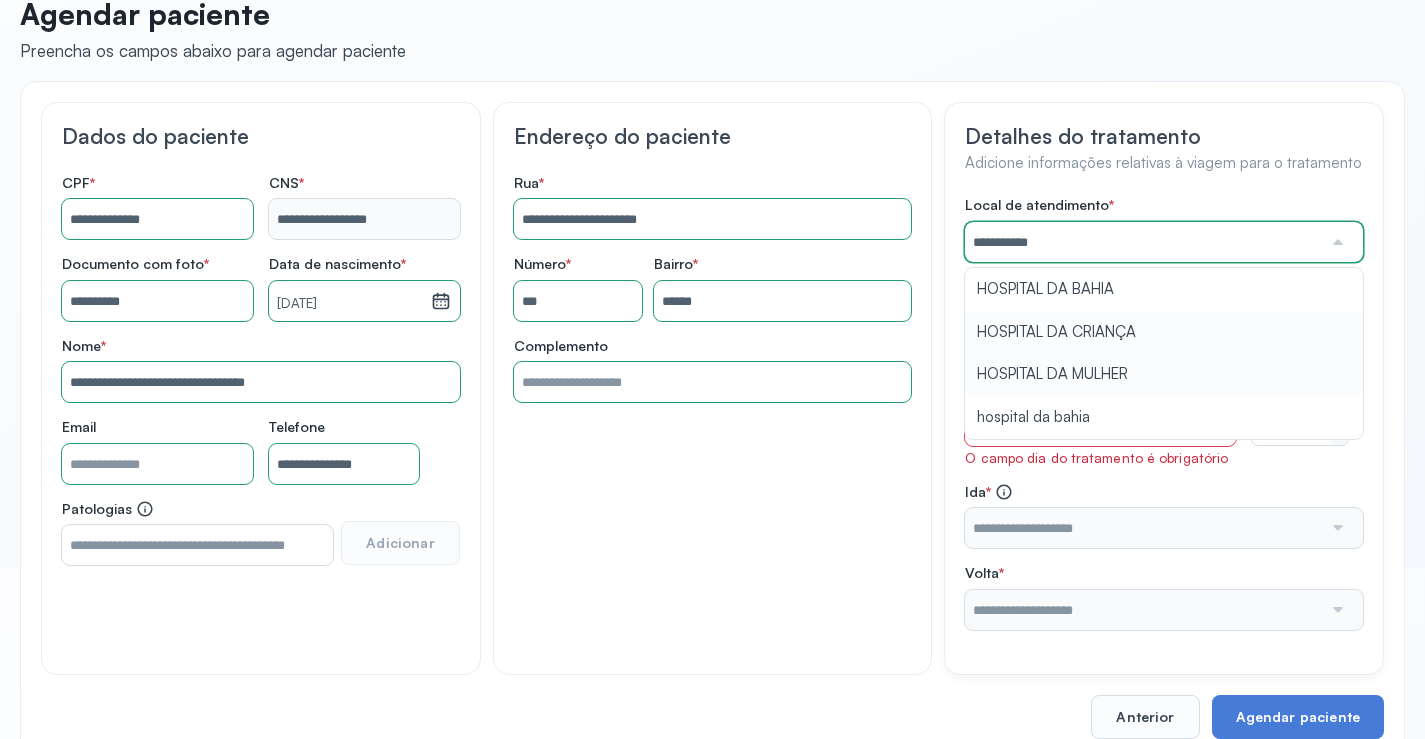 type on "**********" 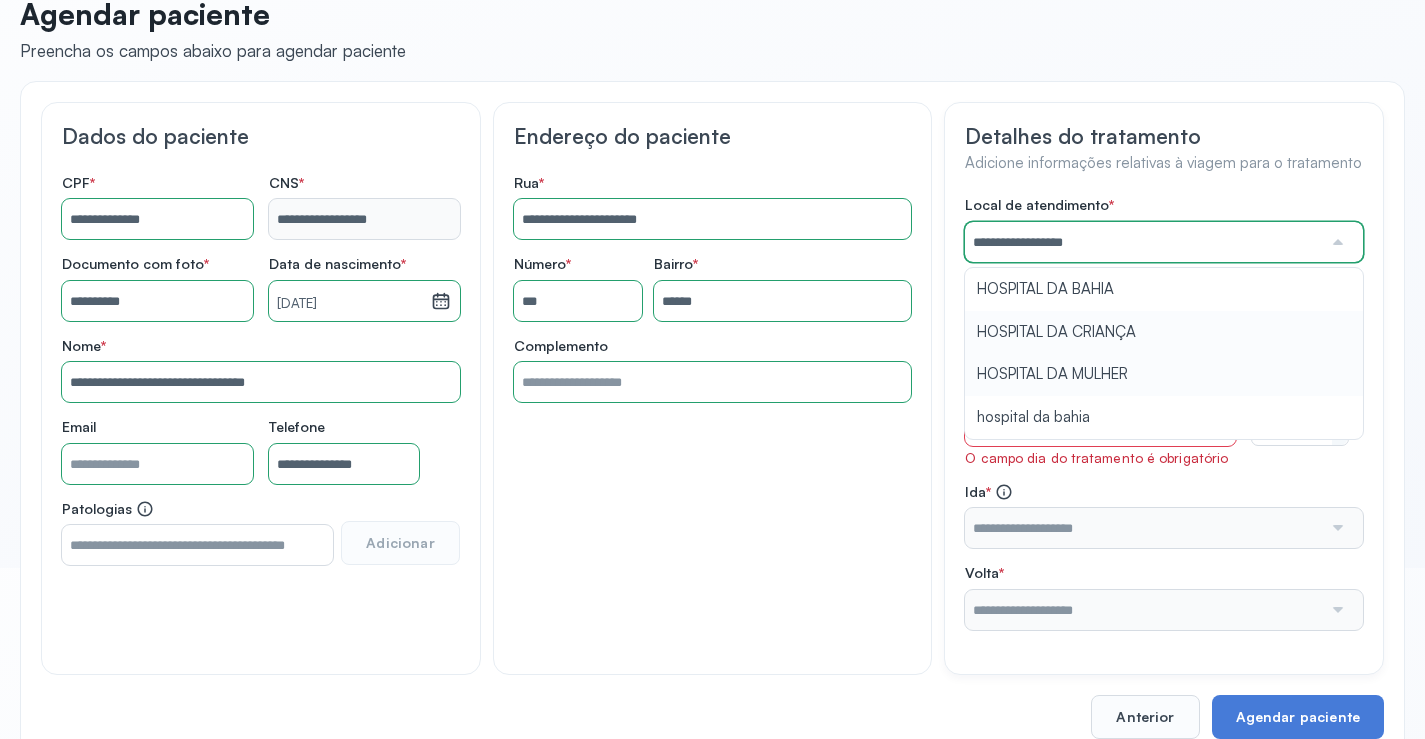 click on "**********" at bounding box center [1164, 412] 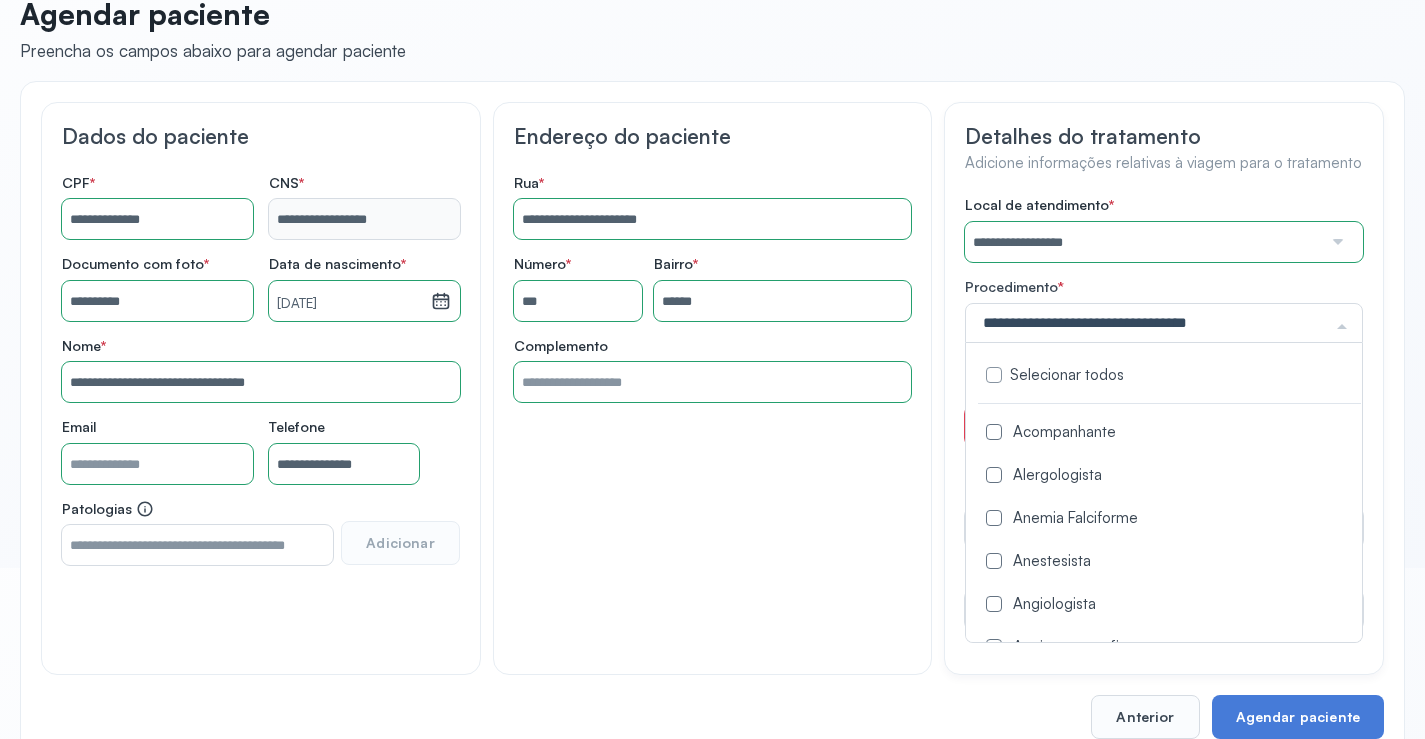 drag, startPoint x: 1032, startPoint y: 417, endPoint x: 1029, endPoint y: 447, distance: 30.149628 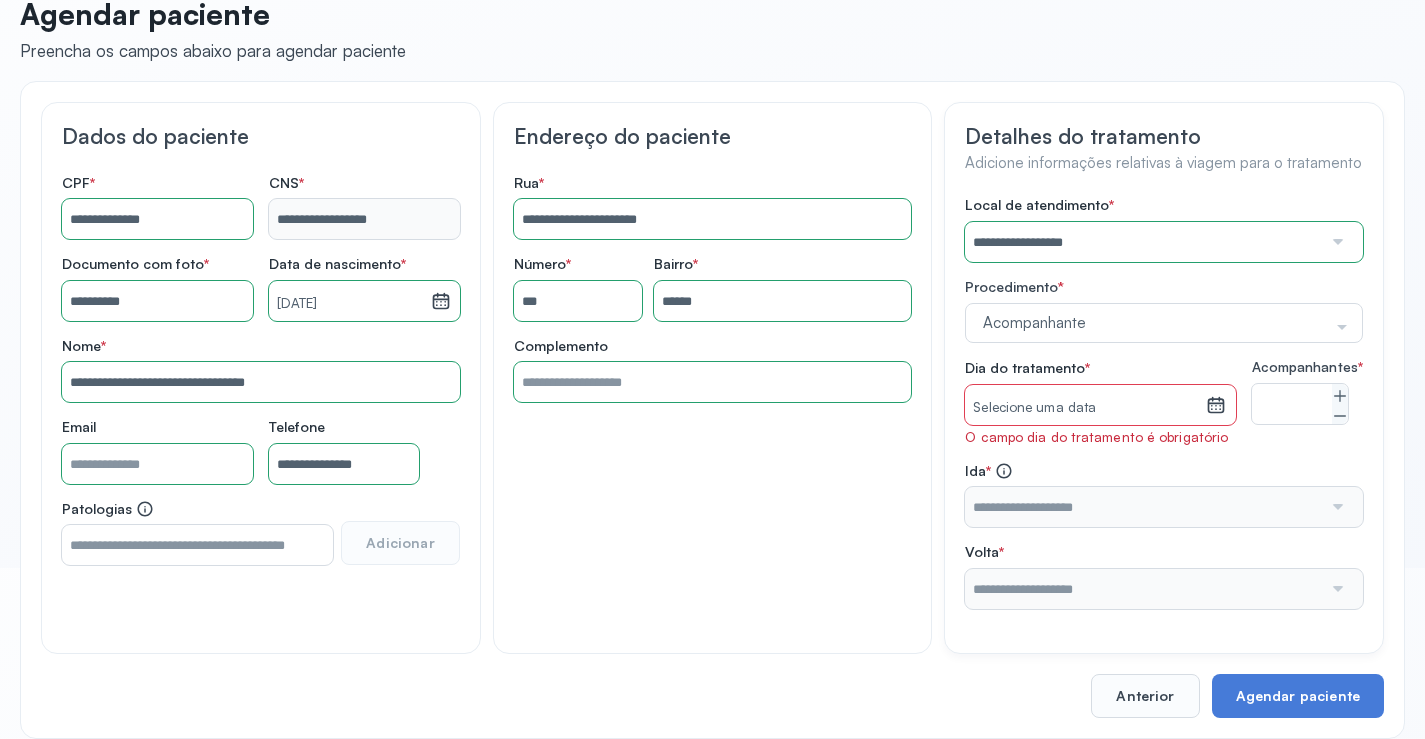click on "**********" 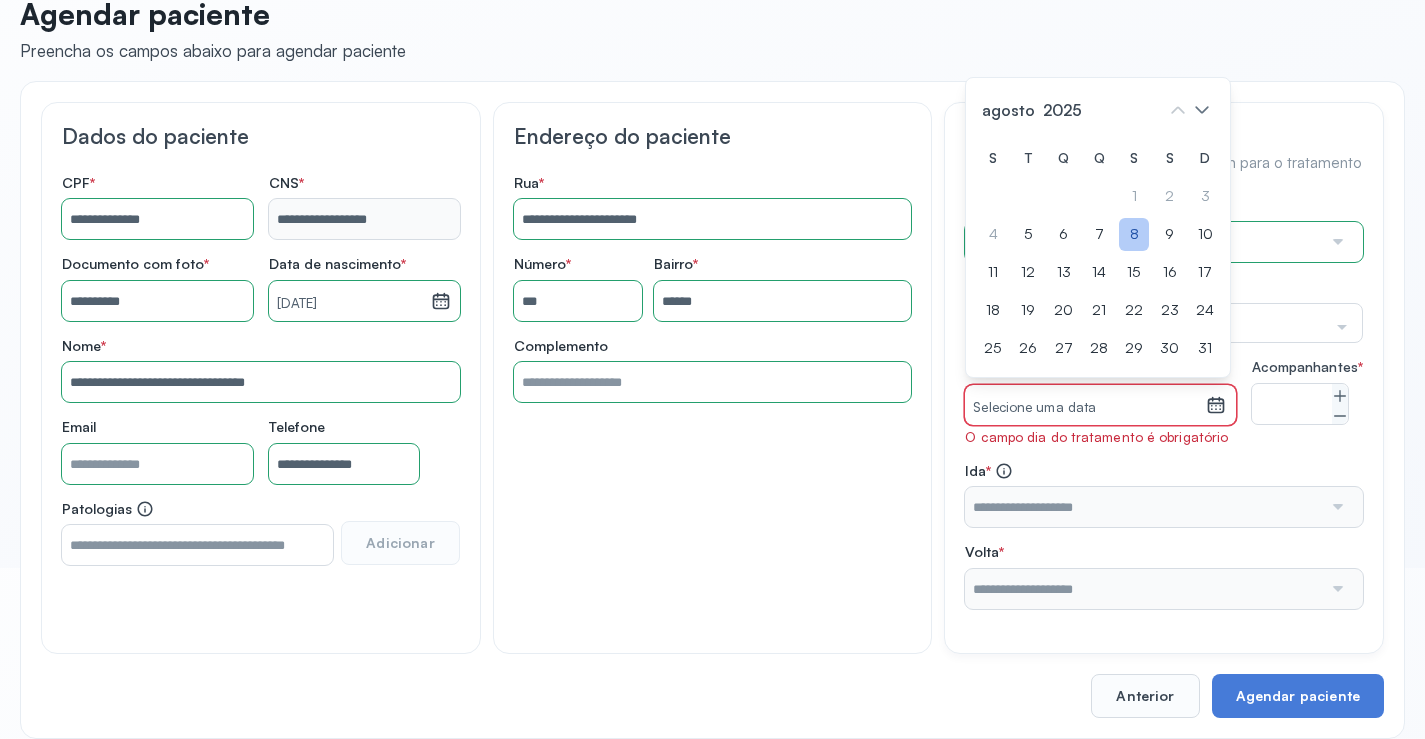 click on "8" 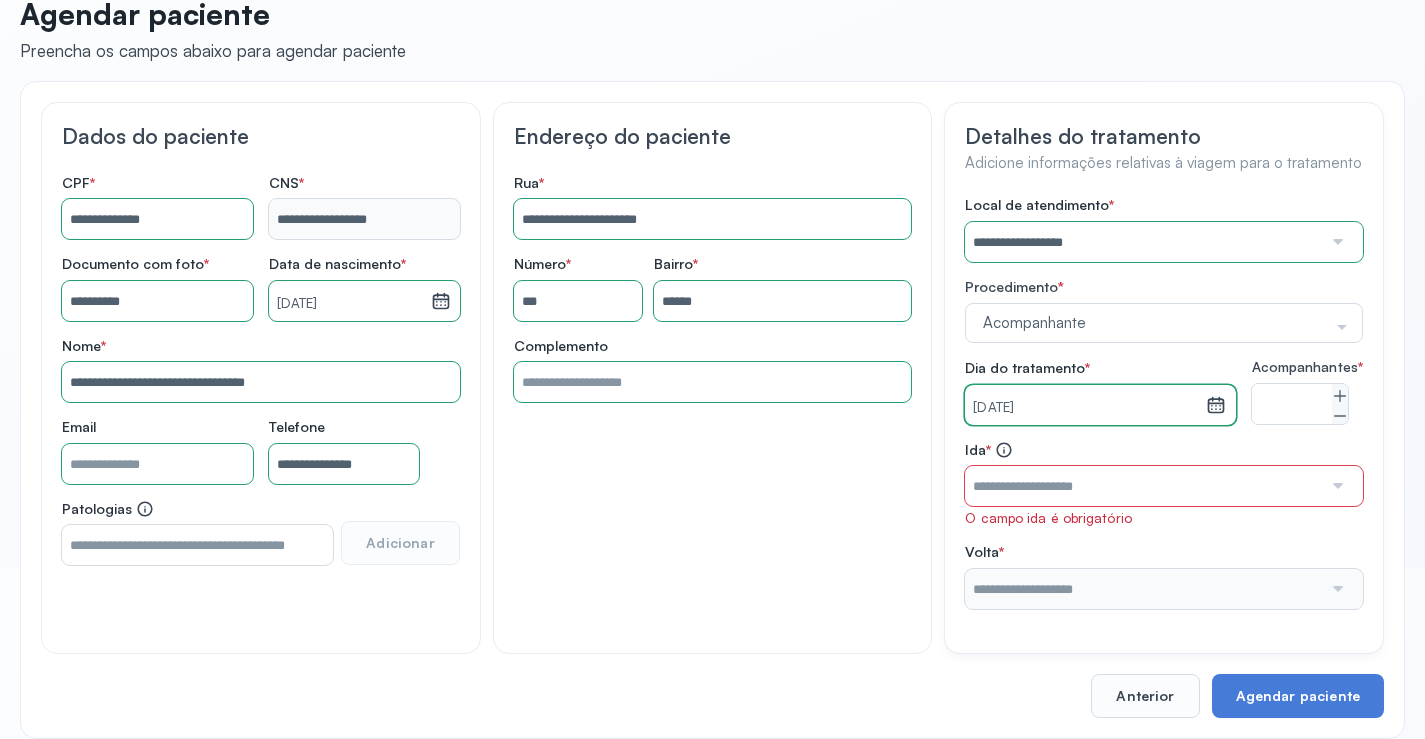 click on "Acompanhantes   *  *" 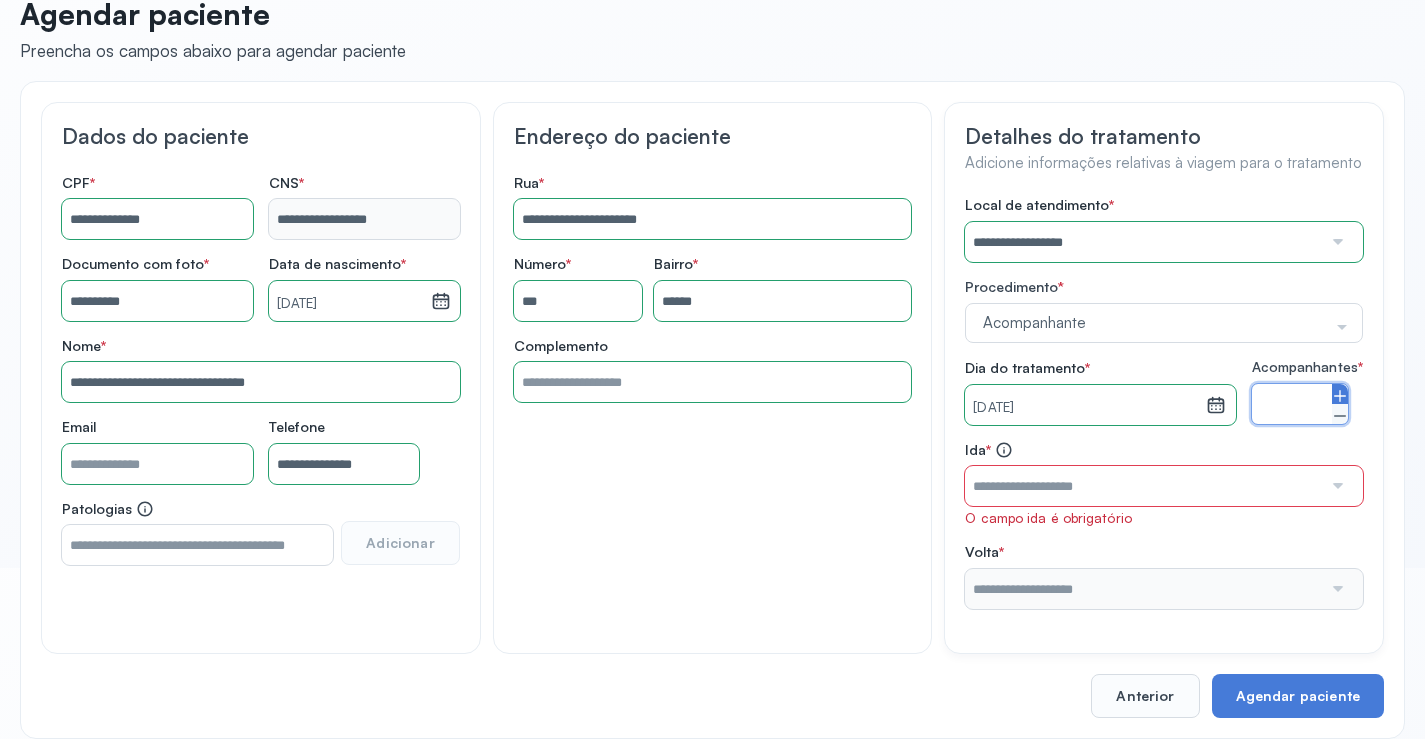 click 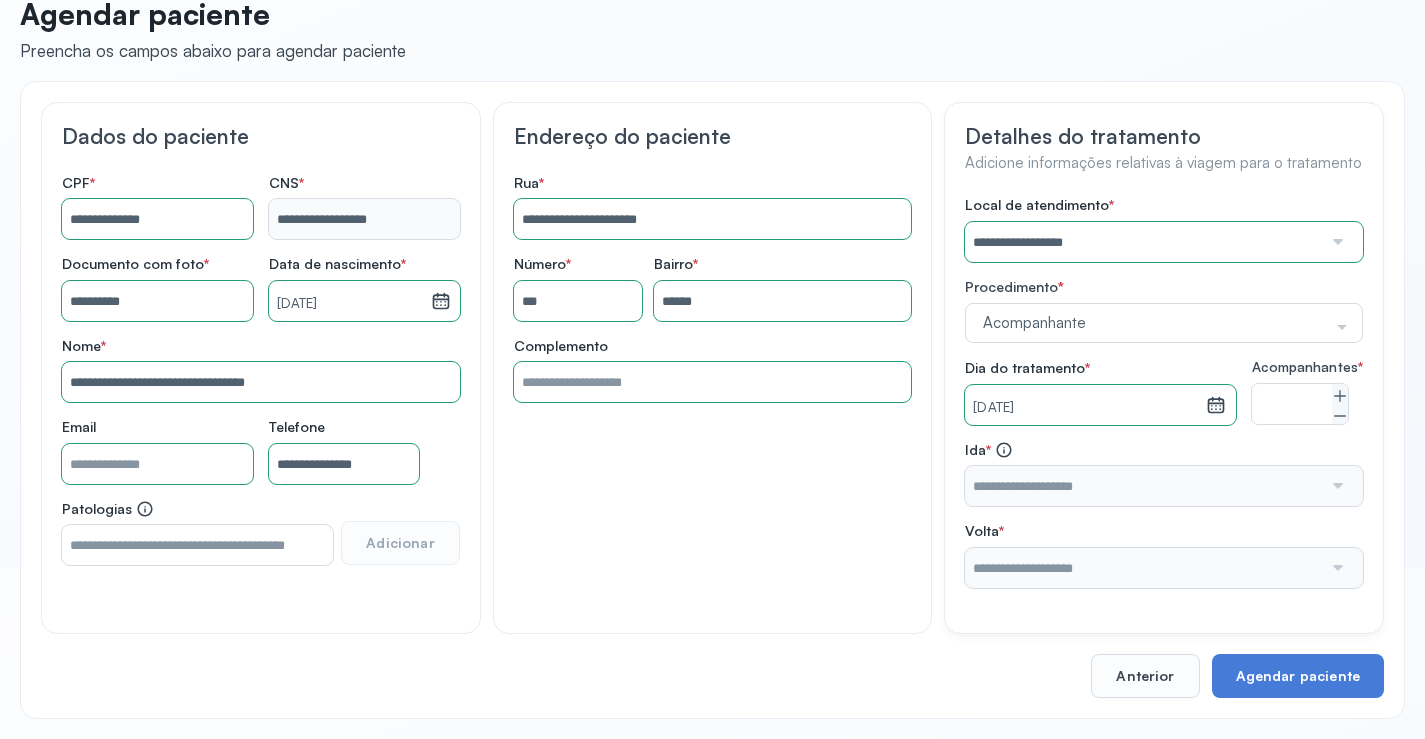 click at bounding box center (1143, 486) 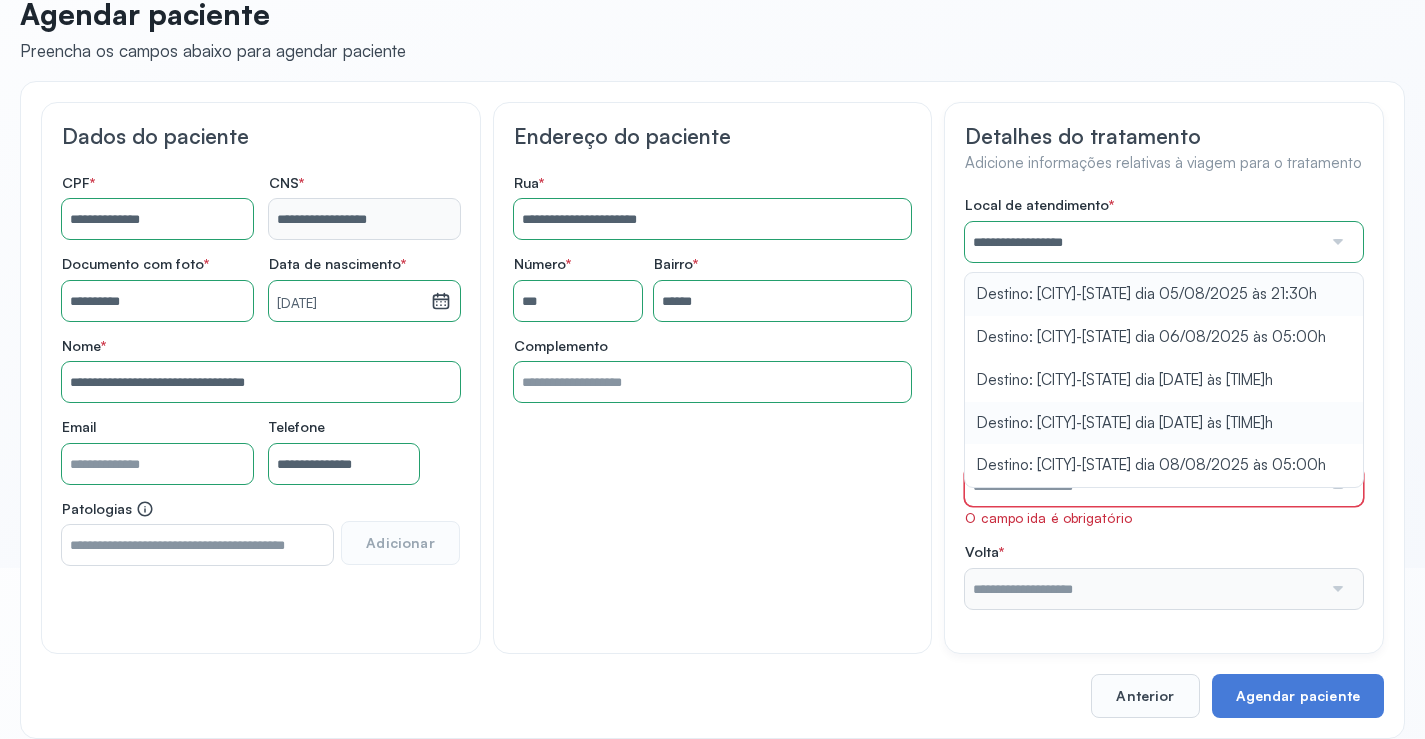 type on "**********" 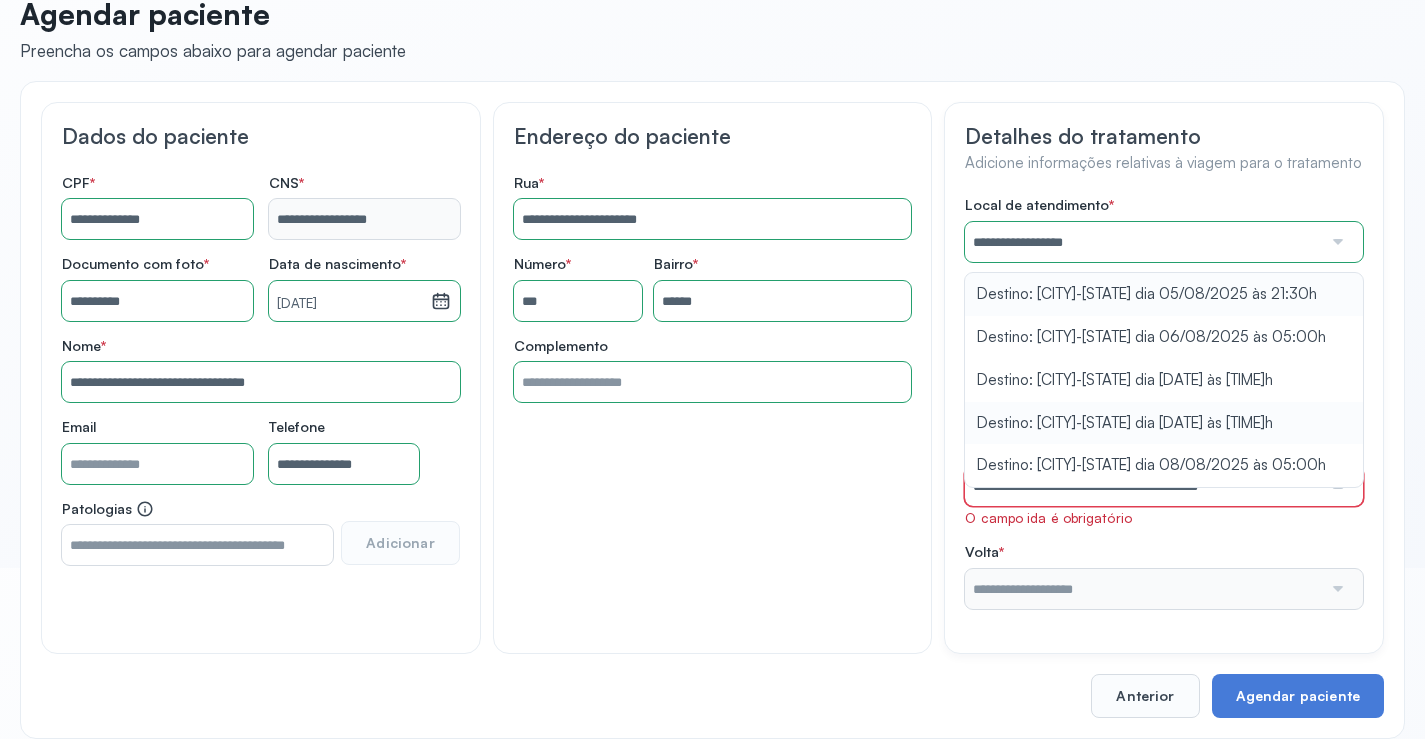 click on "**********" at bounding box center [1164, 402] 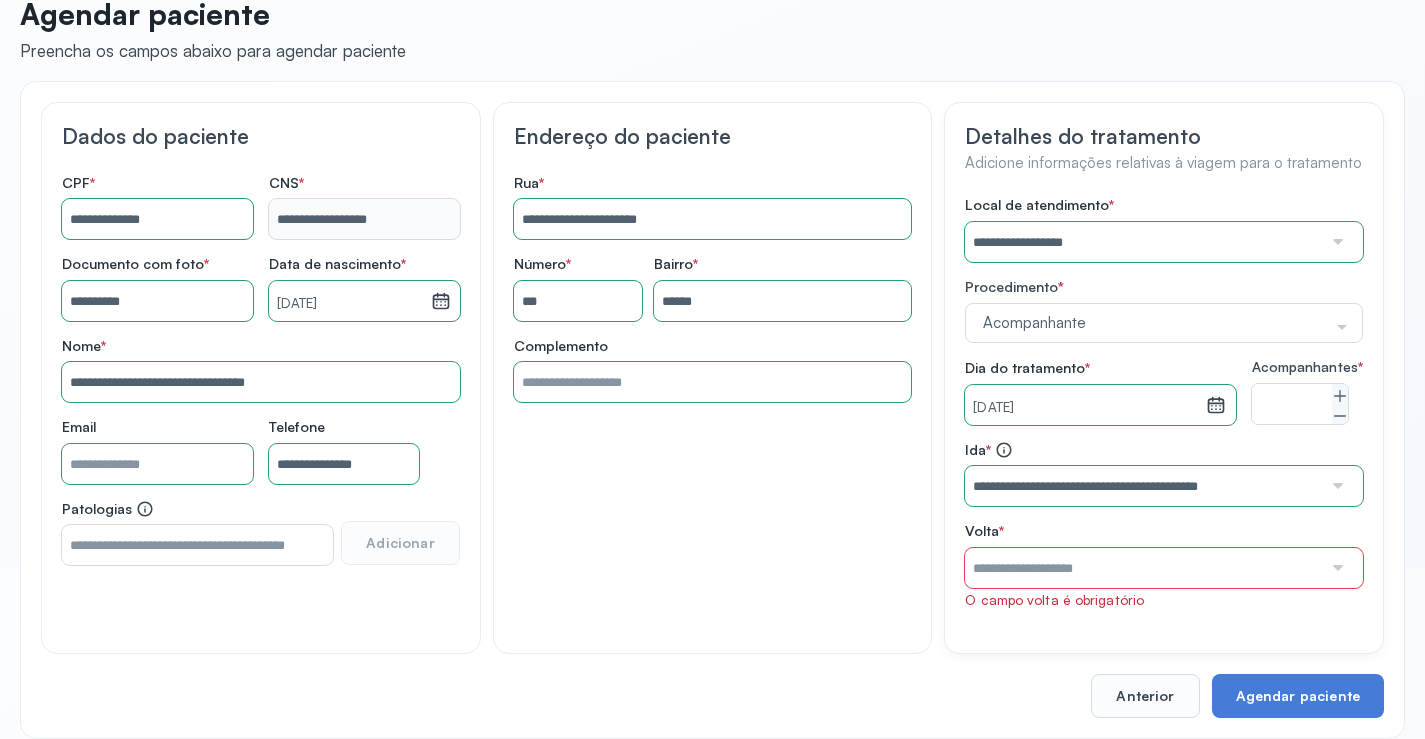 click at bounding box center [1143, 568] 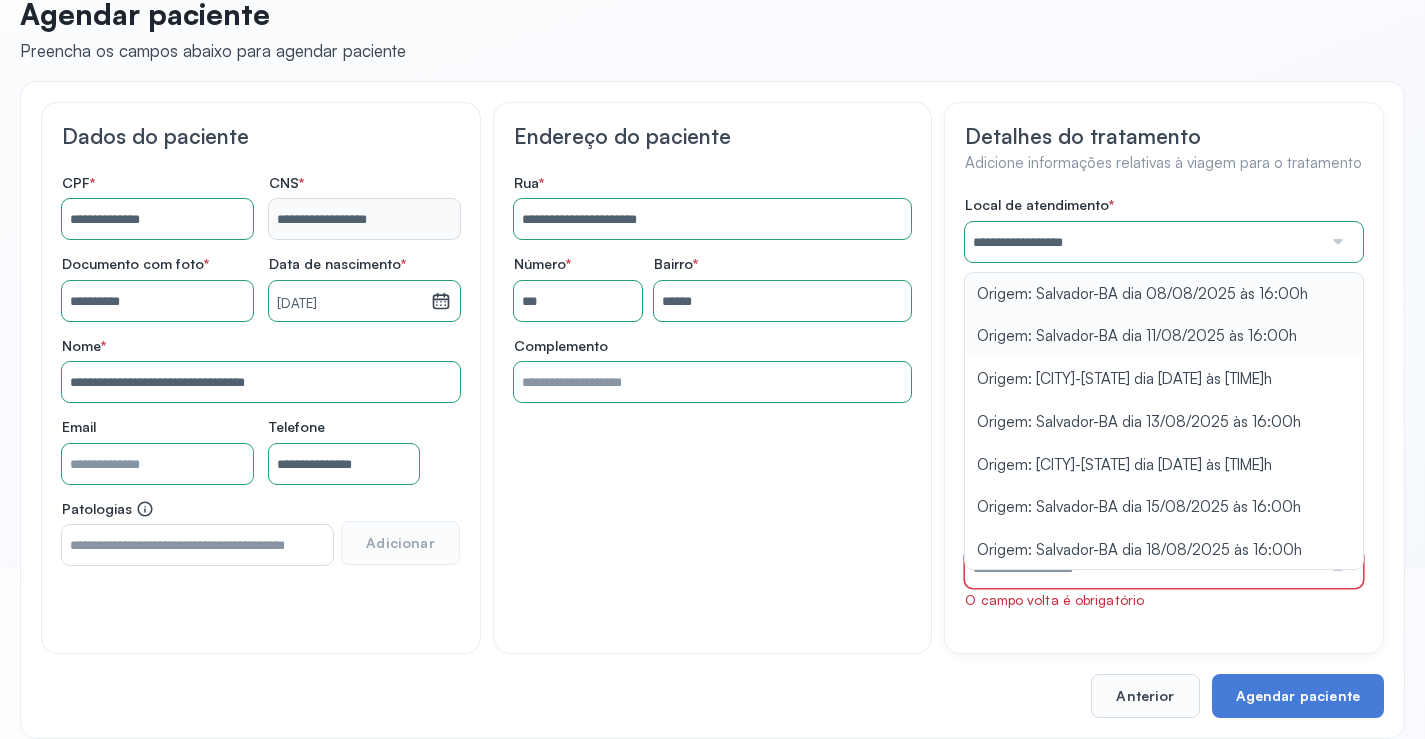 type on "**********" 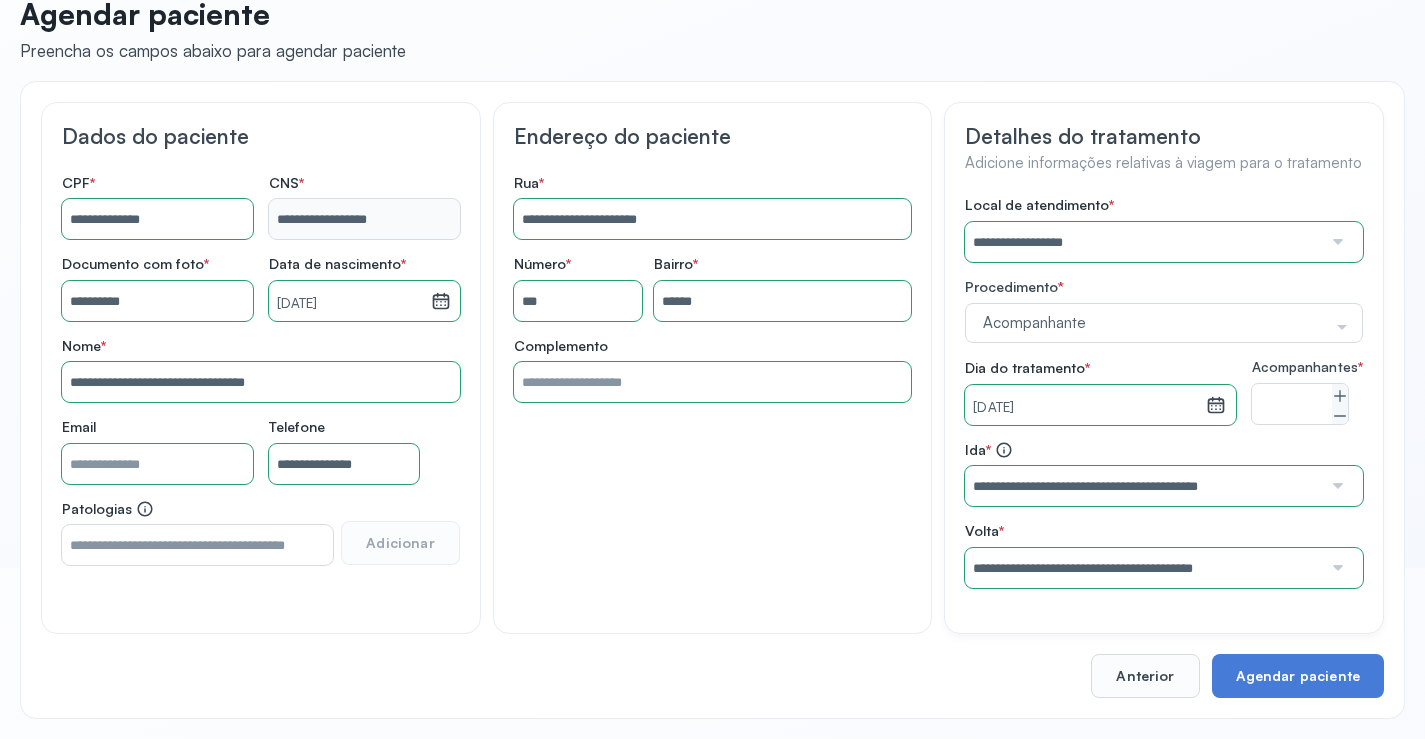 click on "**********" at bounding box center (1164, 392) 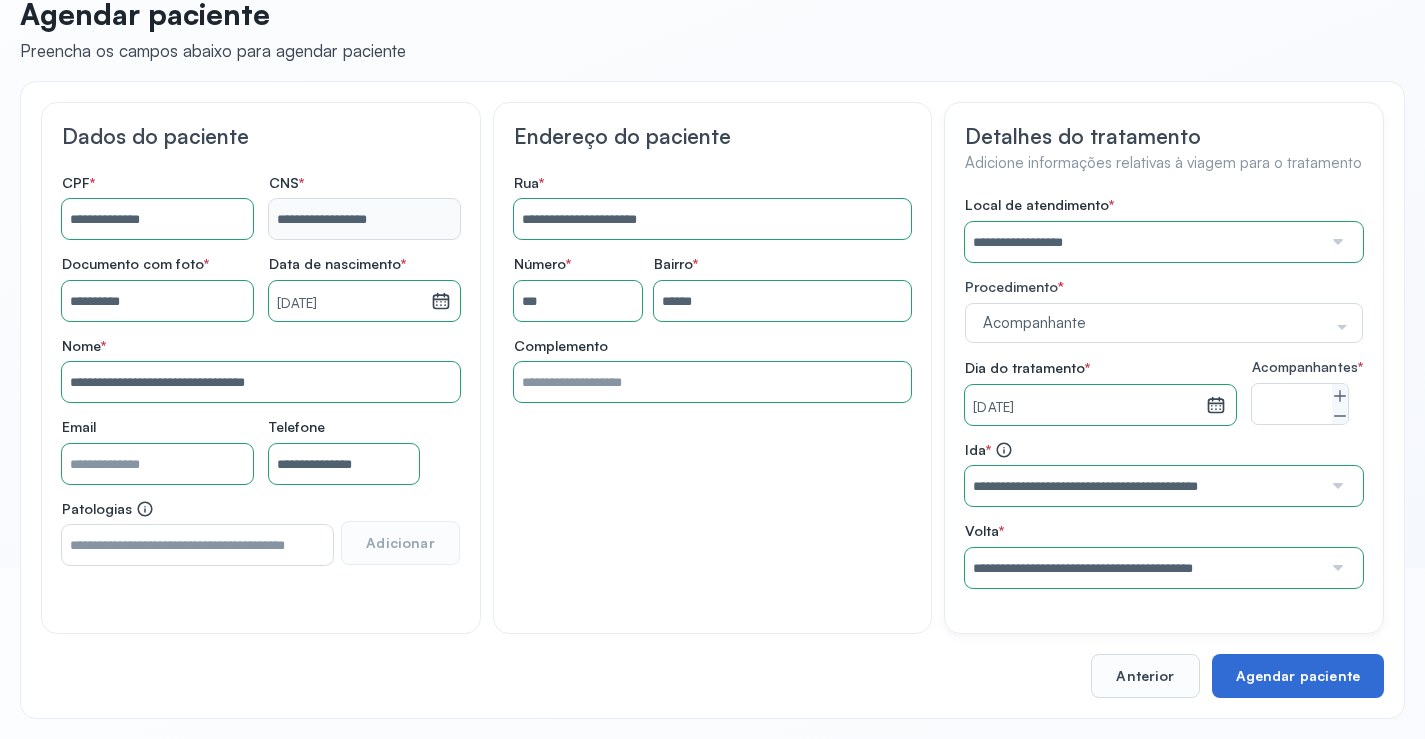 click on "Agendar paciente" at bounding box center [1298, 676] 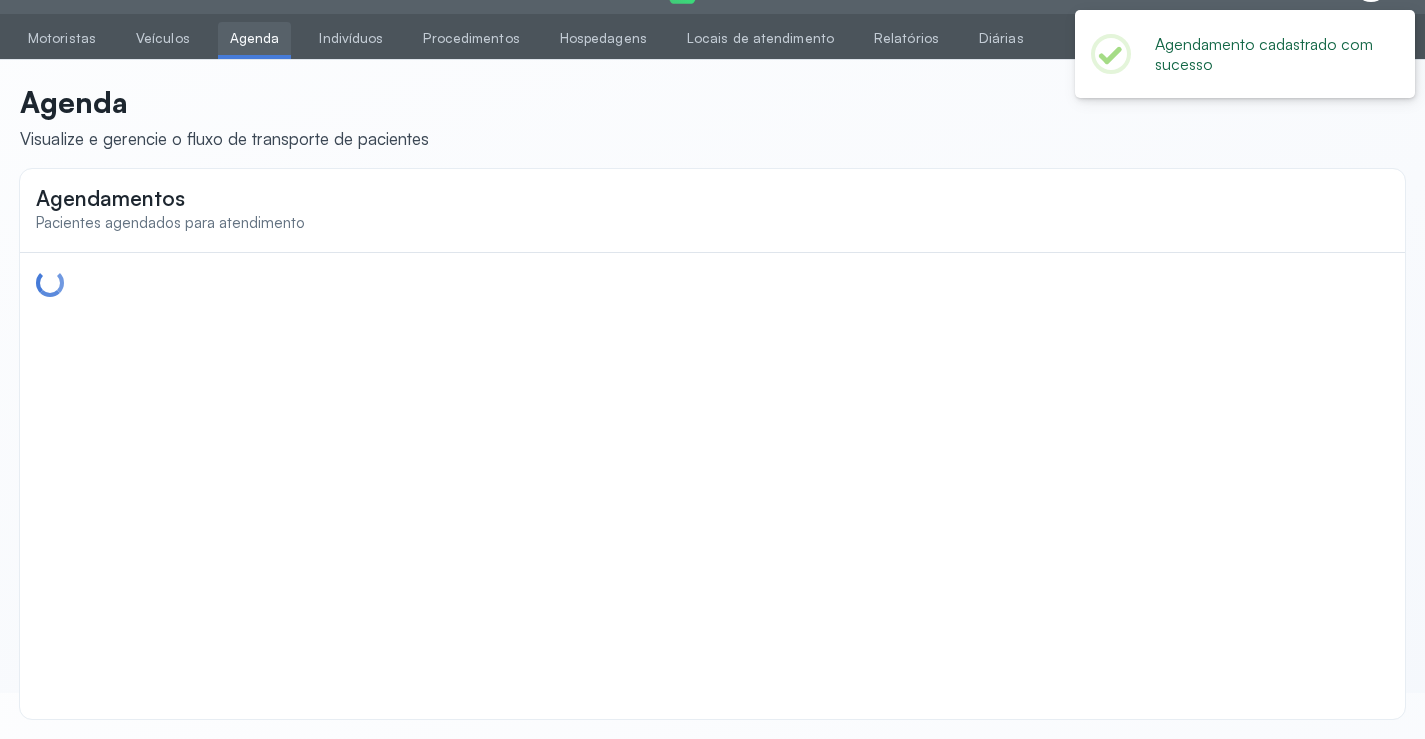 scroll, scrollTop: 0, scrollLeft: 0, axis: both 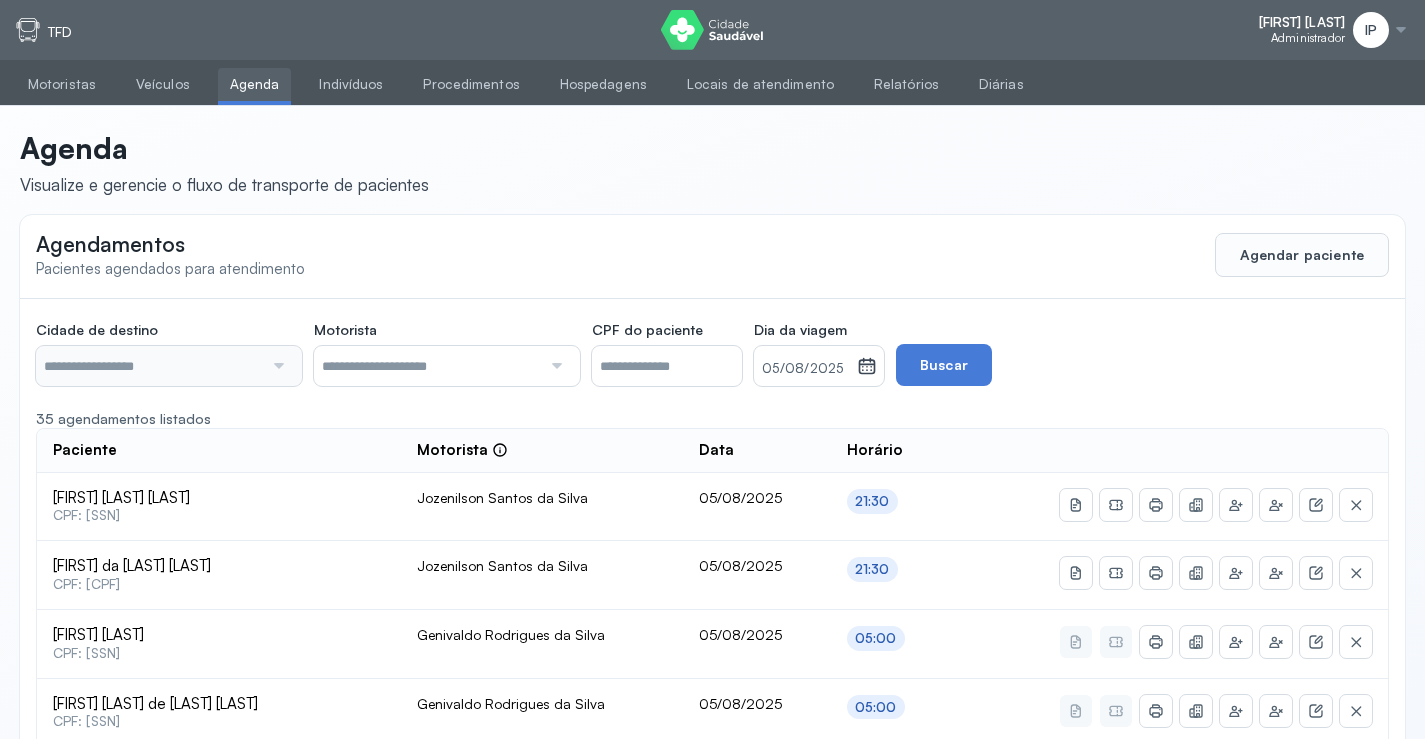 type on "********" 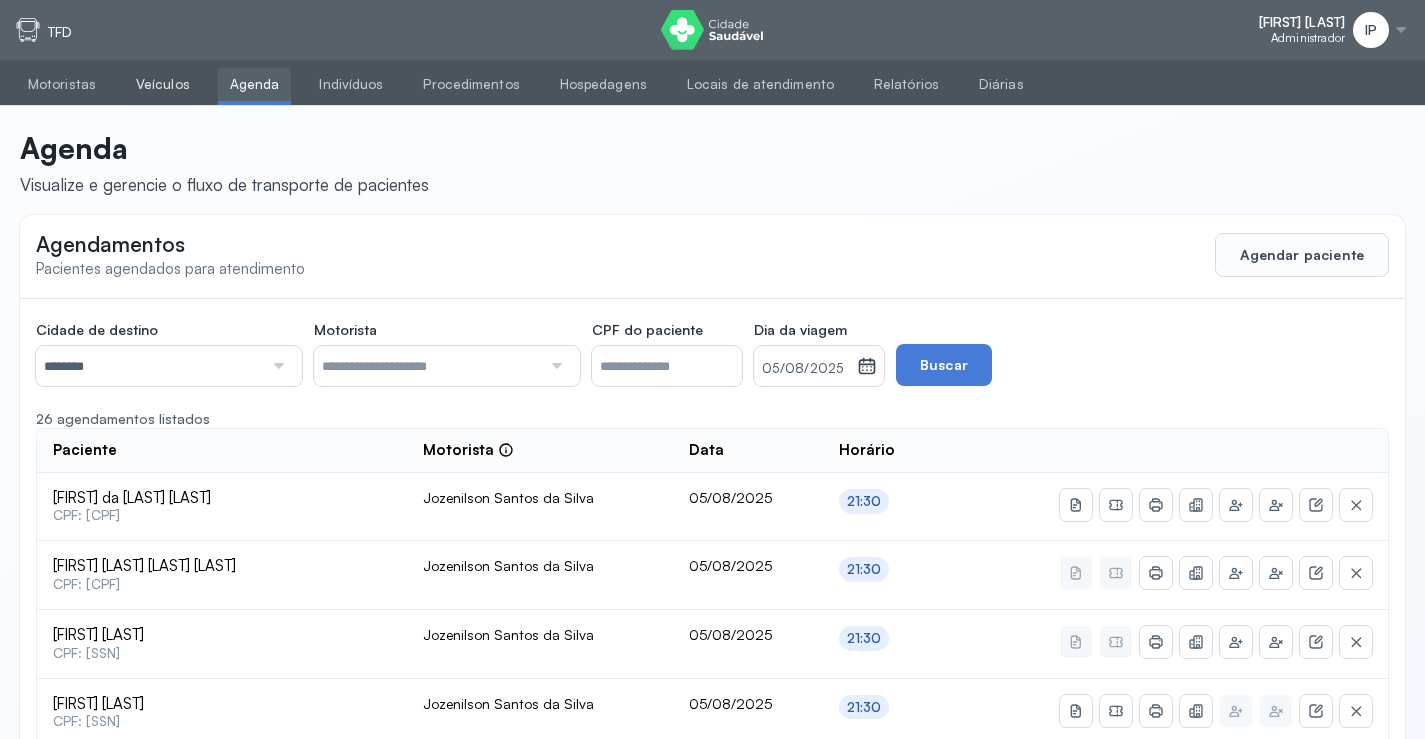 click on "Veículos" at bounding box center [163, 84] 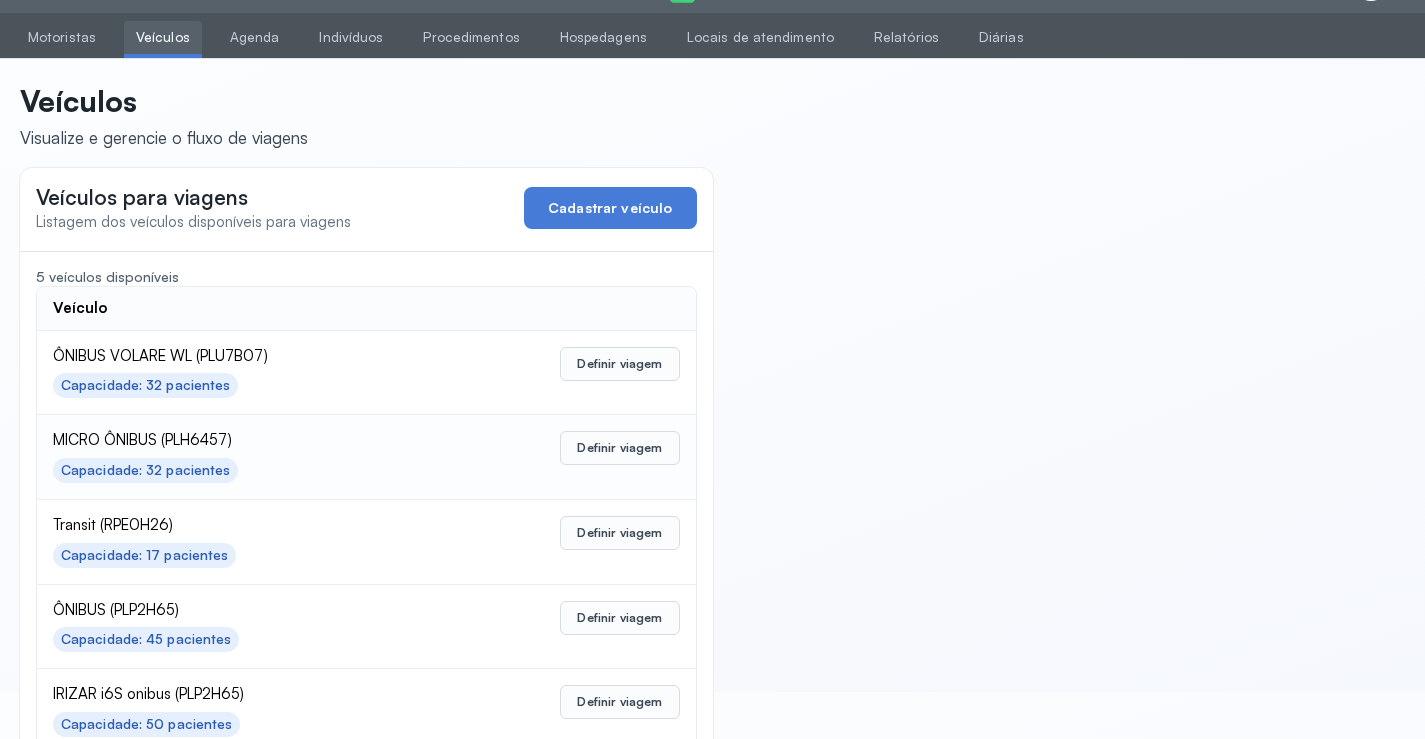 scroll, scrollTop: 0, scrollLeft: 0, axis: both 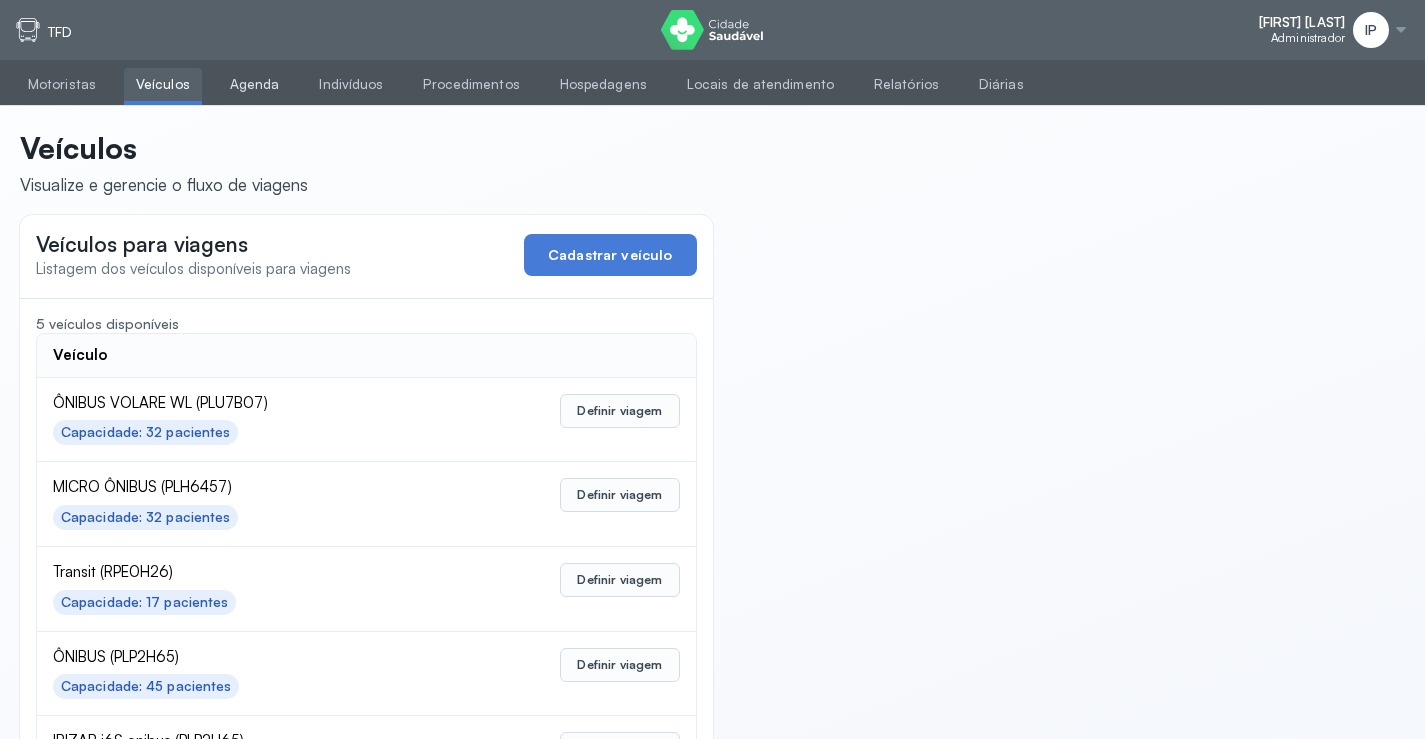 click on "Agenda" at bounding box center (255, 84) 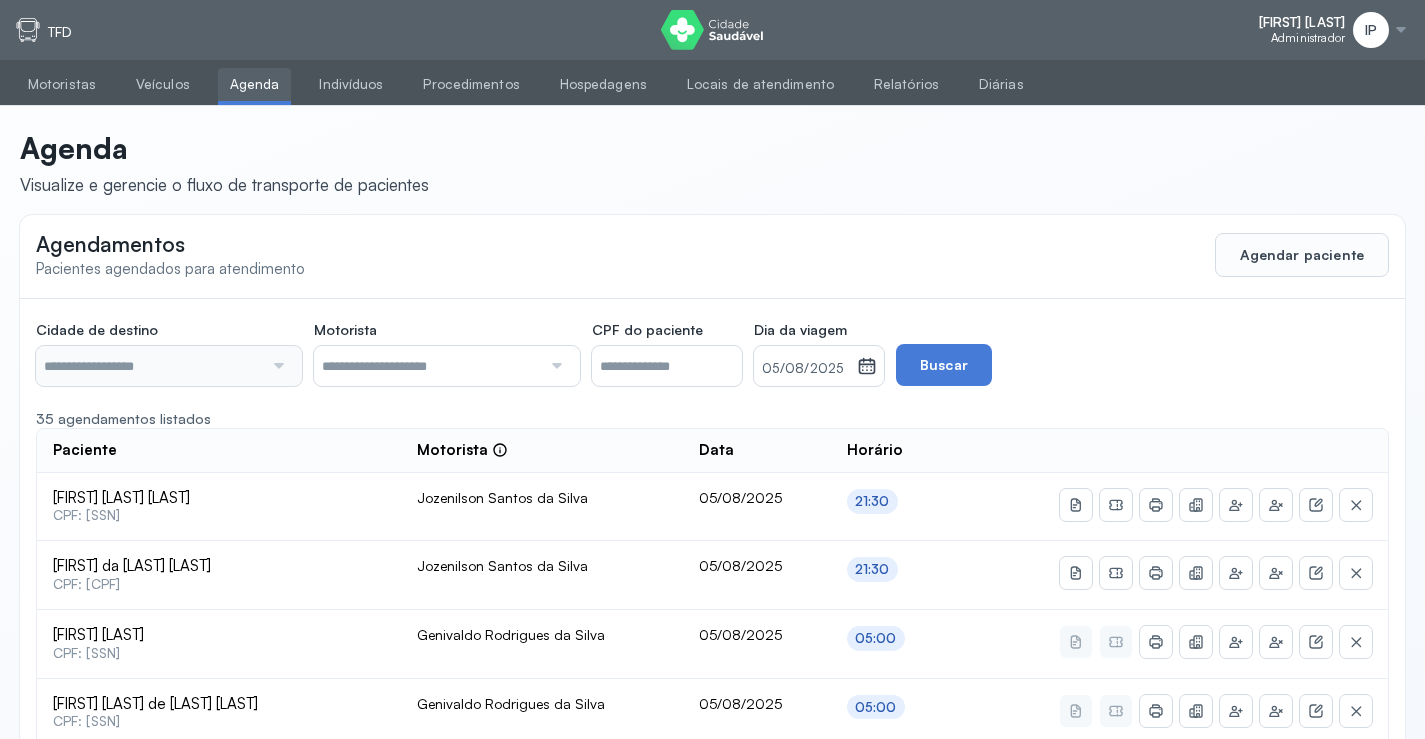 type on "********" 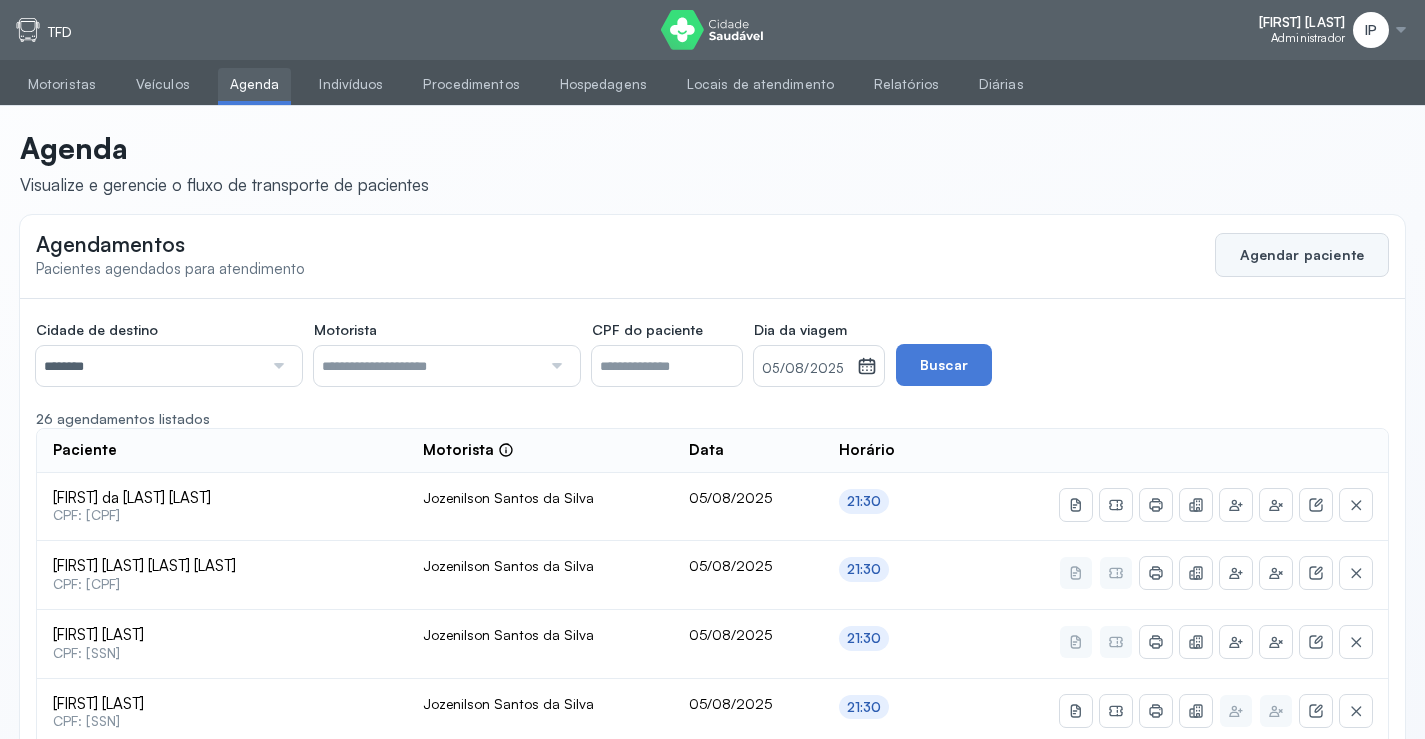 click on "Agendar paciente" 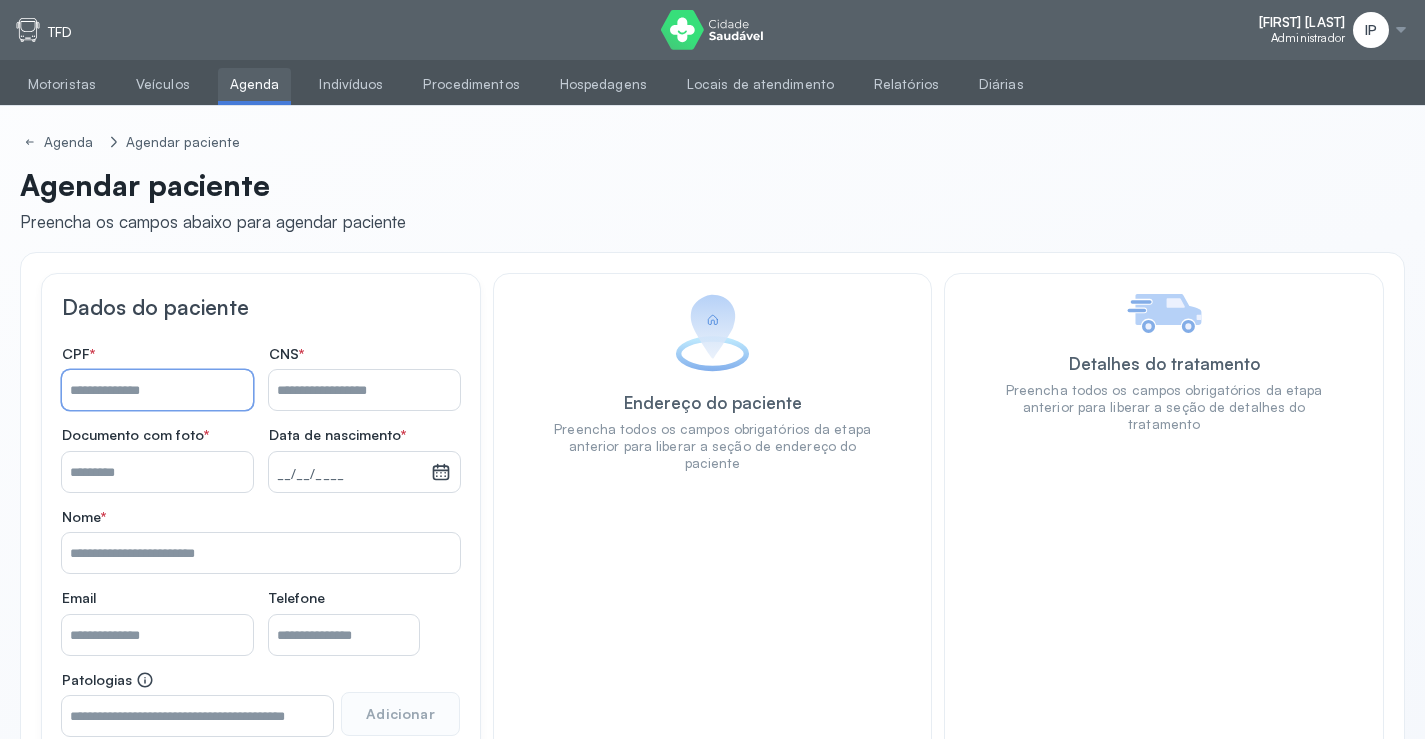 click on "Nome   *" at bounding box center [157, 390] 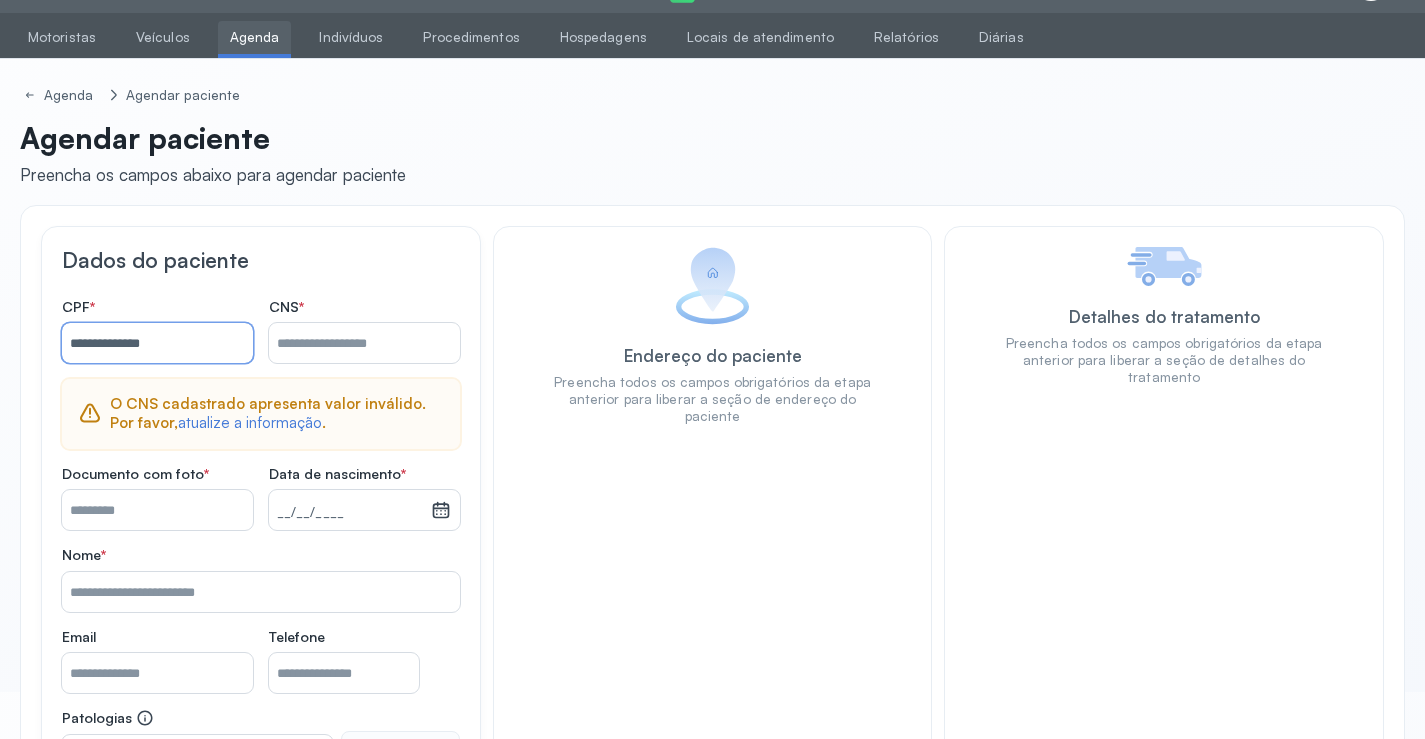 scroll, scrollTop: 0, scrollLeft: 0, axis: both 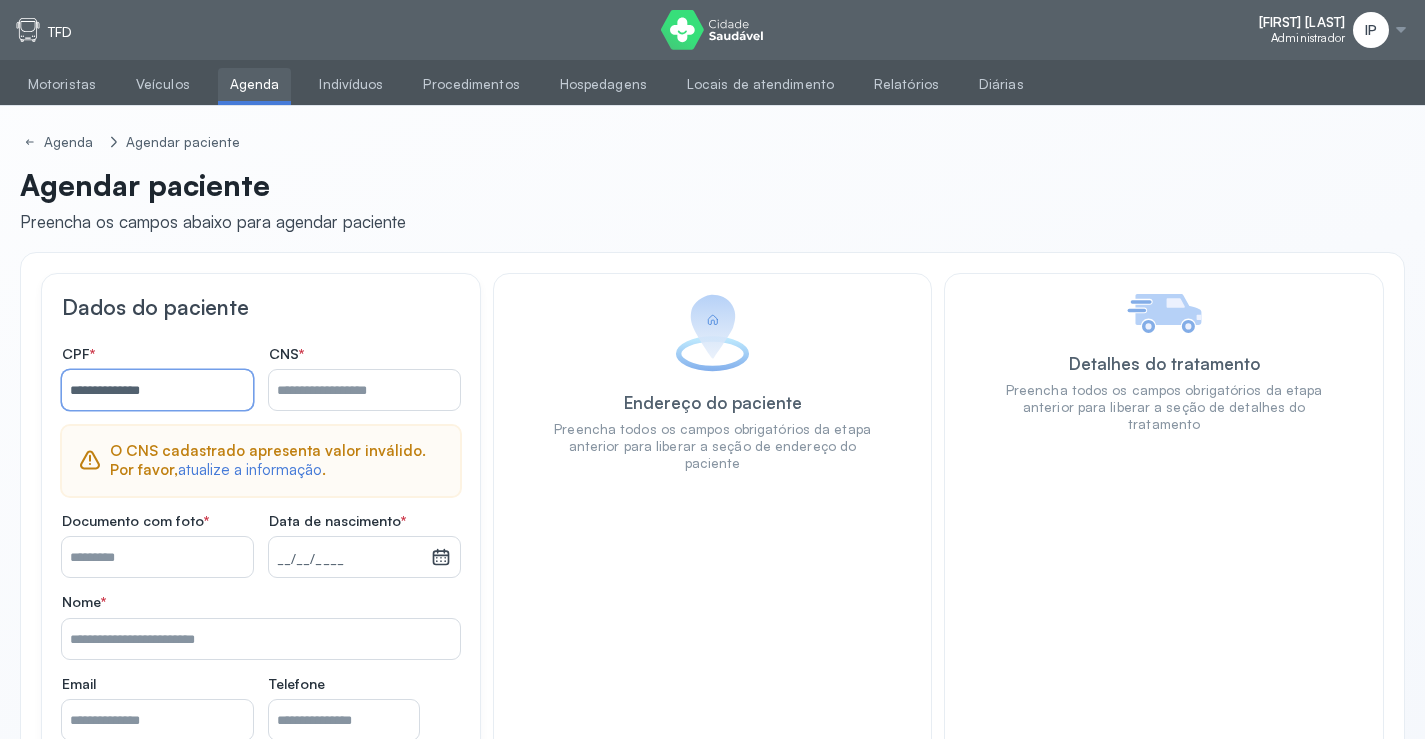 type on "**********" 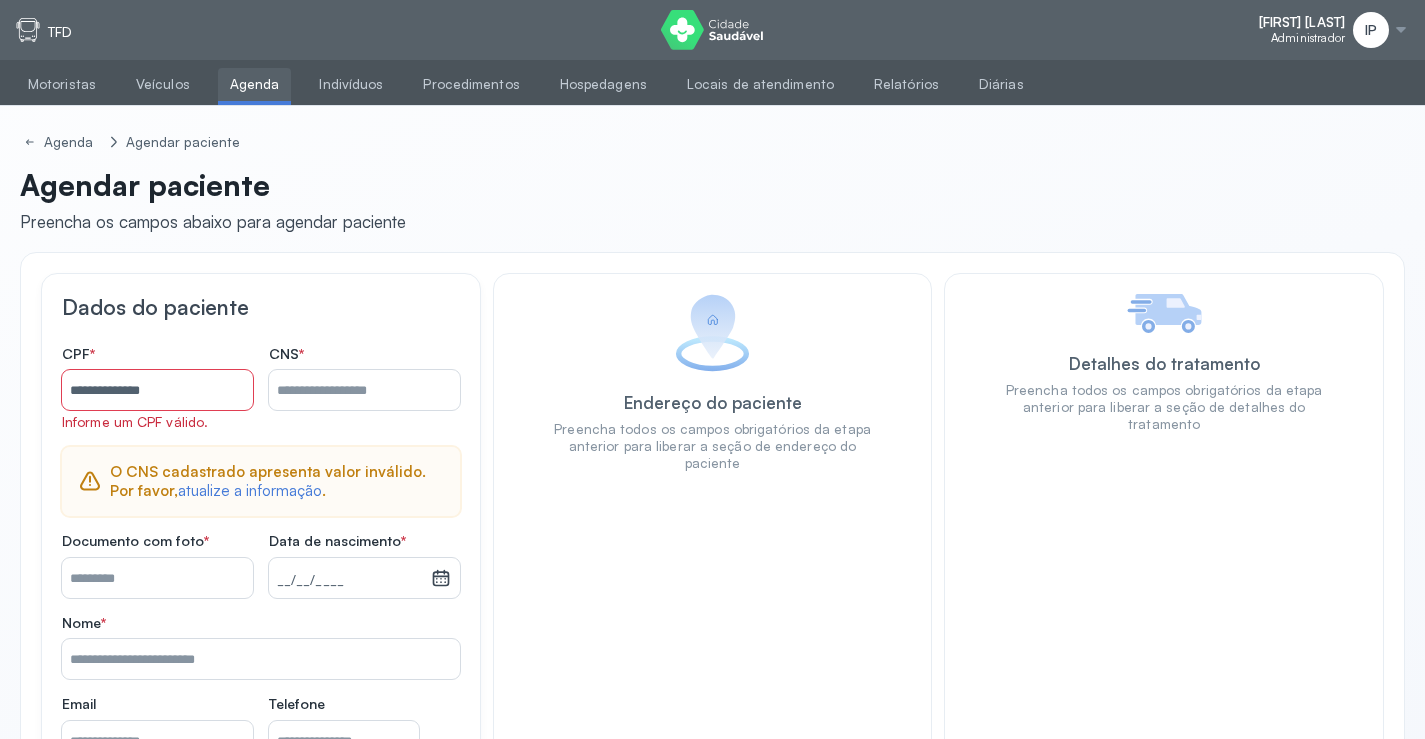 click on "Agenda" at bounding box center [255, 84] 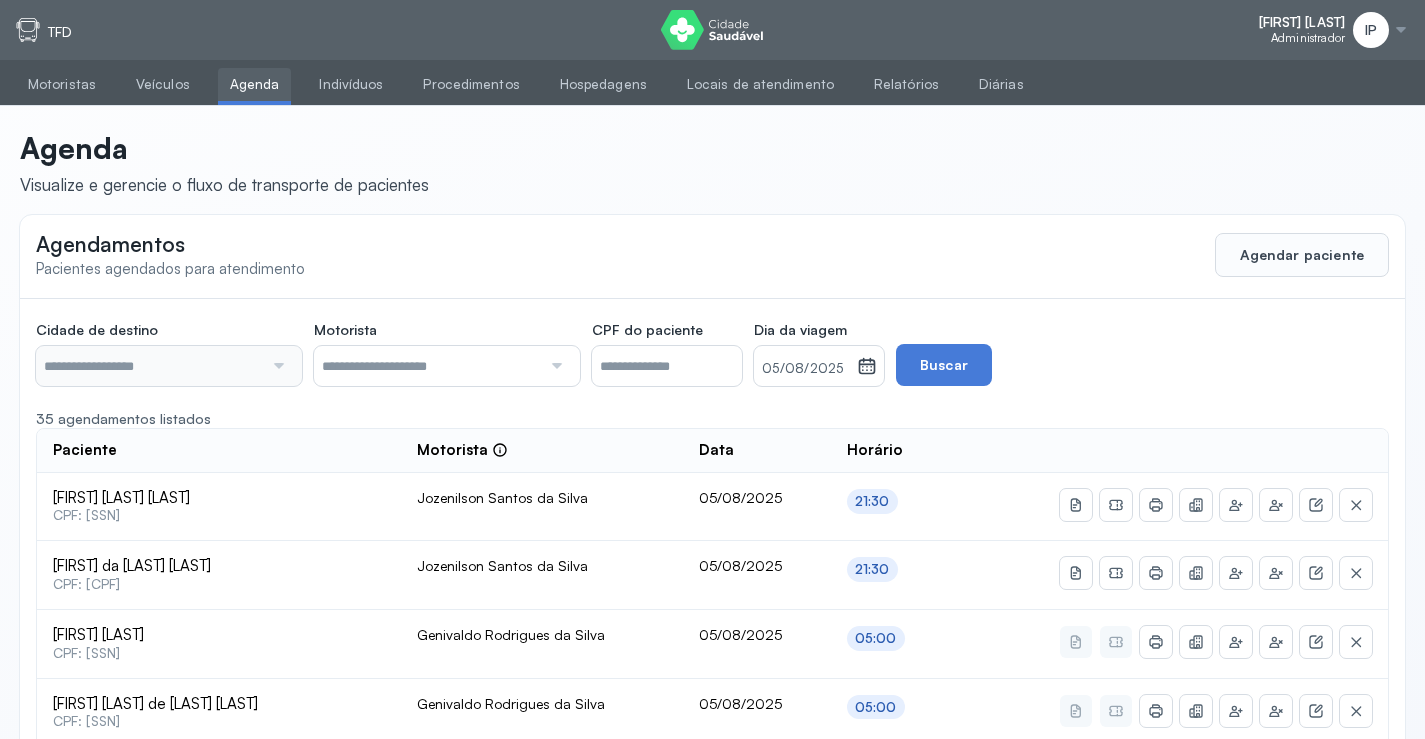 type on "********" 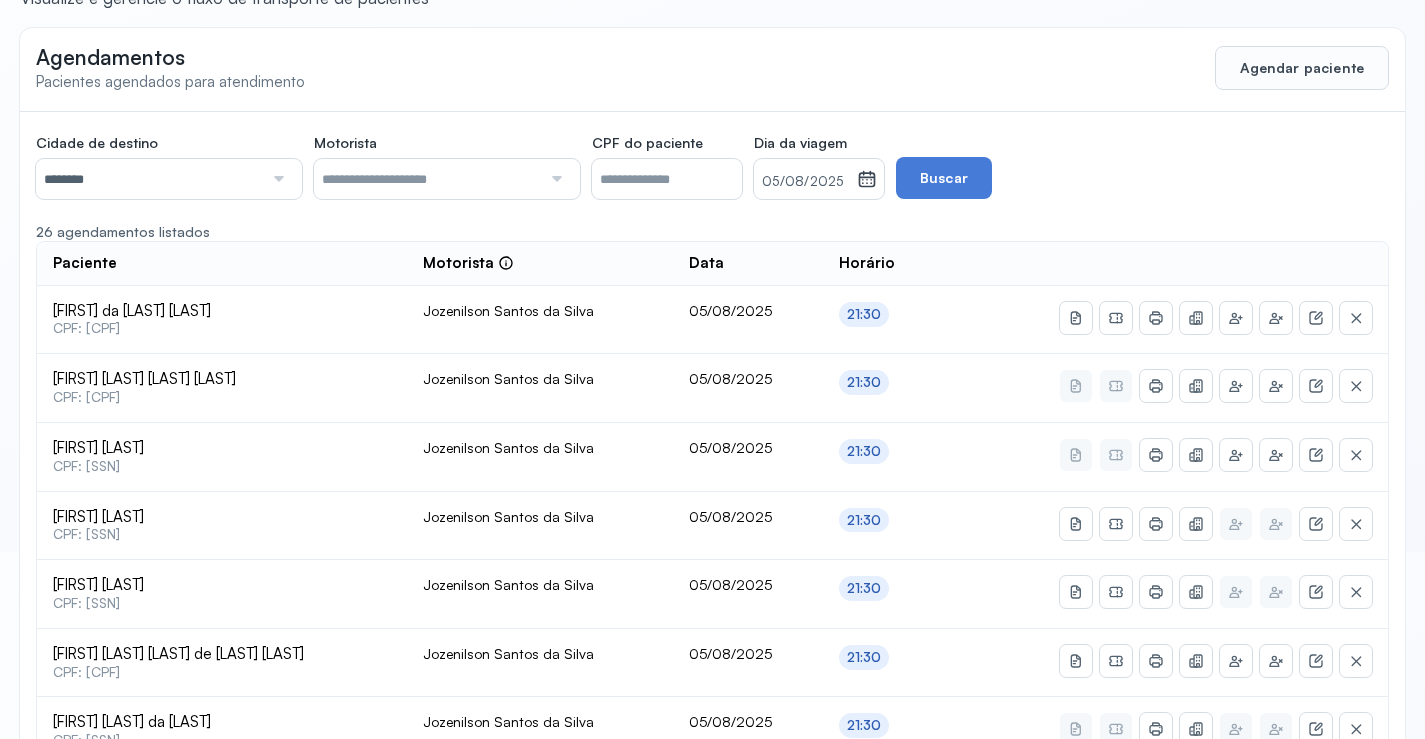 scroll, scrollTop: 0, scrollLeft: 0, axis: both 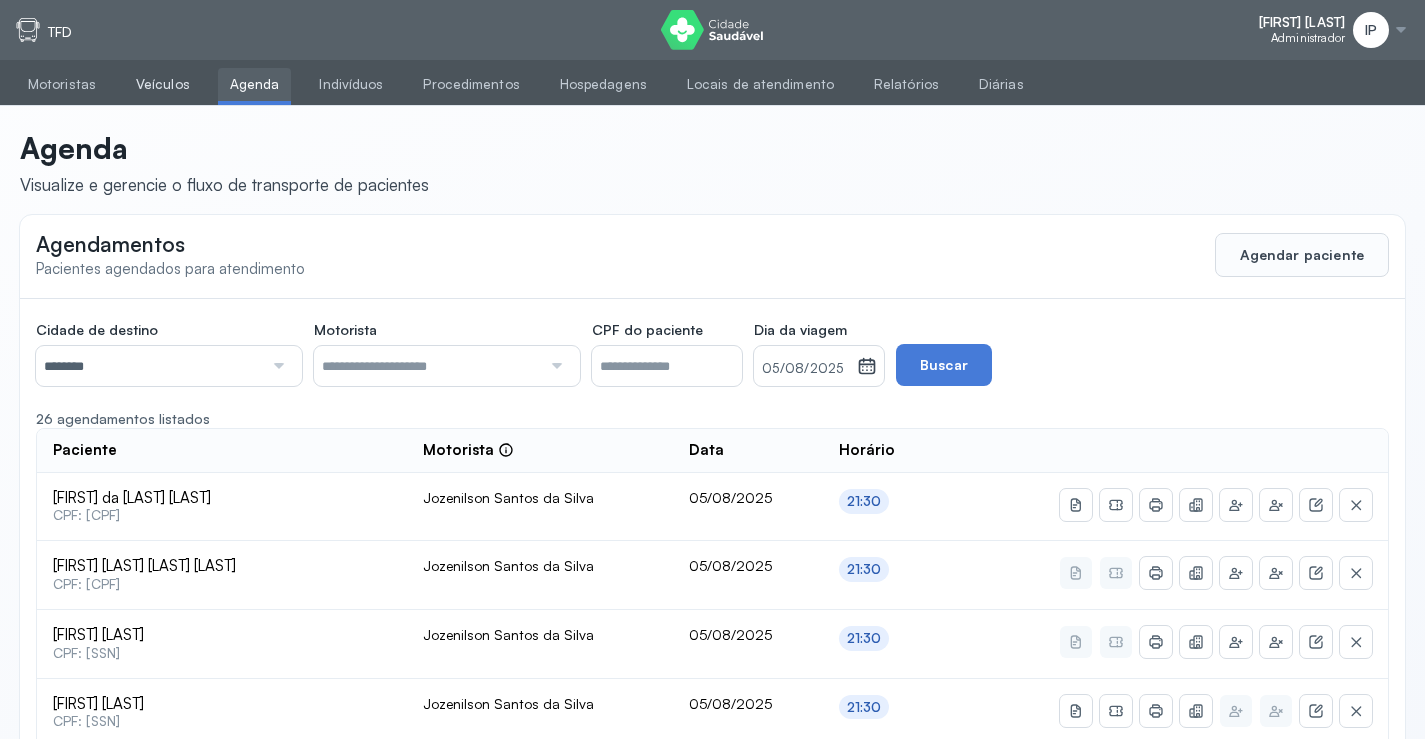 click on "Veículos" at bounding box center [163, 84] 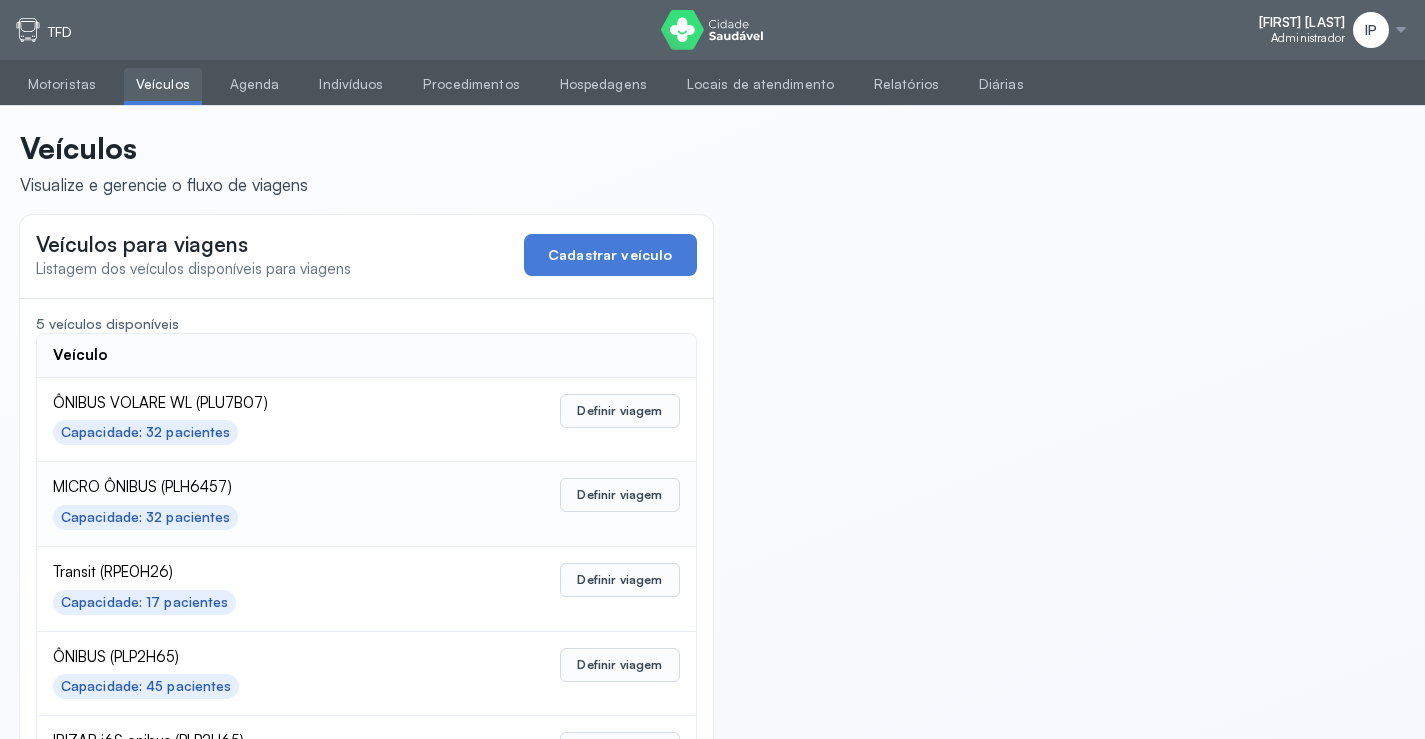 scroll, scrollTop: 98, scrollLeft: 0, axis: vertical 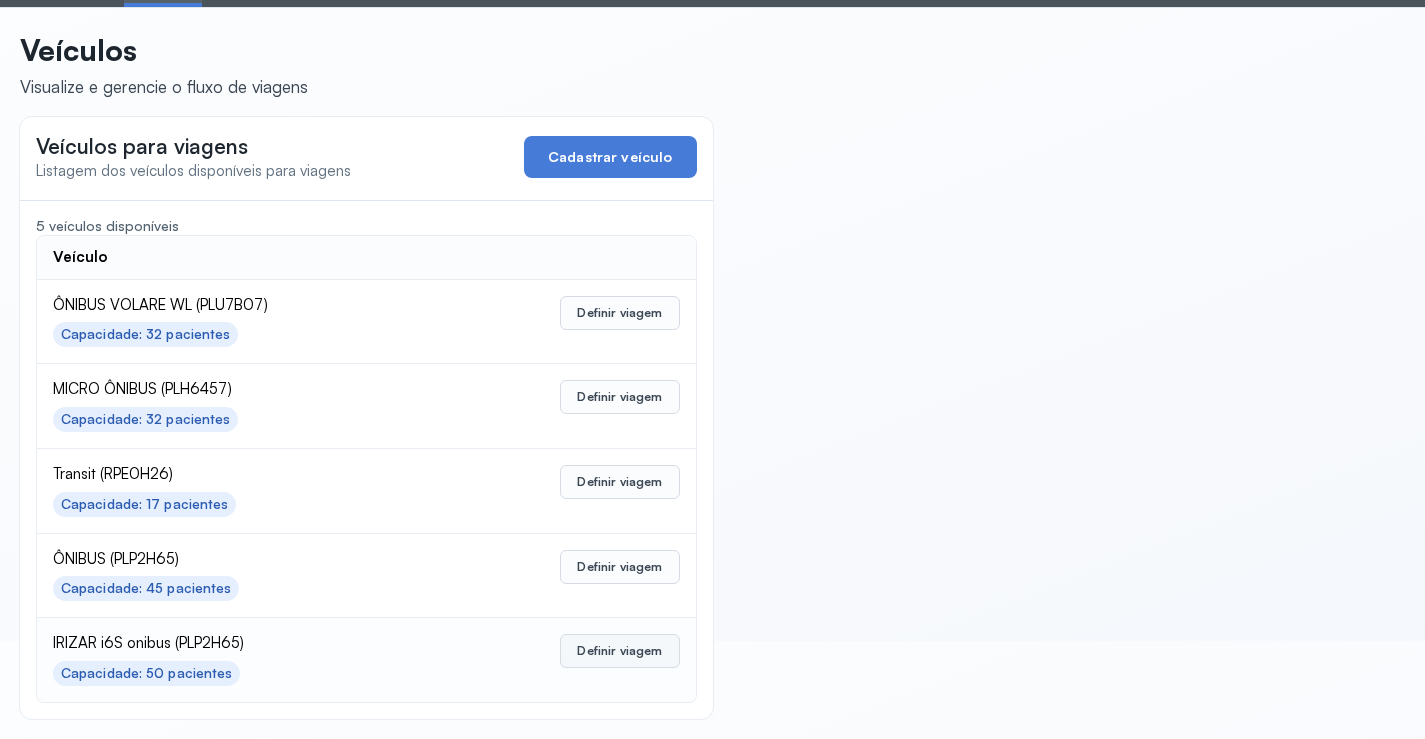 click on "Definir viagem" at bounding box center [619, 651] 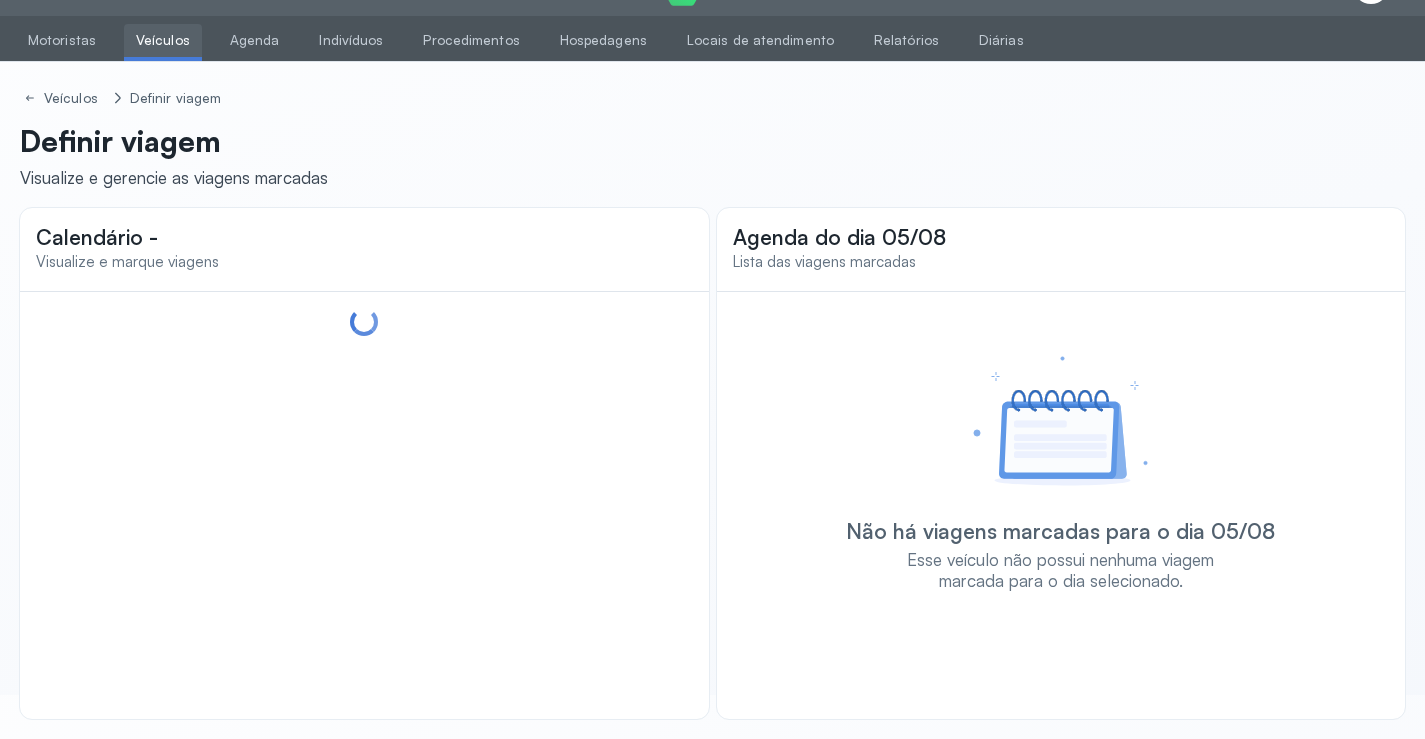 scroll, scrollTop: 47, scrollLeft: 0, axis: vertical 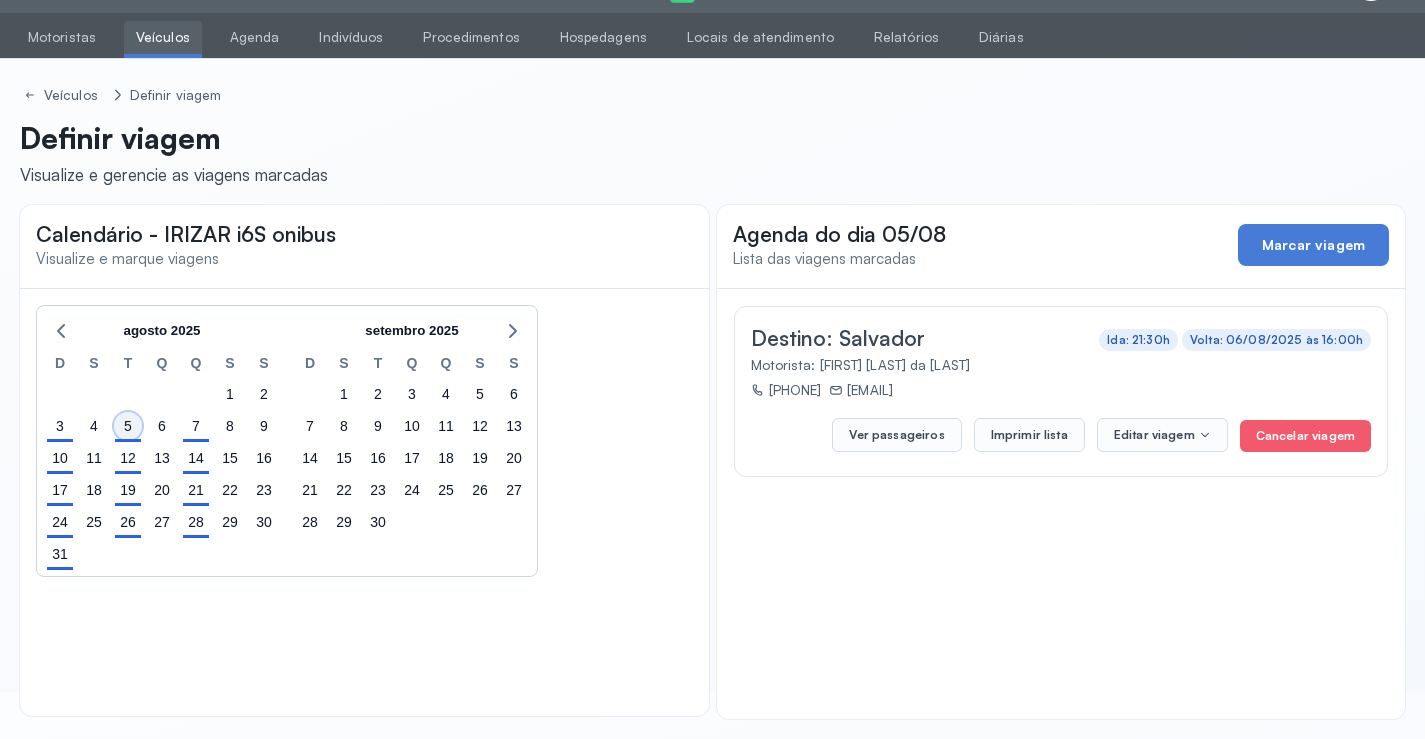 click on "5" 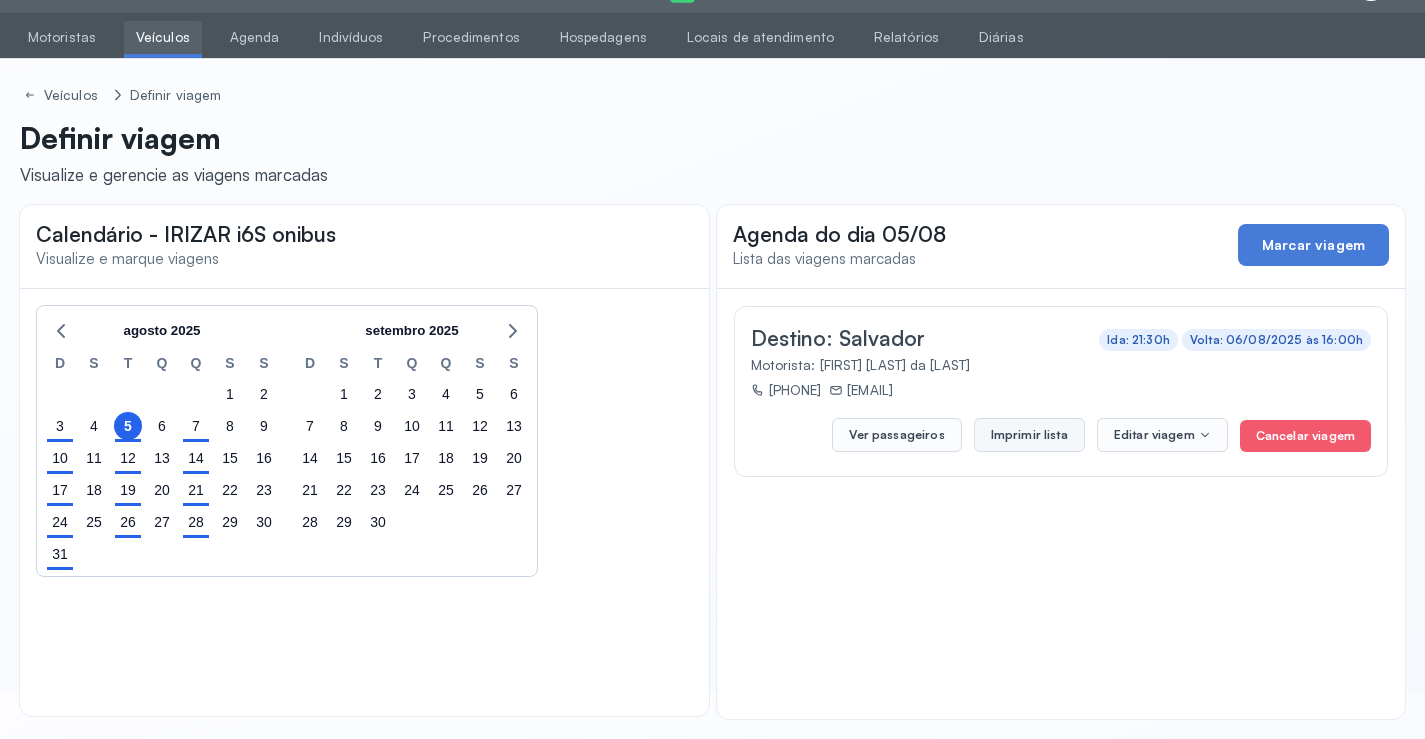 click on "Imprimir lista" at bounding box center (1029, 435) 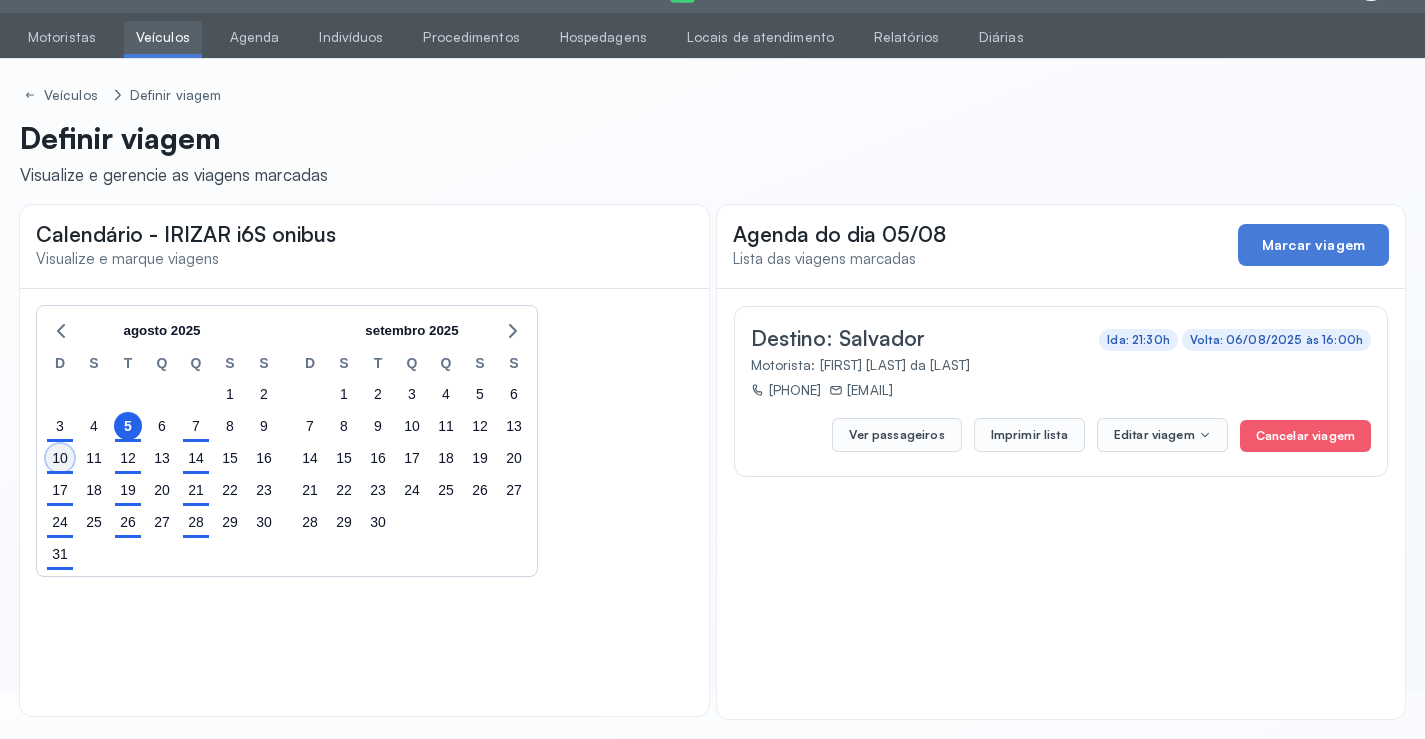 click on "10" 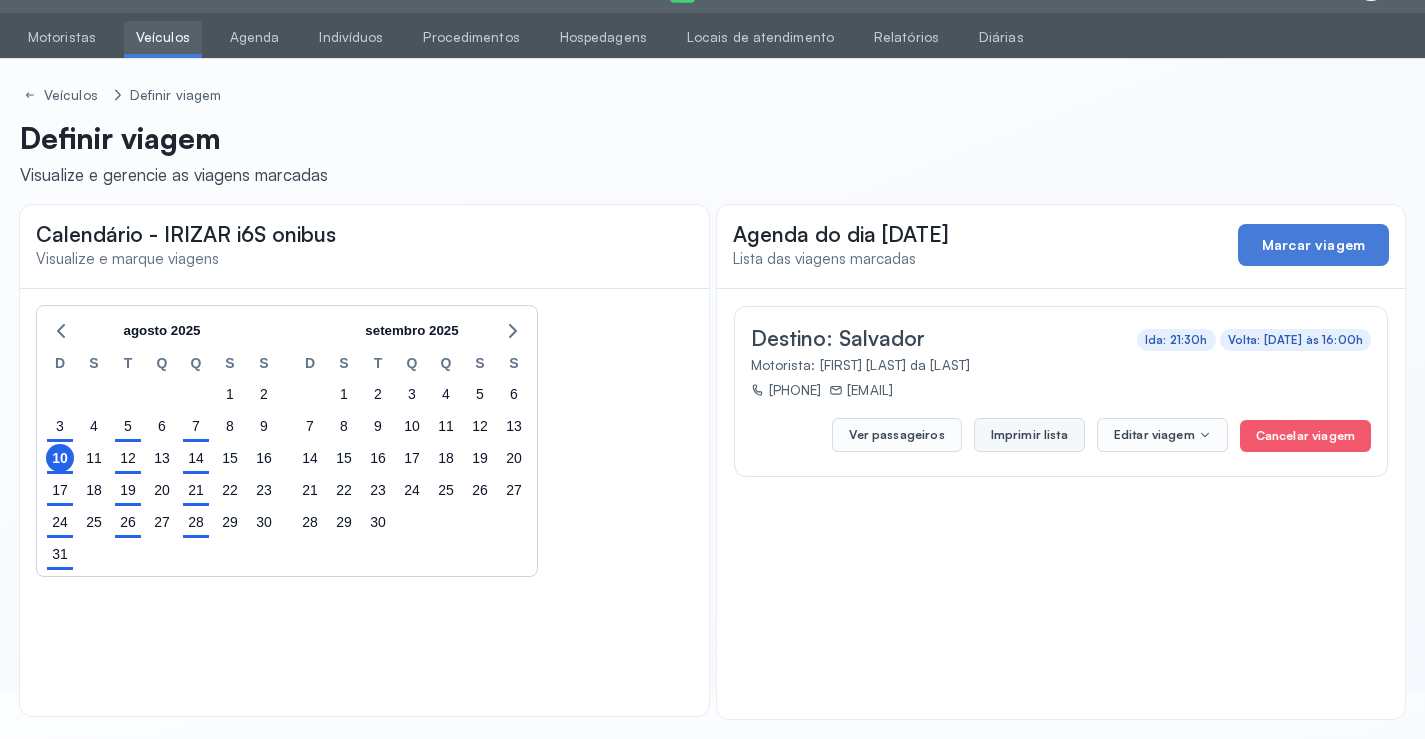 click on "Imprimir lista" at bounding box center (1029, 435) 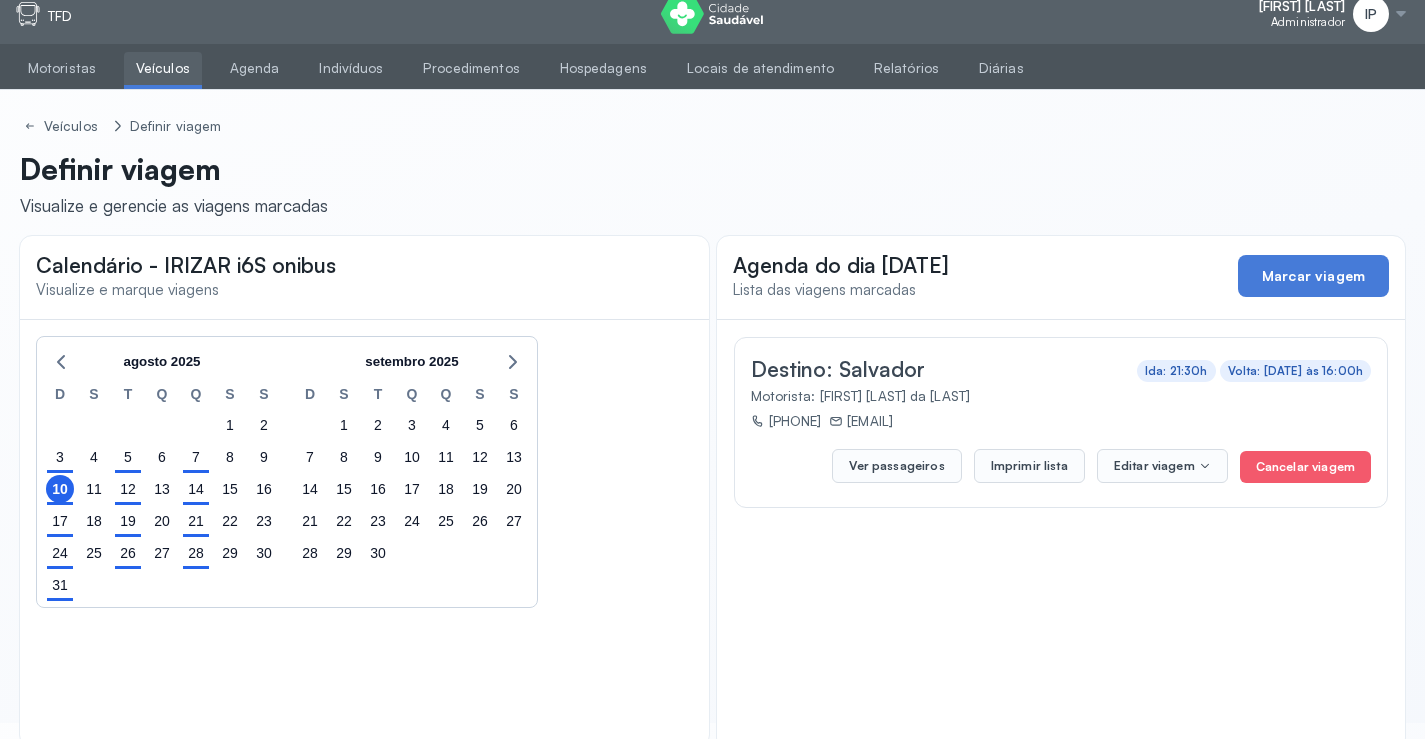 scroll, scrollTop: 0, scrollLeft: 0, axis: both 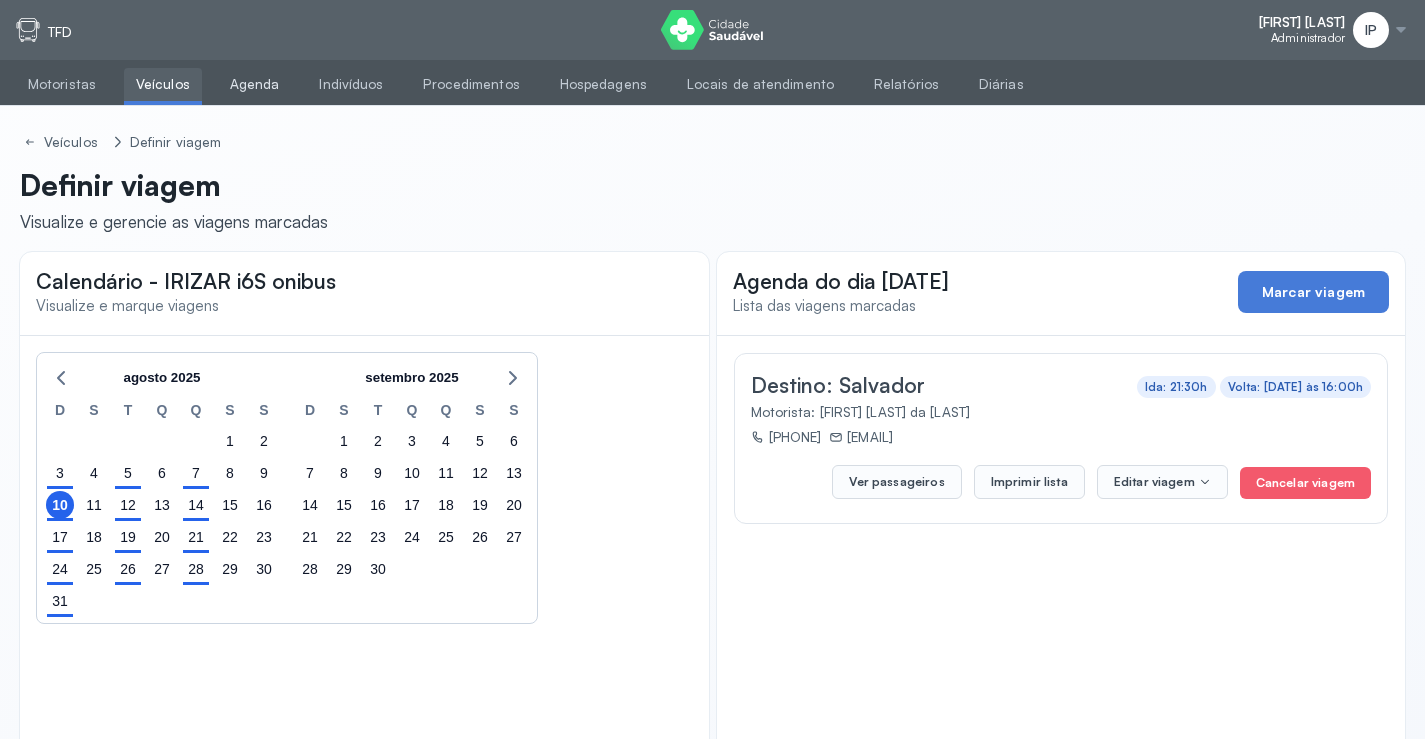click on "Agenda" at bounding box center [255, 84] 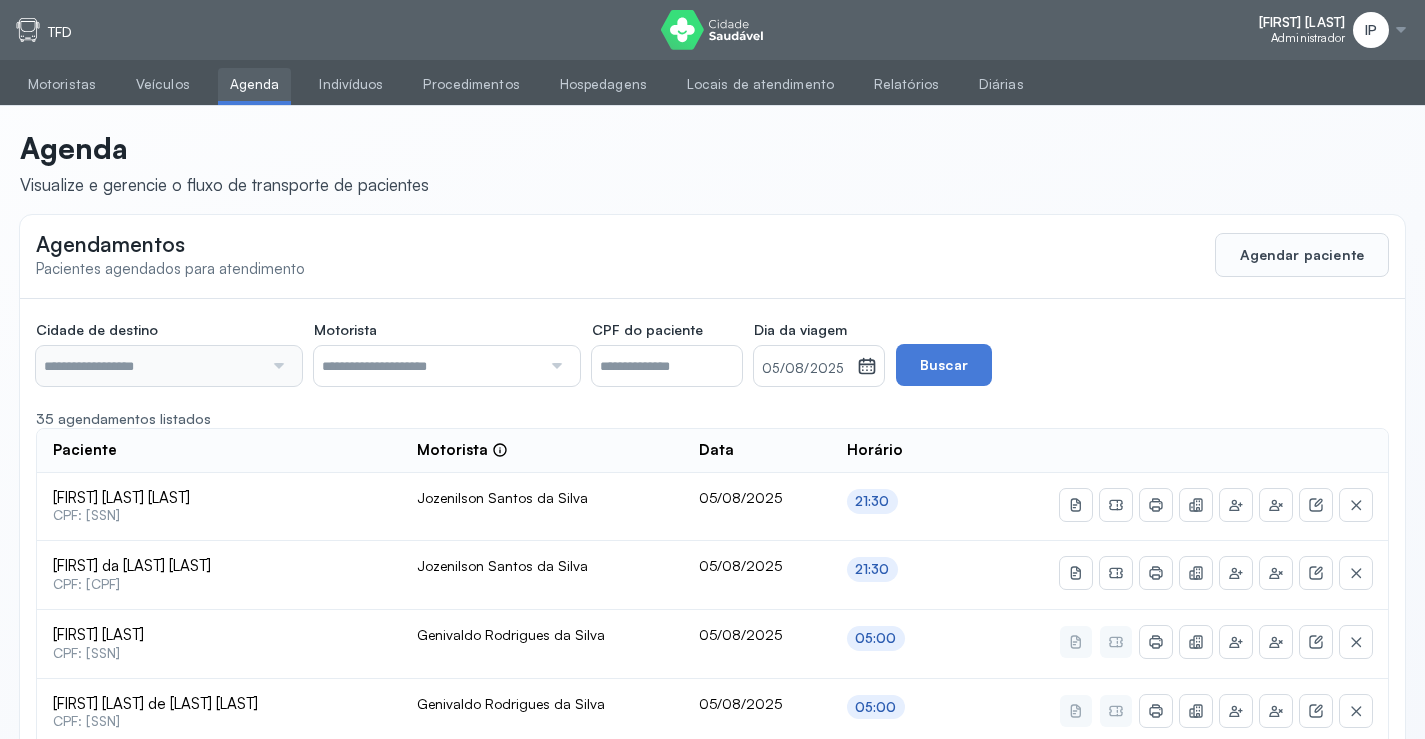 type on "********" 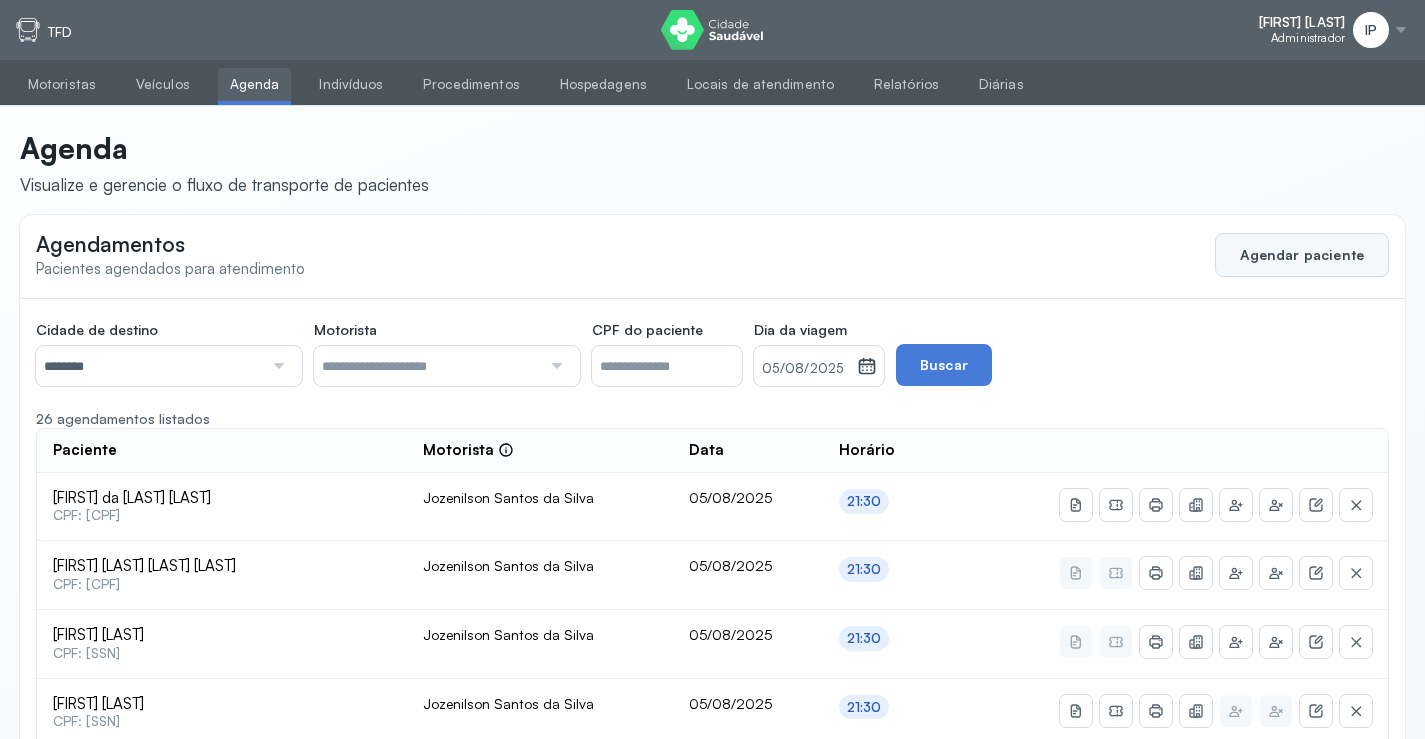 click on "Agendar paciente" 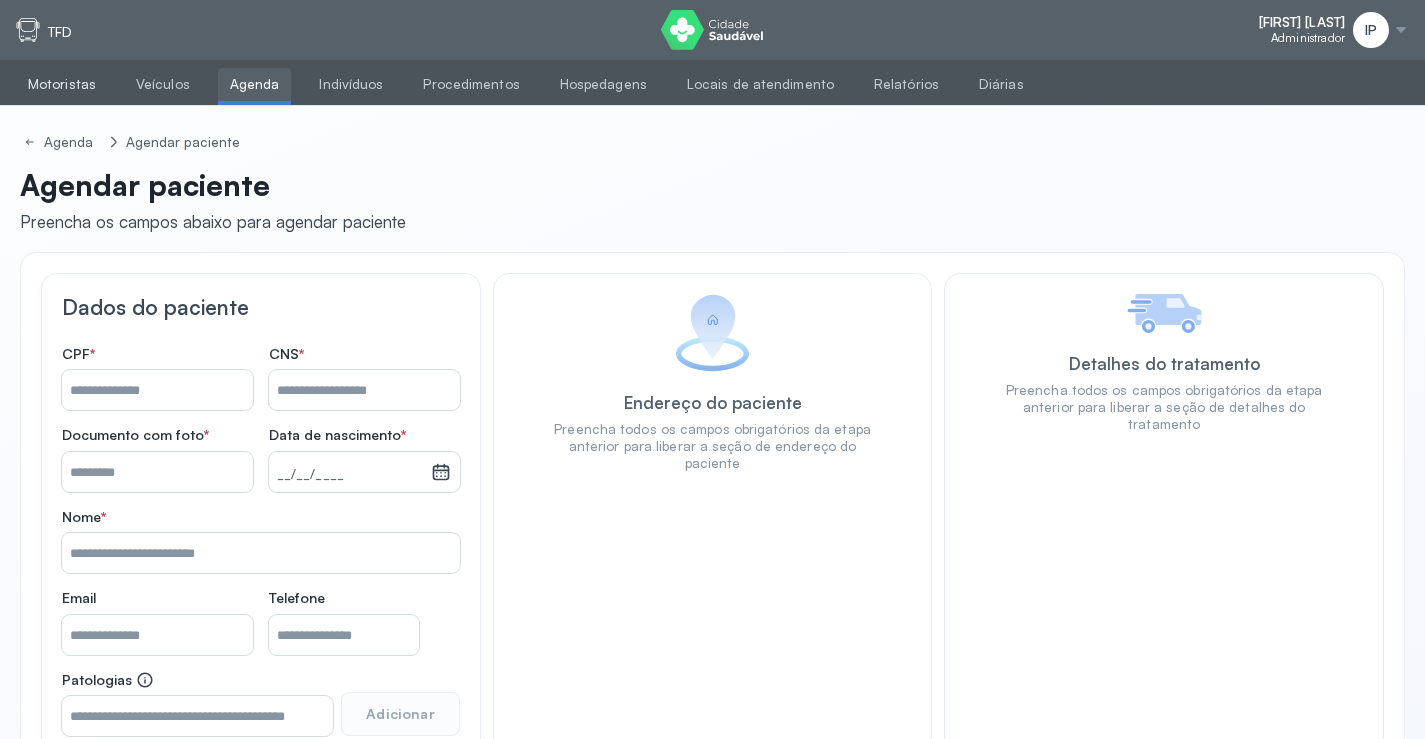 click on "Motoristas" at bounding box center [62, 84] 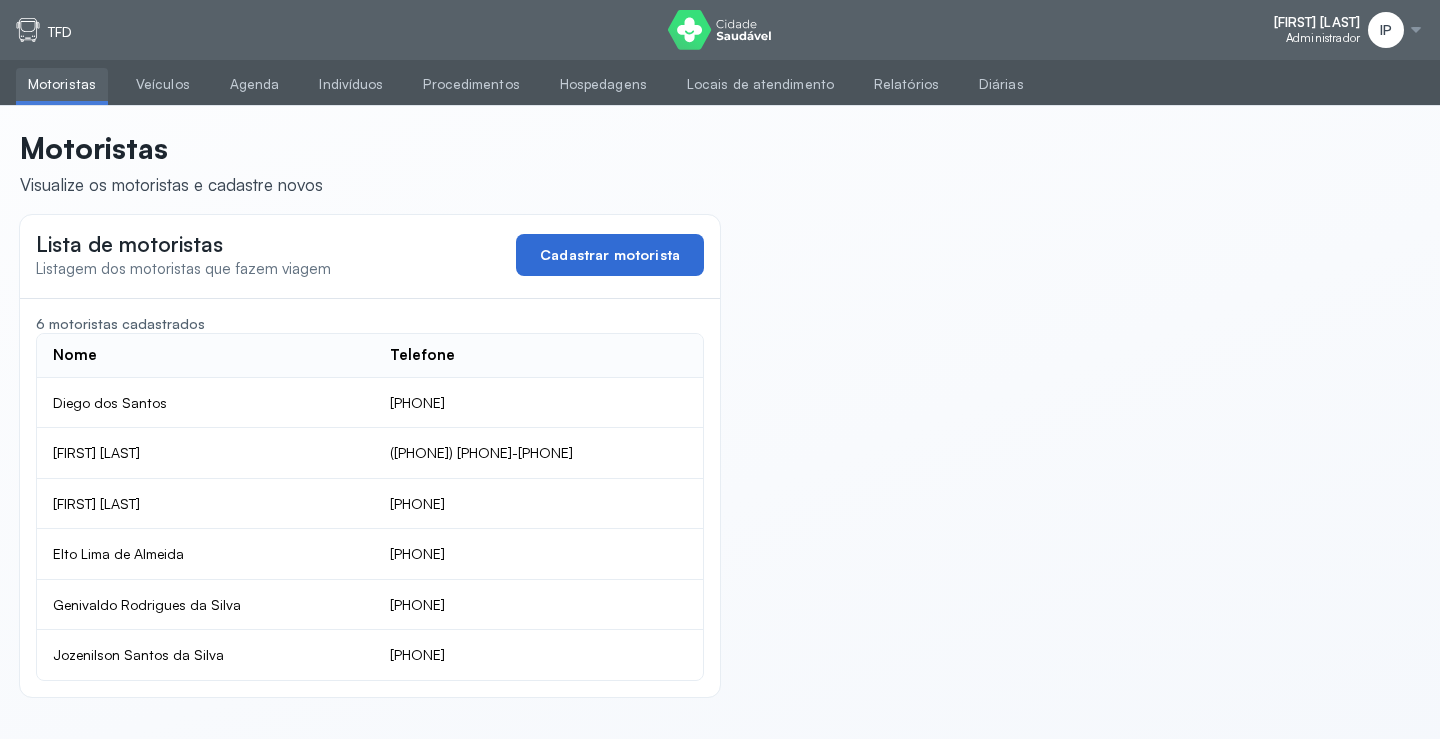 click on "Cadastrar motorista" at bounding box center [610, 255] 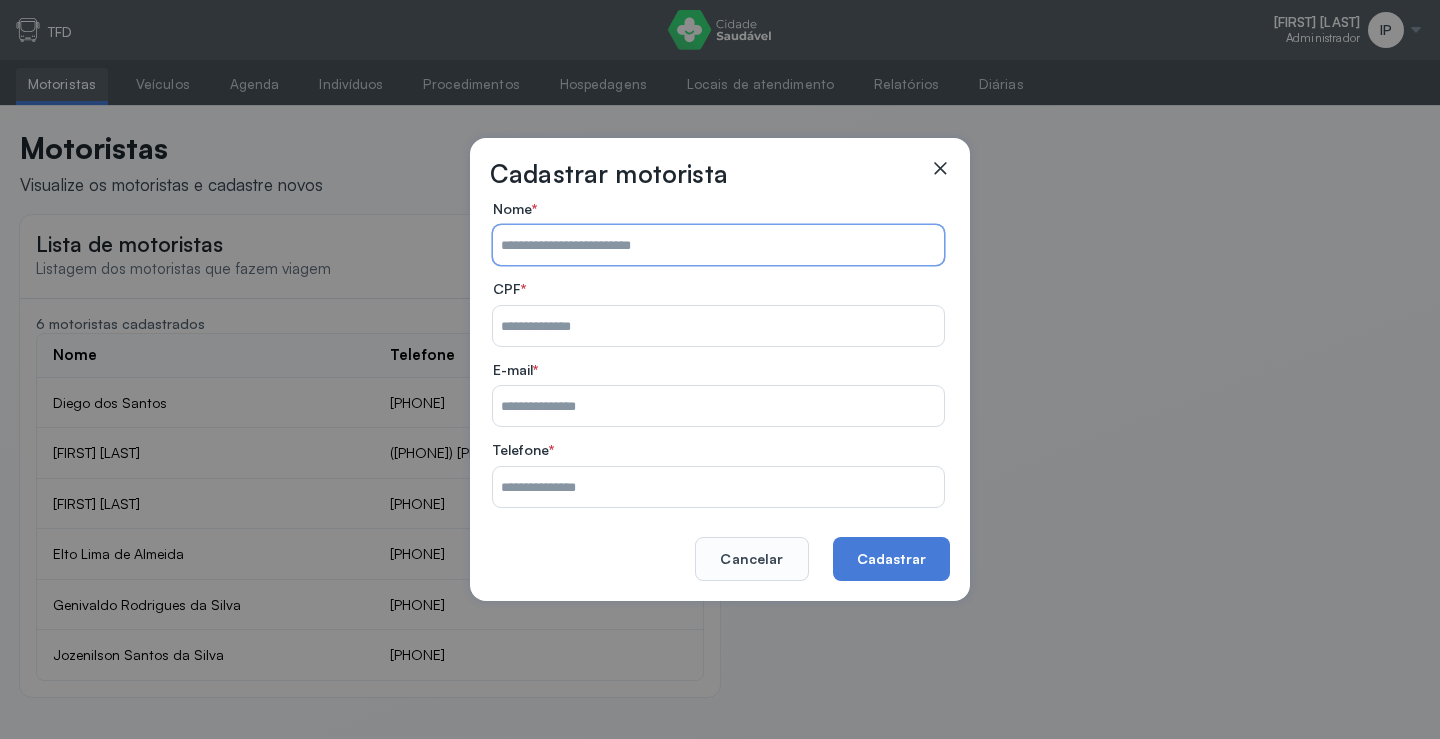 click at bounding box center [718, 245] 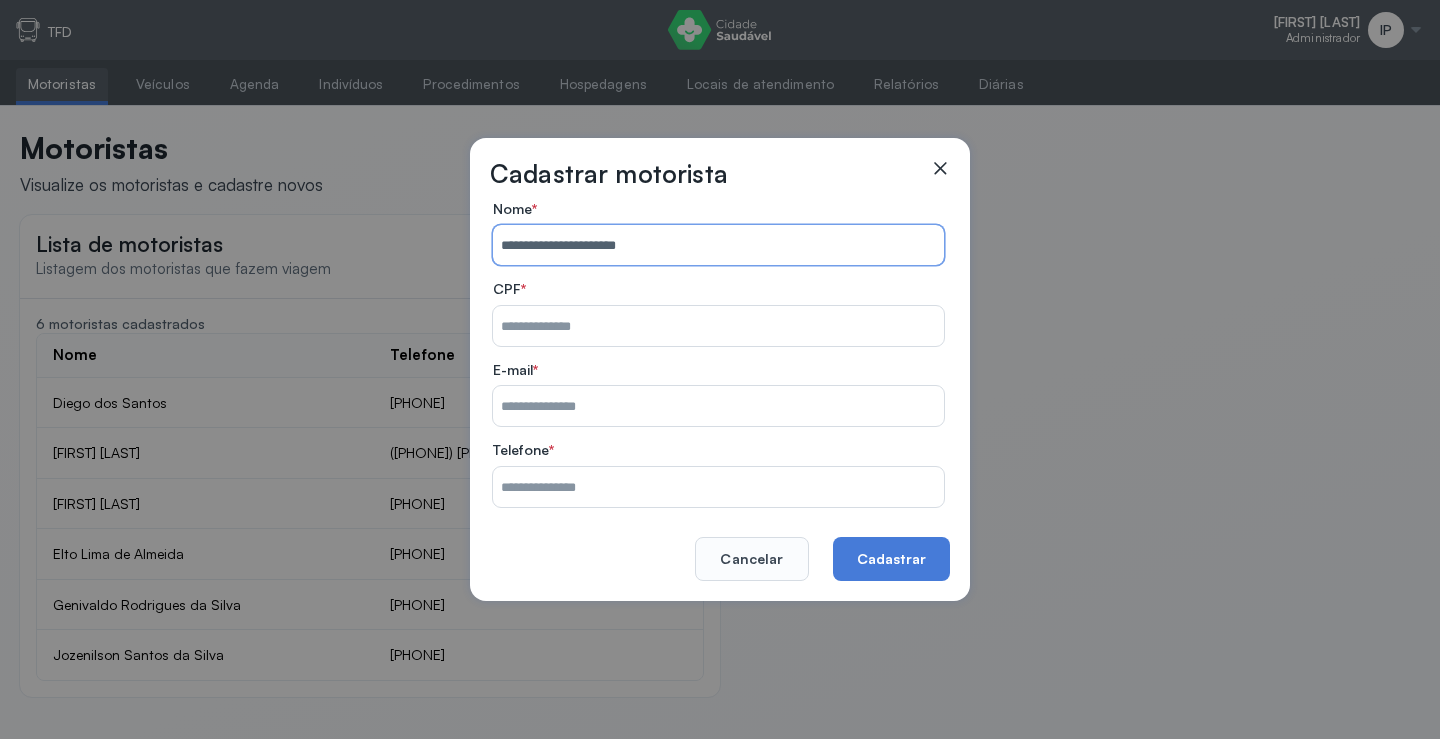 type on "**********" 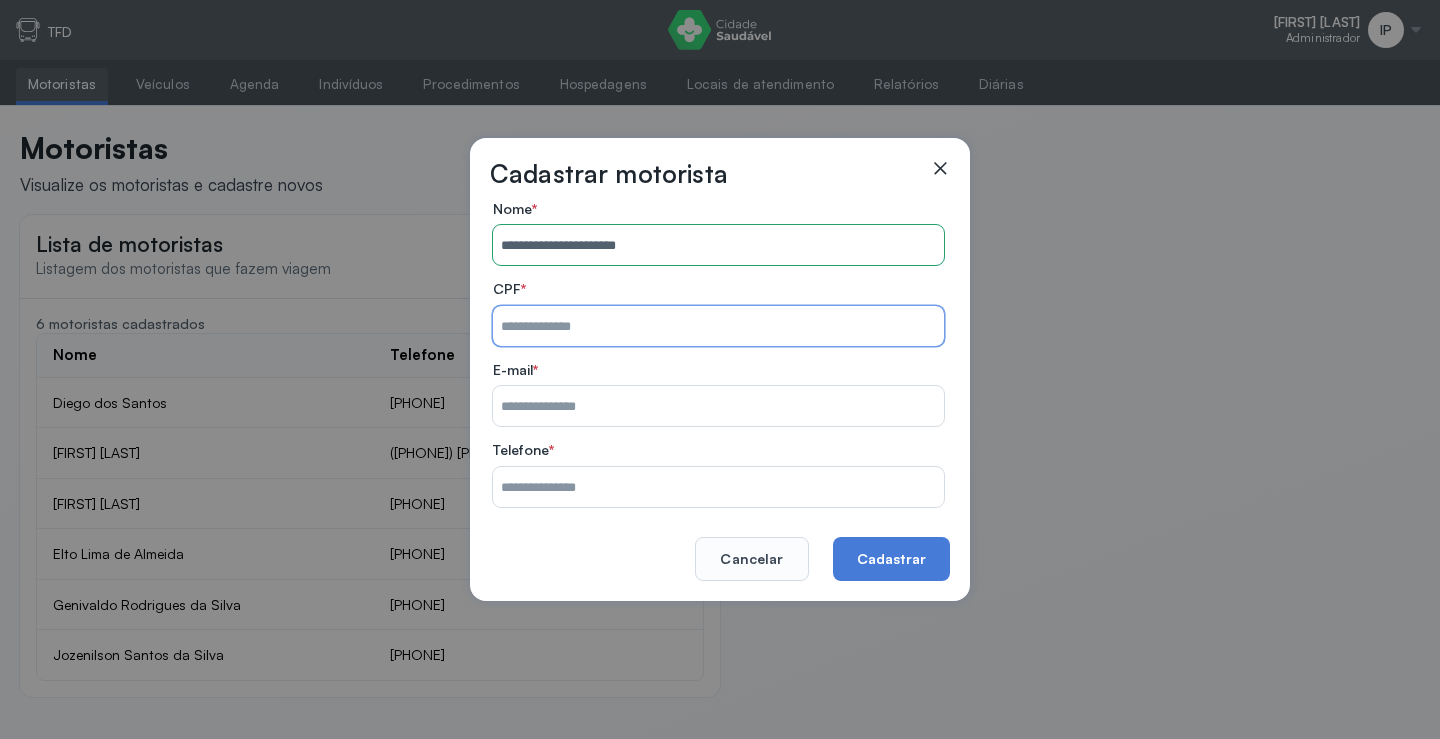 click at bounding box center [718, 326] 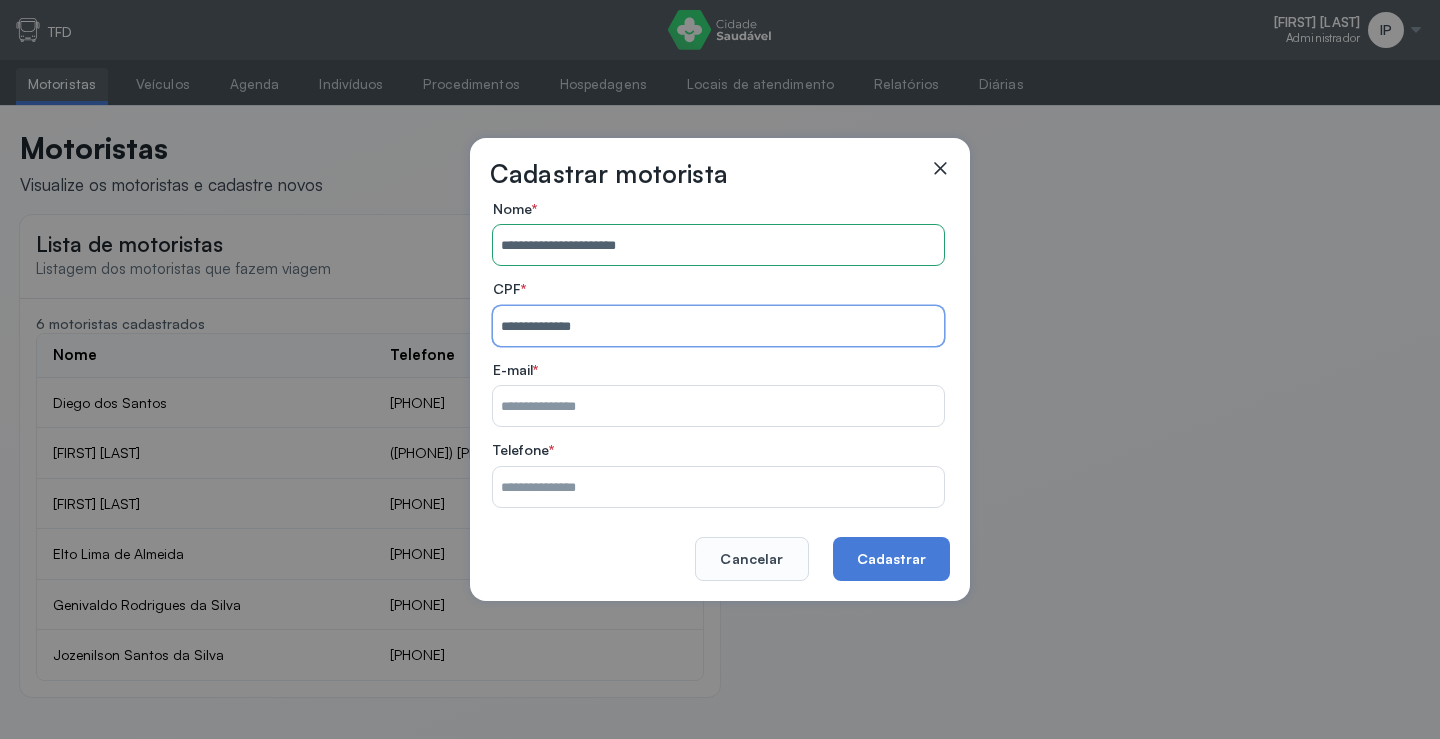 type on "**********" 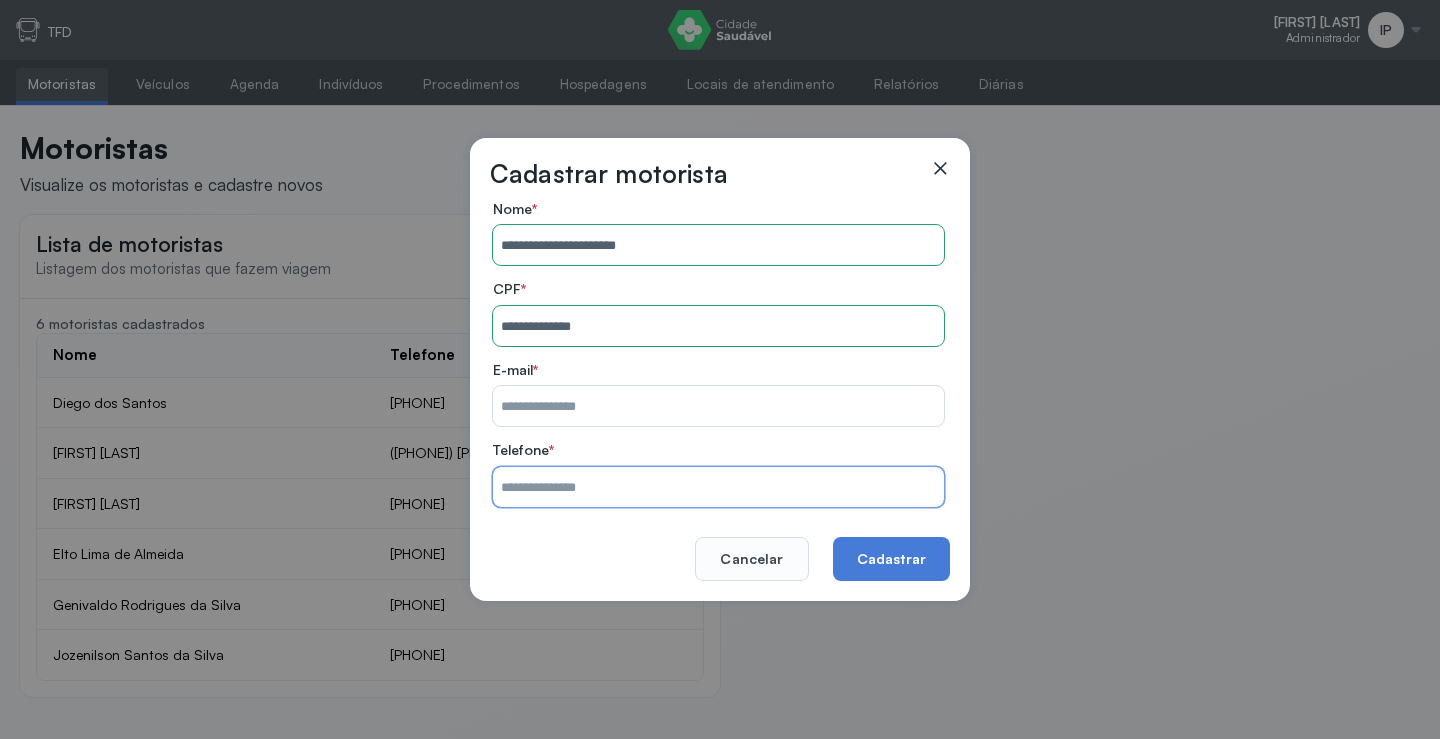 click at bounding box center [718, 487] 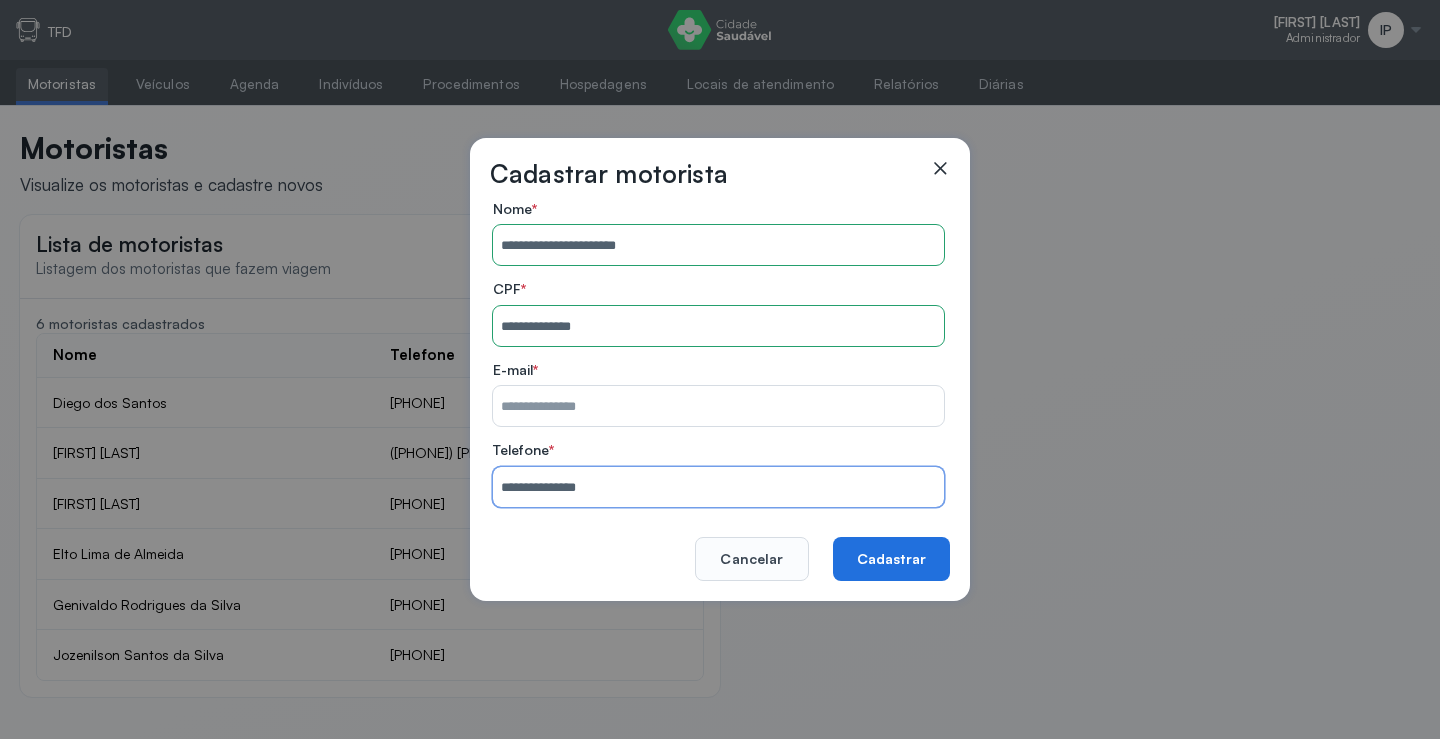 type on "**********" 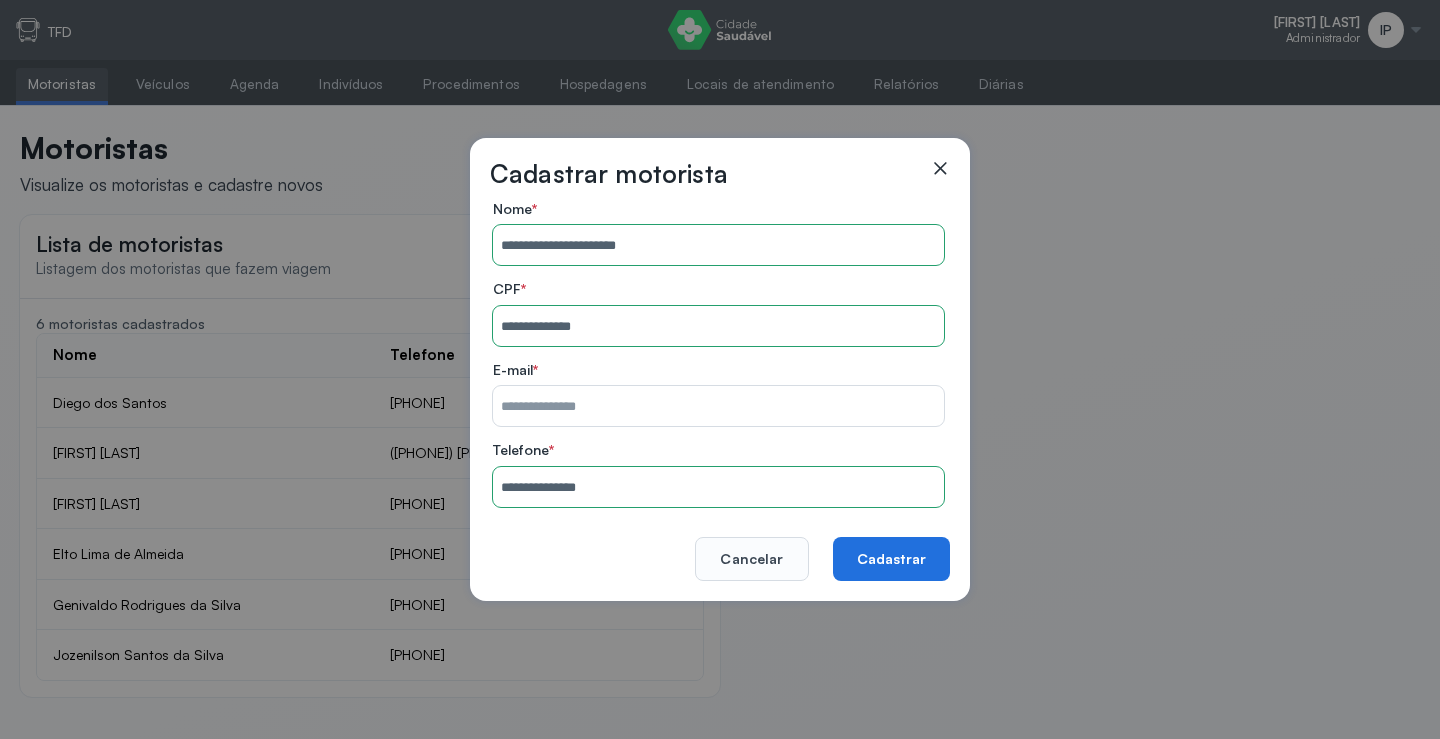 click on "Cadastrar" 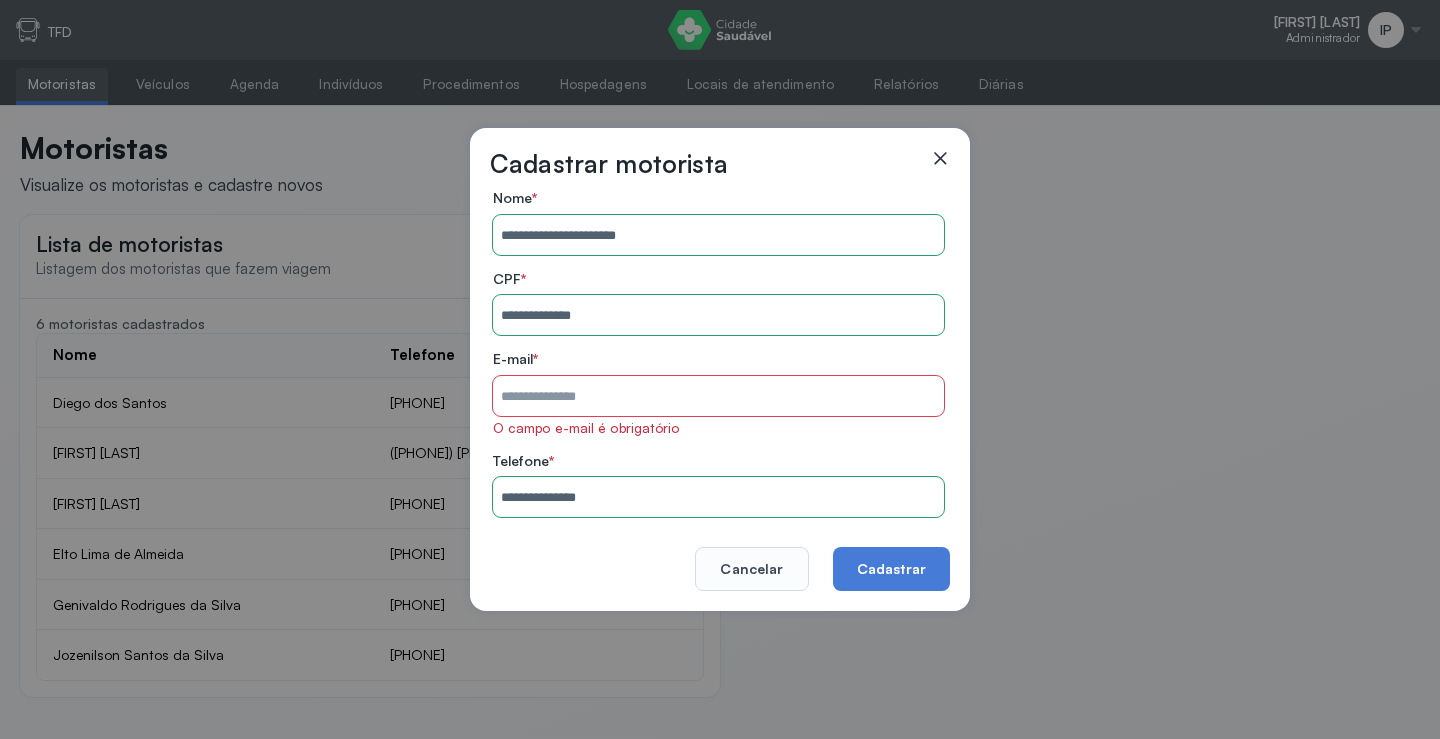 type 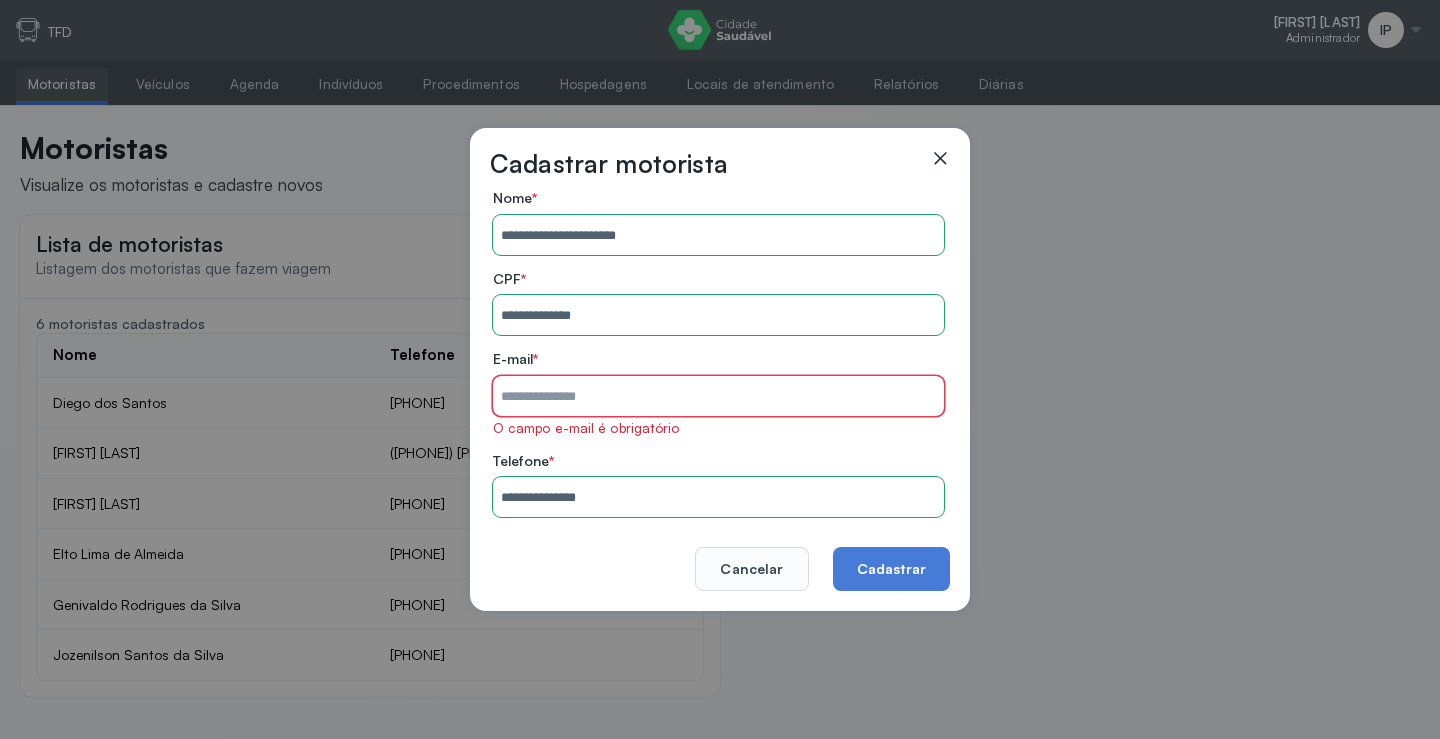 click at bounding box center (718, 396) 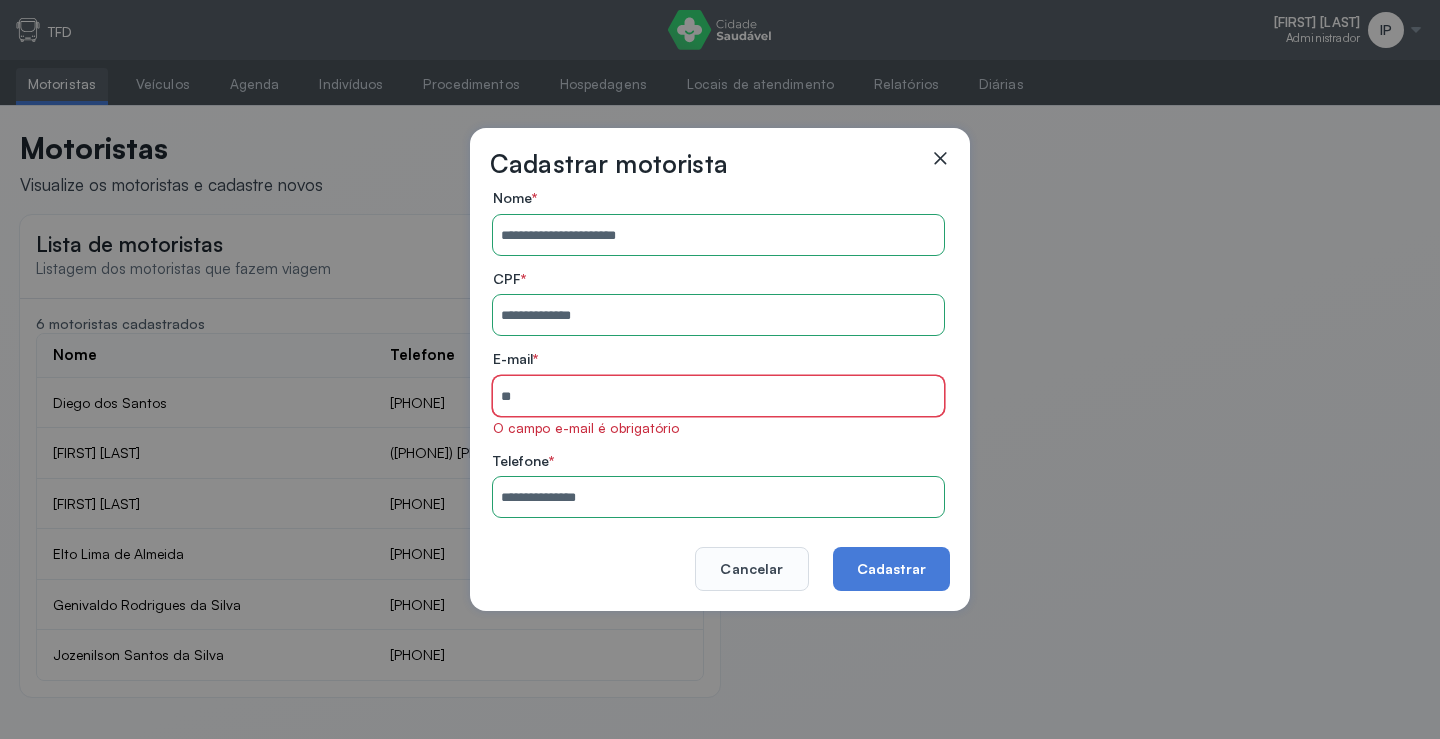 type on "*" 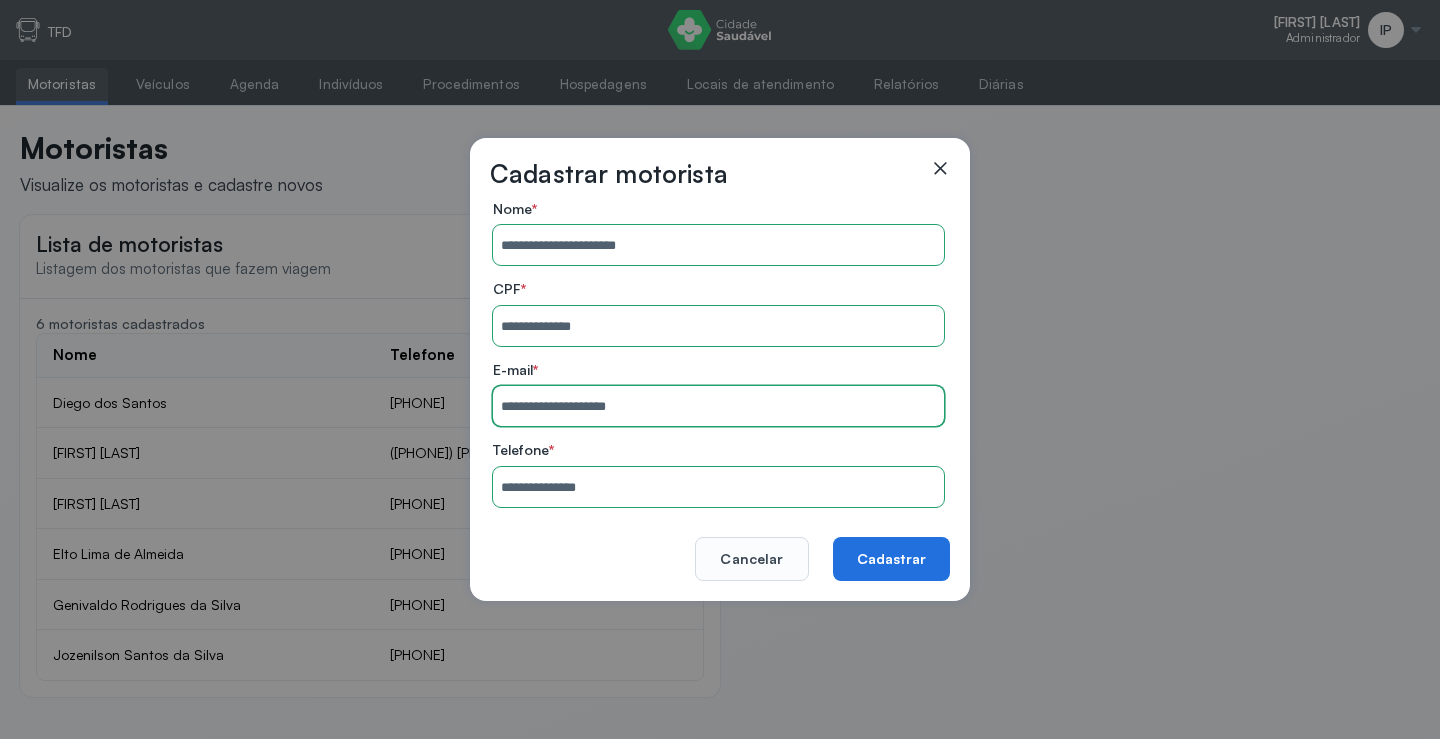 type on "**********" 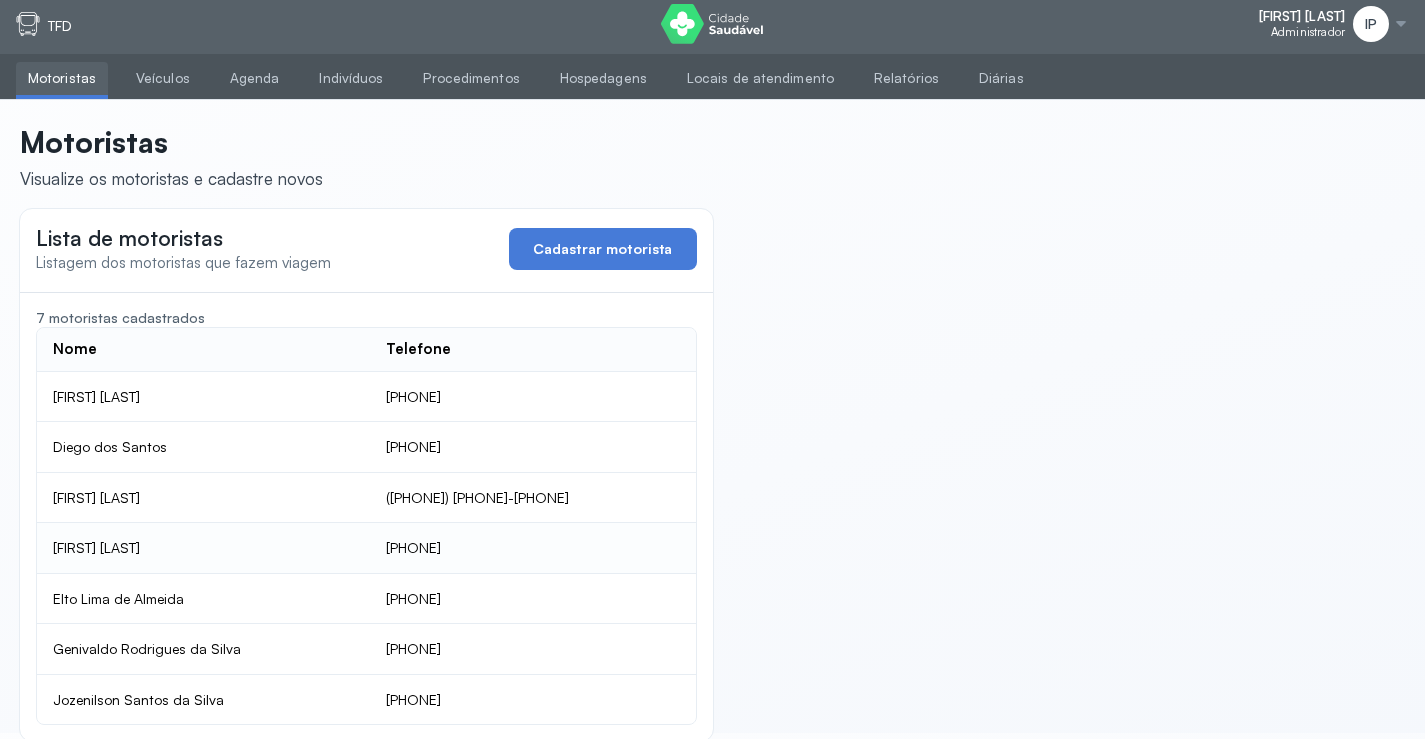 scroll, scrollTop: 0, scrollLeft: 0, axis: both 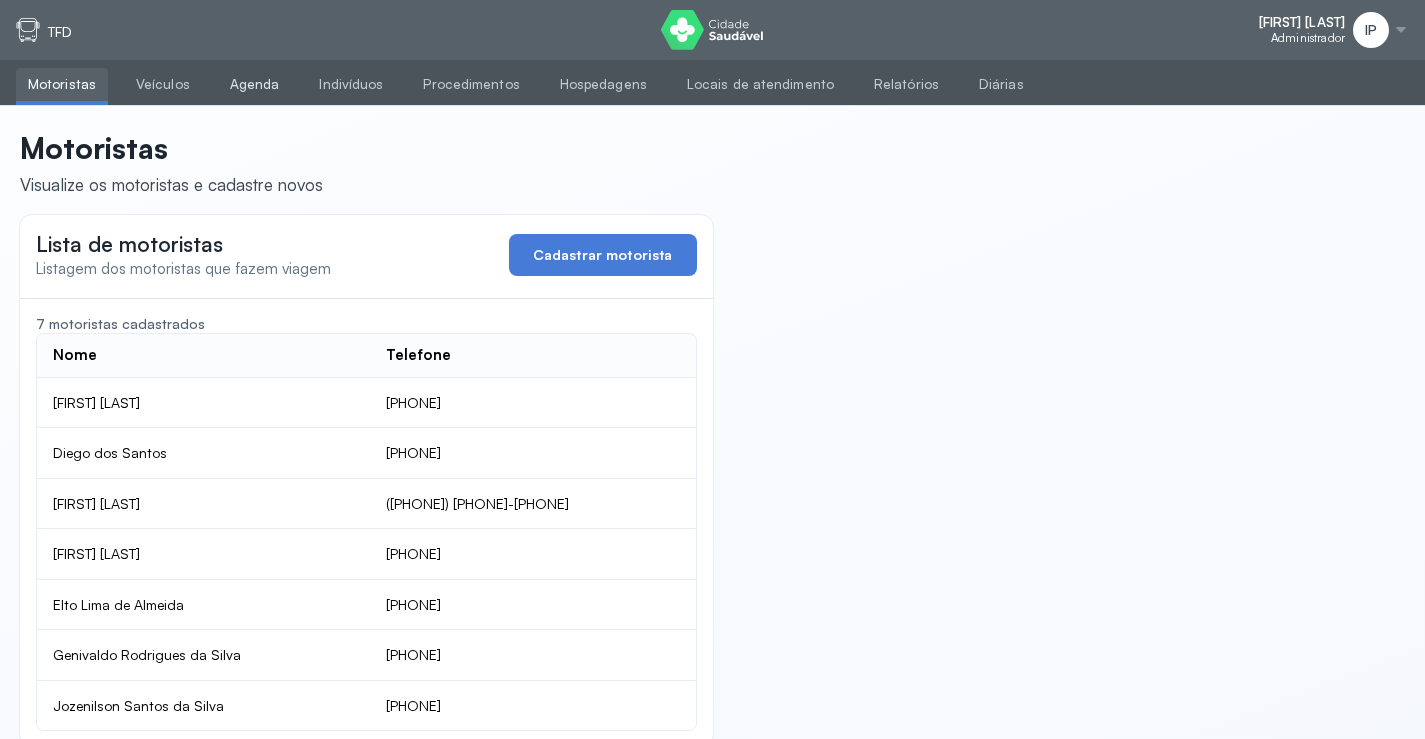 click on "Agenda" at bounding box center [255, 84] 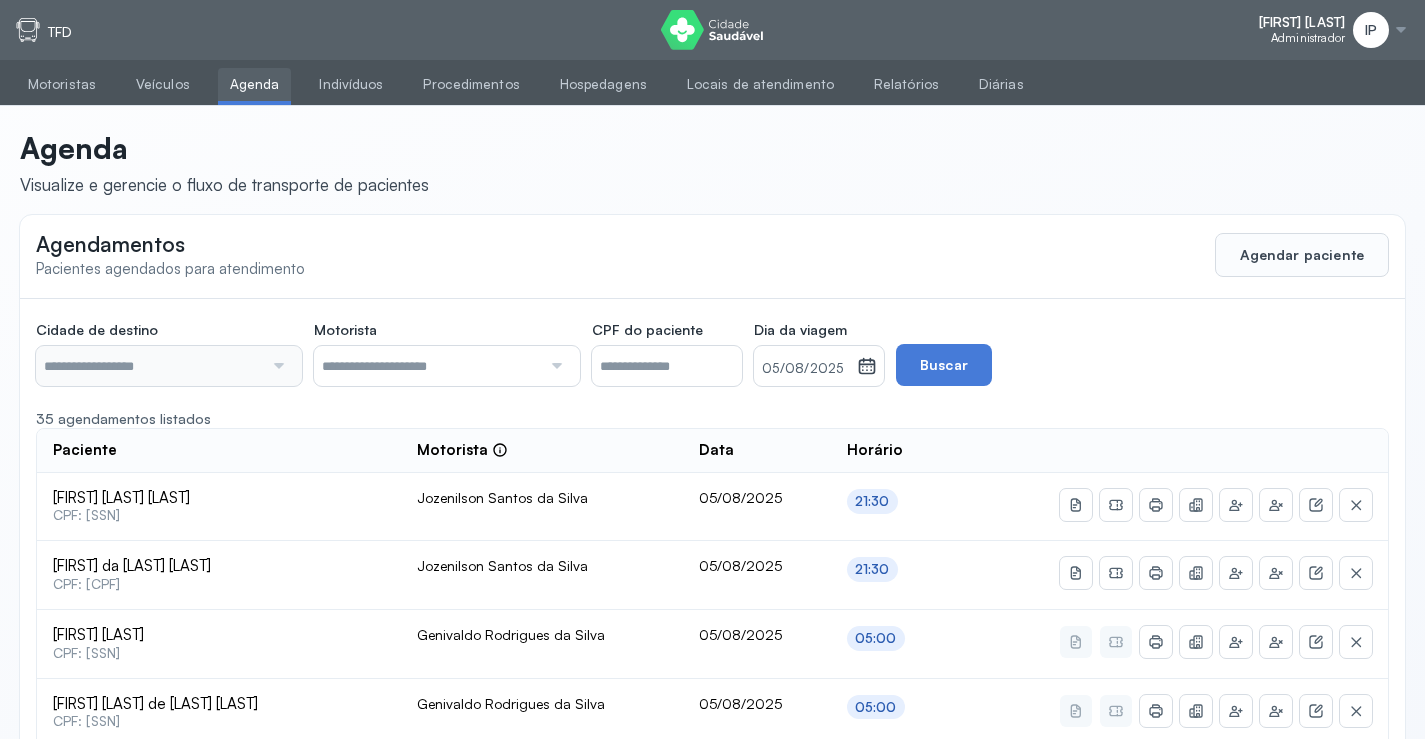 type on "********" 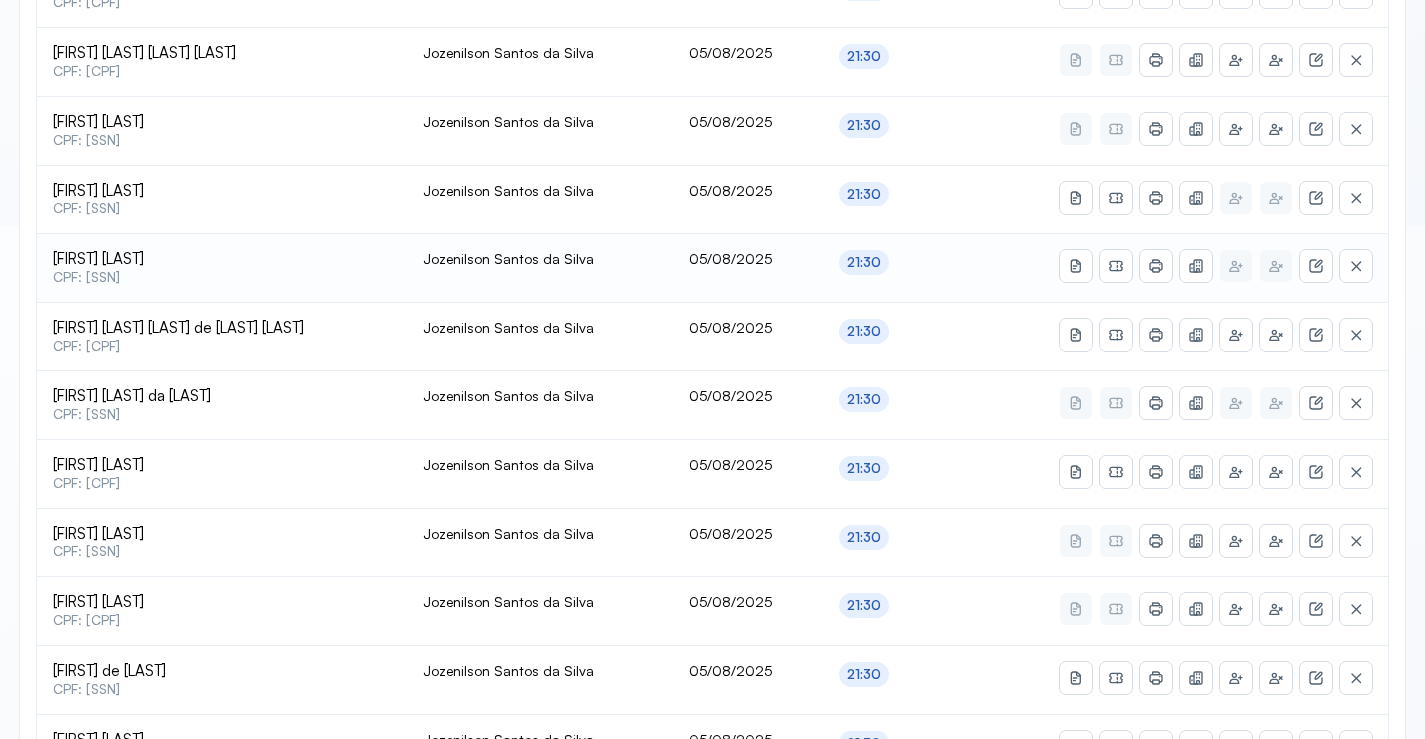 scroll, scrollTop: 546, scrollLeft: 0, axis: vertical 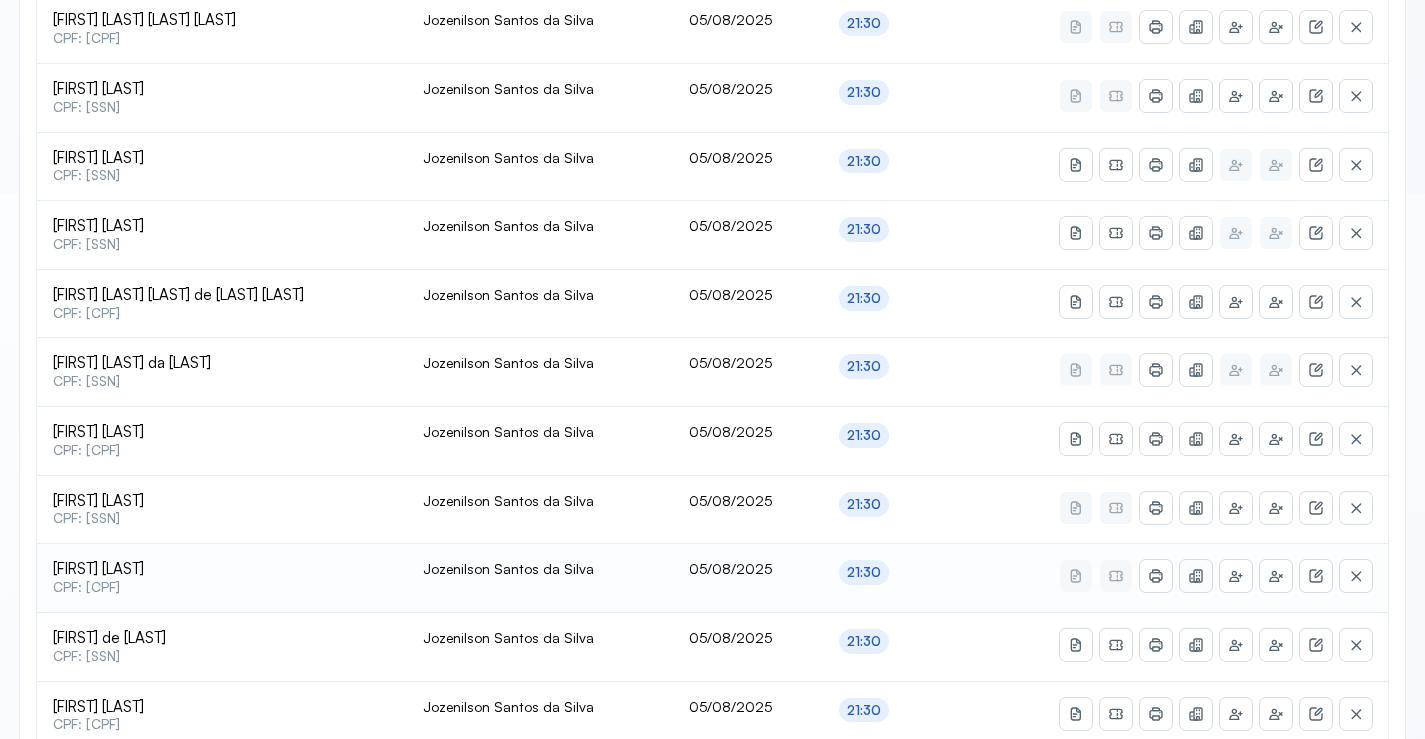 click 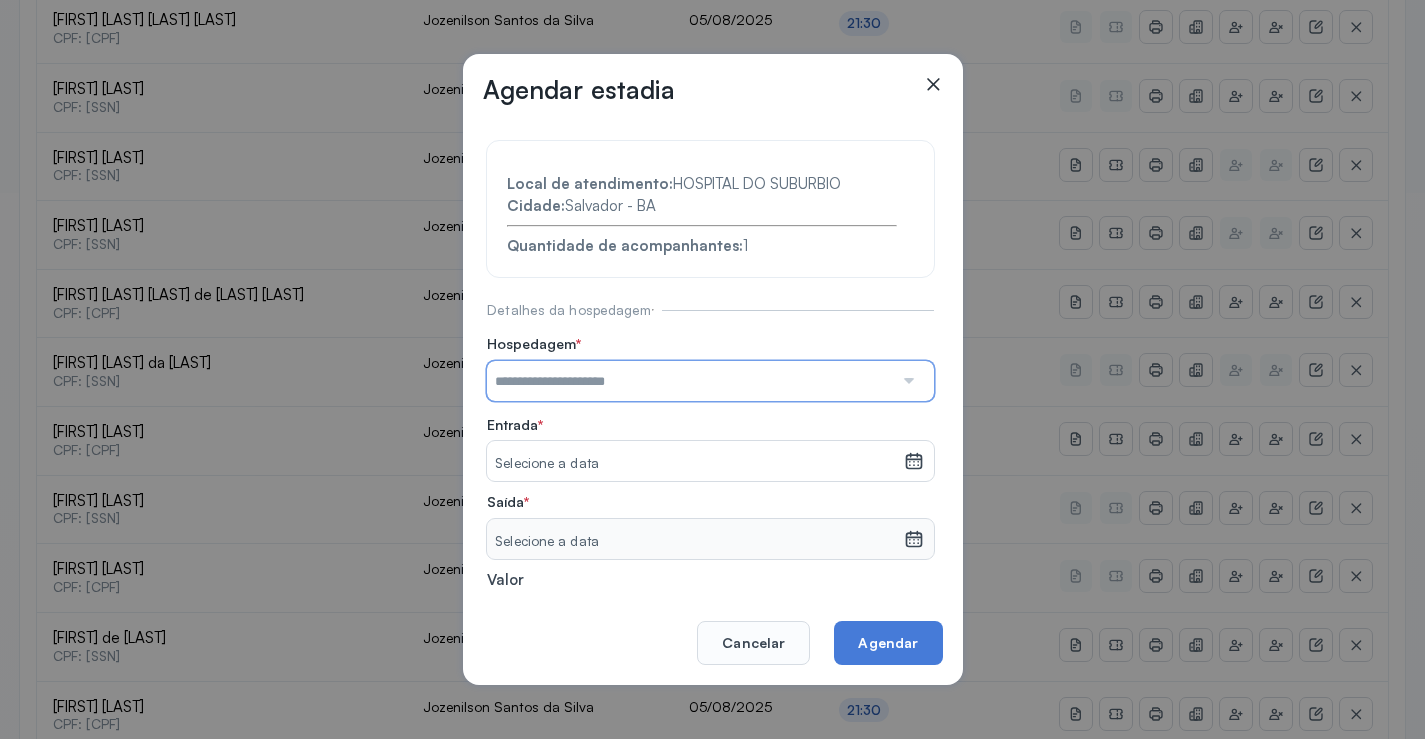 click at bounding box center (690, 381) 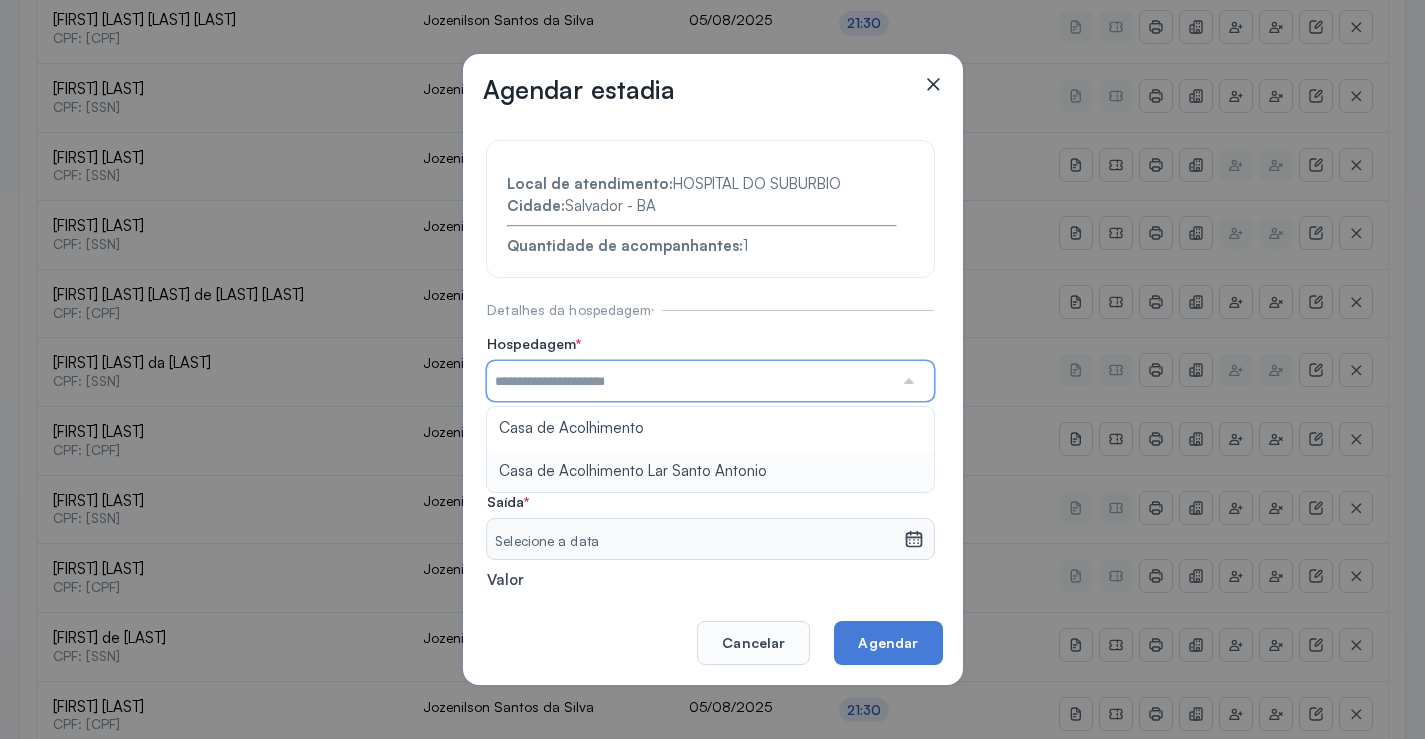 type on "**********" 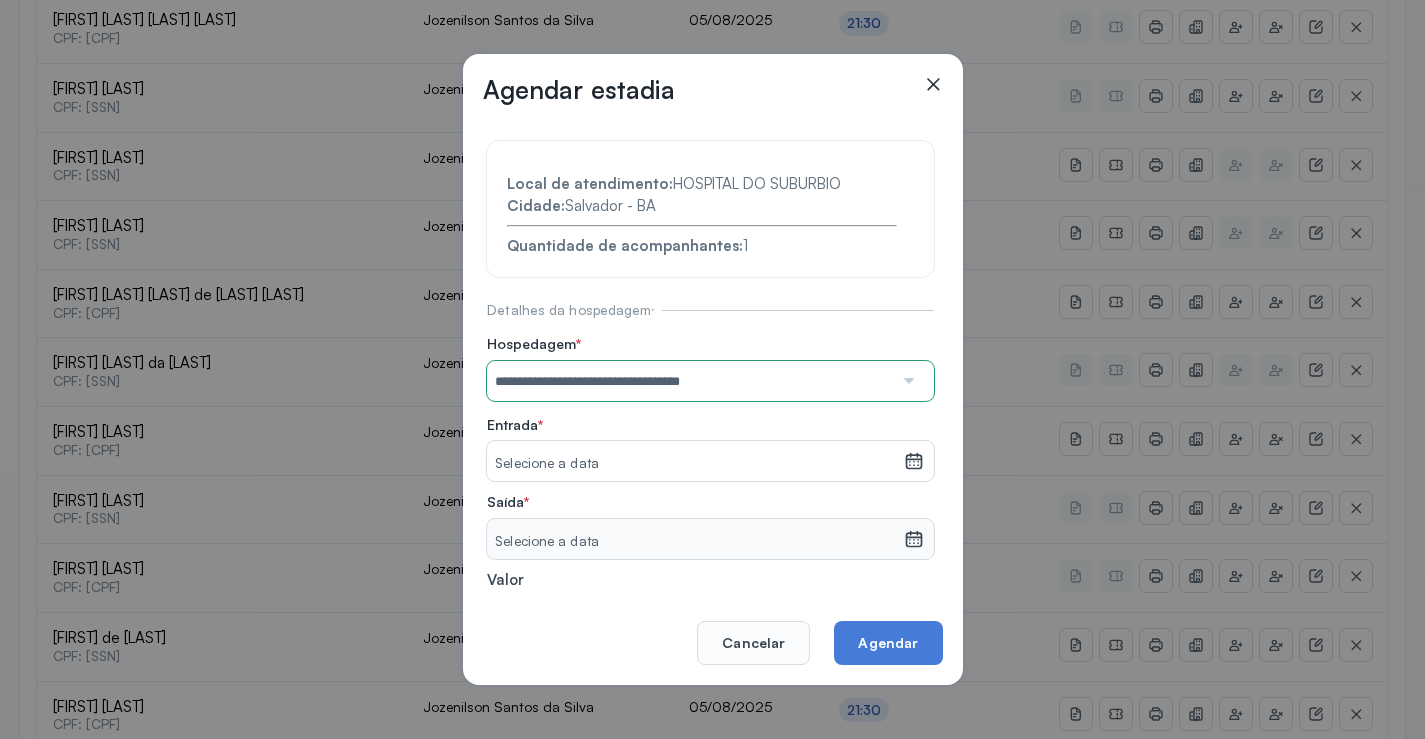 click on "**********" at bounding box center (710, 436) 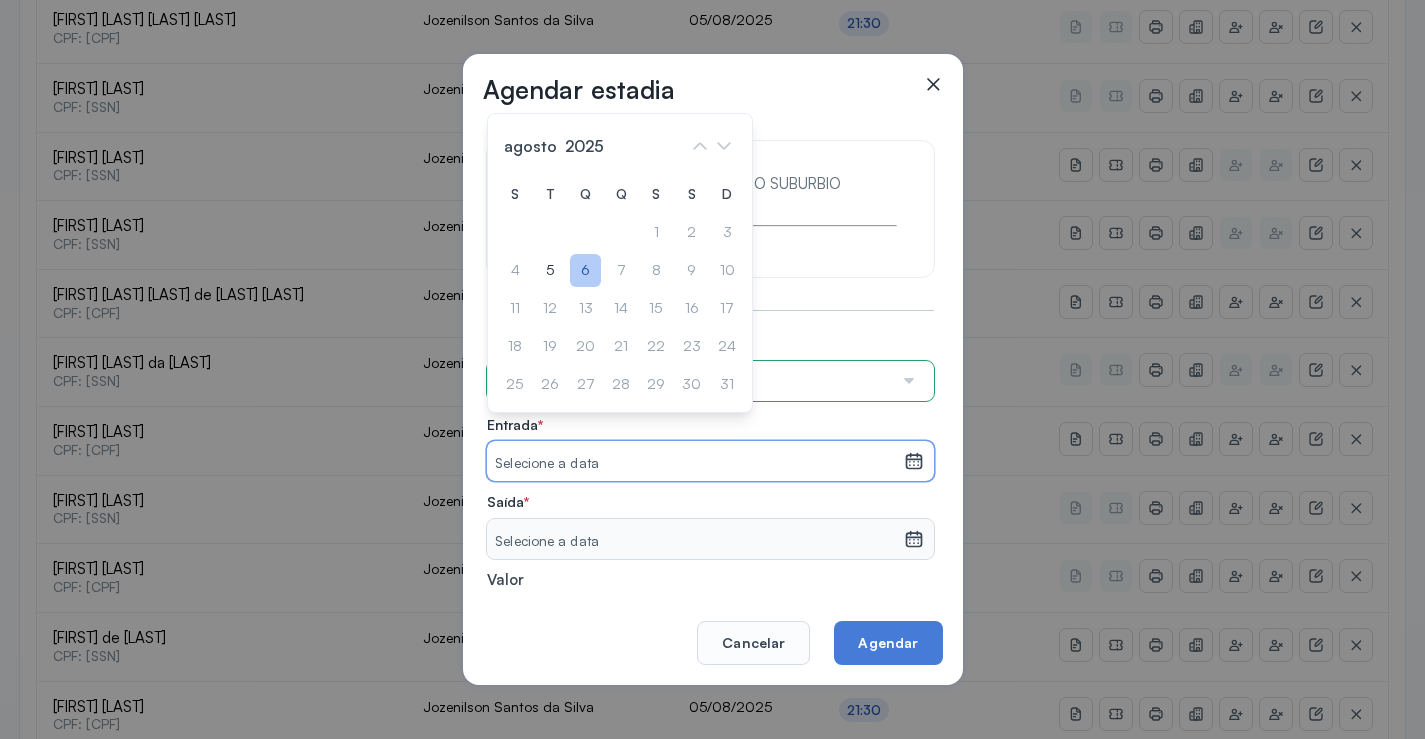 click on "6" 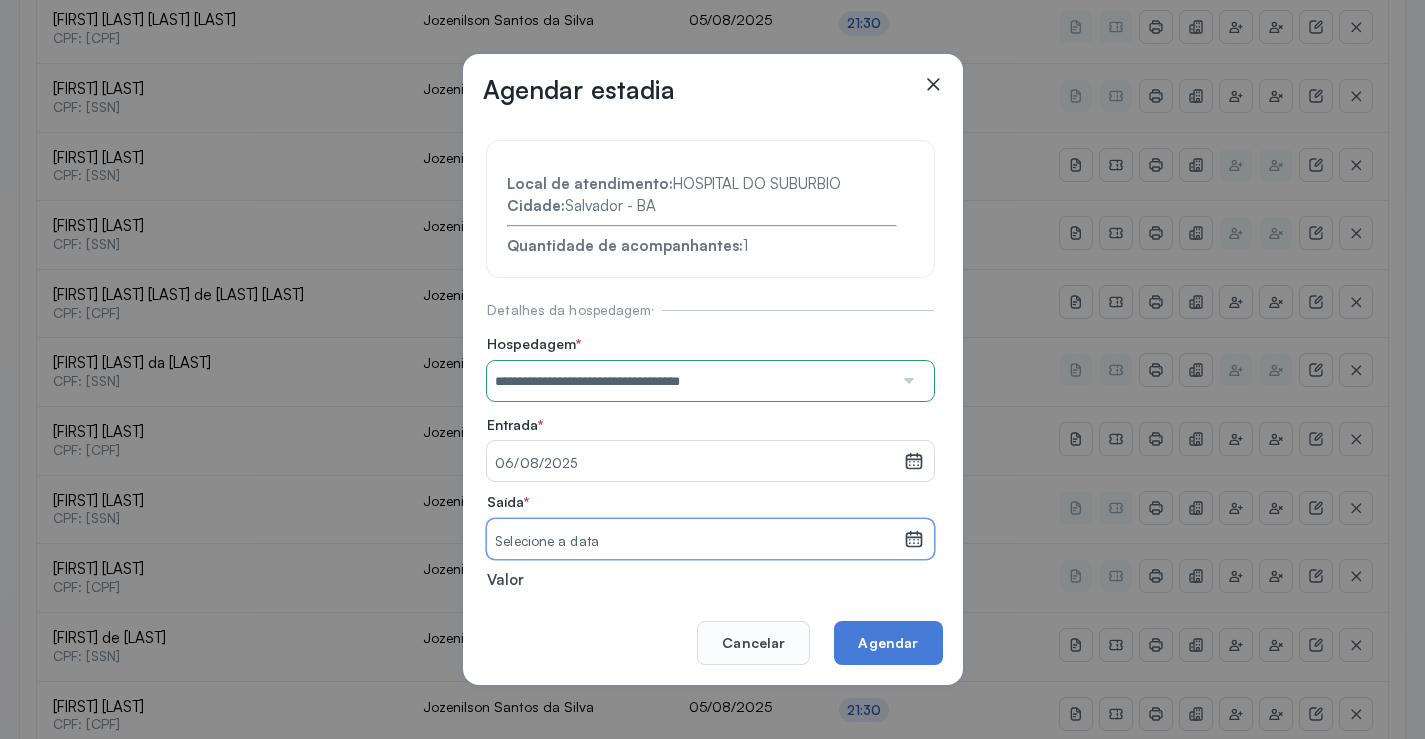drag, startPoint x: 653, startPoint y: 549, endPoint x: 653, endPoint y: 533, distance: 16 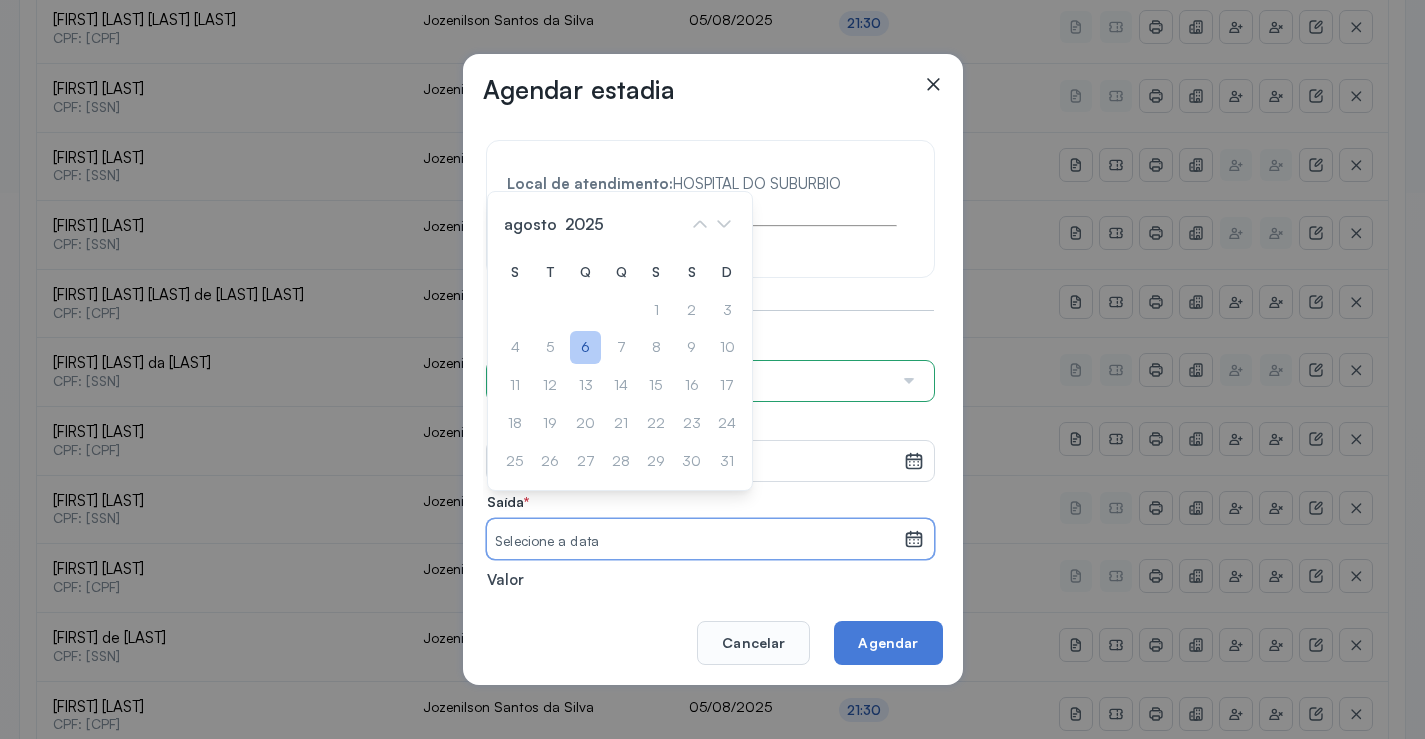 click on "6" 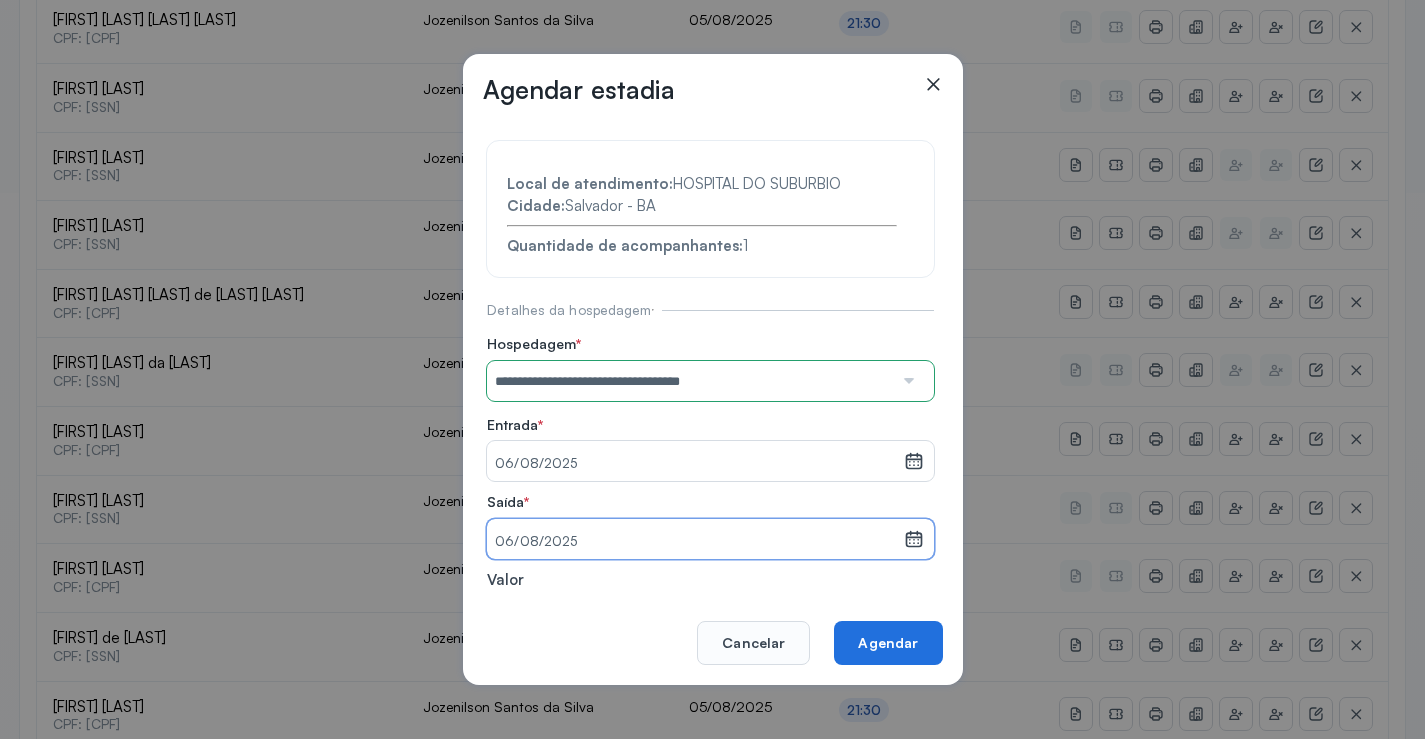 click on "Agendar" 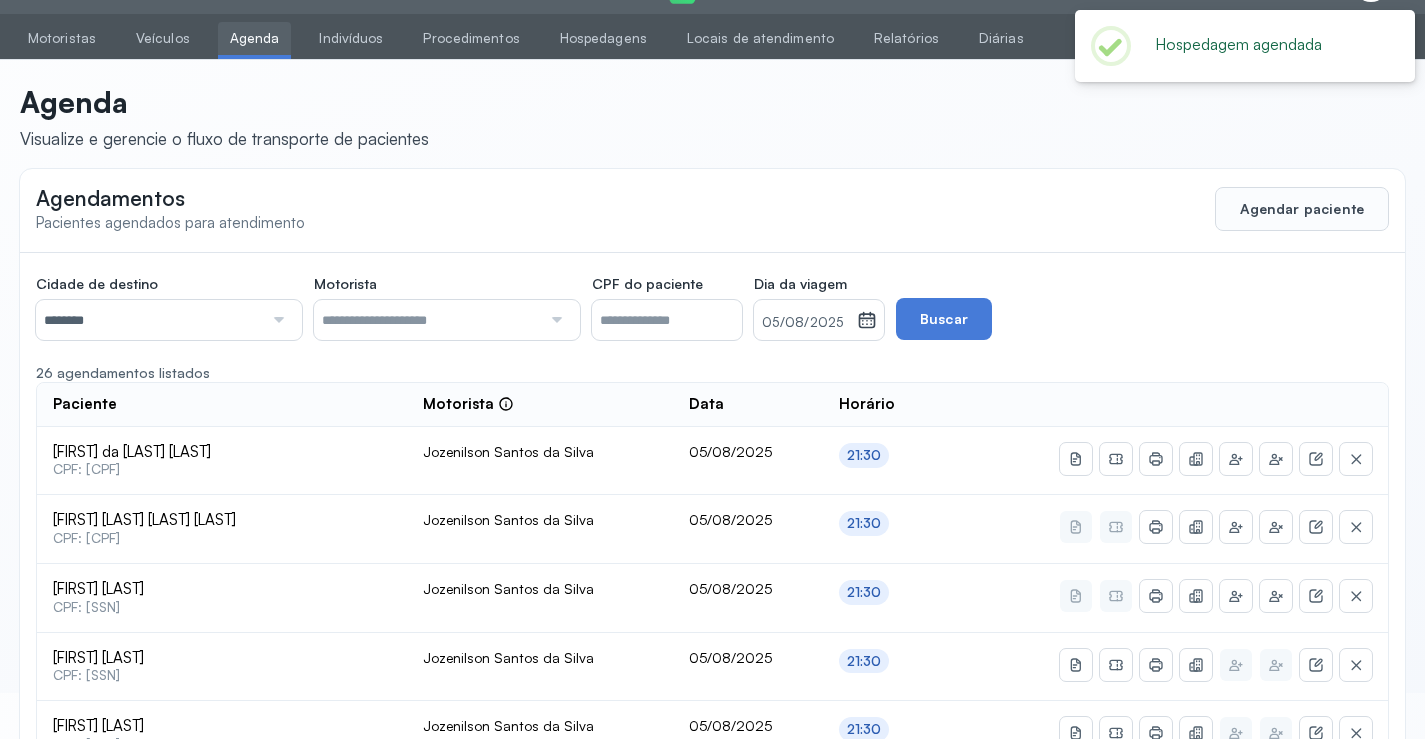 scroll, scrollTop: 546, scrollLeft: 0, axis: vertical 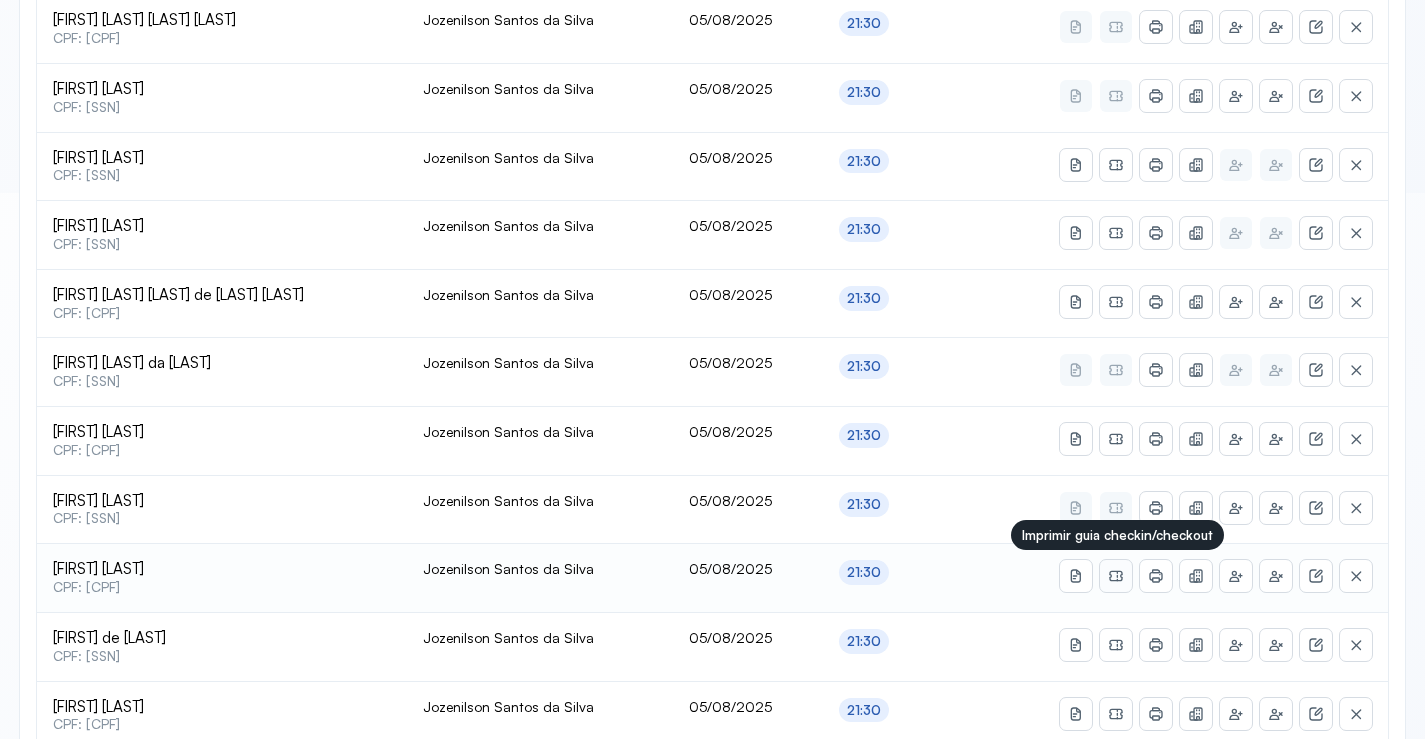 click 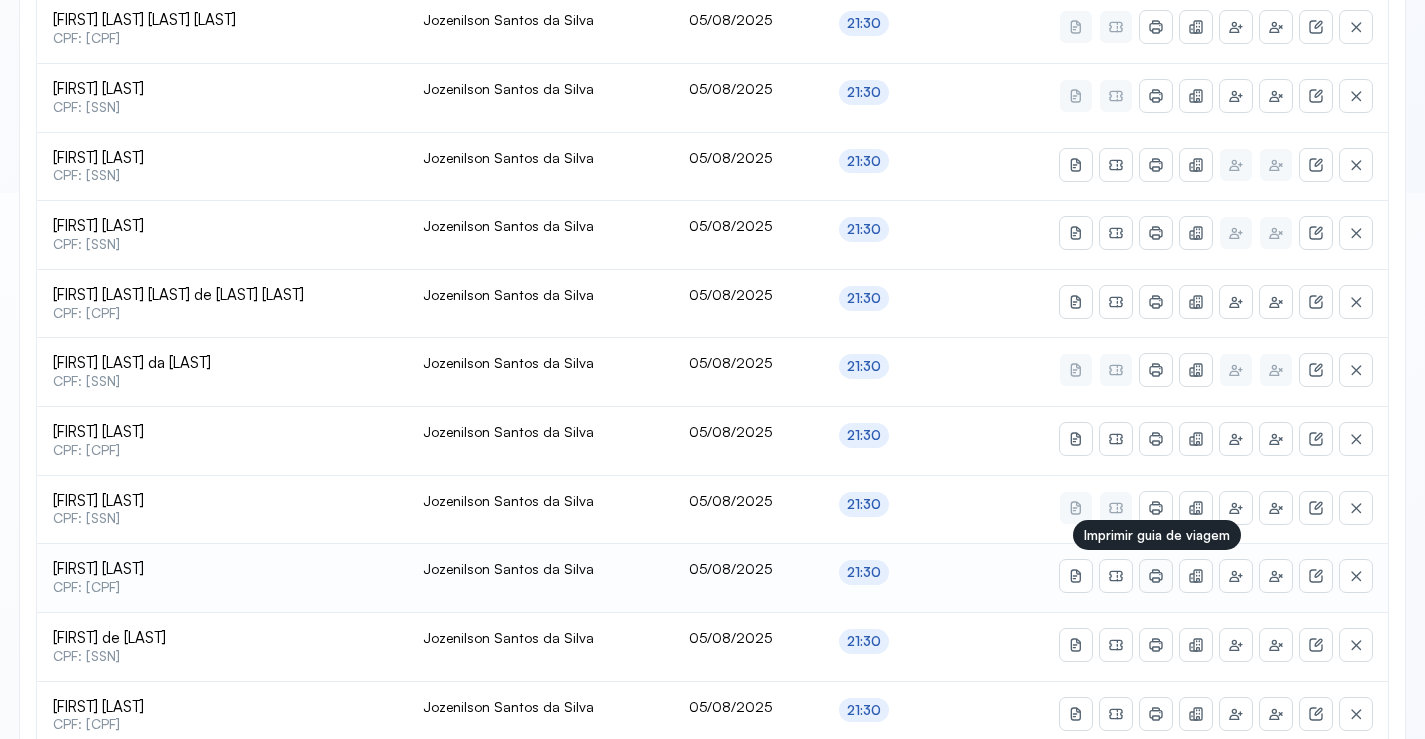 click 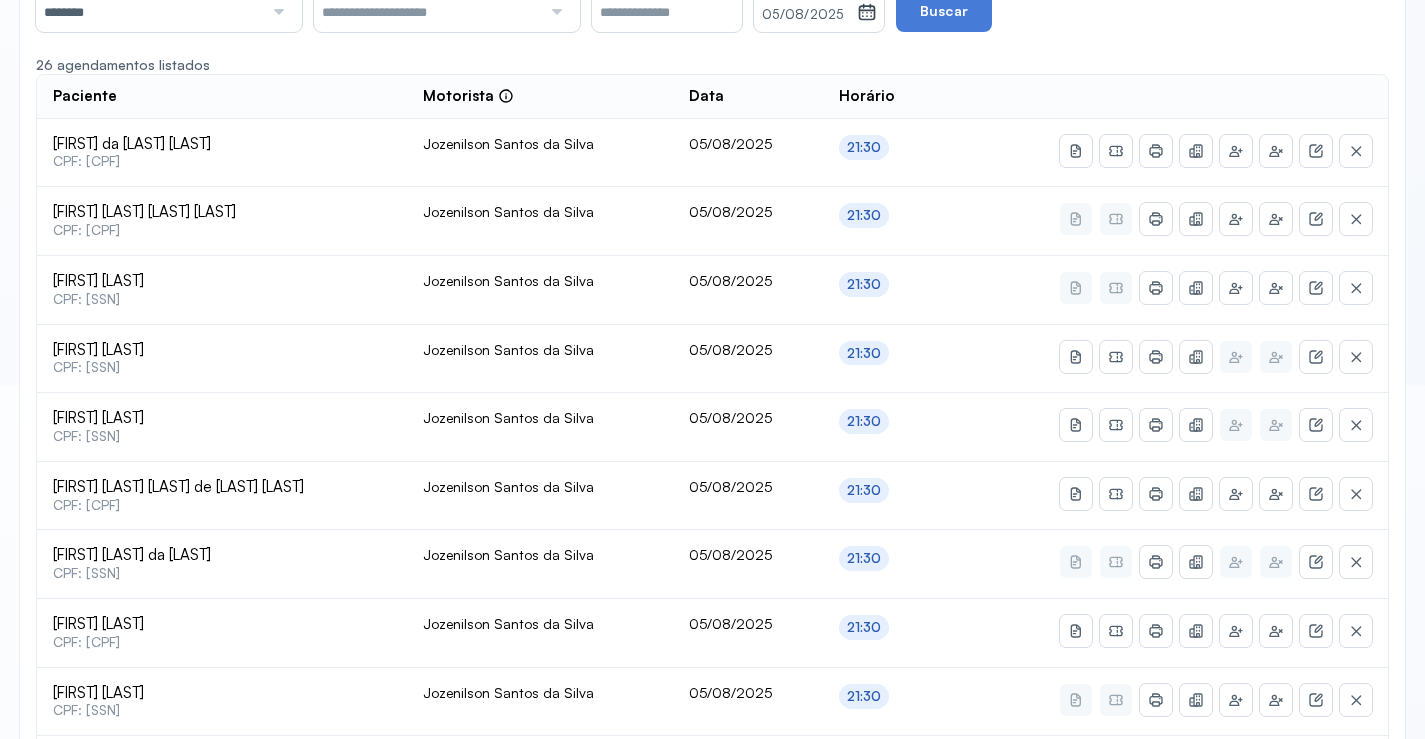 scroll, scrollTop: 346, scrollLeft: 0, axis: vertical 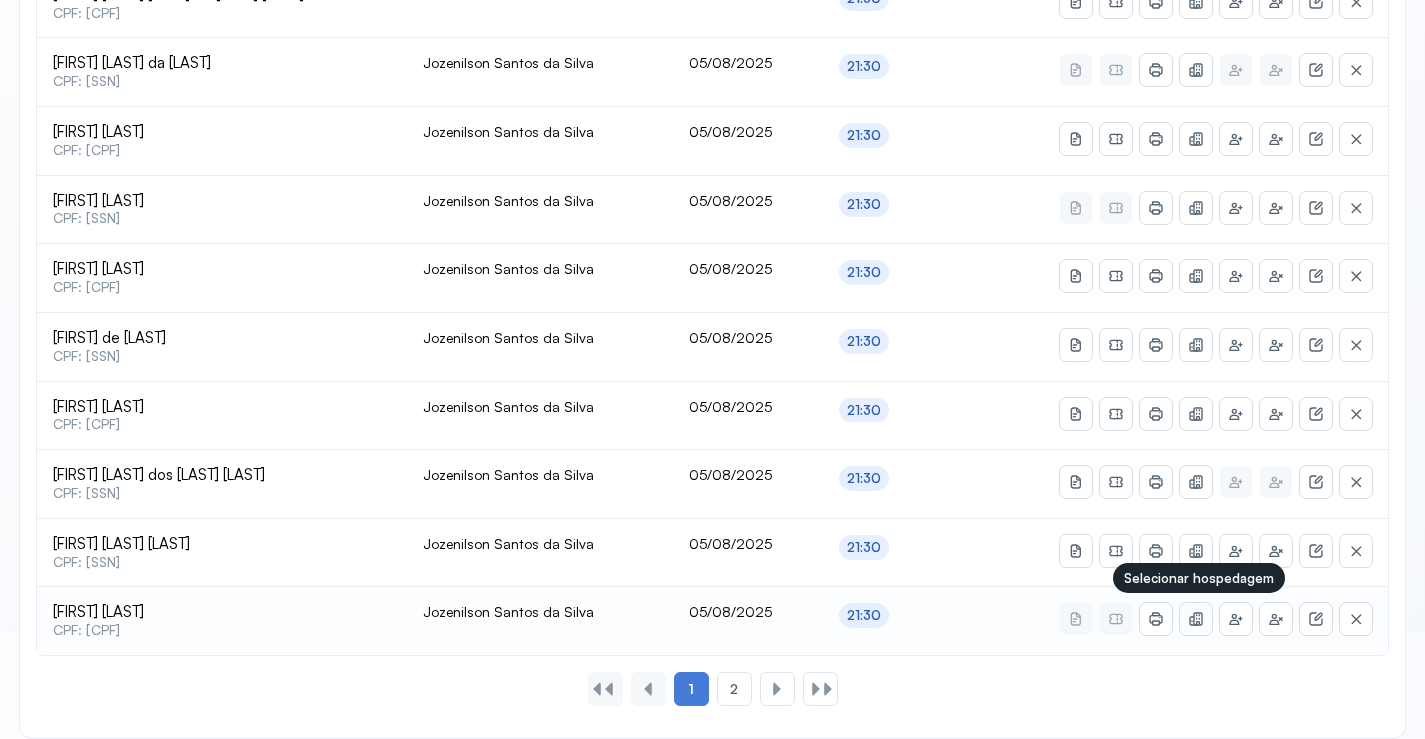 click 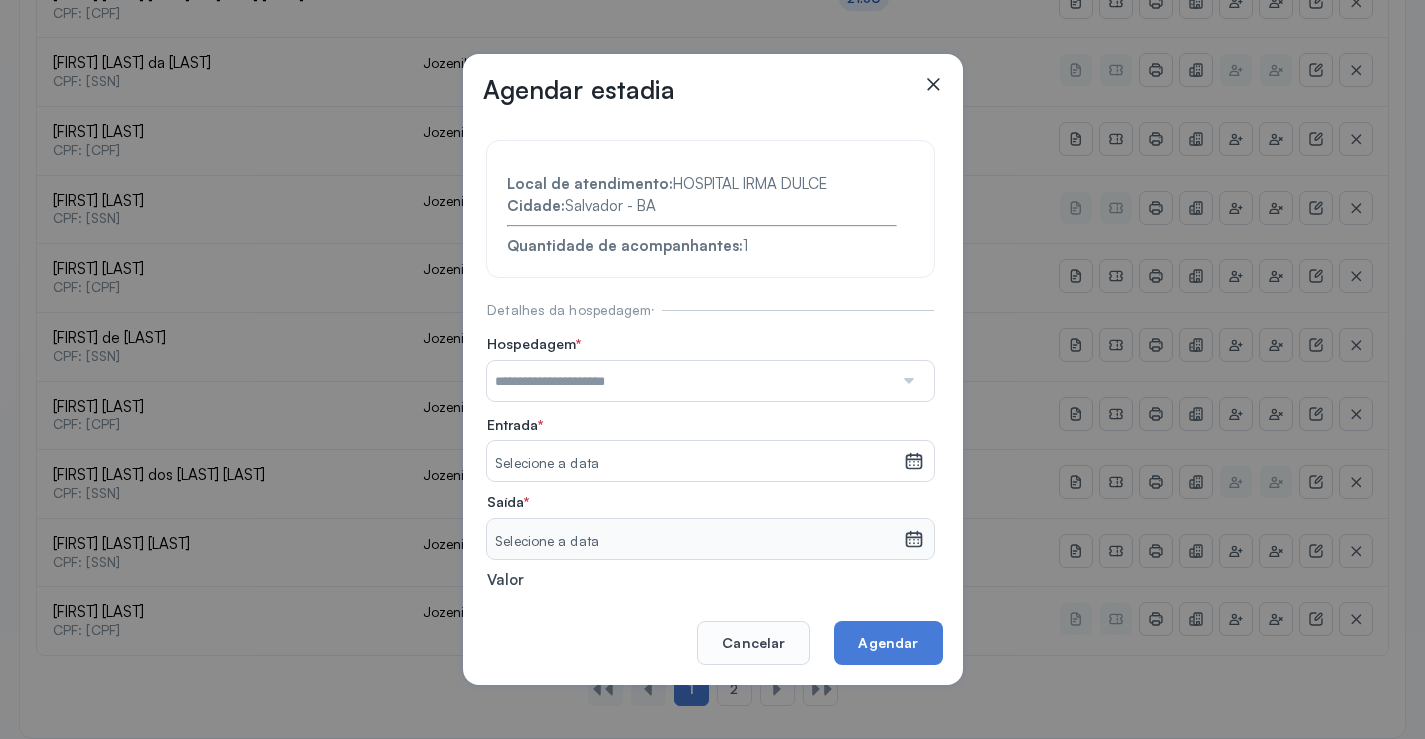 click at bounding box center (690, 381) 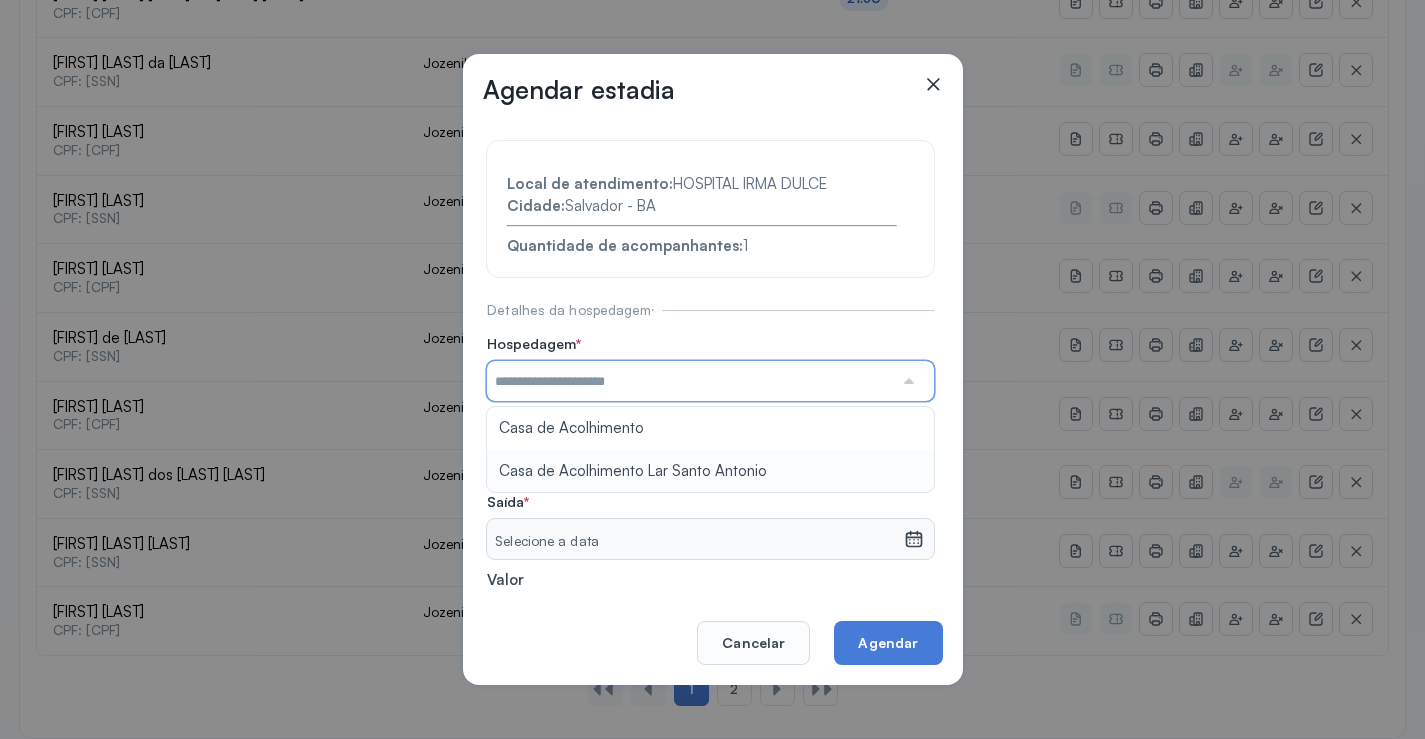 type on "**********" 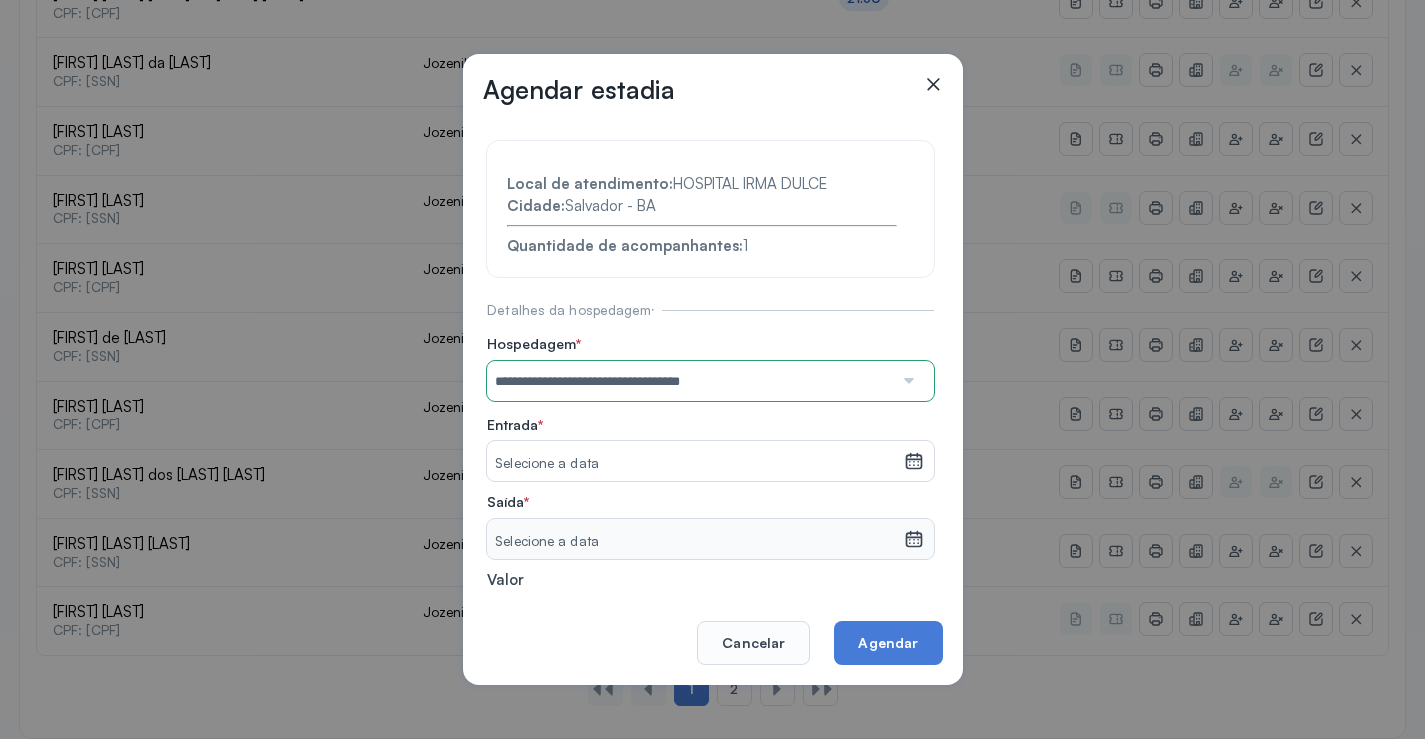 click on "**********" at bounding box center [710, 436] 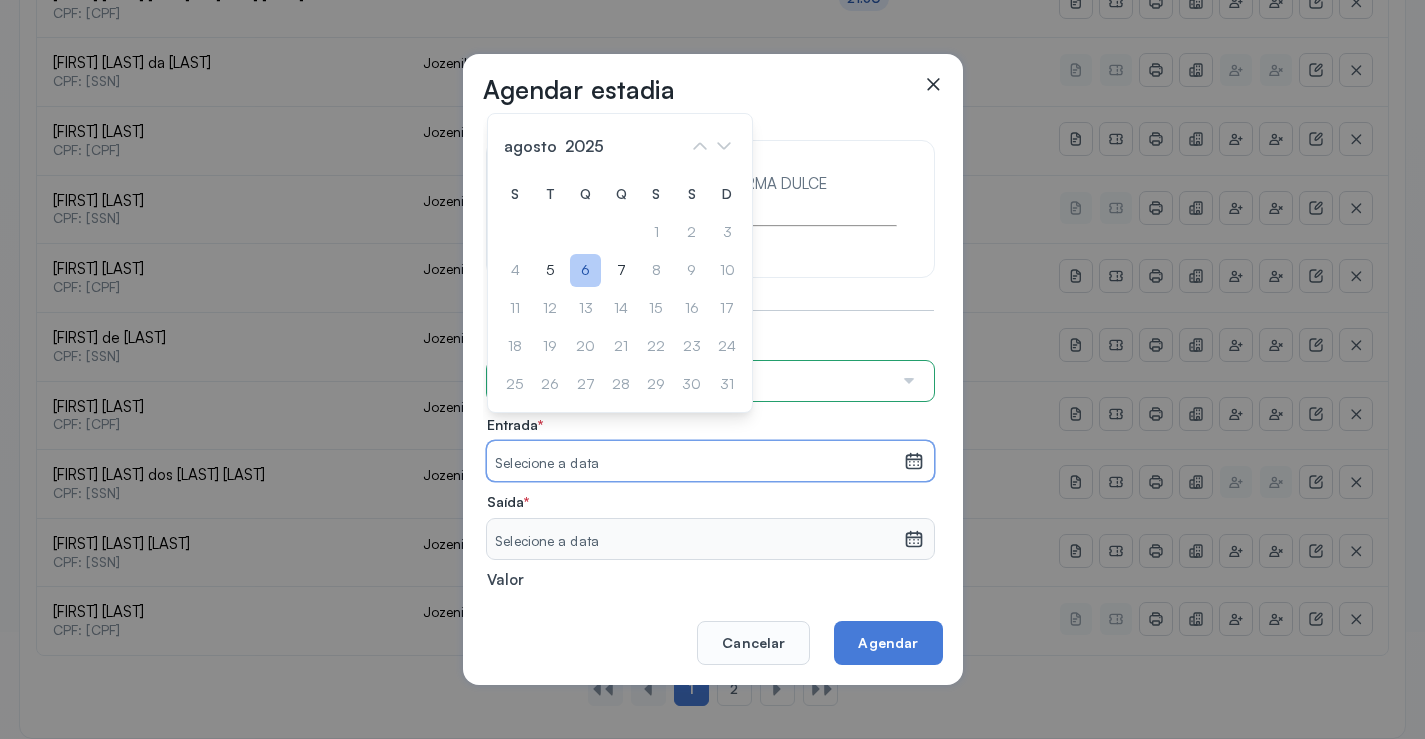 click on "6" 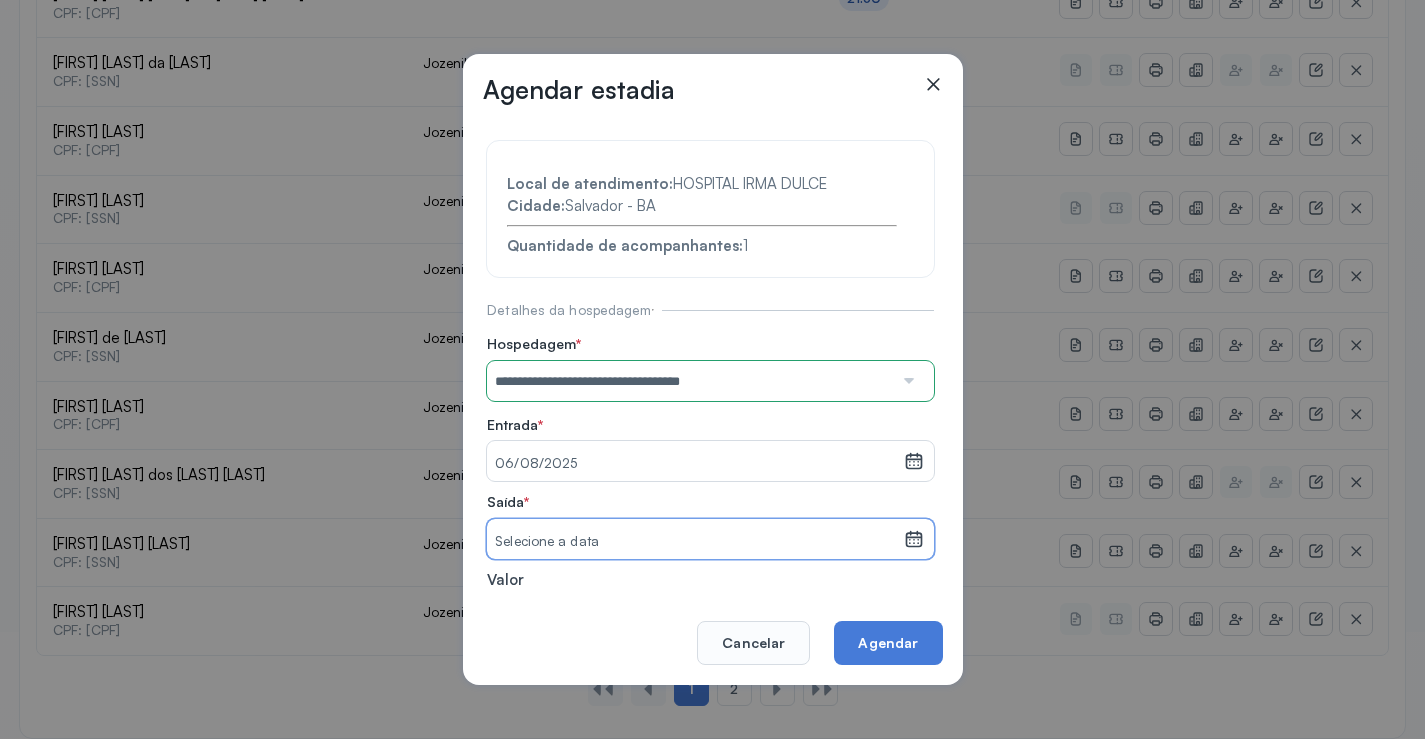 click on "Selecione a data" at bounding box center [695, 539] 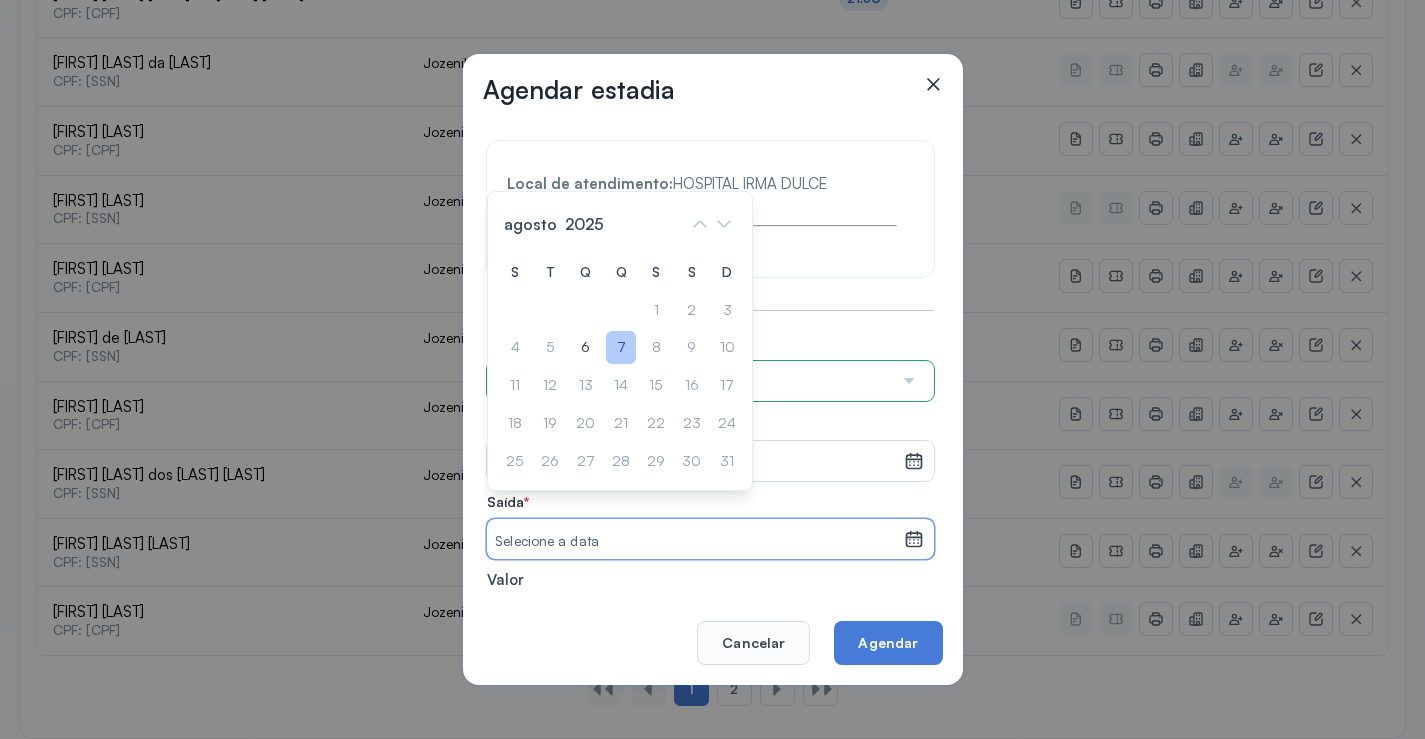 click on "7" 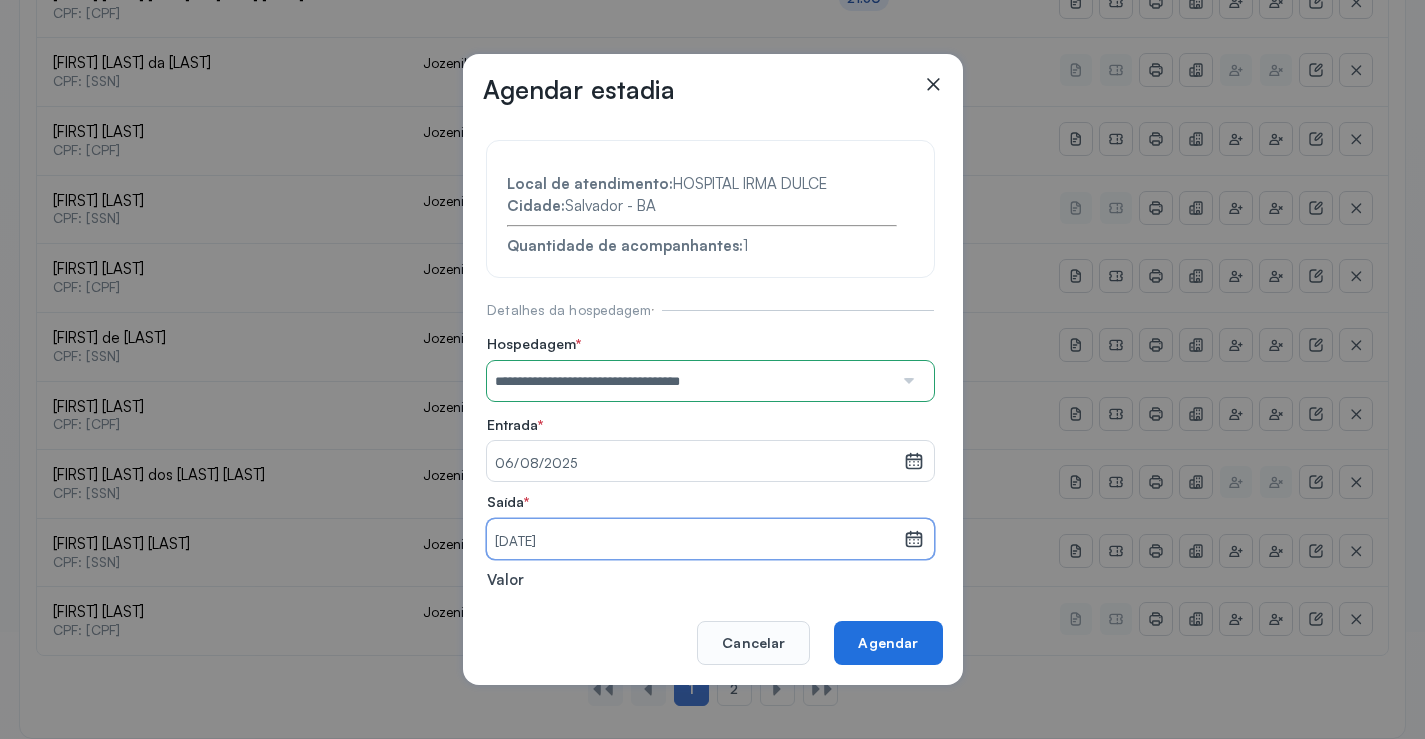 click on "Agendar" 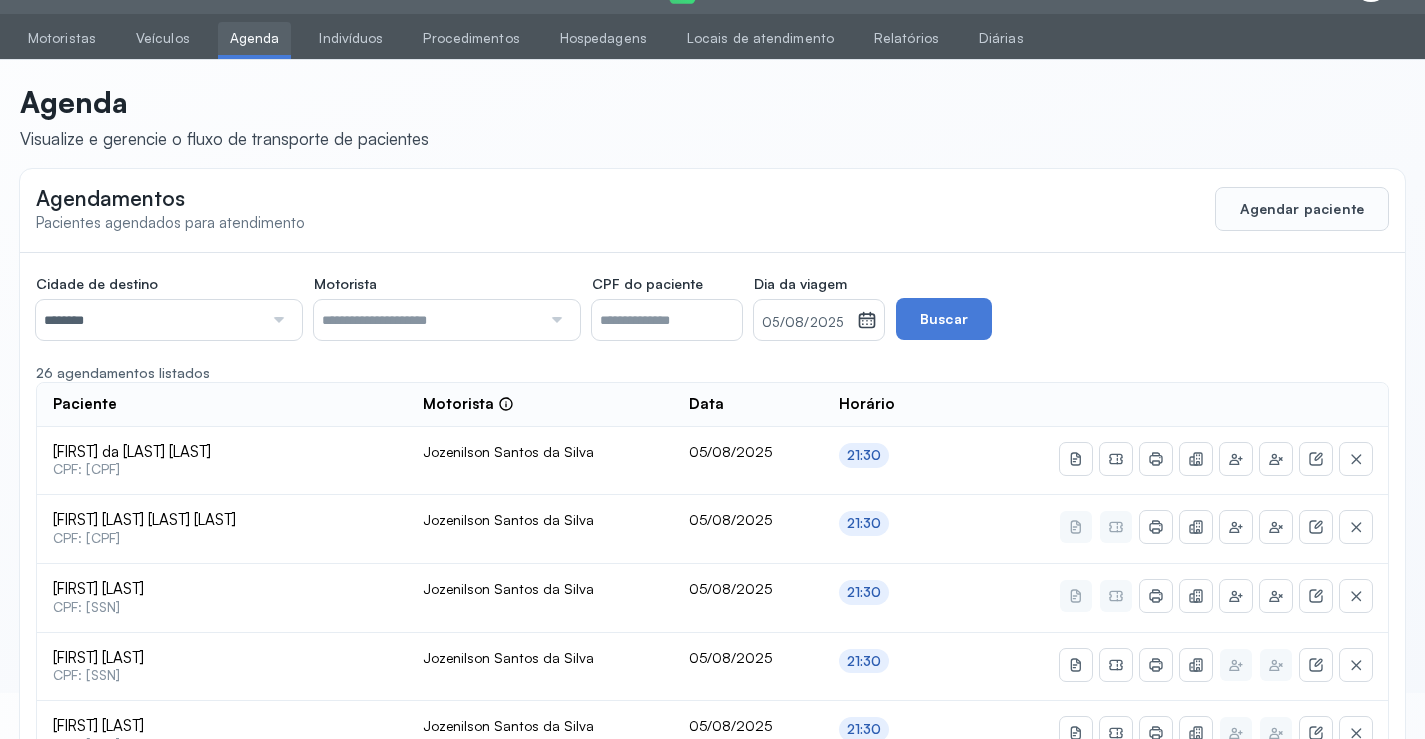 scroll, scrollTop: 846, scrollLeft: 0, axis: vertical 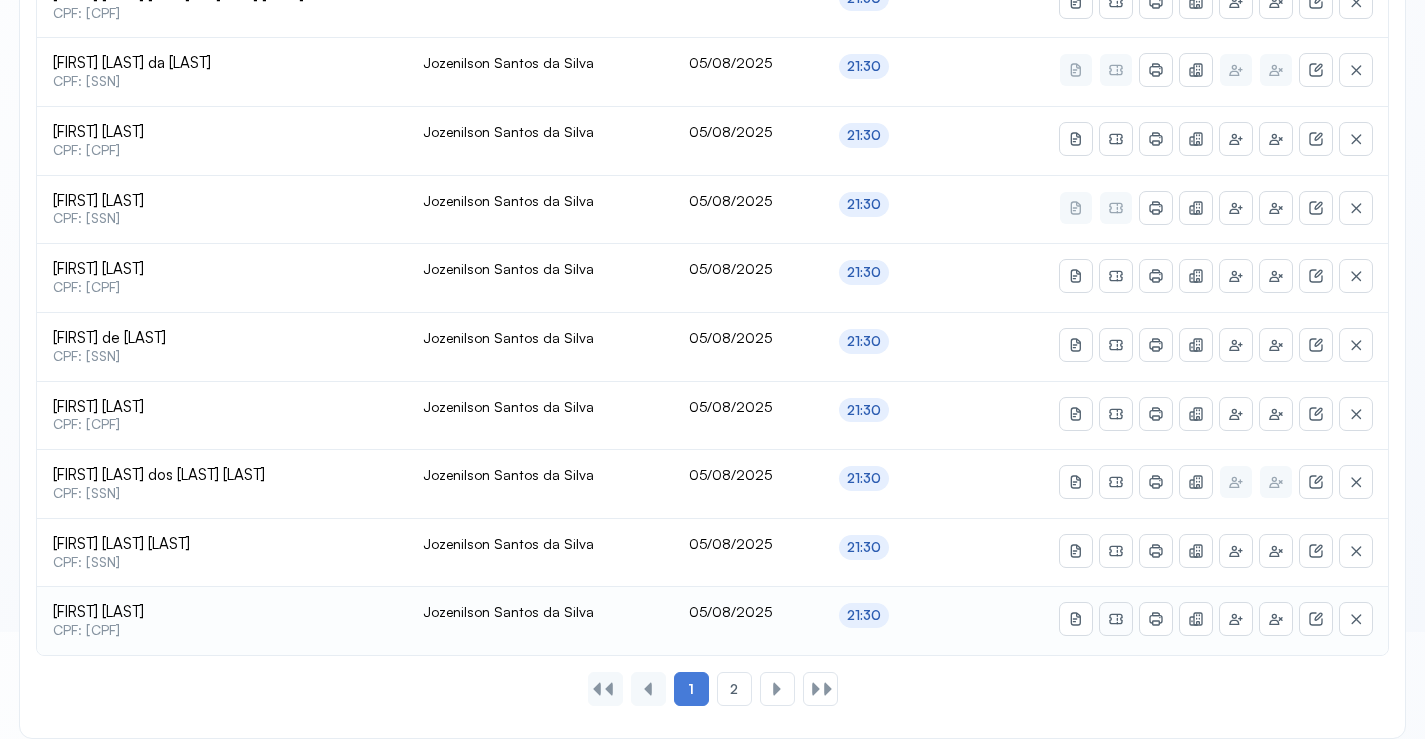 click 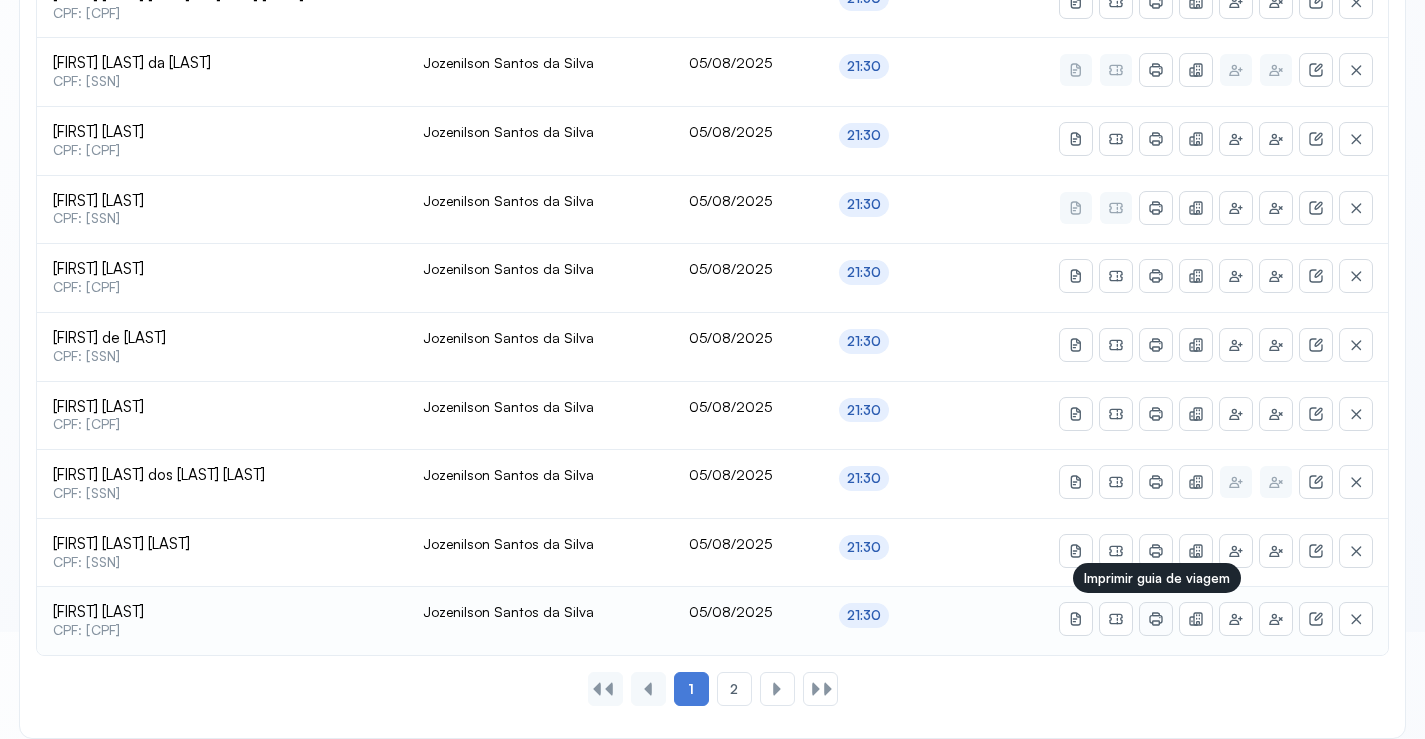 click 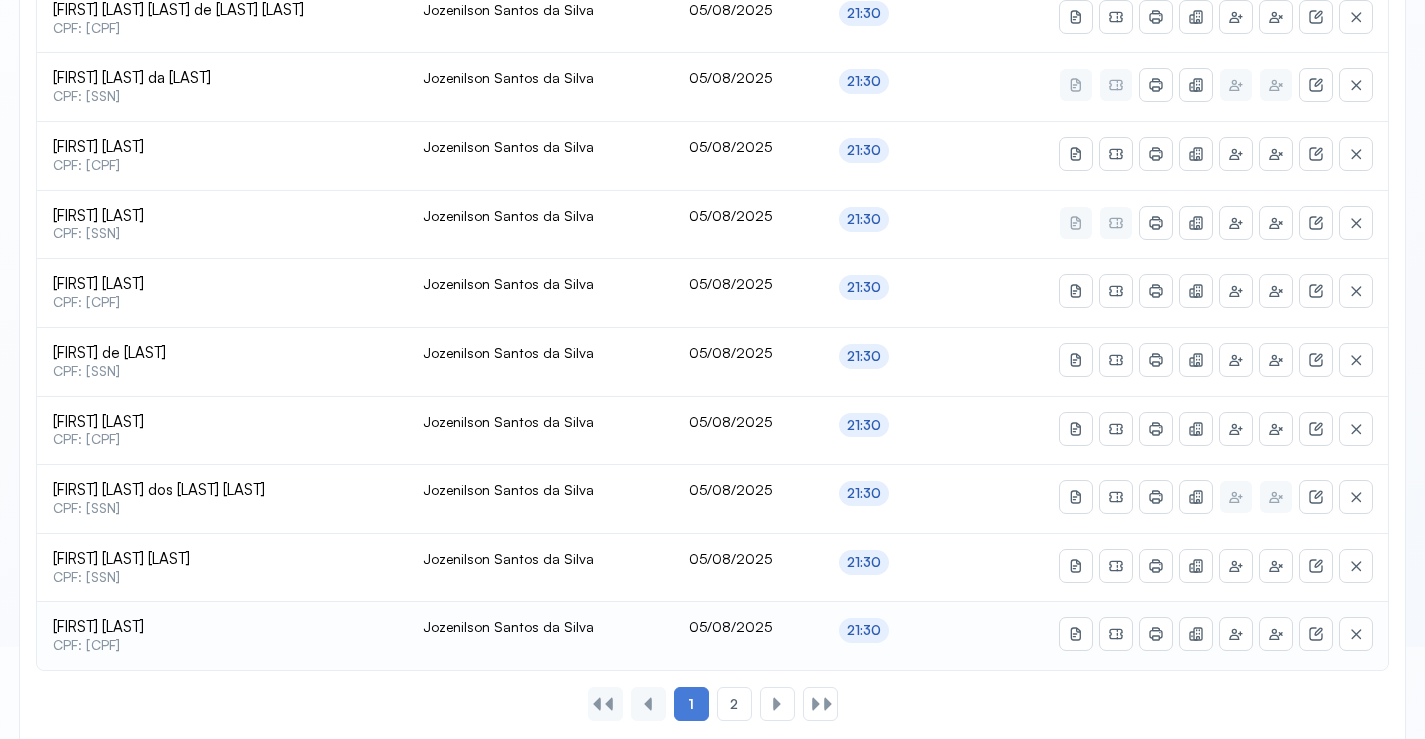 scroll, scrollTop: 865, scrollLeft: 0, axis: vertical 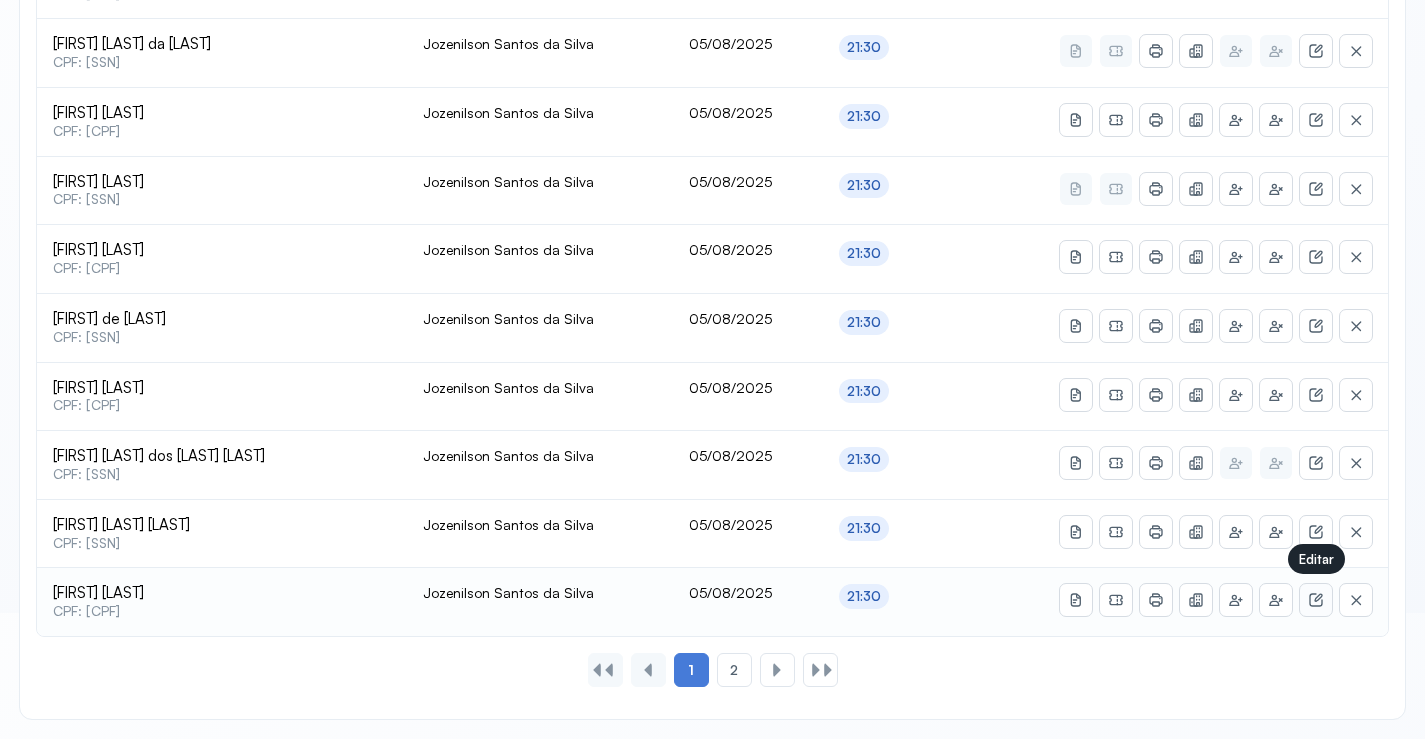 click 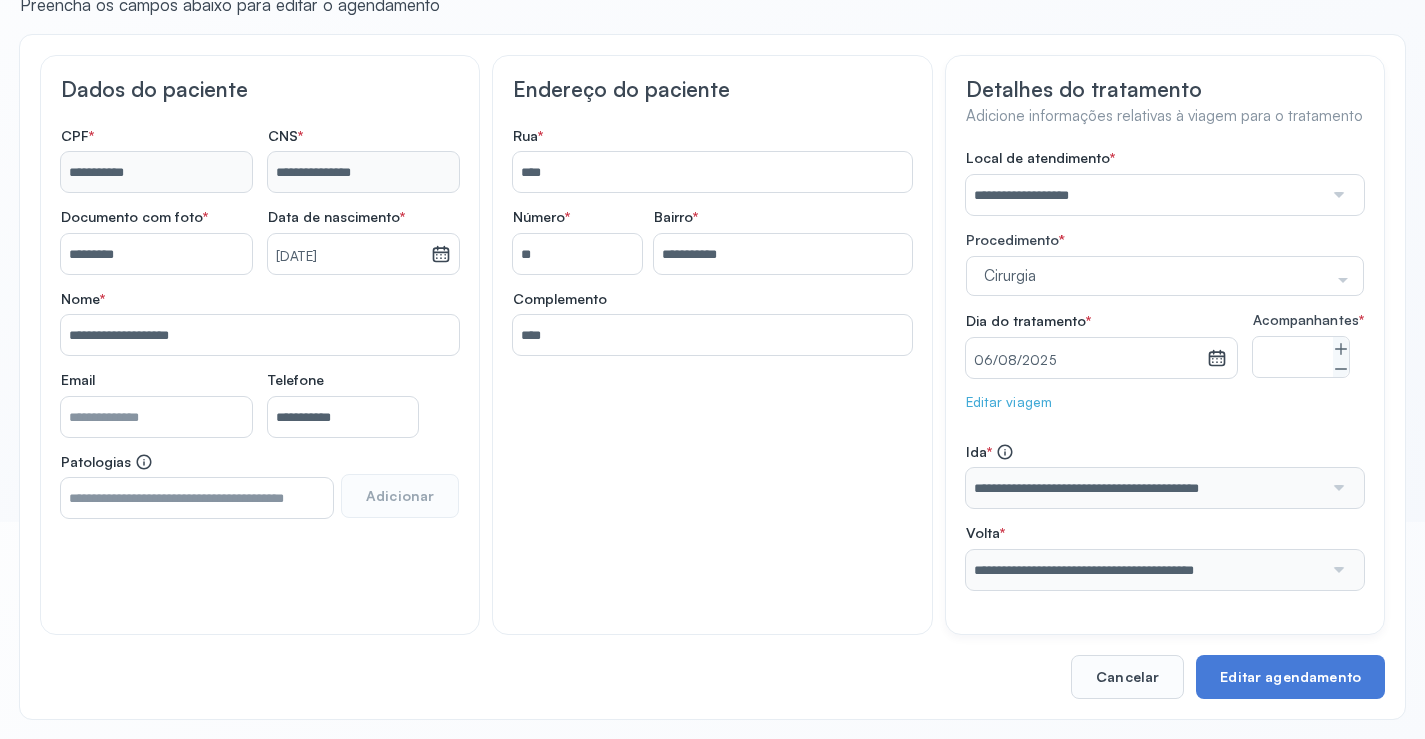 scroll, scrollTop: 233, scrollLeft: 0, axis: vertical 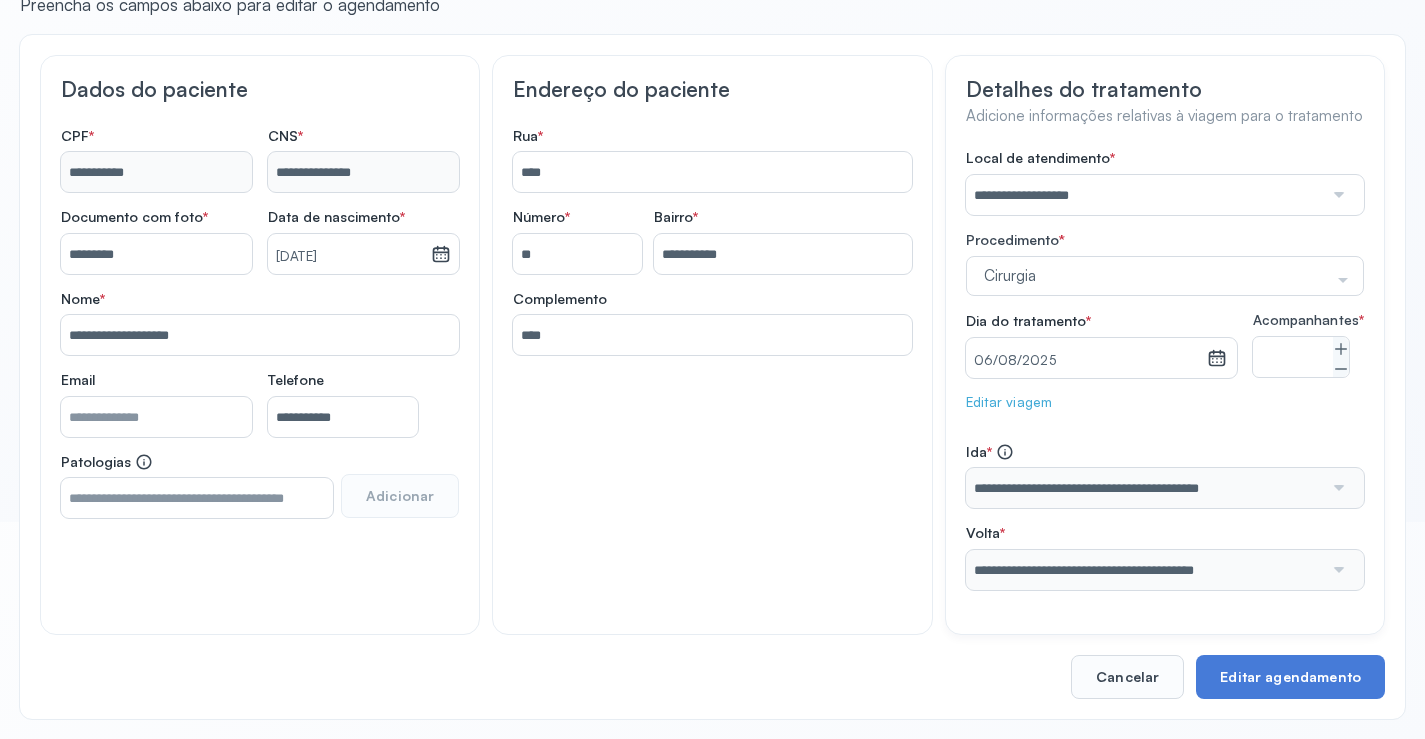 click on "Editar viagem" 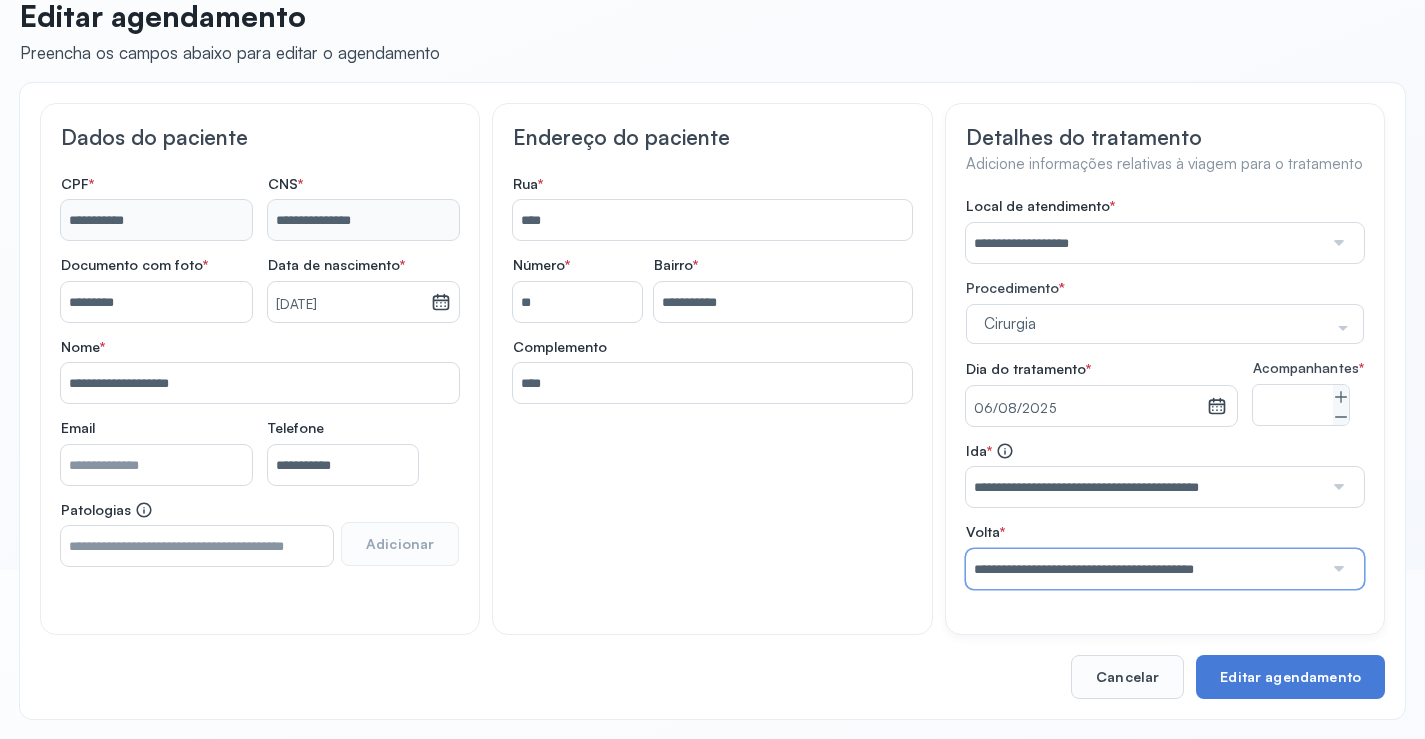 click on "**********" at bounding box center [1145, 569] 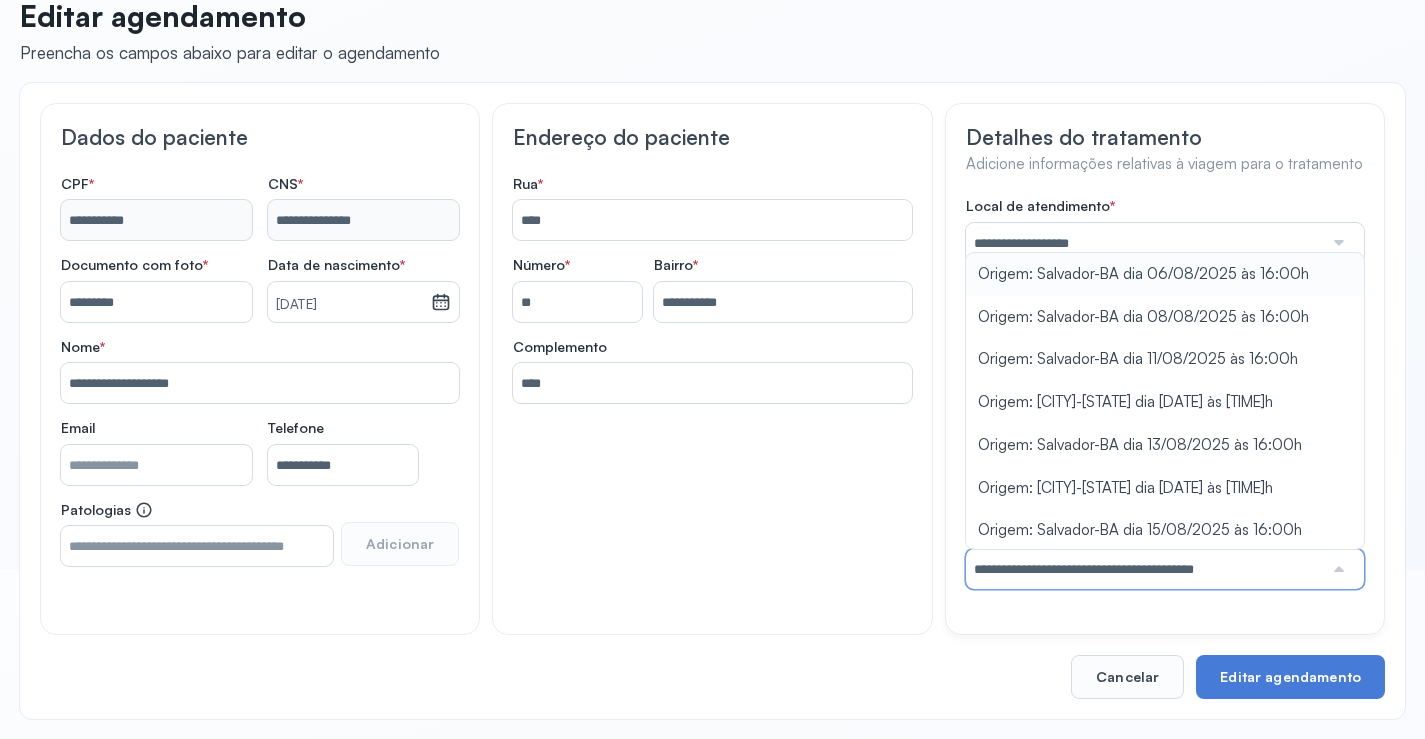 click on "**********" at bounding box center (1145, 569) 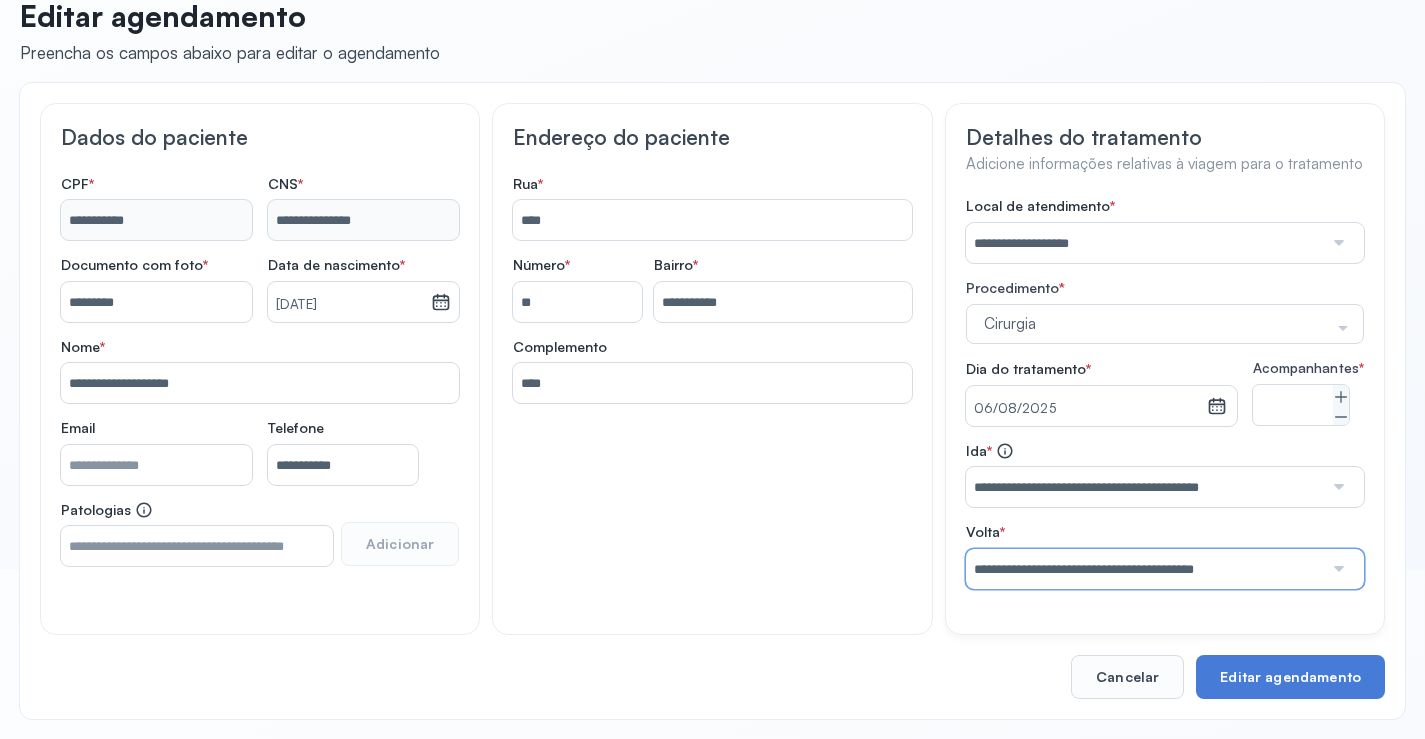 click on "**********" at bounding box center (1145, 569) 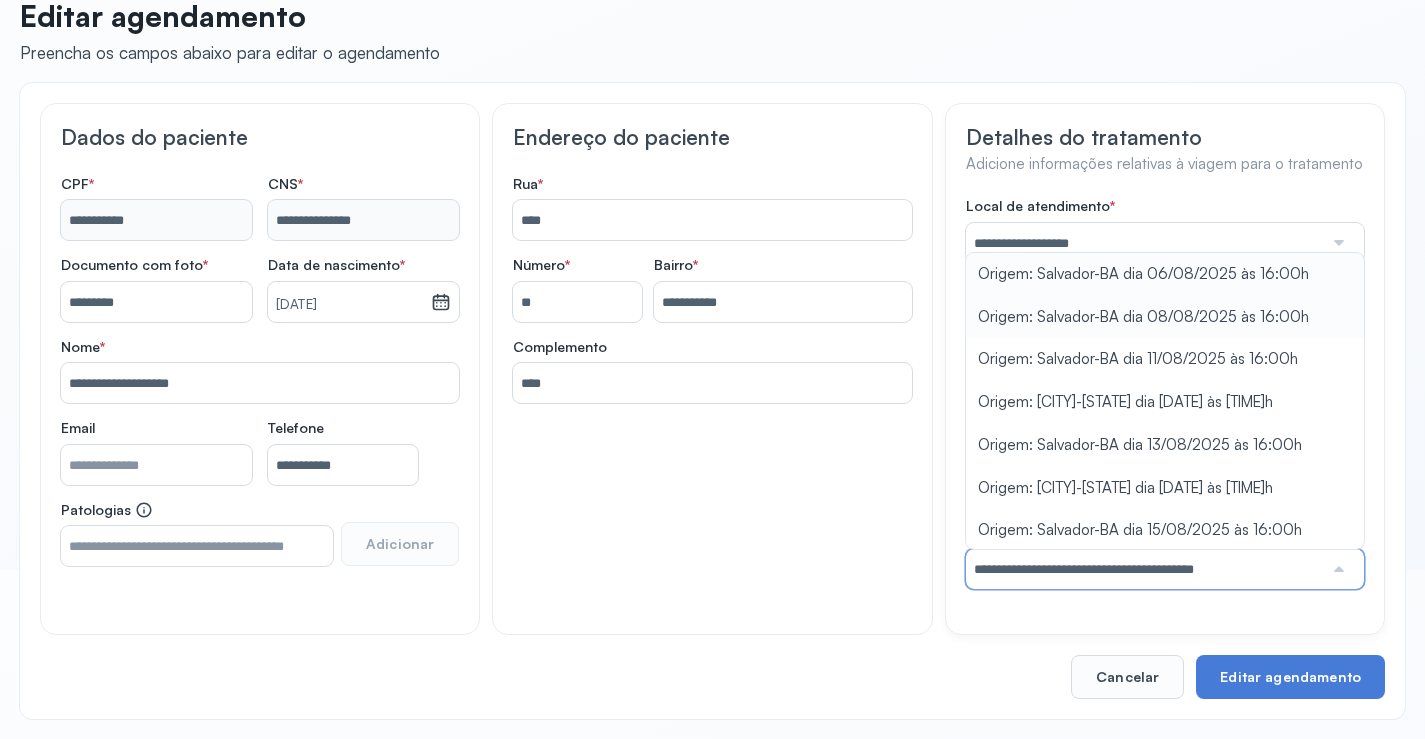 type on "**********" 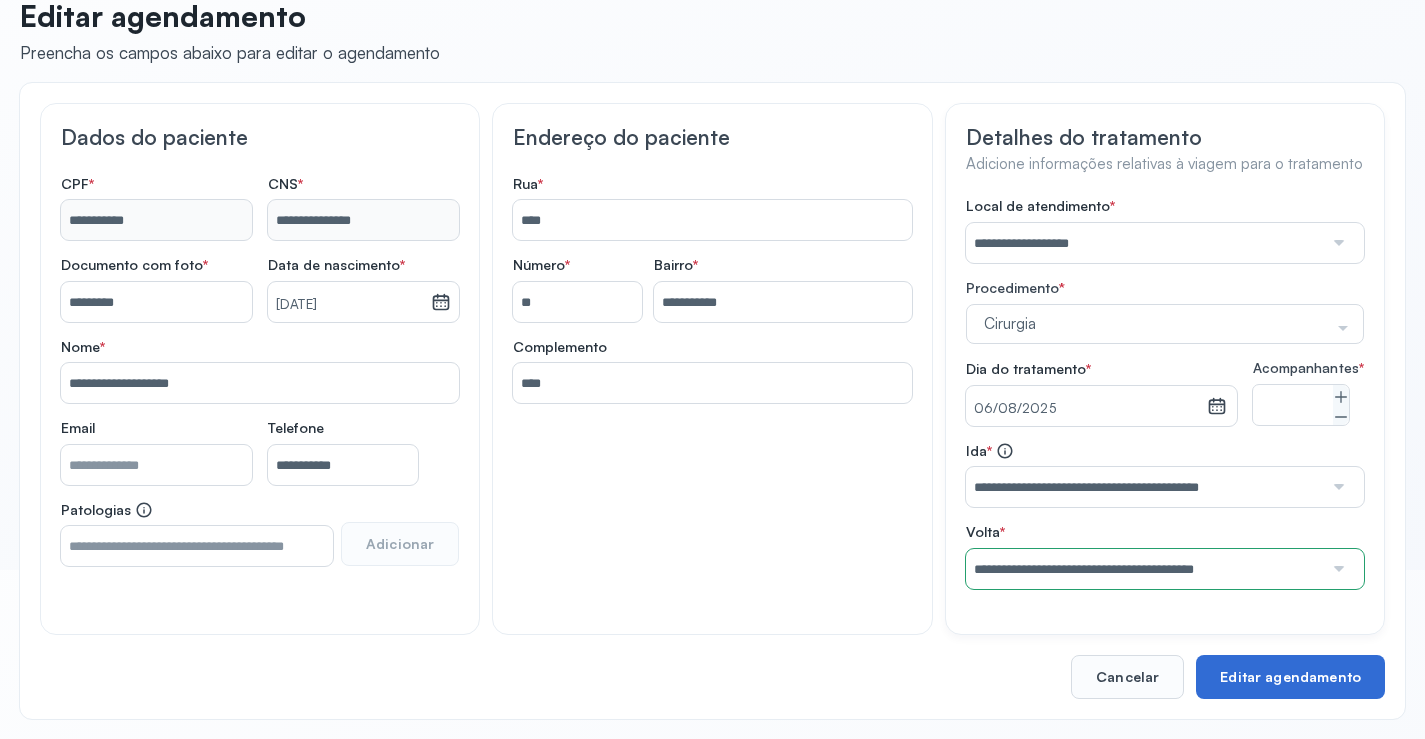 click on "Editar agendamento" at bounding box center [1290, 677] 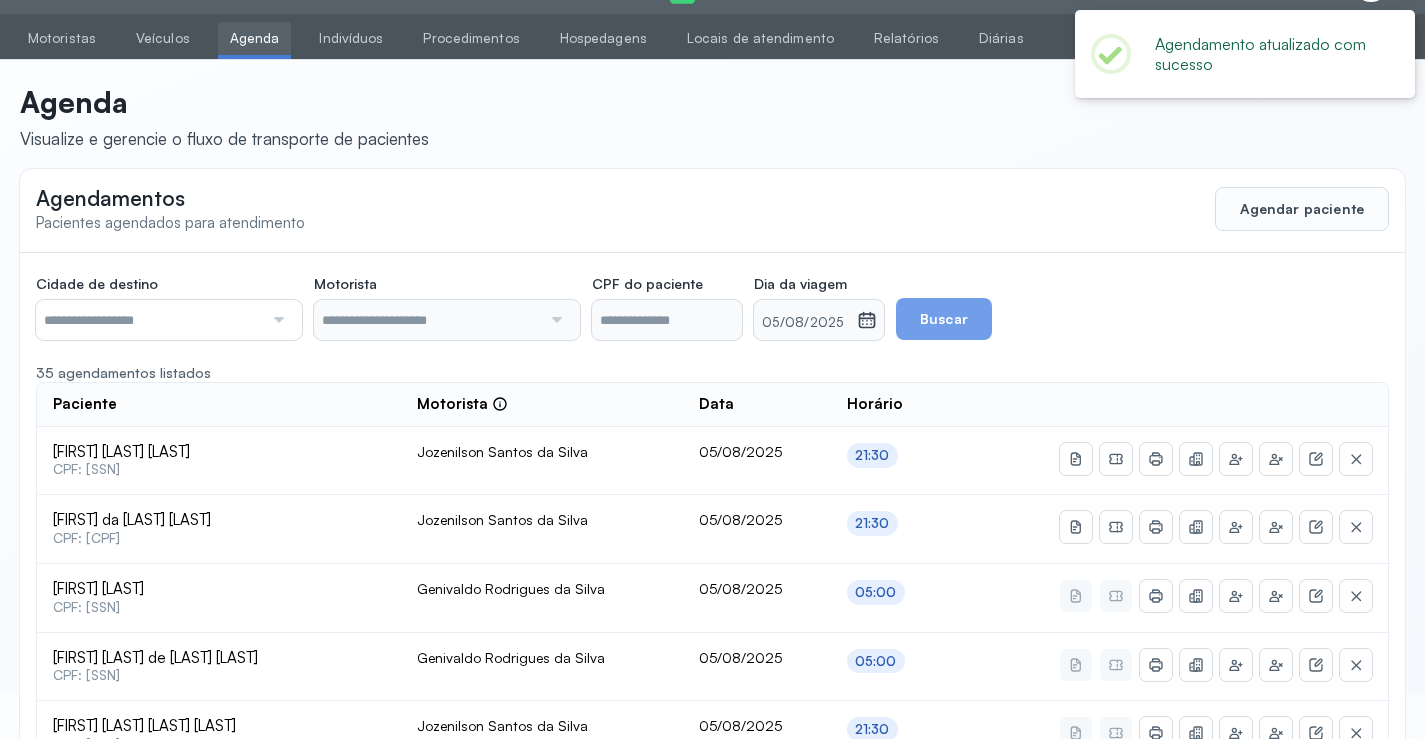 scroll, scrollTop: 184, scrollLeft: 0, axis: vertical 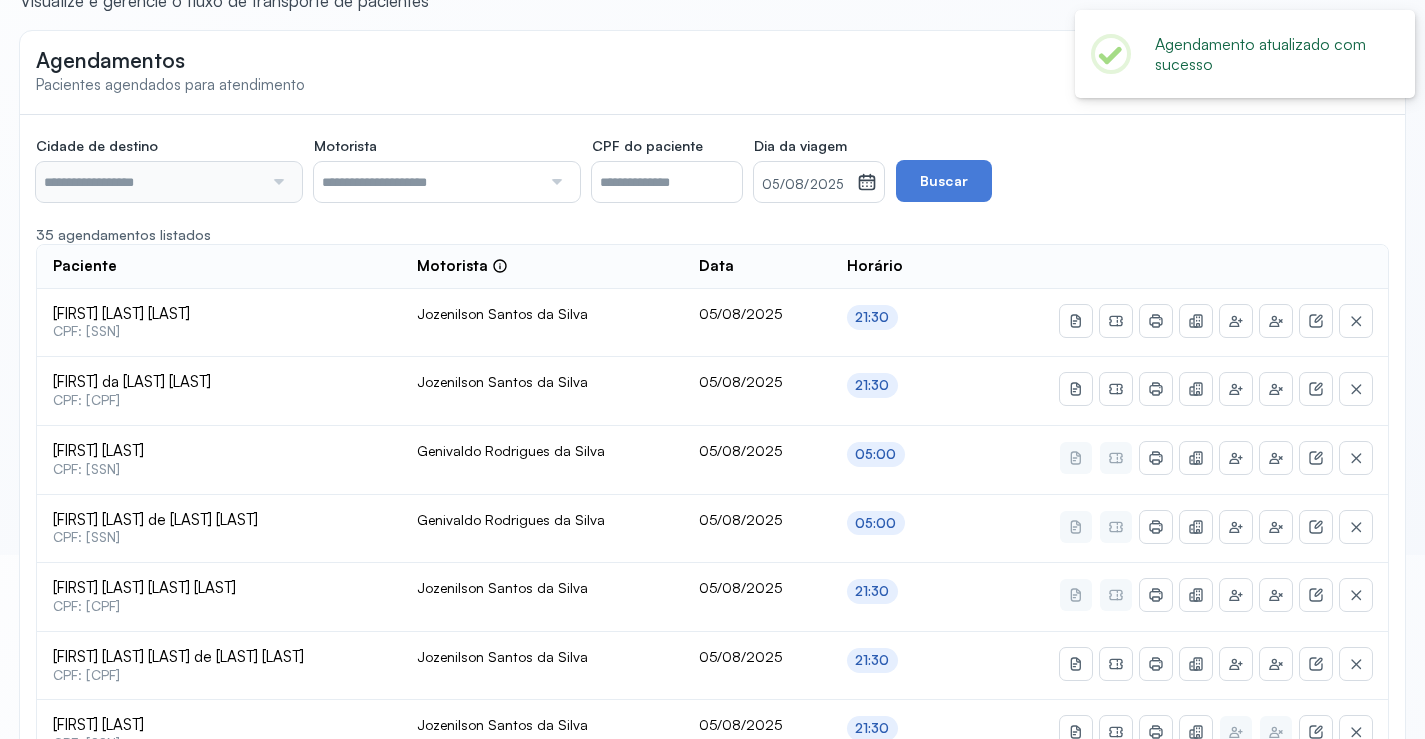 type on "********" 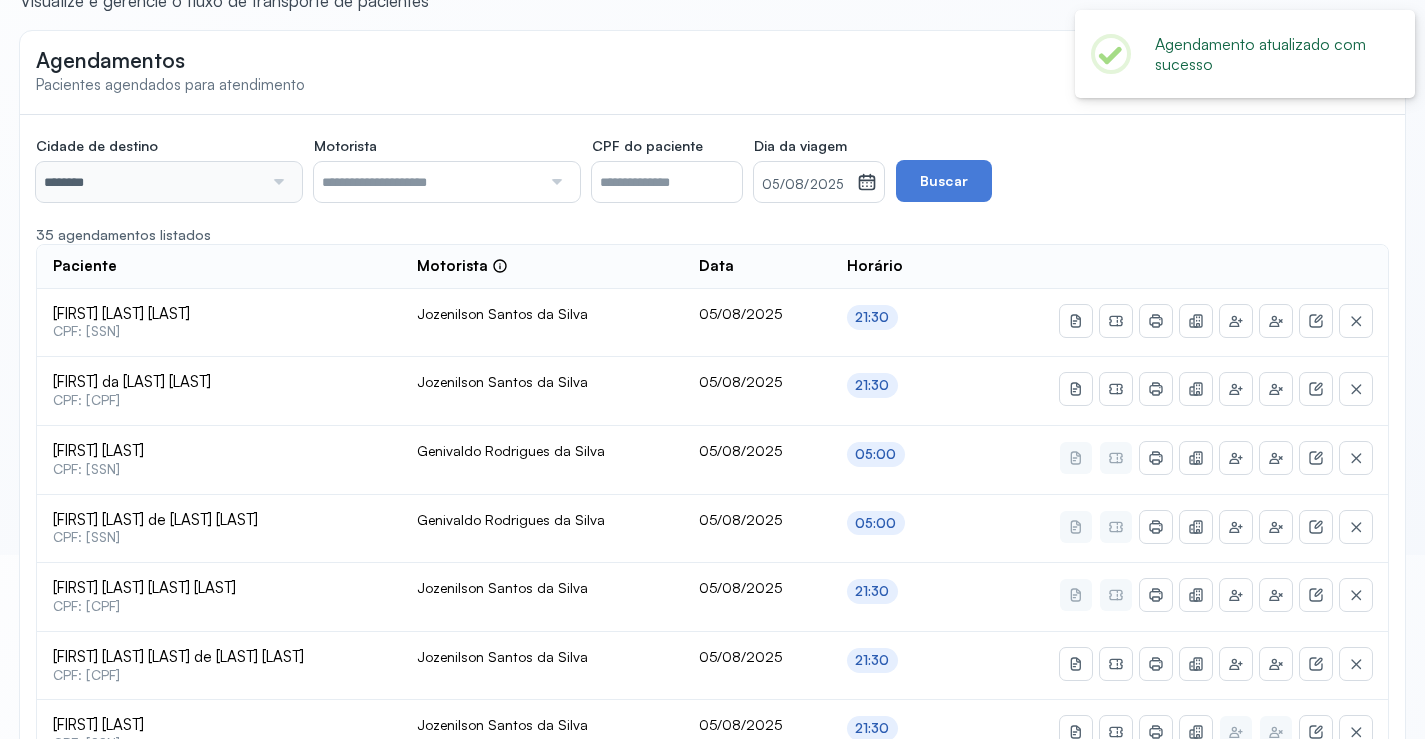 scroll, scrollTop: 46, scrollLeft: 0, axis: vertical 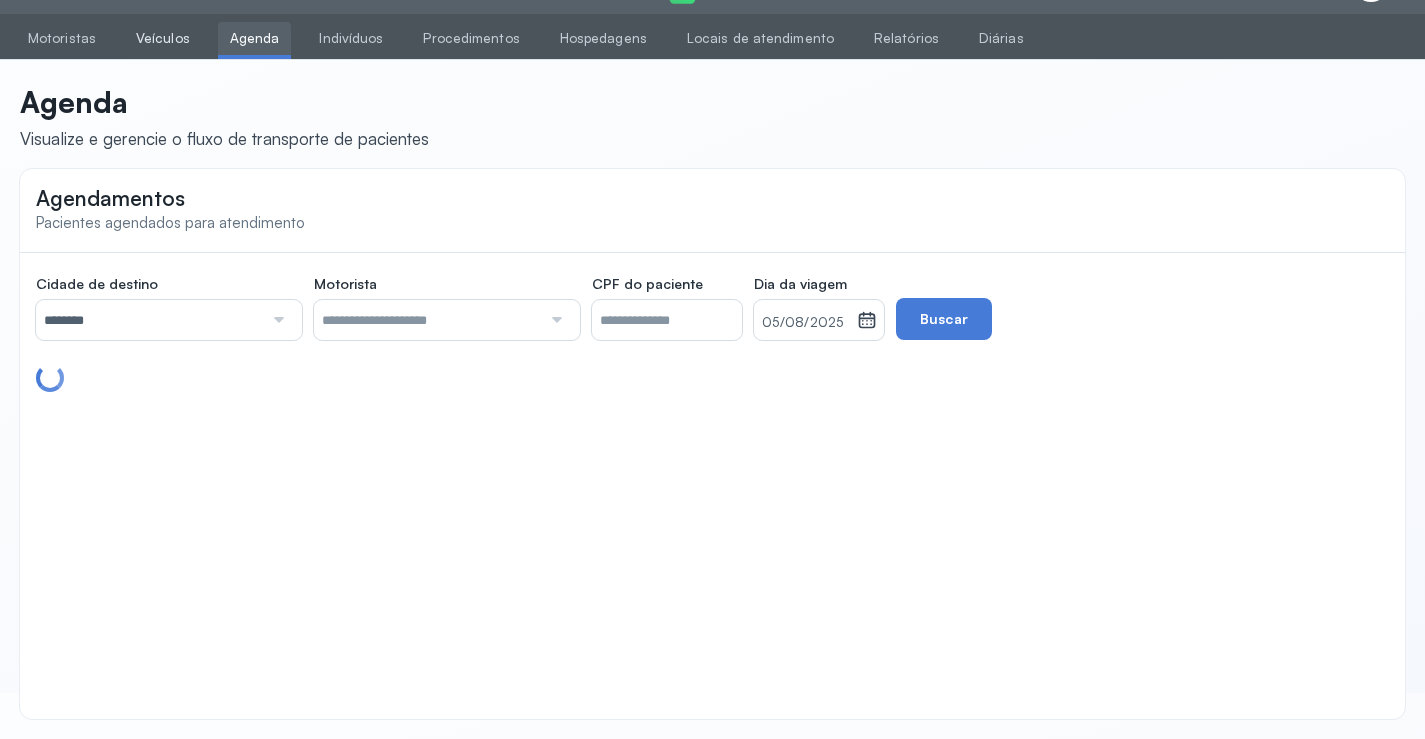click on "Veículos" at bounding box center [163, 38] 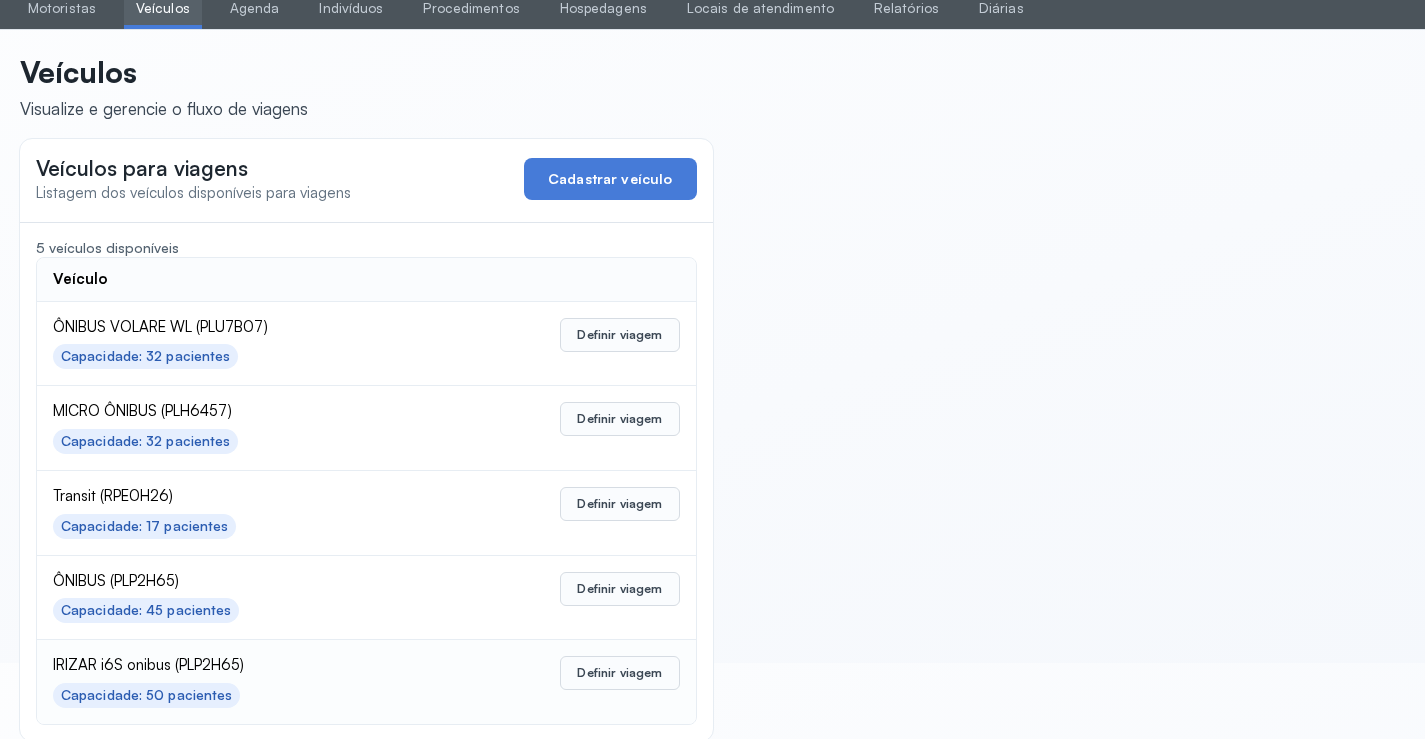 scroll, scrollTop: 98, scrollLeft: 0, axis: vertical 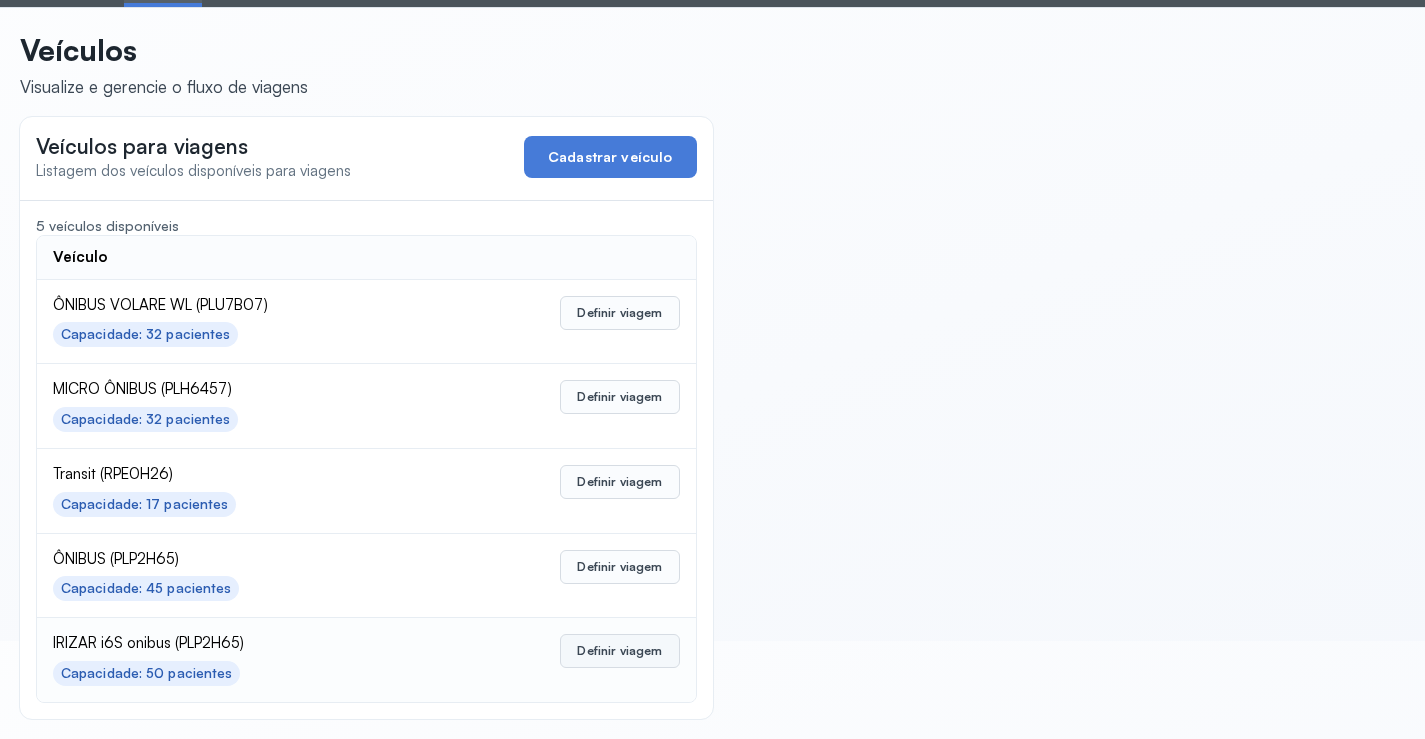click on "Definir viagem" at bounding box center [619, 651] 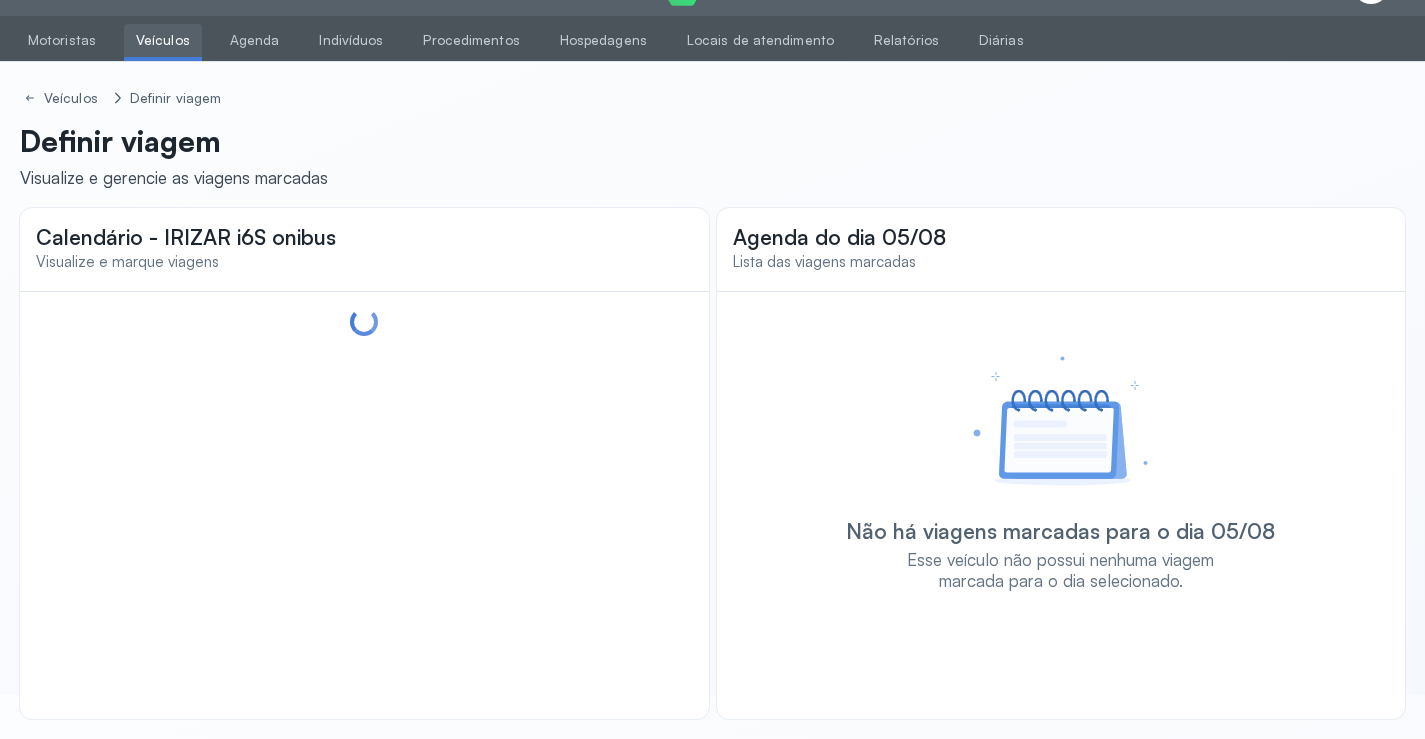 scroll, scrollTop: 47, scrollLeft: 0, axis: vertical 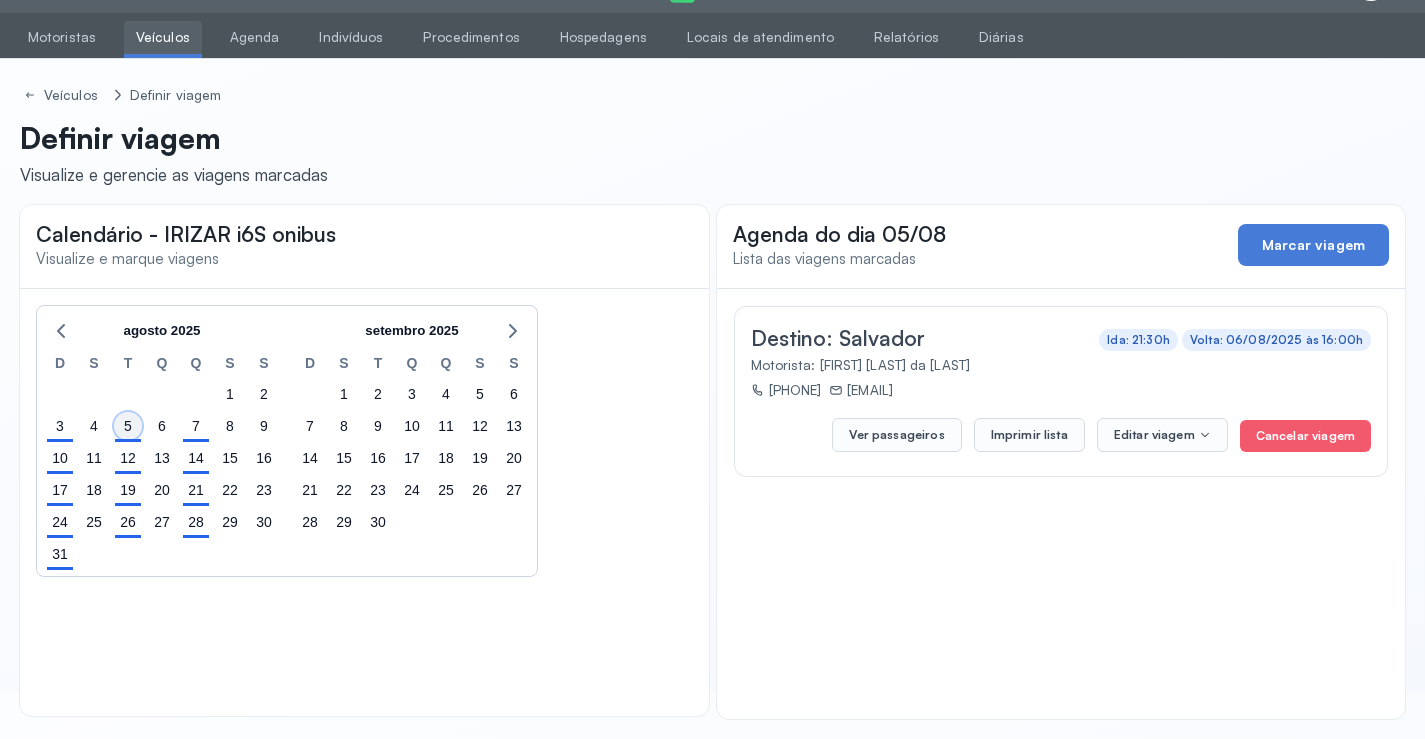 click on "5" 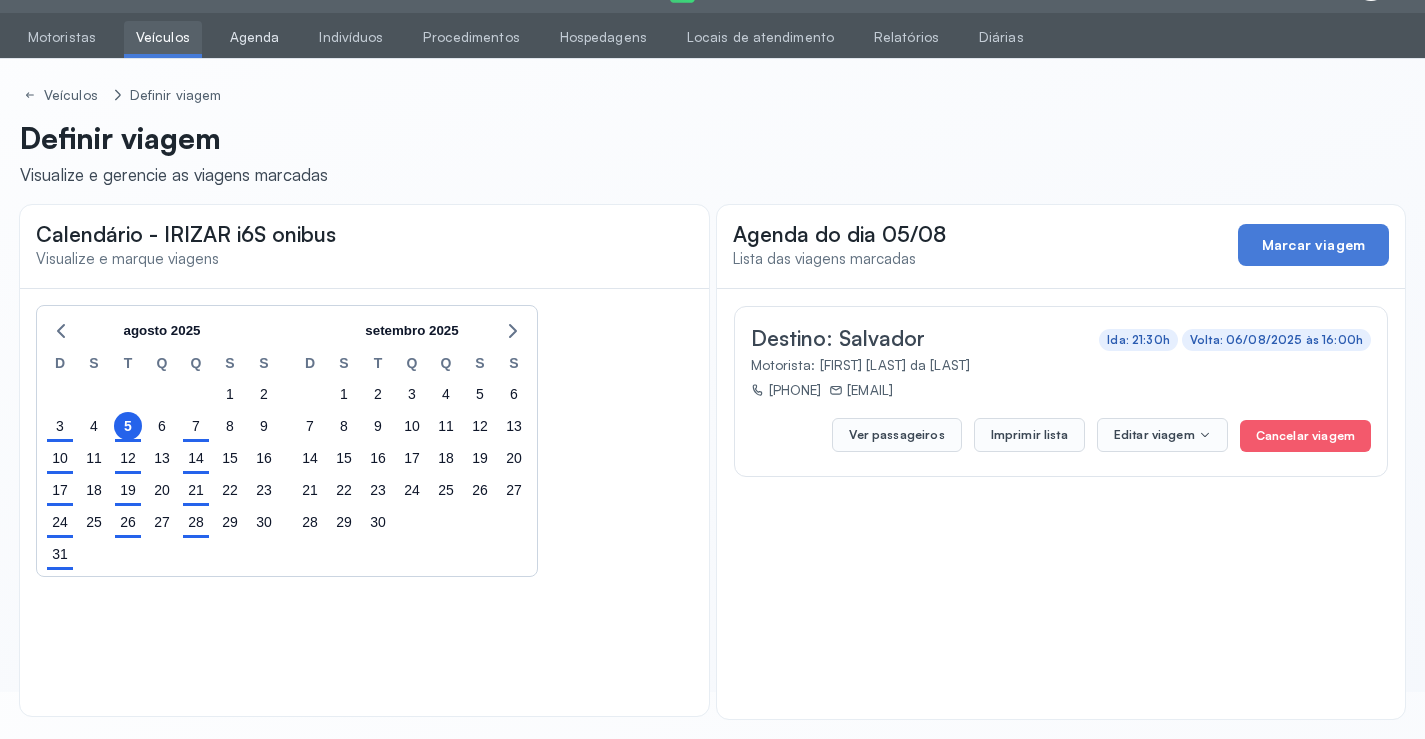 click on "Agenda" at bounding box center (255, 37) 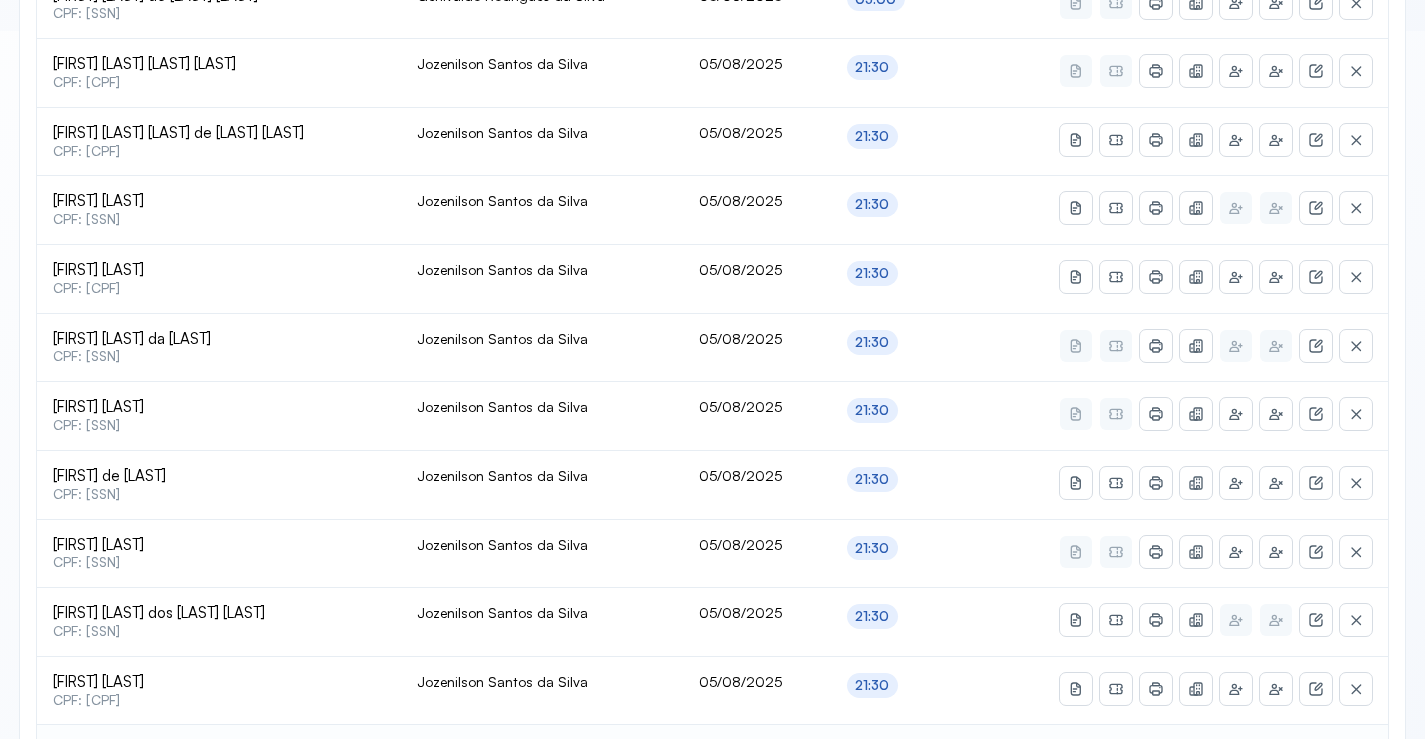 scroll, scrollTop: 865, scrollLeft: 0, axis: vertical 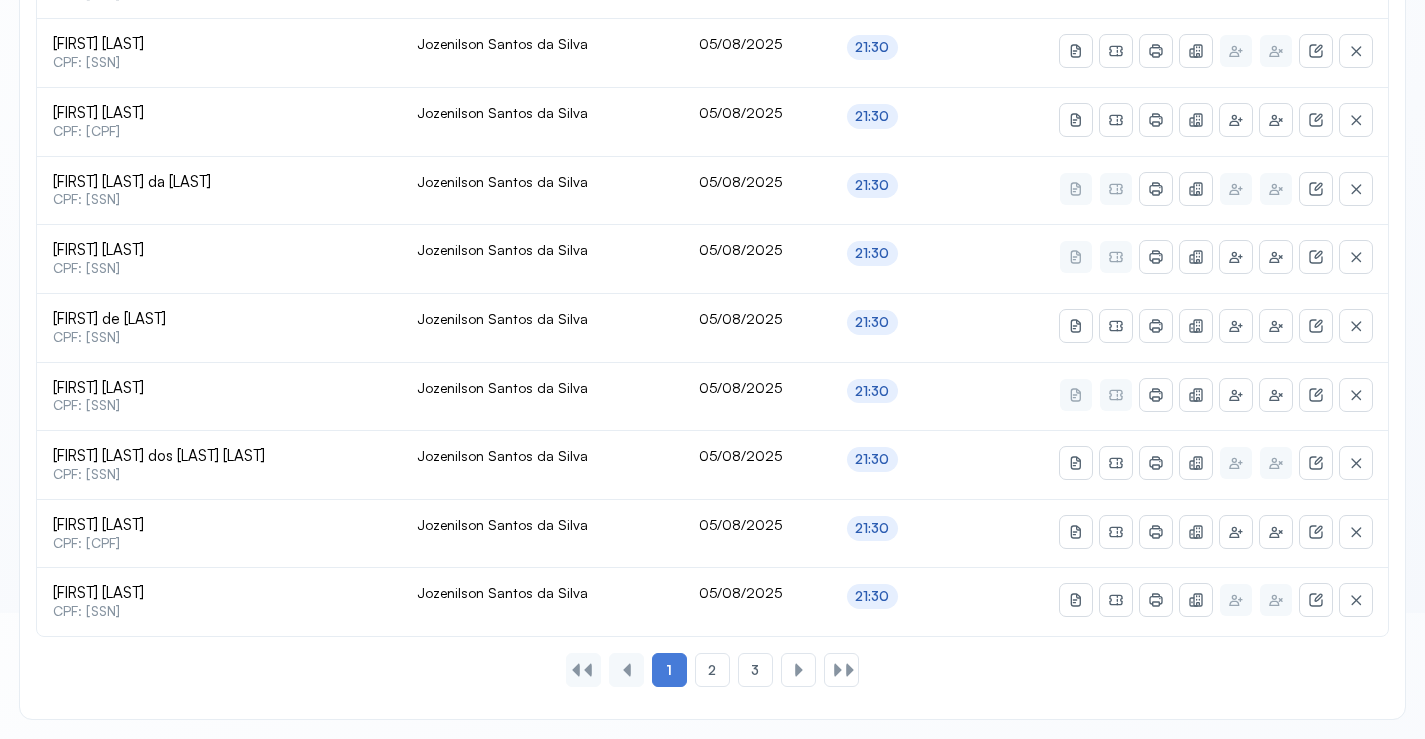 type on "********" 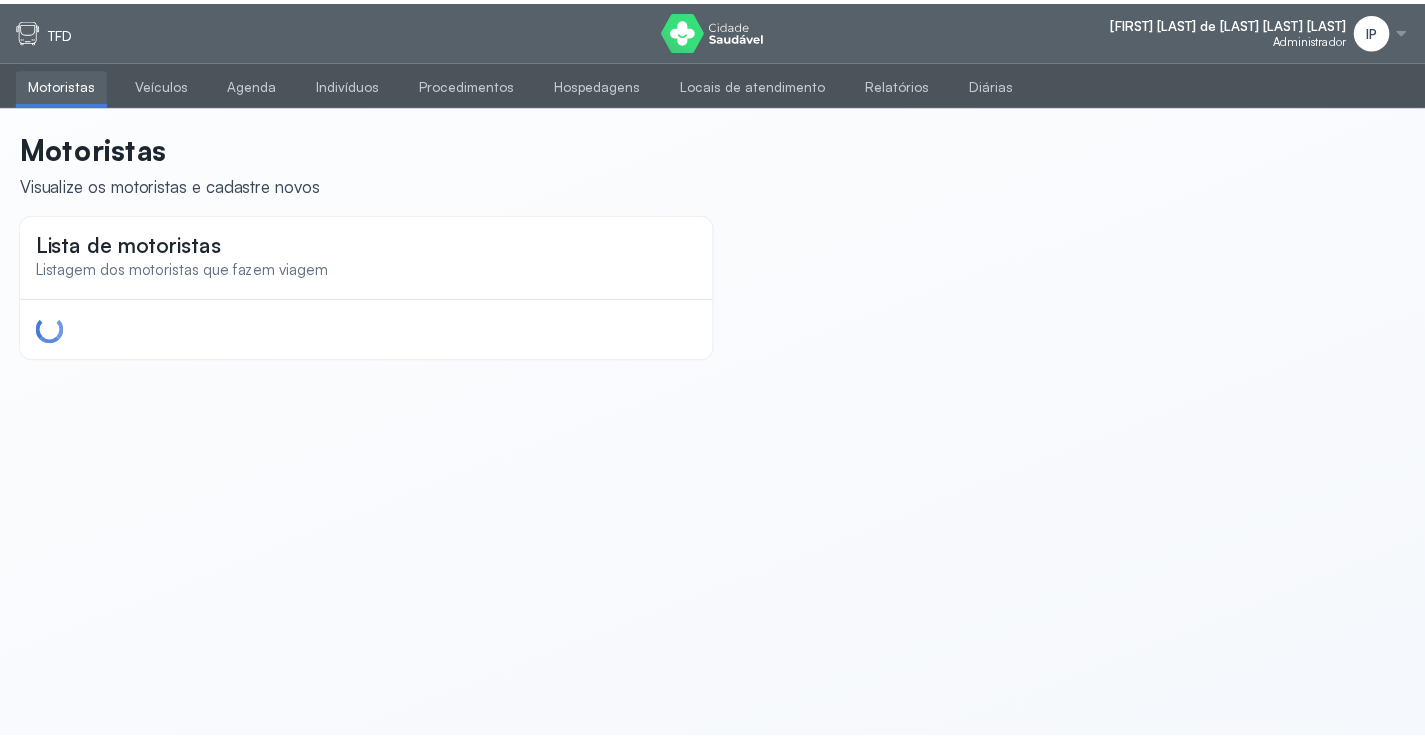scroll, scrollTop: 0, scrollLeft: 0, axis: both 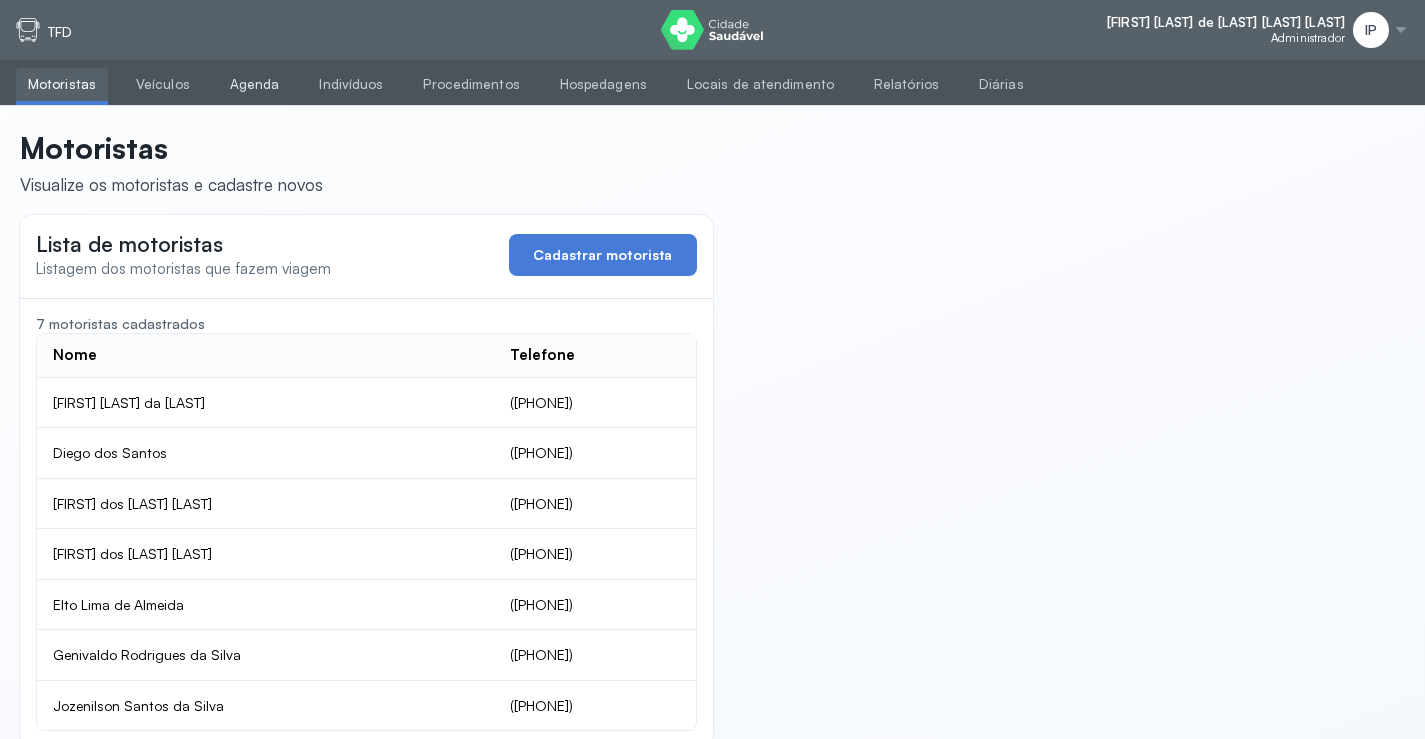 click on "Agenda" at bounding box center (255, 84) 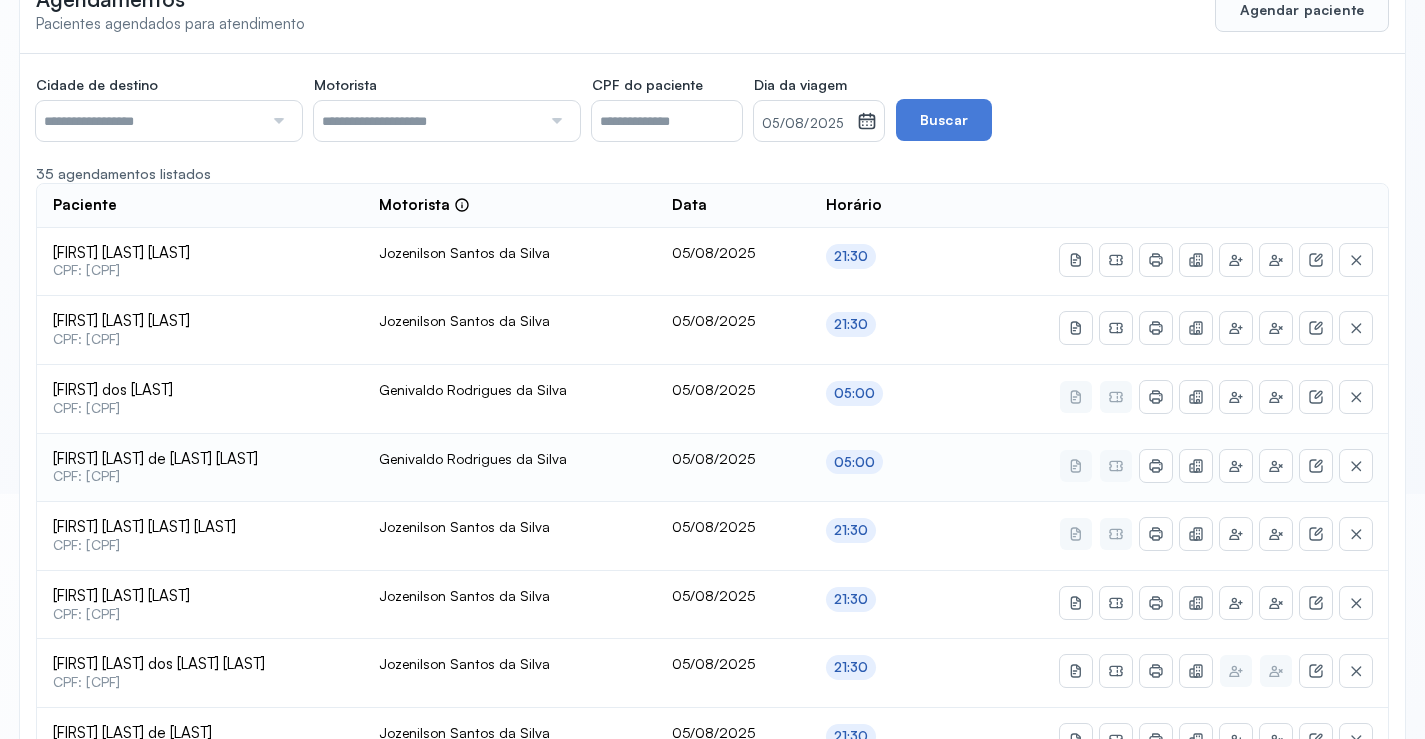 scroll, scrollTop: 0, scrollLeft: 0, axis: both 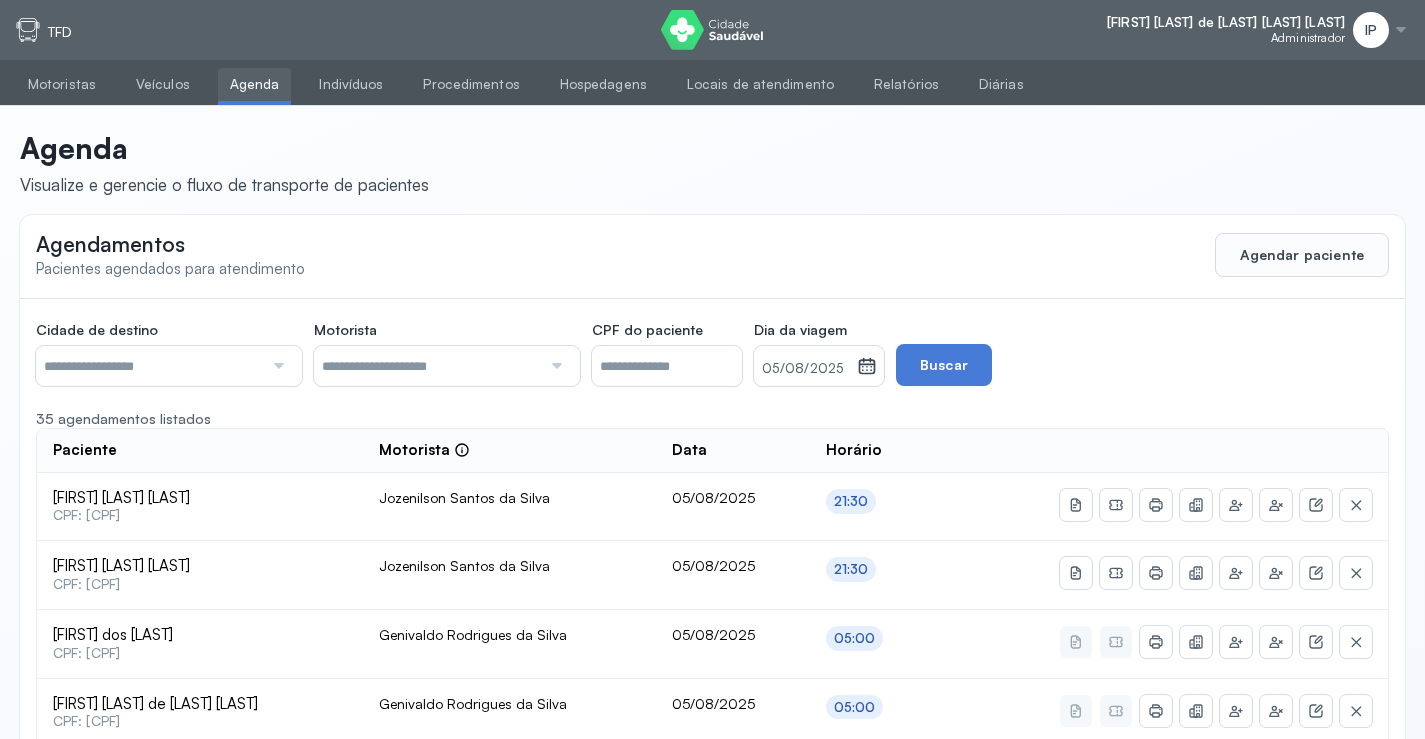 click at bounding box center (149, 366) 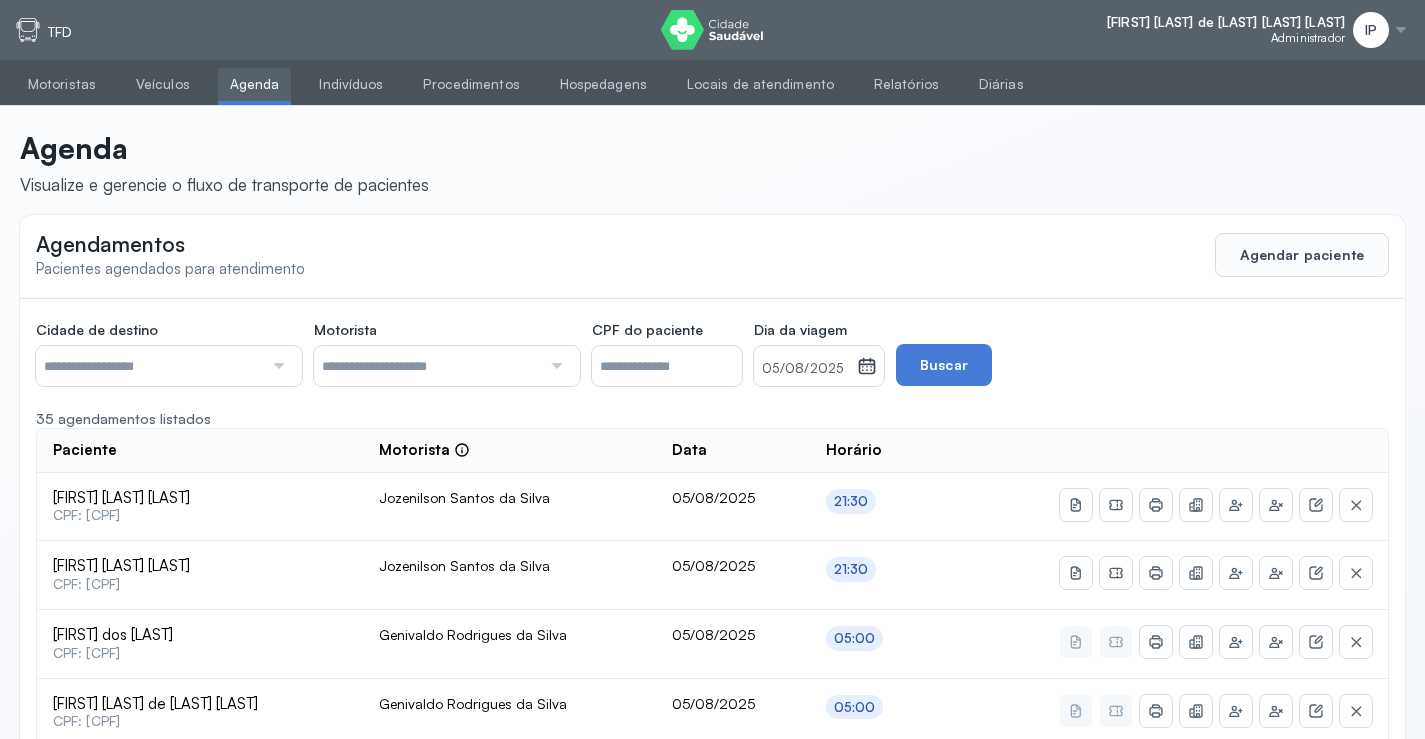 type on "********" 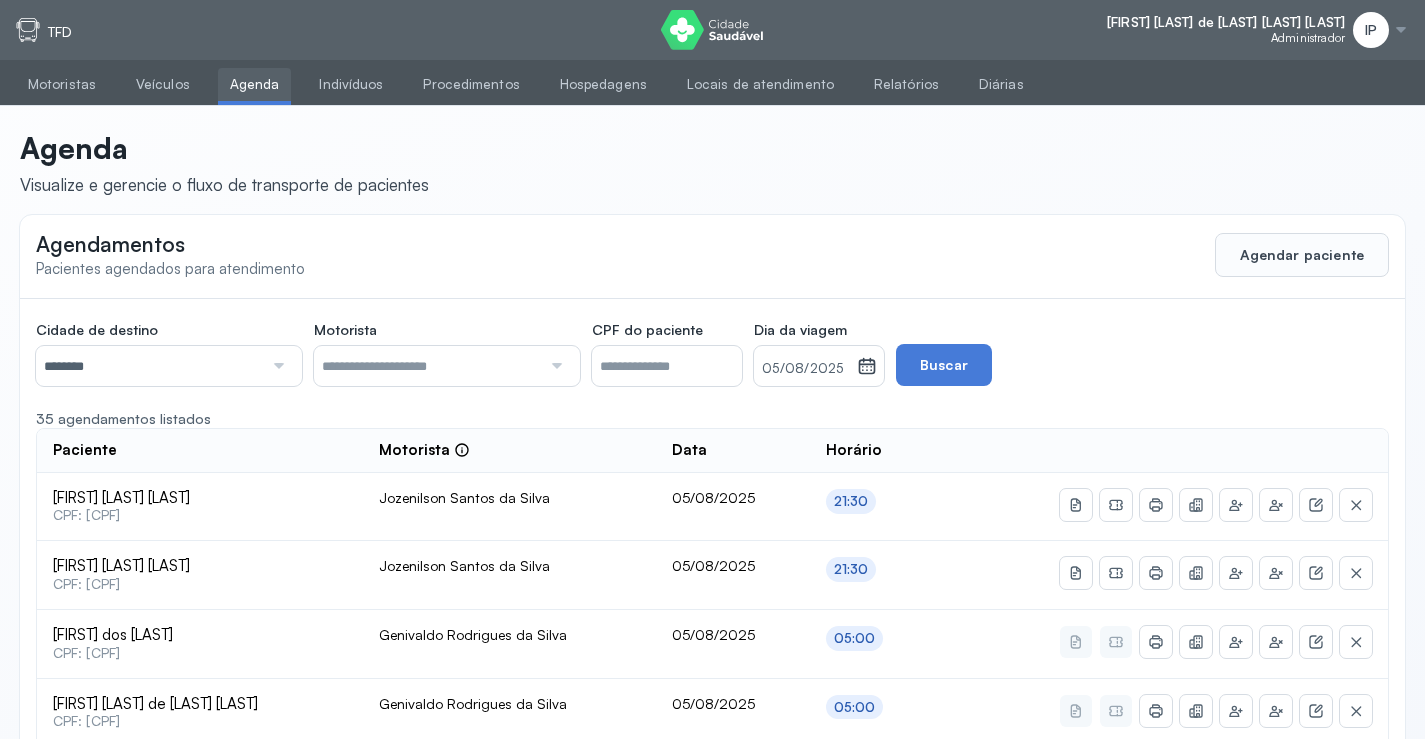 click on "Cidade de destino ******** Todas as cidades Juazeiro Salvador Motorista Todos os motoristas [FIRST] [LAST] [LAST] [FIRST] [LAST] [LAST] [FIRST] [LAST] de [LAST] [FIRST] [LAST] da [LAST] CPF do paciente Dia da viagem [DATE] agosto 2025 S T Q Q S S D 1 2 3 4 5 6 7 8 9 10 11 12 13 14 15 16 17 18 19 20 21 22 23 24 25 26 27 28 29 30 31 jan fev mar abr maio jun jul ago set out nov dez 2018 2019 2020 2021 2022 2023 2024 2025 2026 2027 2028 2029 Buscar 35 agendamentos listados Paciente Motorista Data Horário [FIRST] [LAST] [LAST] CPF: [CPF] [FIRST] [LAST] [LAST] [DATE] [TIME] [FIRST] [LAST] [LAST] CPF: [CPF] [FIRST] [LAST] [LAST] [DATE] [TIME] [FIRST] [LAST] CPF: [CPF] [FIRST] [LAST] [LAST] [DATE] [TIME] [FIRST] [LAST] de [LAST] [LAST] CPF: [CPF] [FIRST] [LAST] [DATE] [TIME] [TIME] 1" 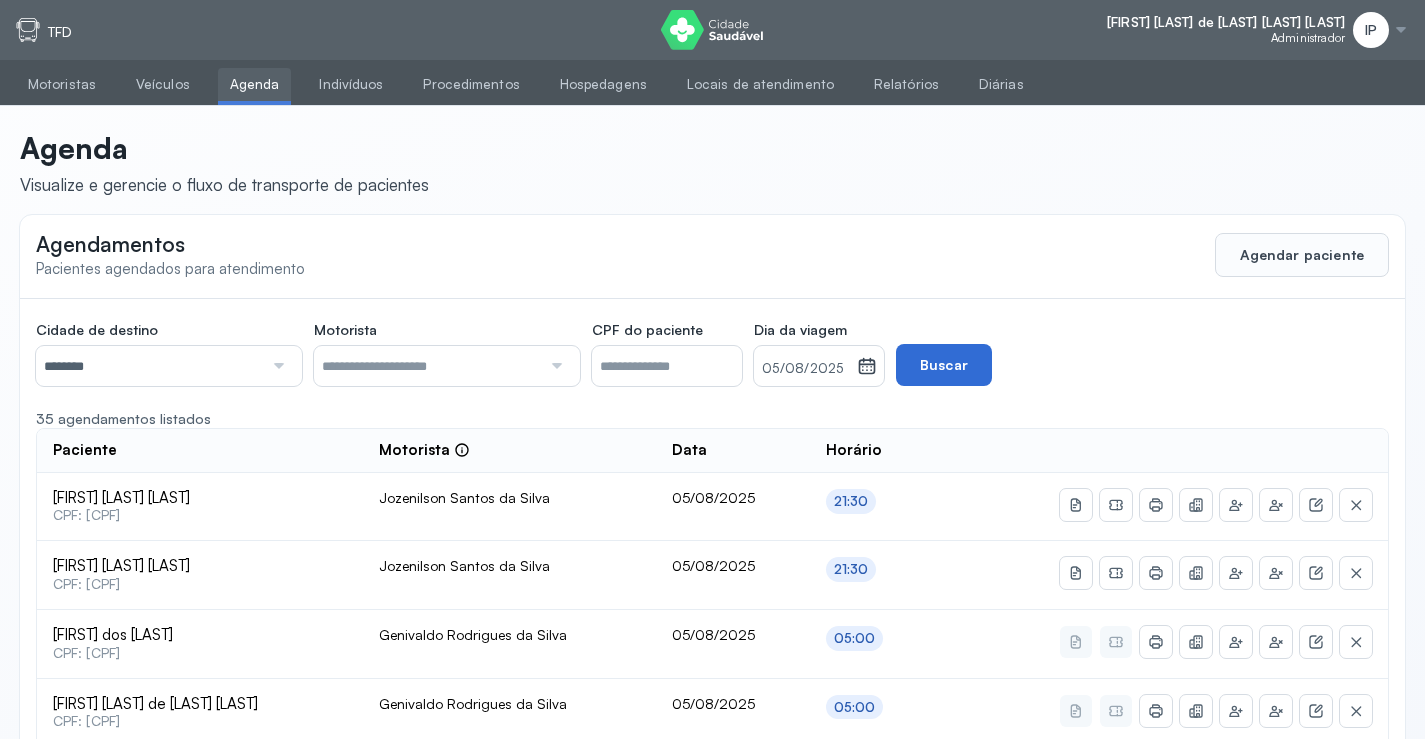 click on "Buscar" at bounding box center [944, 365] 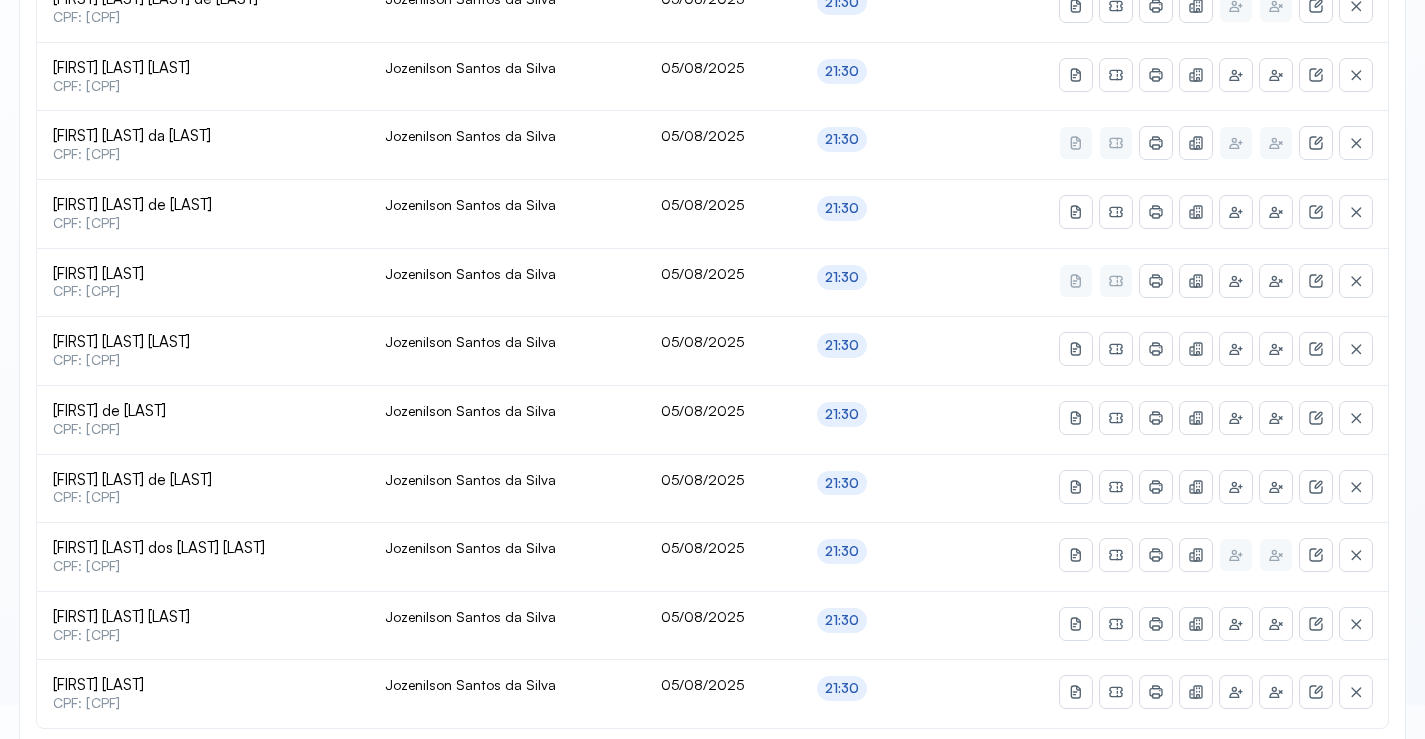 scroll, scrollTop: 865, scrollLeft: 0, axis: vertical 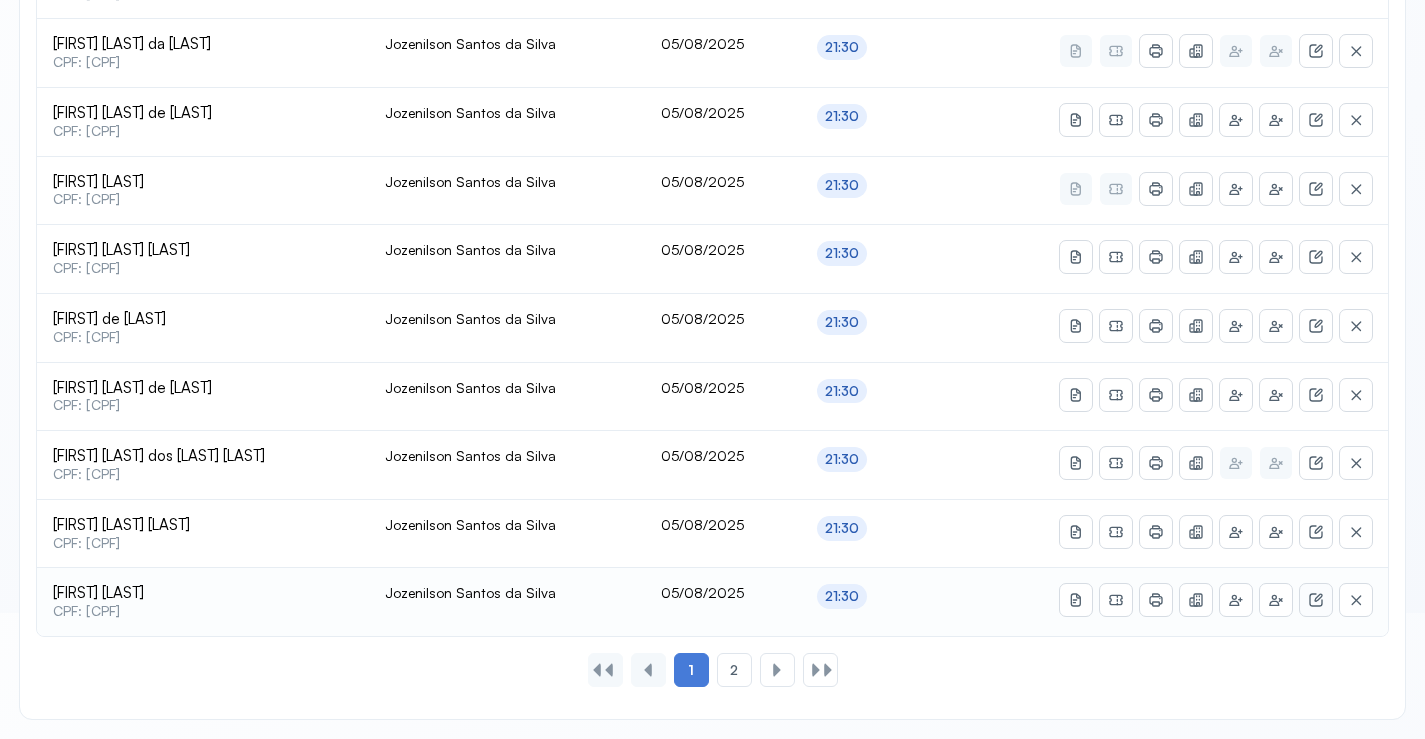 click 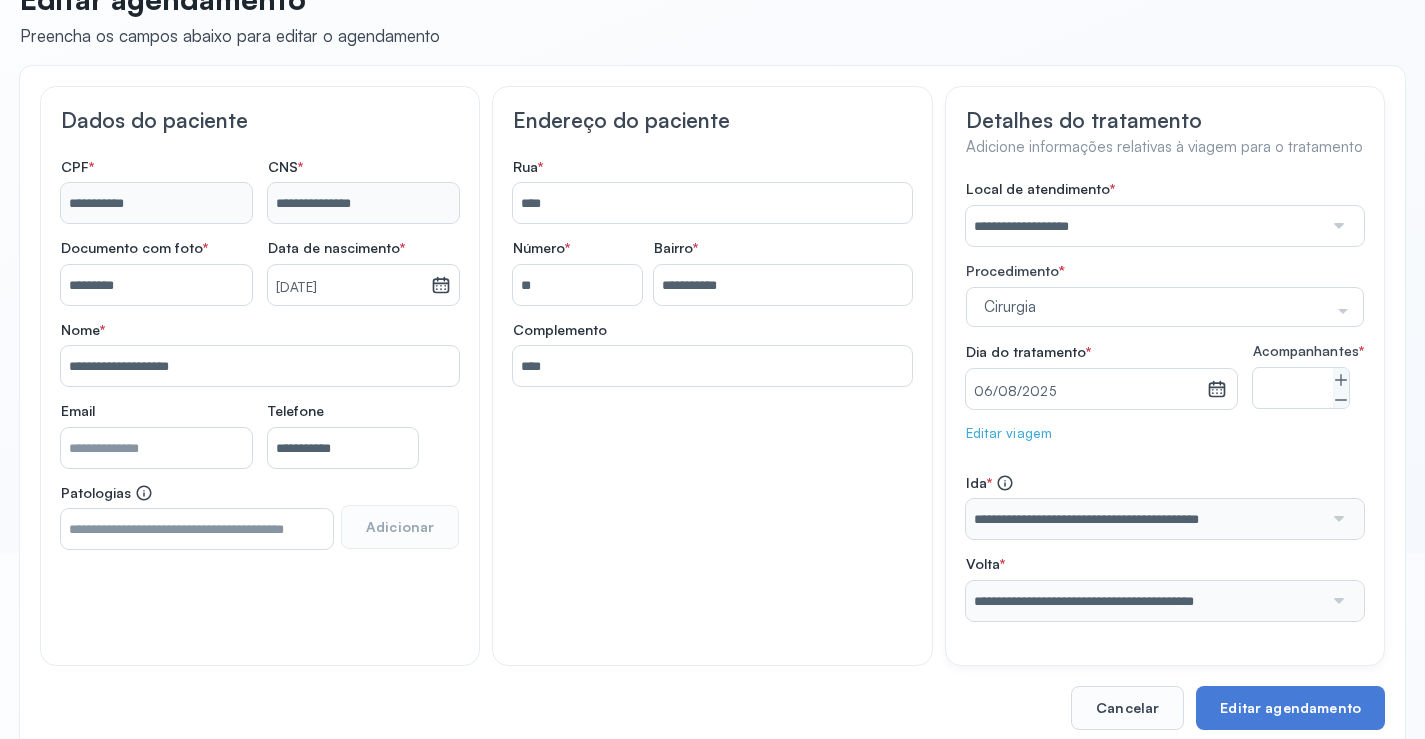 scroll, scrollTop: 233, scrollLeft: 0, axis: vertical 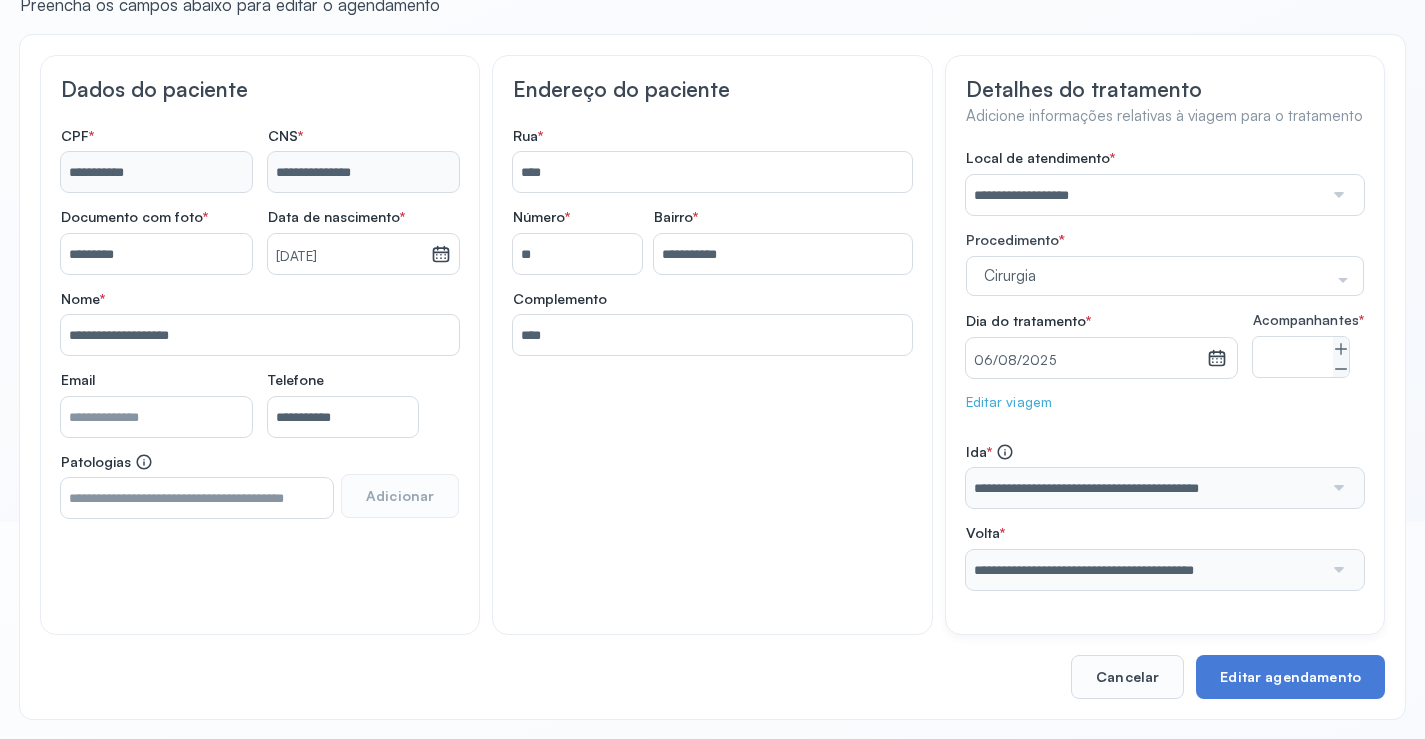 click on "Editar viagem" 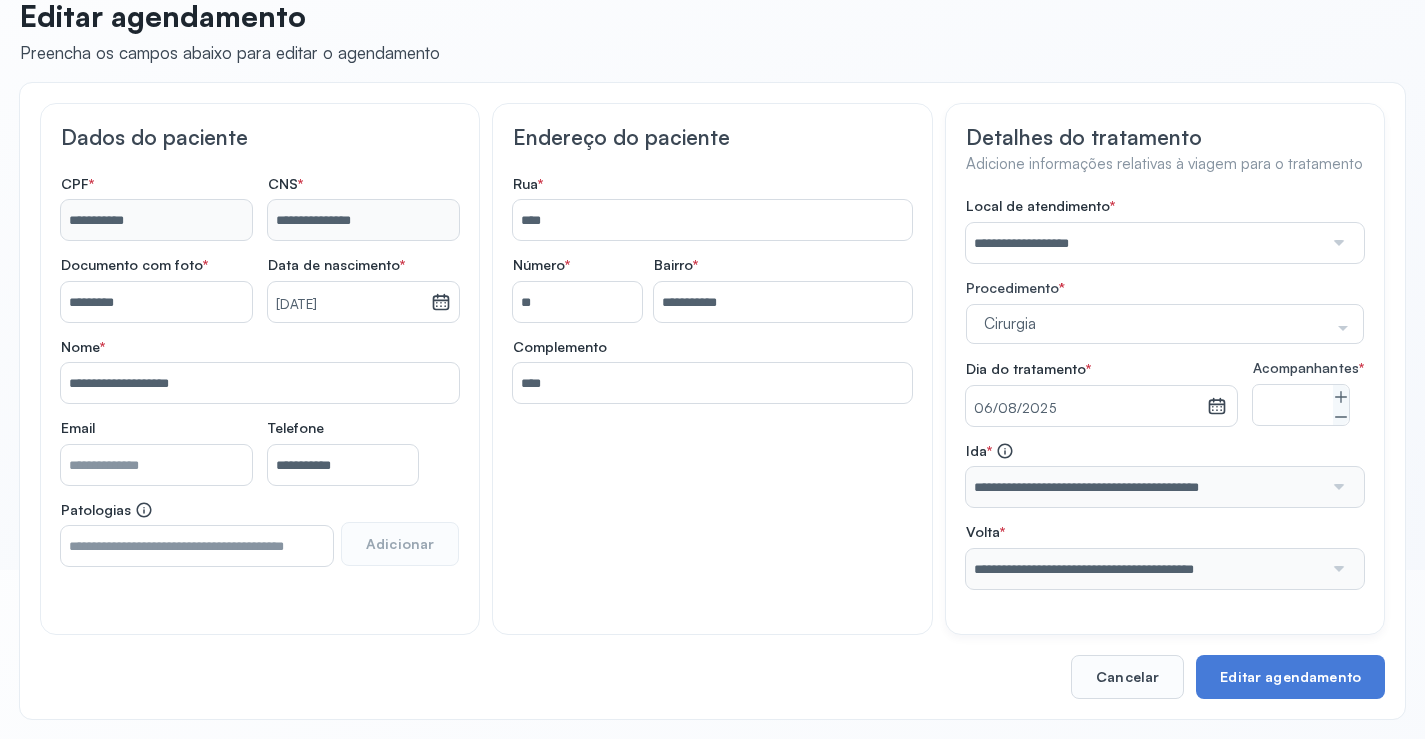 scroll, scrollTop: 184, scrollLeft: 0, axis: vertical 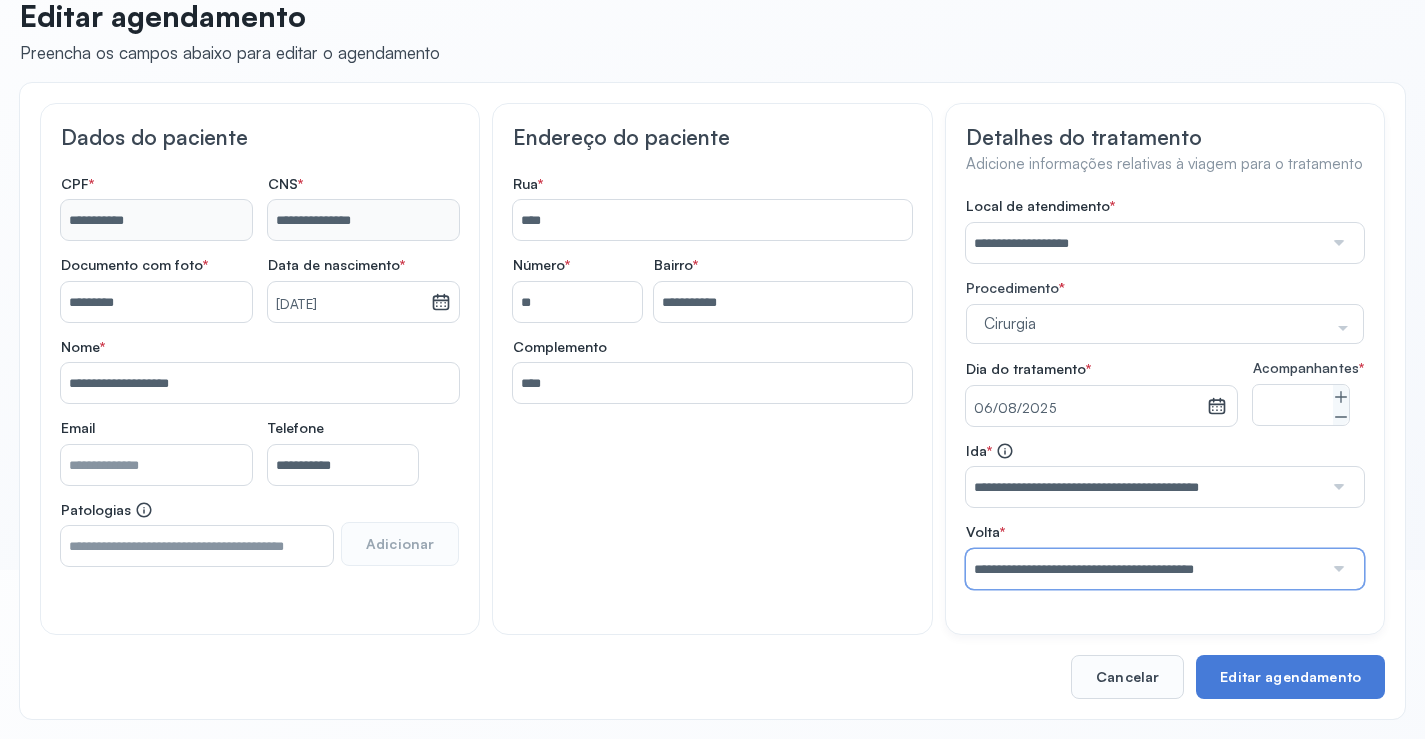 drag, startPoint x: 1065, startPoint y: 568, endPoint x: 1065, endPoint y: 537, distance: 31 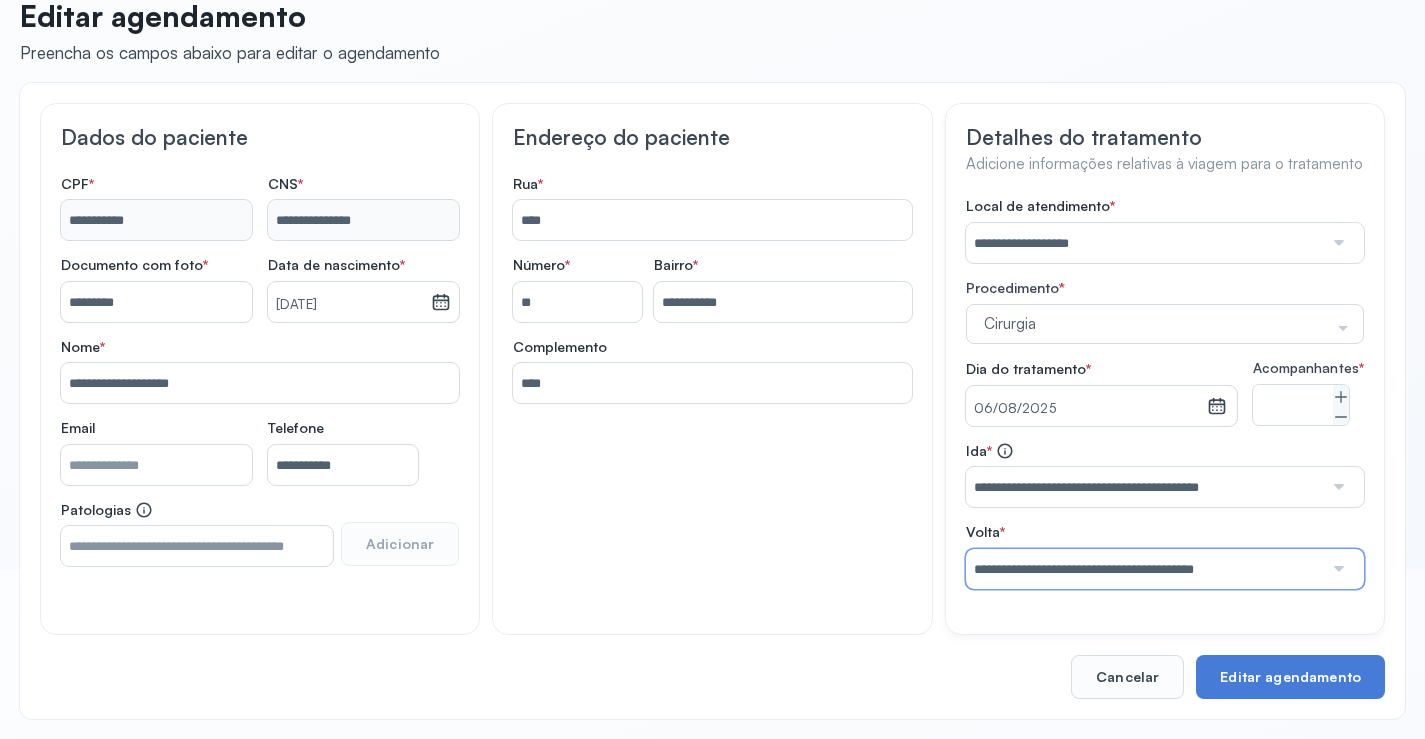 click on "**********" at bounding box center (1145, 569) 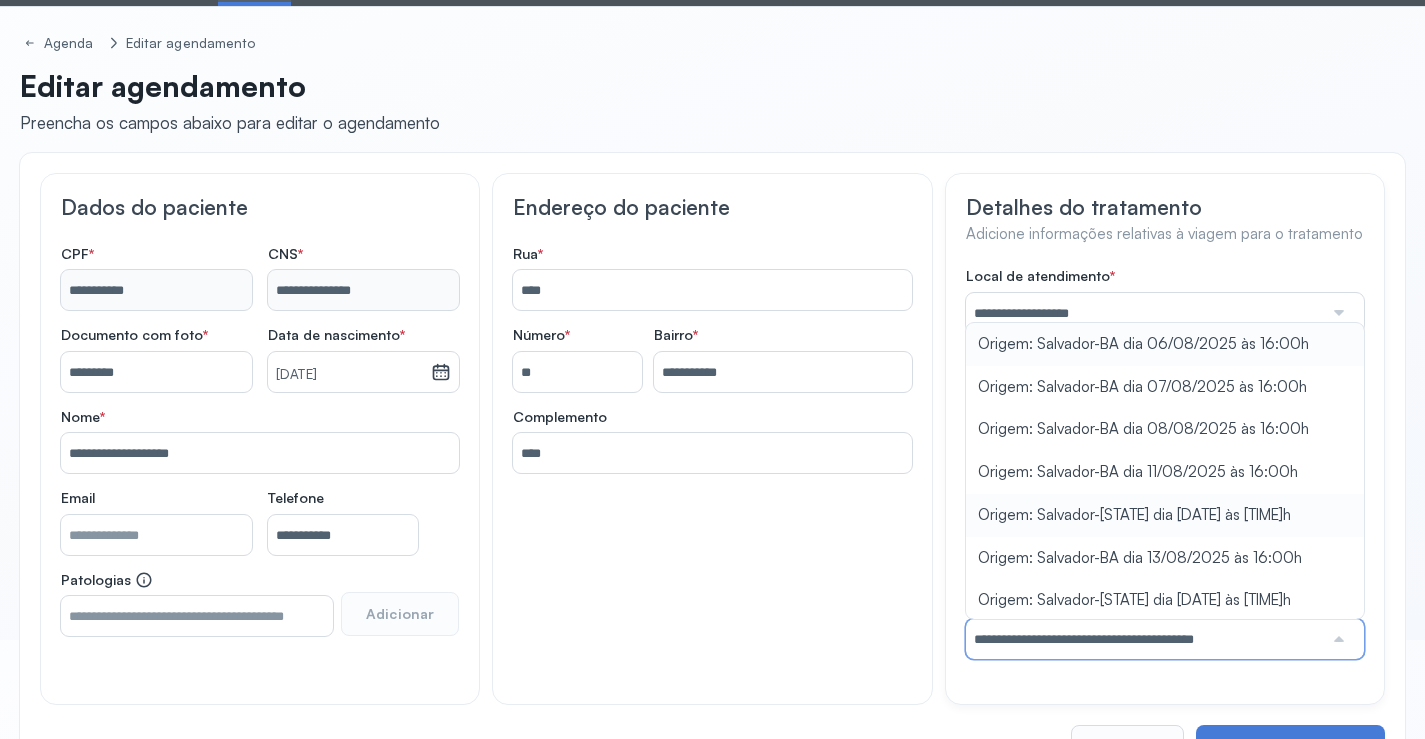 scroll, scrollTop: 0, scrollLeft: 0, axis: both 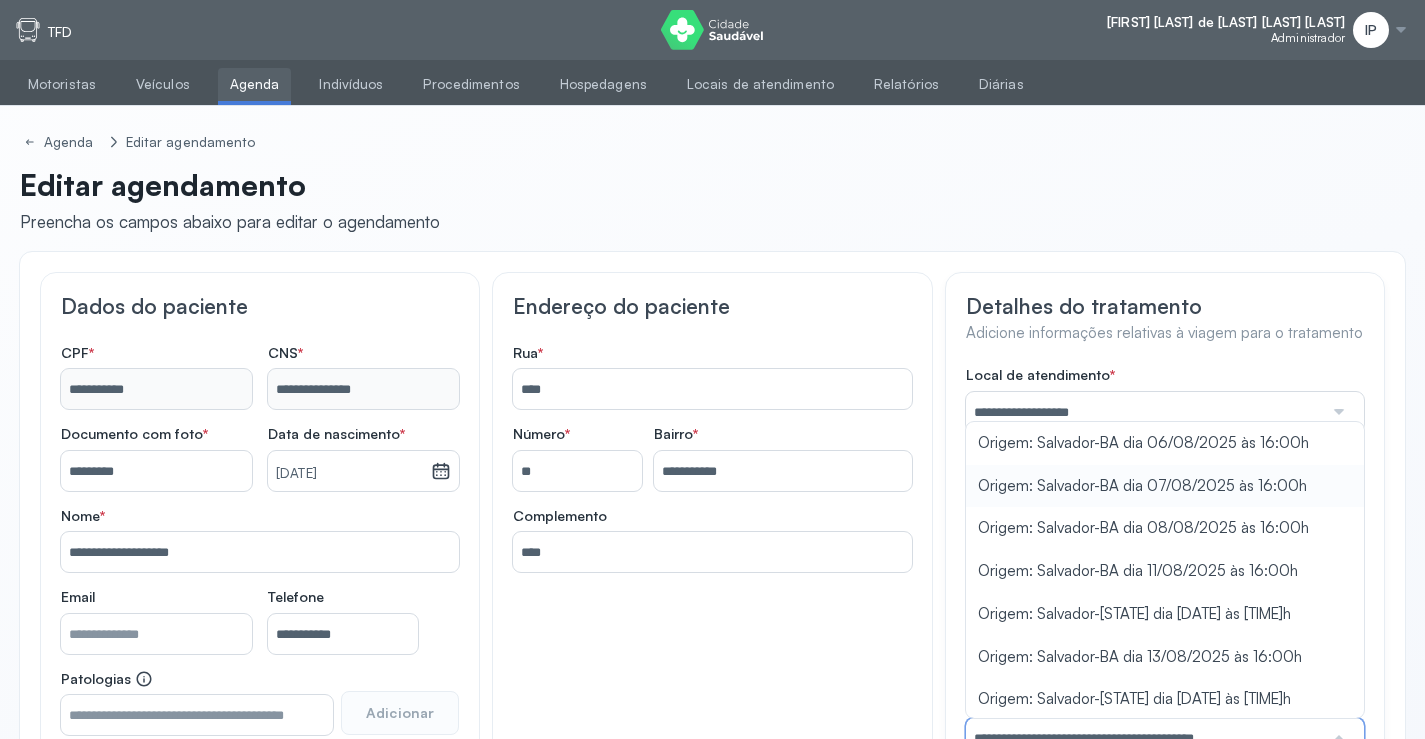 type on "**********" 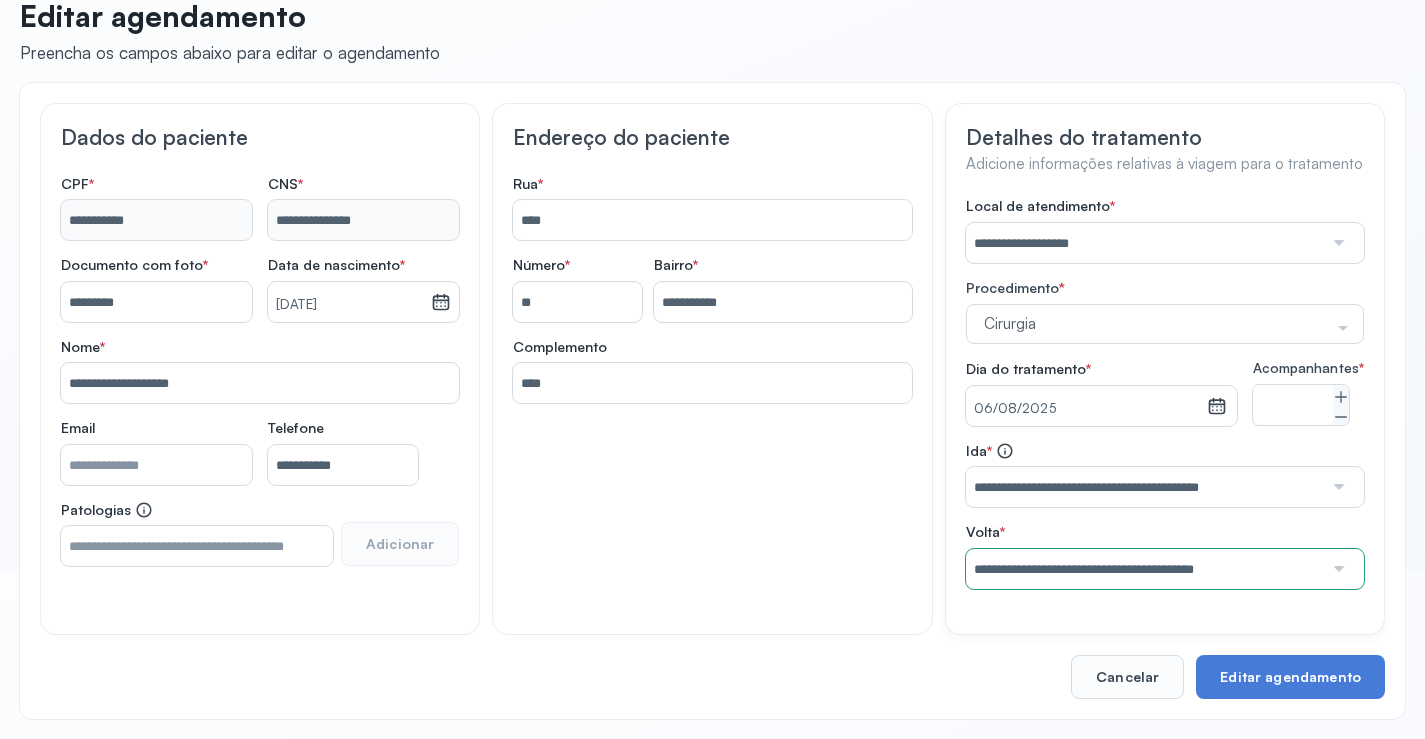 scroll, scrollTop: 184, scrollLeft: 0, axis: vertical 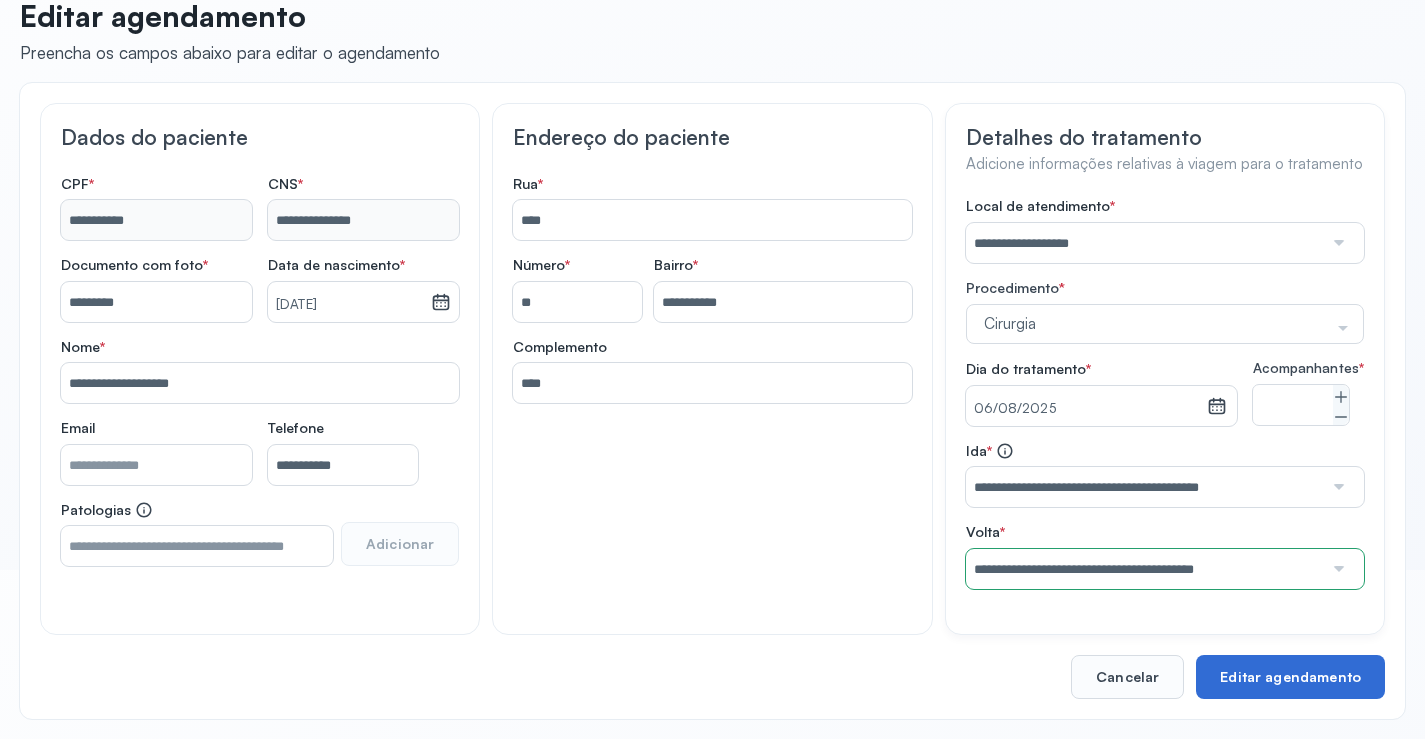 click on "Editar agendamento" at bounding box center (1290, 677) 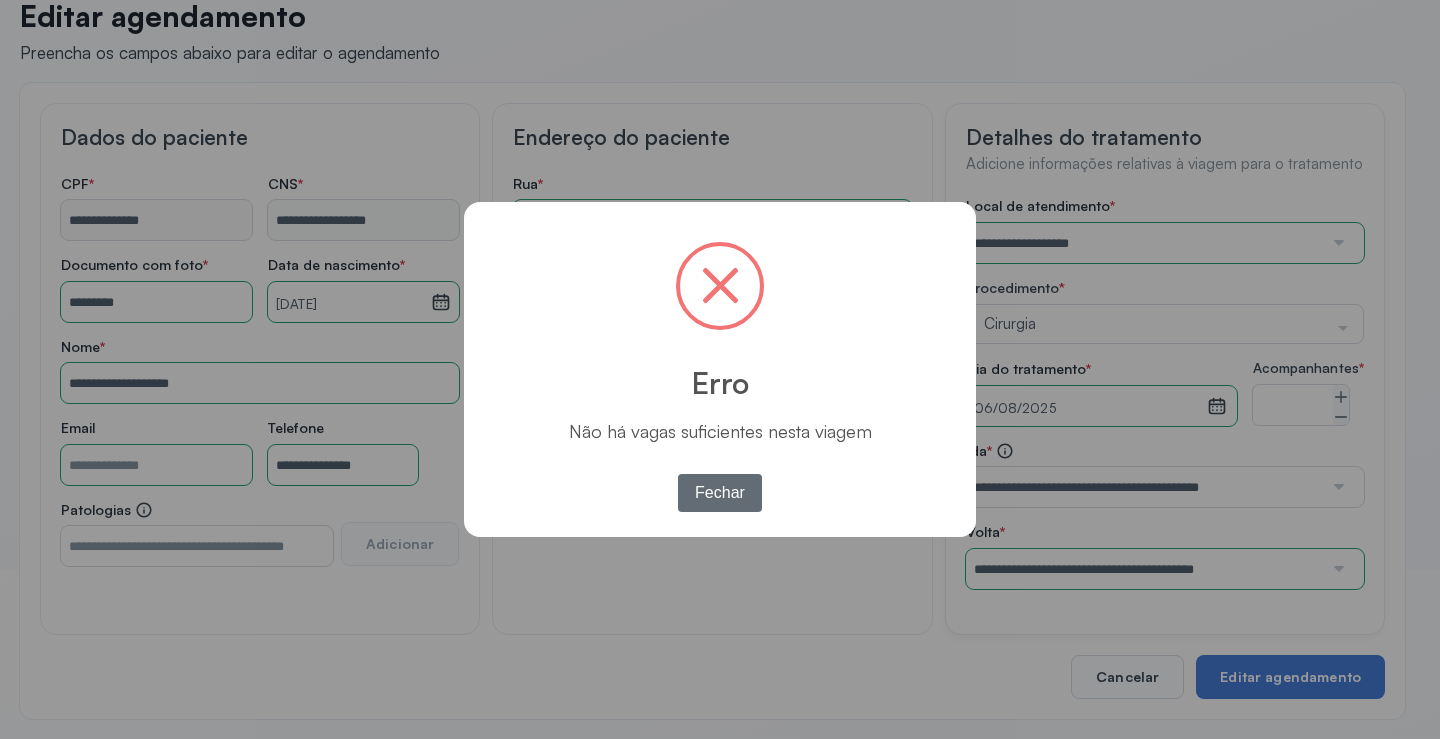 click on "Fechar" at bounding box center (720, 493) 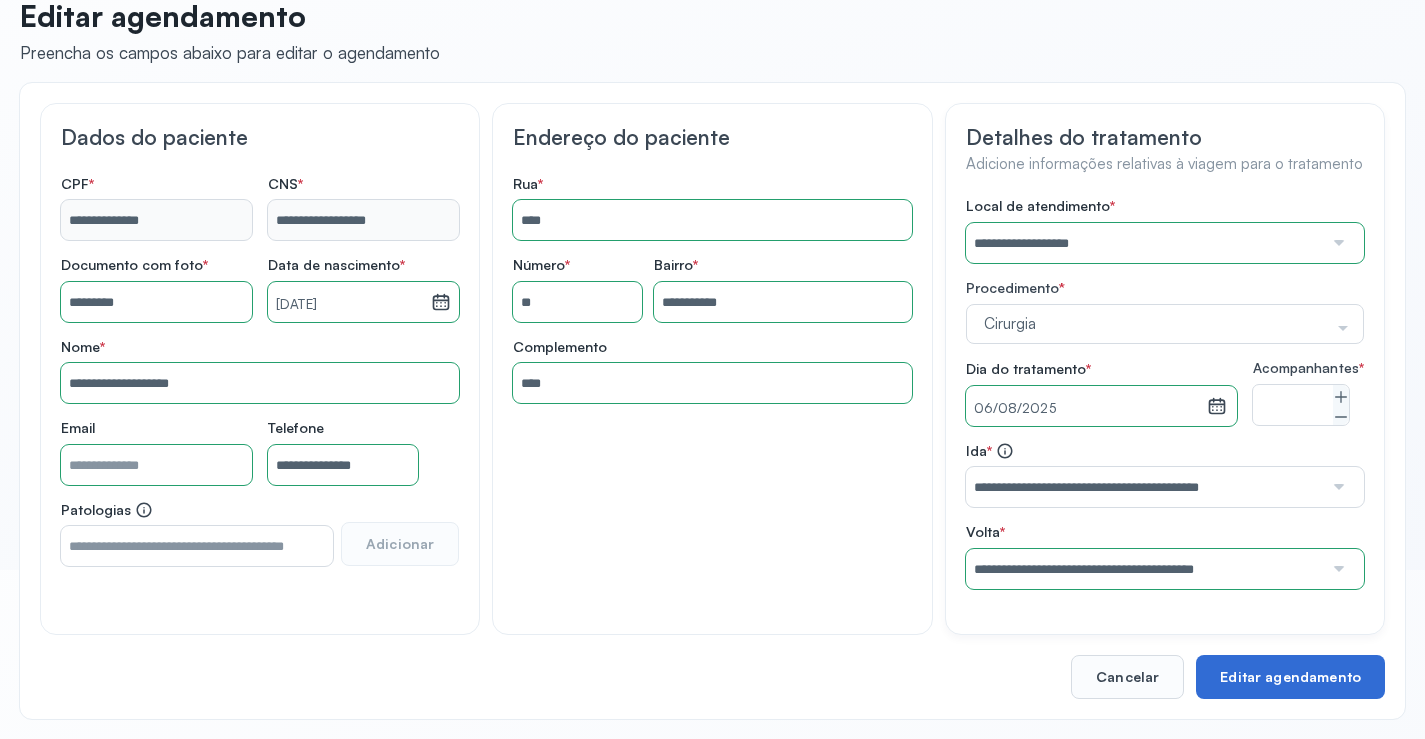 click on "Editar agendamento" at bounding box center (1290, 677) 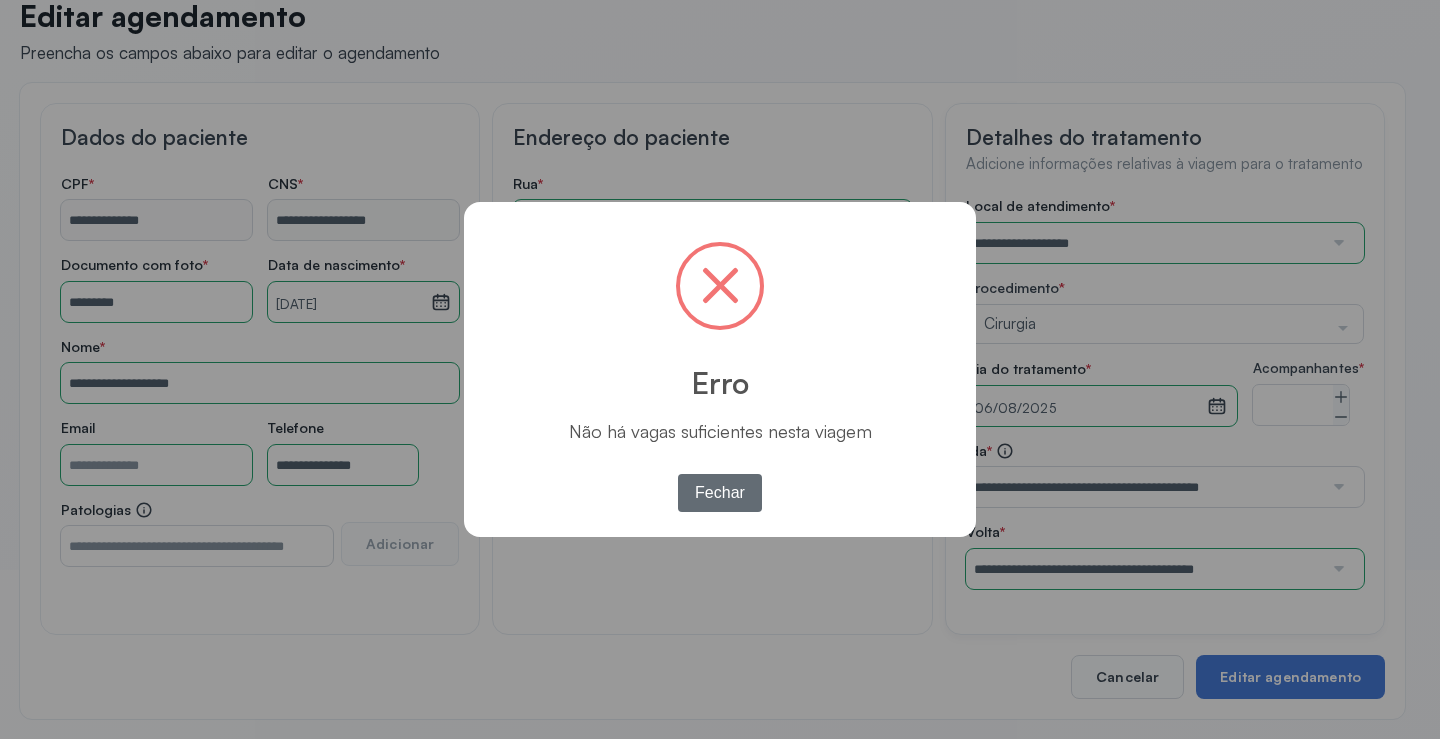 click on "Fechar" at bounding box center [720, 493] 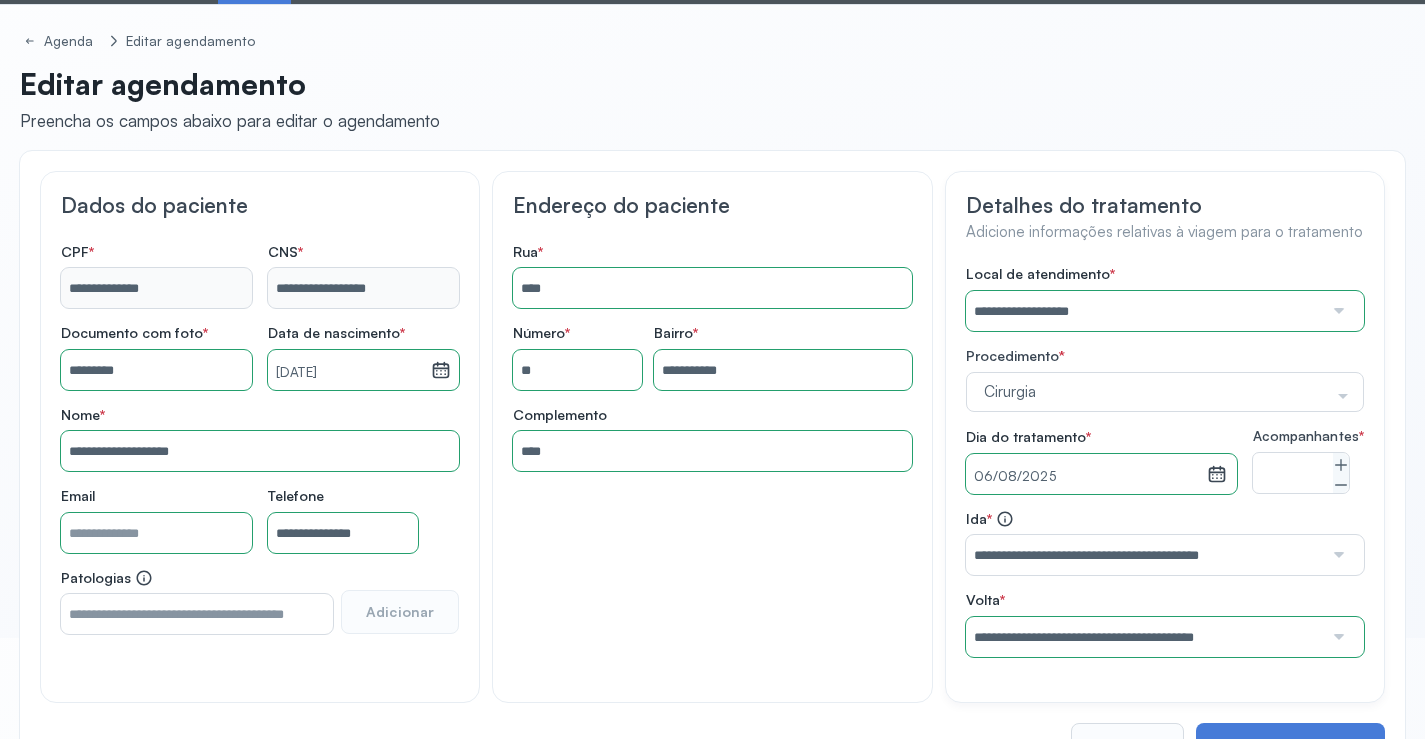 scroll, scrollTop: 0, scrollLeft: 0, axis: both 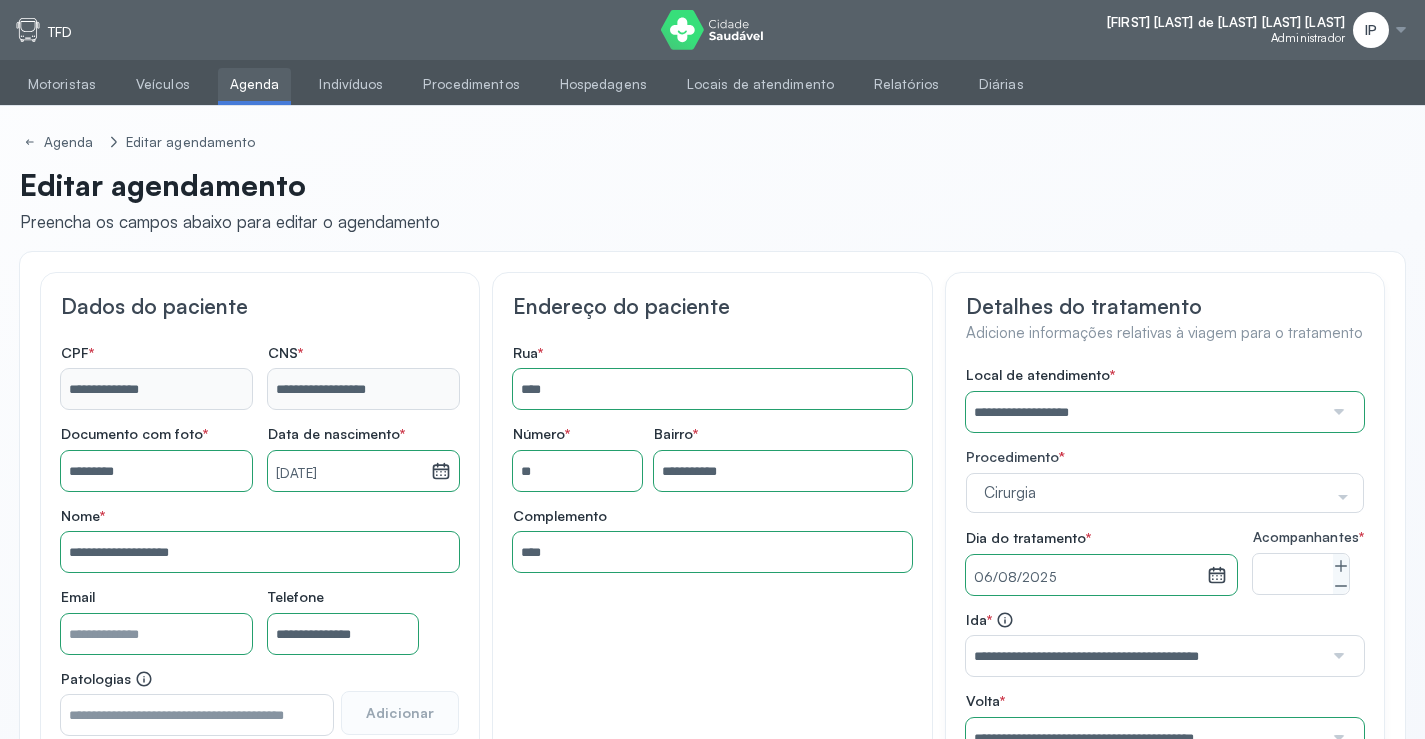 click on "Agenda" at bounding box center (255, 84) 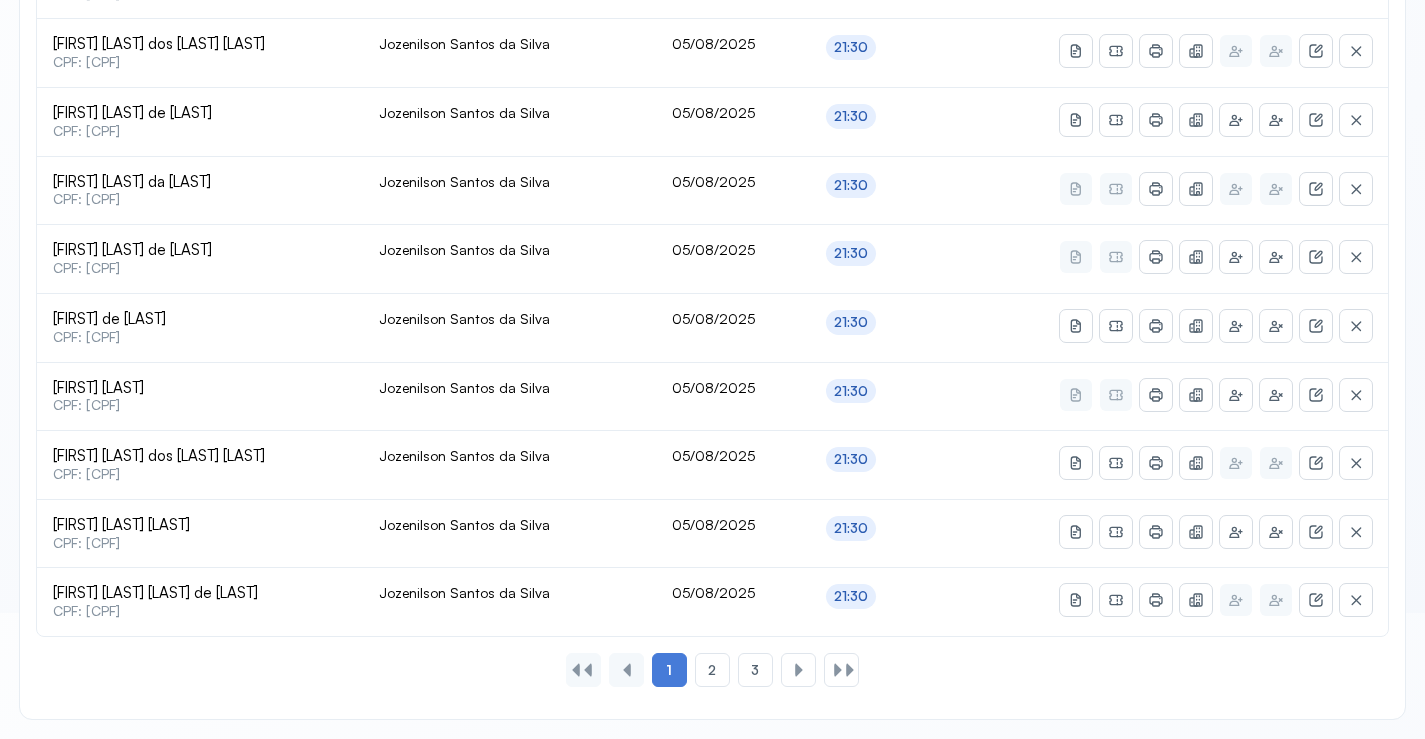 type on "********" 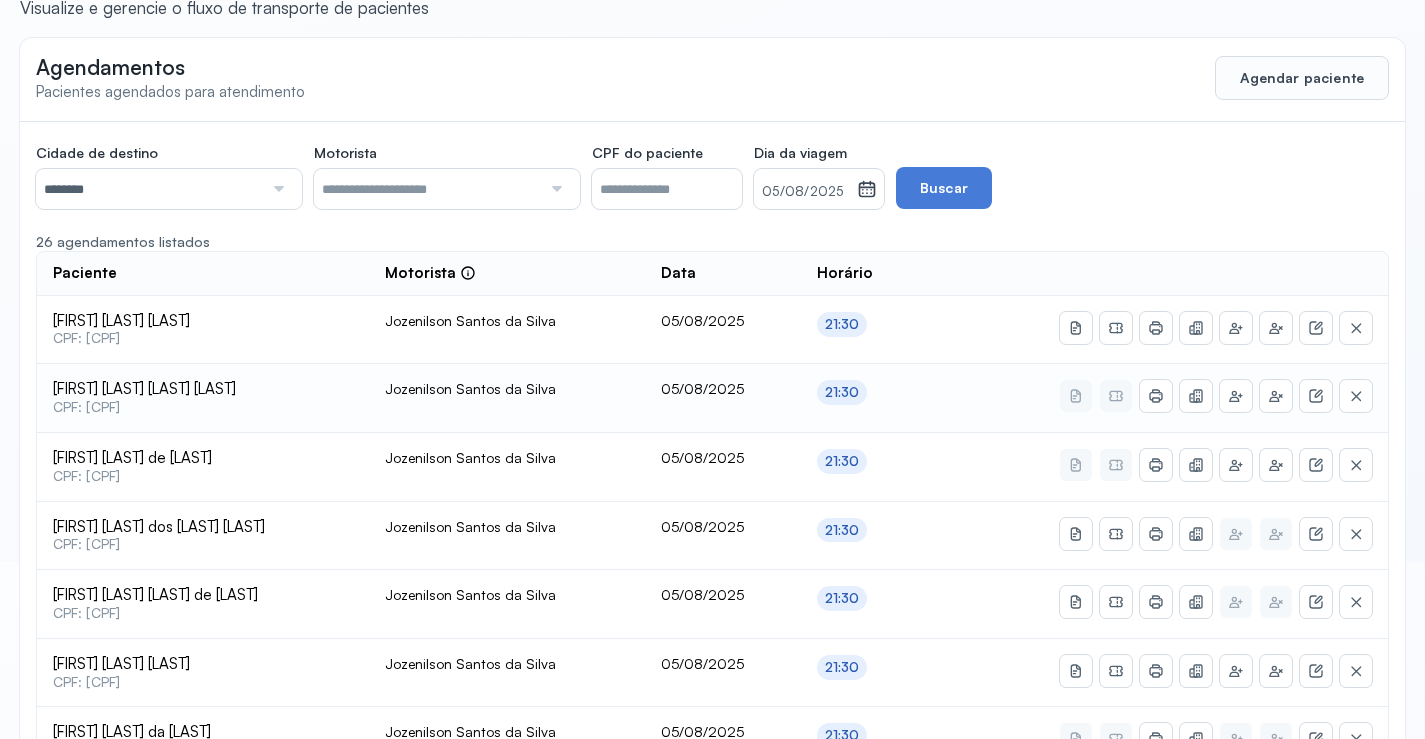 scroll, scrollTop: 0, scrollLeft: 0, axis: both 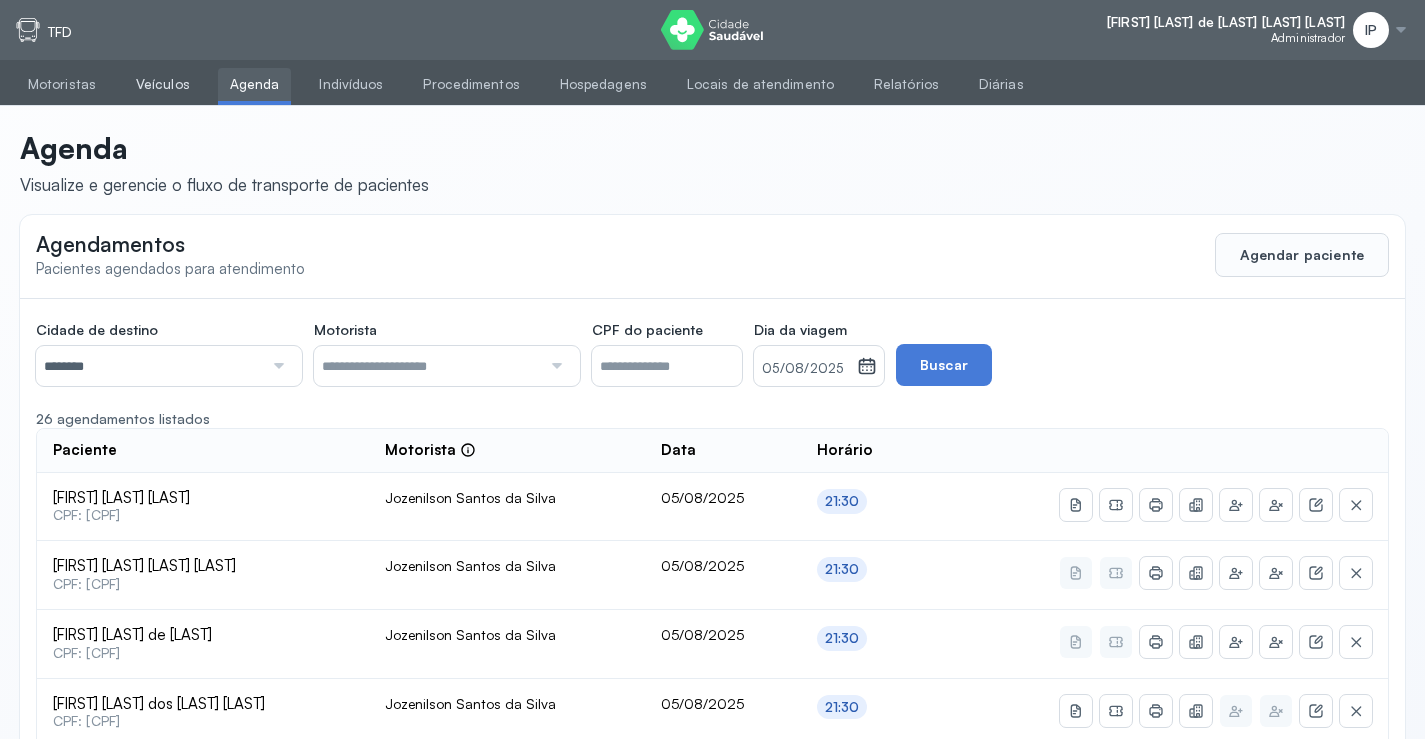 click on "Veículos" at bounding box center (163, 84) 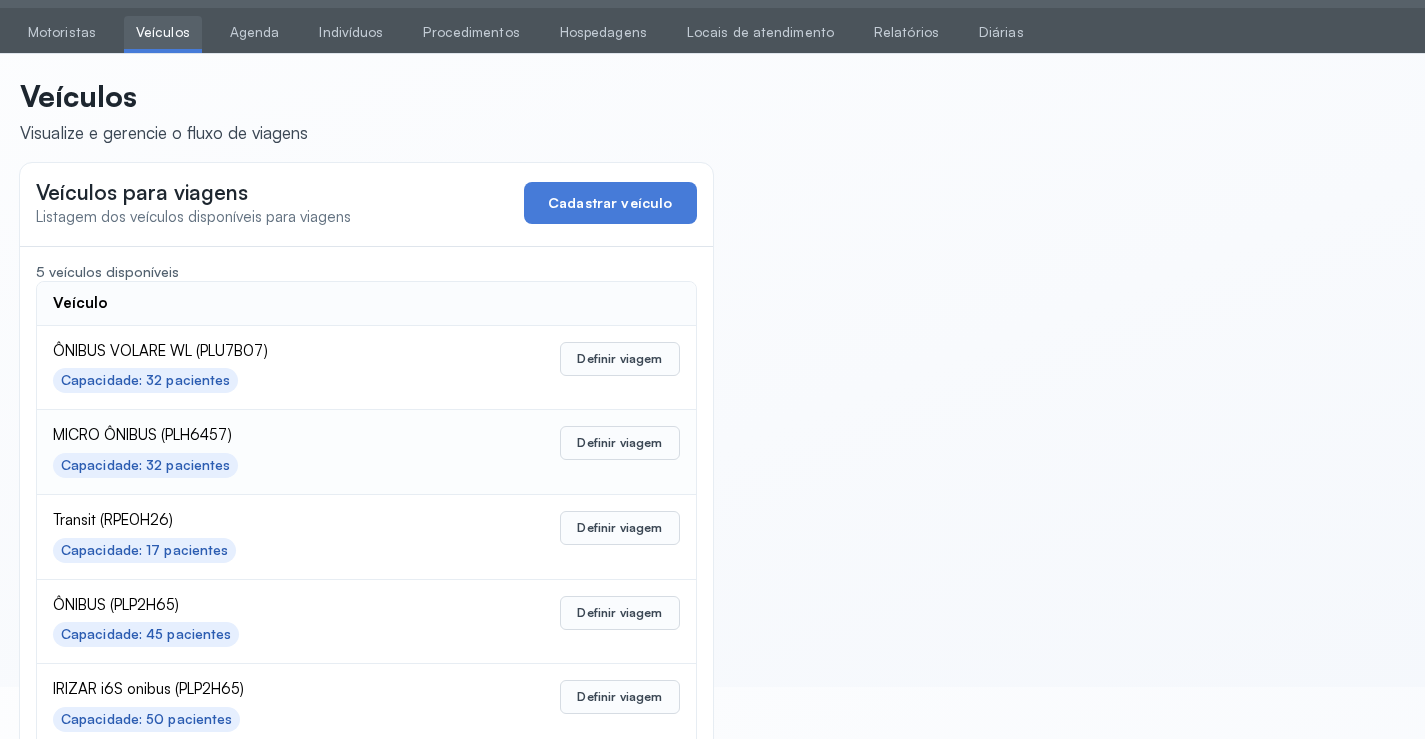 scroll, scrollTop: 98, scrollLeft: 0, axis: vertical 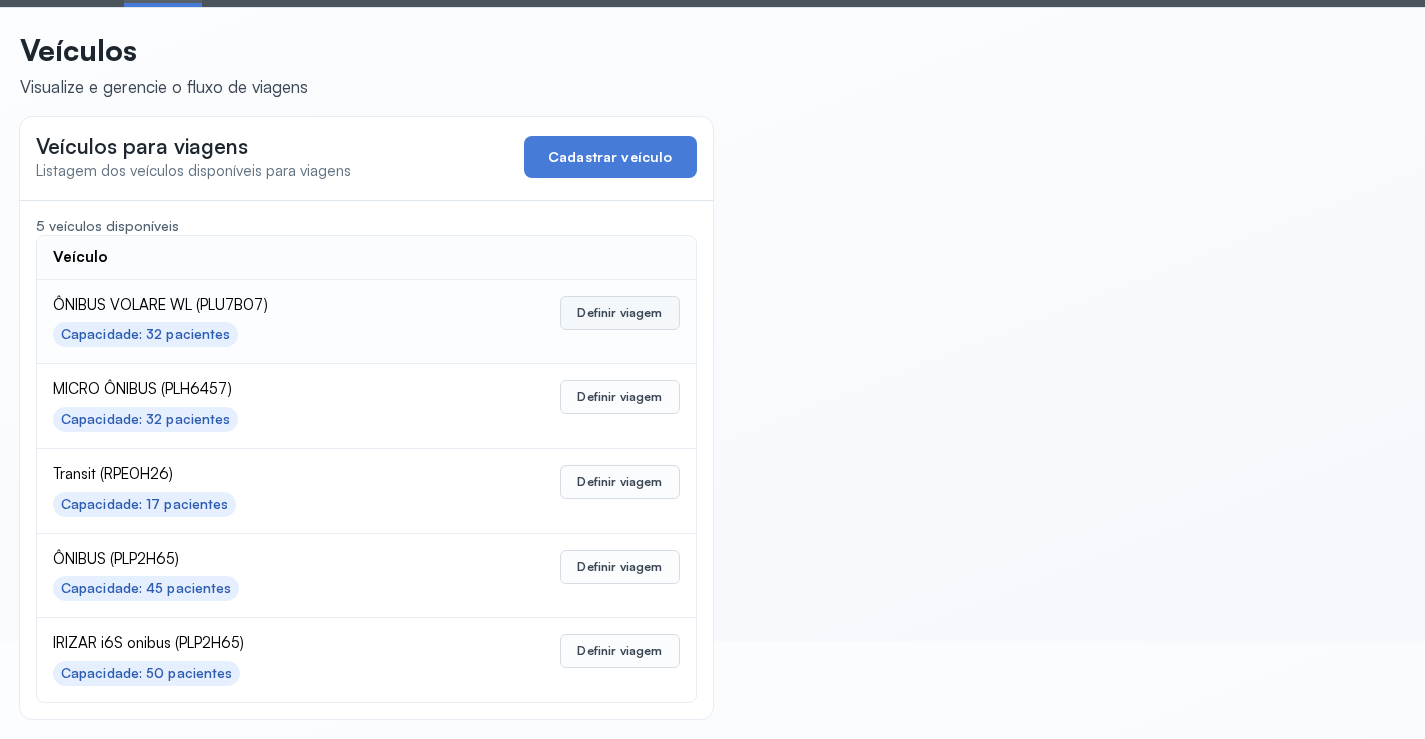 click on "Definir viagem" at bounding box center [619, 313] 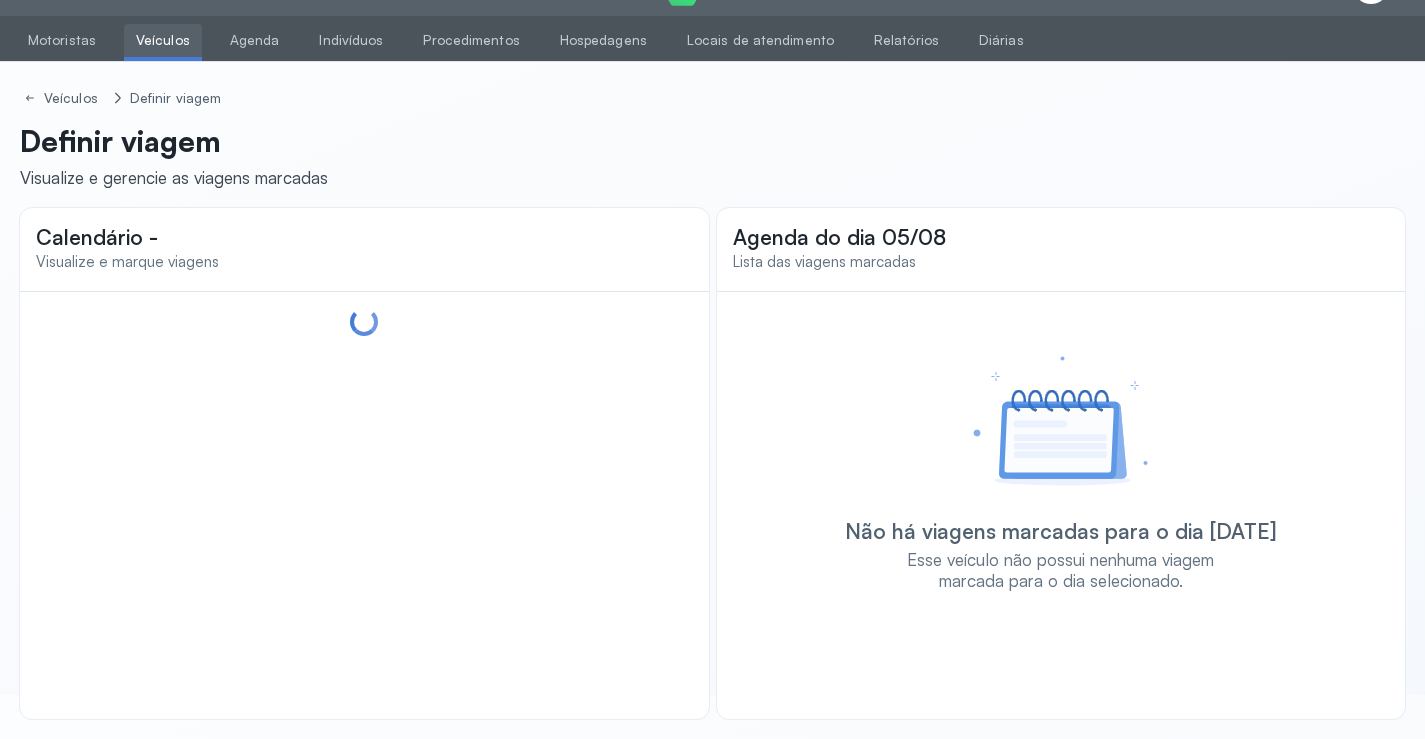 scroll, scrollTop: 44, scrollLeft: 0, axis: vertical 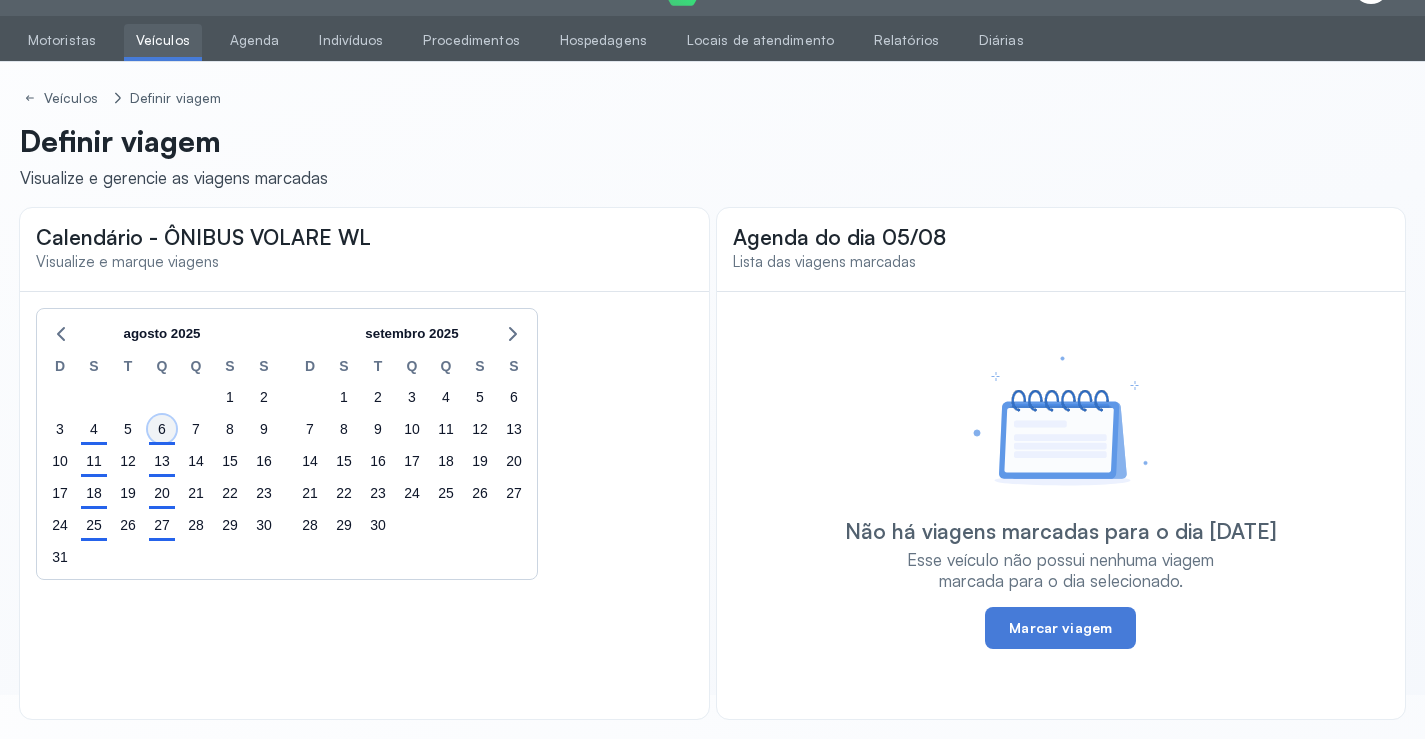 click on "6" 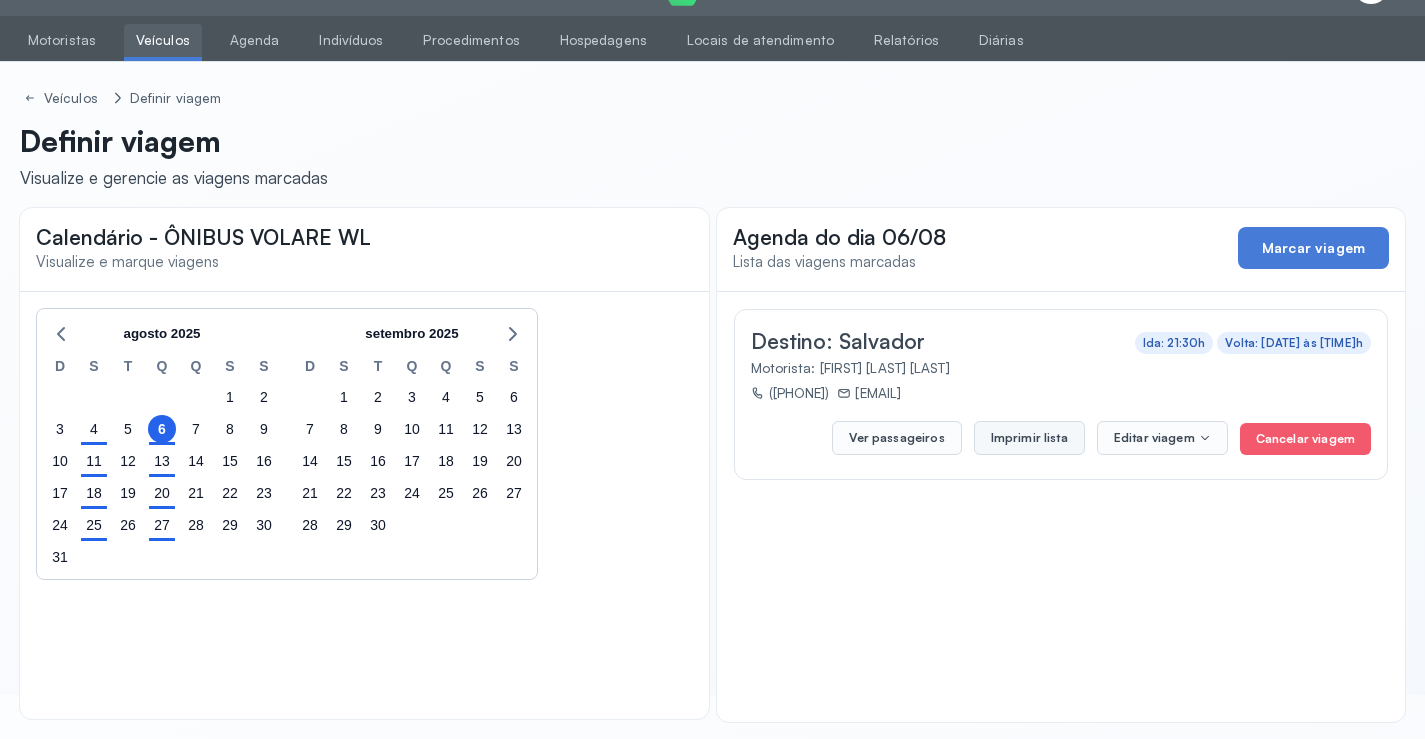 click on "Imprimir lista" at bounding box center [1029, 438] 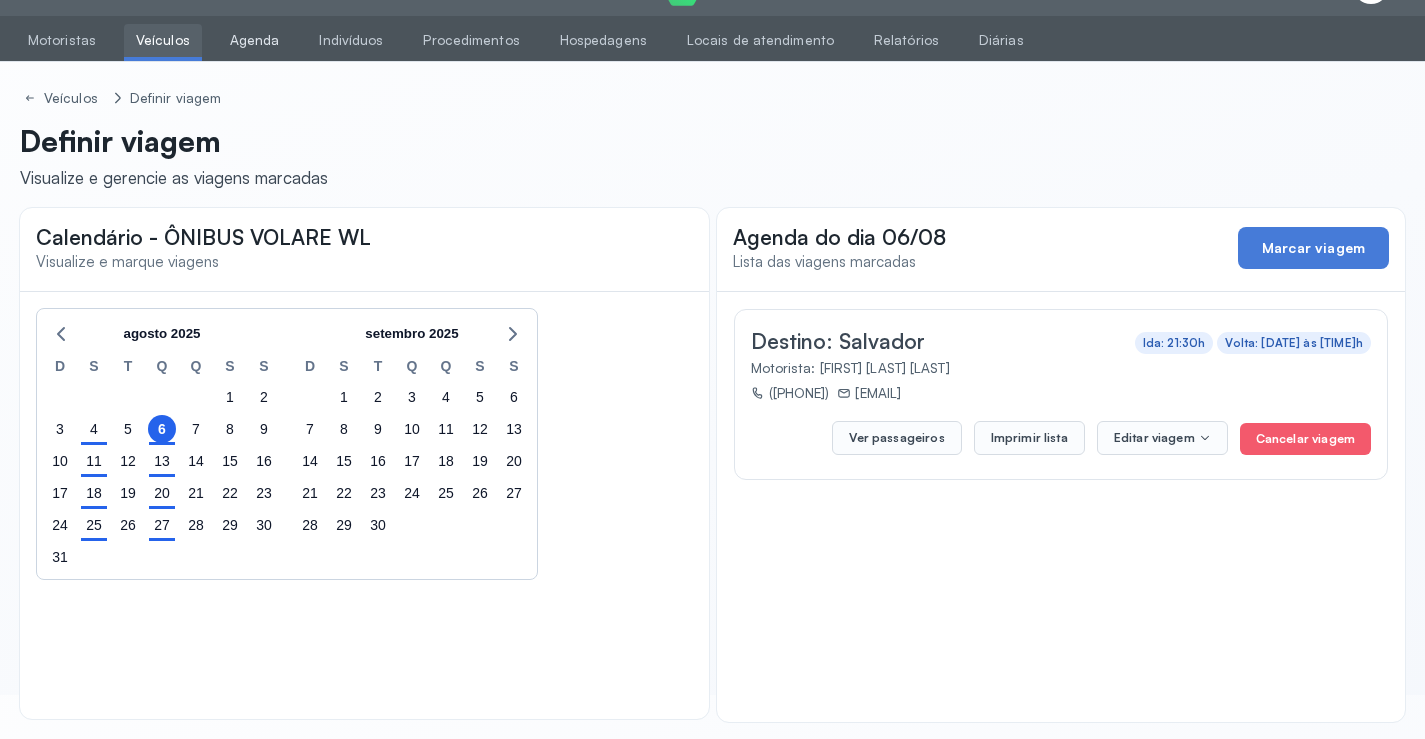 click on "Agenda" at bounding box center (255, 40) 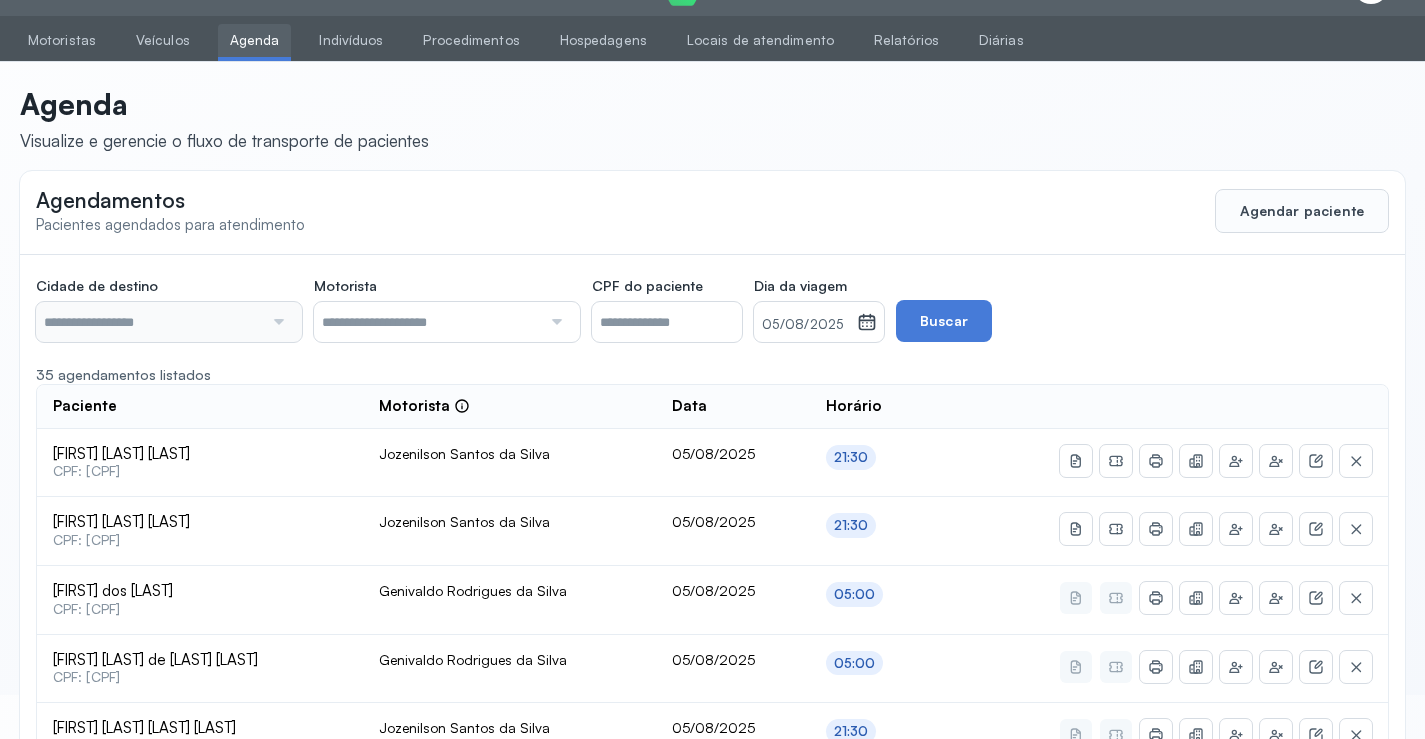 type on "********" 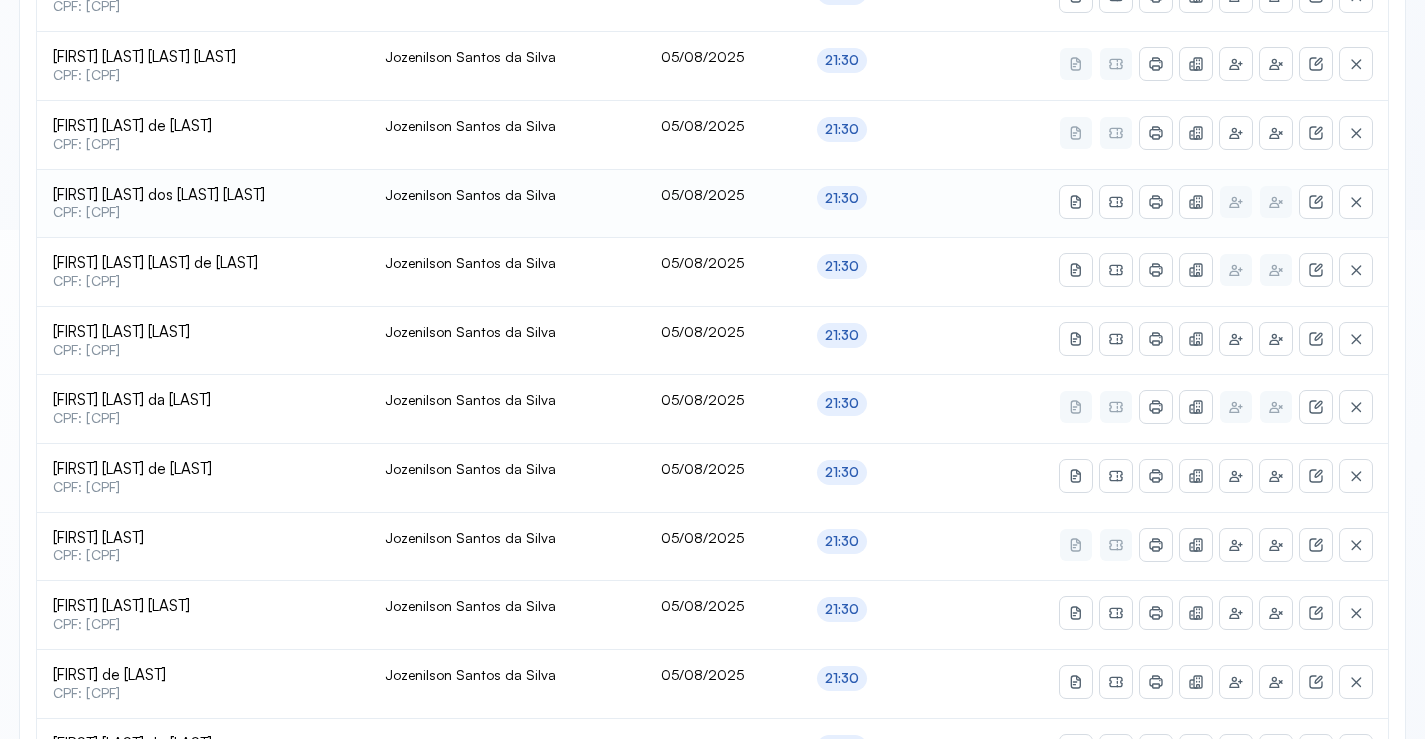 scroll, scrollTop: 544, scrollLeft: 0, axis: vertical 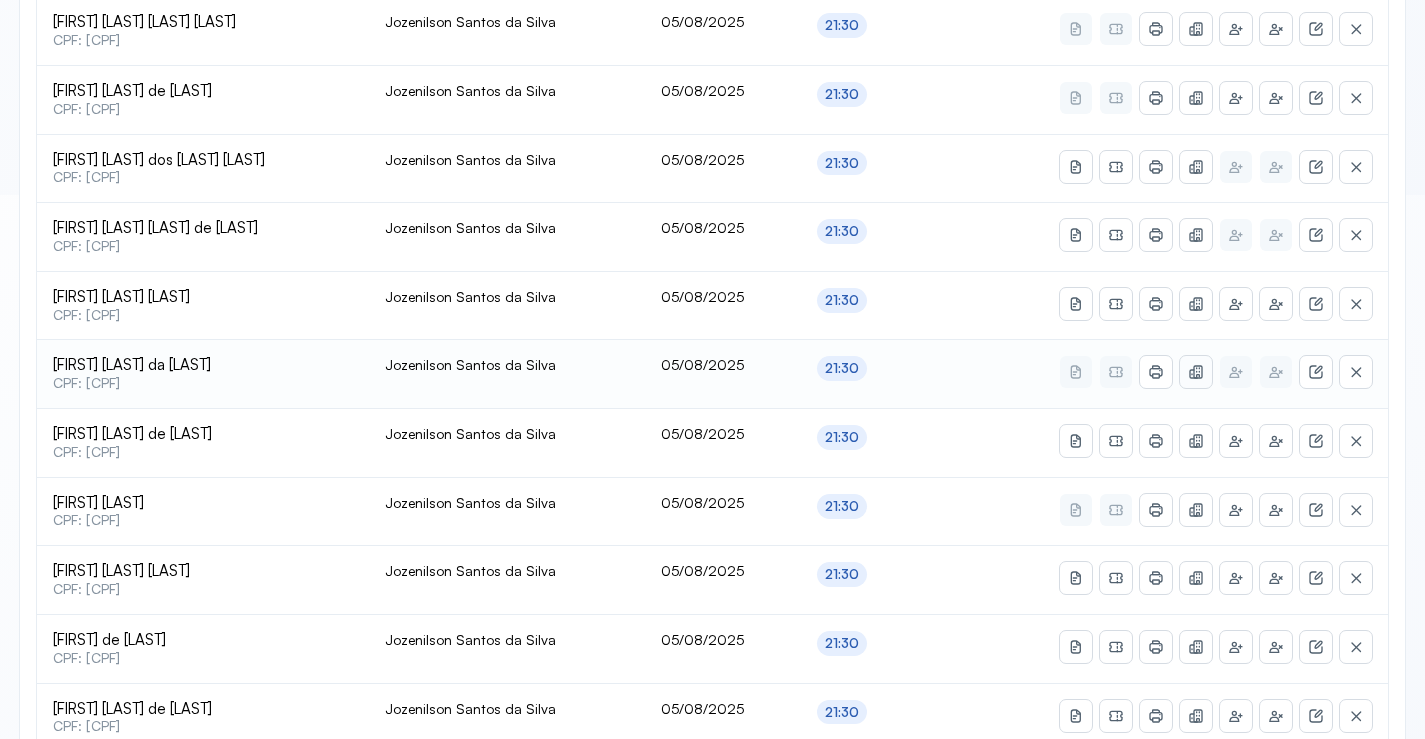 click 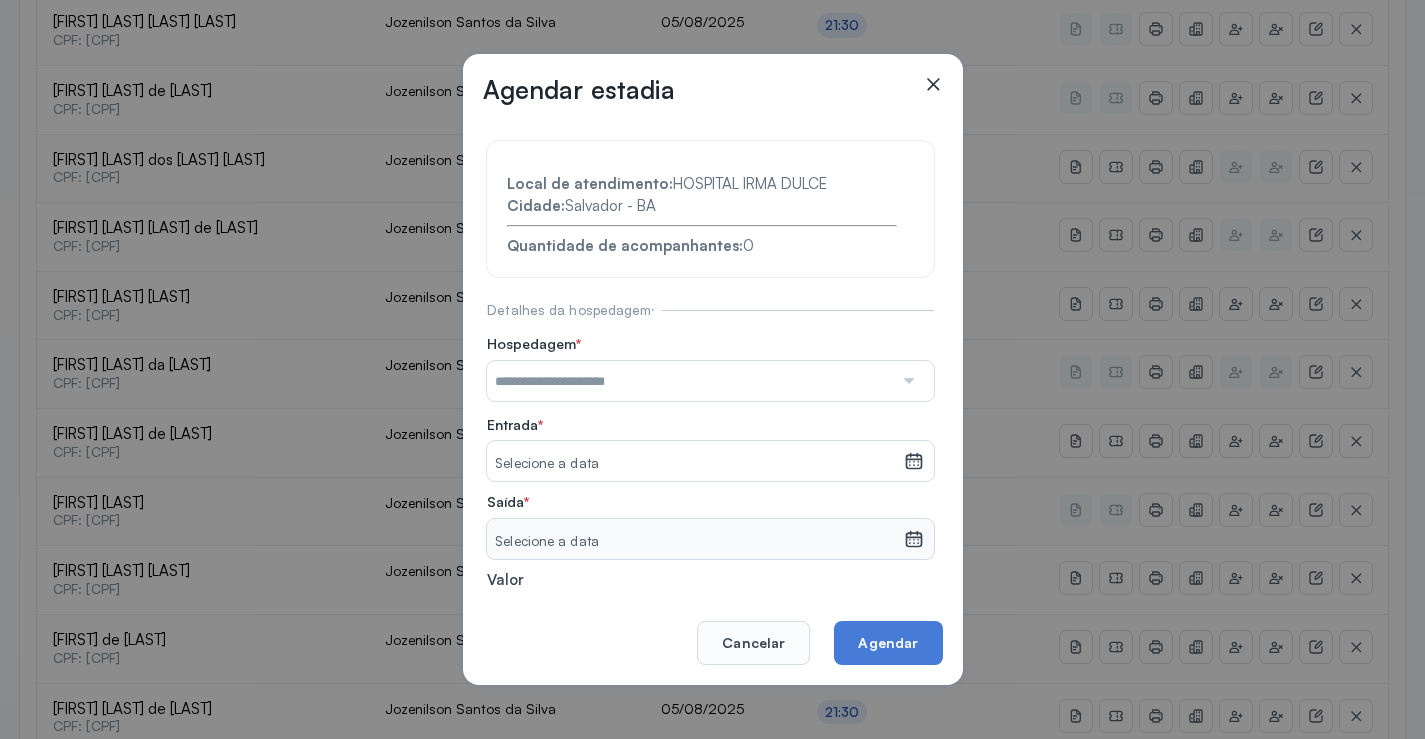 click at bounding box center (690, 381) 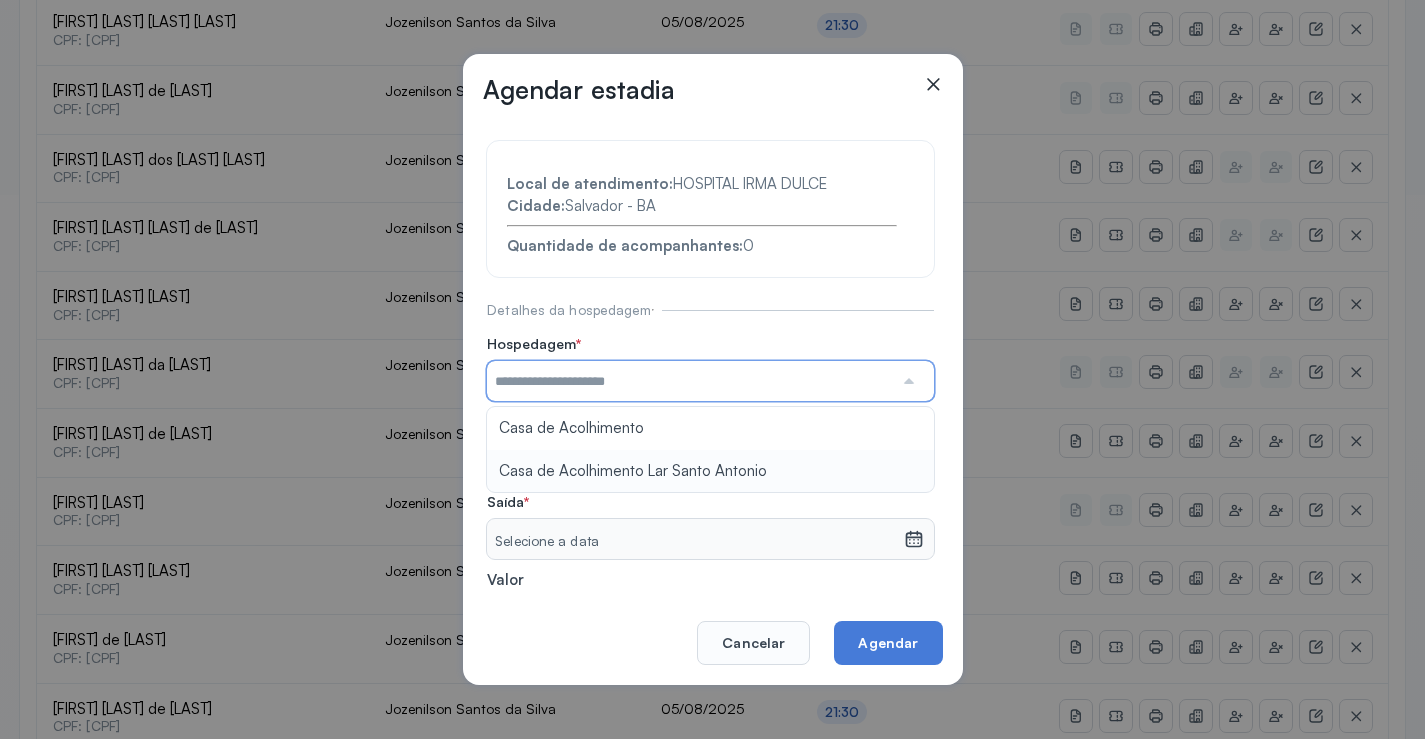 type on "**********" 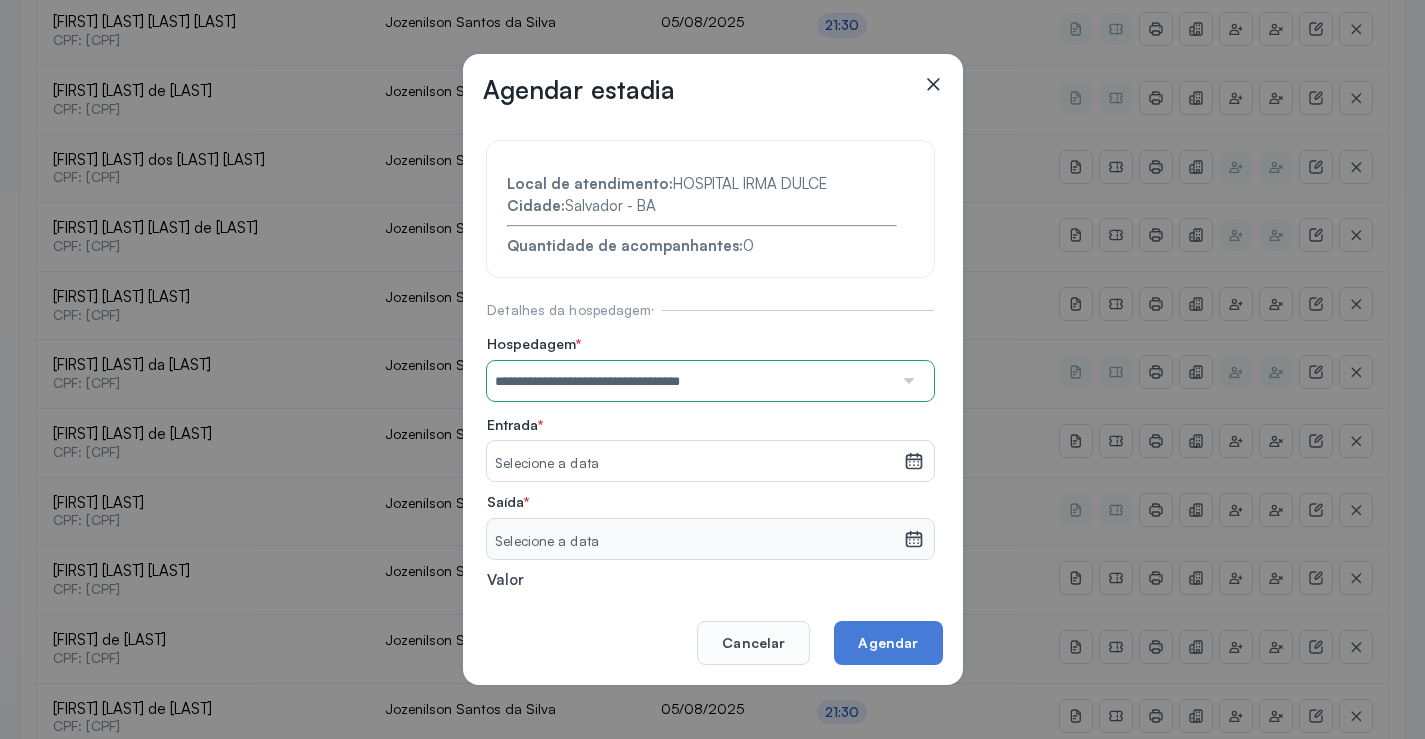 click on "**********" at bounding box center [710, 436] 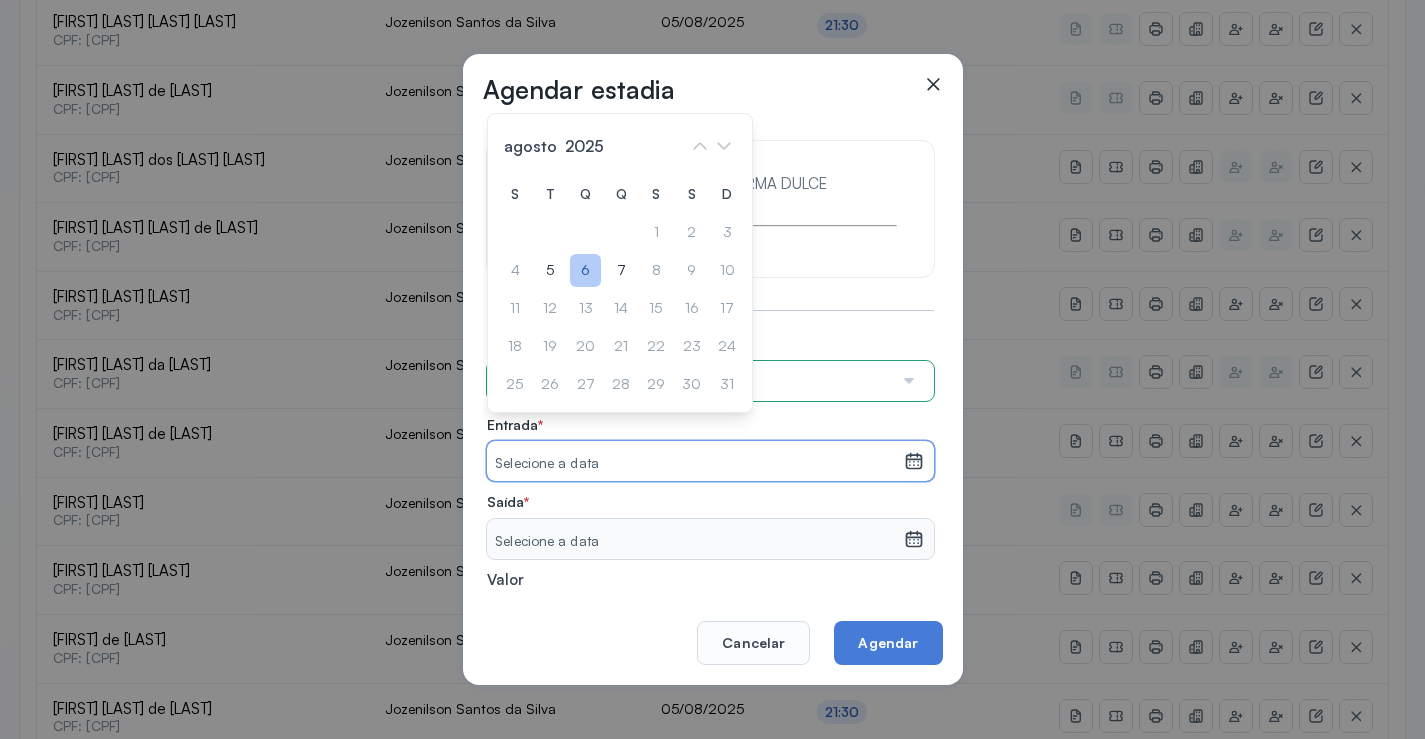 click on "6" 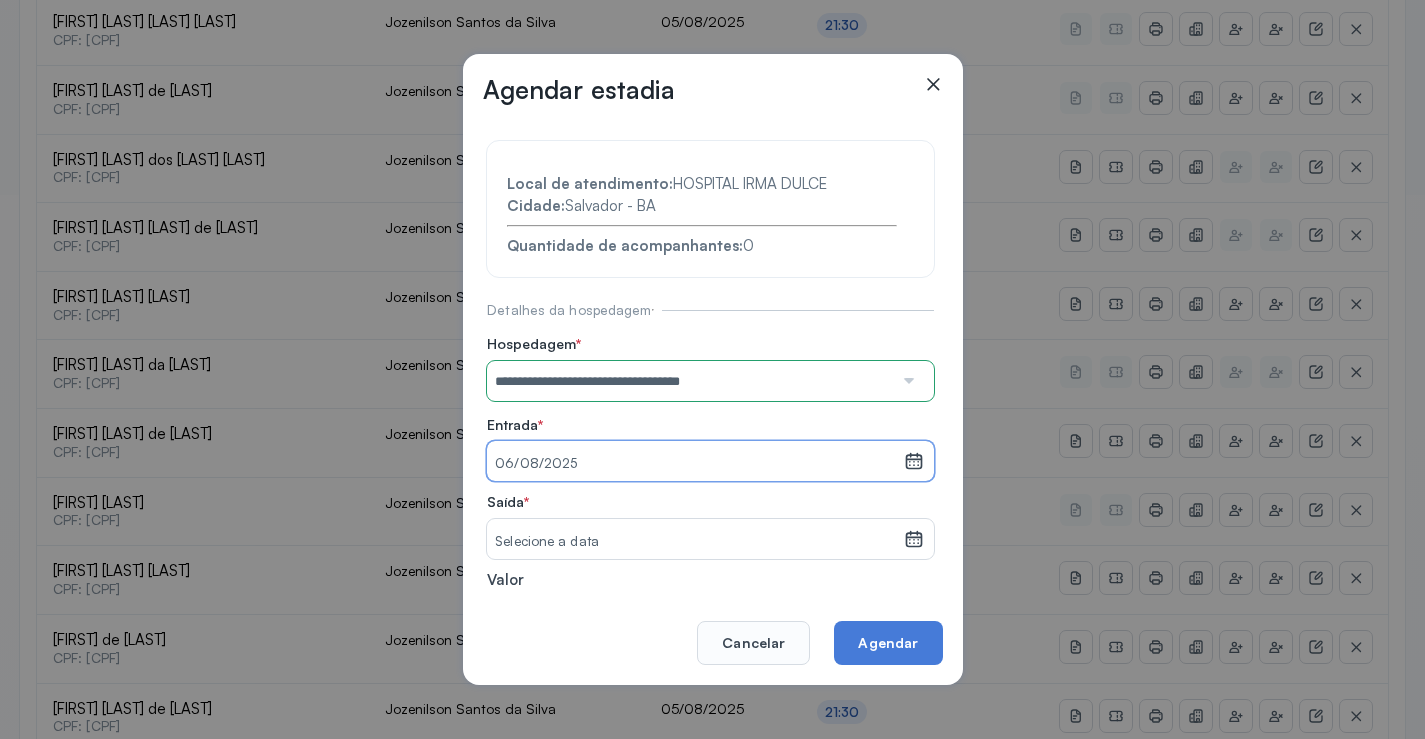 click on "Selecione a data" at bounding box center (695, 542) 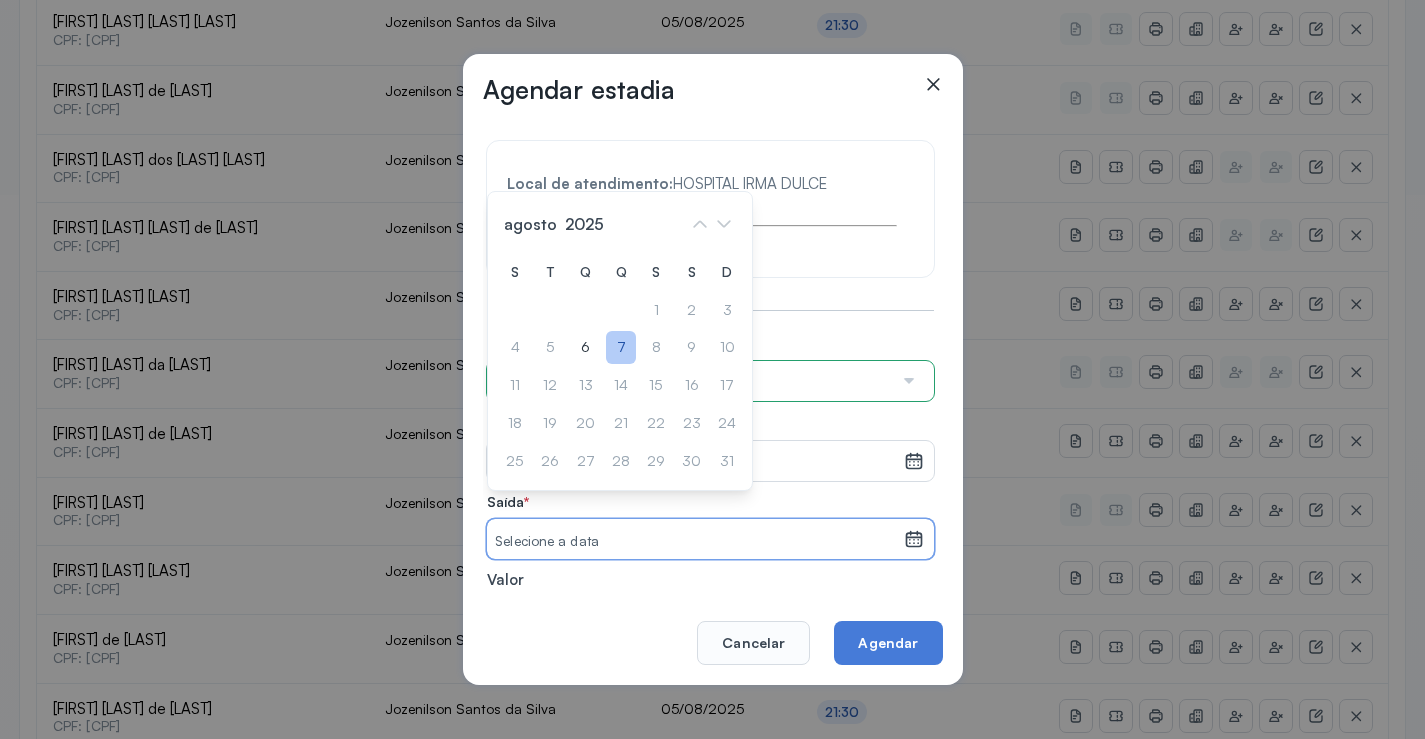 click on "7" 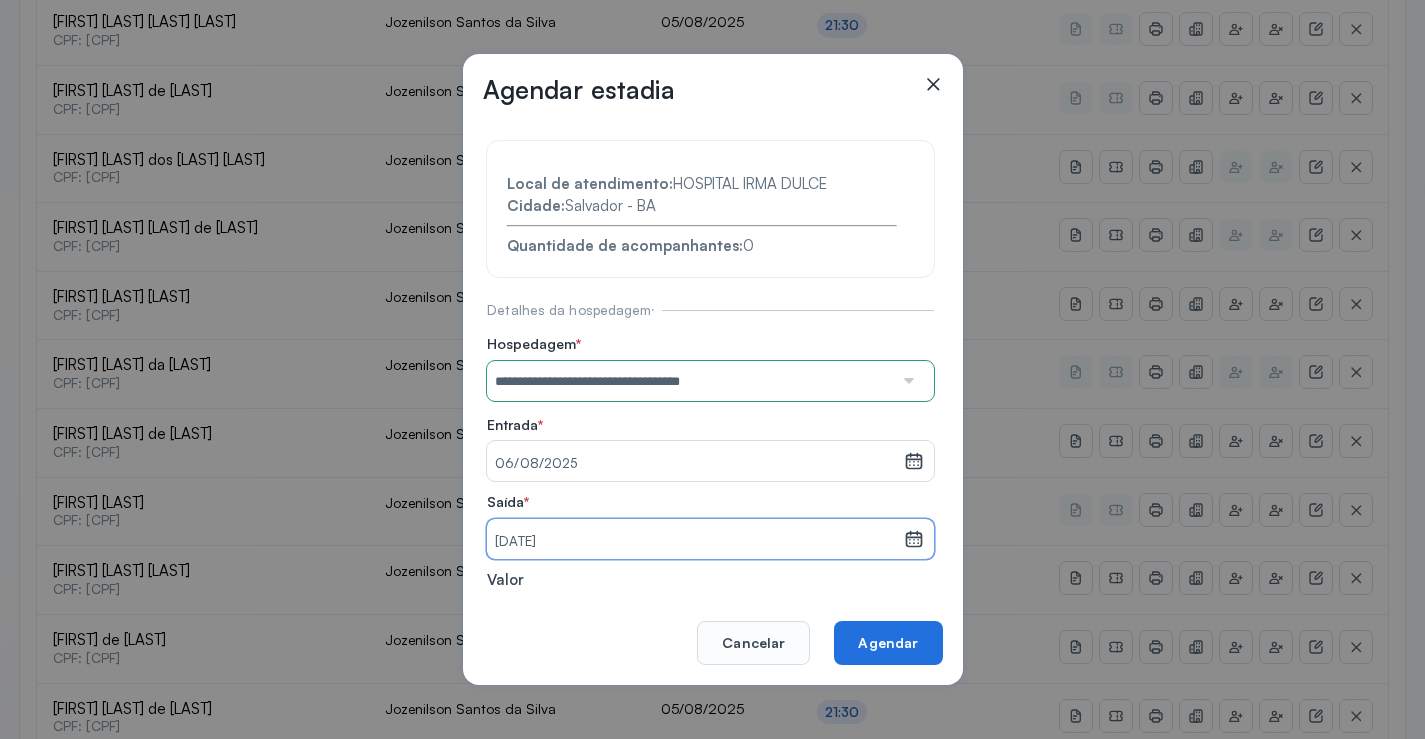 click on "Agendar" 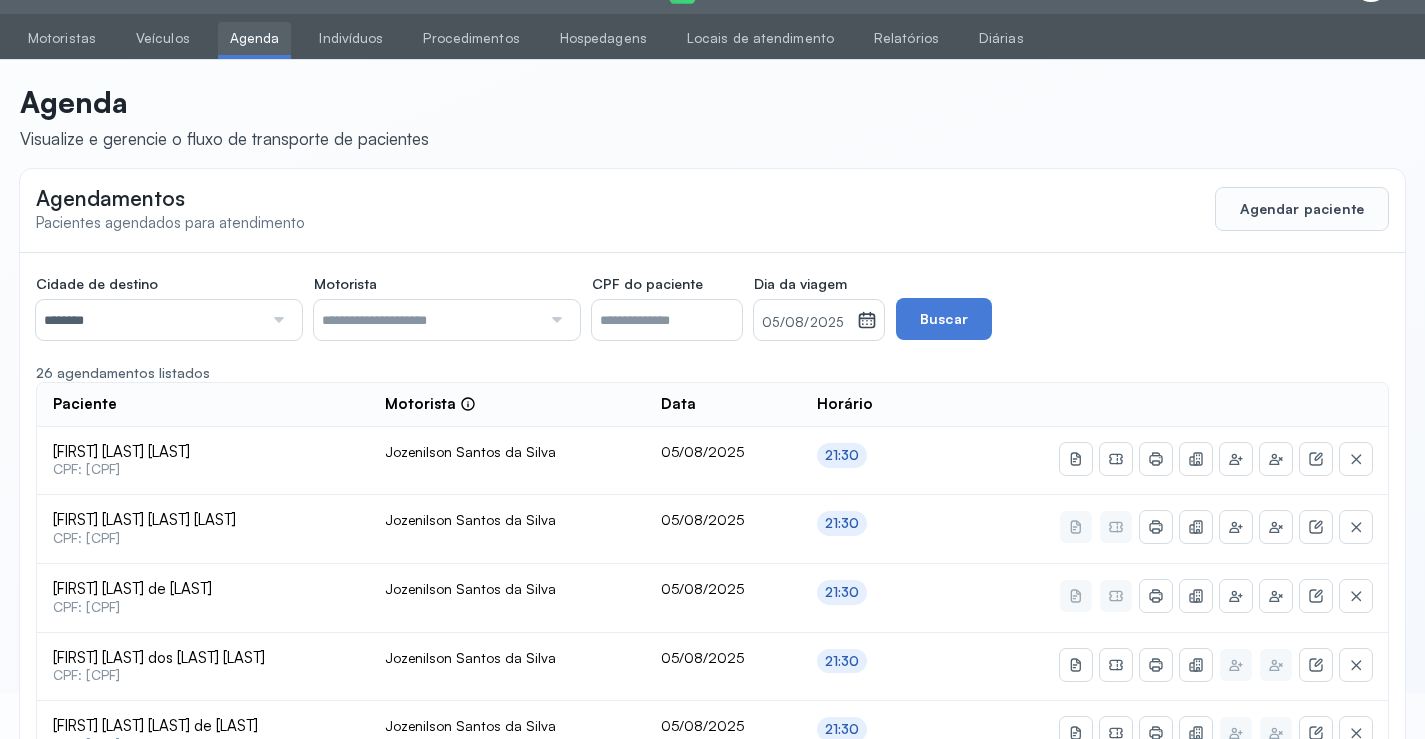 scroll, scrollTop: 544, scrollLeft: 0, axis: vertical 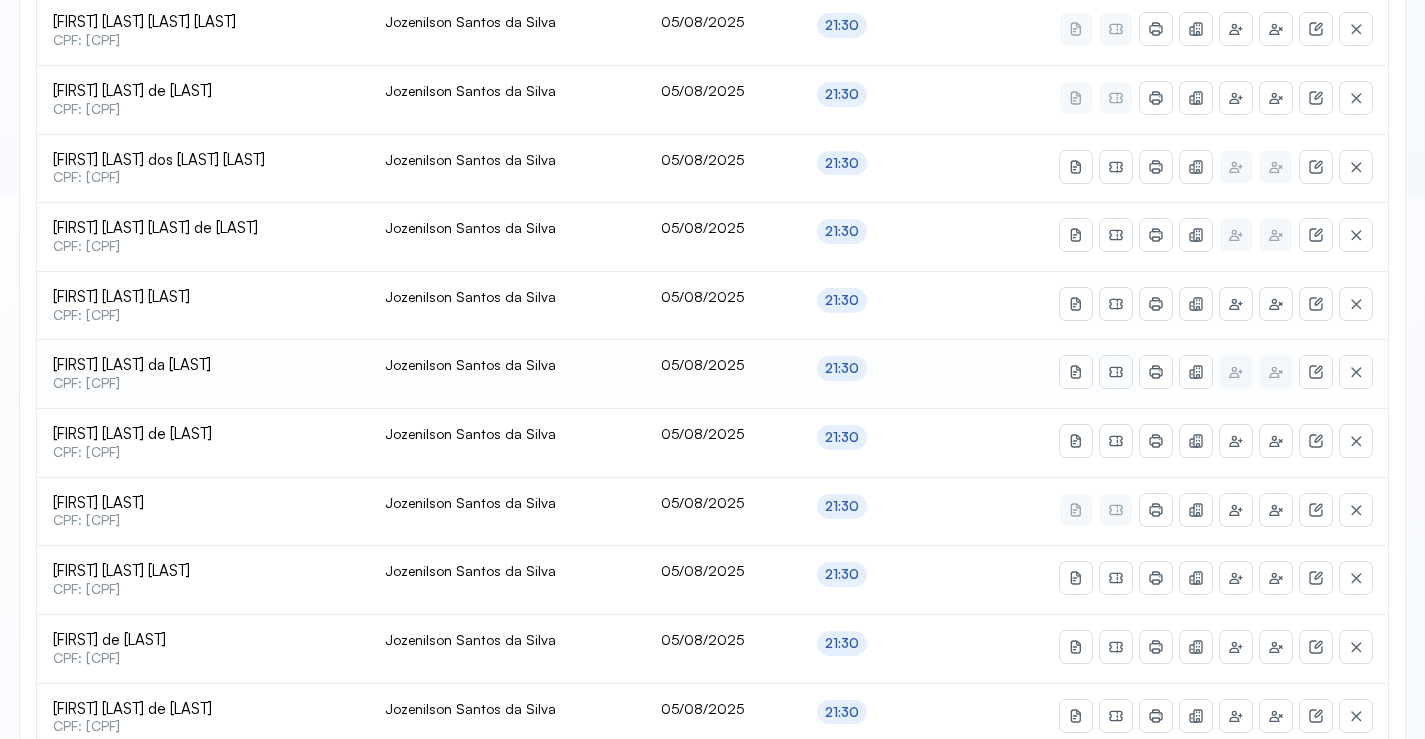 click 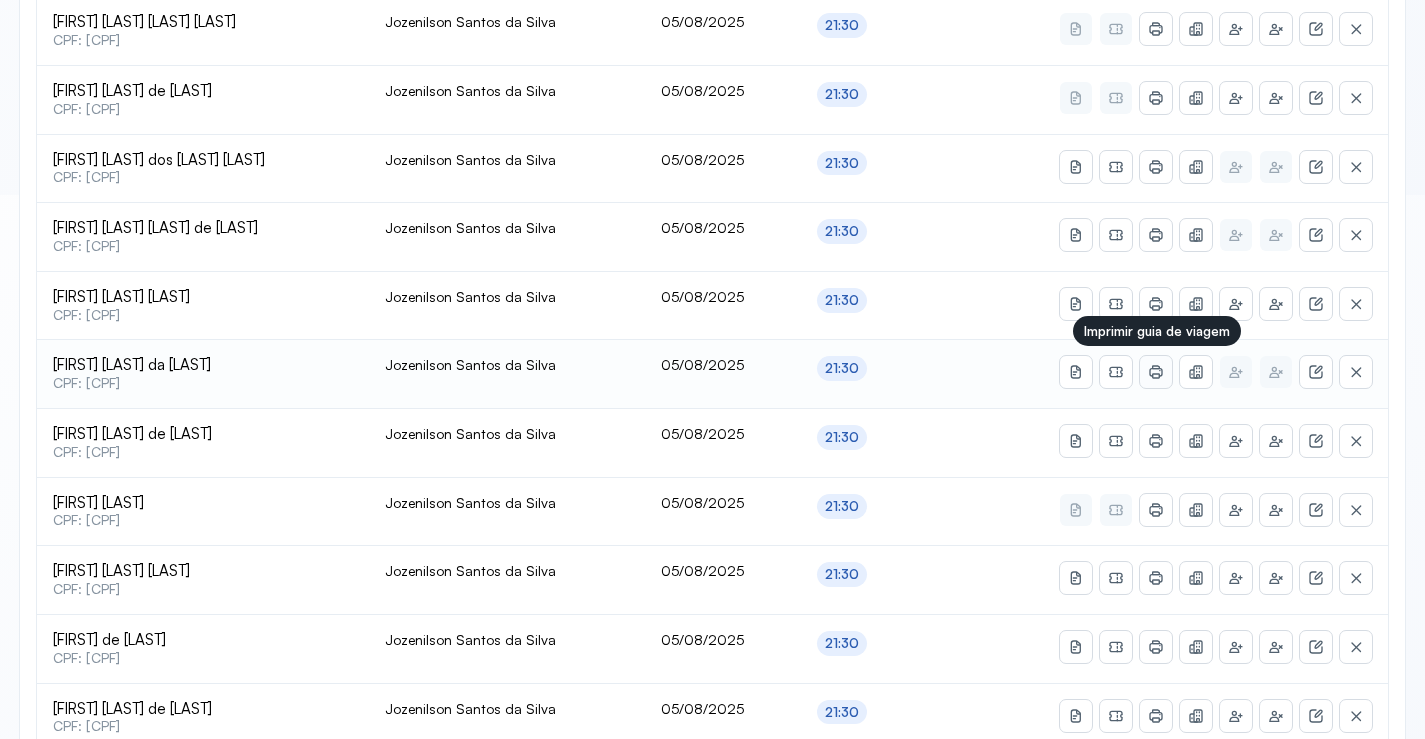 click 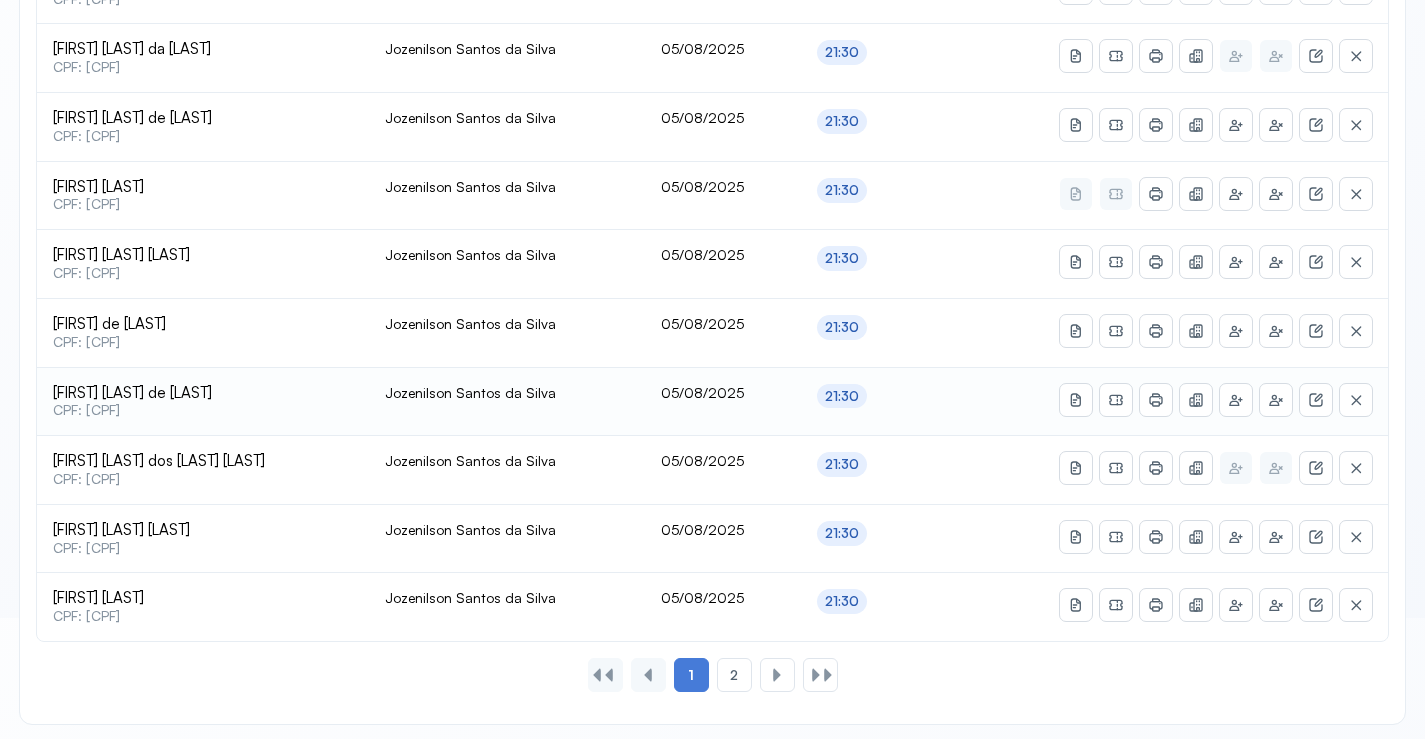 scroll, scrollTop: 865, scrollLeft: 0, axis: vertical 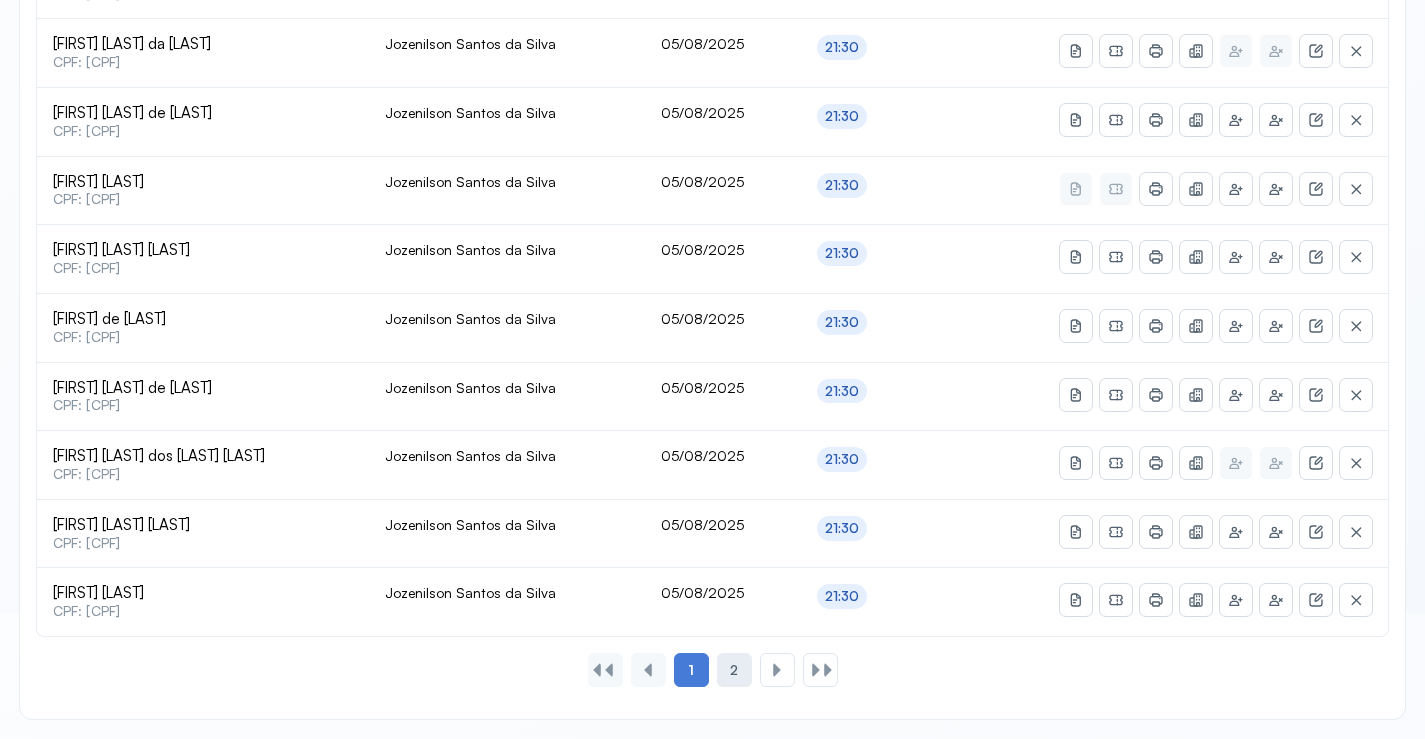 click on "2" 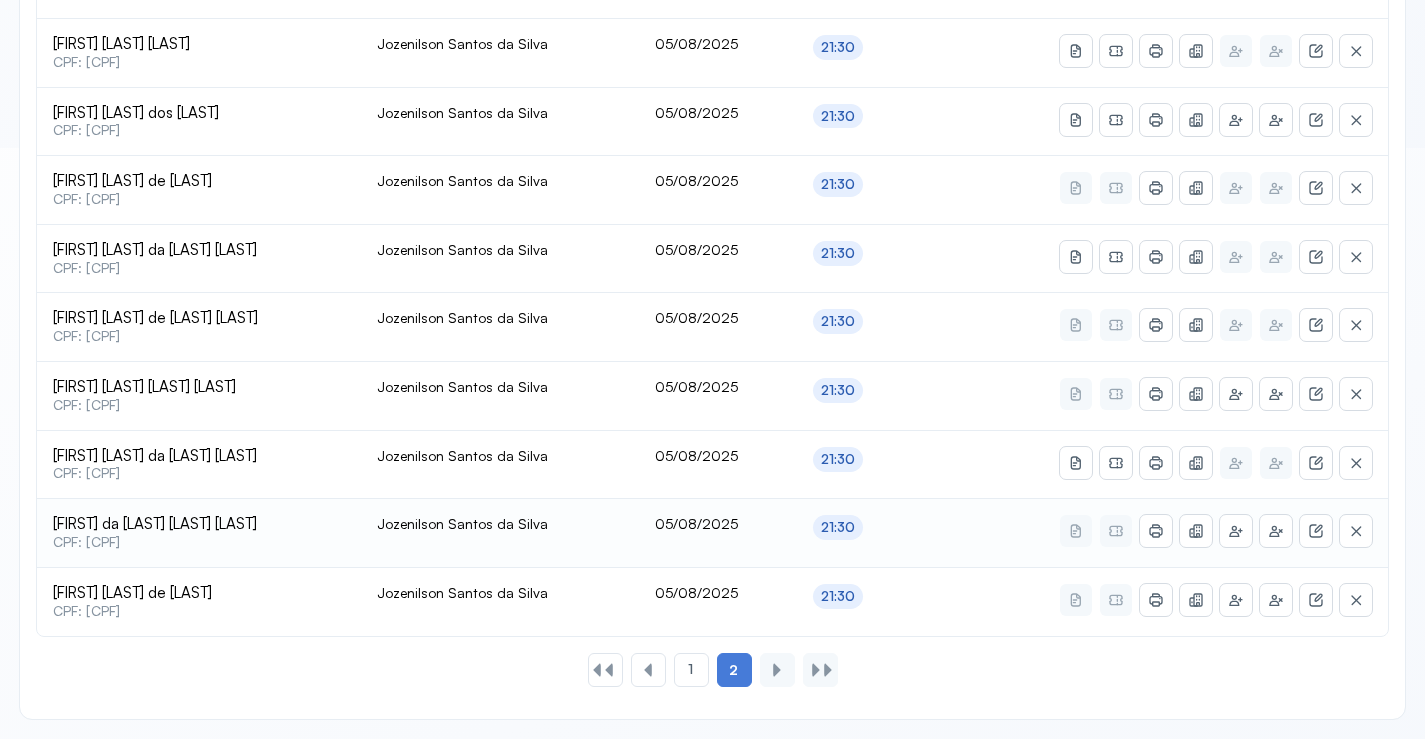 scroll, scrollTop: 491, scrollLeft: 0, axis: vertical 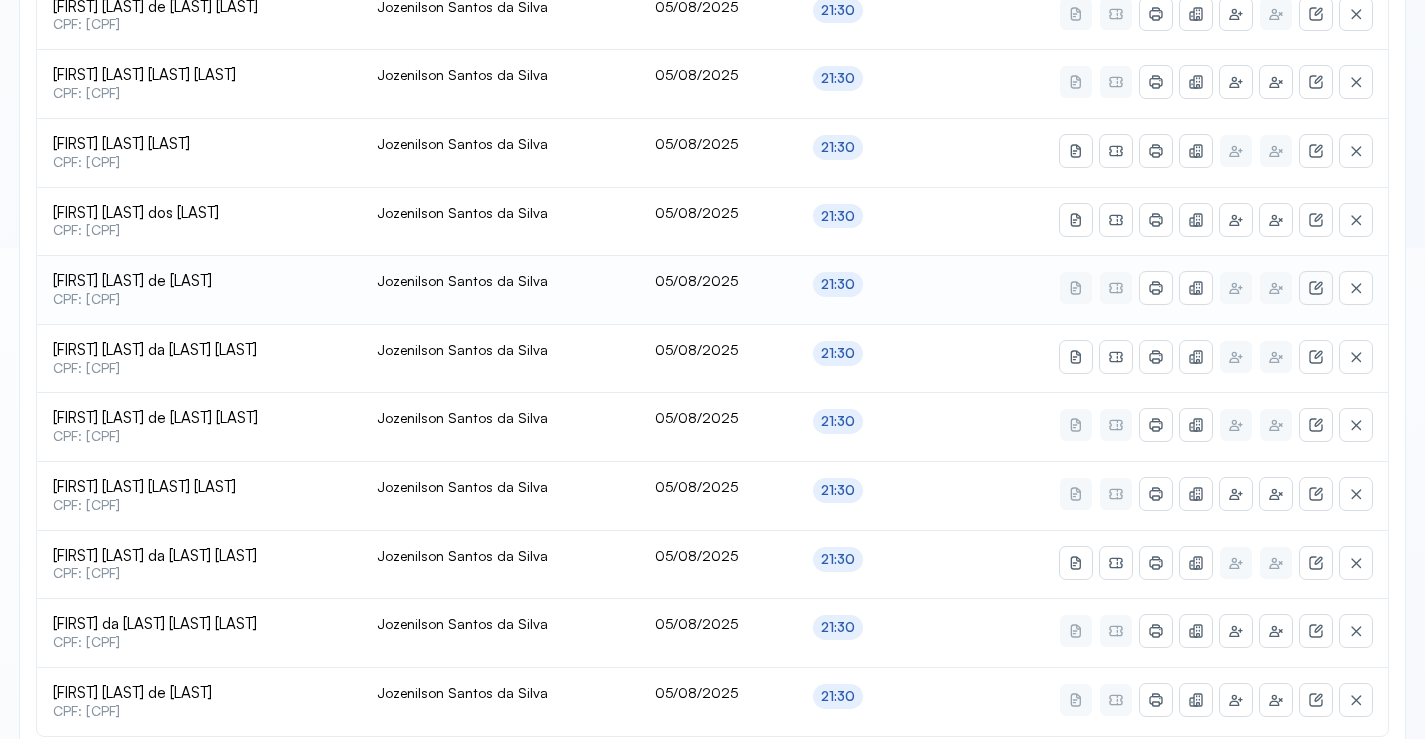 click 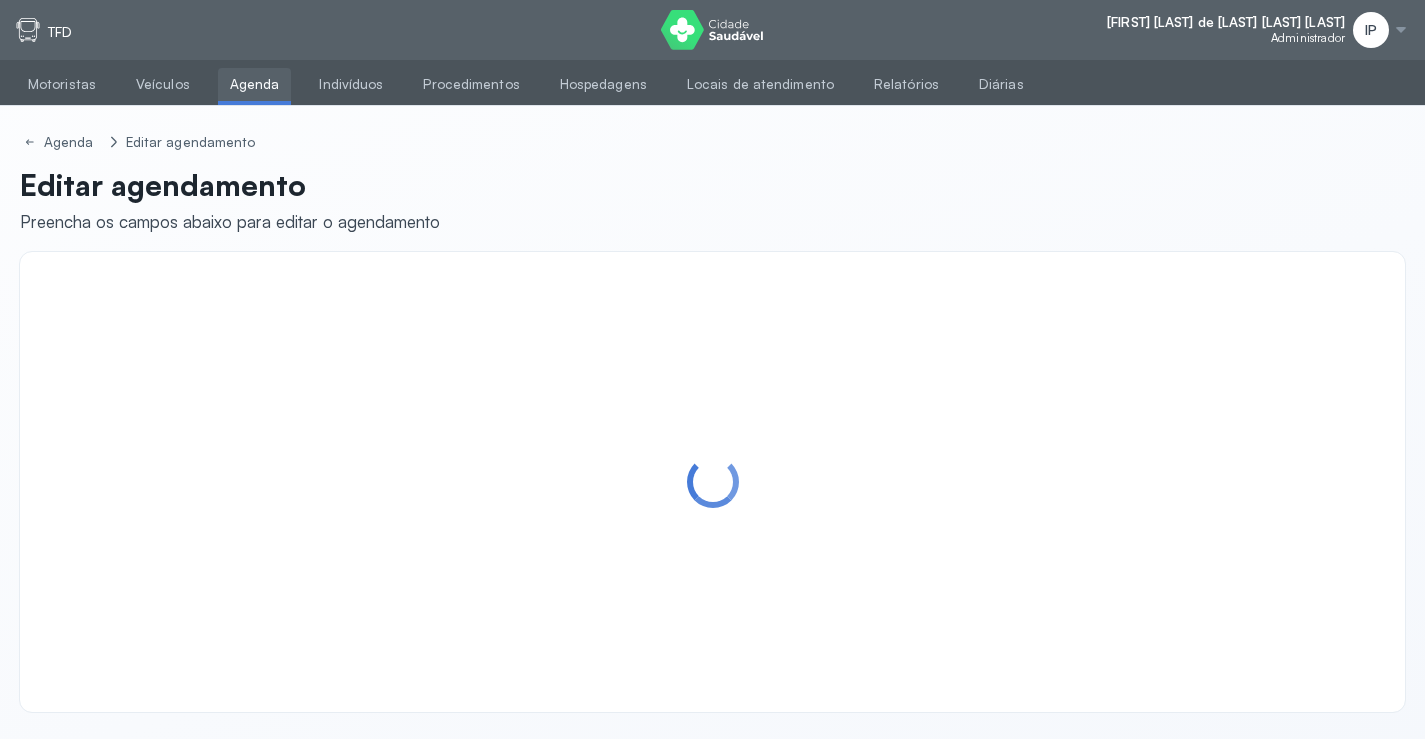 scroll, scrollTop: 0, scrollLeft: 0, axis: both 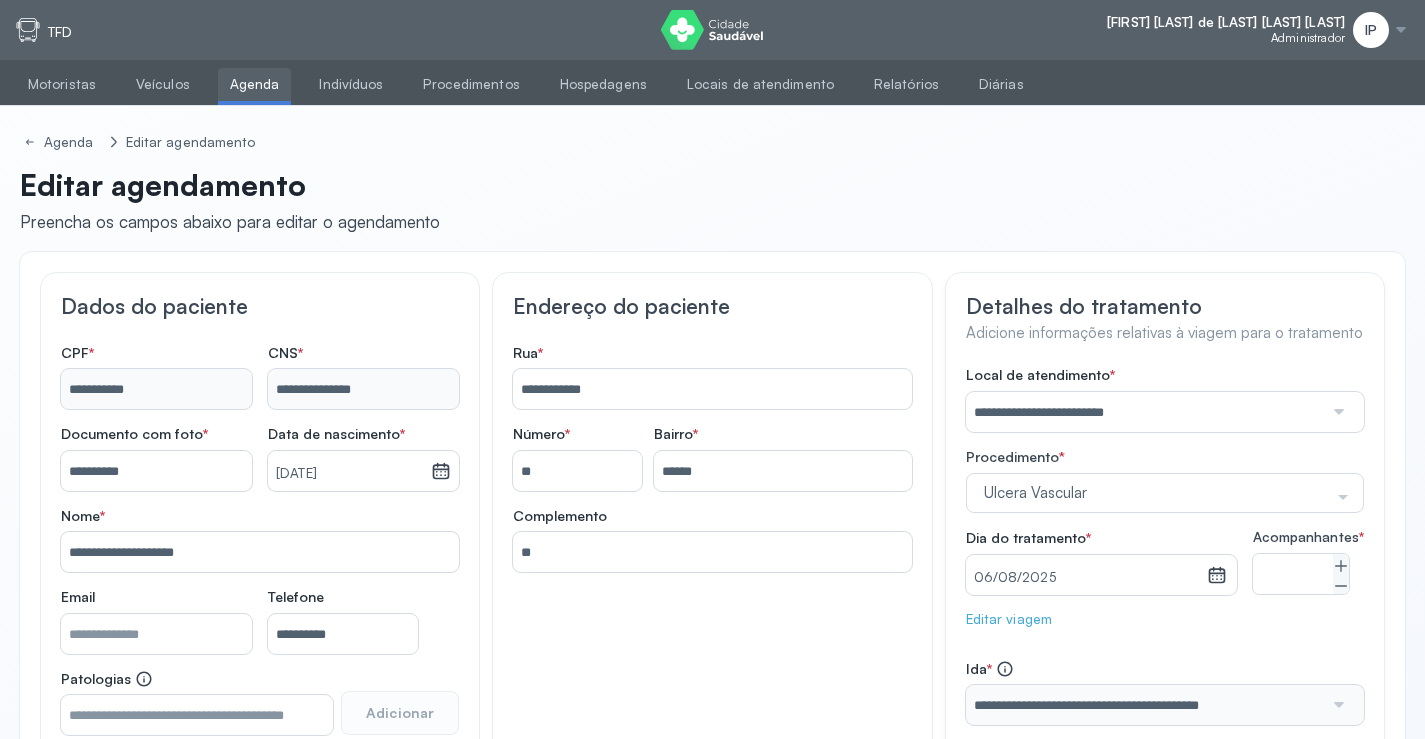 click on "**********" at bounding box center [260, 552] 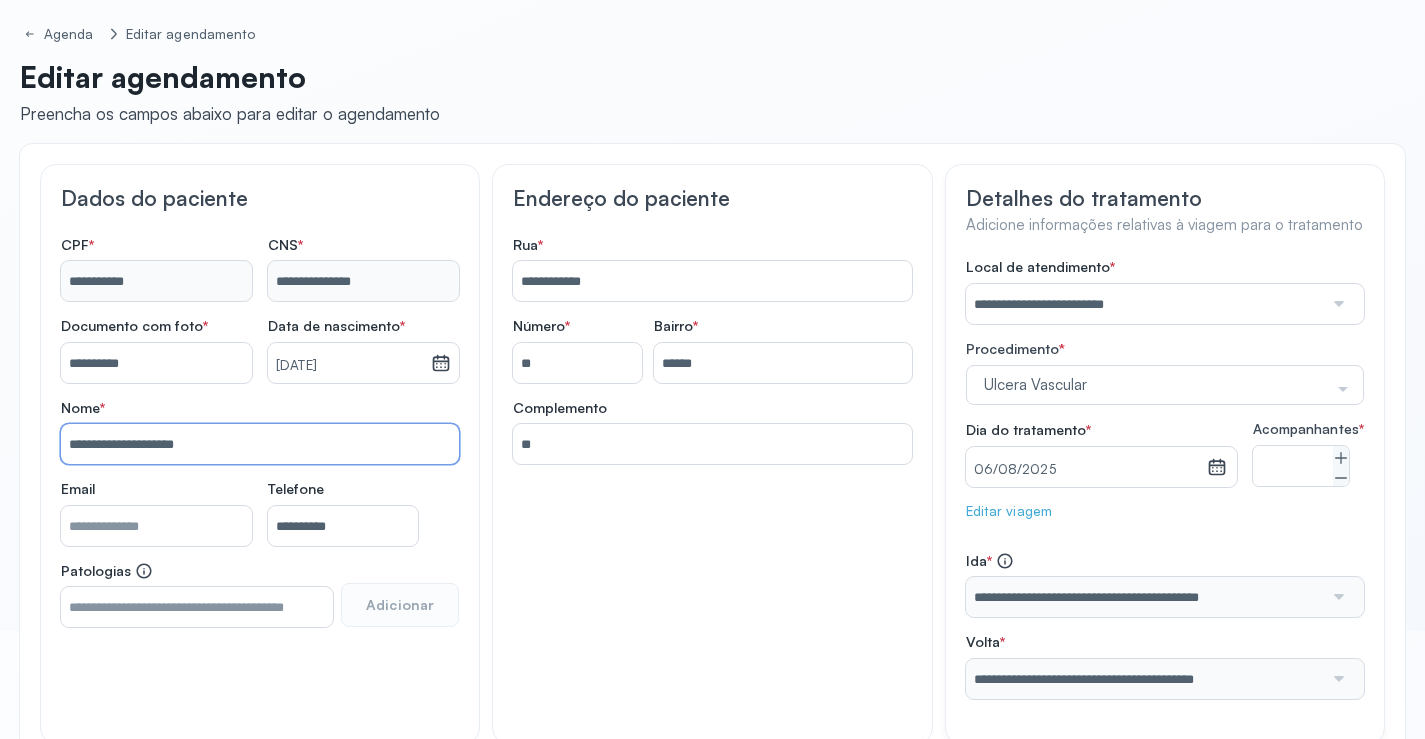 scroll, scrollTop: 233, scrollLeft: 0, axis: vertical 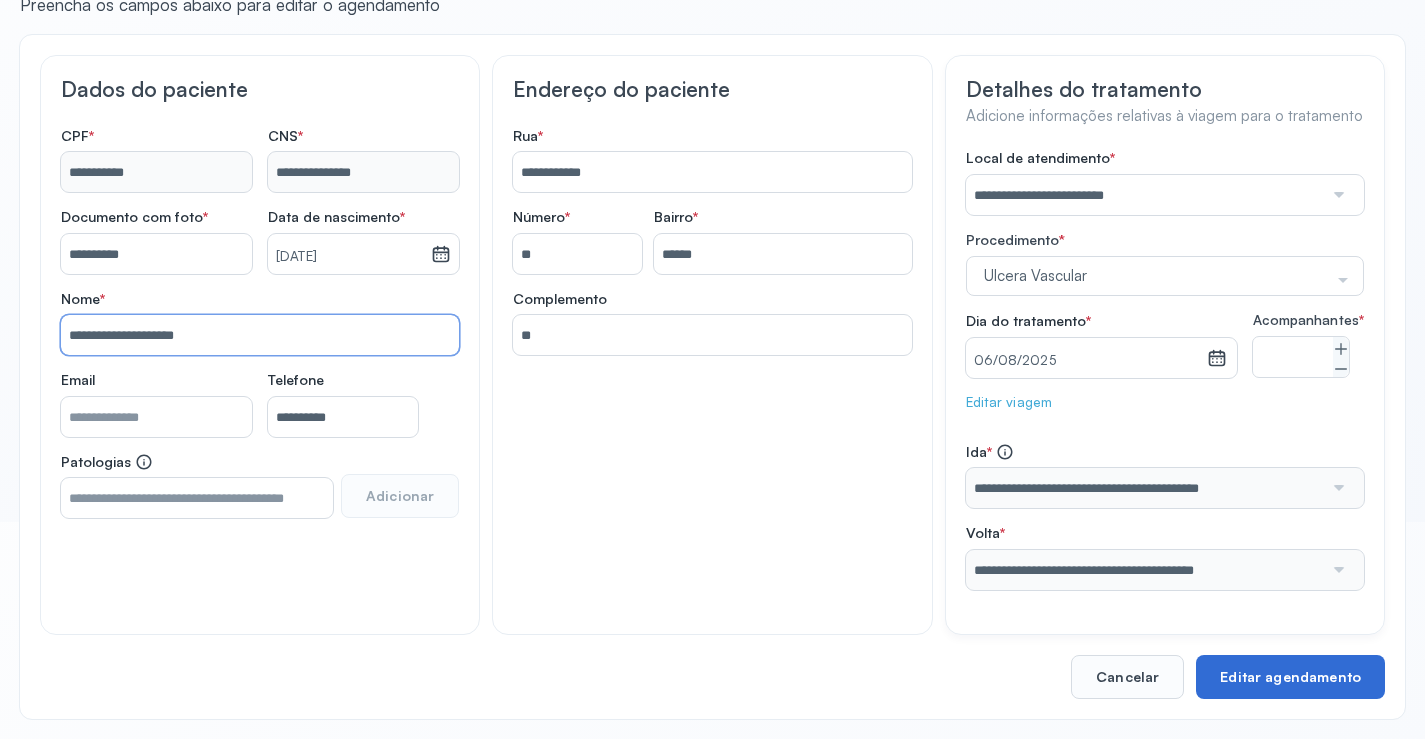 type on "**********" 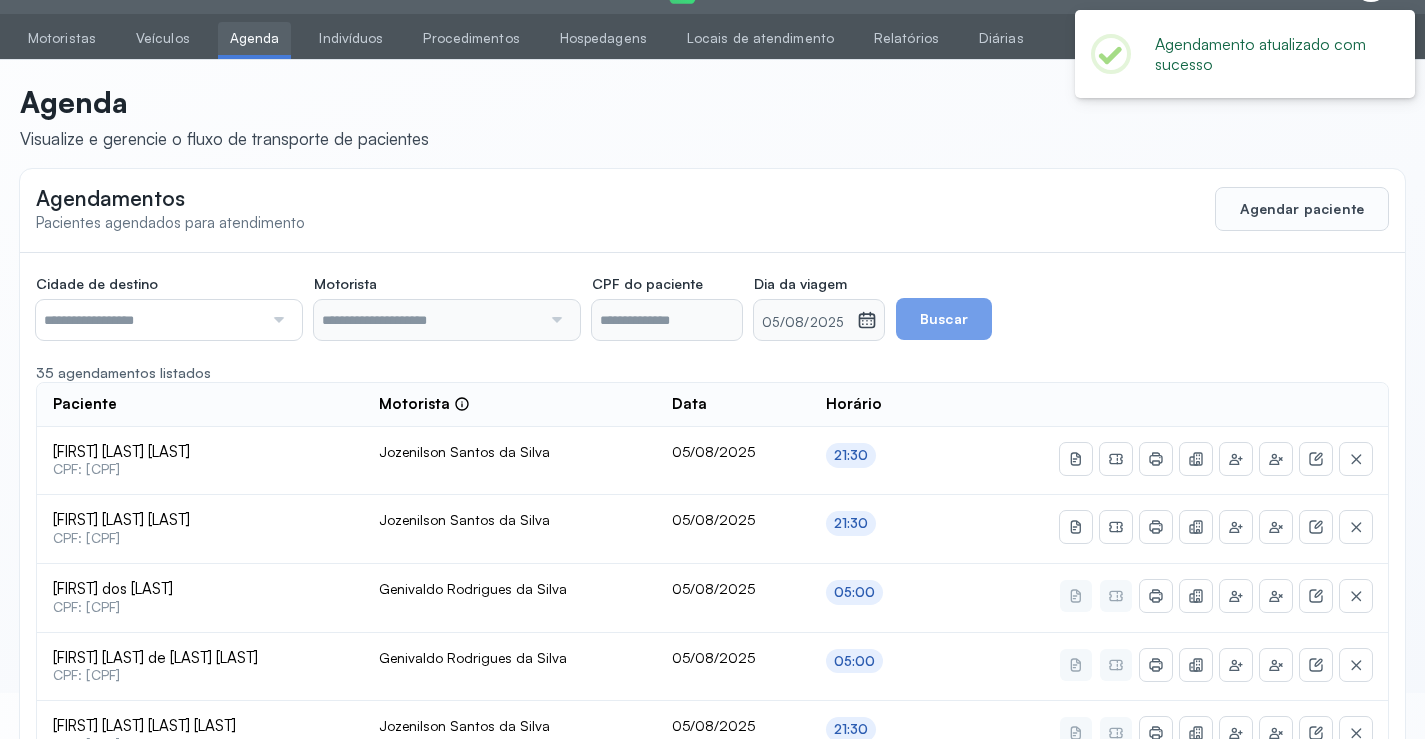 scroll, scrollTop: 233, scrollLeft: 0, axis: vertical 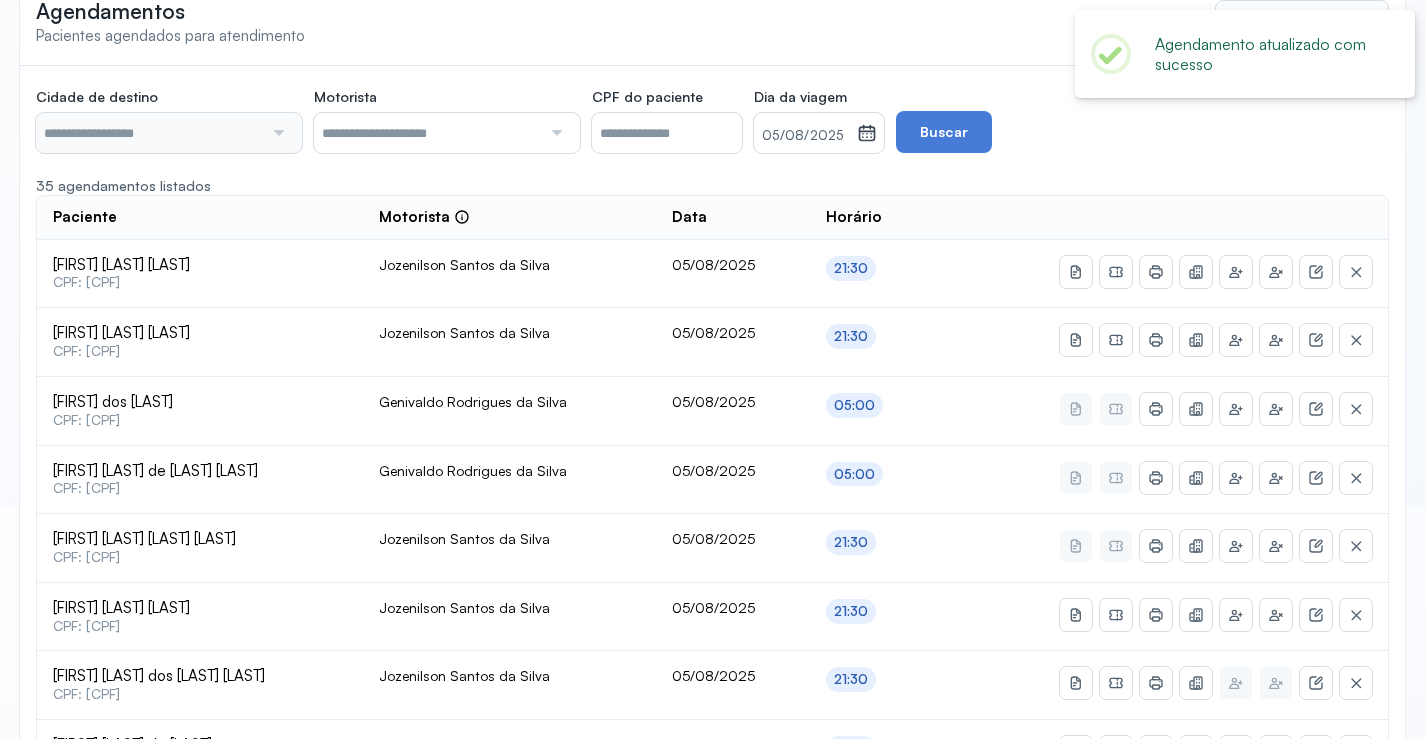 type on "********" 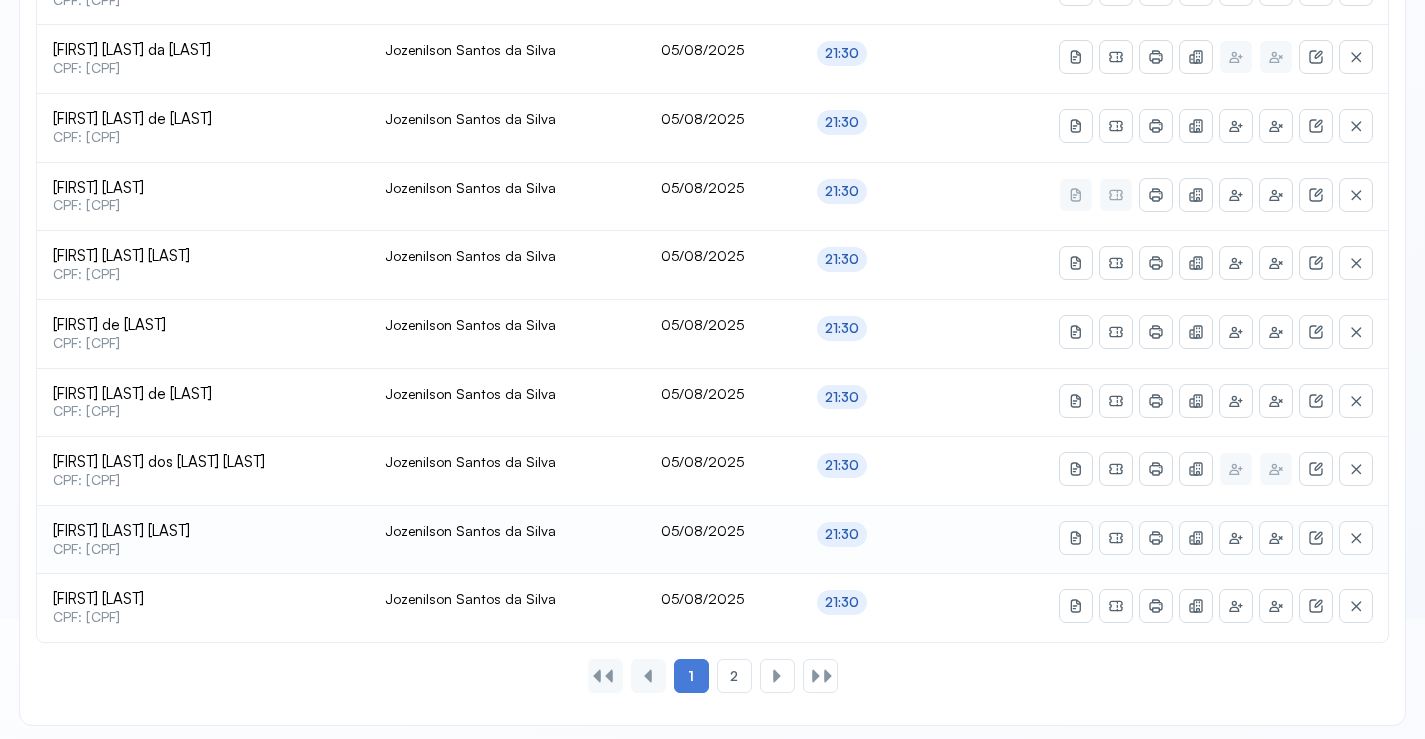 scroll, scrollTop: 865, scrollLeft: 0, axis: vertical 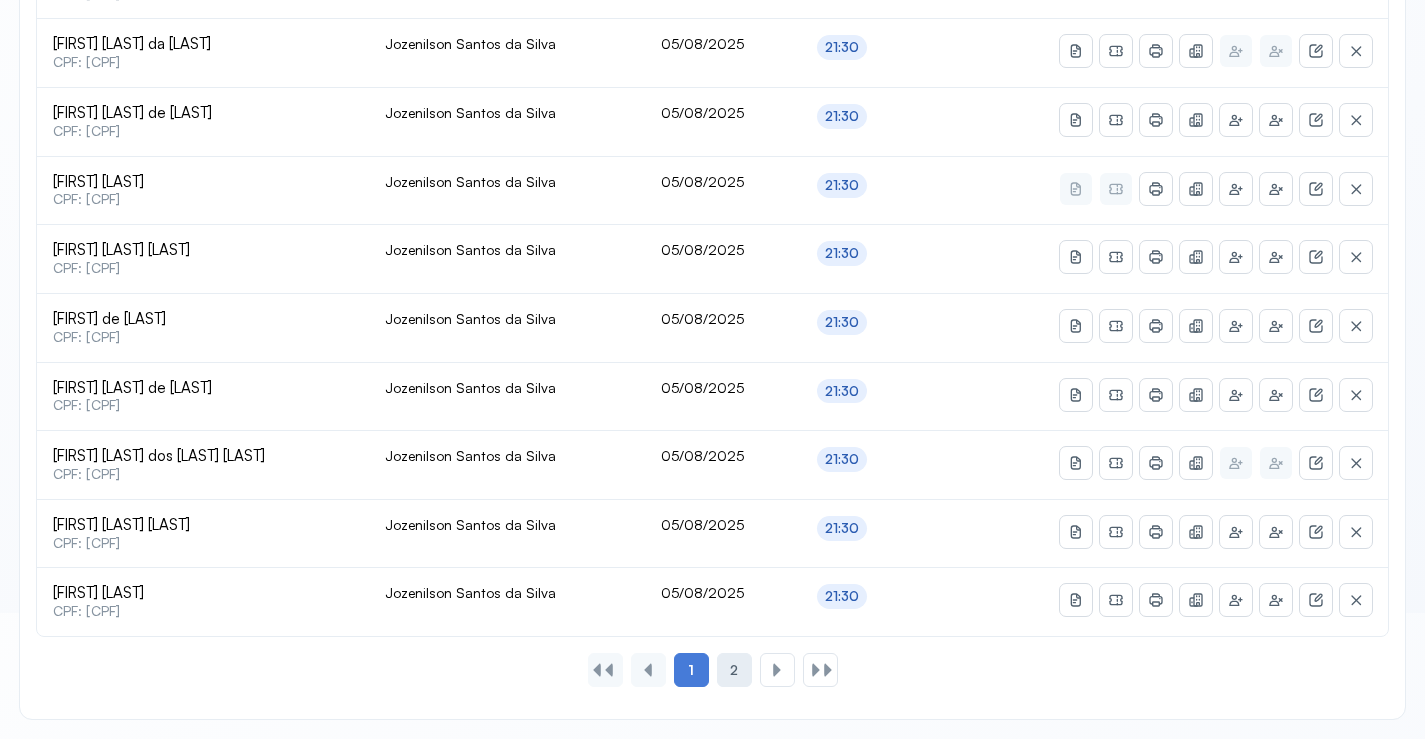 click on "2" at bounding box center [734, 670] 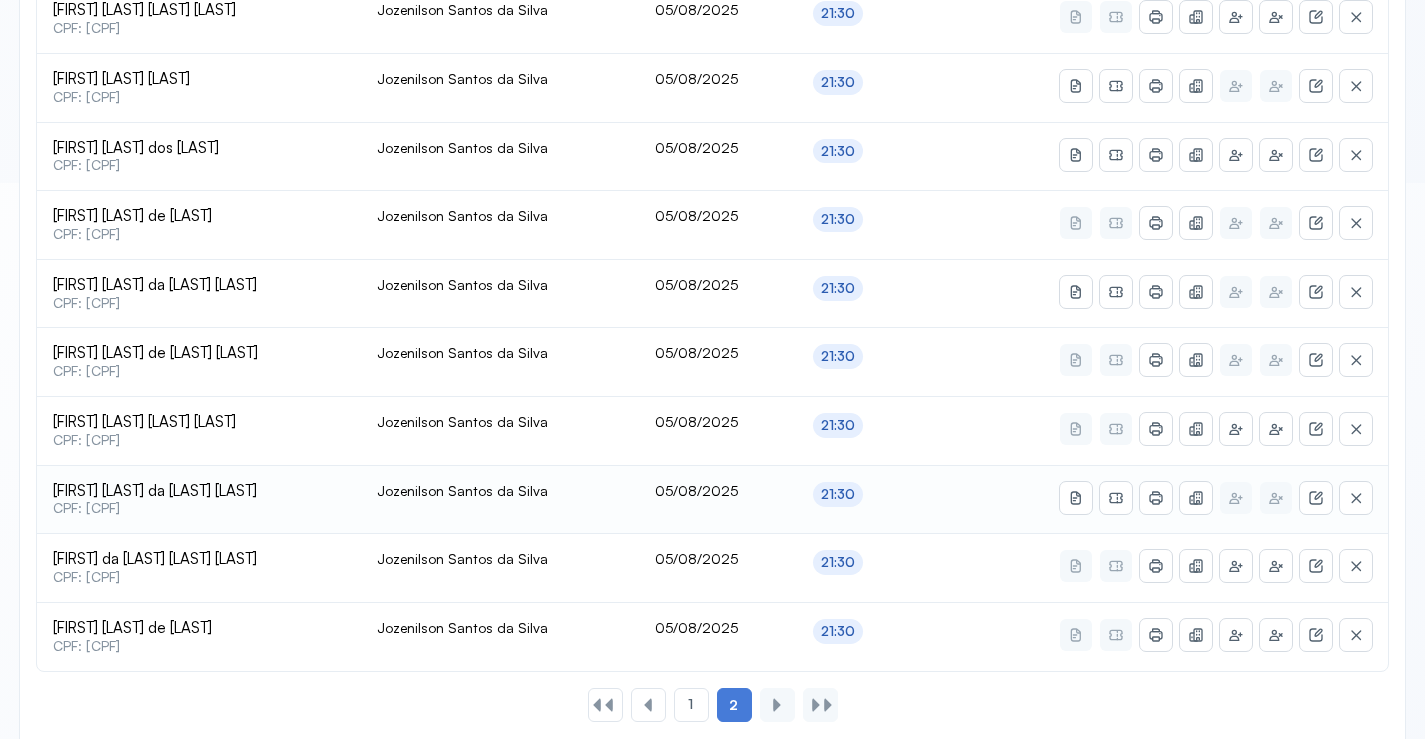 scroll, scrollTop: 591, scrollLeft: 0, axis: vertical 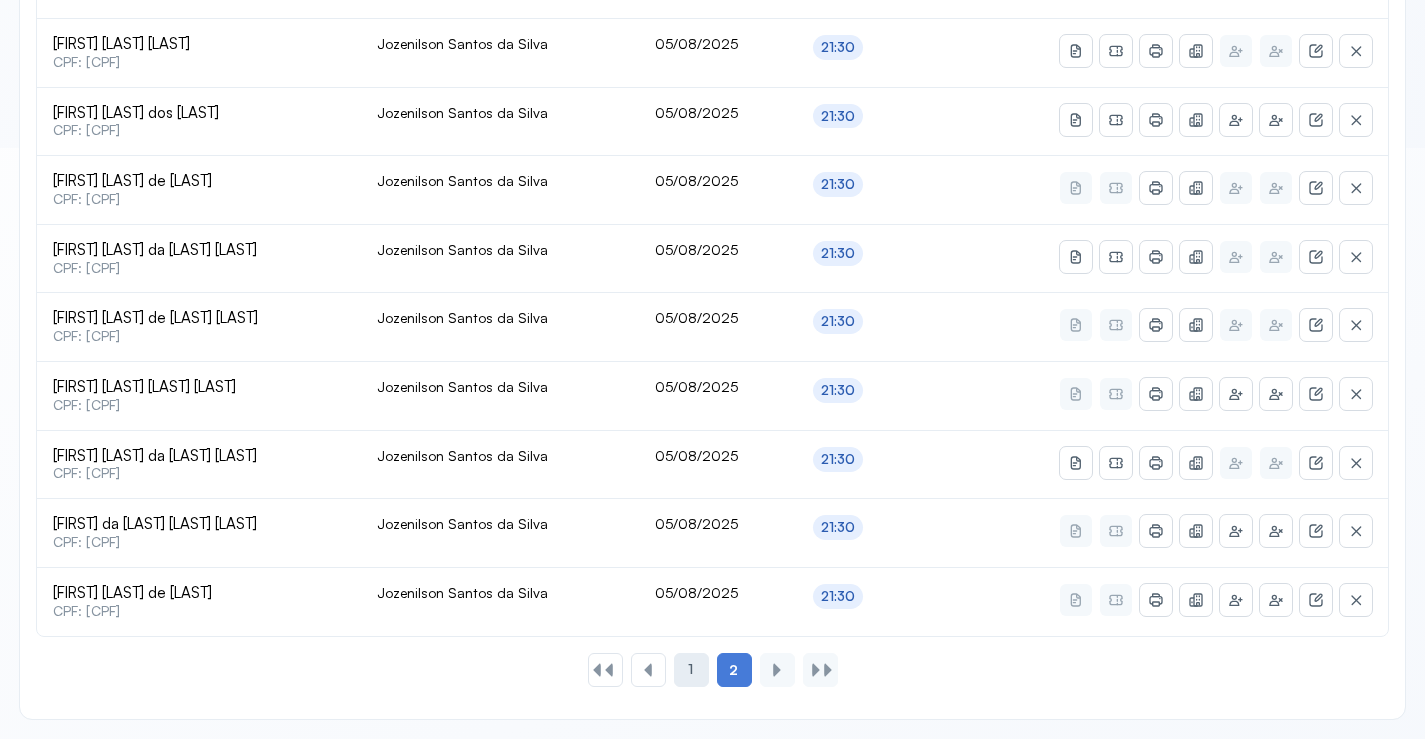 click on "1" 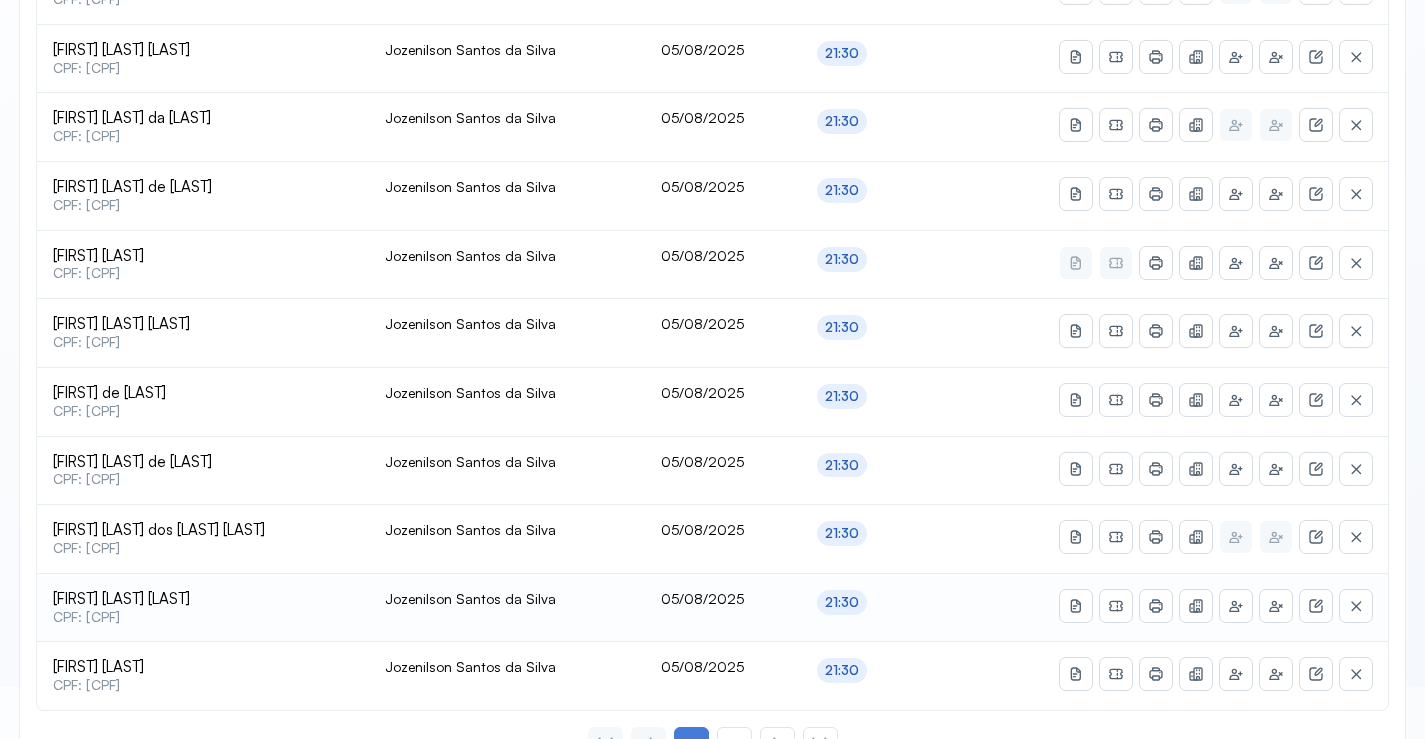 scroll, scrollTop: 865, scrollLeft: 0, axis: vertical 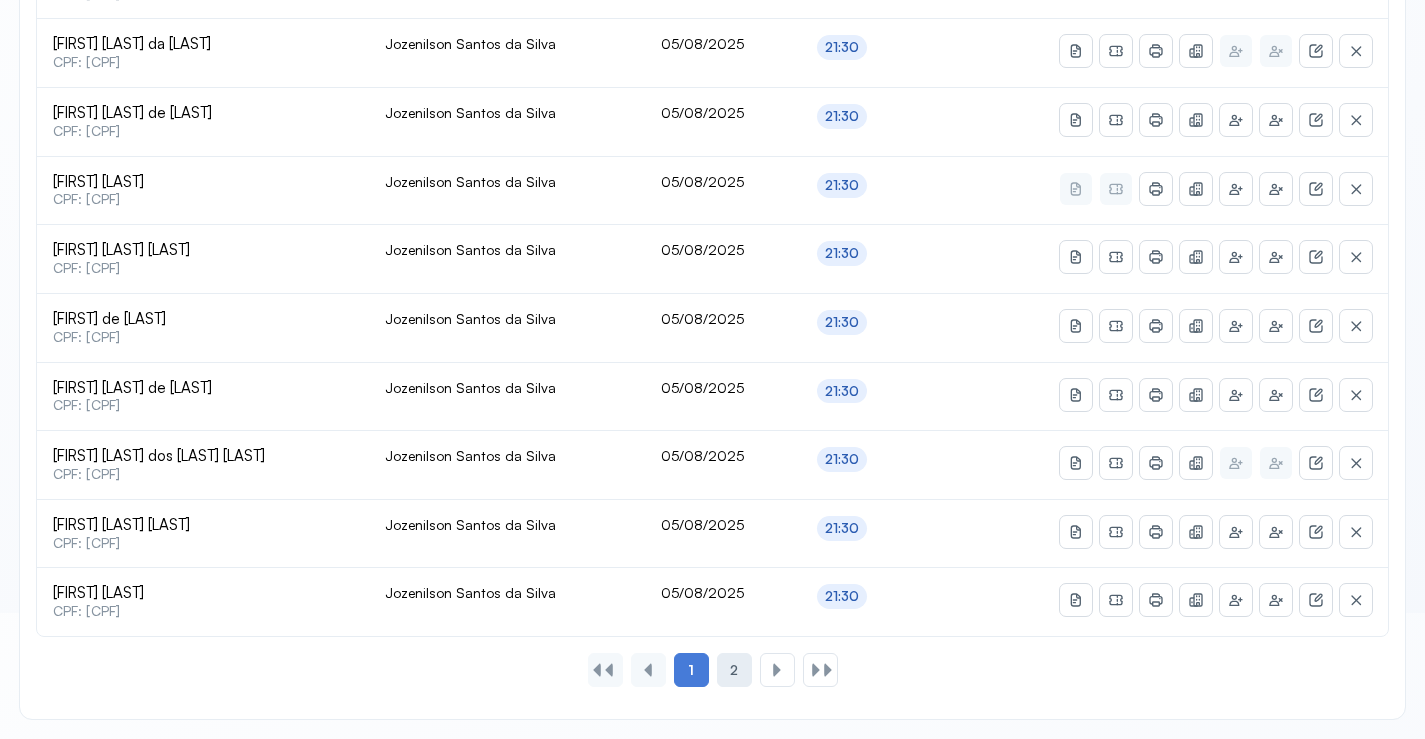 click on "2" 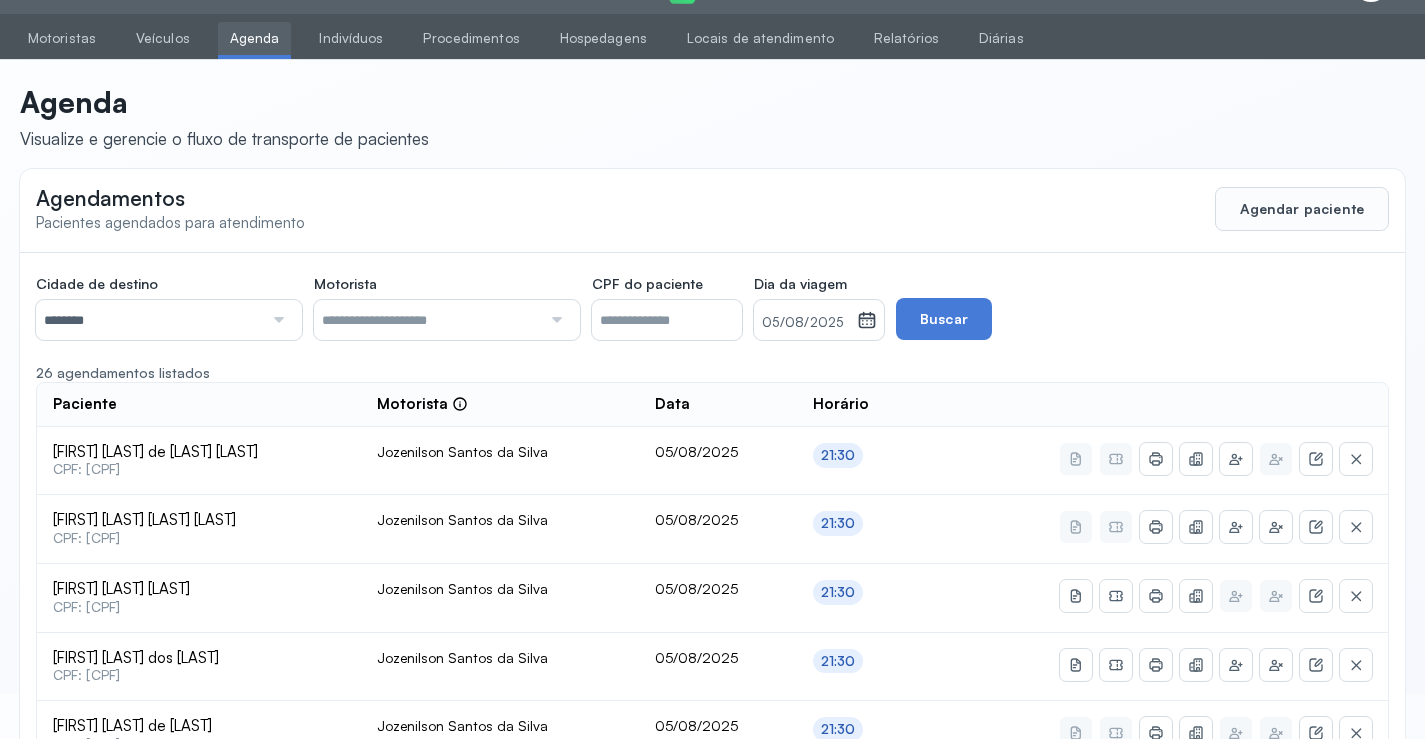 scroll, scrollTop: 591, scrollLeft: 0, axis: vertical 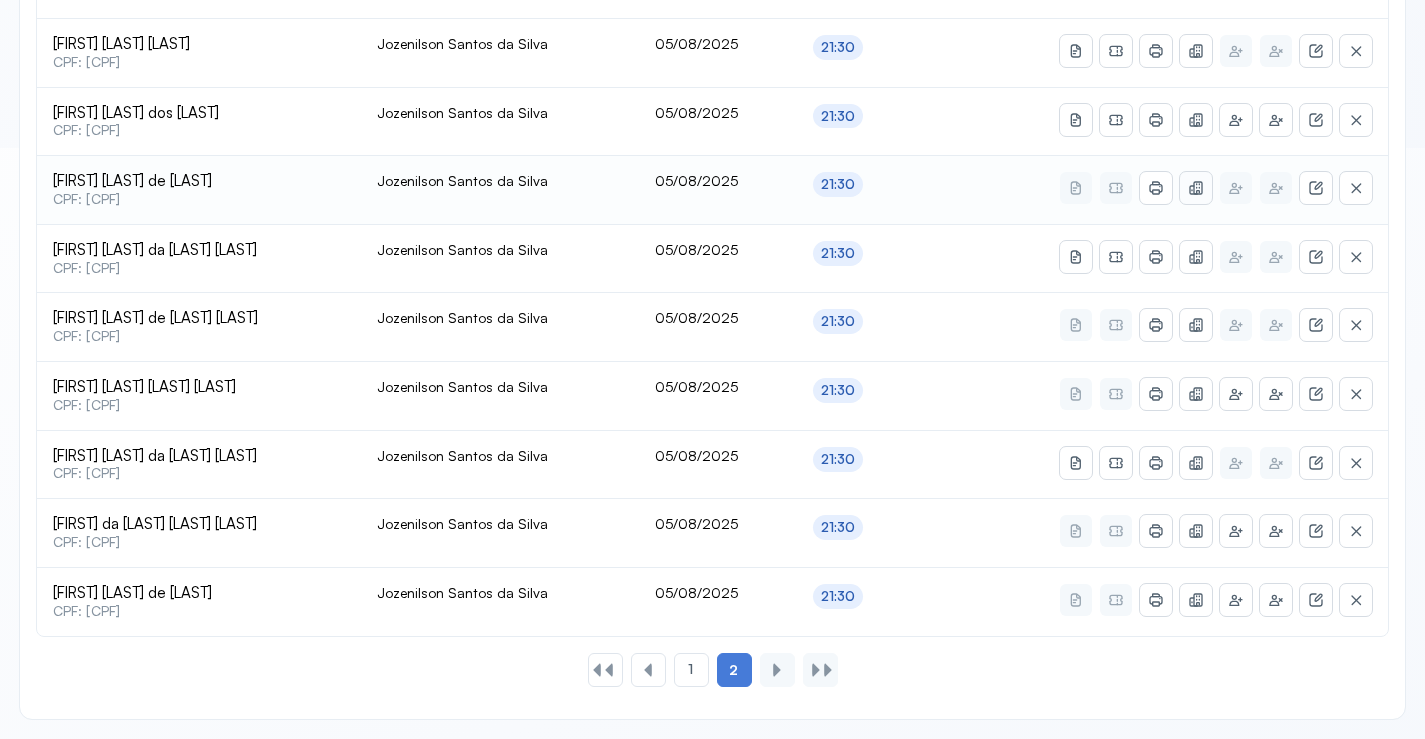 click 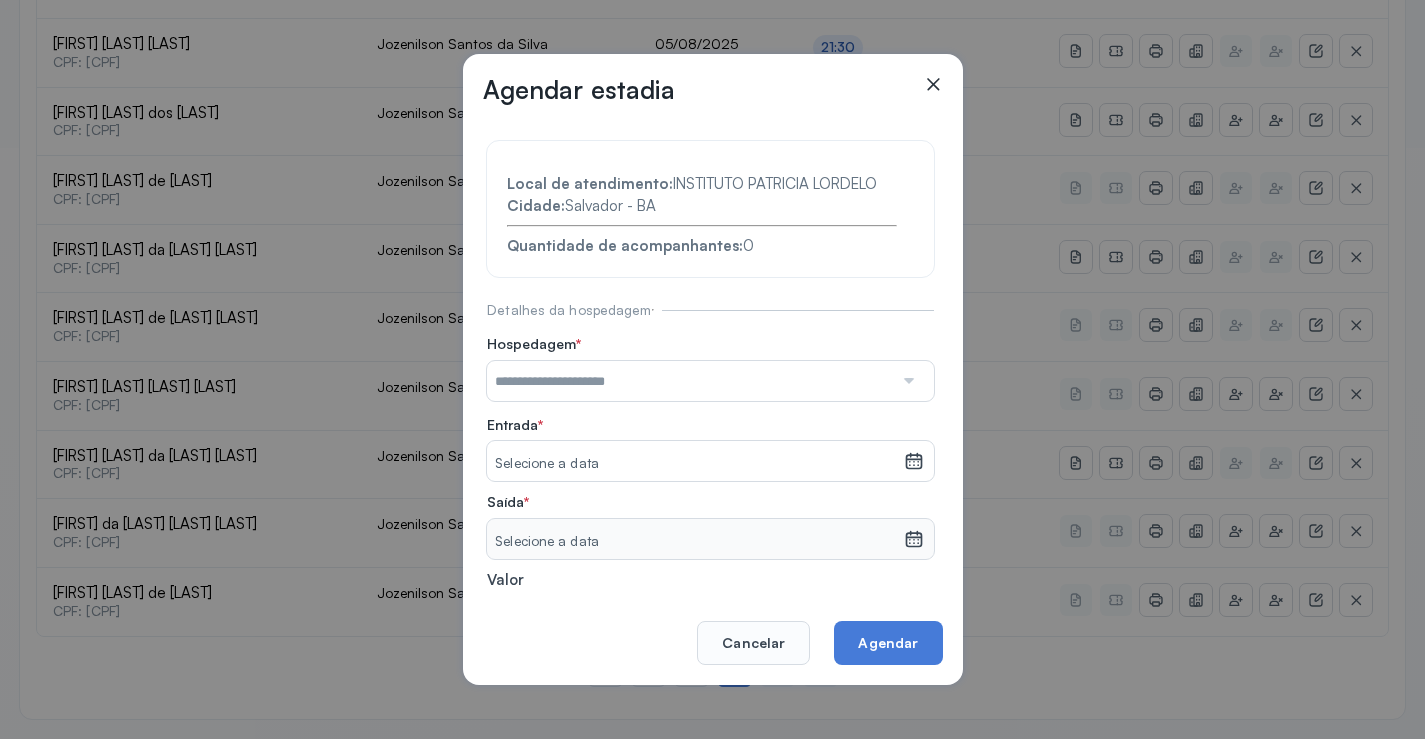 click at bounding box center (690, 381) 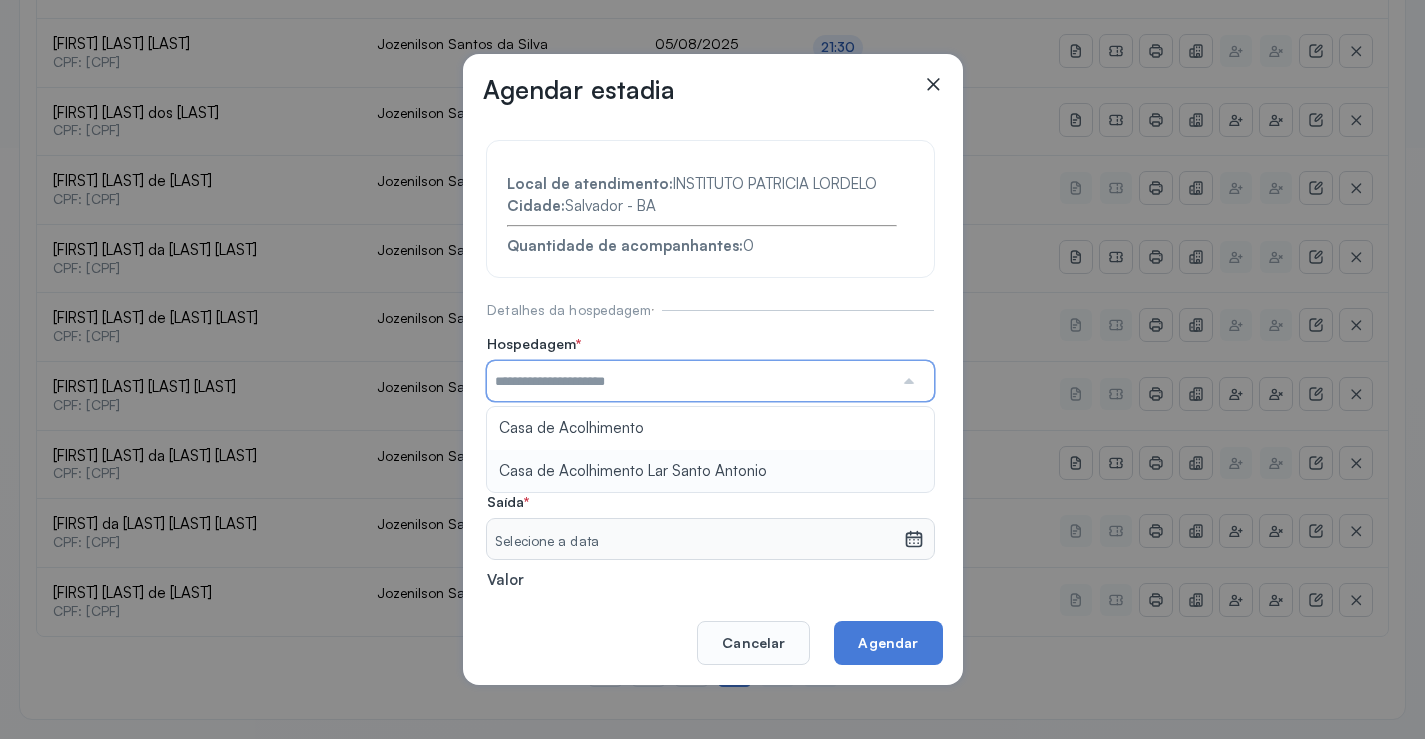 type on "**********" 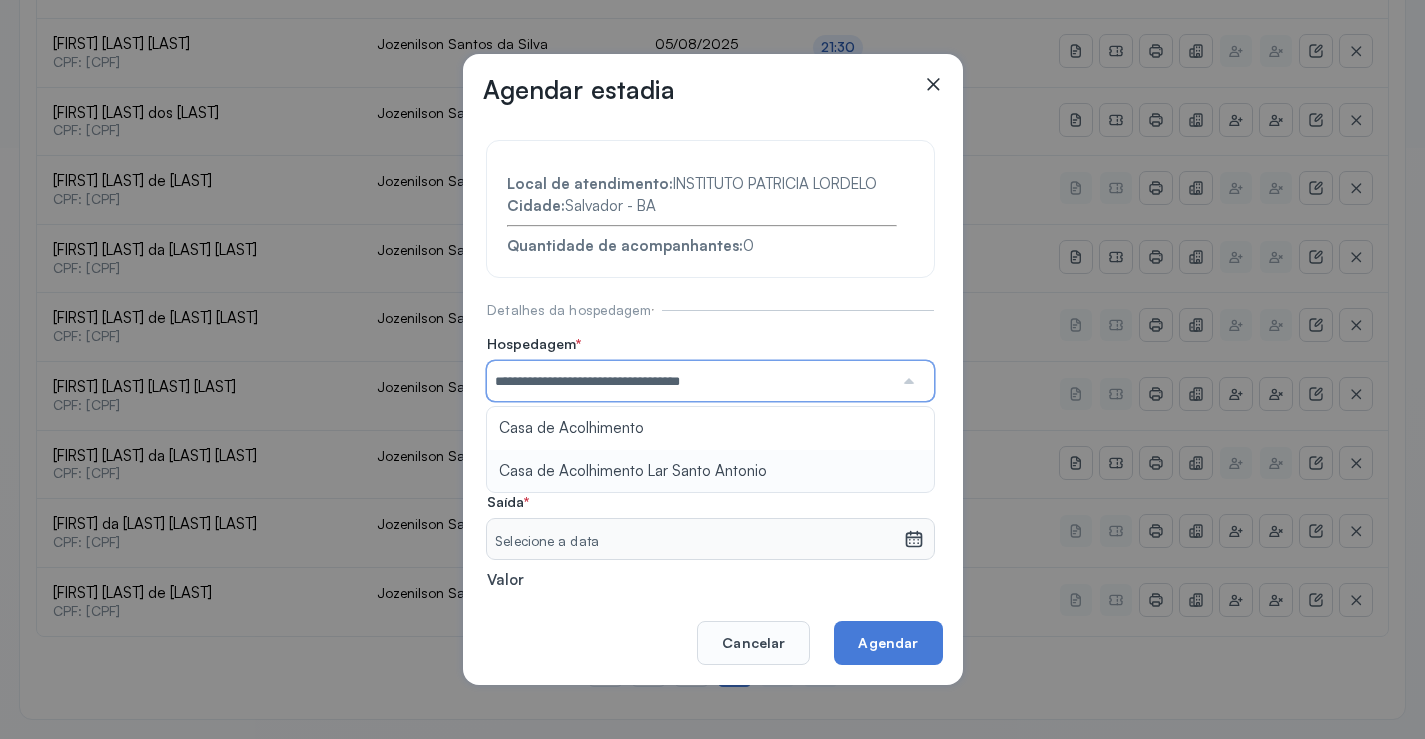 click on "**********" at bounding box center [710, 436] 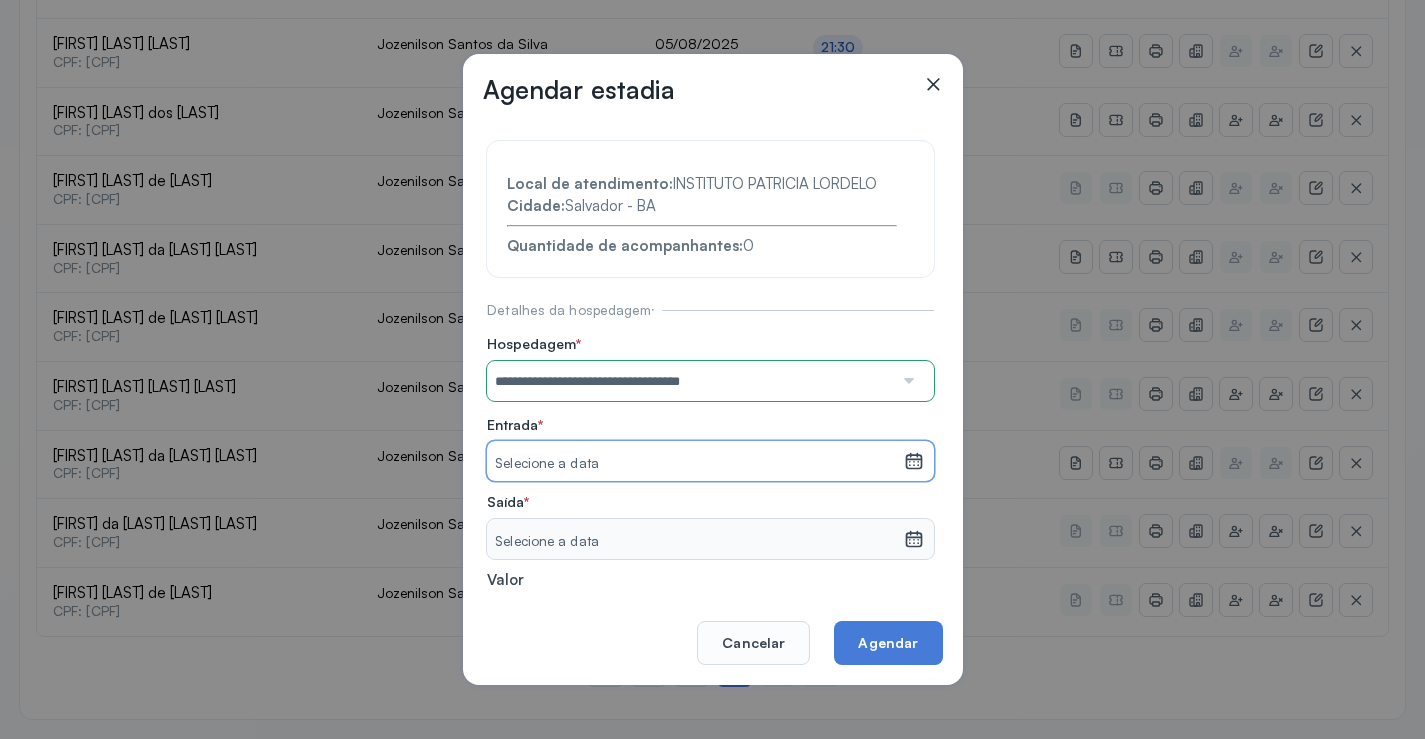 click on "Selecione a data" at bounding box center (695, 464) 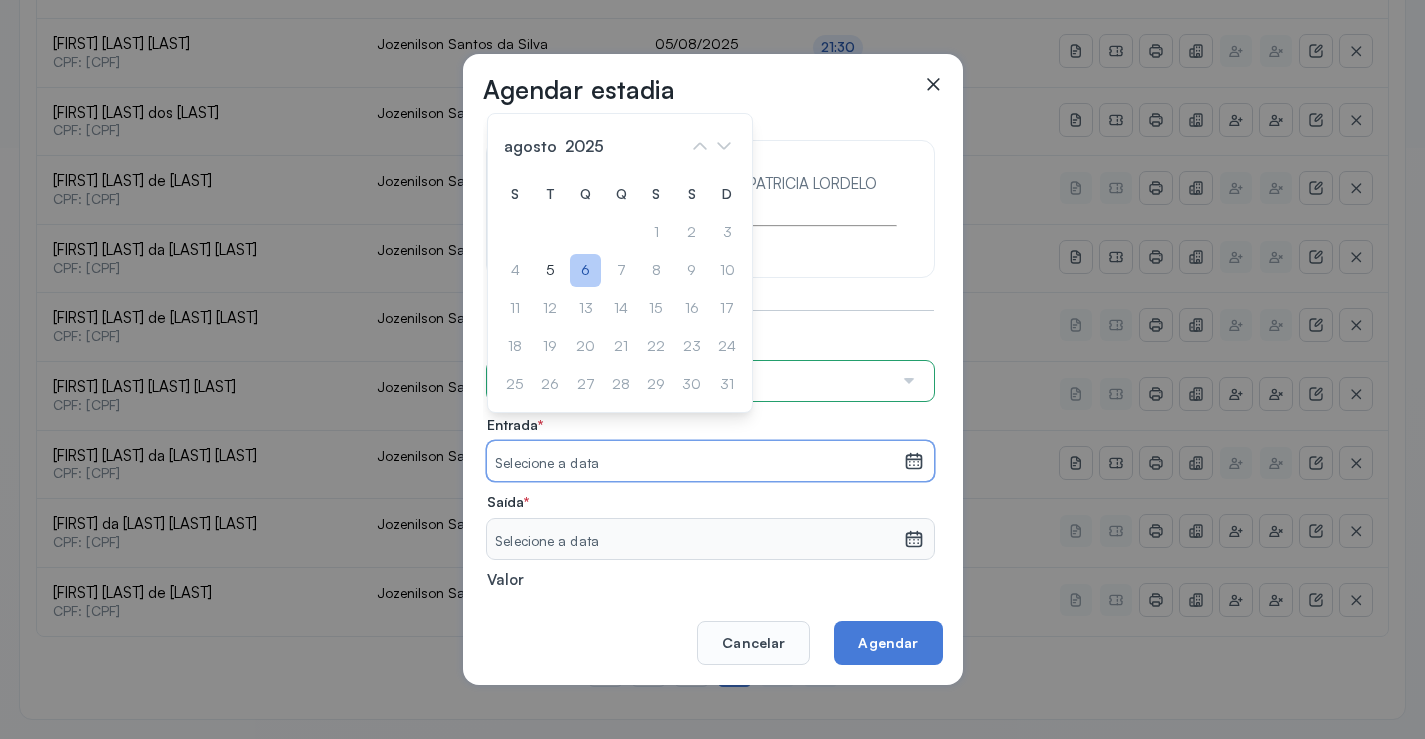click on "6" 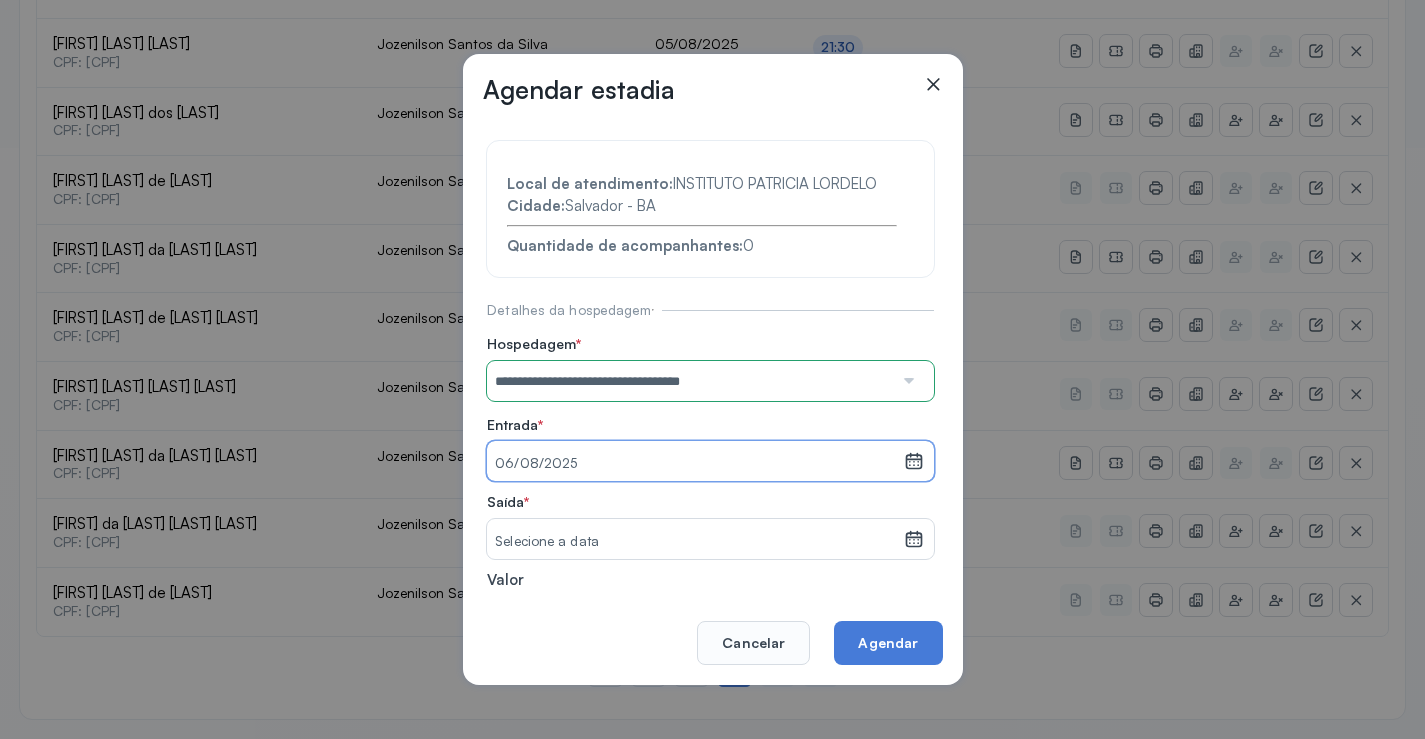 click on "Selecione a data" at bounding box center (695, 542) 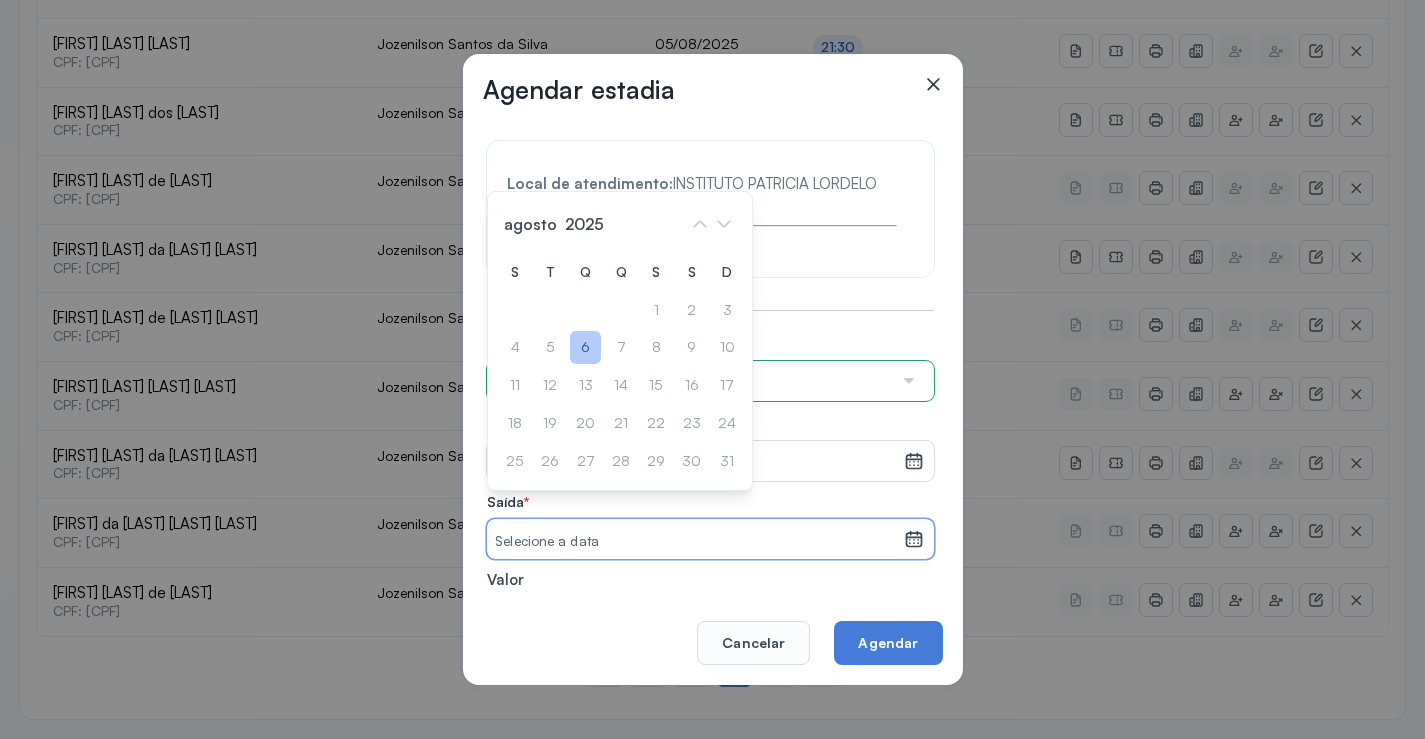 click on "6" 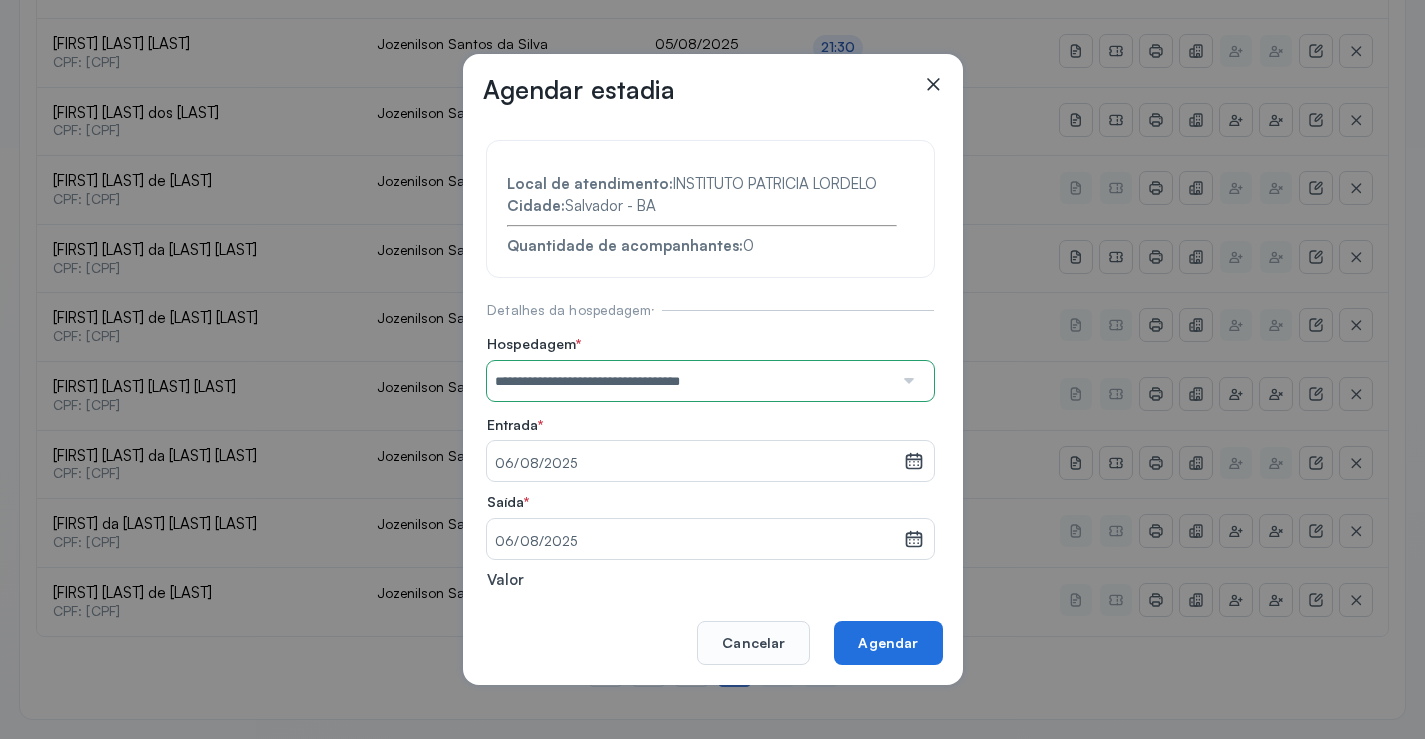 click on "Agendar" 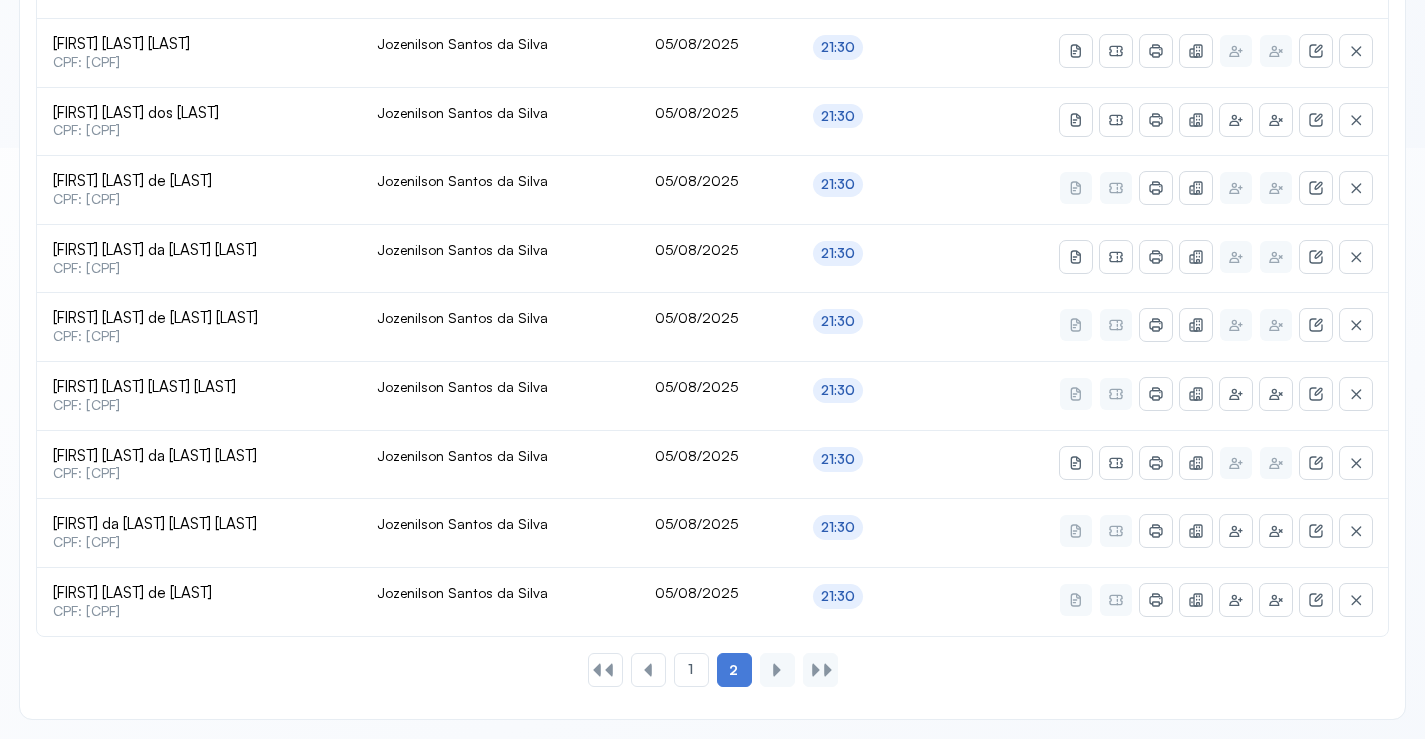 scroll, scrollTop: 46, scrollLeft: 0, axis: vertical 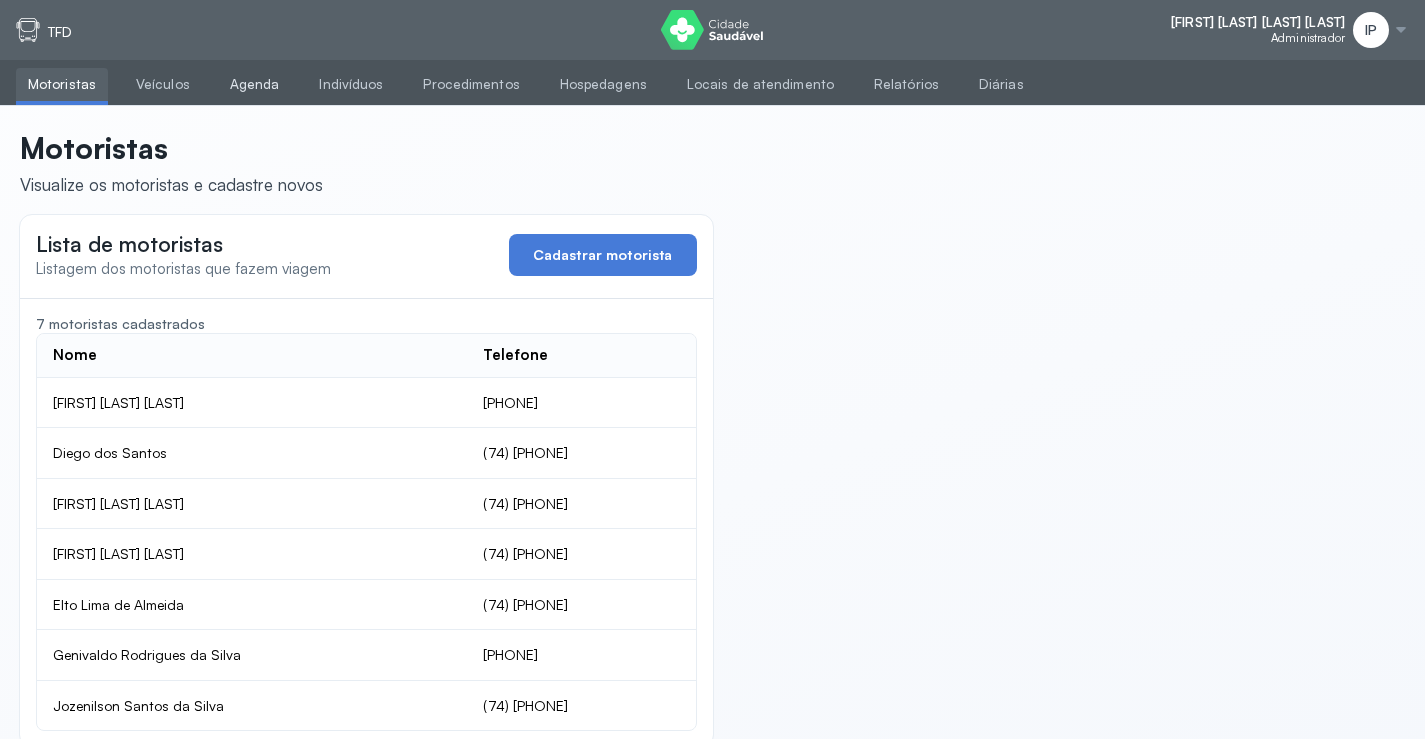 click on "Agenda" at bounding box center [255, 84] 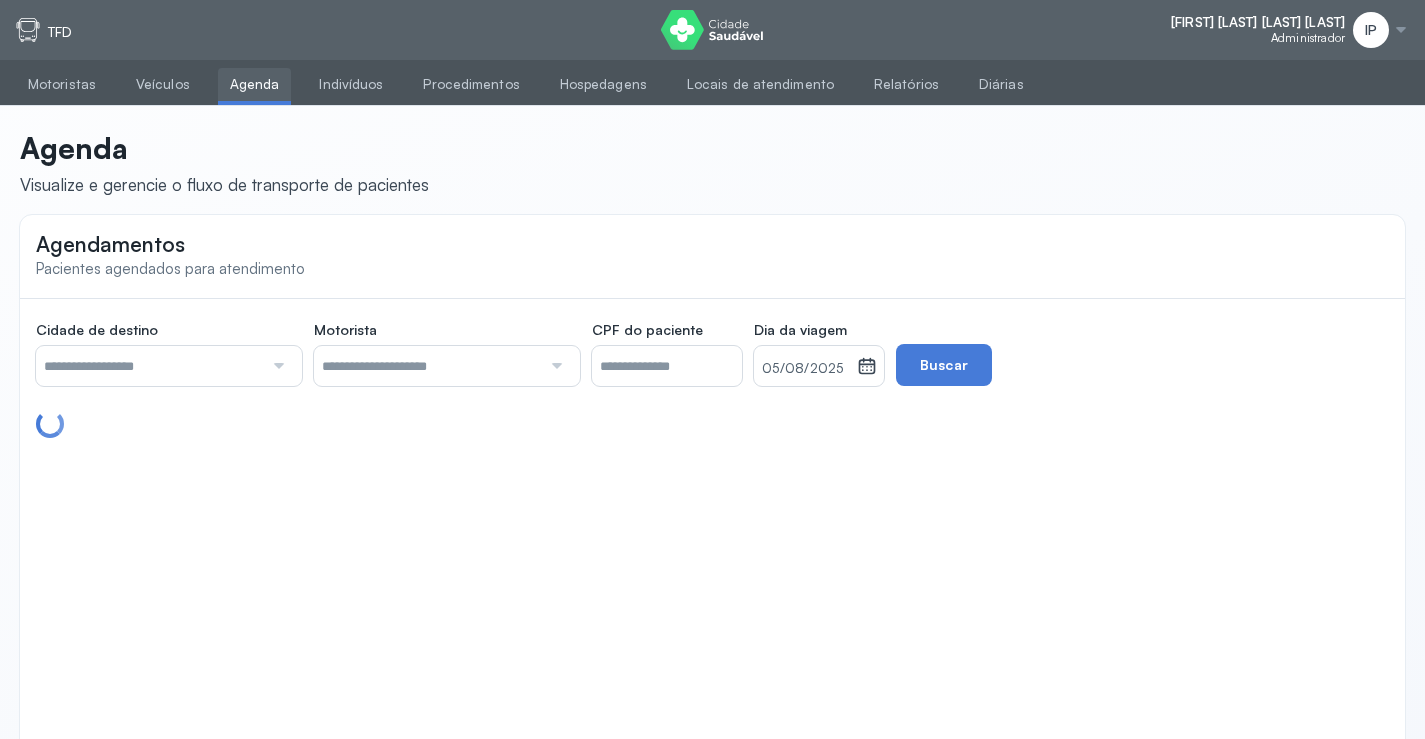 click at bounding box center [149, 366] 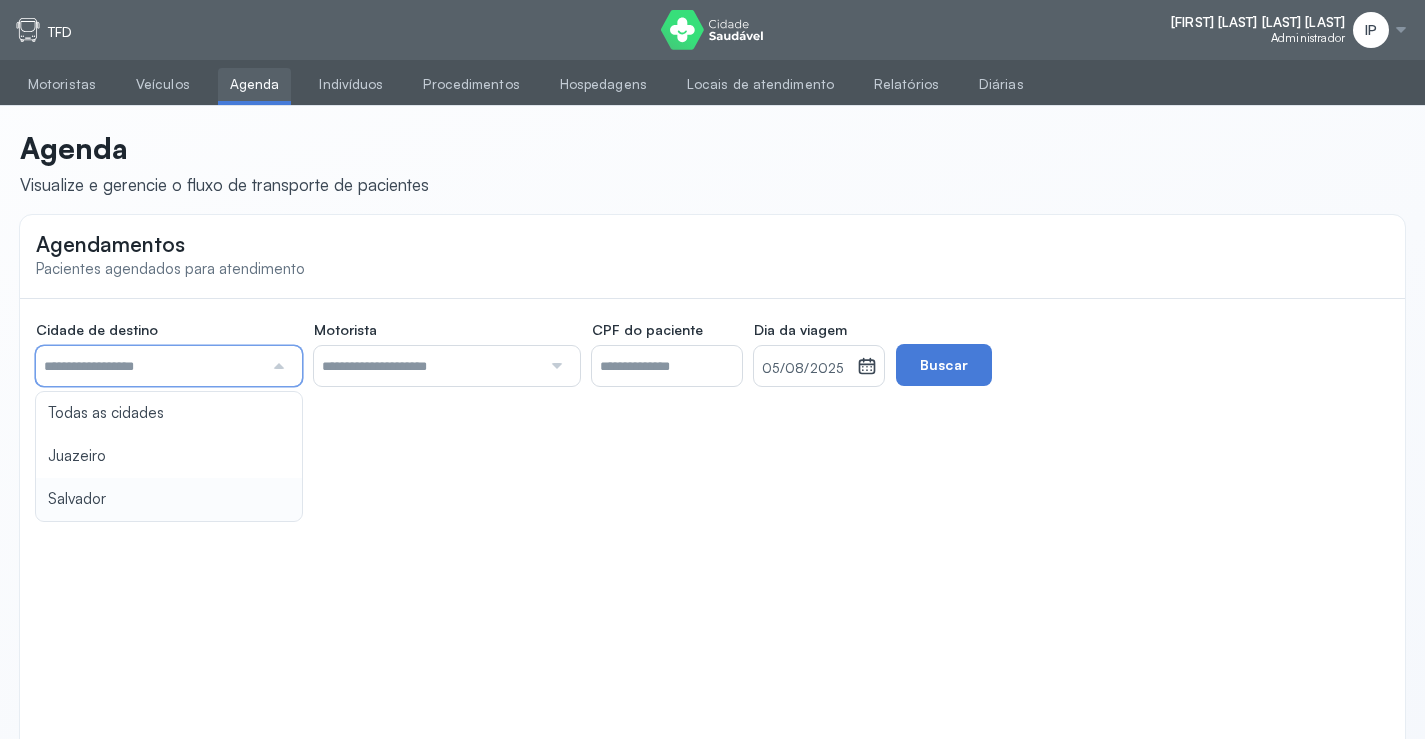 type on "********" 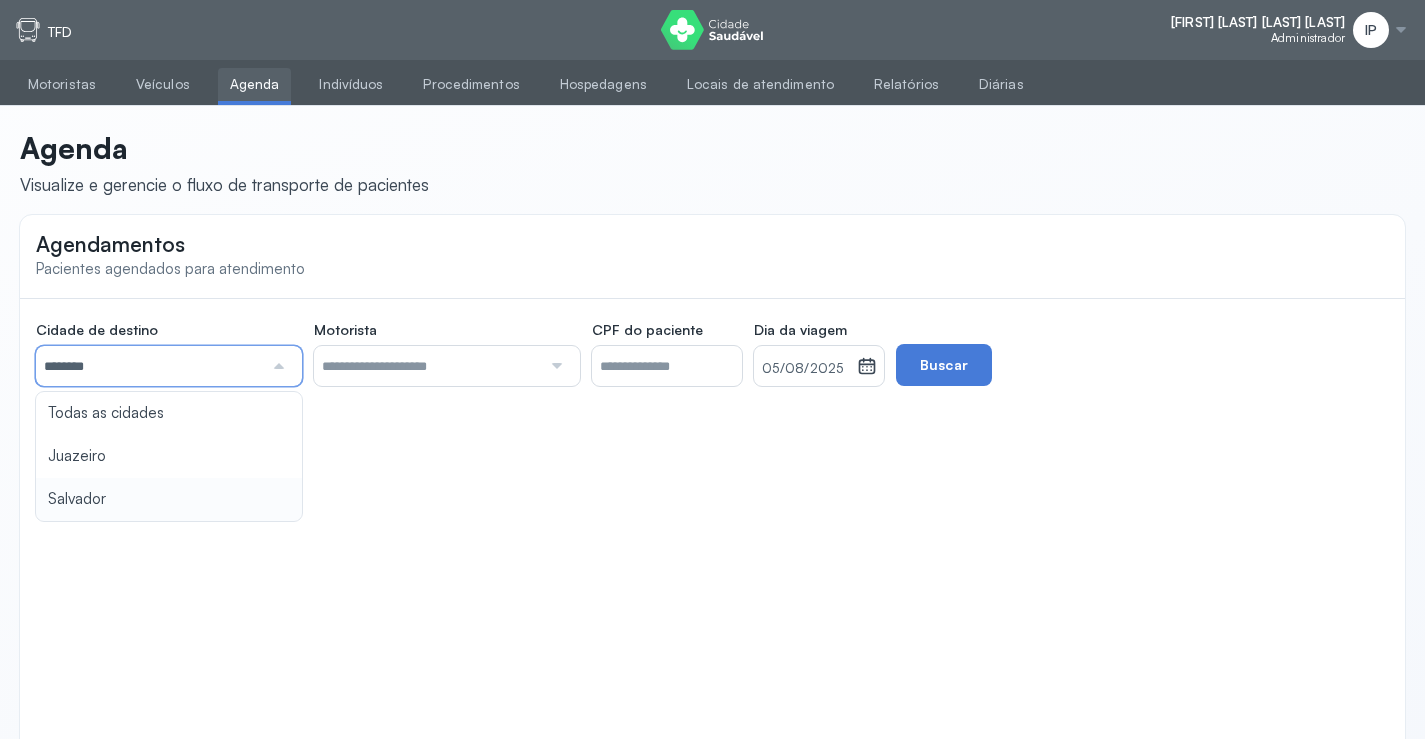 click on "Agendamentos Pacientes agendados para atendimento Cidade de destino  ******** Todas as cidades [CITY] [CITY] Motorista  Todos os motoristas [NAME] [NAME] [NAME] [NAME] [NAME] [NAME] [NAME] [NAME] [NAME] CPF do paciente  Dia da viagem  05/08/2025 agosto 2025 S T Q Q S S D 1 2 3 4 5 6 7 8 9 10 11 12 13 14 15 16 17 18 19 20 21 22 23 24 25 26 27 28 29 30 31 jan fev mar abr maio jun jul ago set out nov dez 2018 2019 2020 2021 2022 2023 2024 2025 2026 2027 2028 2029  Buscar" at bounding box center (712, 490) 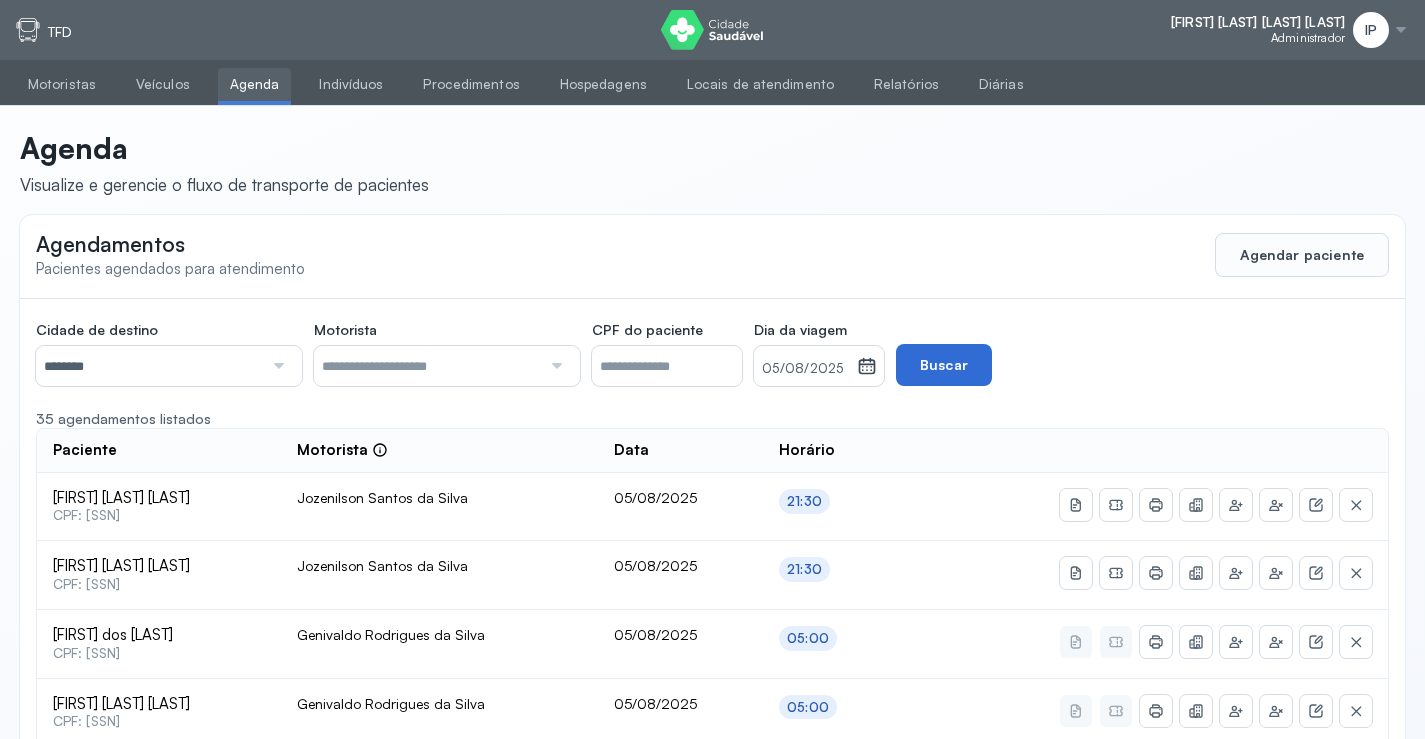 click on "Buscar" at bounding box center (944, 365) 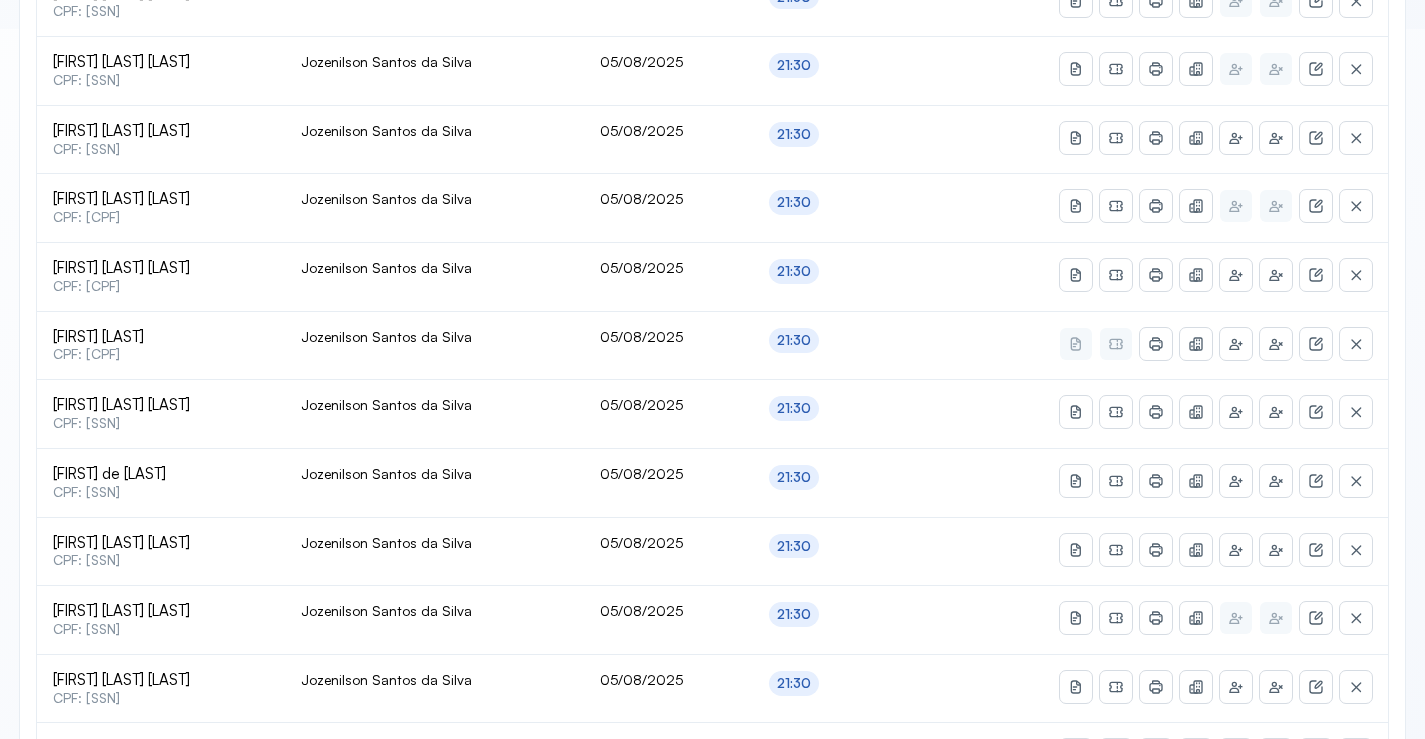 scroll, scrollTop: 865, scrollLeft: 0, axis: vertical 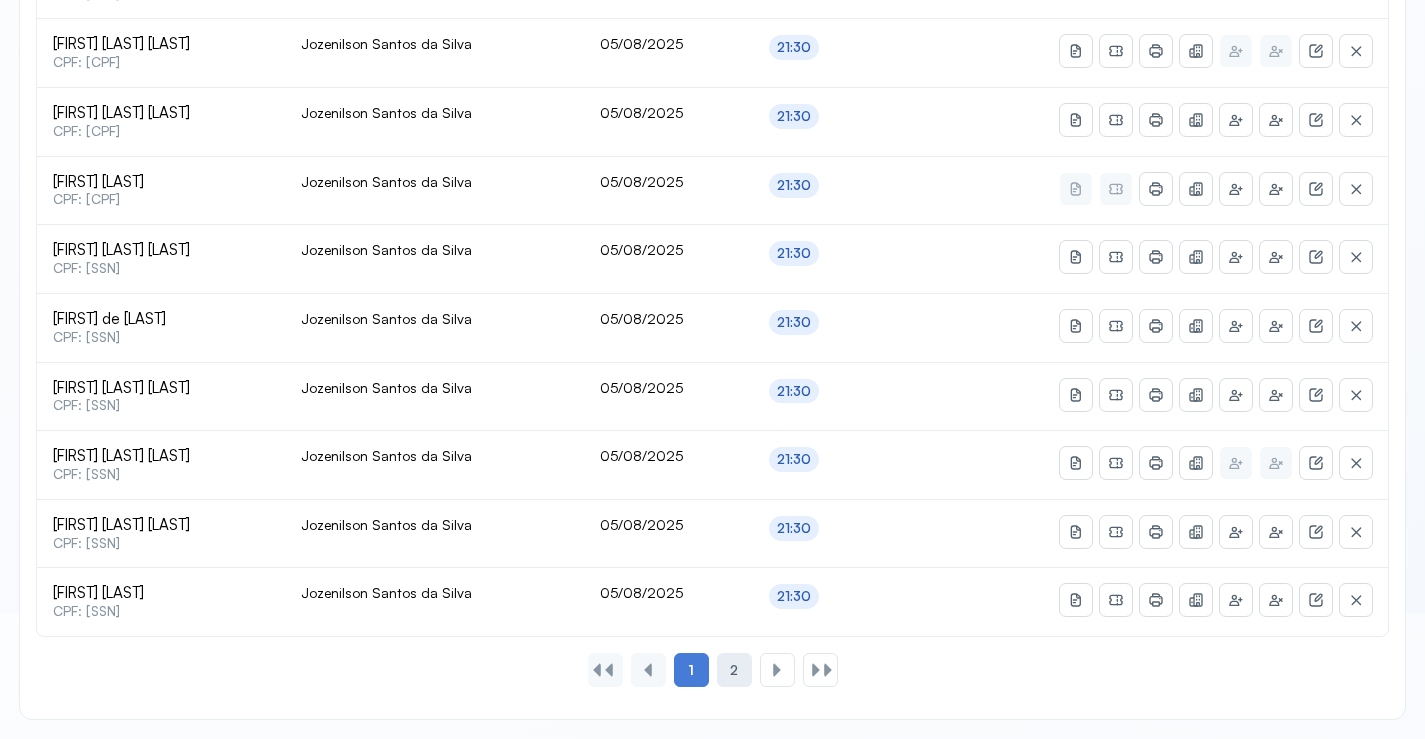 click on "2" at bounding box center [734, 670] 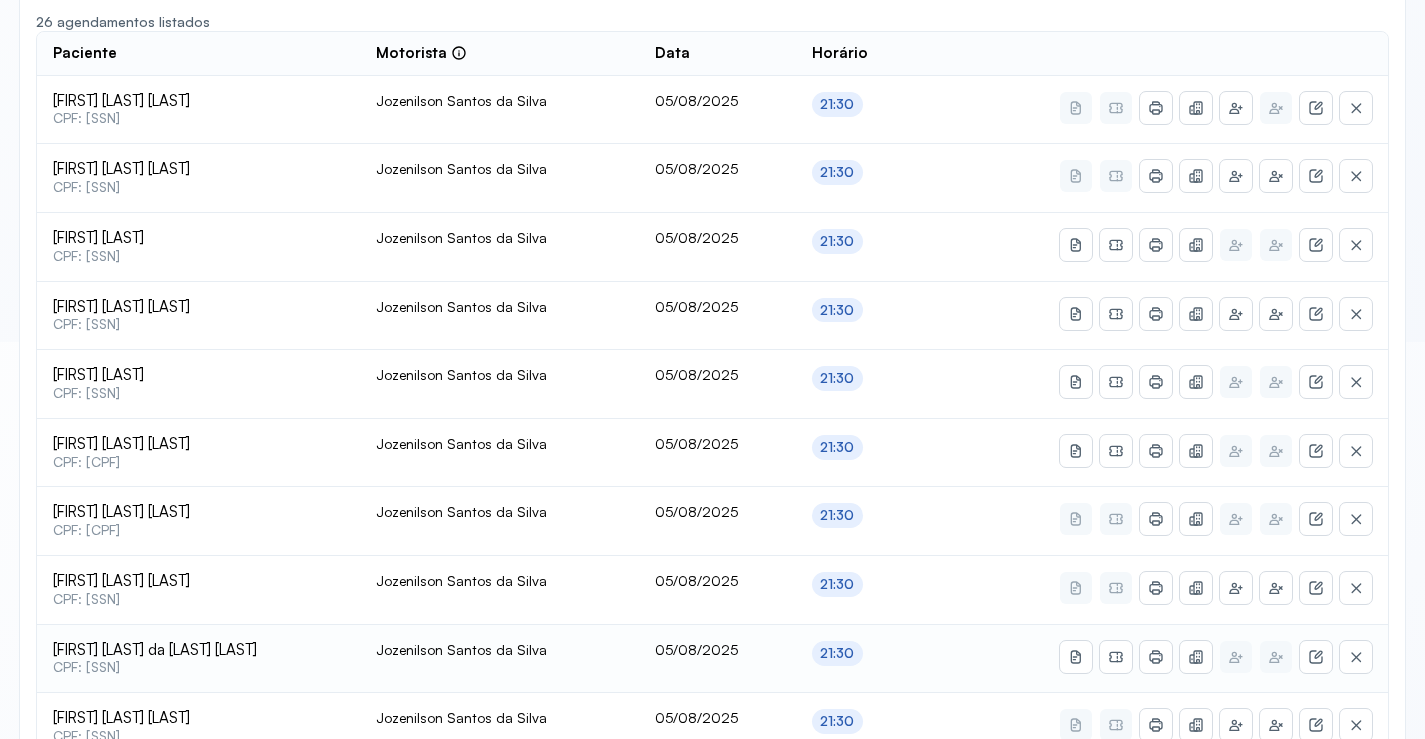 scroll, scrollTop: 391, scrollLeft: 0, axis: vertical 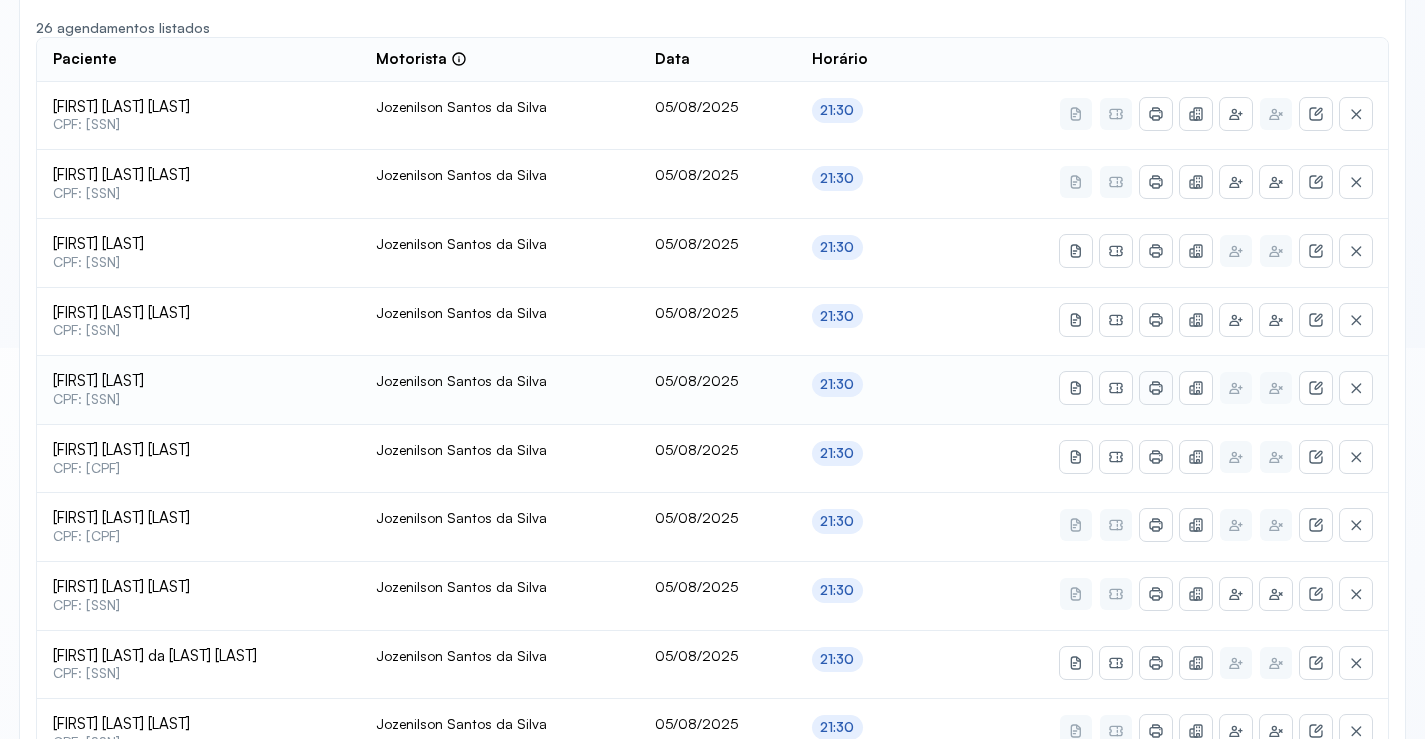 click 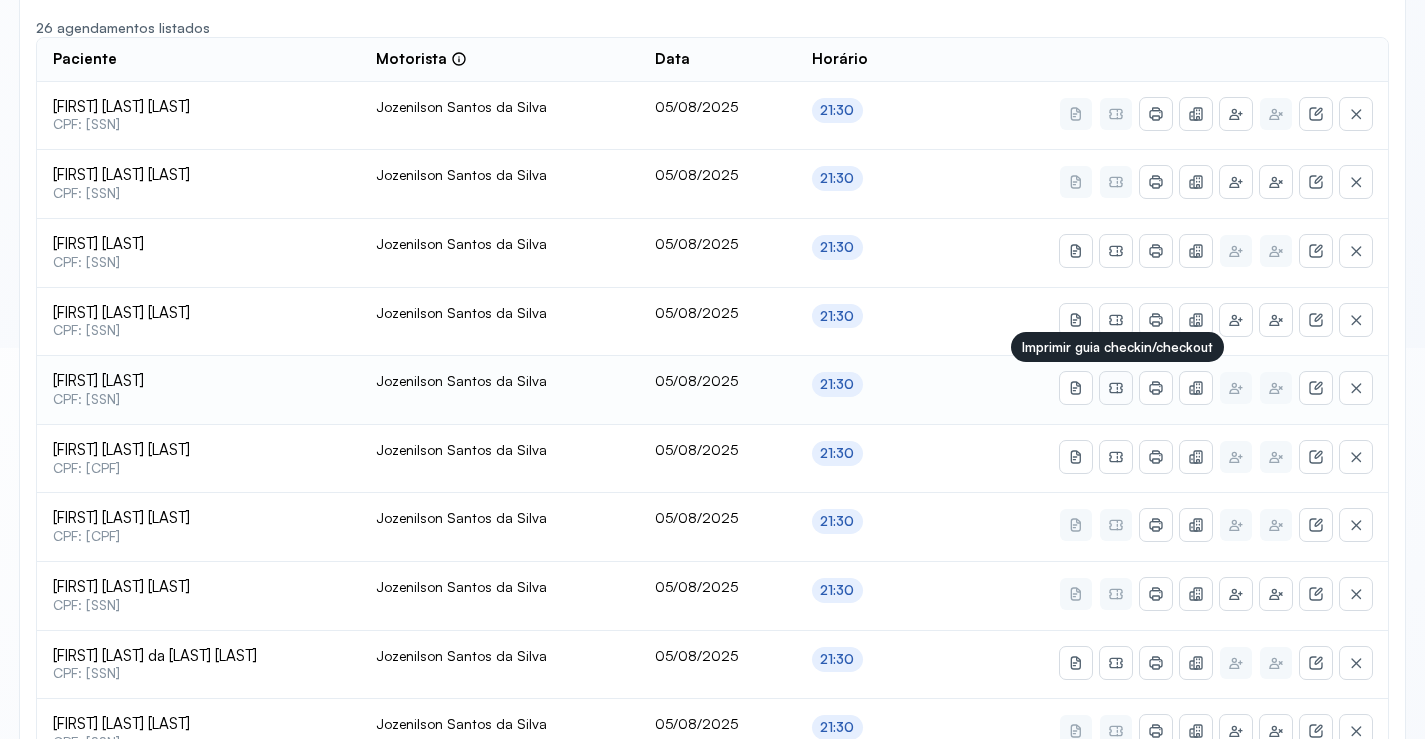click 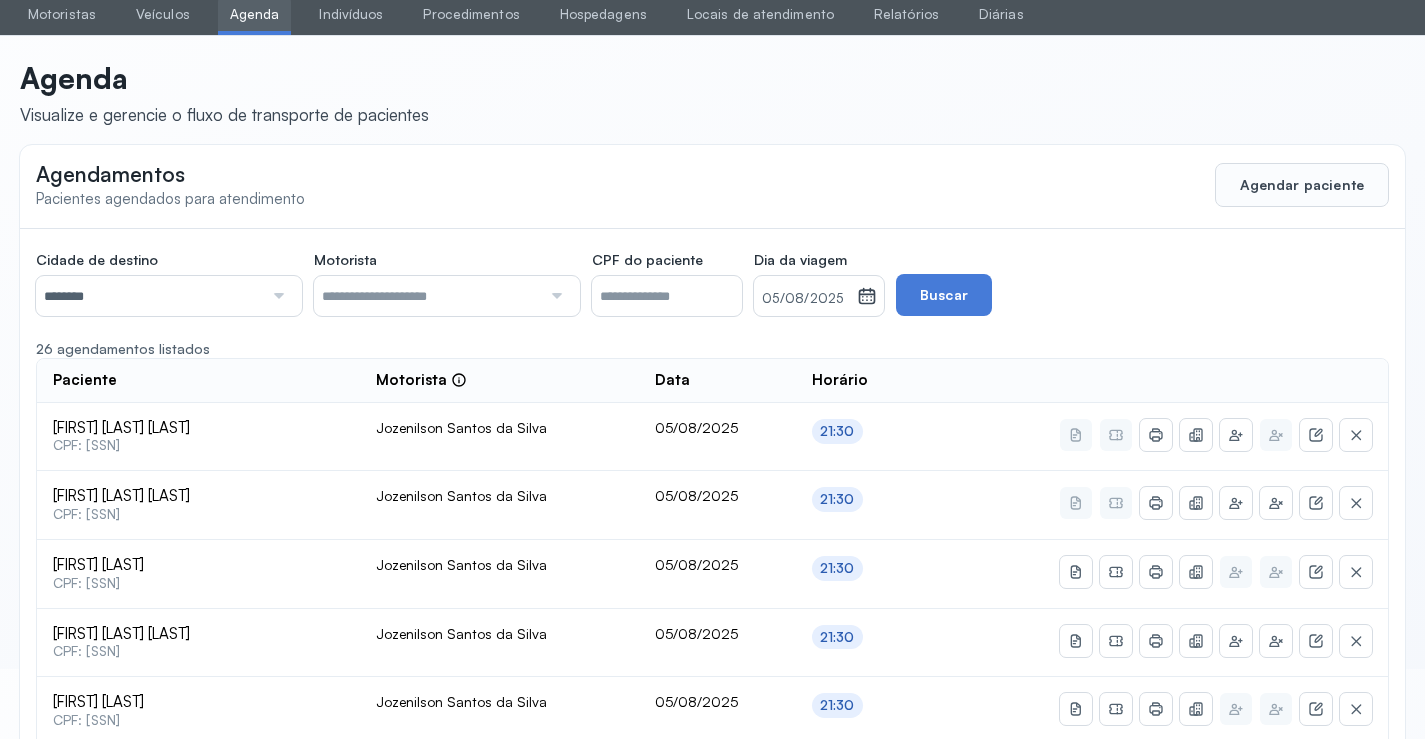 scroll, scrollTop: 0, scrollLeft: 0, axis: both 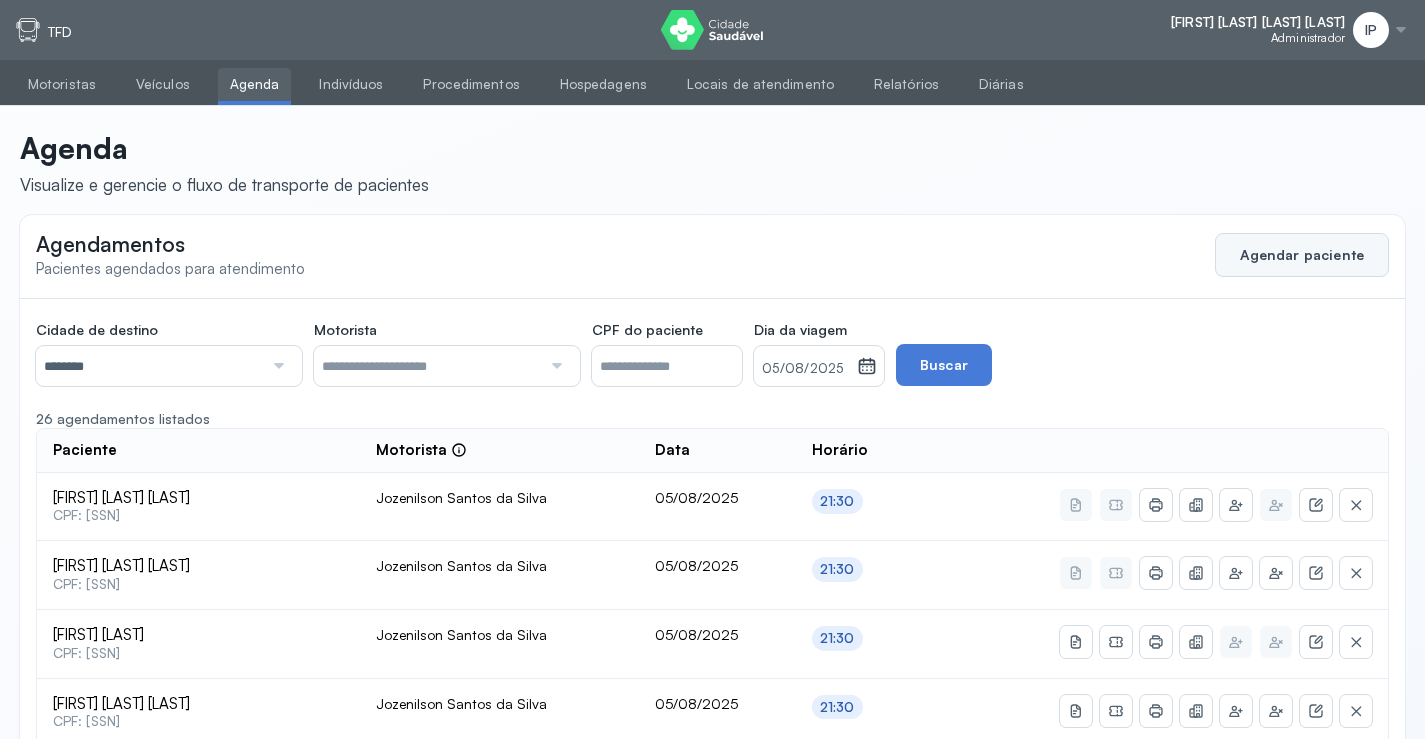 click on "Agendar paciente" 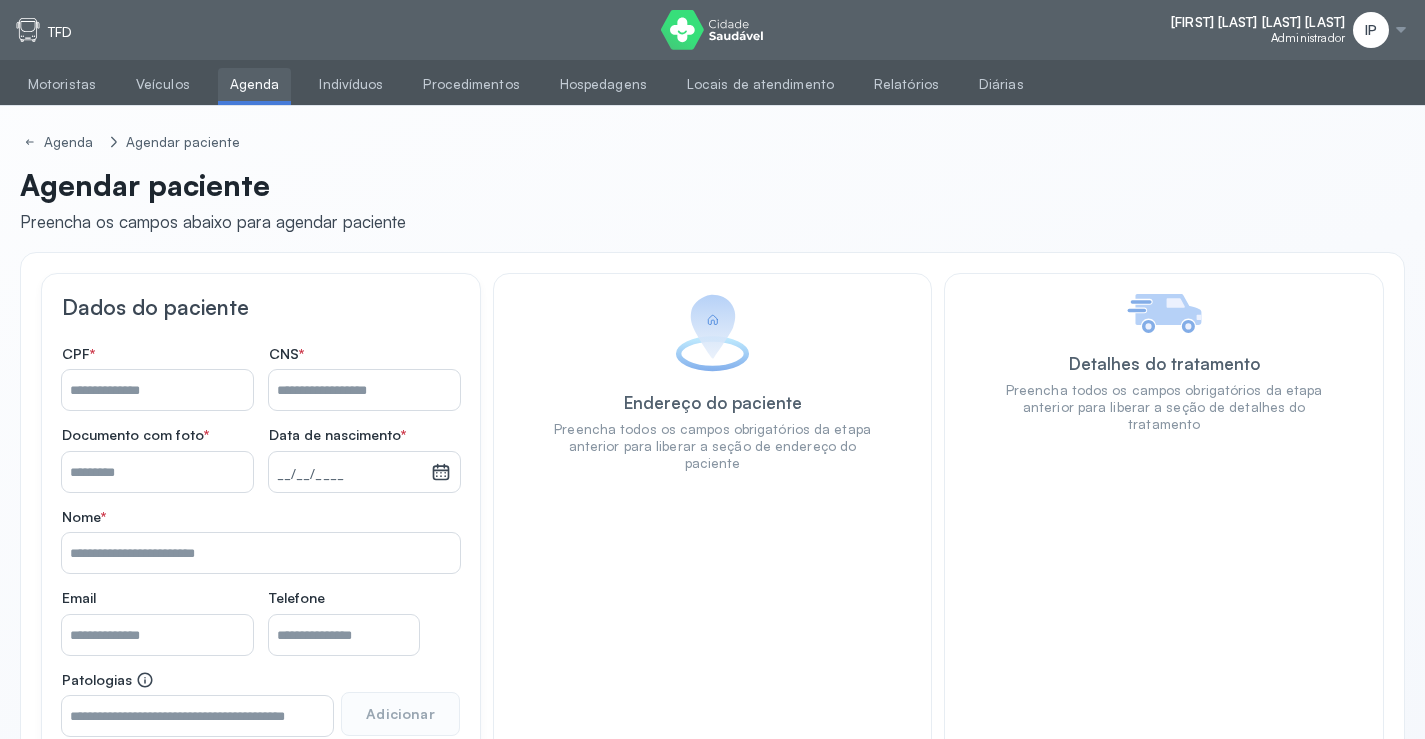 click on "Nome   *" at bounding box center (364, 390) 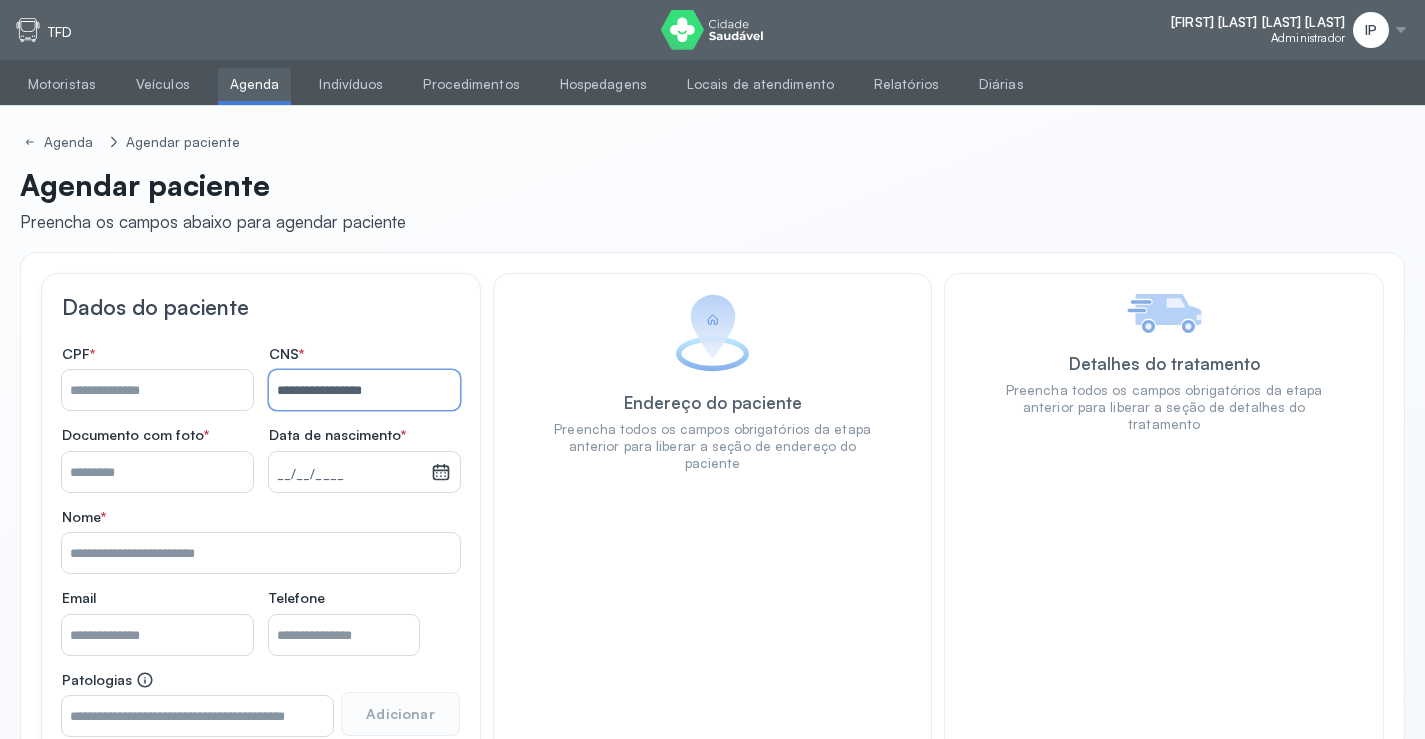 type on "**********" 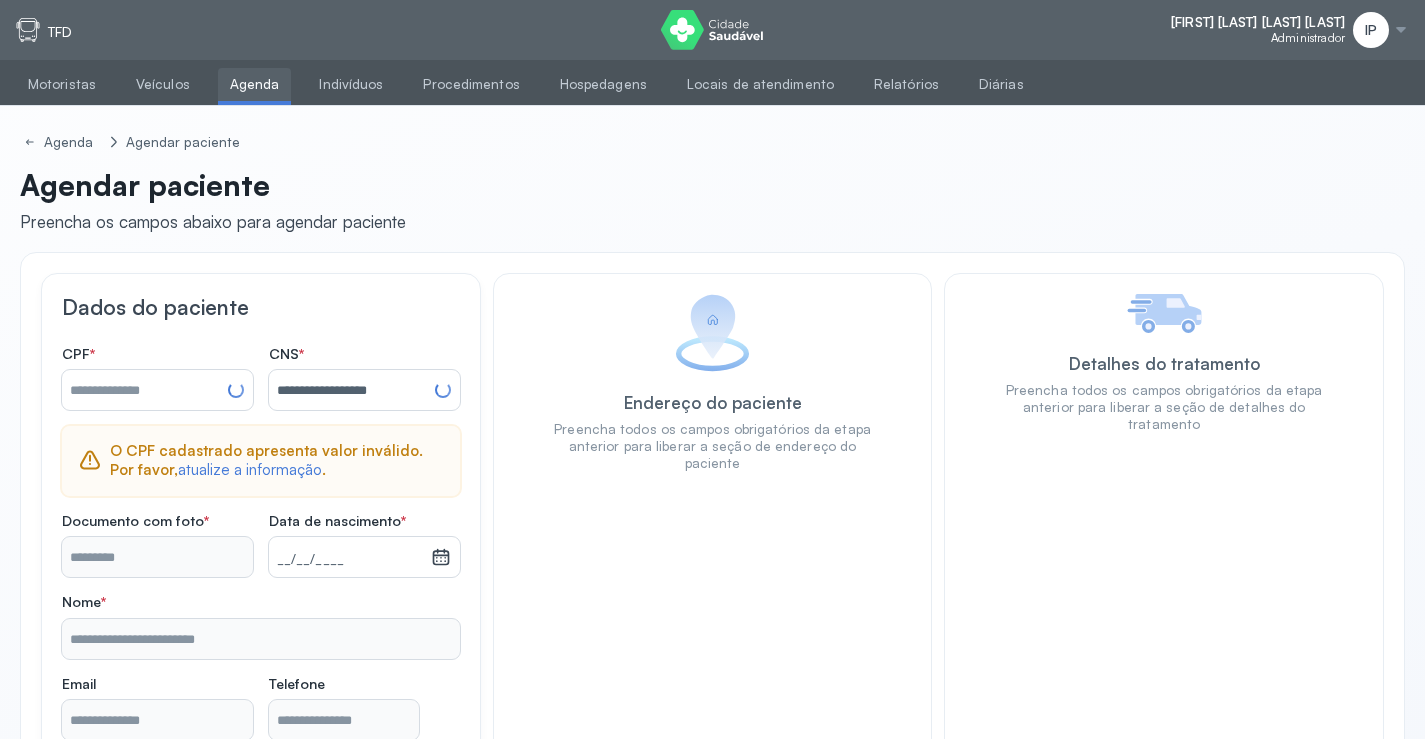 type on "**********" 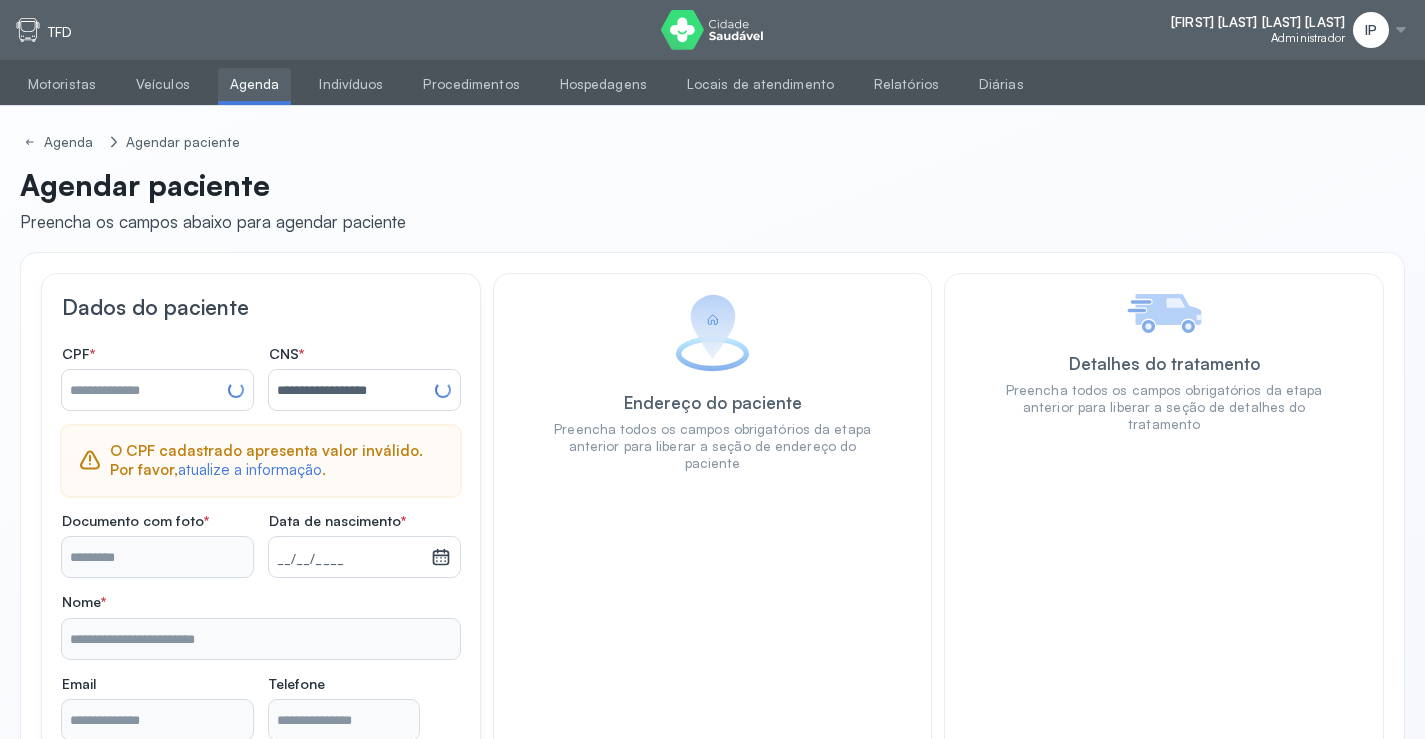 type on "**********" 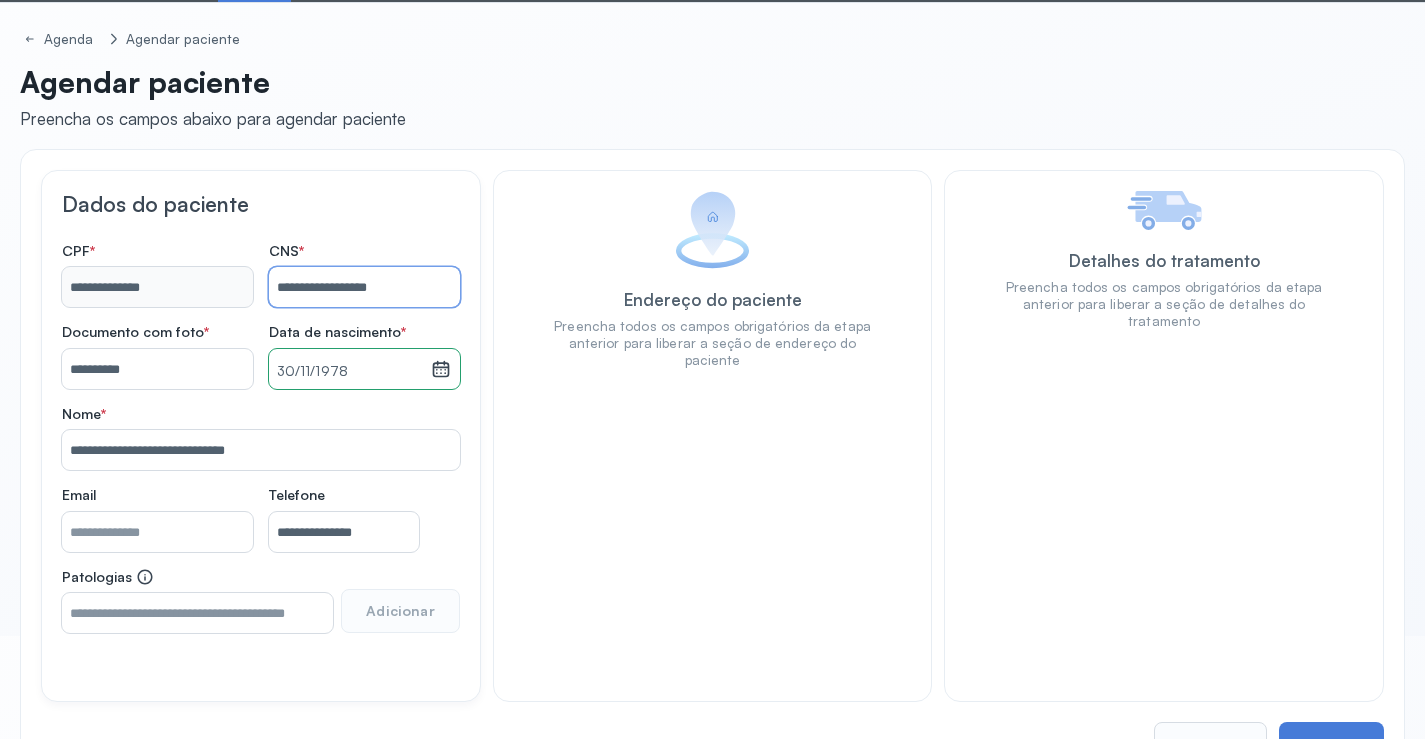 scroll, scrollTop: 171, scrollLeft: 0, axis: vertical 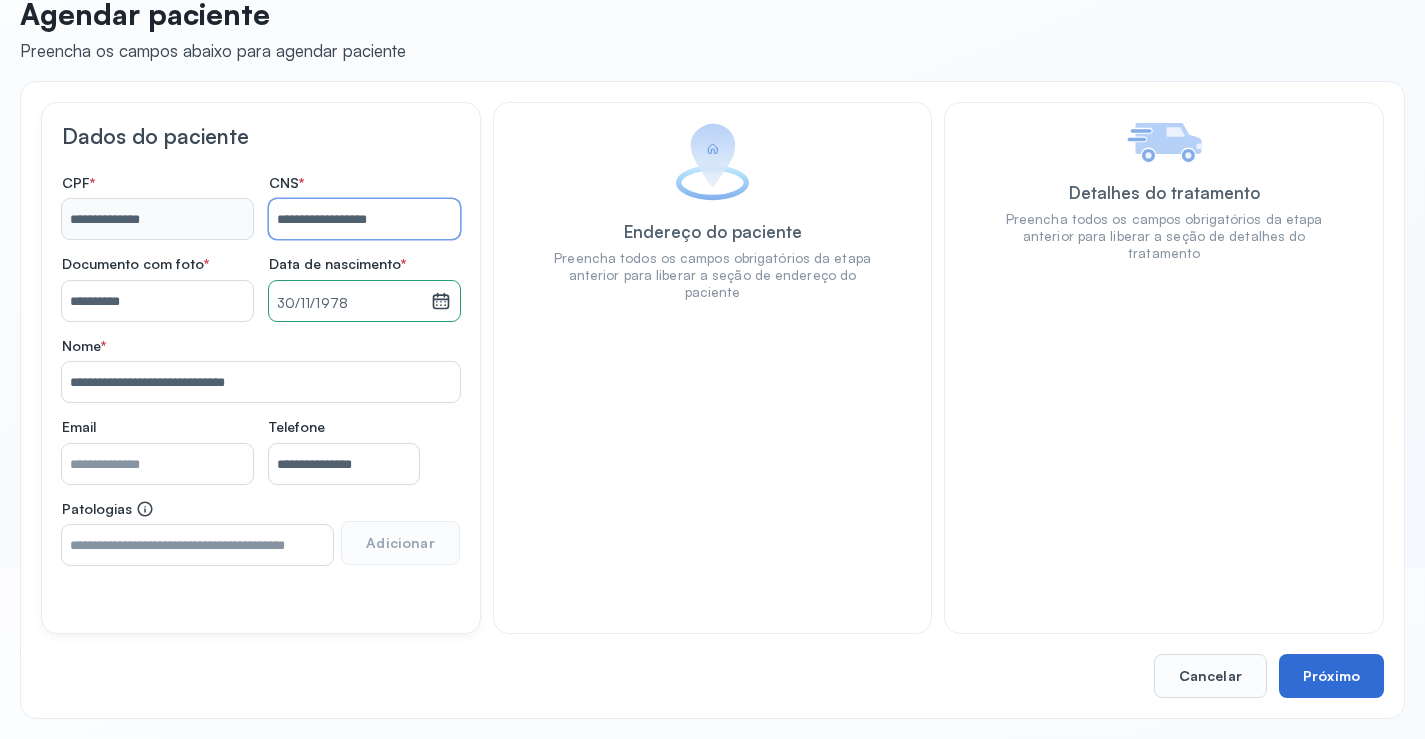 type on "**********" 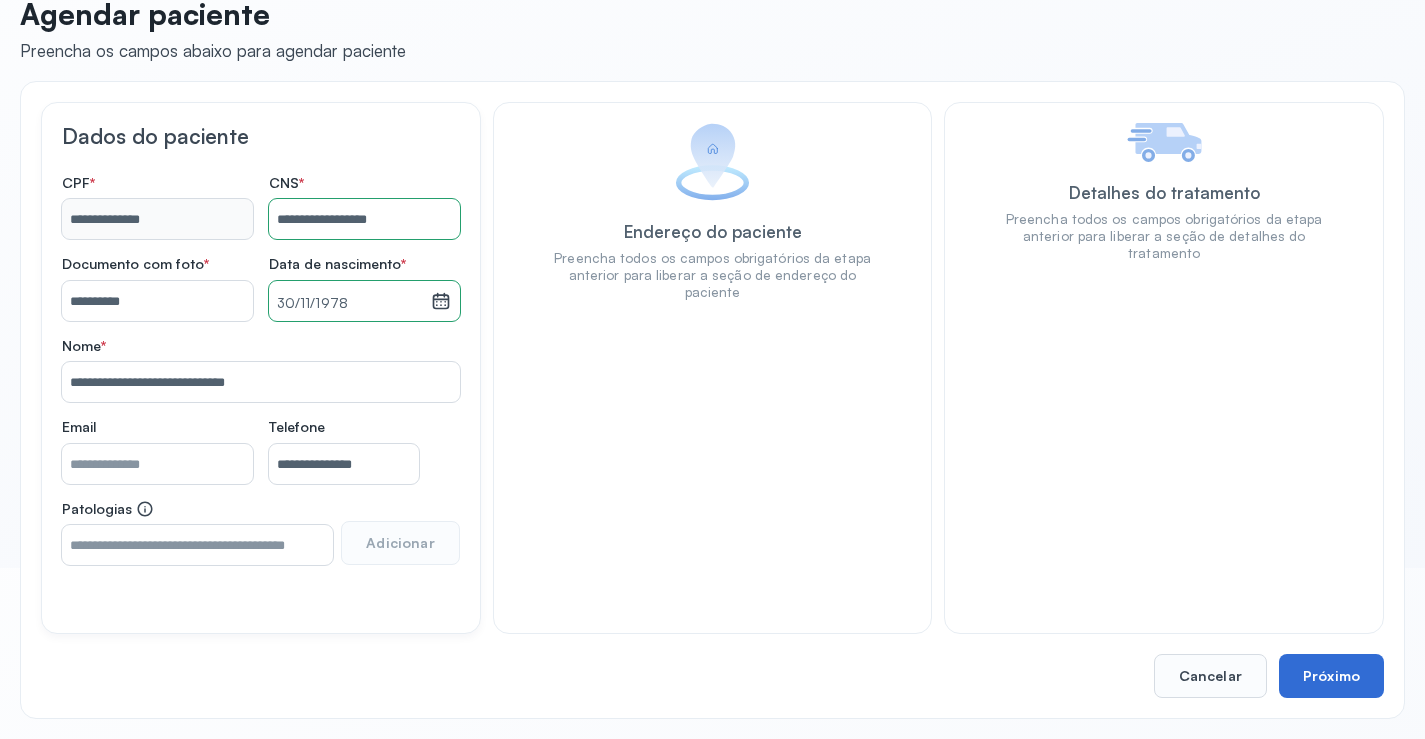 click on "Próximo" at bounding box center [1331, 676] 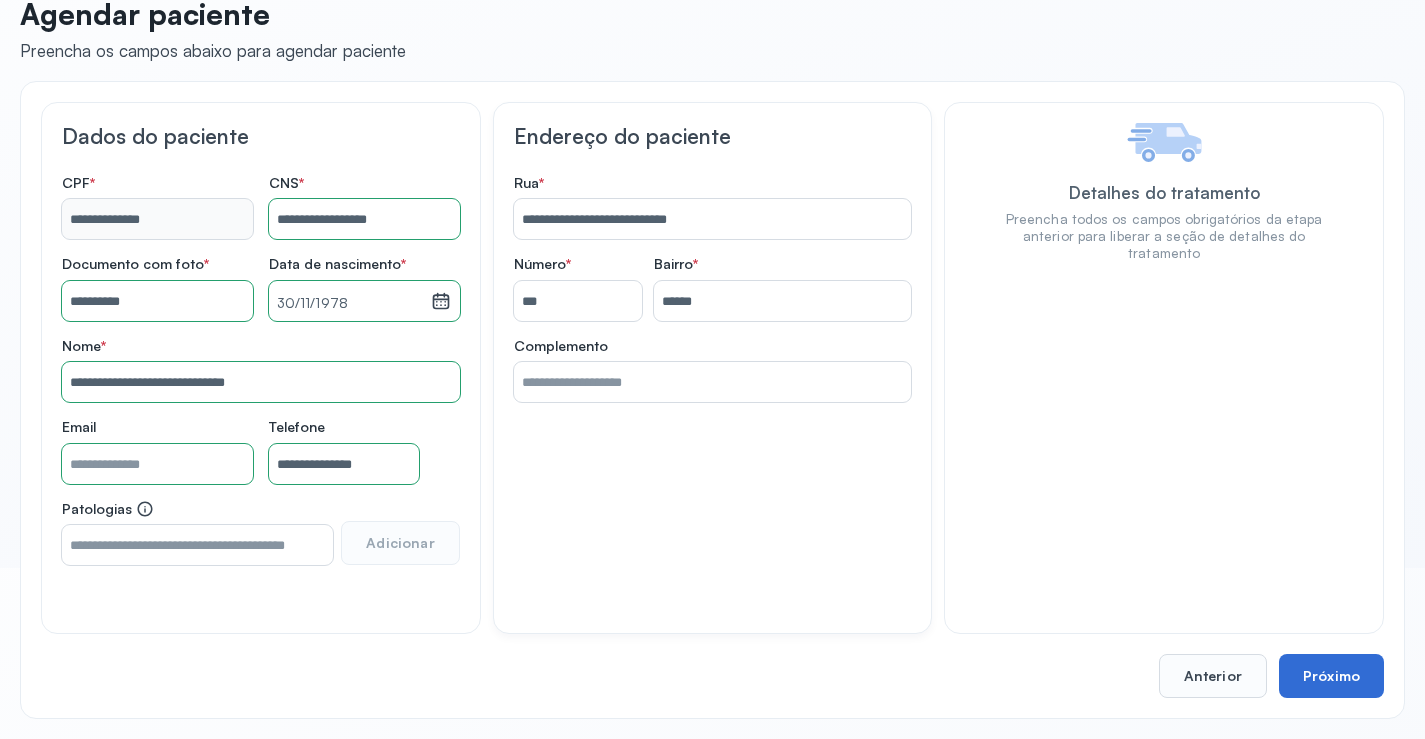 click on "Próximo" at bounding box center (1331, 676) 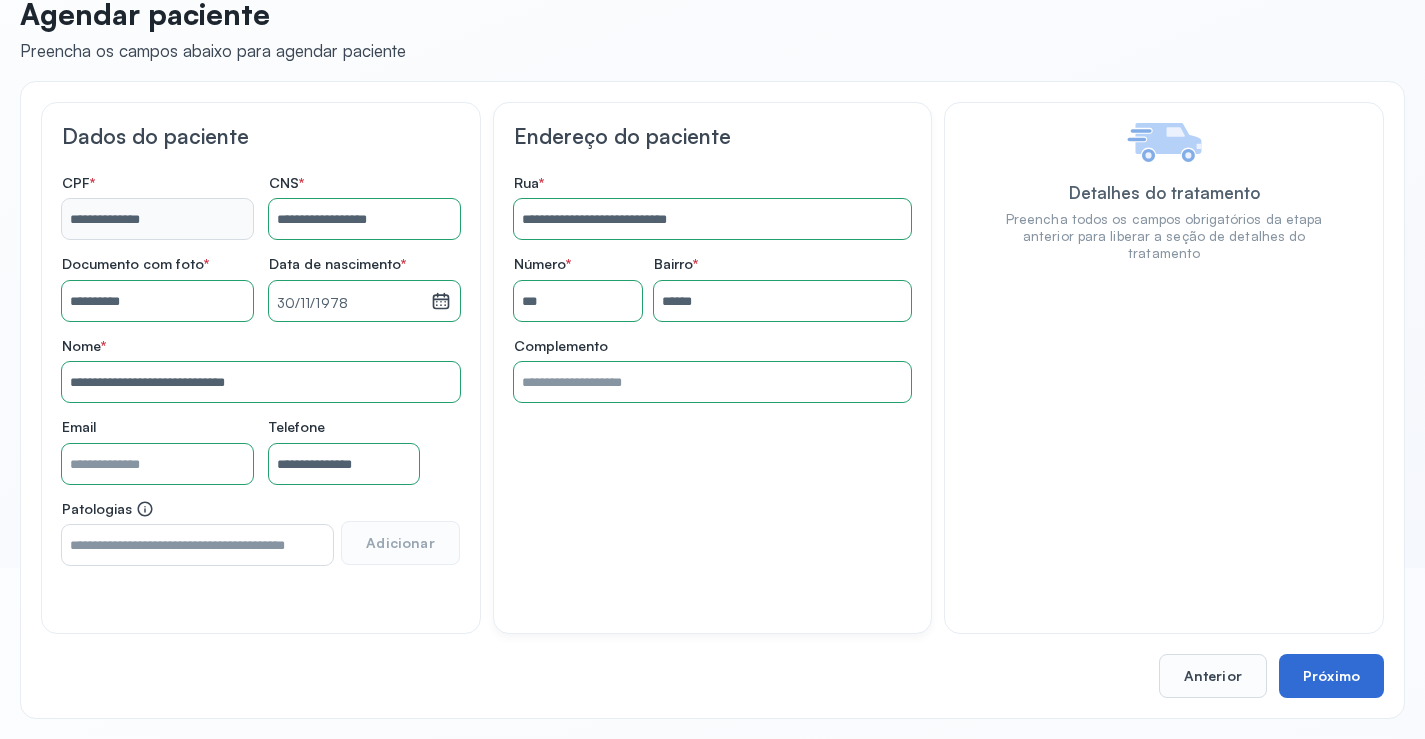 click on "Próximo" at bounding box center [1331, 676] 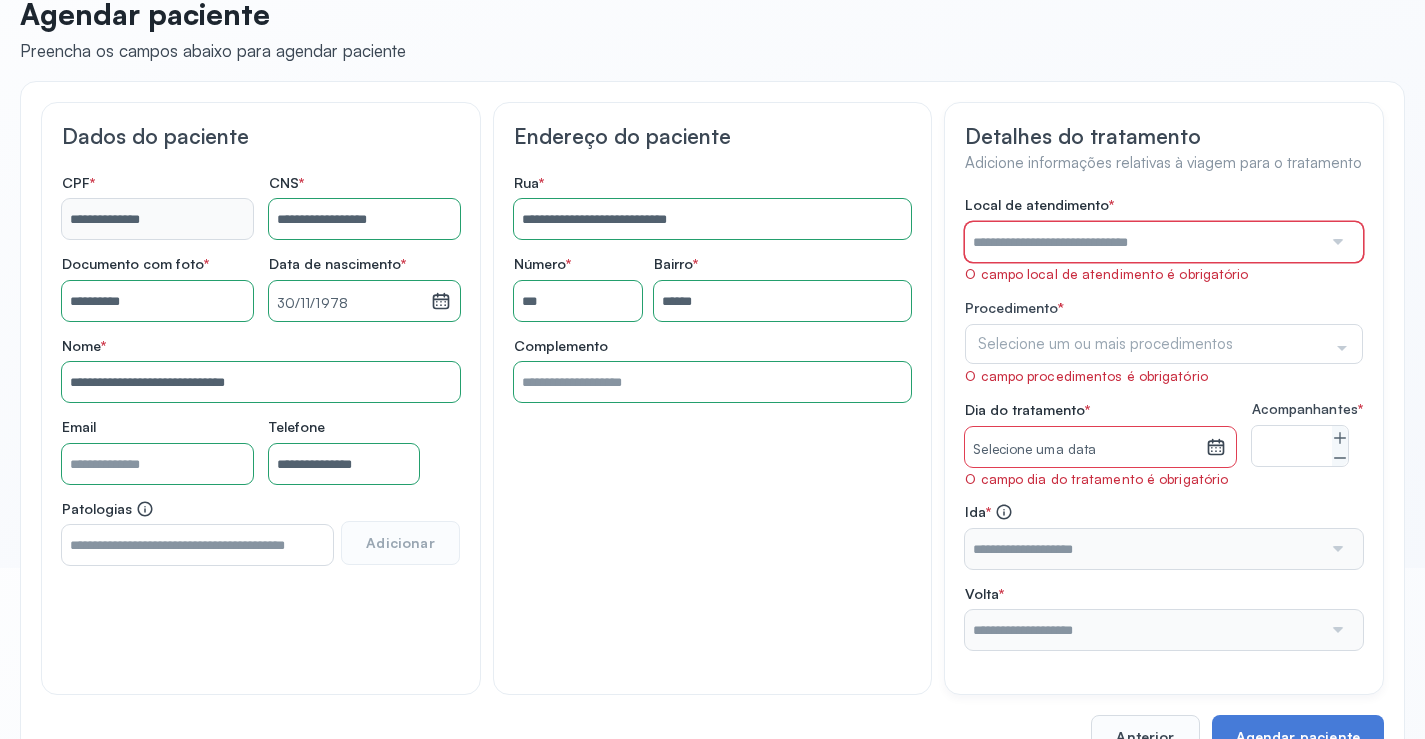 click at bounding box center (1143, 242) 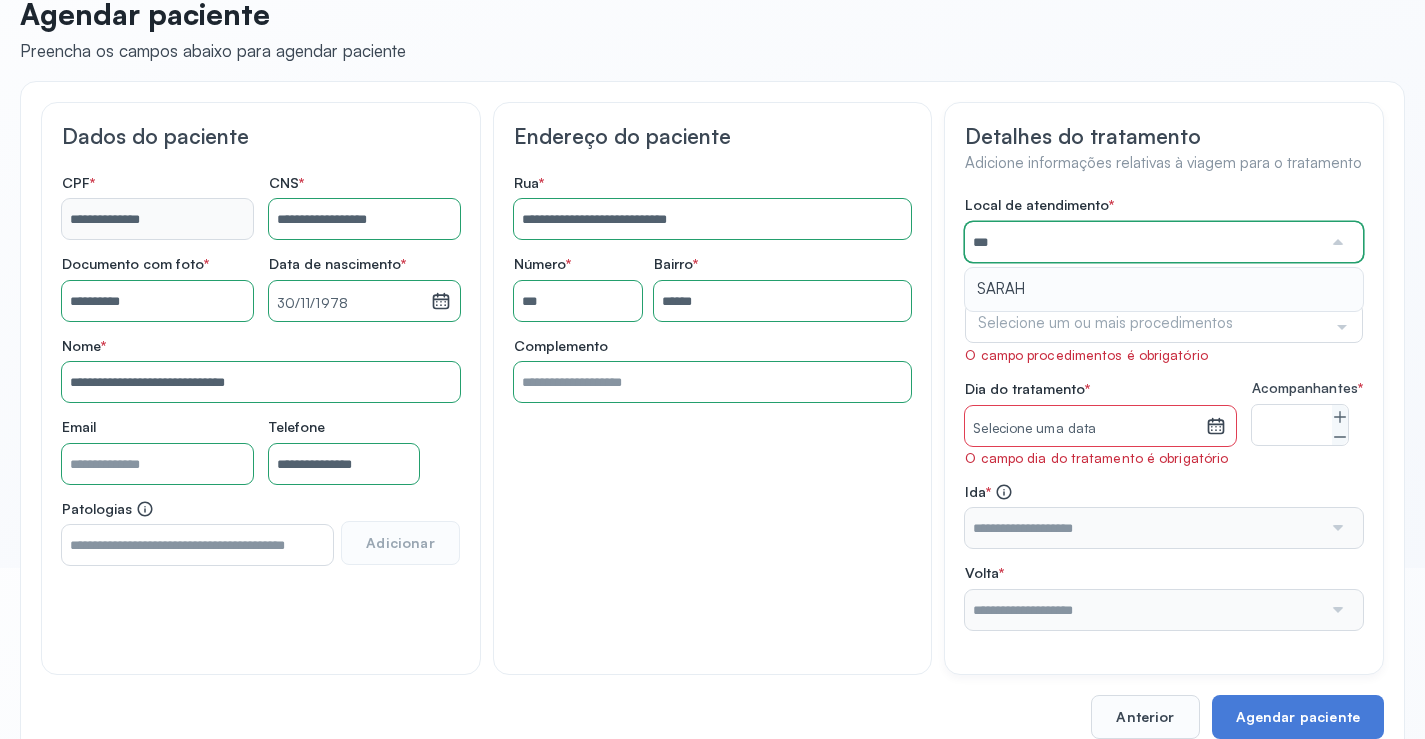 type on "*****" 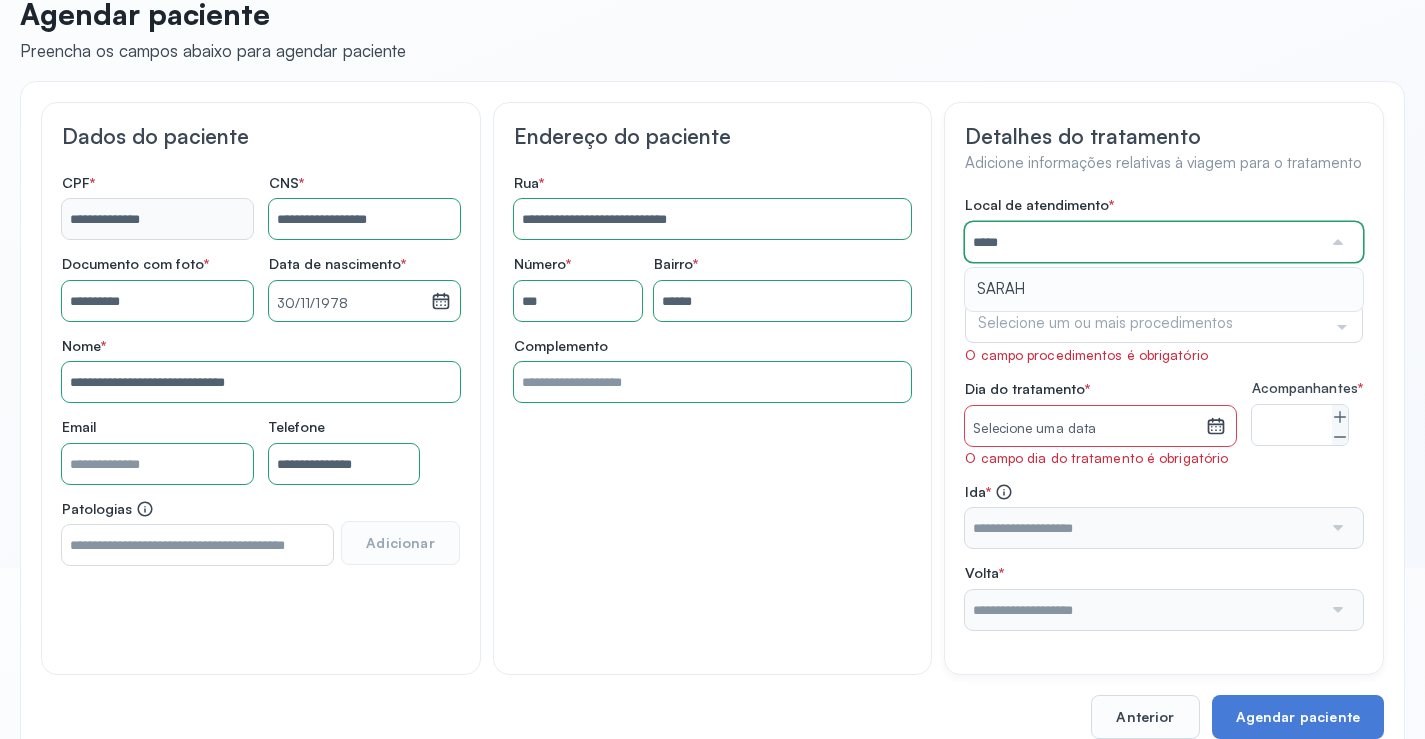 click on "Local de atendimento   *  ***** SARAH Procedimento  *  Selecione um ou mais procedimentos Selecionar todos Acompanhante Alergologista Anemia Falciforme Anestesista Angiologista Angiotomografia Auditivo Biopsia Bucomaxilo Cardio Cateterismo Cardio Cintilografia Ossea Cirurgia Cirurgia De Catarata Cirurgia Ernia Ignal Cirurgiao Cabeça Pescoço Colonoscopia Coloproctologista Dermatologista Diabete E Hormonio Ecocardiograma Eletroneuromiografia Endocrinilogista Endoscopia Escanometria Esclerose Esconometria Estudo Urodinamico Exame Pcr Exames Fisioterapia Gastroentereologista Genetica Ginecologista Glaucoma Hematologista Hepatologista Hiv Holter Hpv Labiolamporine Litotripsia Lupos Marcar Cirurgia Mastologista Nefrologista Neurologia Pediatrica Neurologista Odontologia Oftalmologista Oncologia Ortopedia Ortopedista Oscilometria Otorrino Pediatra Pegar Medicamento Pentacam Perícia Médica Pneumologista Pneumologista Pré Cirurgico Psiquiatra Queimaduras Ressonancia Resultado De Biopsia Retorno Cirurgia Revisao S" at bounding box center (1164, 412) 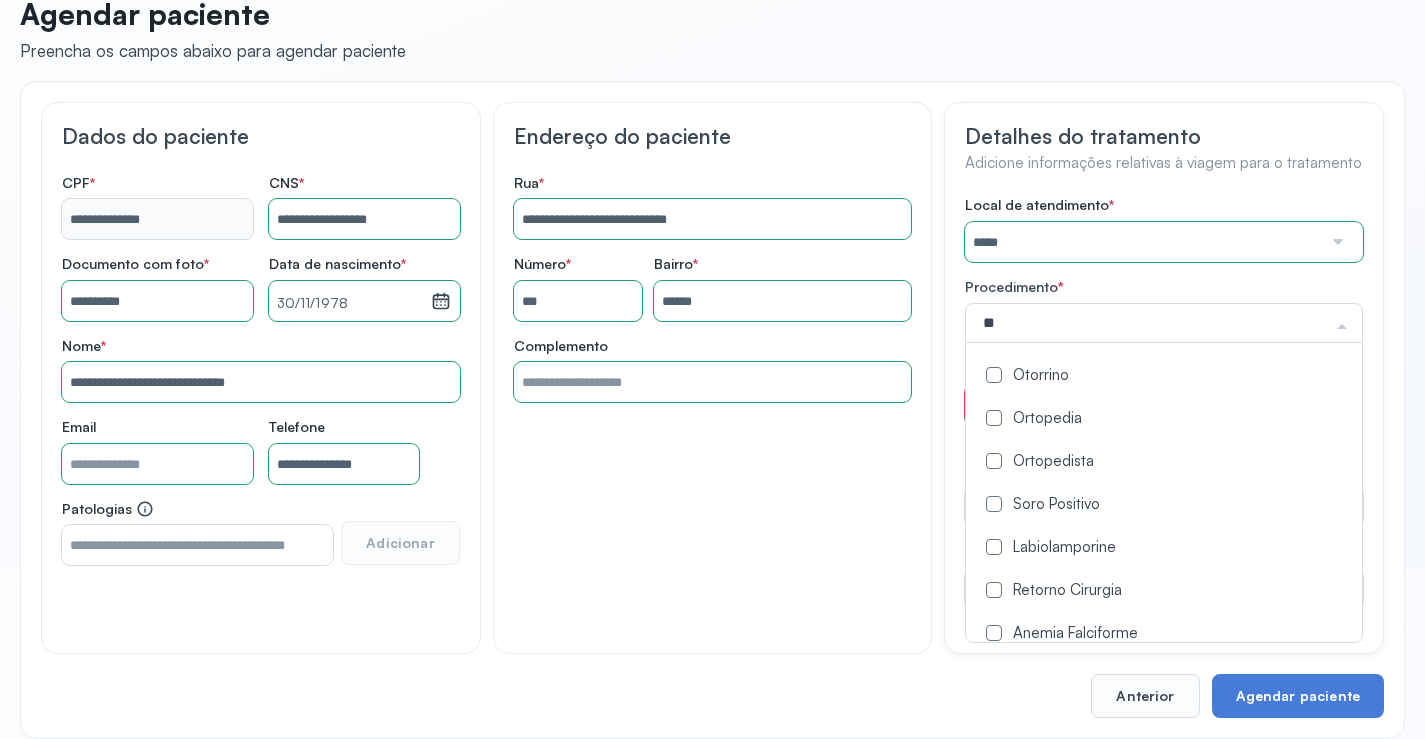 type on "***" 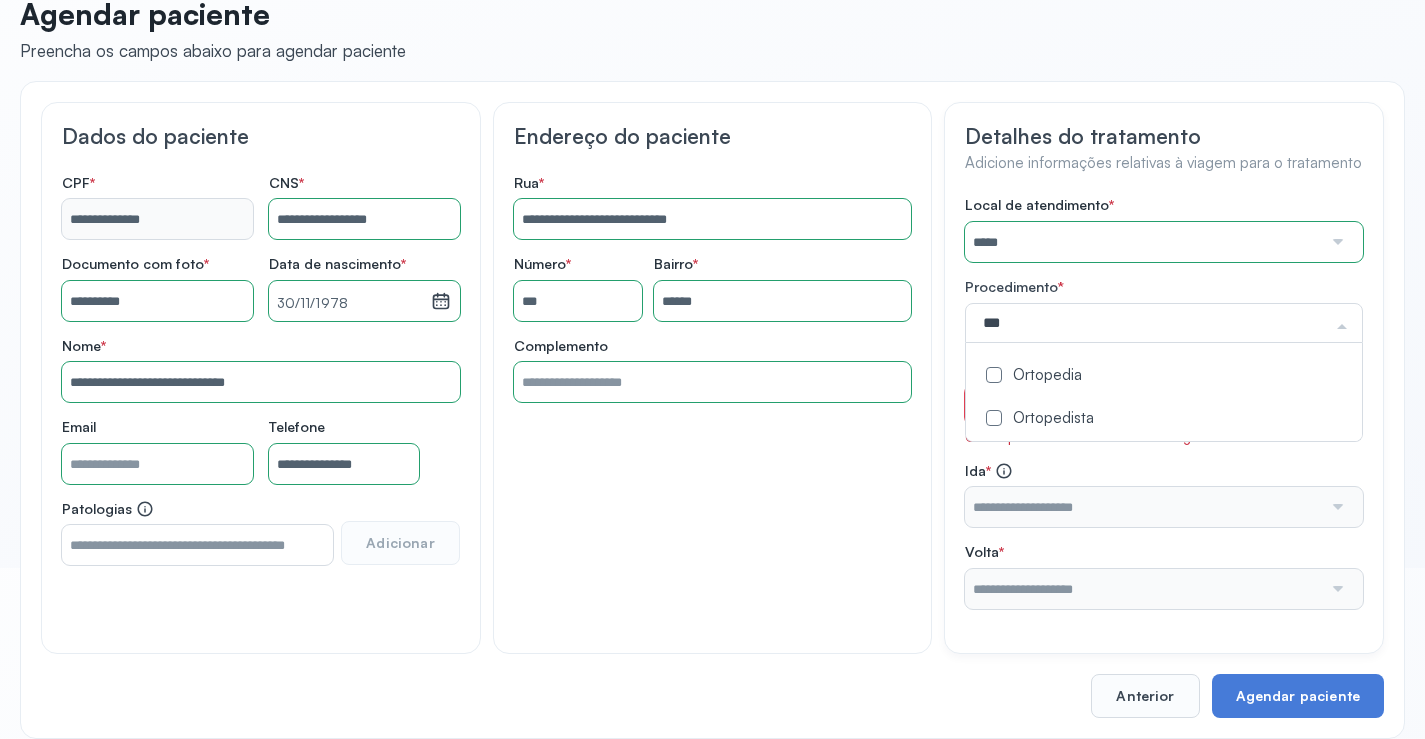 click on "Ortopedista" 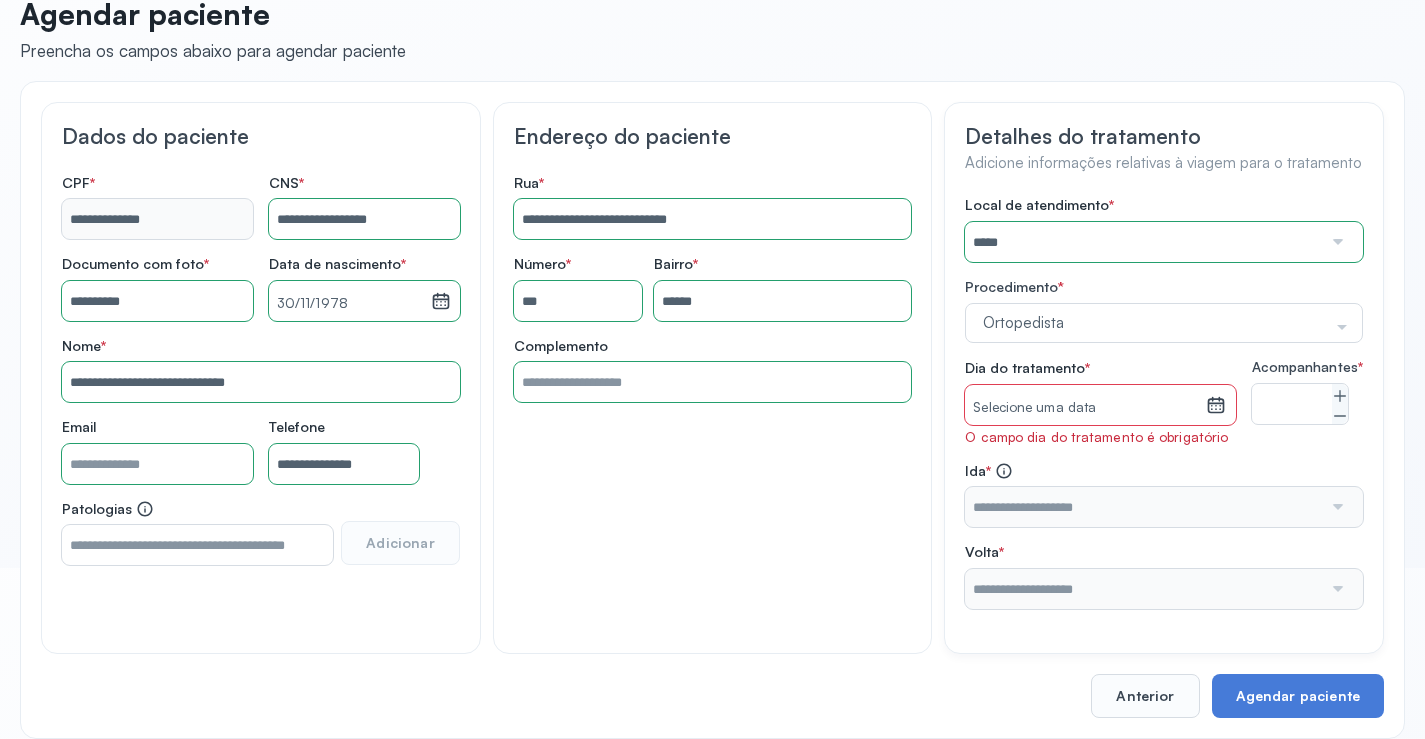 click on "Detalhes do tratamento Adicione informações relativas à viagem para o tratamento Local de atendimento   *  ***** A CLINICA DA MULHER ABO AMOR SAUDE ANACON ANDRE PRINCIPE ANGIO CLINICA APAE APAME DE PETROLINA APAMI PETROLINA ARISTIDES AUDIBEM AUDIBEM AUDICENTRO AUDIFON PETROLINA AZZO SAUDE PETROLINA BRINCARE CABULA CALIPER ESCOLA DE IMAGEM CAPS CDI CDTO CEDAP CEDEBA CENTRO BAIANO DE ESTUDOS CENTRO DE APOIO A AUDIÇAO CENTRO DE MEDICINA NUCLEAR DE PETROLINA CENTRO DE SAUDE CLEMENTINO FRAGA CENTRO INTEGRADO DA COLUNA VERTEBRAL CENTRO MEDICO ANTONIO BALBINO CENTRO OFTALMOLOGICO CASTELO BRANCO CEPARH CEPRED CEPRIS CERPRIS CIDI CIMED CLIMED CLINATA CLINEFRO CLINICA  AFETUS PETROLINA CLINICA  ALFA CLINICA  ALFA CENTRO MÉDICO CLINICA  SHOPPING DA BAHIA CLINICA  URBANO SAMPAIO FILHO CLINICA AGEUS CLINICA AMO CLINICA AMOR A SAUDE CLINICA AMOR E SAUDE PETROLINA CLINICA ANA MASTER CLINICA ANGICLIN CLINICA BIOCHEK UP CLINICA CAM CLINICA CARDIO PULMONAR CLINICA CASA GERIATRICA DE PETROLINA CLINICA CASTELO BRANCO CLIOFT" 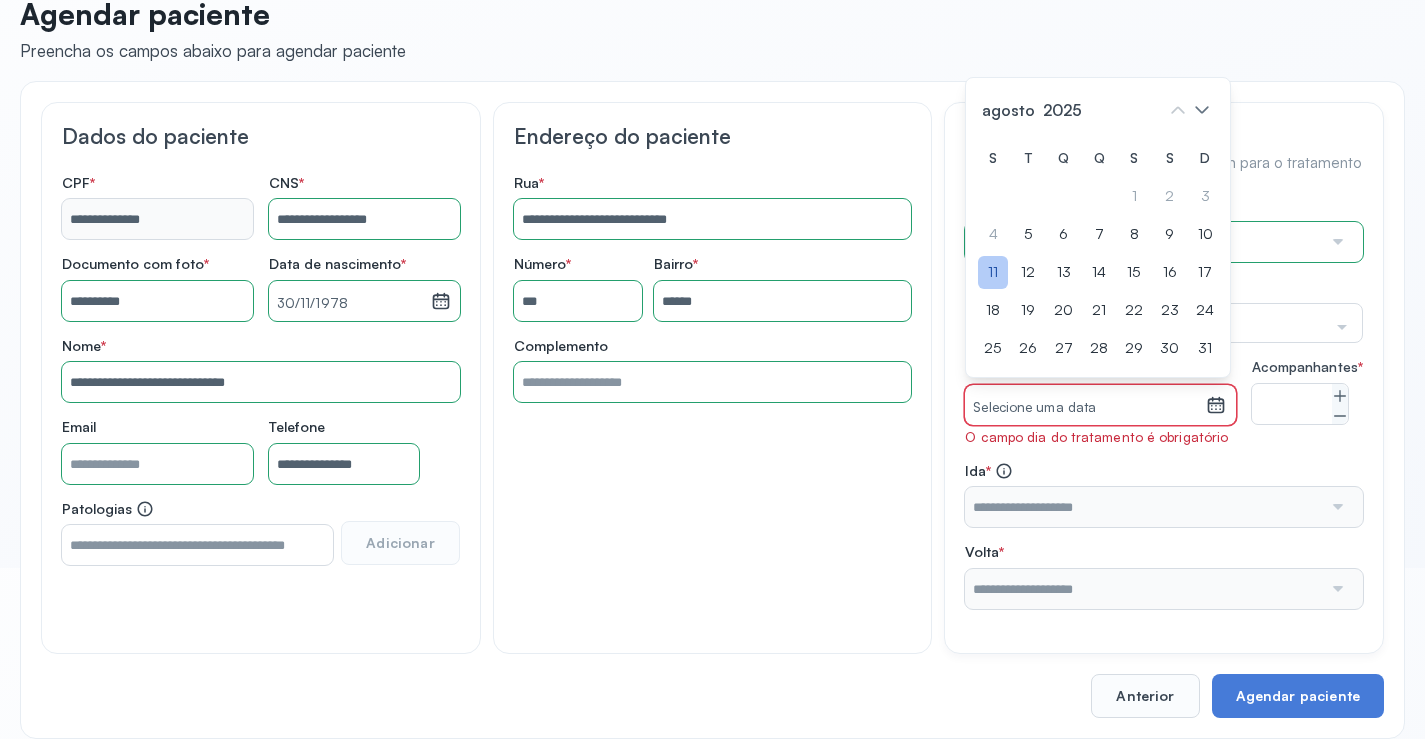 click on "11" 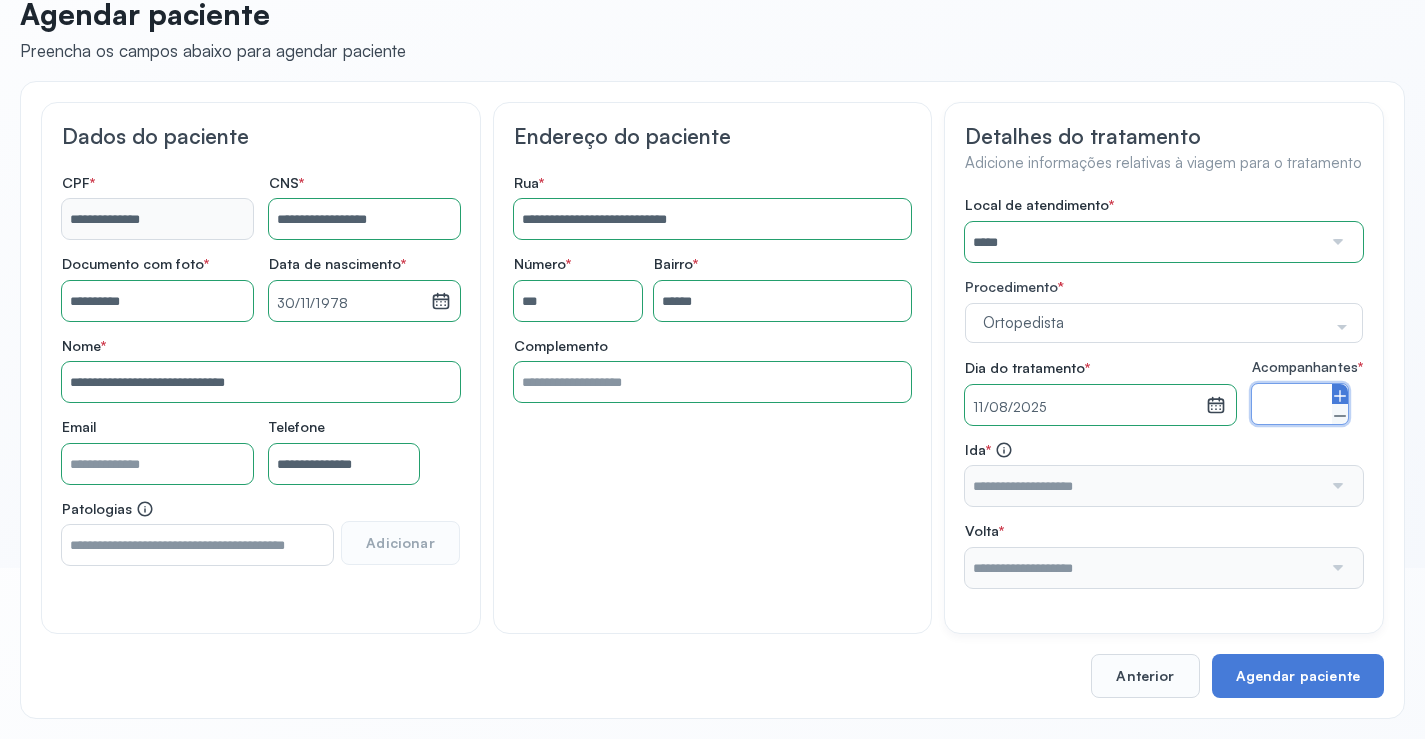 click 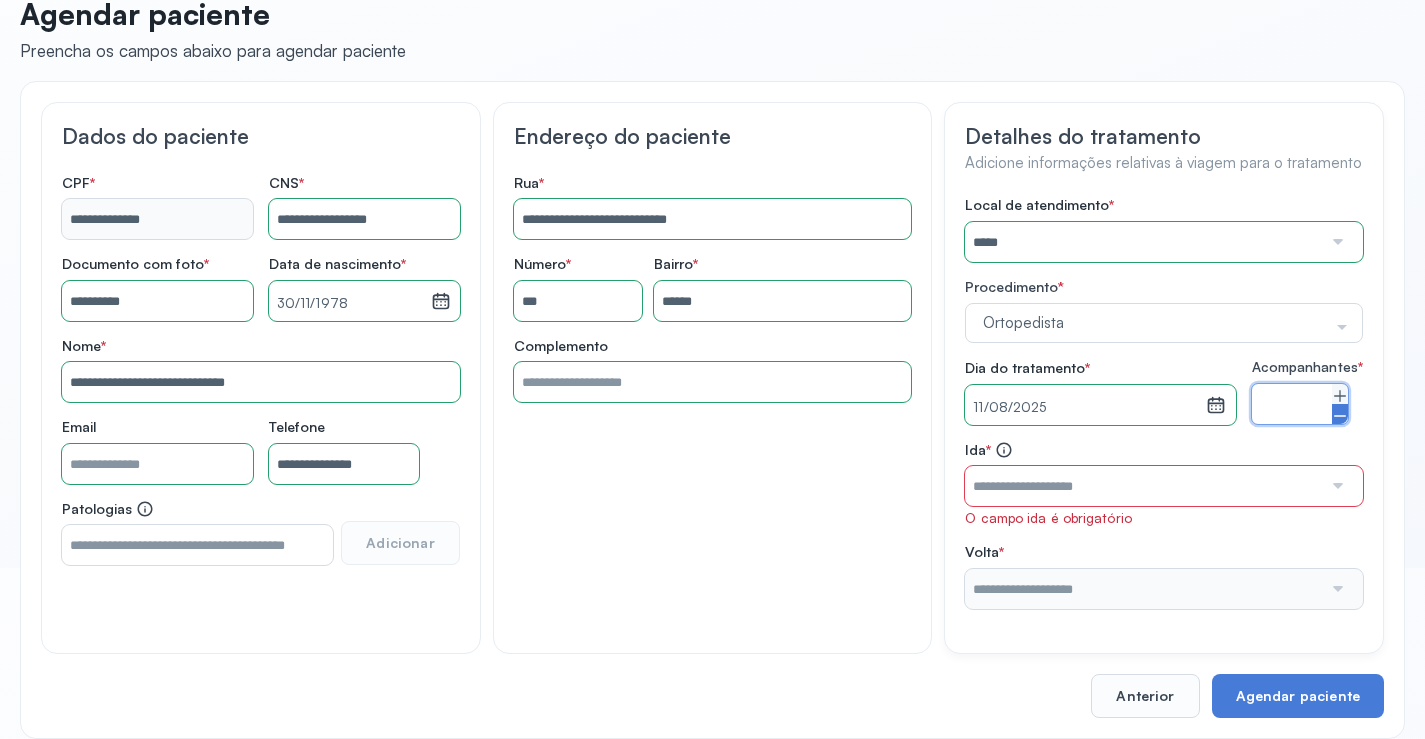 click 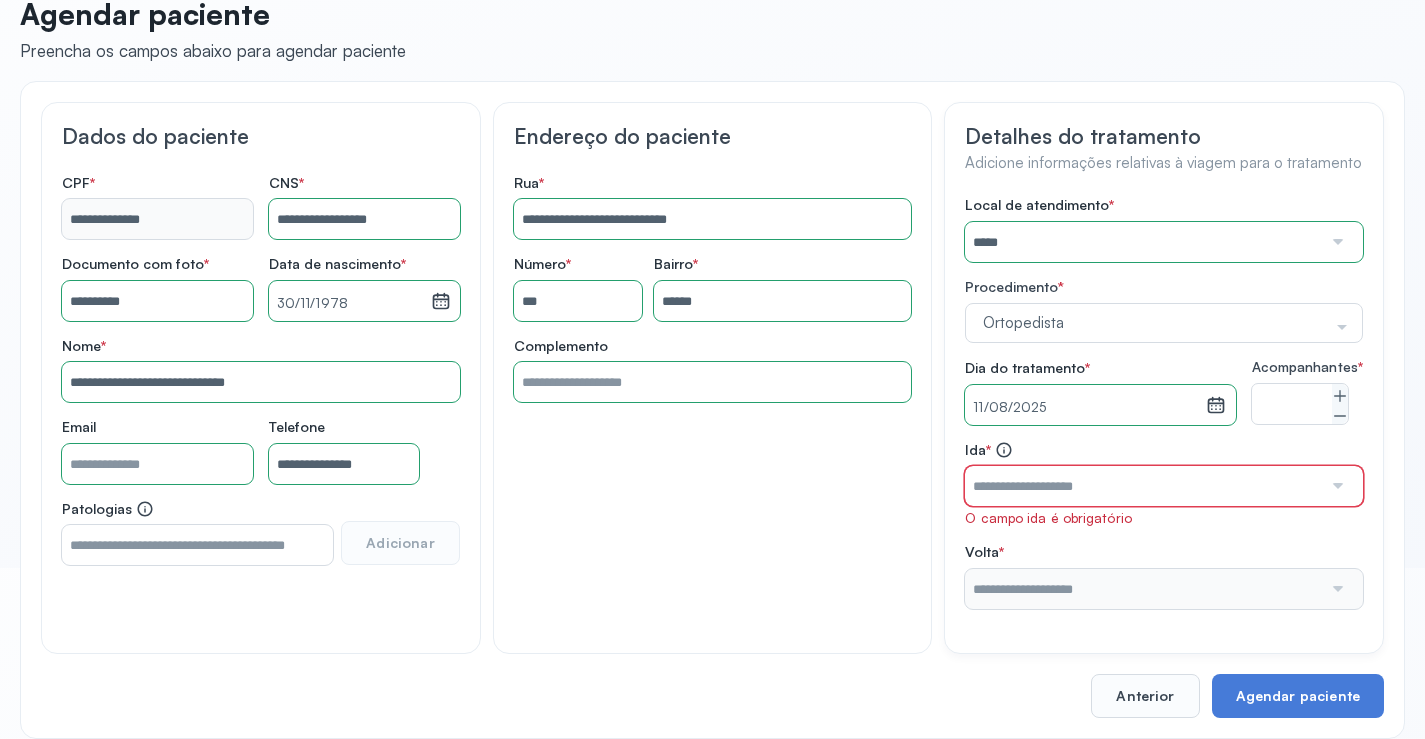 click at bounding box center [1143, 486] 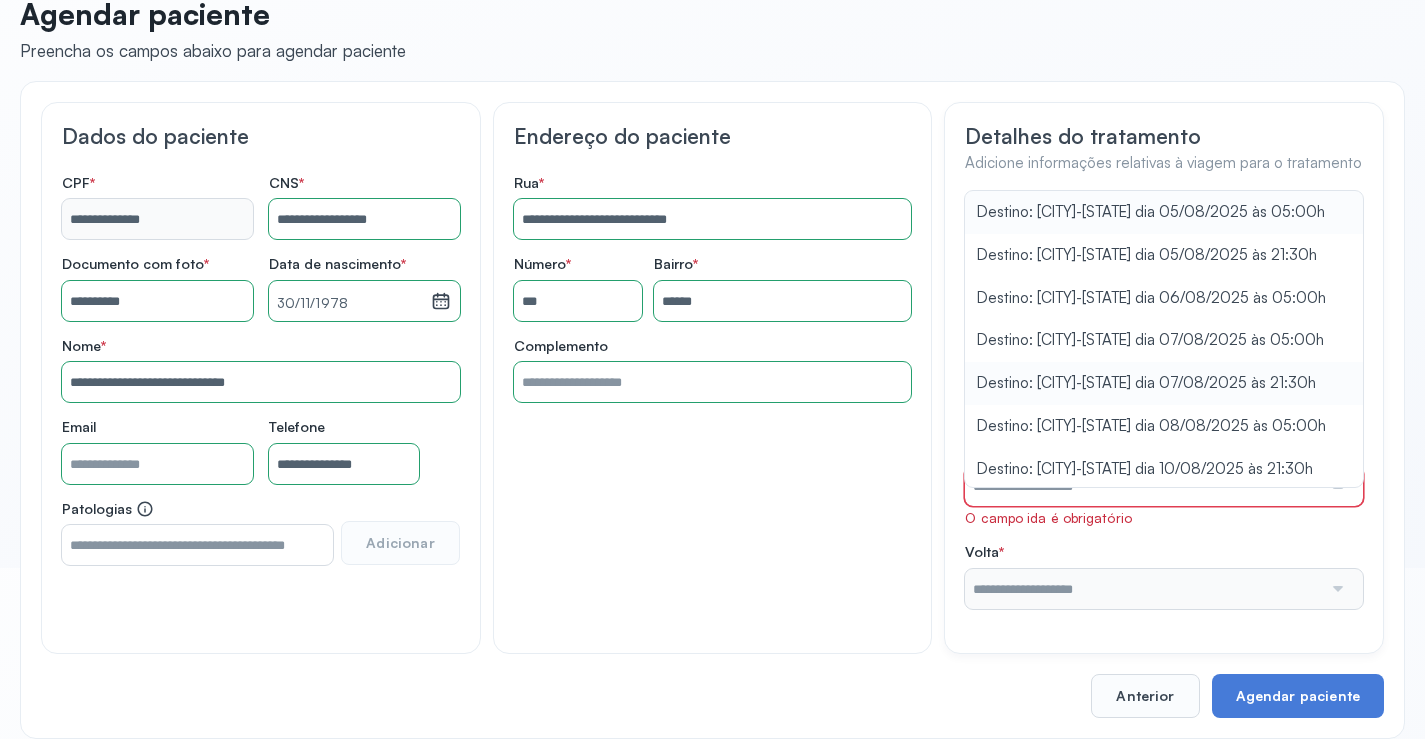 scroll, scrollTop: 46, scrollLeft: 0, axis: vertical 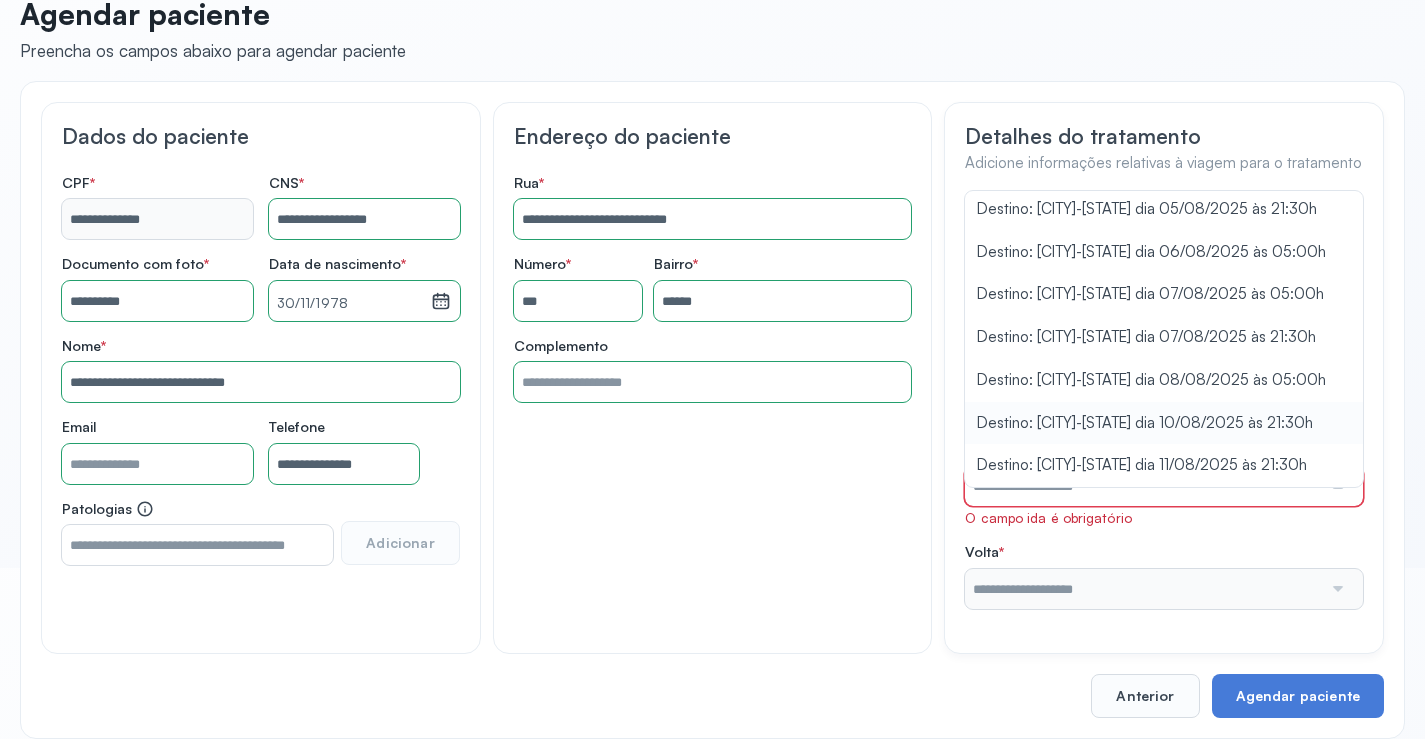 type on "**********" 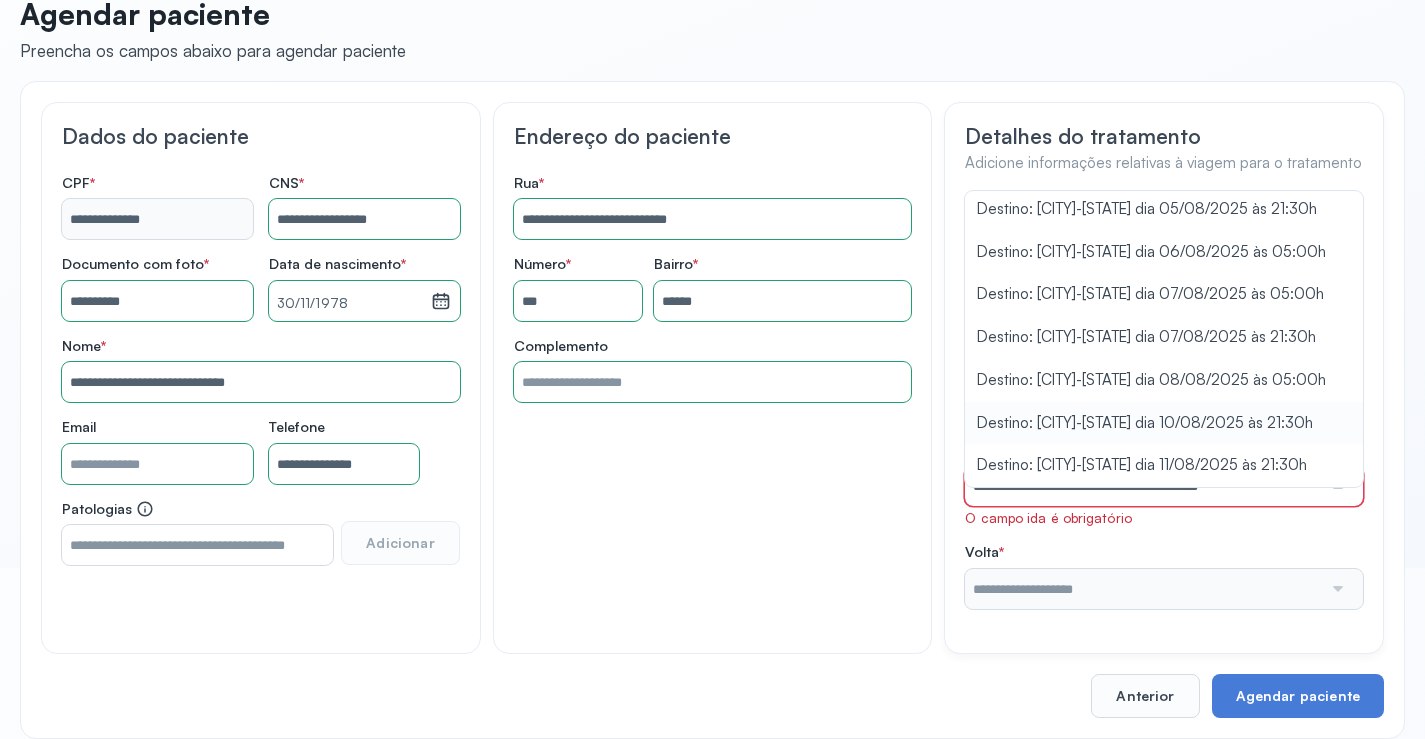 click on "Local de atendimento   *  ***** A CLINICA DA MULHER ABO AMOR SAUDE ANACON ANDRE PRINCIPE ANGIO CLINICA APAE APAME DE PETROLINA APAMI PETROLINA ARISTIDES AUDIBEM AUDIBEM AUDICENTRO AUDIFON PETROLINA AZZO SAUDE PETROLINA BRINCARE CABULA CALIPER ESCOLA DE IMAGEM CAPS CDI CDTO CEDAP CEDEBA CENTRO BAIANO DE ESTUDOS CENTRO DE APOIO A AUDIÇAO CENTRO DE MEDICINA NUCLEAR DE PETROLINA CENTRO DE SAUDE CLEMENTINO FRAGA CENTRO INTEGRADO DA COLUNA VERTEBRAL CENTRO MEDICO ANTONIO BALBINO CENTRO OFTALMOLOGICO CASTELO BRANCO CEPARH CEPRED CEPRIS CERPRIS CIDI CIMED CLIMED CLINATA CLINEFRO CLINICA  AFETUS PETROLINA CLINICA  ALFA CLINICA  ALFA CENTRO MÉDICO CLINICA  SHOPPING DA BAHIA CLINICA  URBANO SAMPAIO FILHO CLINICA AGEUS CLINICA AMO CLINICA AMOR A SAUDE CLINICA AMOR E SAUDE PETROLINA CLINICA ANA MASTER CLINICA ANGICLIN CLINICA BIOCHEK UP CLINICA CAM CLINICA CARDIO PULMONAR CLINICA CASA GERIATRICA DE PETROLINA CLINICA CASTELO BRANCO CLINICA CDTO CLINICA CENTRO MEDICO VITRAUX CLINICA CINTILO PETROLINA CLINICA CLIMED BRASIL" at bounding box center [1164, 402] 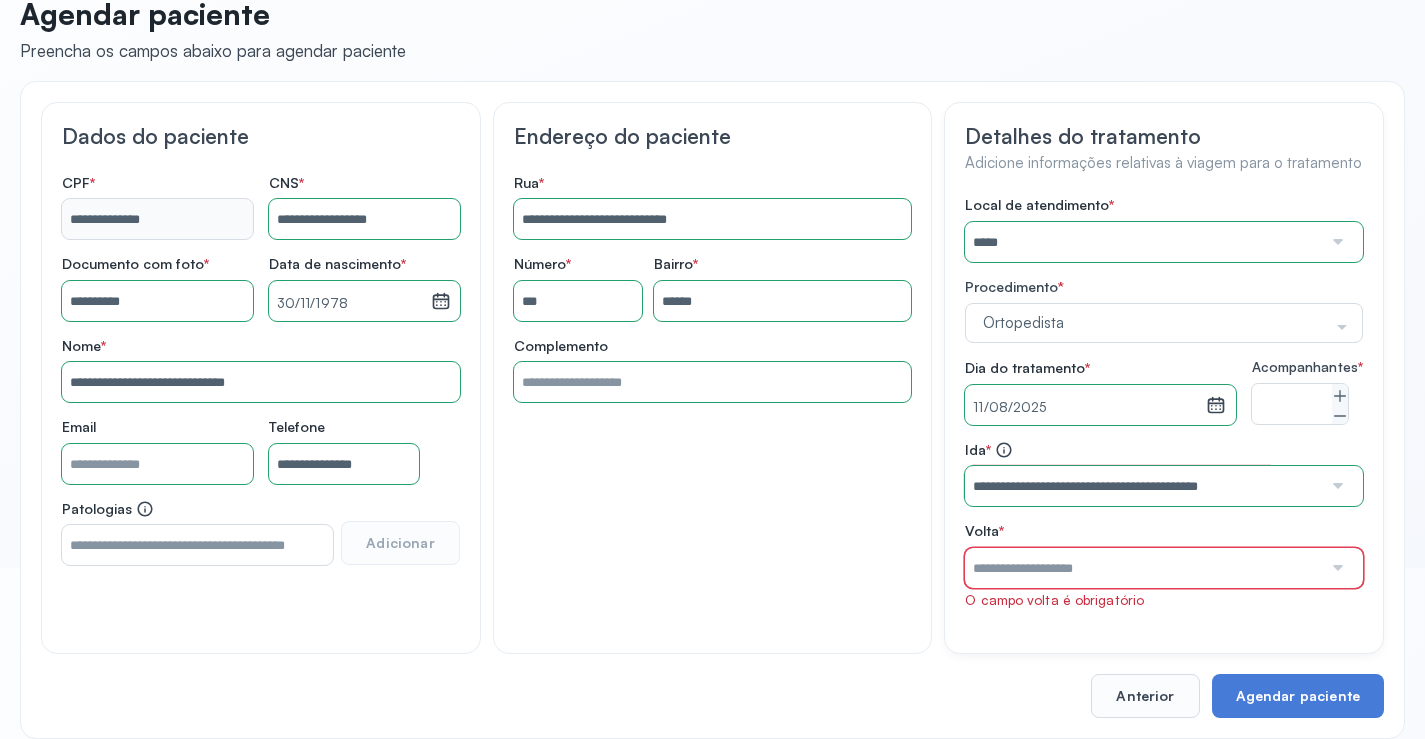 click at bounding box center (1143, 568) 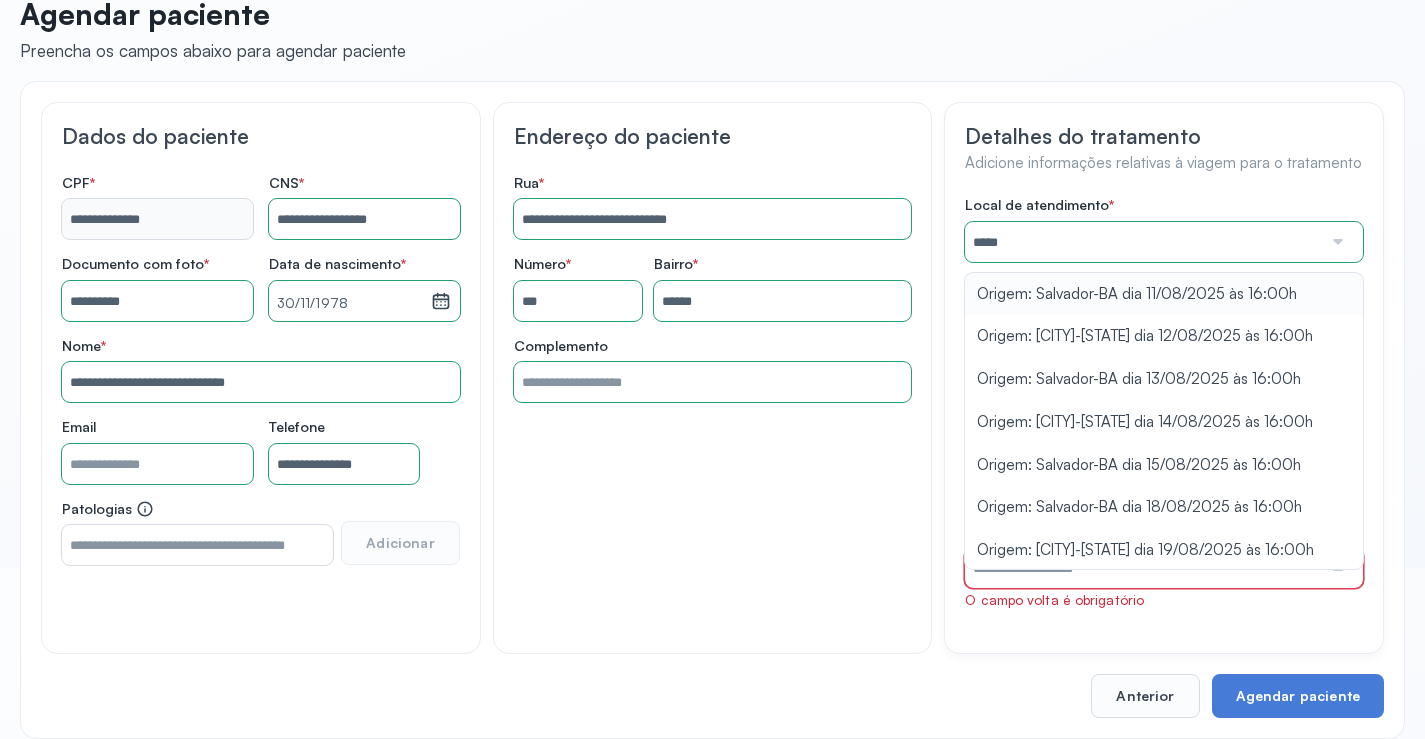 type on "**********" 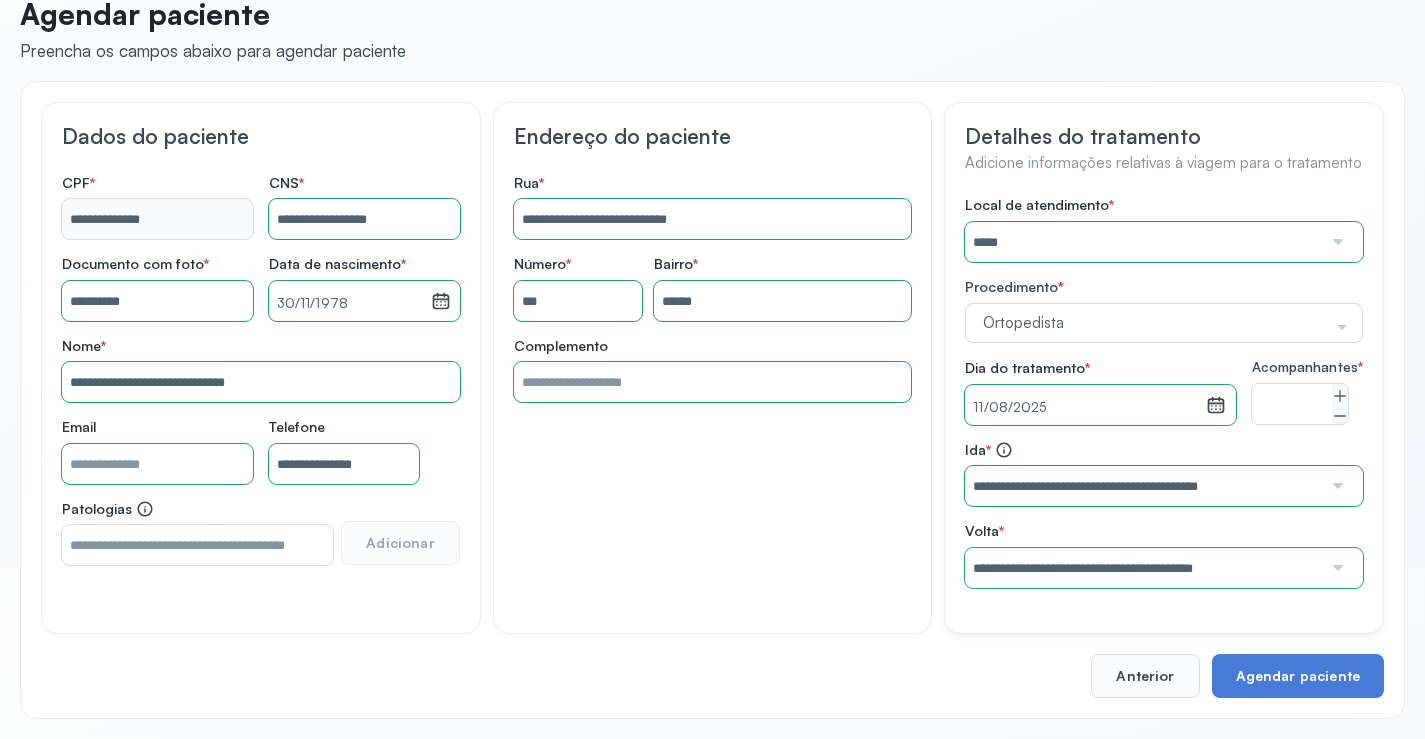 click on "Local de atendimento   *  ***** A CLINICA DA MULHER ABO AMOR SAUDE ANACON ANDRE PRINCIPE ANGIO CLINICA APAE APAME DE PETROLINA APAMI PETROLINA ARISTIDES AUDIBEM AUDIBEM AUDICENTRO AUDIFON PETROLINA AZZO SAUDE PETROLINA BRINCARE CABULA CALIPER ESCOLA DE IMAGEM CAPS CDI CDTO CEDAP CEDEBA CENTRO BAIANO DE ESTUDOS CENTRO DE APOIO A AUDIÇAO CENTRO DE MEDICINA NUCLEAR DE PETROLINA CENTRO DE SAUDE CLEMENTINO FRAGA CENTRO INTEGRADO DA COLUNA VERTEBRAL CENTRO MEDICO ANTONIO BALBINO CENTRO OFTALMOLOGICO CASTELO BRANCO CEPARH CEPRED CEPRIS CERPRIS CIDI CIMED CLIMED CLINATA CLINEFRO CLINICA  AFETUS PETROLINA CLINICA  ALFA CLINICA  ALFA CENTRO MÉDICO CLINICA  SHOPPING DA BAHIA CLINICA  URBANO SAMPAIO FILHO CLINICA AGEUS CLINICA AMO CLINICA AMOR A SAUDE CLINICA AMOR E SAUDE PETROLINA CLINICA ANA MASTER CLINICA ANGICLIN CLINICA BIOCHEK UP CLINICA CAM CLINICA CARDIO PULMONAR CLINICA CASA GERIATRICA DE PETROLINA CLINICA CASTELO BRANCO CLINICA CDTO CLINICA CENTRO MEDICO VITRAUX CLINICA CINTILO PETROLINA CLINICA CLIMED BRASIL" at bounding box center (1164, 392) 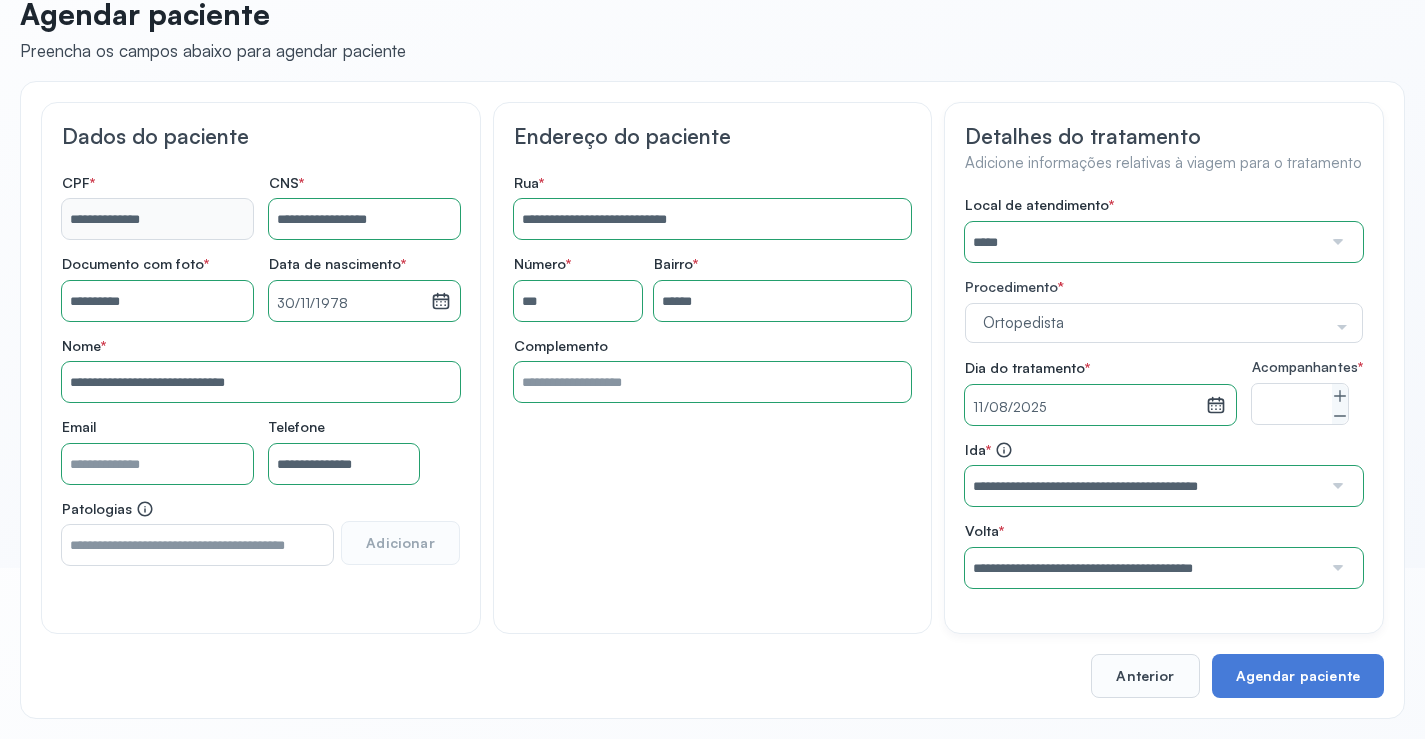 scroll, scrollTop: 186, scrollLeft: 0, axis: vertical 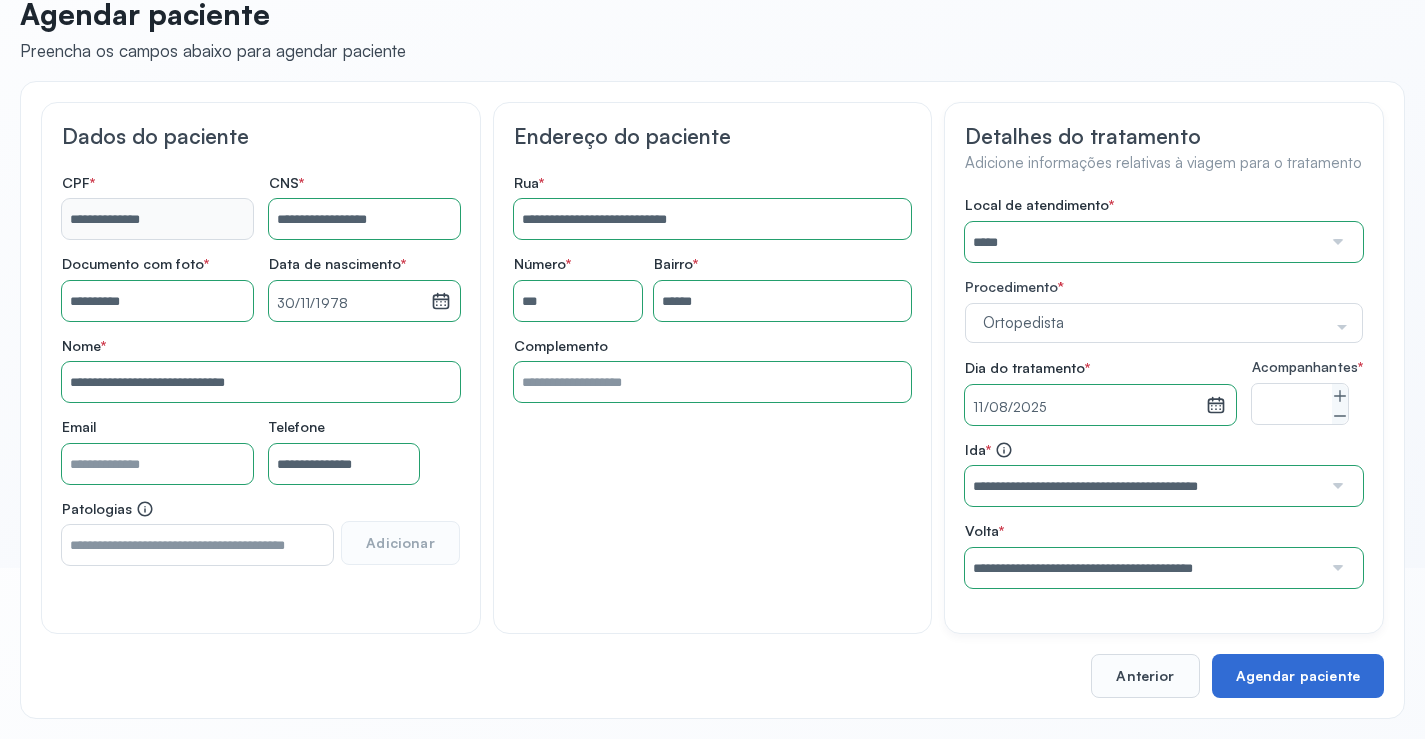 click on "Agendar paciente" at bounding box center (1298, 676) 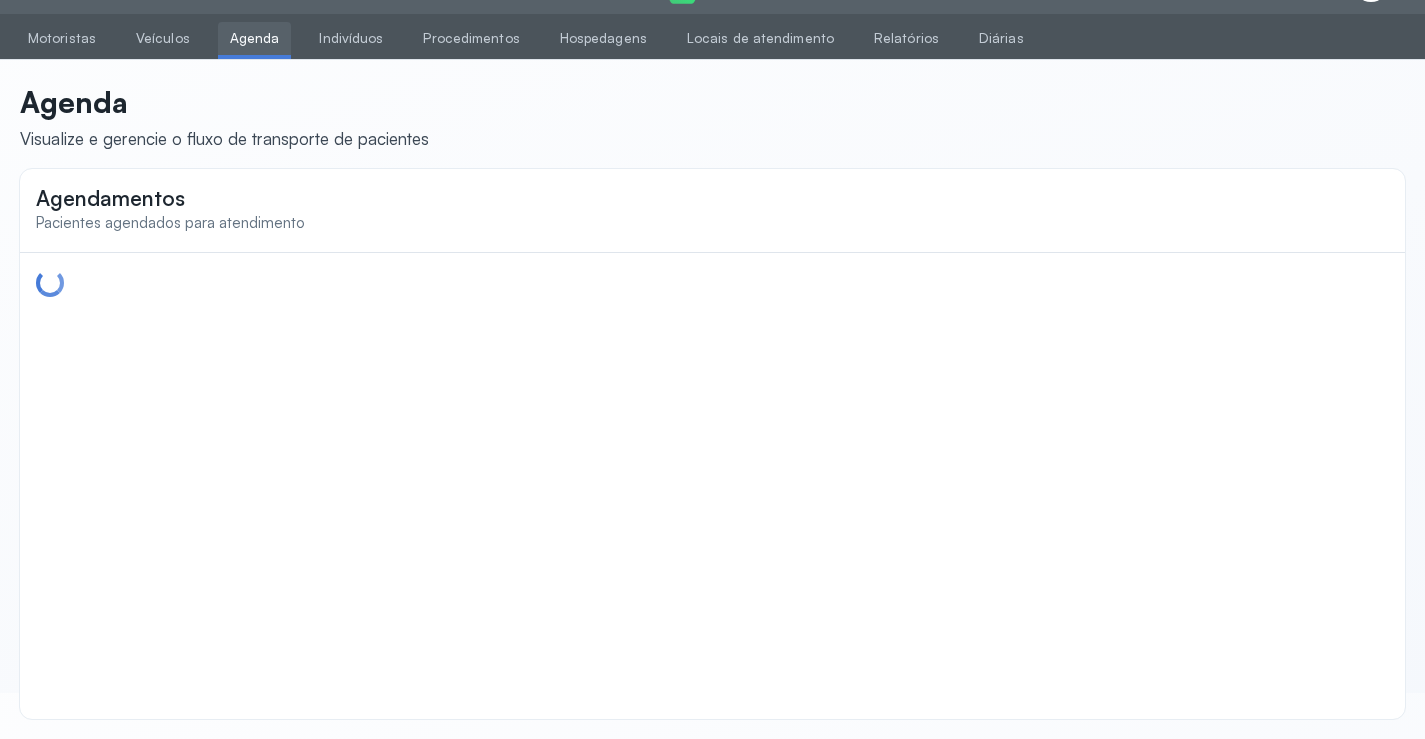 scroll, scrollTop: 0, scrollLeft: 0, axis: both 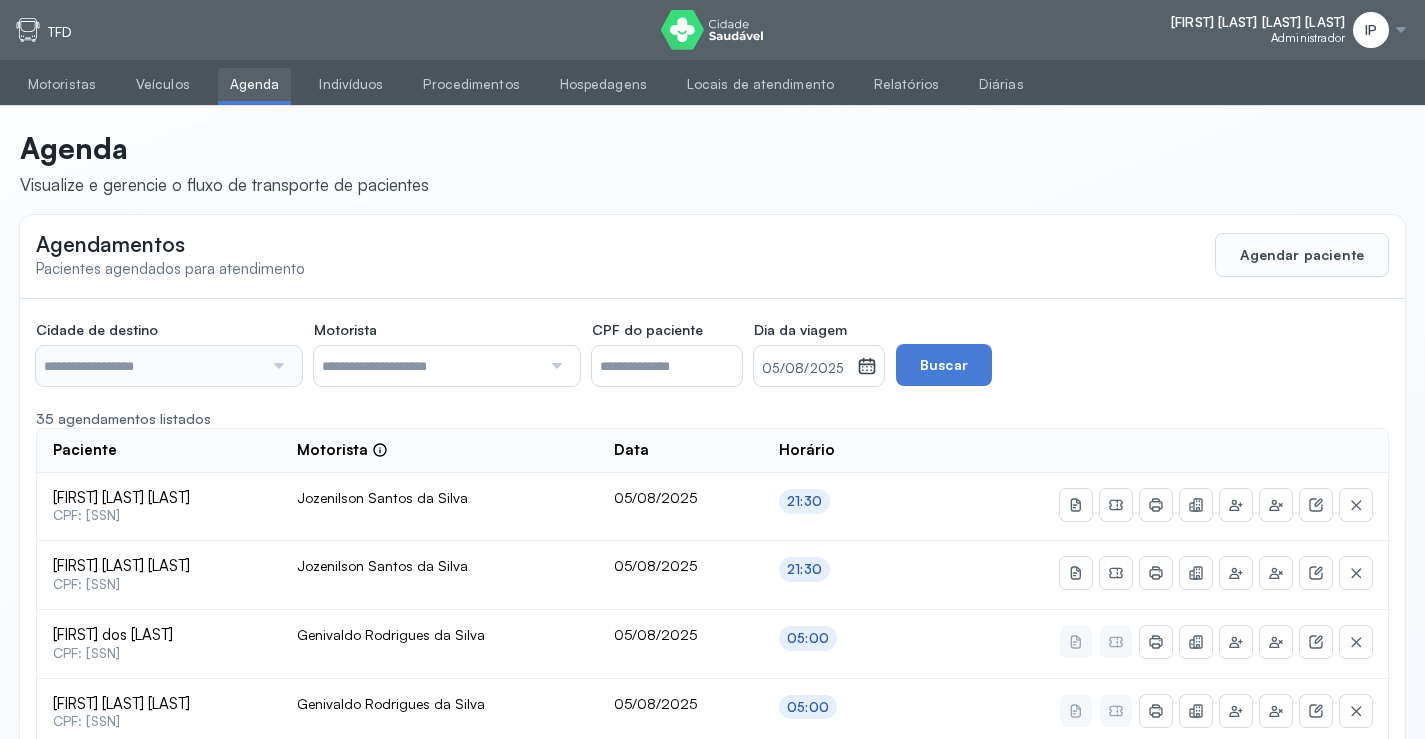 type on "********" 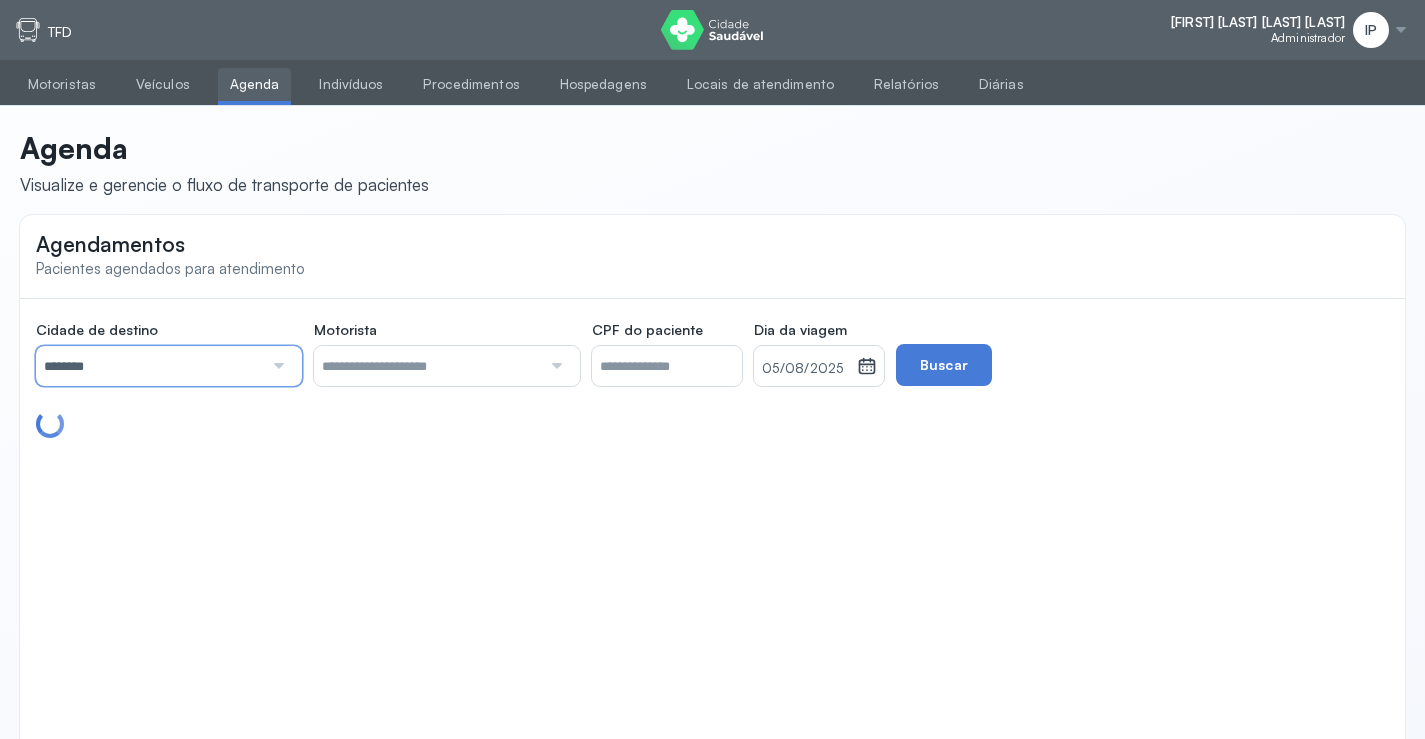 click on "********" at bounding box center [149, 366] 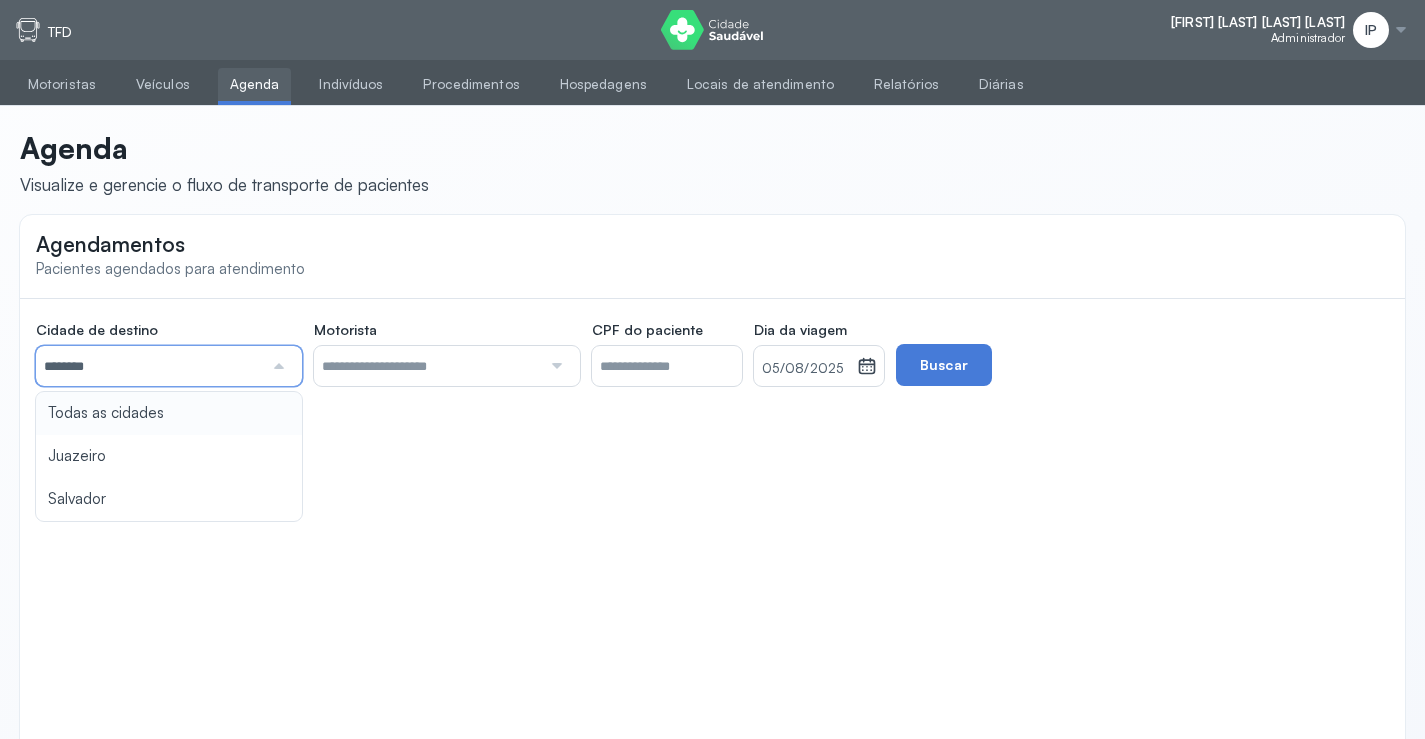 click on "05/08/2025" at bounding box center (805, 366) 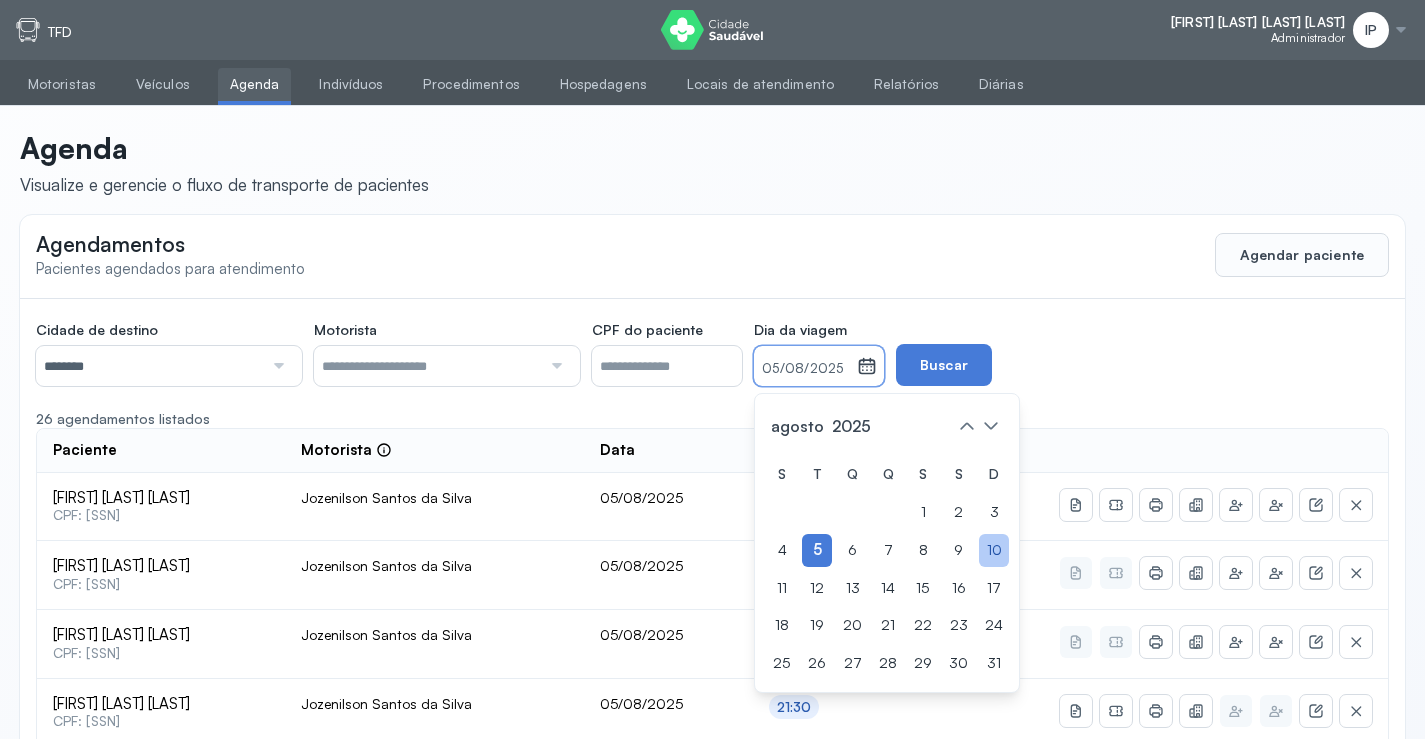 click on "10" 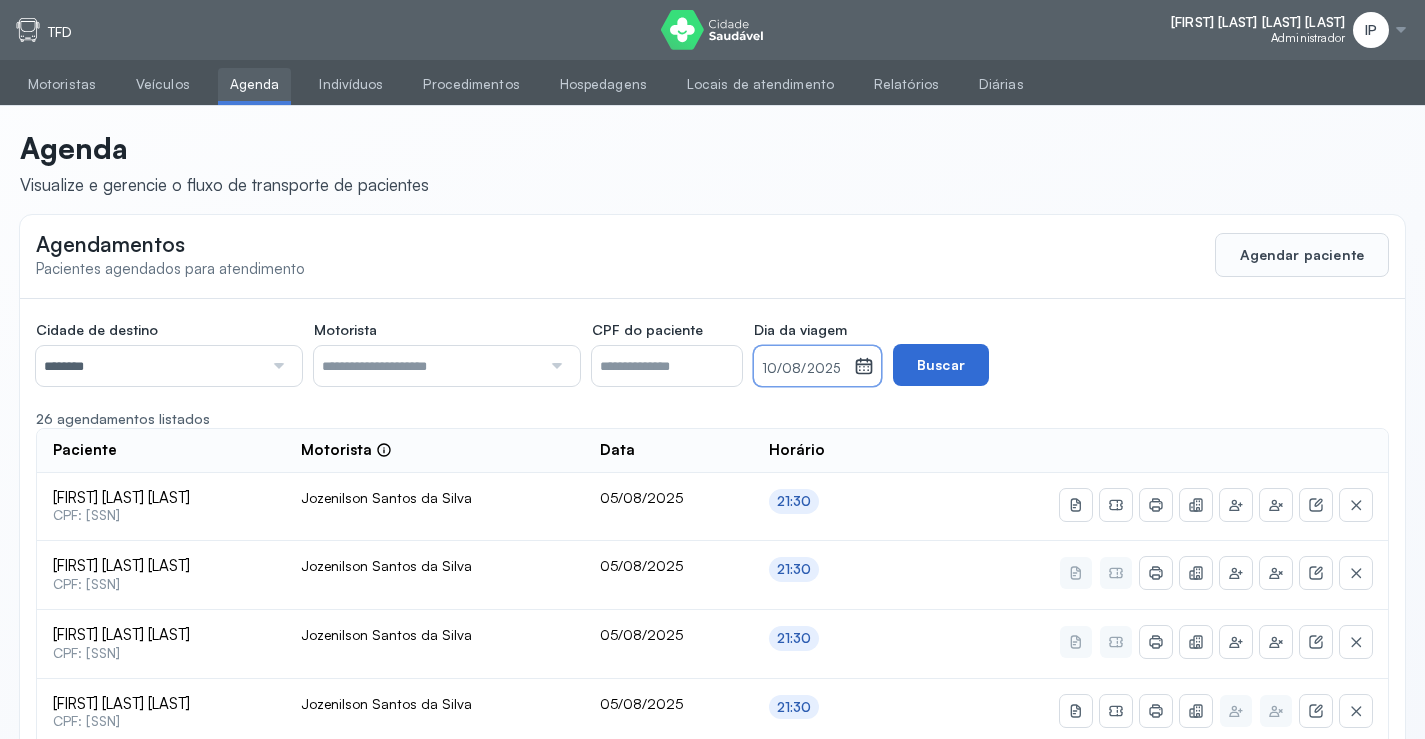 click on "Buscar" at bounding box center [941, 365] 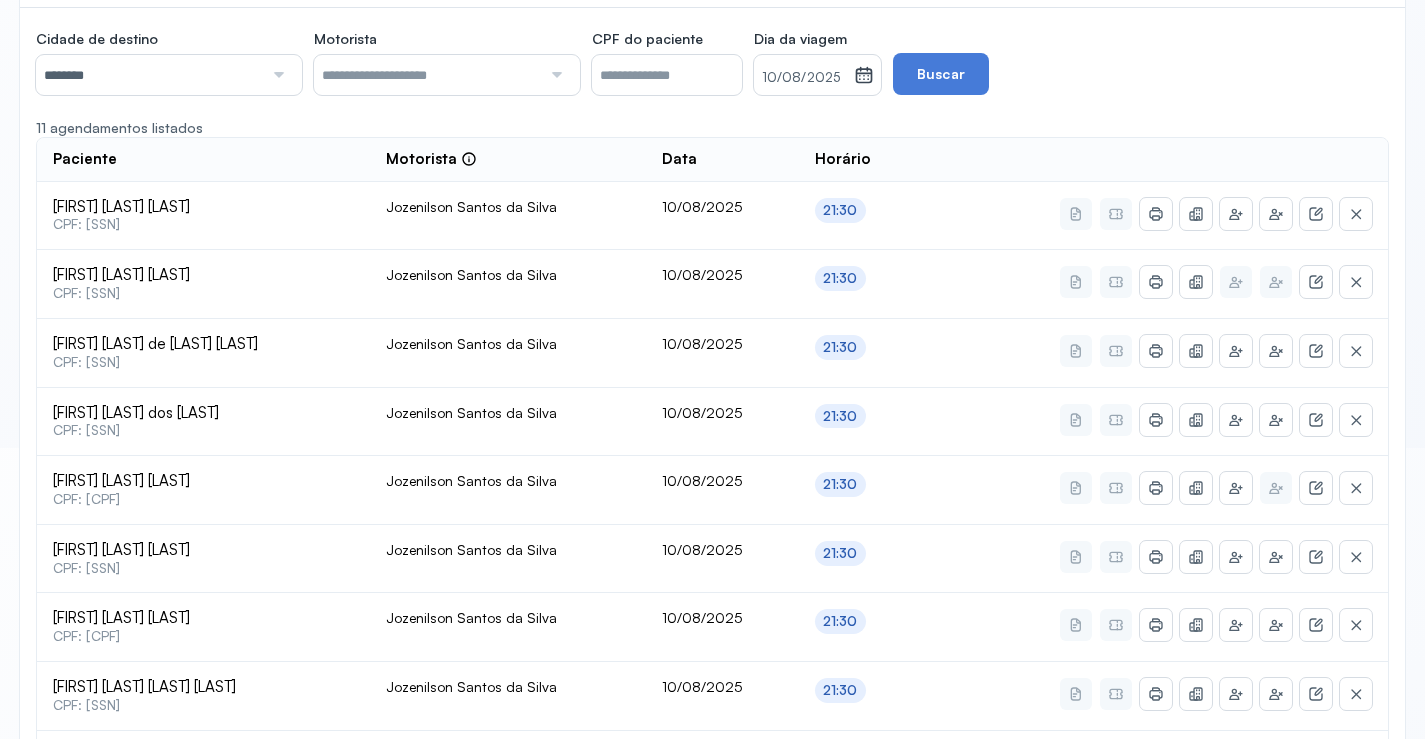 scroll, scrollTop: 0, scrollLeft: 0, axis: both 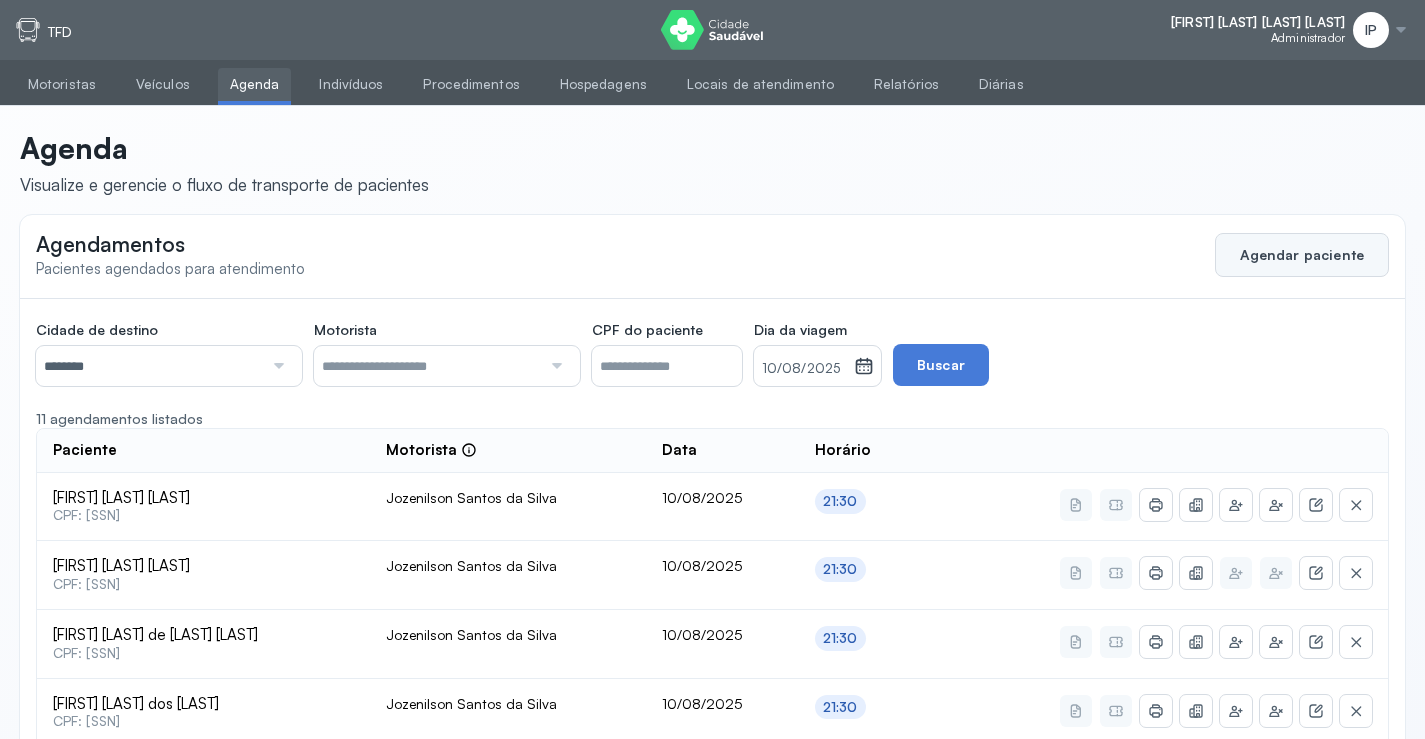 click on "Agendar paciente" 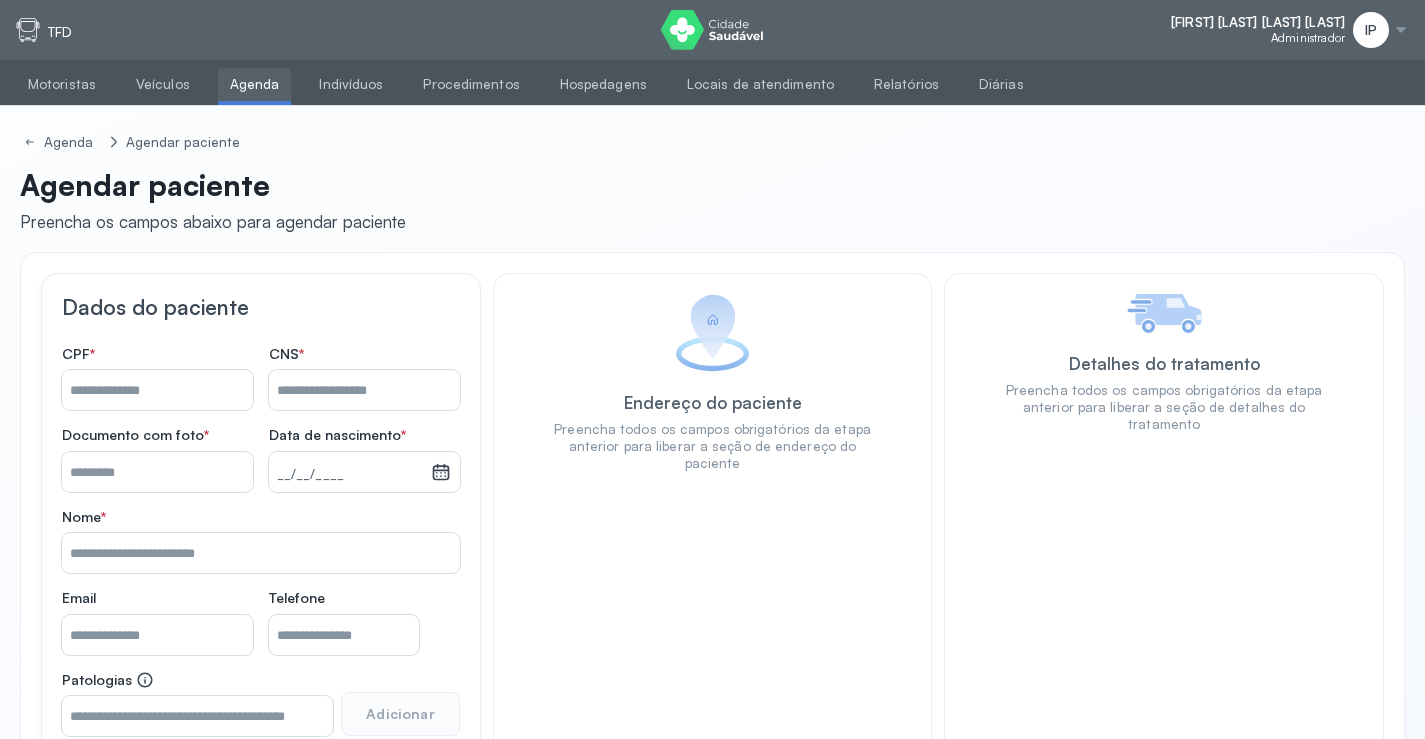click on "Nome   *" at bounding box center (157, 390) 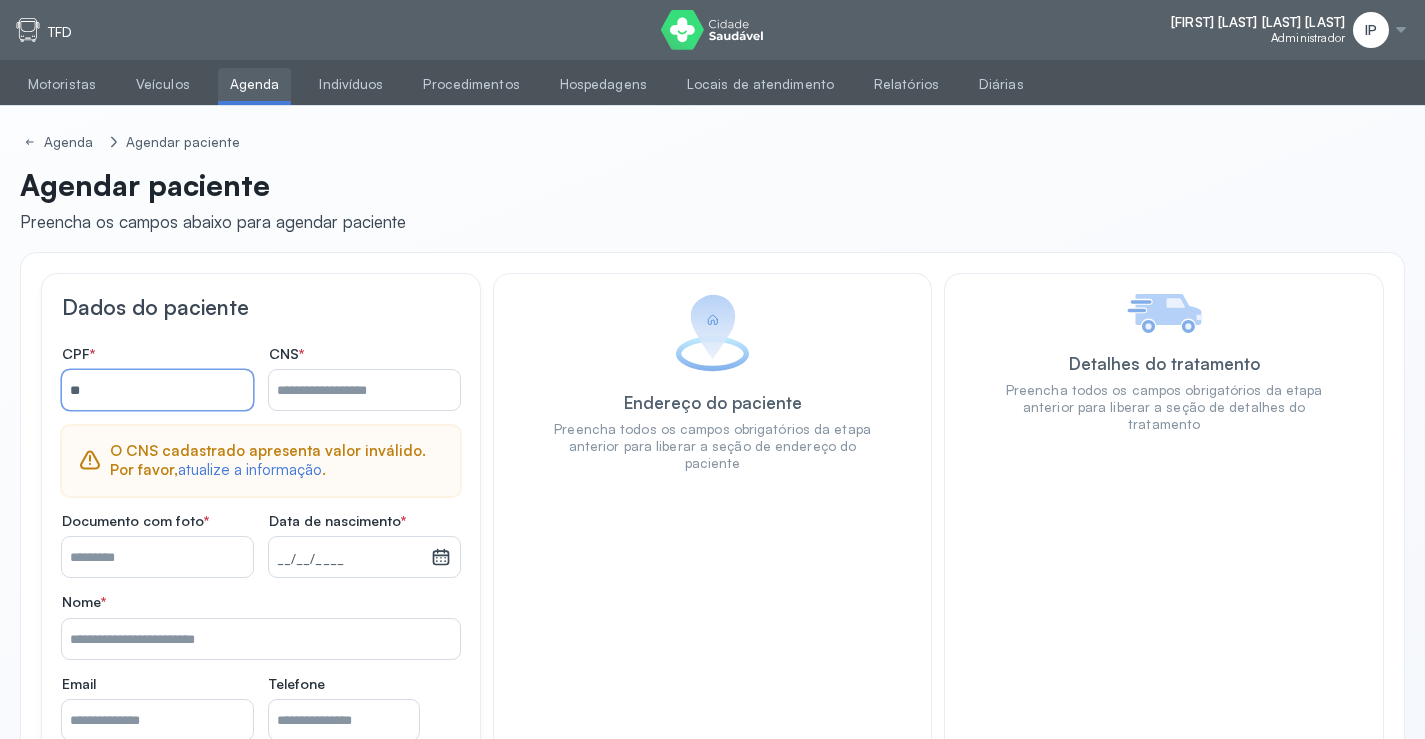 type on "*" 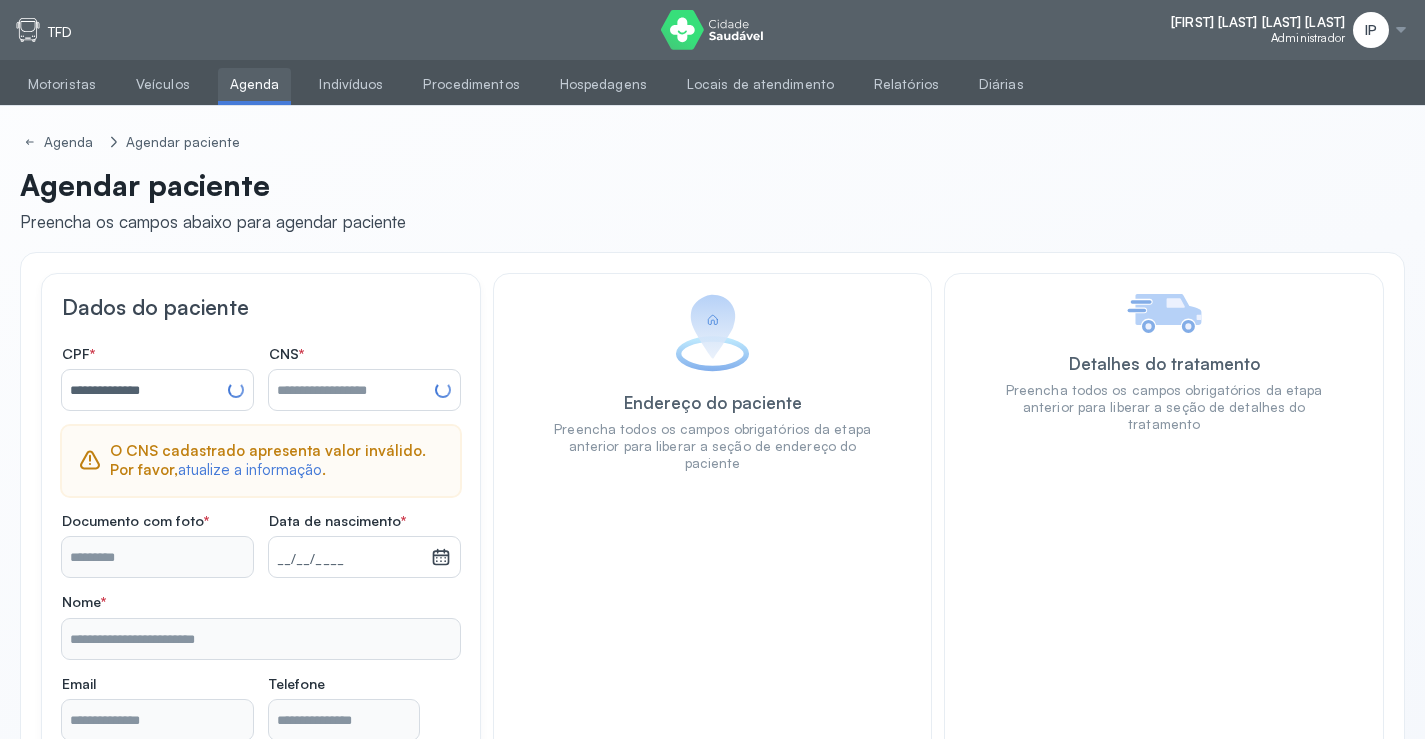 type on "**********" 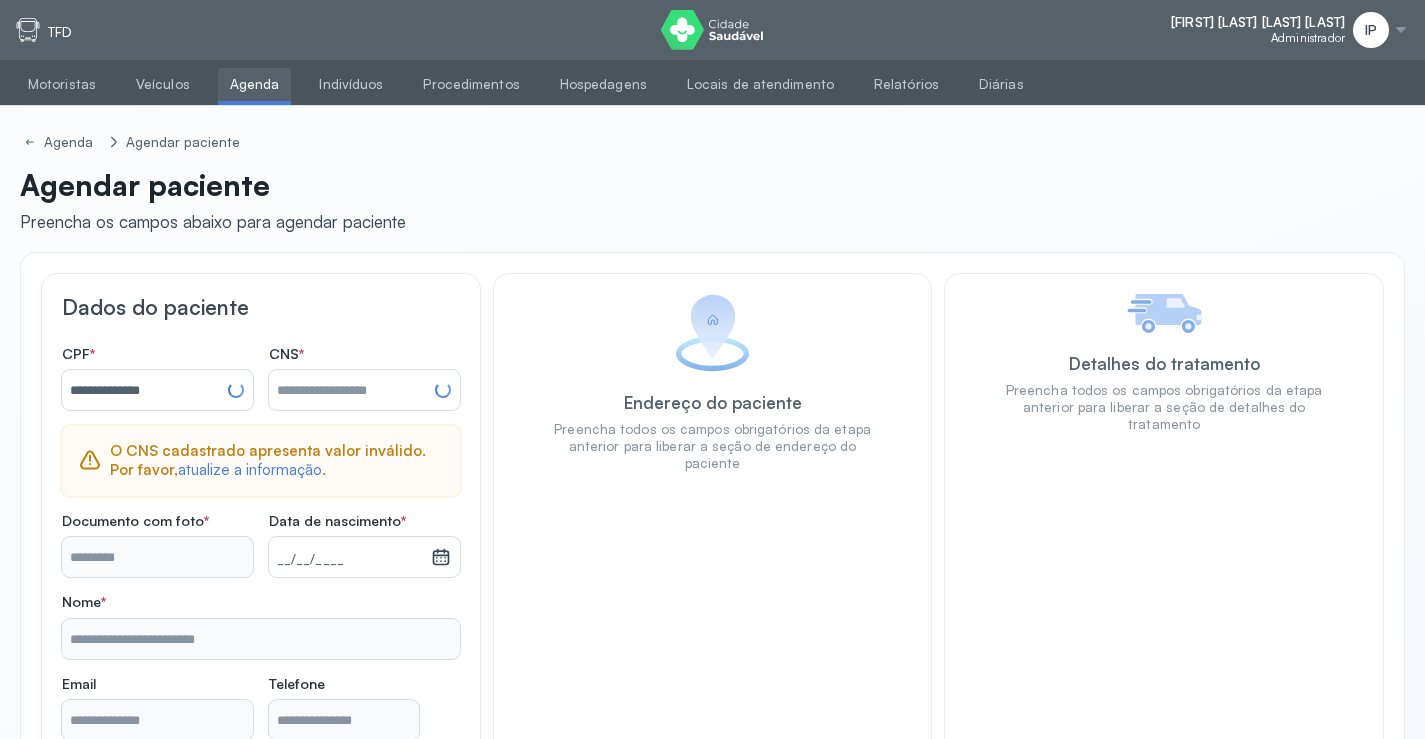 type on "**********" 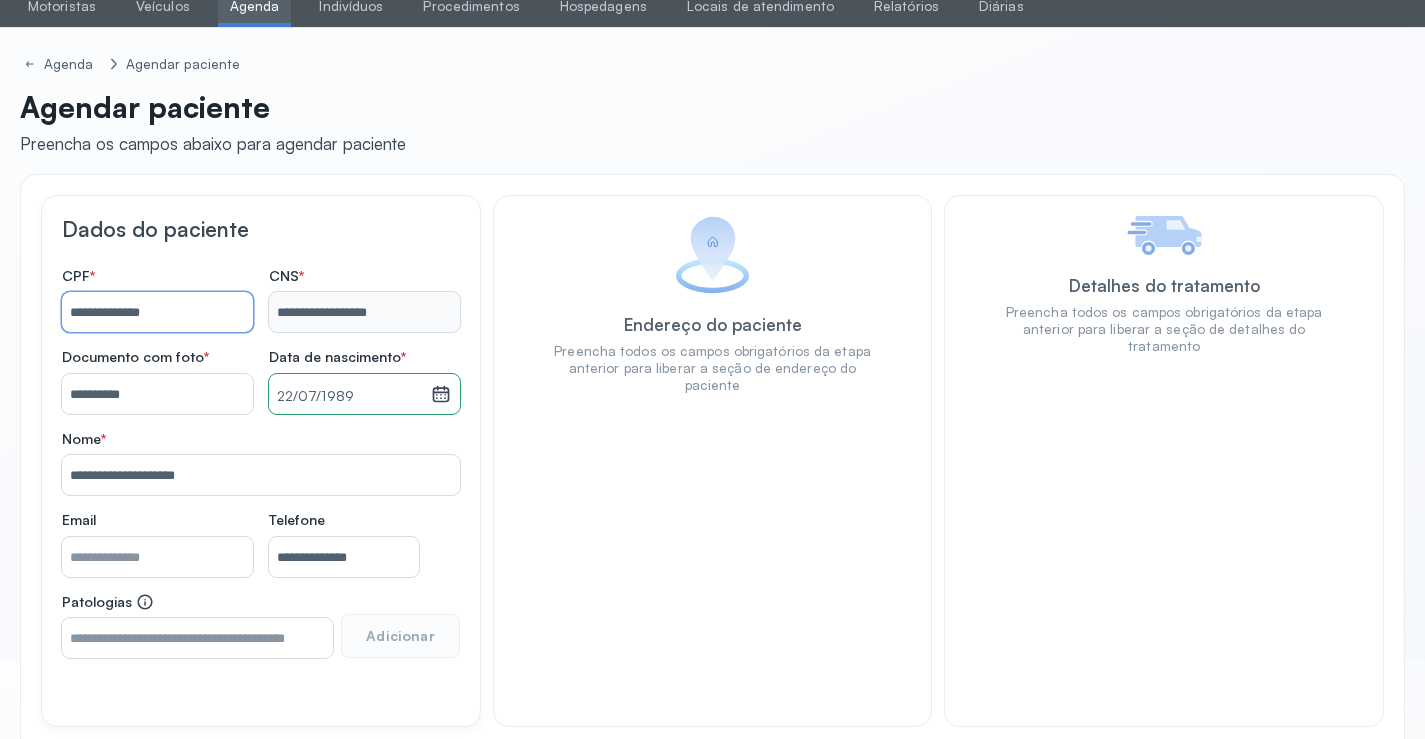 scroll, scrollTop: 171, scrollLeft: 0, axis: vertical 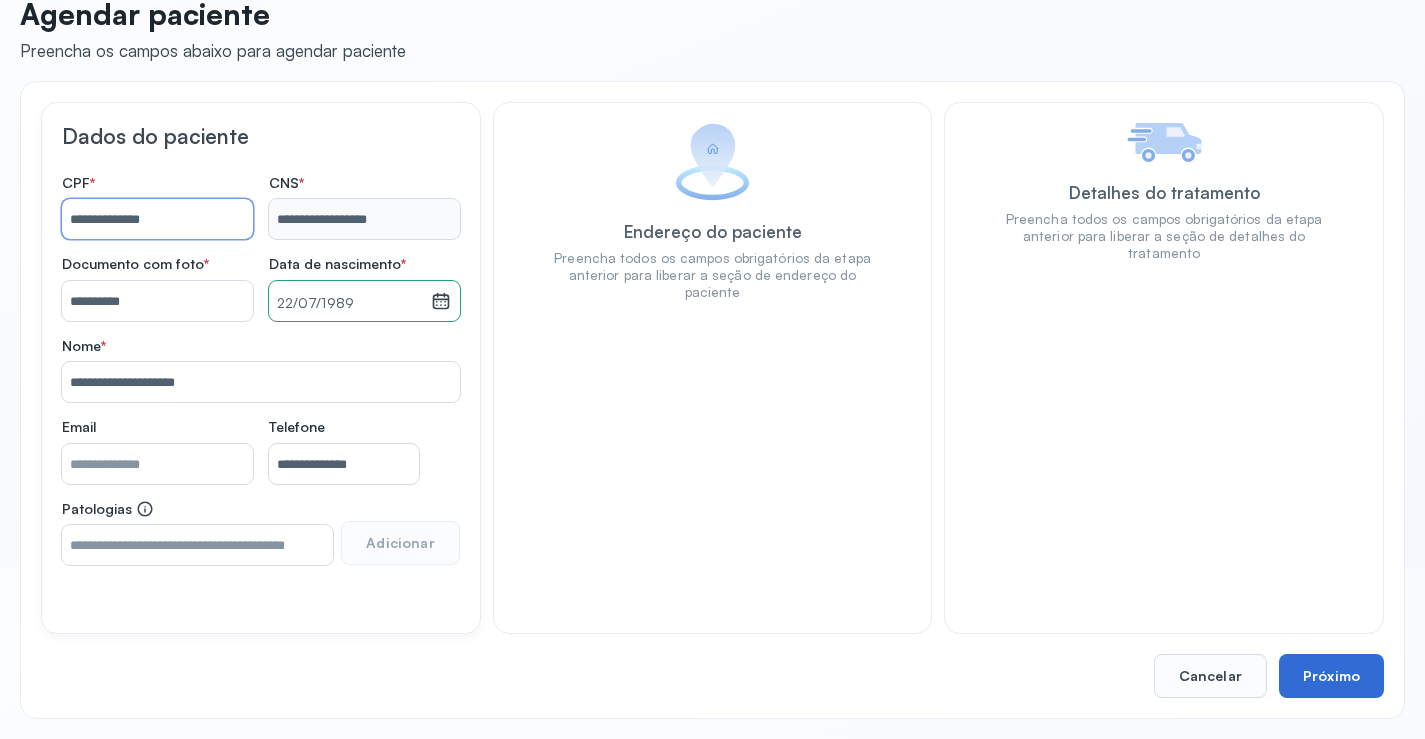 type on "**********" 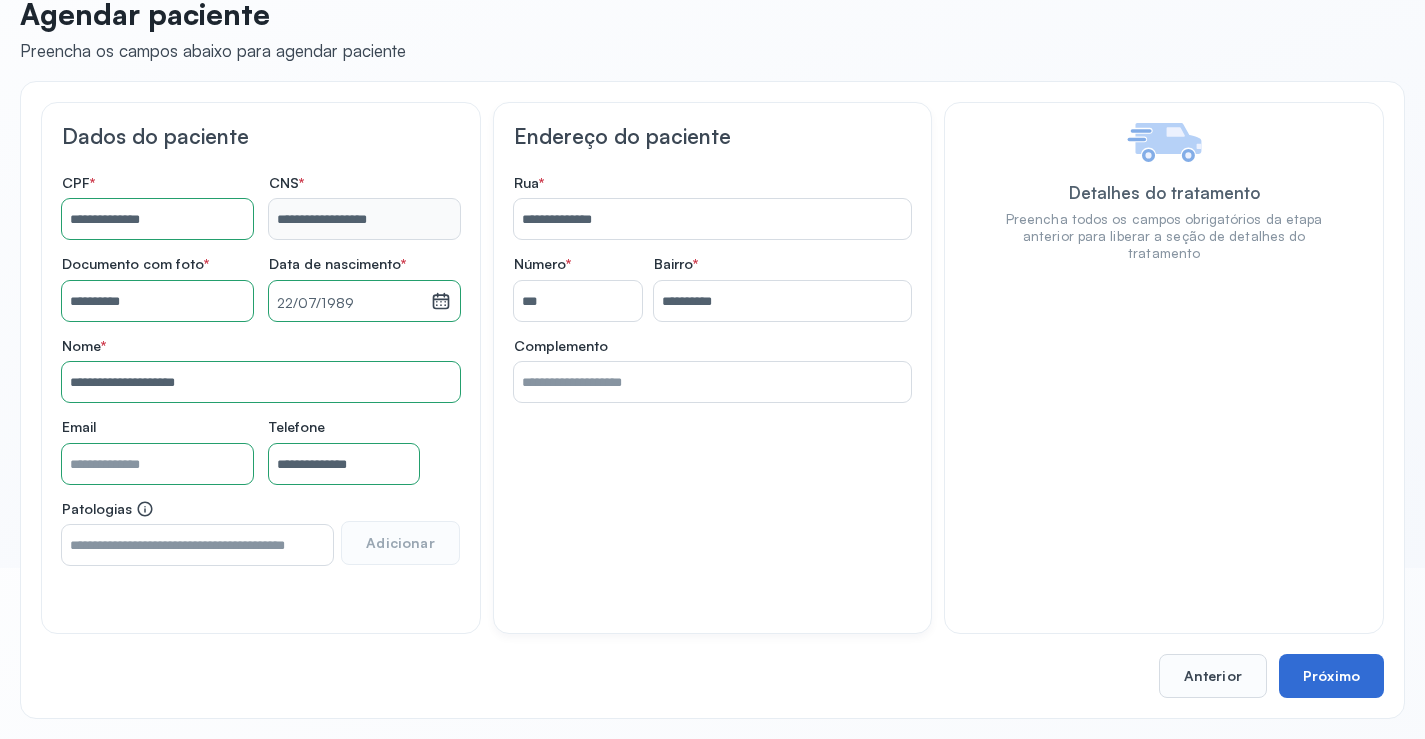 click on "Próximo" at bounding box center [1331, 676] 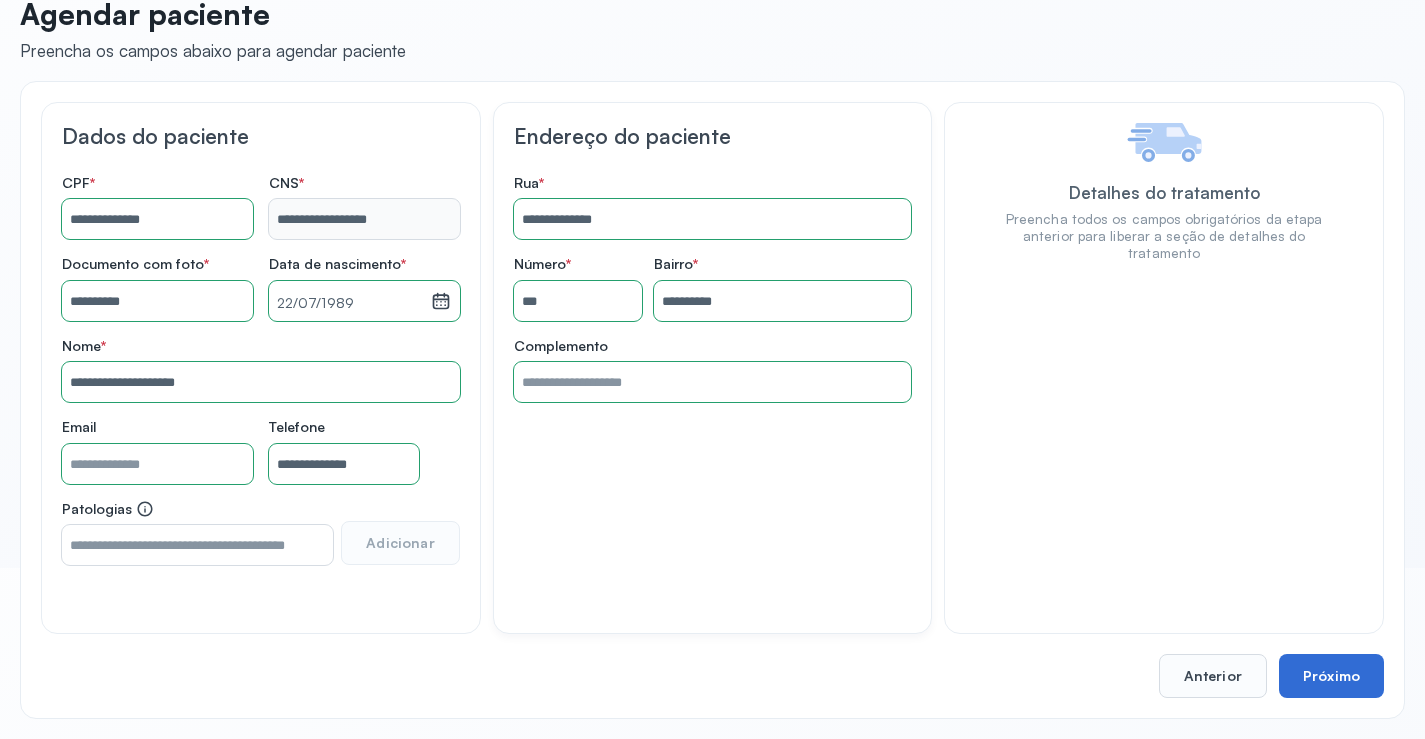 click on "Próximo" at bounding box center [1331, 676] 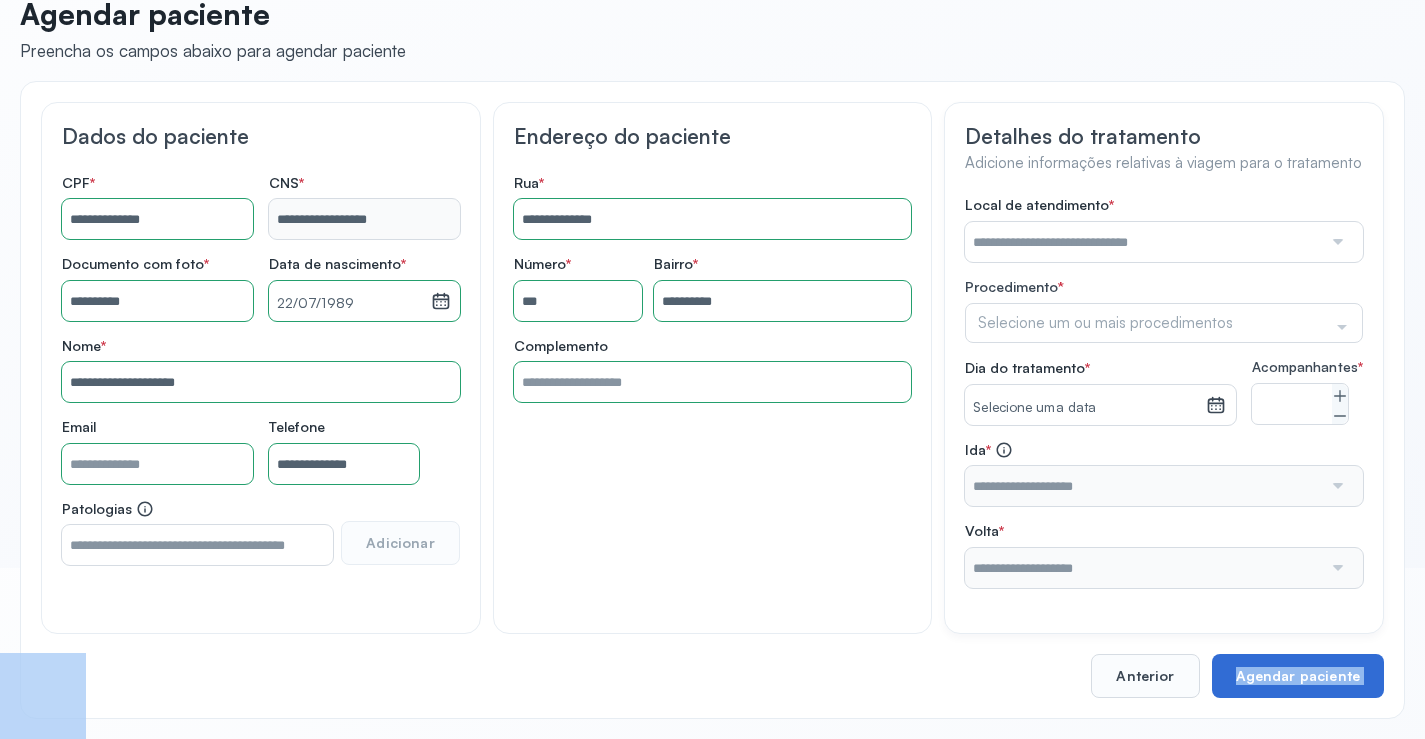 click on "**********" at bounding box center (712, 400) 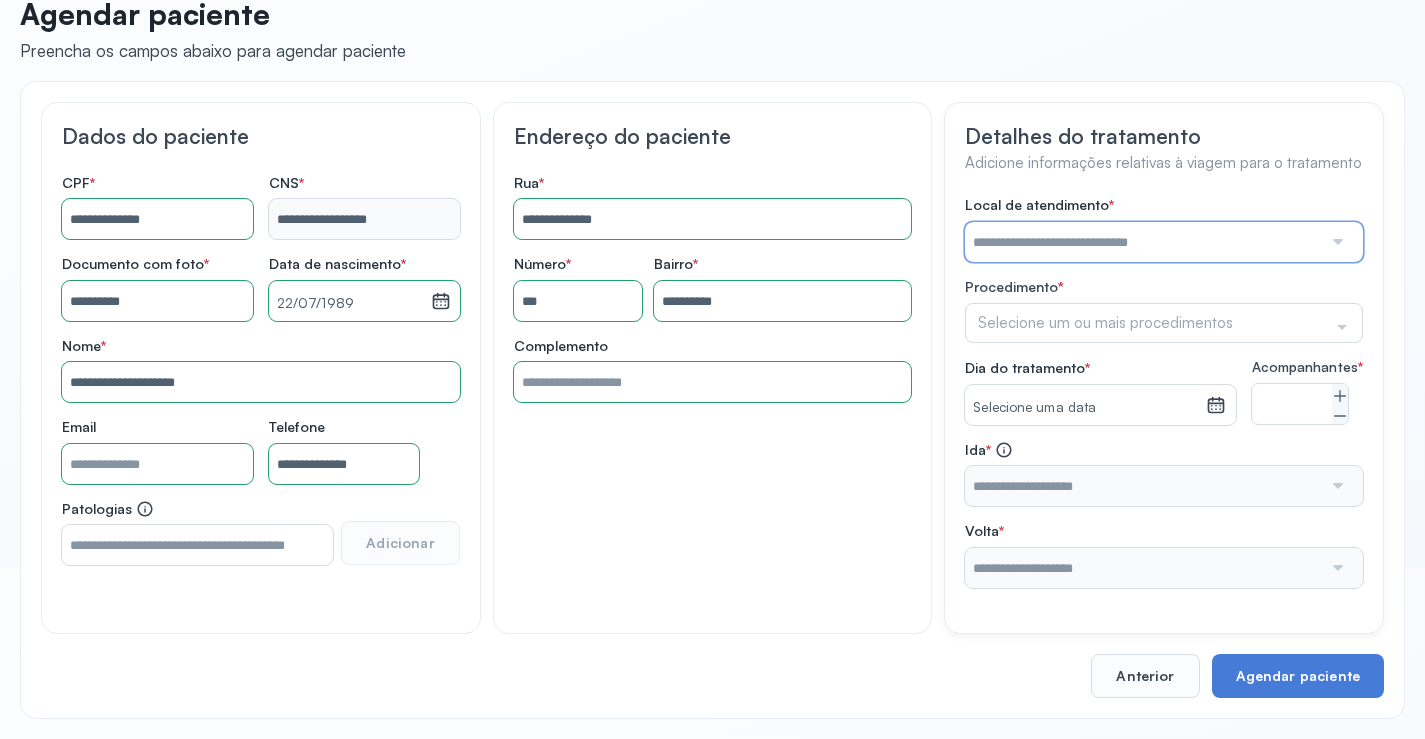 click at bounding box center [1143, 242] 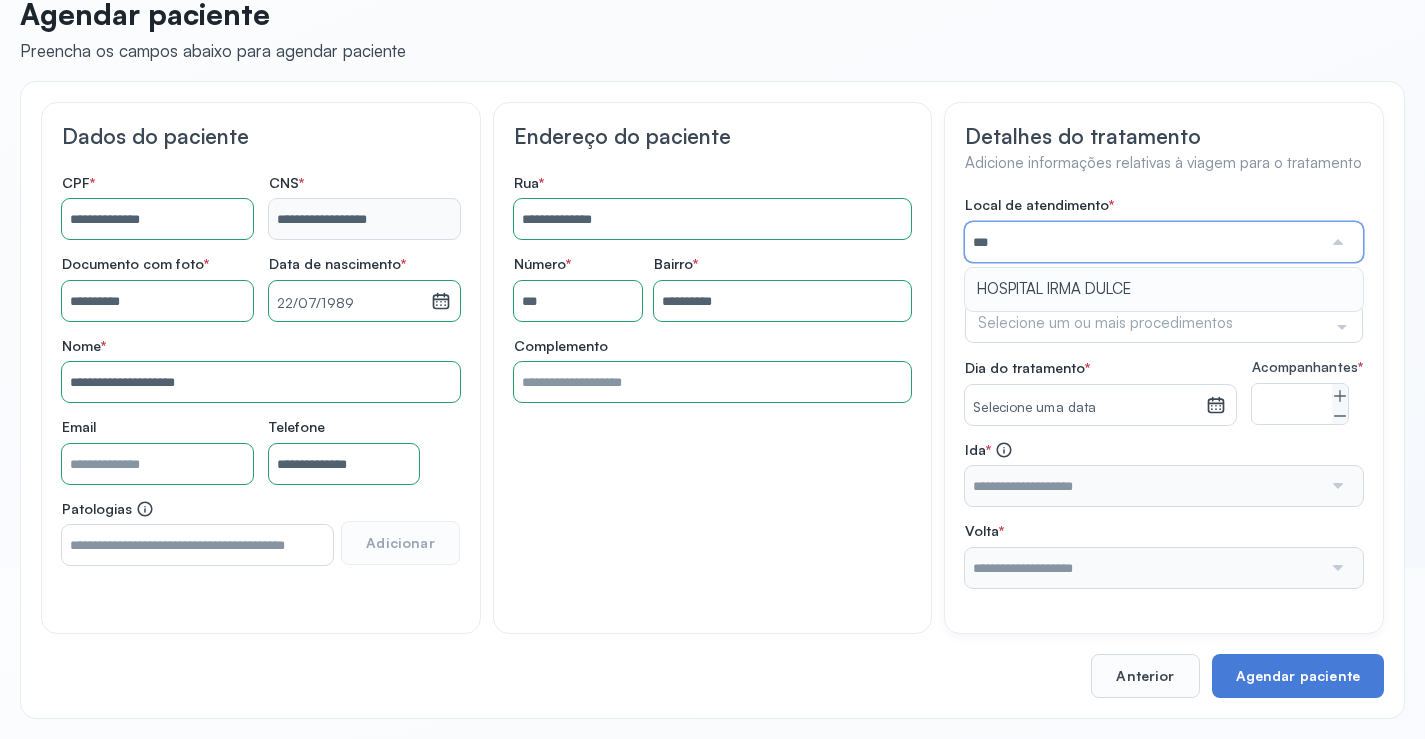 type on "**********" 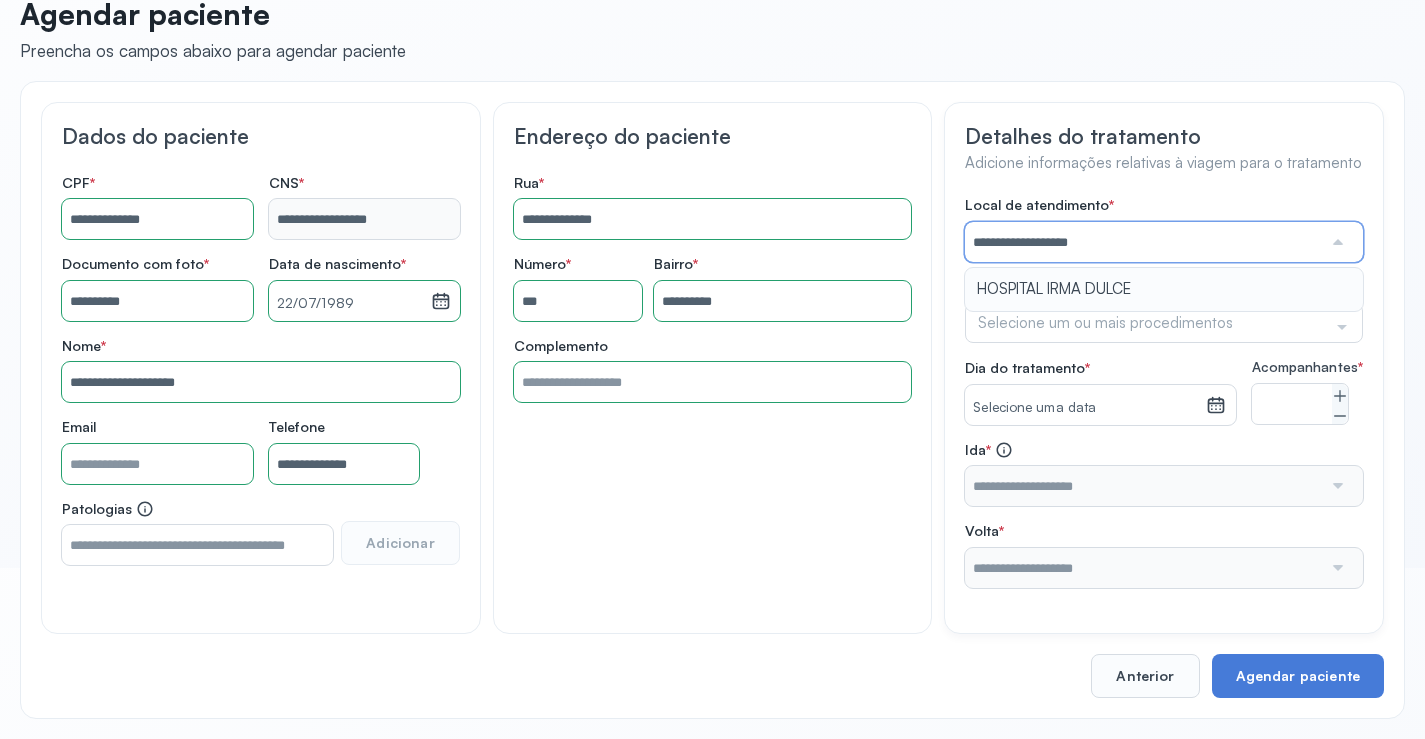 click on "**********" at bounding box center [1164, 392] 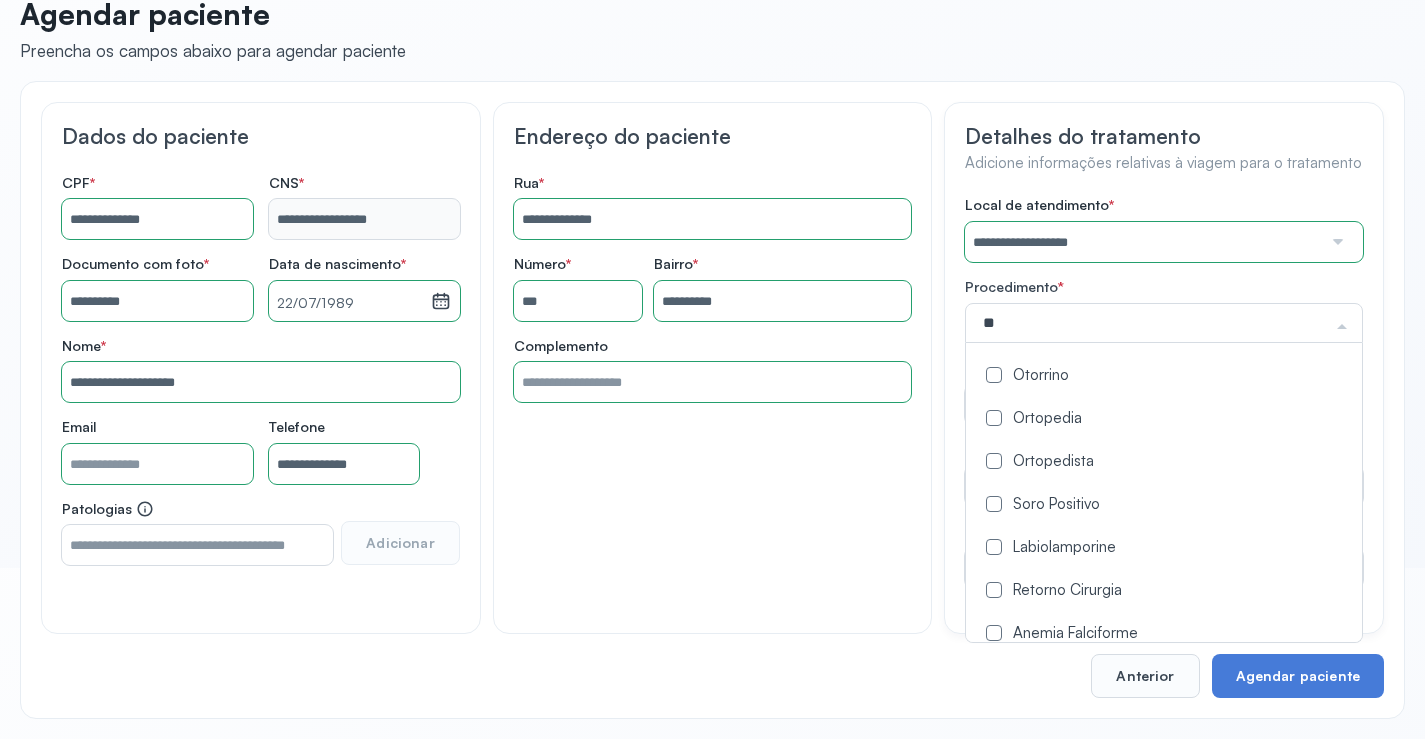 type on "***" 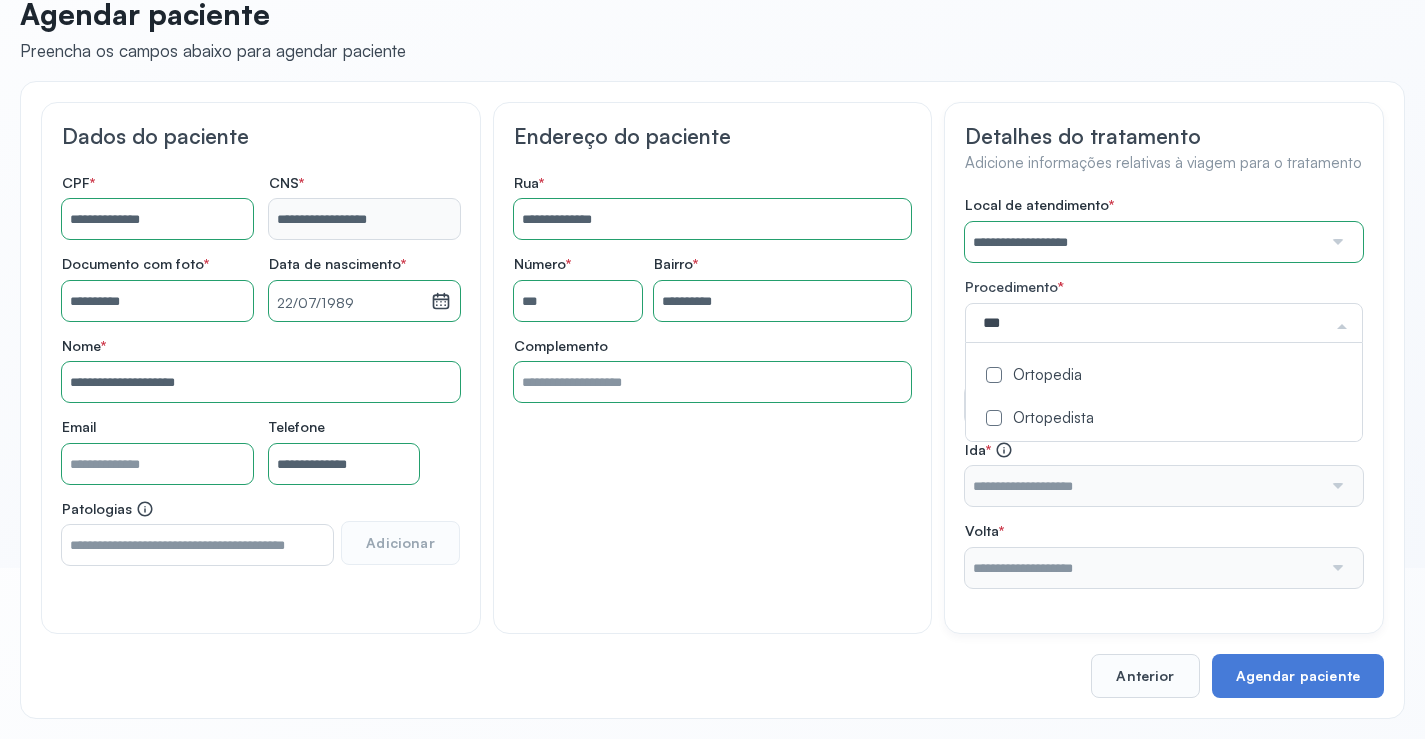 click on "Ortopedista" 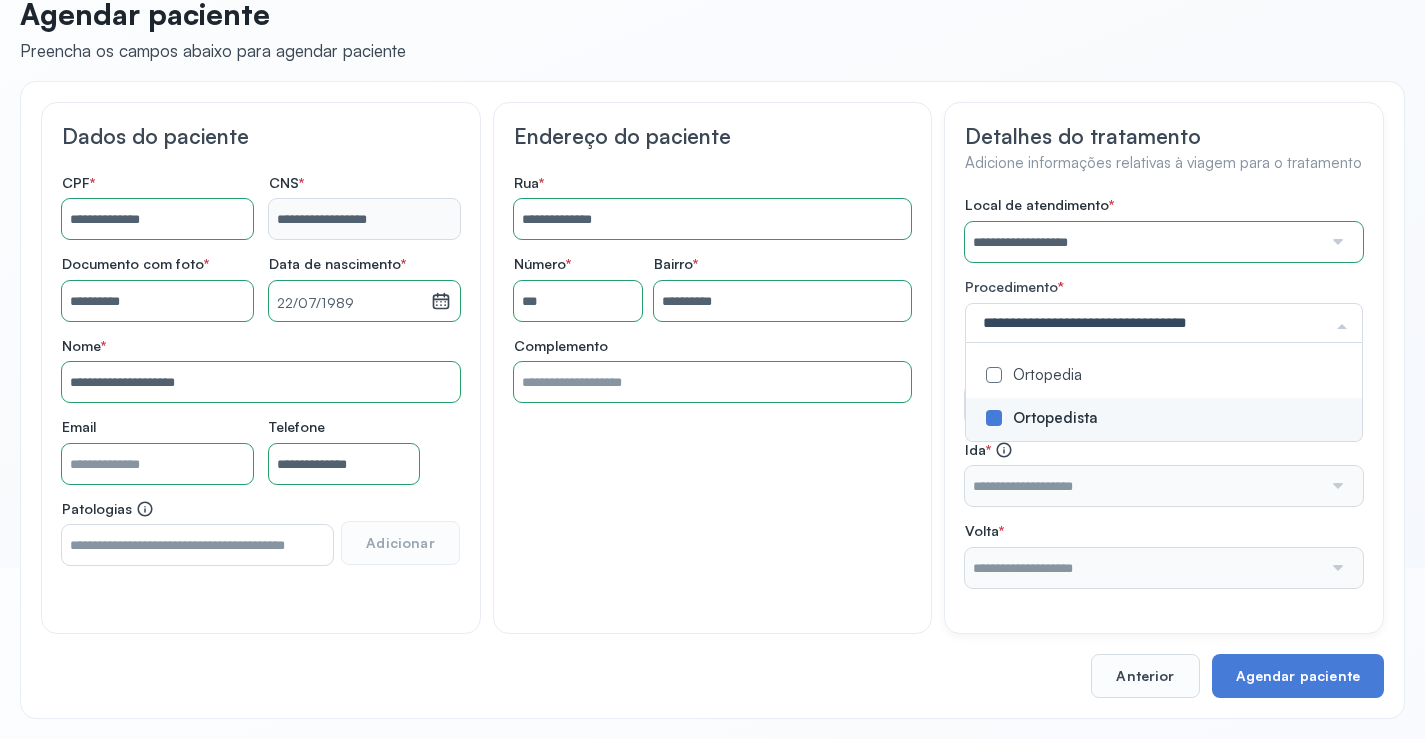 click on "**********" 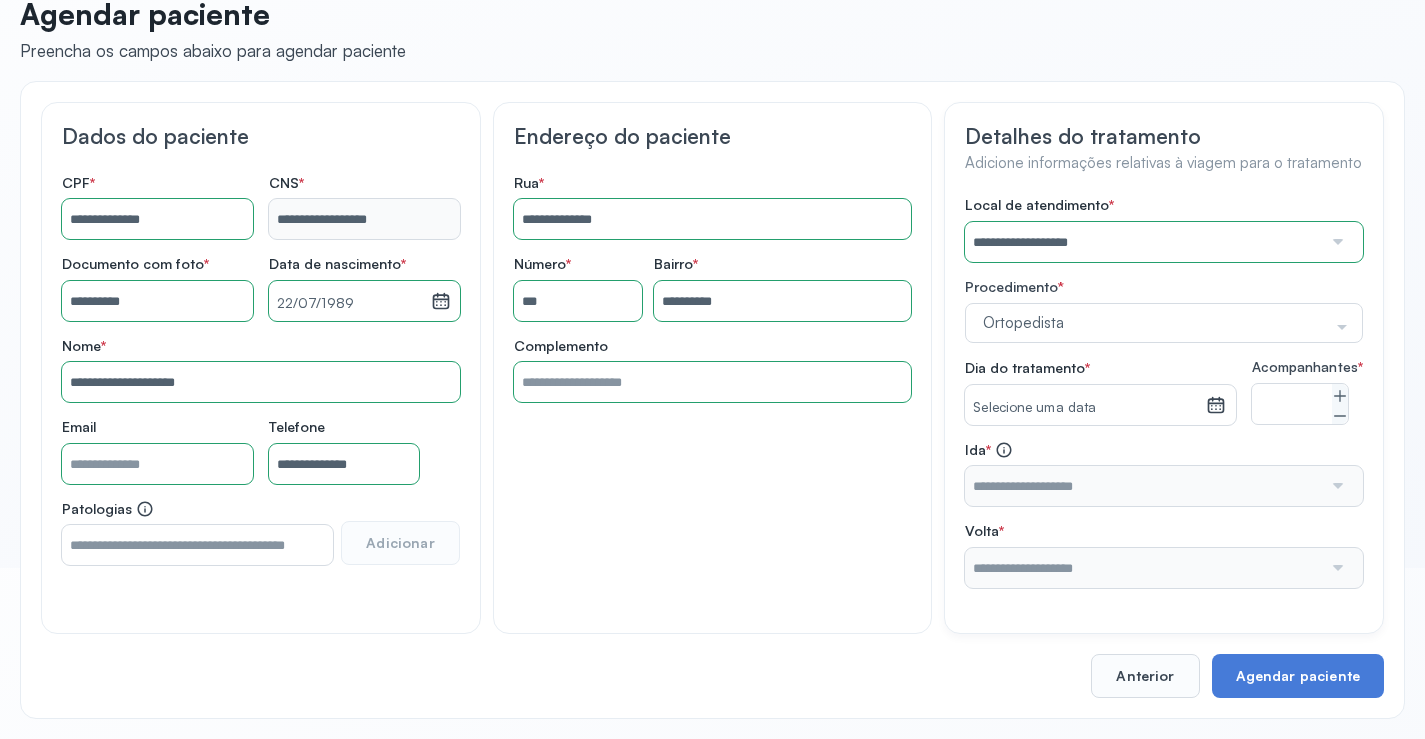click on "Selecione uma data" at bounding box center (1085, 408) 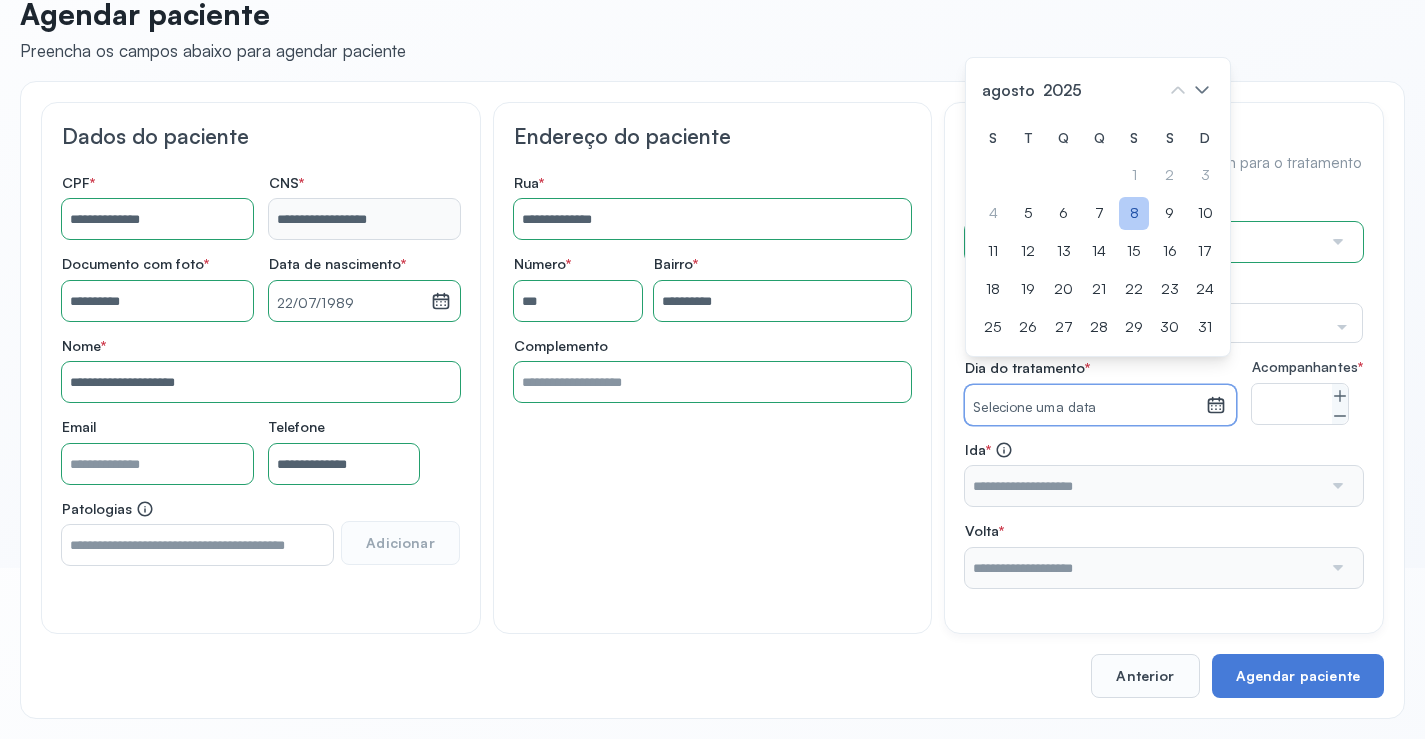 click on "8" 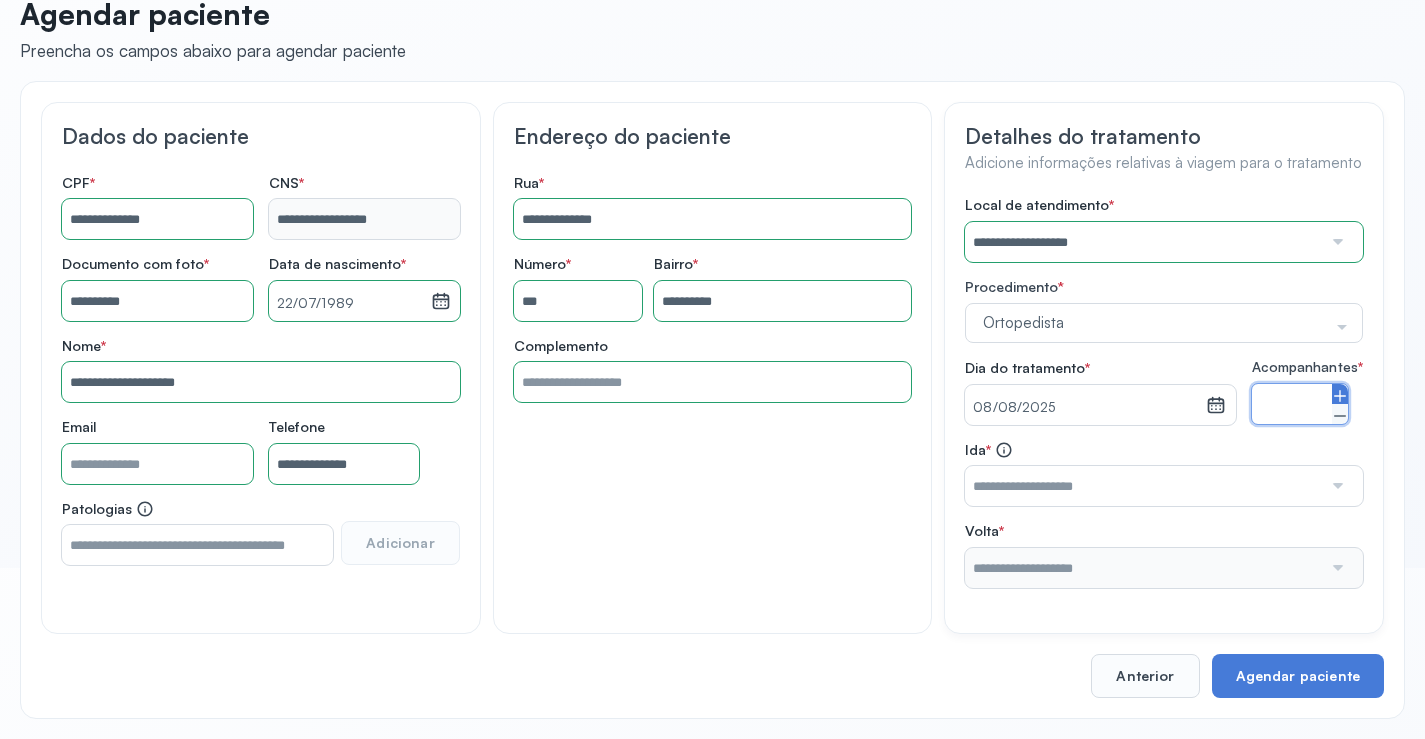 click 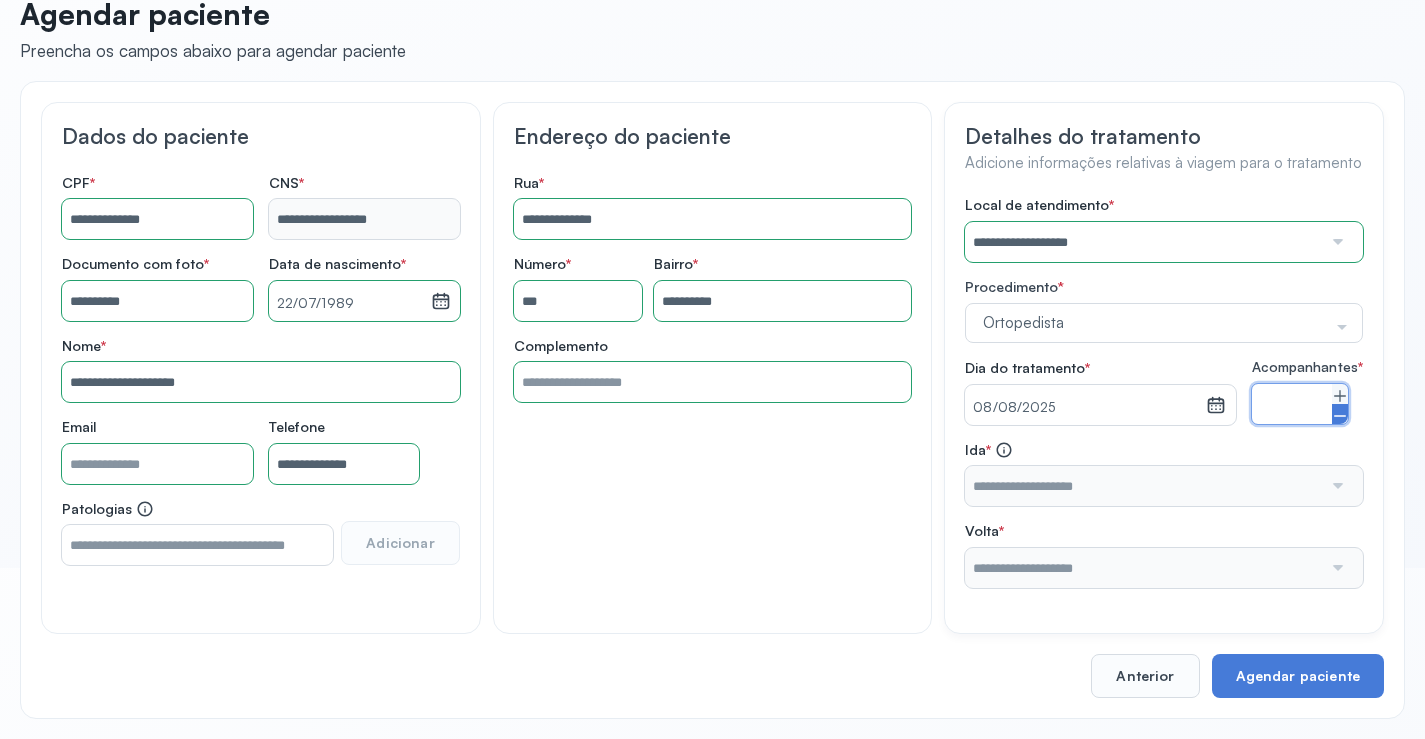 click at bounding box center (1340, 414) 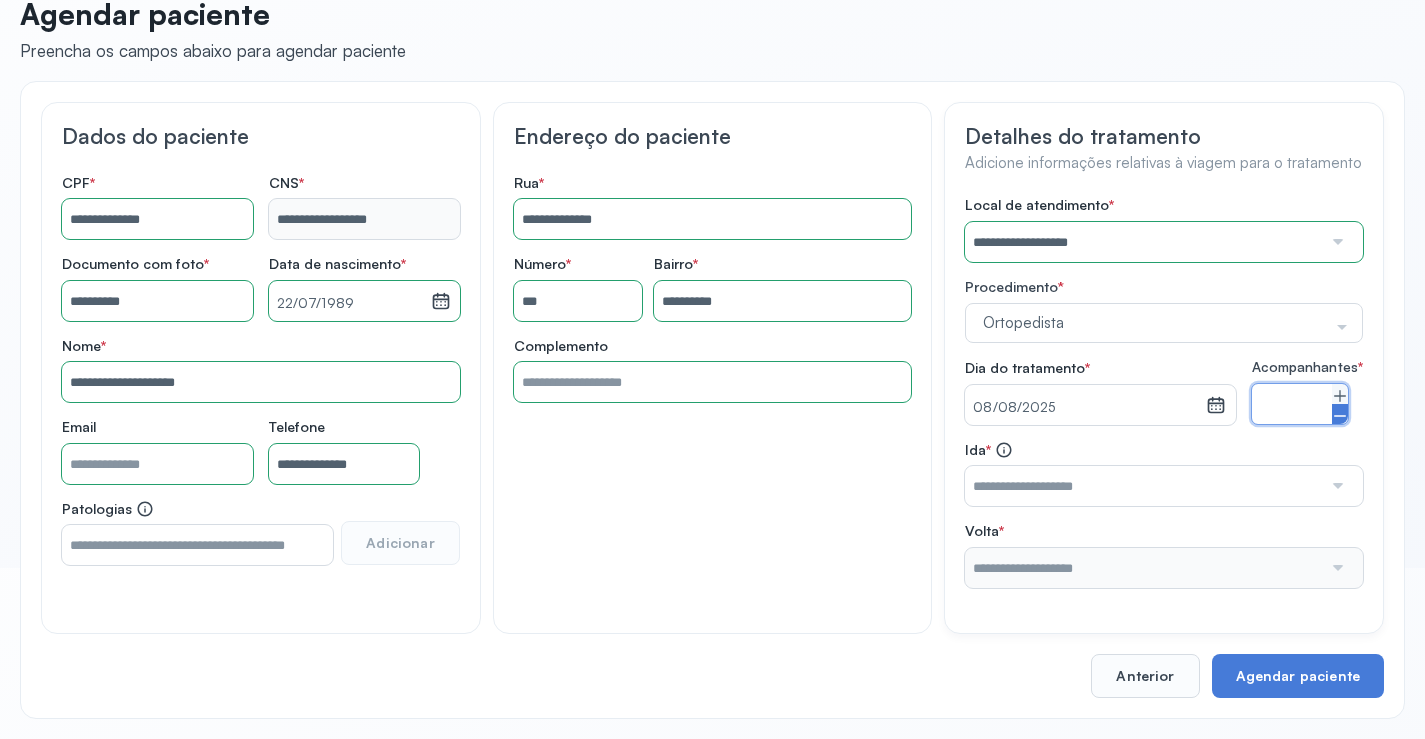 click 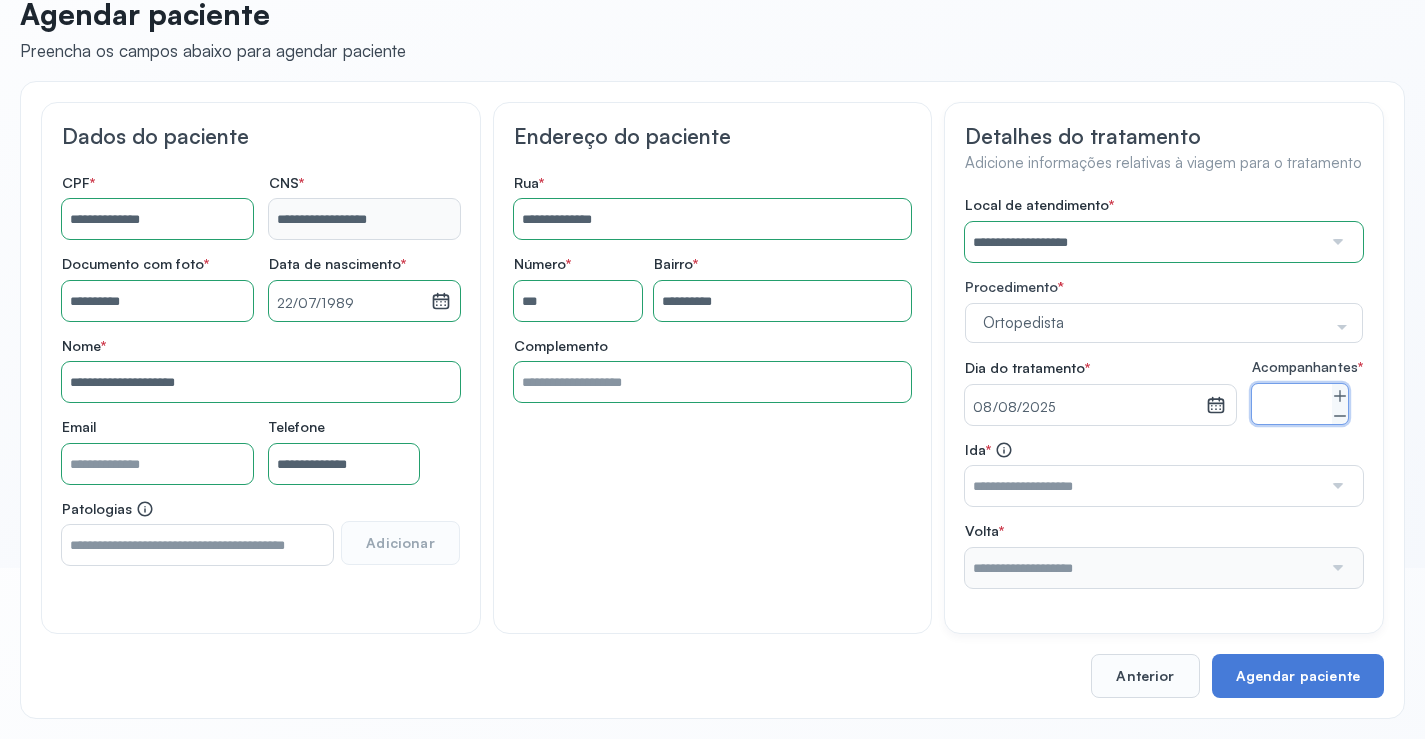 type on "*" 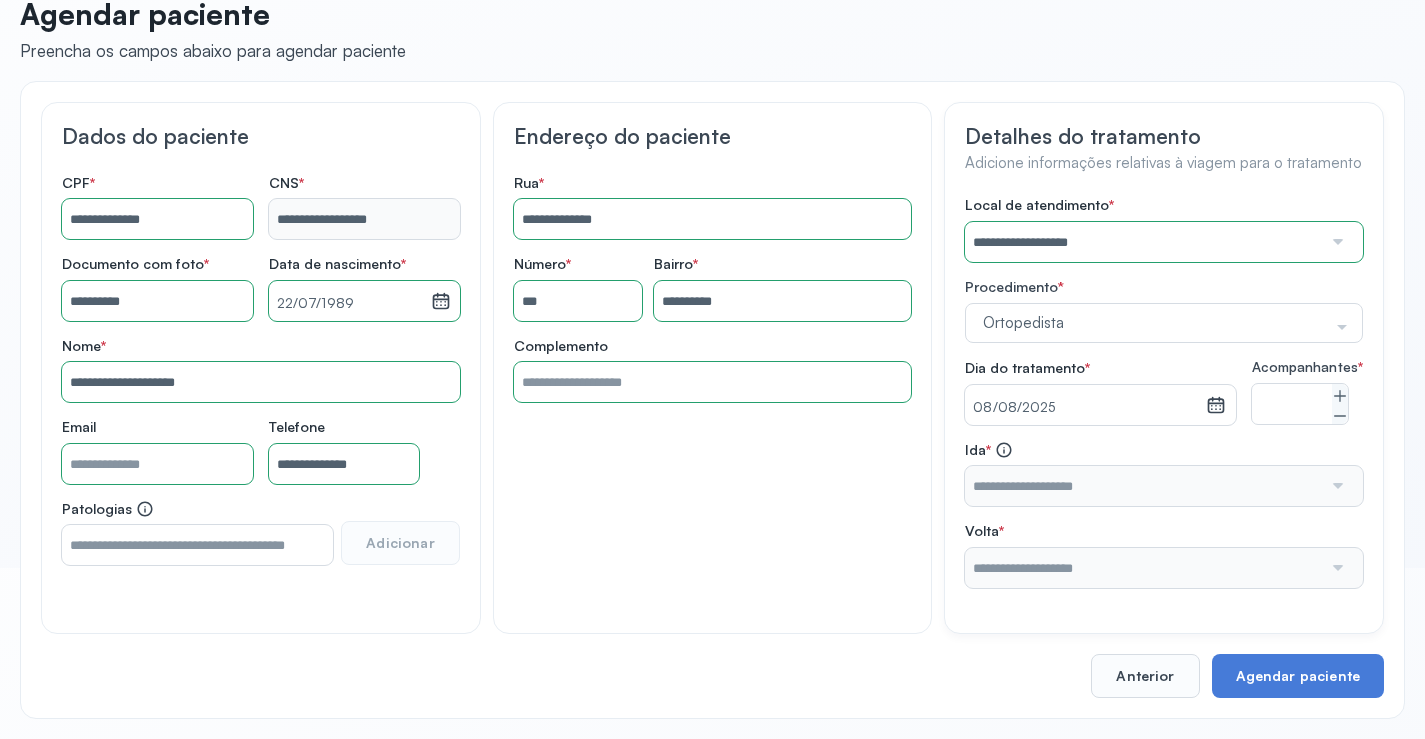 click at bounding box center (1143, 486) 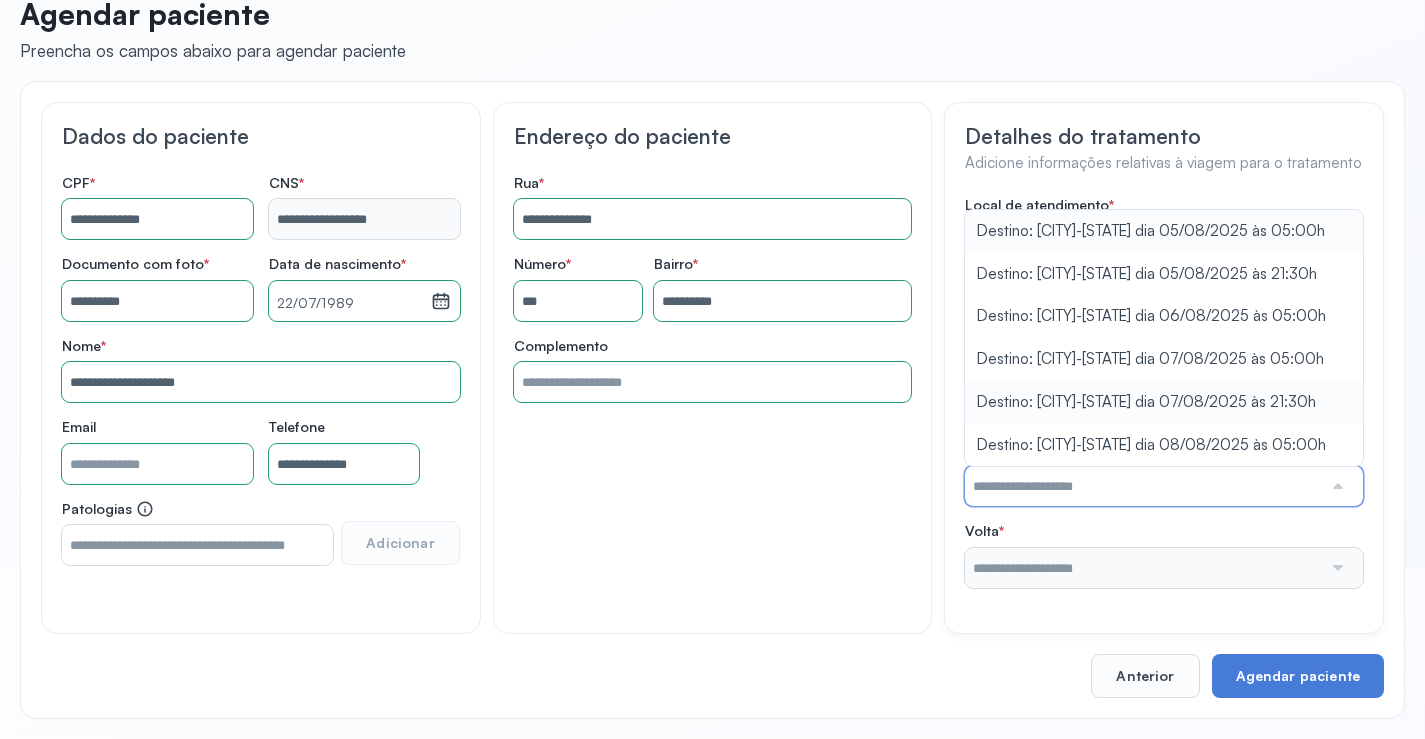 type on "**********" 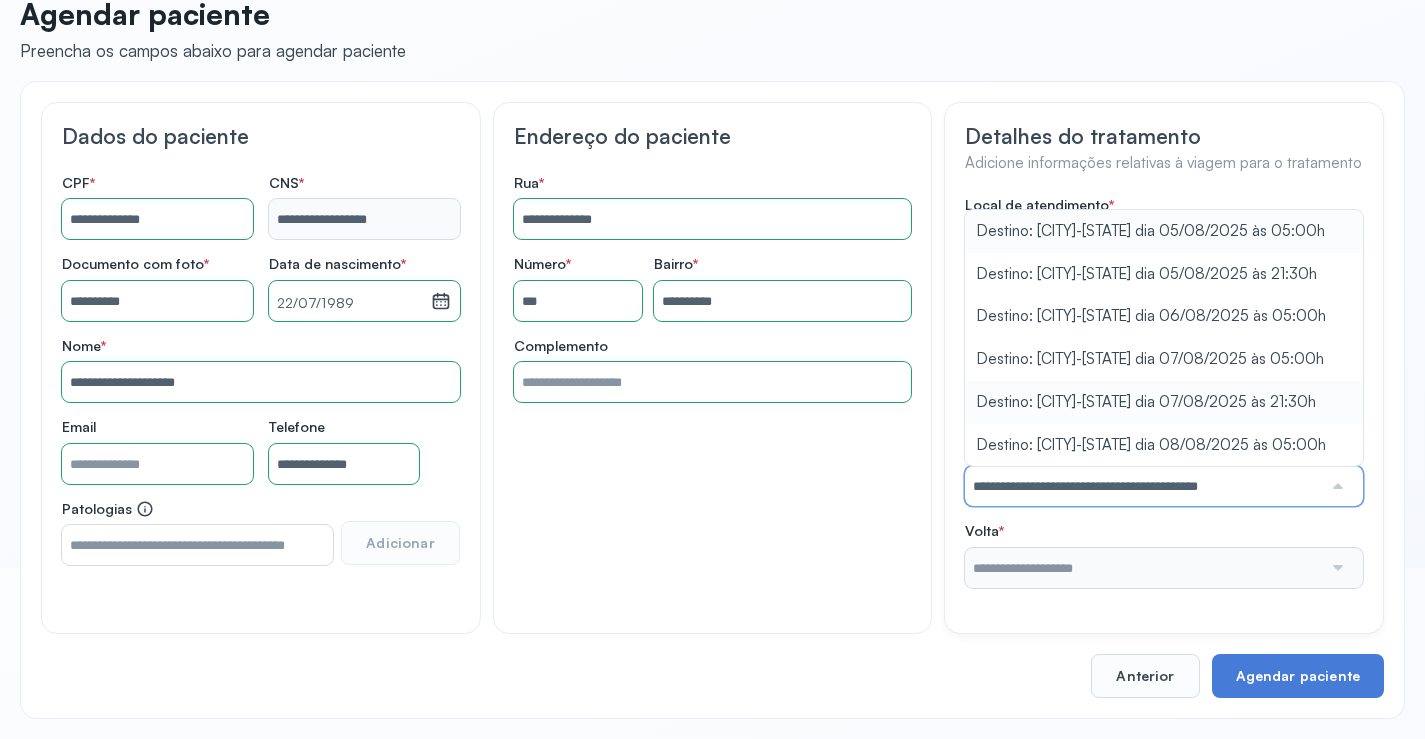 click on "**********" at bounding box center (1164, 392) 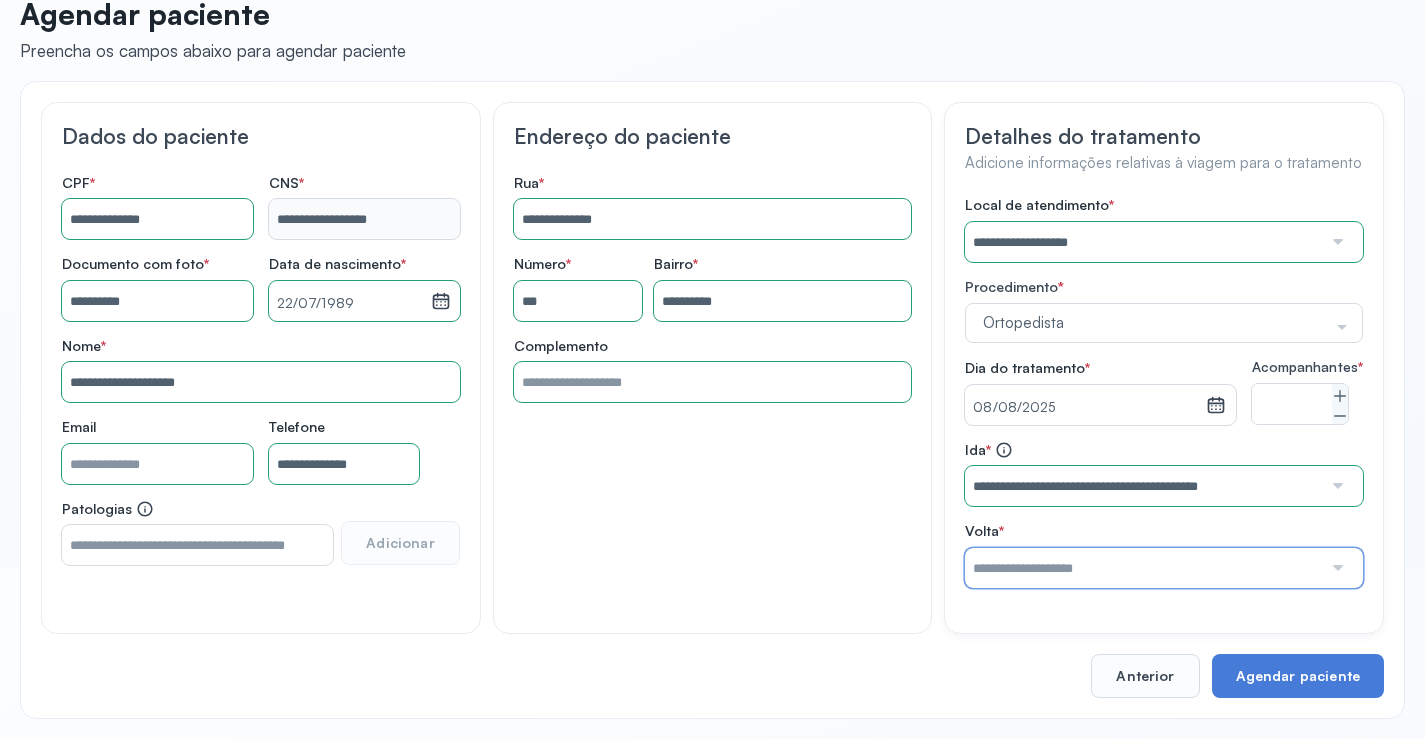 click at bounding box center [1143, 568] 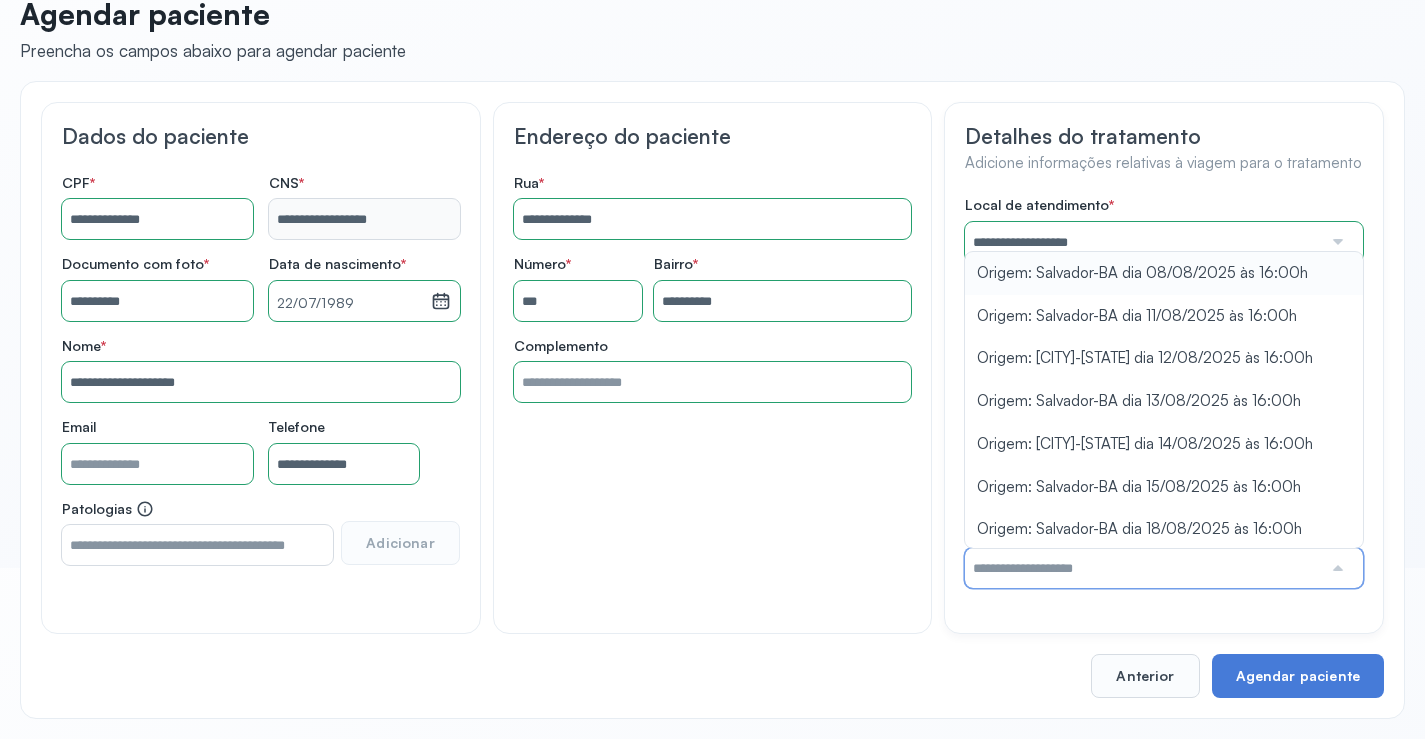 type on "**********" 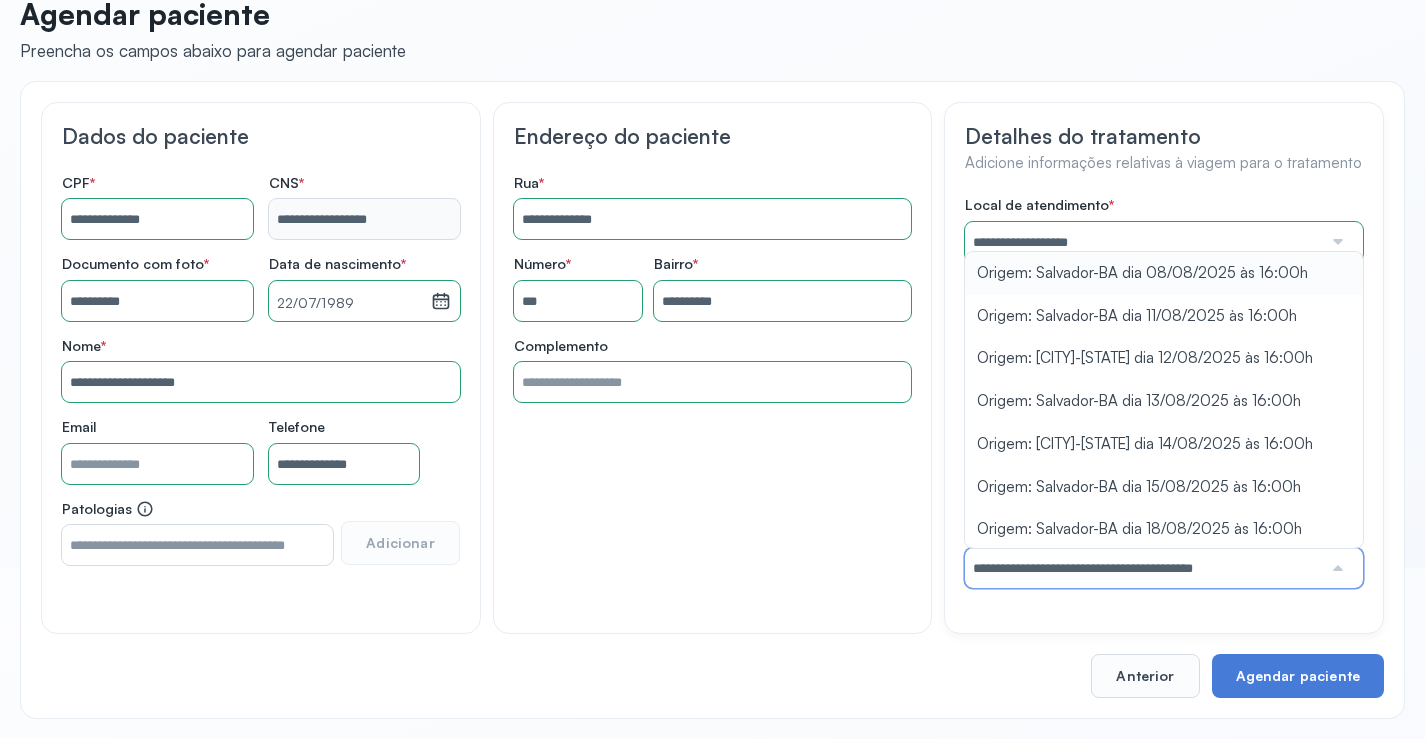 click on "**********" at bounding box center [1164, 392] 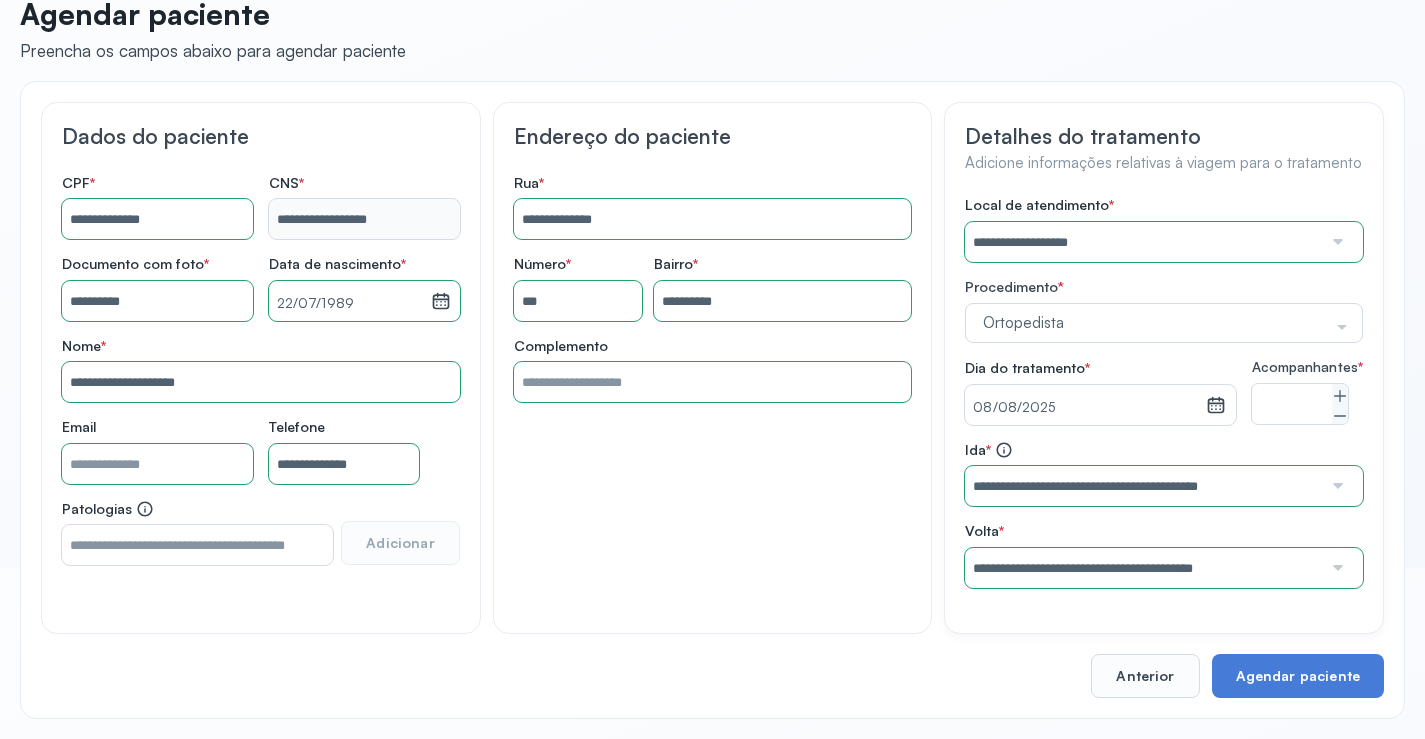 scroll, scrollTop: 186, scrollLeft: 0, axis: vertical 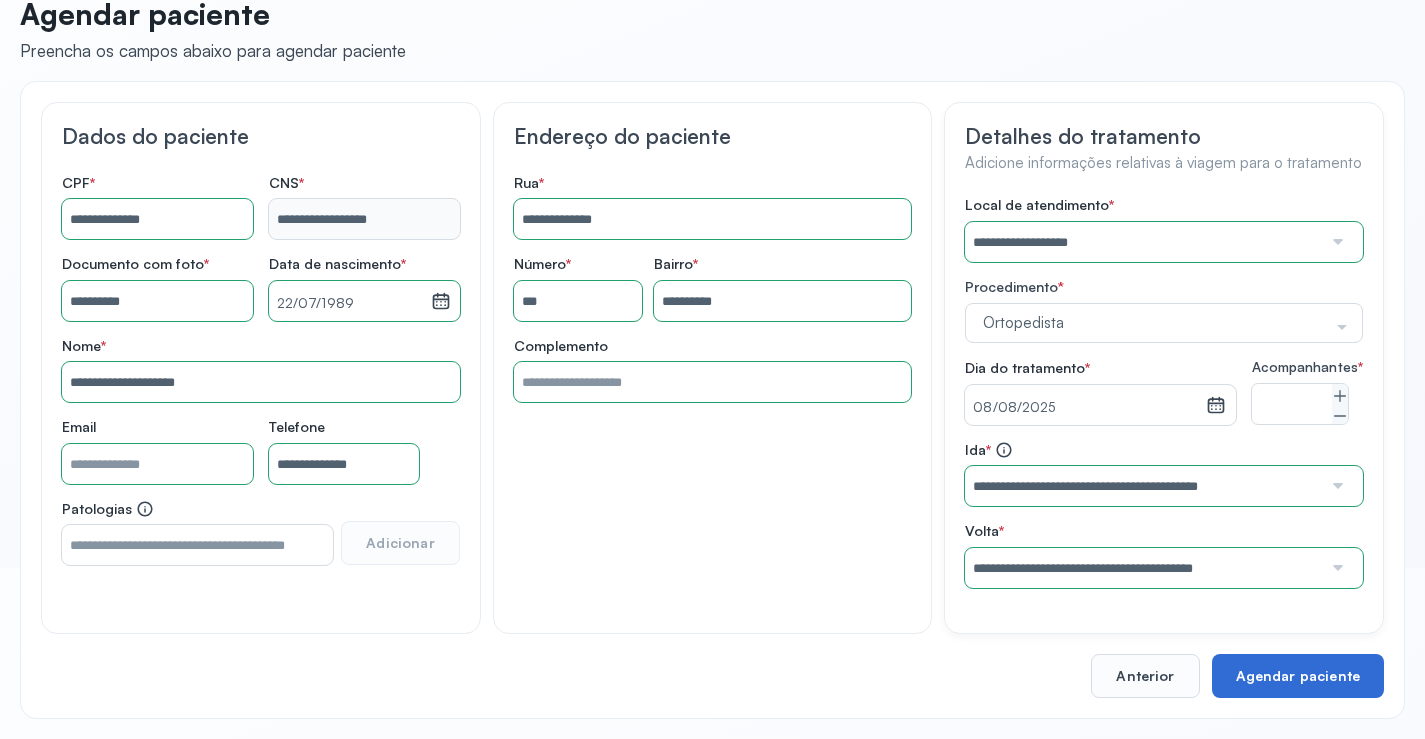 click on "Agendar paciente" at bounding box center (1298, 676) 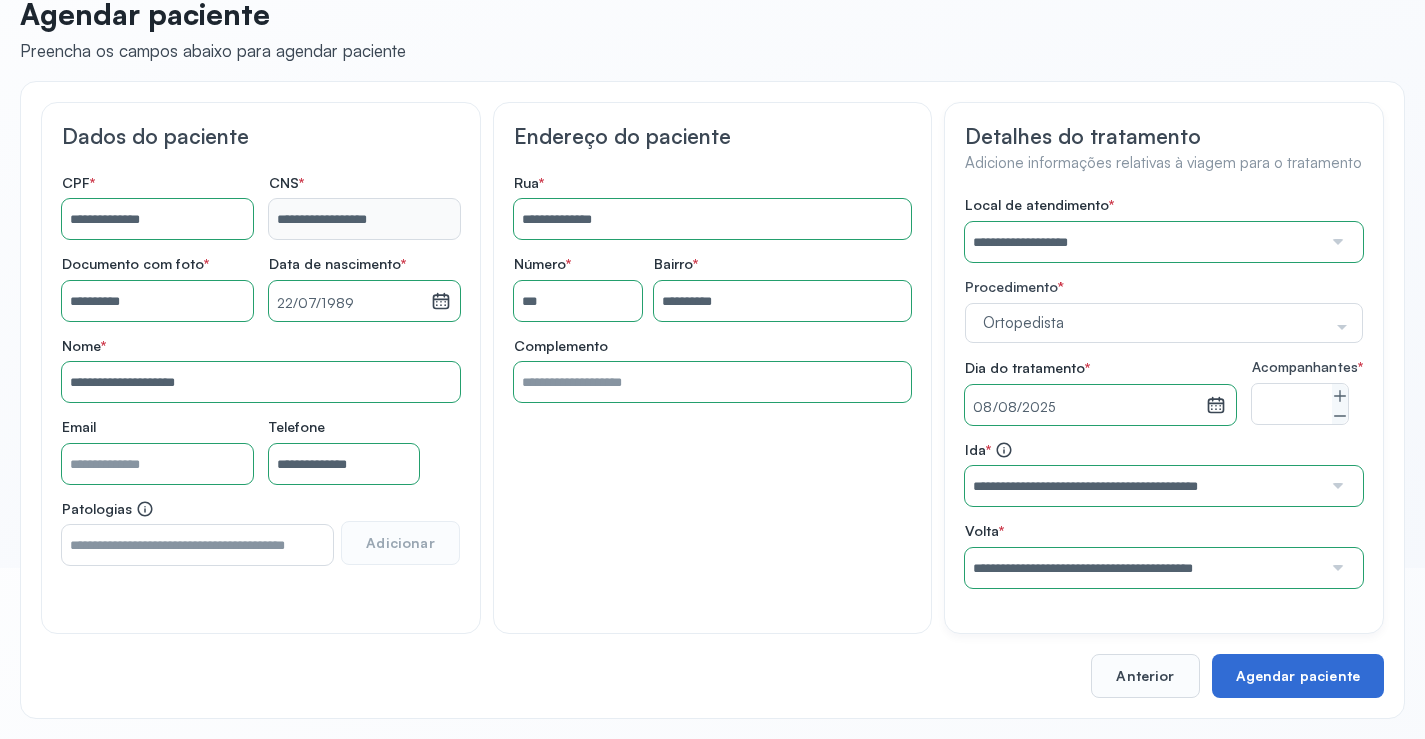 scroll, scrollTop: 0, scrollLeft: 0, axis: both 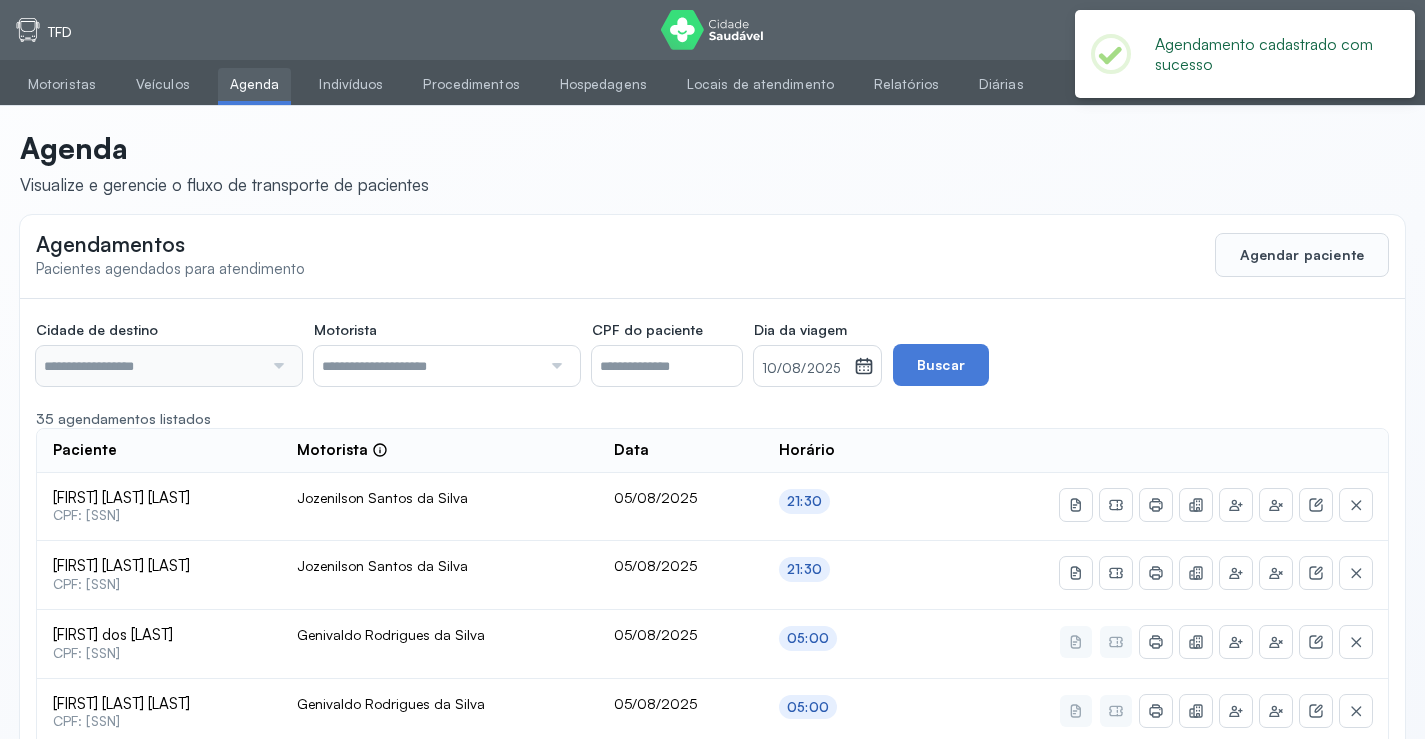 type on "********" 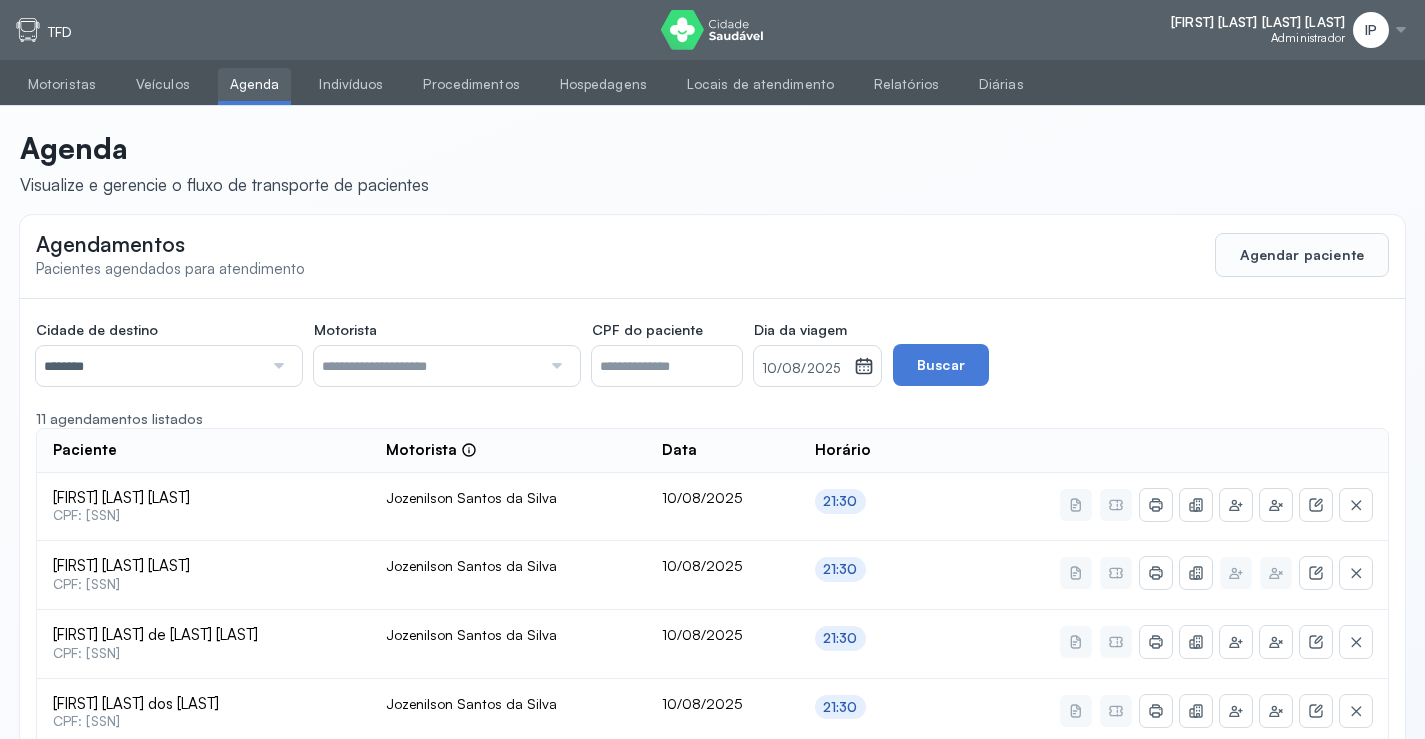 click on "********" at bounding box center [149, 366] 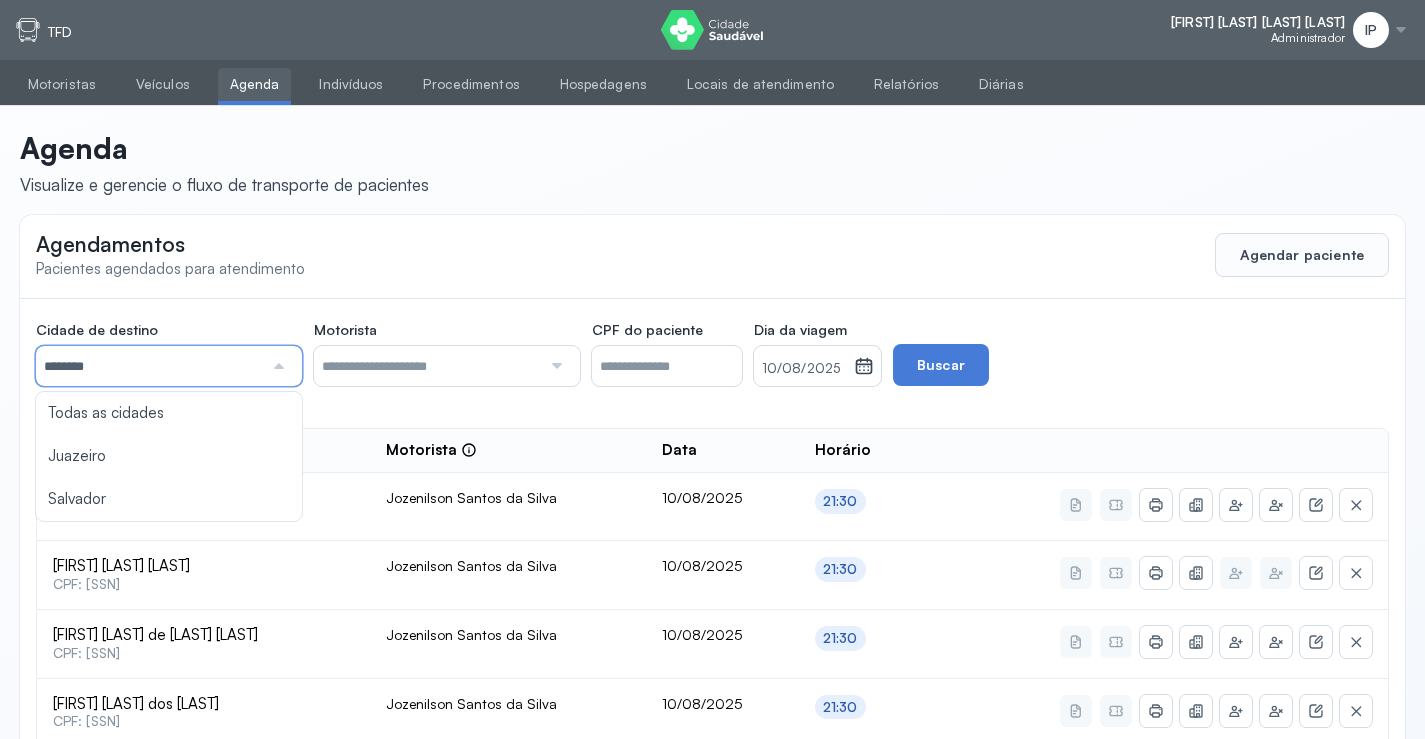 click on "[DATE]" at bounding box center (804, 369) 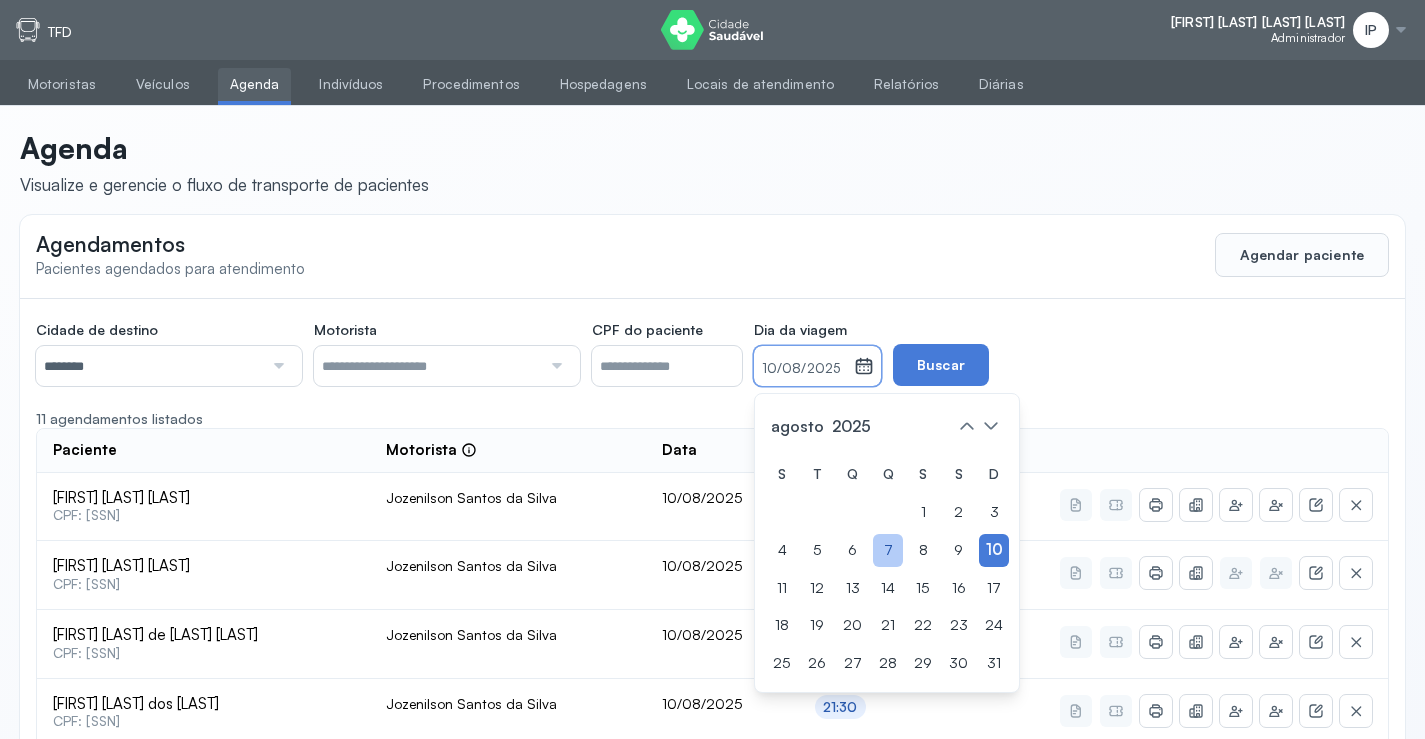drag, startPoint x: 908, startPoint y: 548, endPoint x: 944, endPoint y: 502, distance: 58.412327 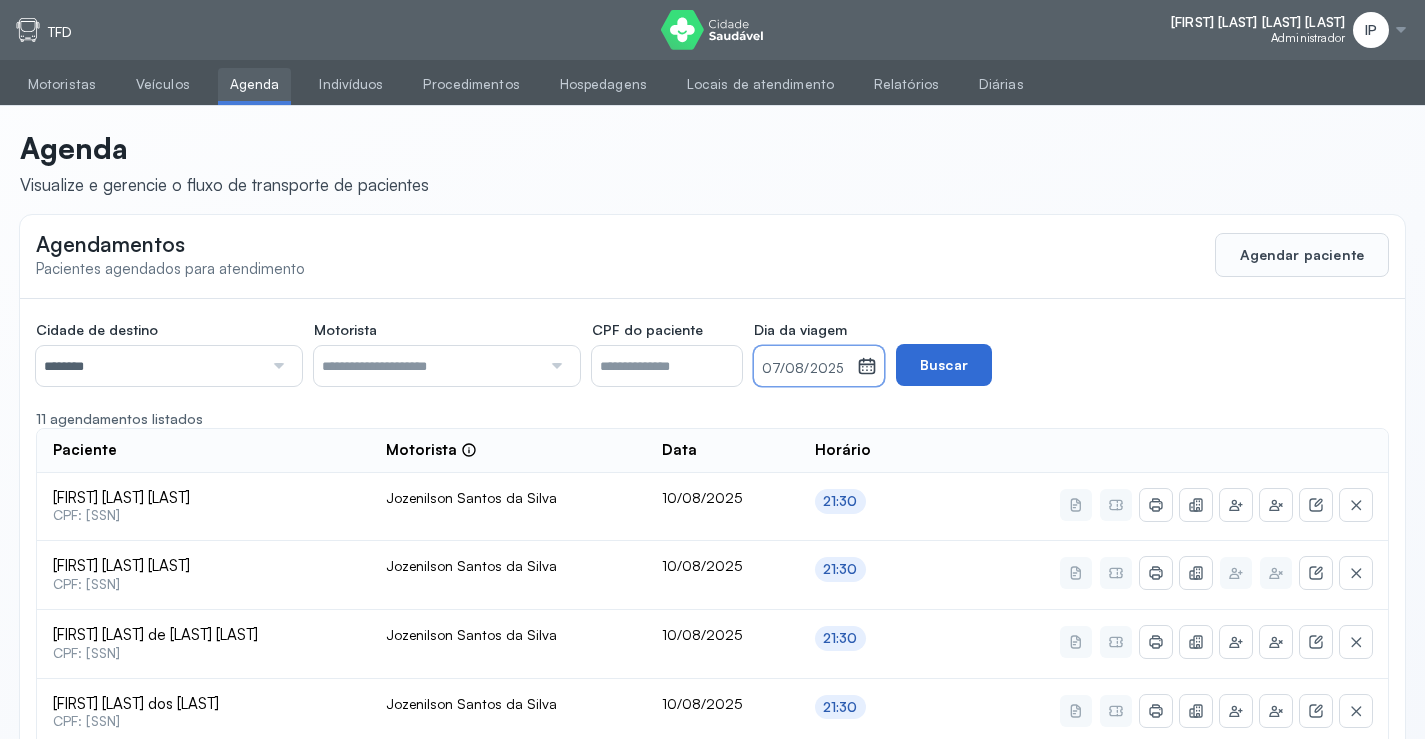 click on "Buscar" at bounding box center [944, 365] 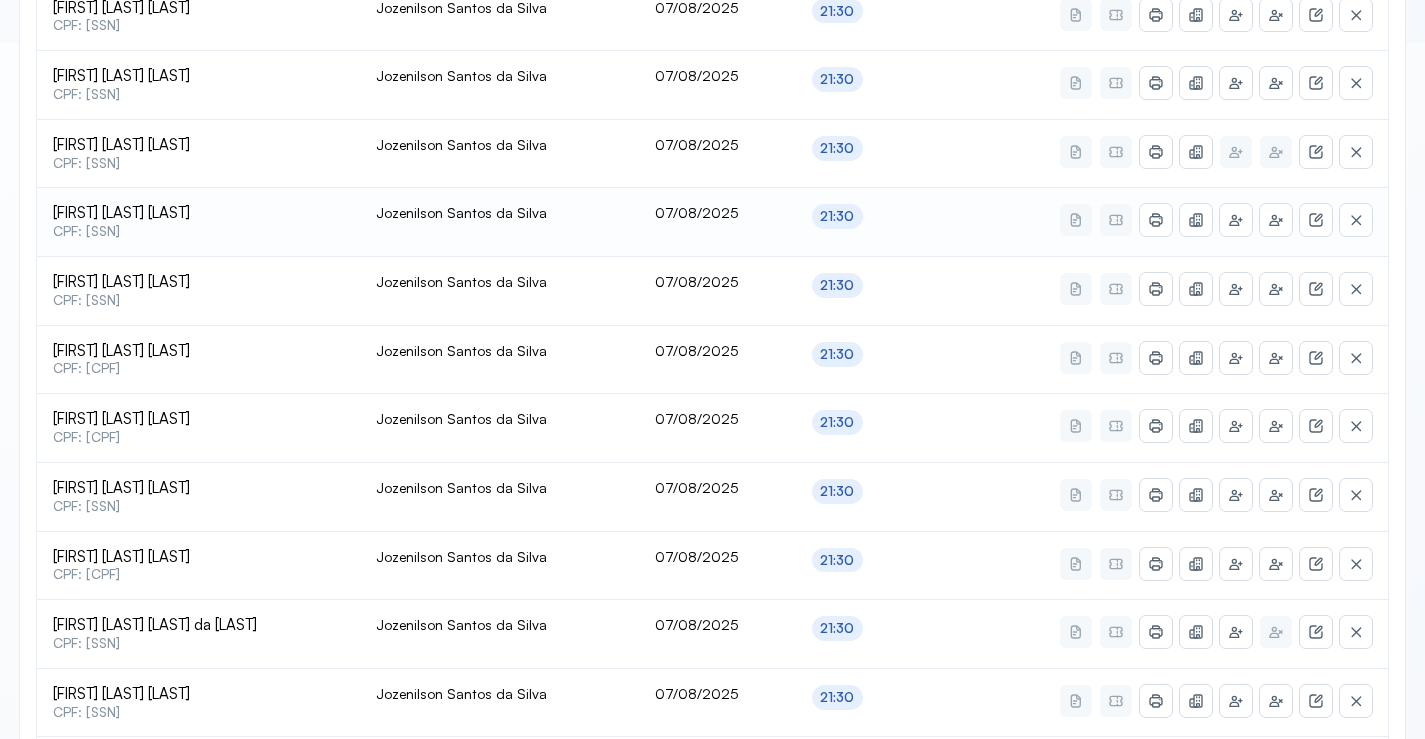 scroll, scrollTop: 865, scrollLeft: 0, axis: vertical 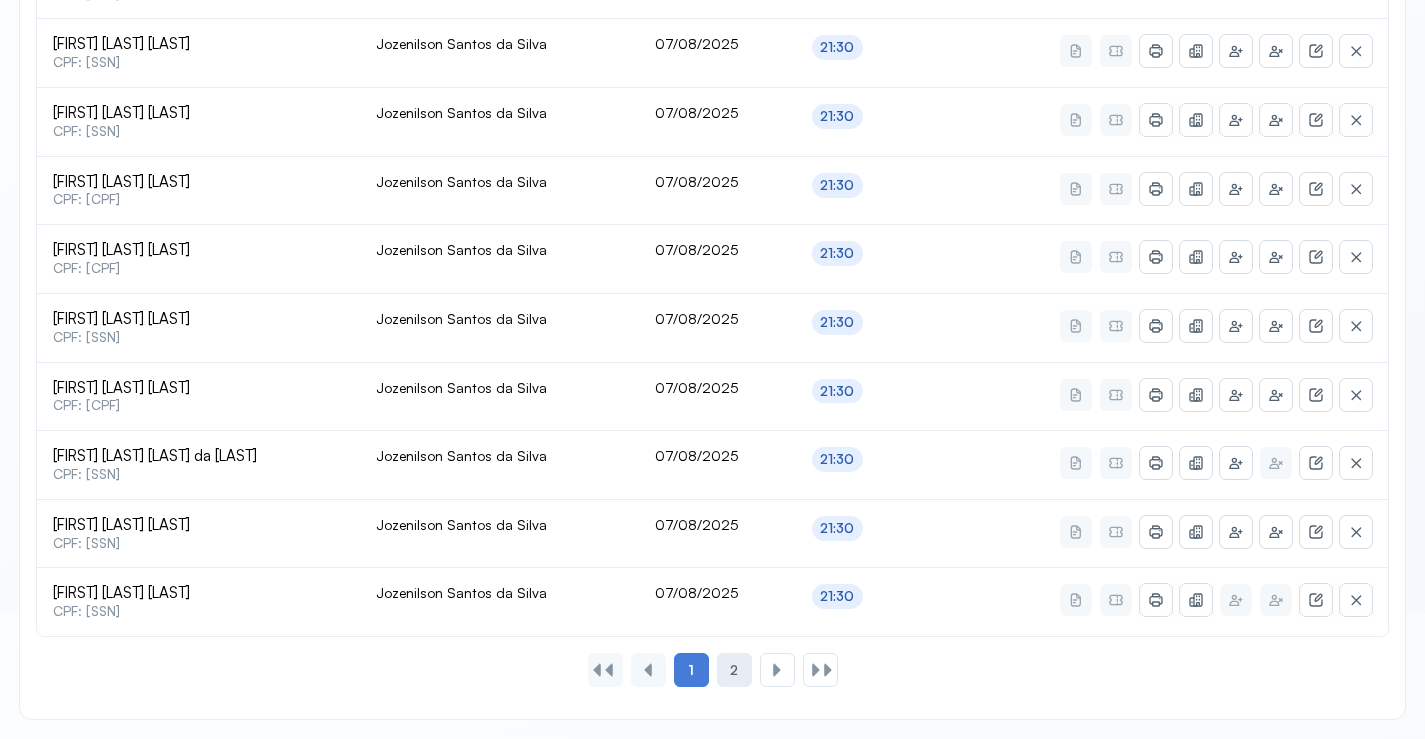 click on "2" 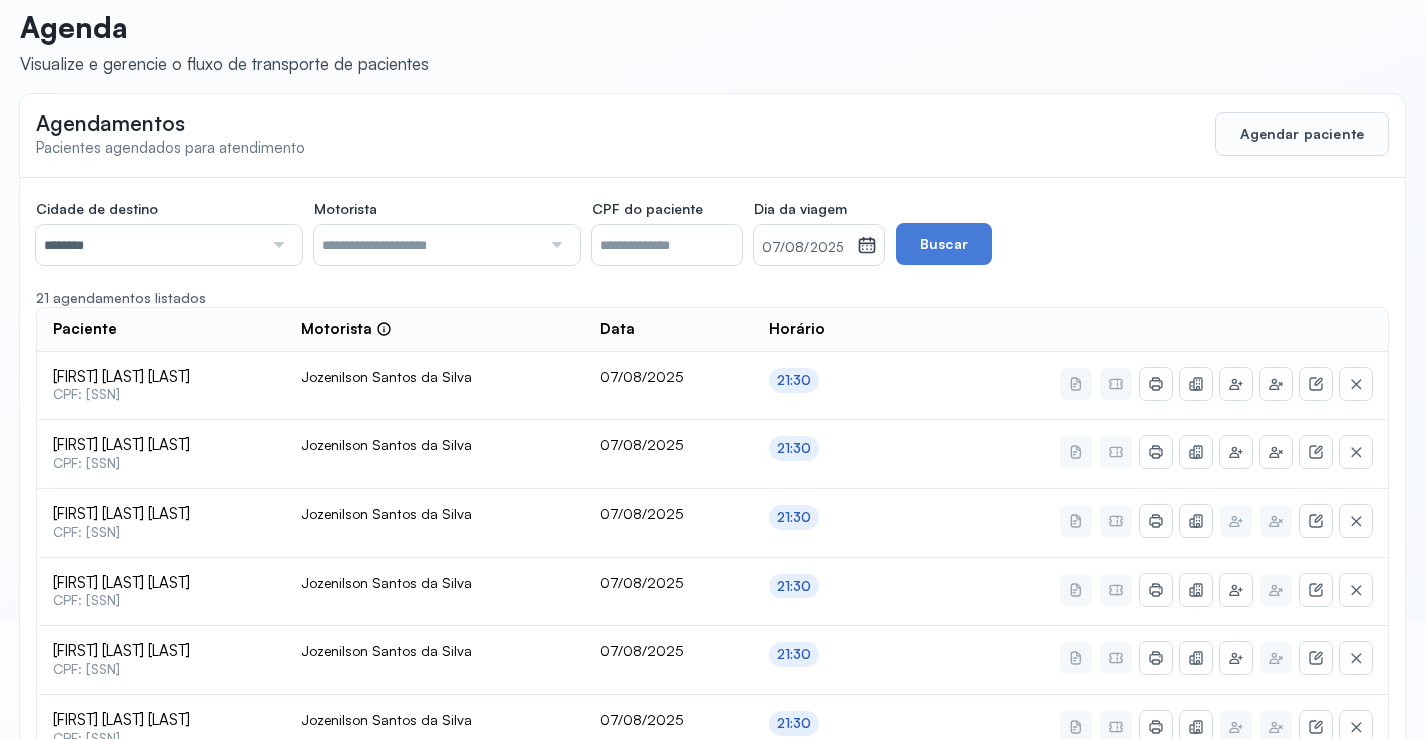 scroll, scrollTop: 0, scrollLeft: 0, axis: both 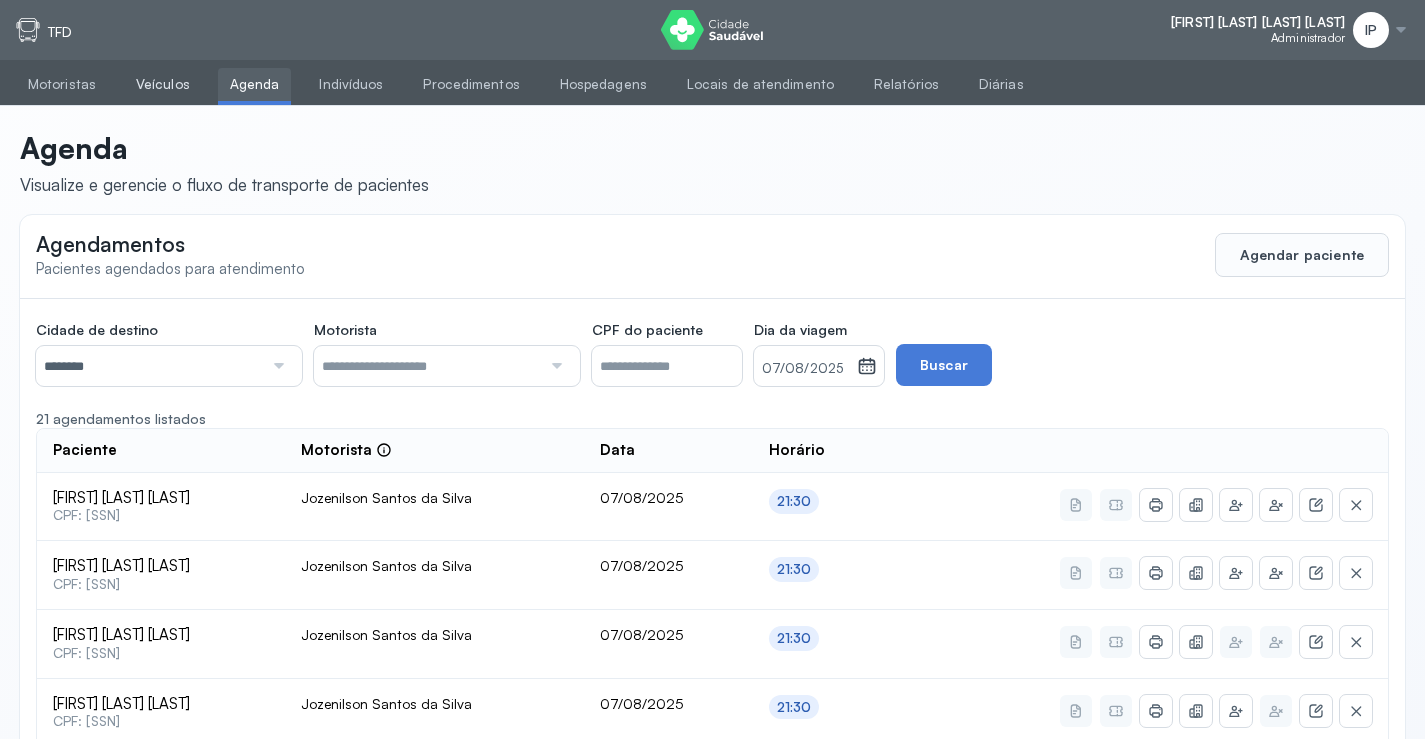 click on "Veículos" at bounding box center (163, 84) 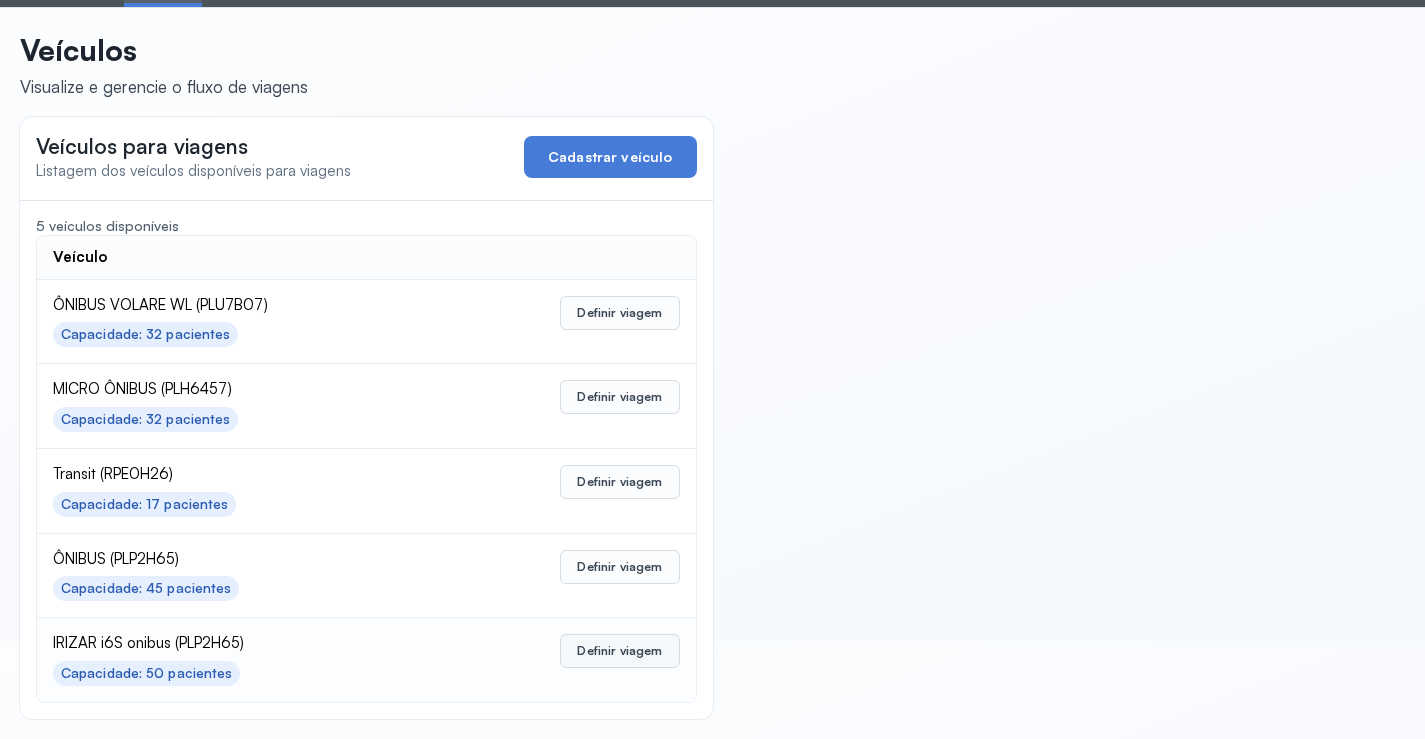 click on "Definir viagem" at bounding box center (619, 651) 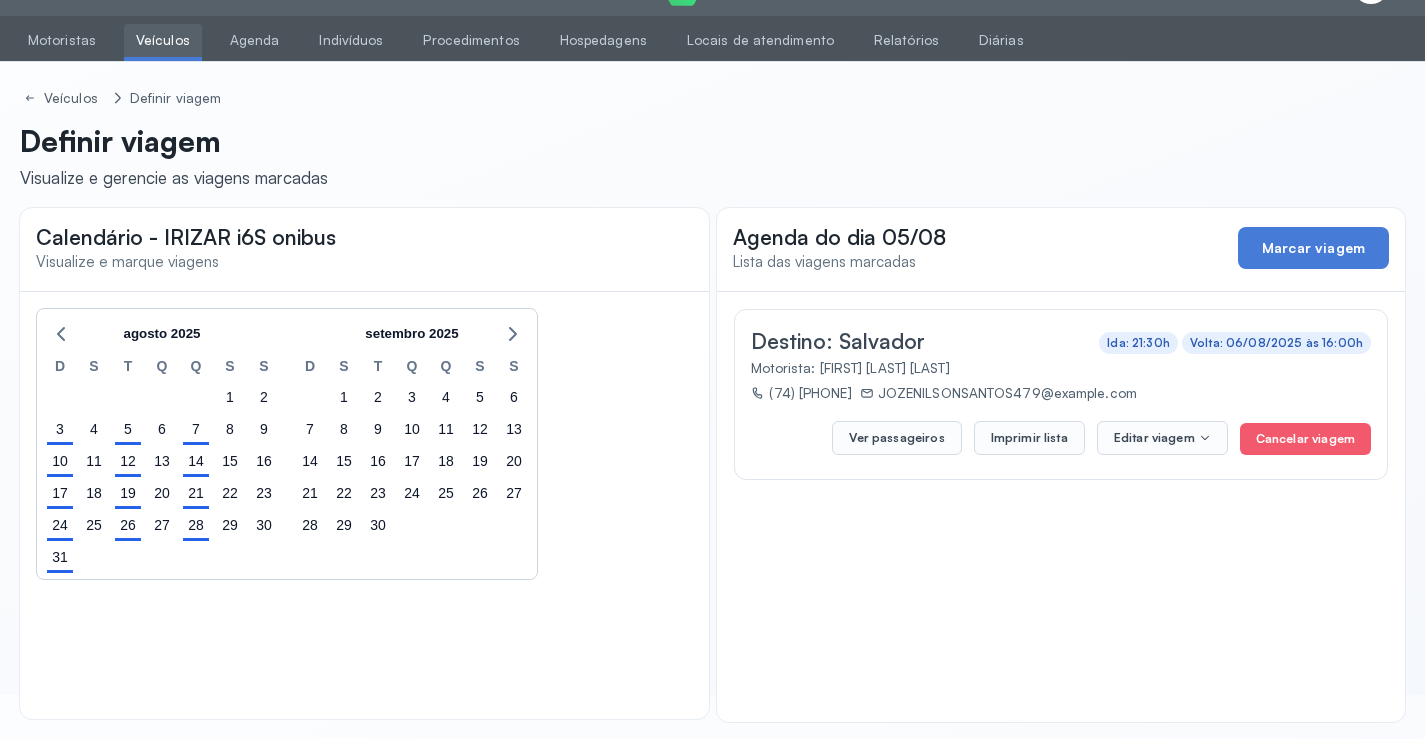 scroll, scrollTop: 47, scrollLeft: 0, axis: vertical 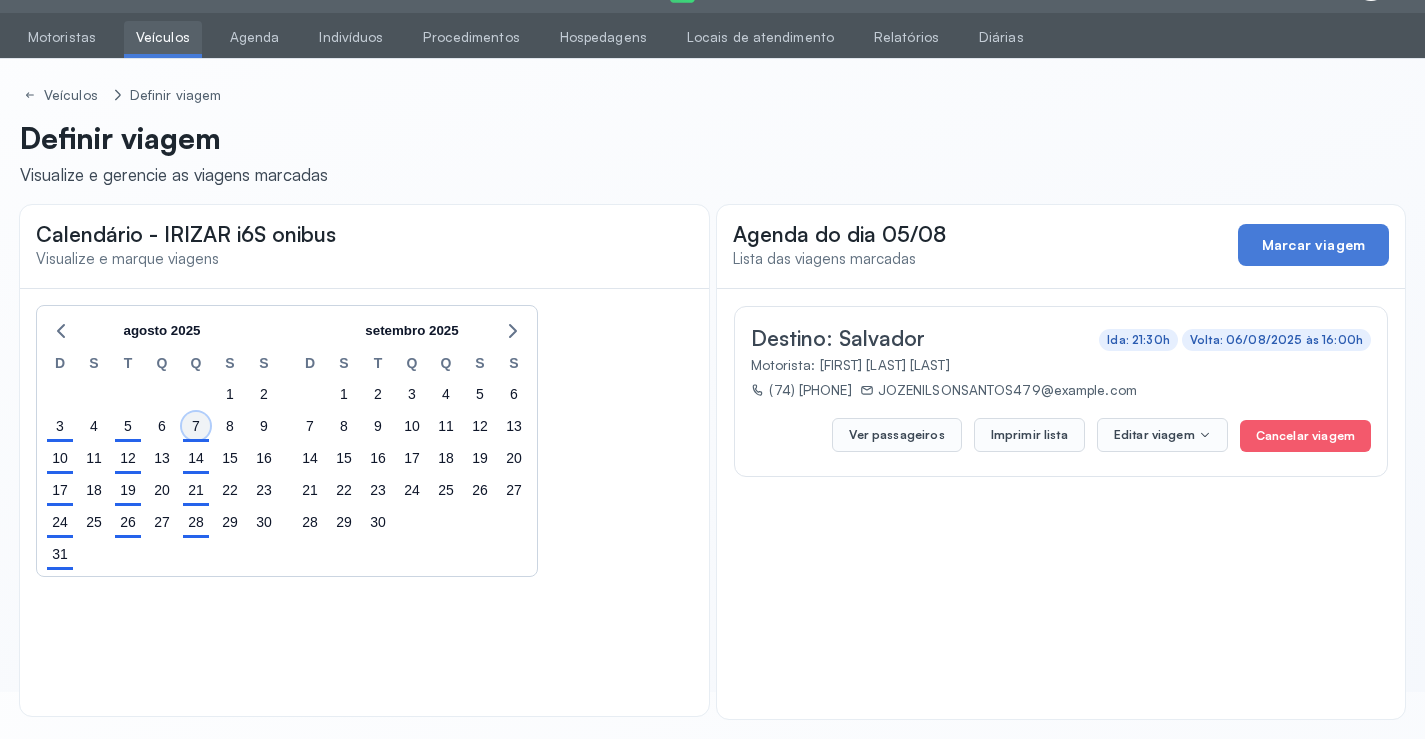 click on "7" 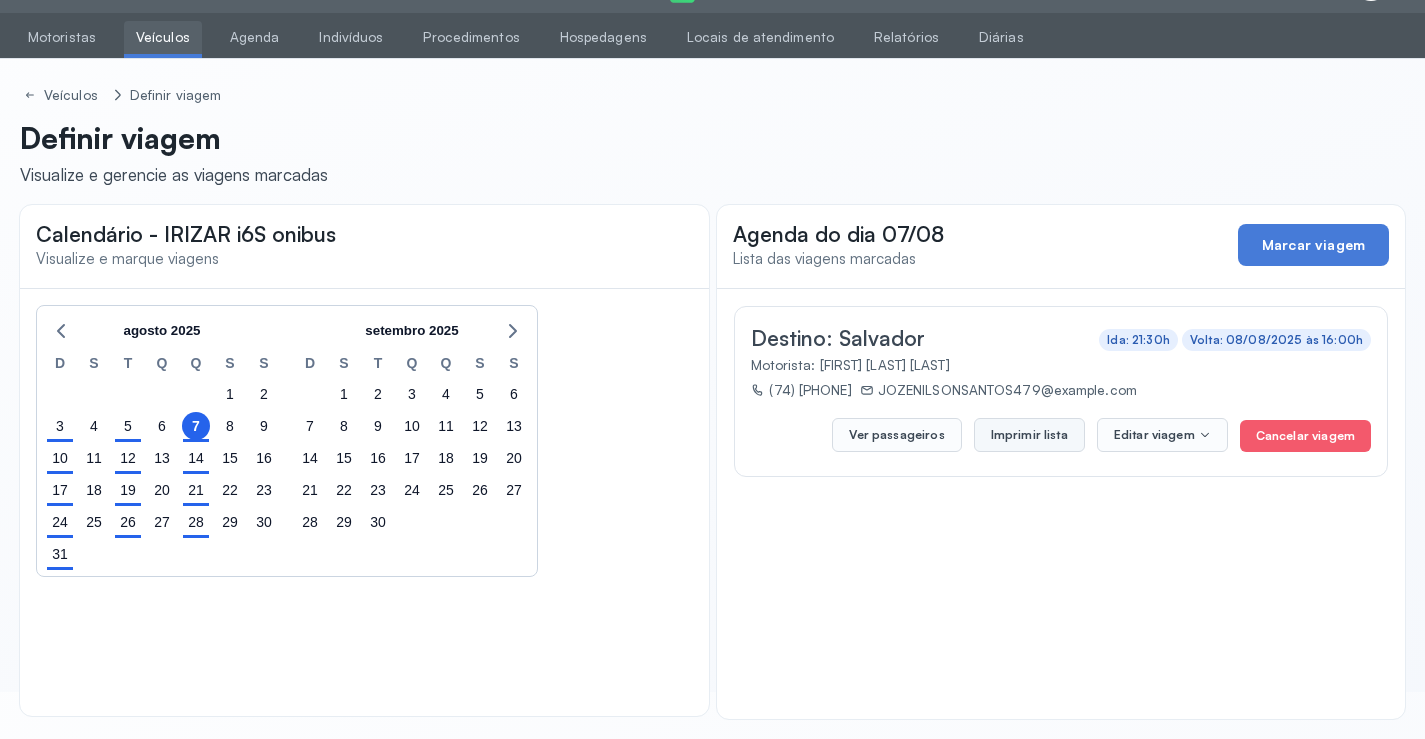 click on "Imprimir lista" at bounding box center (1029, 435) 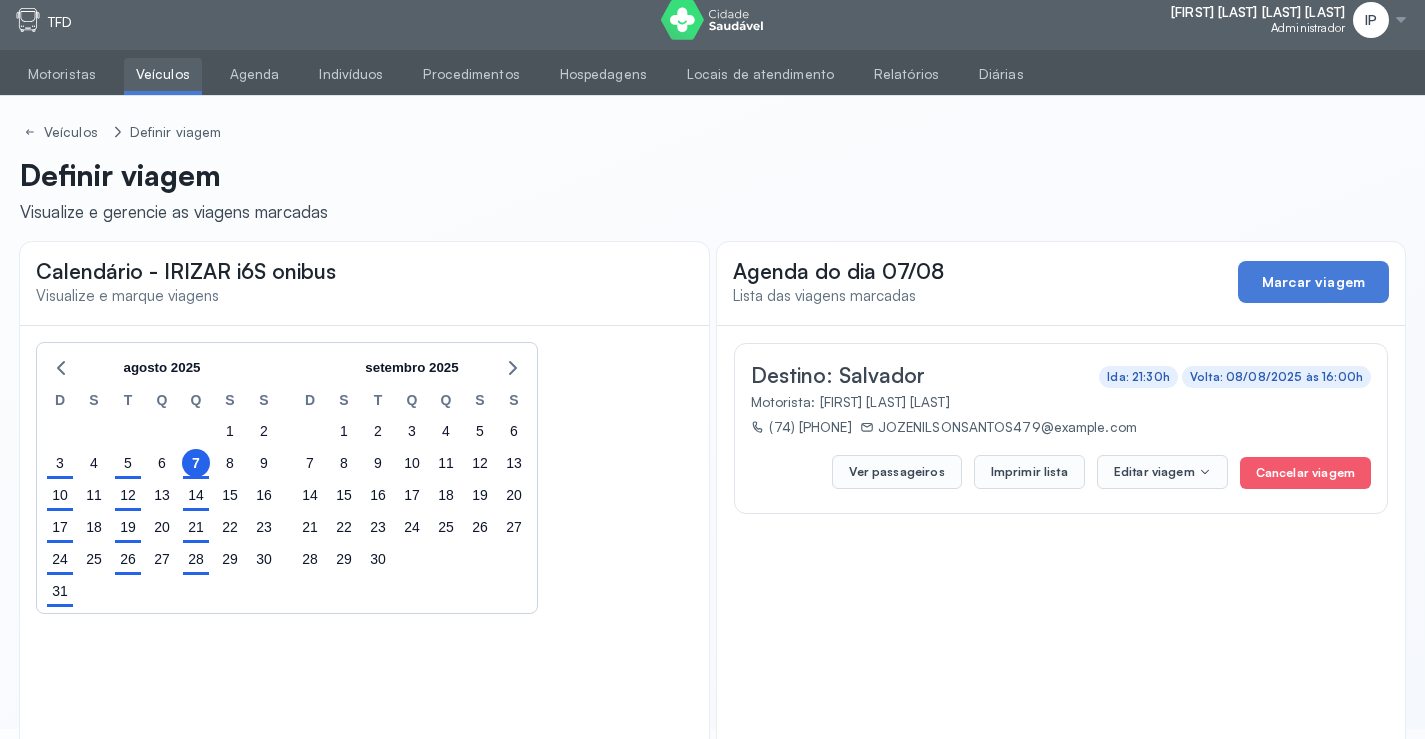 scroll, scrollTop: 0, scrollLeft: 0, axis: both 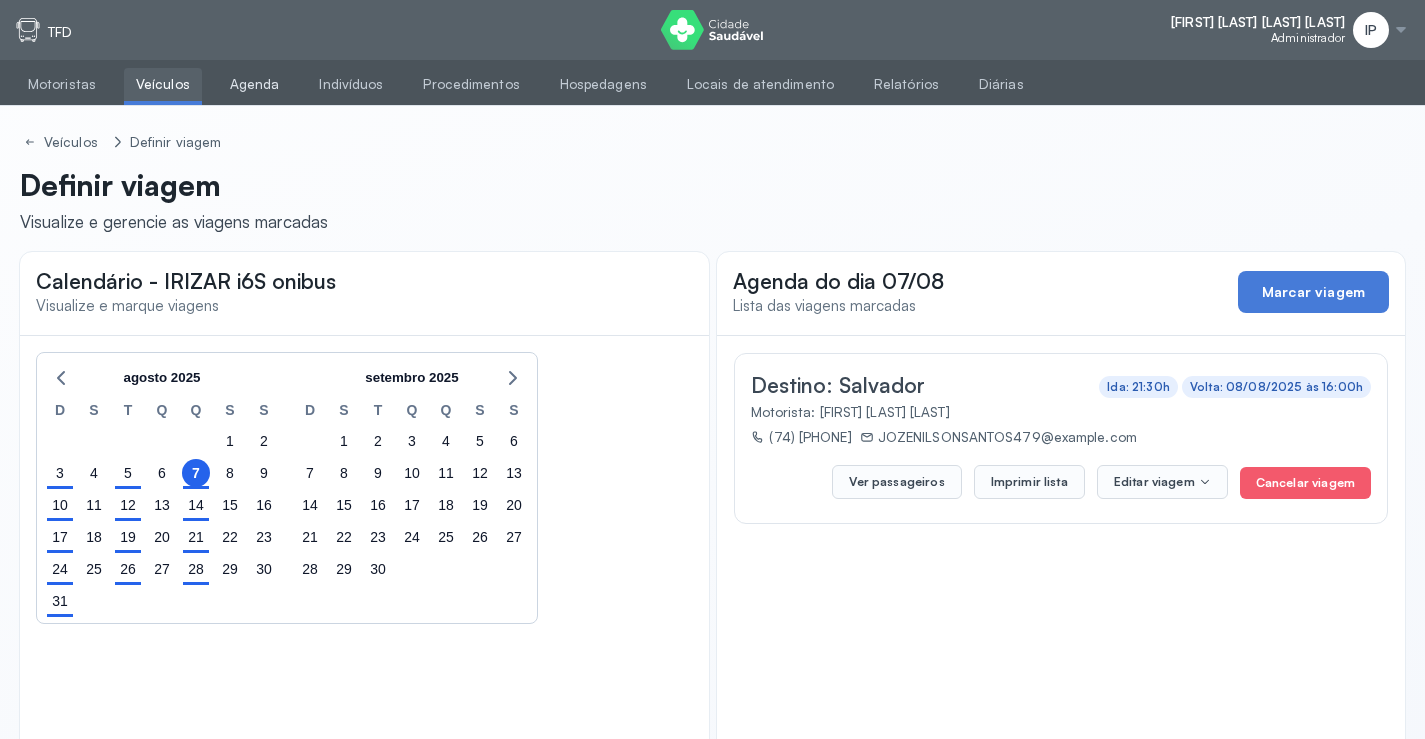 click on "Agenda" at bounding box center (255, 84) 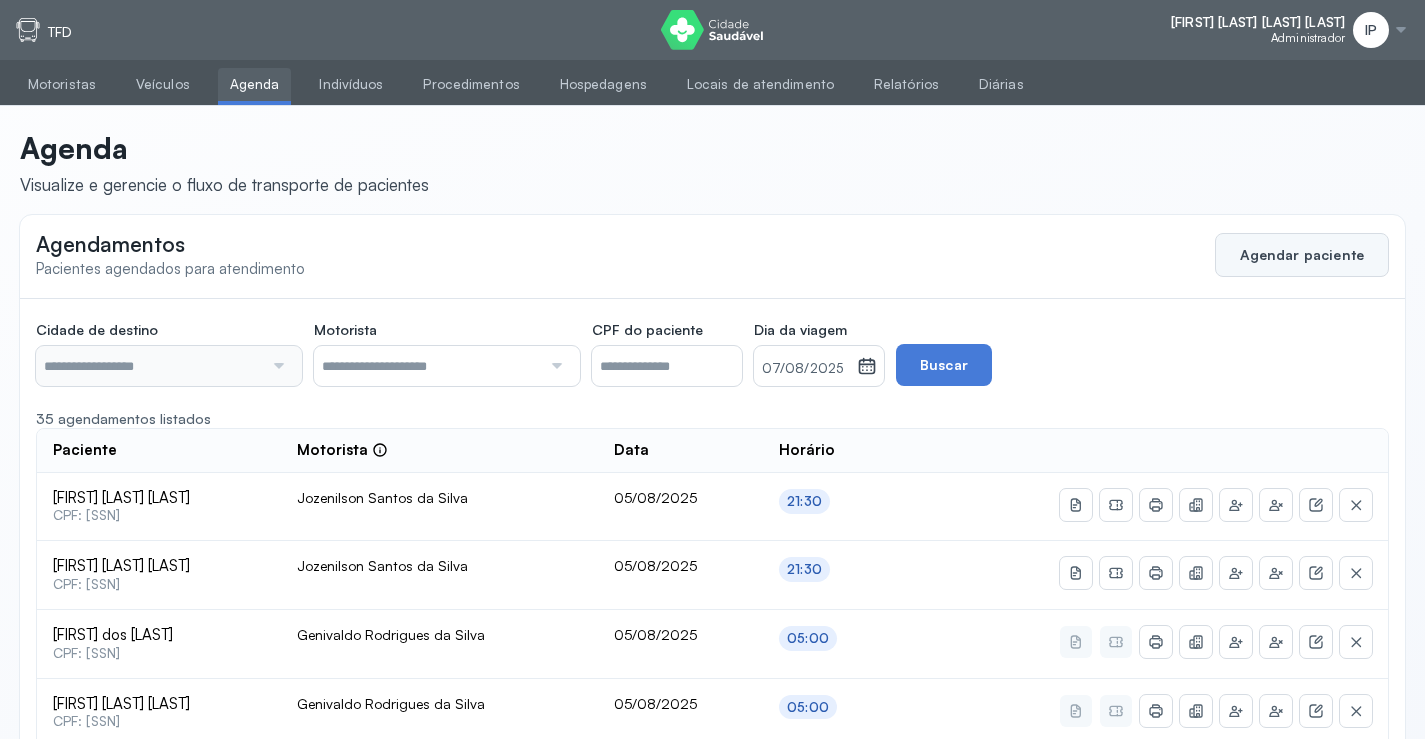 click on "Agendar paciente" 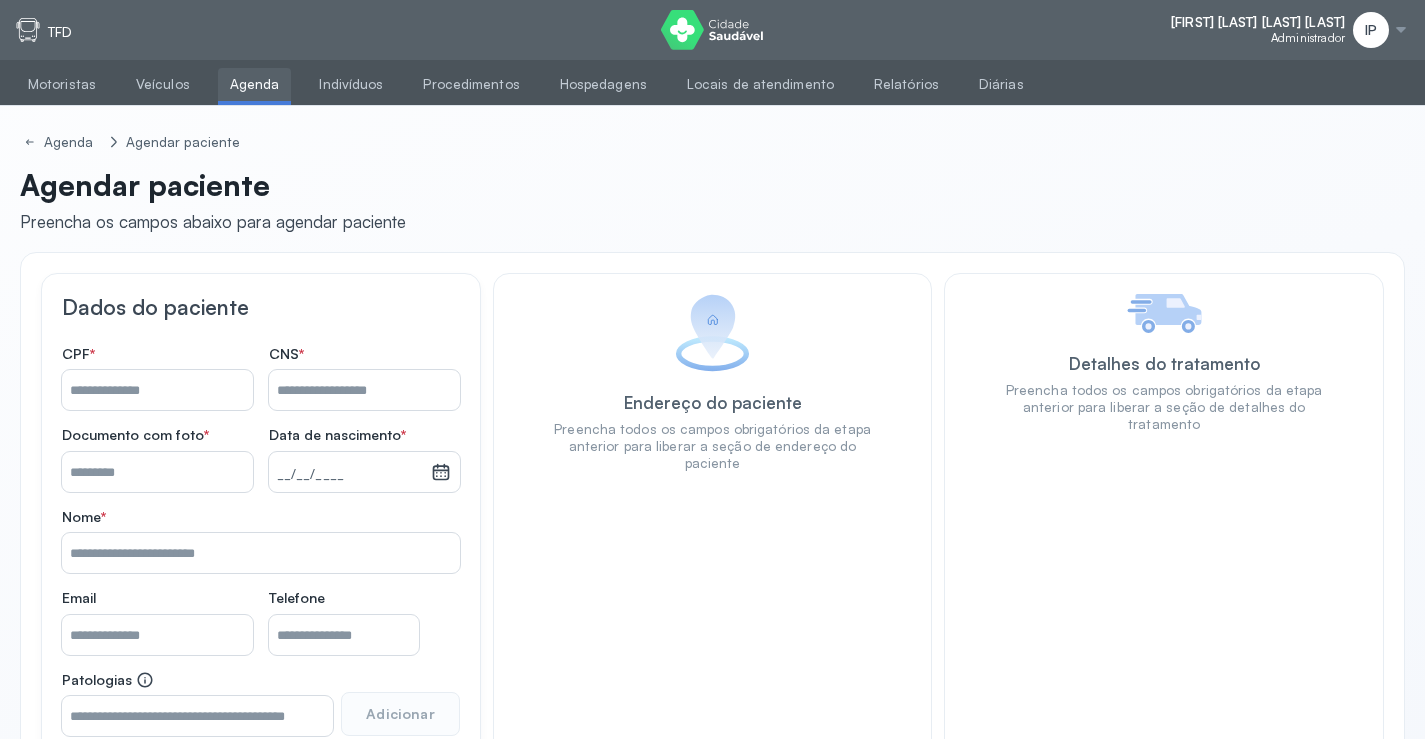 drag, startPoint x: 161, startPoint y: 377, endPoint x: 189, endPoint y: 386, distance: 29.410883 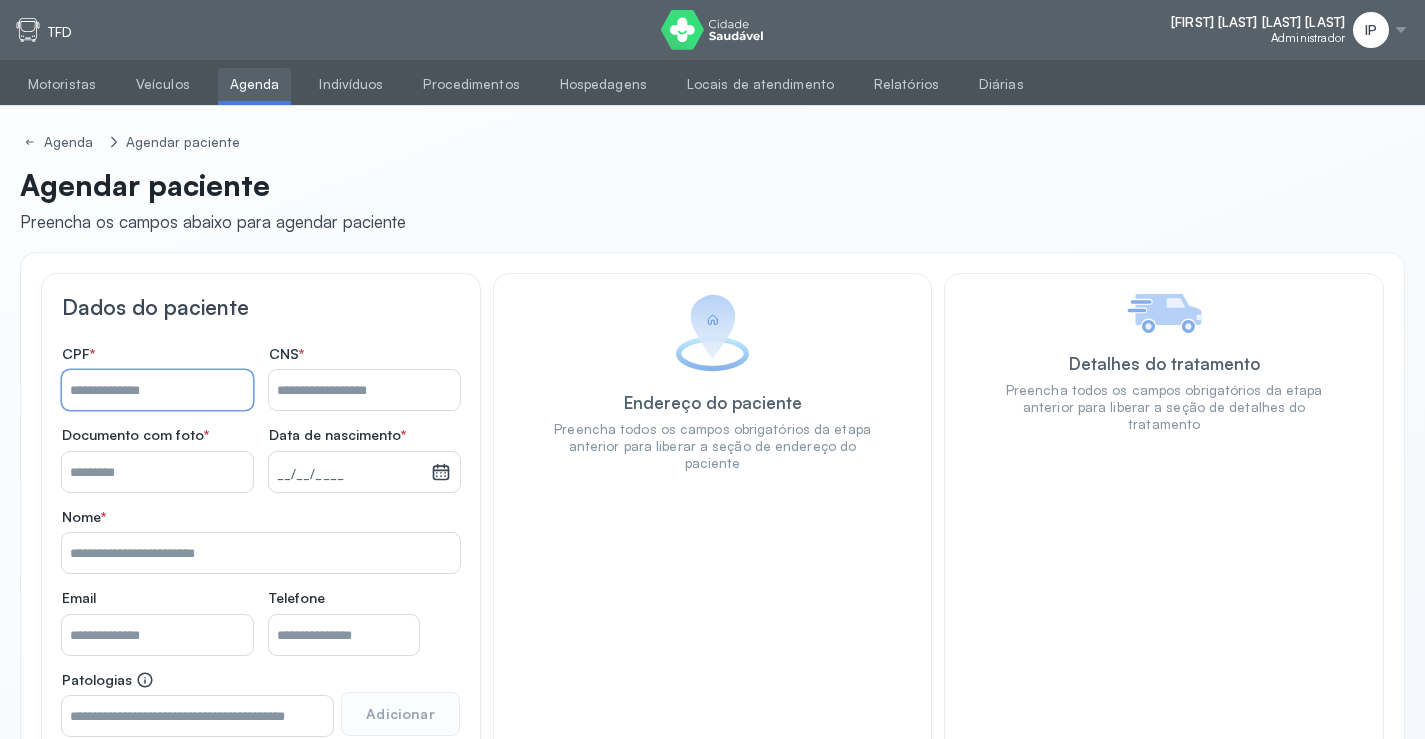 click on "Nome   *" at bounding box center [364, 390] 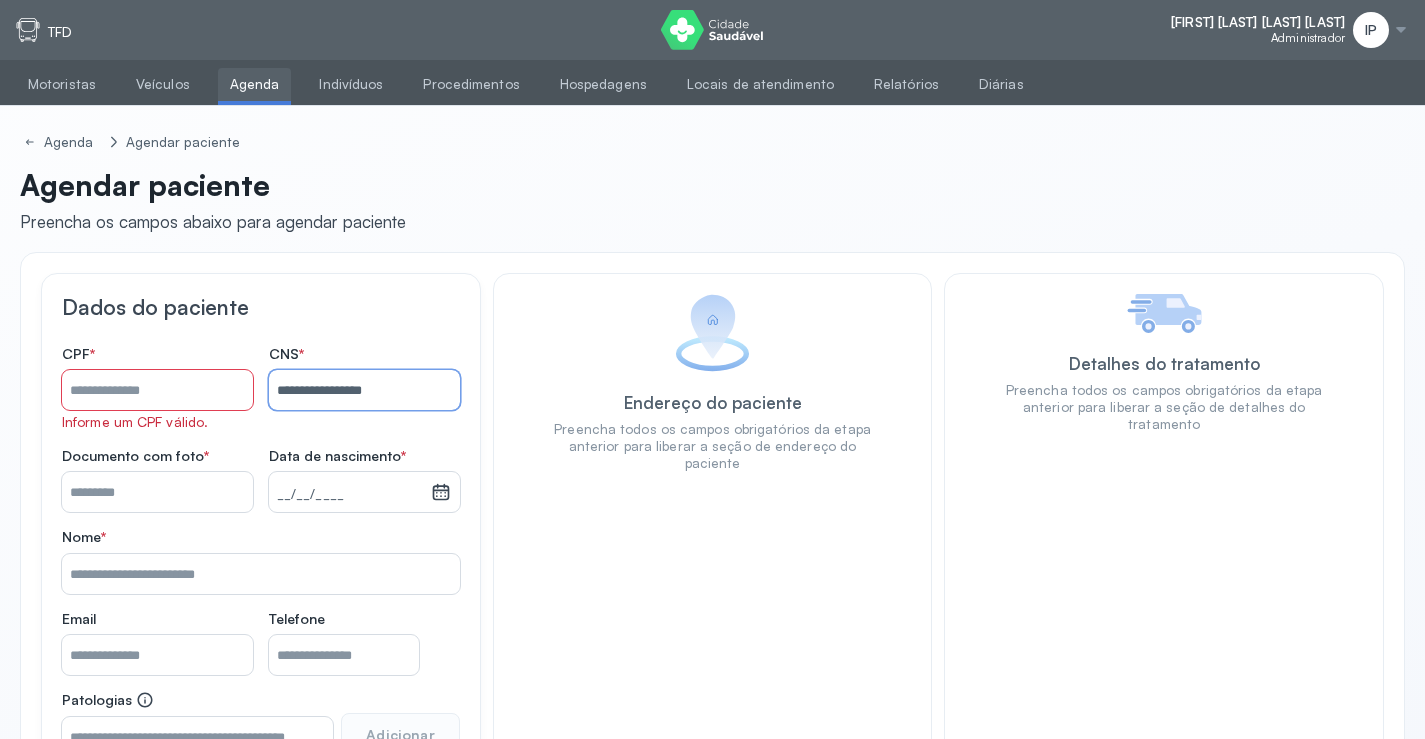 type on "**********" 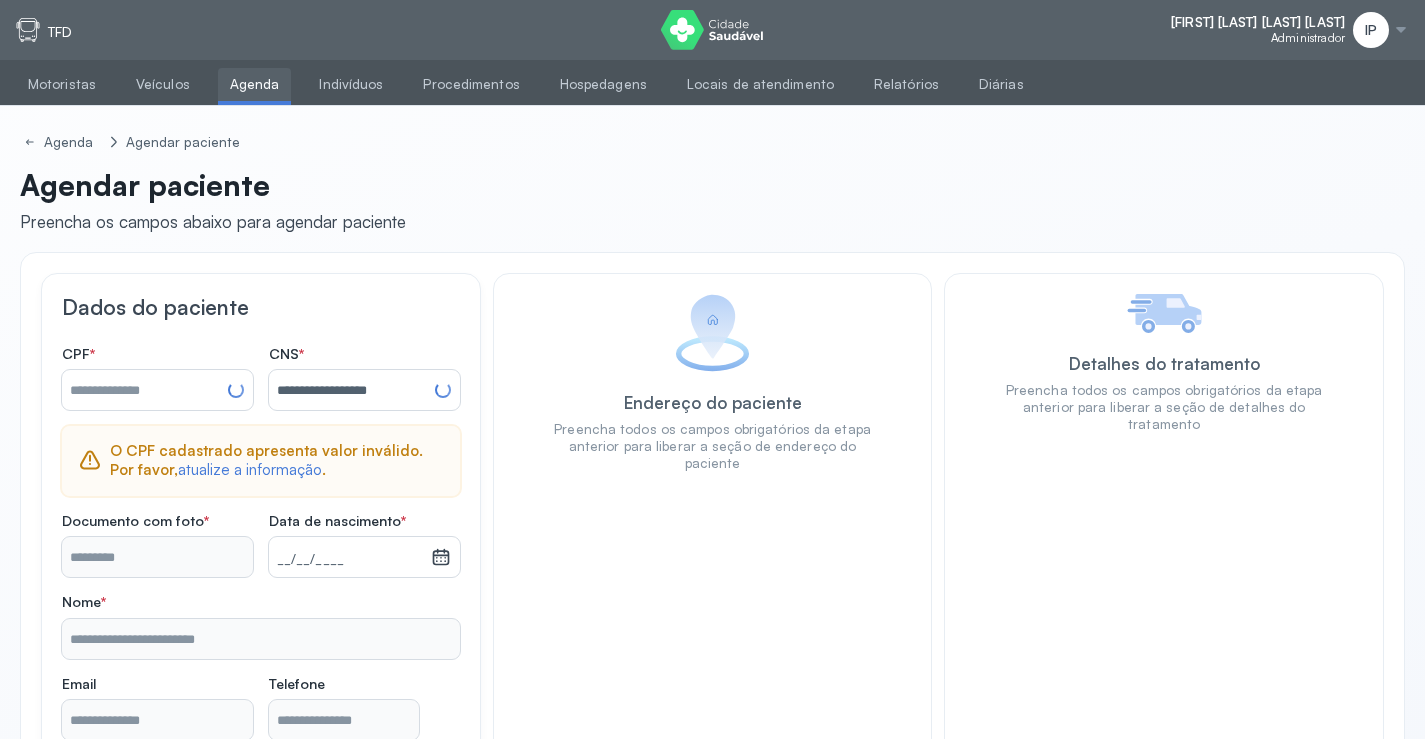 type on "**********" 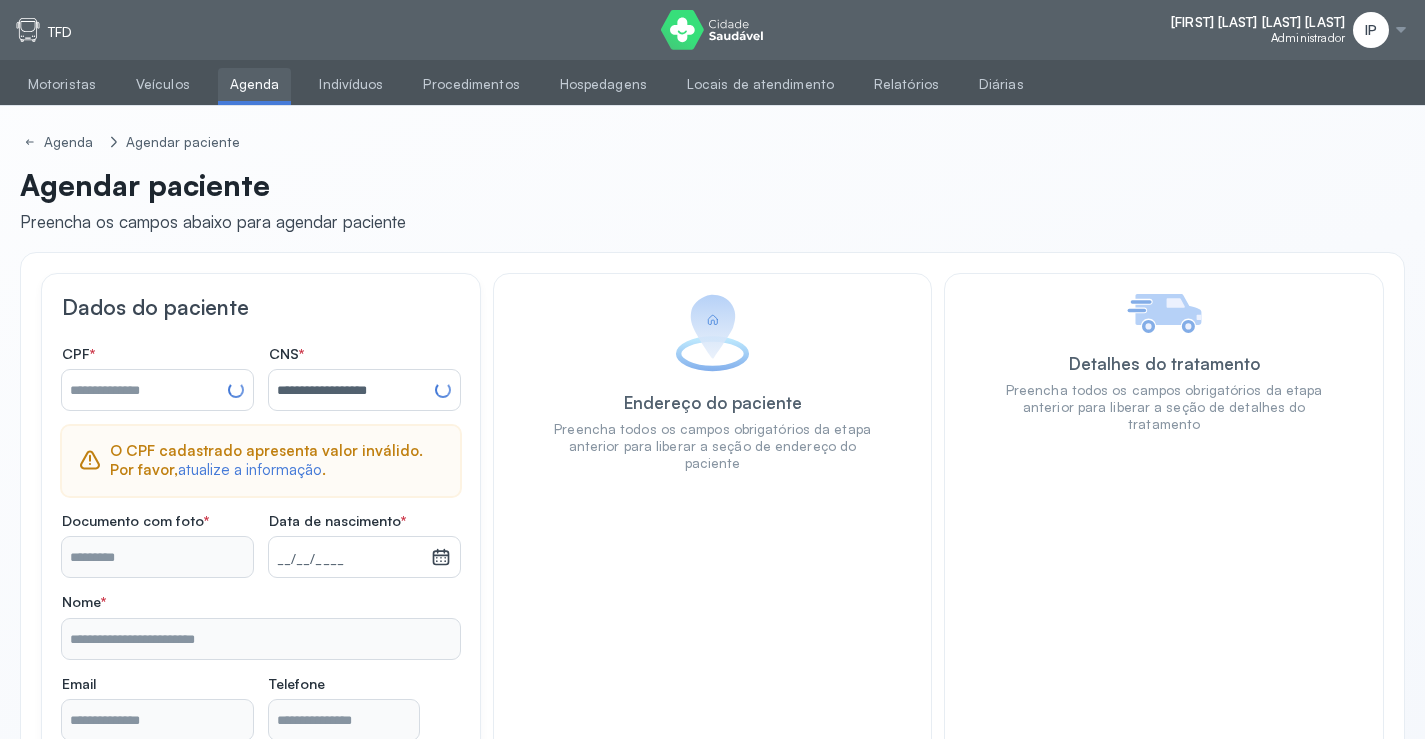 type on "**********" 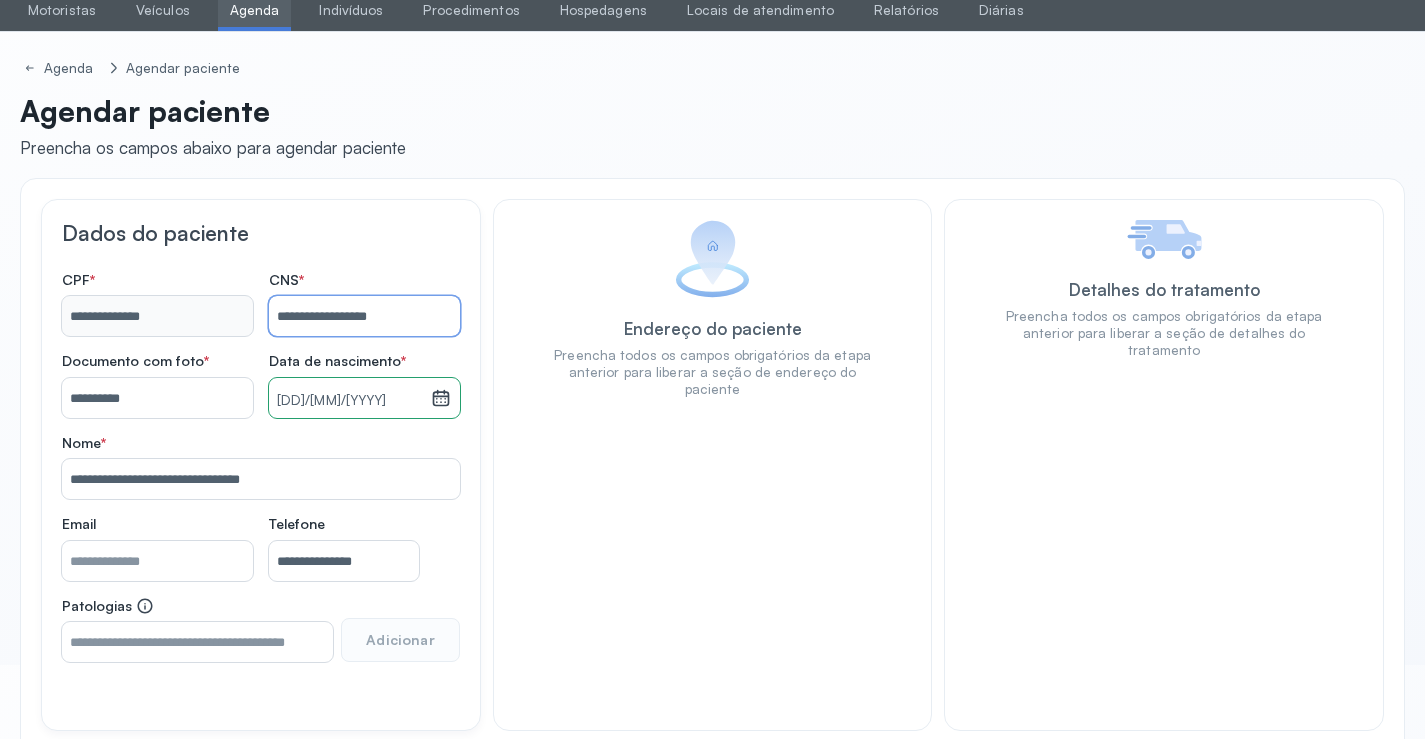 scroll, scrollTop: 171, scrollLeft: 0, axis: vertical 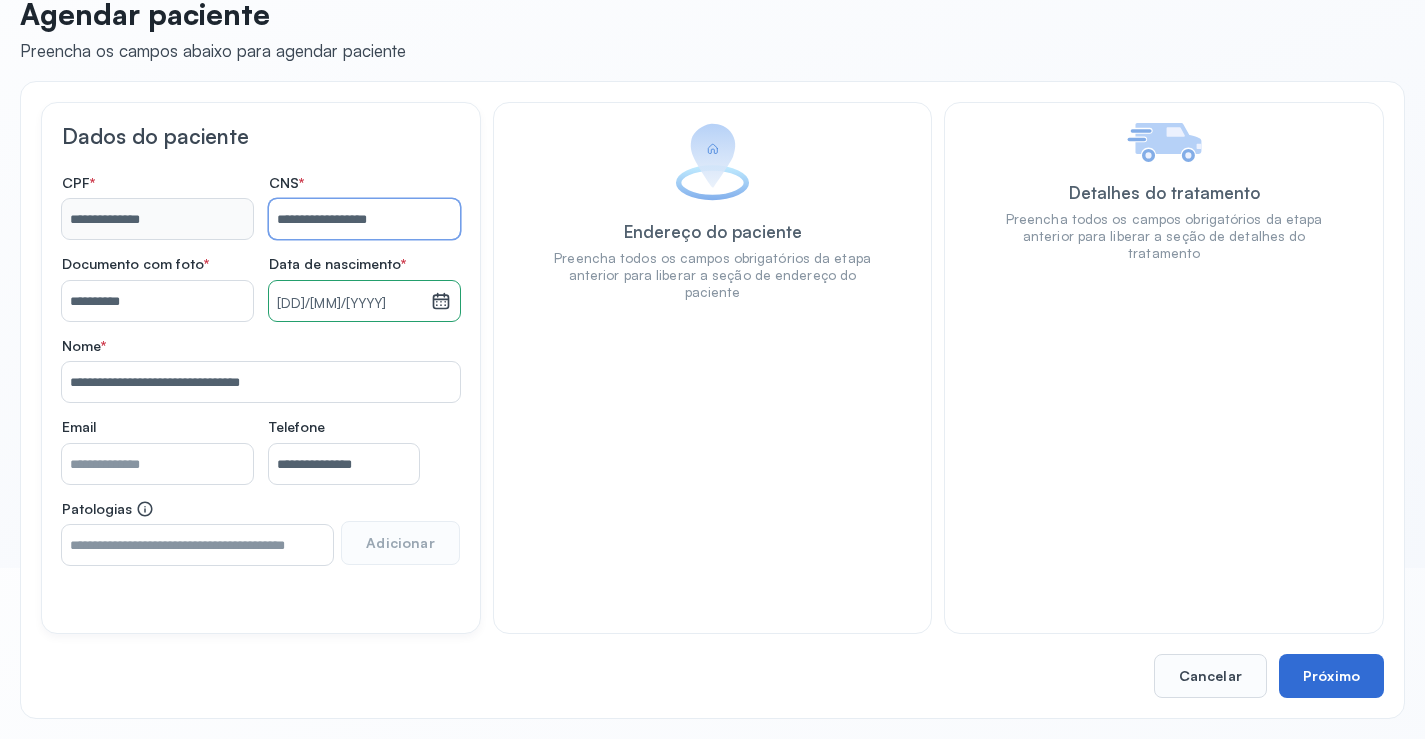 type on "**********" 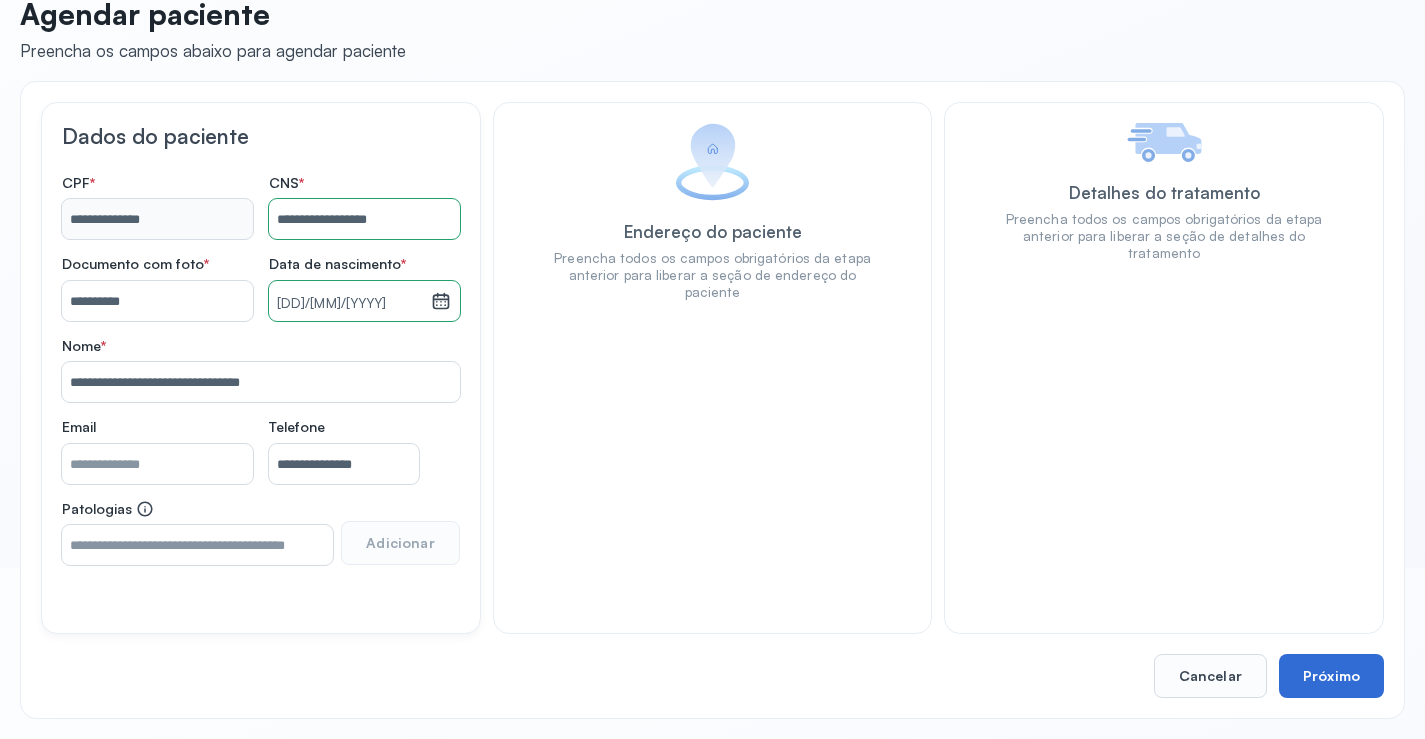 click on "Próximo" at bounding box center [1331, 676] 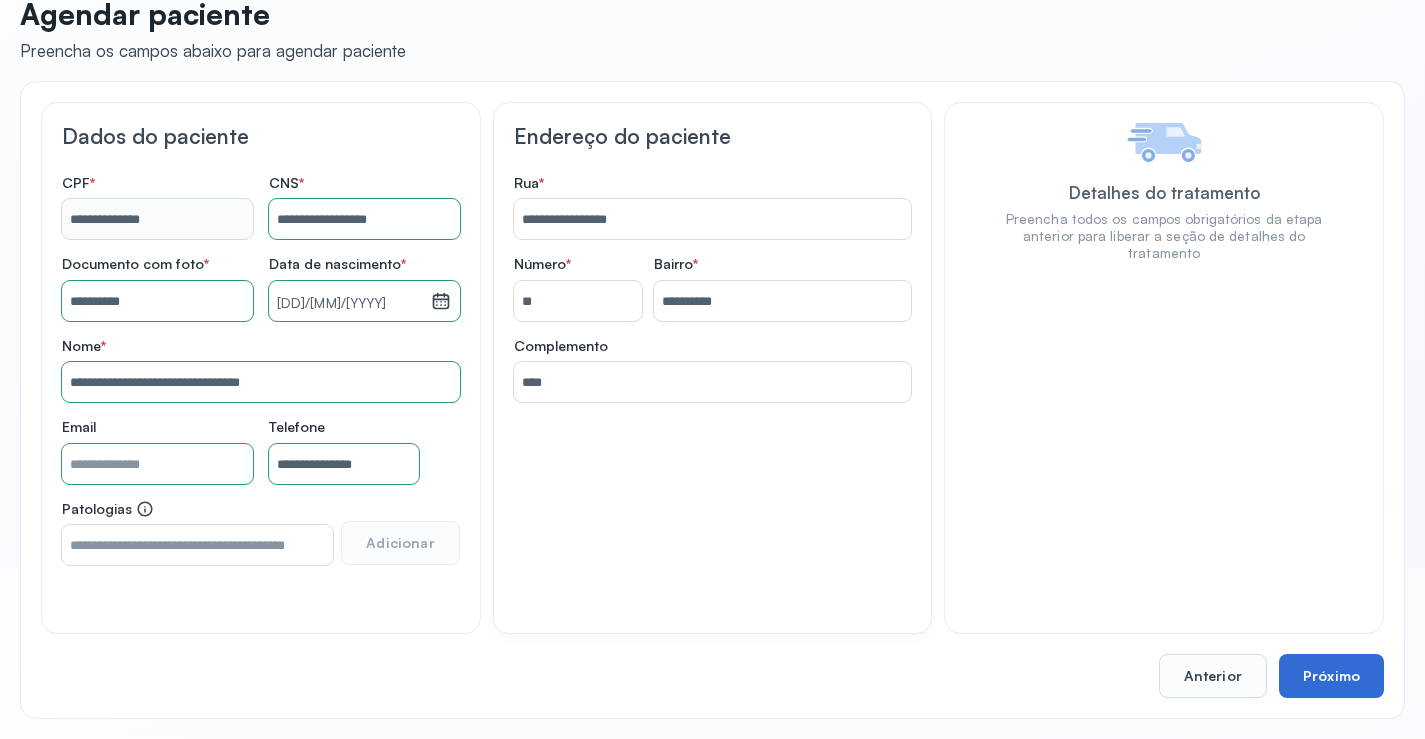 click on "Próximo" at bounding box center (1331, 676) 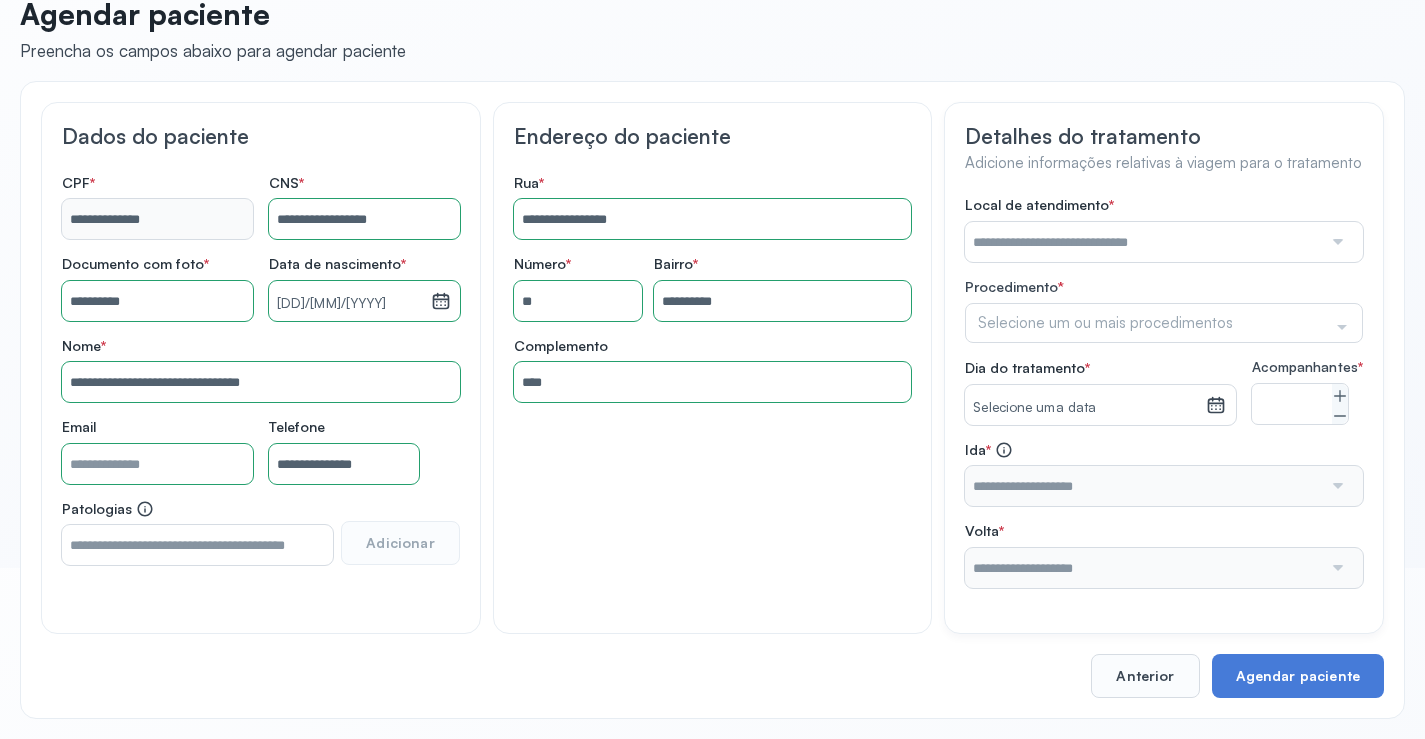 click at bounding box center [1143, 242] 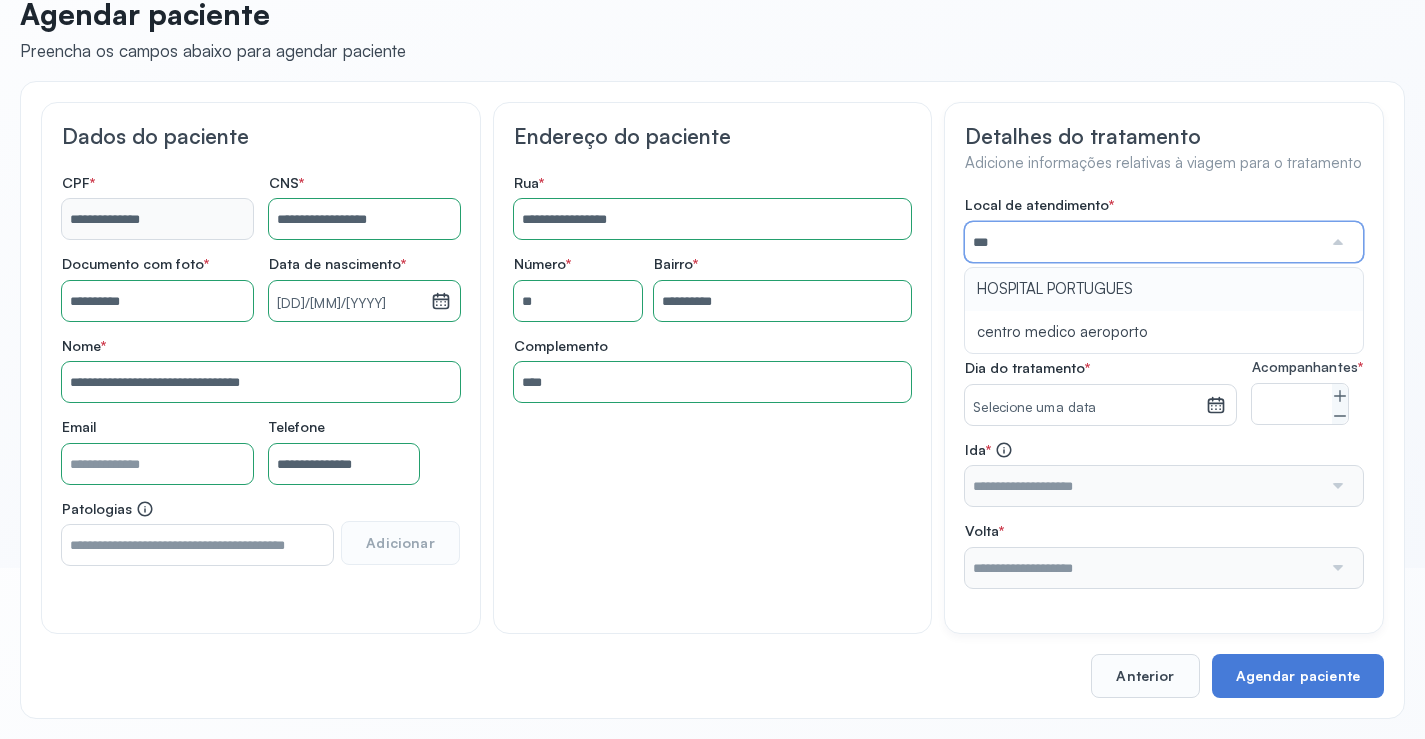 type on "**********" 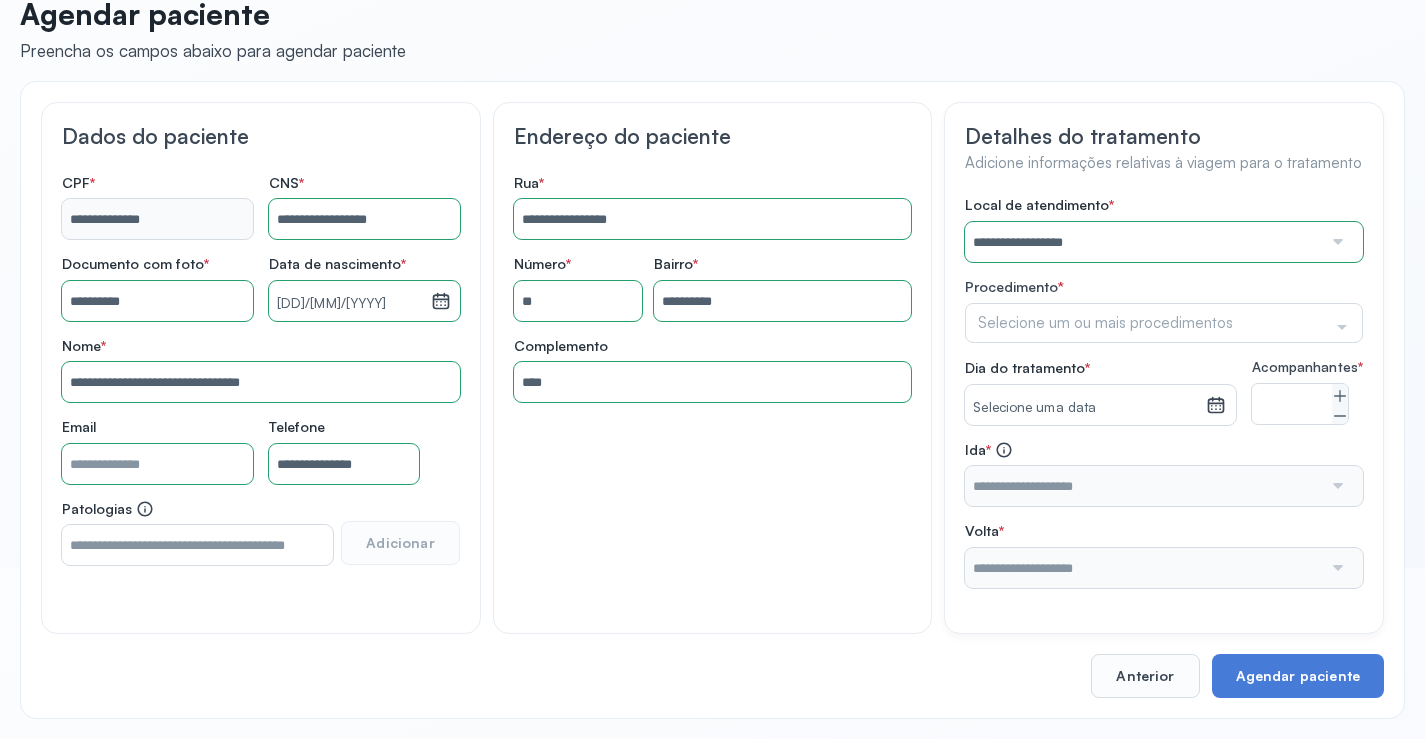 drag, startPoint x: 1079, startPoint y: 295, endPoint x: 1084, endPoint y: 306, distance: 12.083046 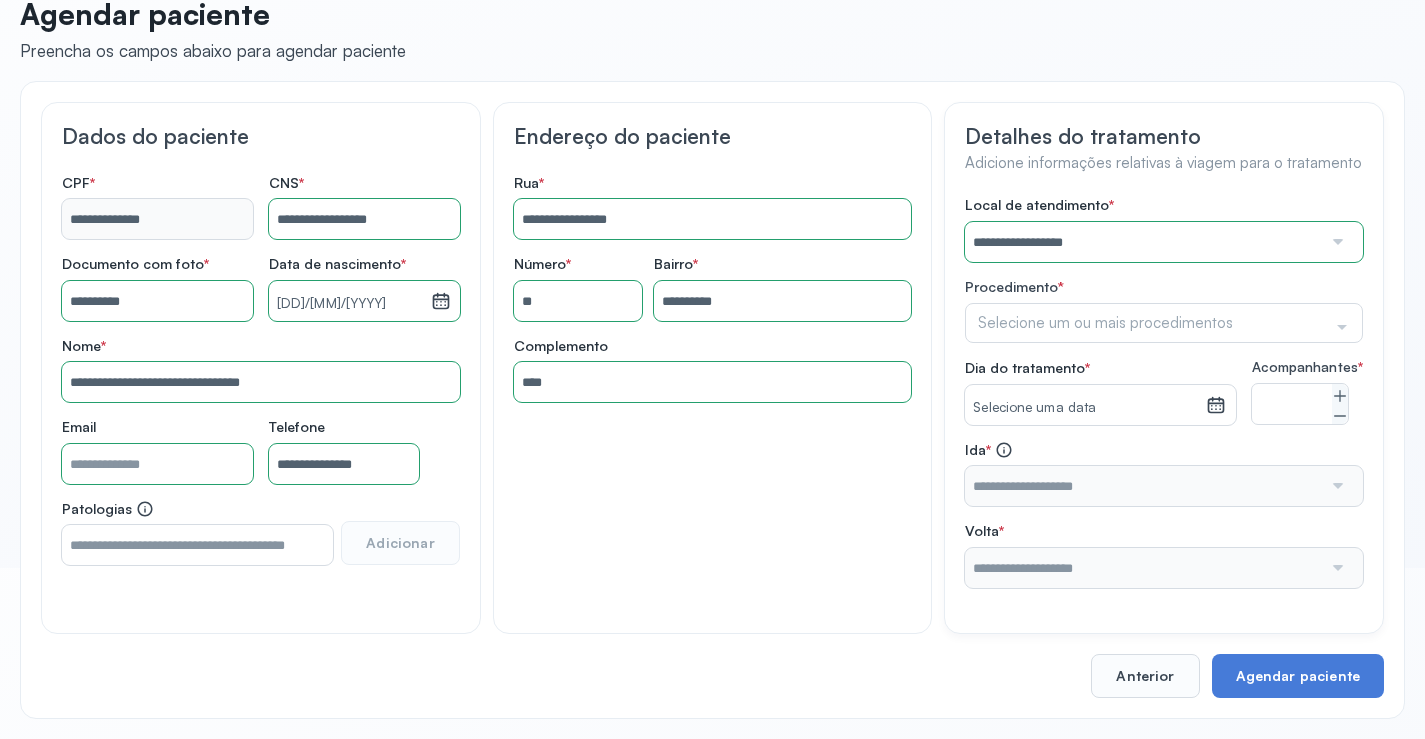click on "**********" at bounding box center (1164, 392) 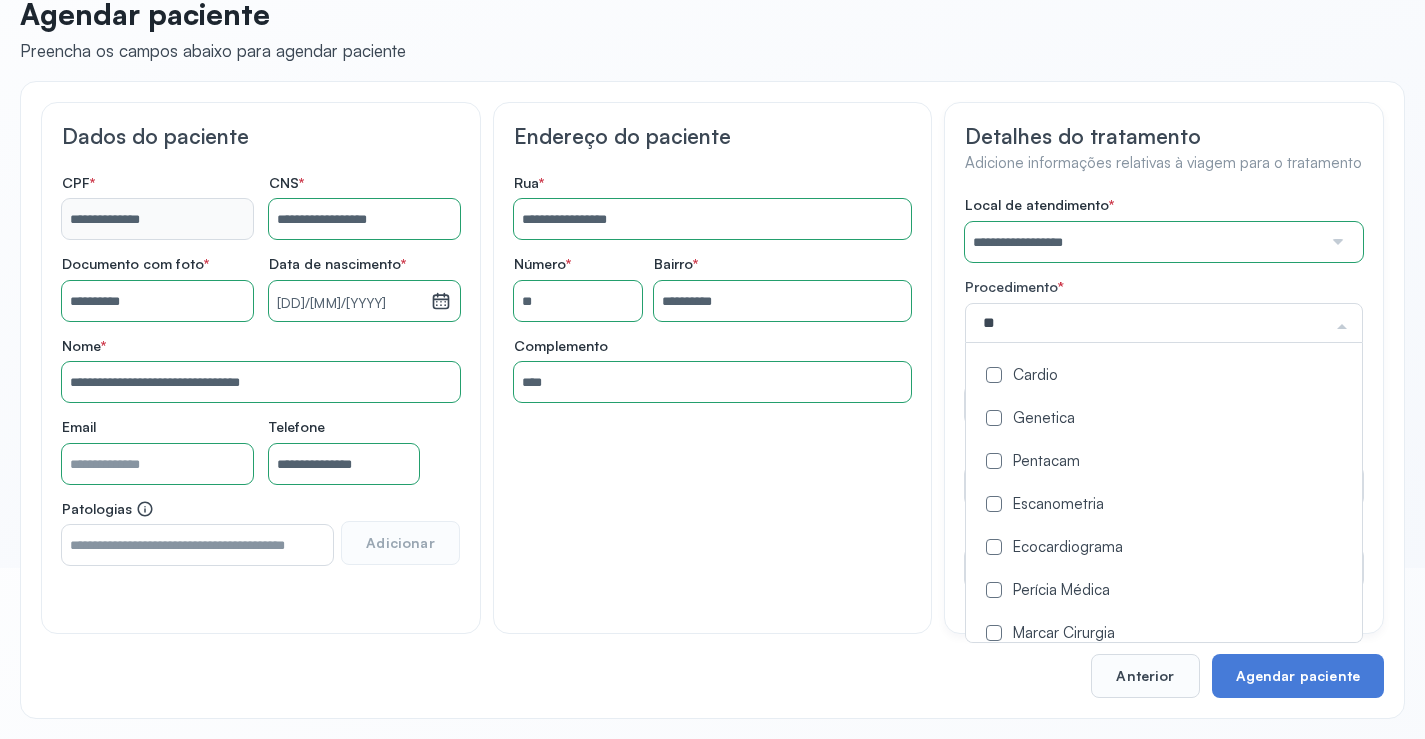 type on "***" 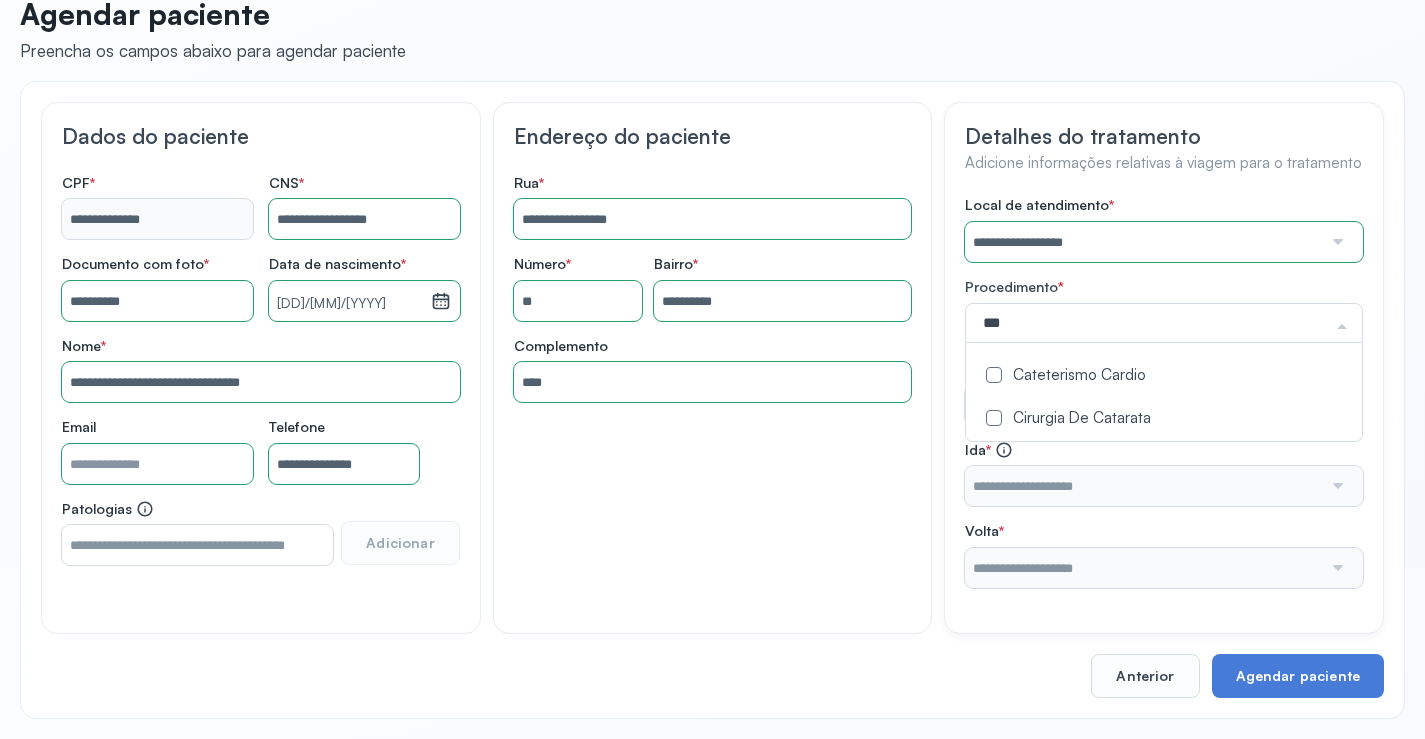 click on "Cateterismo Cardio" 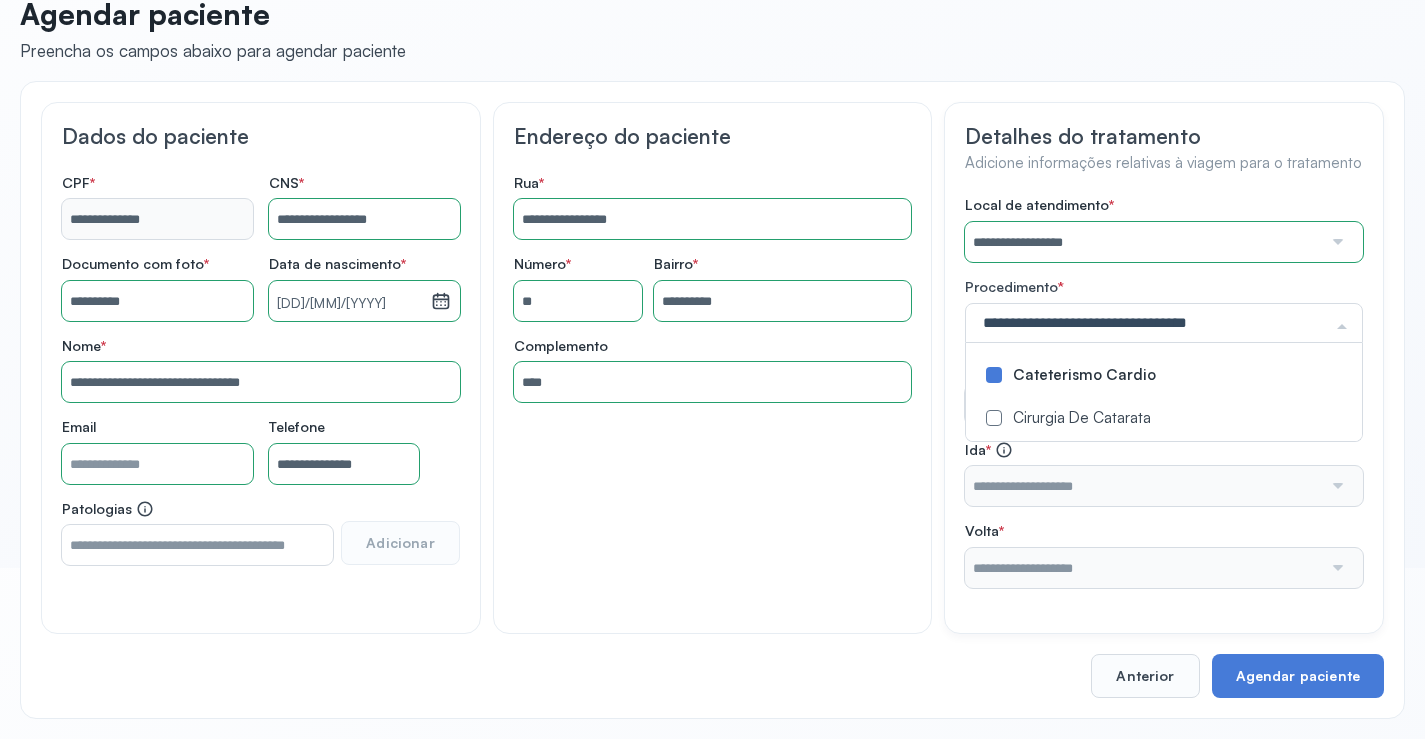click on "**********" 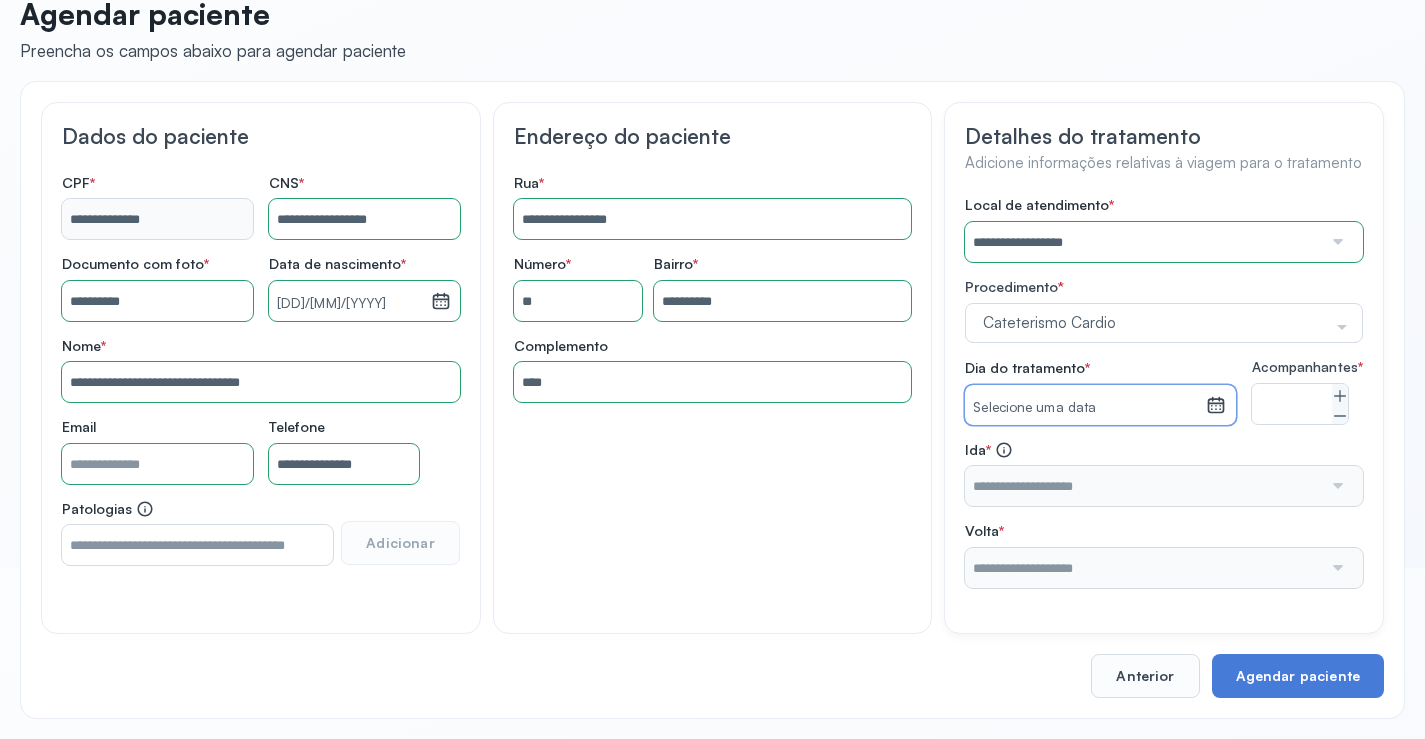 click on "Selecione uma data" at bounding box center (1085, 405) 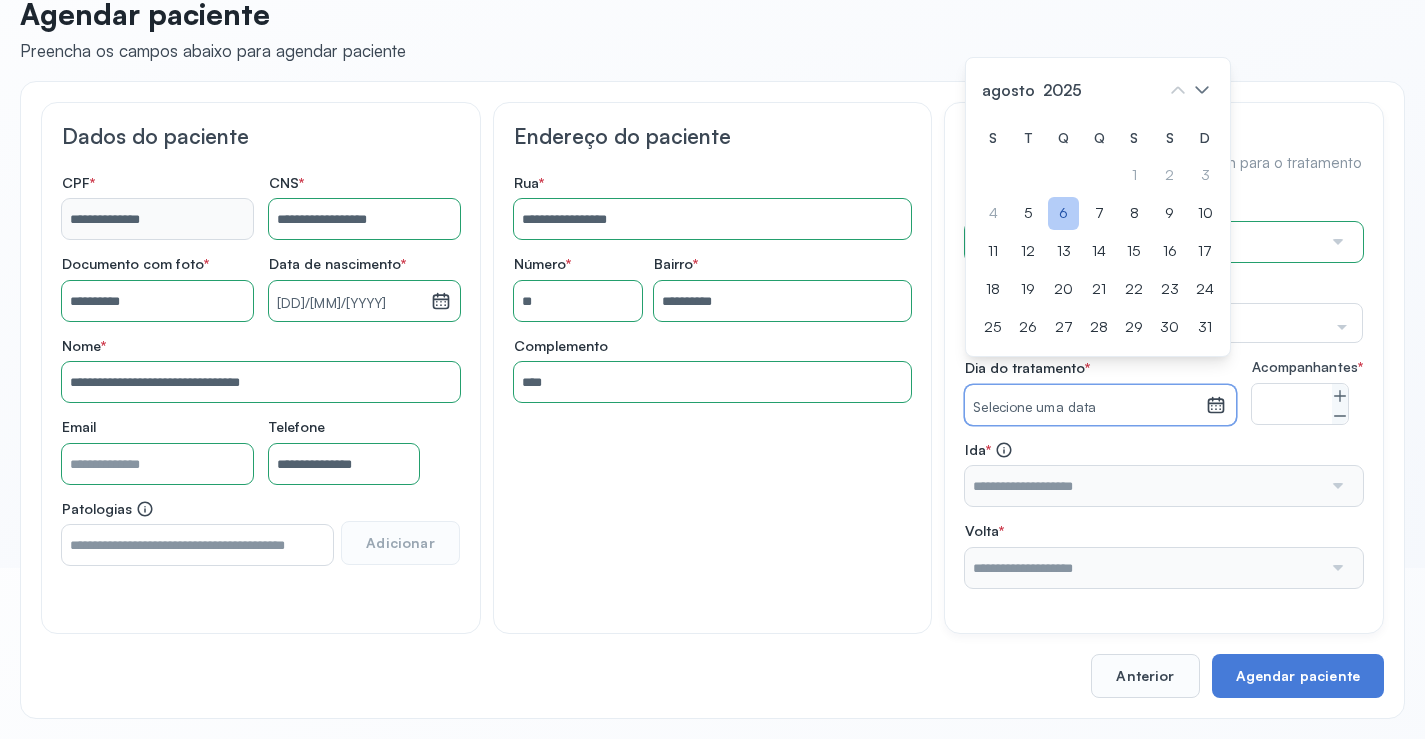 click on "6" 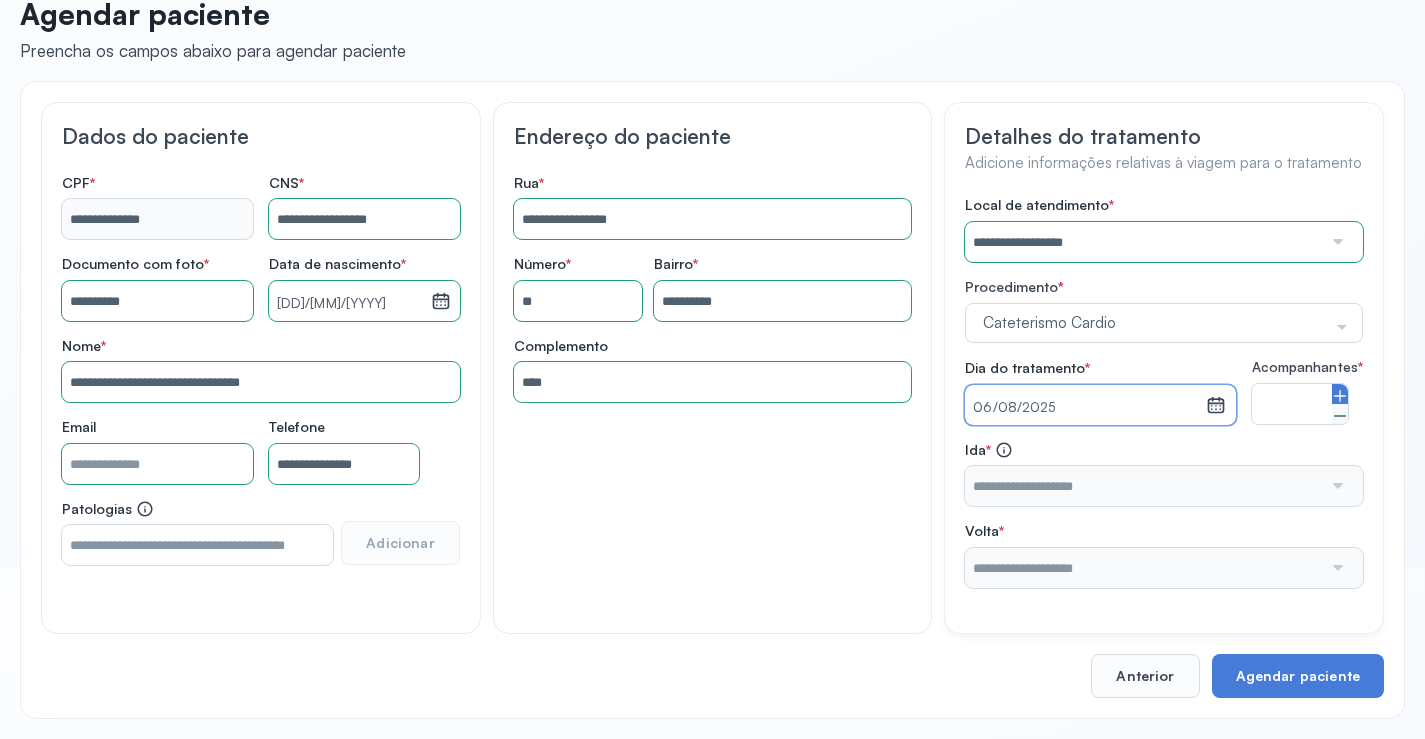 click 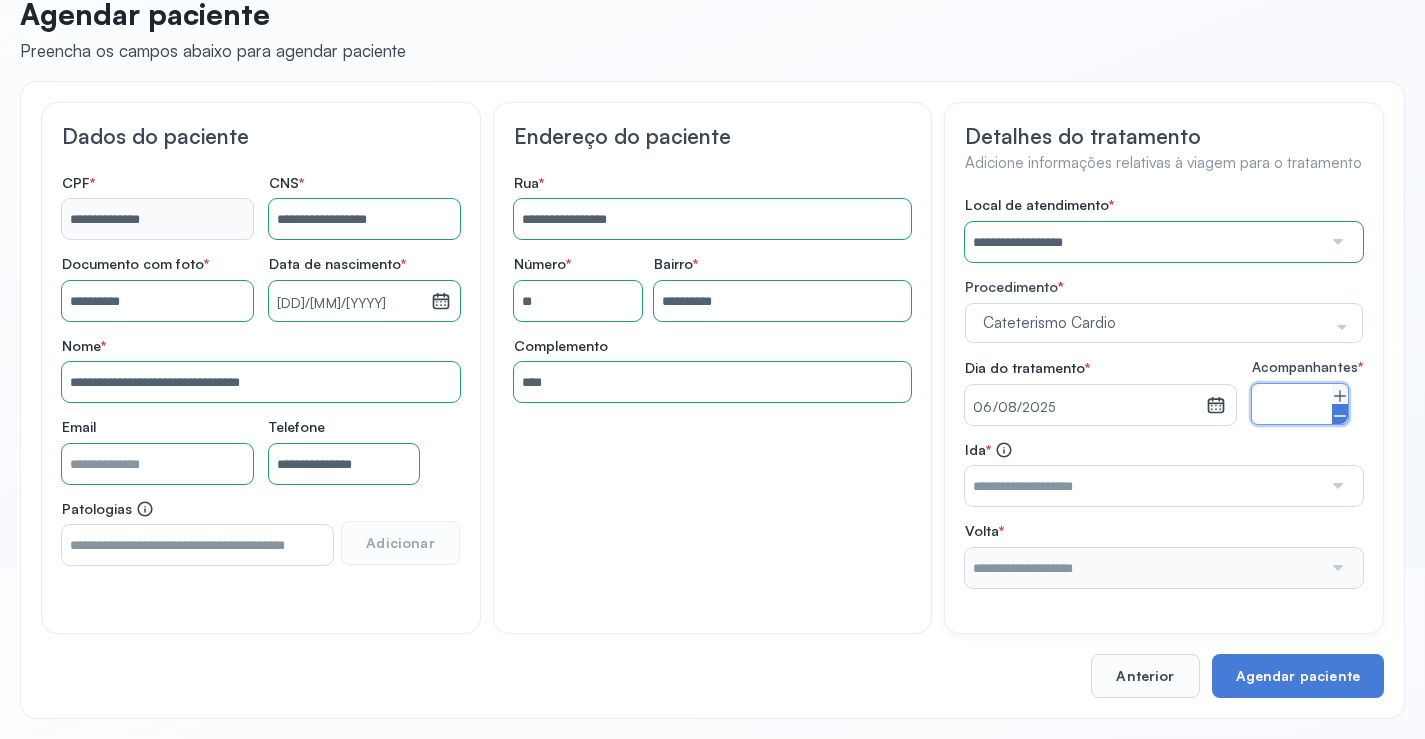 click at bounding box center (1340, 414) 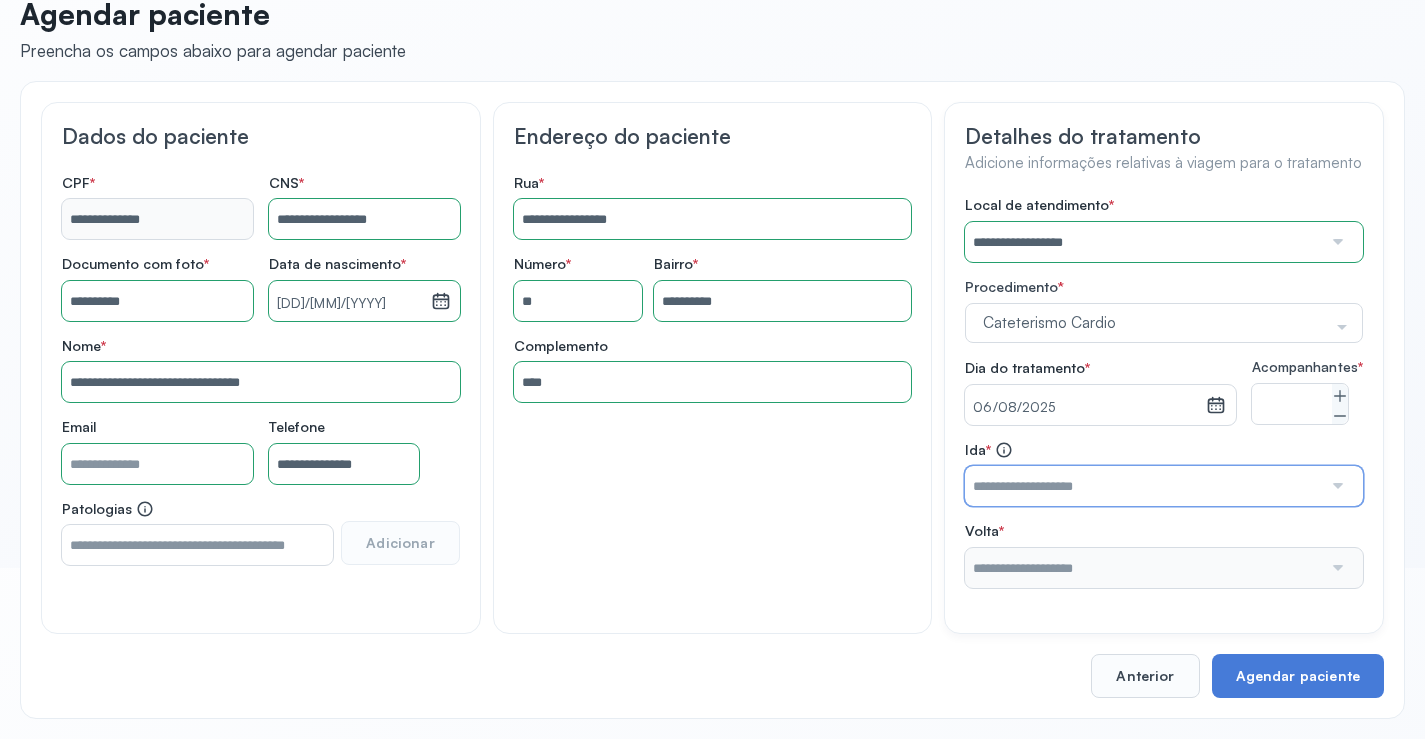 click at bounding box center (1143, 486) 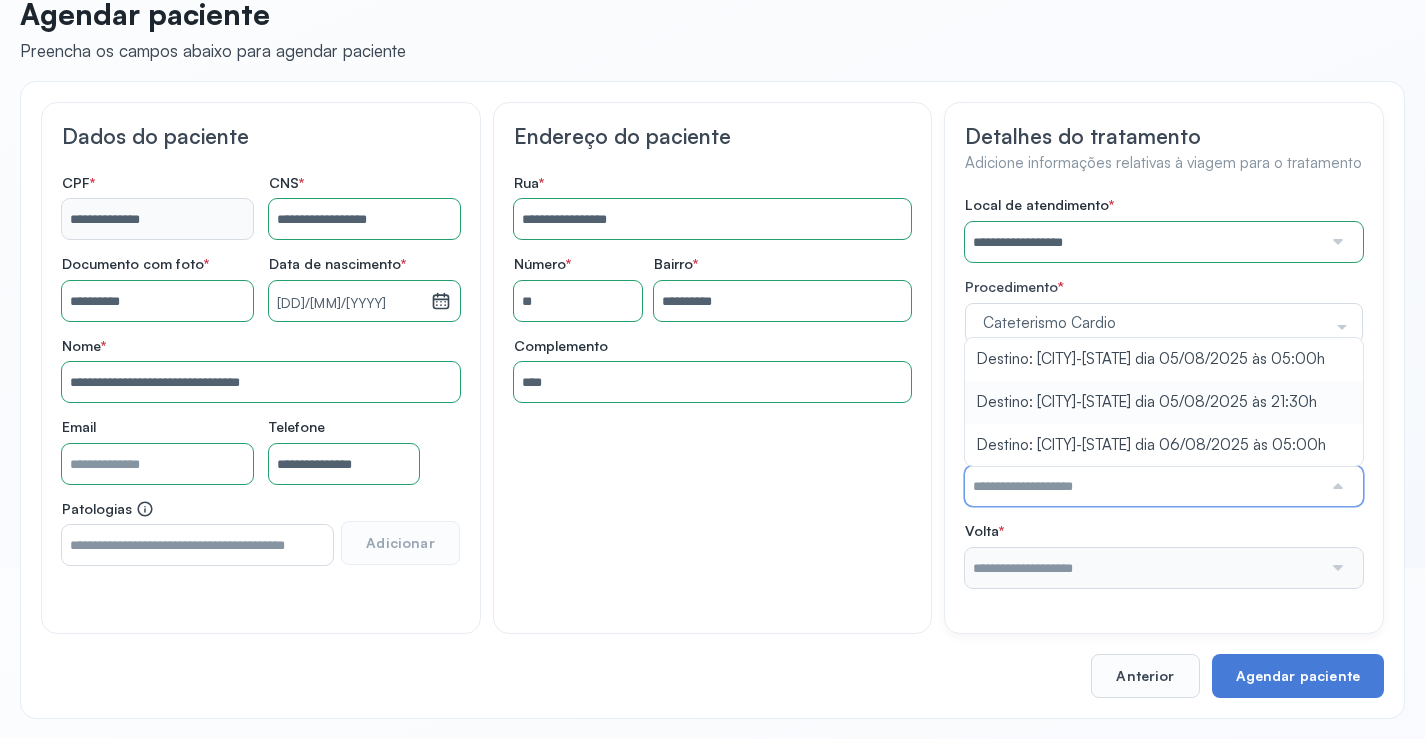 type on "**********" 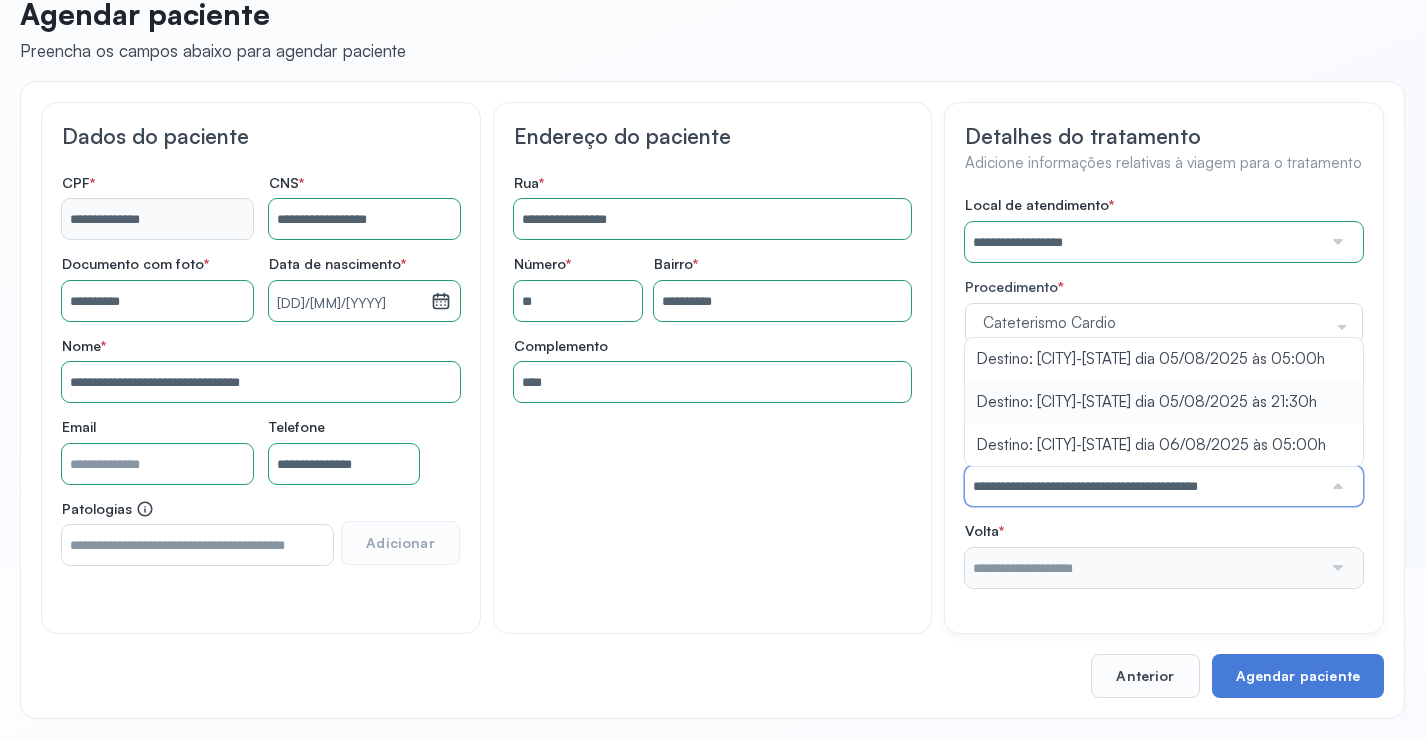 click on "**********" at bounding box center (1164, 392) 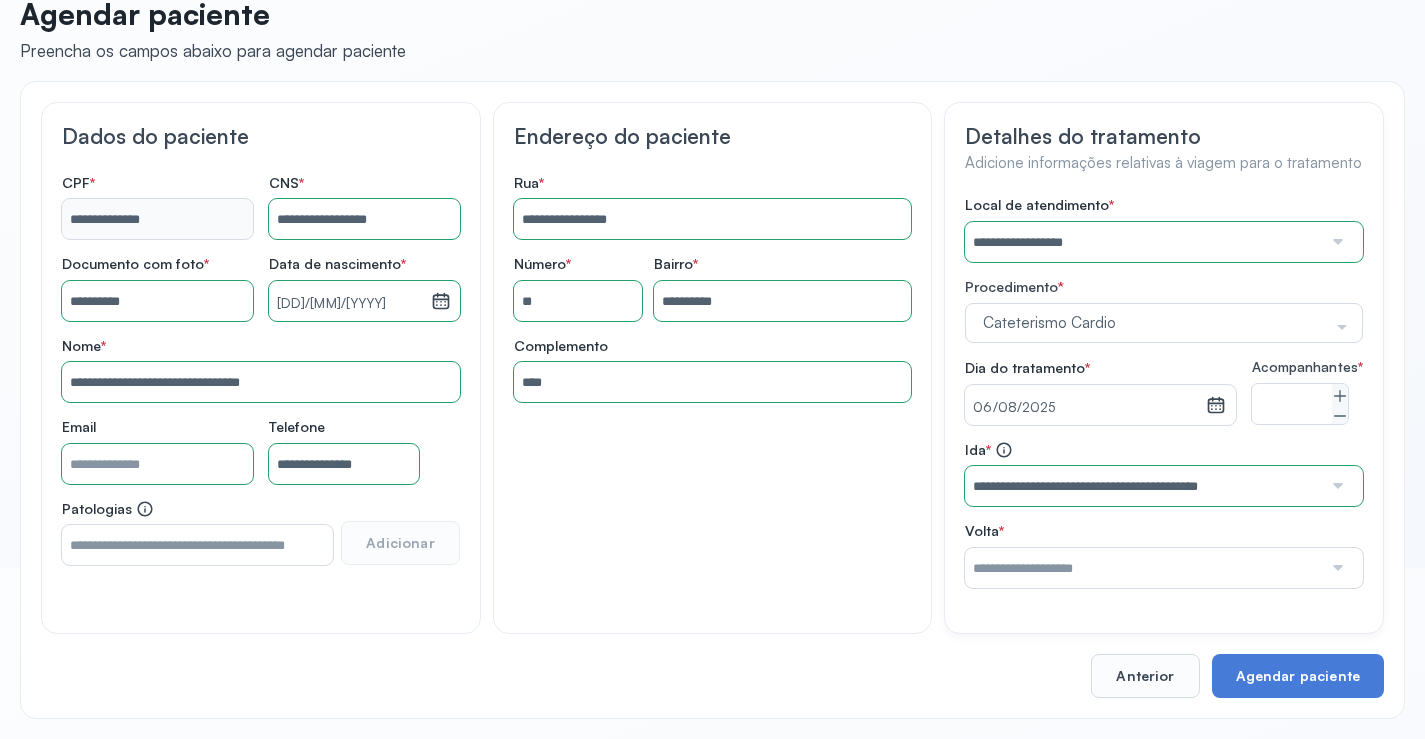 click at bounding box center [1143, 568] 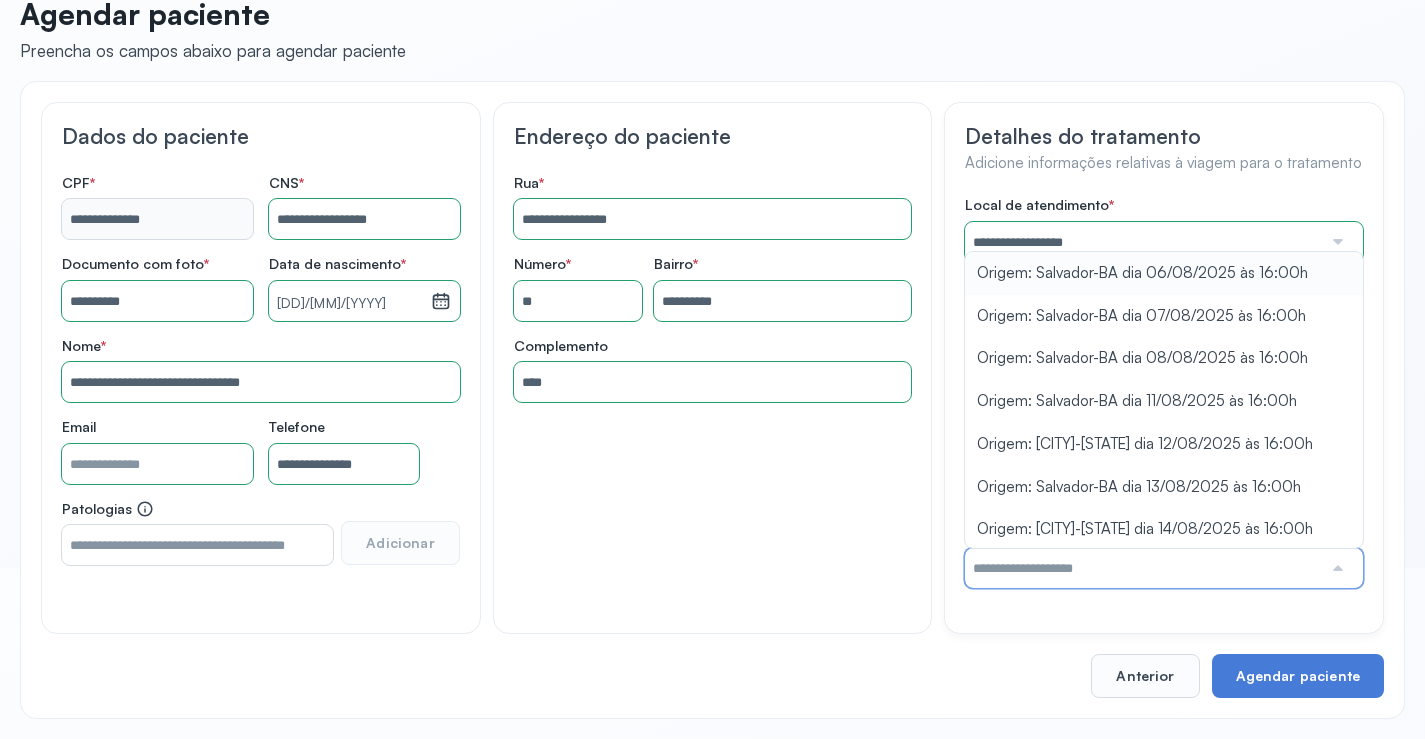 type on "**********" 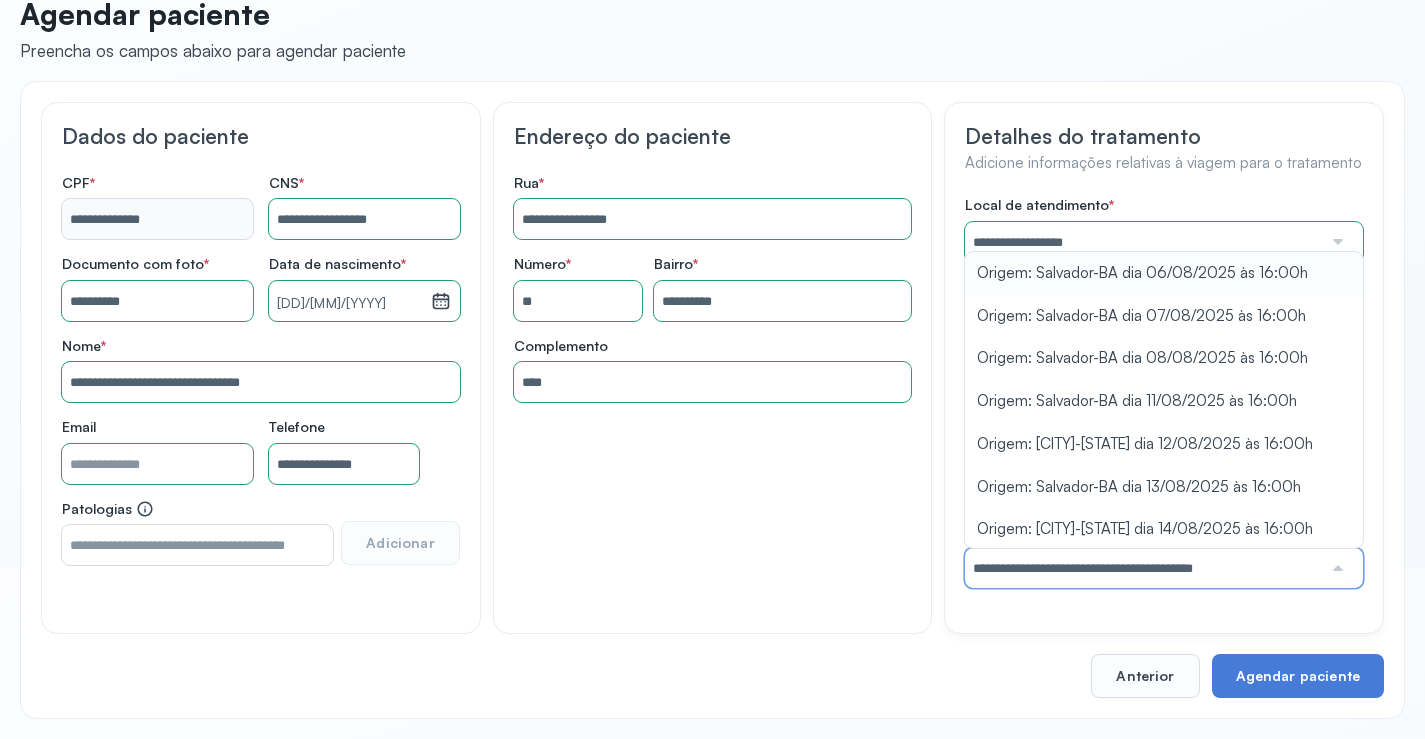 click on "**********" at bounding box center (1164, 392) 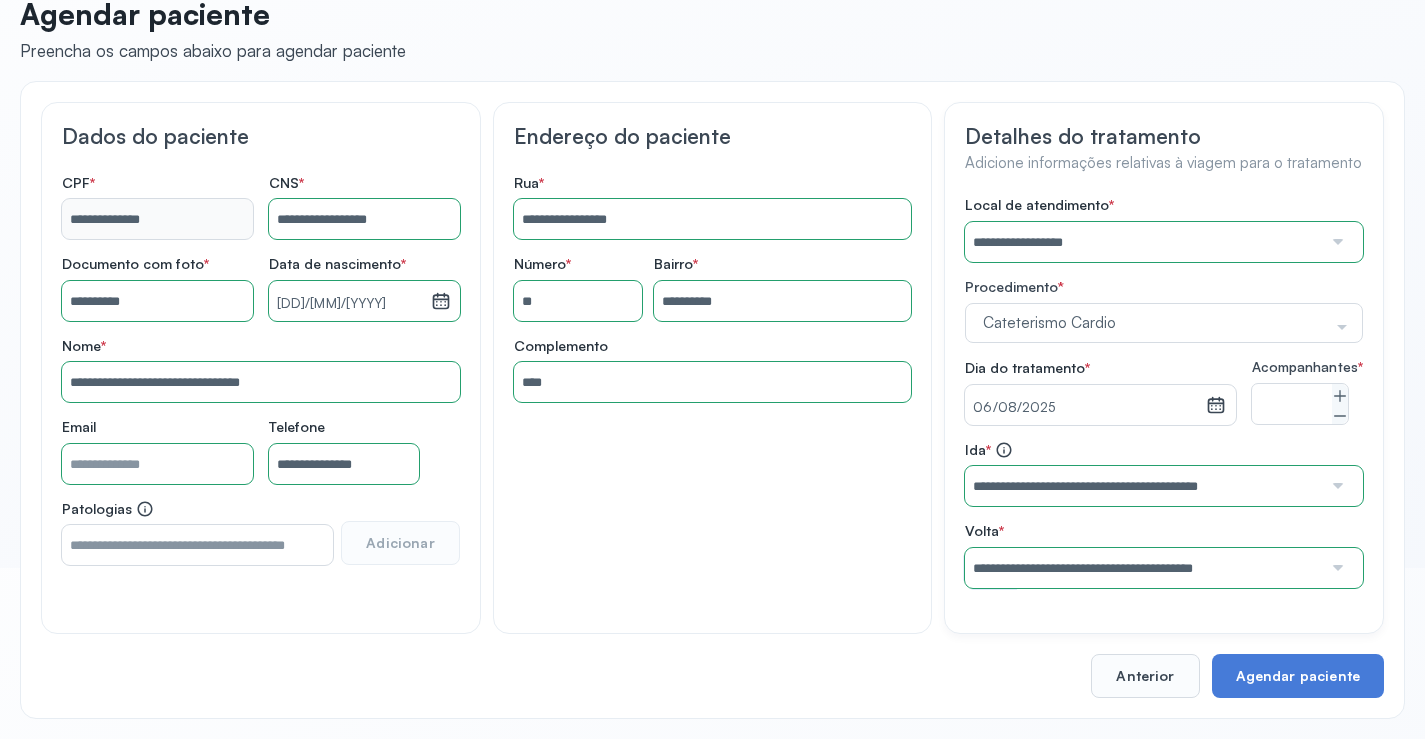 scroll, scrollTop: 186, scrollLeft: 0, axis: vertical 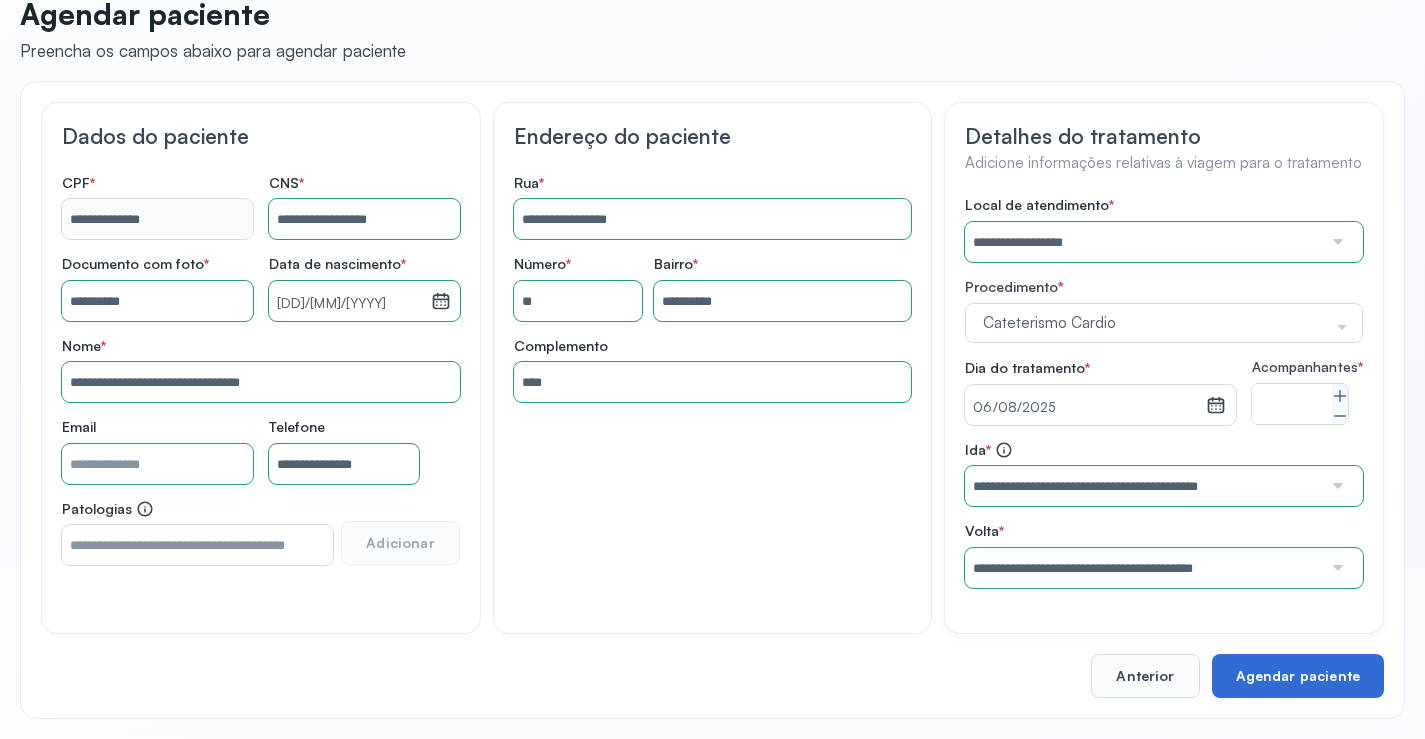click on "Agendar paciente" at bounding box center (1298, 676) 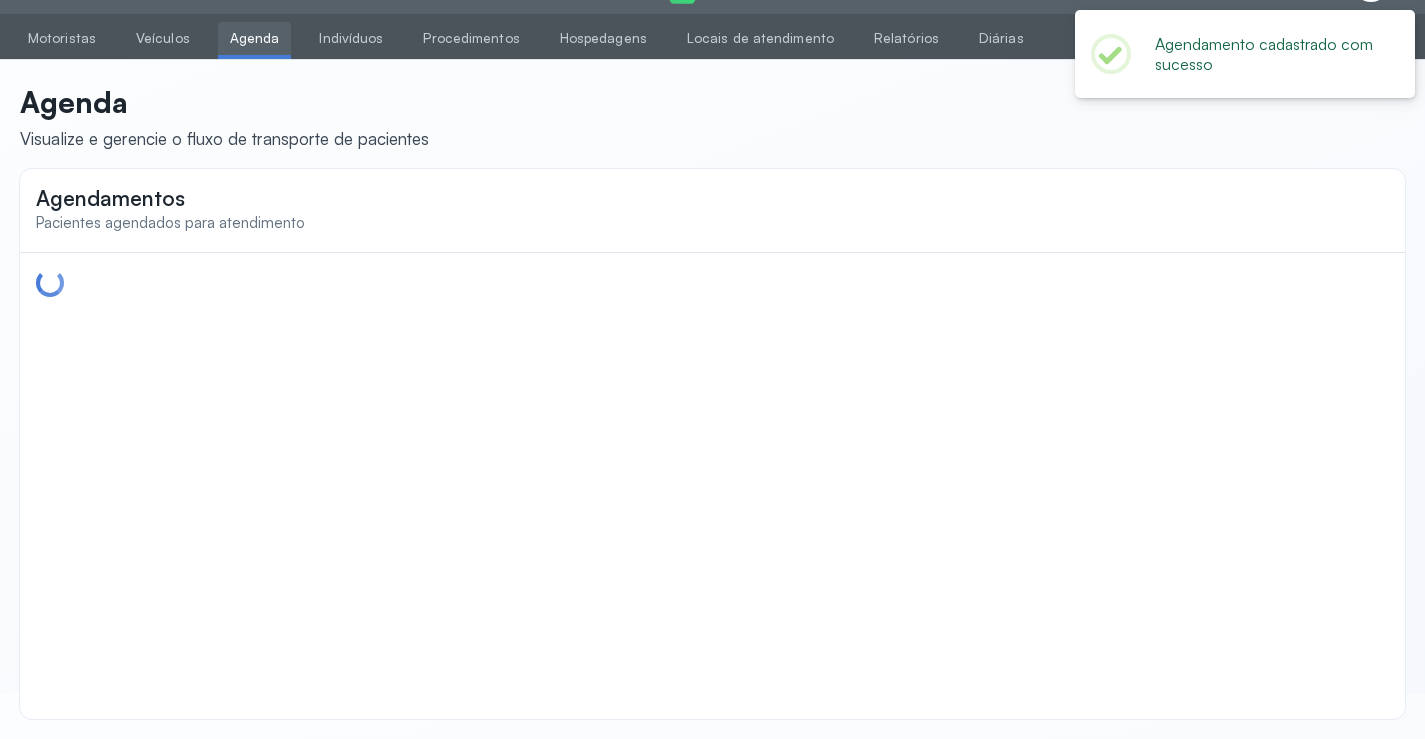 scroll, scrollTop: 0, scrollLeft: 0, axis: both 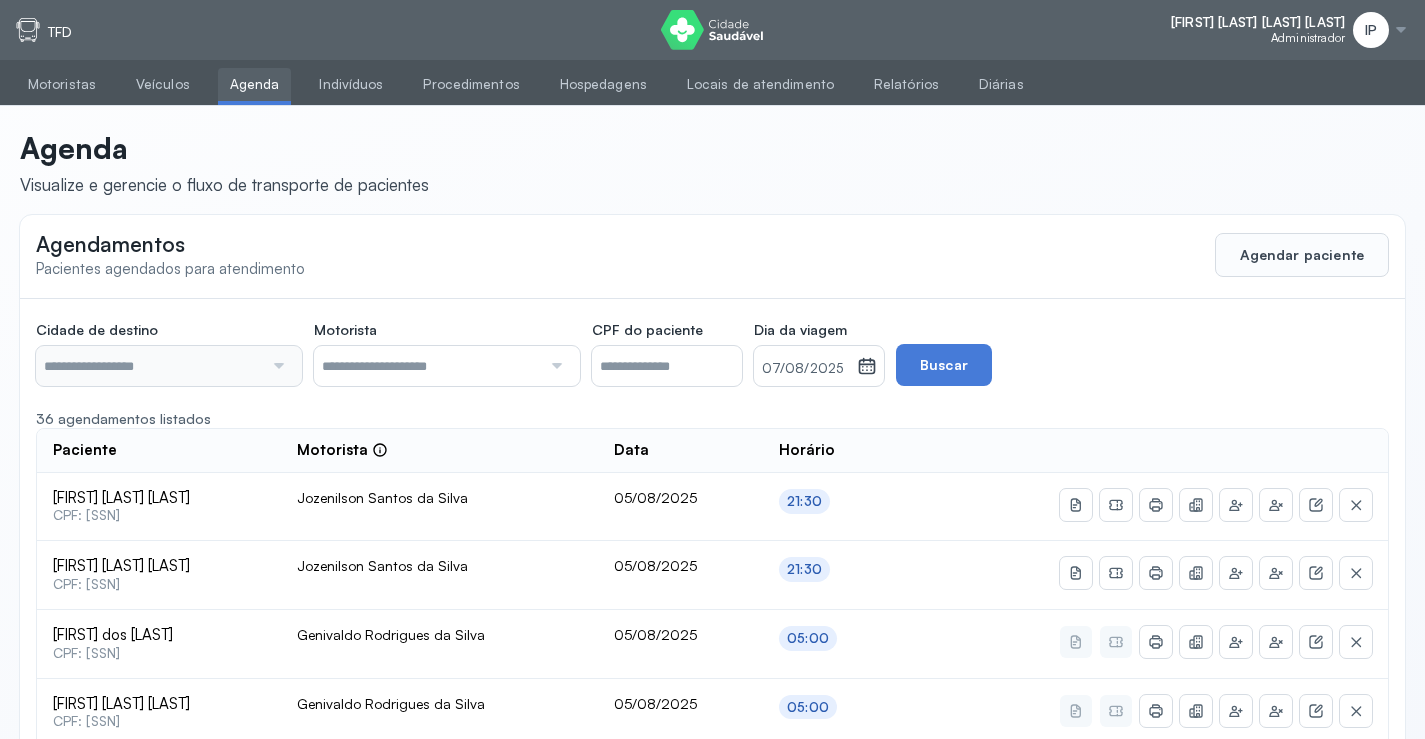 type on "********" 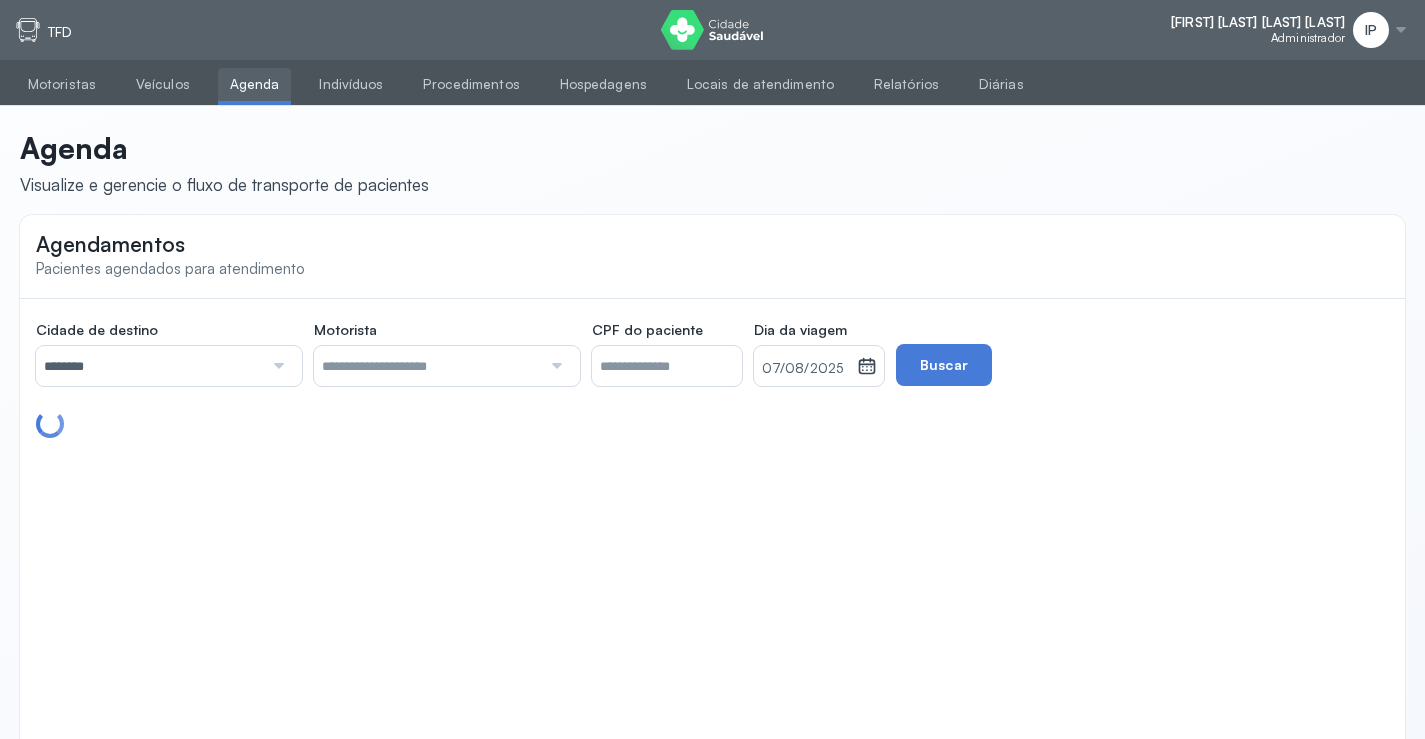 drag, startPoint x: 811, startPoint y: 379, endPoint x: 833, endPoint y: 364, distance: 26.627054 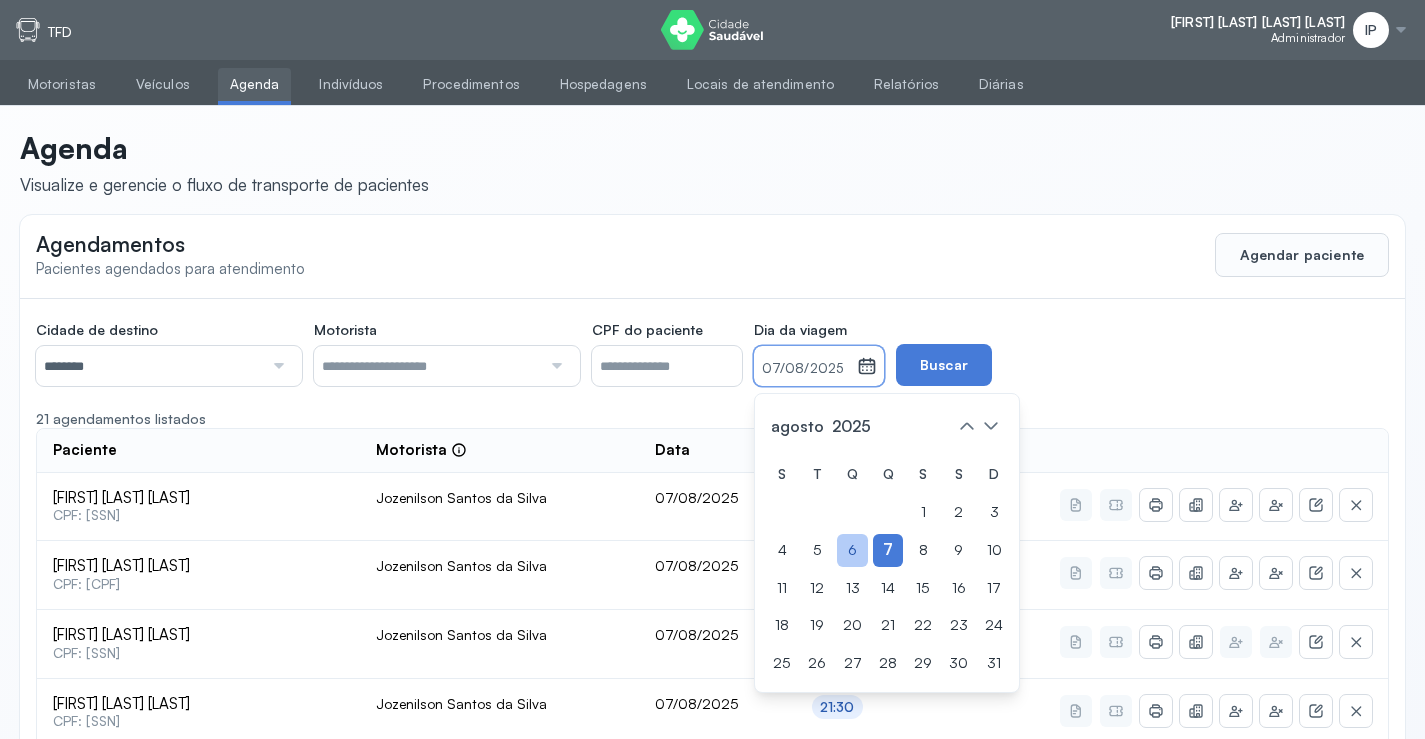 click on "6" 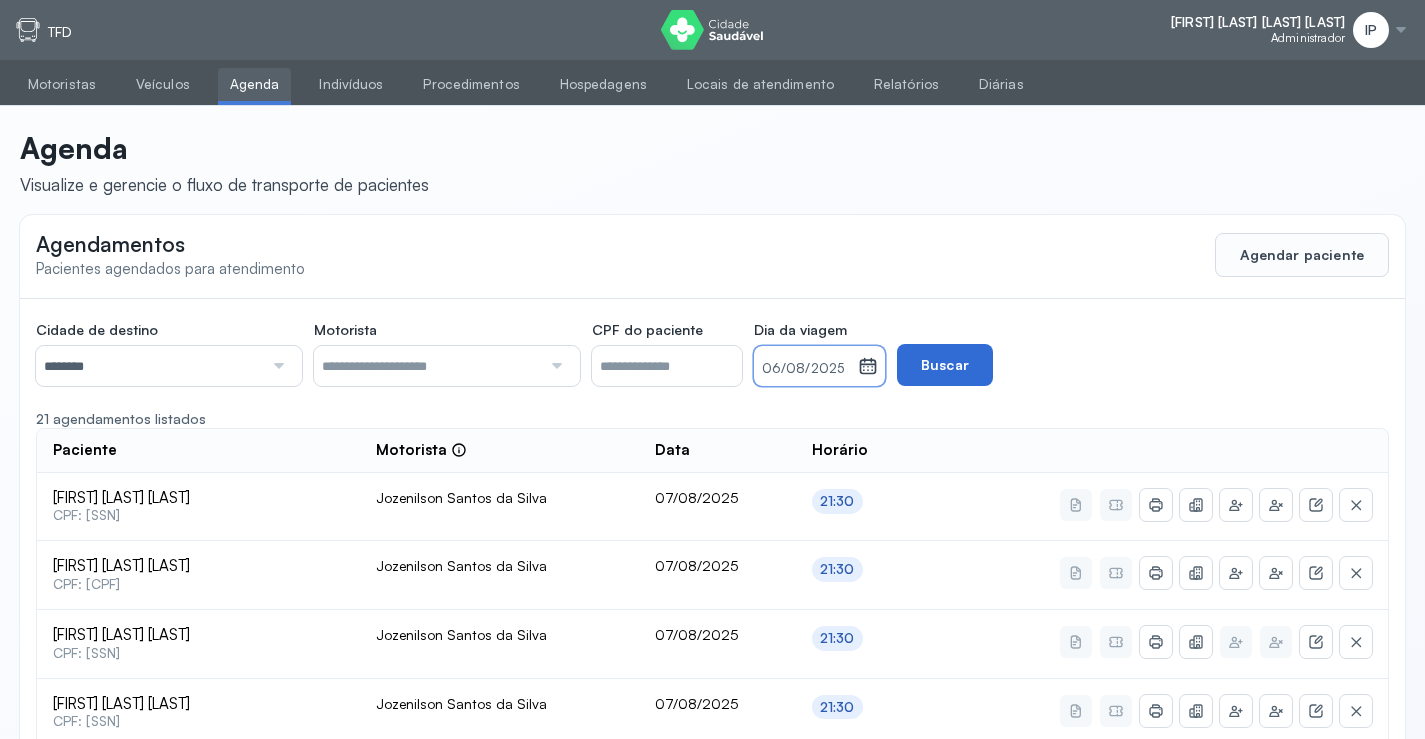 click on "Buscar" at bounding box center (945, 365) 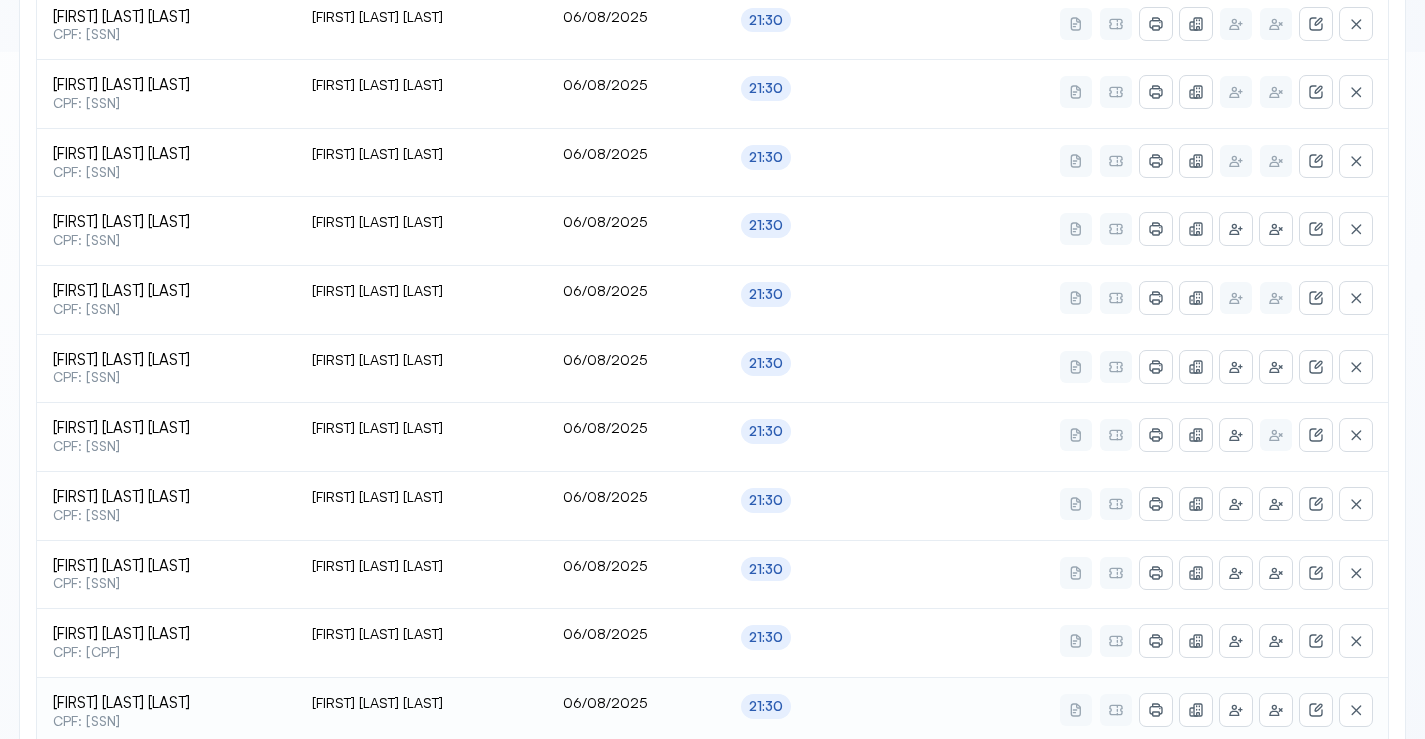 scroll, scrollTop: 865, scrollLeft: 0, axis: vertical 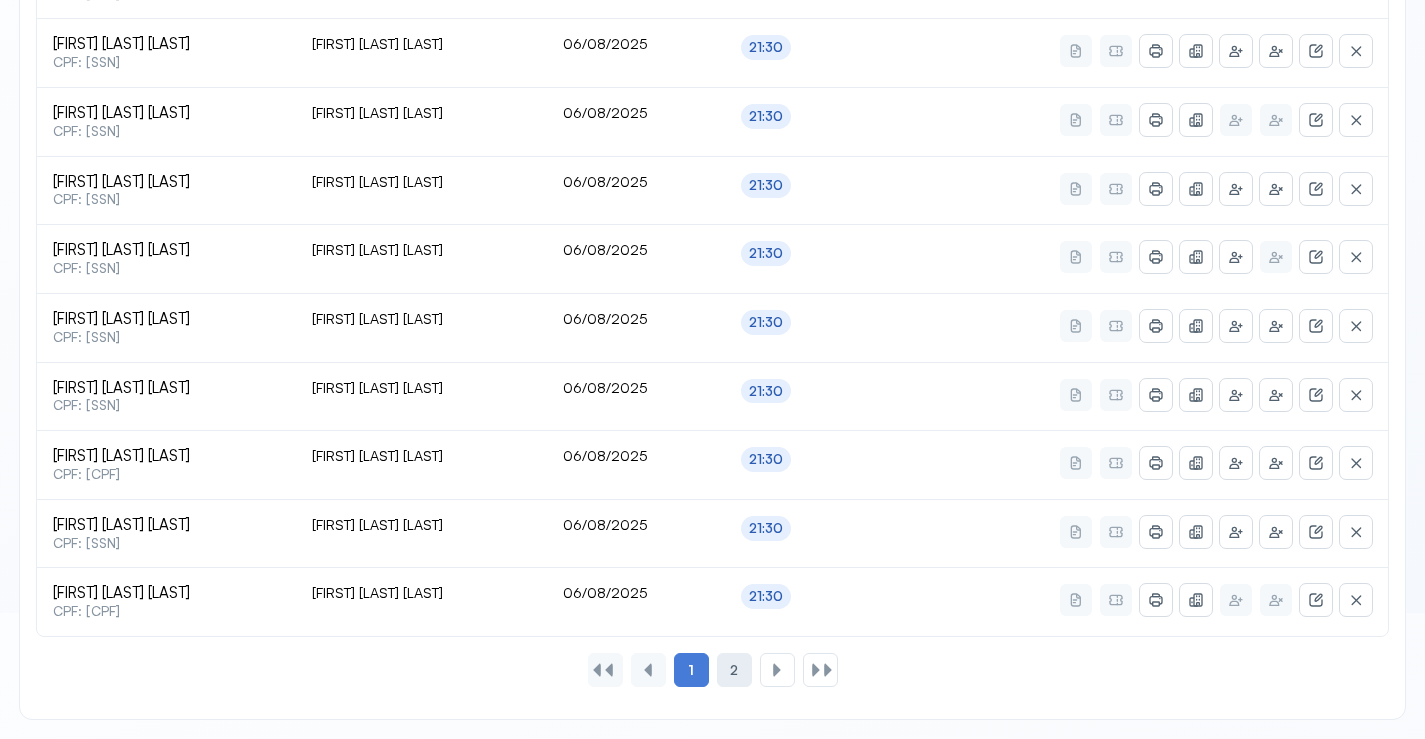 click on "2" 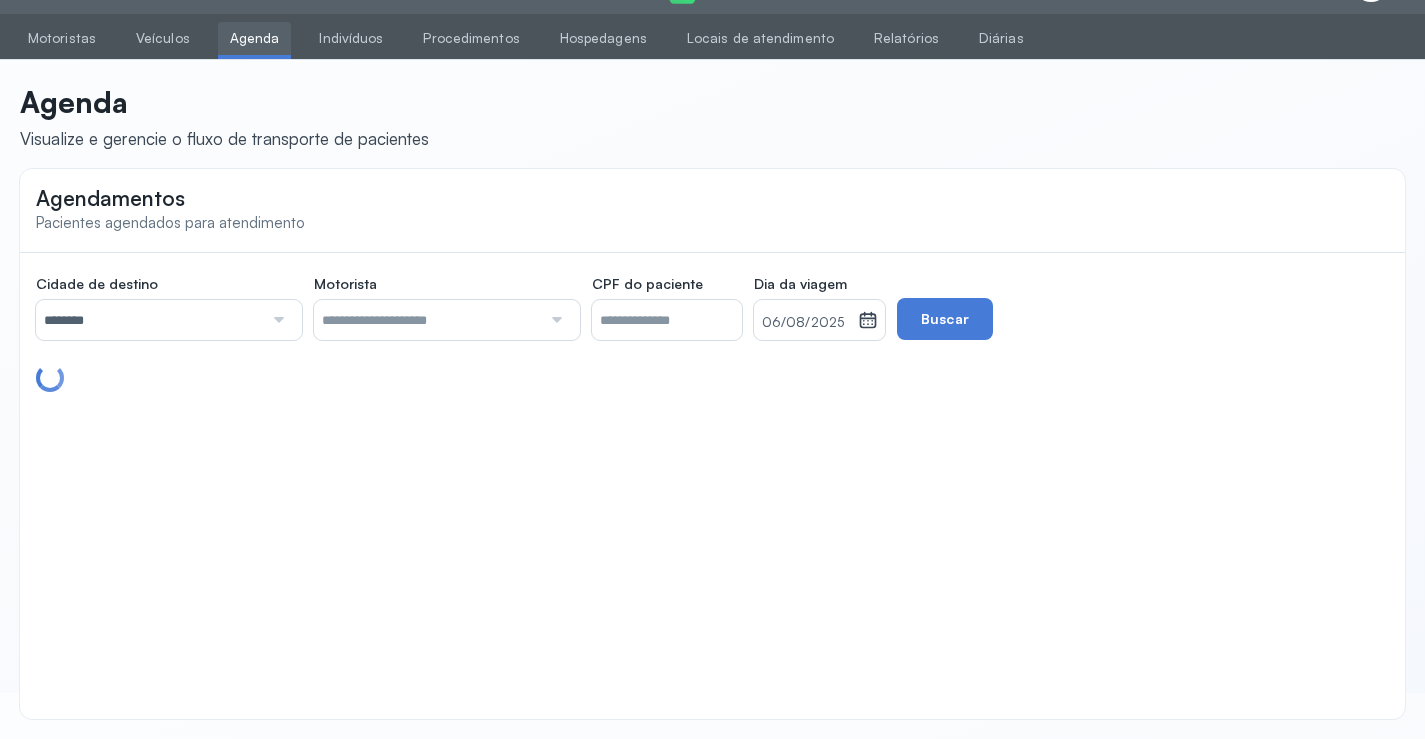 scroll, scrollTop: 110, scrollLeft: 0, axis: vertical 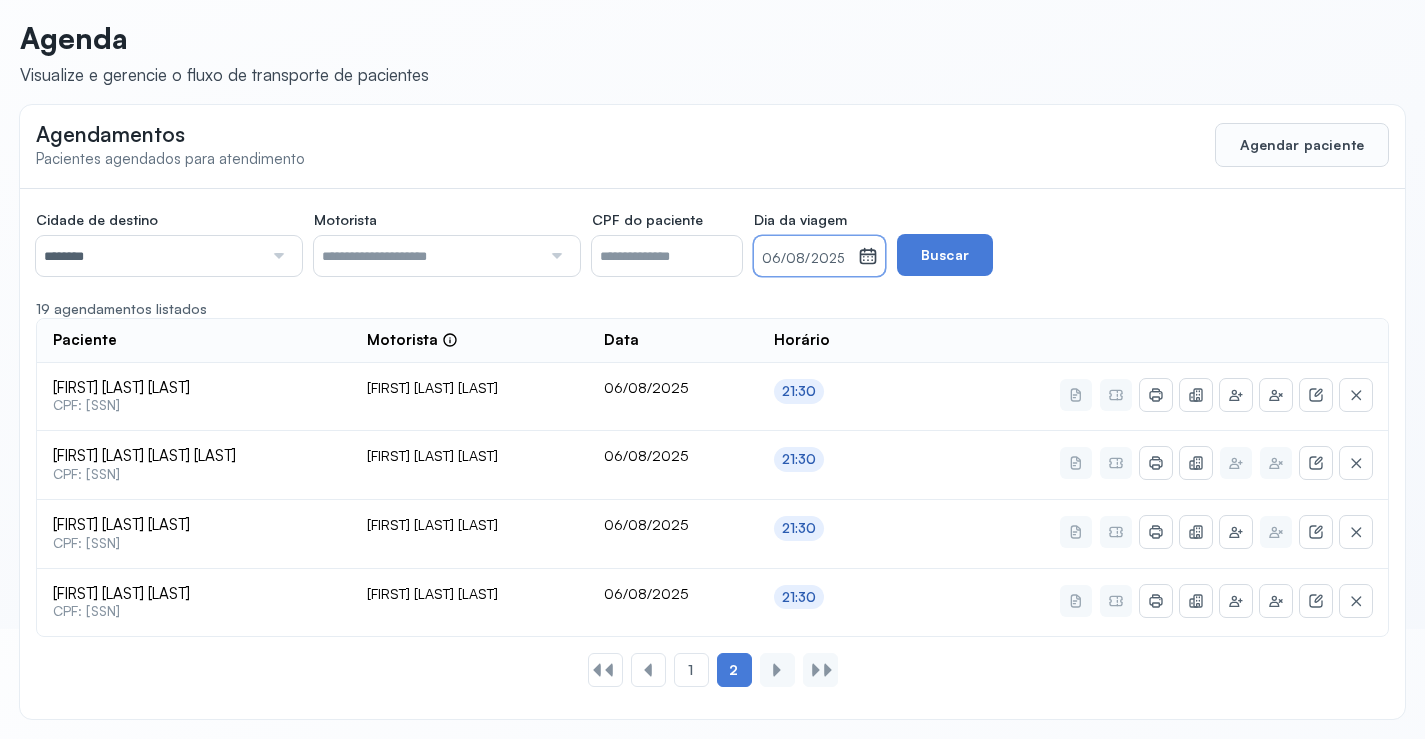 click on "06/08/2025" at bounding box center [806, 259] 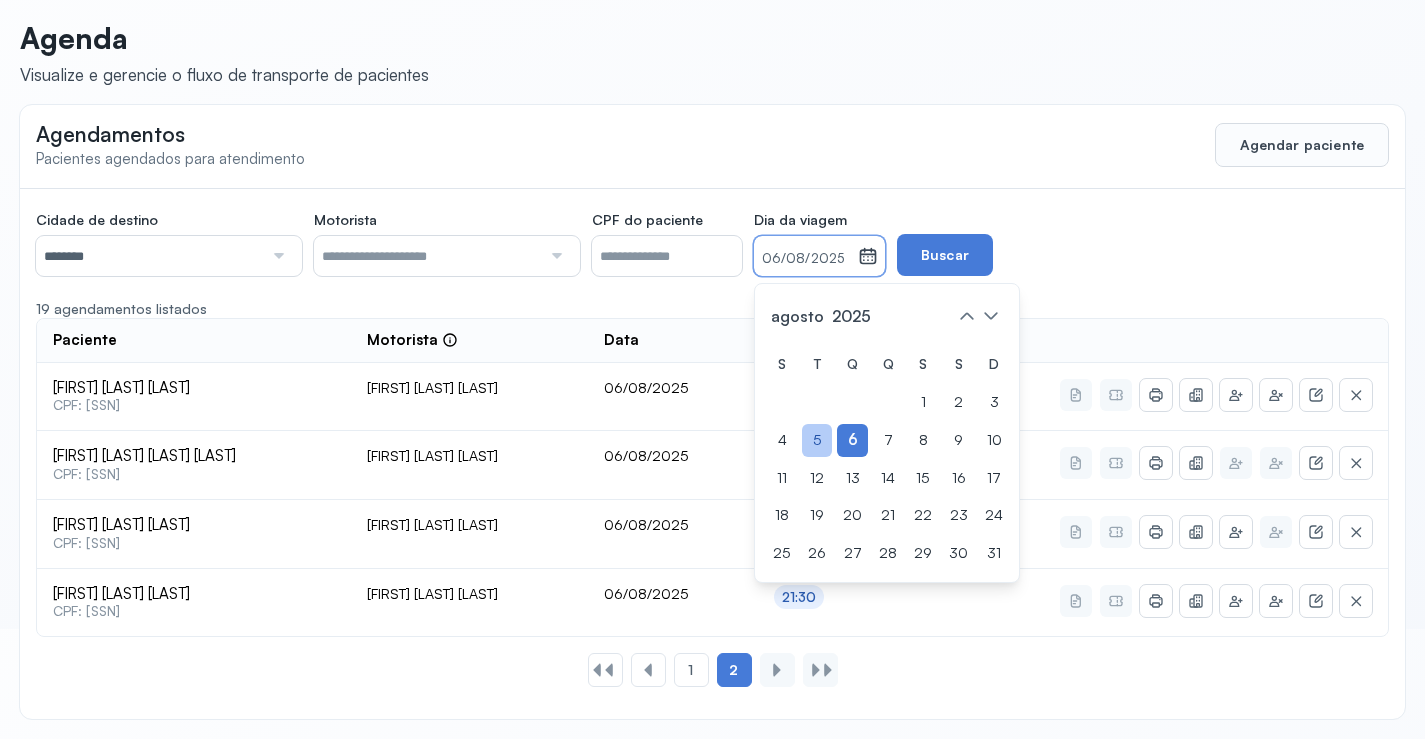 click on "5" 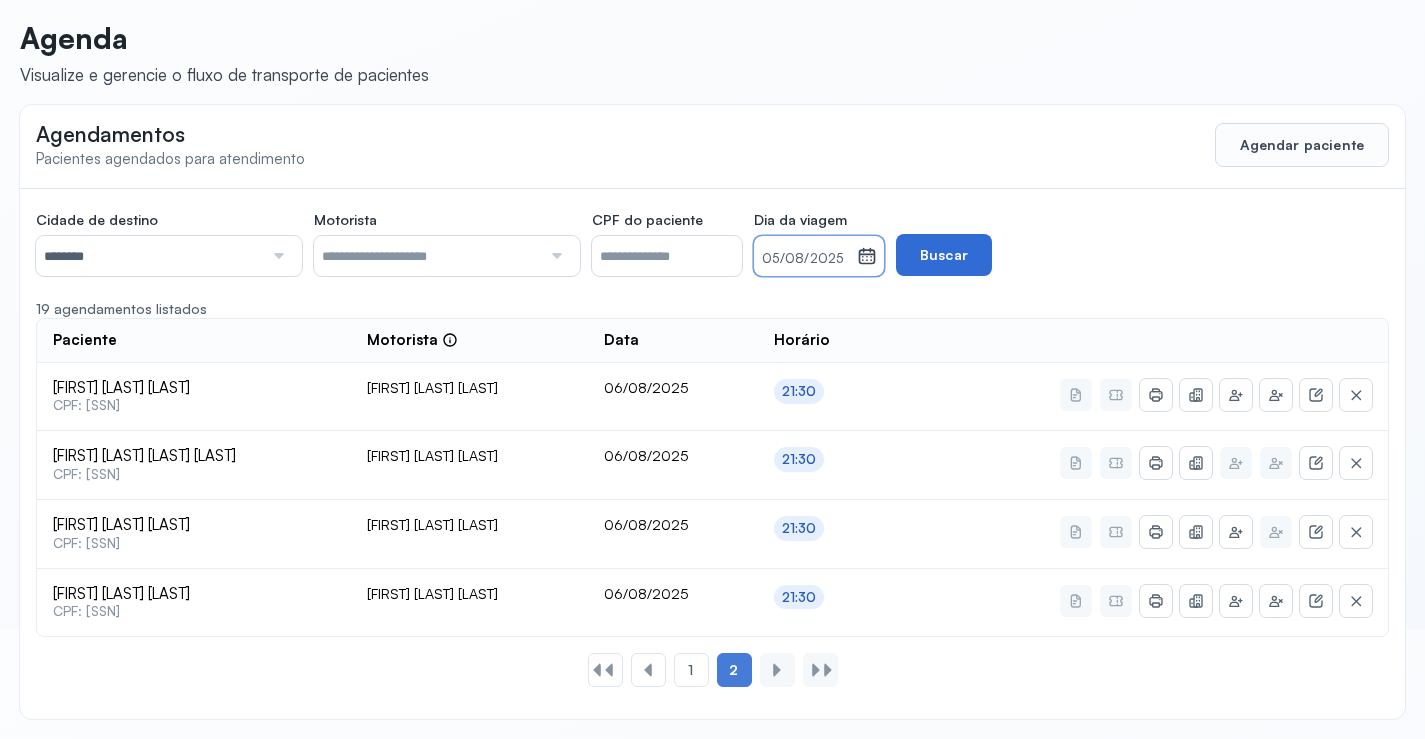 click on "Buscar" at bounding box center [944, 255] 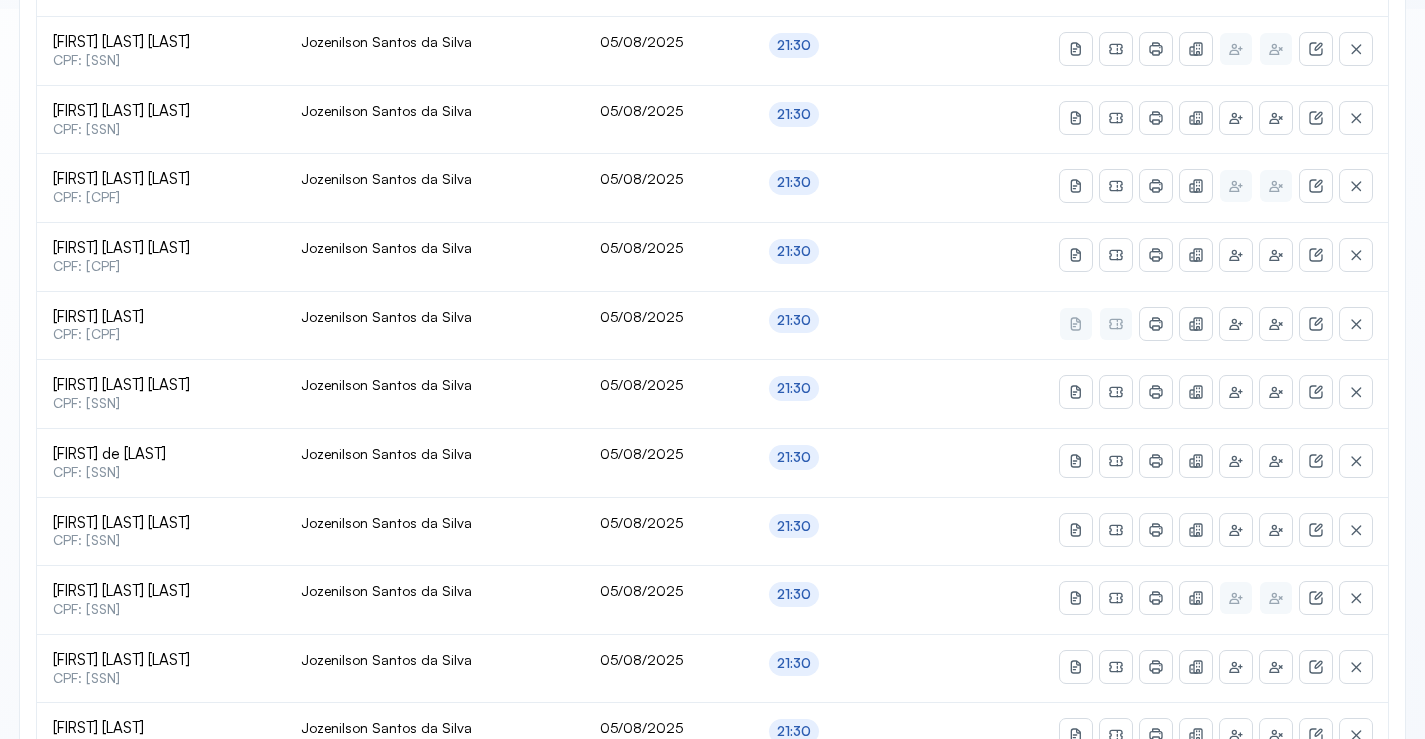 scroll, scrollTop: 865, scrollLeft: 0, axis: vertical 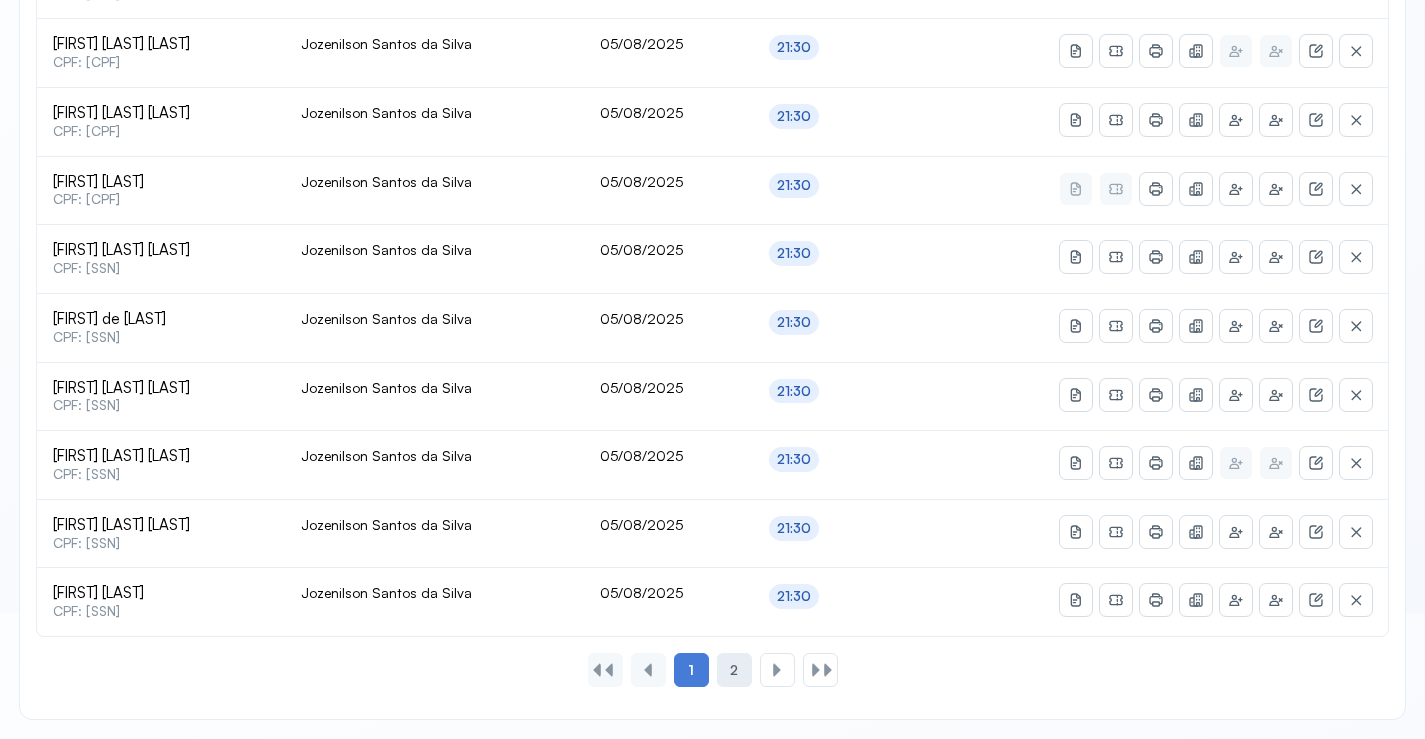 click on "2" at bounding box center [734, 670] 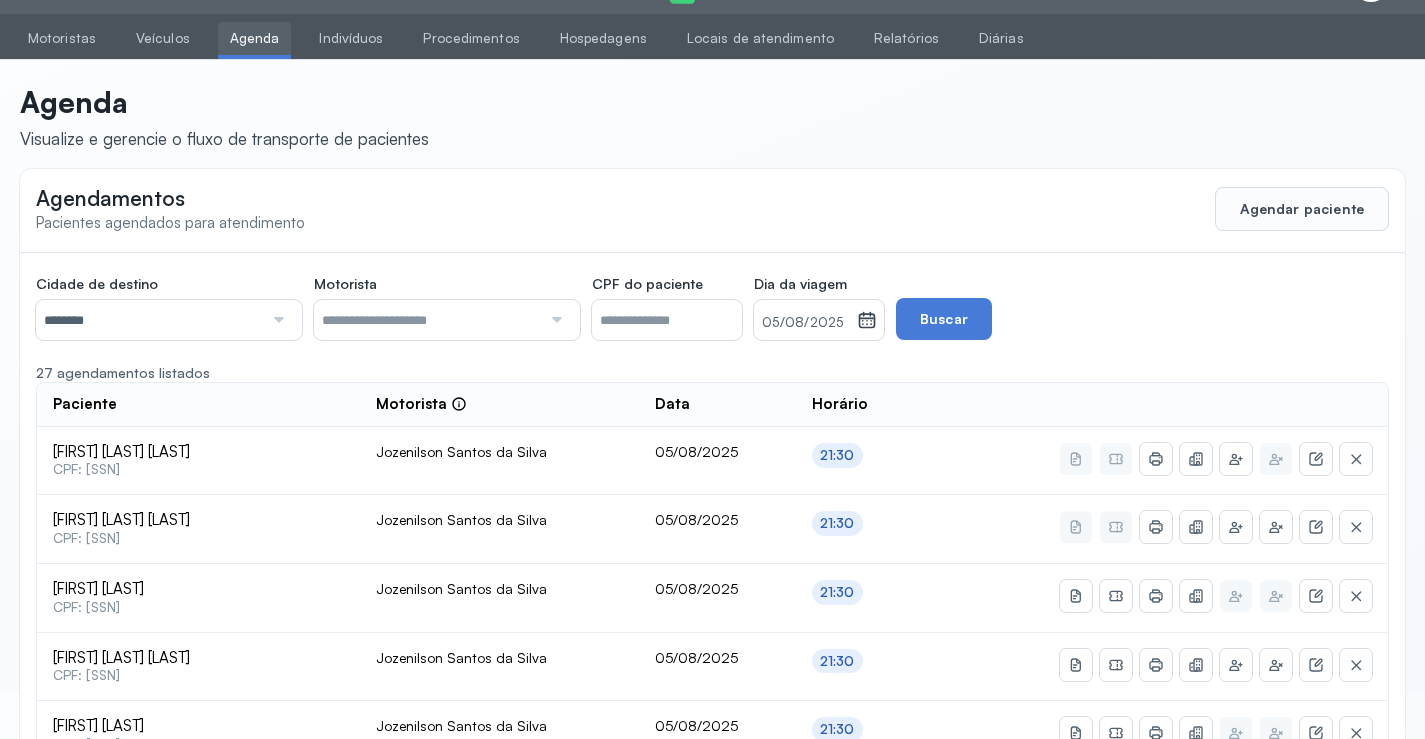 scroll, scrollTop: 659, scrollLeft: 0, axis: vertical 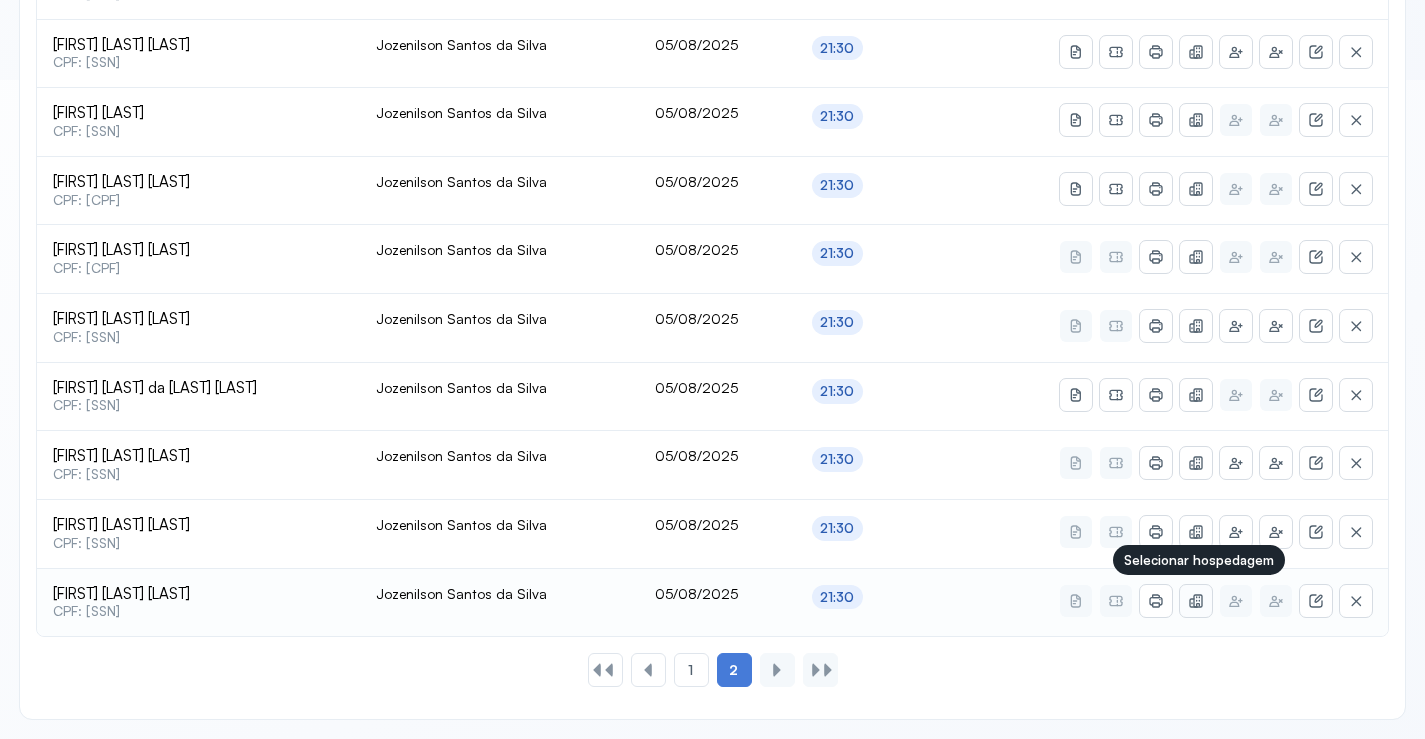 click 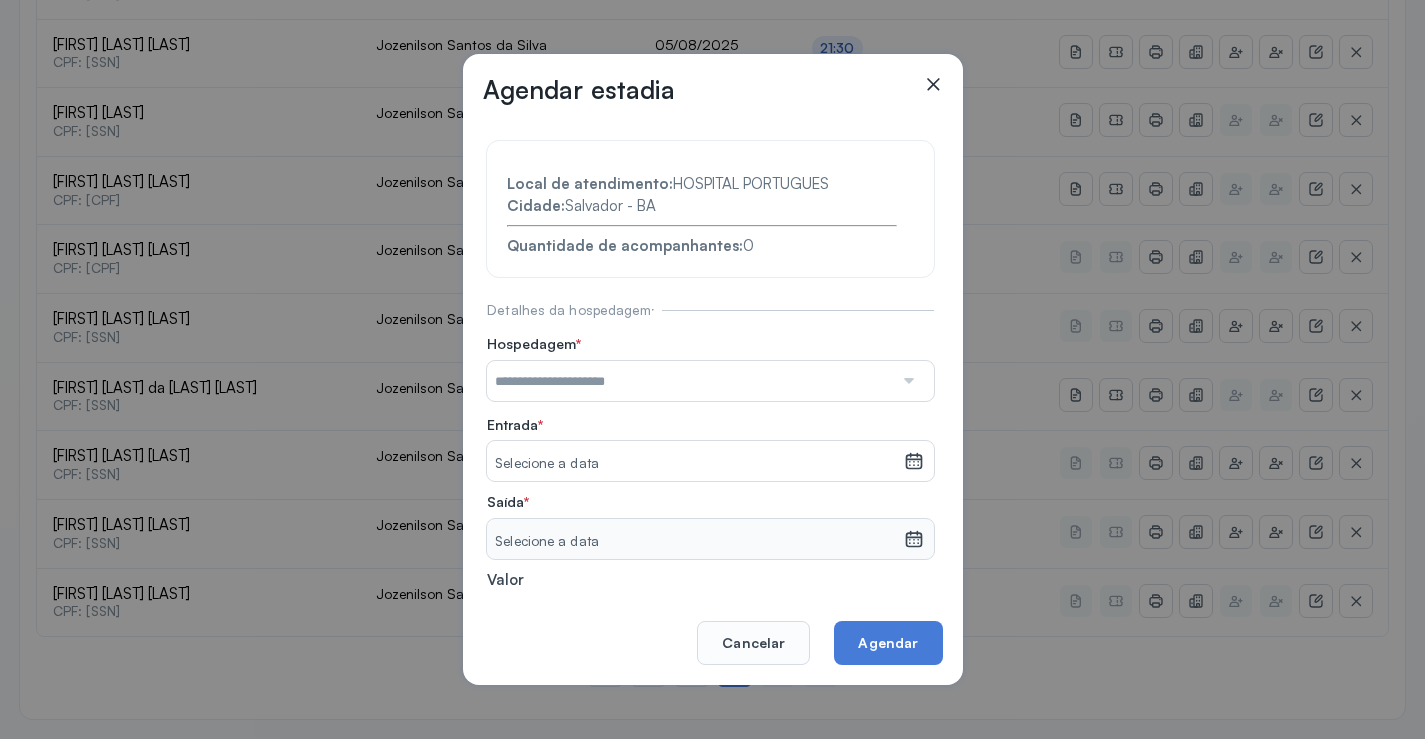 click at bounding box center [690, 381] 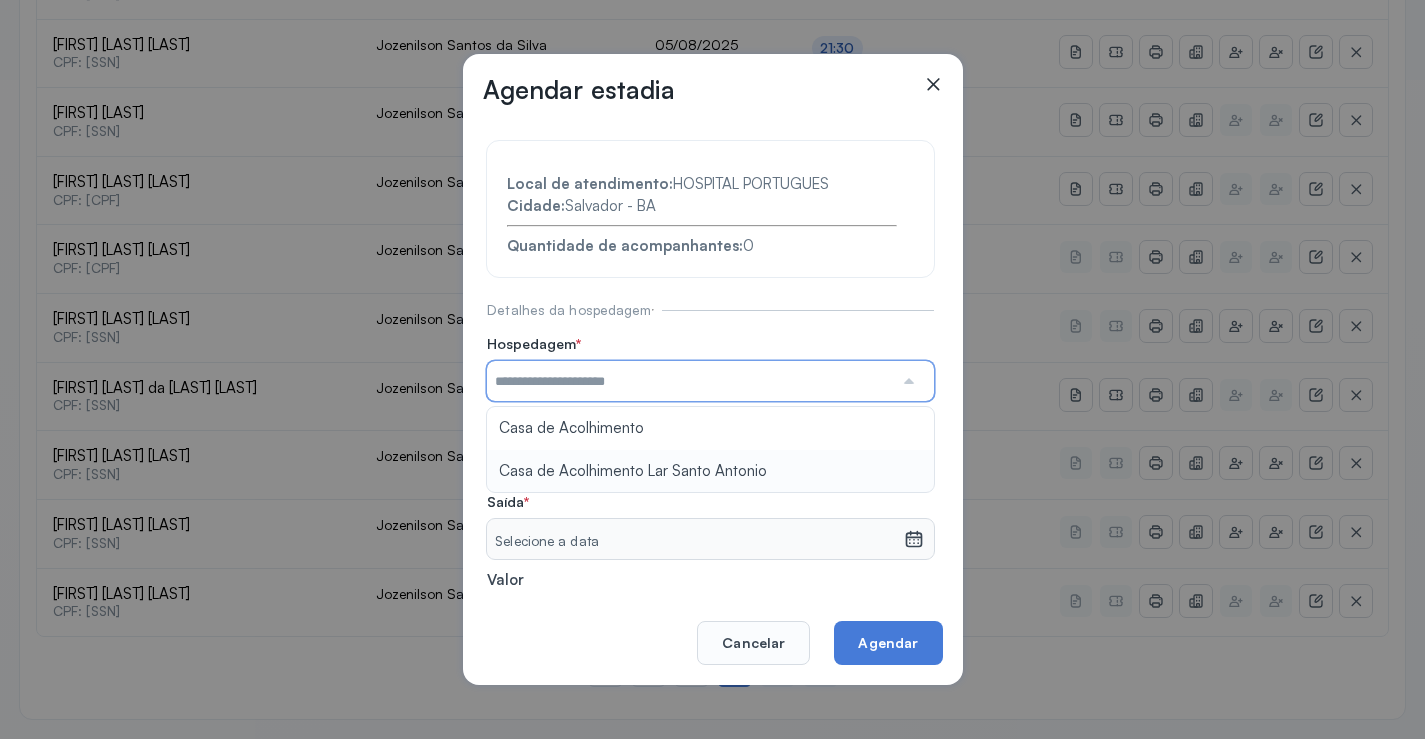 type on "**********" 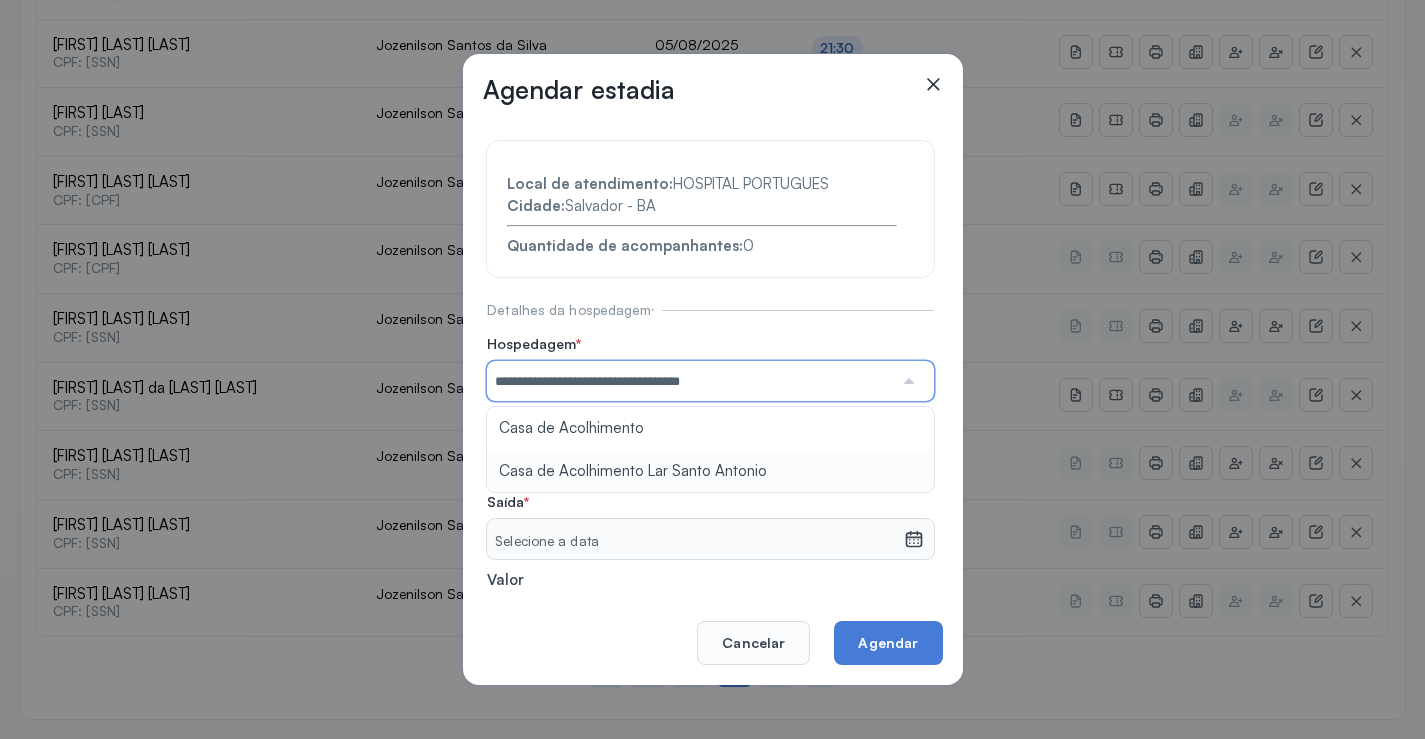 click on "**********" at bounding box center (710, 436) 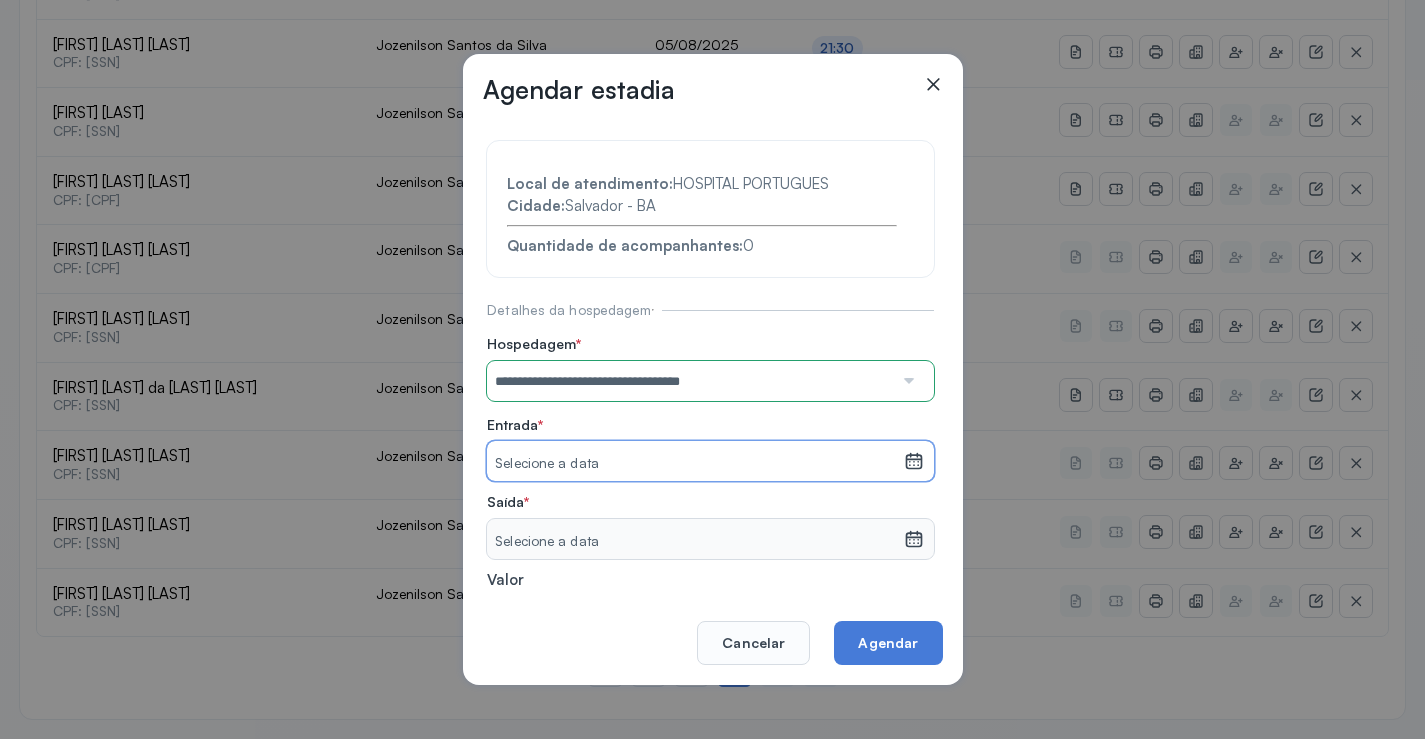 click on "Selecione a data" at bounding box center [695, 464] 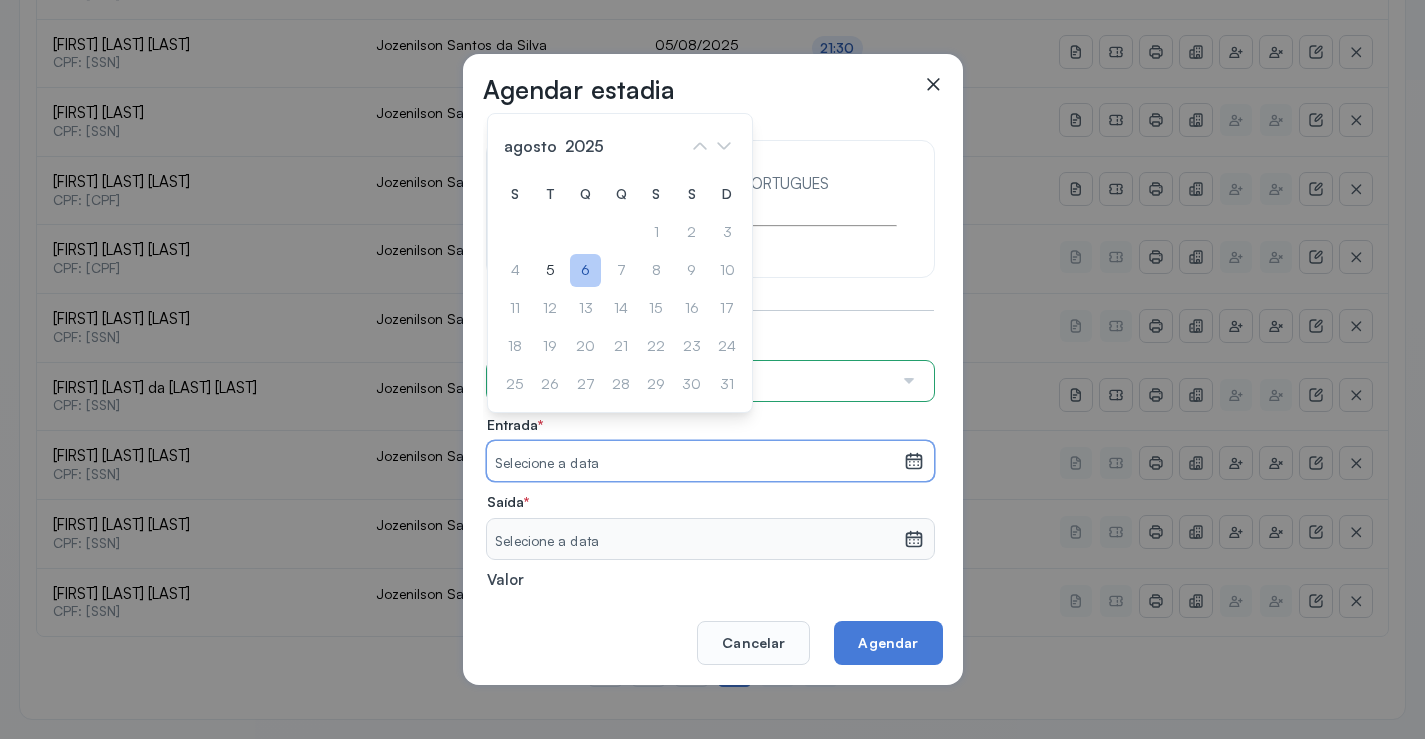 click on "6" 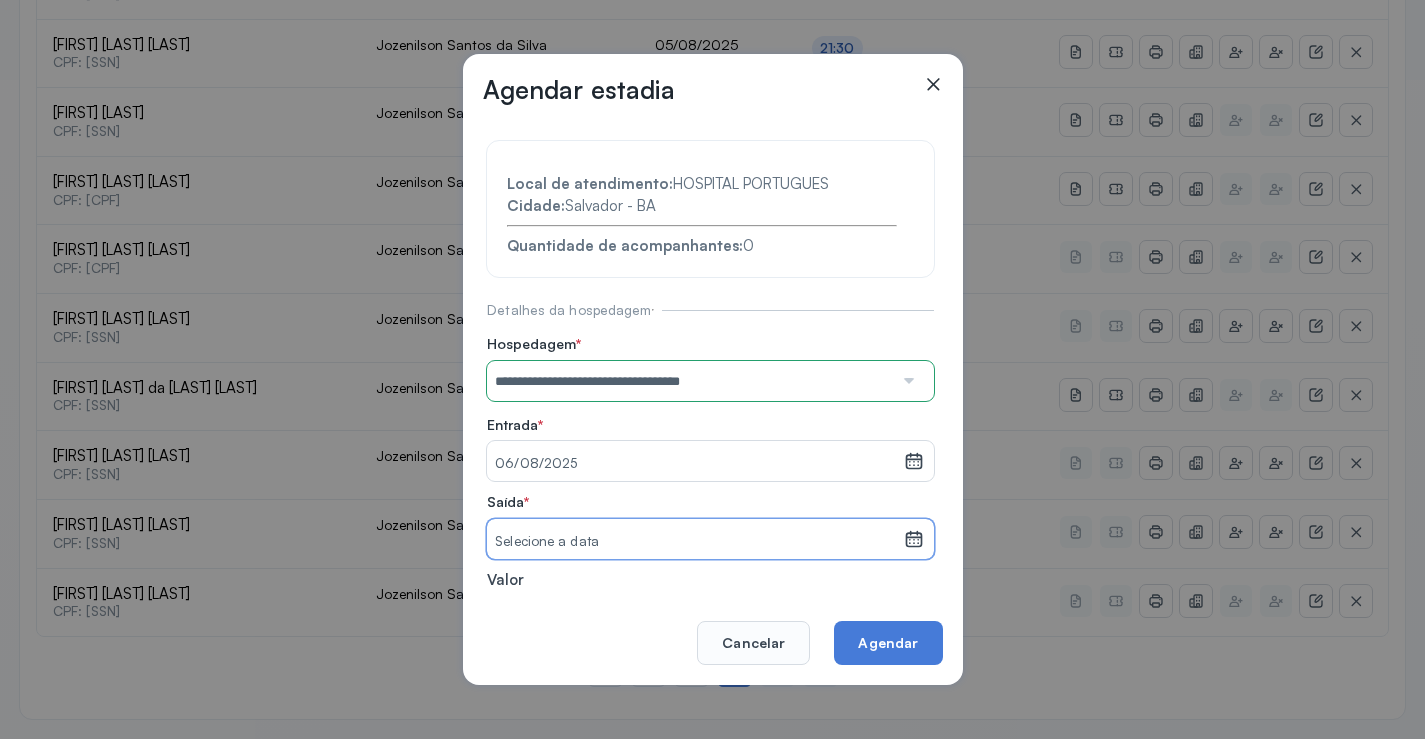 click on "Selecione a data" at bounding box center [695, 542] 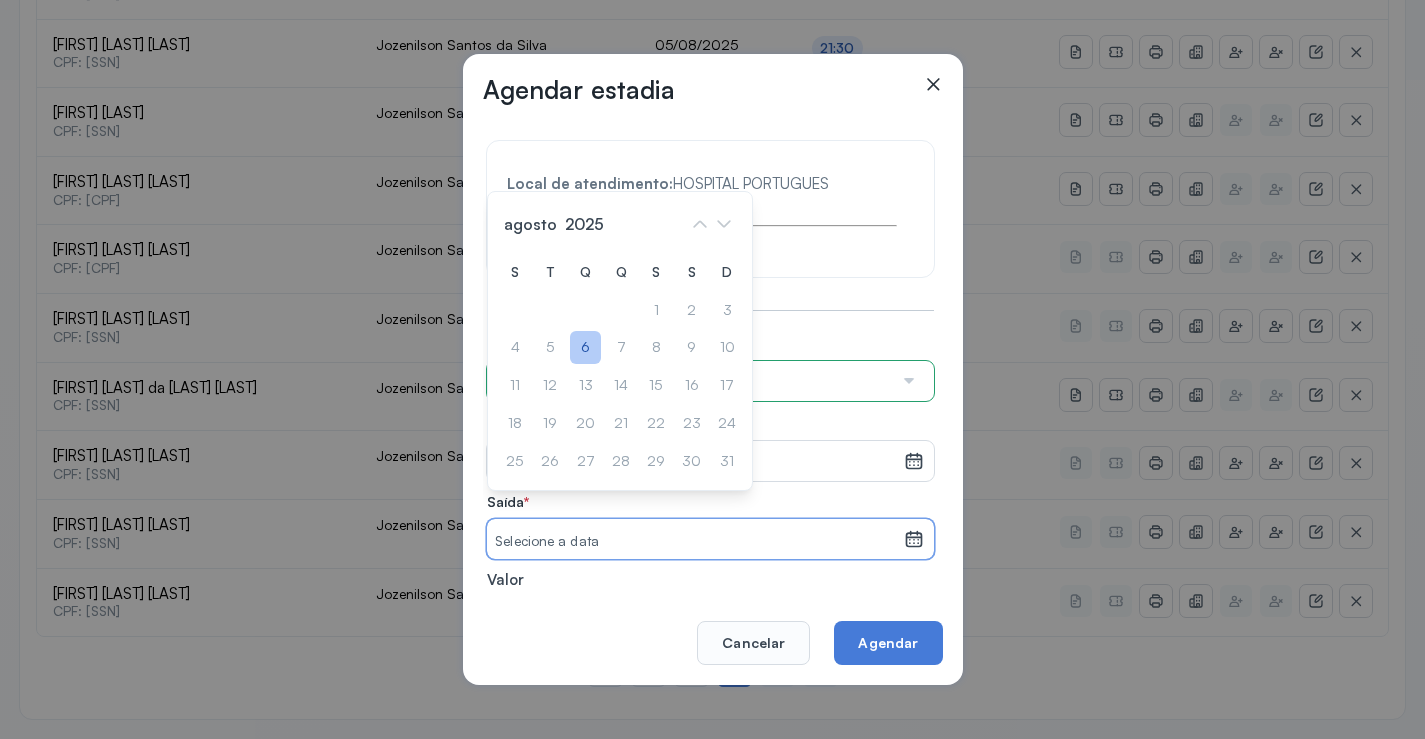 click on "6" 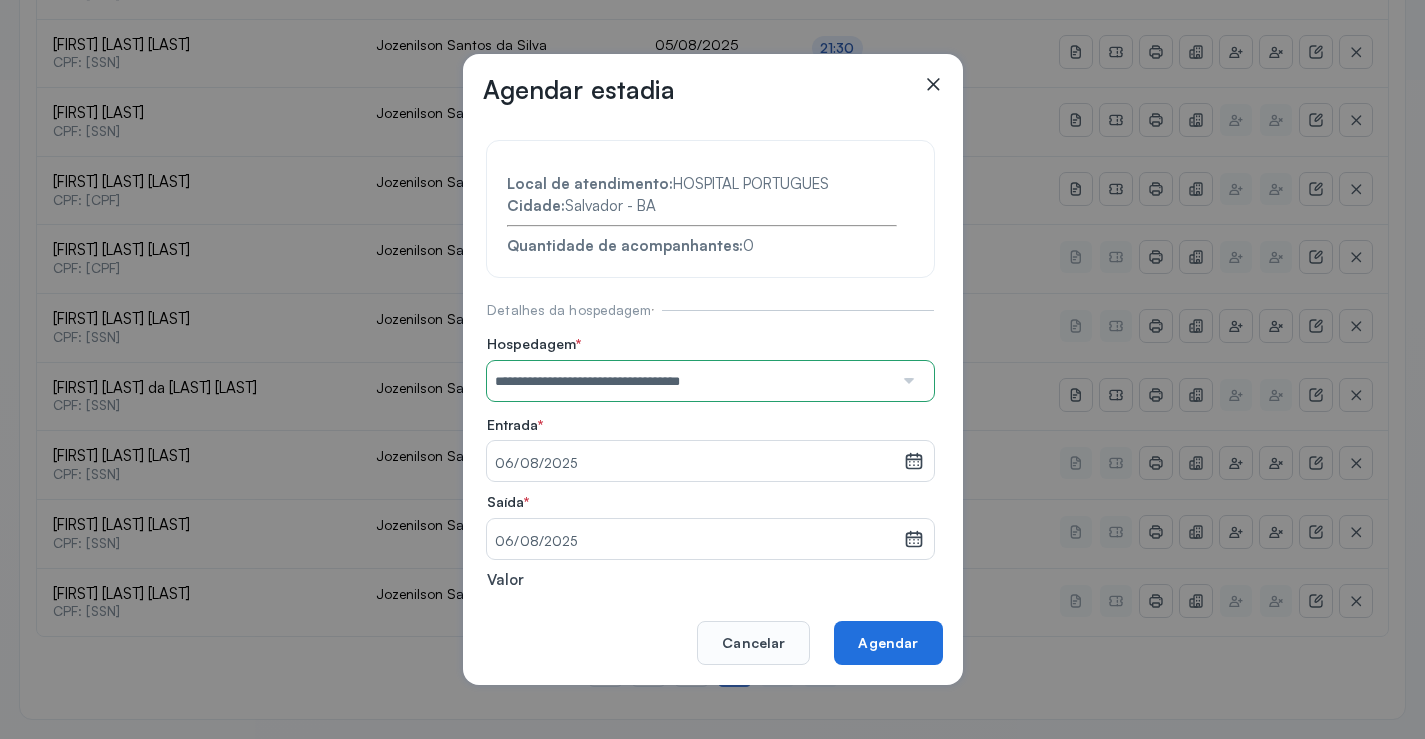 click on "Agendar" 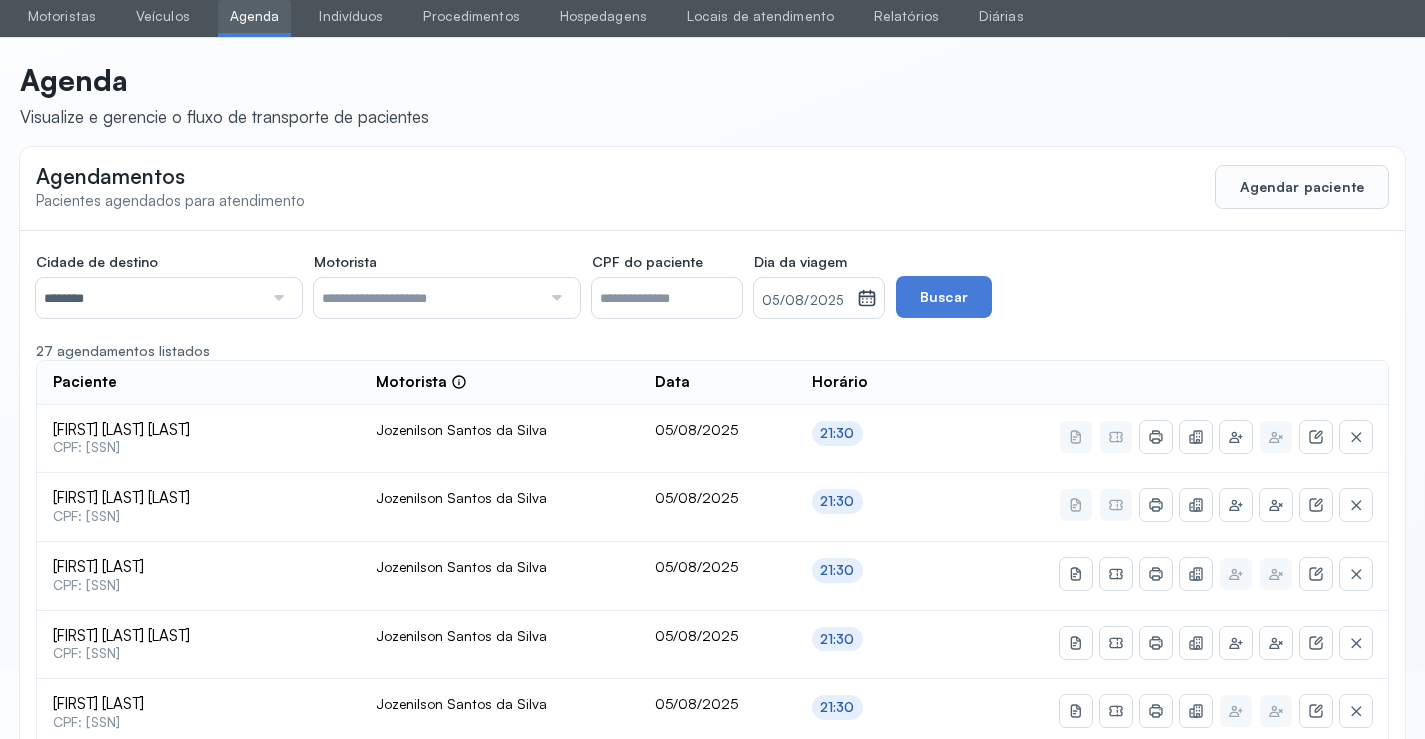scroll, scrollTop: 59, scrollLeft: 0, axis: vertical 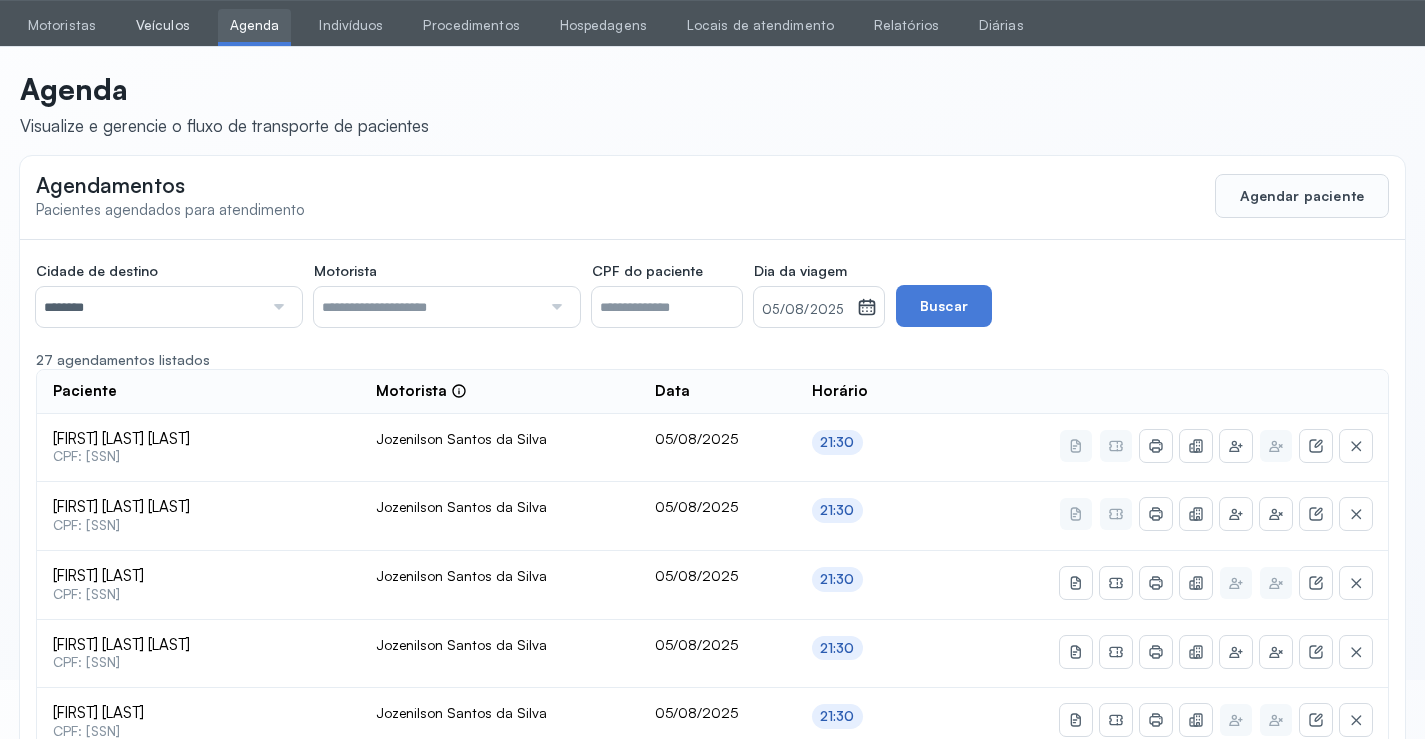 click on "Veículos" at bounding box center [163, 25] 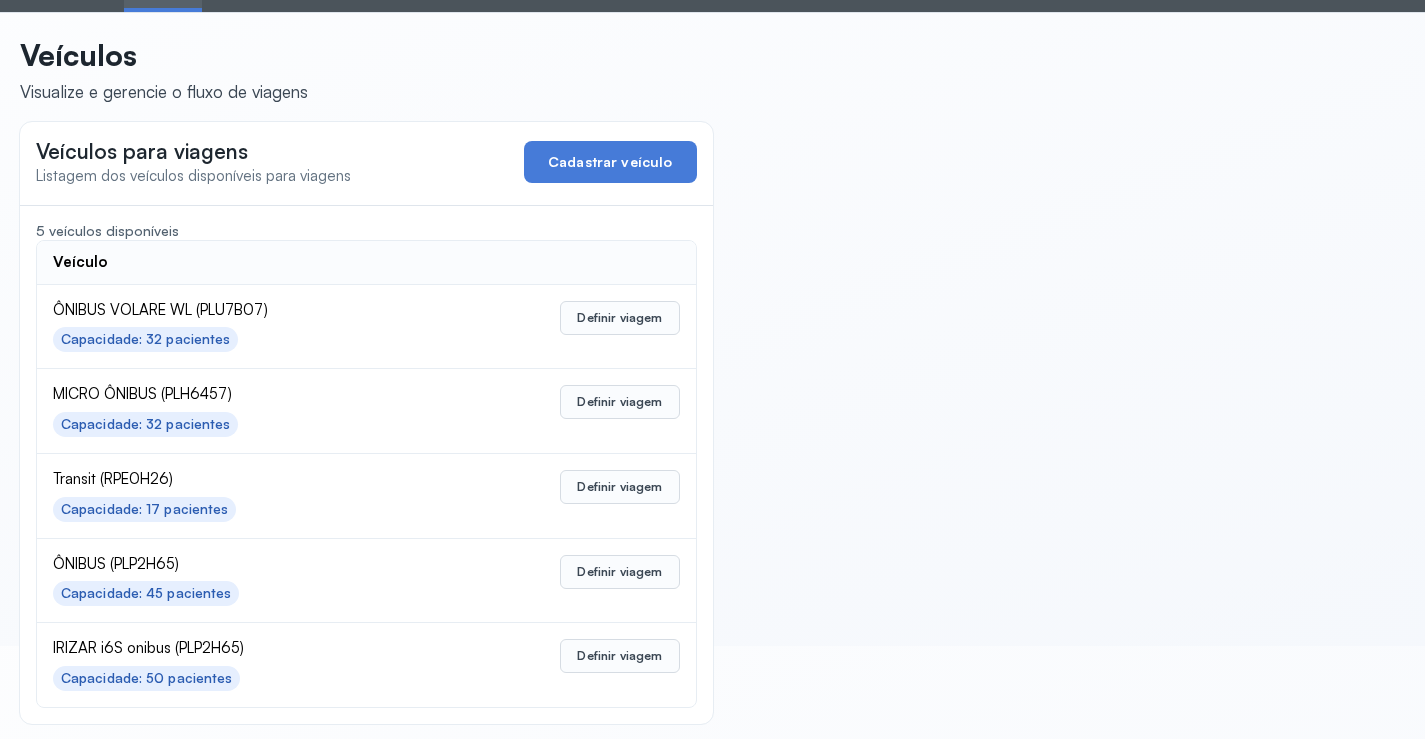 scroll, scrollTop: 98, scrollLeft: 0, axis: vertical 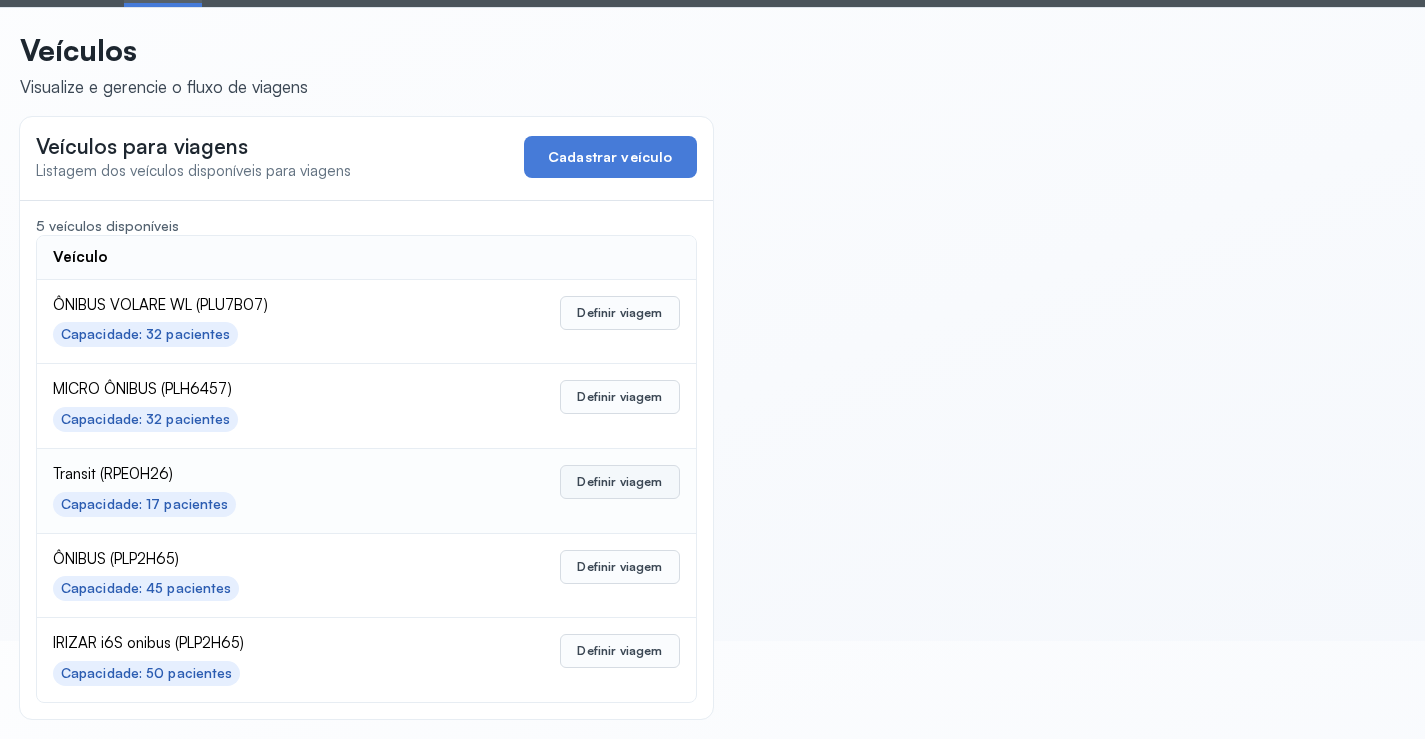 click on "Definir viagem" at bounding box center (619, 482) 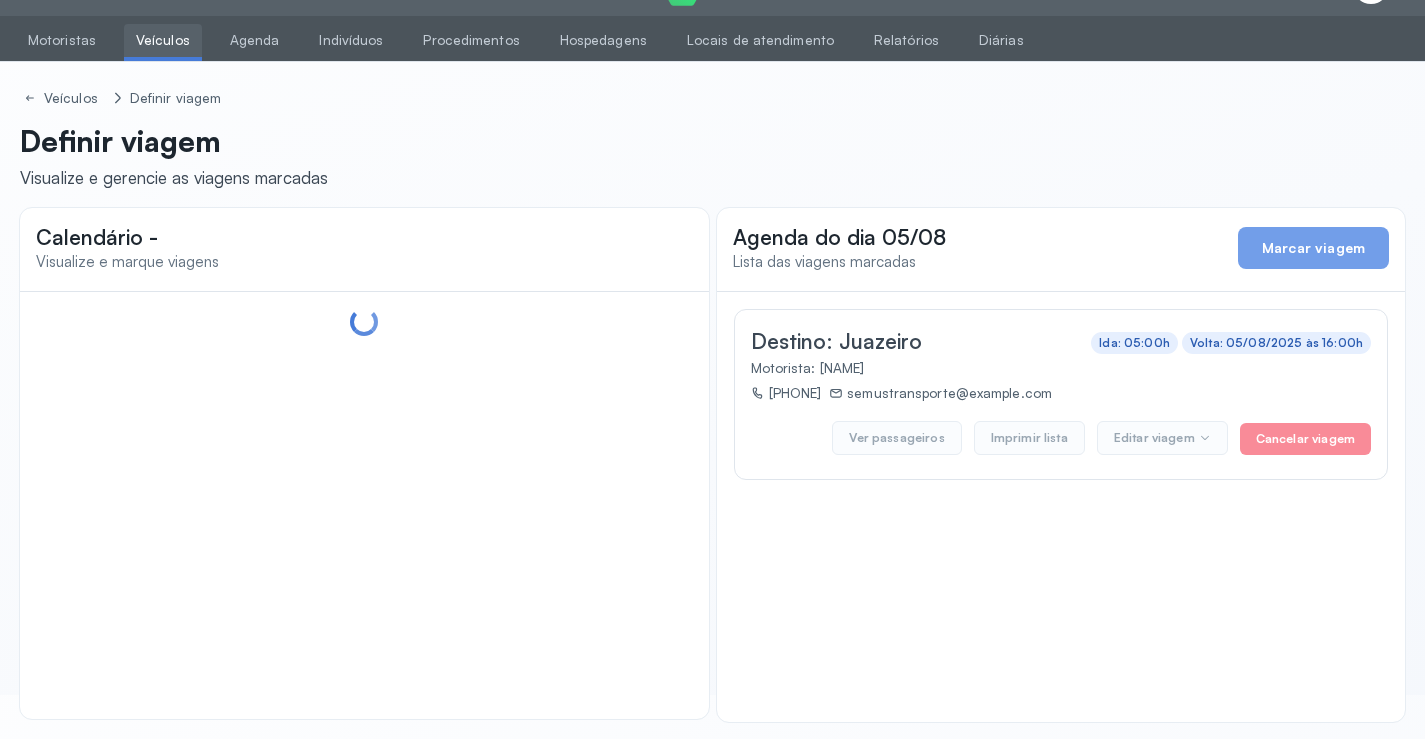 scroll, scrollTop: 47, scrollLeft: 0, axis: vertical 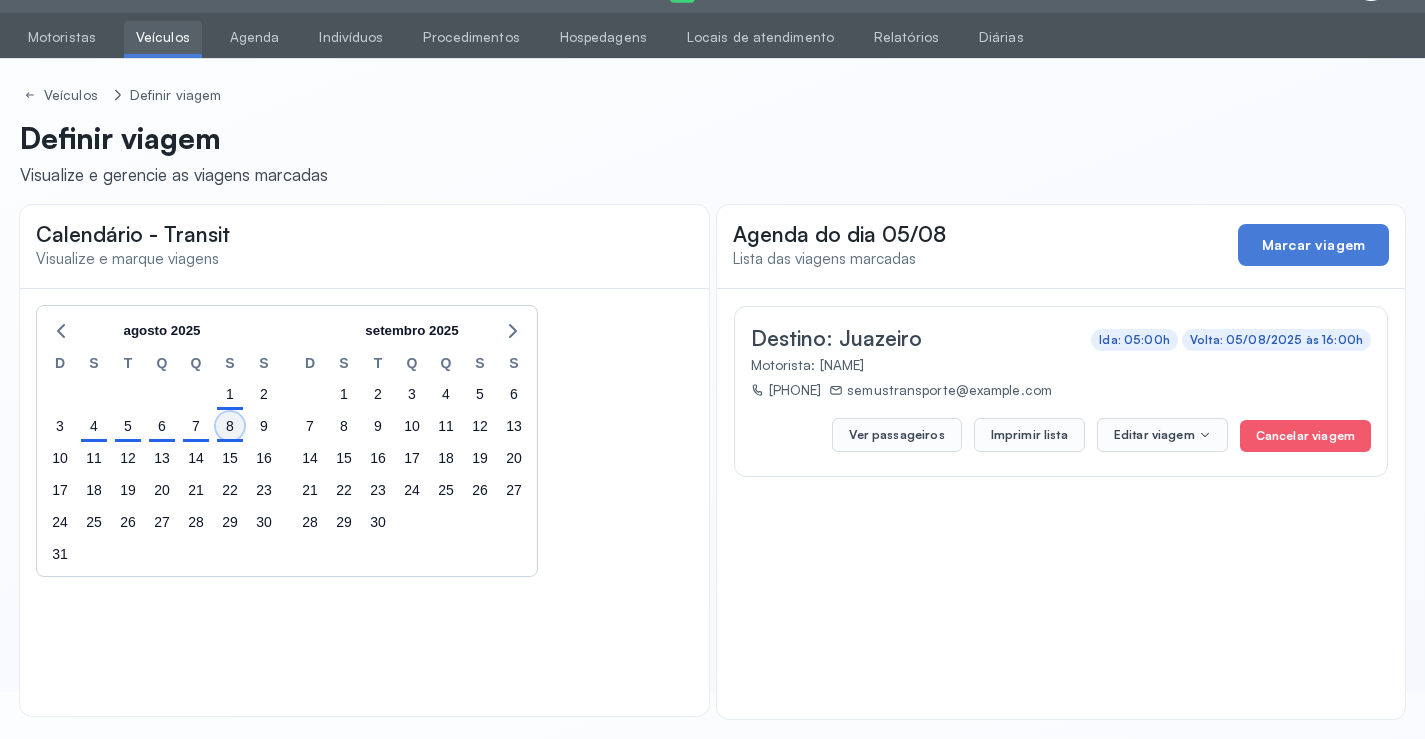 click on "8" 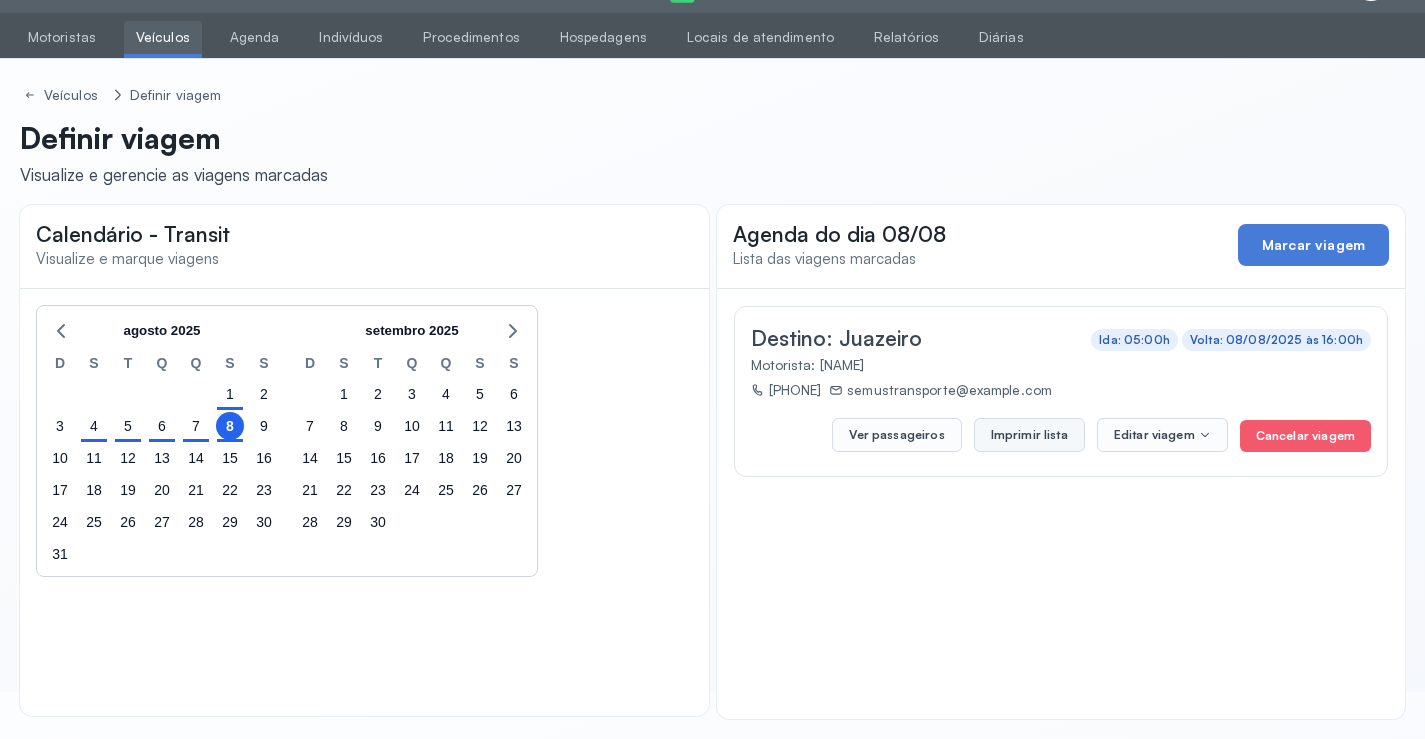 click on "Imprimir lista" at bounding box center (1029, 435) 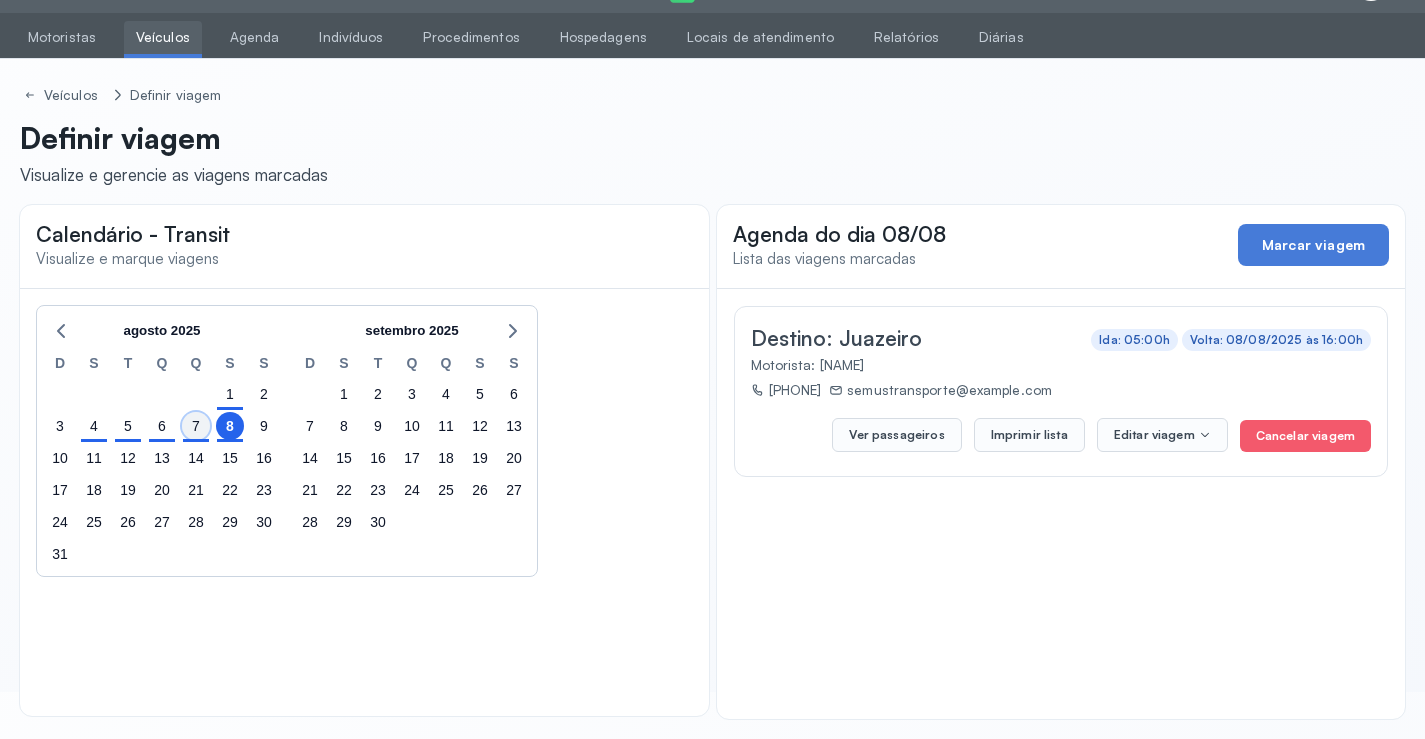 drag, startPoint x: 193, startPoint y: 426, endPoint x: 203, endPoint y: 424, distance: 10.198039 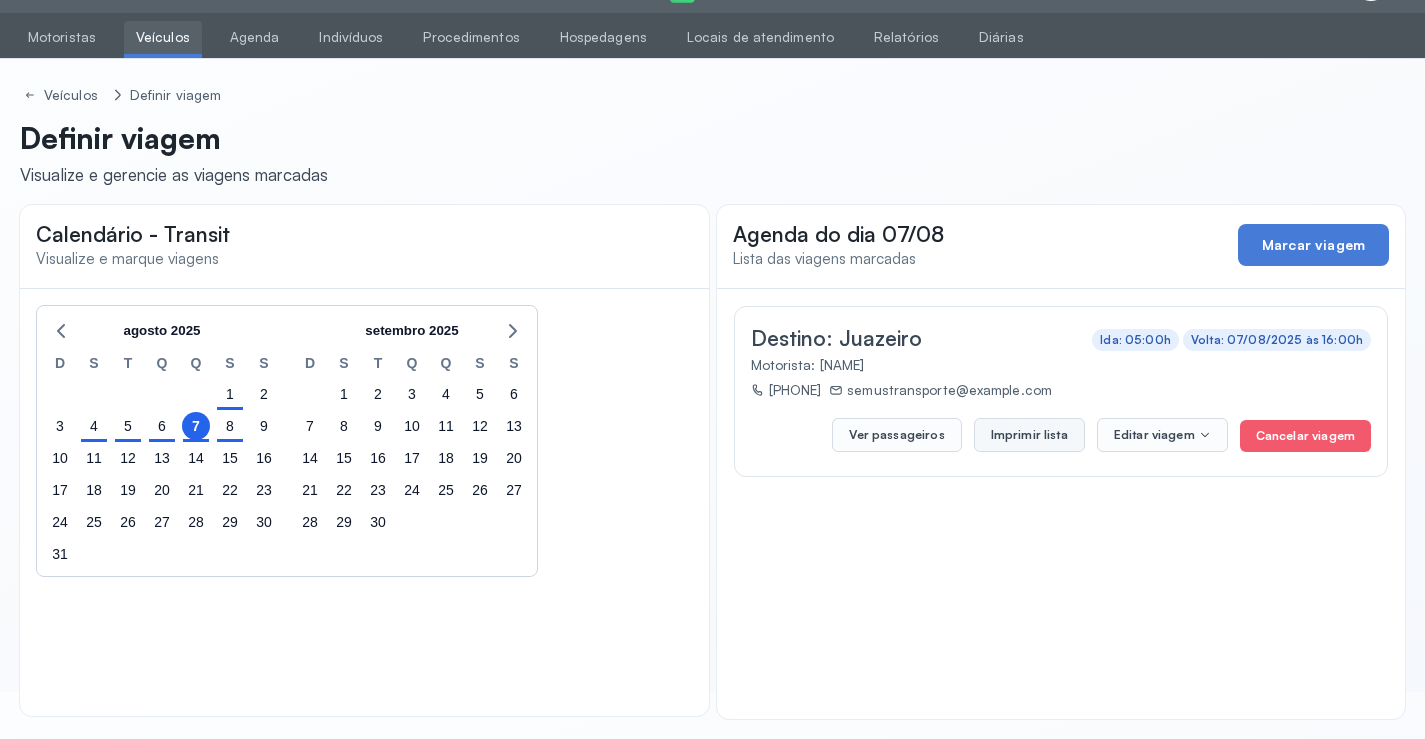 click on "Imprimir lista" at bounding box center [1029, 435] 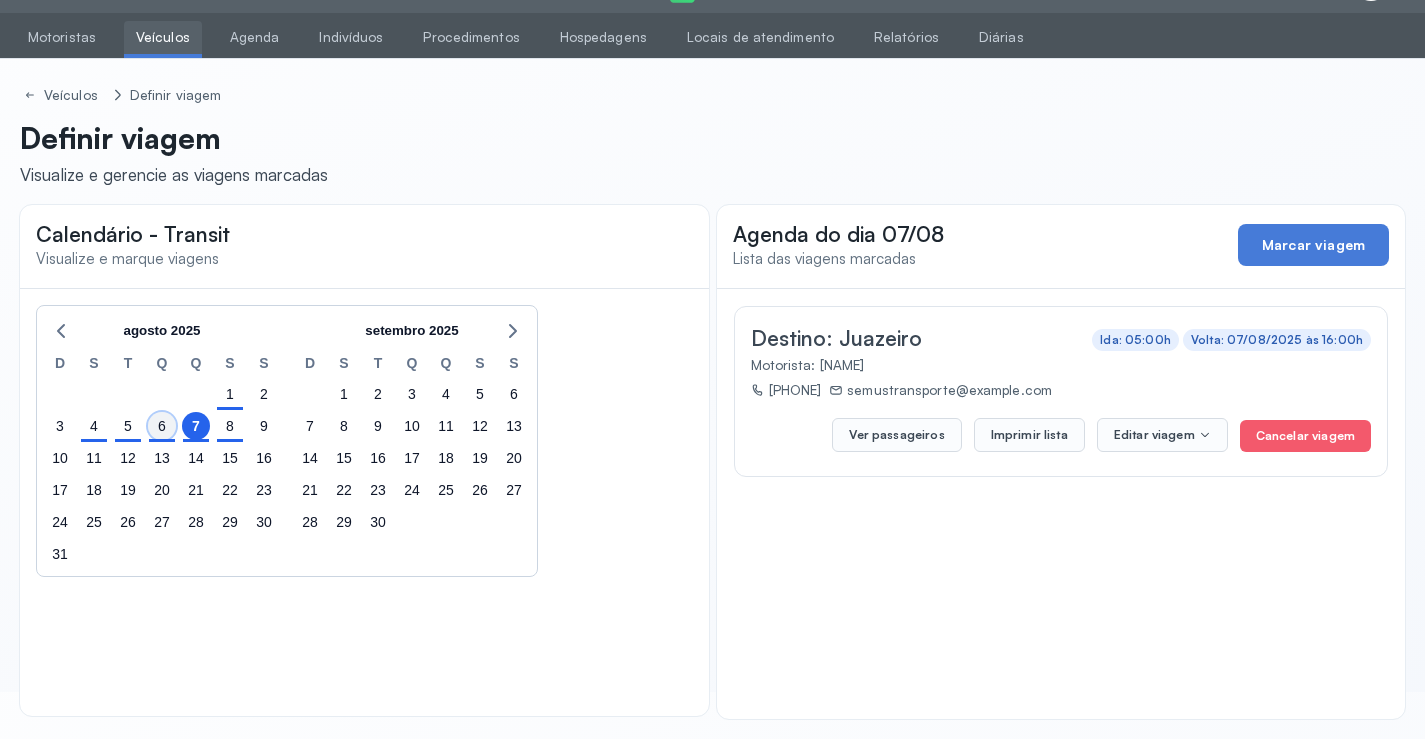 click on "6" 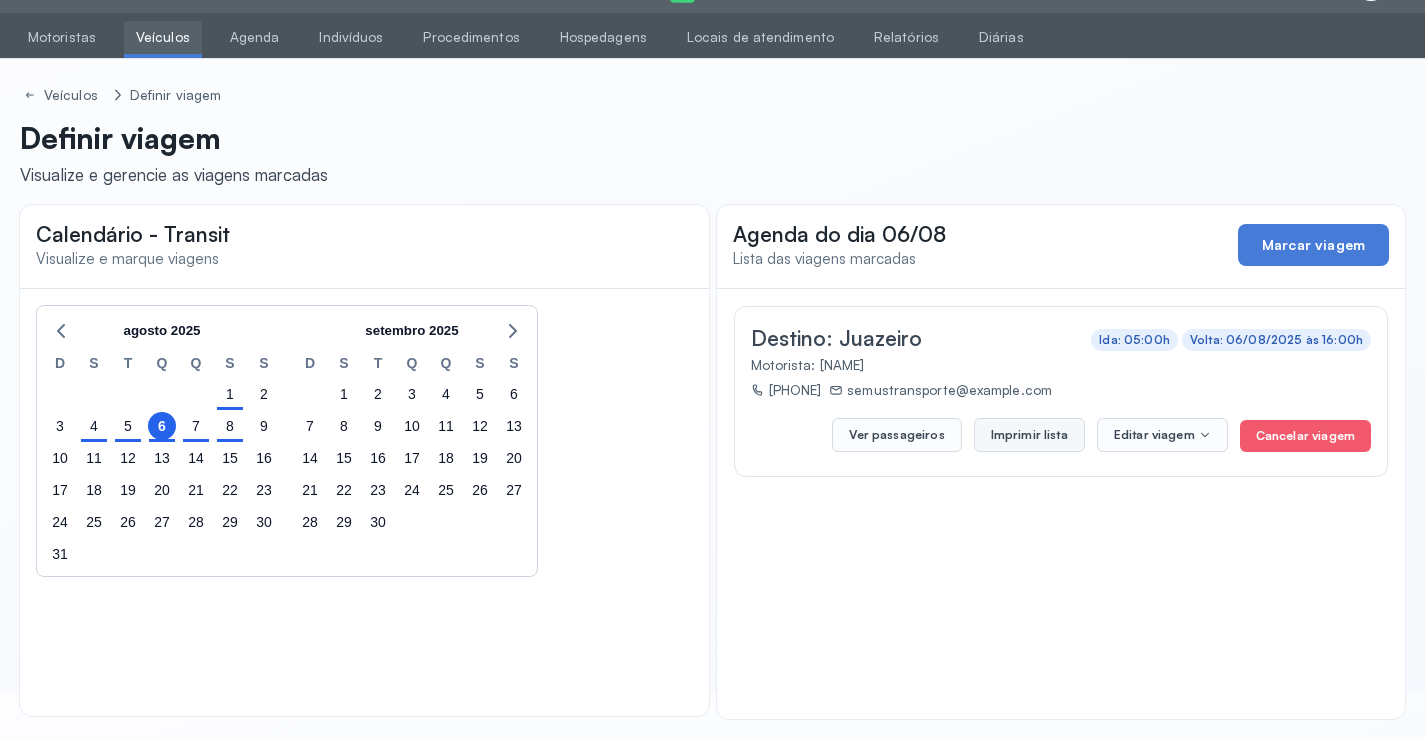 click on "Imprimir lista" at bounding box center [1029, 435] 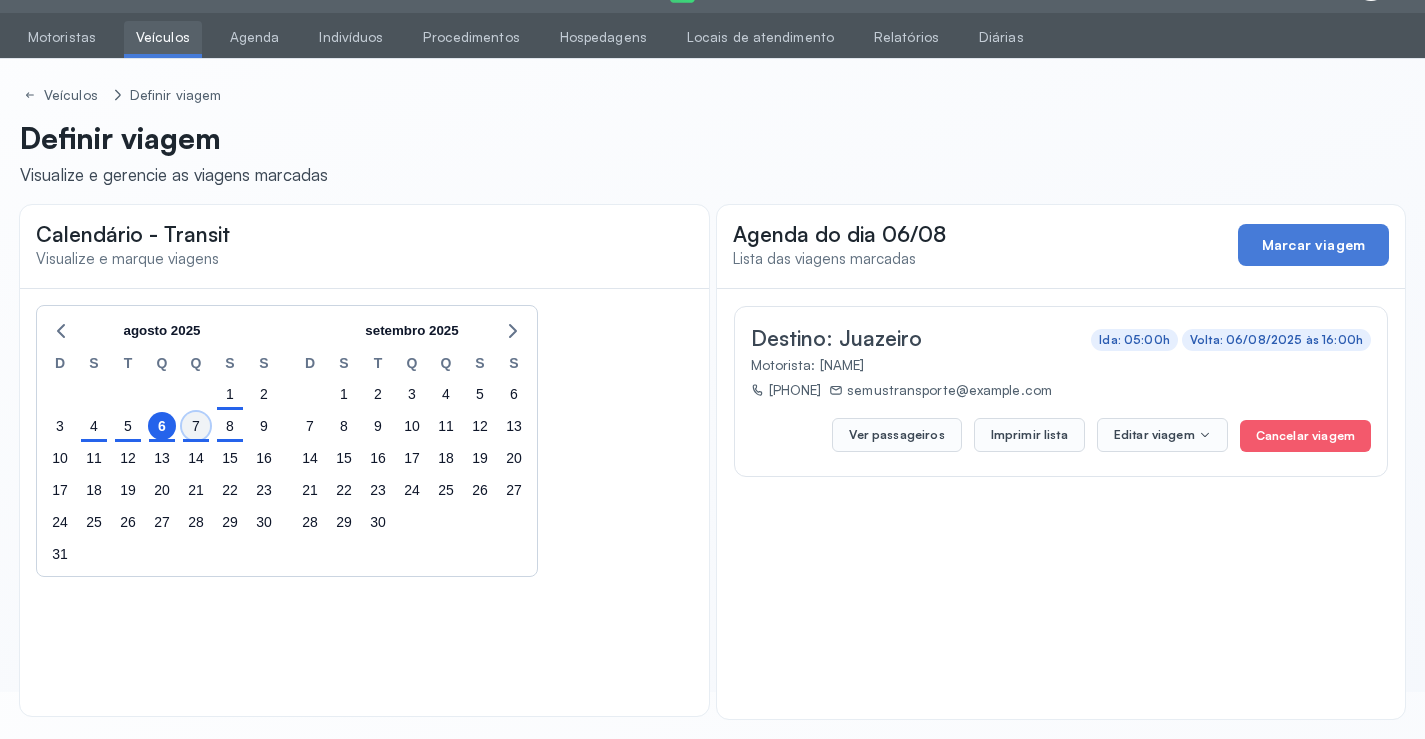 click on "7" 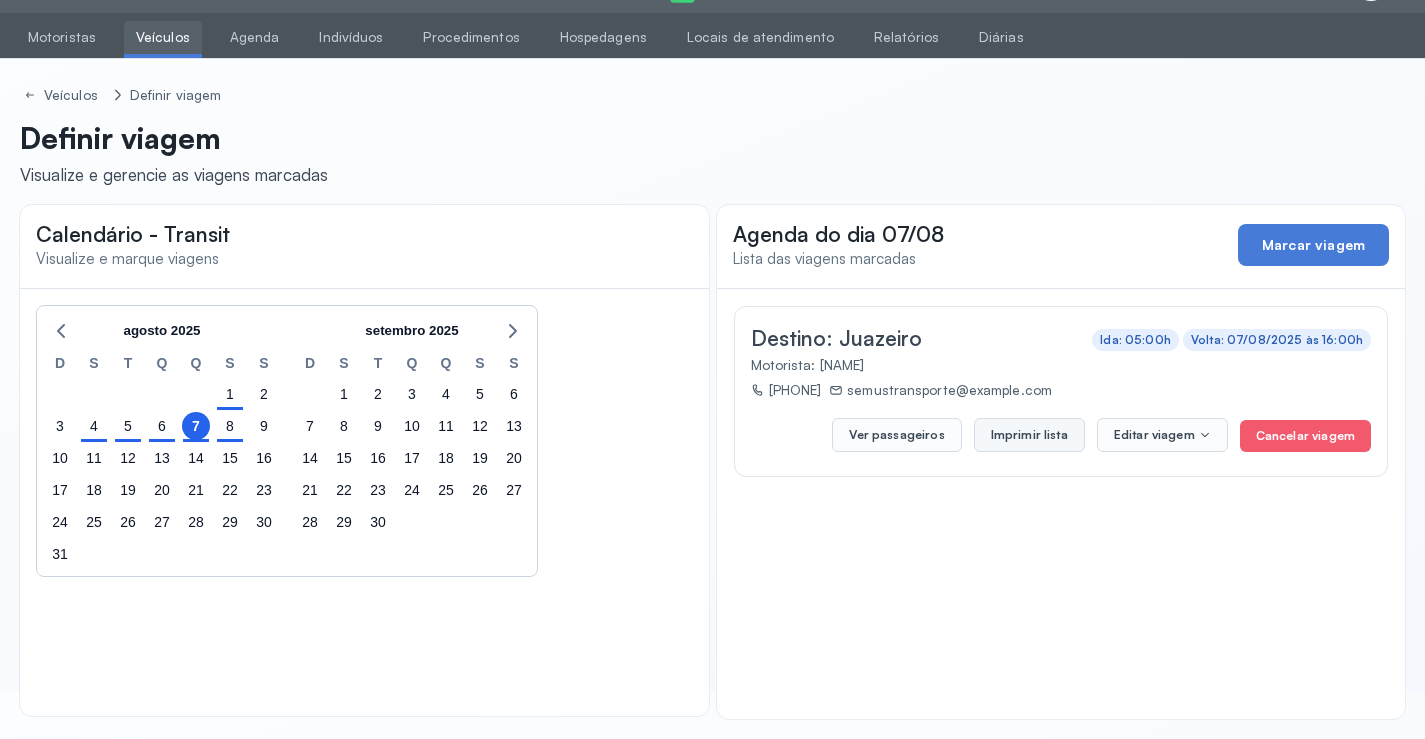 click on "Imprimir lista" at bounding box center (1029, 435) 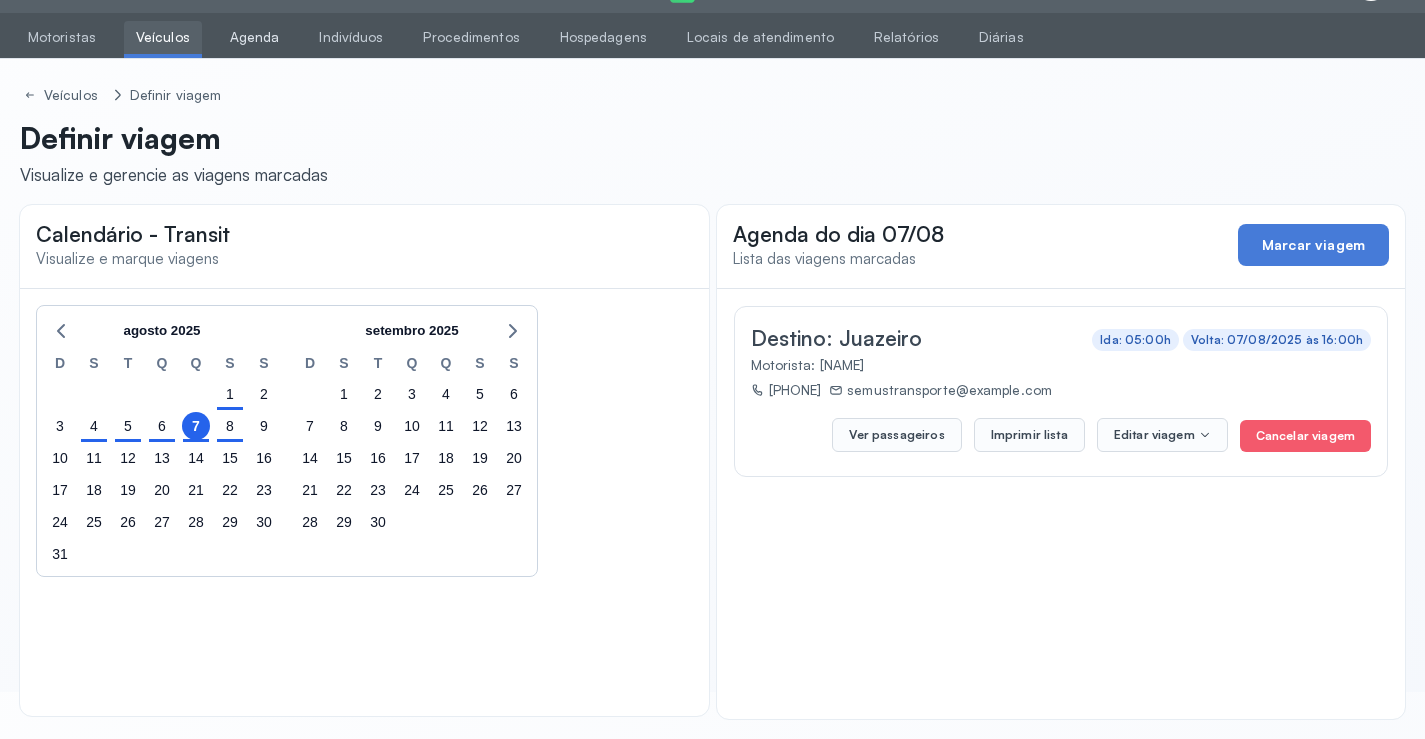 click on "Agenda" at bounding box center [255, 37] 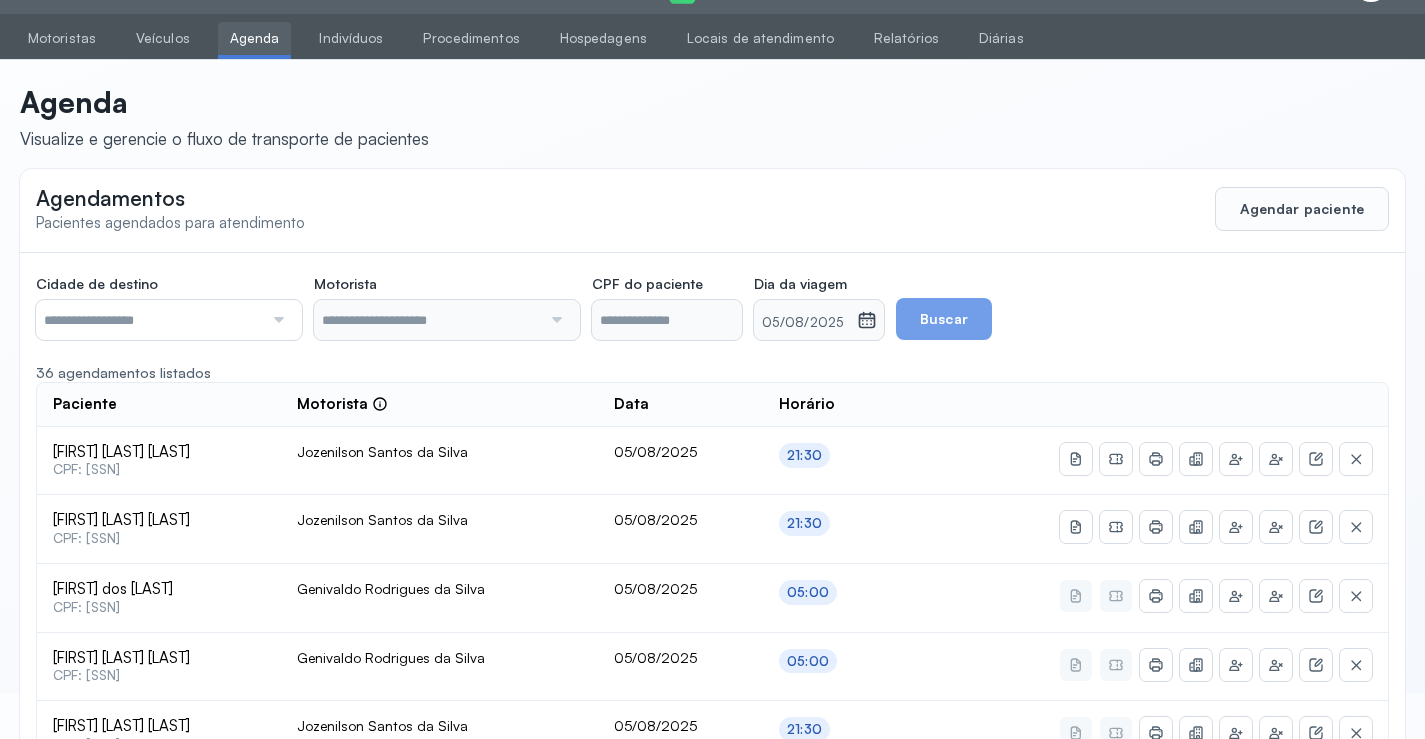 scroll, scrollTop: 47, scrollLeft: 0, axis: vertical 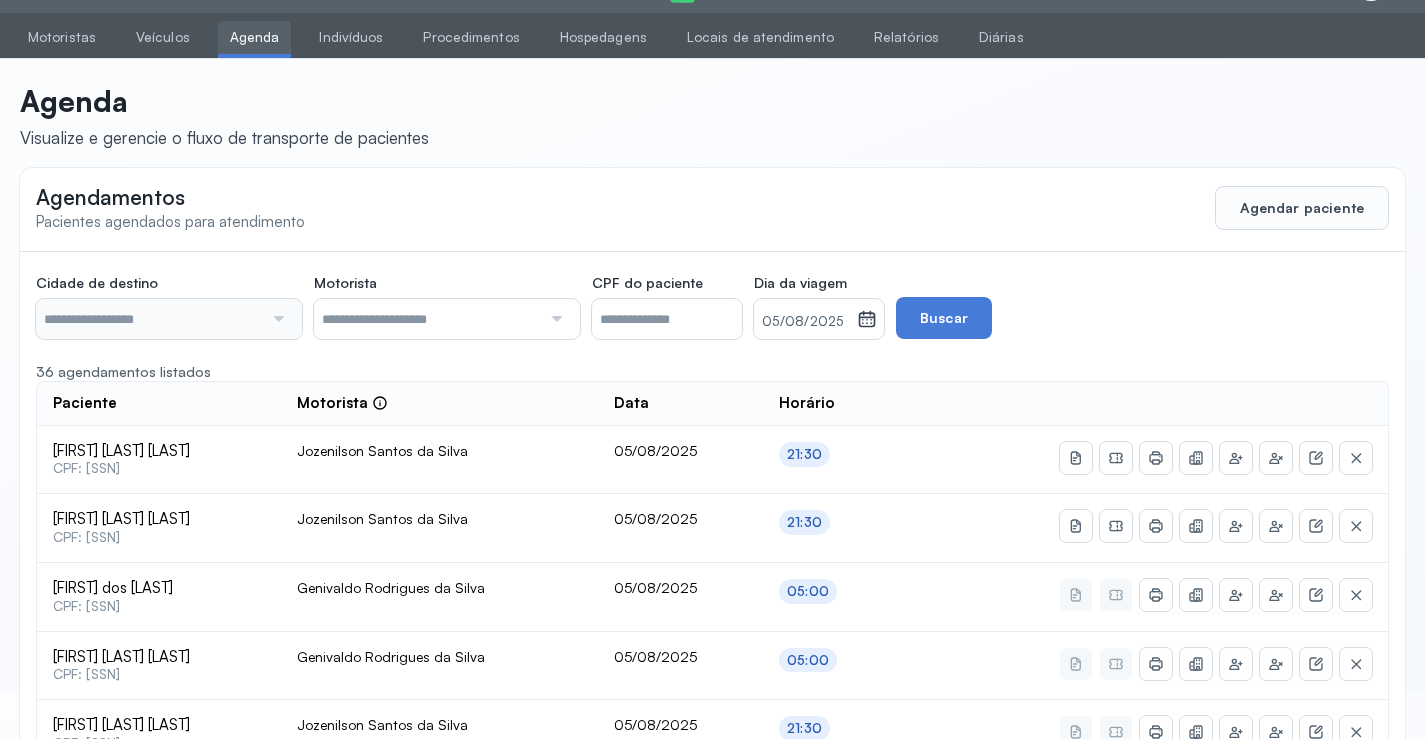 type on "********" 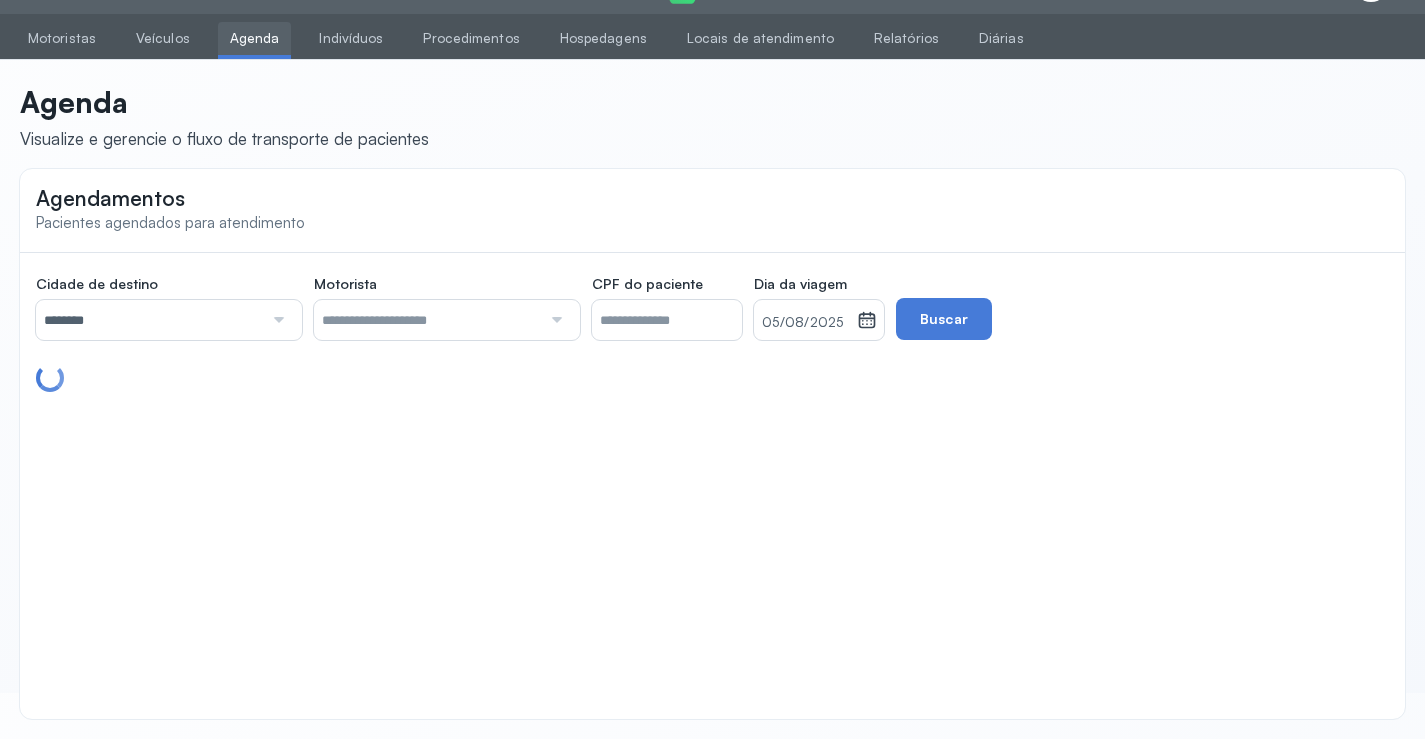 scroll, scrollTop: 46, scrollLeft: 0, axis: vertical 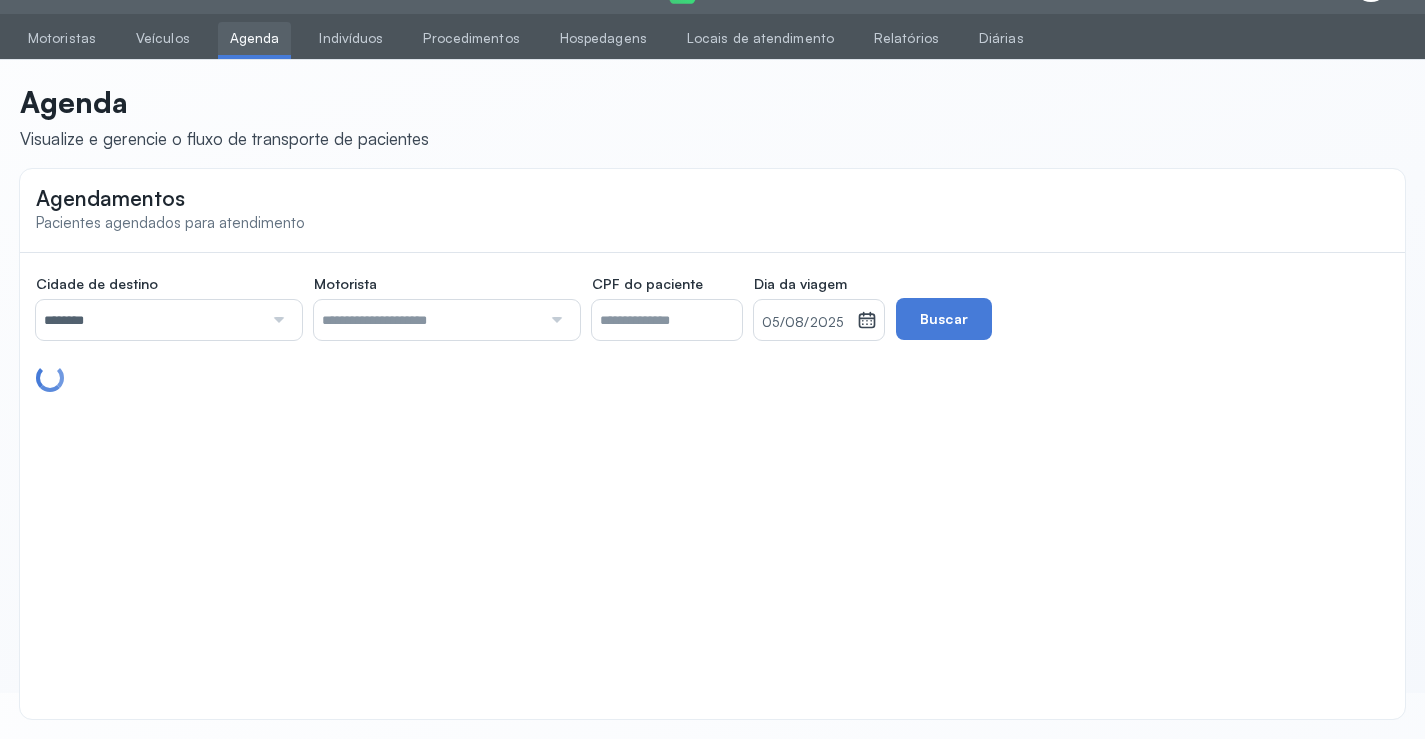 click on "05/08/2025" at bounding box center (805, 323) 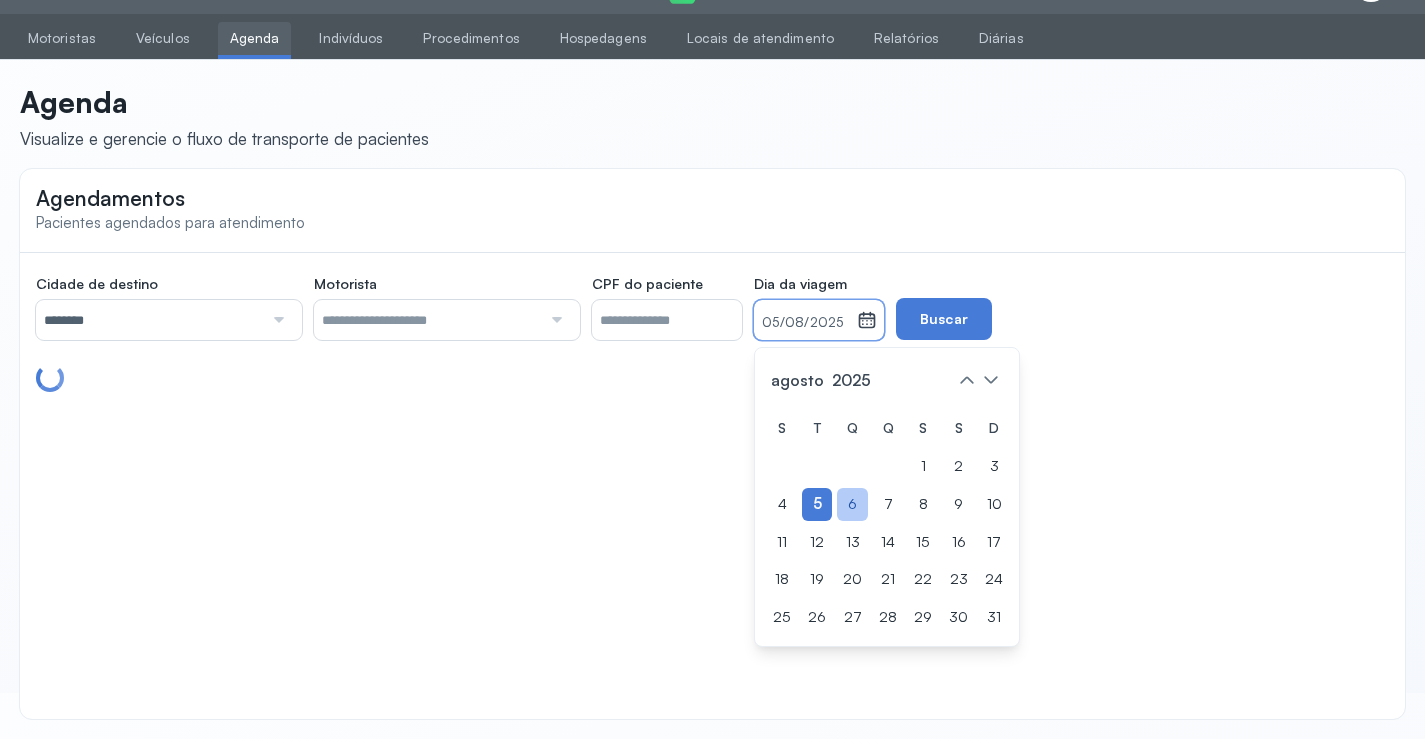 click on "6" 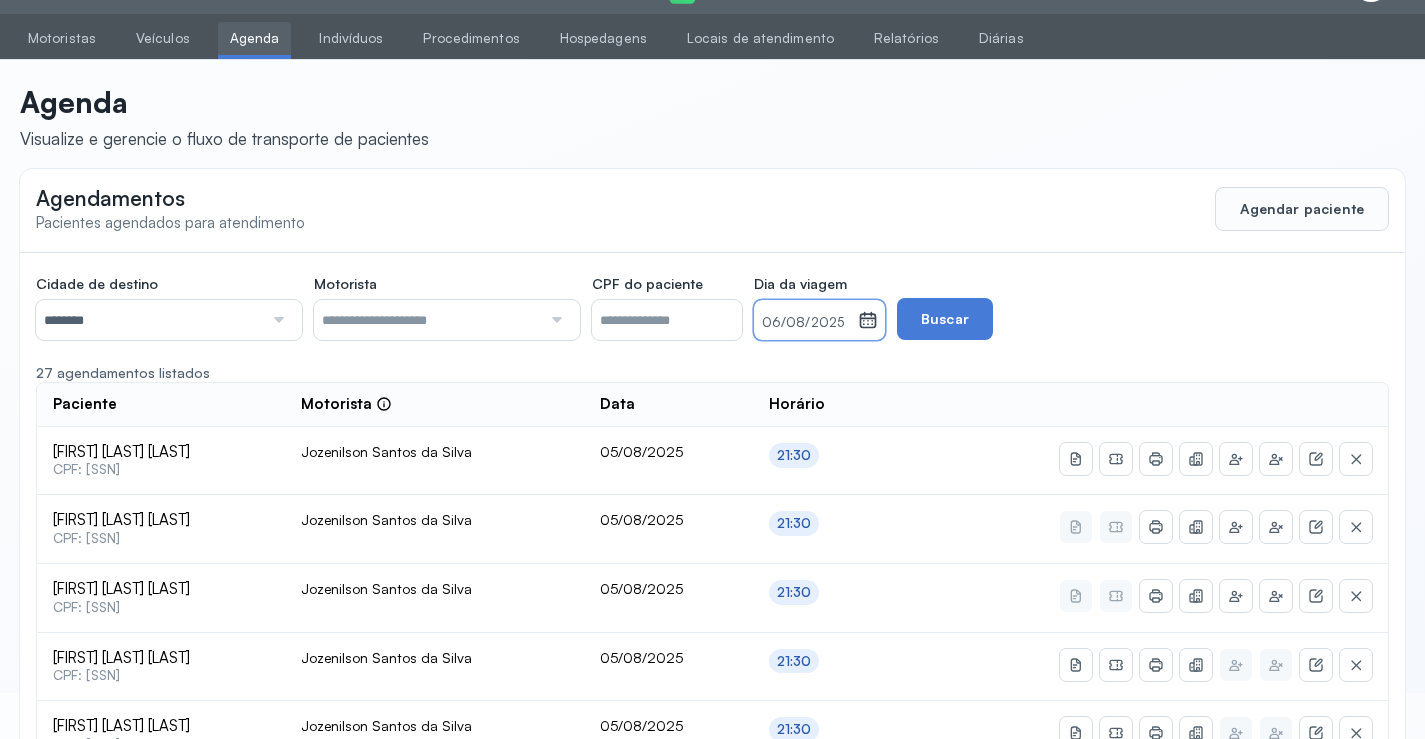 click on "06/08/2025" at bounding box center (806, 323) 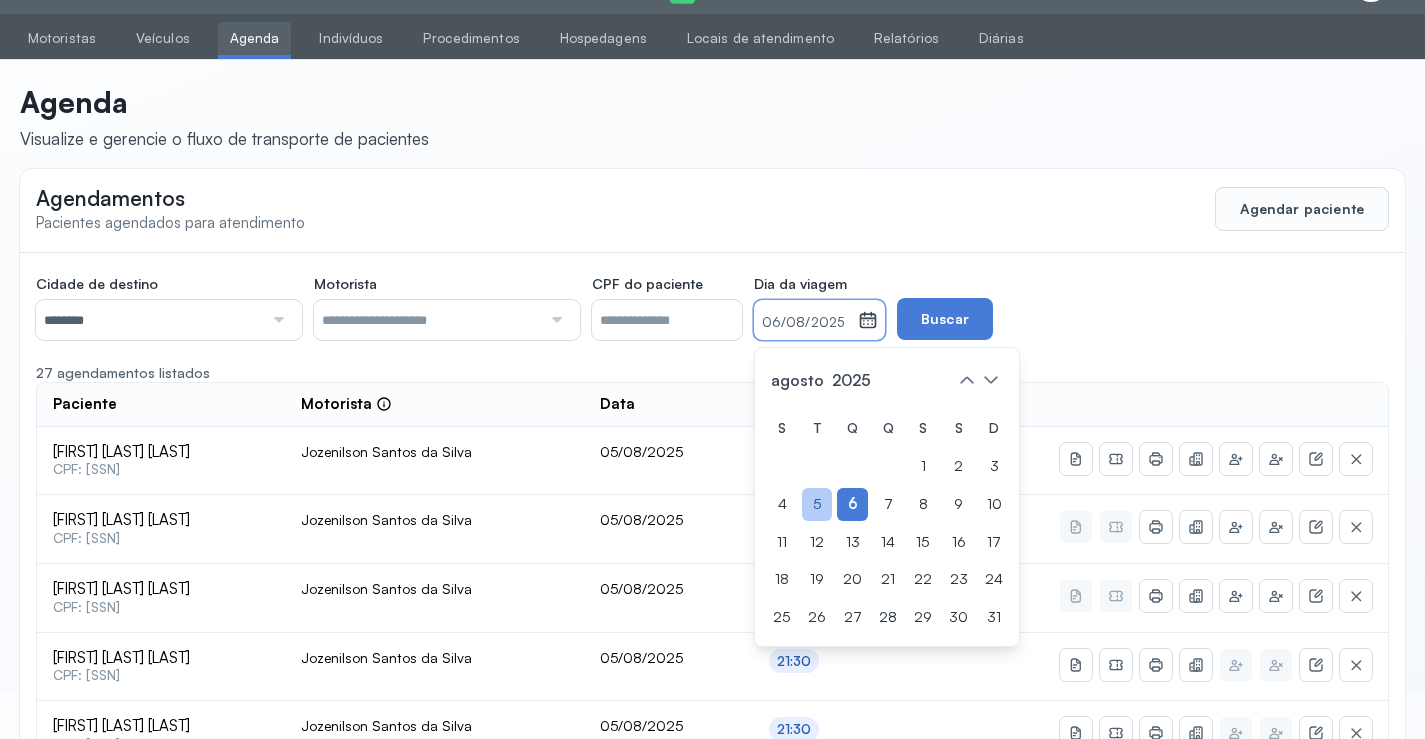 click on "5" 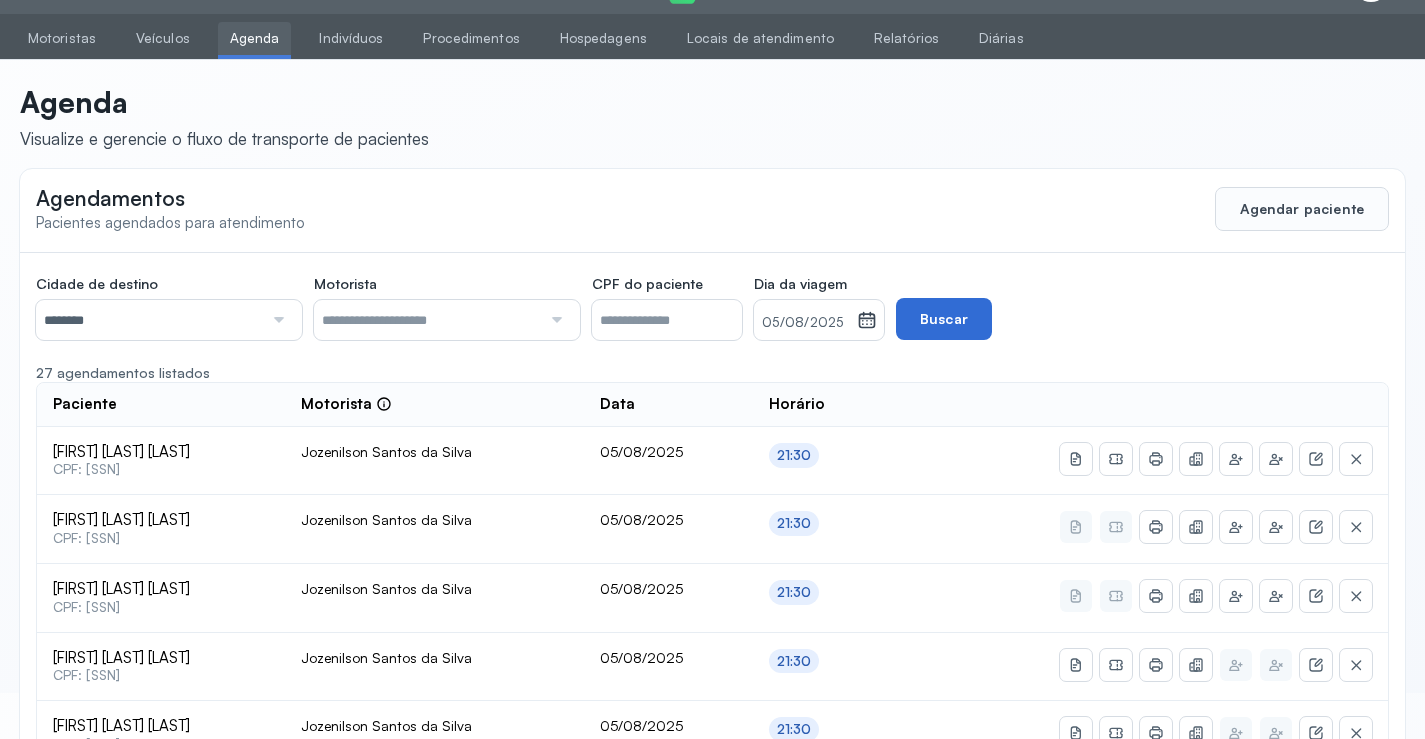 click on "Buscar" at bounding box center [944, 319] 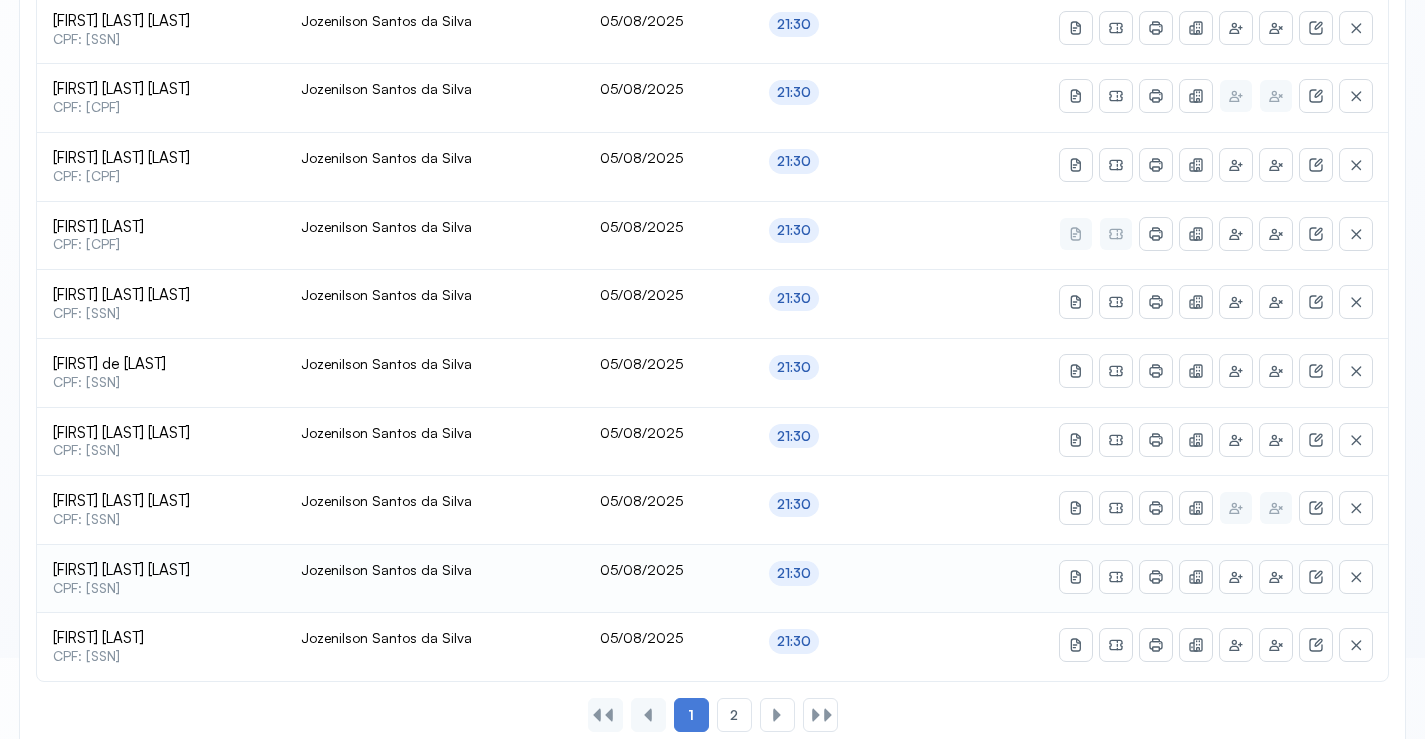 scroll, scrollTop: 846, scrollLeft: 0, axis: vertical 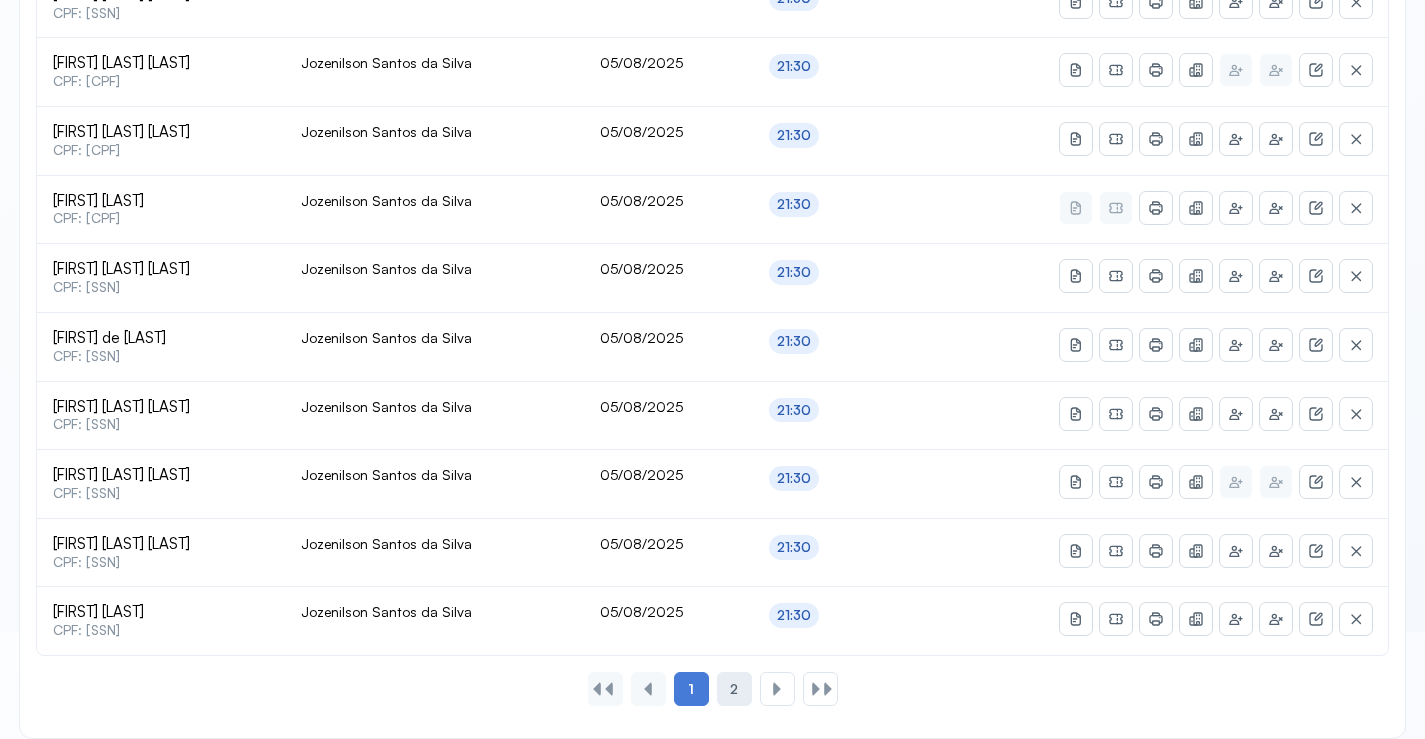 click on "2" 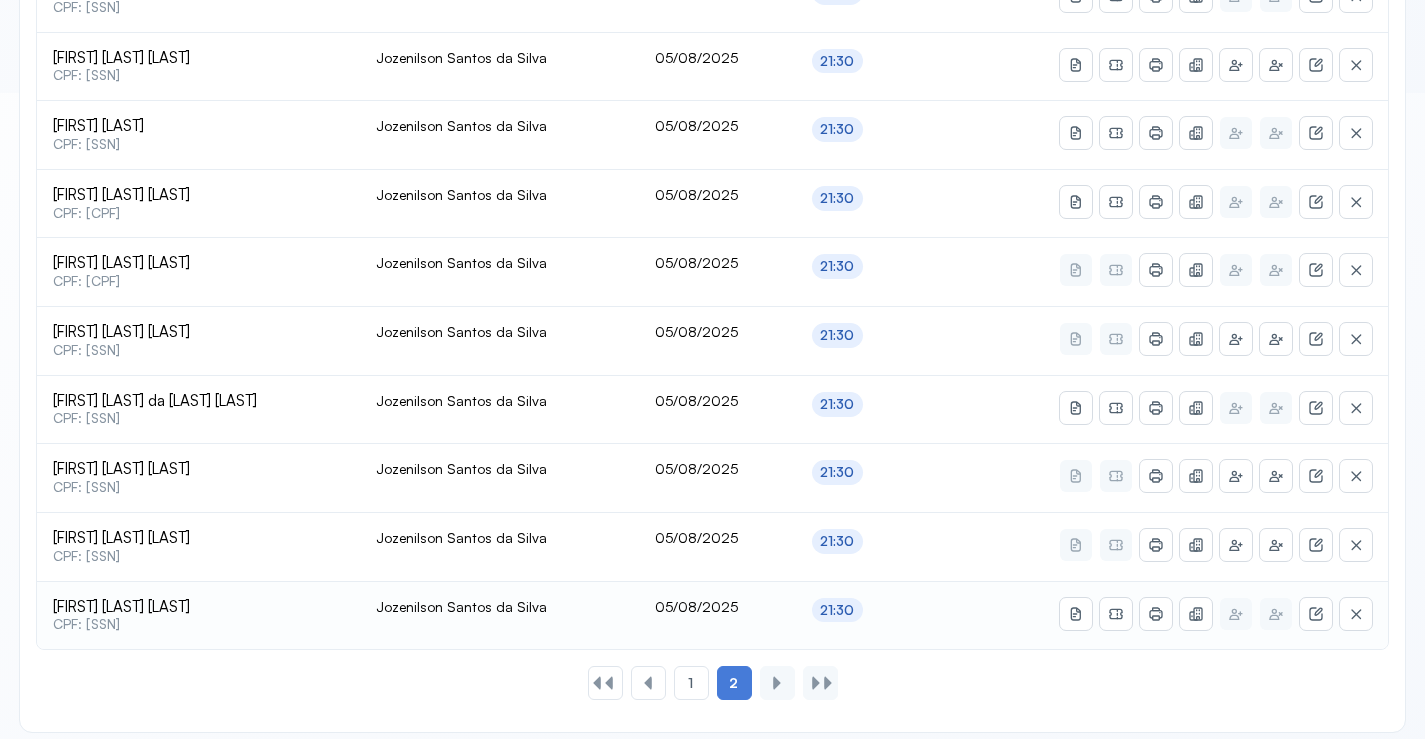 scroll, scrollTop: 559, scrollLeft: 0, axis: vertical 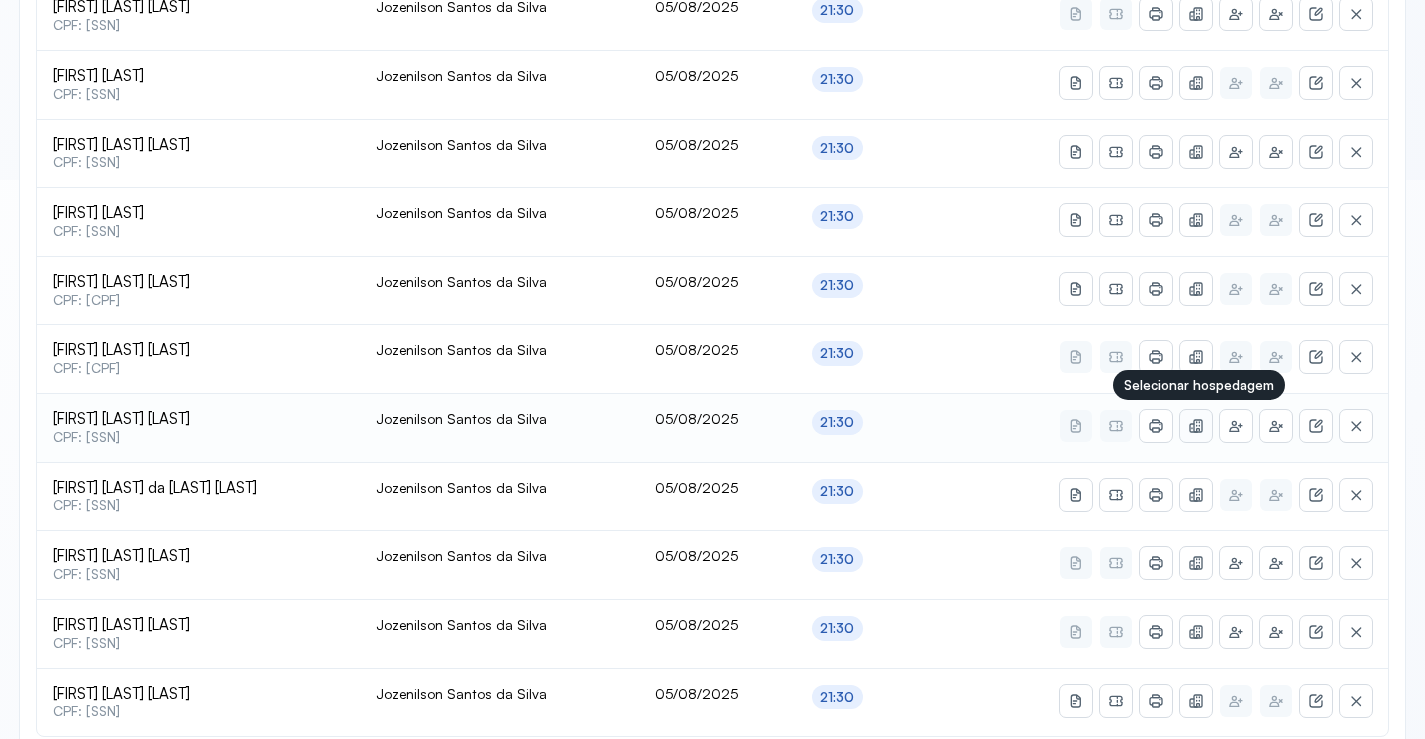 click 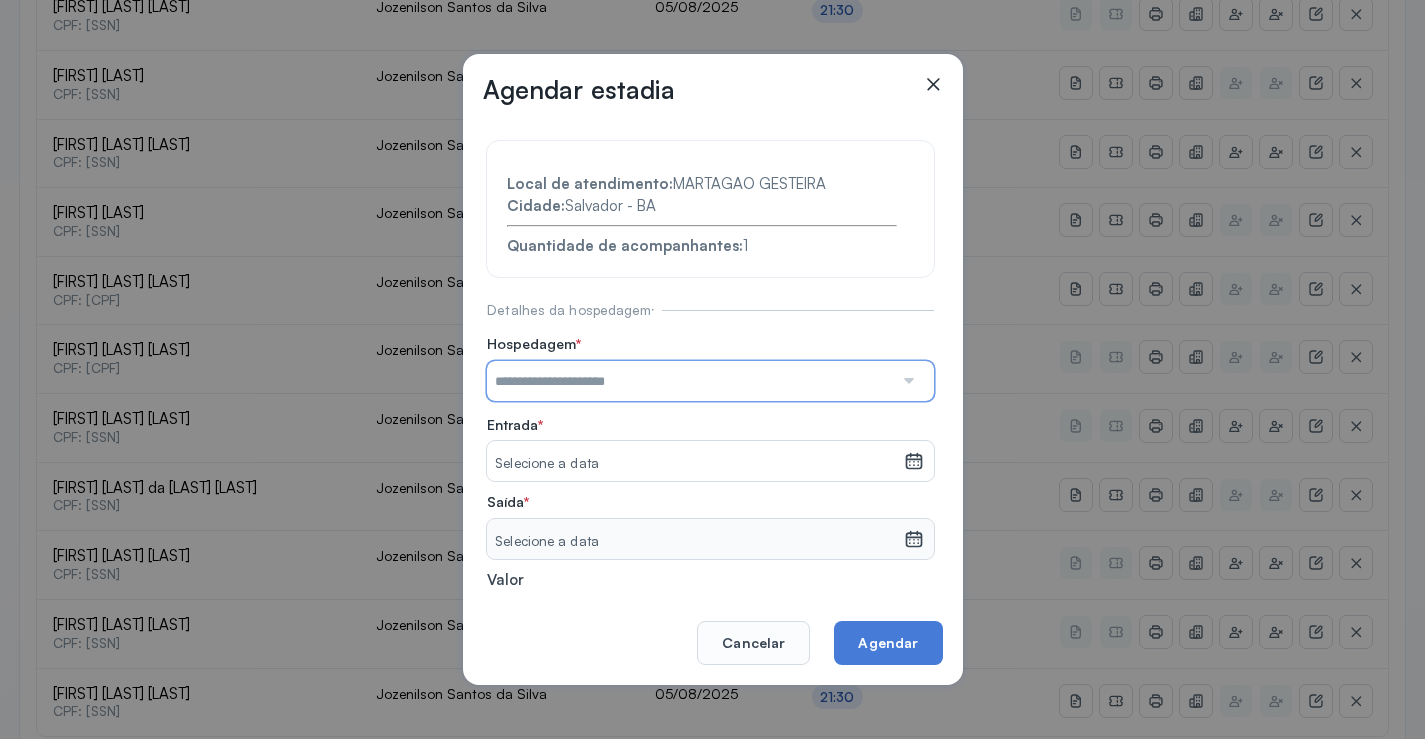click at bounding box center (690, 381) 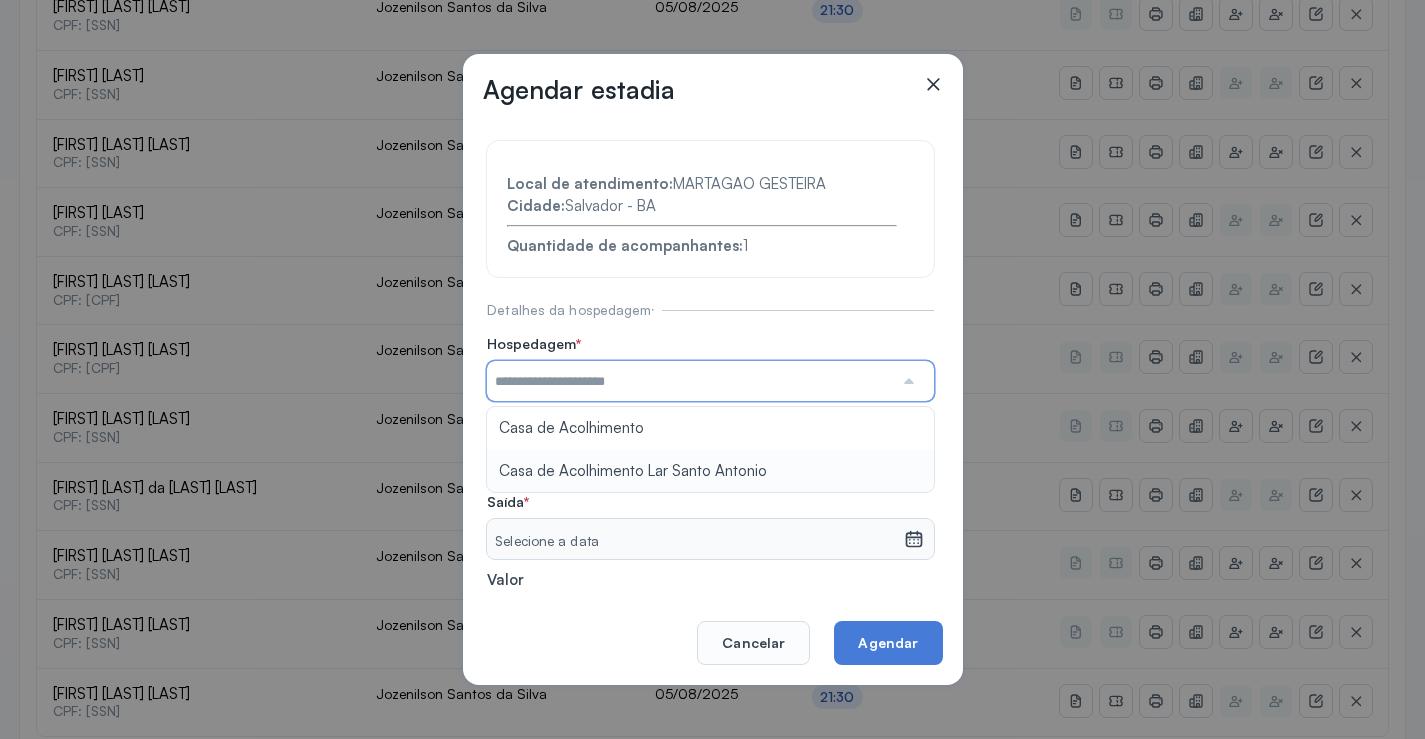 type on "**********" 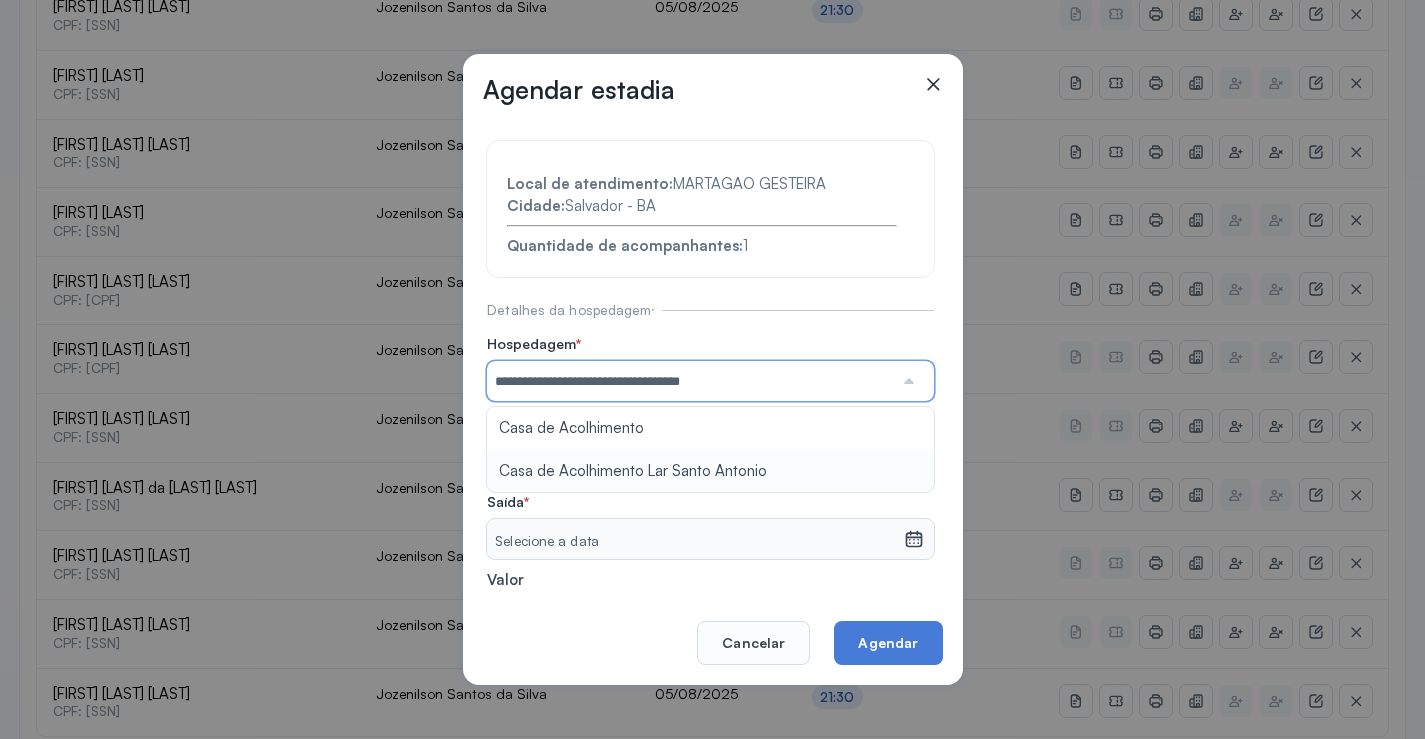 click on "**********" at bounding box center [710, 436] 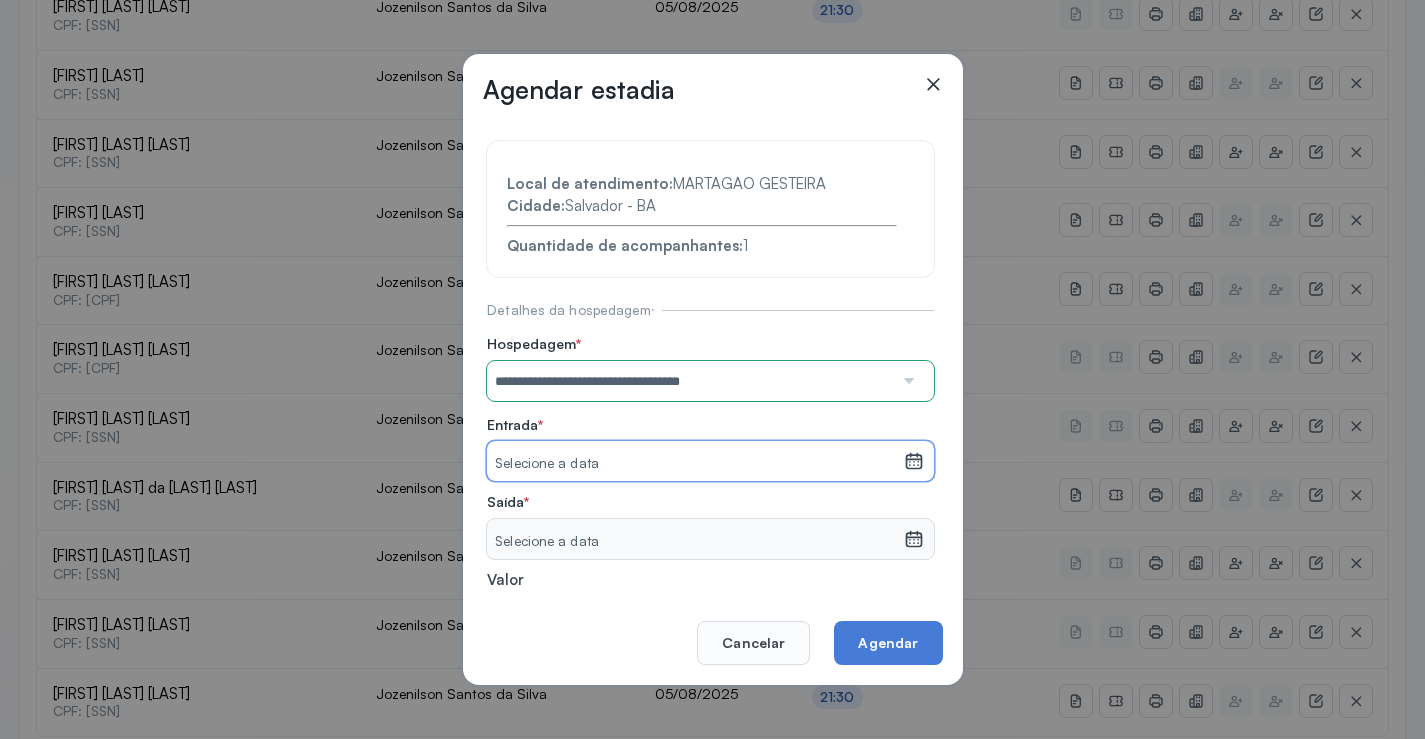 click on "Selecione a data" at bounding box center (695, 464) 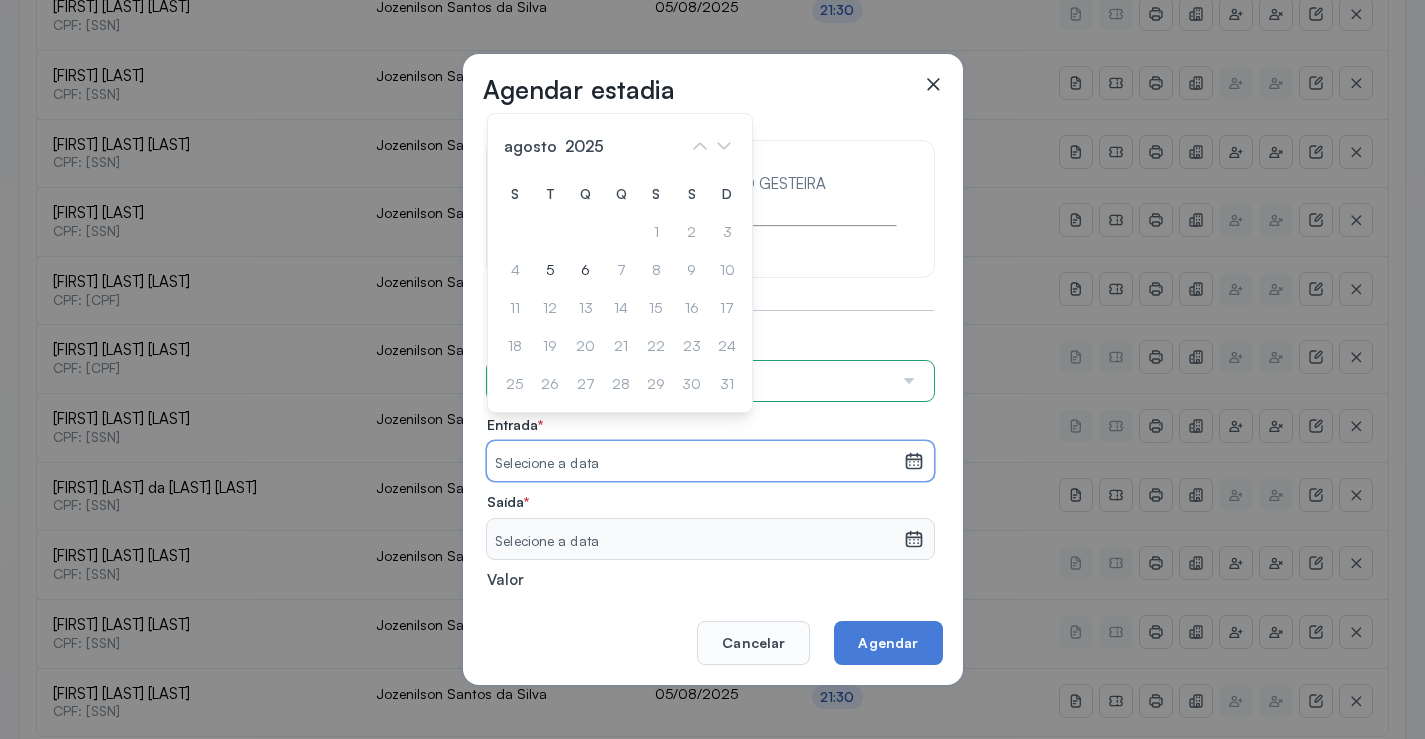 drag, startPoint x: 590, startPoint y: 264, endPoint x: 590, endPoint y: 306, distance: 42 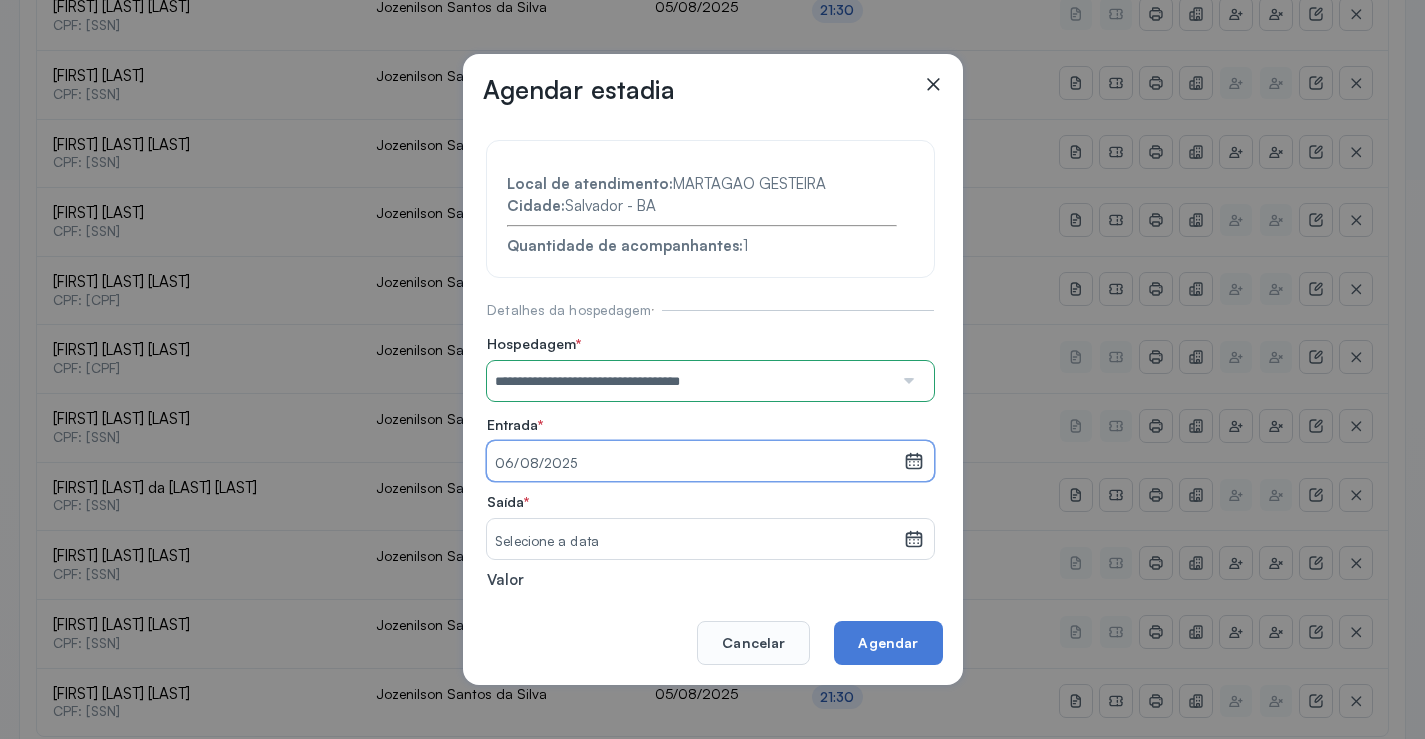 click on "Selecione a data" at bounding box center (695, 539) 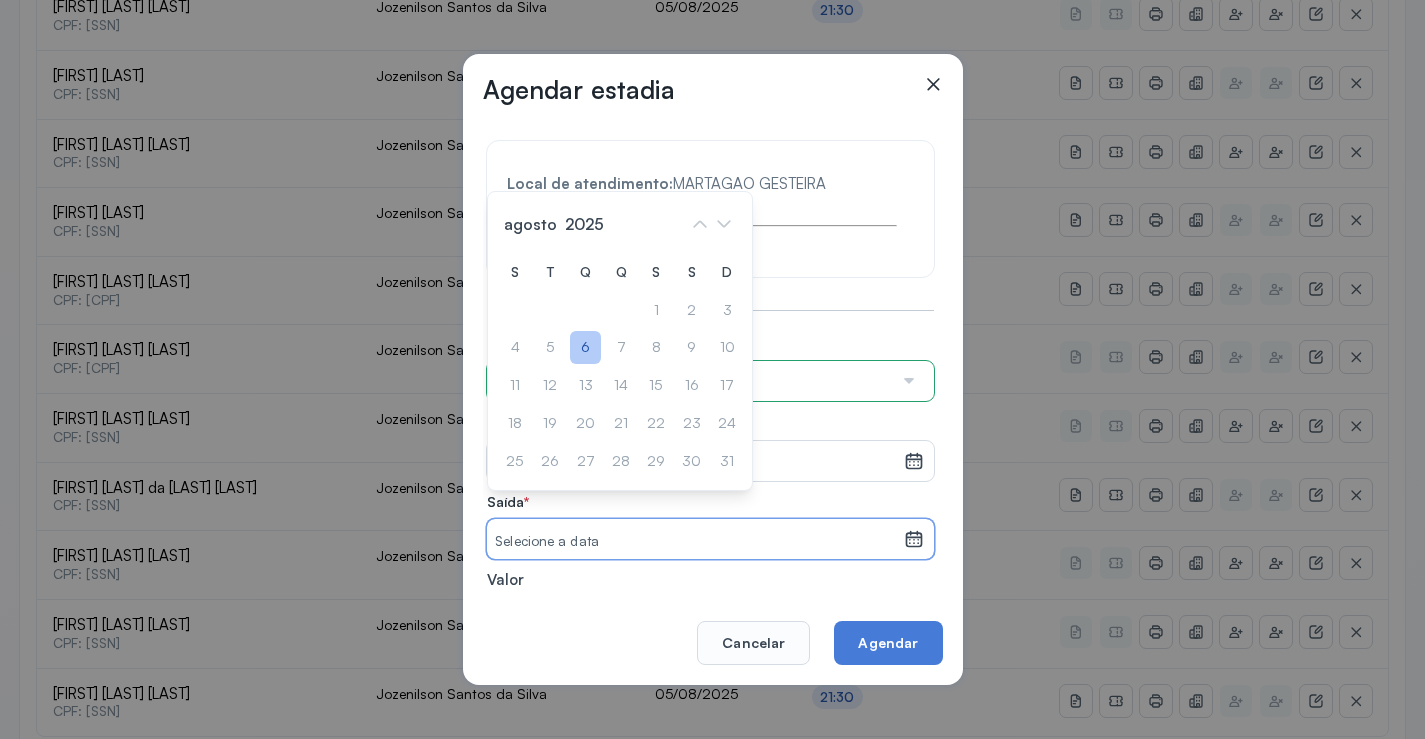 click on "6" 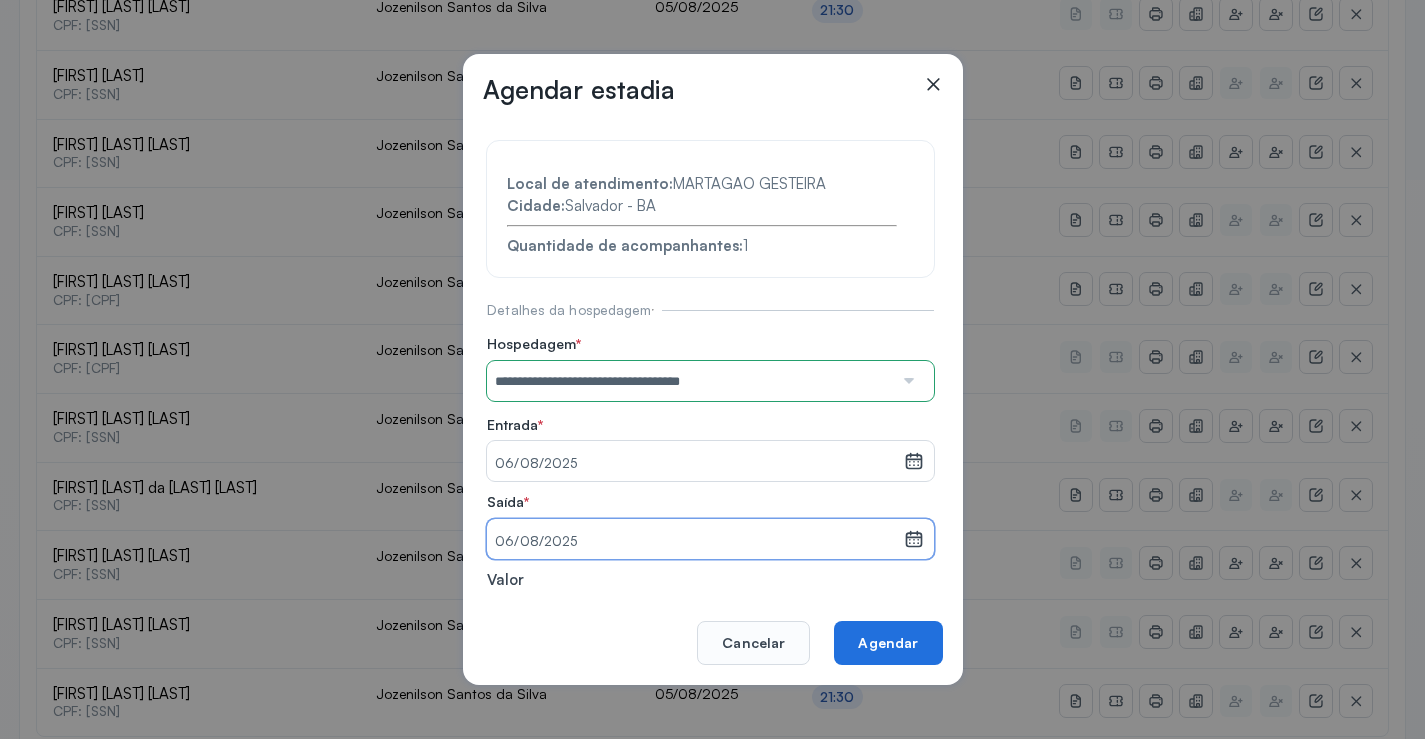 click on "Agendar" 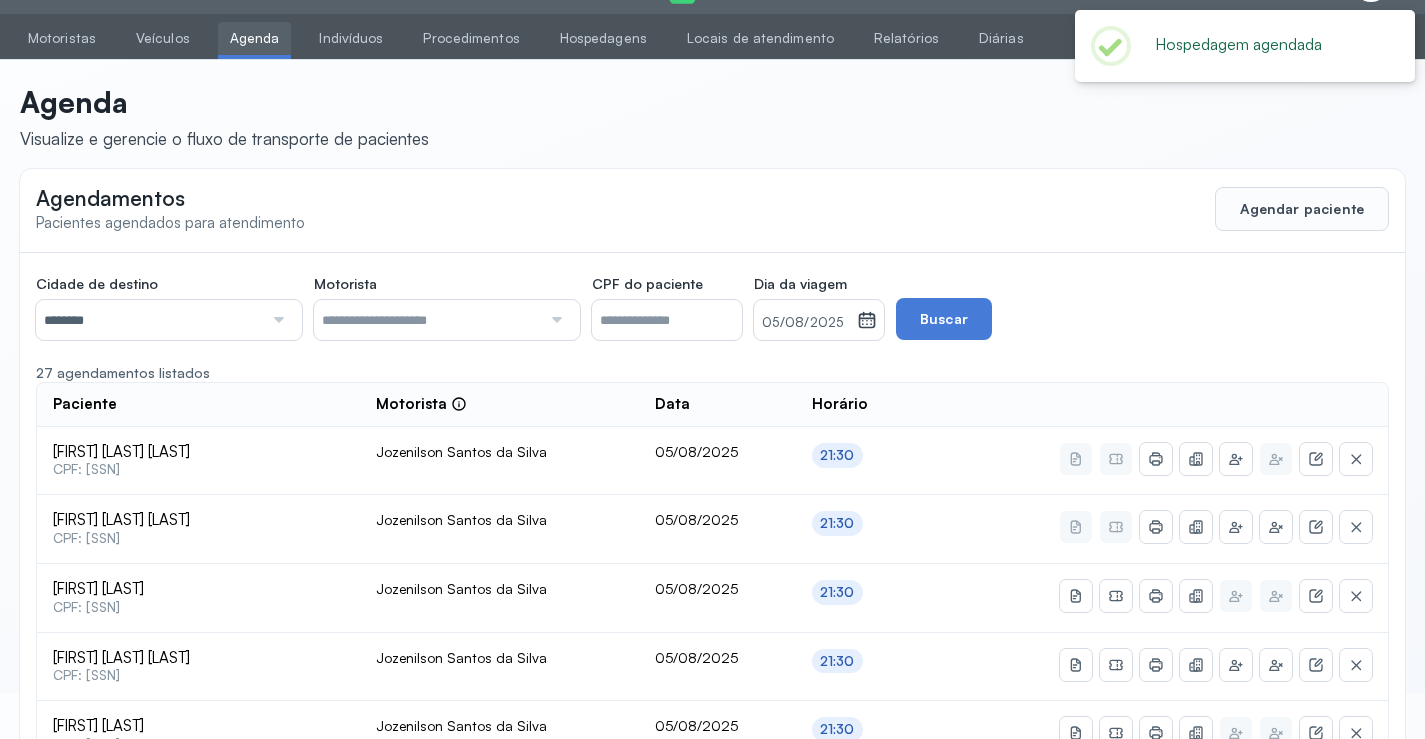 scroll, scrollTop: 559, scrollLeft: 0, axis: vertical 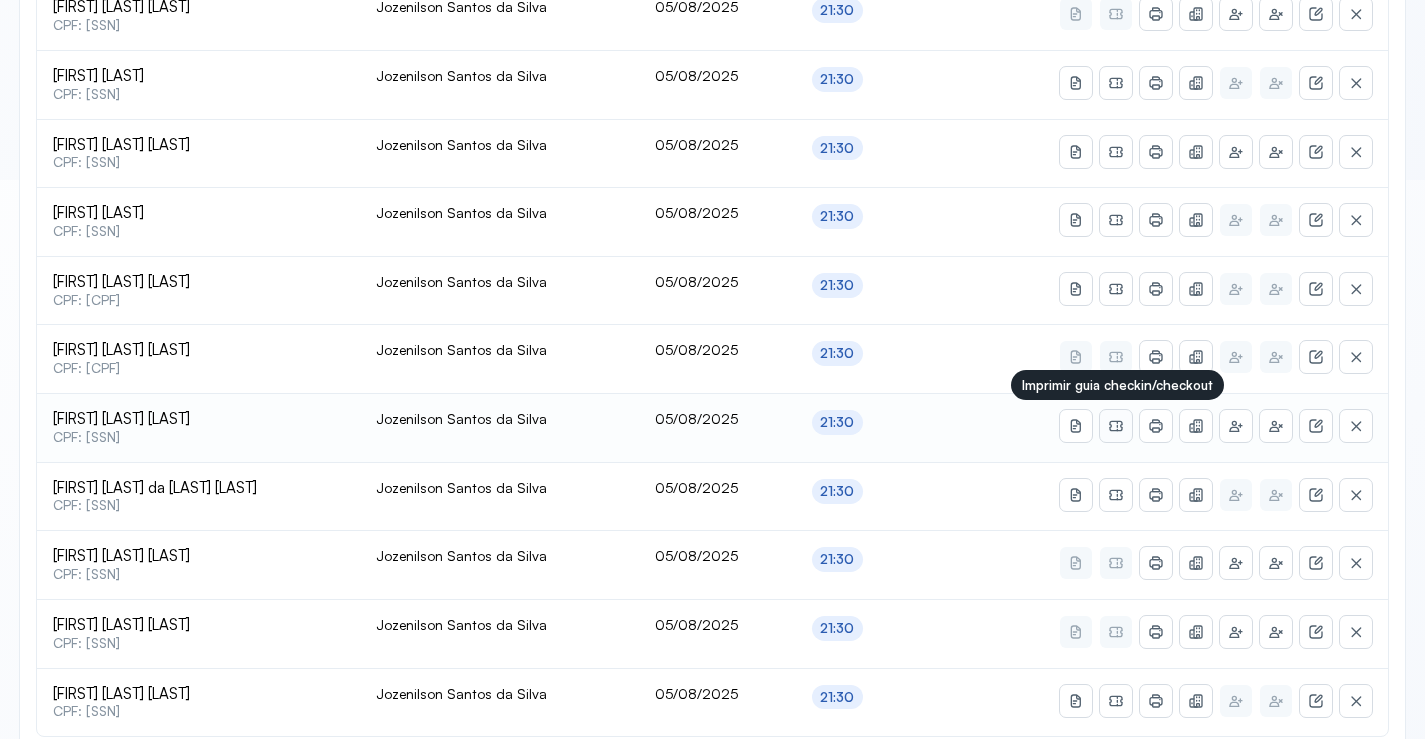 click 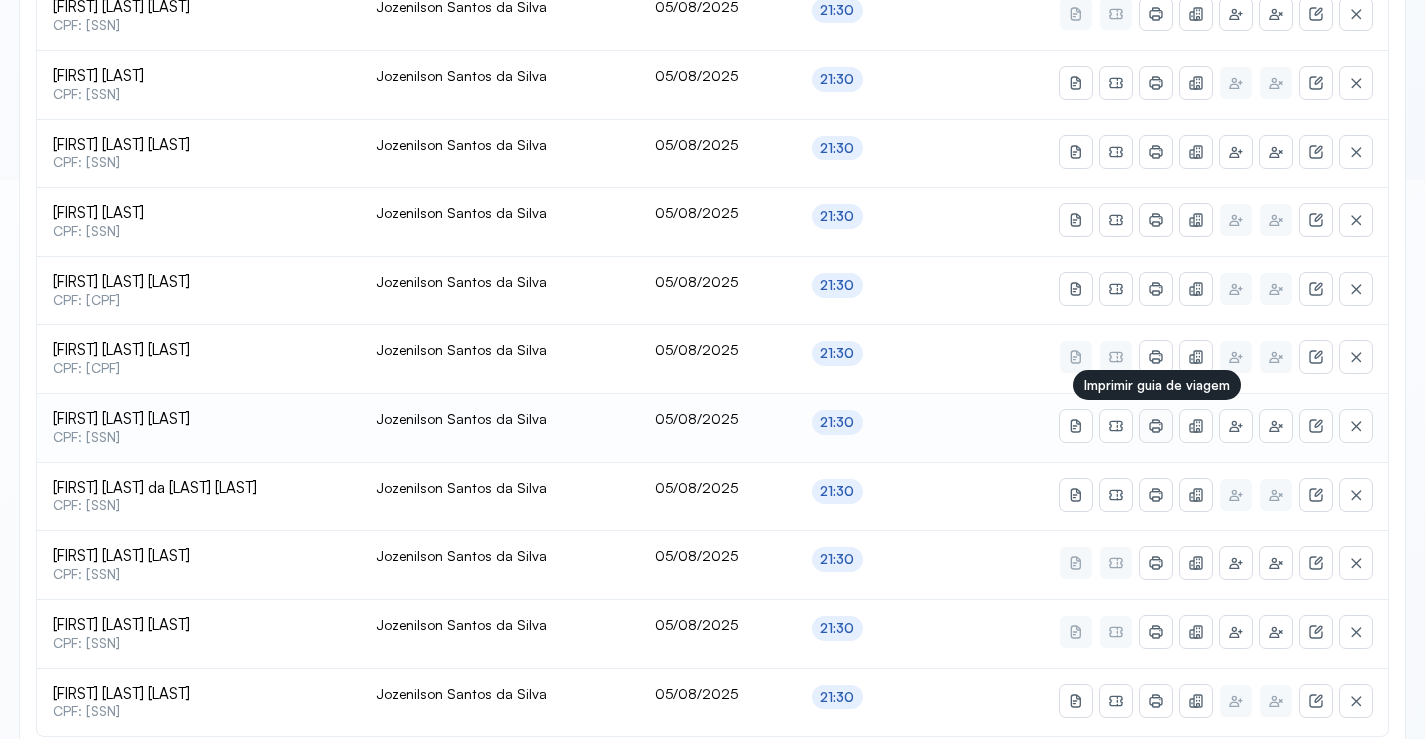 click 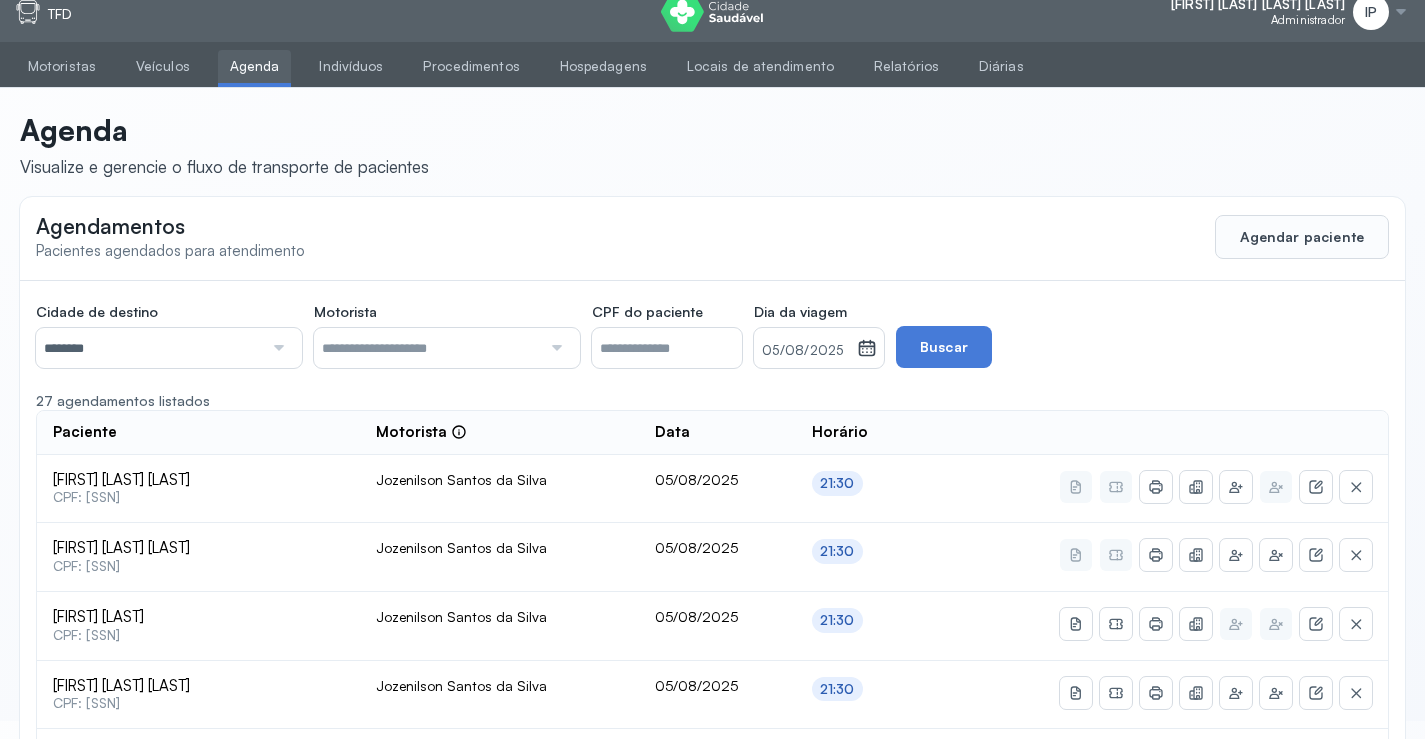 scroll, scrollTop: 0, scrollLeft: 0, axis: both 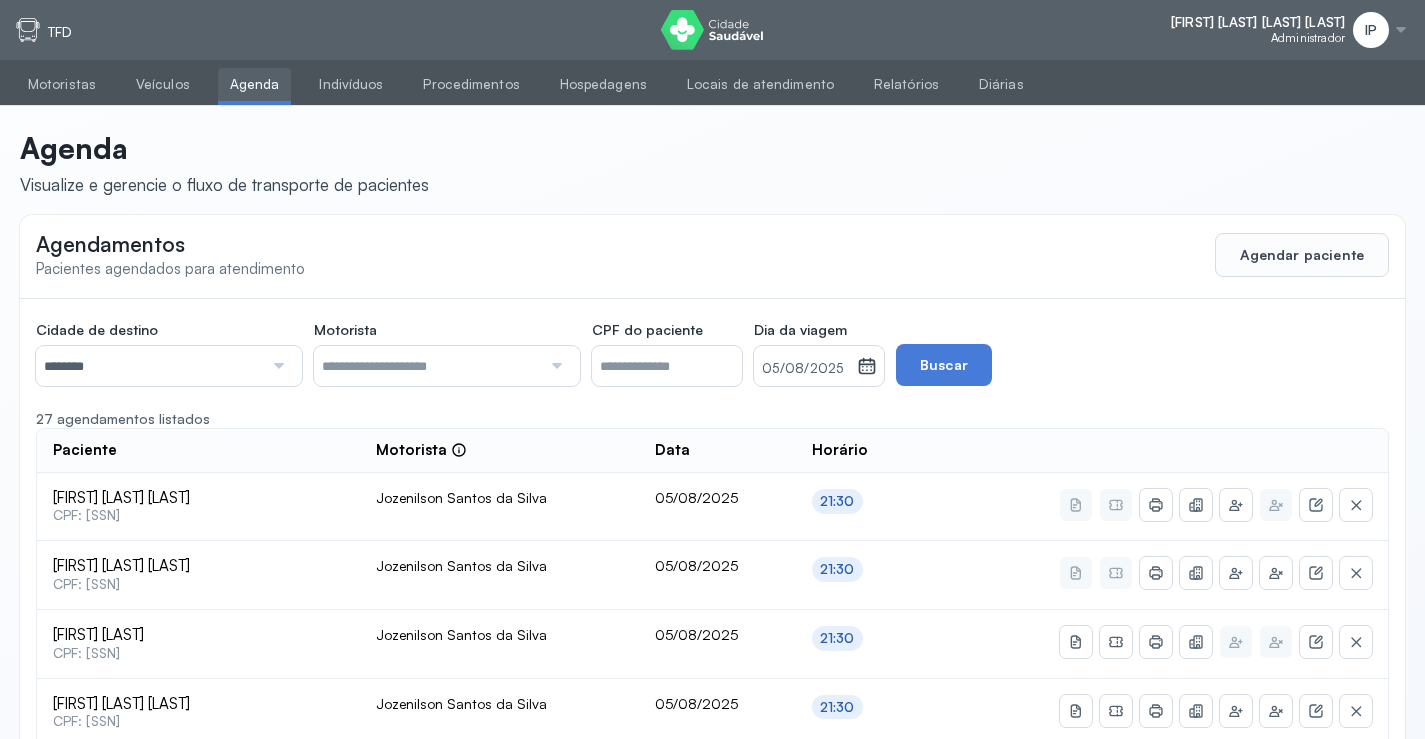 click on "********" at bounding box center (149, 366) 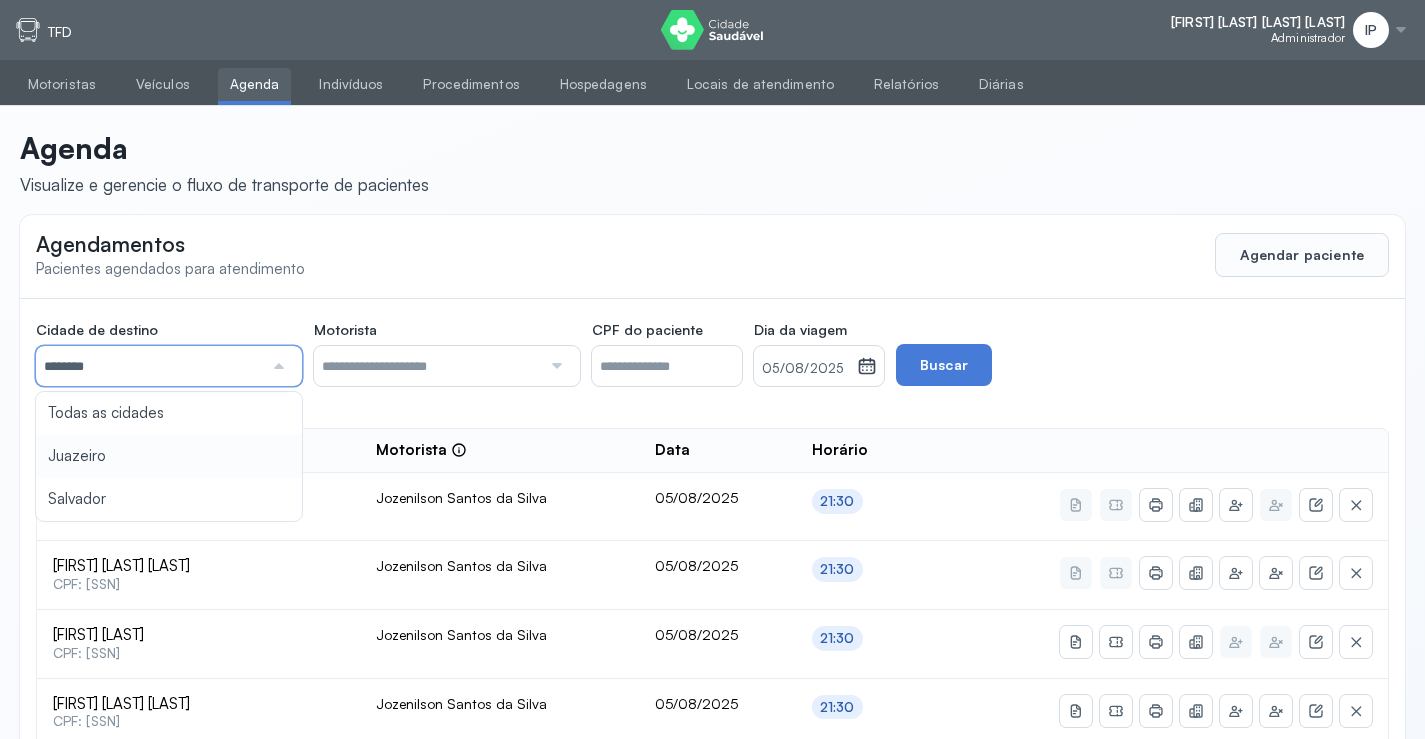 type on "********" 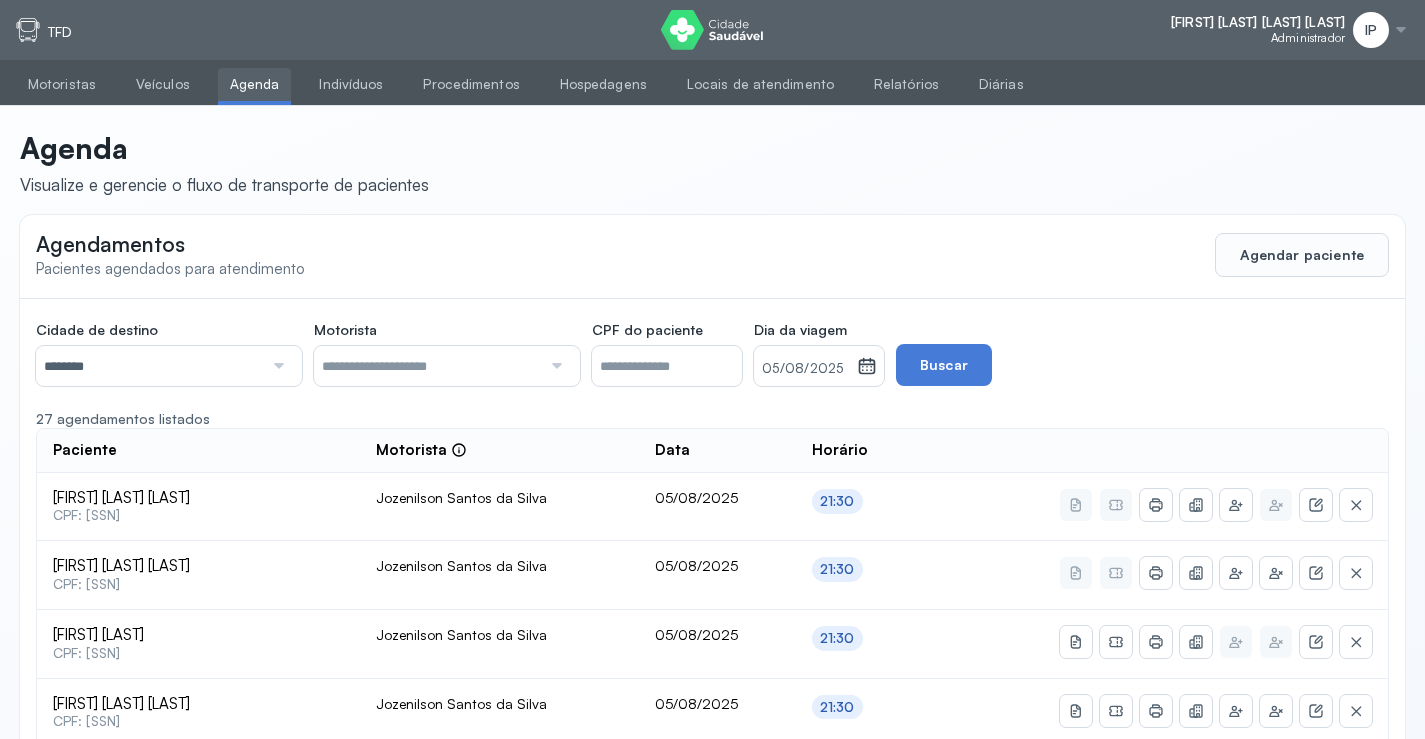 click on "05/08/2025" at bounding box center (805, 366) 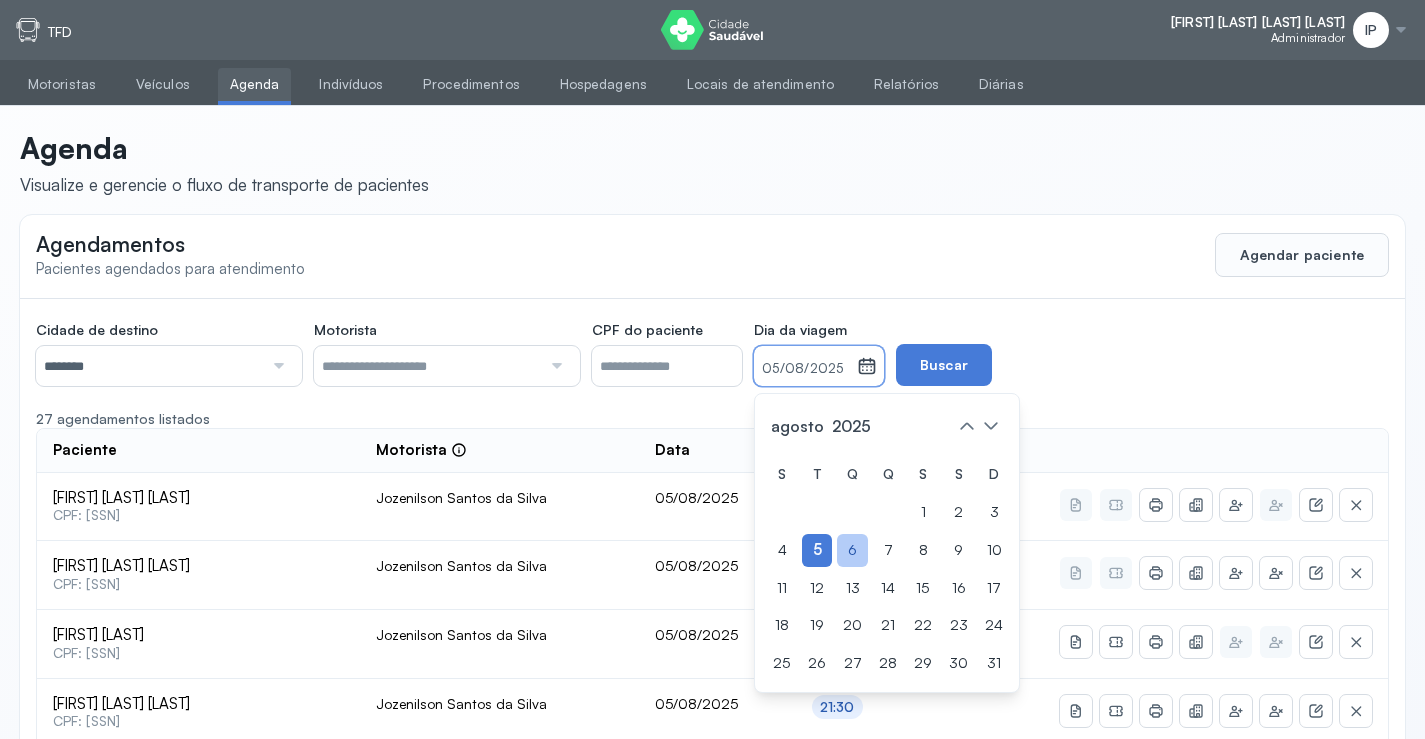 drag, startPoint x: 876, startPoint y: 563, endPoint x: 890, endPoint y: 550, distance: 19.104973 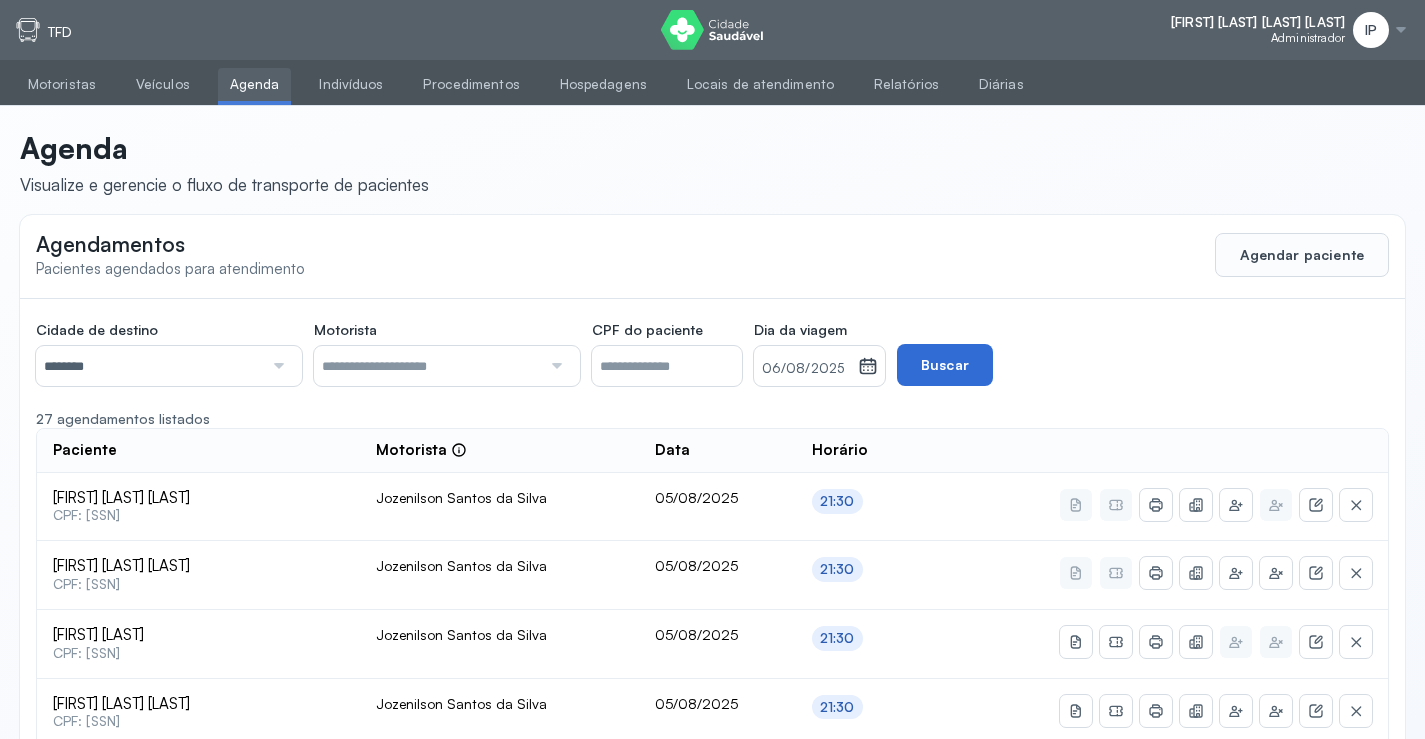 click on "Buscar" at bounding box center (945, 365) 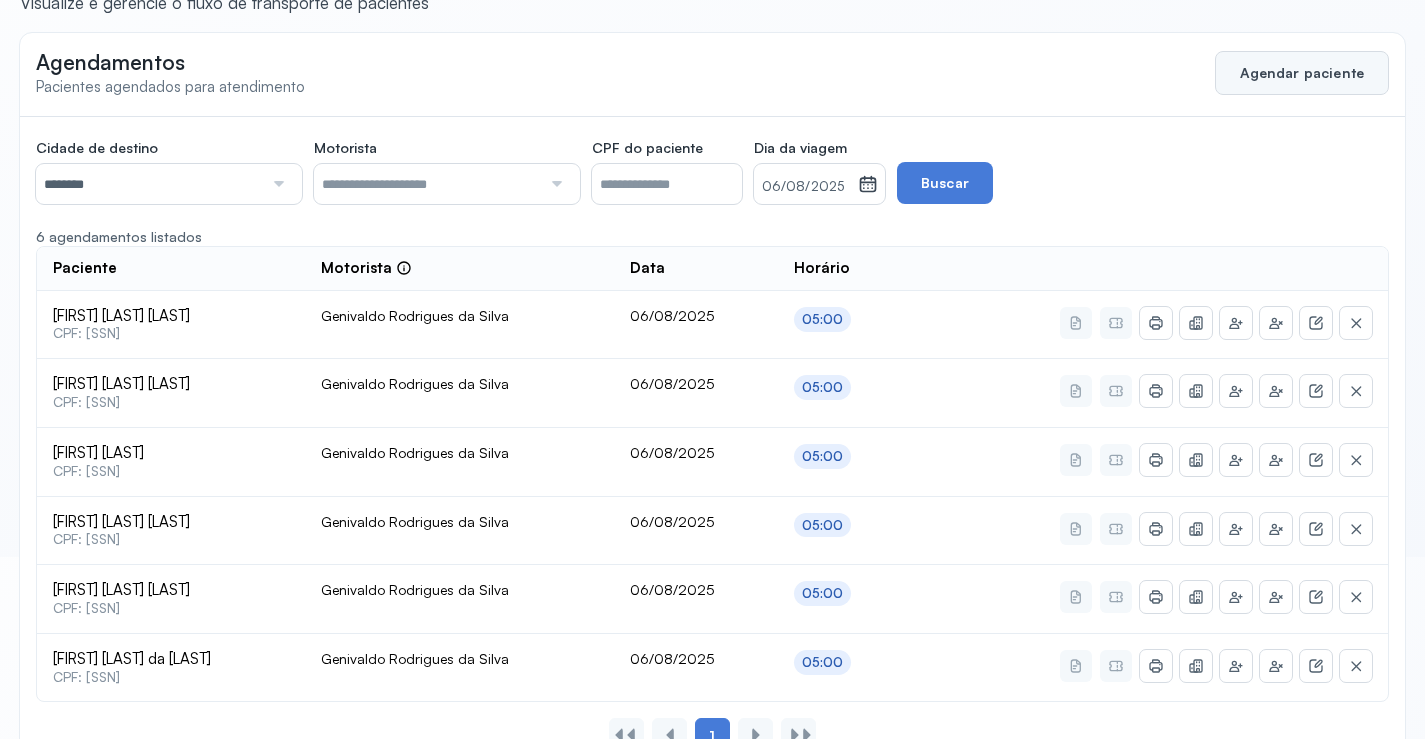 scroll, scrollTop: 147, scrollLeft: 0, axis: vertical 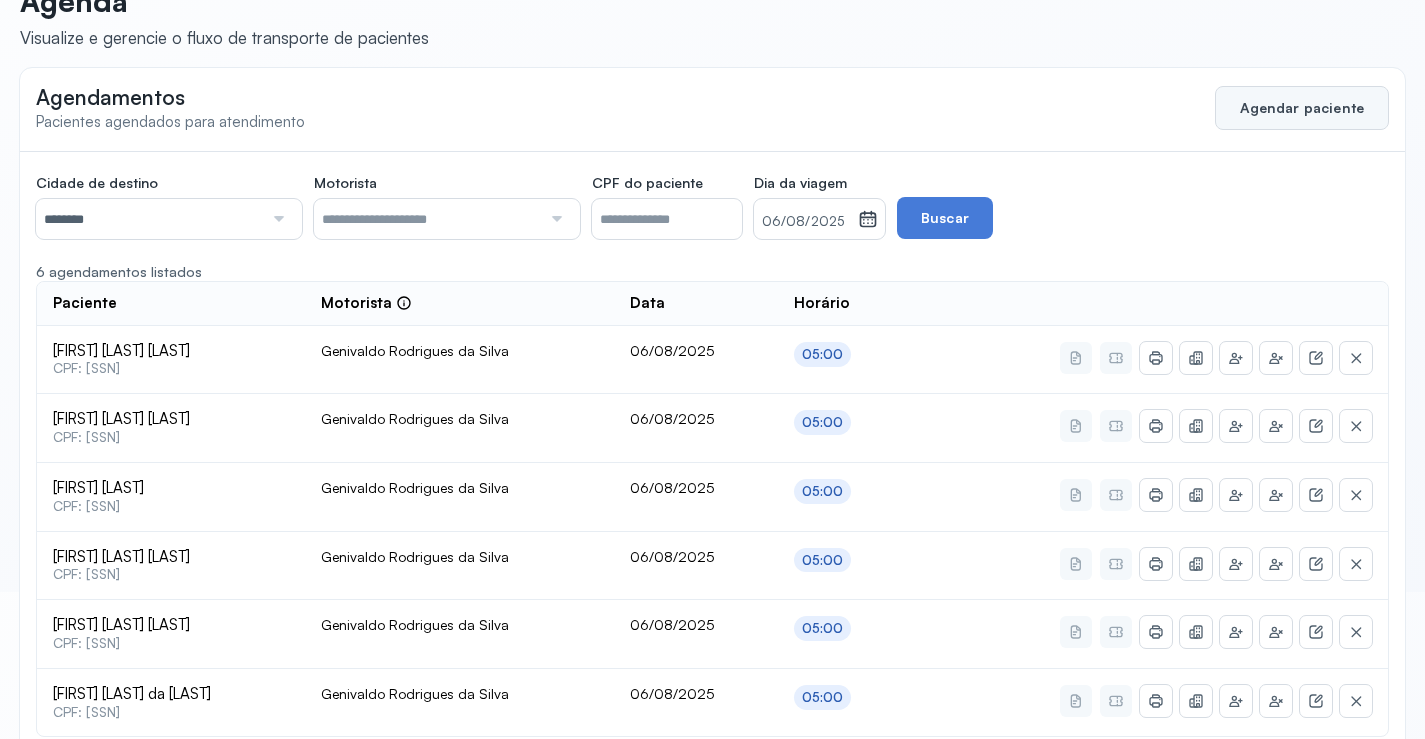 click on "Agendar paciente" 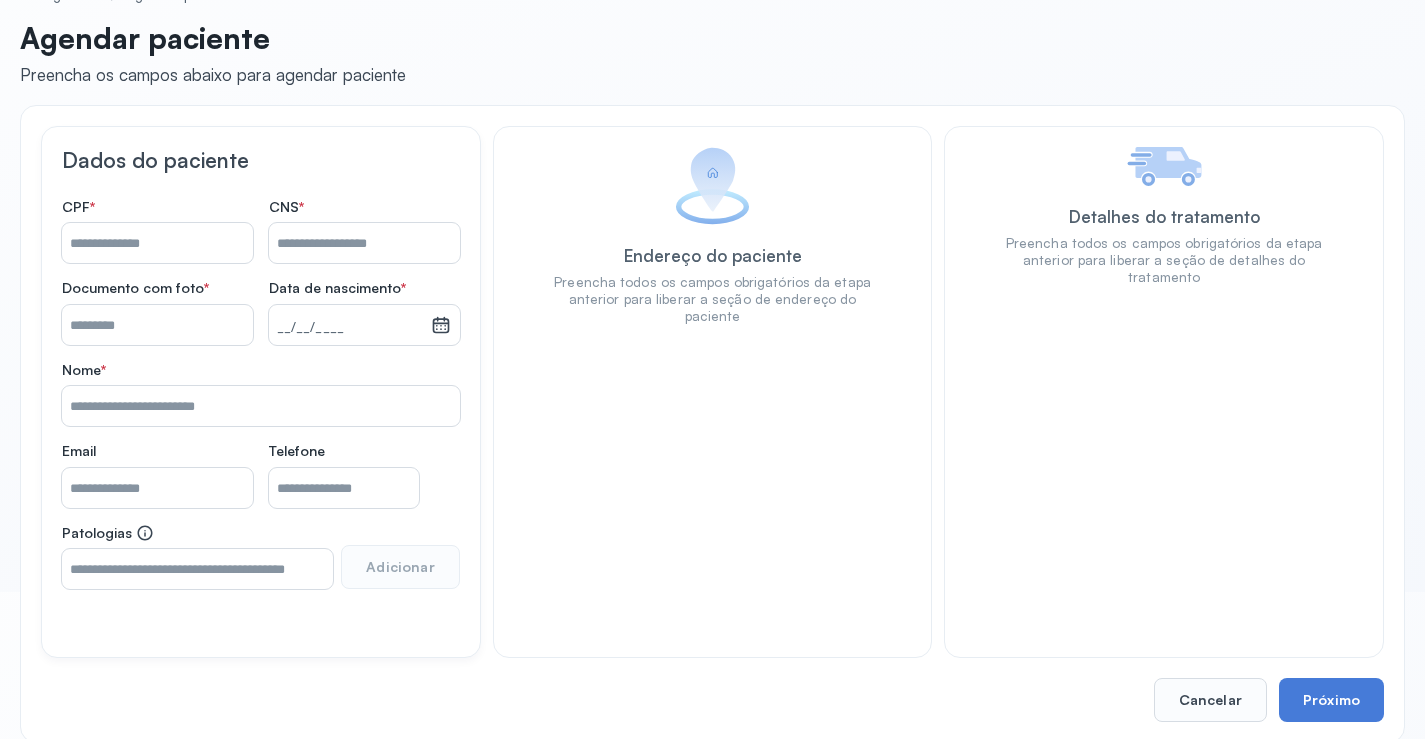 click on "Nome   *" at bounding box center (364, 243) 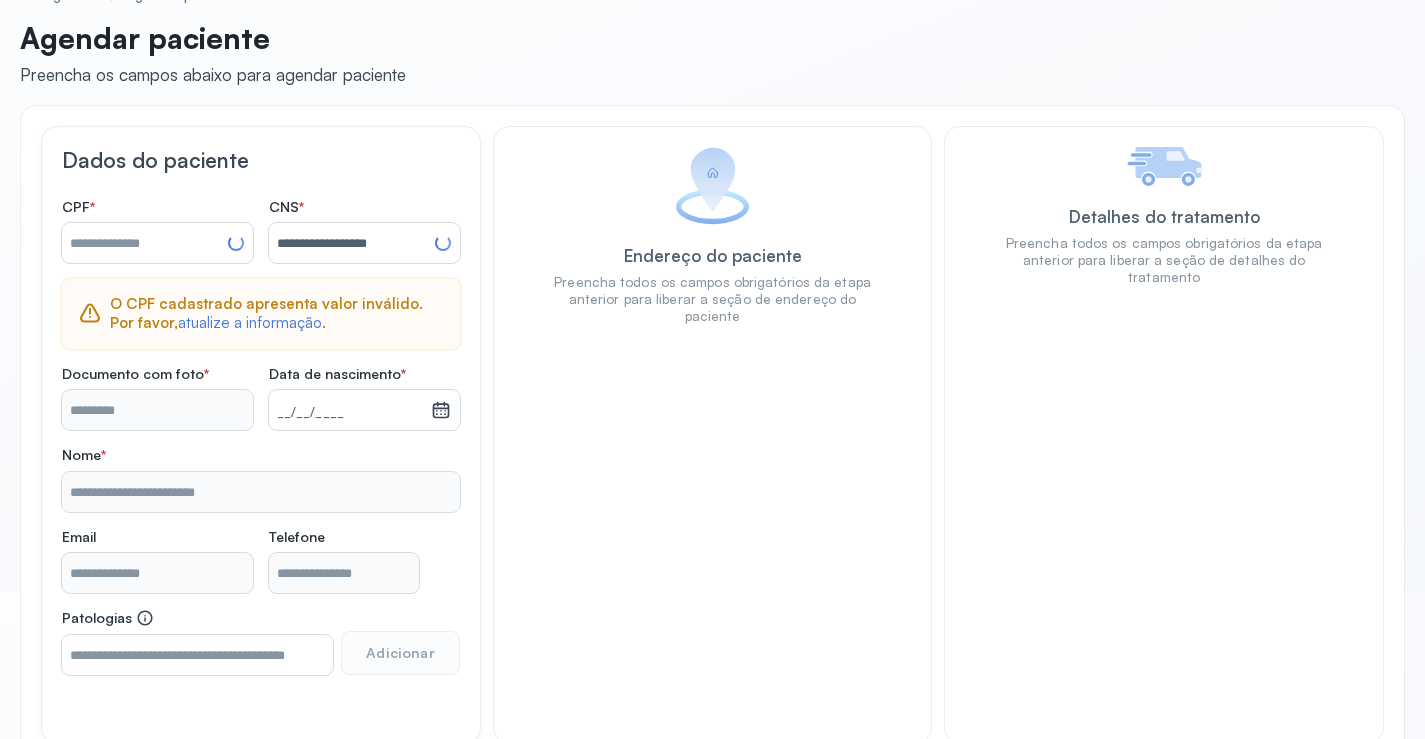 type on "**********" 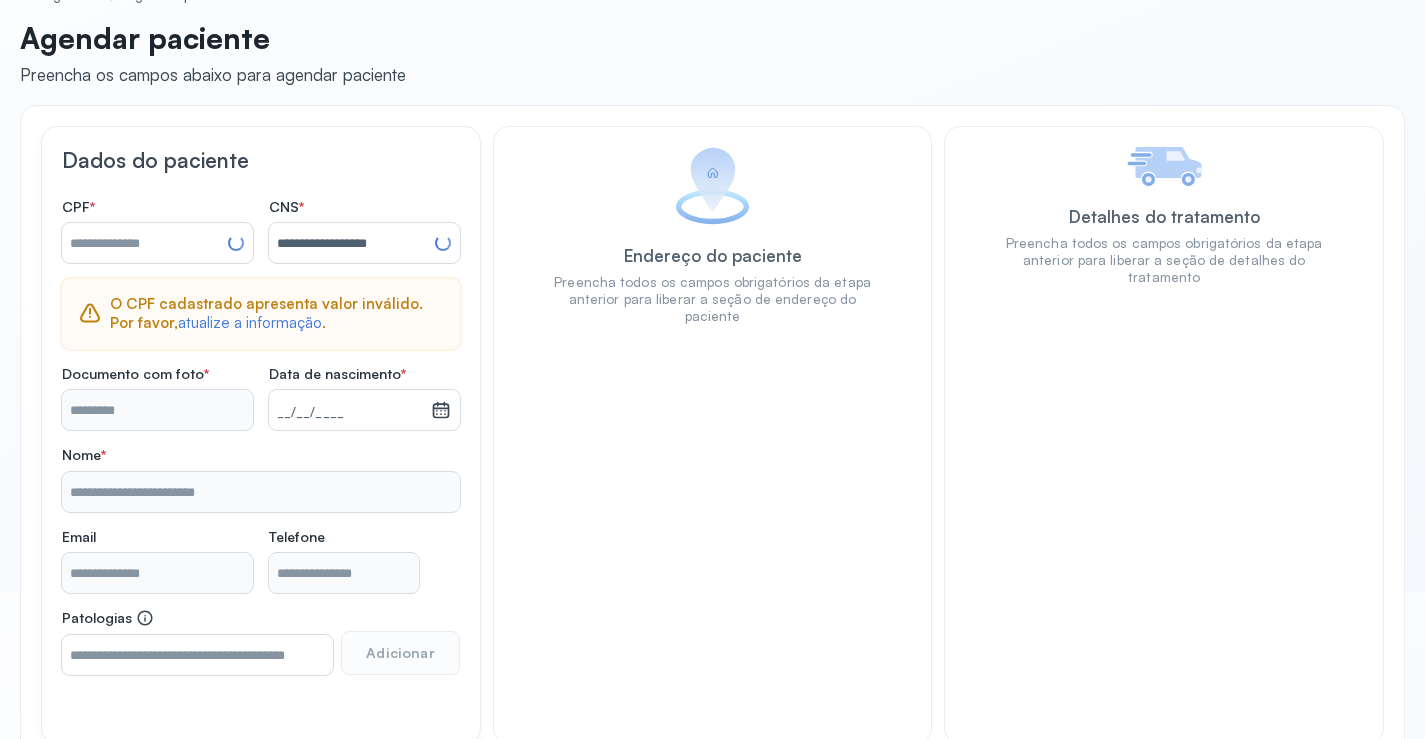 type on "**********" 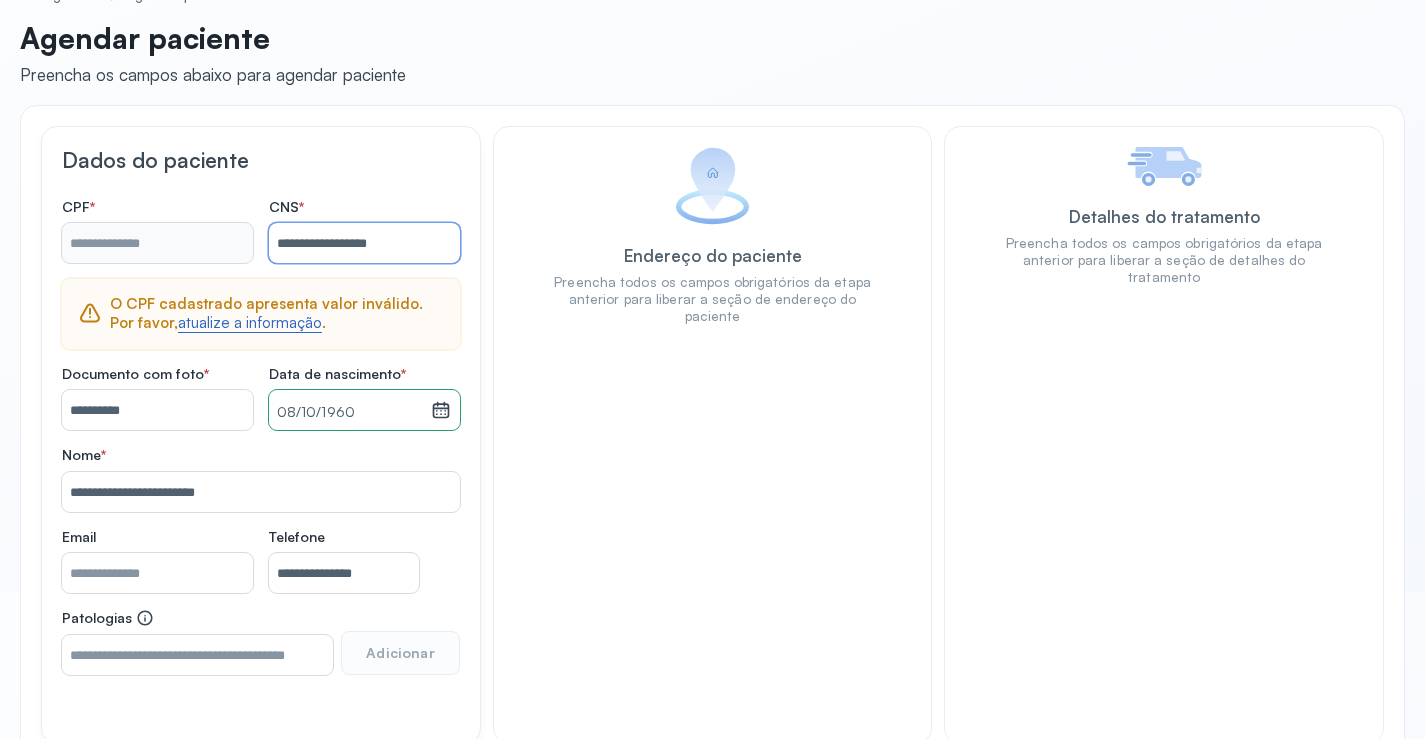 type on "**********" 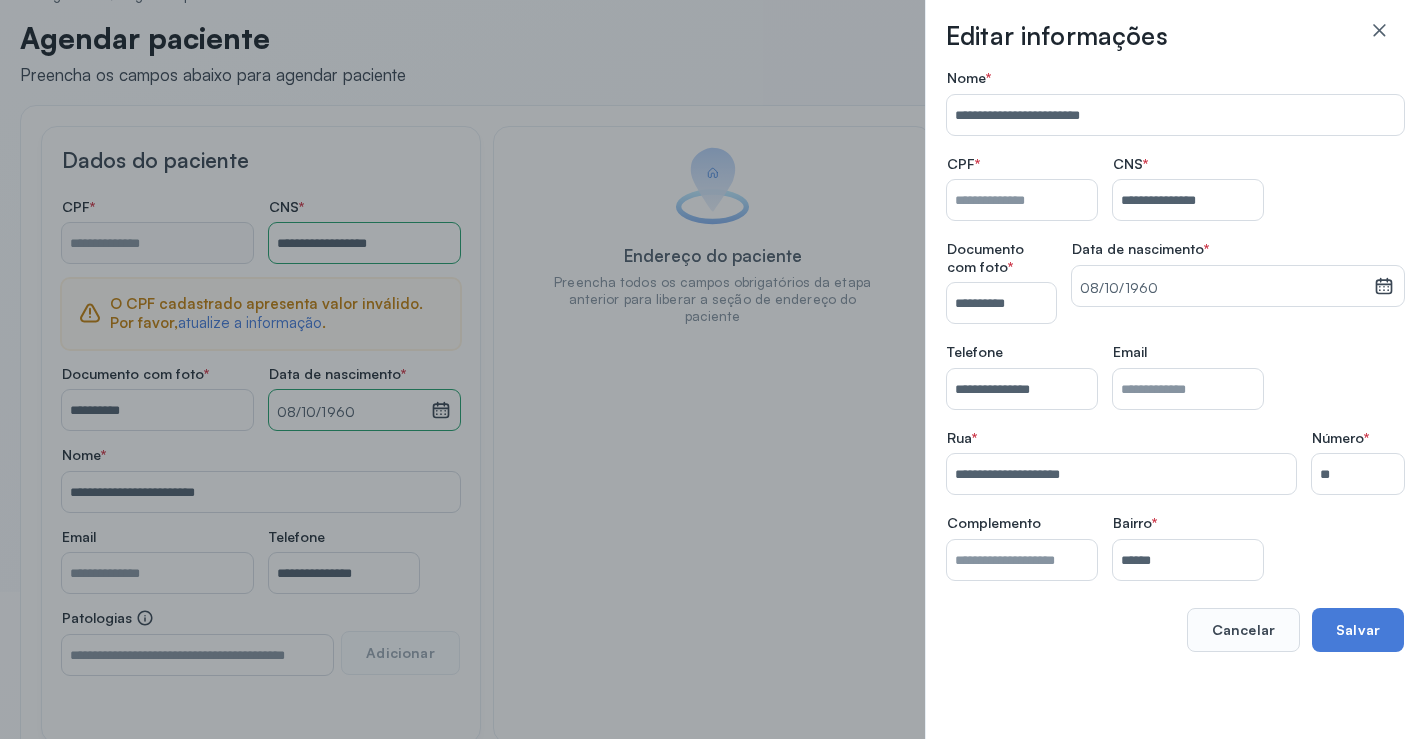 click on "Nome   *" at bounding box center (1022, 200) 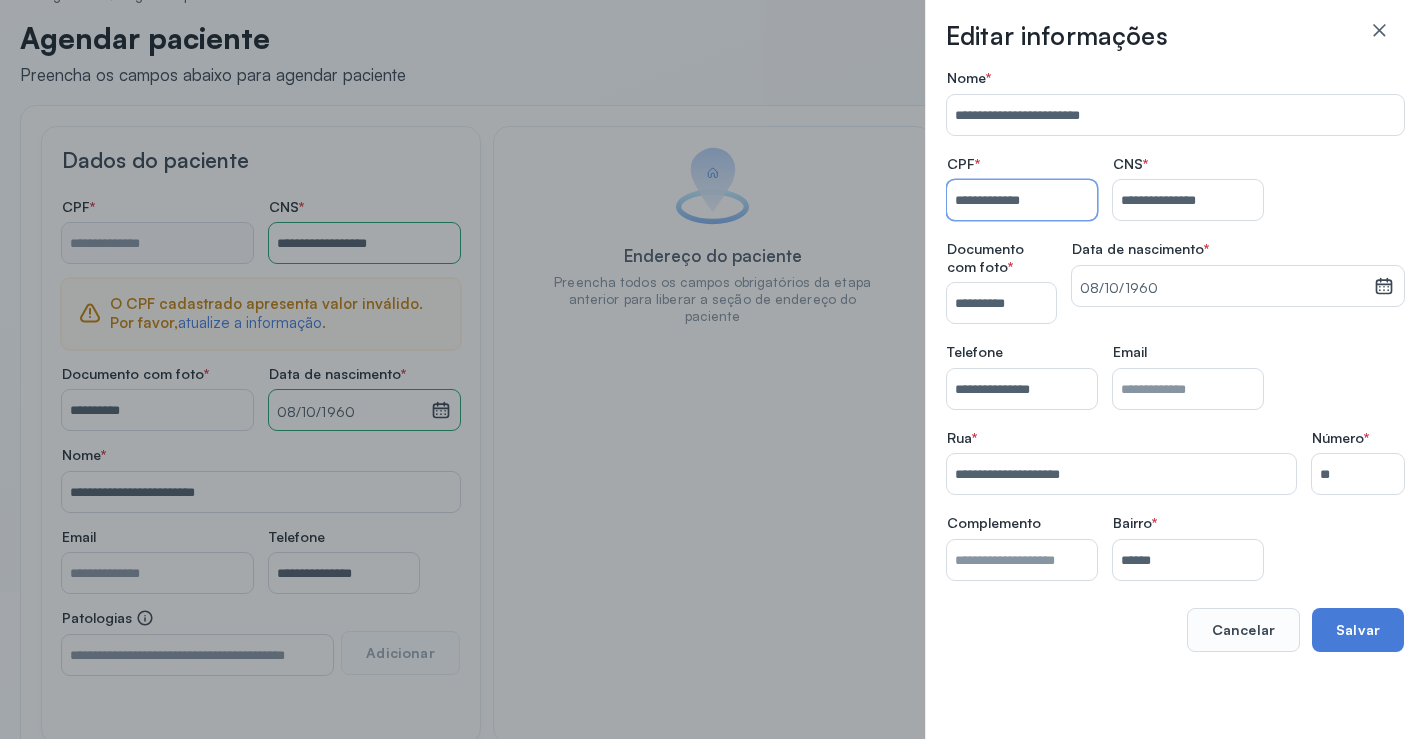 type on "**********" 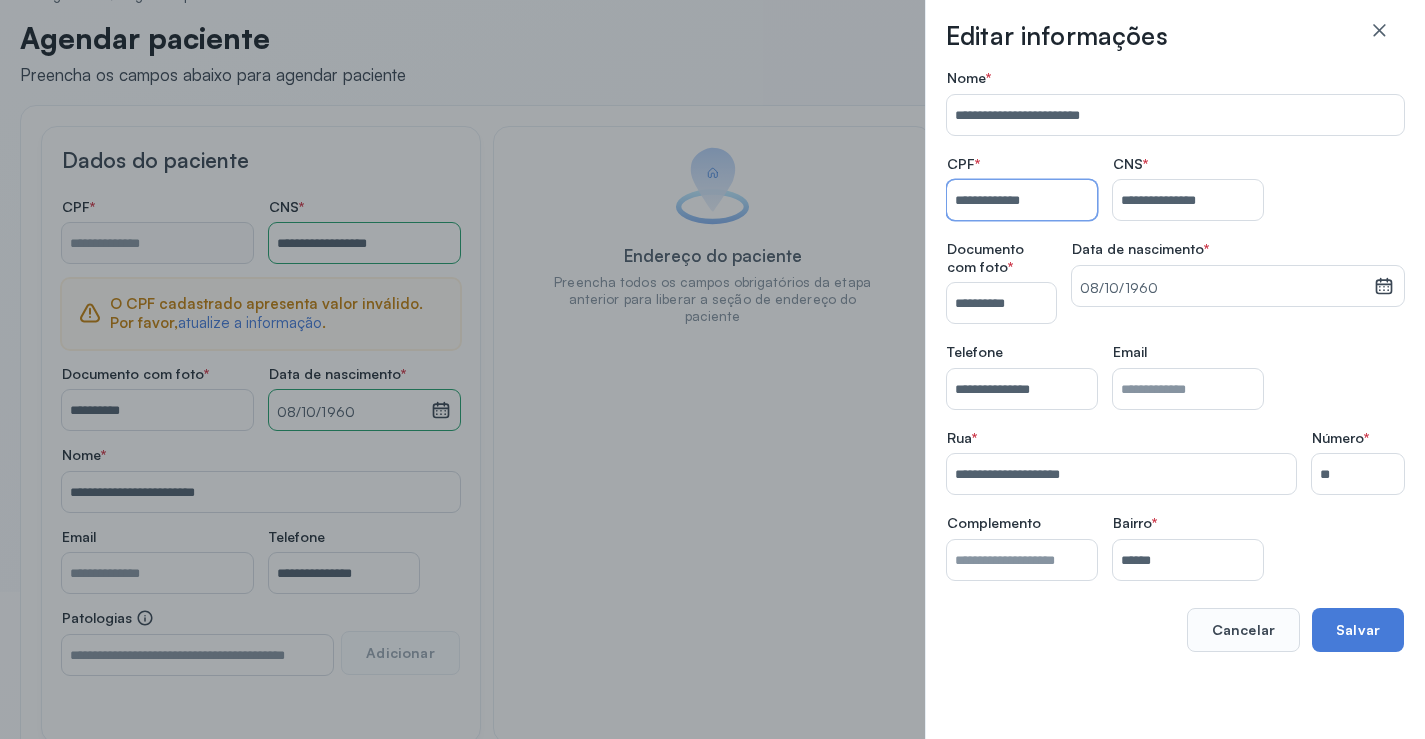 type on "**********" 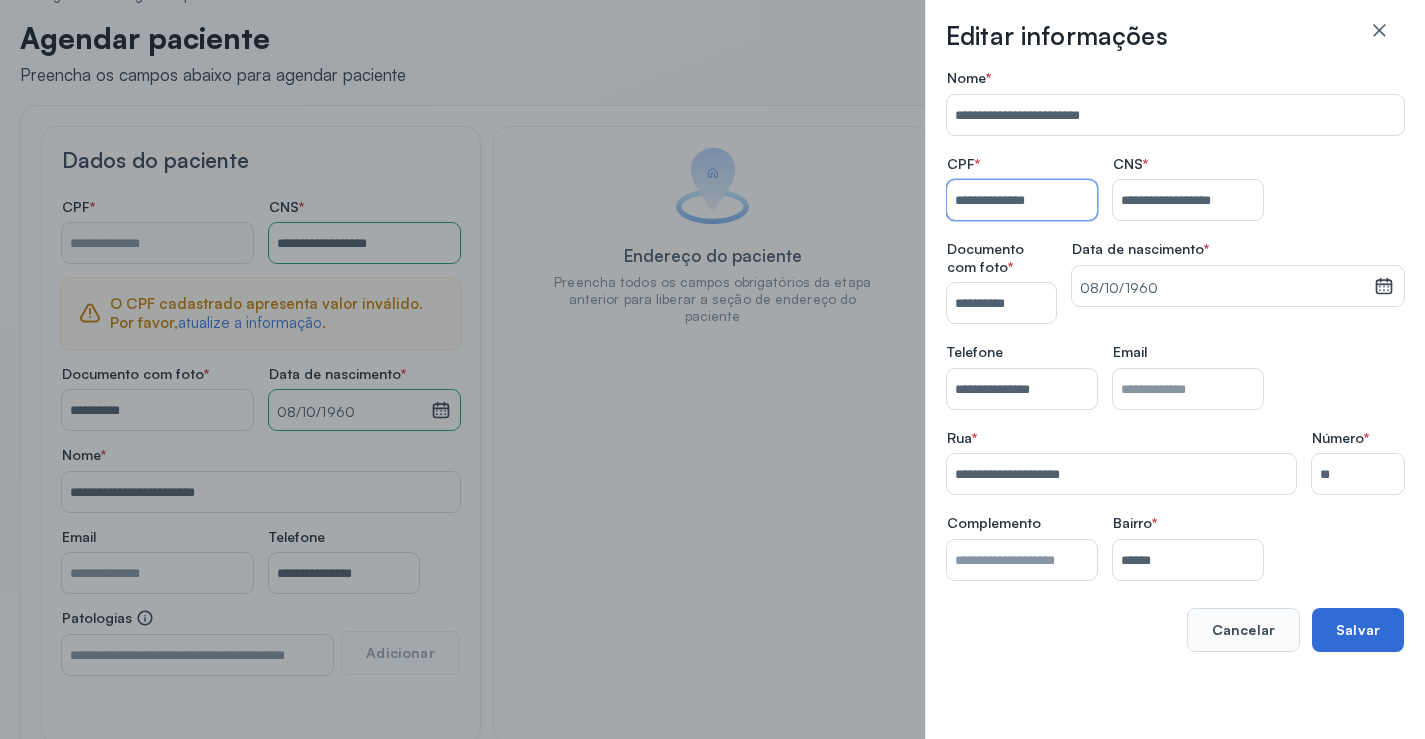 click on "Salvar" at bounding box center (1358, 630) 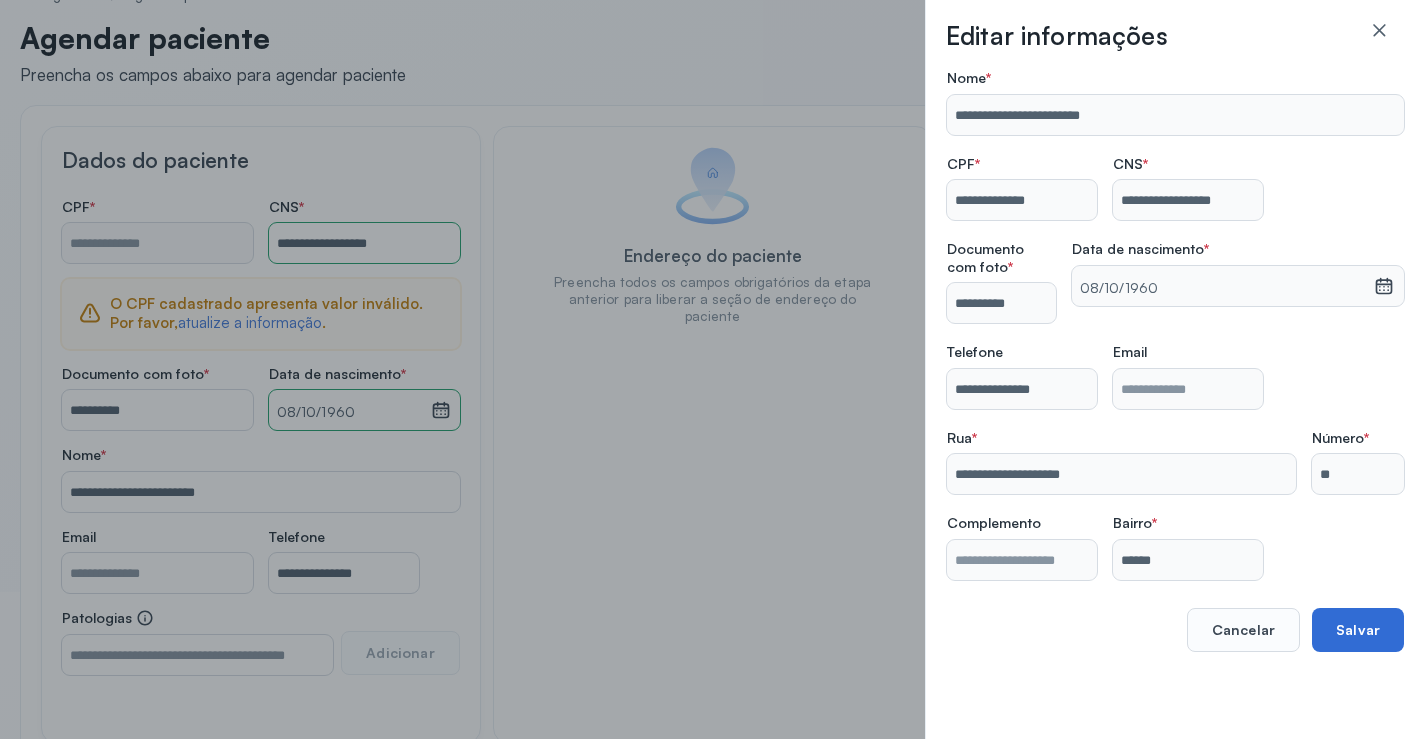 type on "**********" 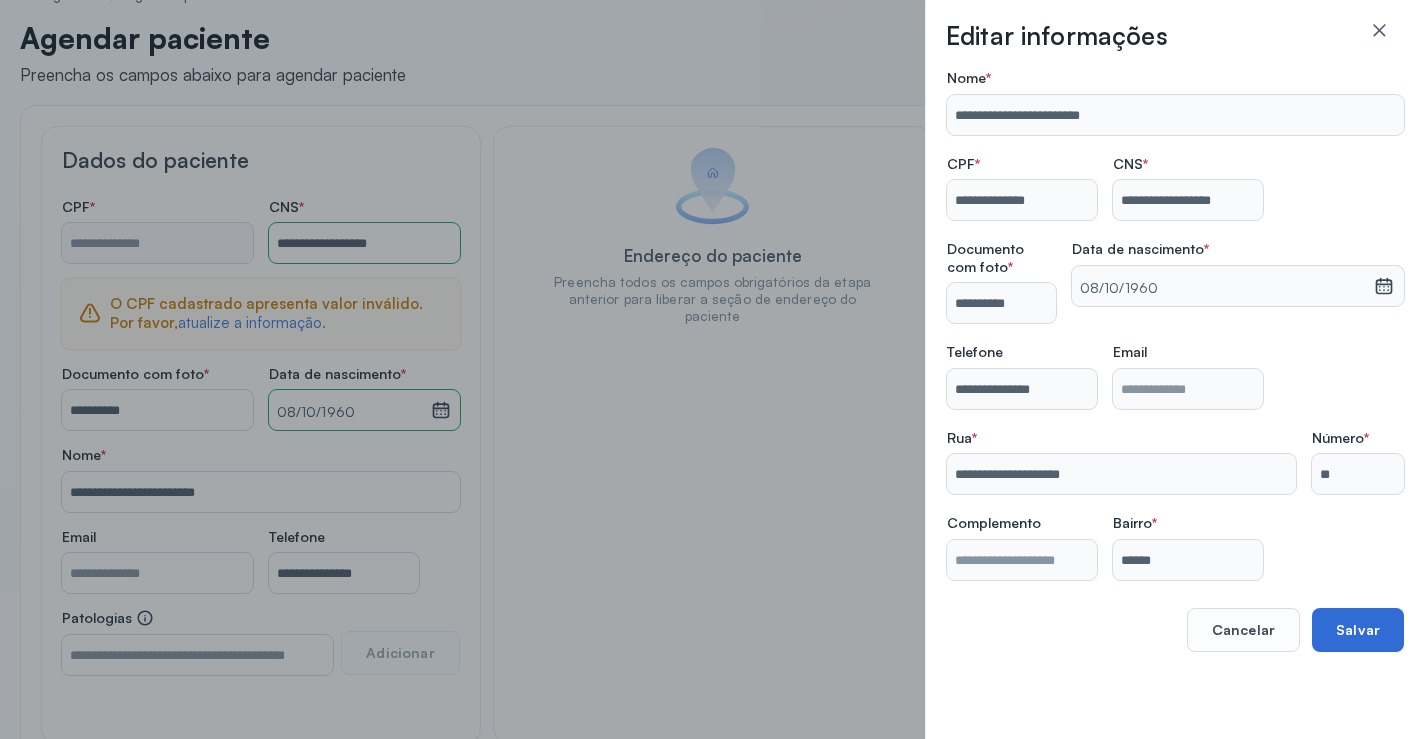 type on "**********" 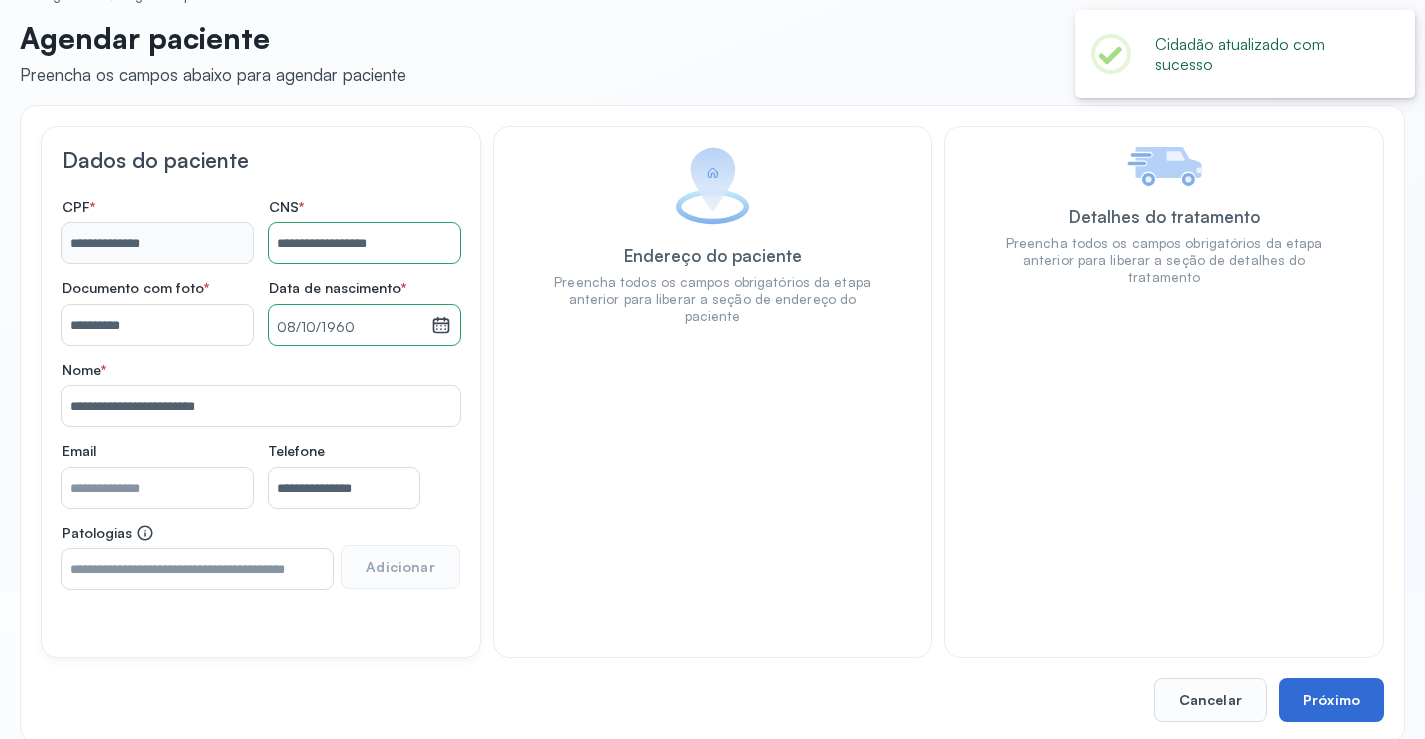 click on "Próximo" at bounding box center [1331, 700] 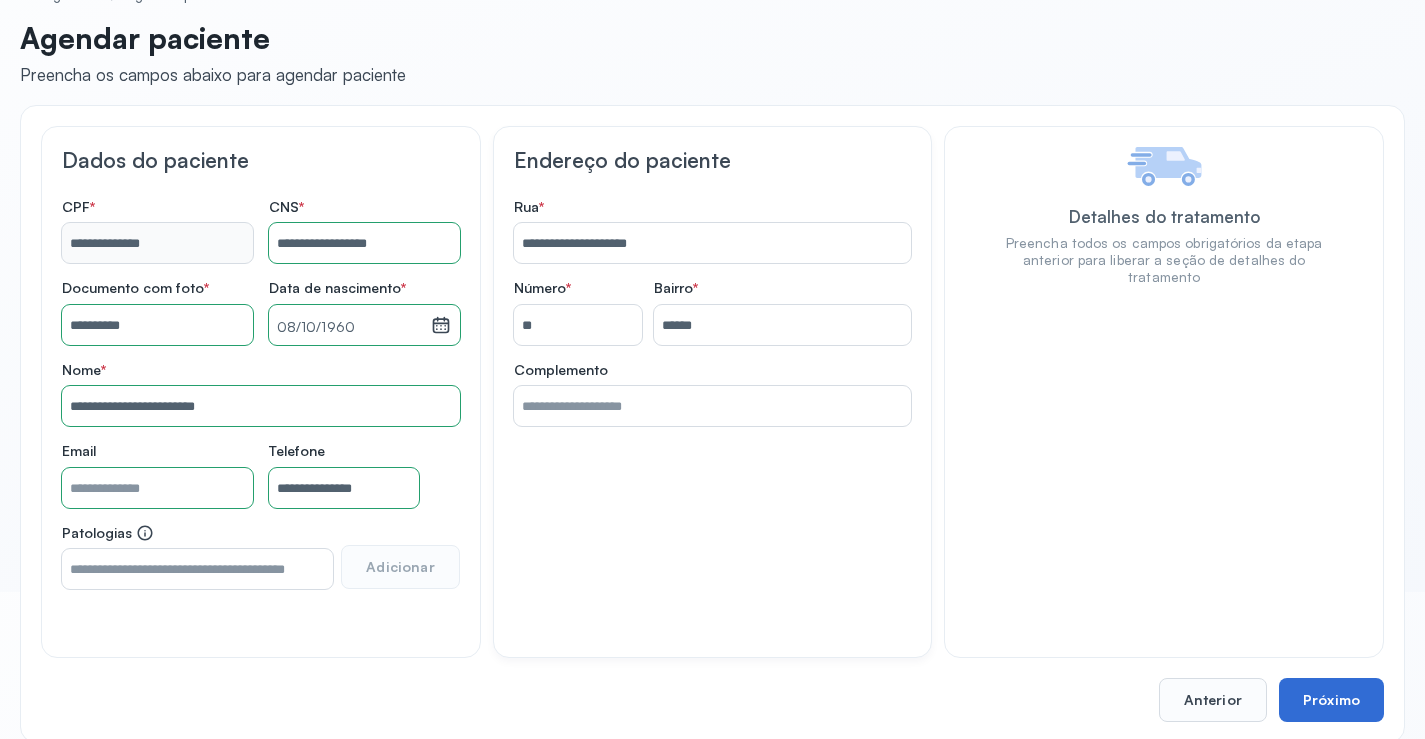 click on "Próximo" at bounding box center [1331, 700] 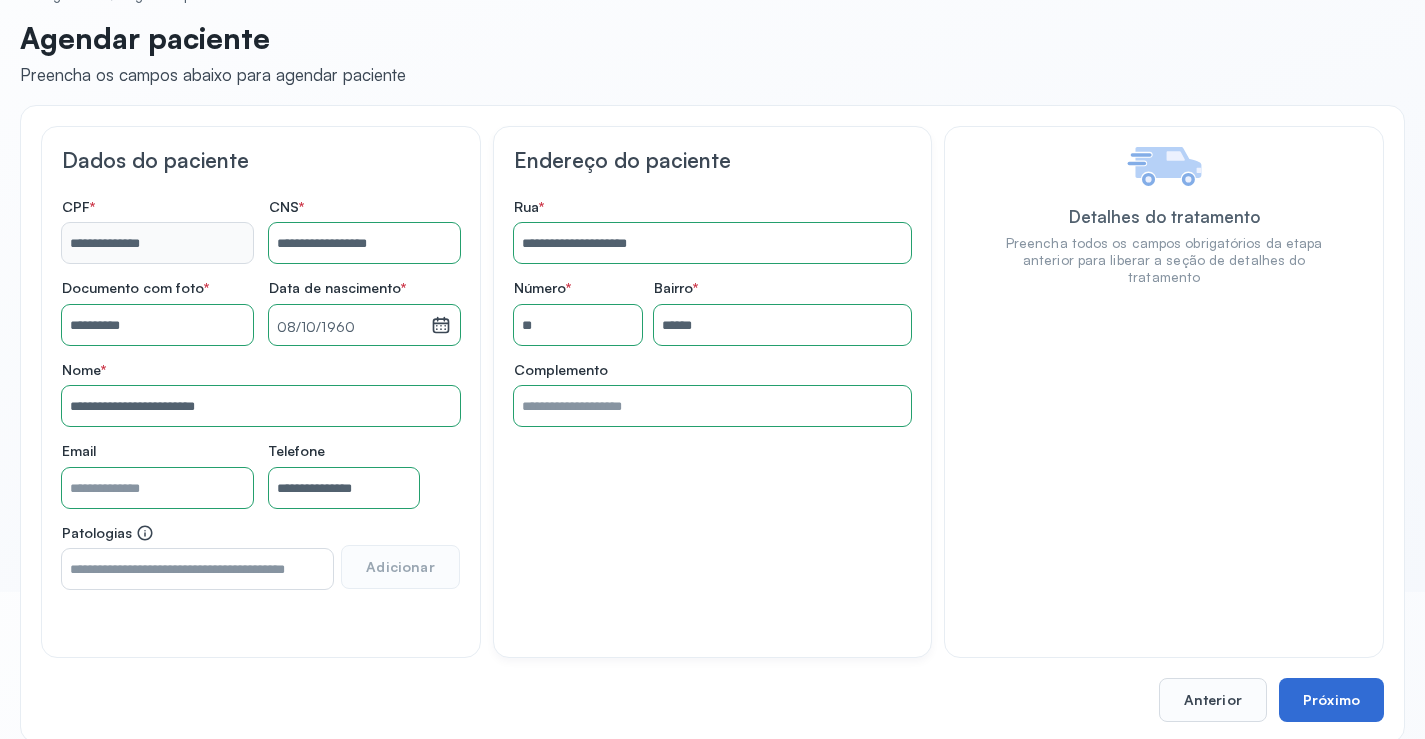 click on "Próximo" at bounding box center (1331, 700) 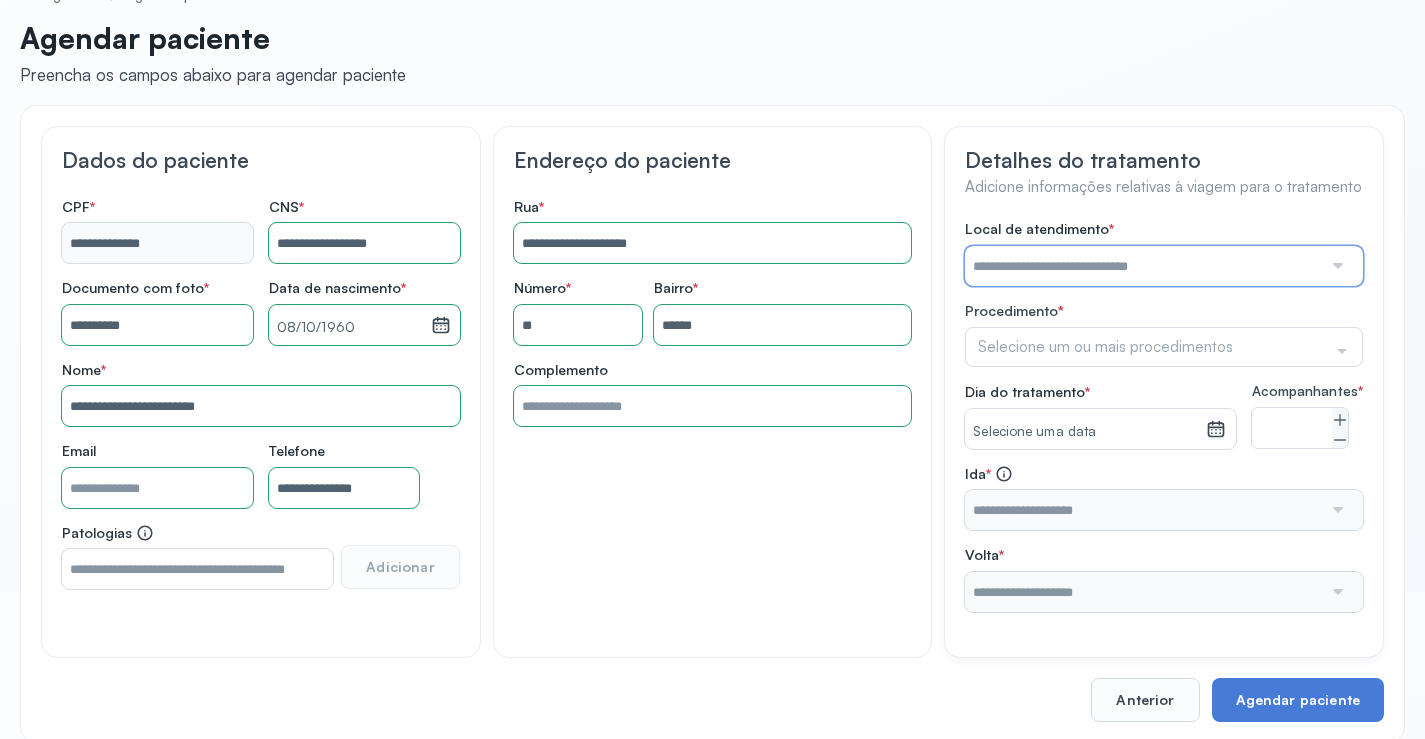 click at bounding box center [1143, 266] 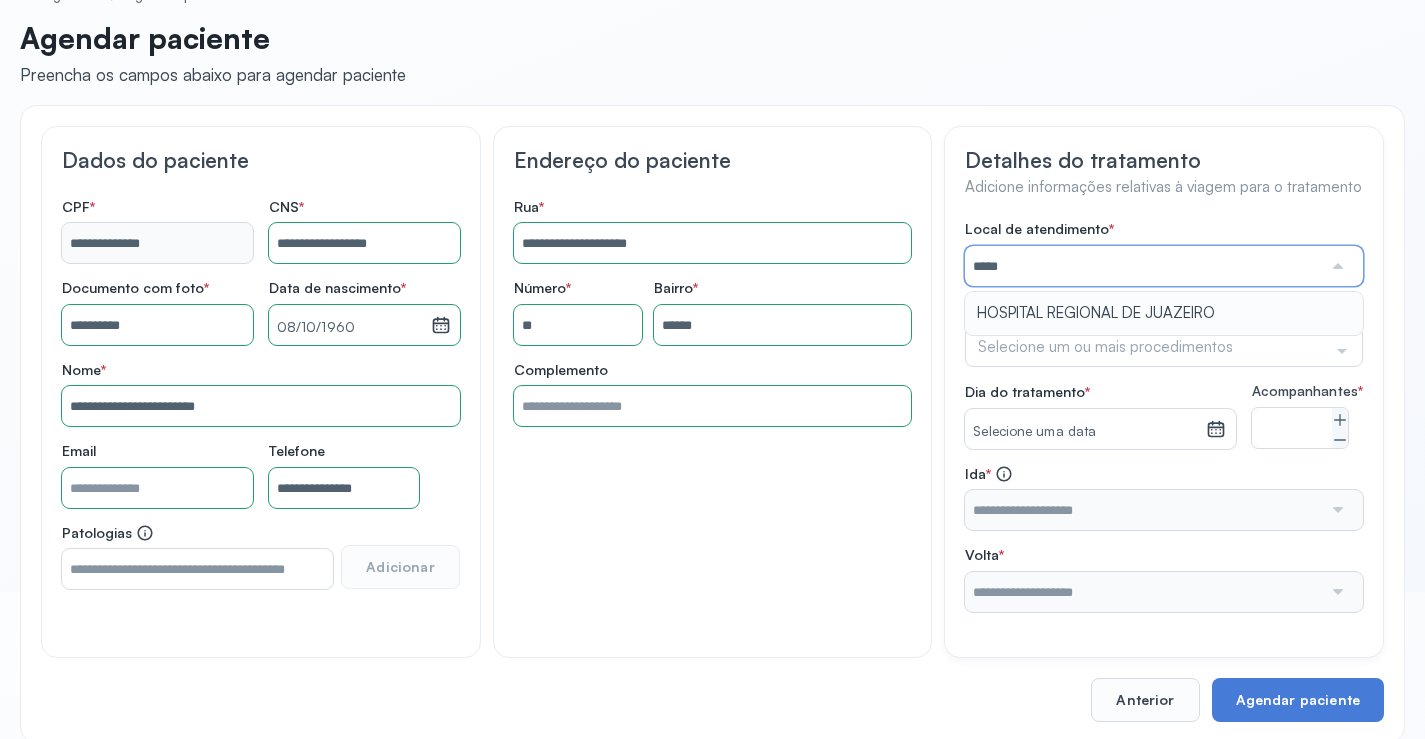 type on "**********" 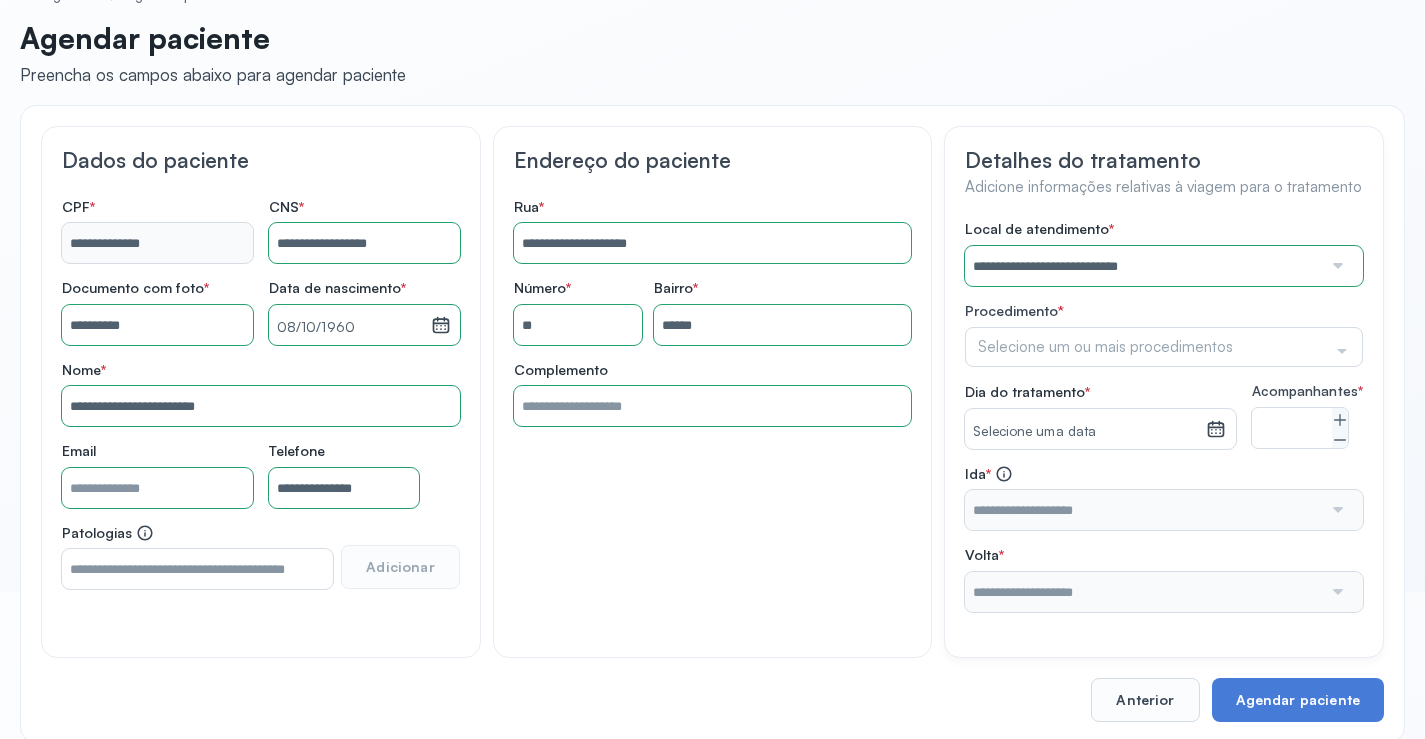 click on "**********" at bounding box center (1164, 416) 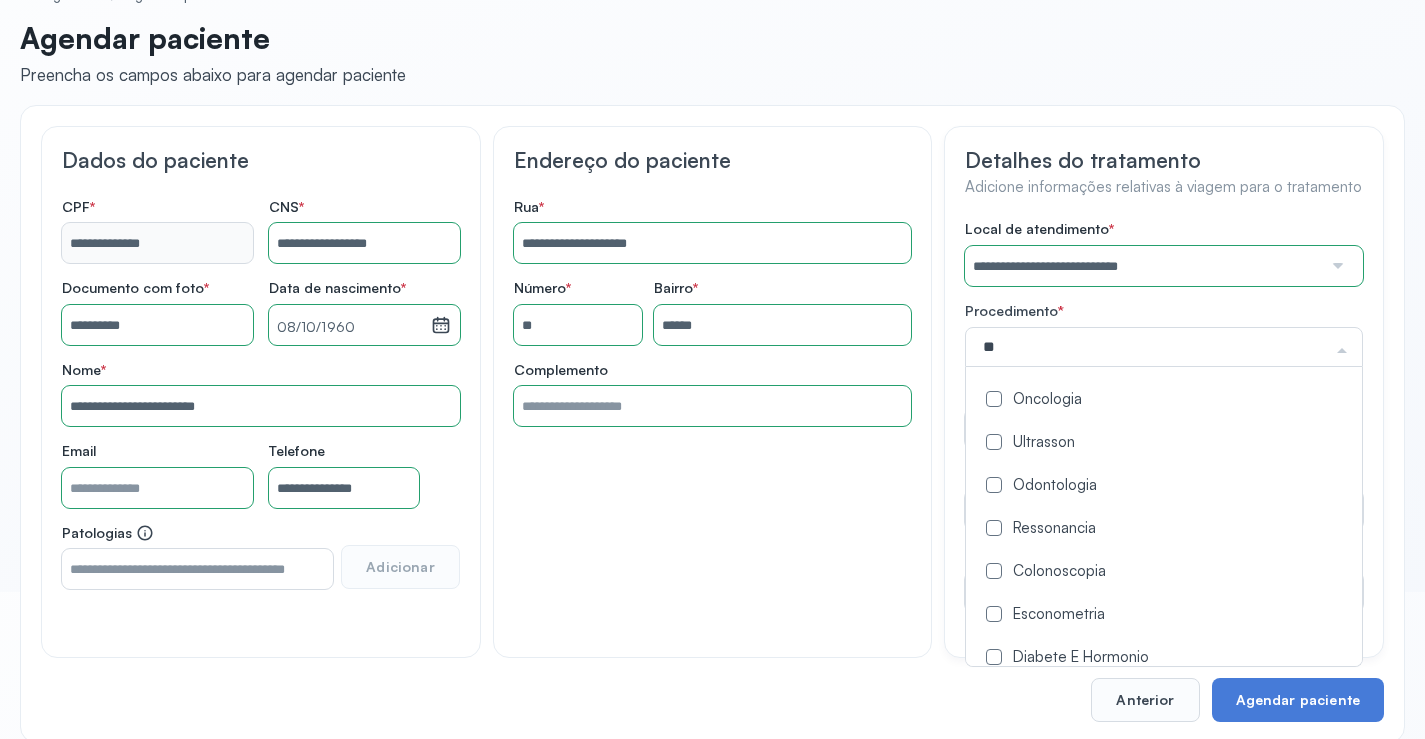 type on "***" 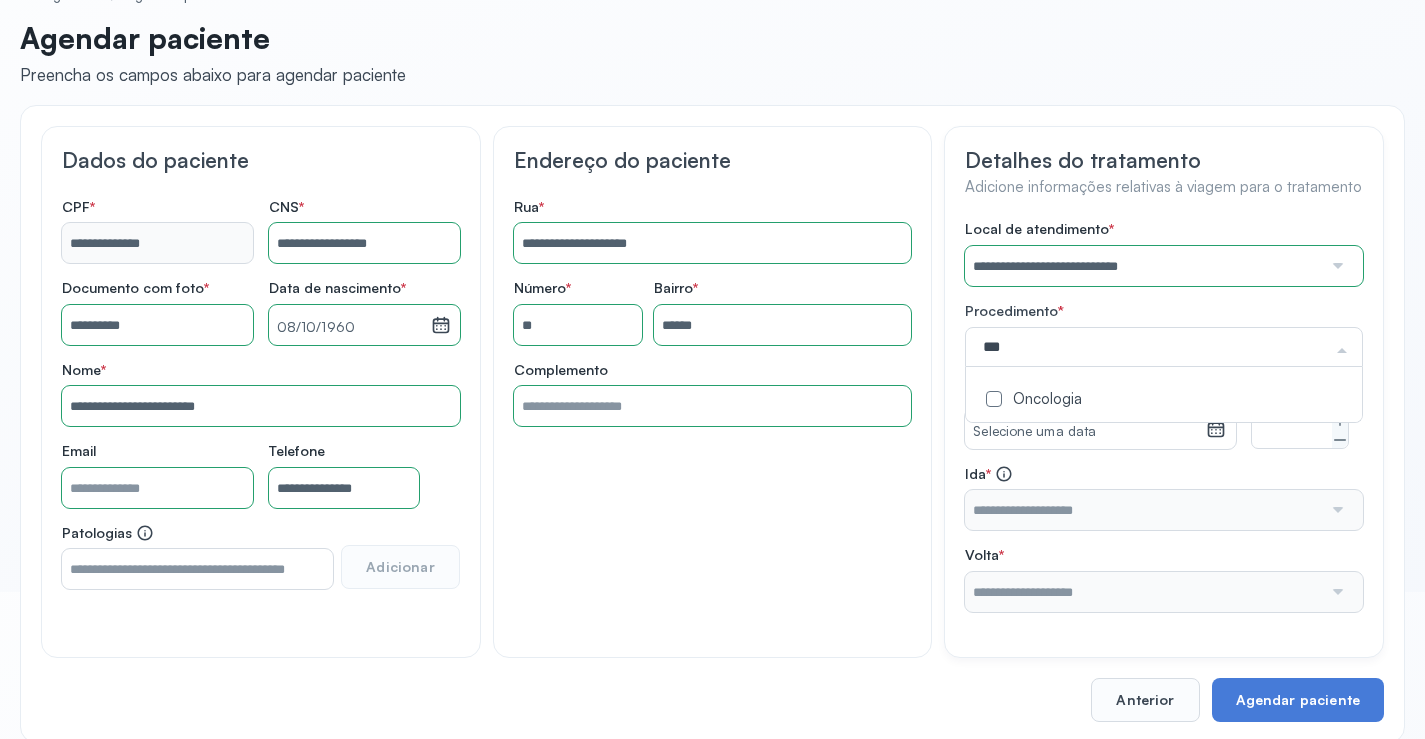 click on "Oncologia" at bounding box center (1164, 400) 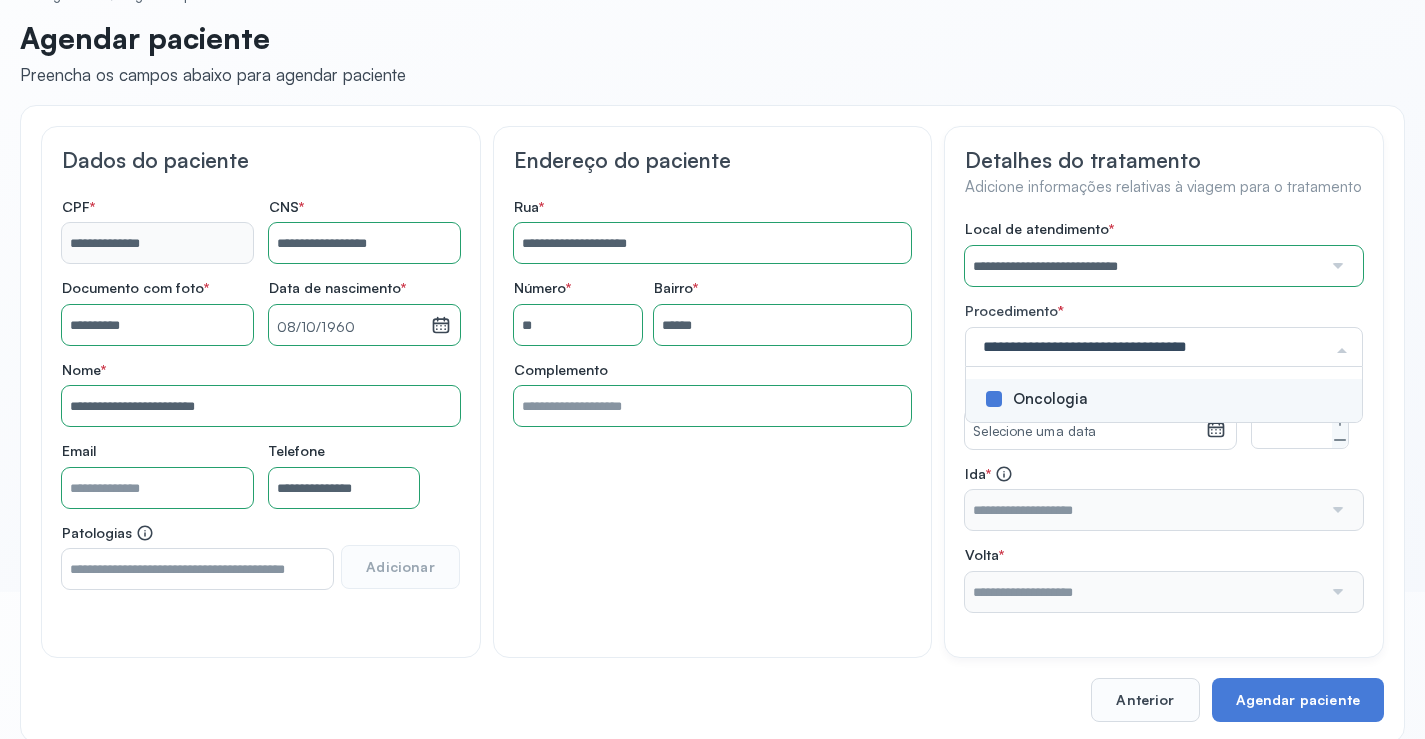 click on "**********" 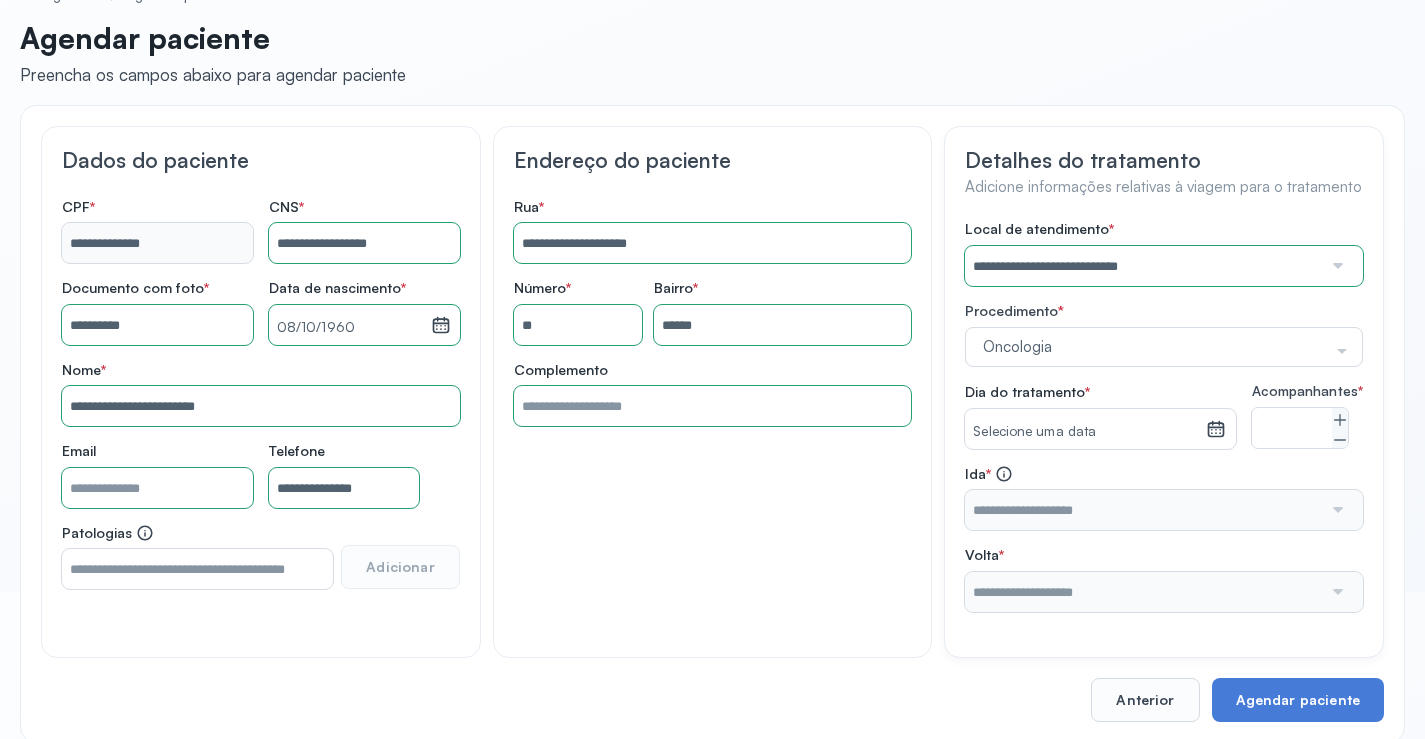 click on "Selecione uma data" at bounding box center (1085, 432) 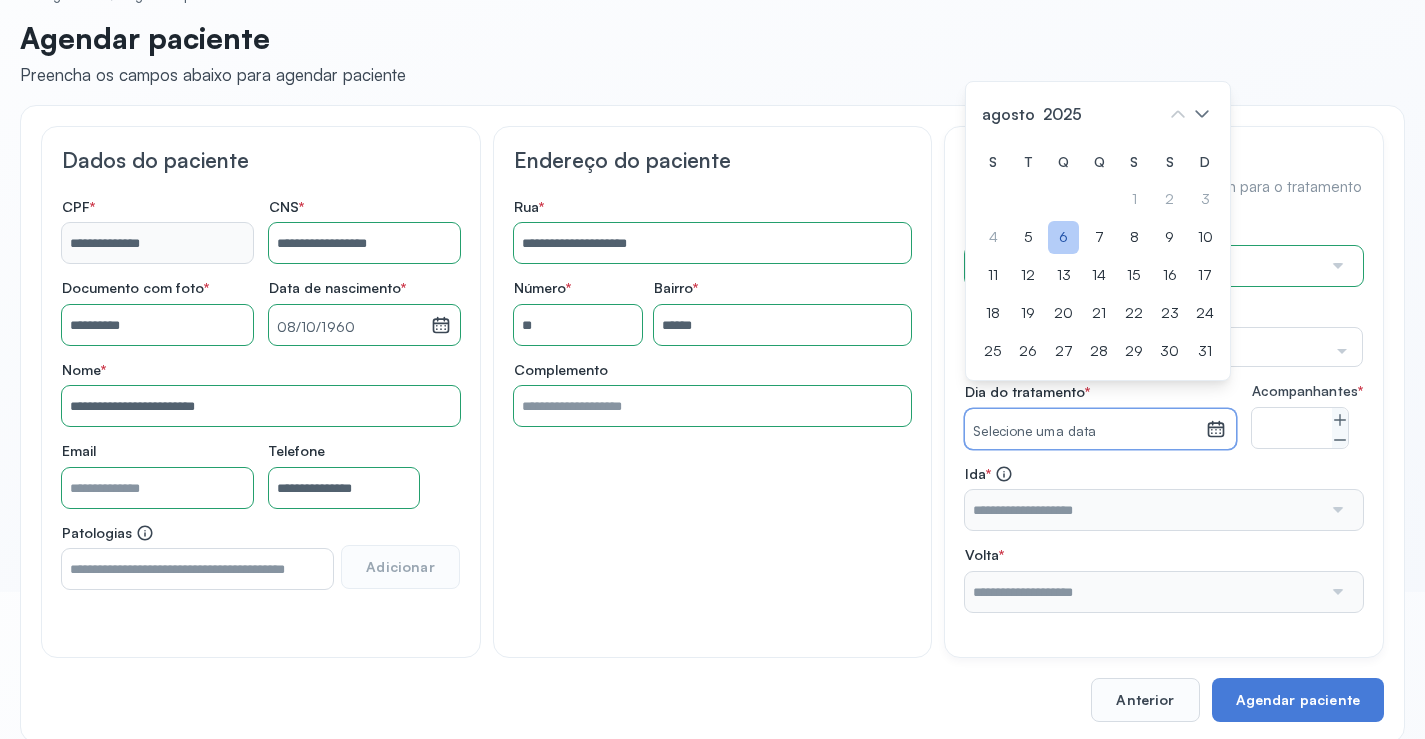click on "6" 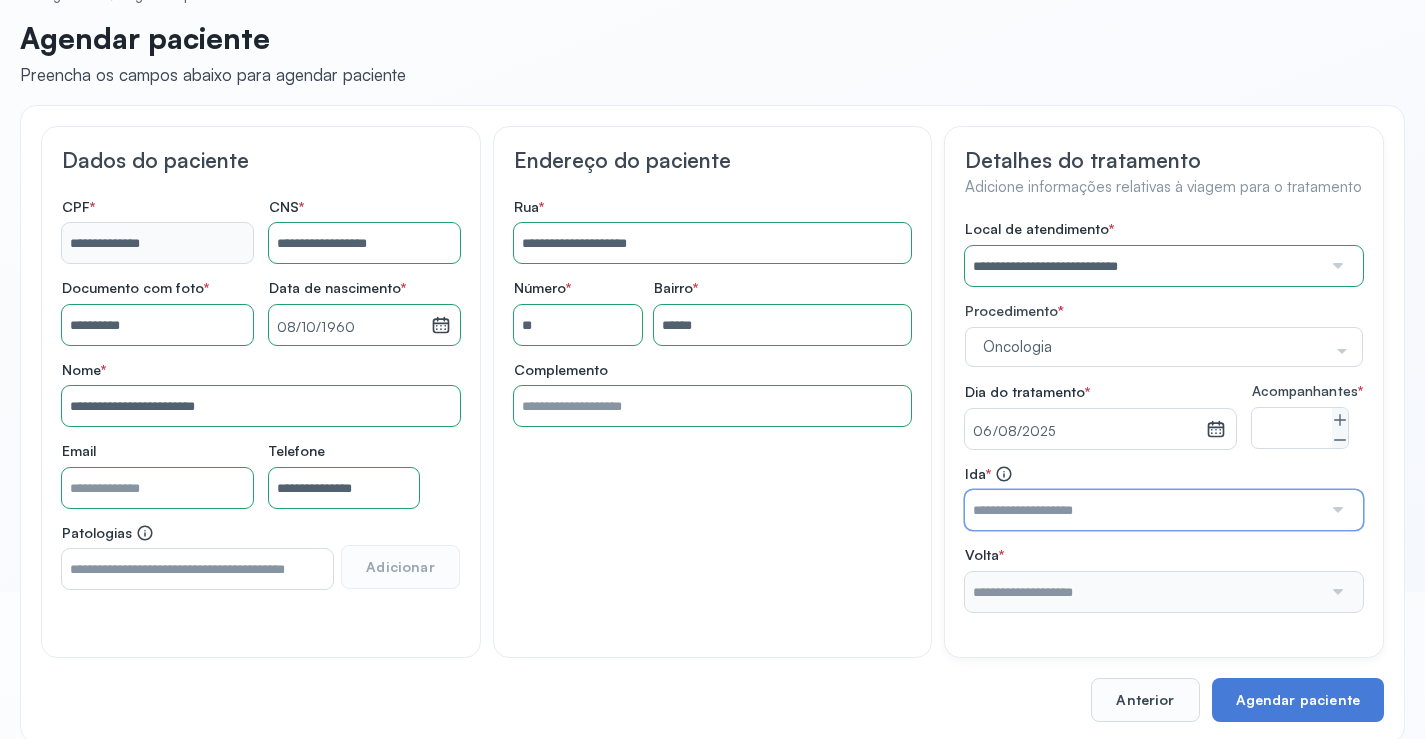 click at bounding box center [1143, 510] 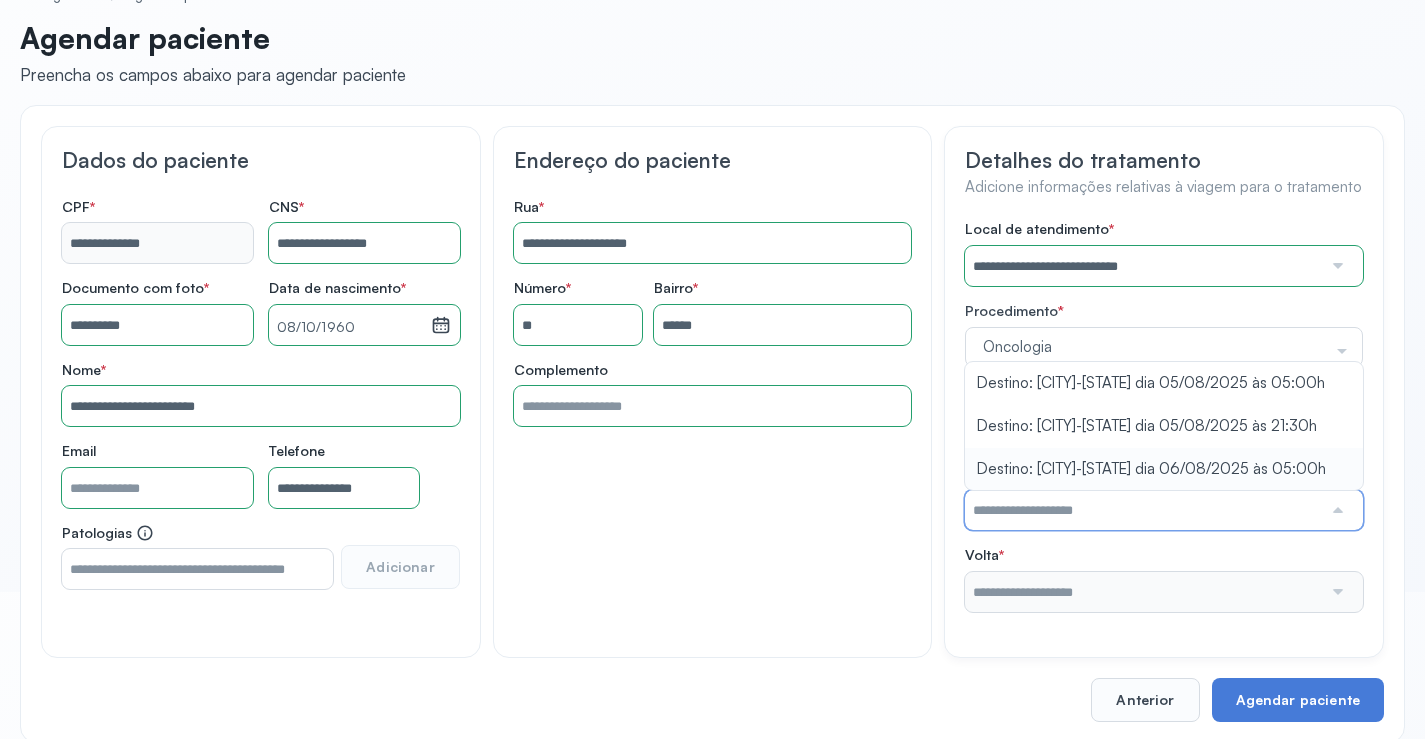 type on "**********" 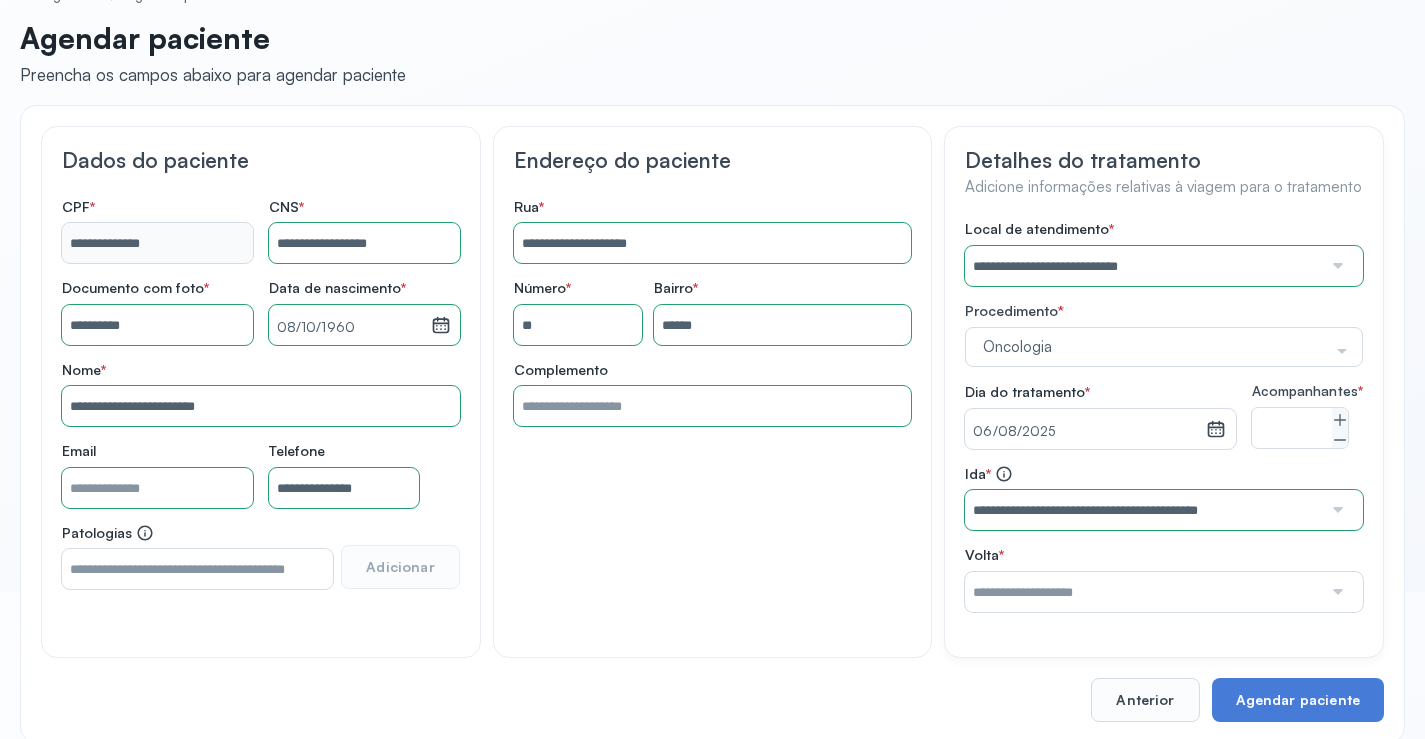 click on "**********" at bounding box center (1164, 416) 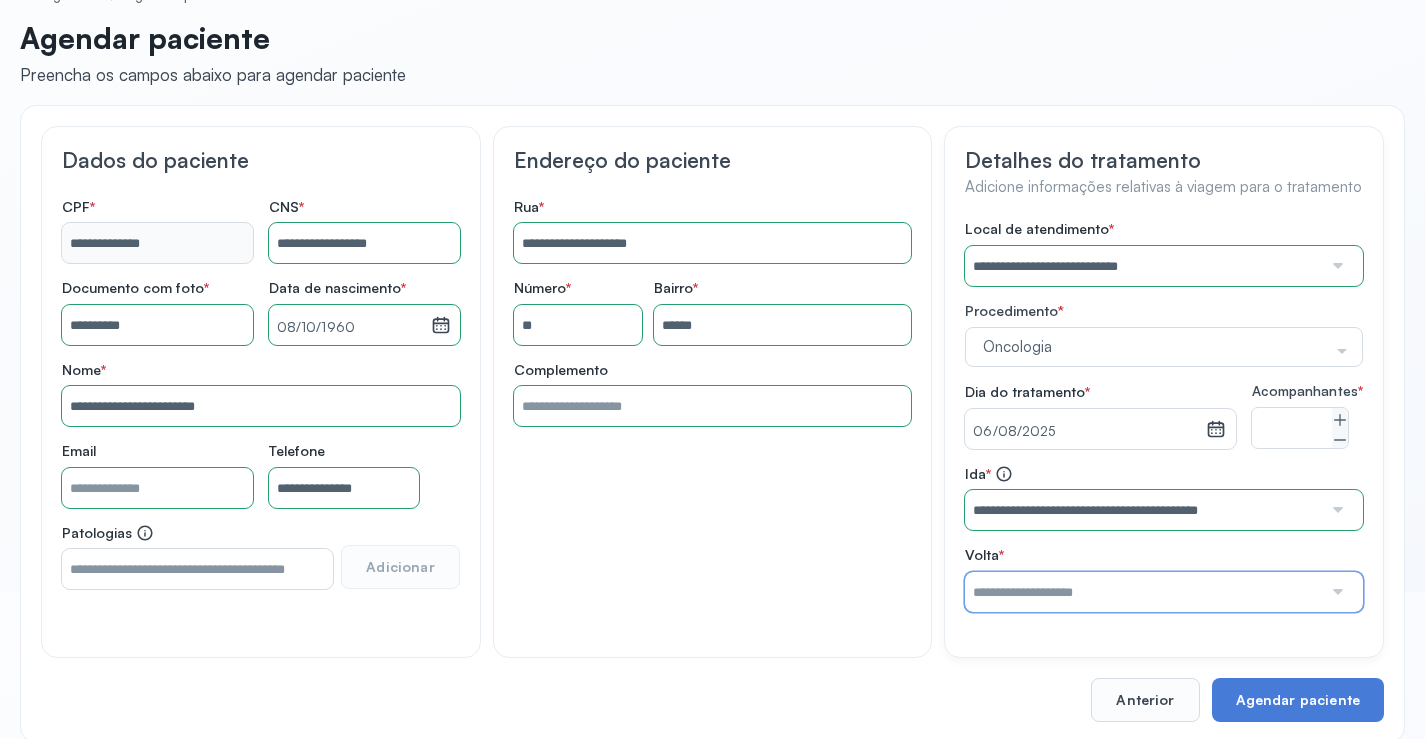 click at bounding box center [1143, 592] 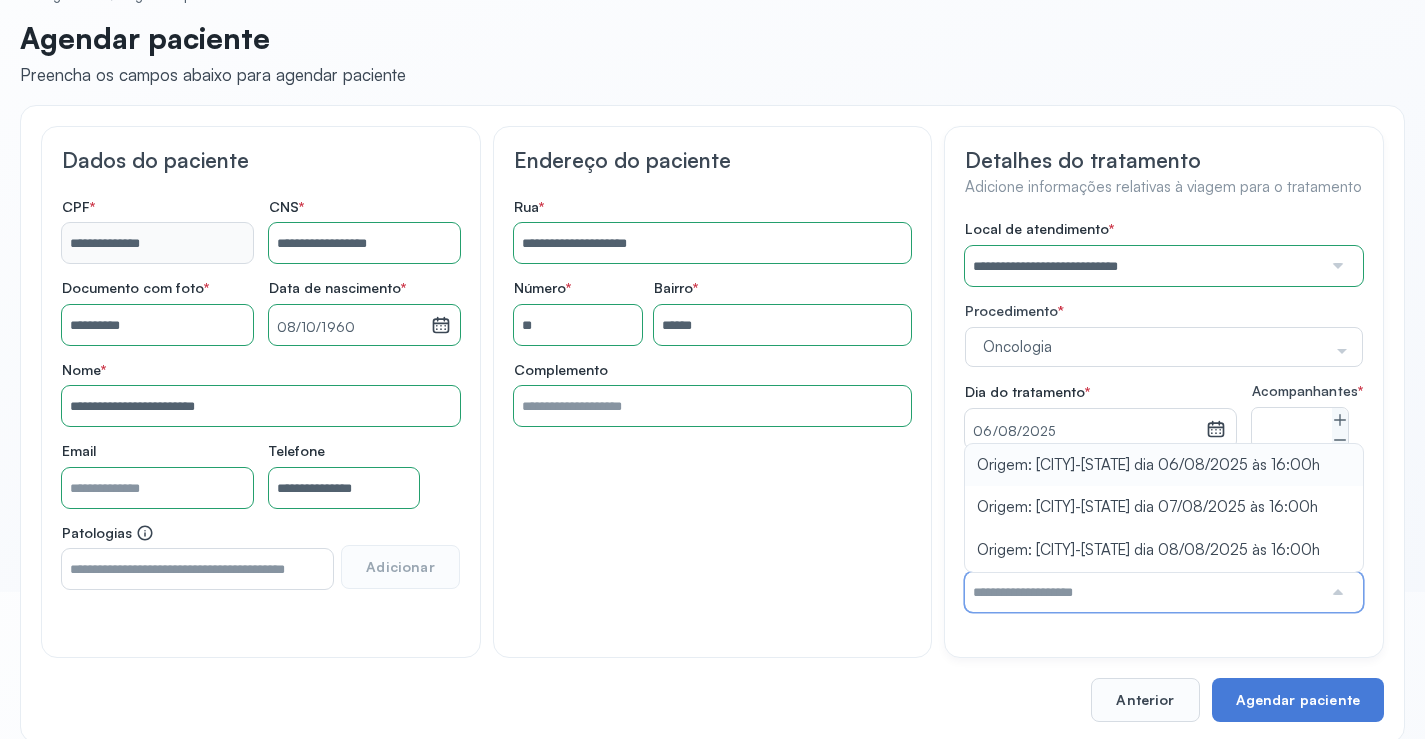 type on "**********" 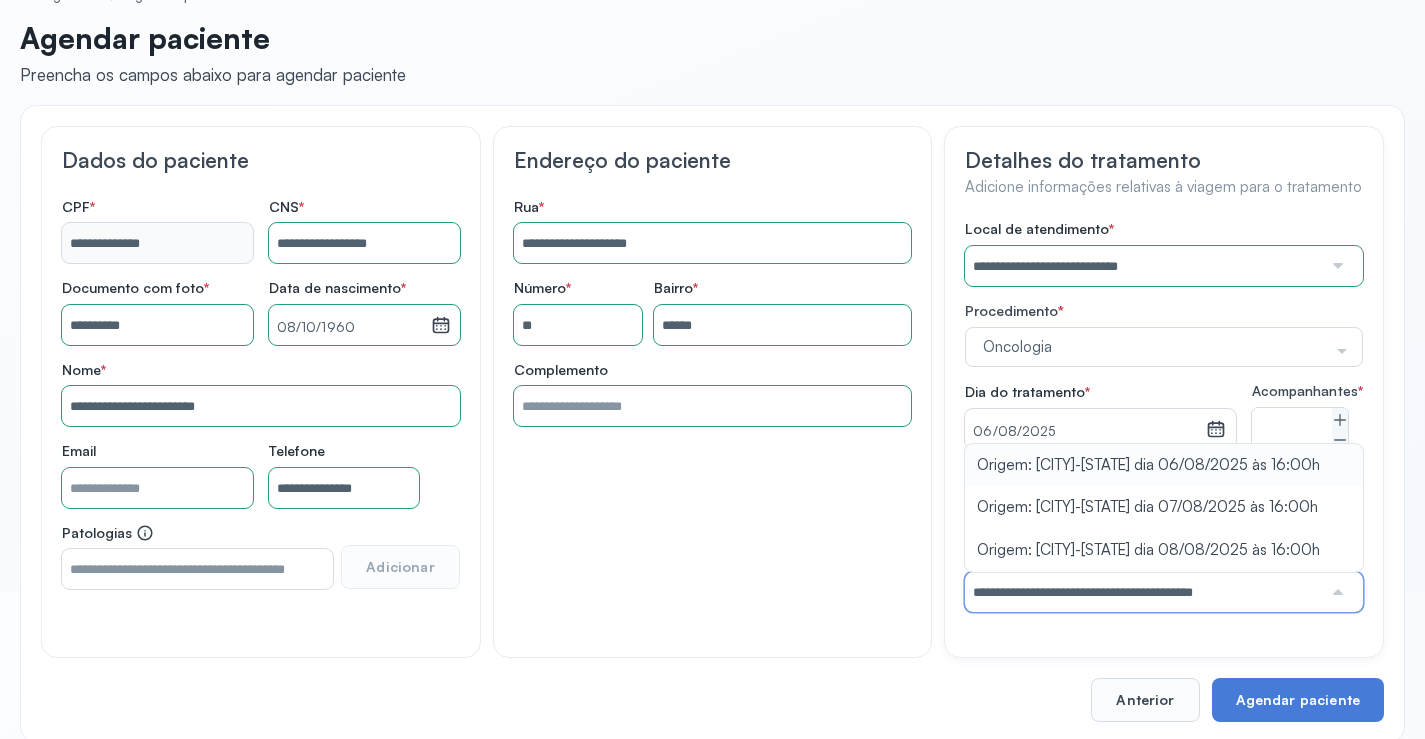 click on "**********" at bounding box center [1164, 416] 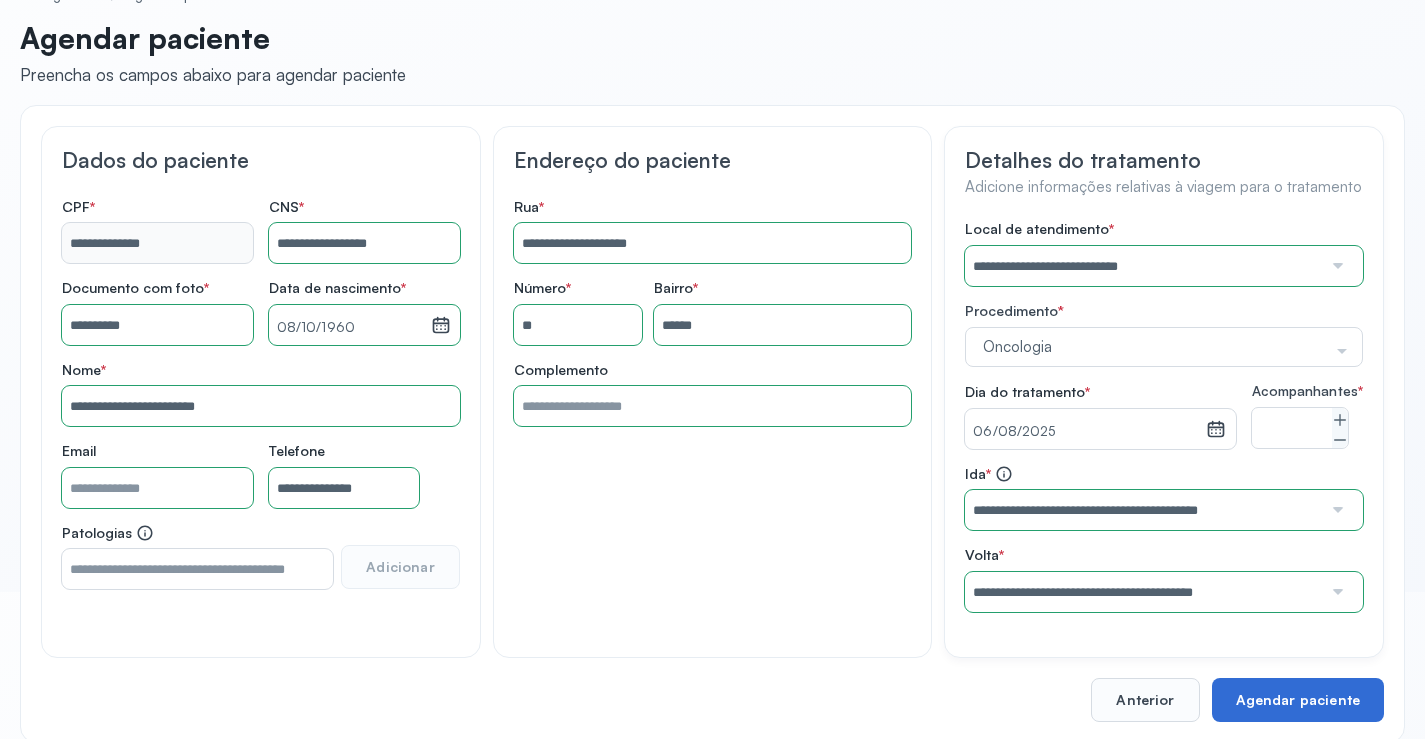 click on "Agendar paciente" at bounding box center [1298, 700] 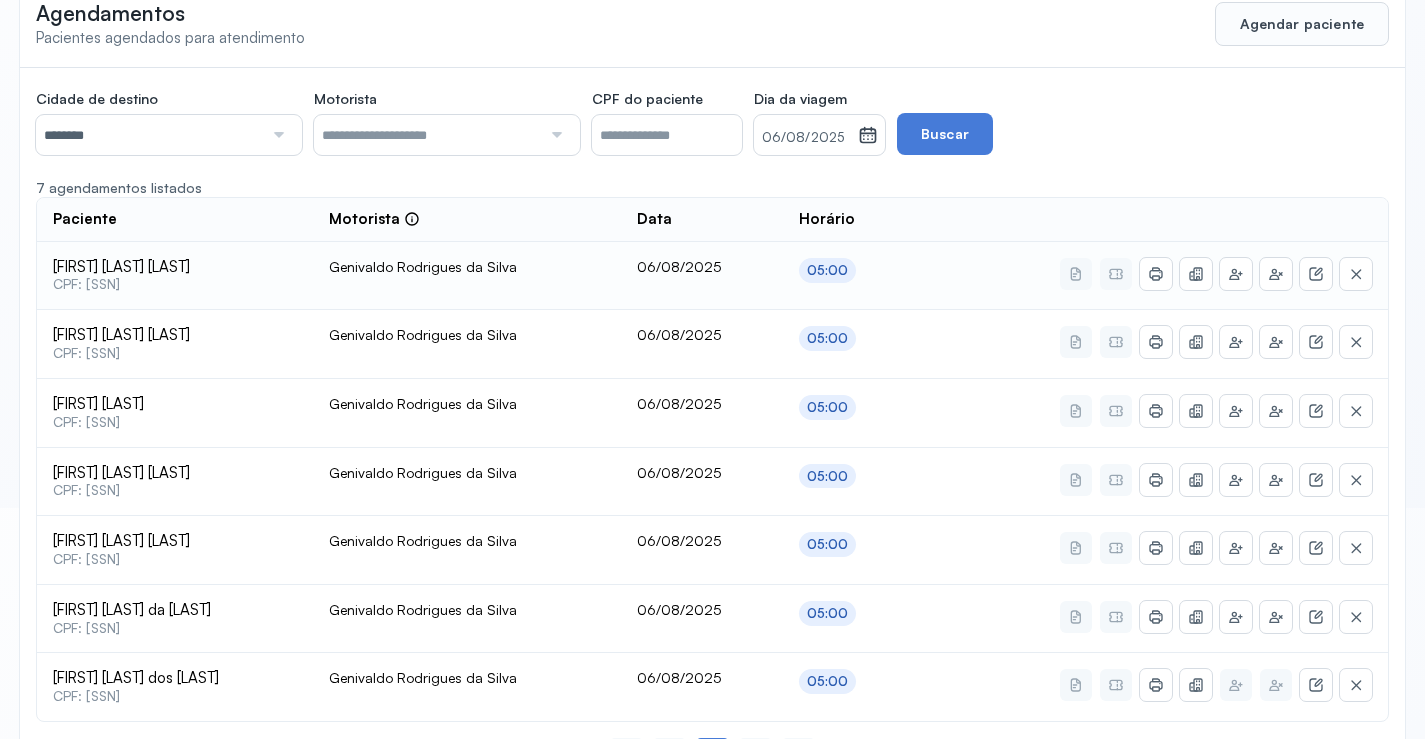 scroll, scrollTop: 316, scrollLeft: 0, axis: vertical 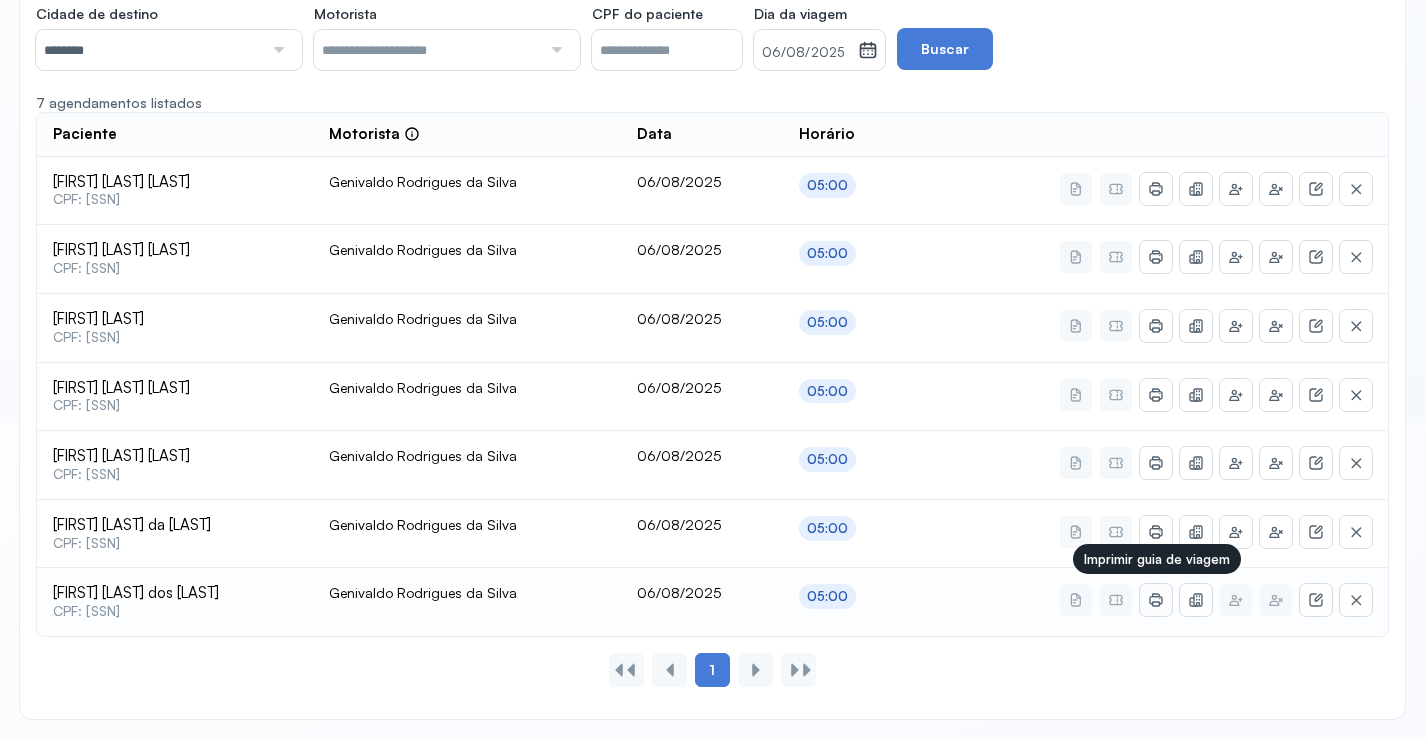click 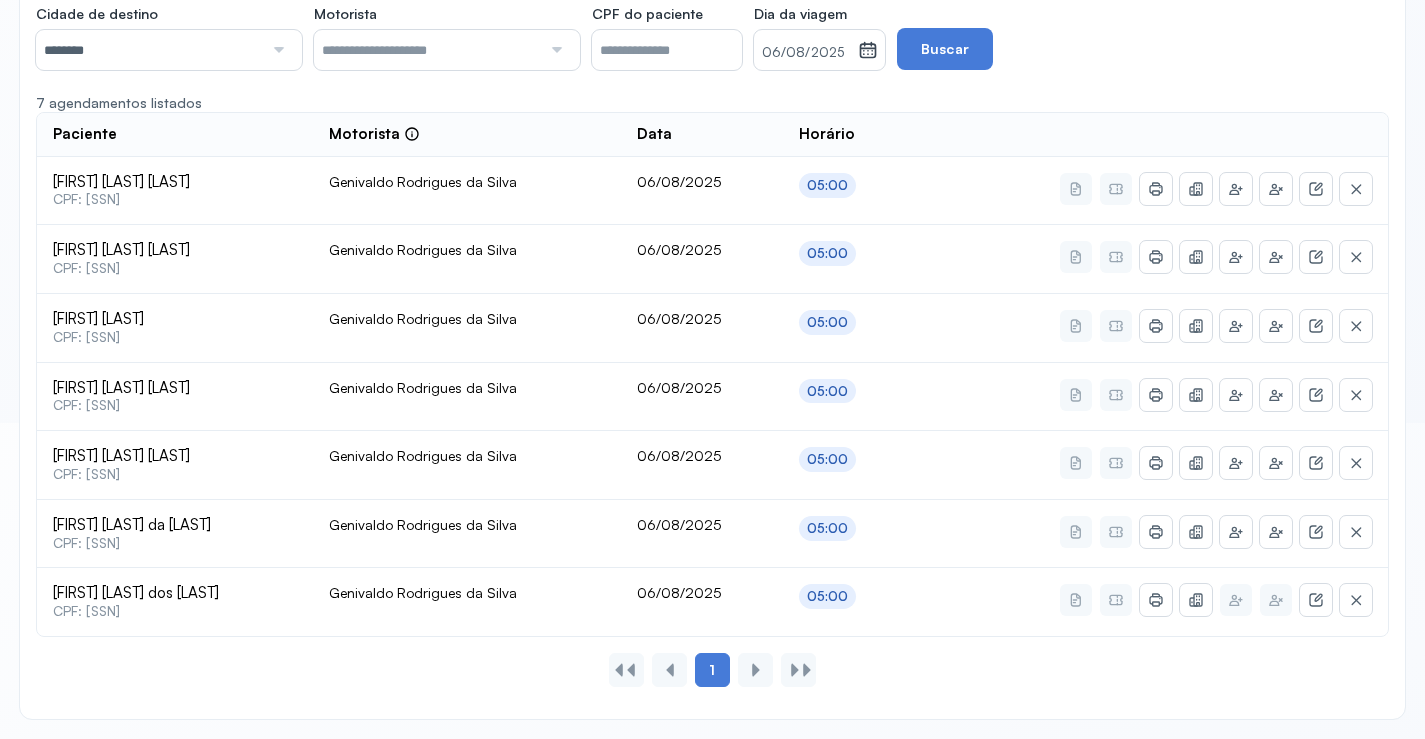 click at bounding box center (276, 50) 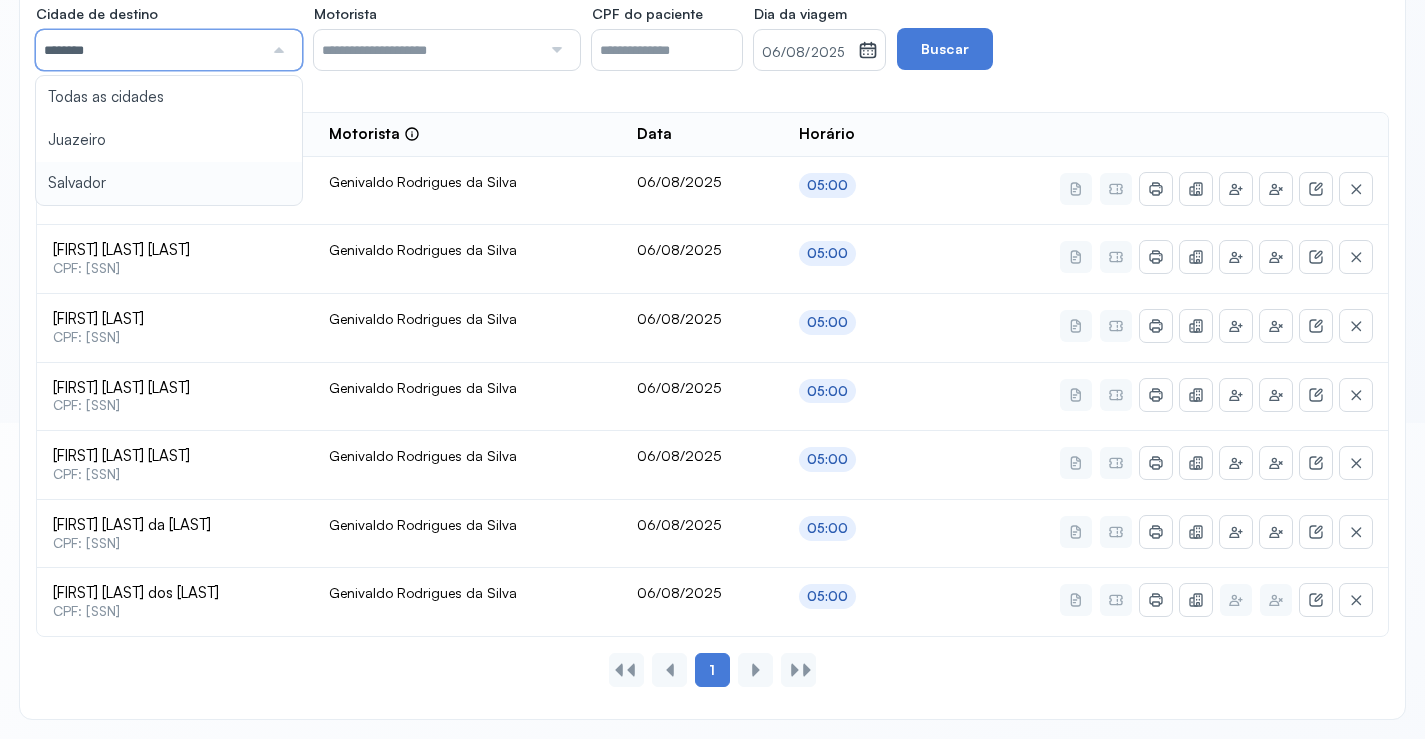 type on "********" 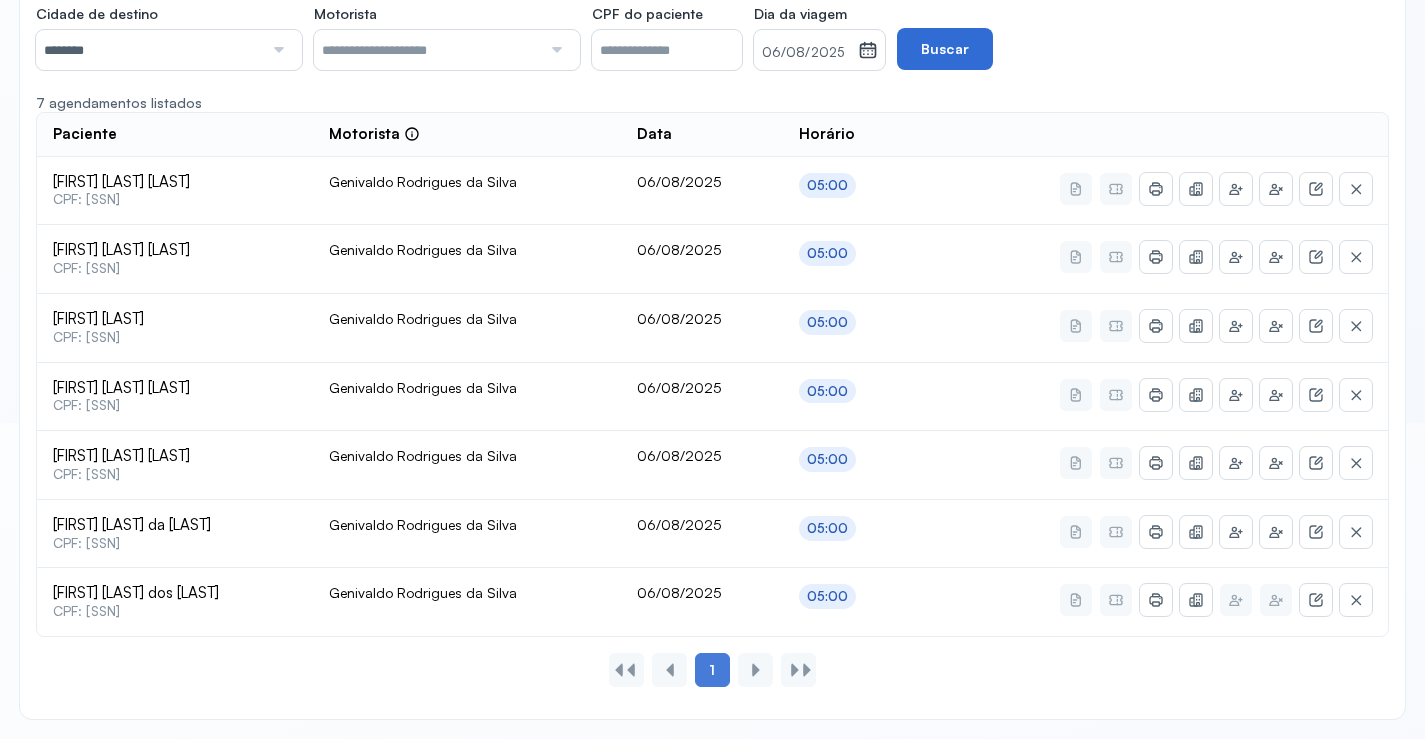 click on "Buscar" at bounding box center [945, 49] 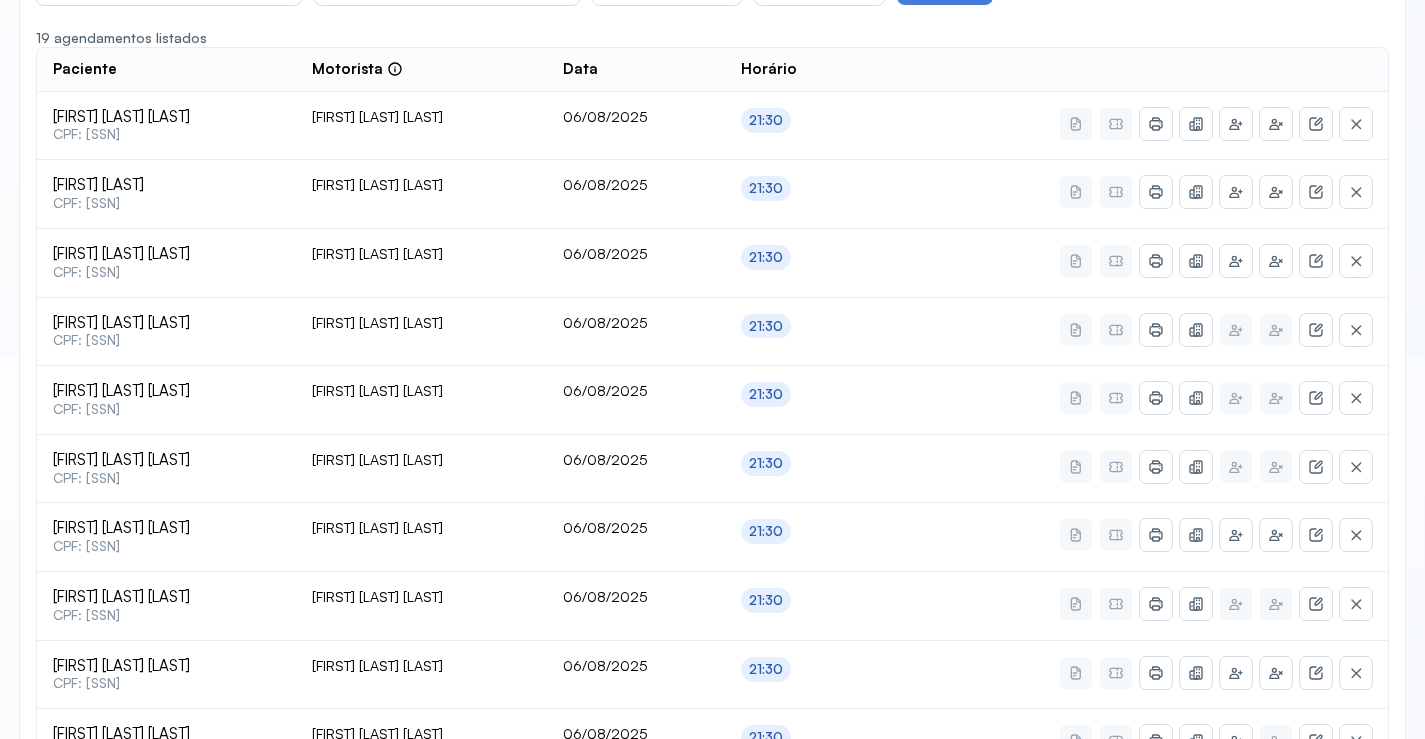 scroll, scrollTop: 416, scrollLeft: 0, axis: vertical 